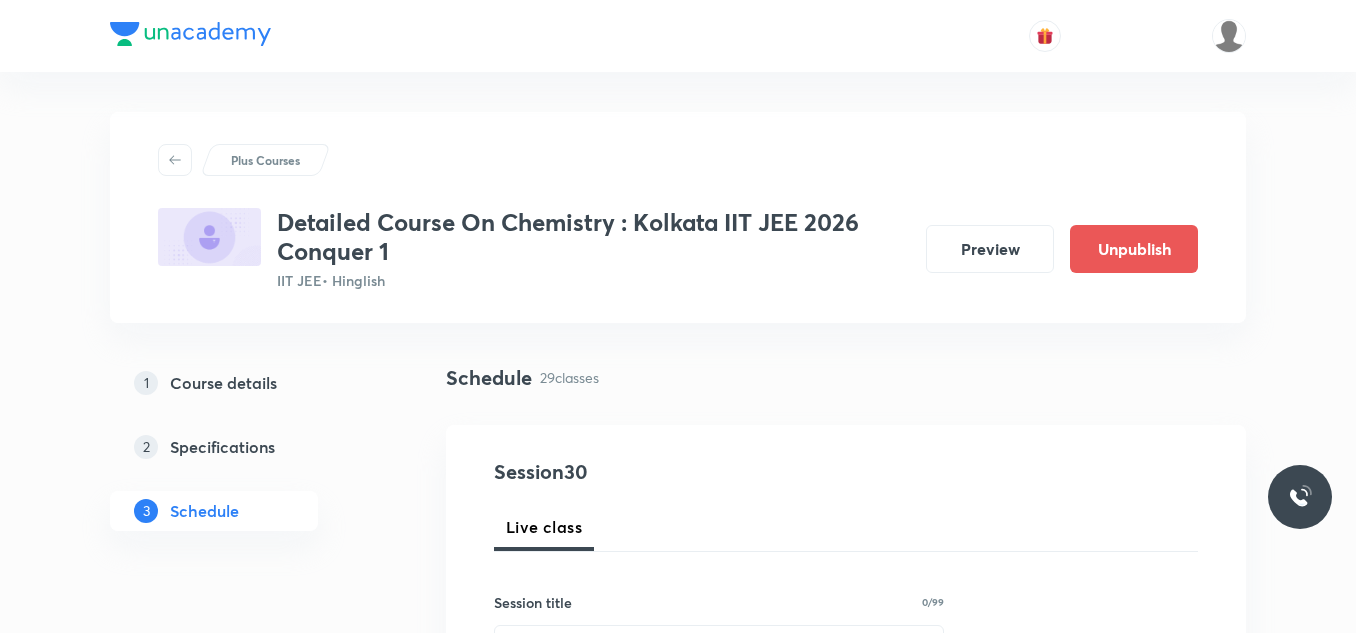 scroll, scrollTop: 5759, scrollLeft: 0, axis: vertical 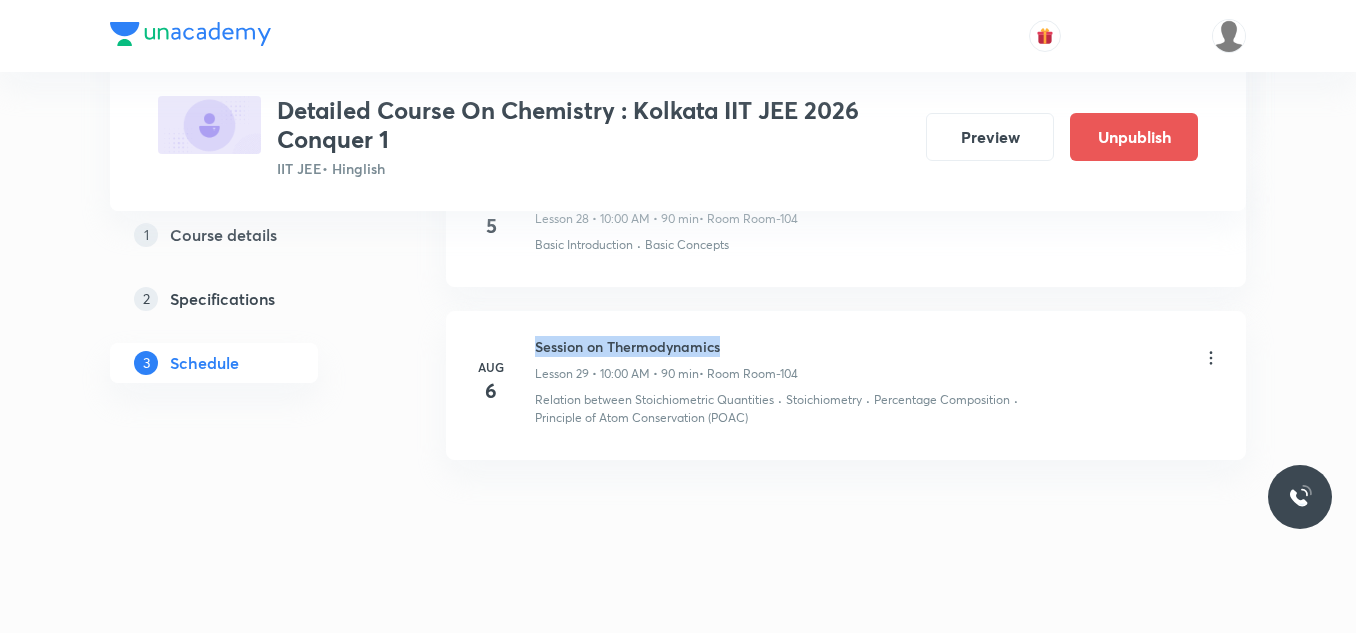 drag, startPoint x: 524, startPoint y: 358, endPoint x: 762, endPoint y: 358, distance: 238 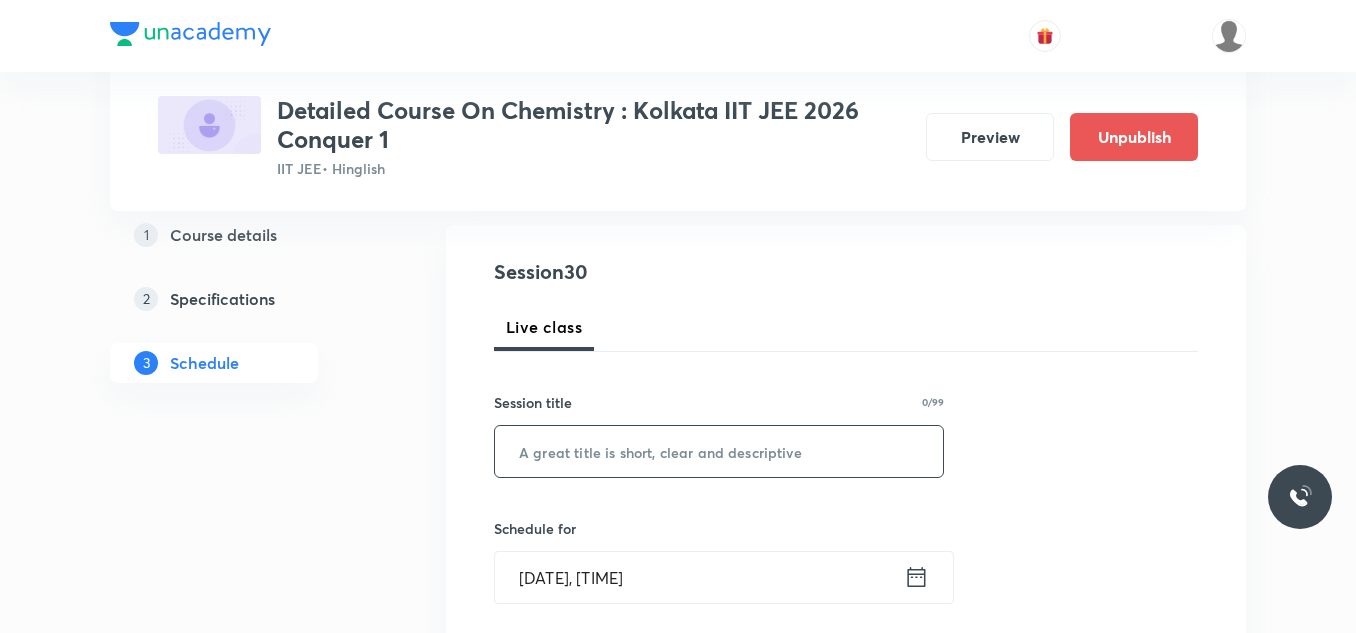 scroll, scrollTop: 300, scrollLeft: 0, axis: vertical 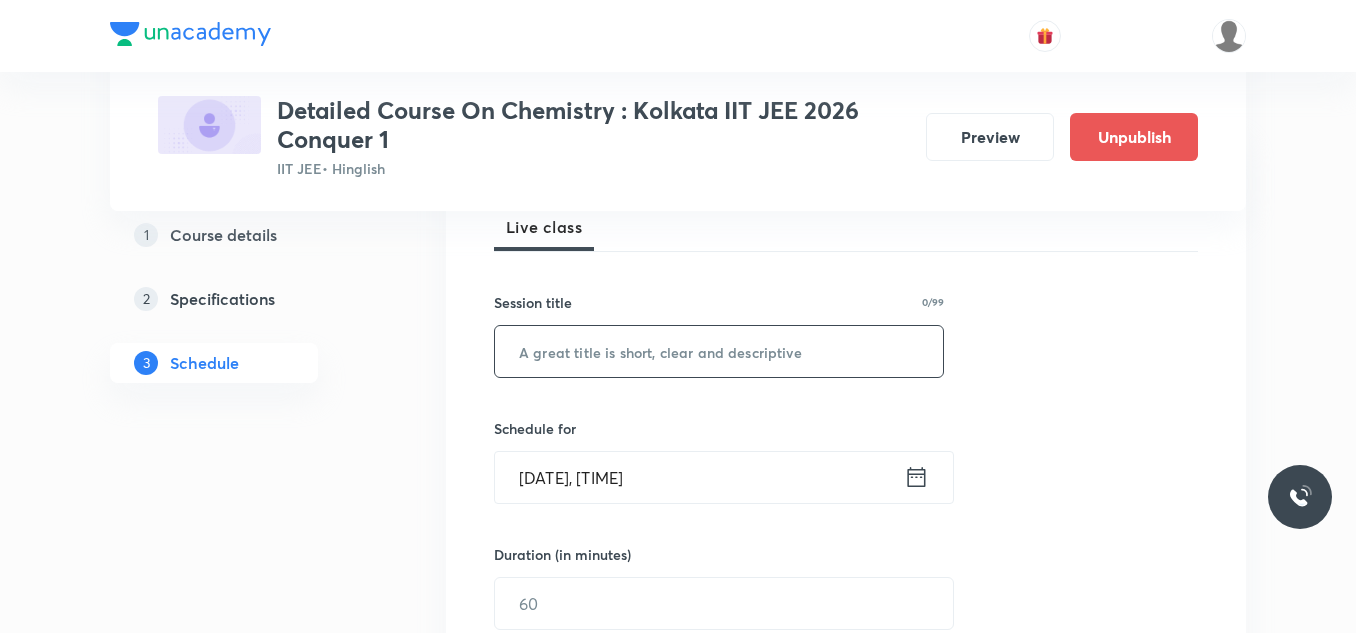 click at bounding box center [719, 351] 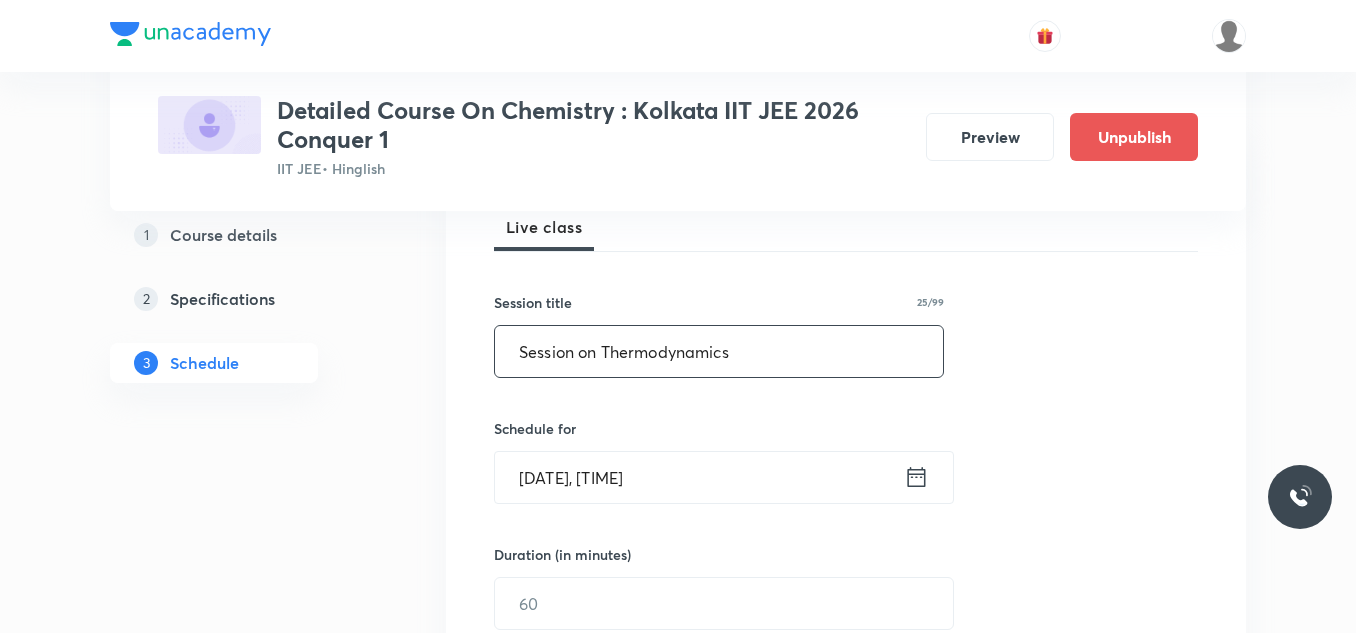 type on "Session on Thermodynamics" 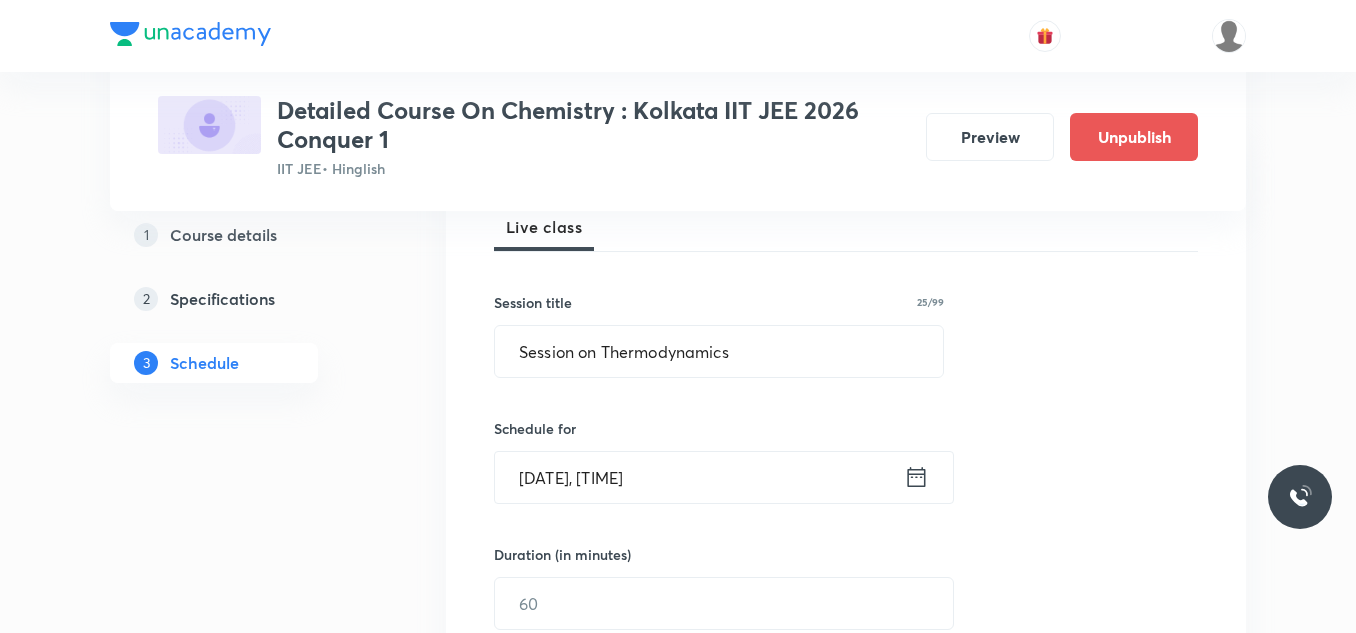 click on "Aug 3, 2025, 11:18 AM" at bounding box center (699, 477) 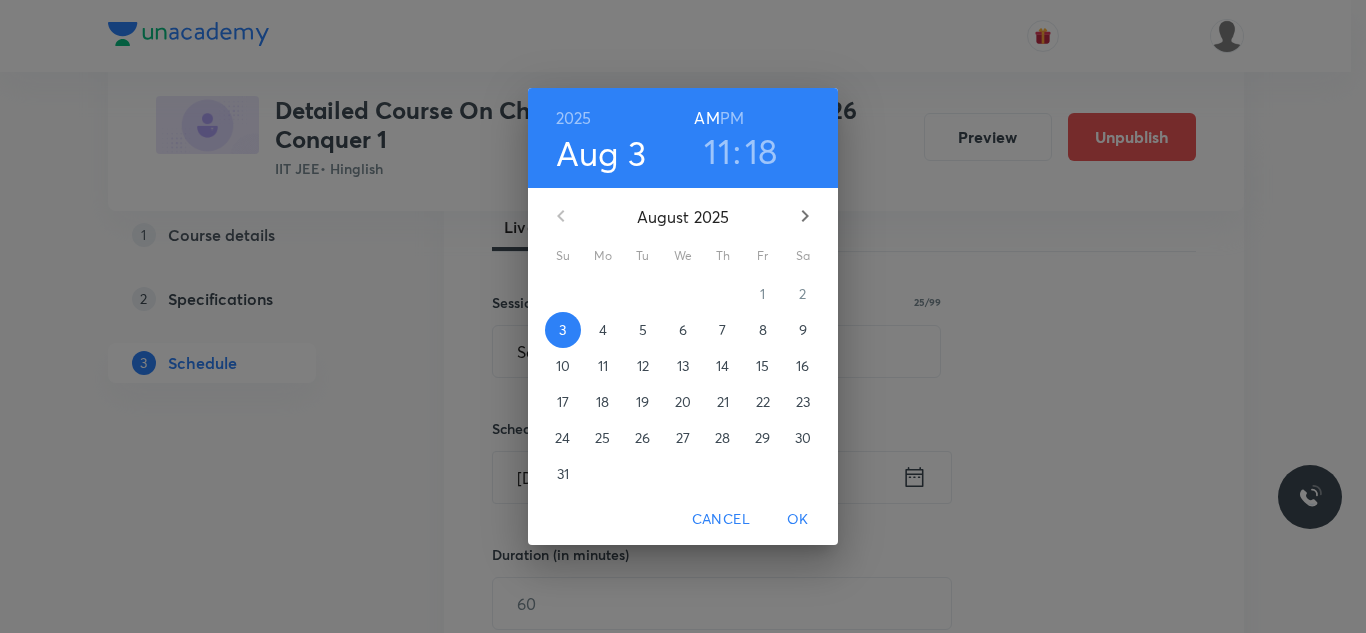 click on "7" at bounding box center [722, 330] 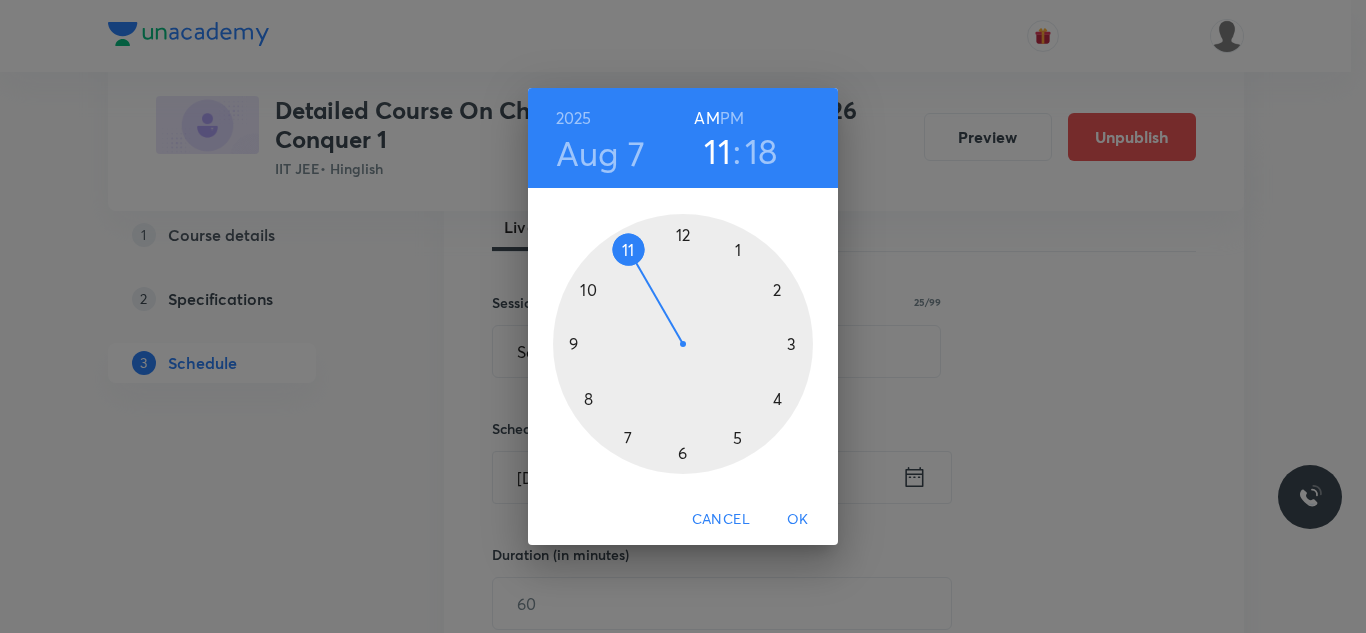 click at bounding box center [683, 344] 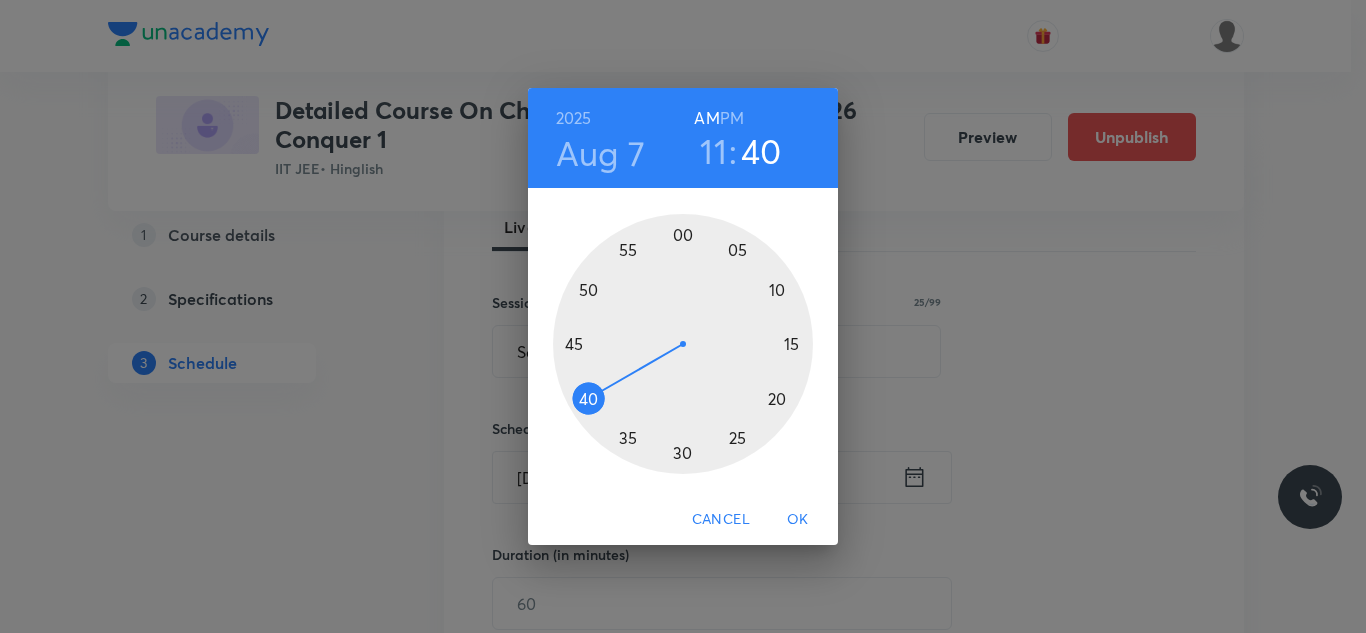 drag, startPoint x: 802, startPoint y: 389, endPoint x: 600, endPoint y: 393, distance: 202.0396 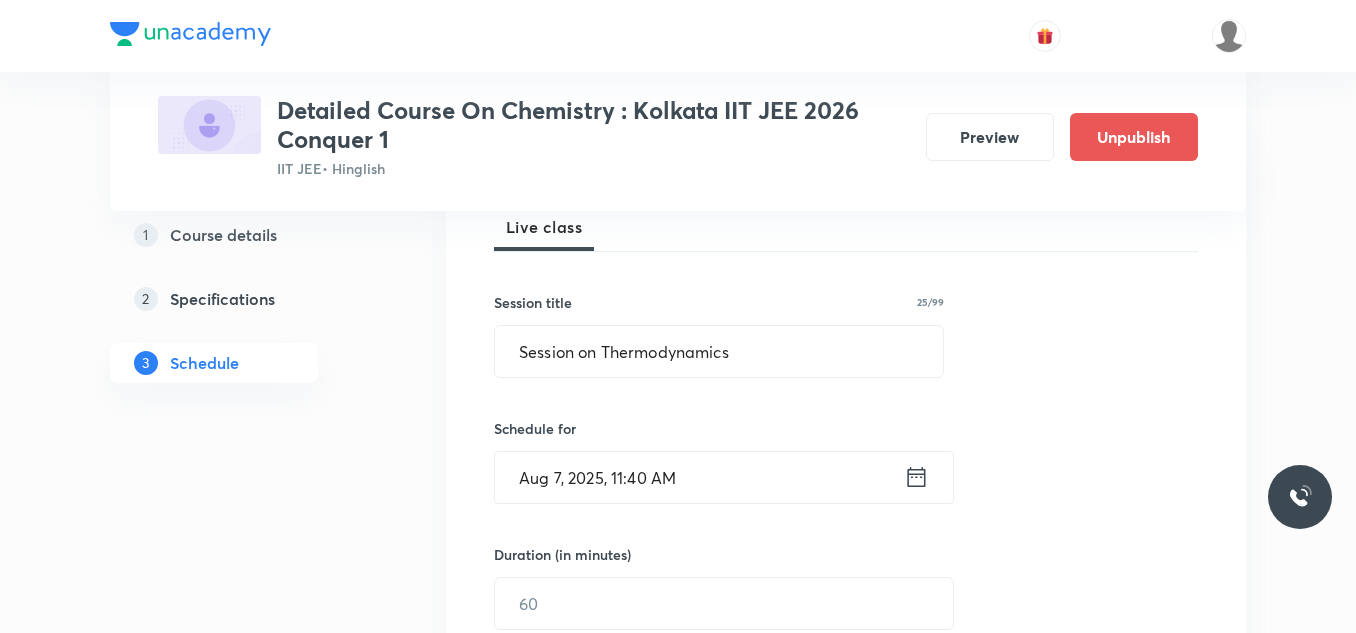 scroll, scrollTop: 400, scrollLeft: 0, axis: vertical 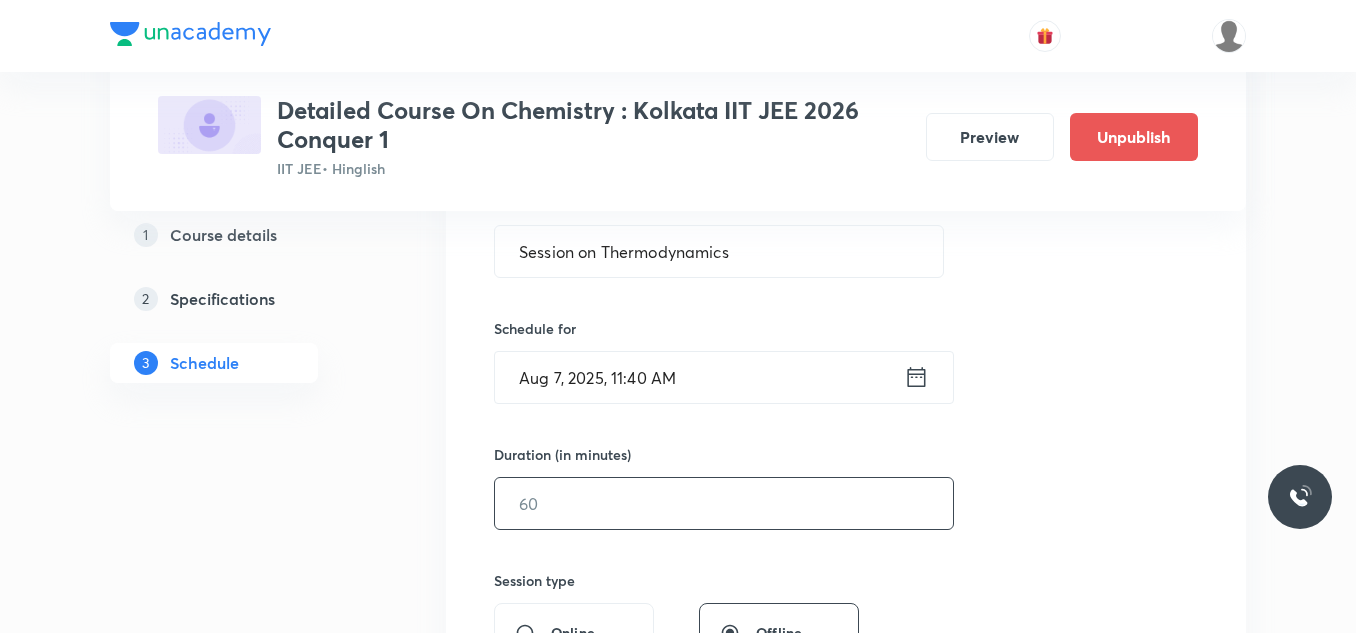 drag, startPoint x: 641, startPoint y: 503, endPoint x: 652, endPoint y: 484, distance: 21.954498 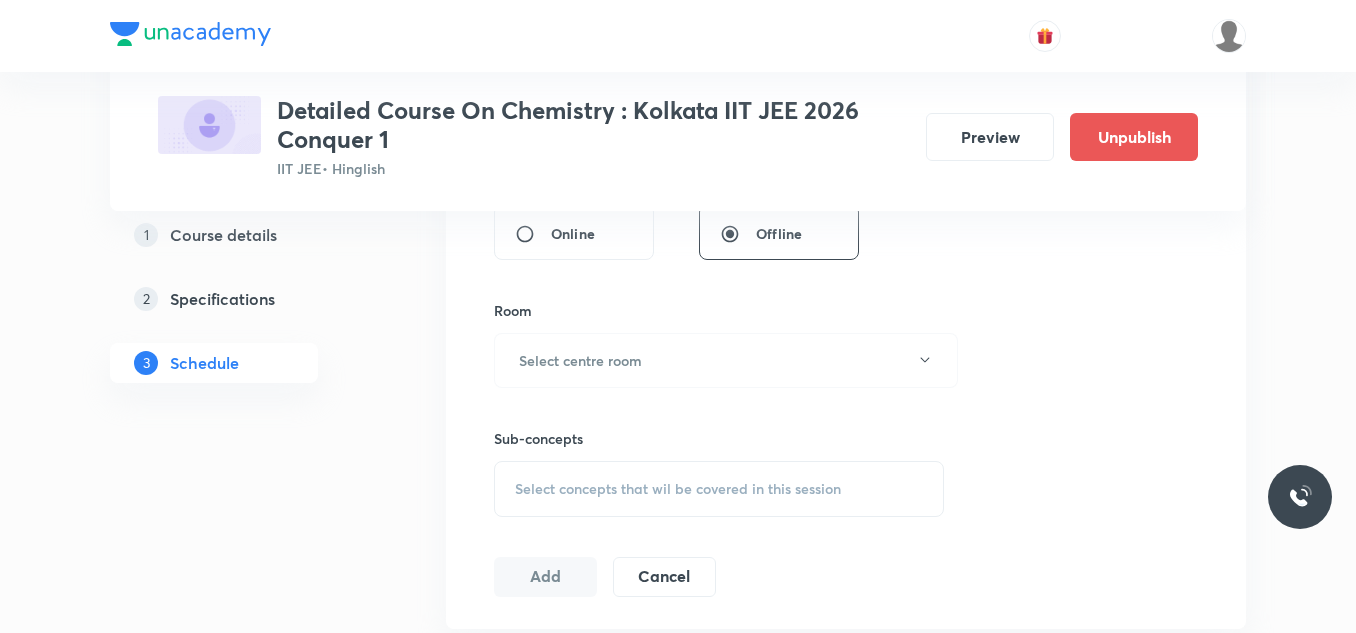 scroll, scrollTop: 800, scrollLeft: 0, axis: vertical 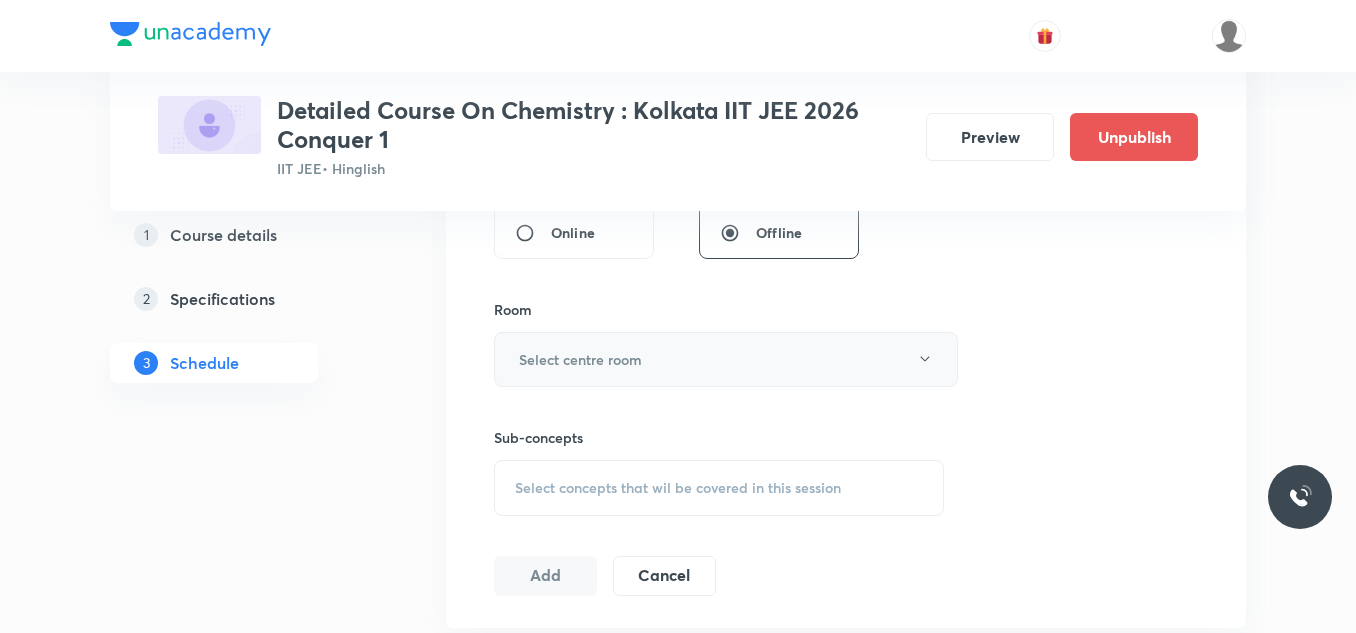type on "90" 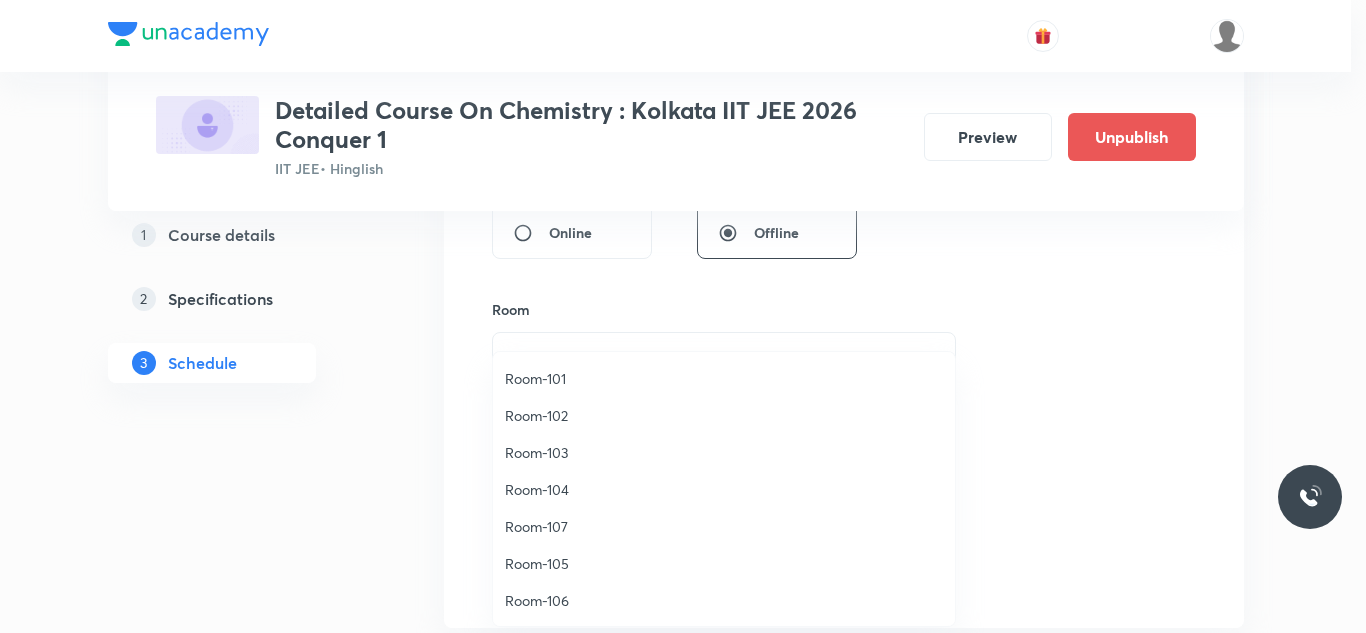 click on "Room-104" at bounding box center [724, 489] 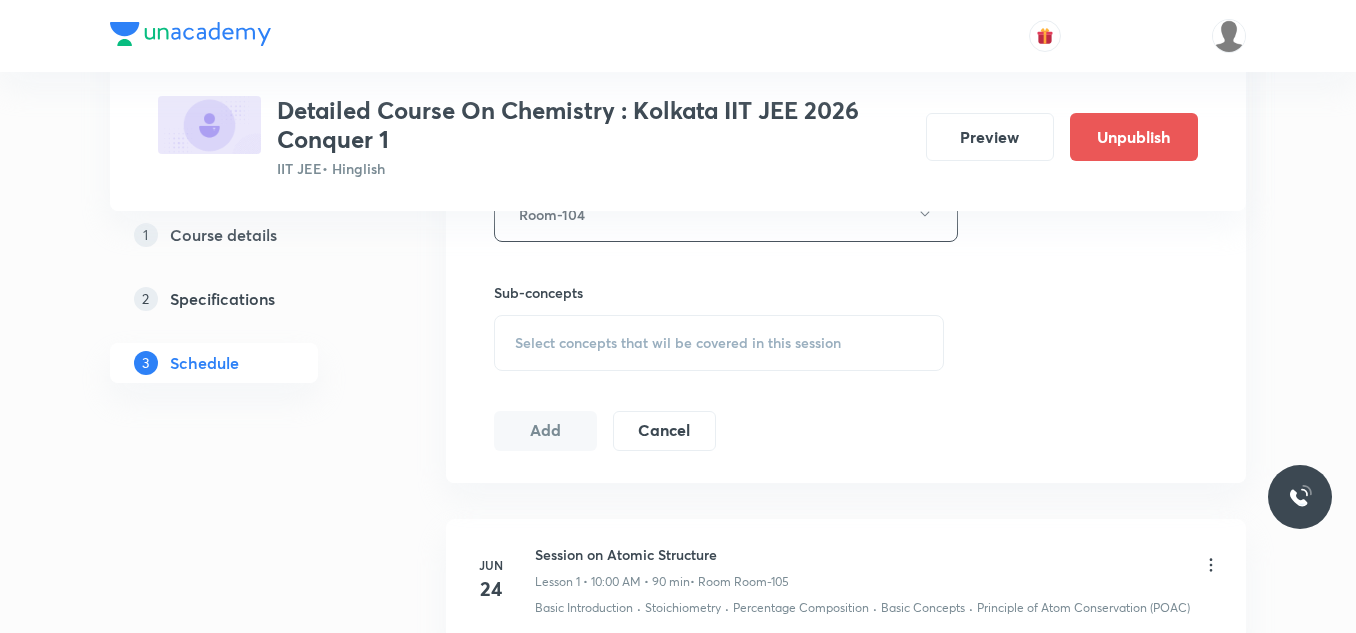 scroll, scrollTop: 1000, scrollLeft: 0, axis: vertical 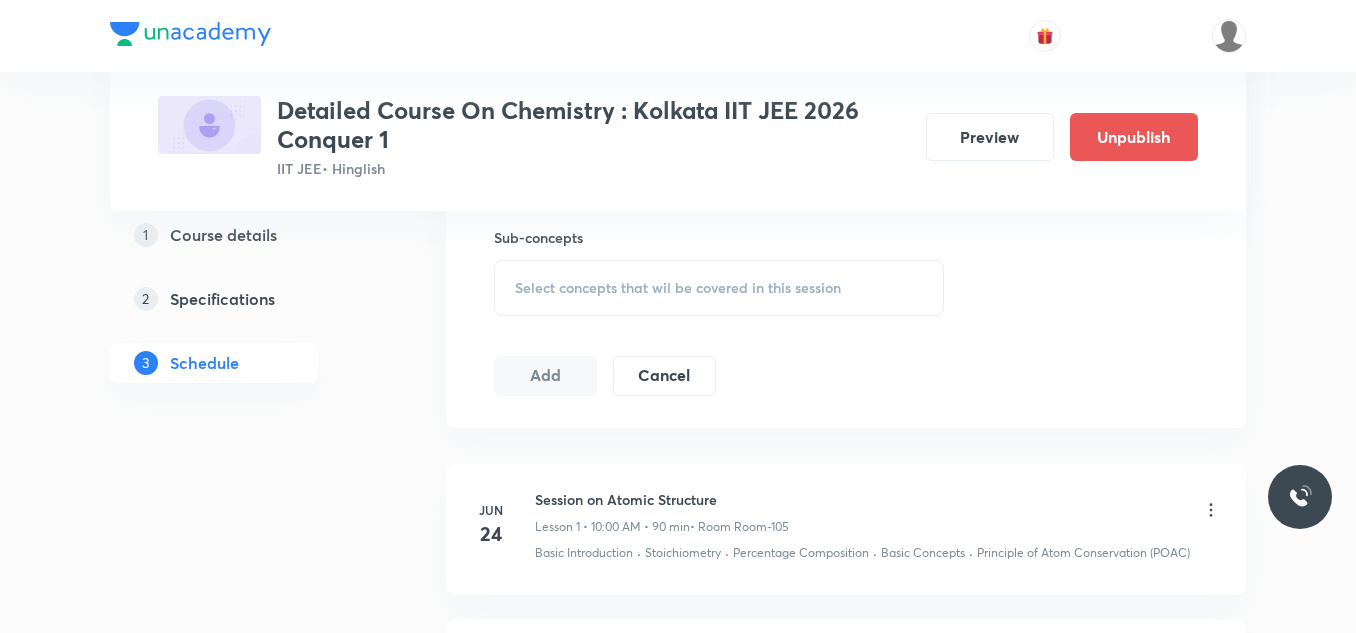 click on "Select concepts that wil be covered in this session" at bounding box center (719, 288) 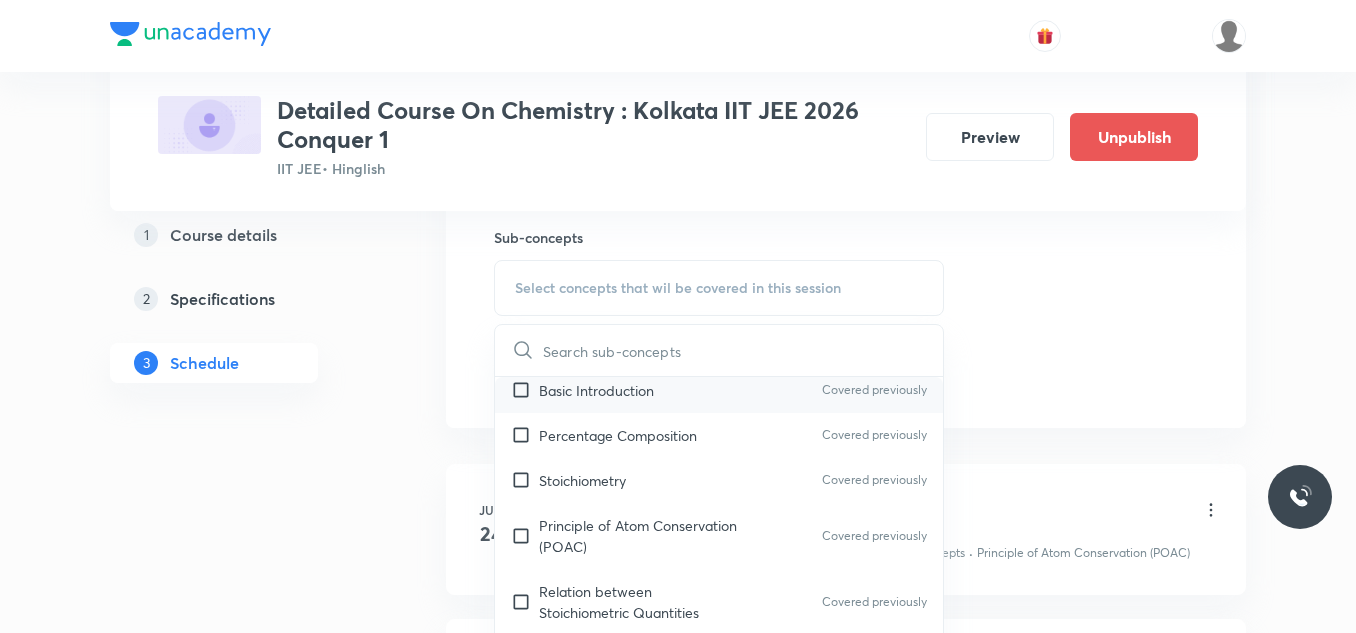 scroll, scrollTop: 100, scrollLeft: 0, axis: vertical 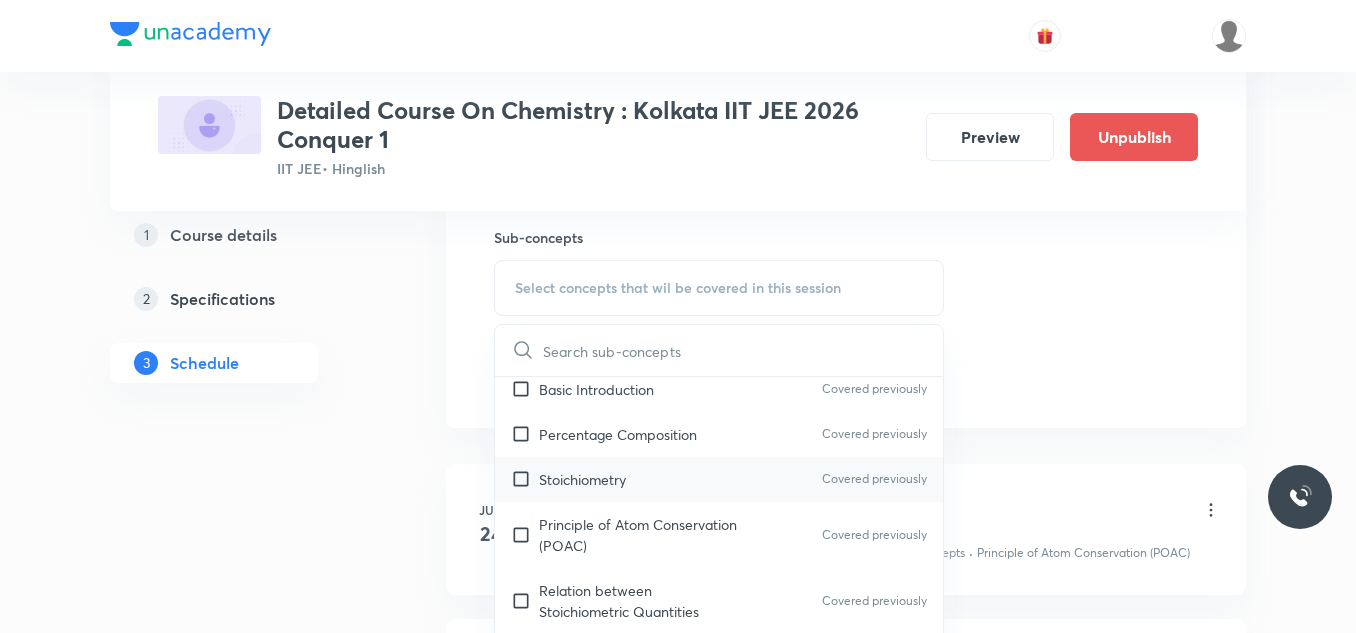 click on "Stoichiometry Covered previously" at bounding box center (719, 479) 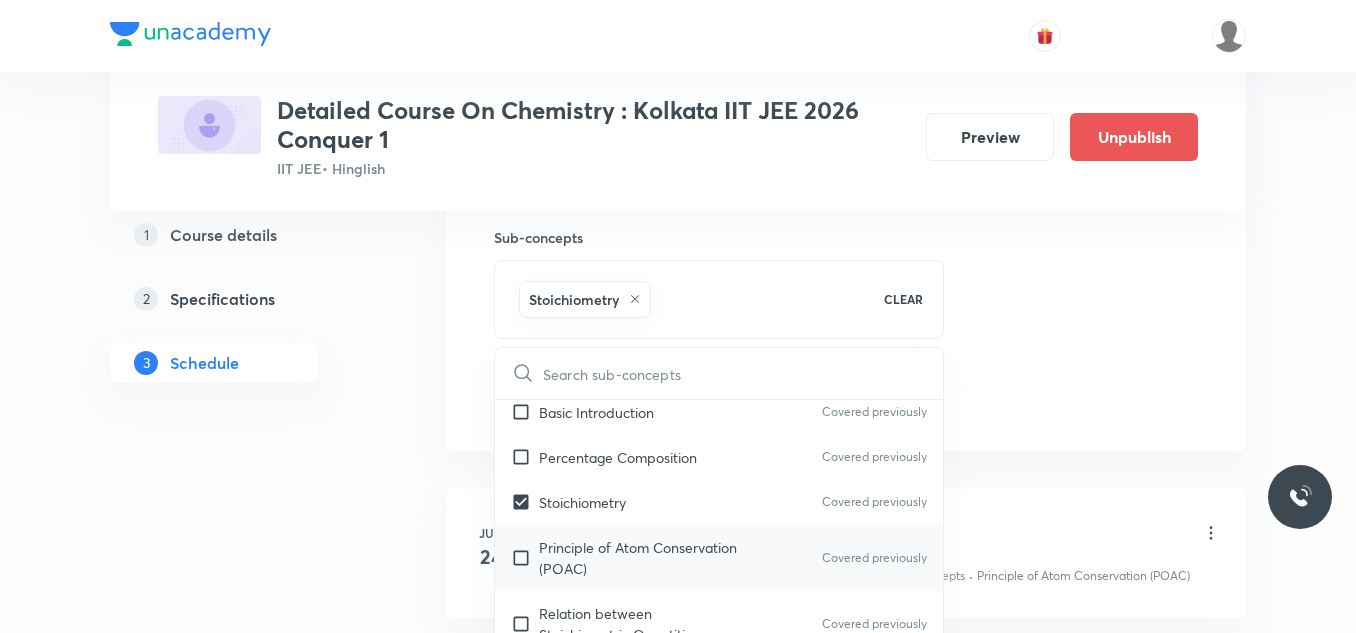 click on "Principle of Atom Conservation (POAC)" at bounding box center (640, 558) 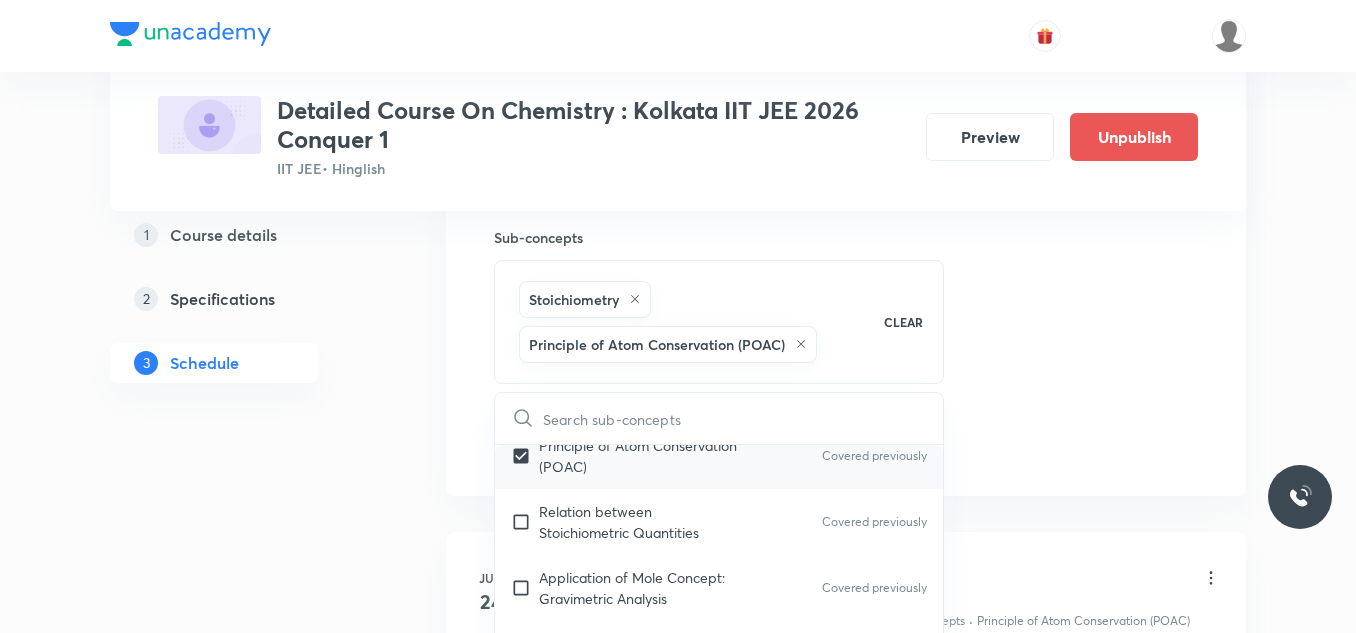 scroll, scrollTop: 300, scrollLeft: 0, axis: vertical 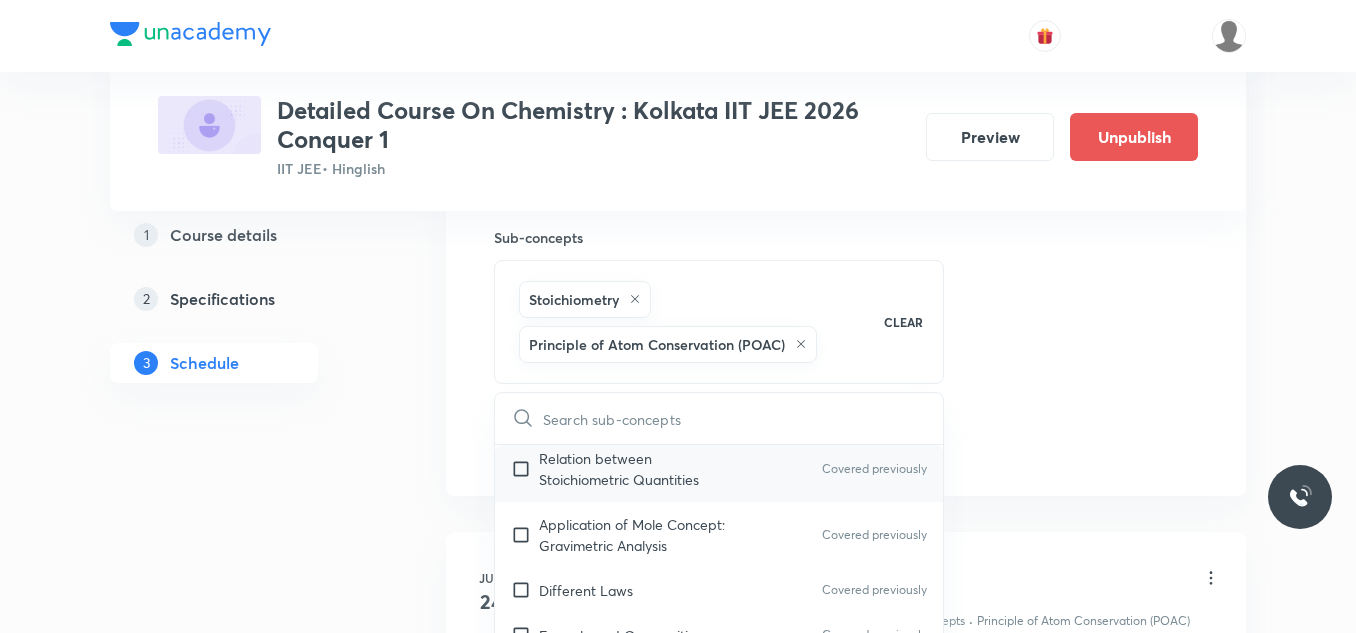 click on "Relation between Stoichiometric Quantities" at bounding box center [640, 469] 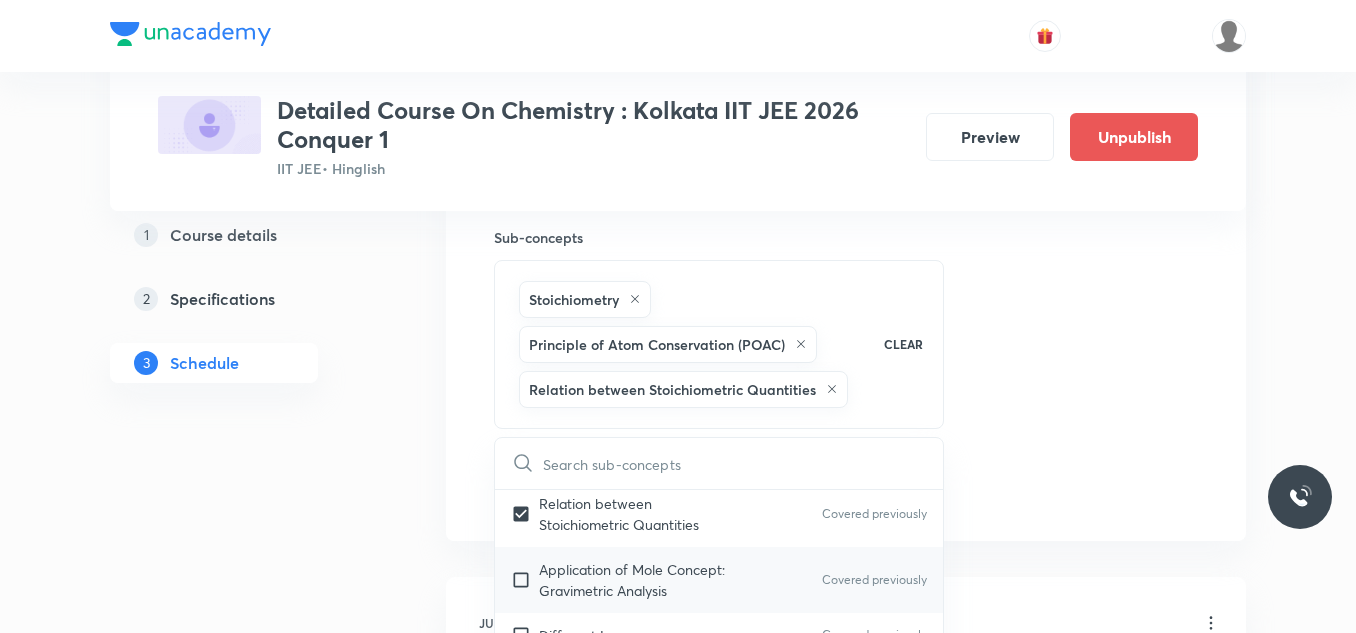 click on "Application of Mole Concept: Gravimetric Analysis" at bounding box center [640, 580] 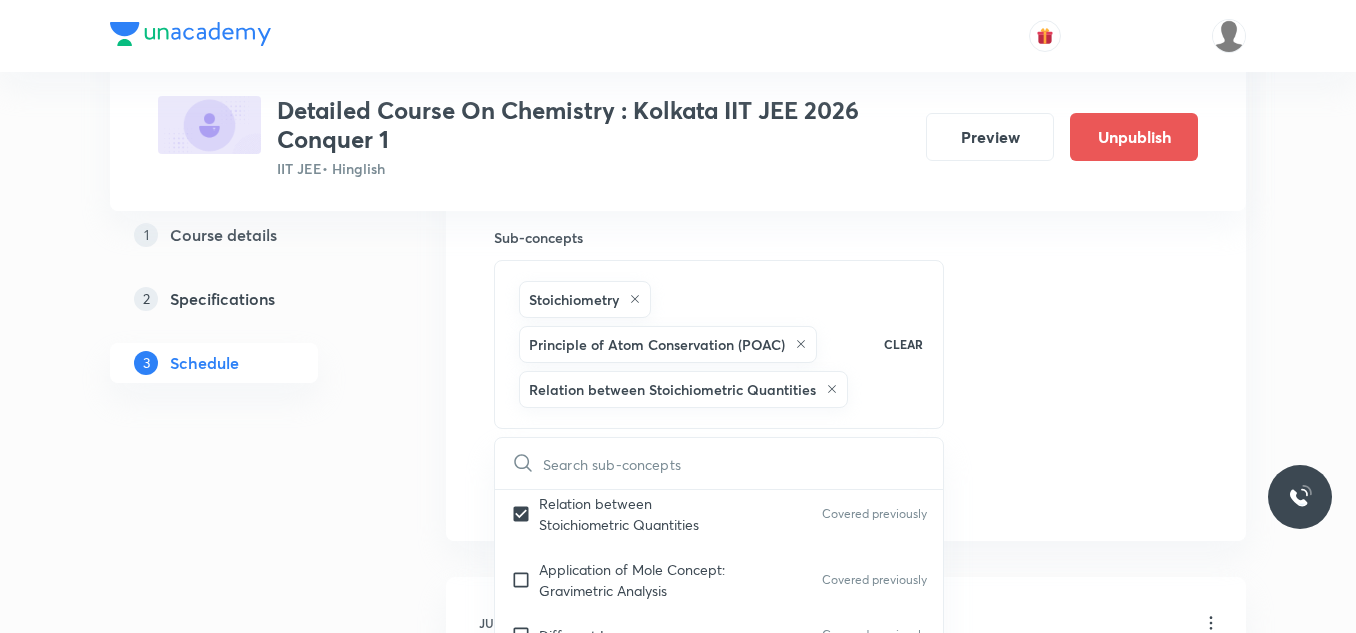 checkbox on "true" 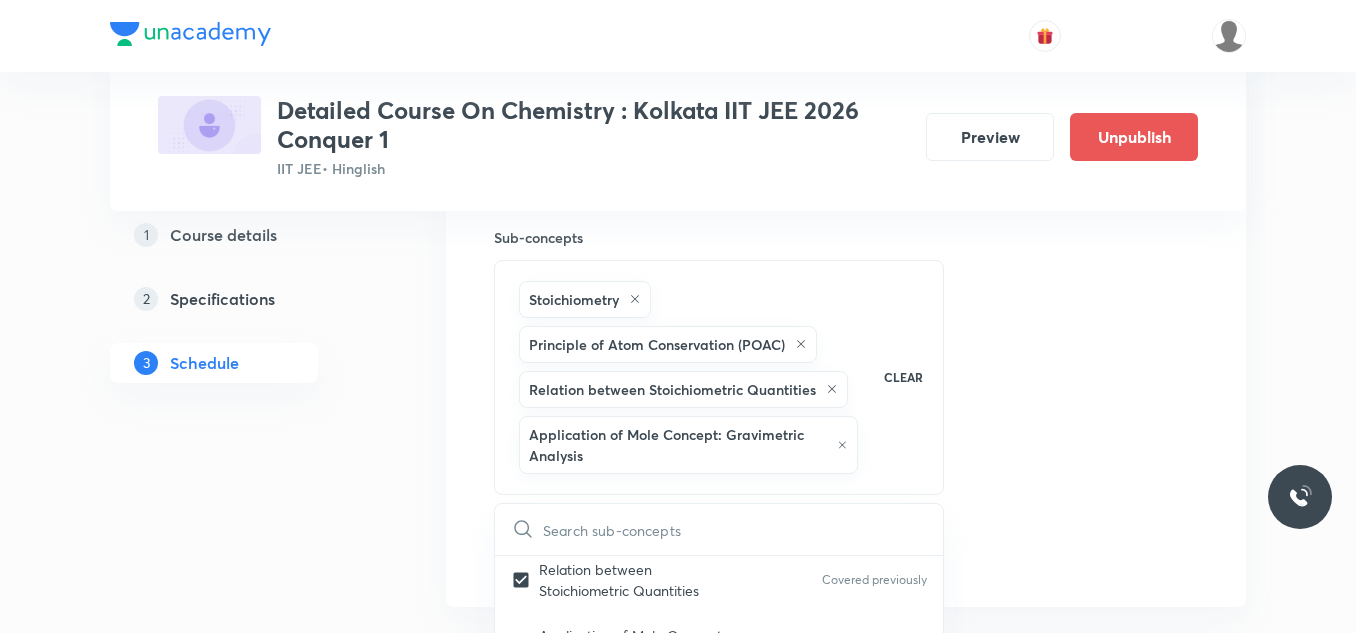 click on "Session  30 Live class Session title 25/99 Session on Thermodynamics ​ Schedule for Aug 7, 2025, 11:40 AM ​ Duration (in minutes) 90 ​   Session type Online Offline Room Room-104 Sub-concepts Stoichiometry Principle of Atom Conservation (POAC) Relation between Stoichiometric Quantities Application of Mole Concept: Gravimetric Analysis CLEAR ​ General Topics & Mole Concept Basic Concepts Covered previously Basic Introduction Covered previously Percentage Composition Covered previously Stoichiometry Covered previously Principle of Atom Conservation (POAC) Covered previously Relation between Stoichiometric Quantities Covered previously Application of Mole Concept: Gravimetric Analysis Covered previously Different Laws Covered previously Formula and Composition Covered previously Concentration Terms Covered previously Some basic concepts of Chemistry Covered previously Atomic Structure Discovery Of Electron Covered previously Some Prerequisites of Physics Covered previously Covered previously Bohr's Model" at bounding box center [846, 16] 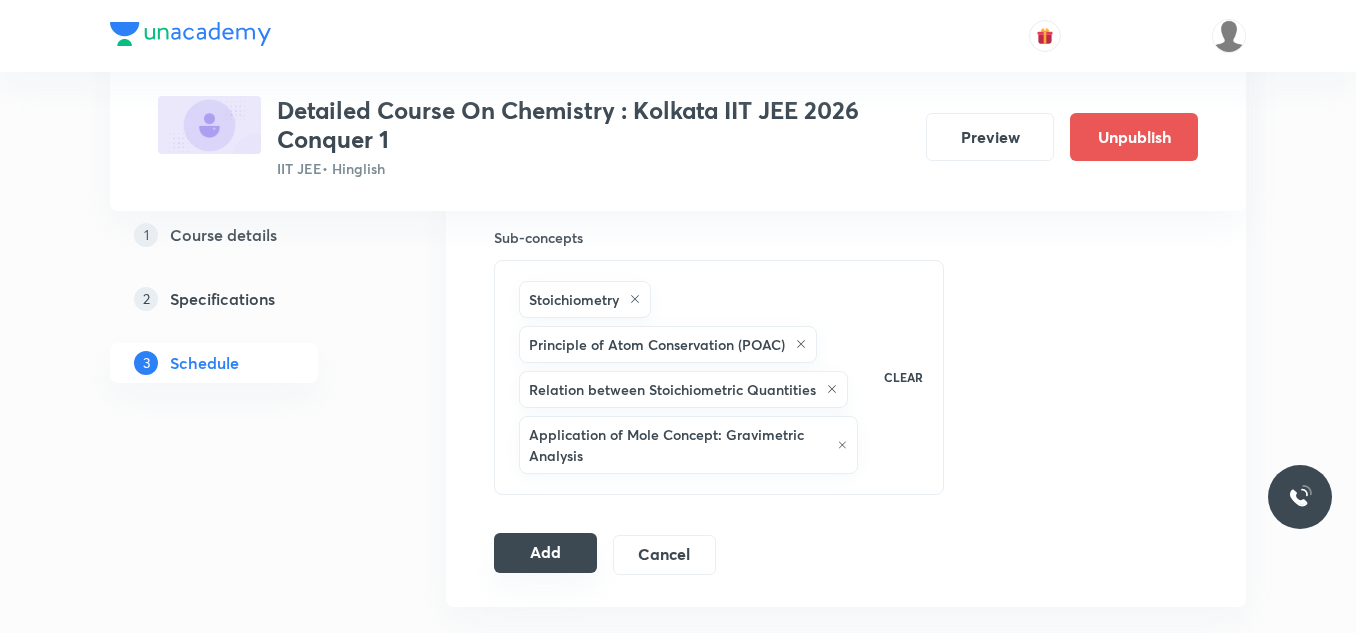 click on "Add" at bounding box center [545, 553] 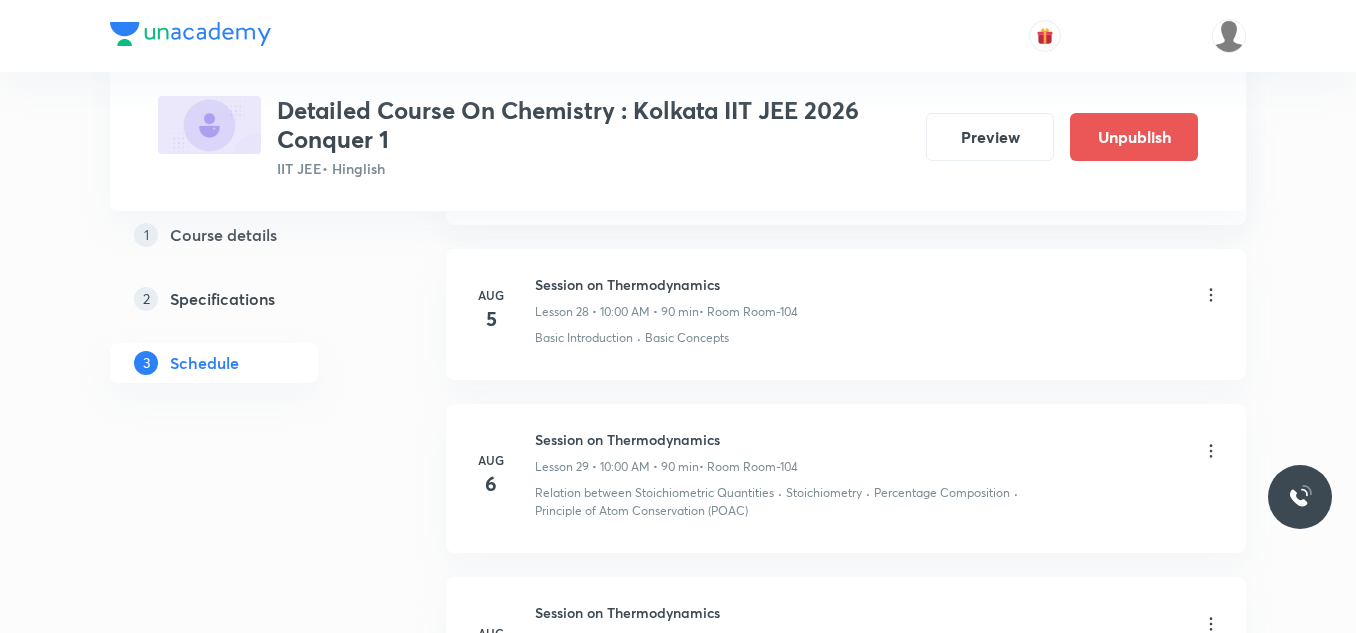 scroll, scrollTop: 5047, scrollLeft: 0, axis: vertical 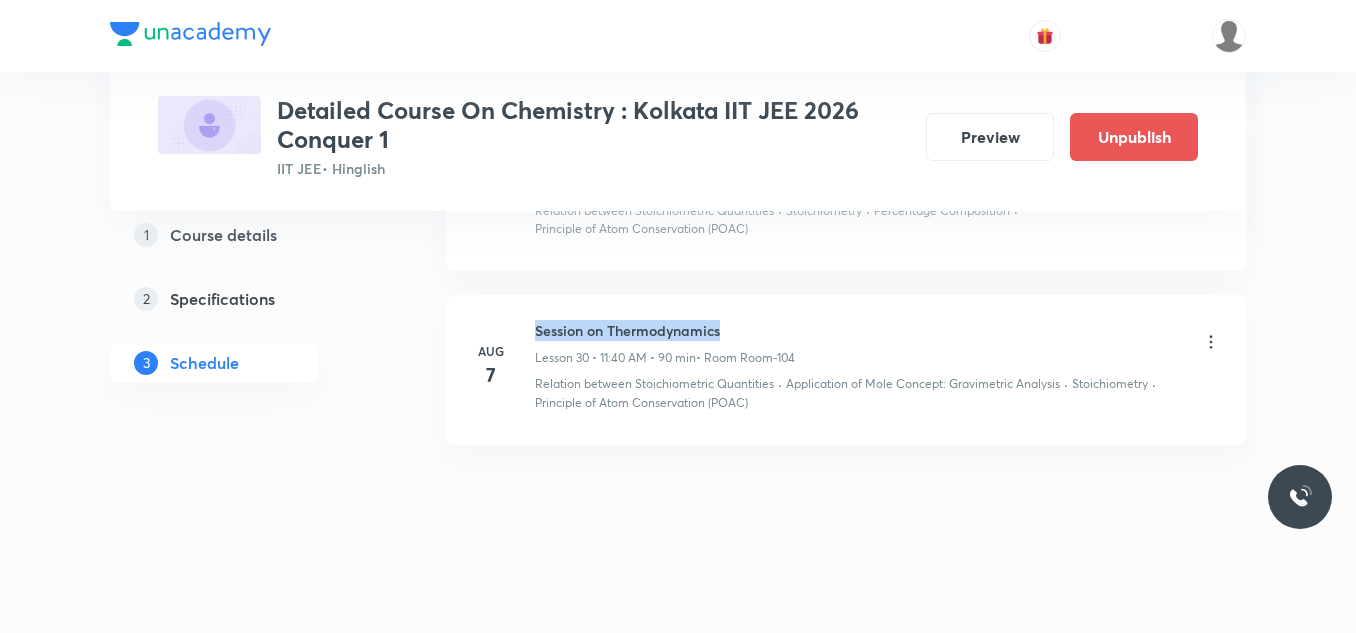 drag, startPoint x: 539, startPoint y: 326, endPoint x: 739, endPoint y: 323, distance: 200.02249 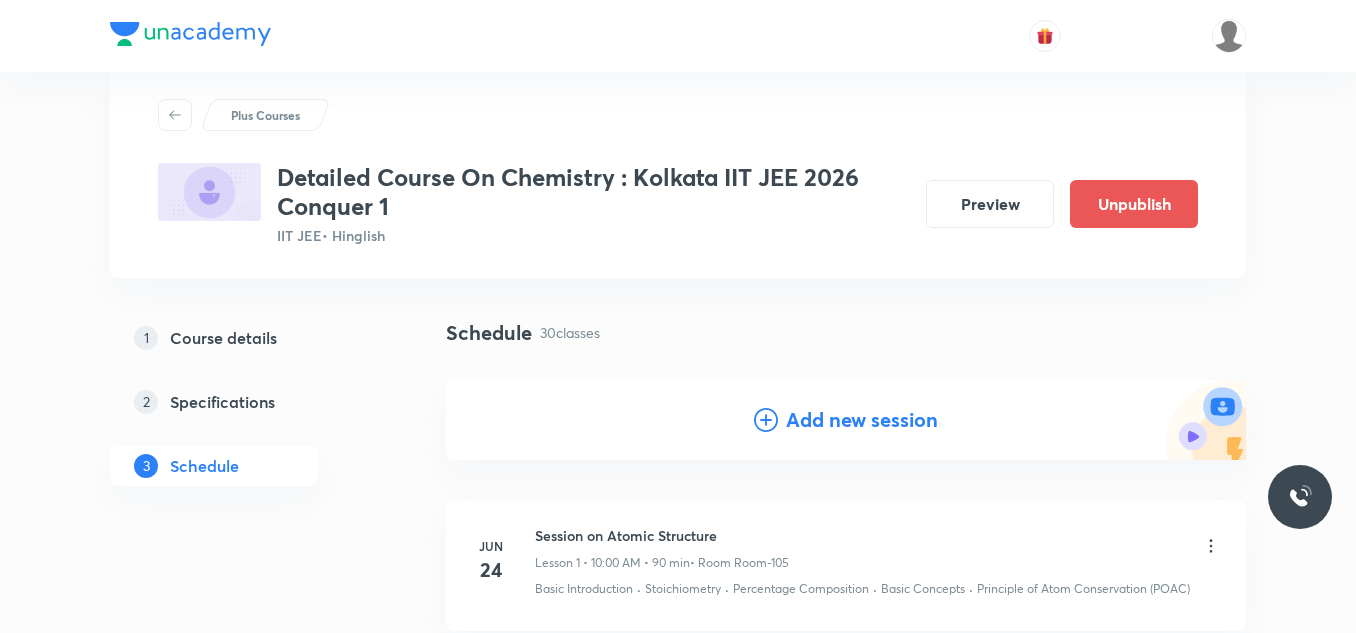 scroll, scrollTop: 0, scrollLeft: 0, axis: both 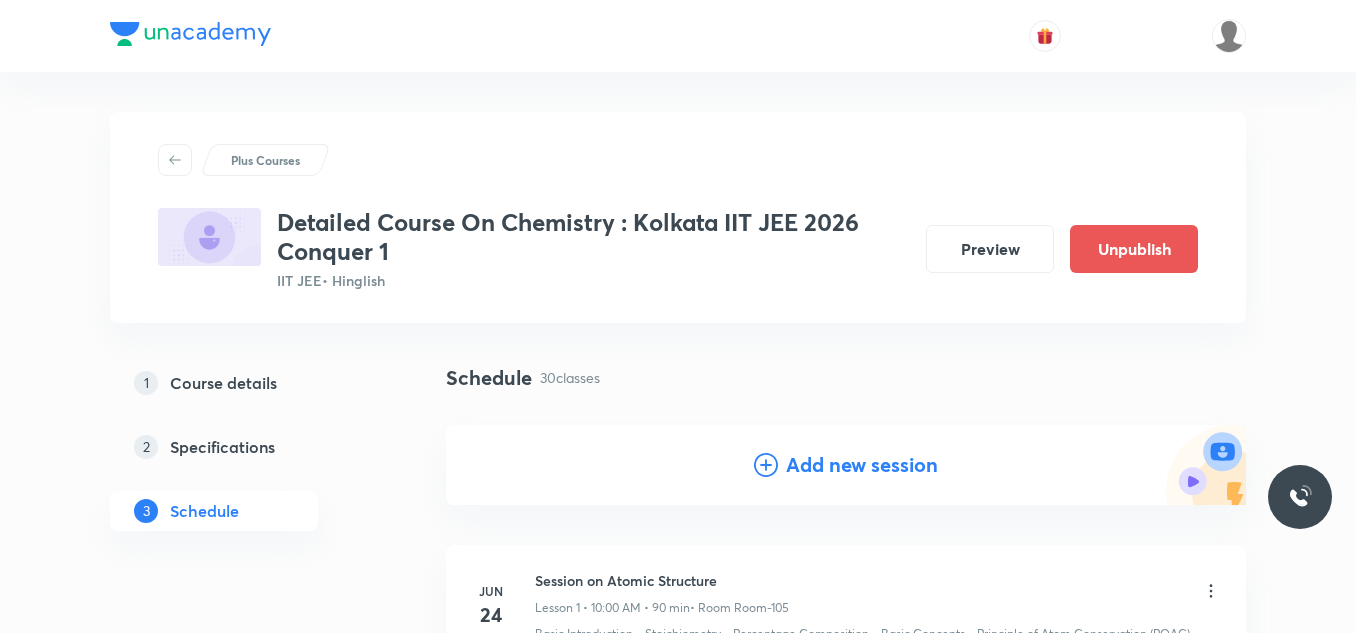 click on "Add new session" at bounding box center [862, 465] 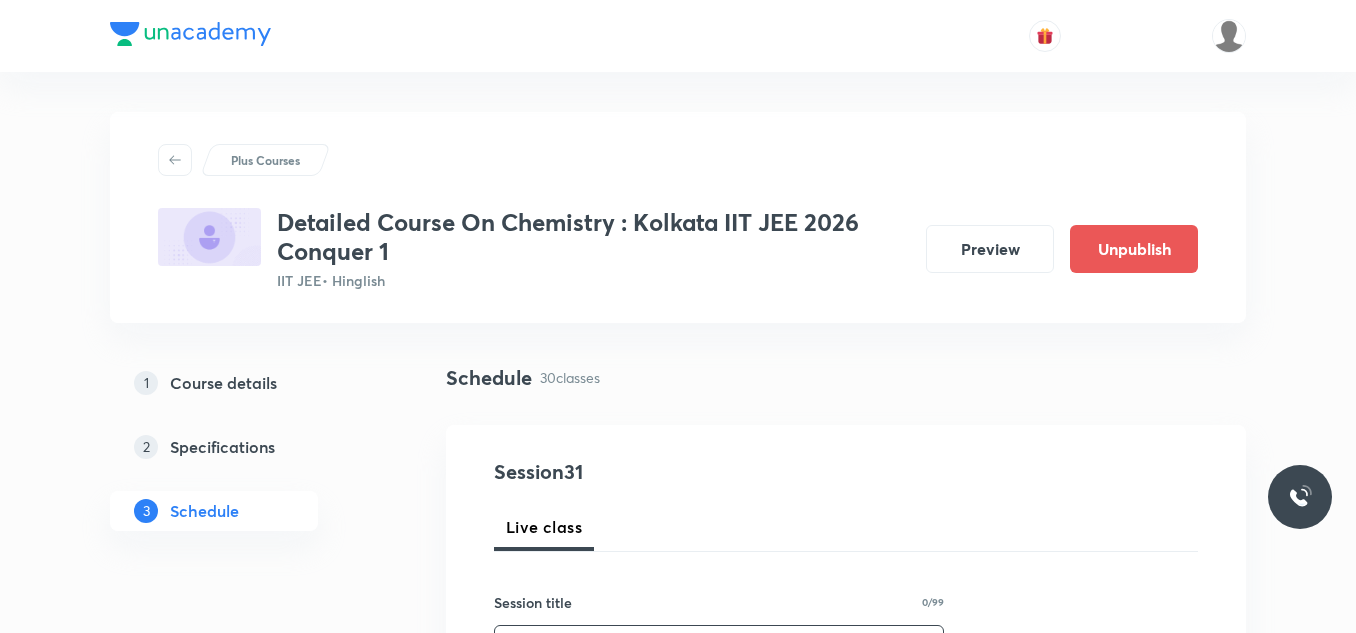scroll, scrollTop: 200, scrollLeft: 0, axis: vertical 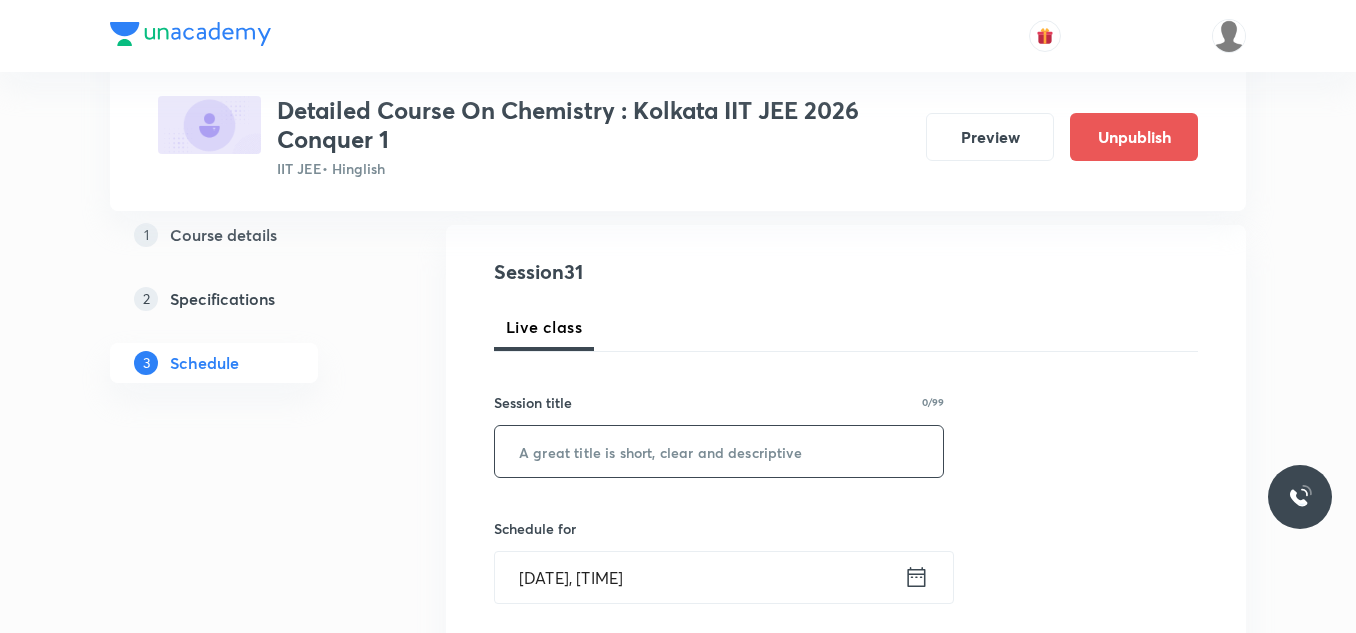 click at bounding box center [719, 451] 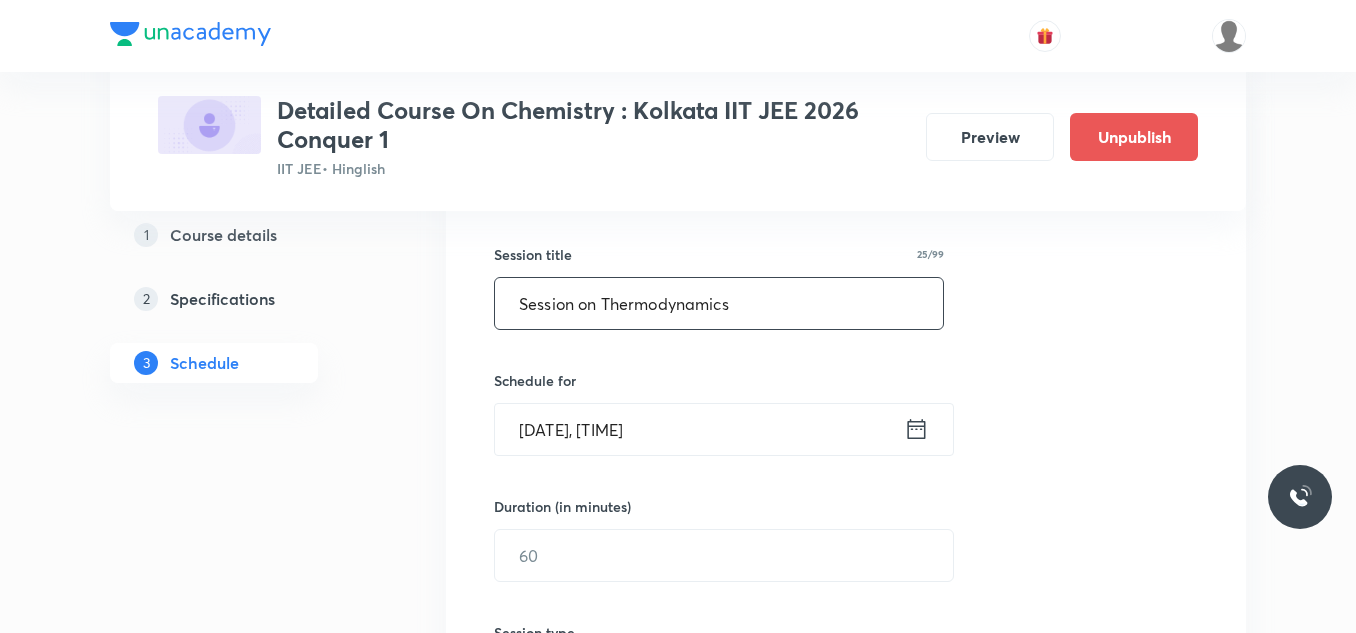 scroll, scrollTop: 400, scrollLeft: 0, axis: vertical 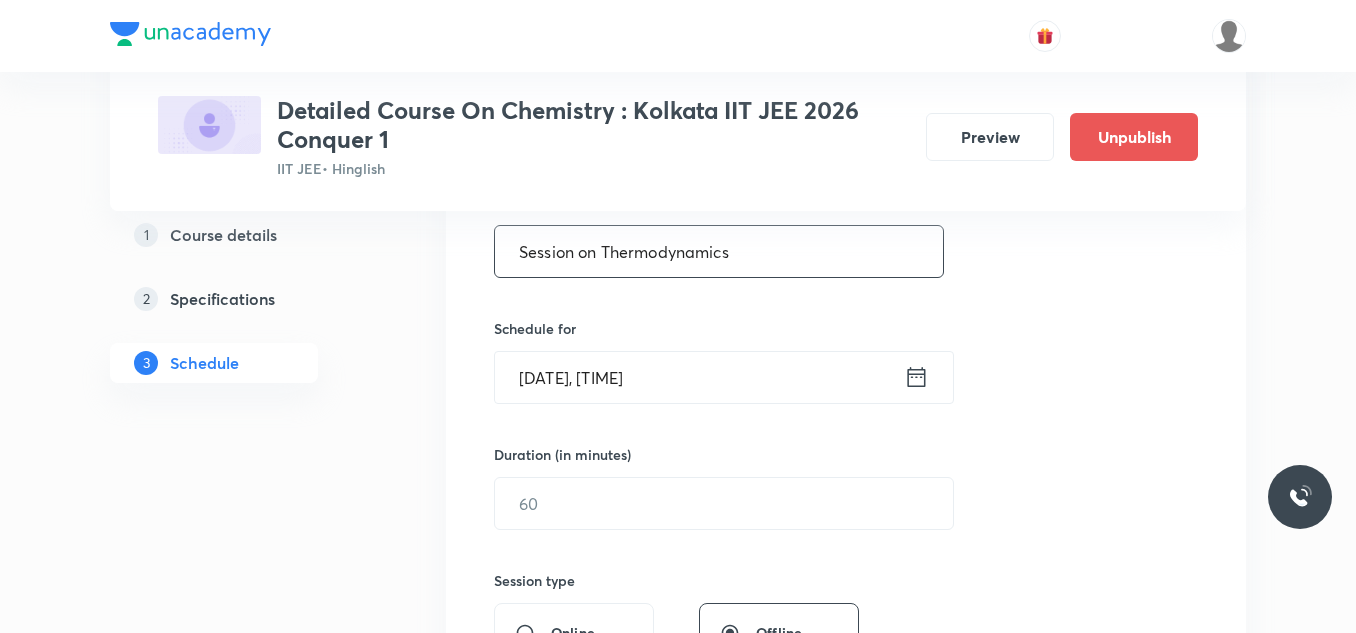 type on "Session on Thermodynamics" 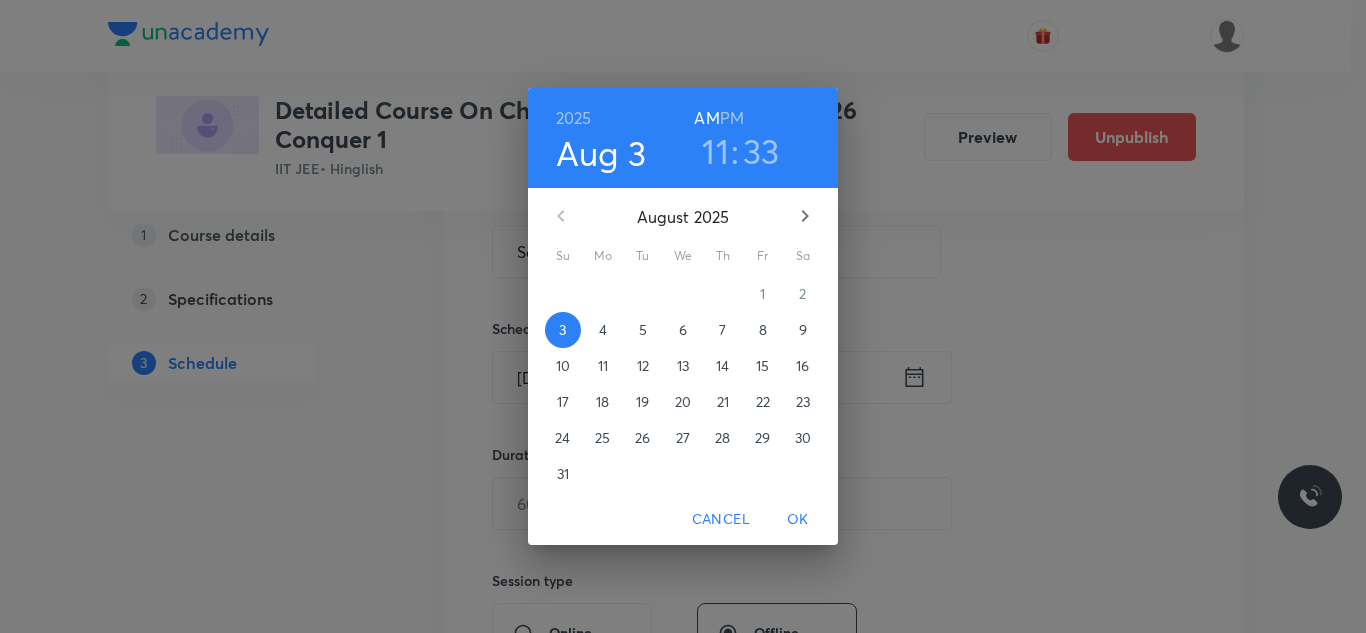click on "8" at bounding box center (763, 330) 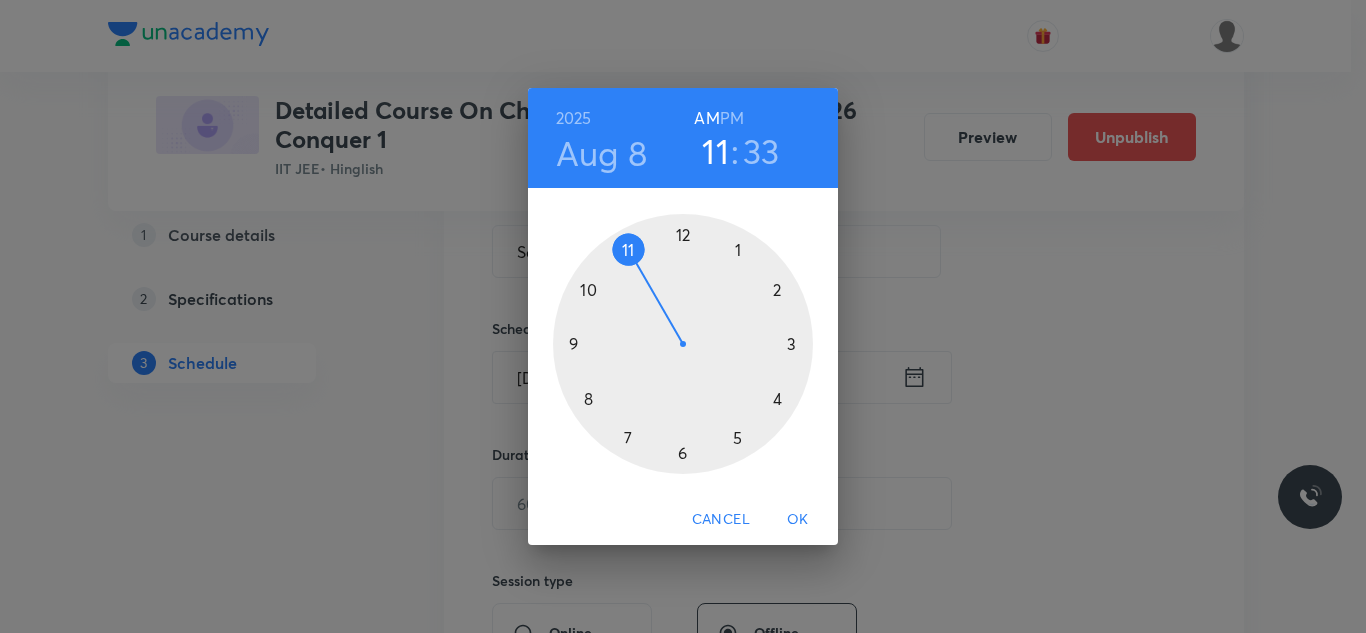 click at bounding box center (683, 344) 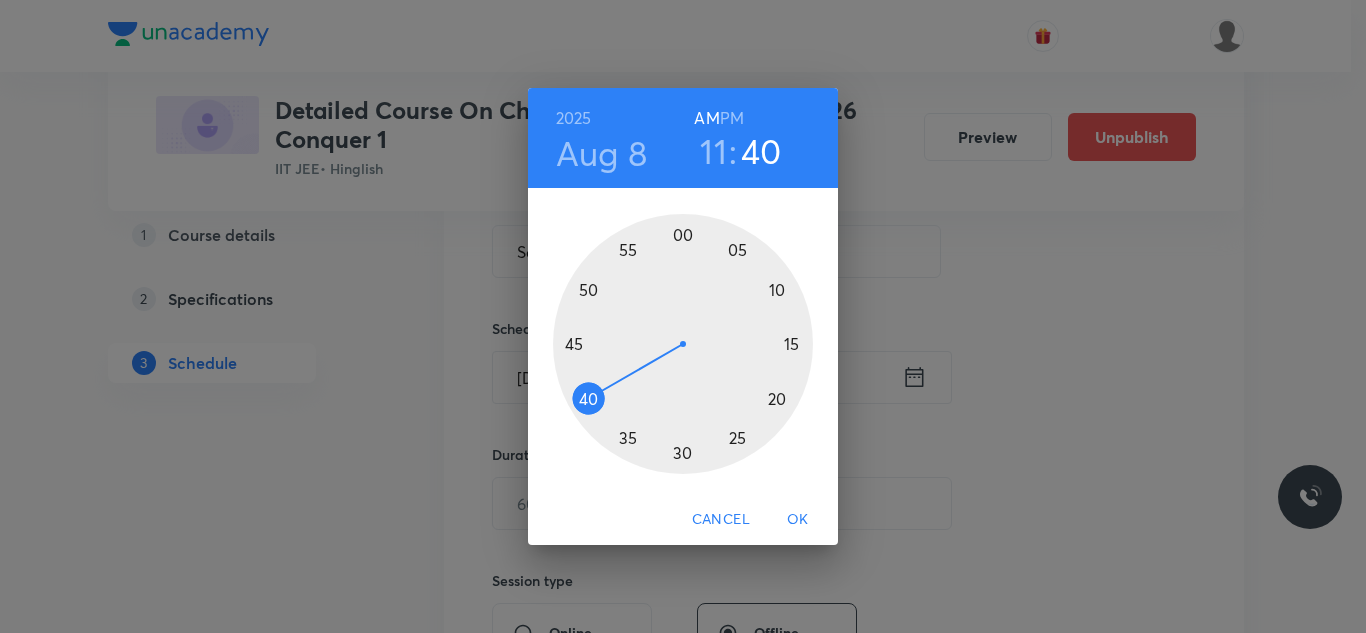 drag, startPoint x: 642, startPoint y: 442, endPoint x: 582, endPoint y: 404, distance: 71.021126 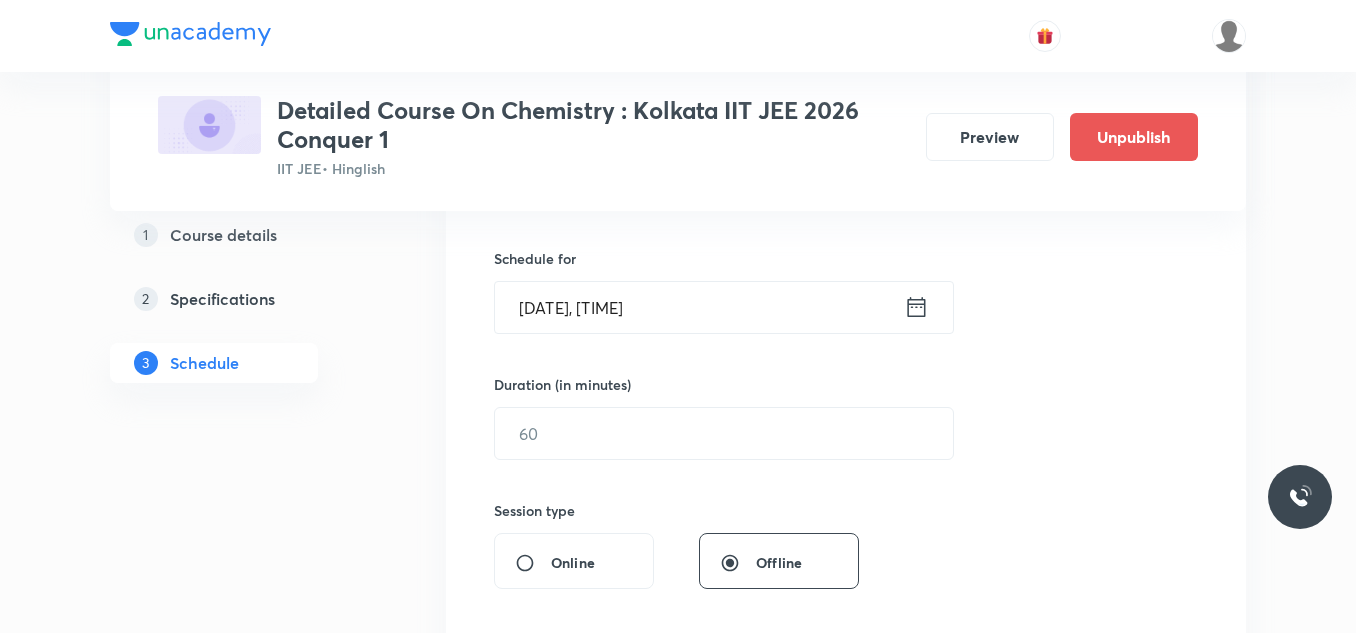scroll, scrollTop: 500, scrollLeft: 0, axis: vertical 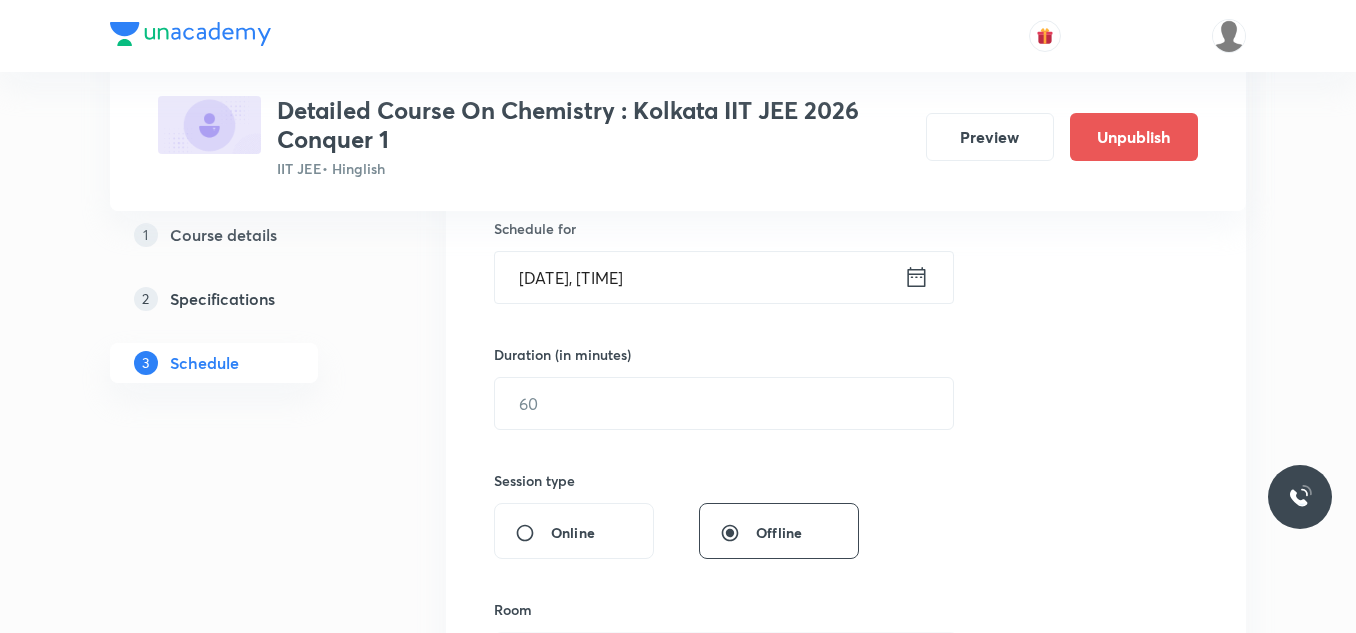click at bounding box center (724, 403) 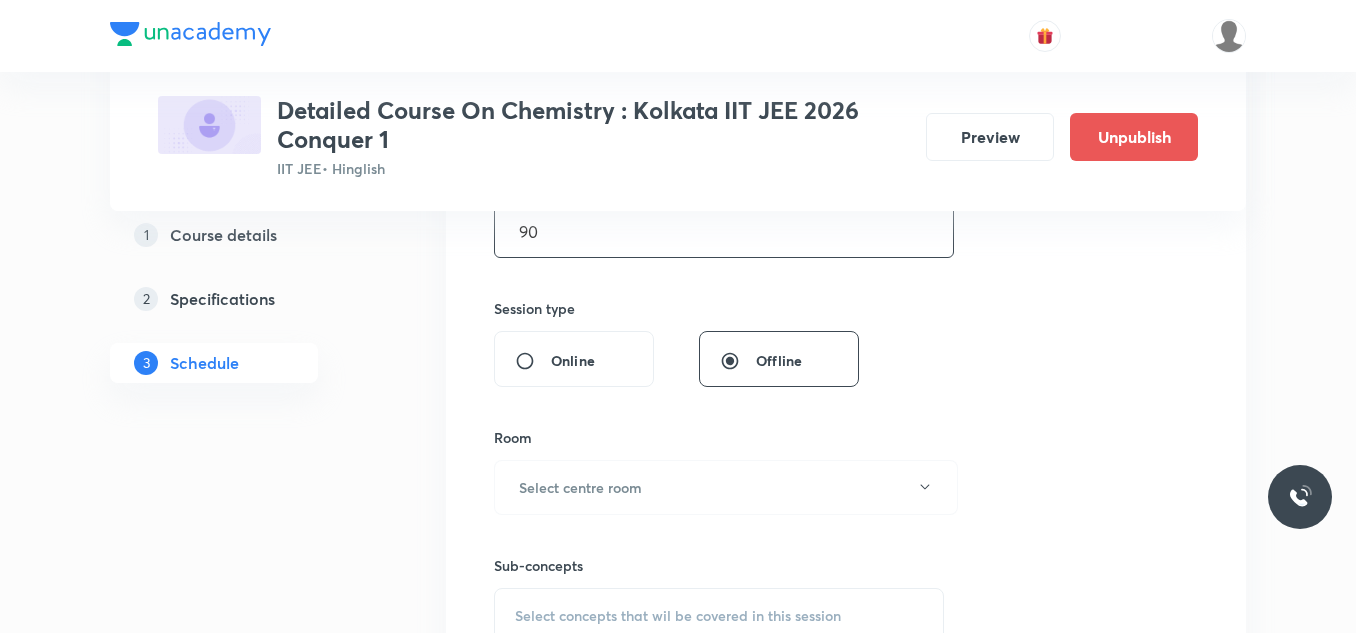 scroll, scrollTop: 700, scrollLeft: 0, axis: vertical 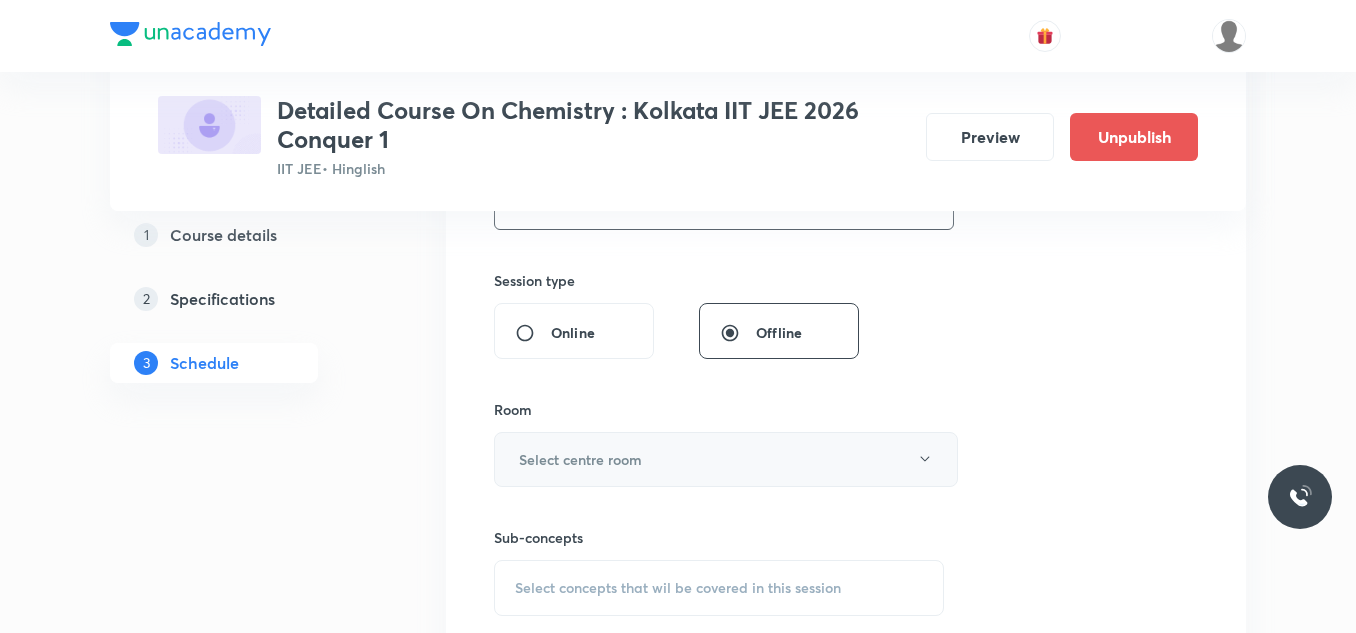 type on "90" 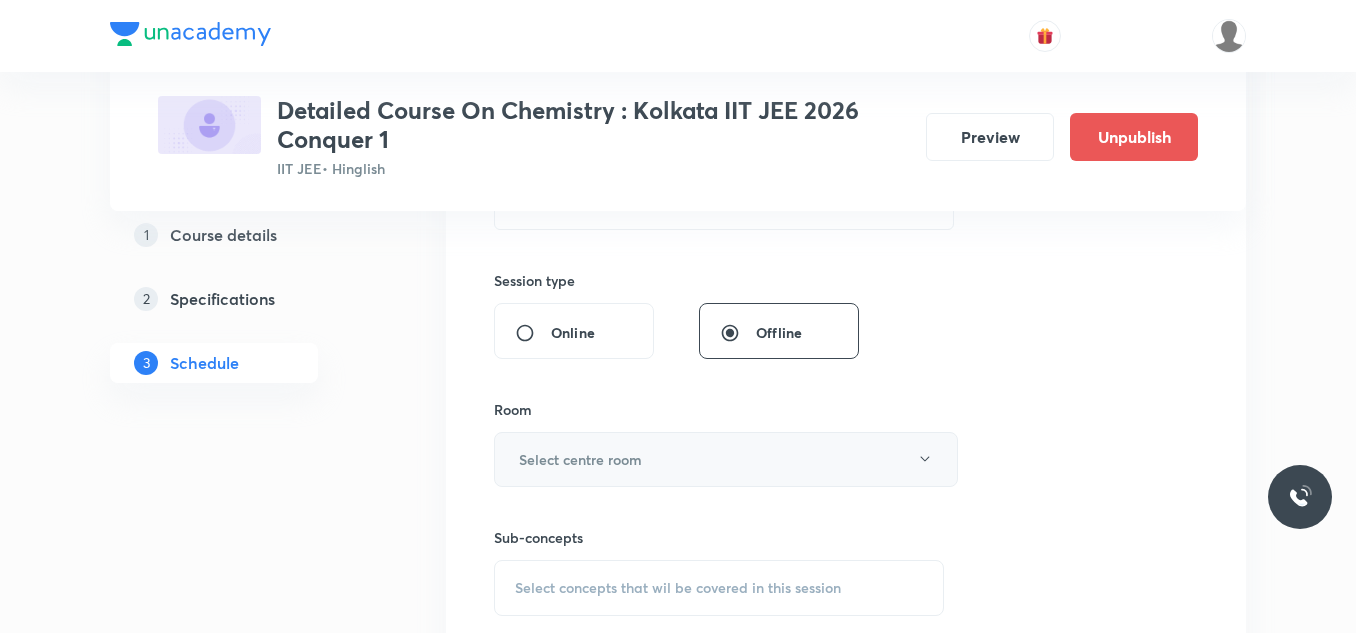 click on "Select centre room" at bounding box center [580, 459] 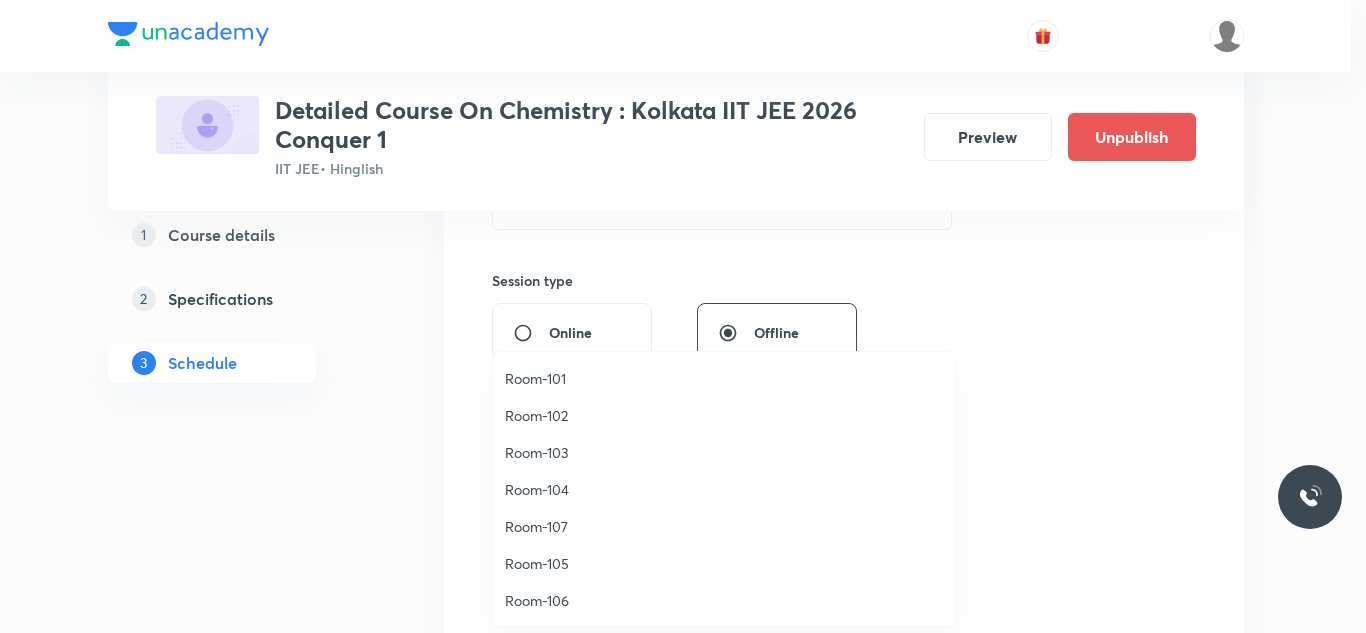 click on "Room-105" at bounding box center (724, 563) 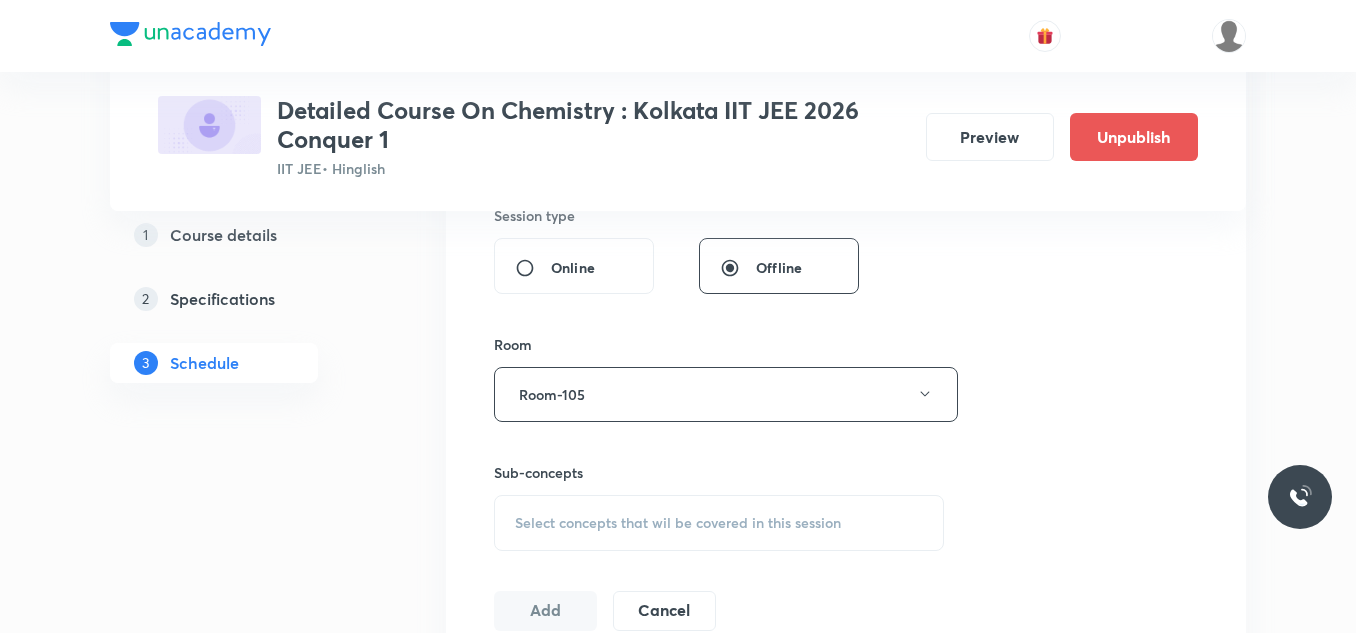 scroll, scrollTop: 800, scrollLeft: 0, axis: vertical 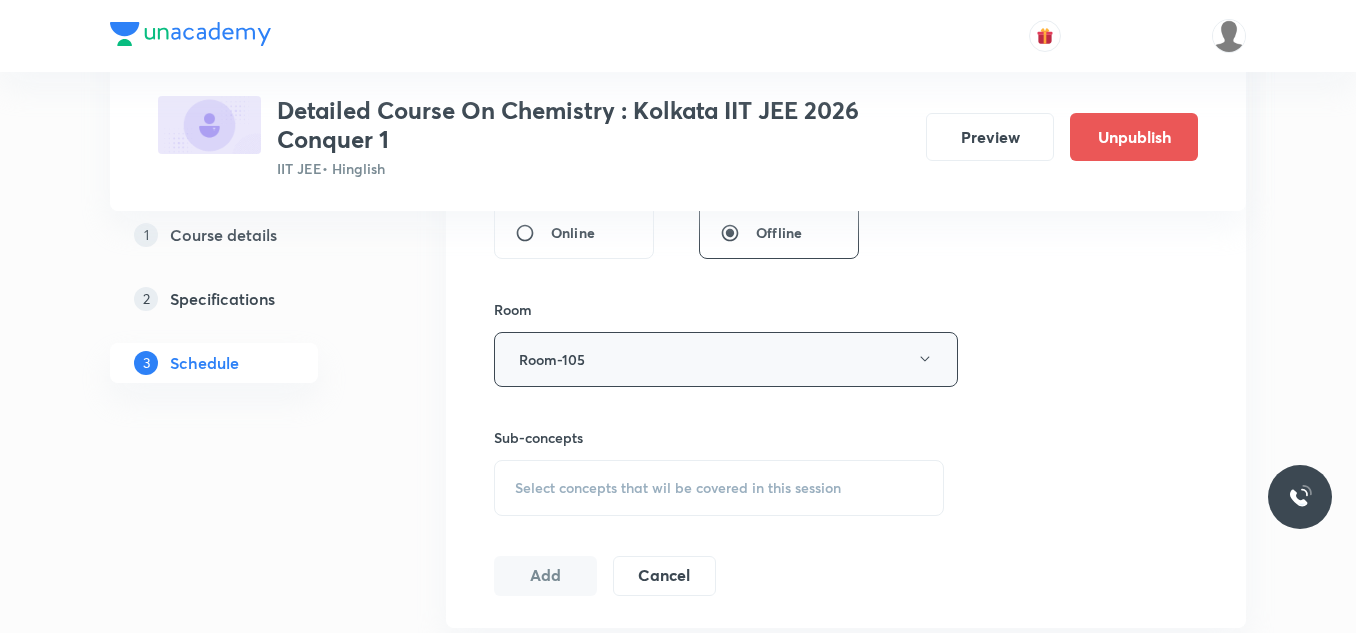 click on "Room-105" at bounding box center (726, 359) 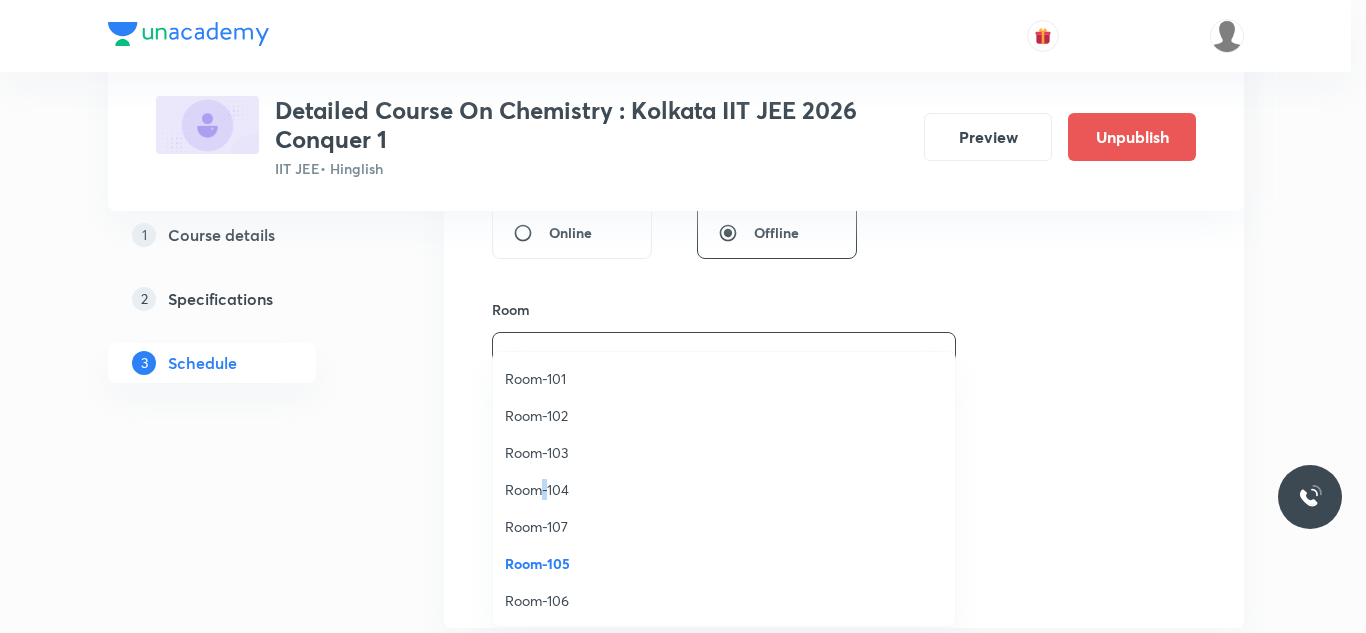 click on "Room-104" at bounding box center [724, 489] 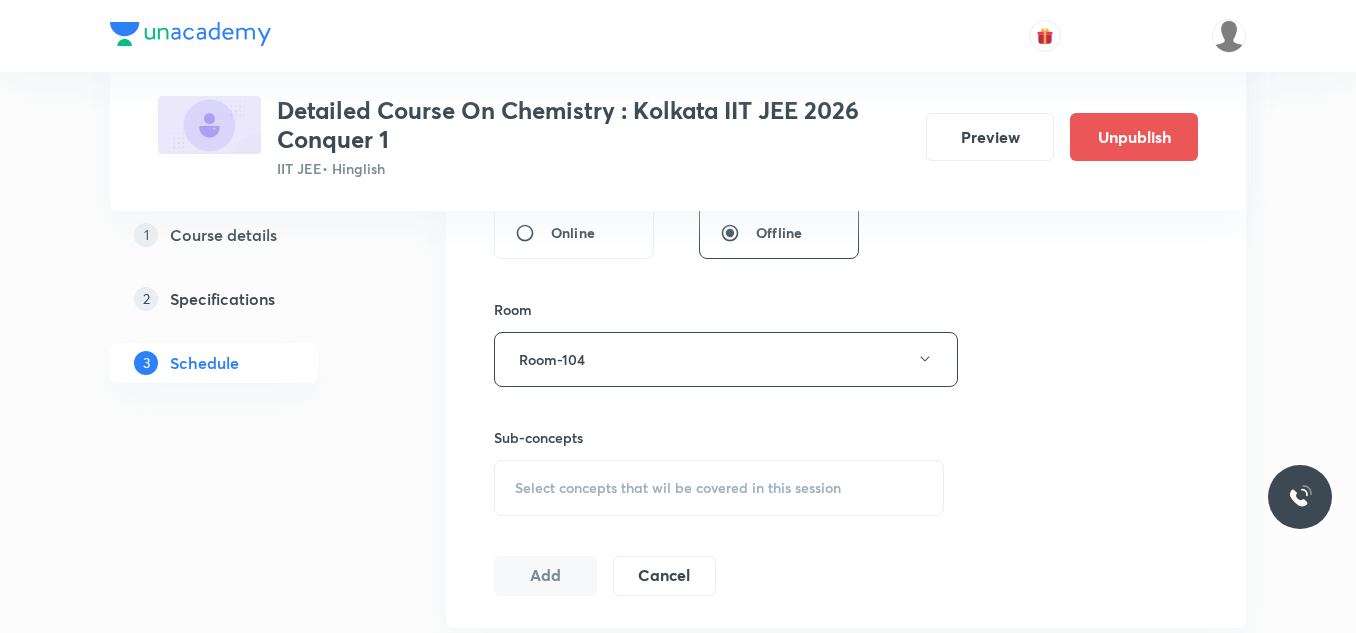 click on "Select concepts that wil be covered in this session" at bounding box center (678, 488) 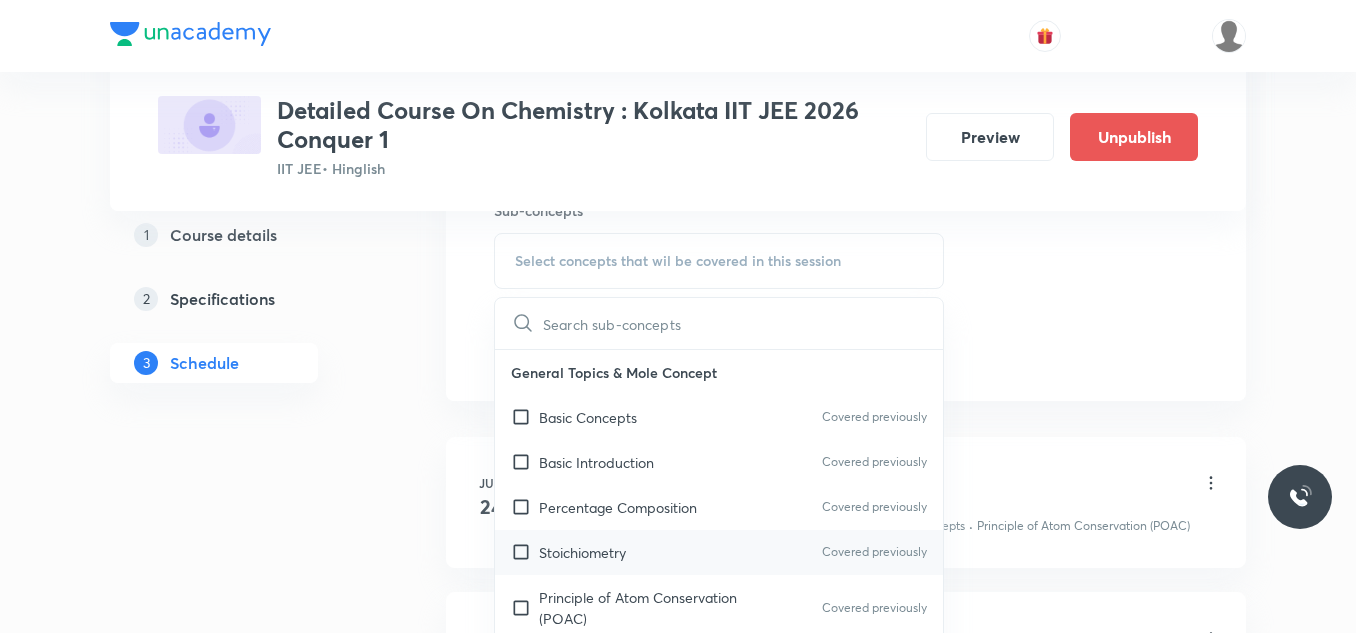 scroll, scrollTop: 1100, scrollLeft: 0, axis: vertical 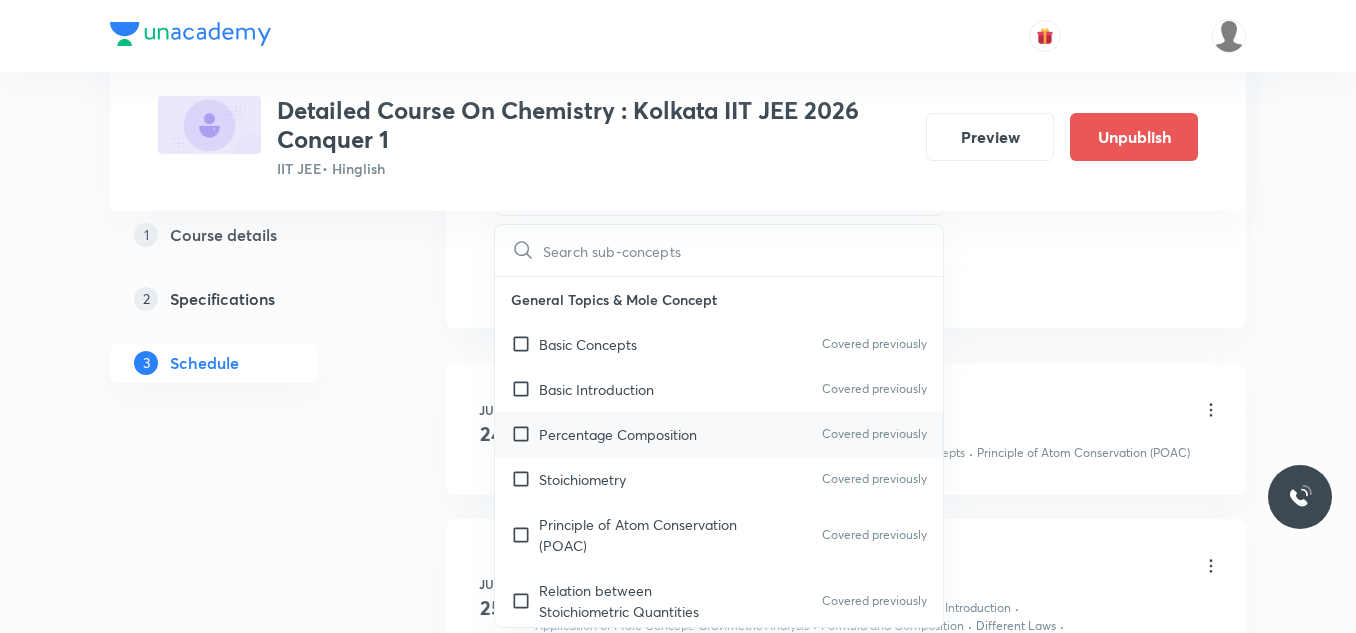 click on "Percentage Composition" at bounding box center (618, 434) 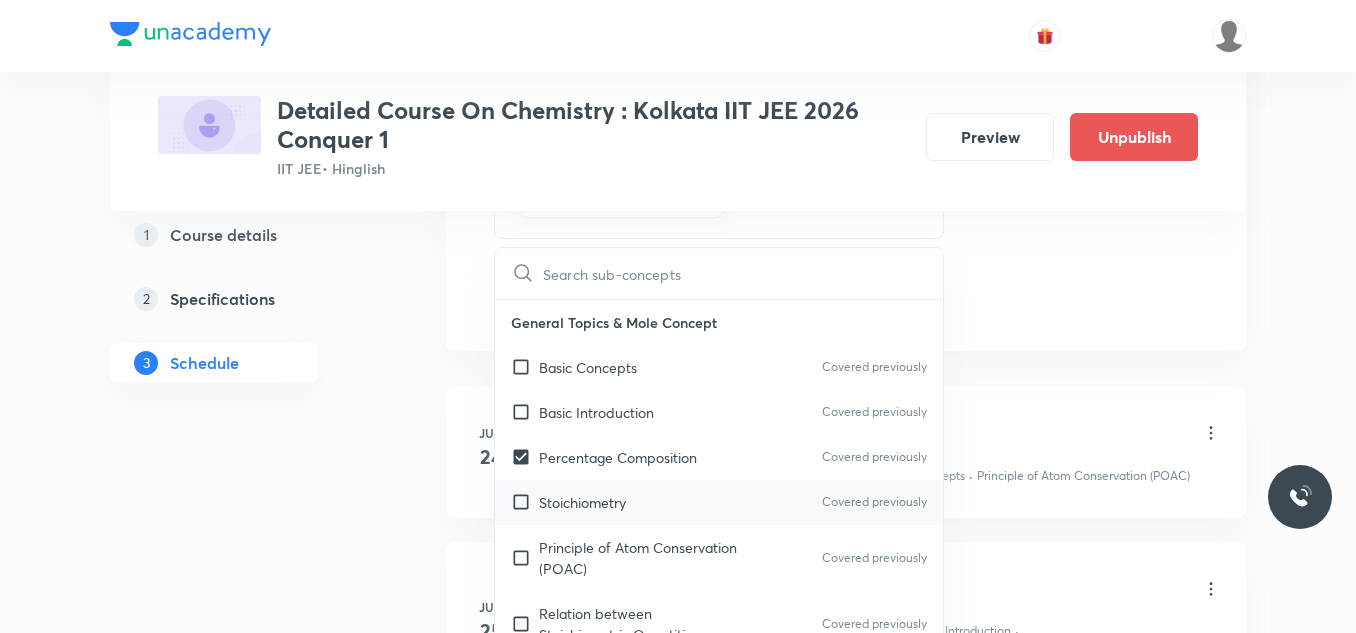 click on "Stoichiometry Covered previously" at bounding box center [719, 502] 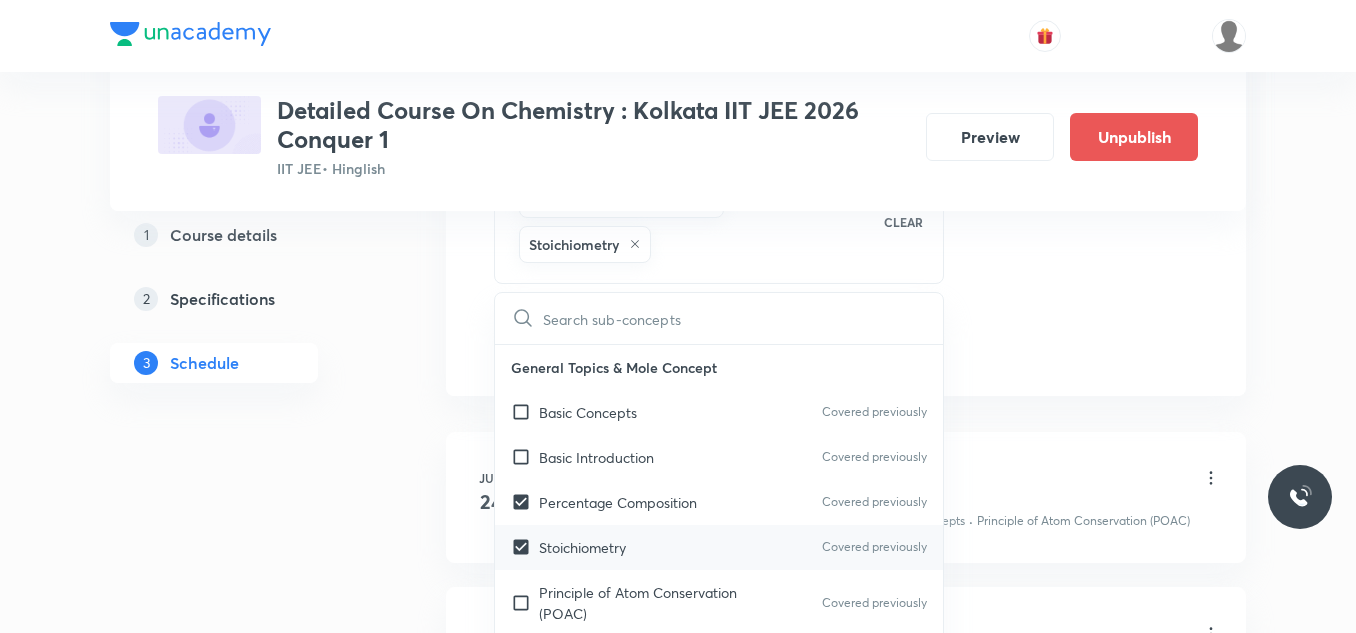 scroll, scrollTop: 100, scrollLeft: 0, axis: vertical 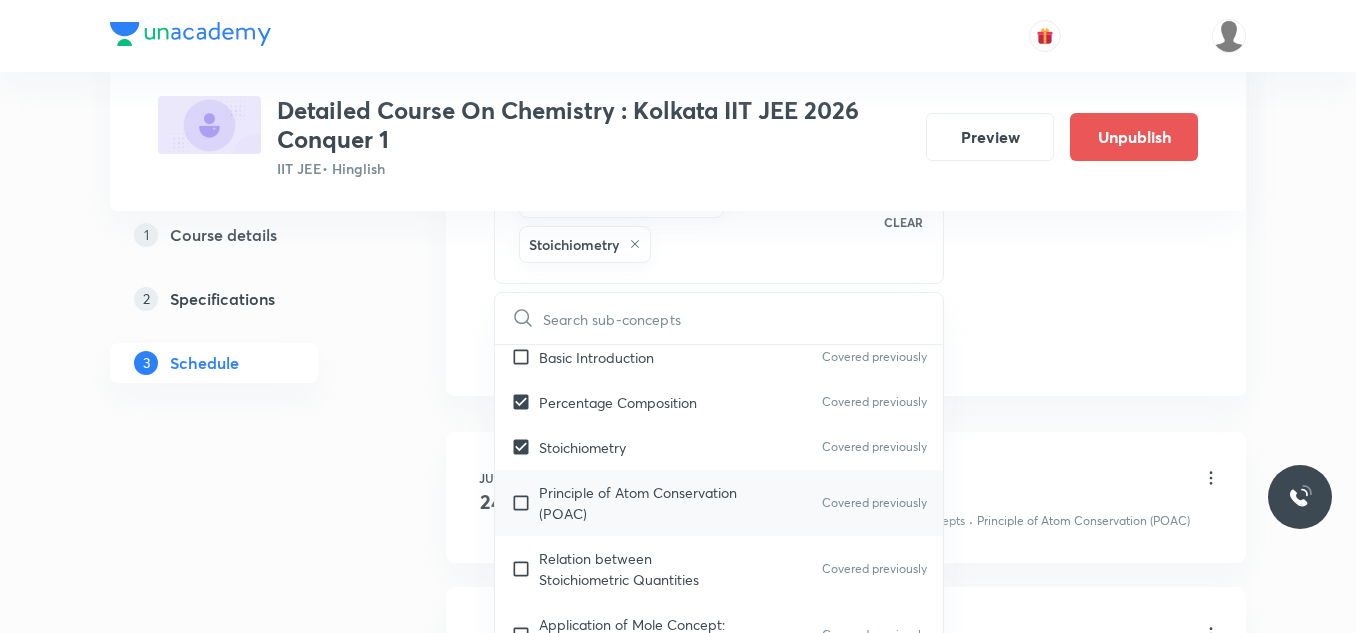 click on "Principle of Atom Conservation (POAC)" at bounding box center (640, 503) 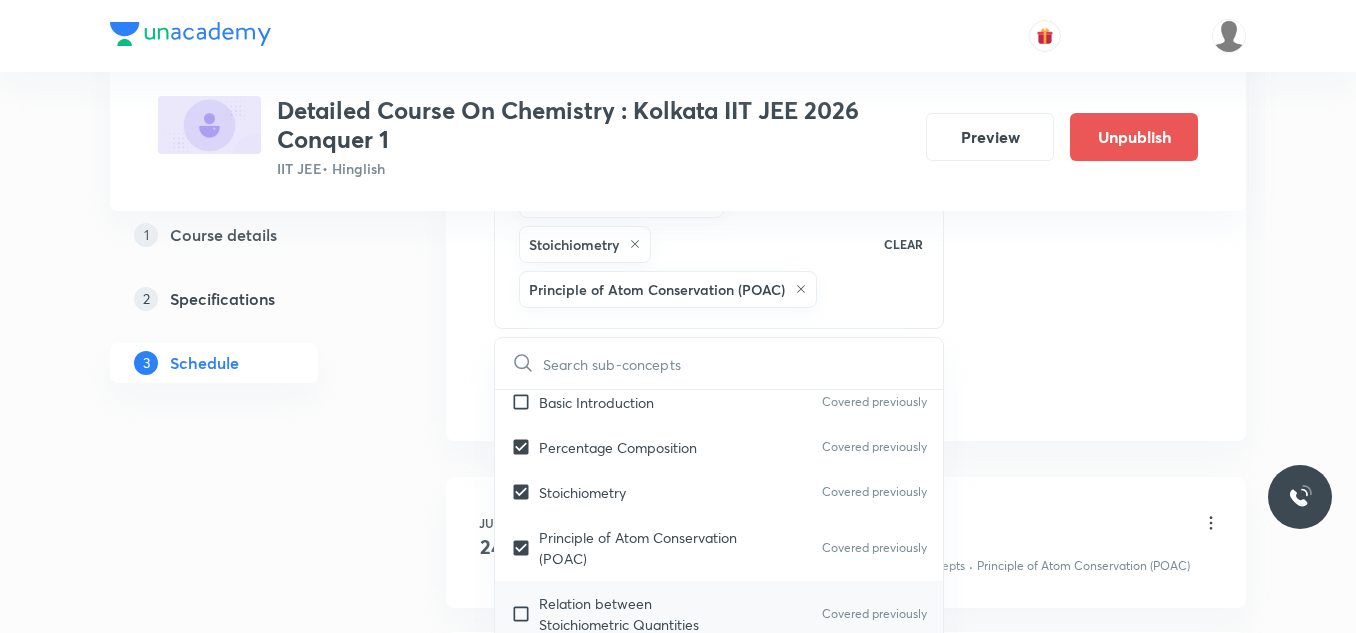scroll, scrollTop: 200, scrollLeft: 0, axis: vertical 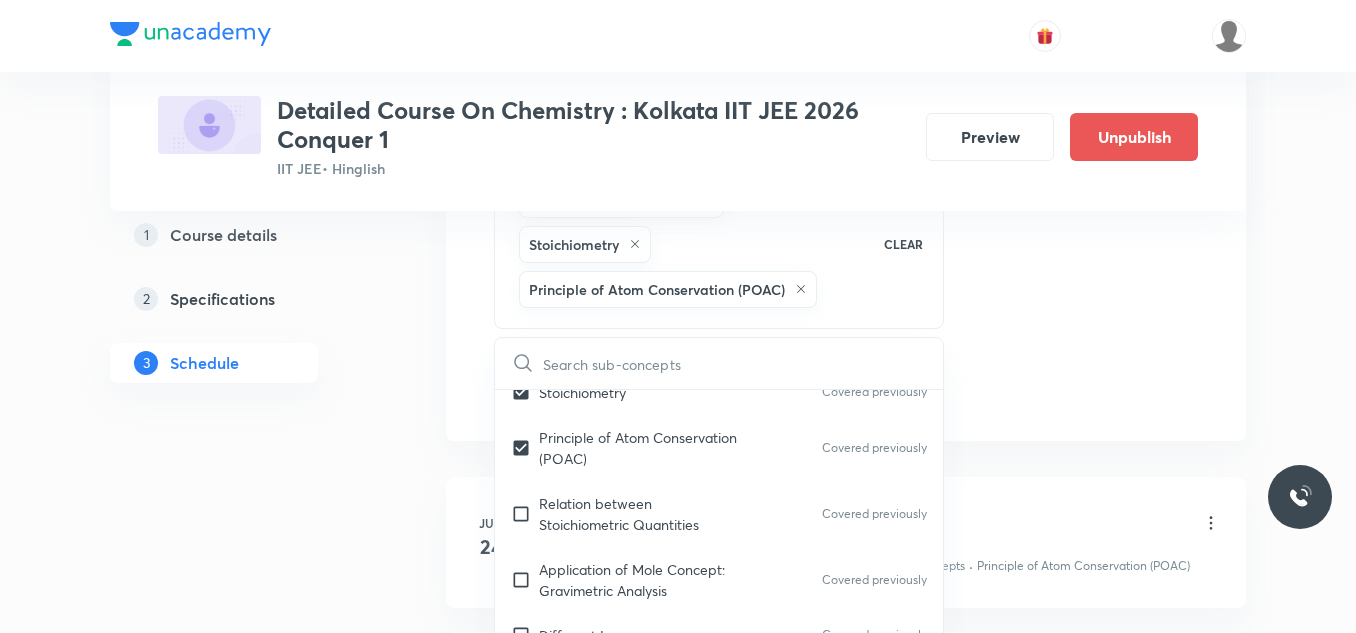 drag, startPoint x: 615, startPoint y: 522, endPoint x: 1138, endPoint y: 332, distance: 556.4432 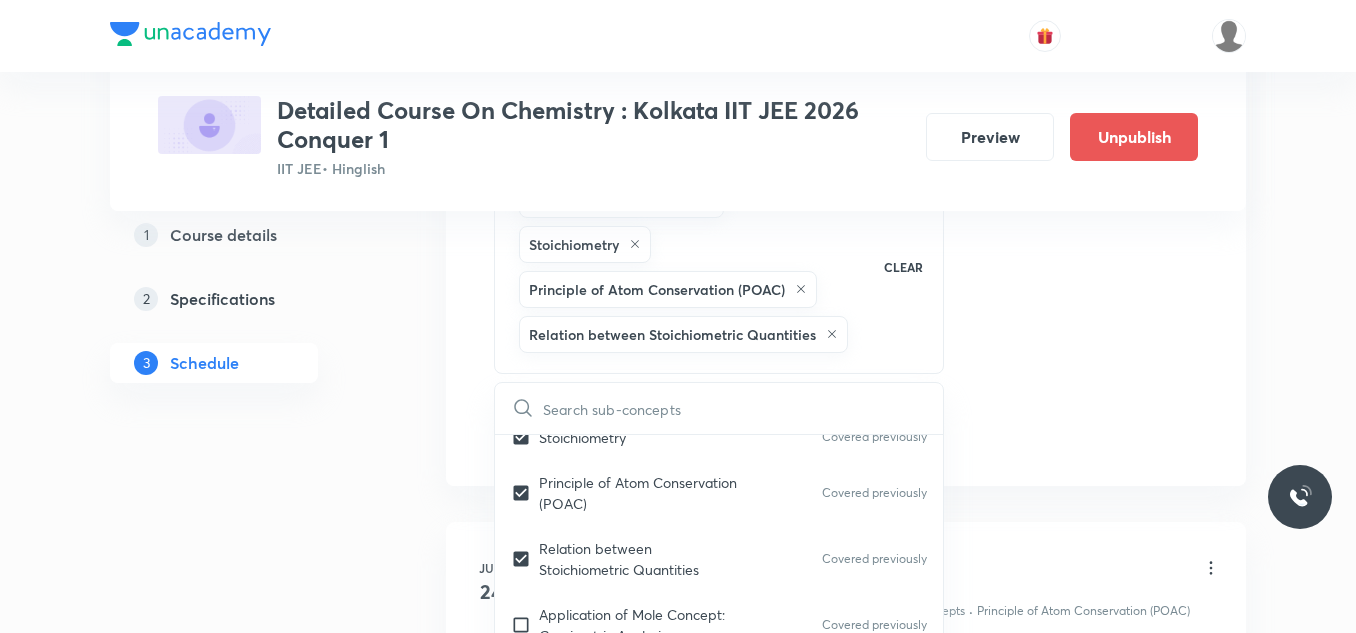 click on "Session  31 Live class Session title 25/99 Session on Thermodynamics ​ Schedule for Aug 8, 2025, 11:40 AM ​ Duration (in minutes) 90 ​   Session type Online Offline Room Room-104 Sub-concepts Percentage Composition Stoichiometry Principle of Atom Conservation (POAC) Relation between Stoichiometric Quantities CLEAR ​ General Topics & Mole Concept Basic Concepts Covered previously Basic Introduction Covered previously Percentage Composition Covered previously Stoichiometry Covered previously Principle of Atom Conservation (POAC) Covered previously Relation between Stoichiometric Quantities Covered previously Application of Mole Concept: Gravimetric Analysis Covered previously Different Laws Covered previously Formula and Composition Covered previously Concentration Terms Covered previously Some basic concepts of Chemistry Covered previously Atomic Structure Discovery Of Electron Covered previously Some Prerequisites of Physics Covered previously Discovery Of Protons And Neutrons Covered previously Voids" at bounding box center (846, -95) 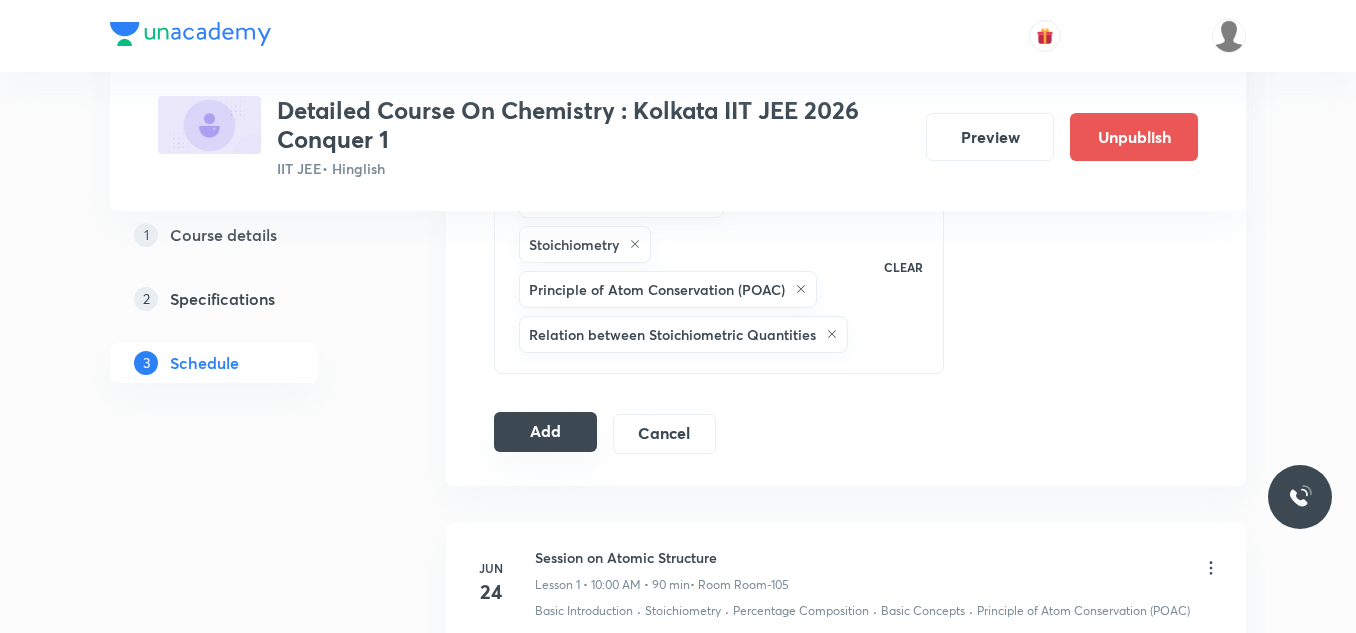 click on "Add" at bounding box center [545, 432] 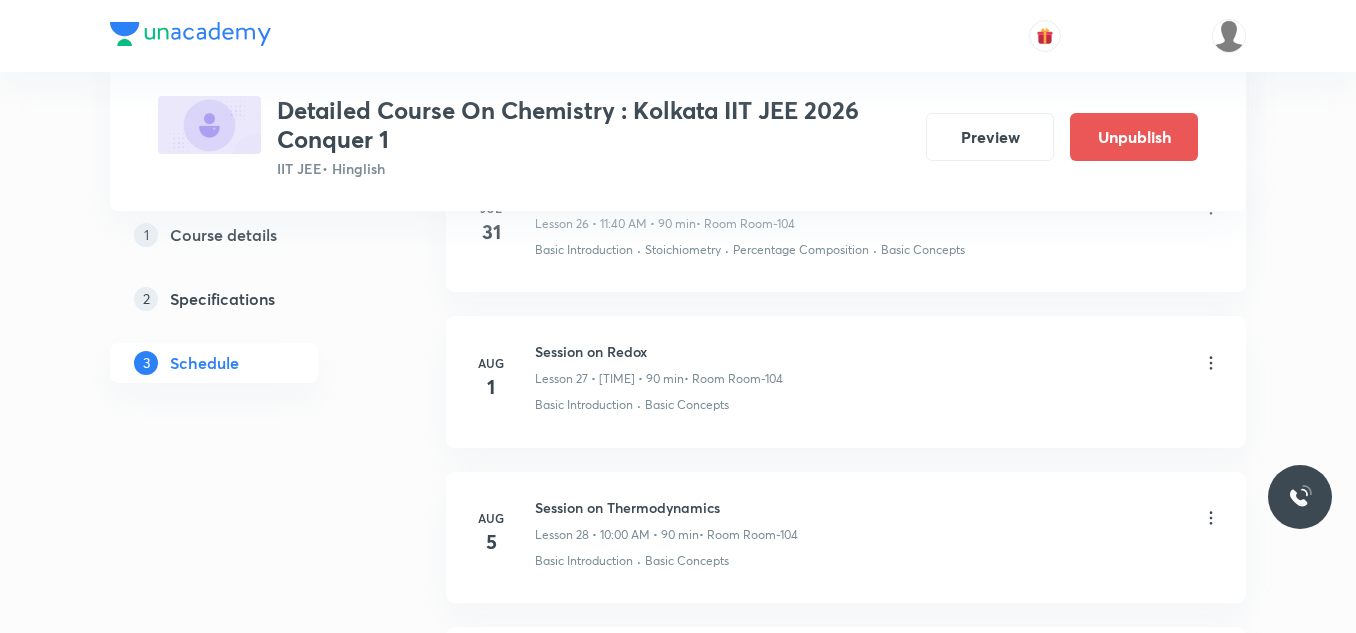 scroll, scrollTop: 4520, scrollLeft: 0, axis: vertical 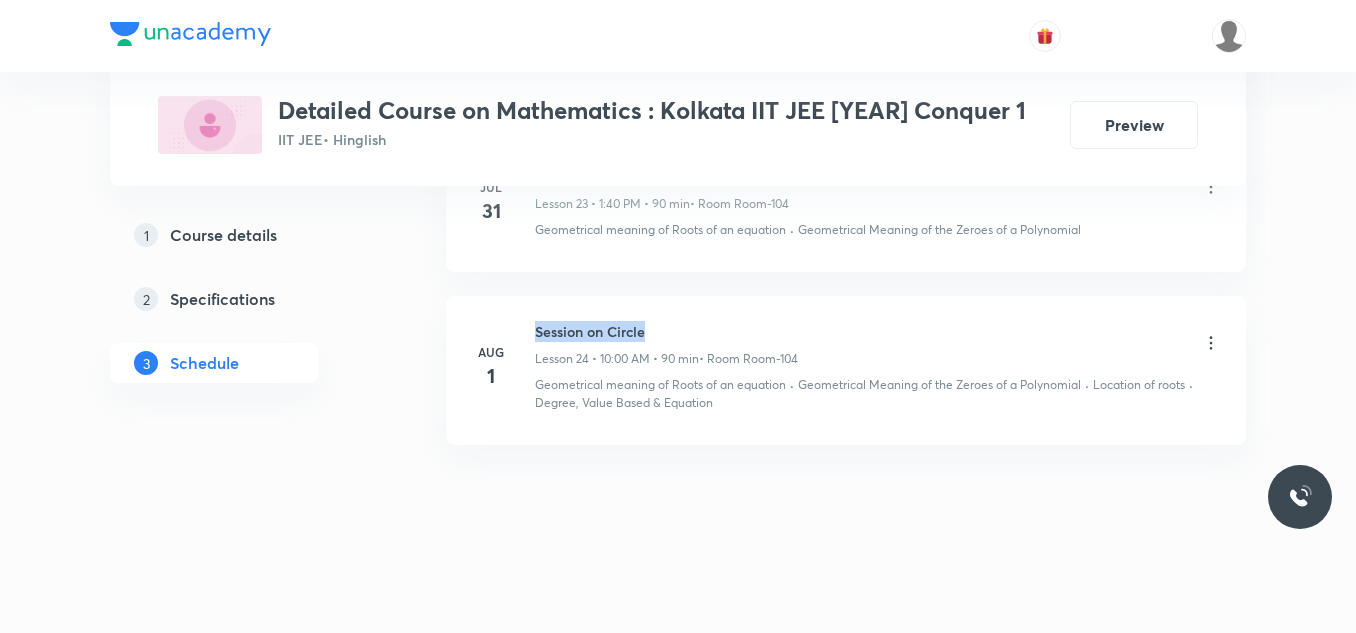 drag, startPoint x: 534, startPoint y: 329, endPoint x: 701, endPoint y: 332, distance: 167.02695 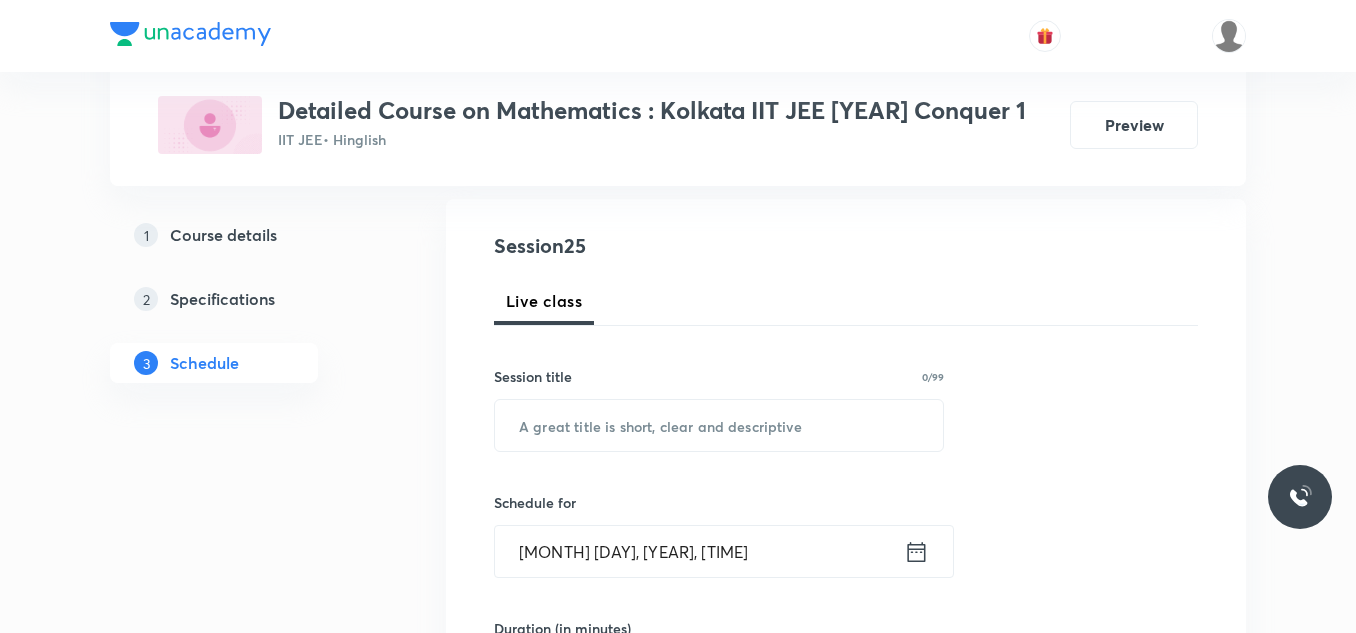 scroll, scrollTop: 200, scrollLeft: 0, axis: vertical 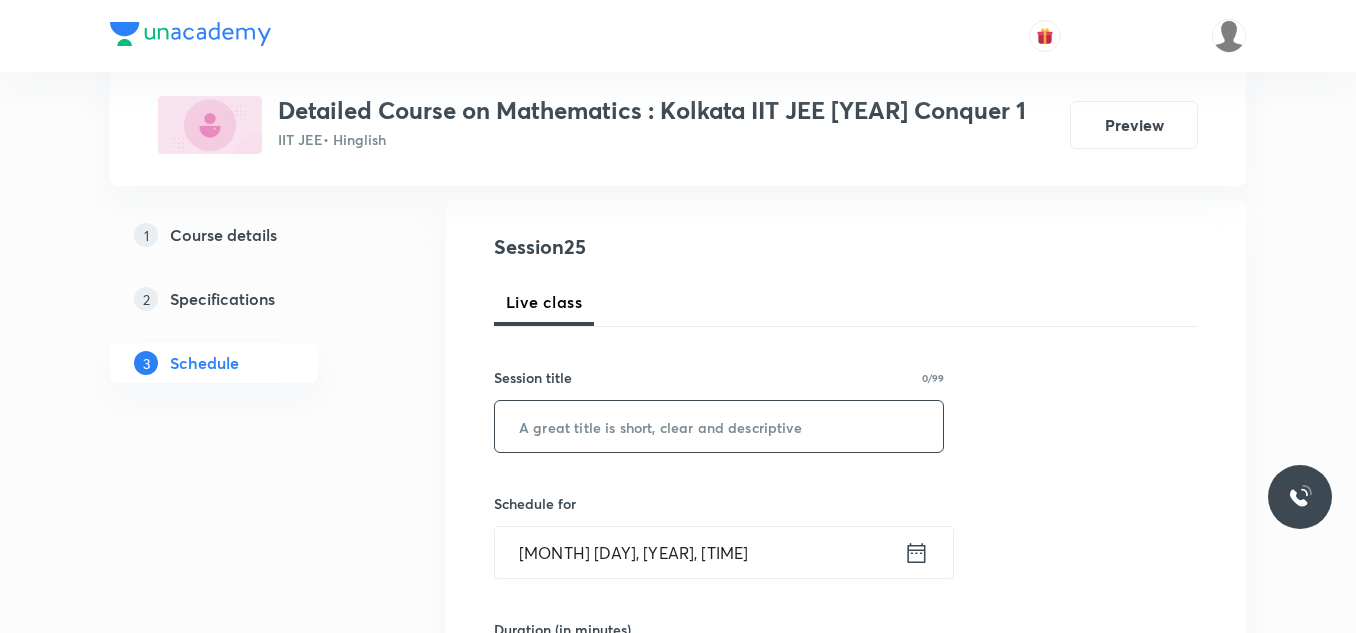 click at bounding box center (719, 426) 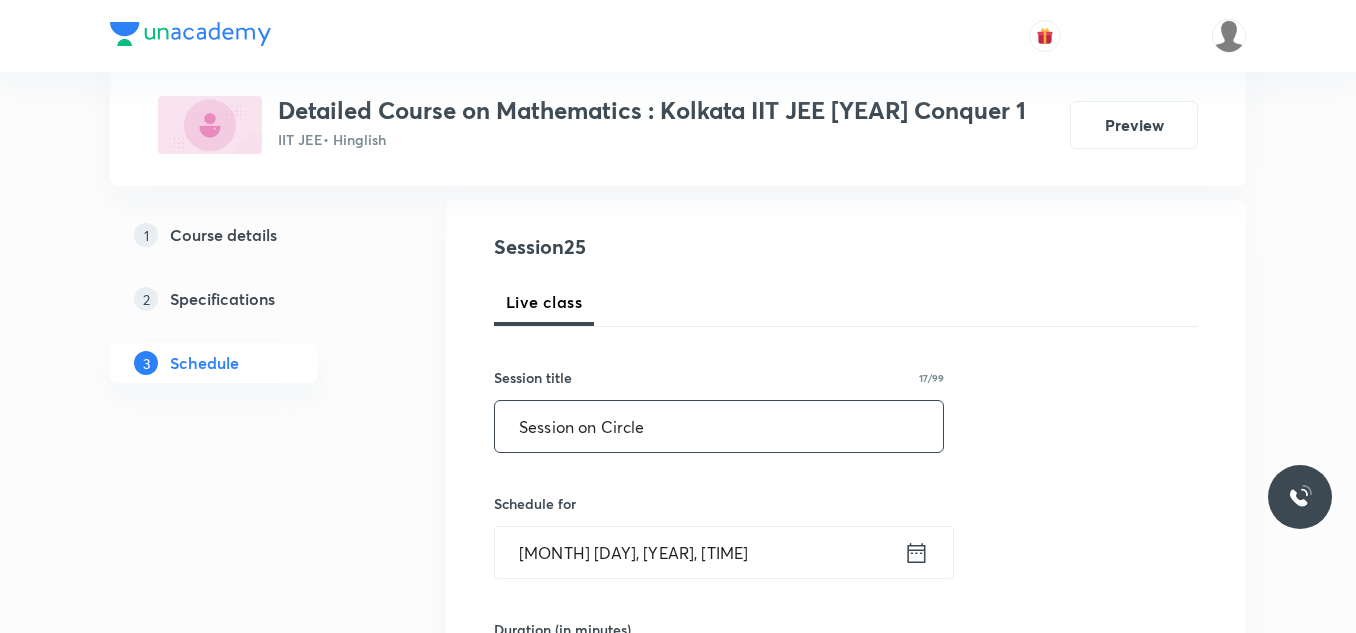 type on "Session on Circle" 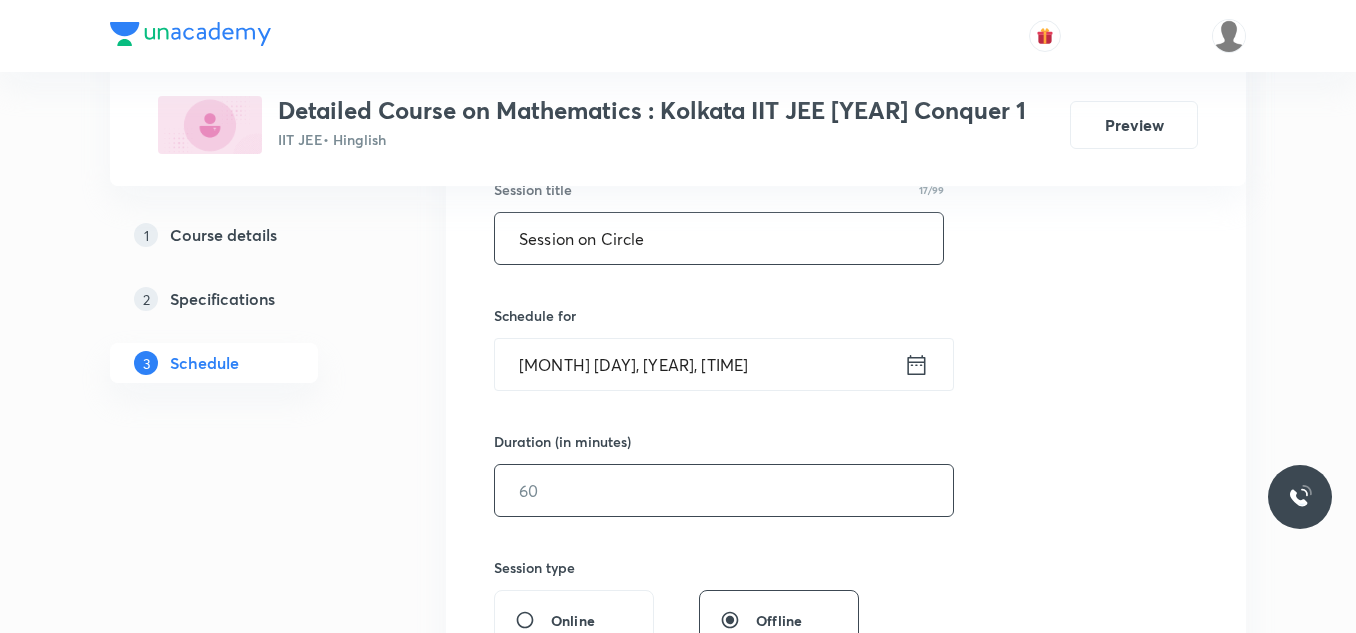scroll, scrollTop: 400, scrollLeft: 0, axis: vertical 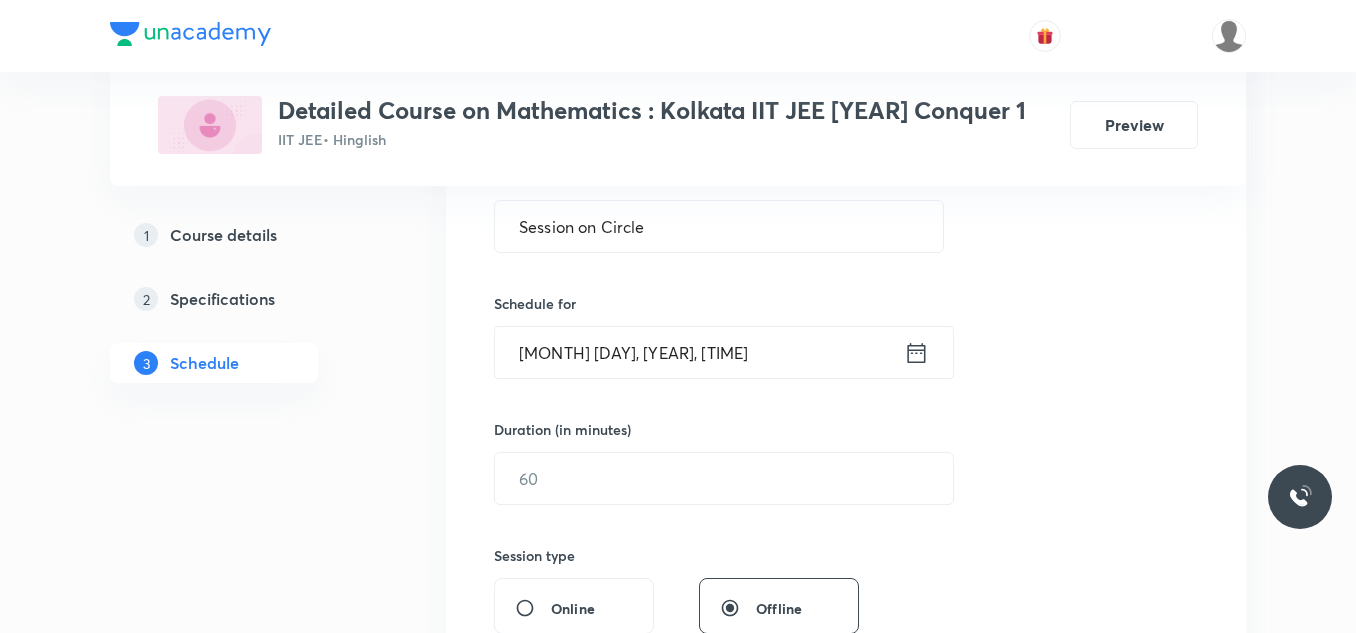 click on "[MONTH] [DAY], [YEAR], [TIME]" at bounding box center [699, 352] 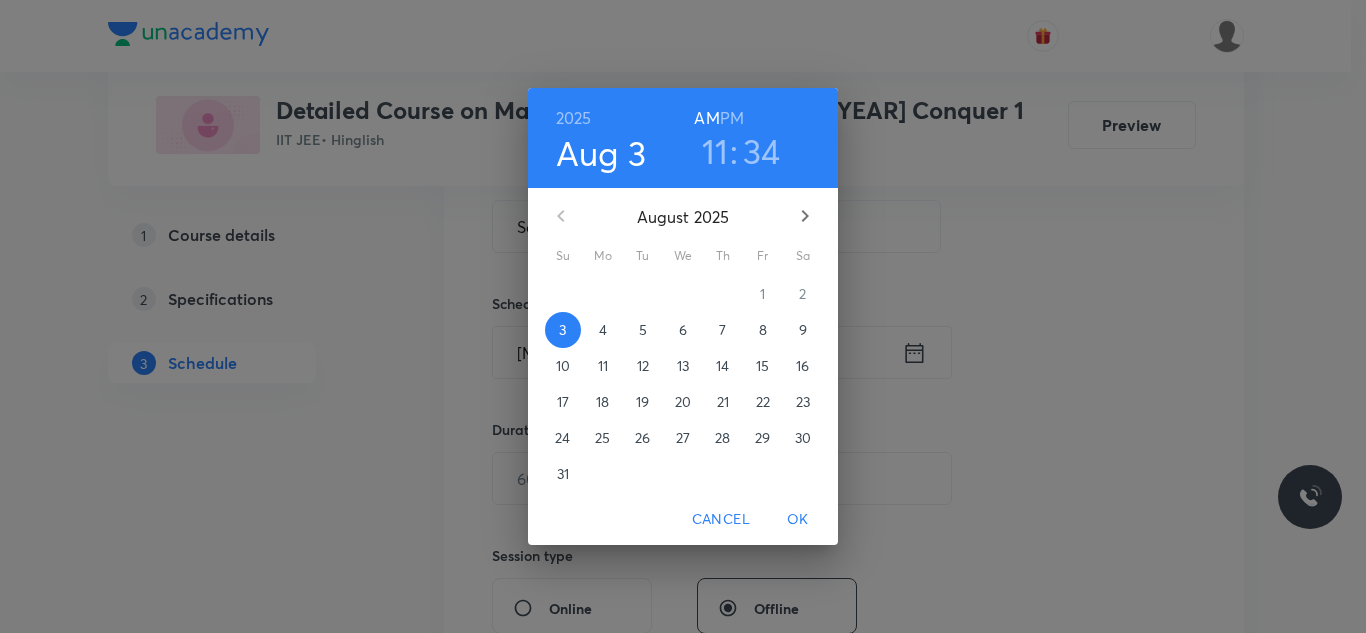 click on "6" at bounding box center (683, 330) 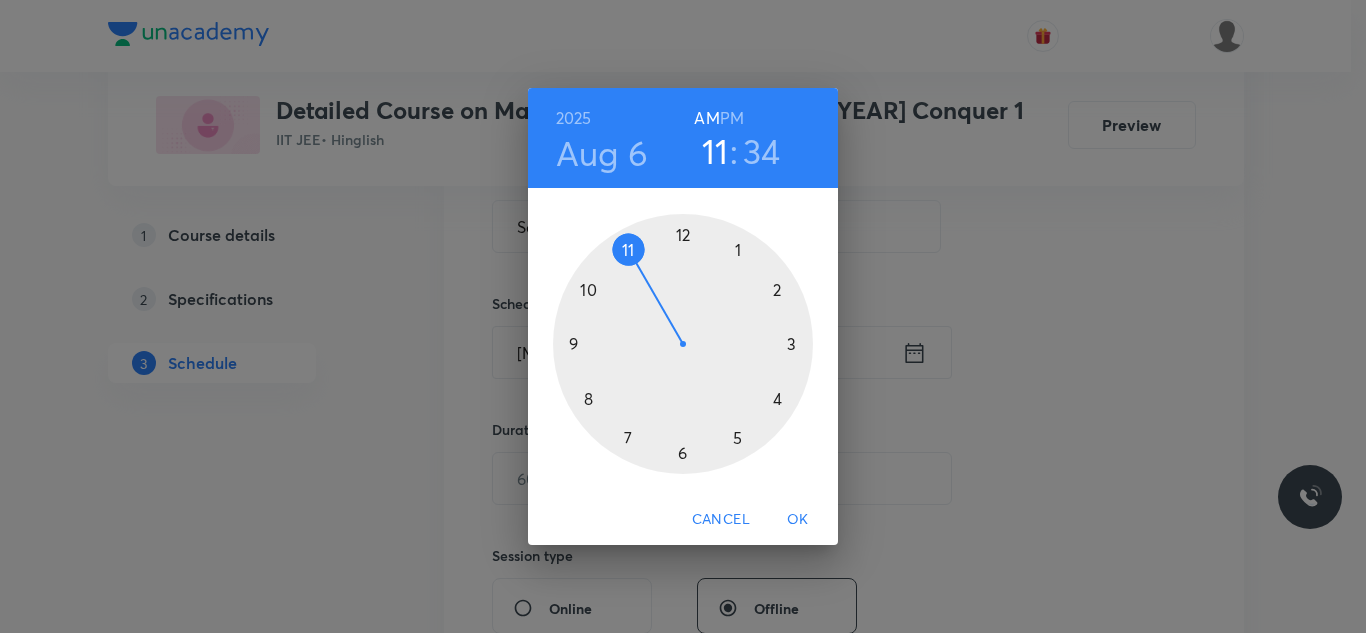 click on "[YEAR] [MONTH] [DAY] [TIME] [TIME] 1 2 3 4 5 6 7 8 9 10 11 12 Cancel OK" at bounding box center (683, 316) 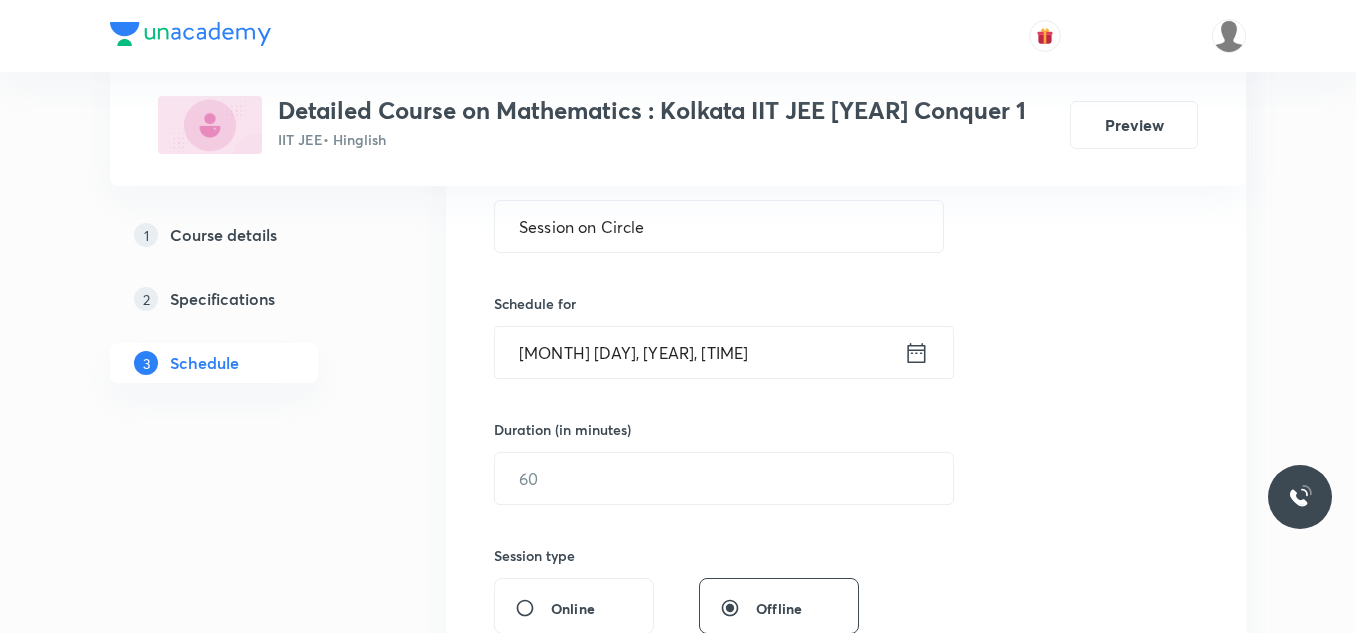 click on "[MONTH] [DAY], [YEAR], [TIME]" at bounding box center [699, 352] 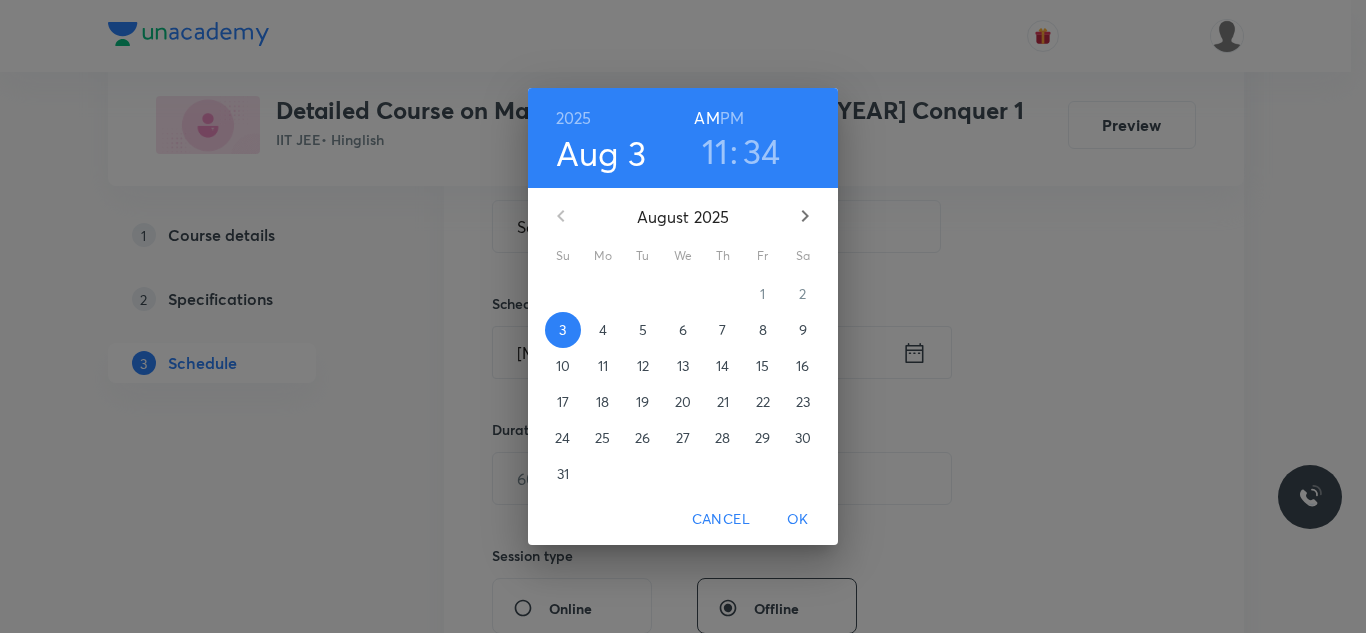 click on "6" at bounding box center (683, 330) 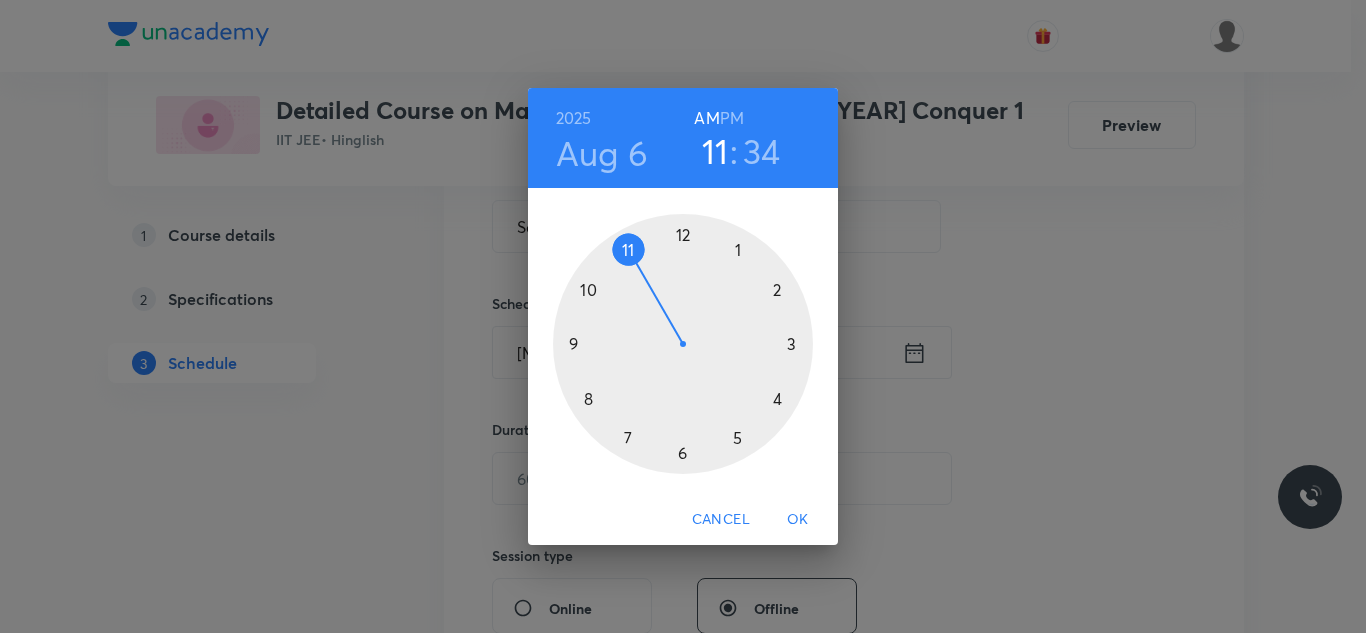 click at bounding box center (683, 344) 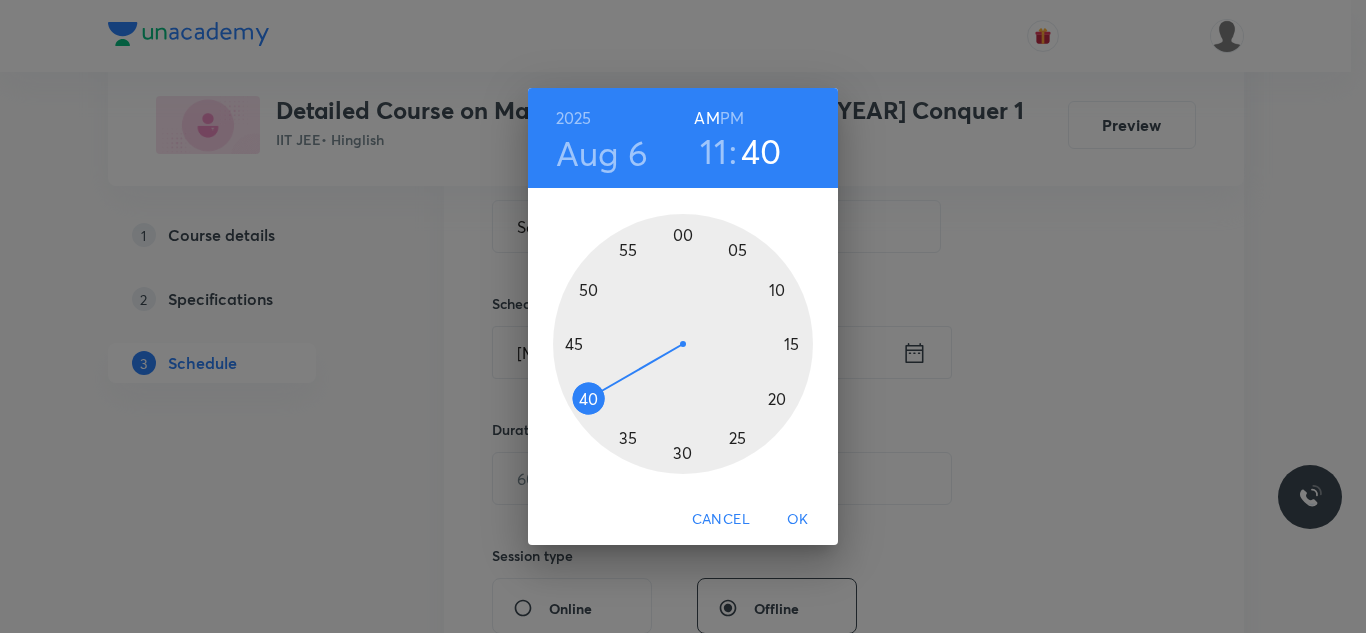 drag, startPoint x: 638, startPoint y: 437, endPoint x: 588, endPoint y: 405, distance: 59.36329 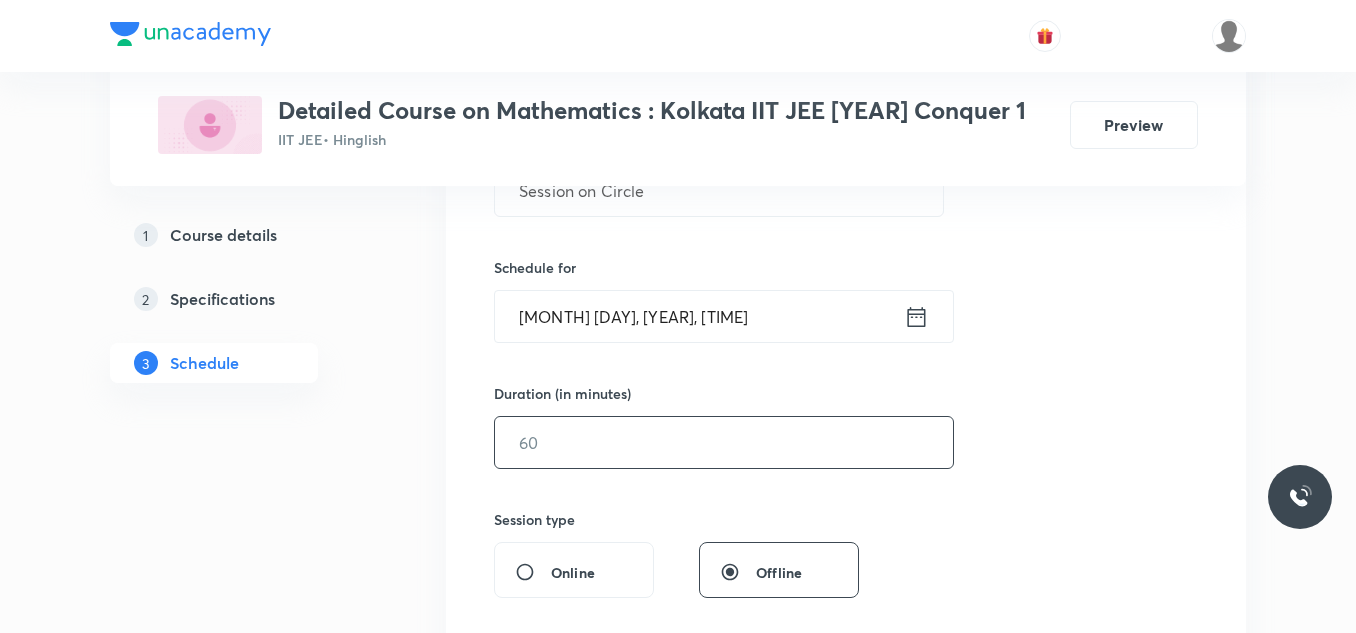 scroll, scrollTop: 500, scrollLeft: 0, axis: vertical 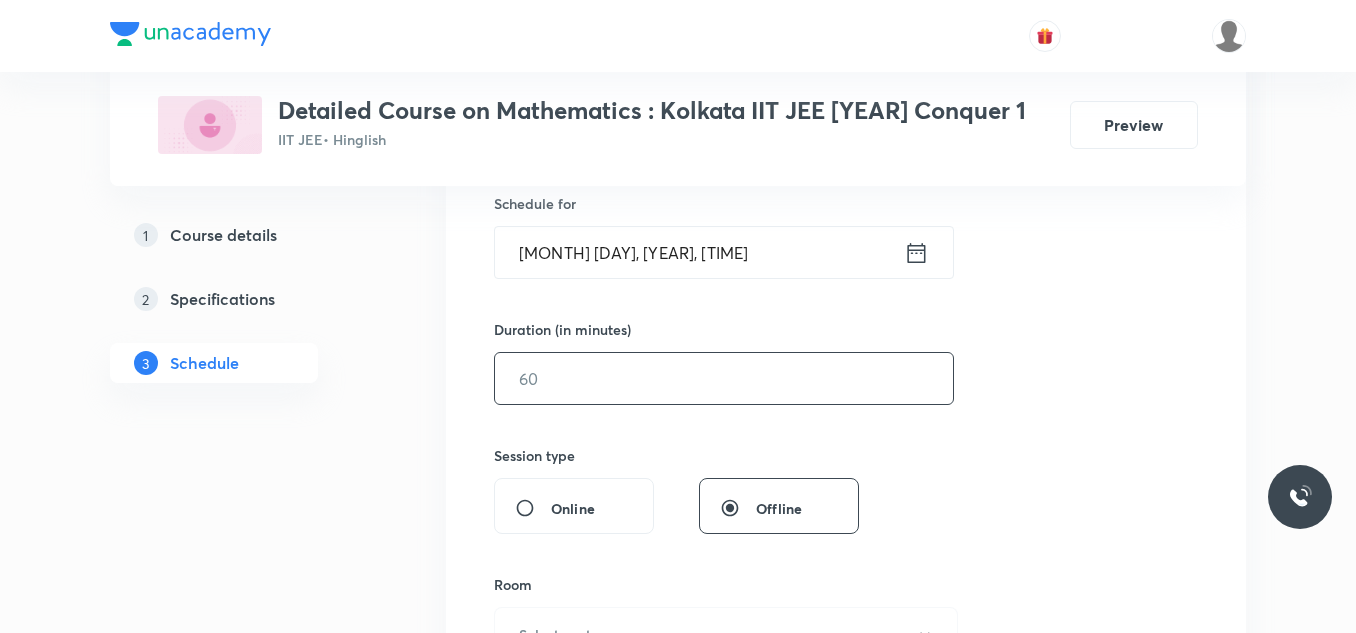 click at bounding box center (724, 378) 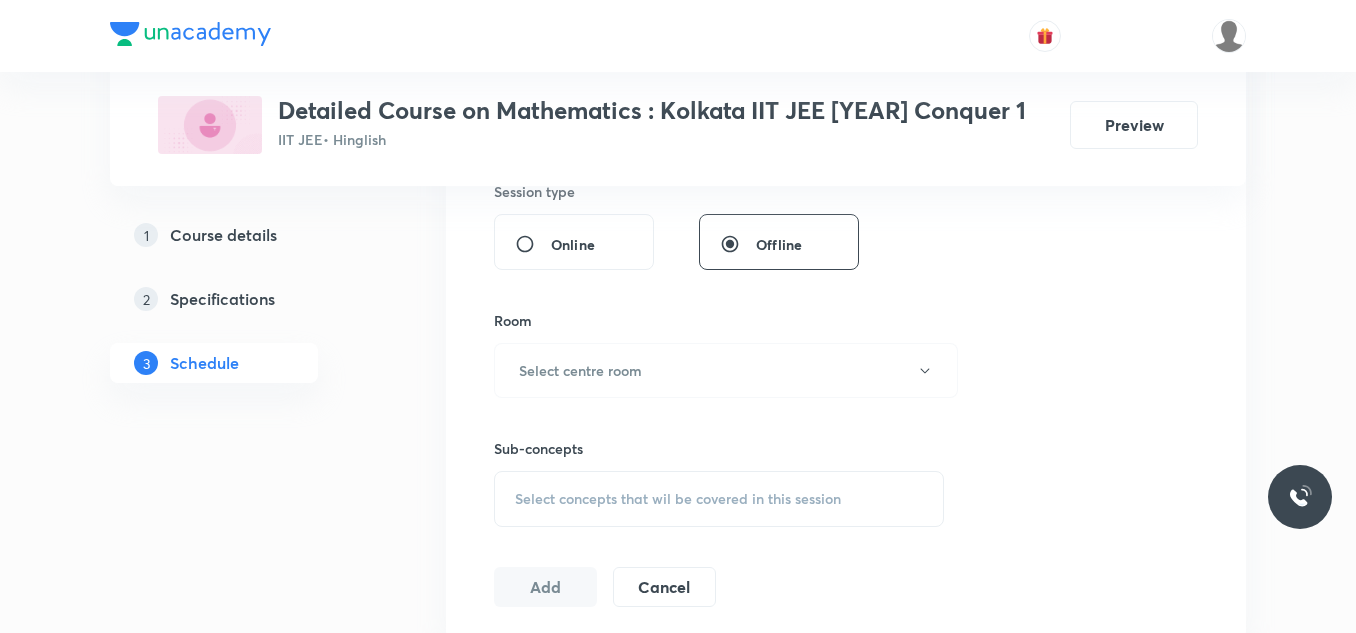 scroll, scrollTop: 800, scrollLeft: 0, axis: vertical 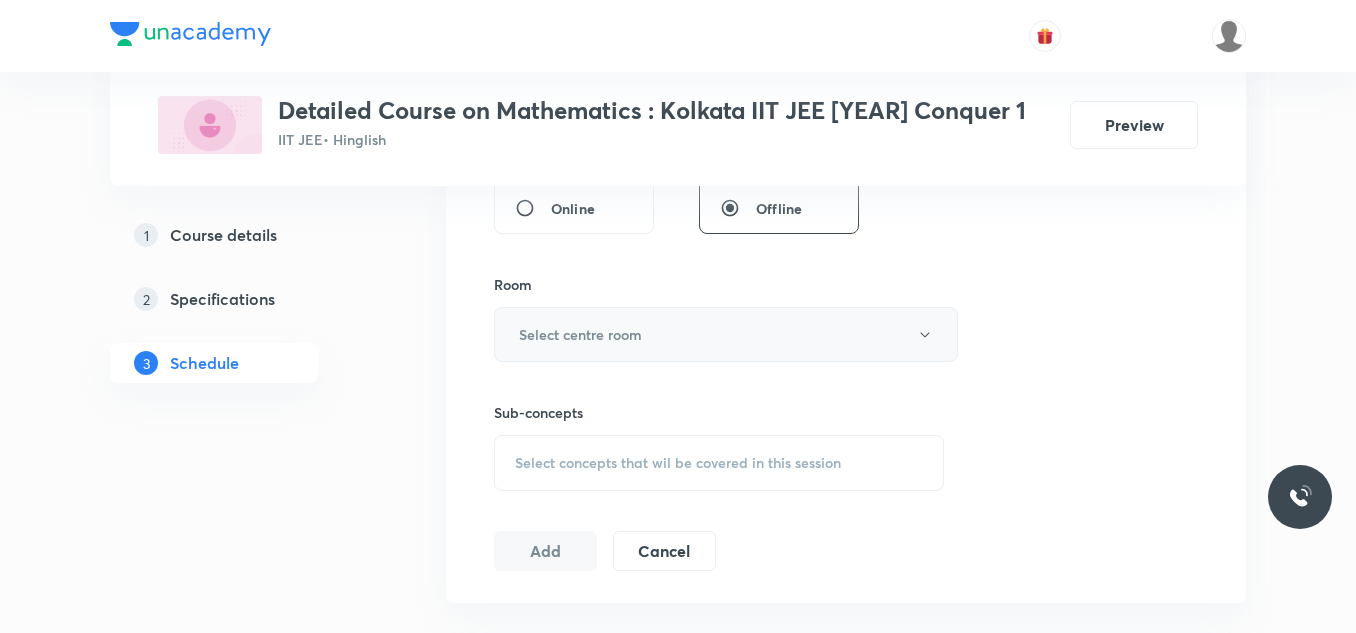 type on "90" 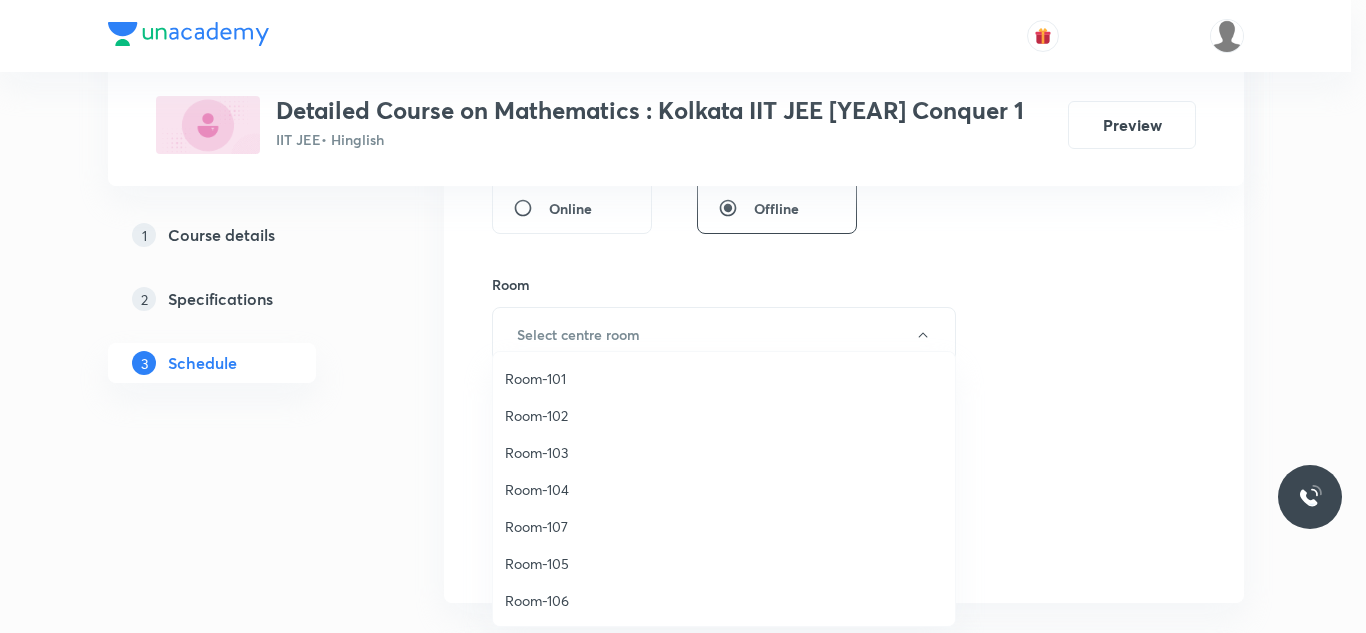 click on "Room-104" at bounding box center [724, 489] 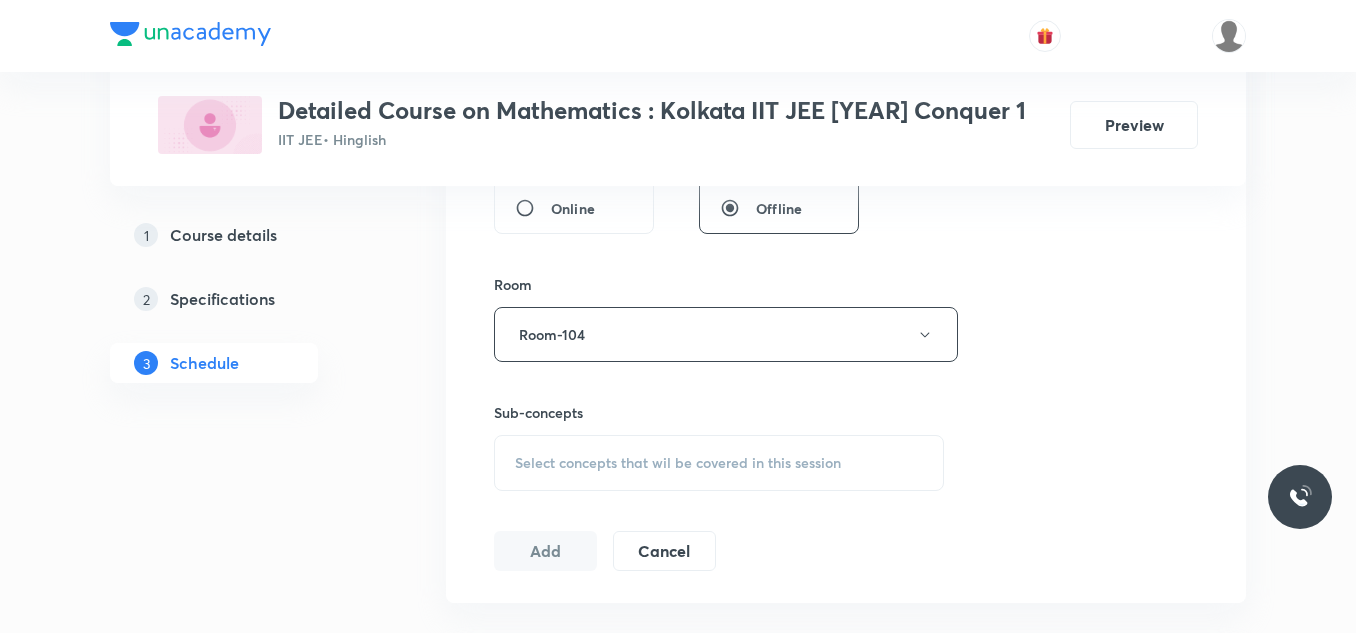 click on "Select concepts that wil be covered in this session" at bounding box center [719, 463] 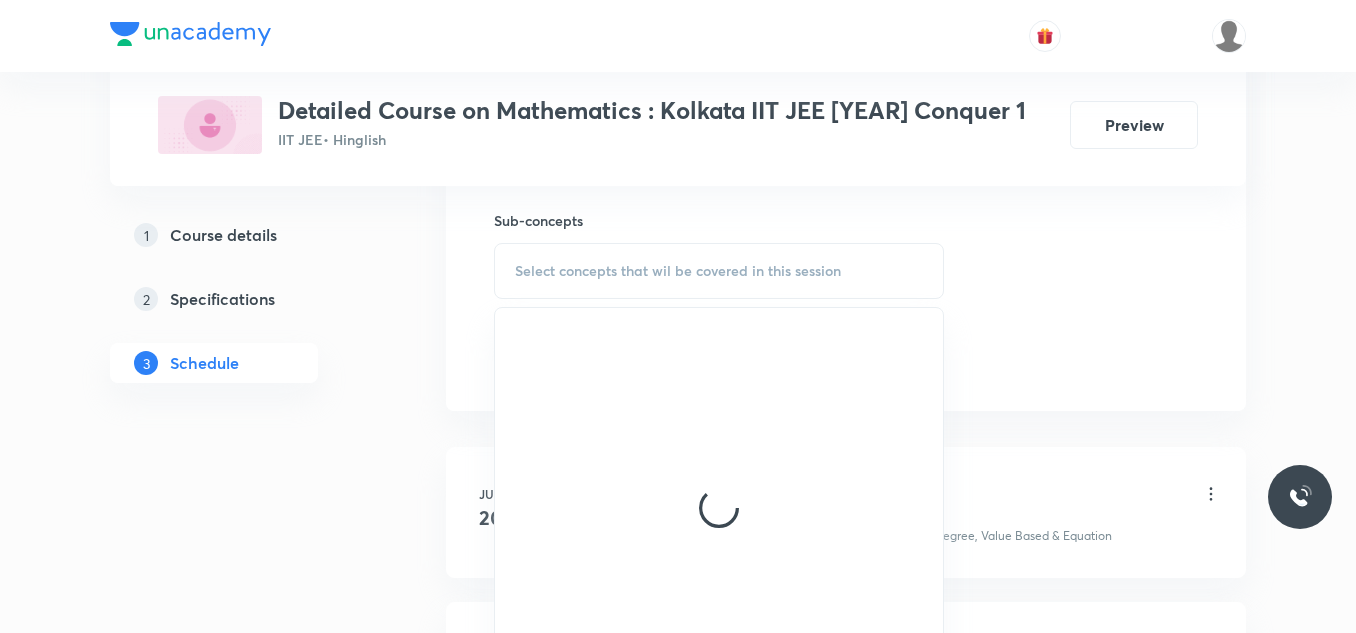 scroll, scrollTop: 1000, scrollLeft: 0, axis: vertical 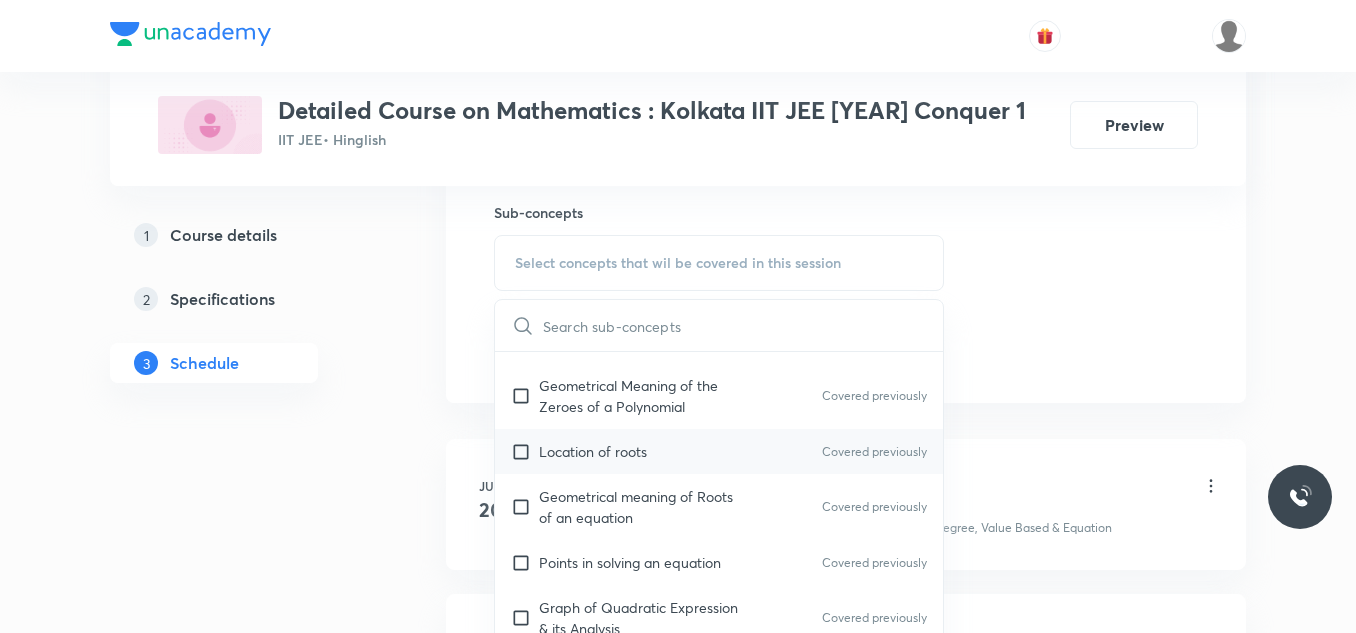 drag, startPoint x: 641, startPoint y: 407, endPoint x: 645, endPoint y: 511, distance: 104.0769 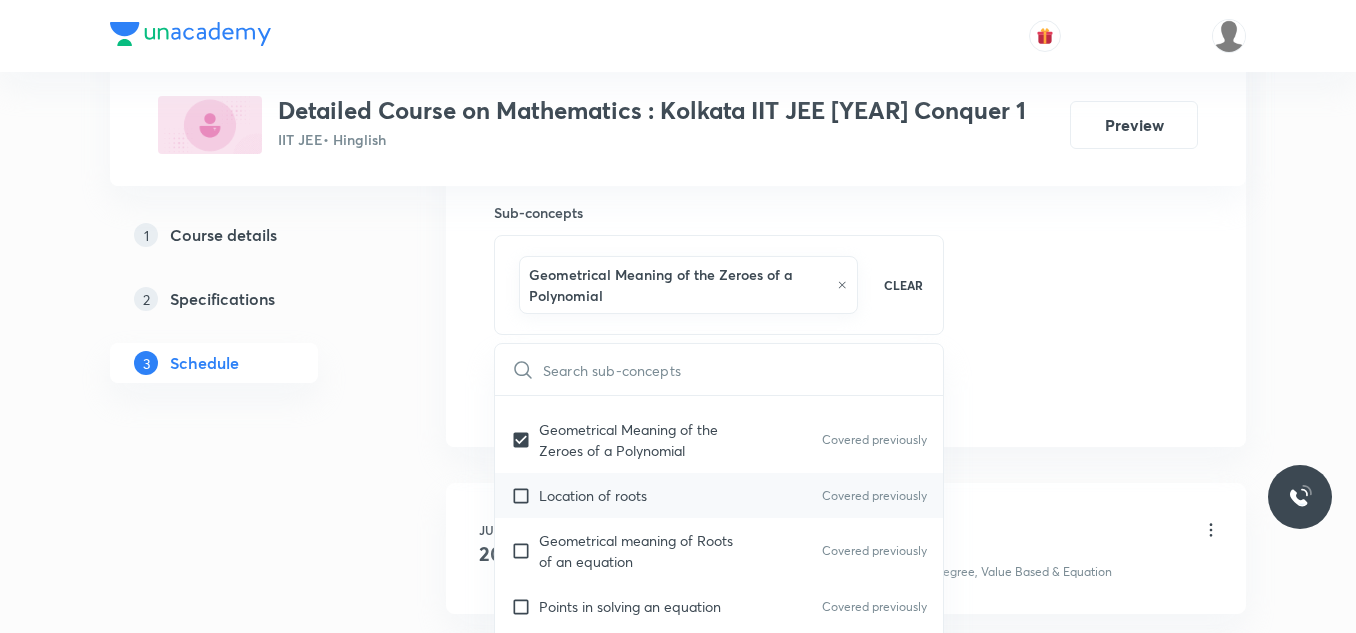 click on "Location of roots Covered previously" at bounding box center (719, 495) 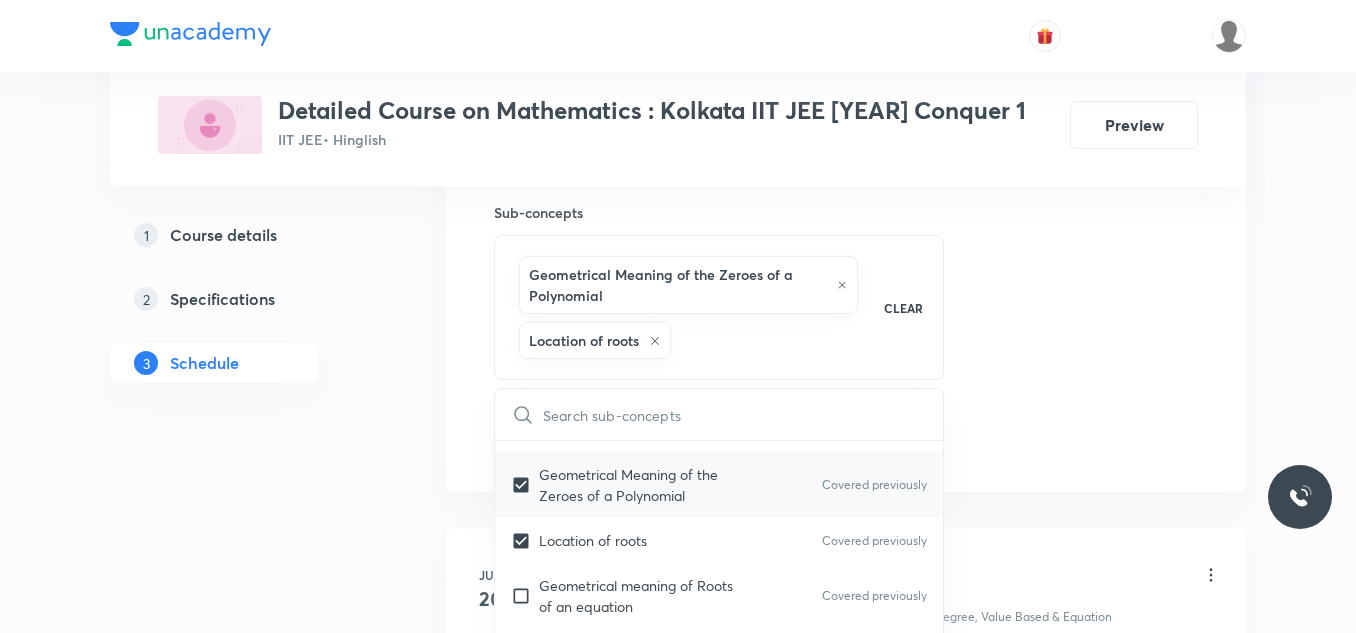 scroll, scrollTop: 200, scrollLeft: 0, axis: vertical 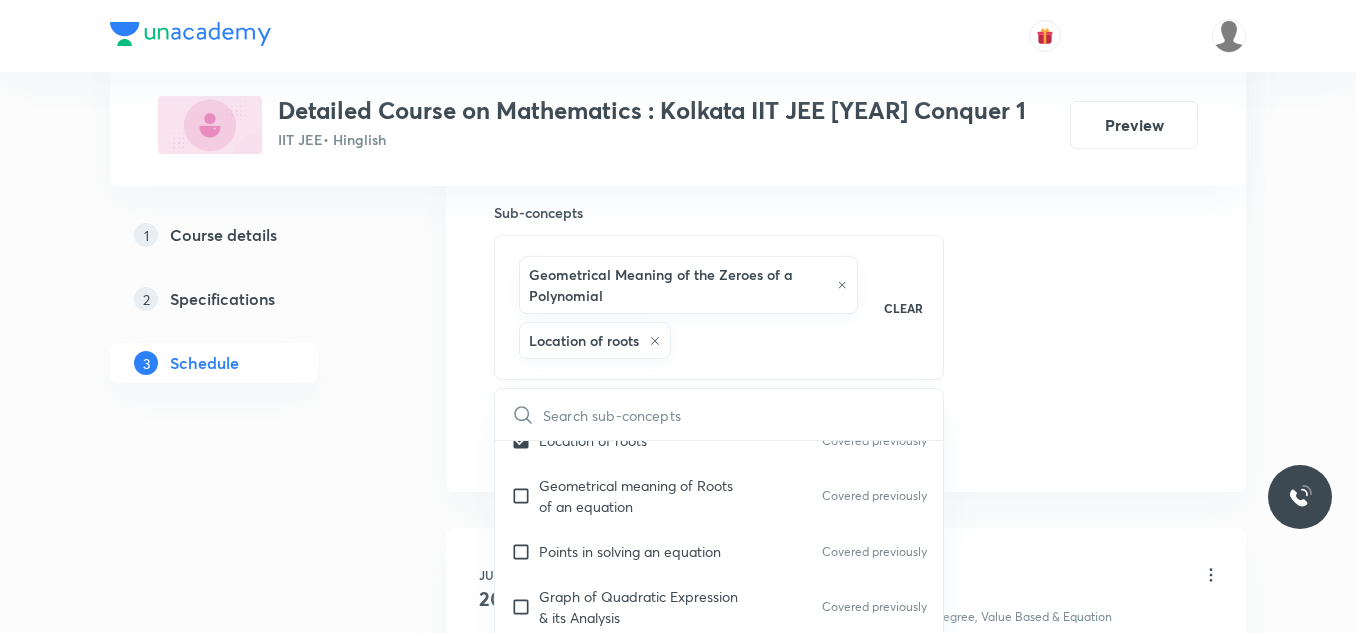 click on "Geometrical meaning of Roots of an equation" at bounding box center (640, 496) 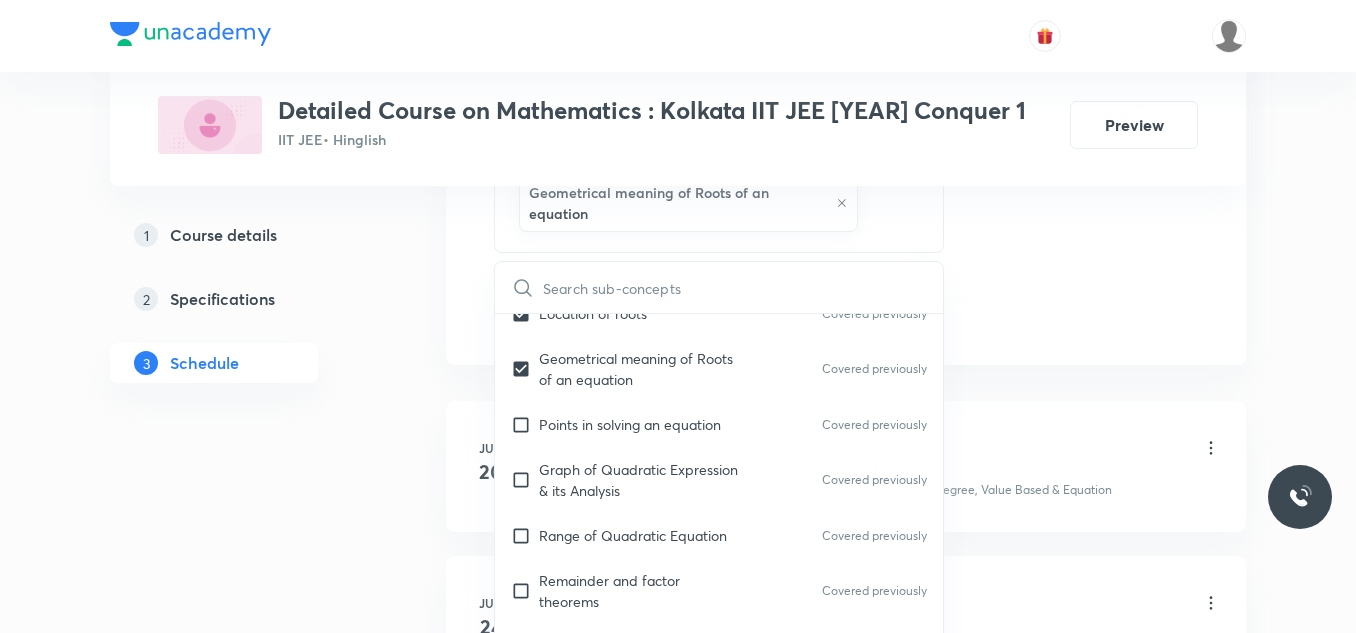 scroll, scrollTop: 1200, scrollLeft: 0, axis: vertical 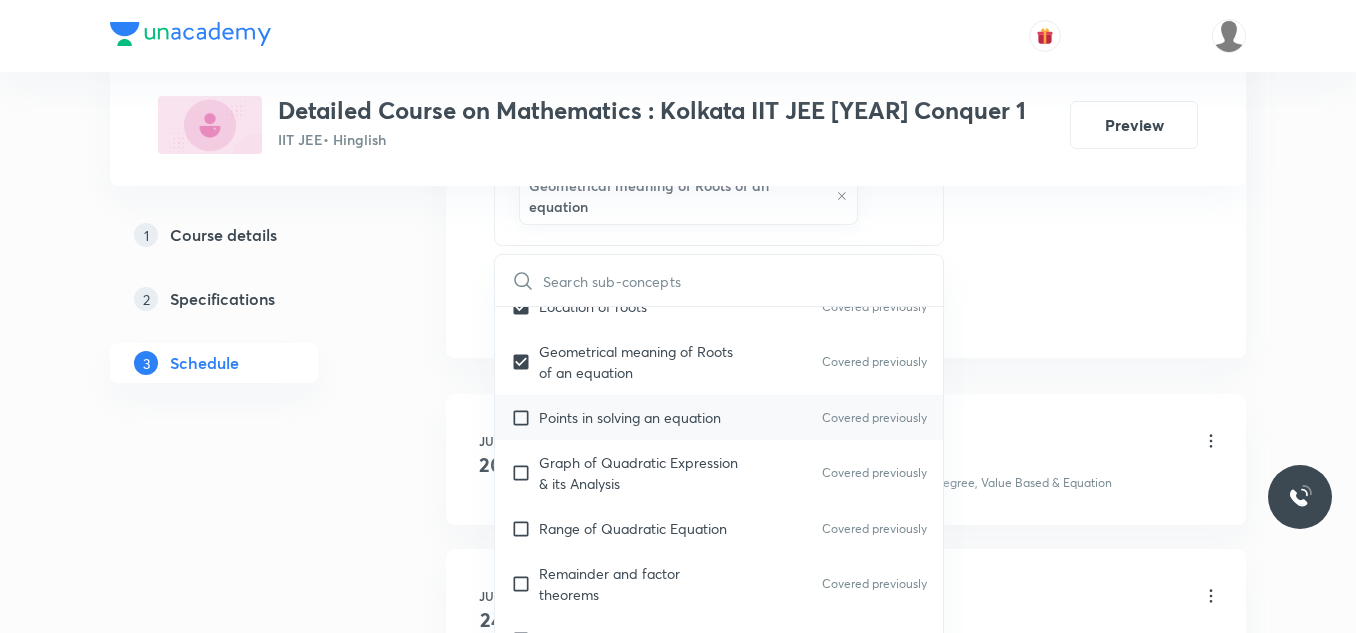 click on "Points in solving an equation" at bounding box center [630, 417] 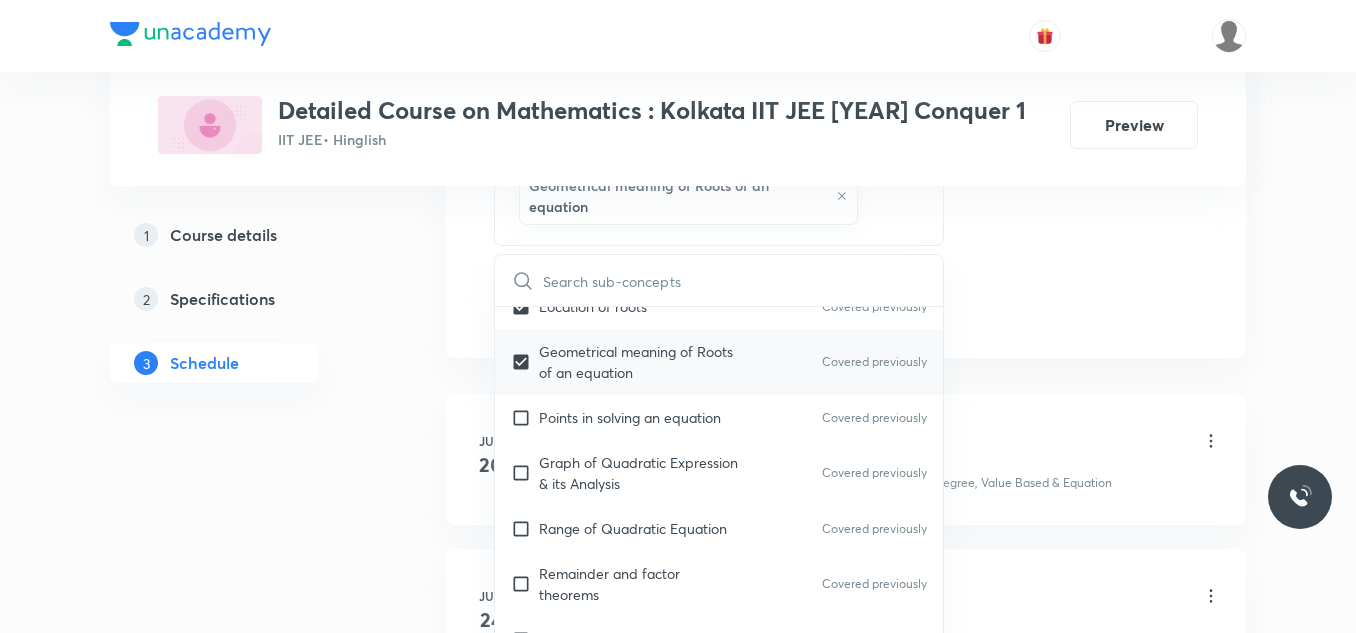 checkbox on "true" 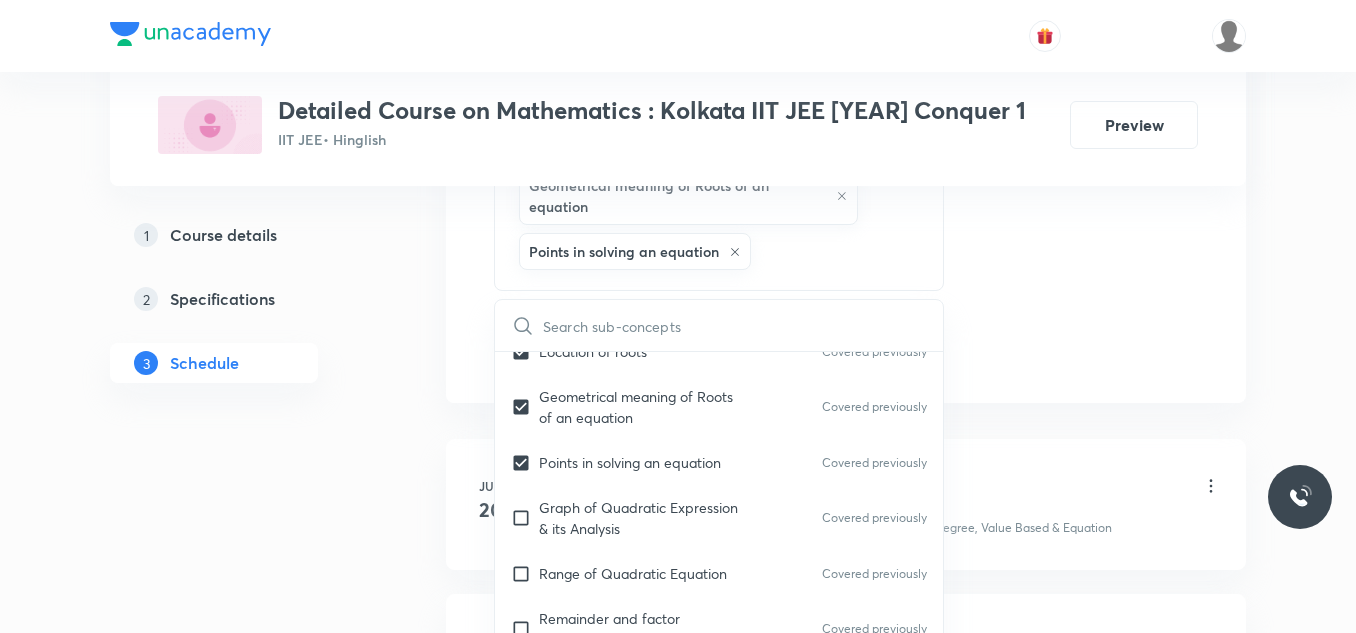 click on "Session  25 Live class Session title 17/99 Session on Circle ​ Schedule for [MONTH] [DAY], [YEAR], [TIME] ​ Duration (in minutes) 90 ​   Session type Online Offline Room Room-104 Sub-concepts Geometrical Meaning of the Zeroes of a Polynomial Location of roots Geometrical meaning of Roots of an equation Points in solving an equation CLEAR ​ Theory of equations Degree, Value Based & Equation Covered previously Geometrical Meaning of the Zeroes of a Polynomial Covered previously Location of roots Covered previously Geometrical meaning of Roots of an equation Covered previously Points in solving an equation Covered previously Graph of Quadratic Expression & its Analysis Covered previously Range of Quadratic Equation Covered previously Remainder and factor theorems Covered previously Identity Covered previously Quadratic equations Covered previously Common Roots Covered previously Location of Roots Covered previously General Equation of Second Degree in Variable x and y Covered previously Theory of Equations Mode" at bounding box center [846, -199] 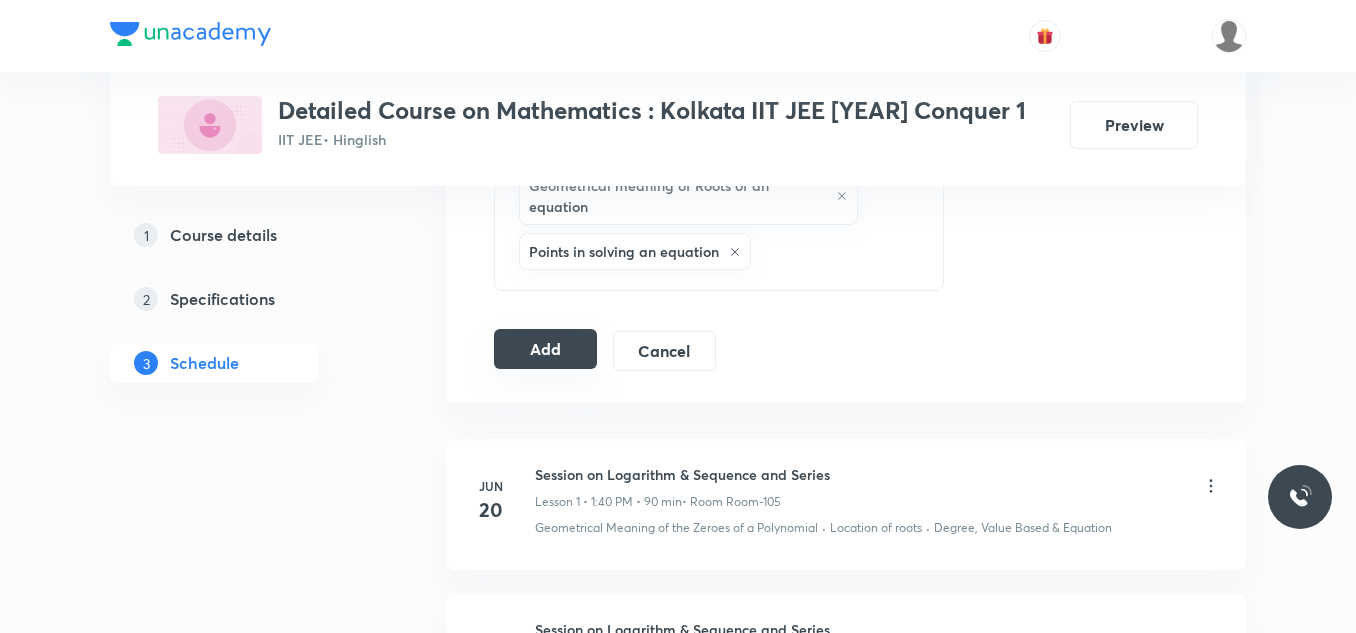 click on "Add" at bounding box center [545, 349] 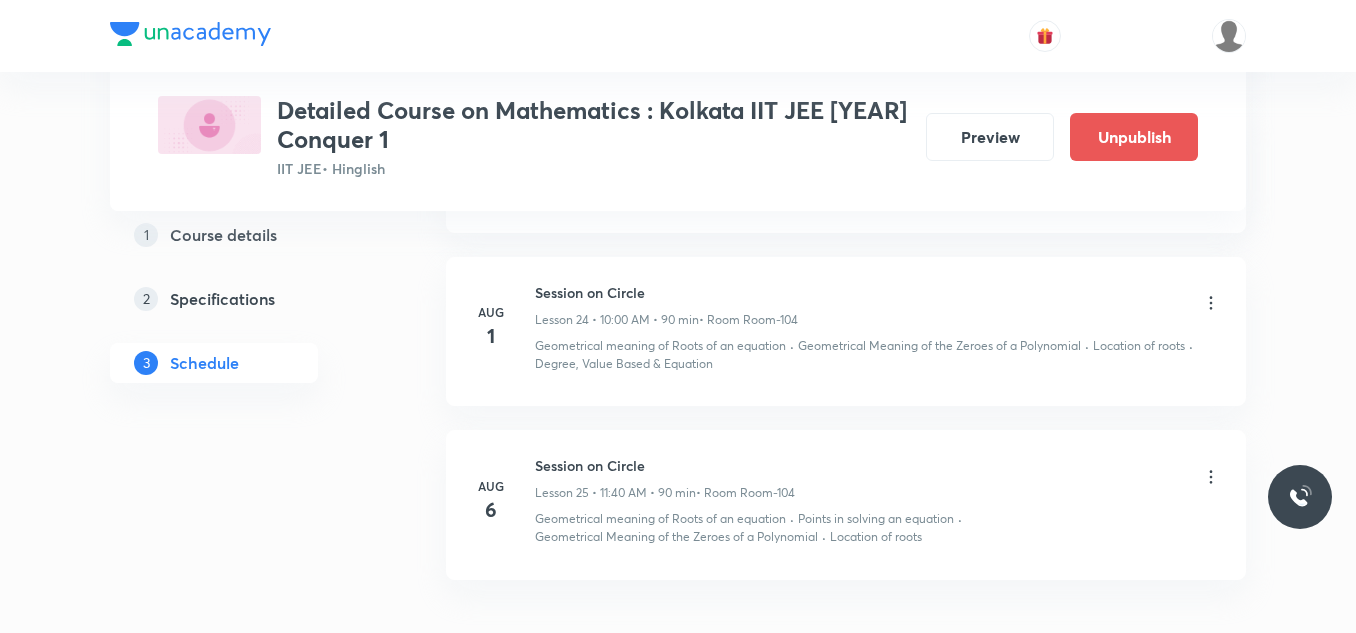 scroll, scrollTop: 4115, scrollLeft: 0, axis: vertical 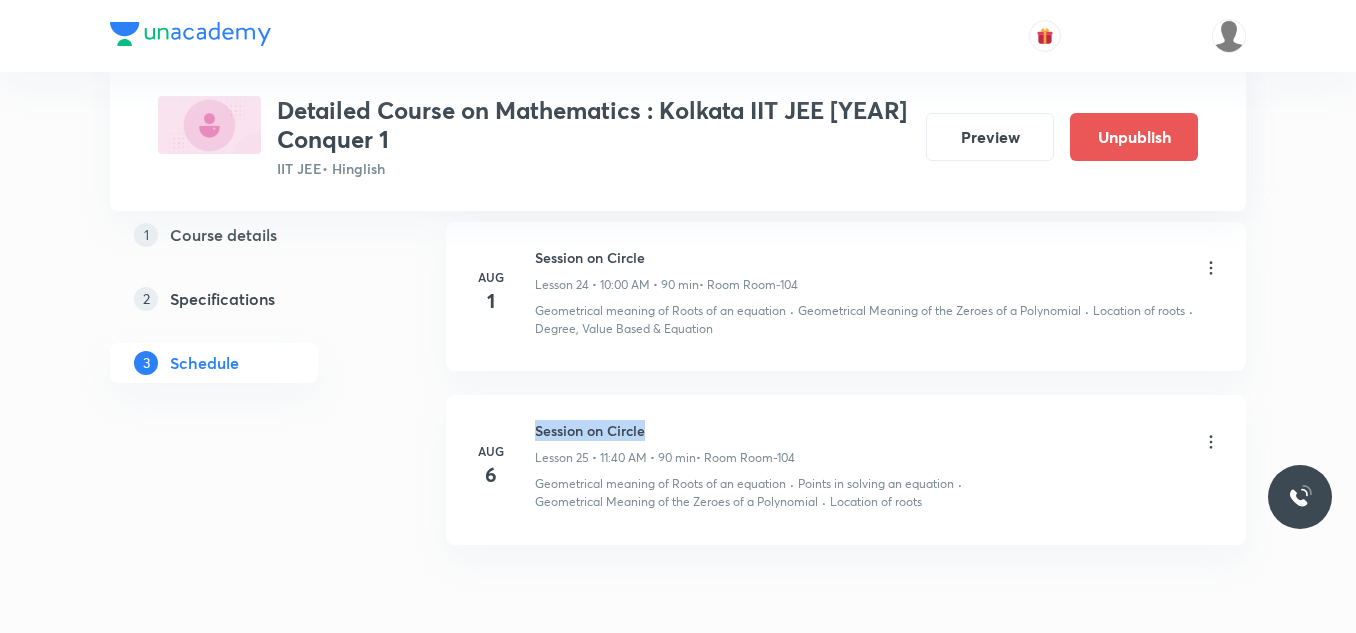 drag, startPoint x: 536, startPoint y: 430, endPoint x: 782, endPoint y: 422, distance: 246.13005 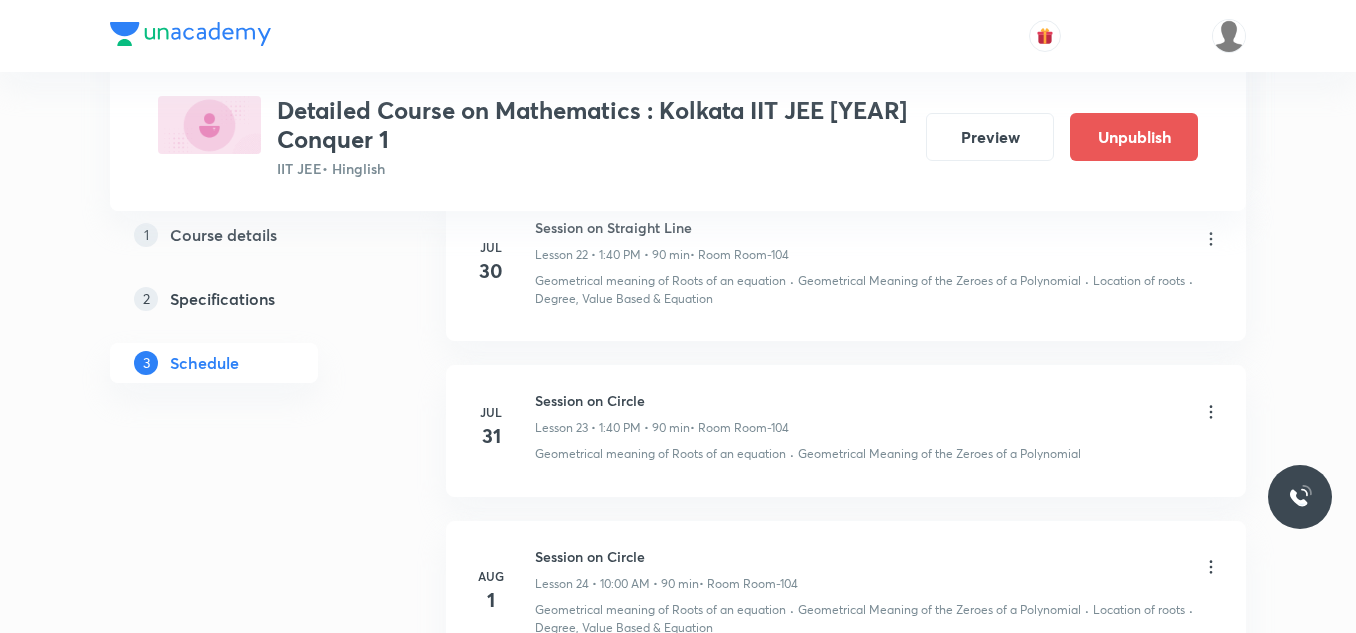 drag, startPoint x: 718, startPoint y: 417, endPoint x: 700, endPoint y: 444, distance: 32.449963 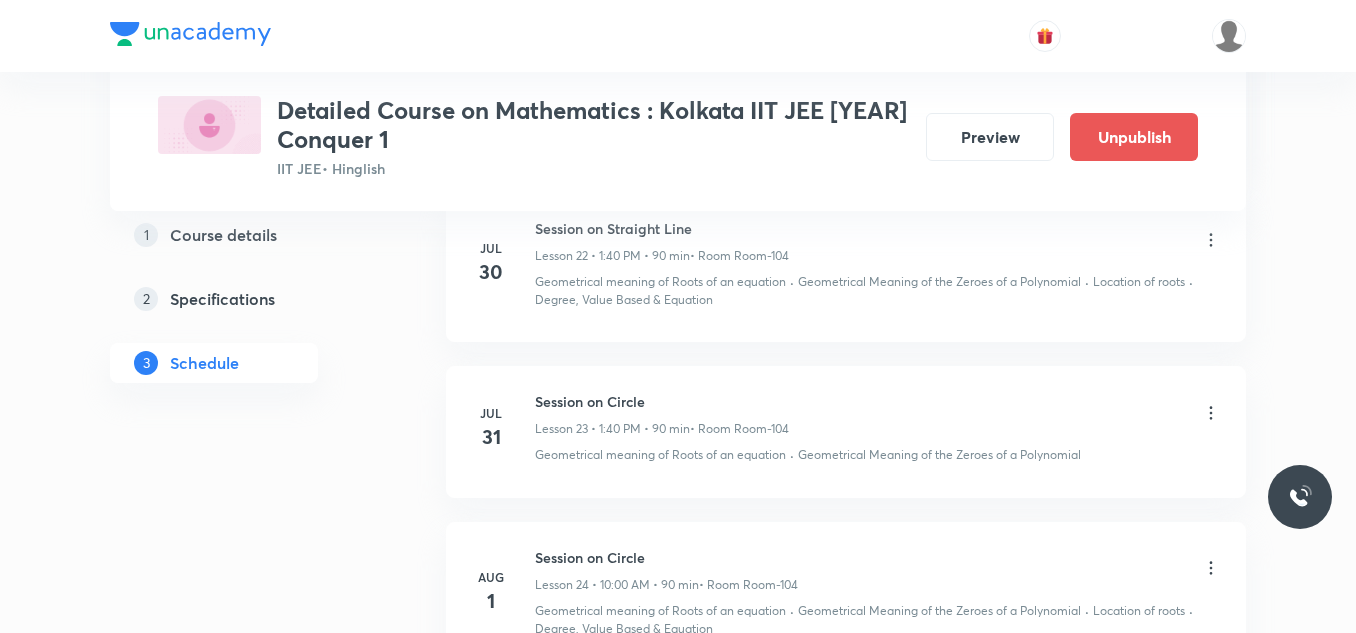 drag, startPoint x: 700, startPoint y: 444, endPoint x: 948, endPoint y: 584, distance: 284.78763 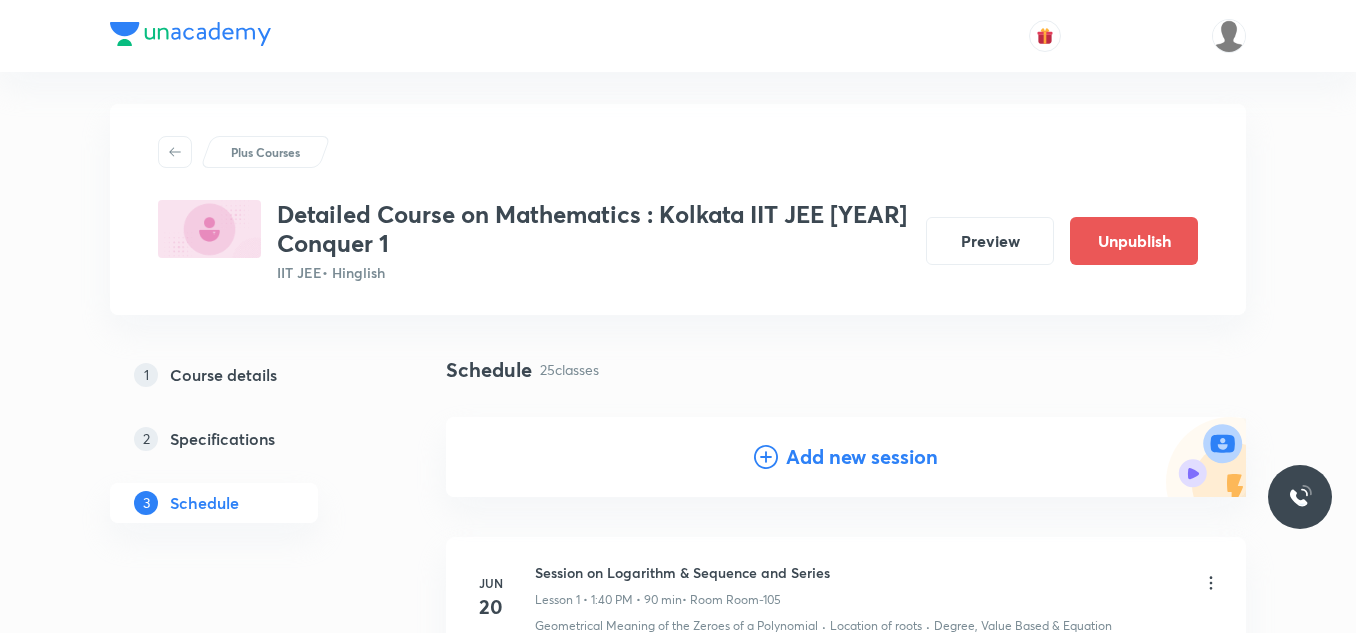 scroll, scrollTop: 0, scrollLeft: 0, axis: both 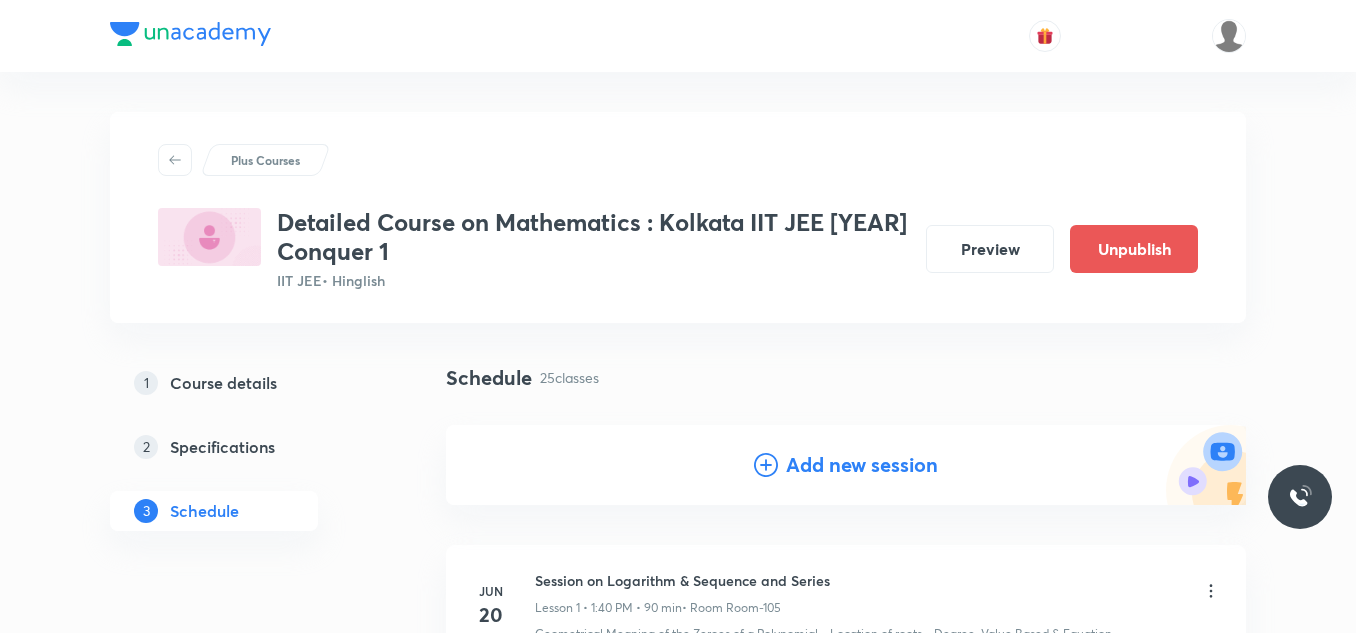 click on "Add new session" at bounding box center (846, 465) 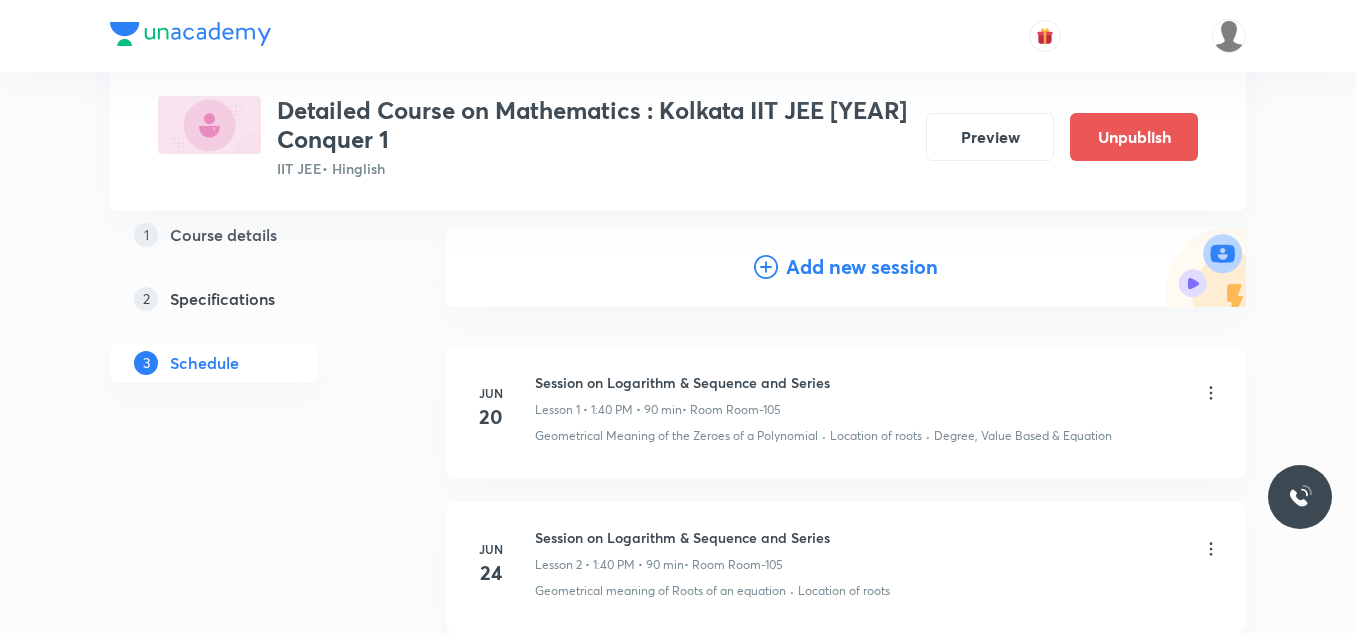scroll, scrollTop: 200, scrollLeft: 0, axis: vertical 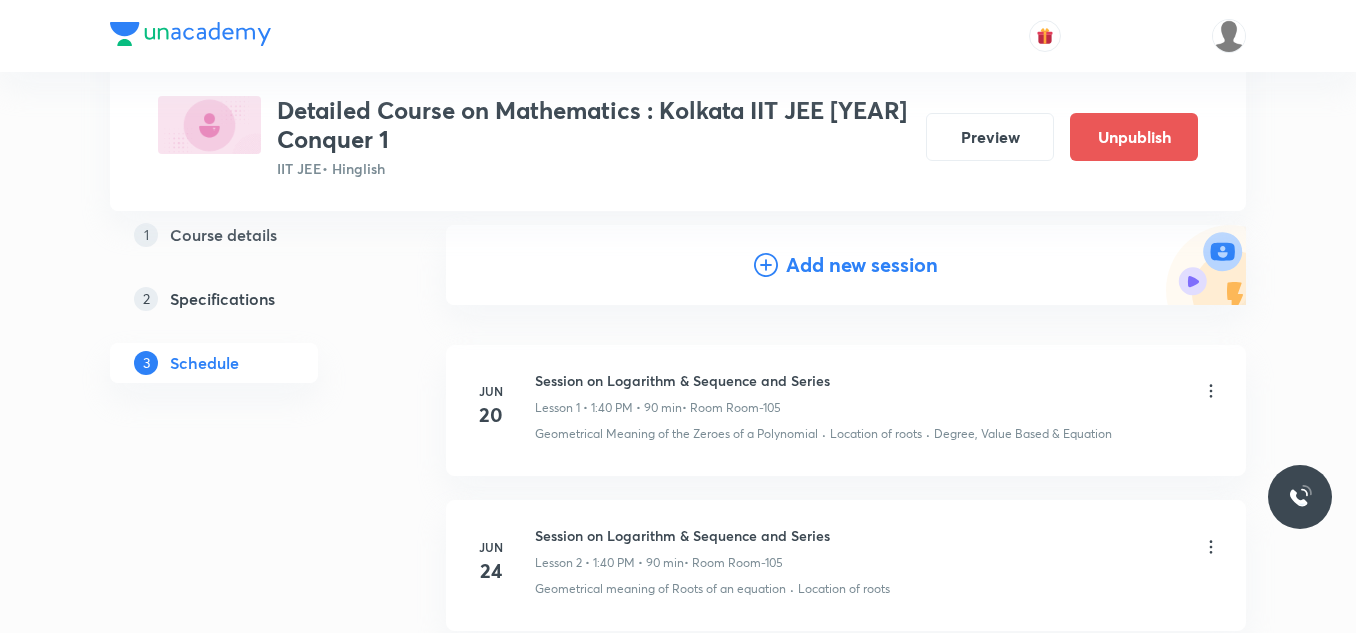 click on "Add new session" at bounding box center (846, 265) 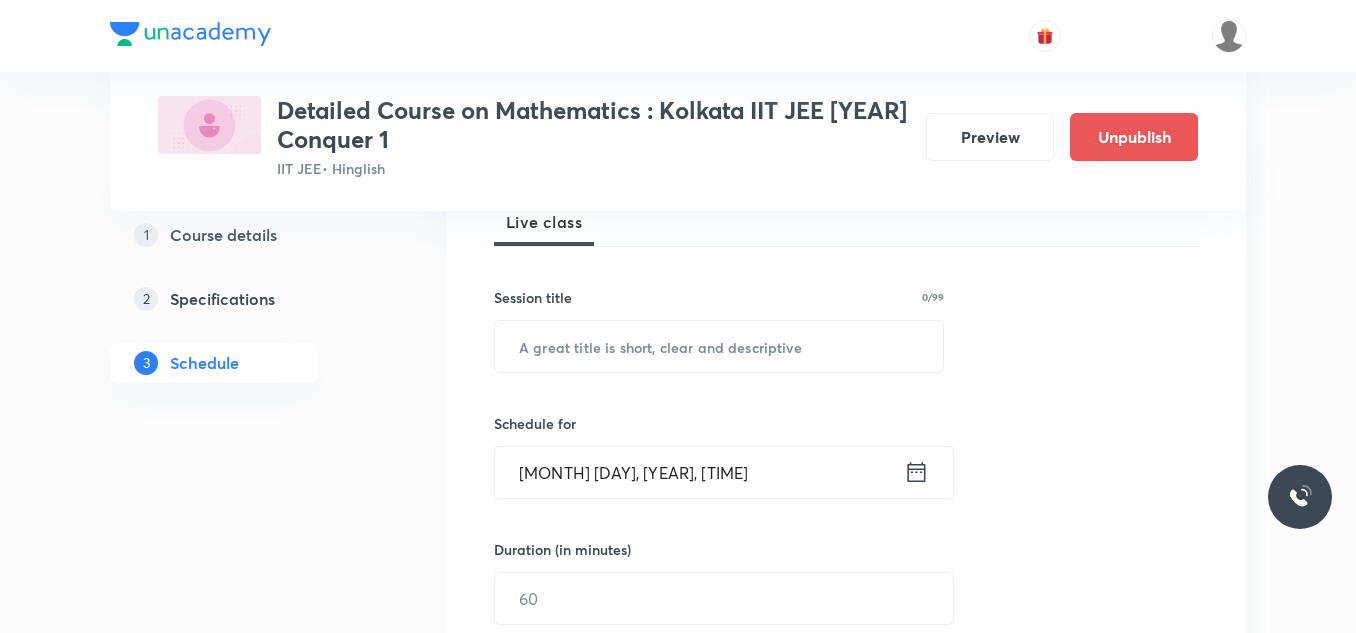 scroll, scrollTop: 300, scrollLeft: 0, axis: vertical 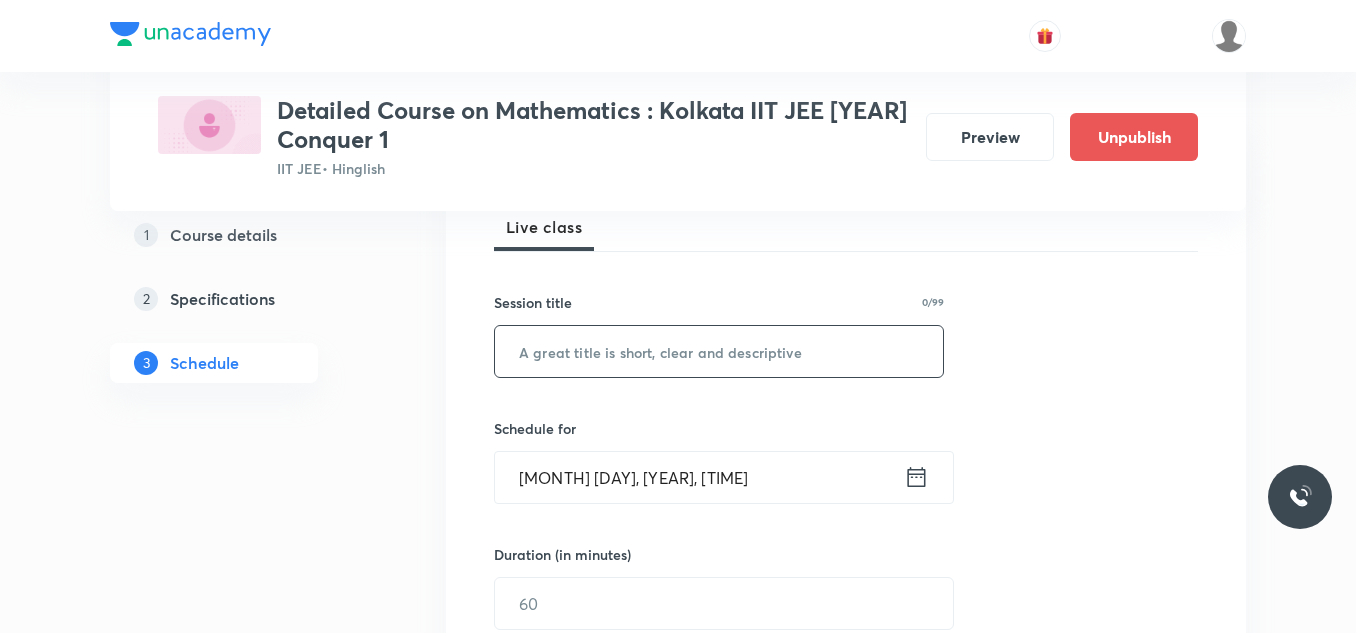 click at bounding box center (719, 351) 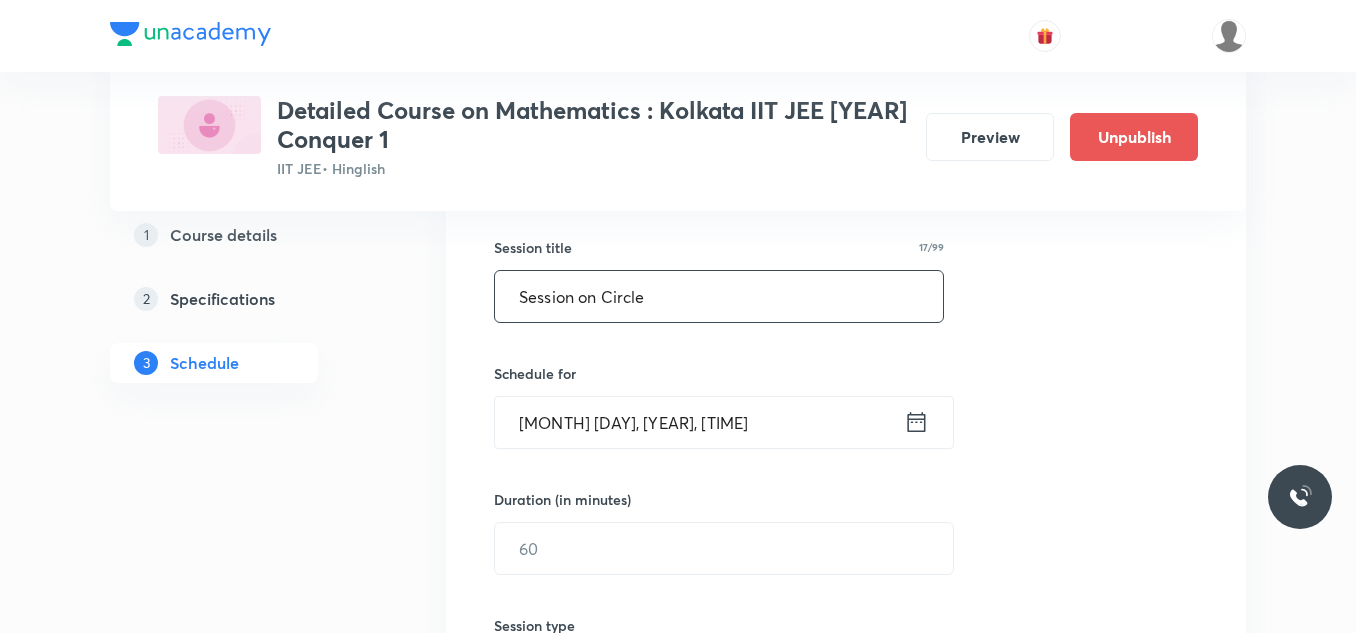 scroll, scrollTop: 400, scrollLeft: 0, axis: vertical 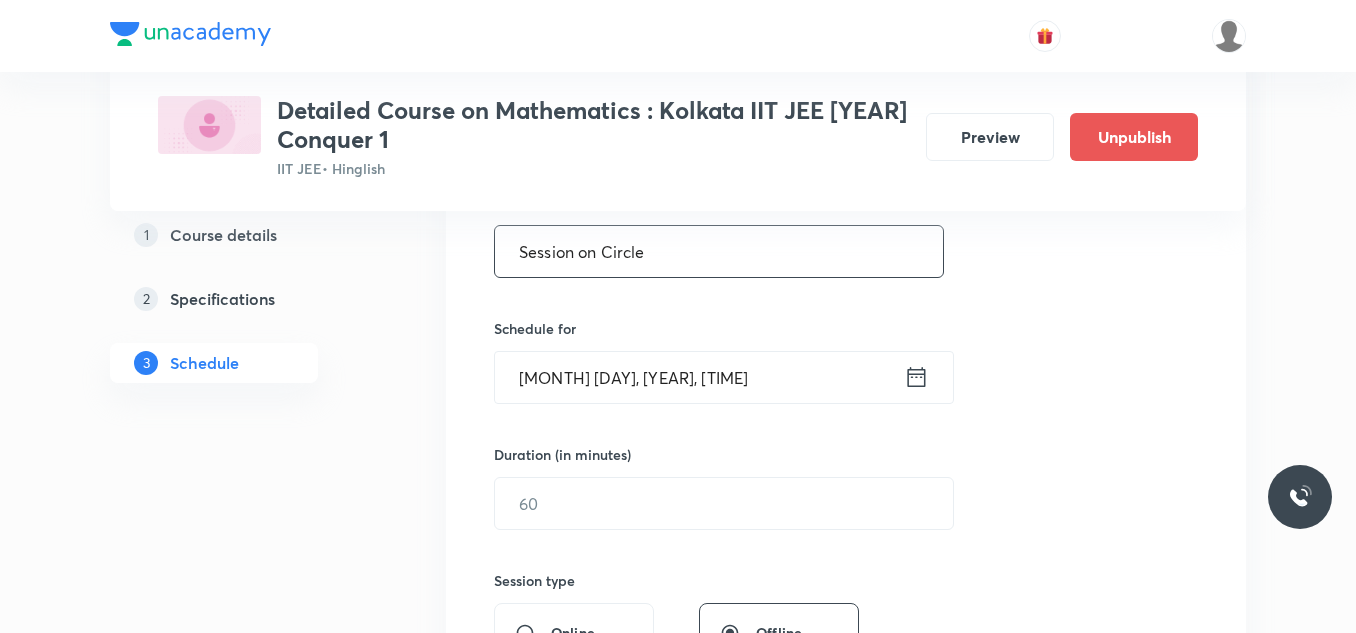 type on "Session on Circle" 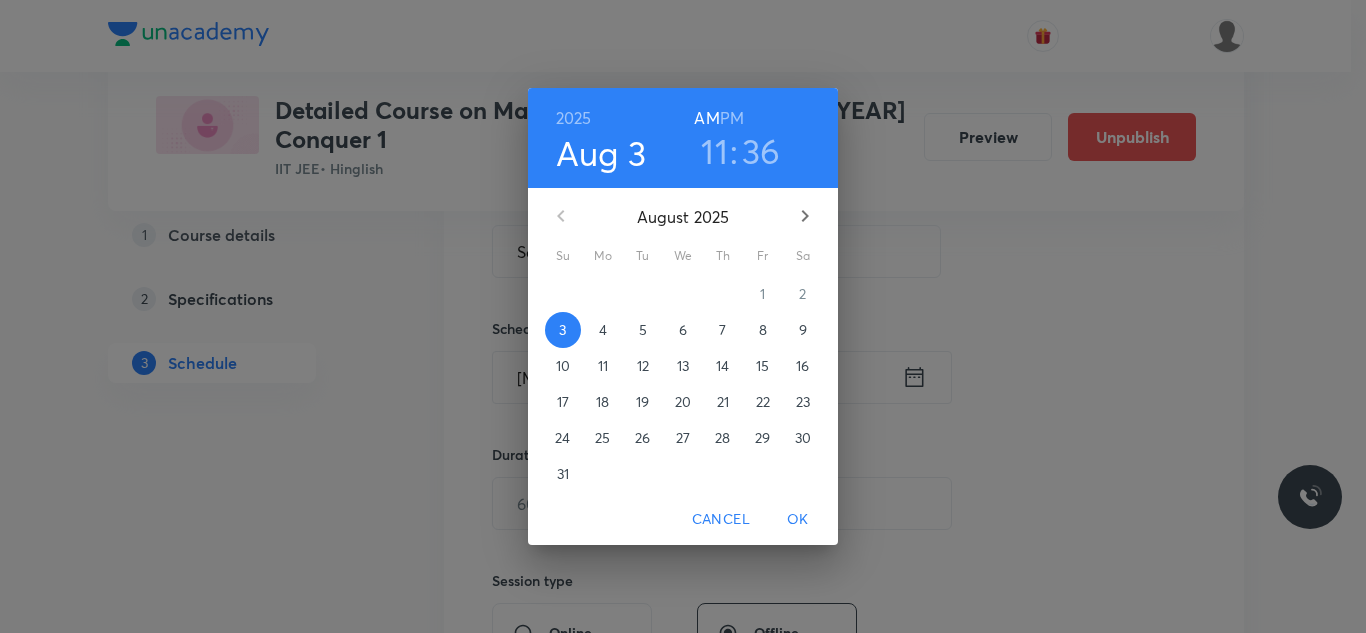 click on "5" at bounding box center (643, 330) 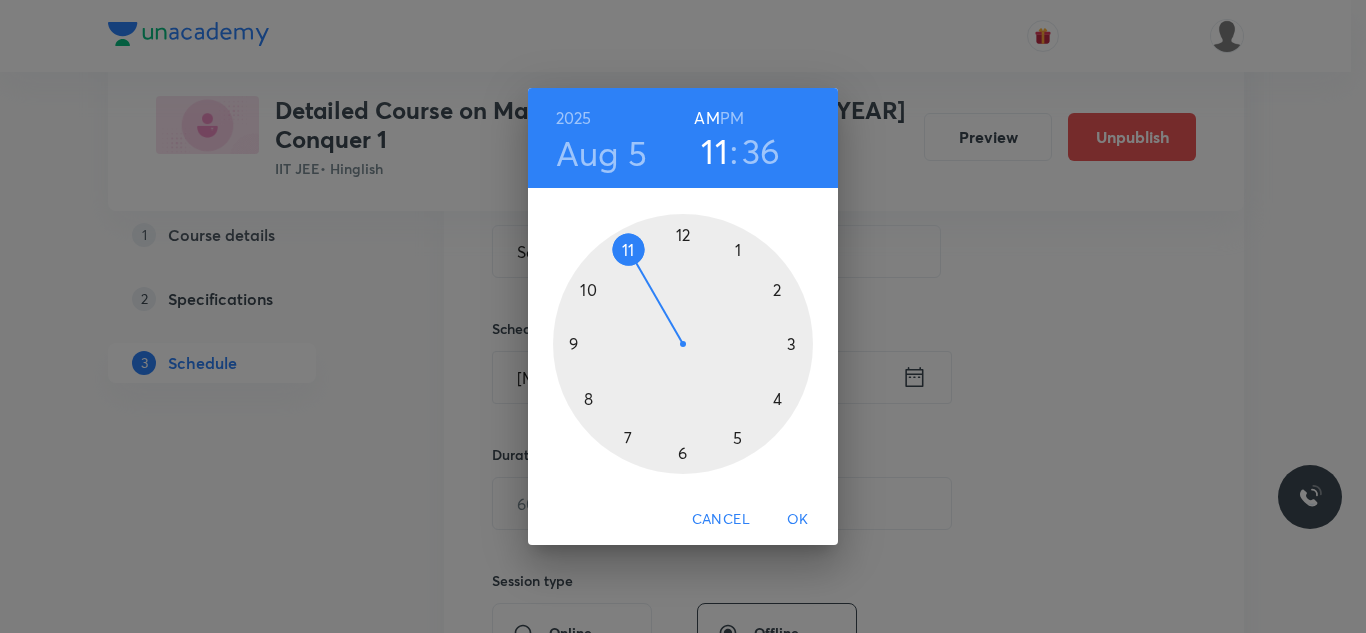 click at bounding box center [683, 344] 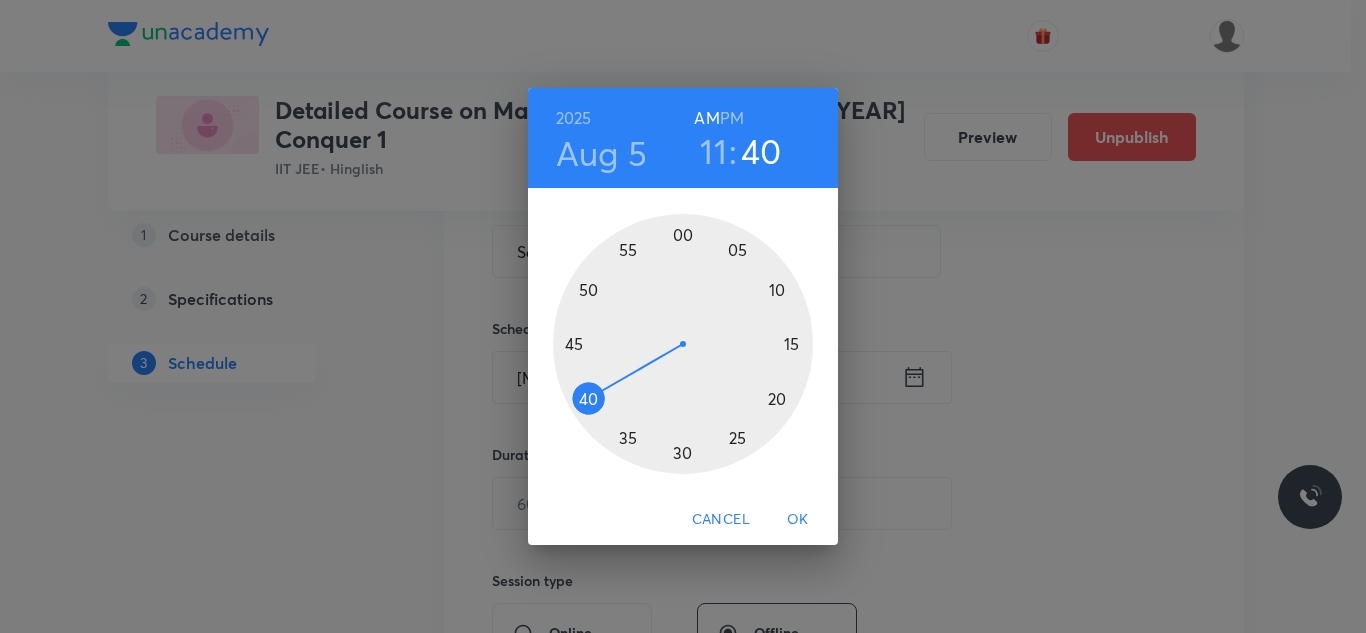 drag, startPoint x: 622, startPoint y: 432, endPoint x: 594, endPoint y: 397, distance: 44.82187 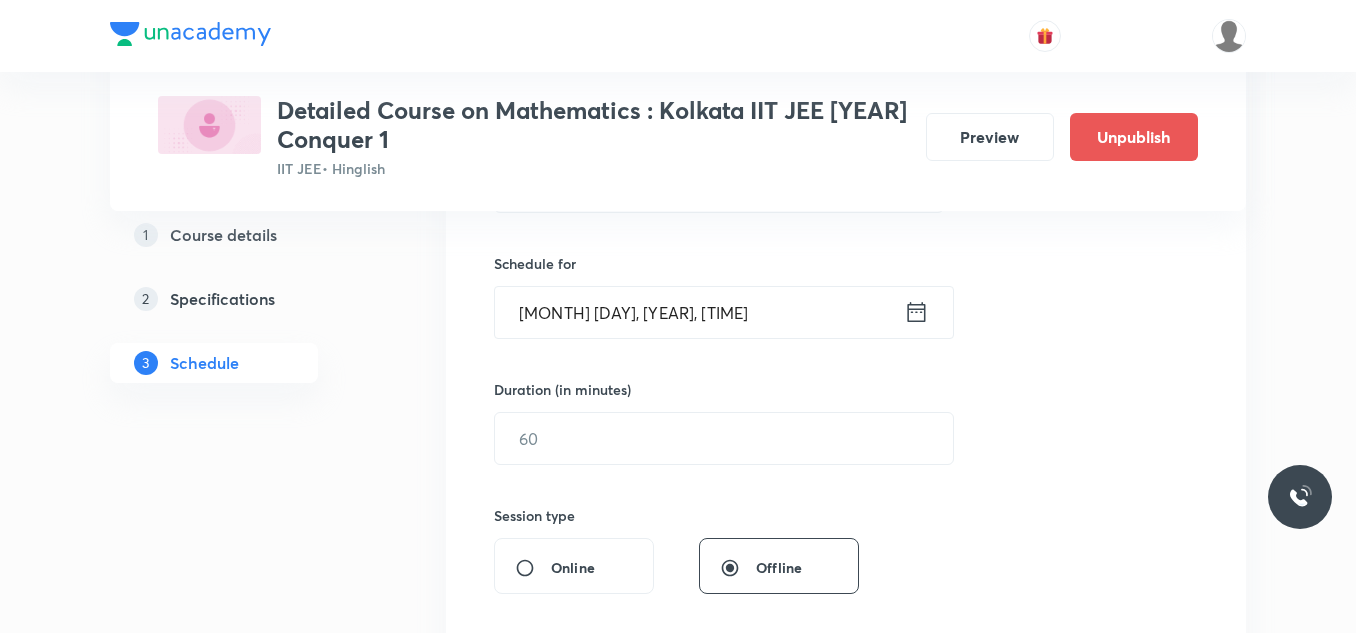 scroll, scrollTop: 500, scrollLeft: 0, axis: vertical 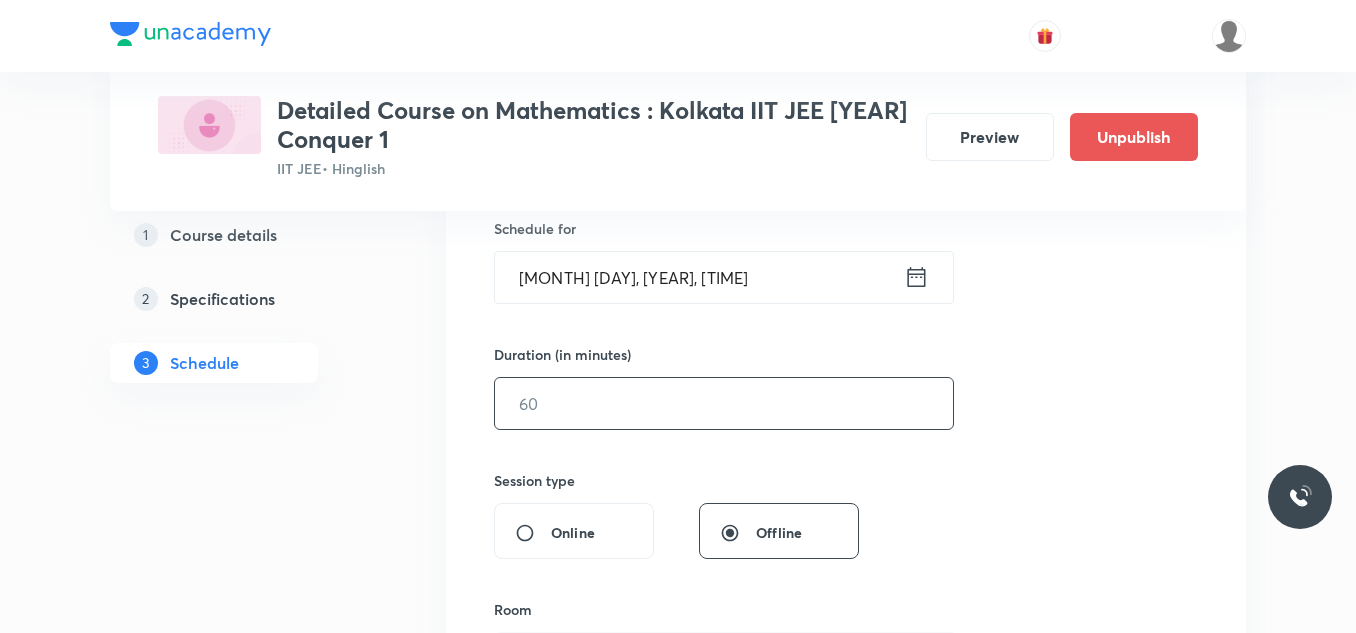 click at bounding box center (724, 403) 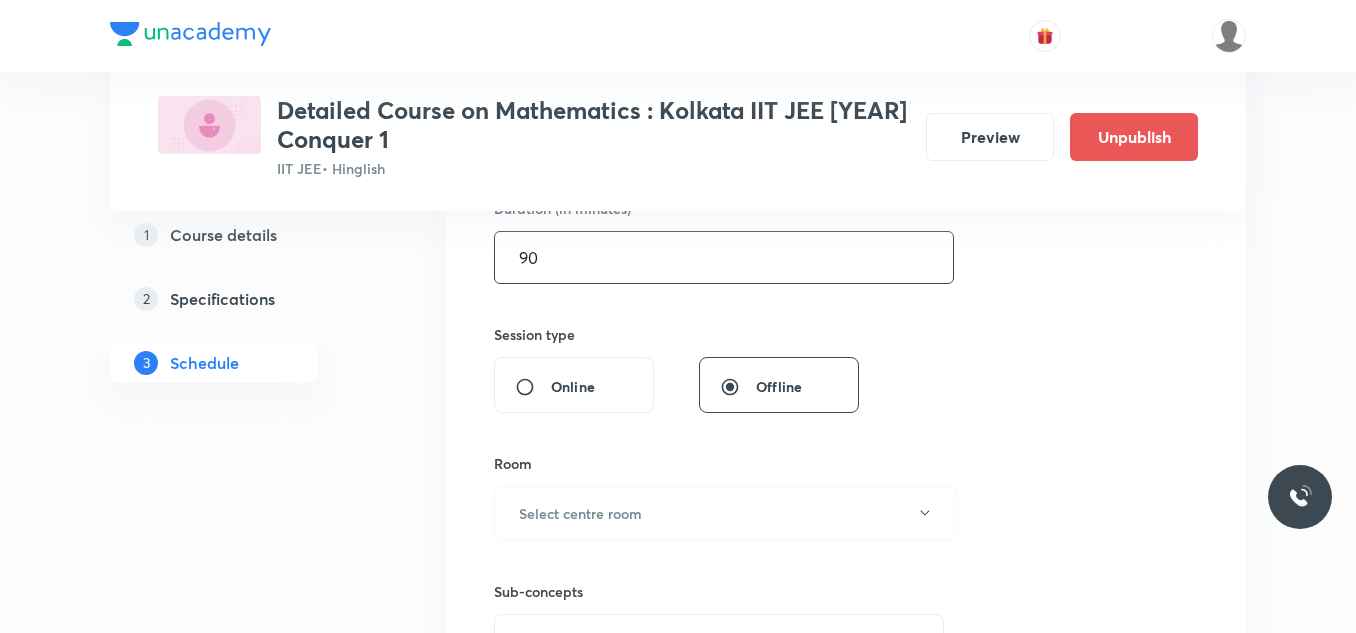scroll, scrollTop: 800, scrollLeft: 0, axis: vertical 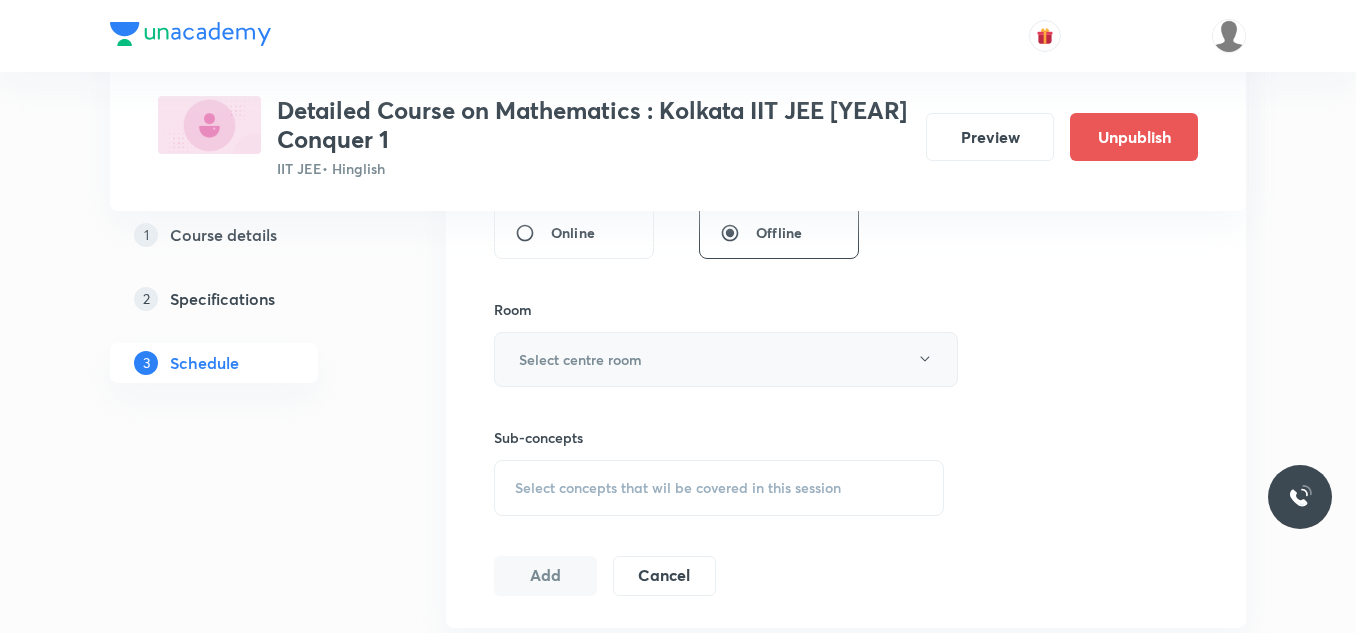 type on "90" 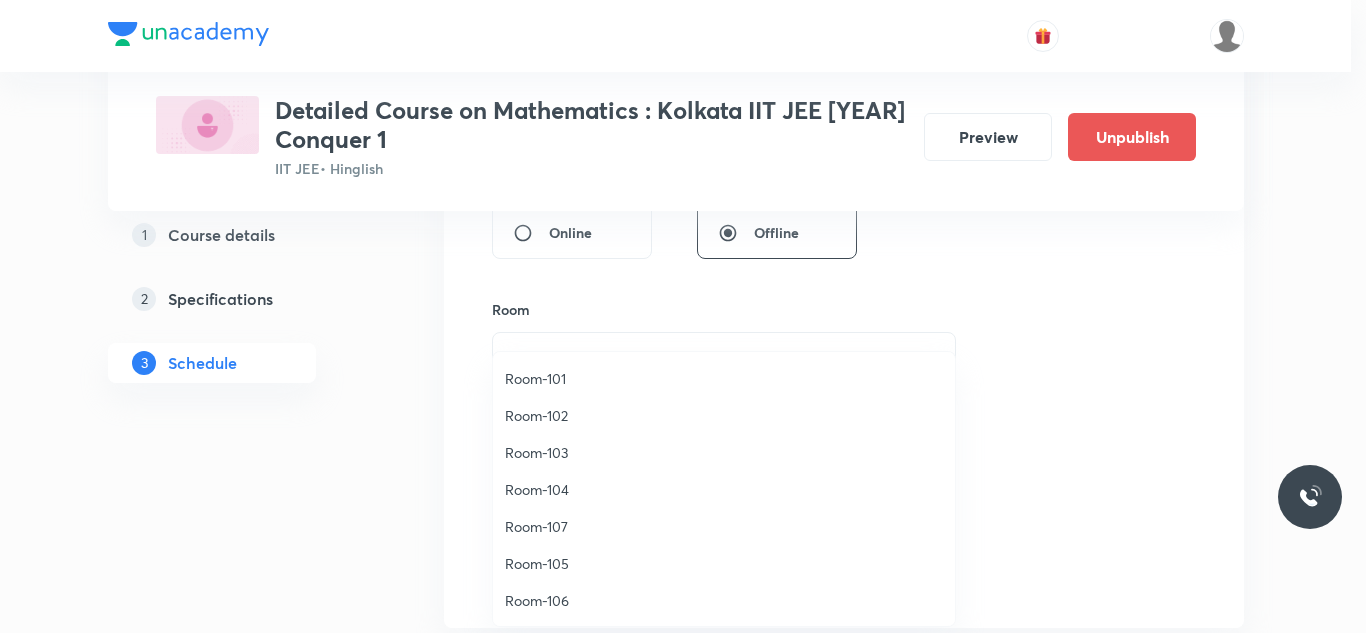 click on "Room-104" at bounding box center [724, 489] 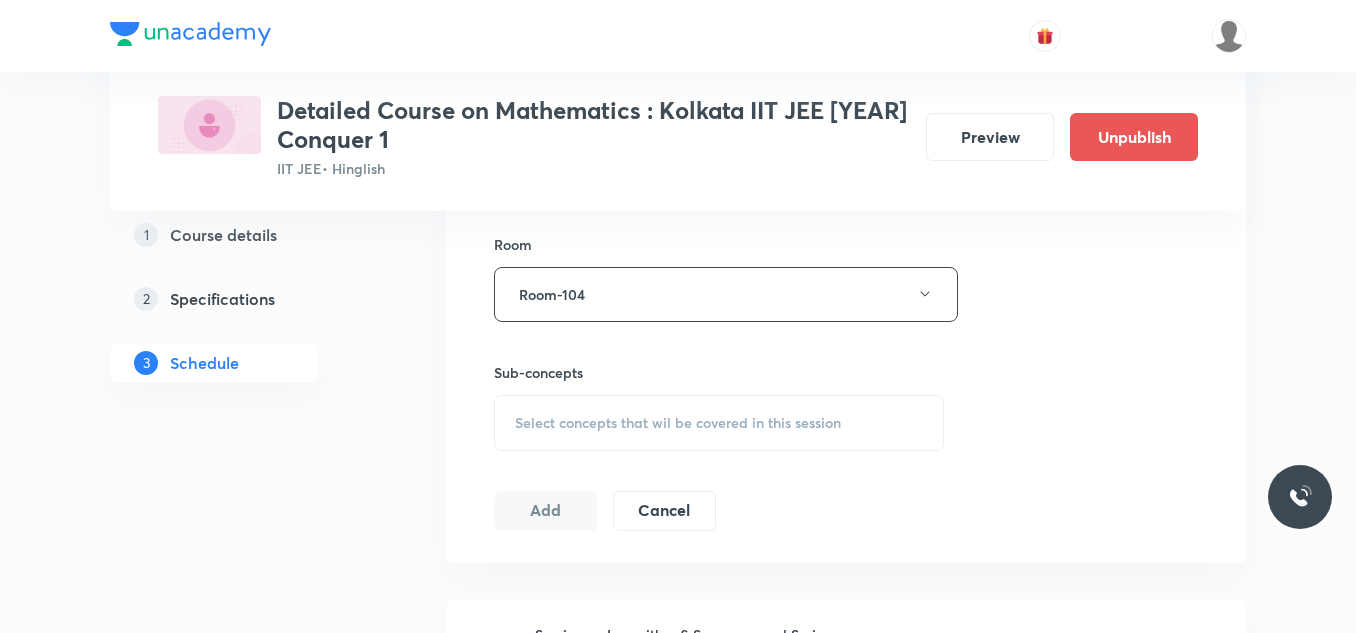 scroll, scrollTop: 900, scrollLeft: 0, axis: vertical 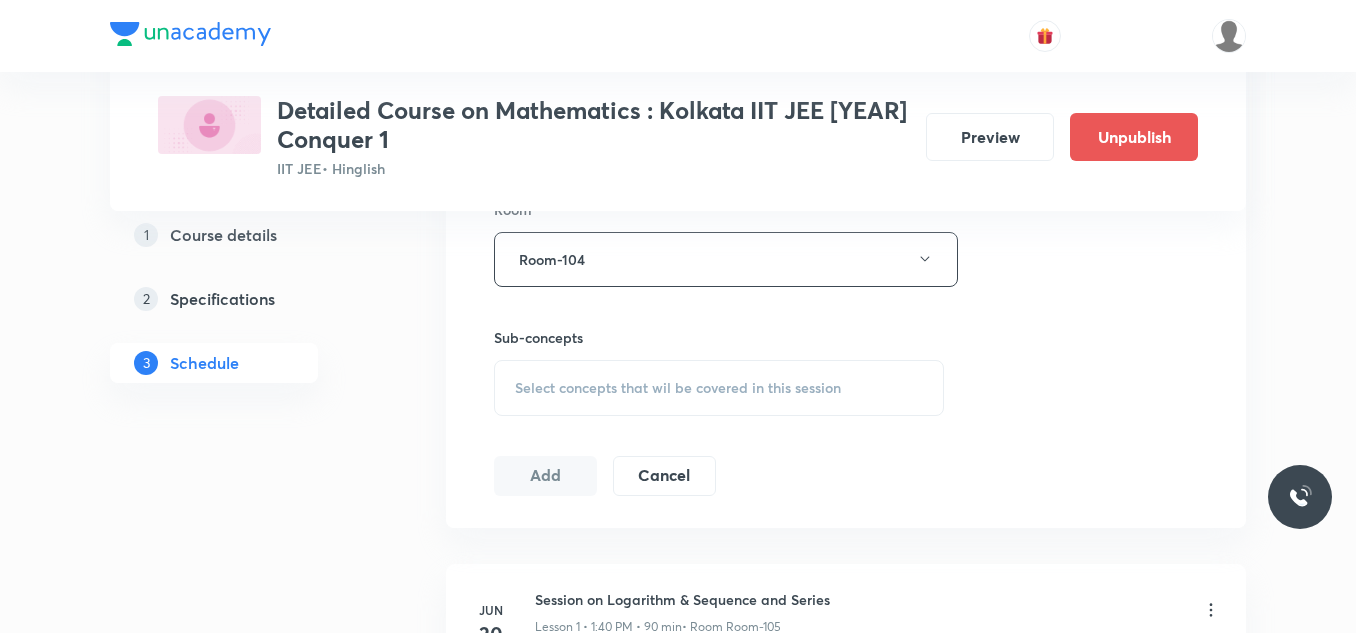 click on "Select concepts that wil be covered in this session" at bounding box center (678, 388) 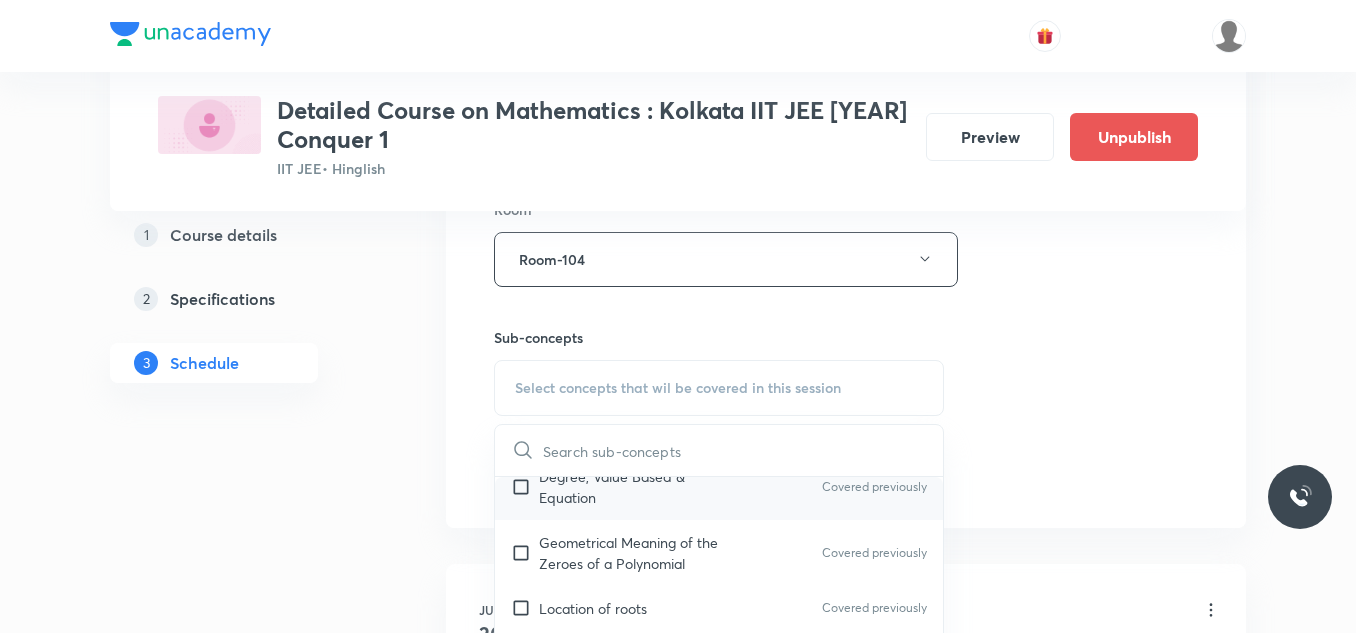scroll, scrollTop: 100, scrollLeft: 0, axis: vertical 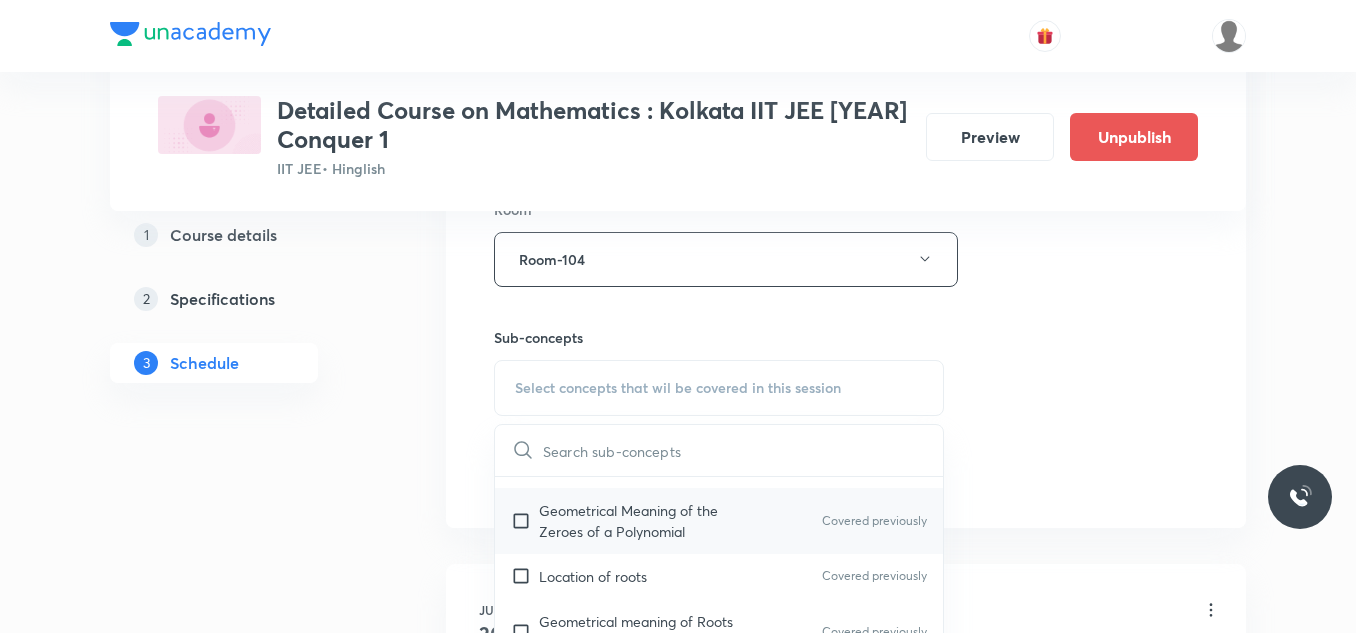 click on "Geometrical Meaning of the Zeroes of a Polynomial" at bounding box center [640, 521] 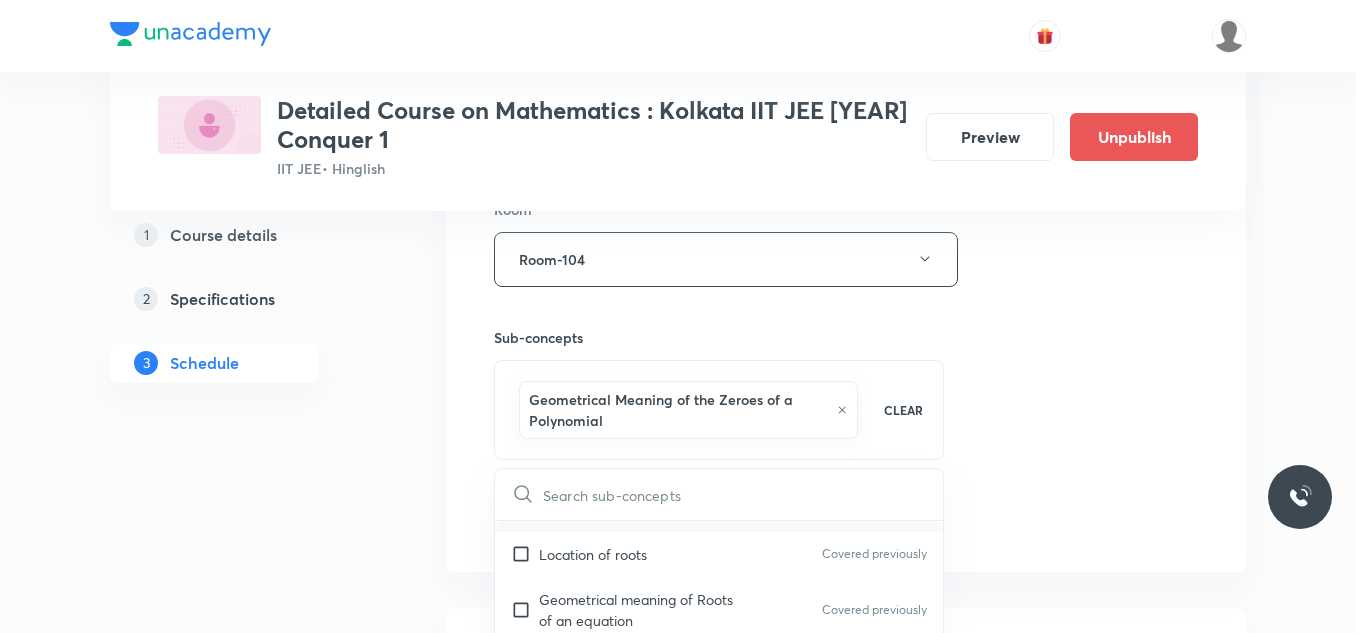 scroll, scrollTop: 200, scrollLeft: 0, axis: vertical 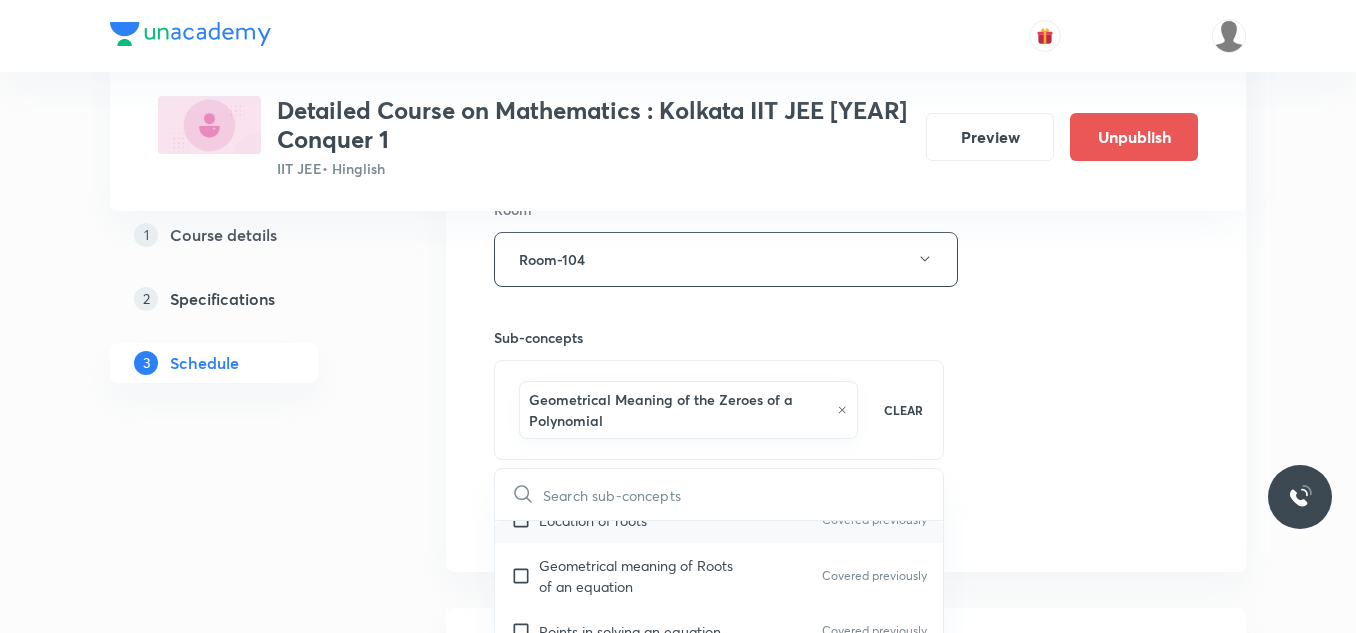 click on "Location of roots Covered previously" at bounding box center [719, 520] 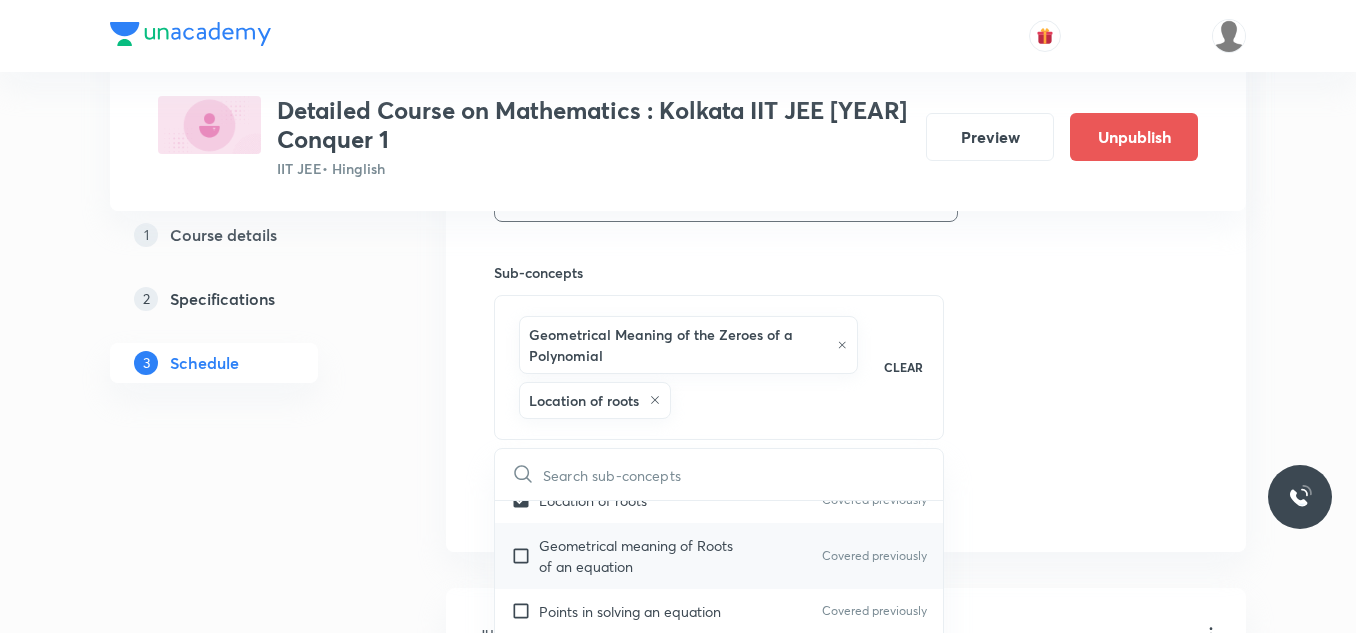 scroll, scrollTop: 1000, scrollLeft: 0, axis: vertical 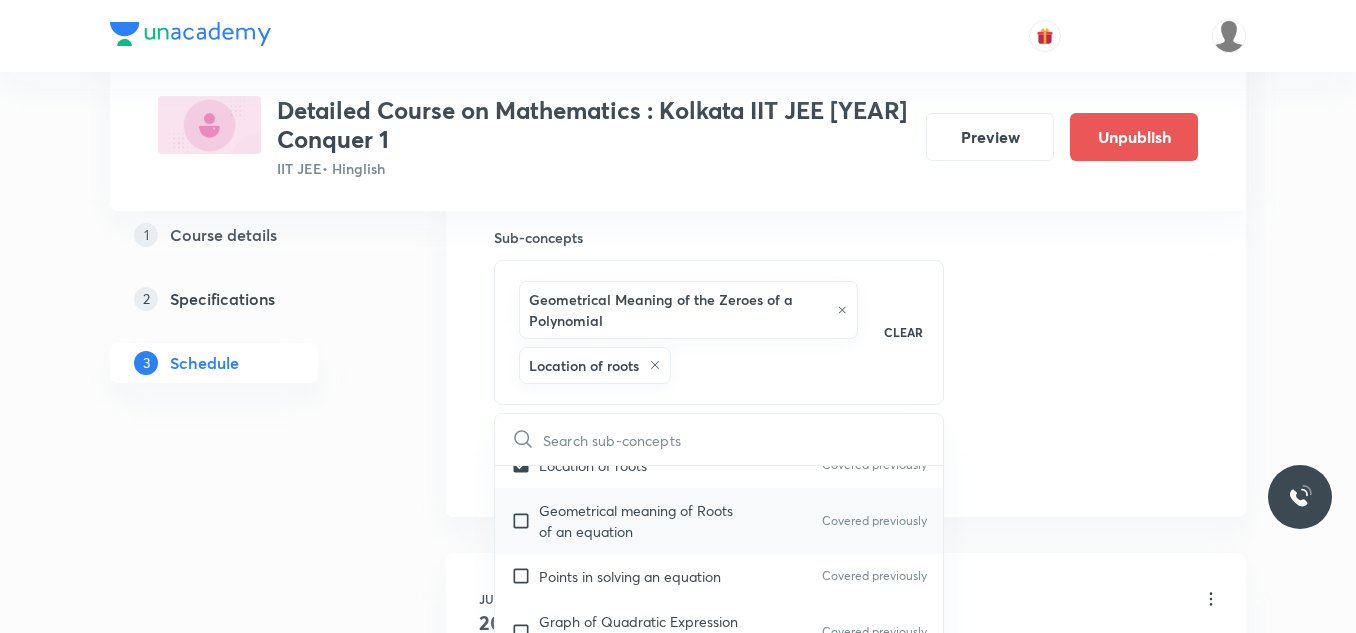 click on "Geometrical meaning of Roots of an equation" at bounding box center (640, 521) 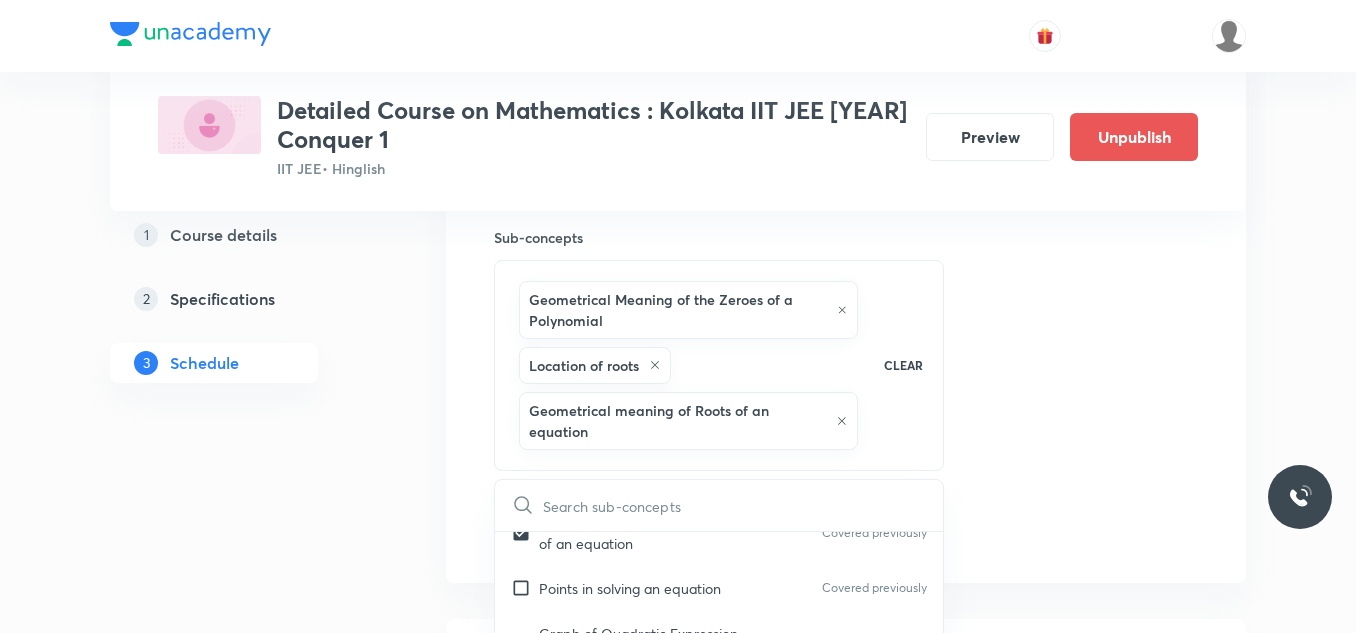 scroll, scrollTop: 300, scrollLeft: 0, axis: vertical 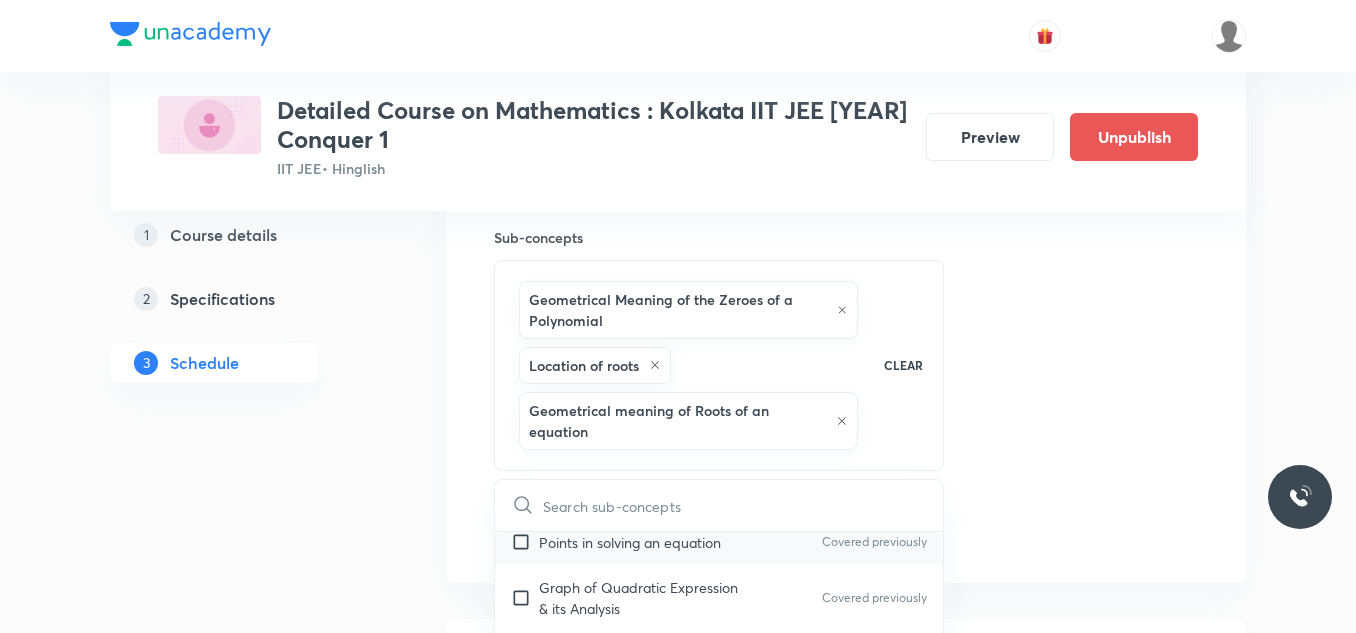 checkbox on "true" 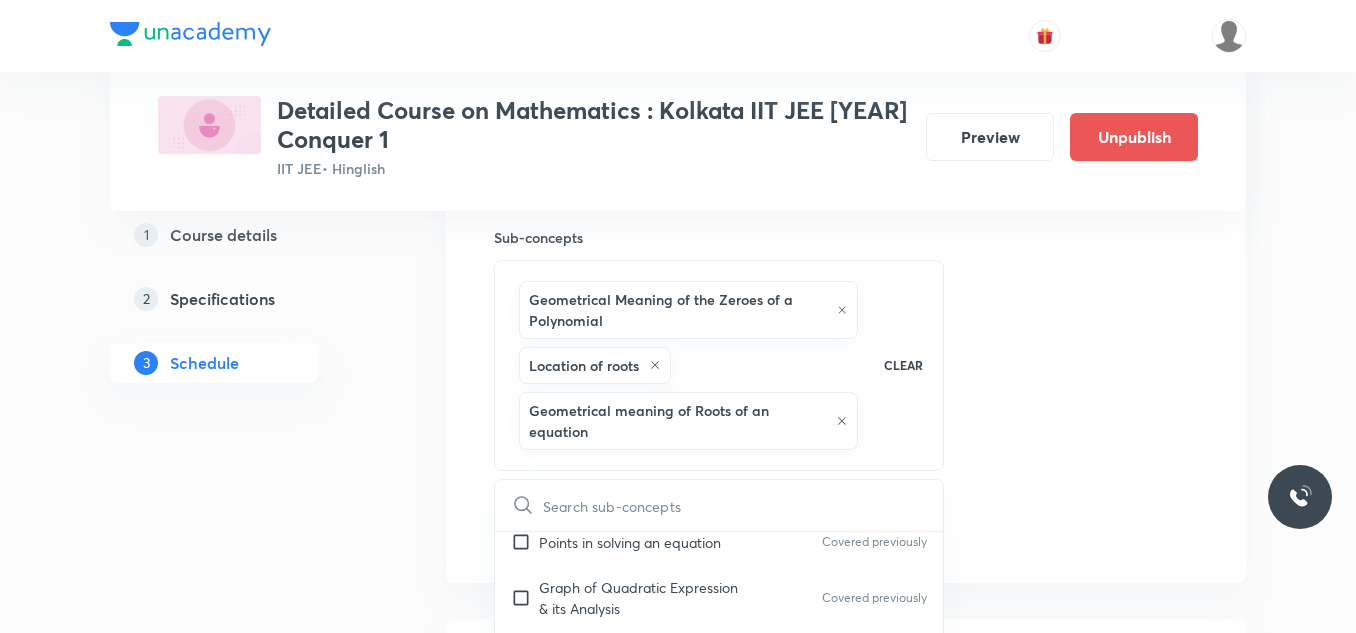 checkbox on "true" 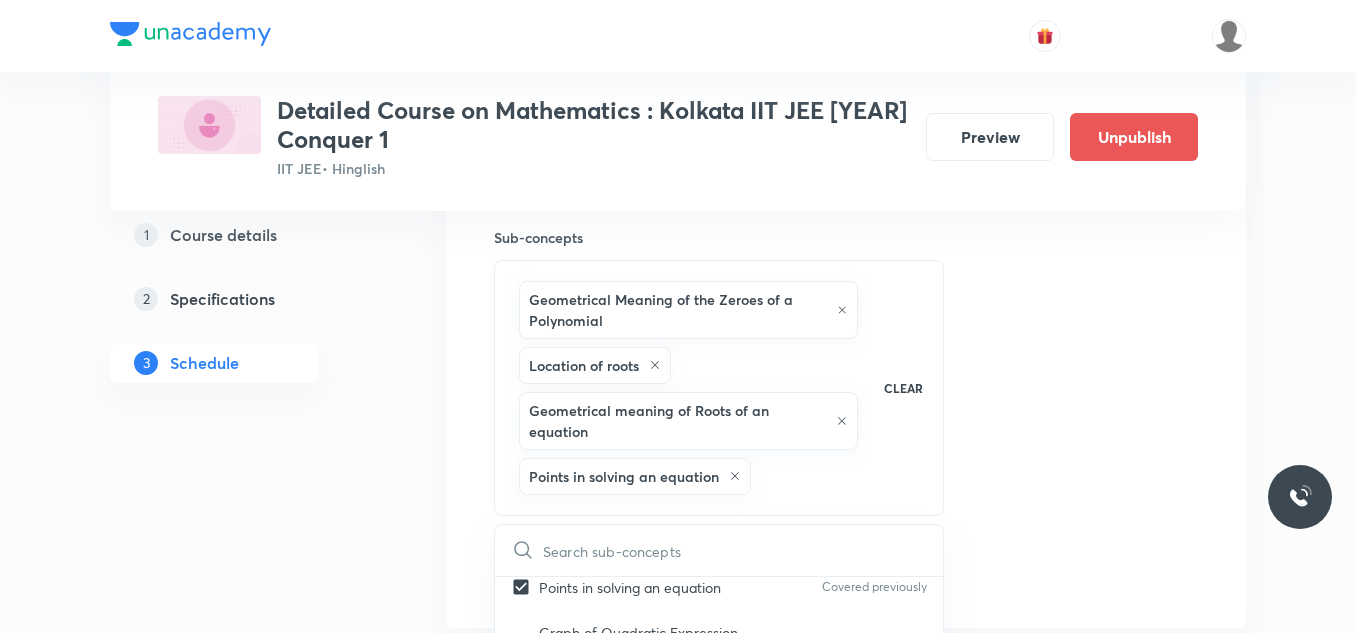 click on "Session  26 Live class Session title 17/99 Session on Circle ​ Schedule for [MONTH] [DAY], [YEAR], [TIME] ​ Duration (in minutes) 90 ​   Session type Online Offline Room Room-104 Sub-concepts Geometrical Meaning of the Zeroes of a Polynomial Location of roots Geometrical meaning of Roots of an equation Points in solving an equation CLEAR ​ Theory of equations Degree, Value Based & Equation Covered previously Geometrical Meaning of the Zeroes of a Polynomial Covered previously Location of roots Covered previously Geometrical meaning of Roots of an equation Covered previously Points in solving an equation Covered previously Graph of Quadratic Expression & its Analysis Covered previously Range of Quadratic Equation Covered previously Remainder and factor theorems Covered previously Identity Covered previously Quadratic equations Covered previously Common Roots Covered previously Location of Roots Covered previously General Equation of Second Degree in Variable x and y Covered previously Theory of Equations Mode" at bounding box center (846, 26) 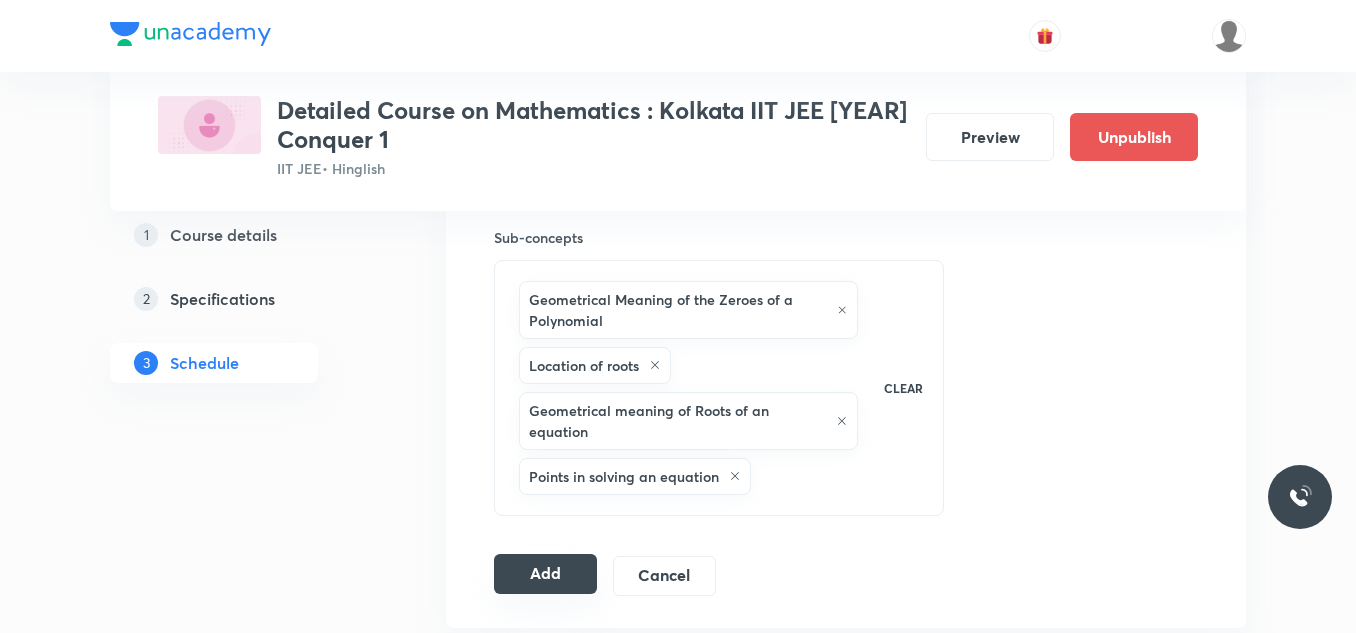 click on "Add" at bounding box center [545, 574] 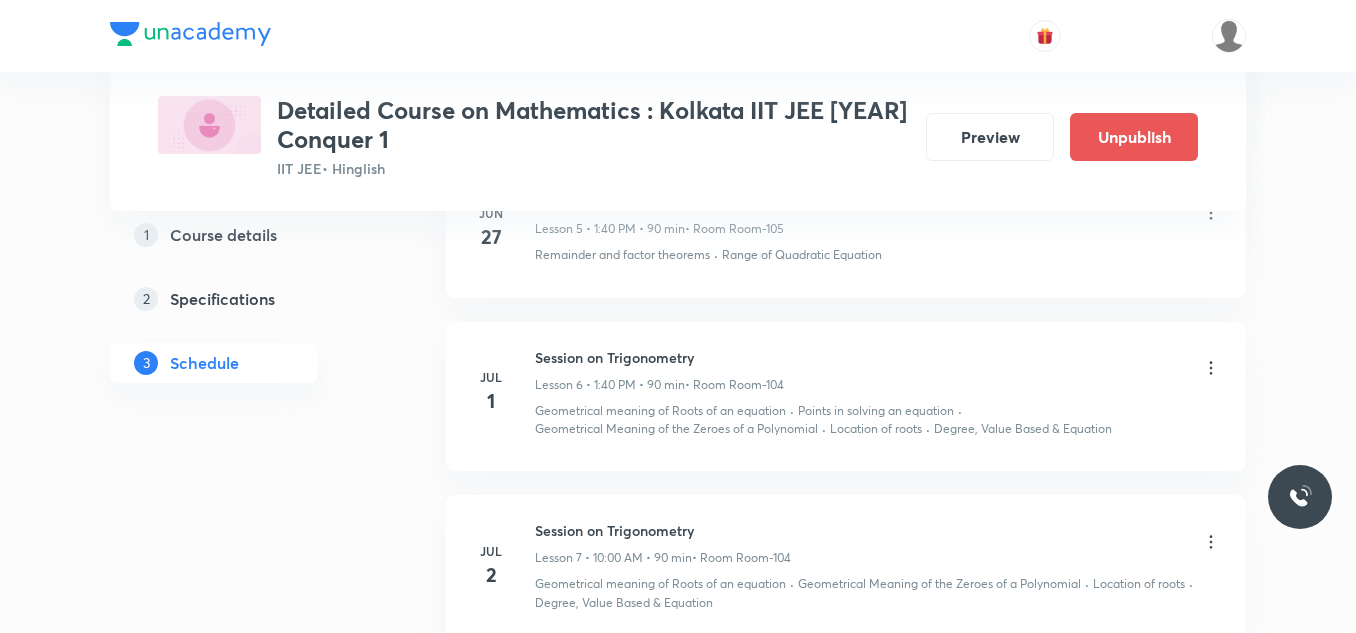 drag, startPoint x: 462, startPoint y: 44, endPoint x: 787, endPoint y: 462, distance: 529.4799 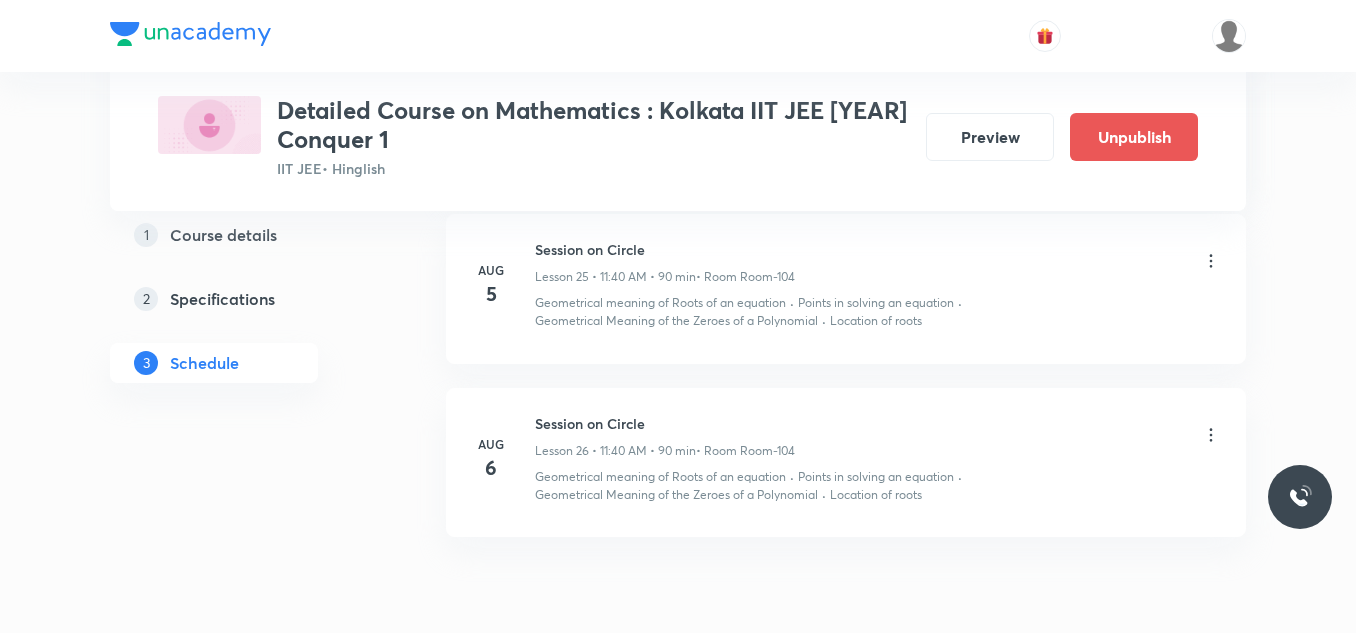 scroll, scrollTop: 4188, scrollLeft: 0, axis: vertical 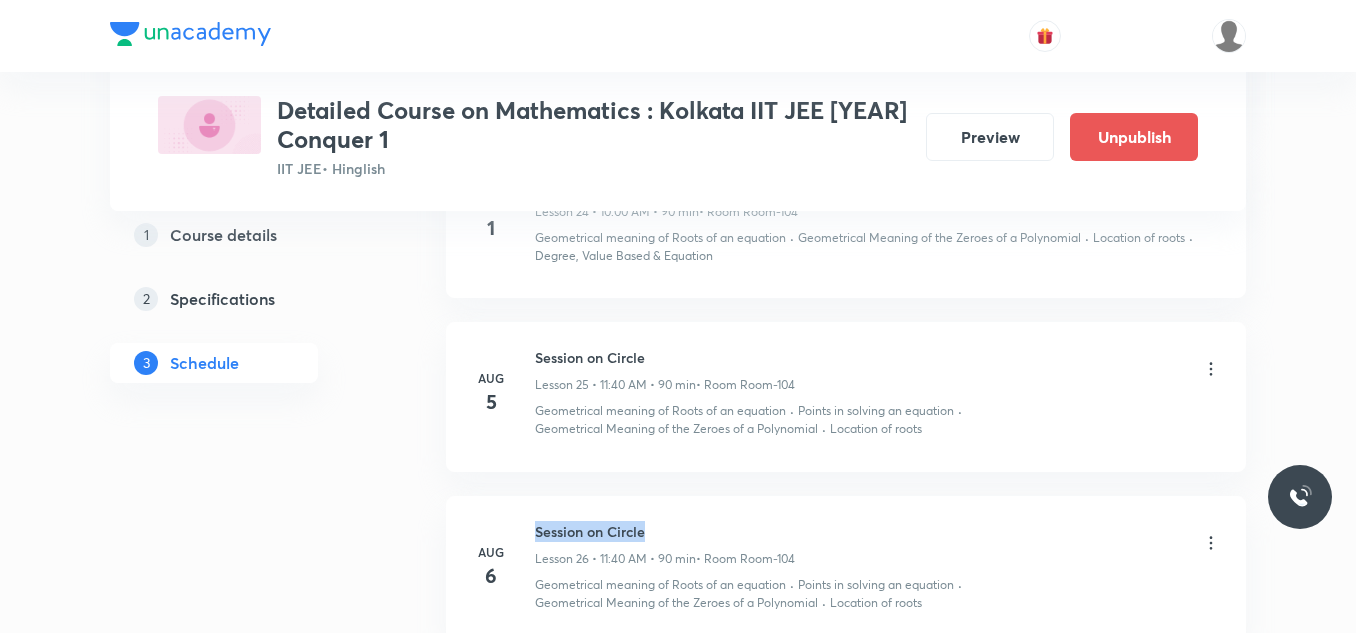drag, startPoint x: 537, startPoint y: 527, endPoint x: 699, endPoint y: 527, distance: 162 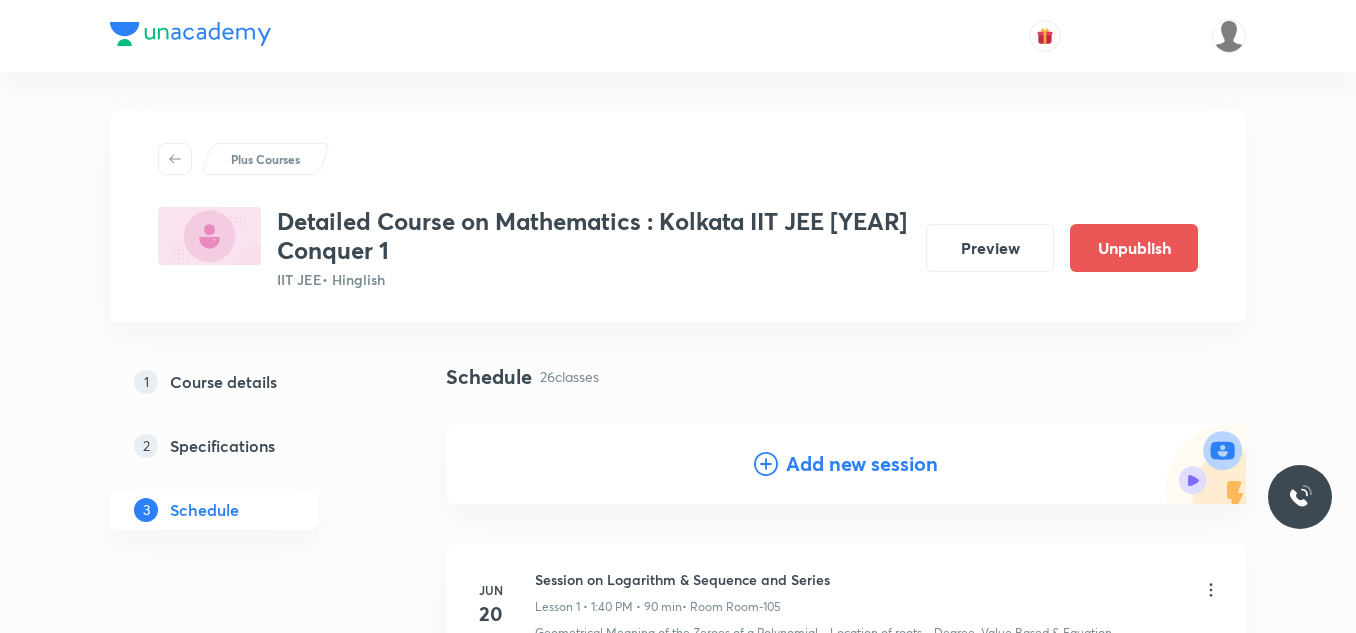 scroll, scrollTop: 0, scrollLeft: 0, axis: both 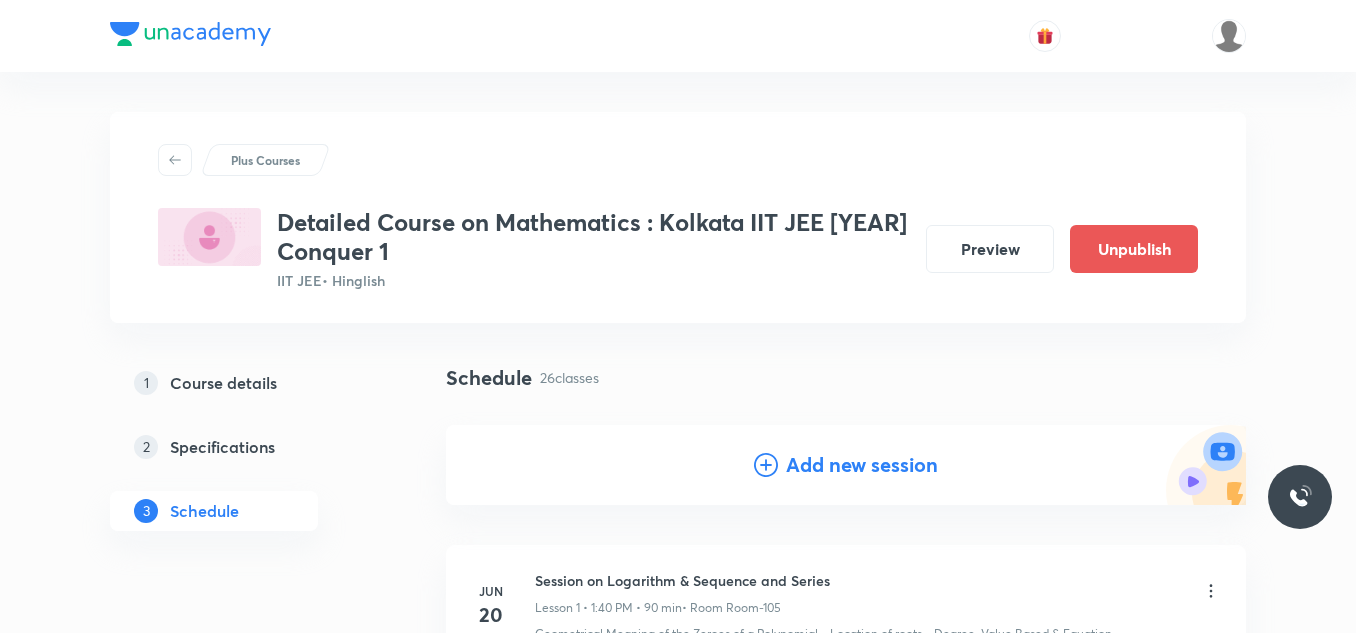 click on "Add new session" at bounding box center (862, 465) 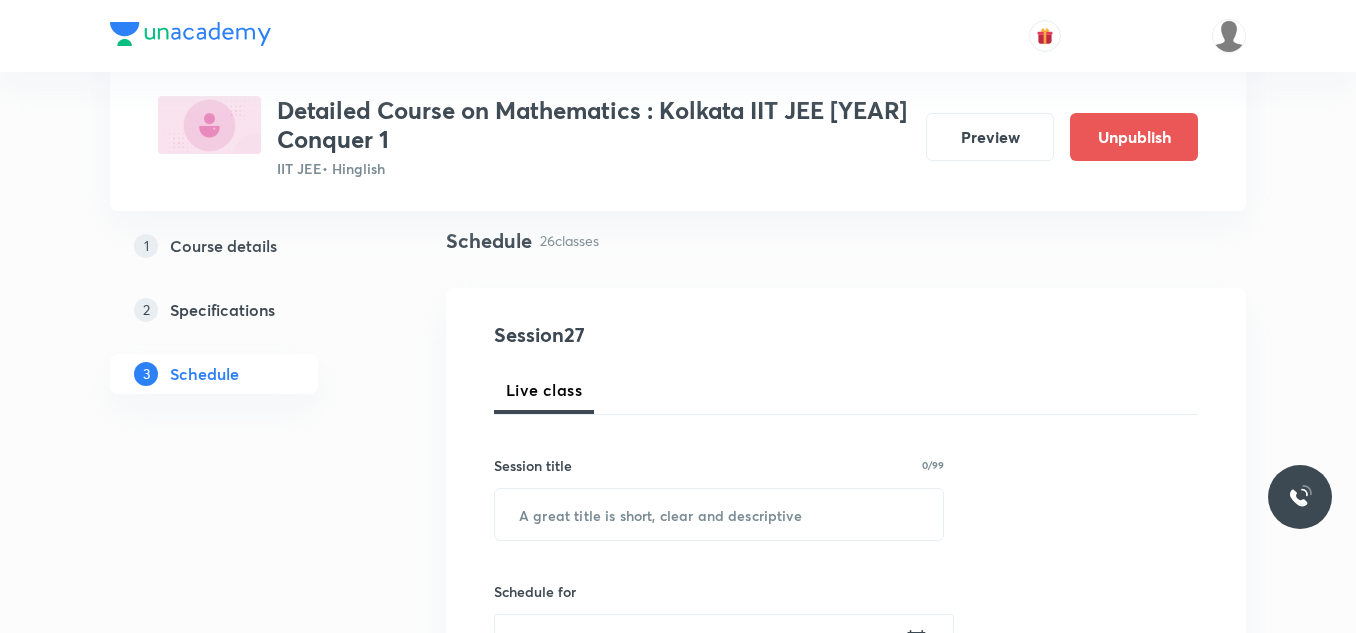 scroll, scrollTop: 300, scrollLeft: 0, axis: vertical 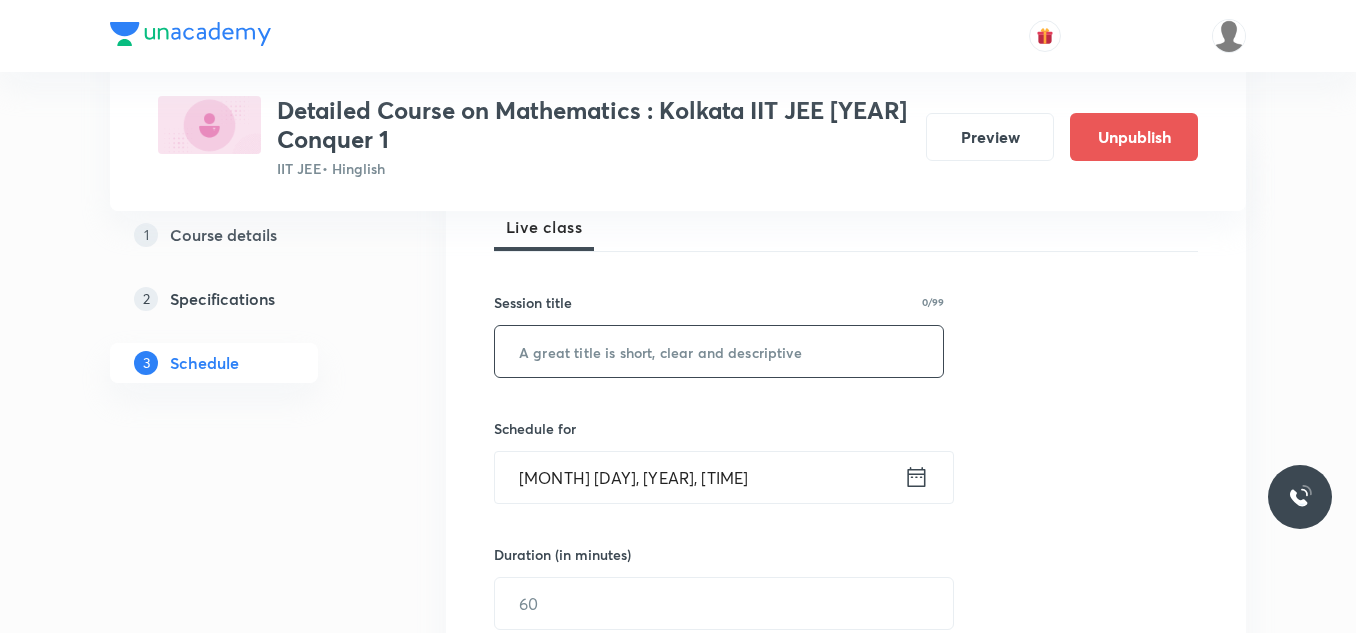 click at bounding box center [719, 351] 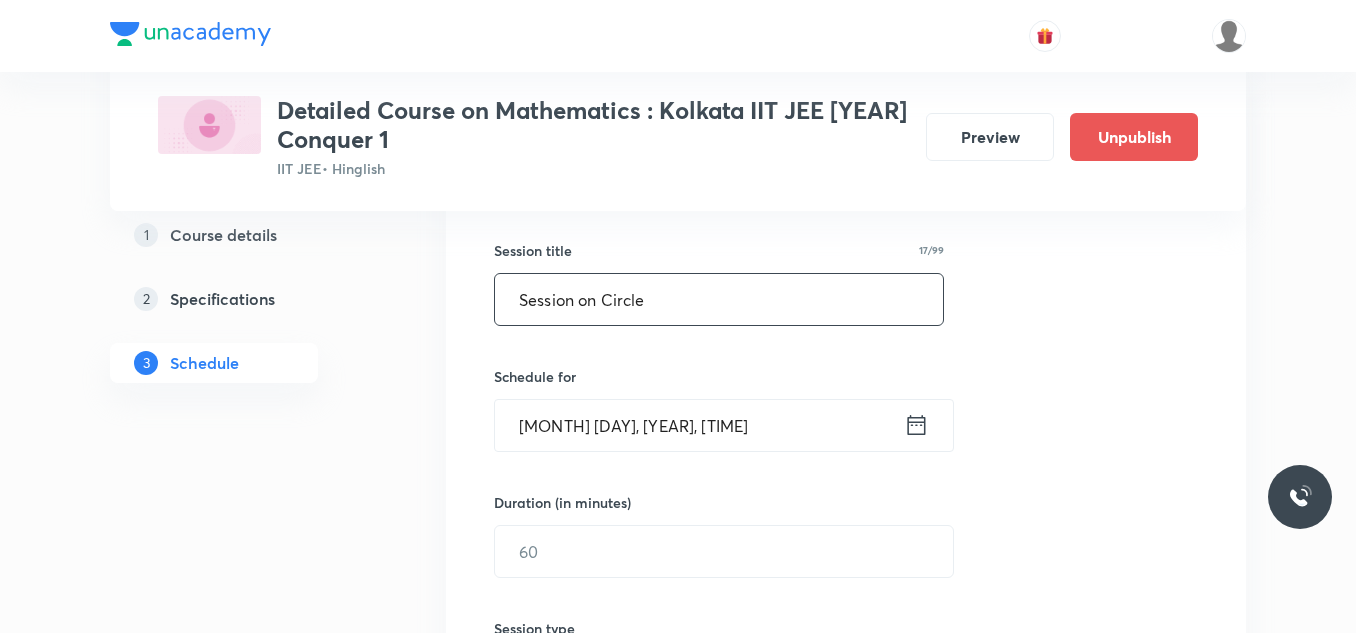 scroll, scrollTop: 400, scrollLeft: 0, axis: vertical 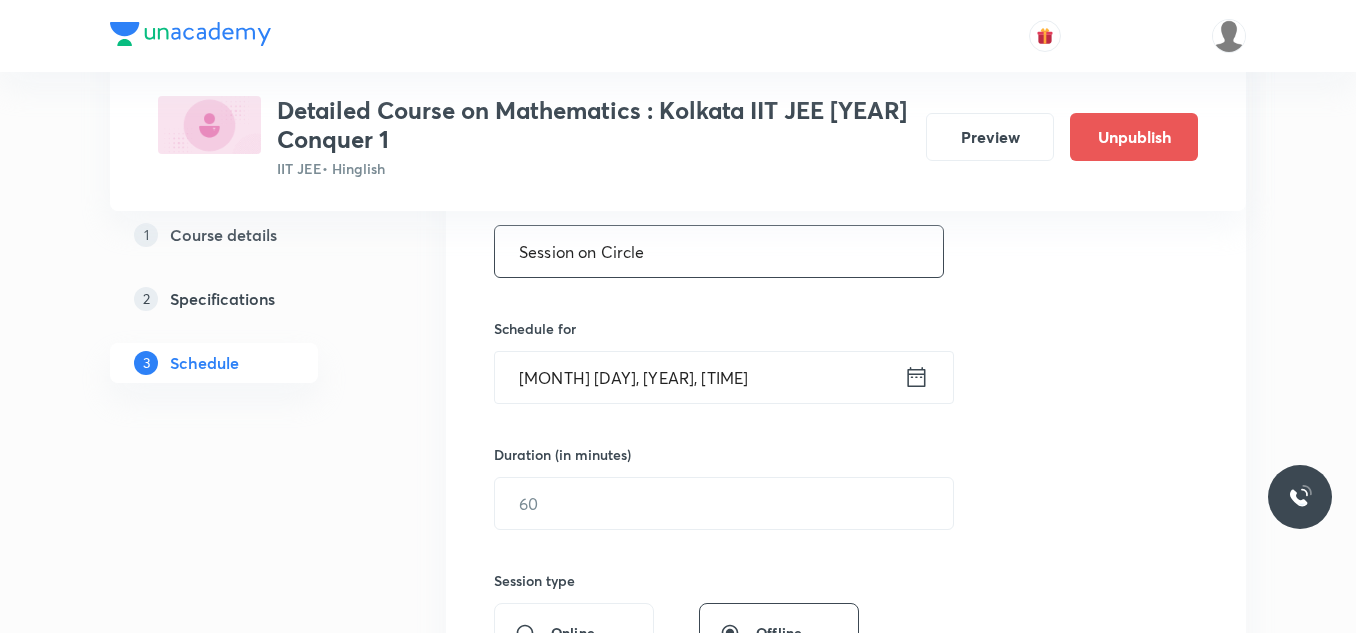 type on "Session on Circle" 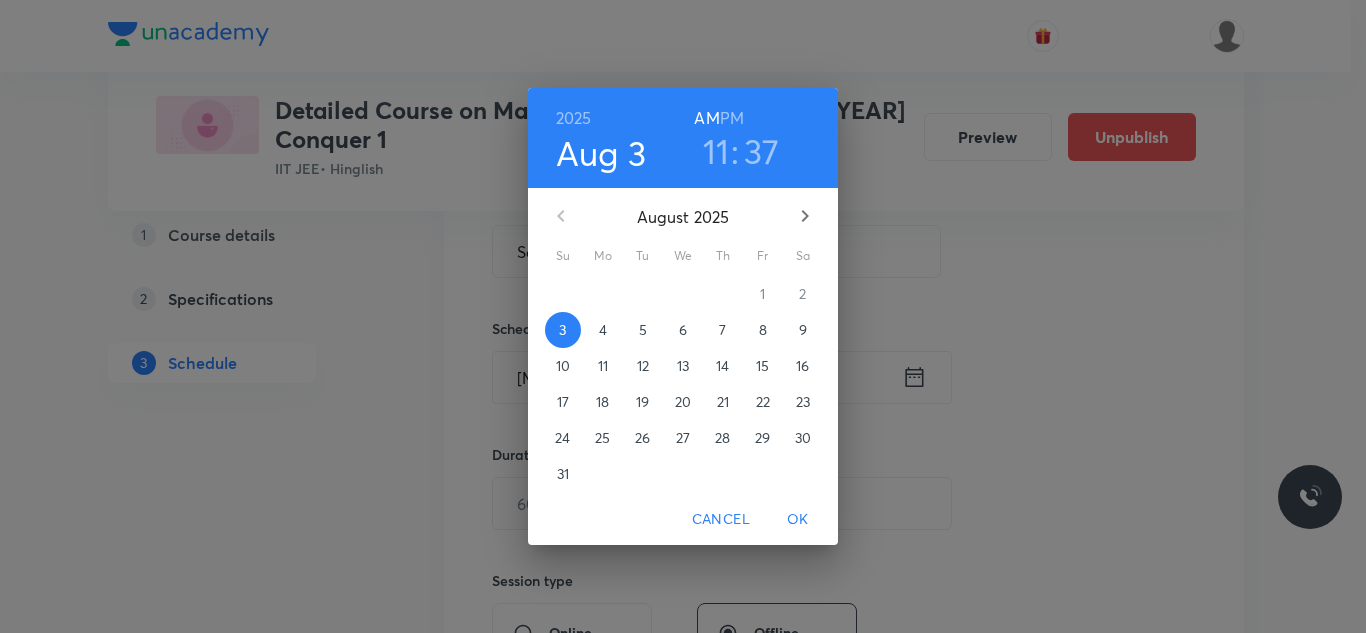 click on "7" at bounding box center [723, 330] 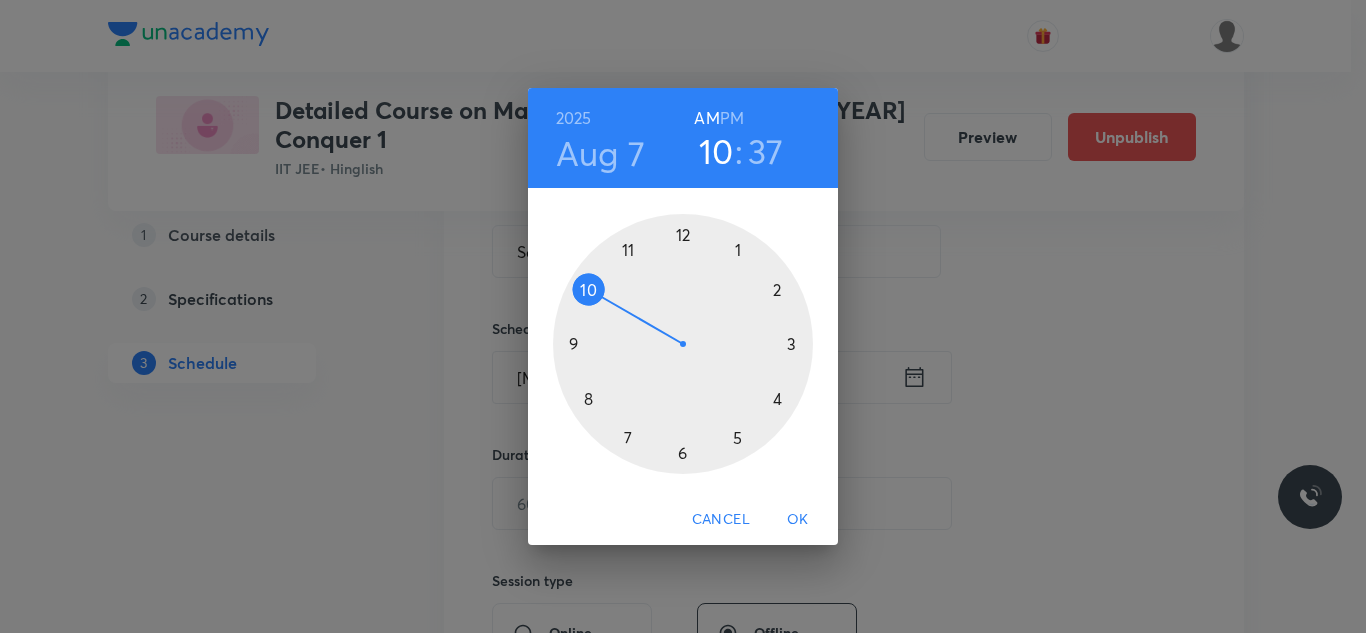 drag, startPoint x: 627, startPoint y: 246, endPoint x: 606, endPoint y: 323, distance: 79.81228 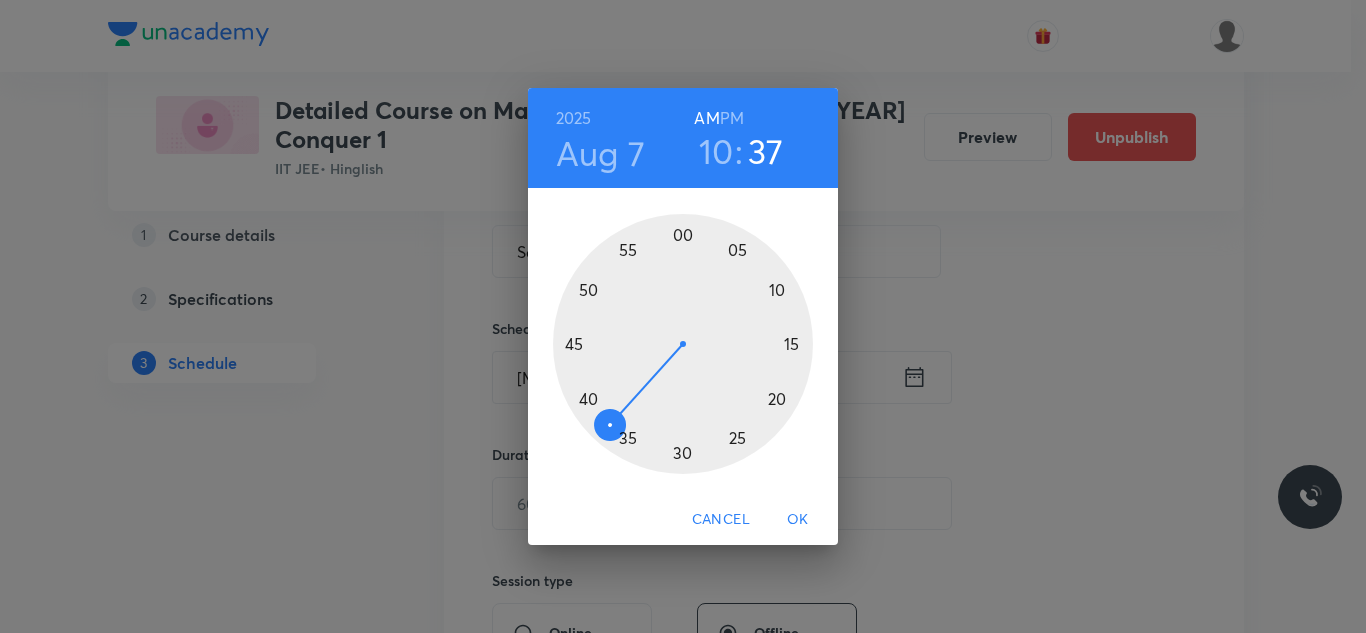 click at bounding box center [683, 344] 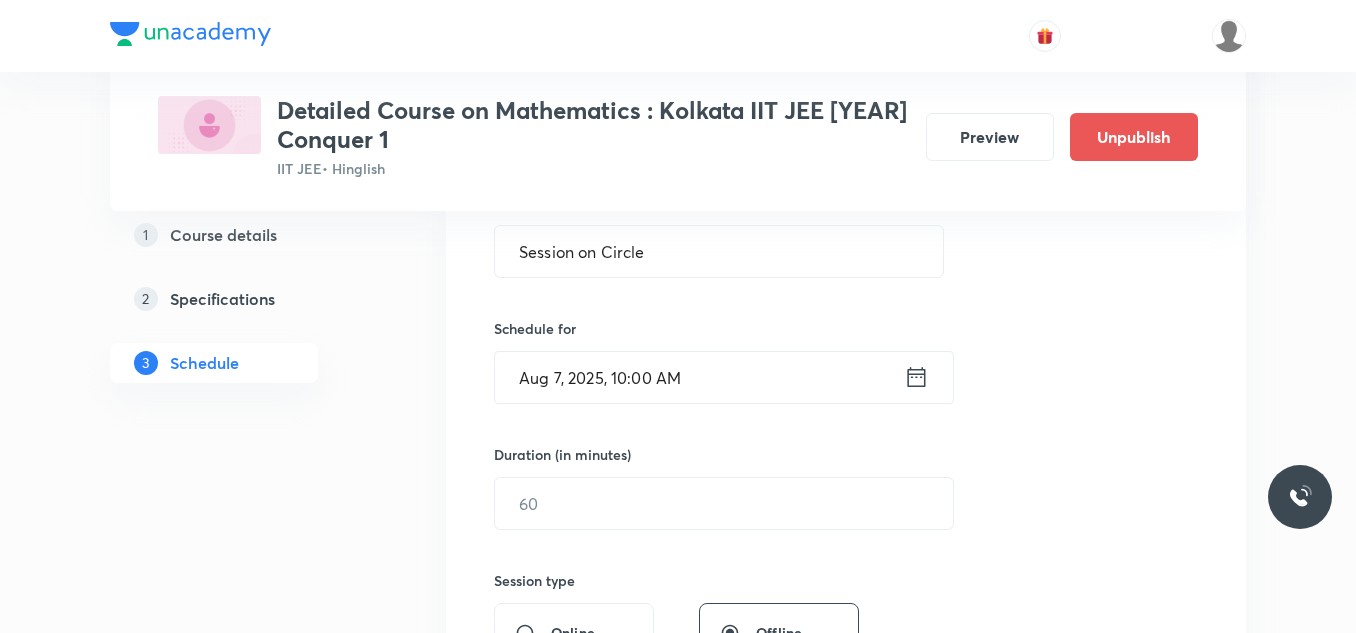 scroll, scrollTop: 500, scrollLeft: 0, axis: vertical 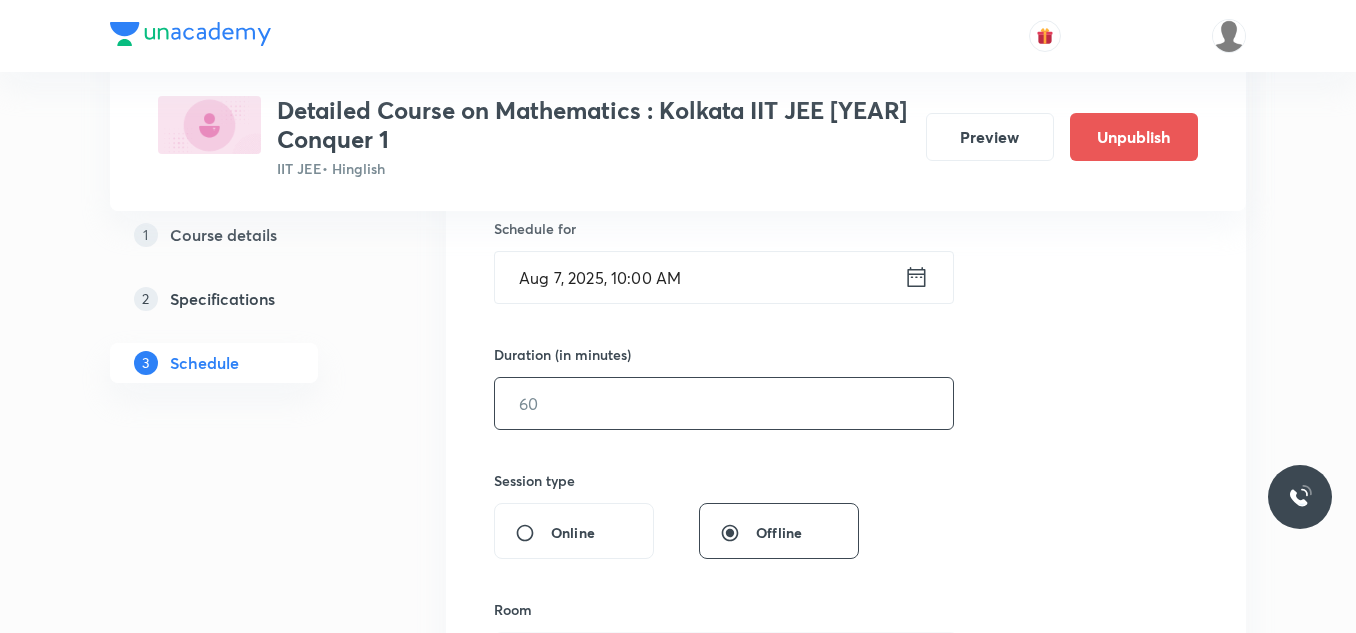 click at bounding box center [724, 403] 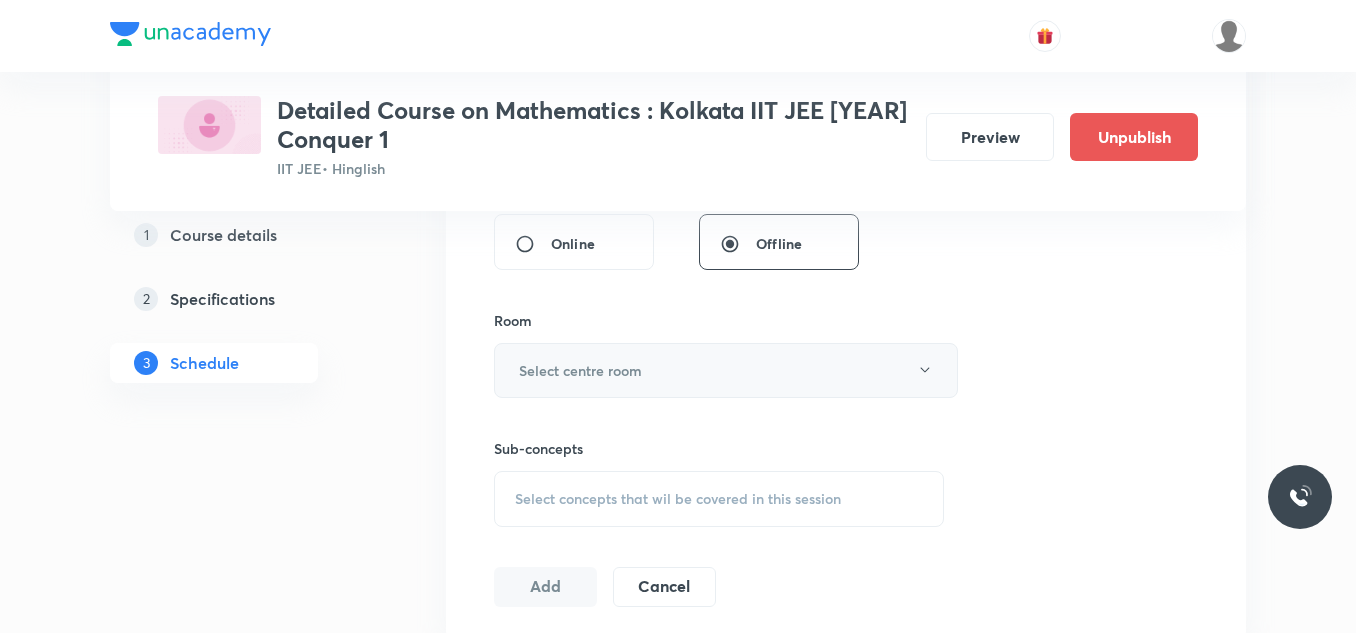 scroll, scrollTop: 700, scrollLeft: 0, axis: vertical 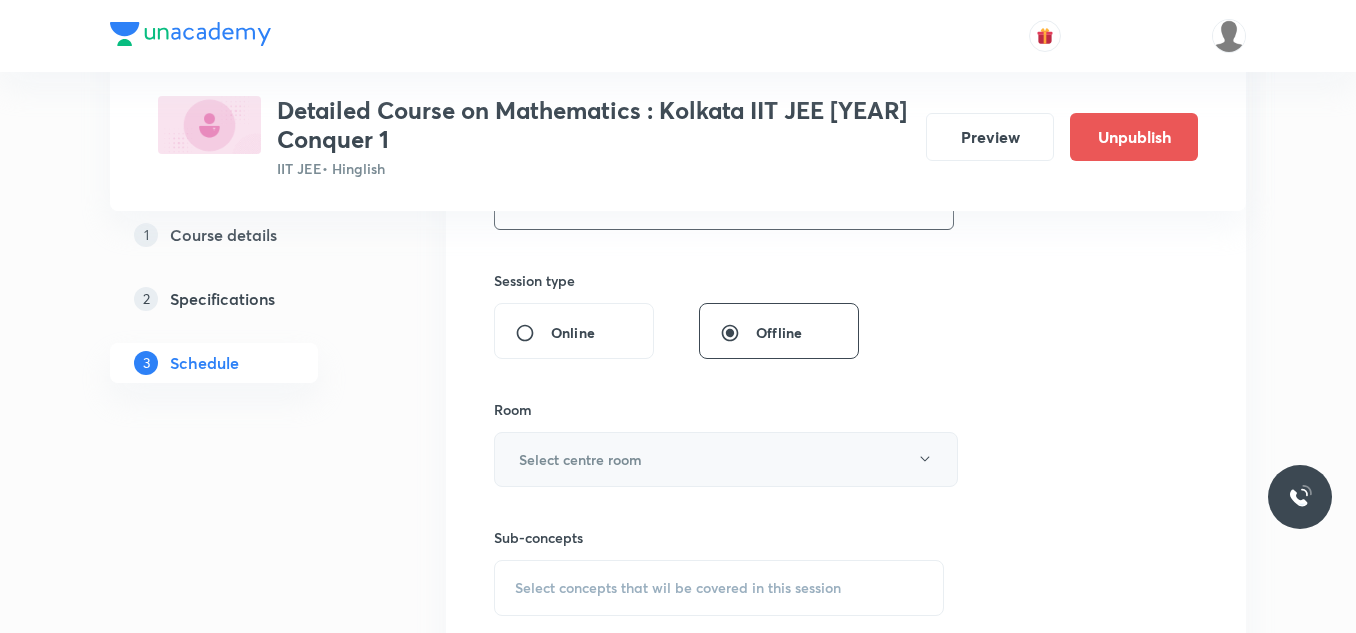 type on "90" 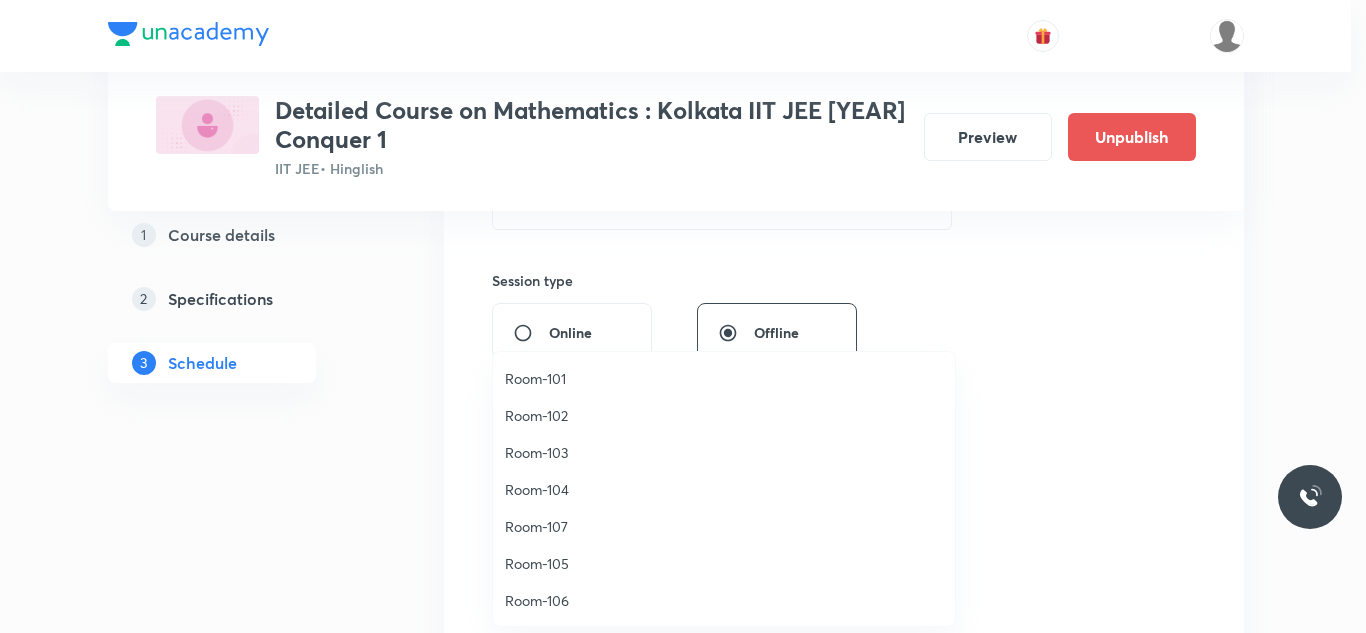 click on "Room-105" at bounding box center [724, 563] 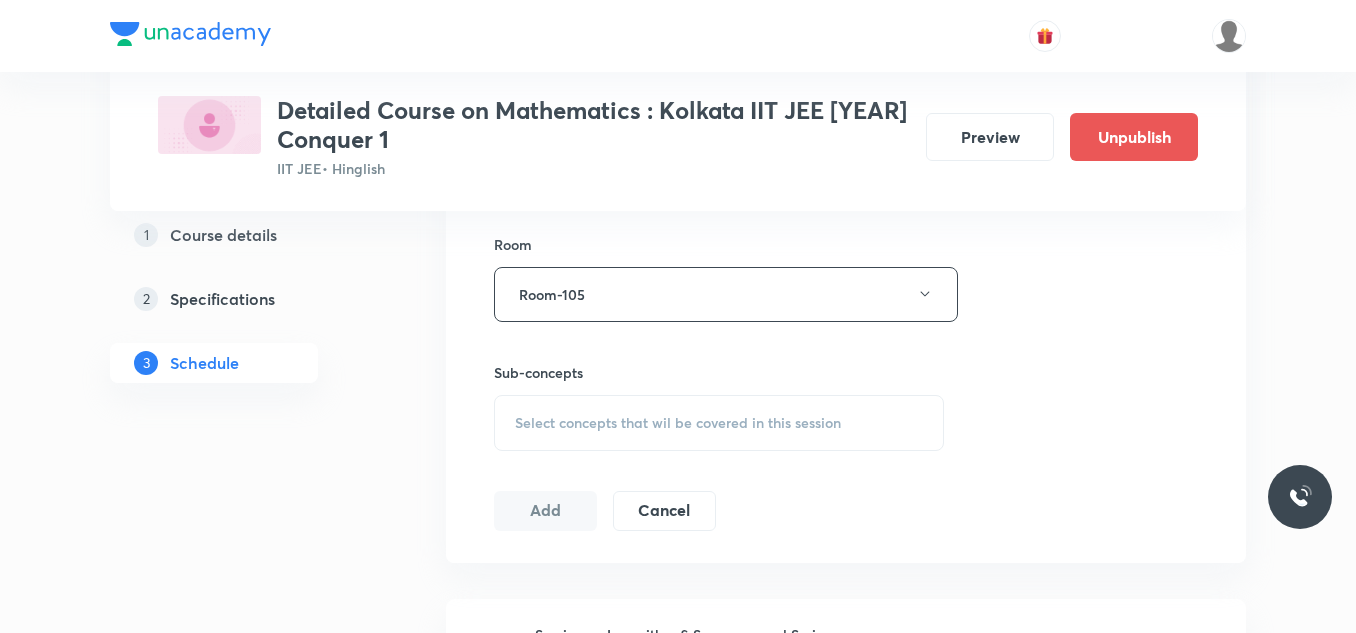 scroll, scrollTop: 900, scrollLeft: 0, axis: vertical 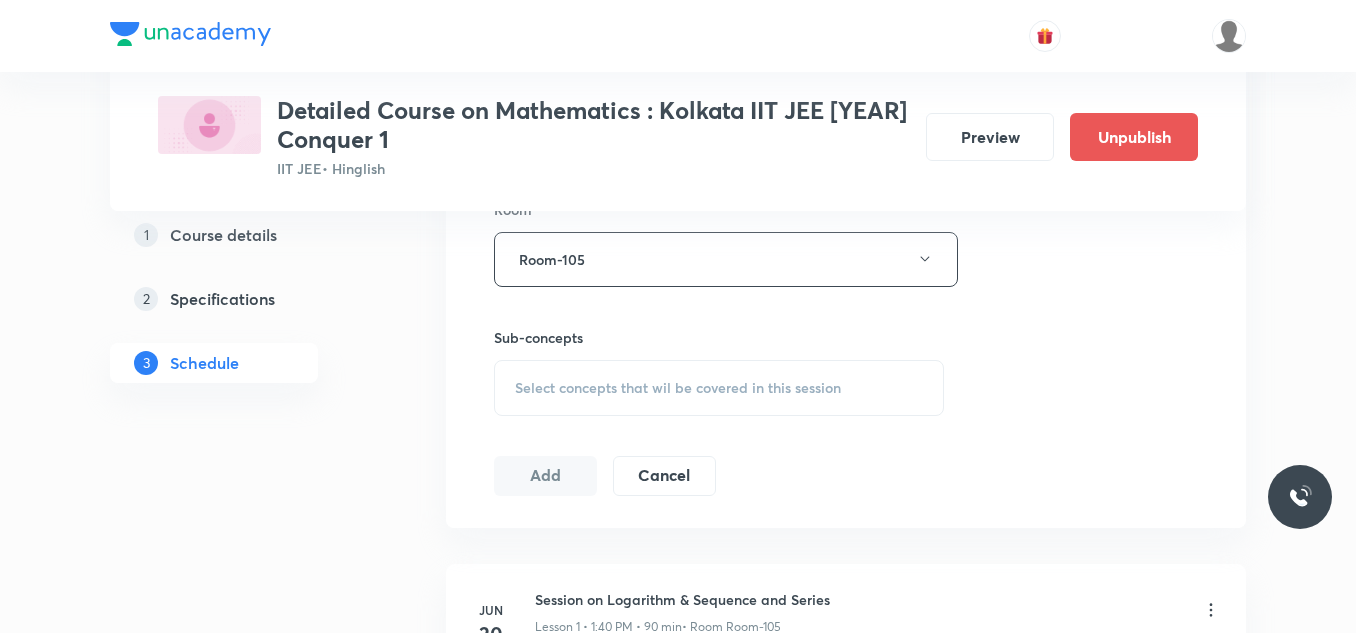 click on "Select concepts that wil be covered in this session" at bounding box center [678, 388] 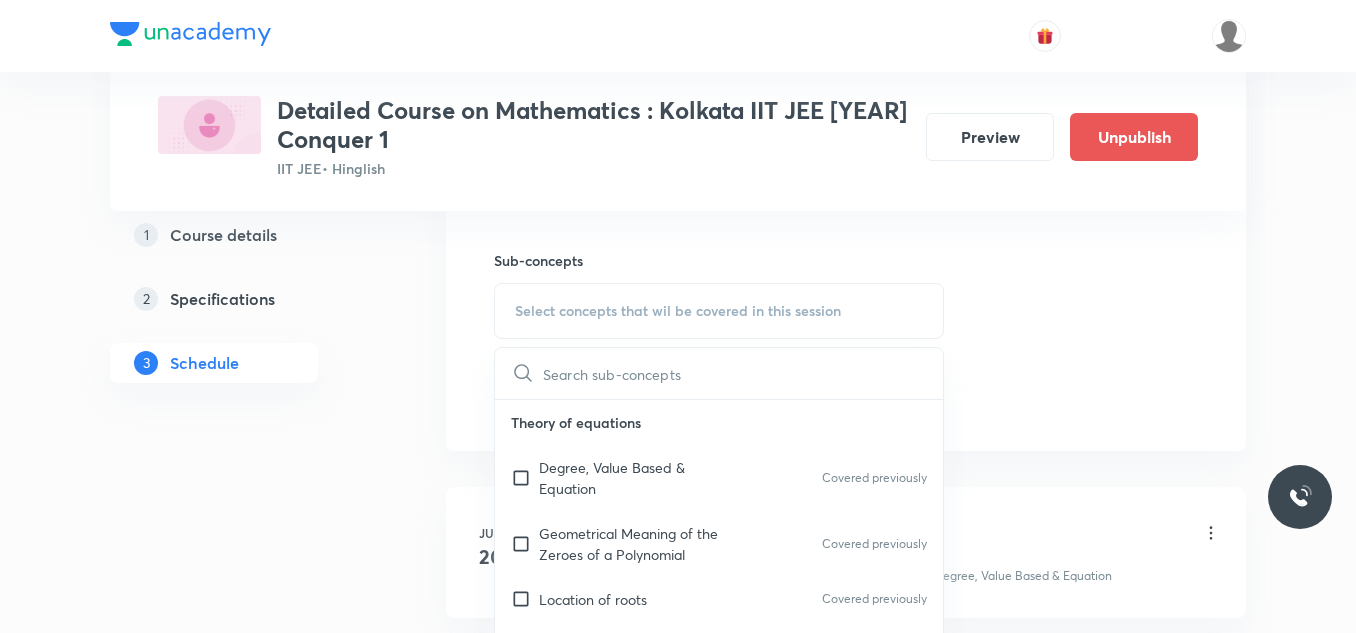 scroll, scrollTop: 1100, scrollLeft: 0, axis: vertical 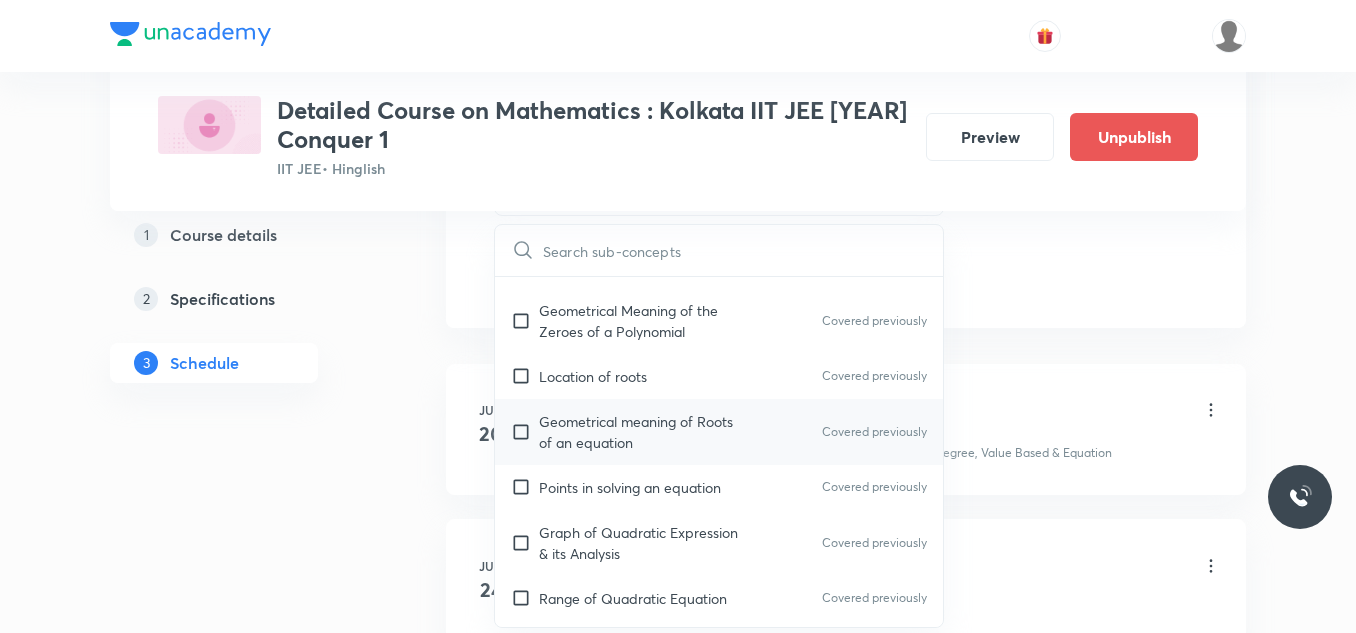 click on "Geometrical meaning of Roots of an equation" at bounding box center [640, 432] 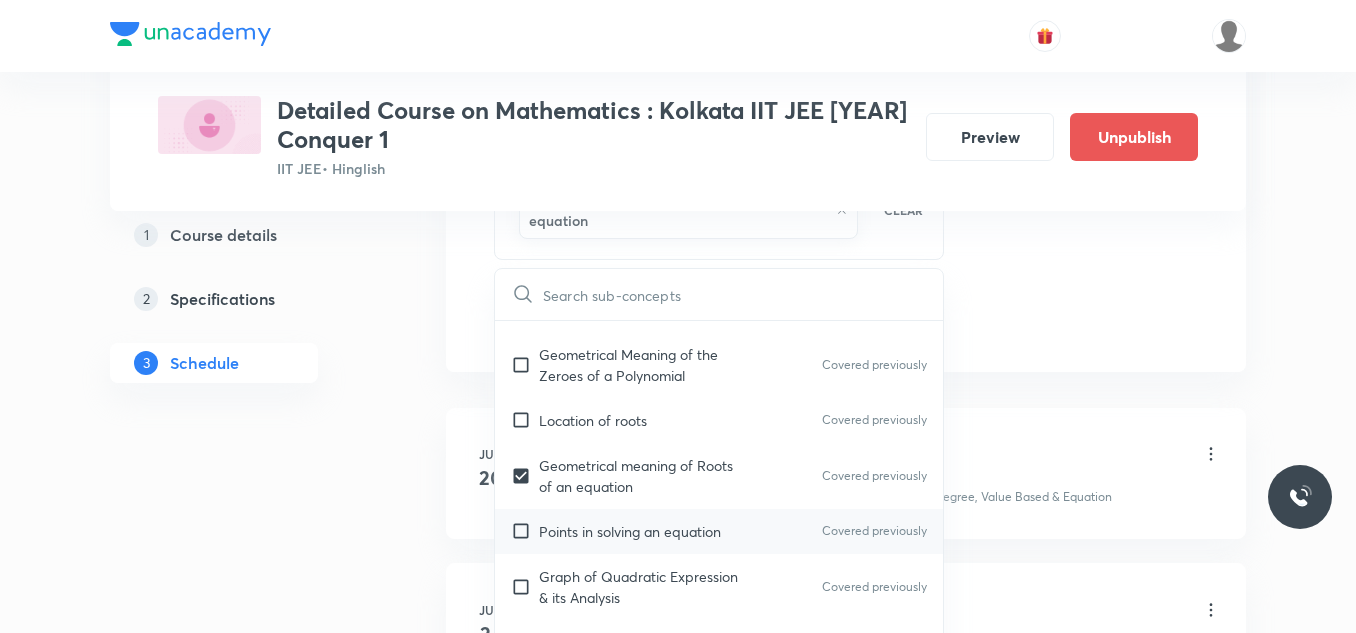 click on "Points in solving an equation" at bounding box center (630, 531) 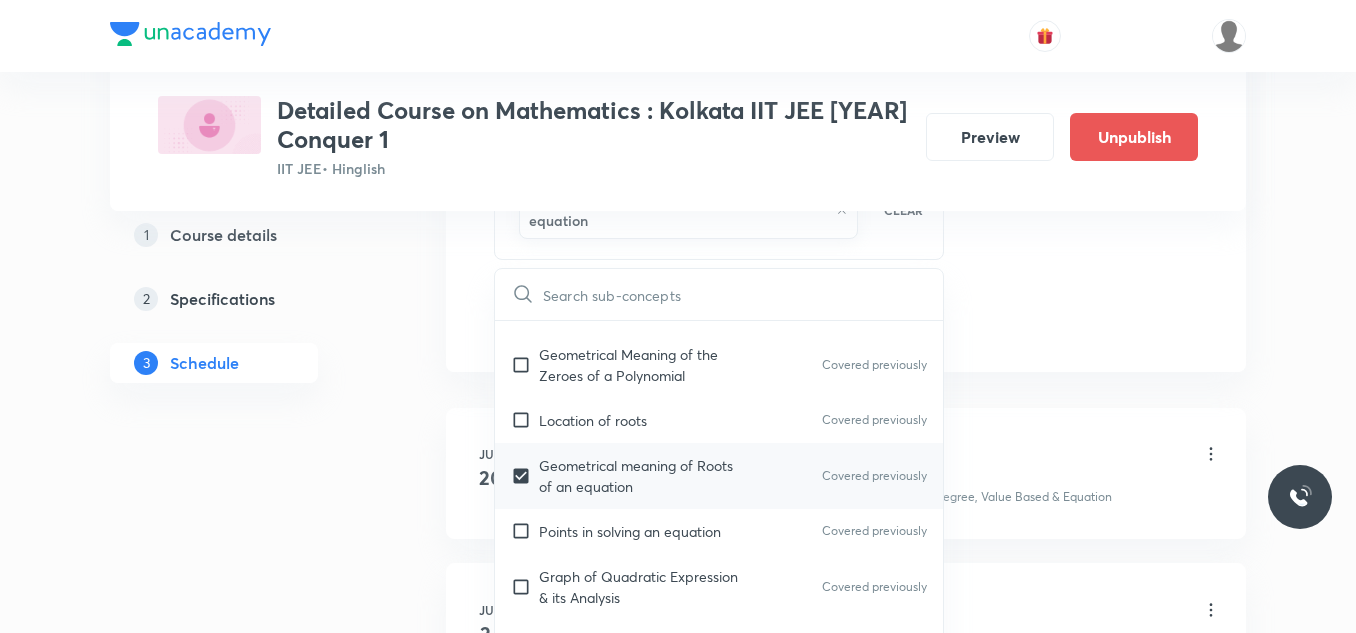 checkbox on "true" 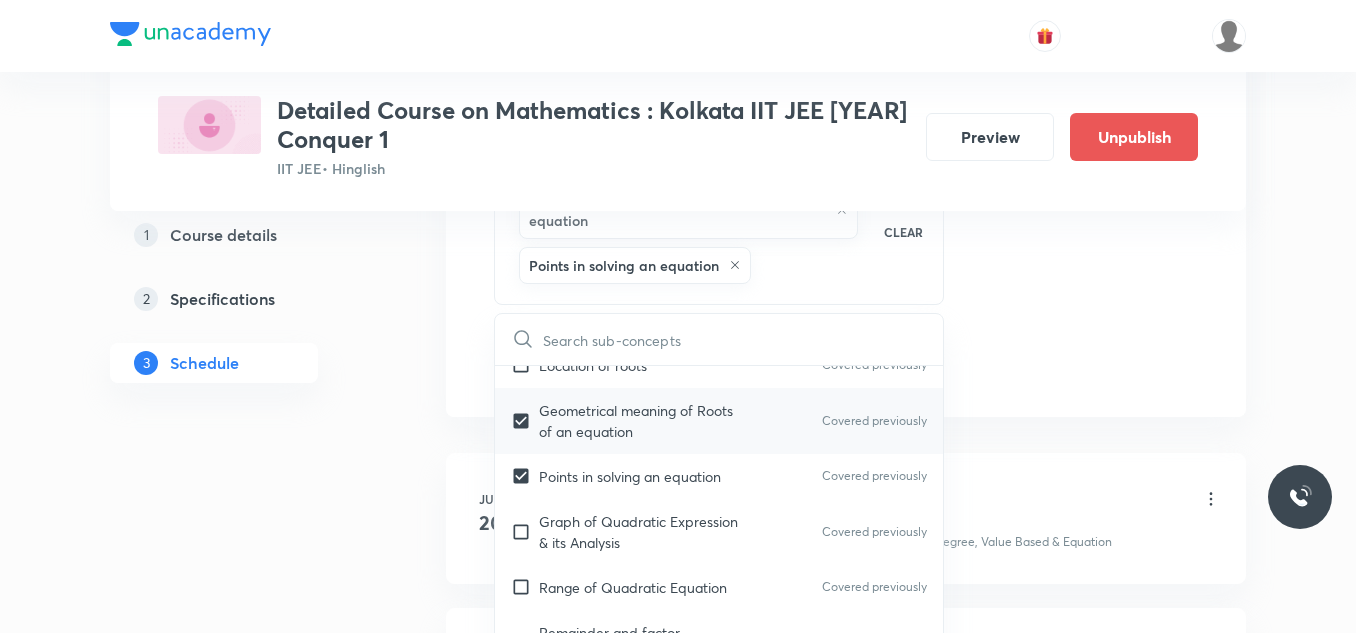 checkbox on "true" 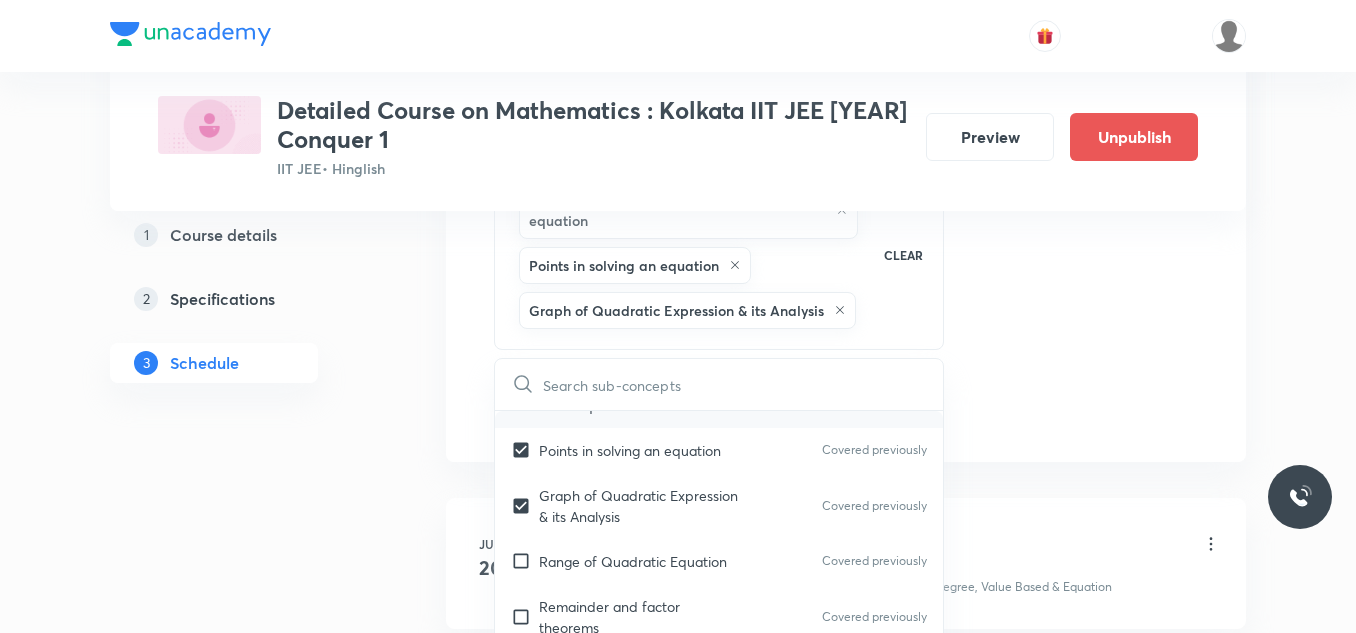 scroll, scrollTop: 300, scrollLeft: 0, axis: vertical 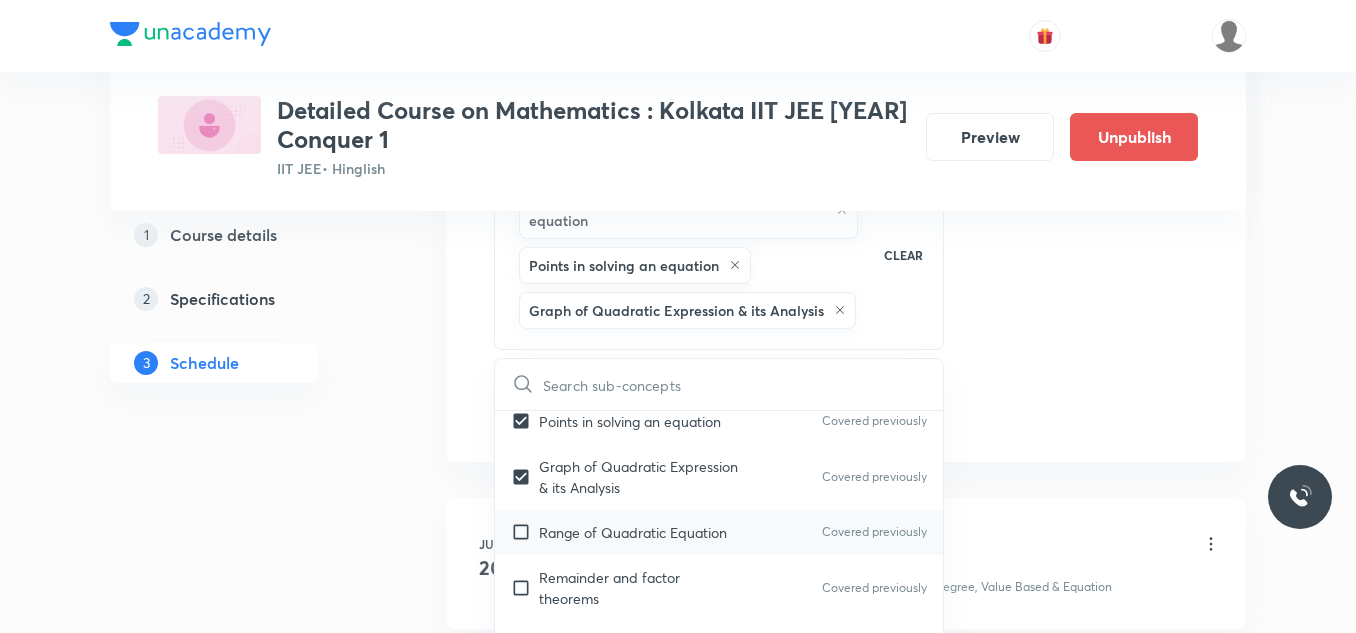 click on "Range of Quadratic Equation" at bounding box center (633, 532) 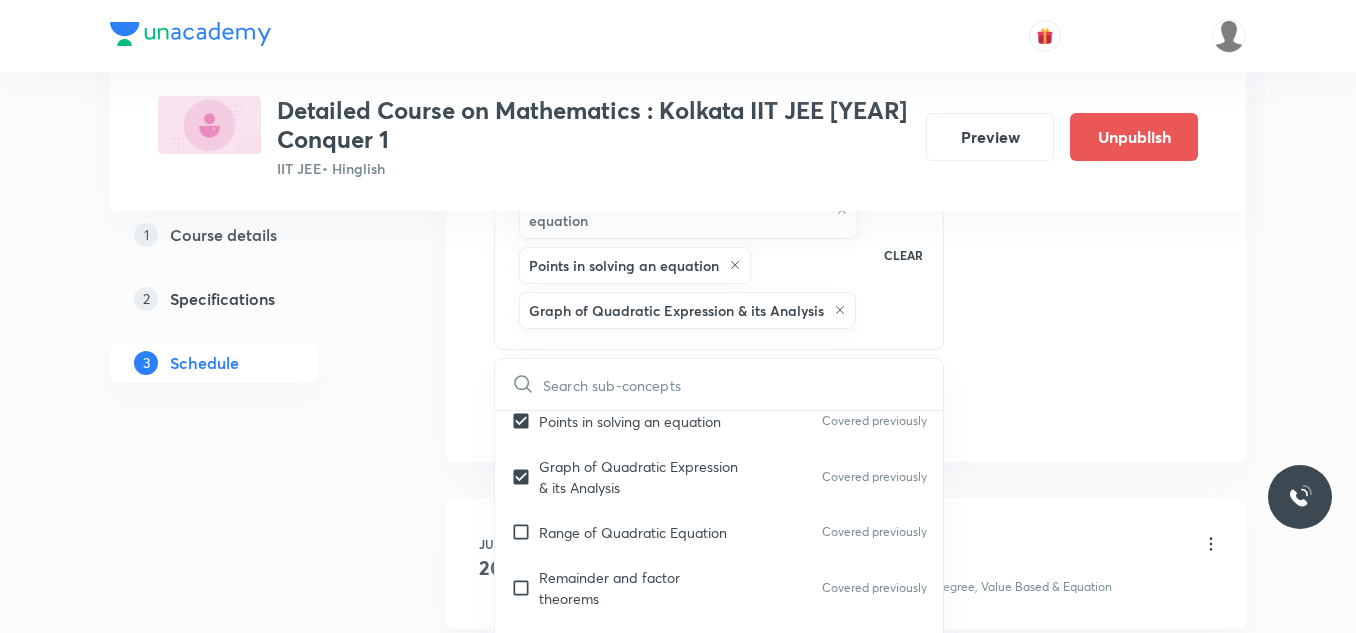 checkbox on "true" 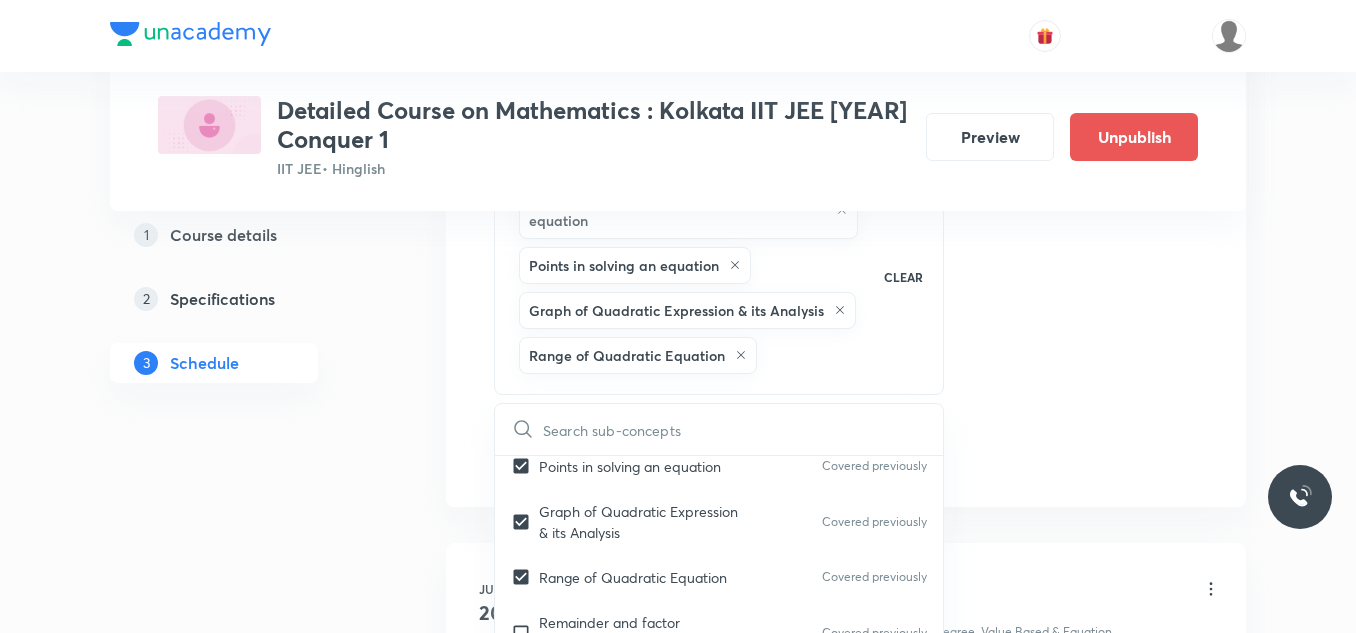 click on "Session  27 Live class Session title 17/99 Session on Circle ​ Schedule for [MONTH] [DAY], [YEAR], [TIME] ​ Duration (in minutes) 90 ​   Session type Online Offline Room Room-105 Sub-concepts Geometrical meaning of Roots of an equation Points in solving an equation Graph of Quadratic Expression & its Analysis Range of Quadratic Equation CLEAR ​ Theory of equations Degree, Value Based & Equation Covered previously Geometrical Meaning of the Zeroes of a Polynomial Covered previously Location of roots Covered previously Geometrical meaning of Roots of an equation Covered previously Points in solving an equation Covered previously Graph of Quadratic Expression & its Analysis Covered previously Range of Quadratic Equation Covered previously Remainder and factor theorems Covered previously Identity Covered previously Quadratic equations Covered previously Common Roots Covered previously Location of Roots Covered previously General Equation of Second Degree in Variable x and y Covered previously Theory of Equations" at bounding box center (846, -84) 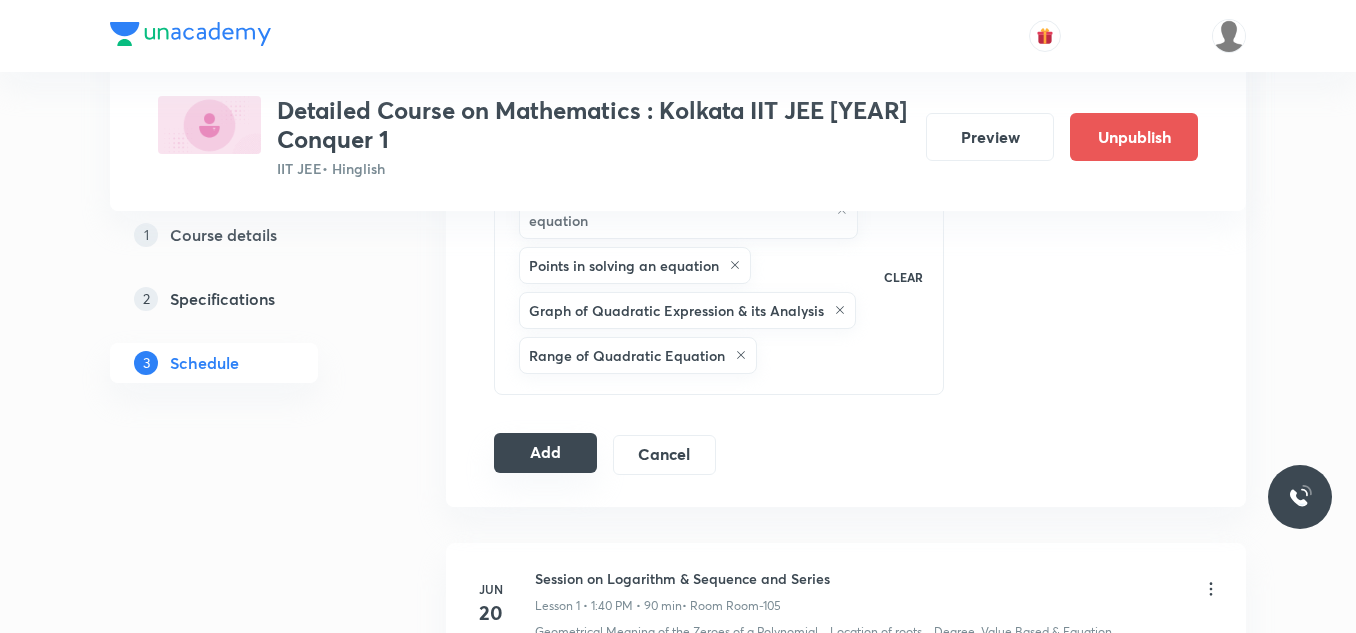click on "Add" at bounding box center (545, 453) 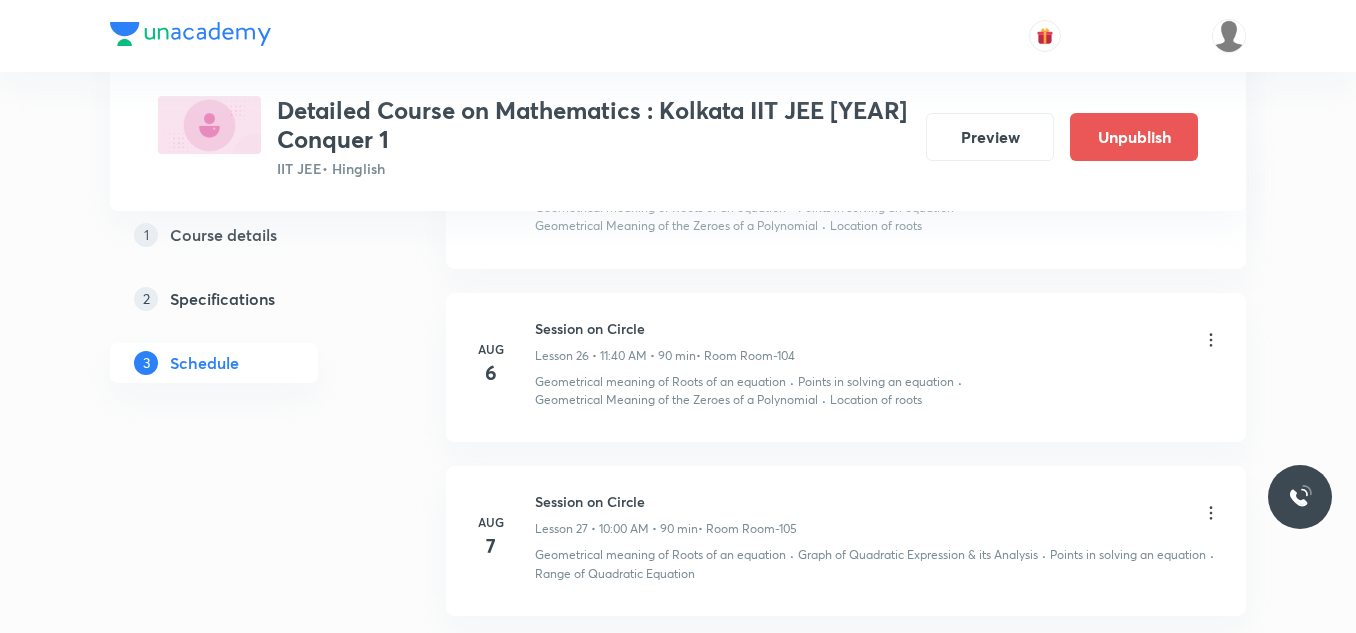 scroll, scrollTop: 4562, scrollLeft: 0, axis: vertical 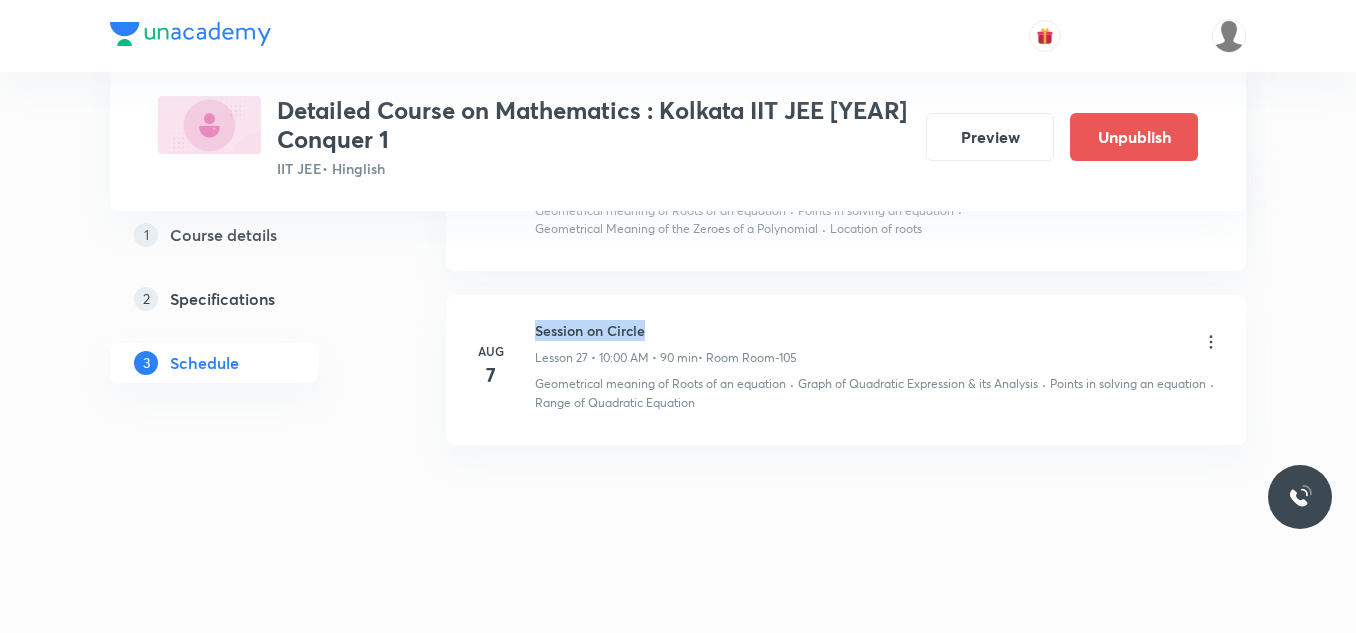 drag, startPoint x: 534, startPoint y: 327, endPoint x: 648, endPoint y: 331, distance: 114.07015 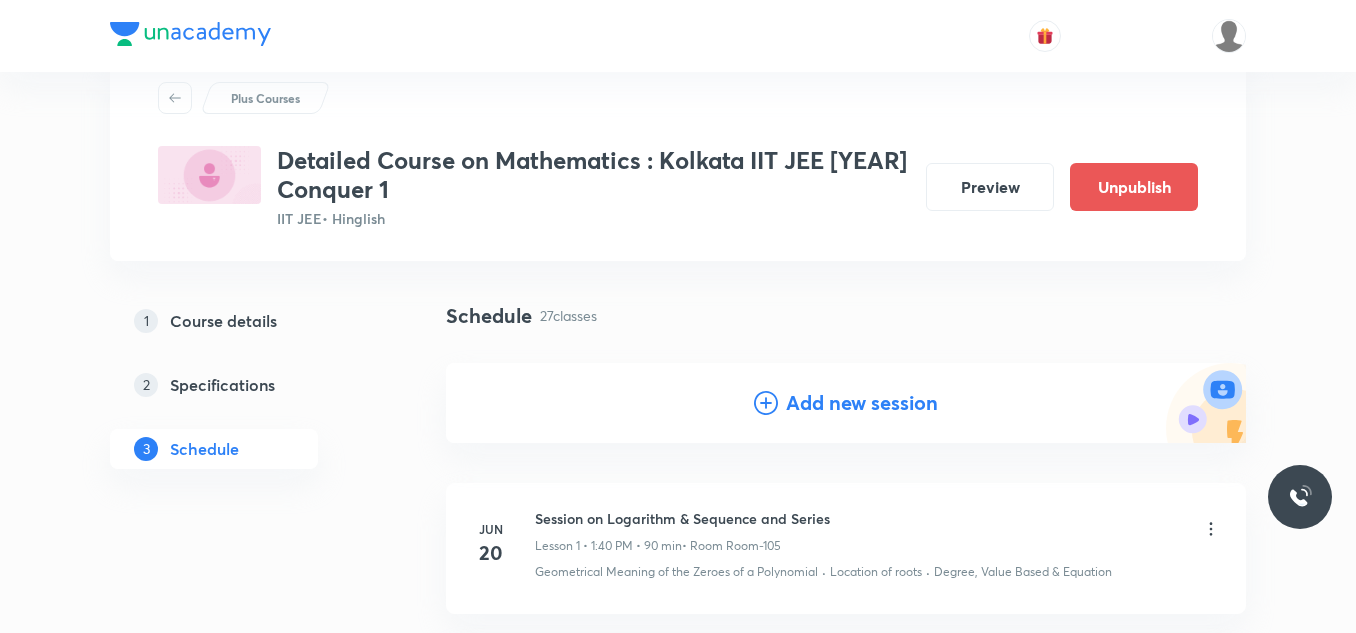 scroll, scrollTop: 0, scrollLeft: 0, axis: both 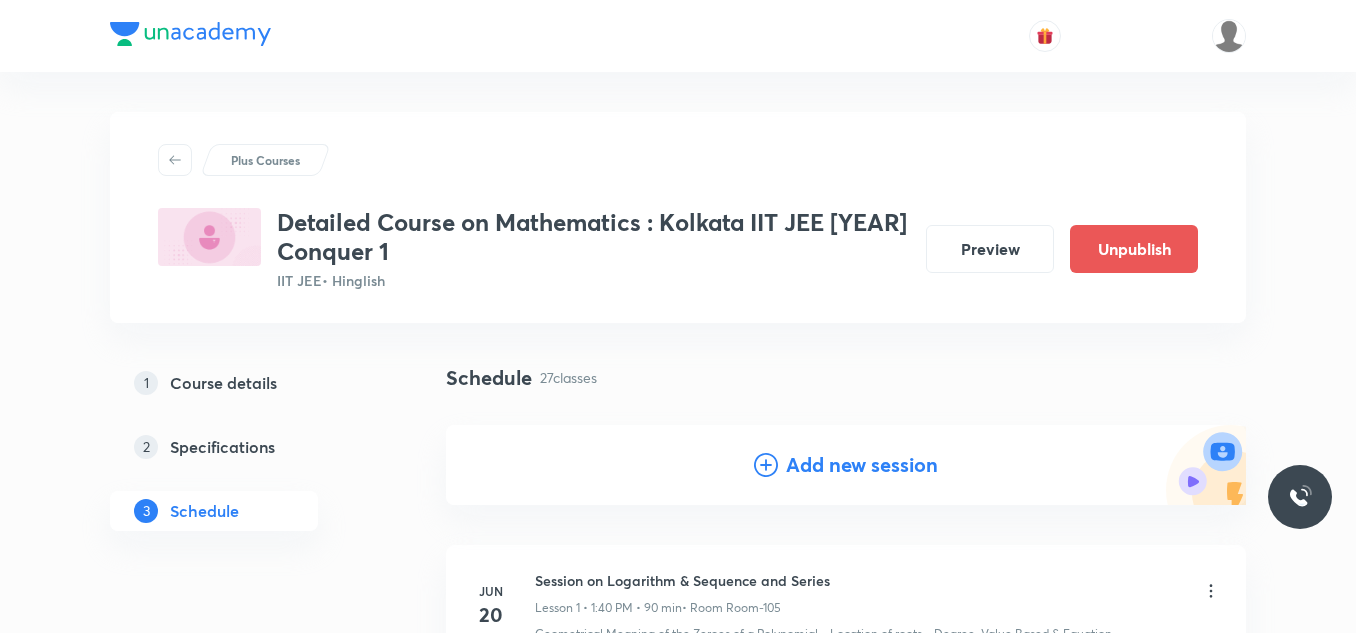 click on "Add new session" at bounding box center (862, 465) 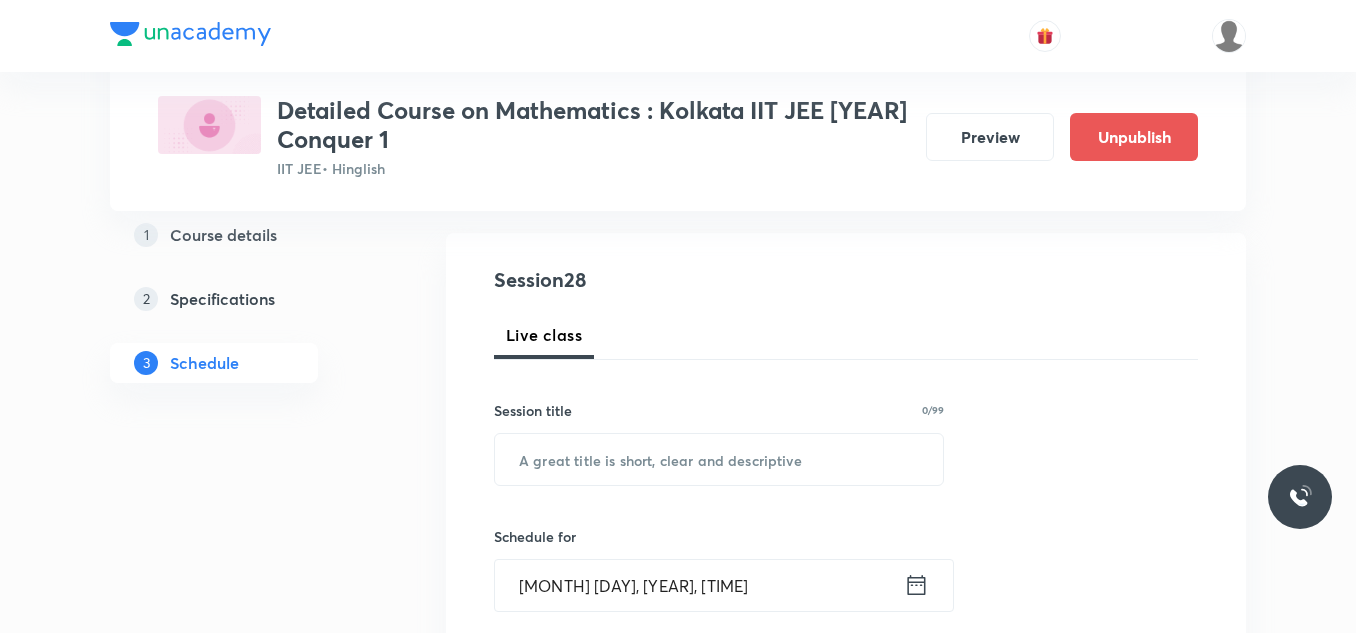 scroll, scrollTop: 200, scrollLeft: 0, axis: vertical 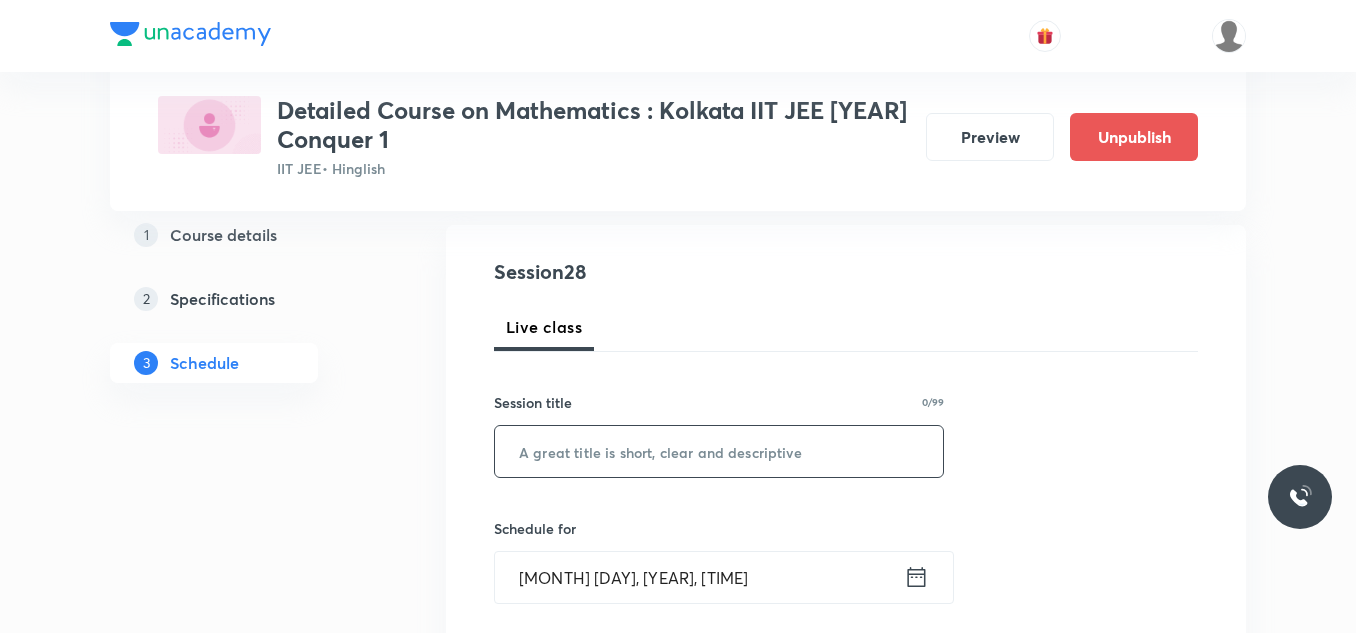 click at bounding box center [719, 451] 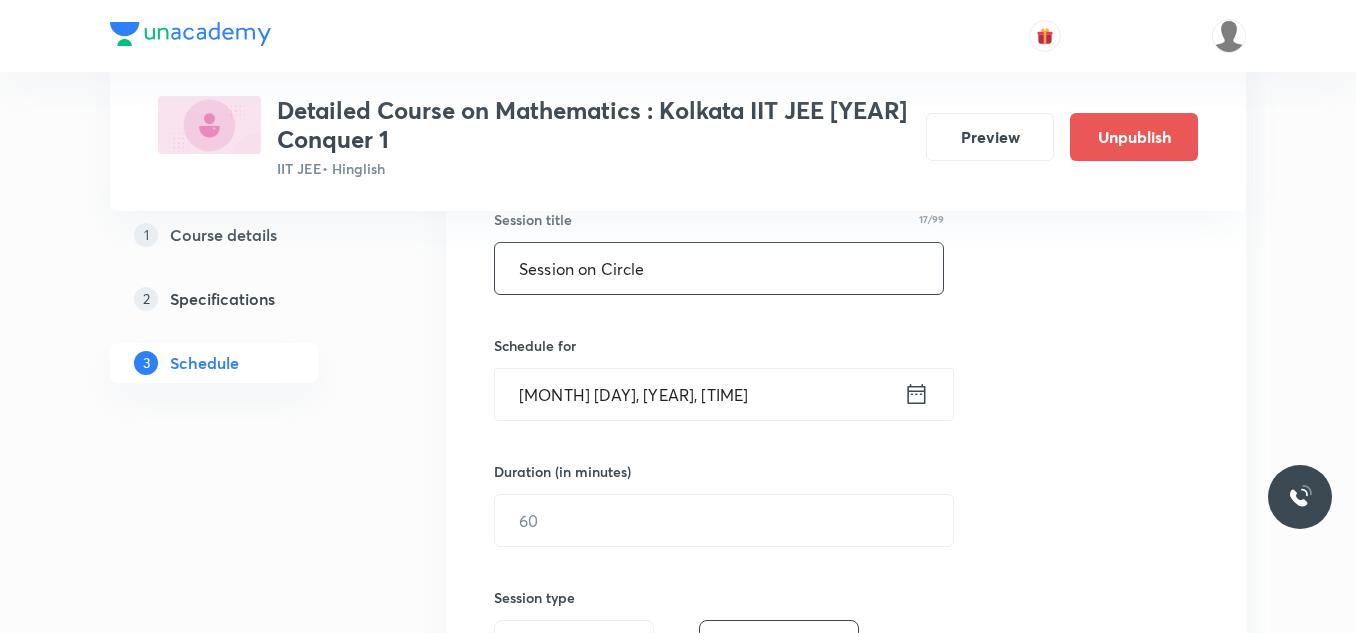scroll, scrollTop: 400, scrollLeft: 0, axis: vertical 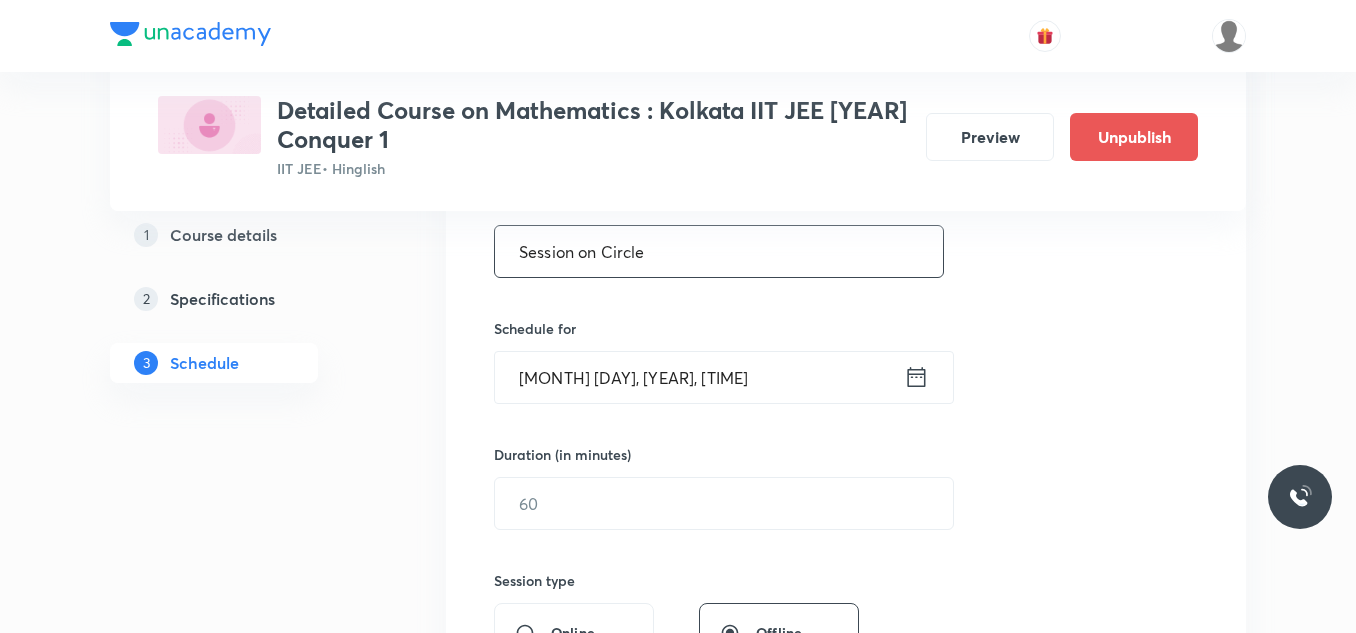 type on "Session on Circle" 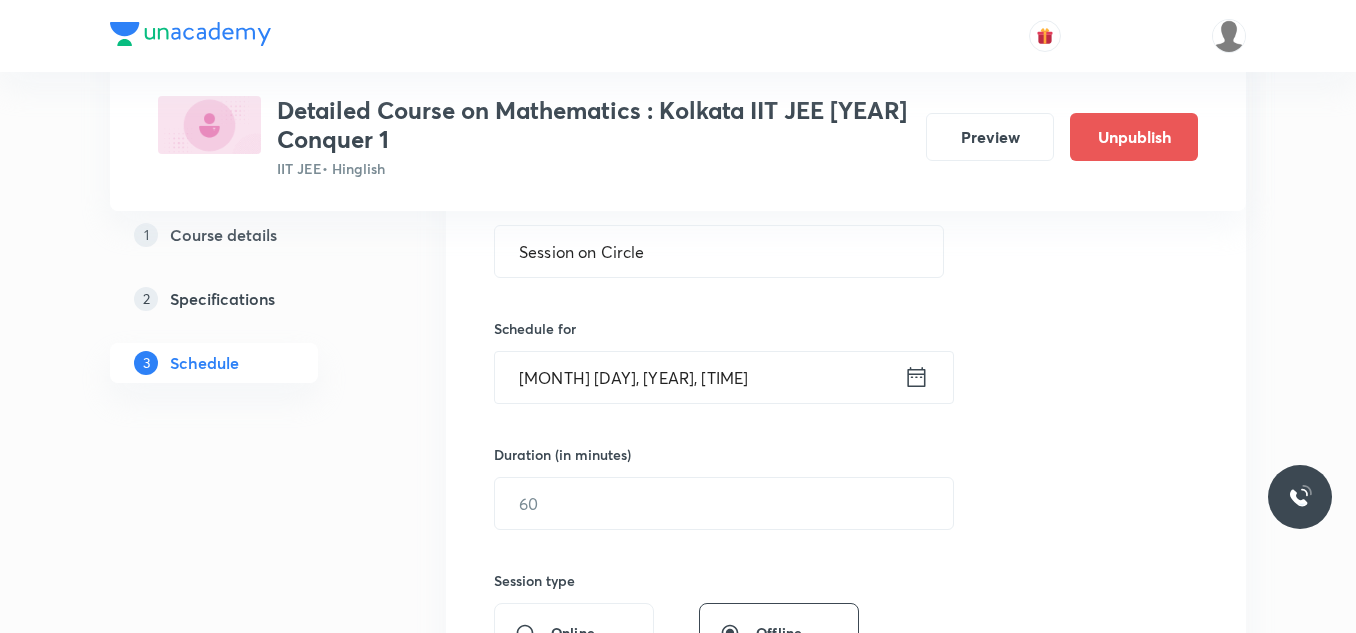 click on "[MONTH] [DAY], [YEAR], [TIME]" at bounding box center (699, 377) 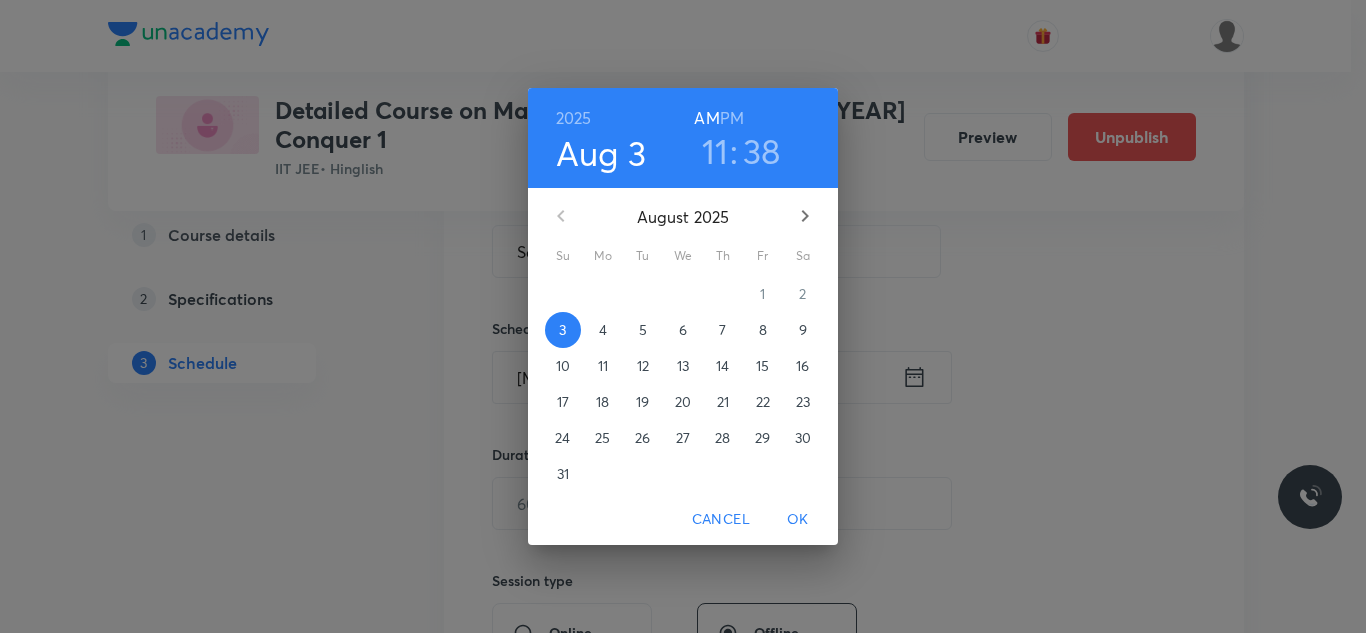 click on "8" at bounding box center (763, 330) 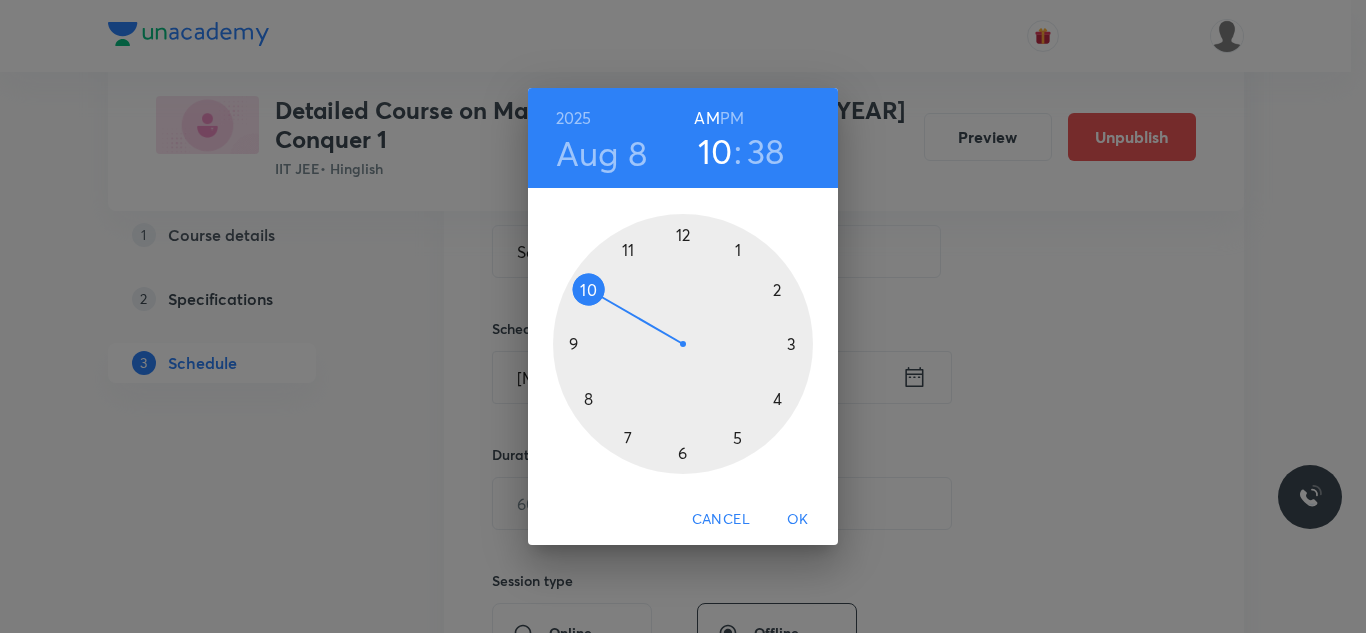 drag, startPoint x: 617, startPoint y: 246, endPoint x: 600, endPoint y: 281, distance: 38.910152 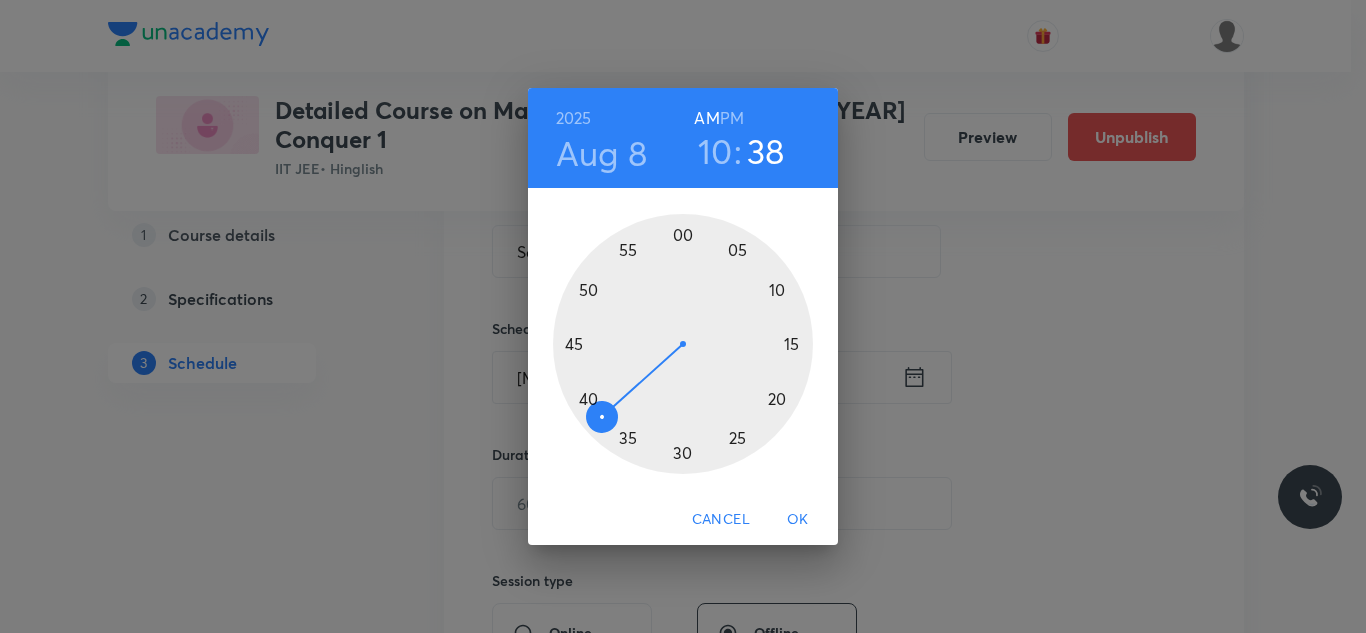 click at bounding box center [683, 344] 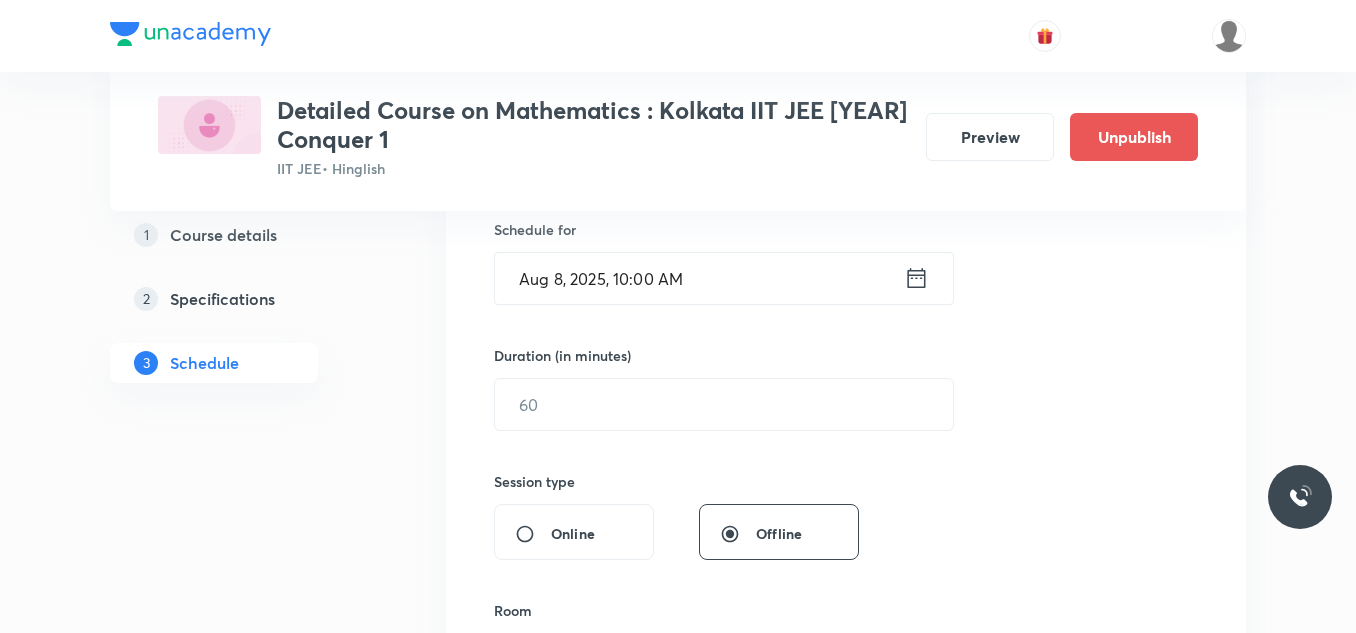 scroll, scrollTop: 500, scrollLeft: 0, axis: vertical 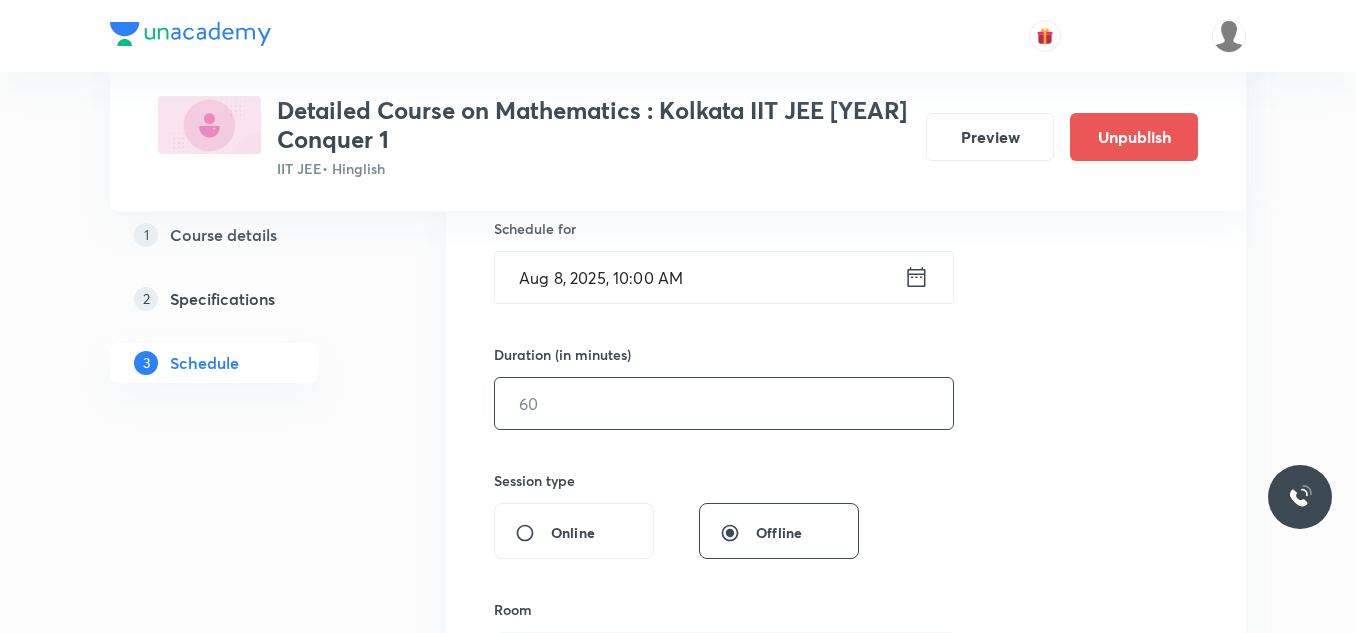 click at bounding box center (724, 403) 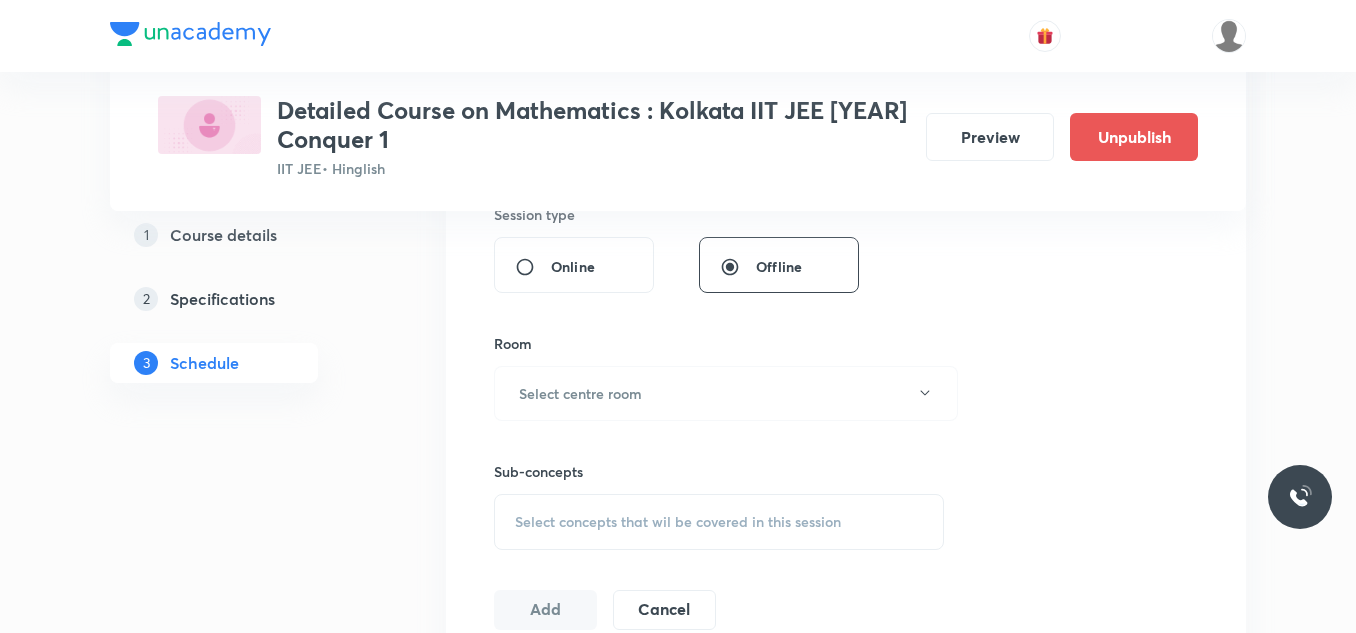 scroll, scrollTop: 800, scrollLeft: 0, axis: vertical 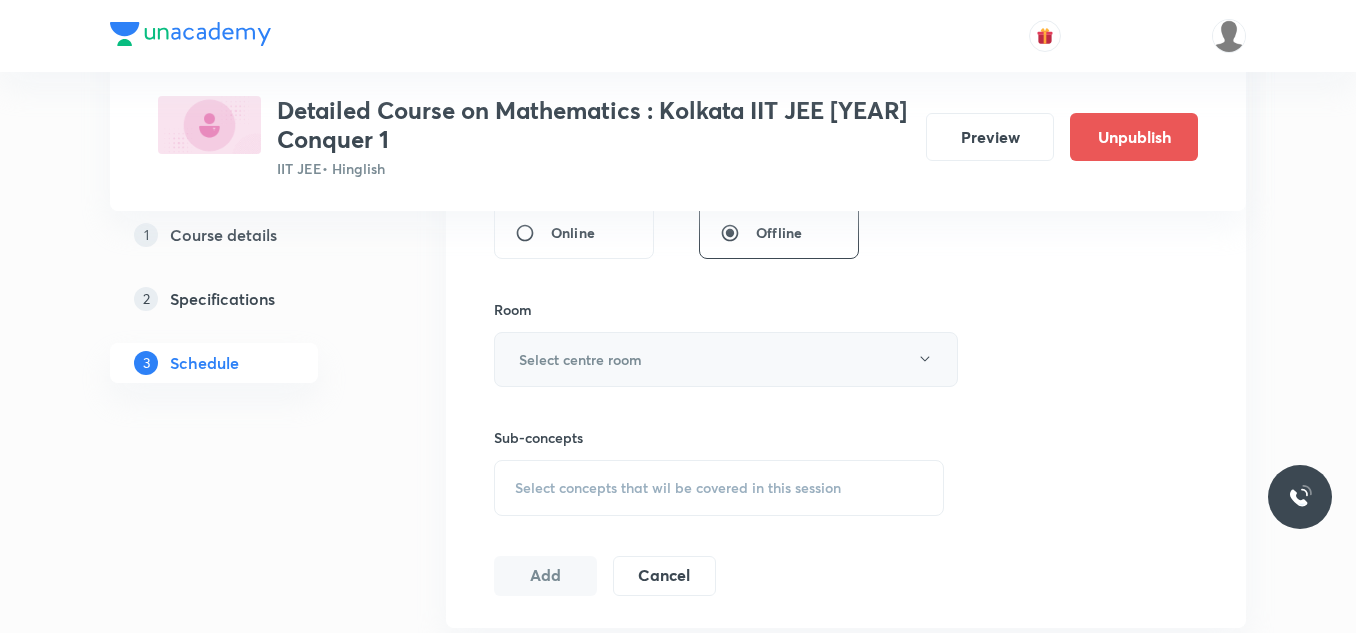 type on "90" 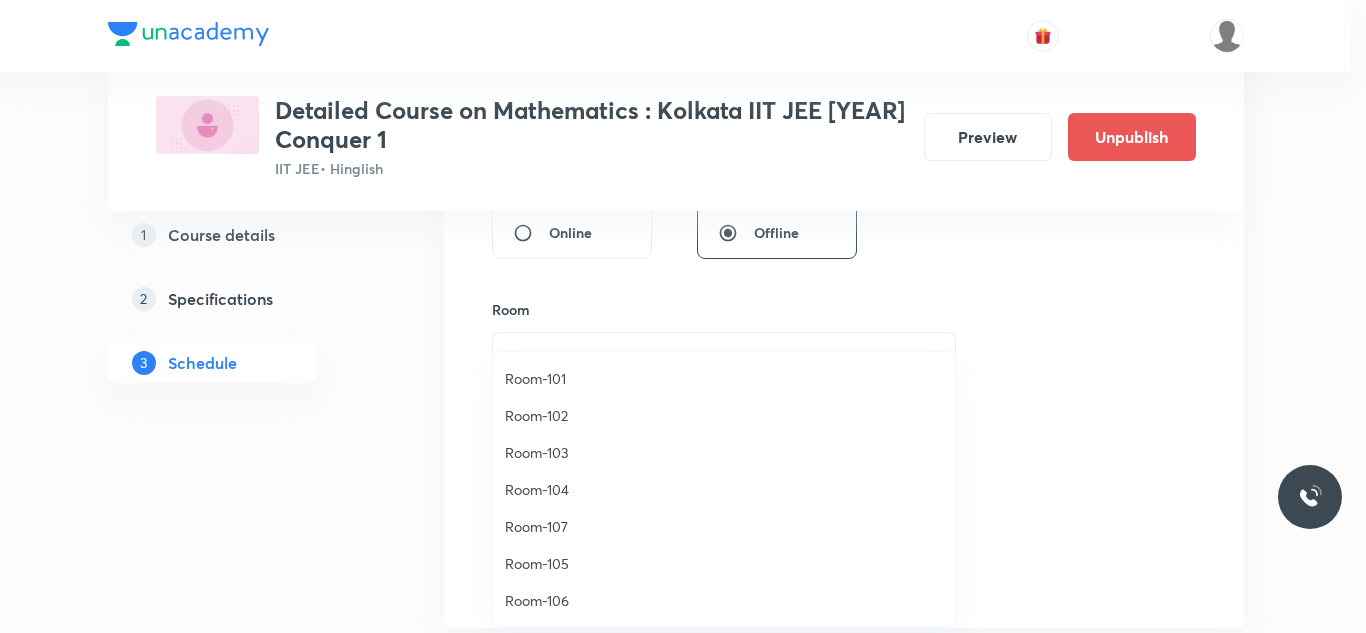 click on "Room-105" at bounding box center [724, 563] 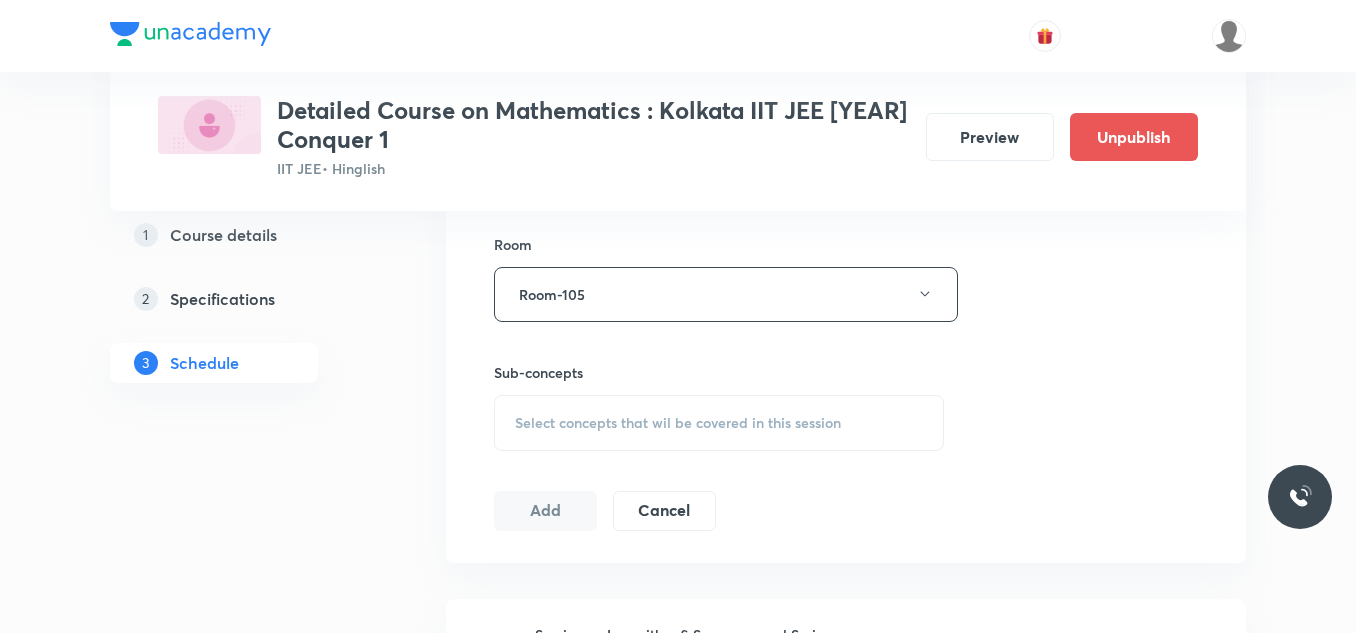 scroll, scrollTop: 900, scrollLeft: 0, axis: vertical 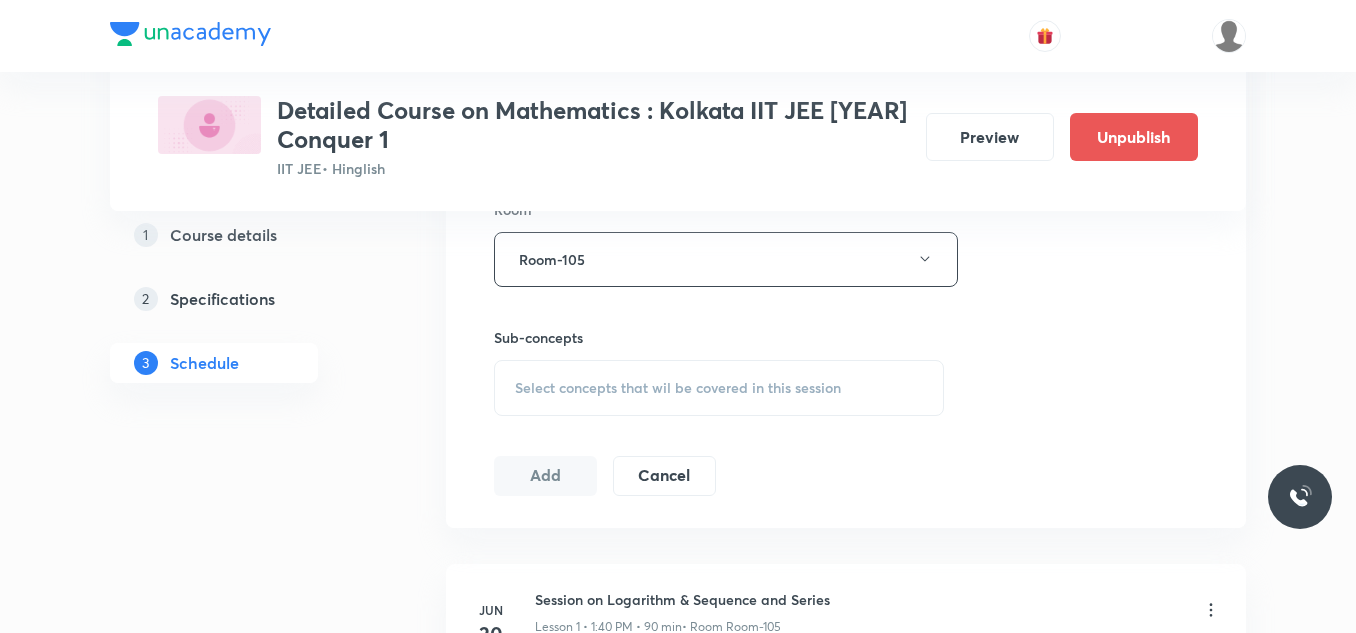 click on "Select concepts that wil be covered in this session" at bounding box center [678, 388] 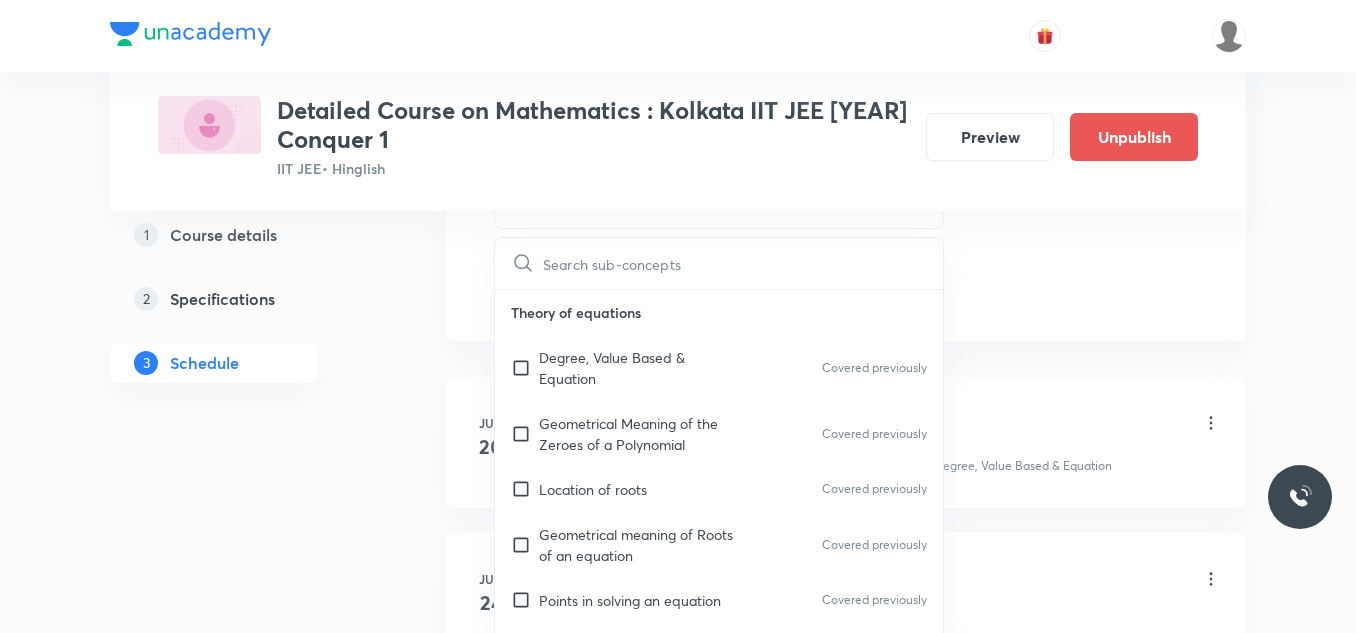 scroll, scrollTop: 1100, scrollLeft: 0, axis: vertical 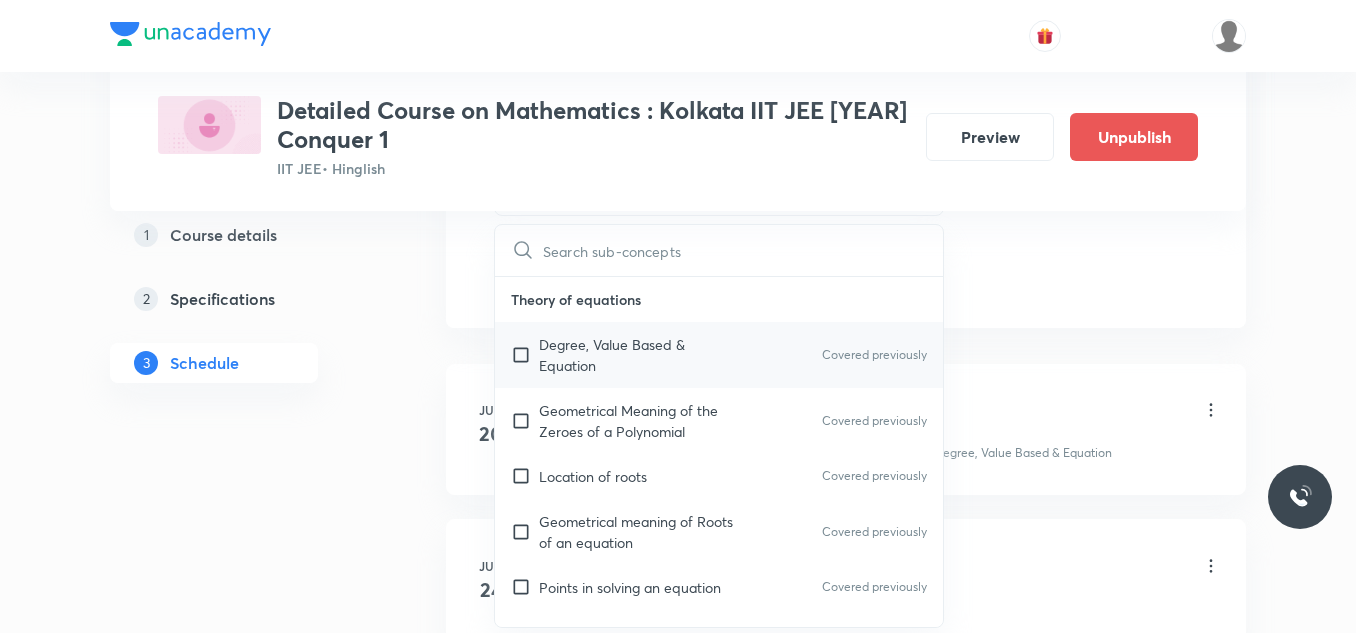 click on "Degree, Value Based & Equation" at bounding box center [640, 355] 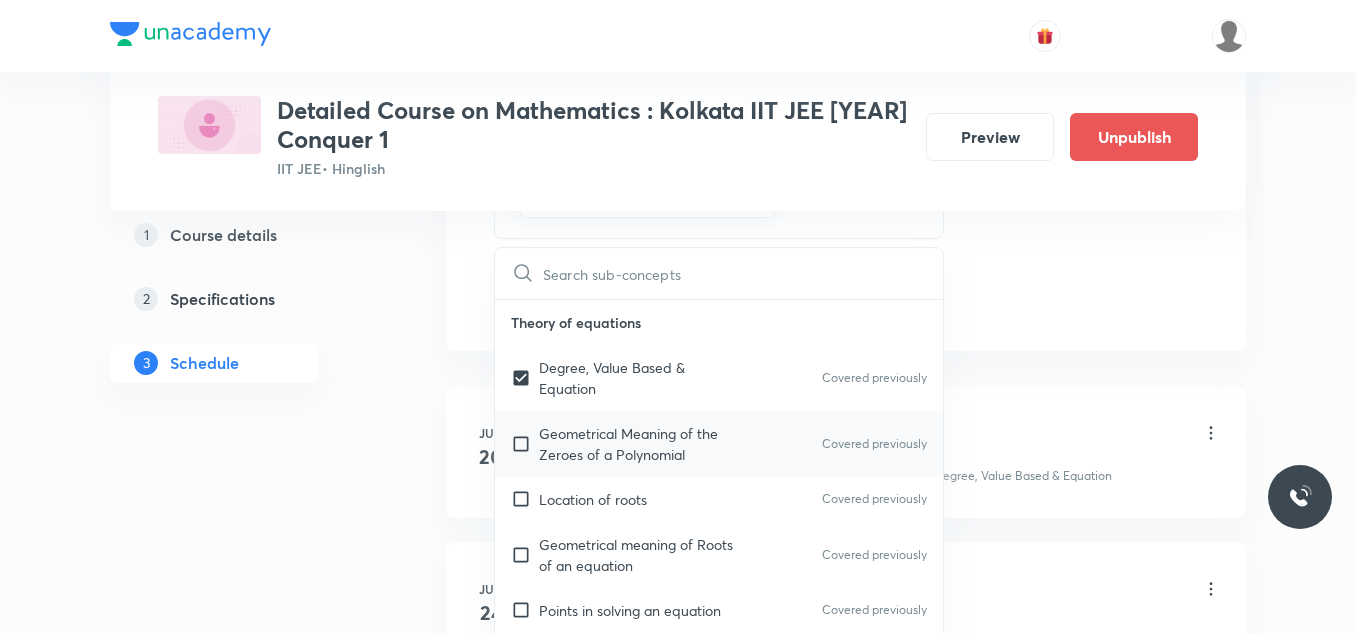 click on "Geometrical Meaning of the Zeroes of a Polynomial" at bounding box center [640, 444] 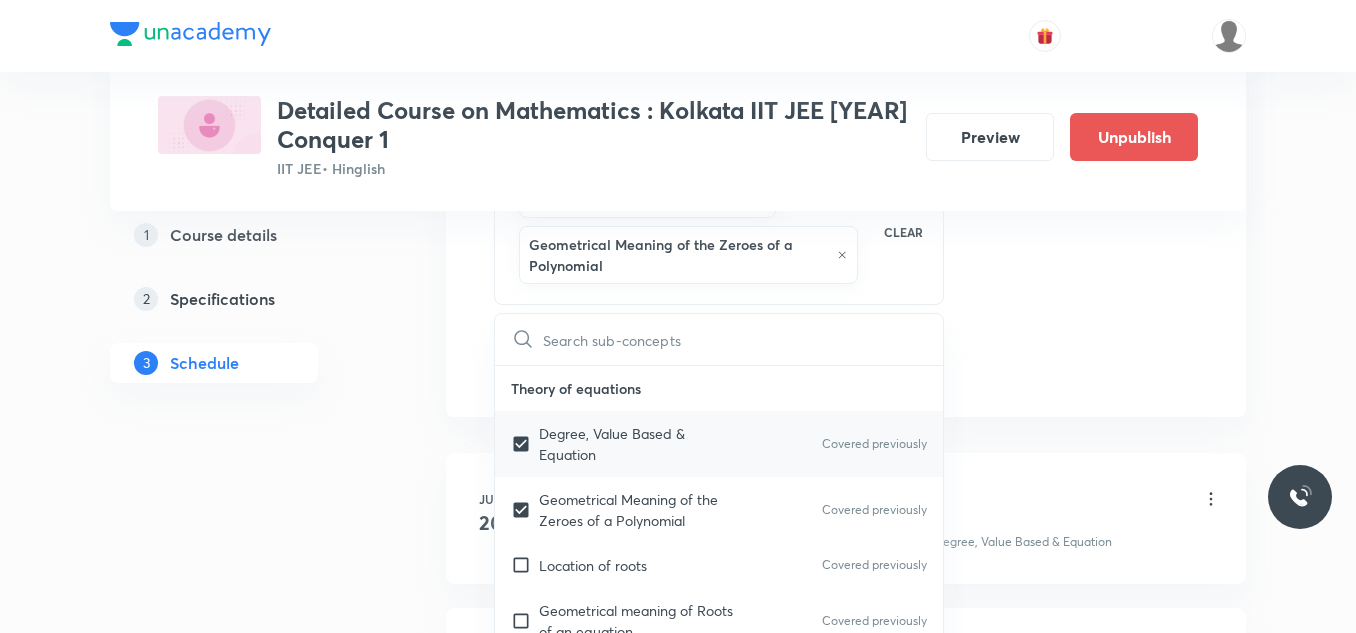 checkbox on "true" 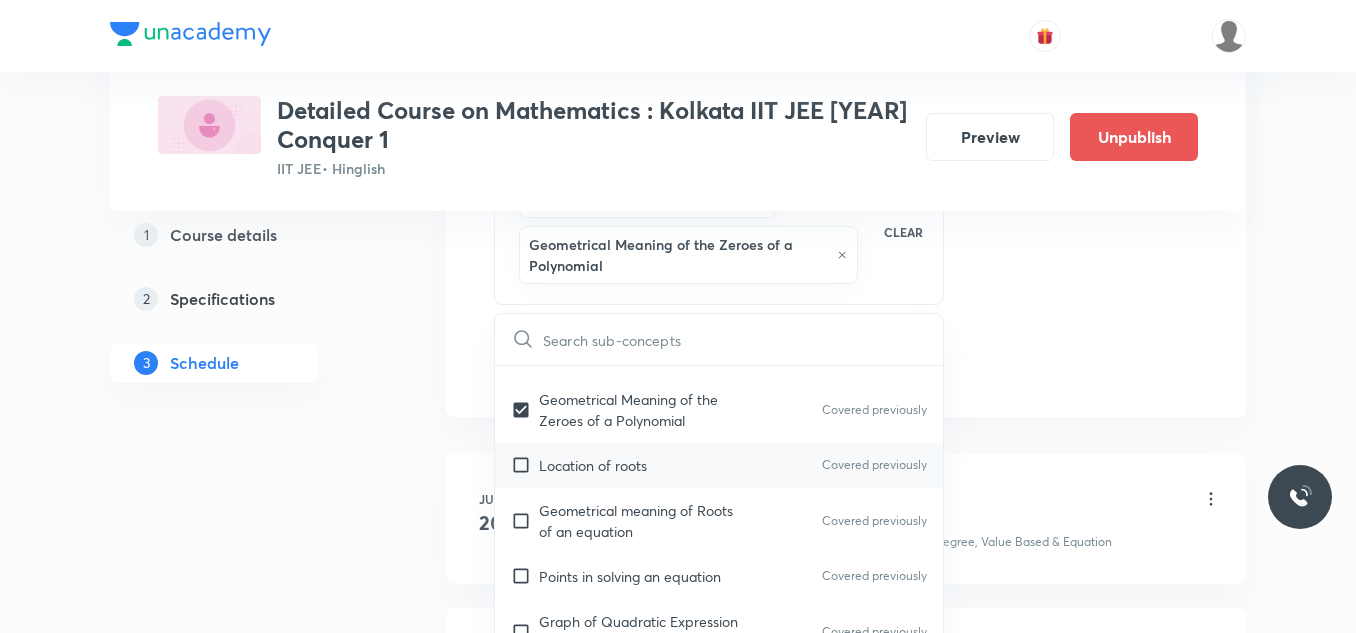 click on "Location of roots Covered previously" at bounding box center [719, 465] 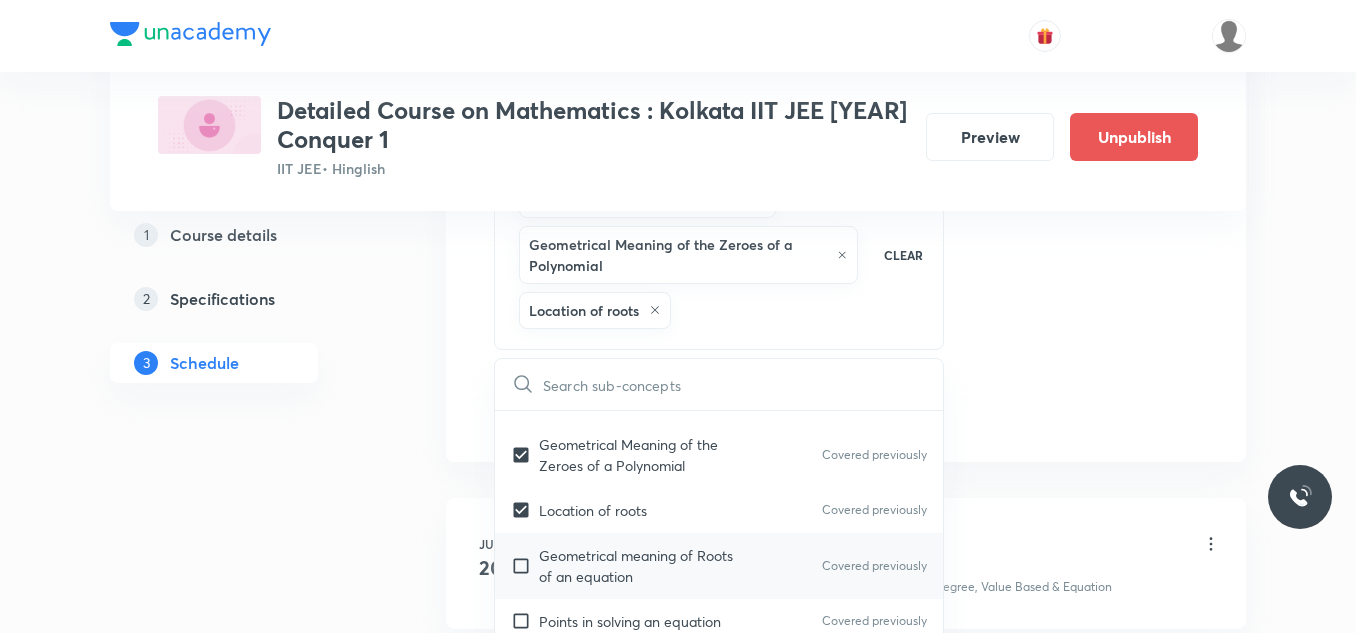 click on "Geometrical meaning of Roots of an equation" at bounding box center [640, 566] 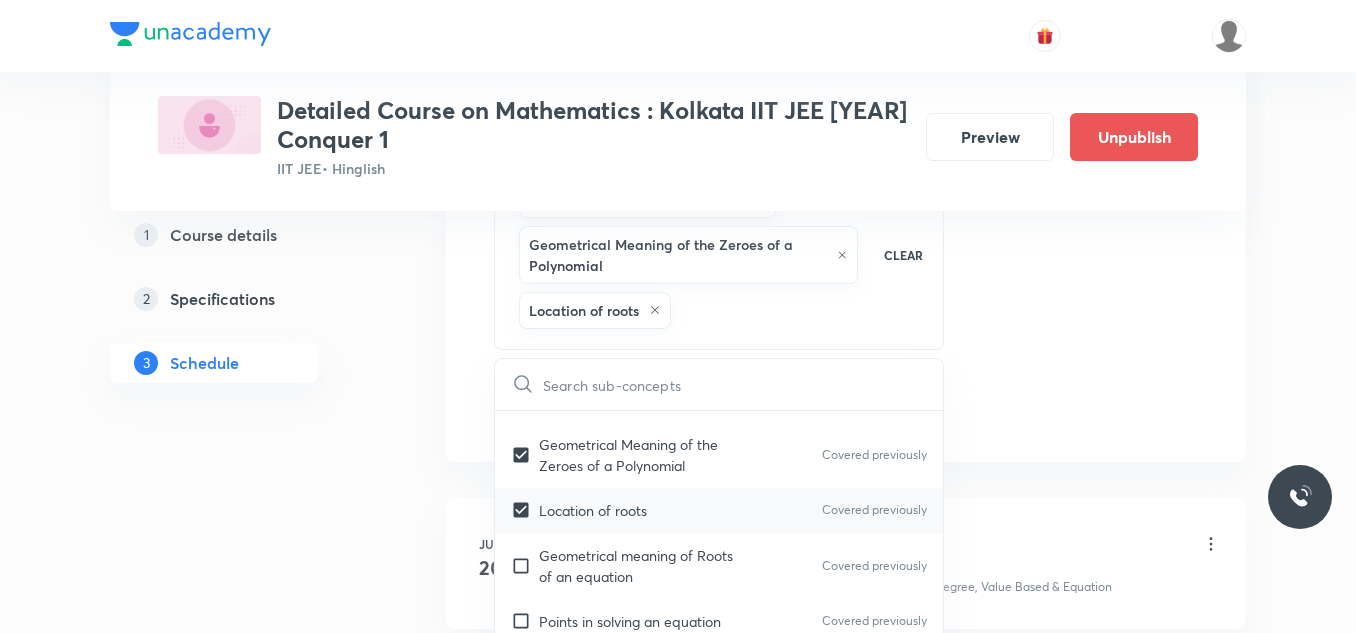 checkbox on "true" 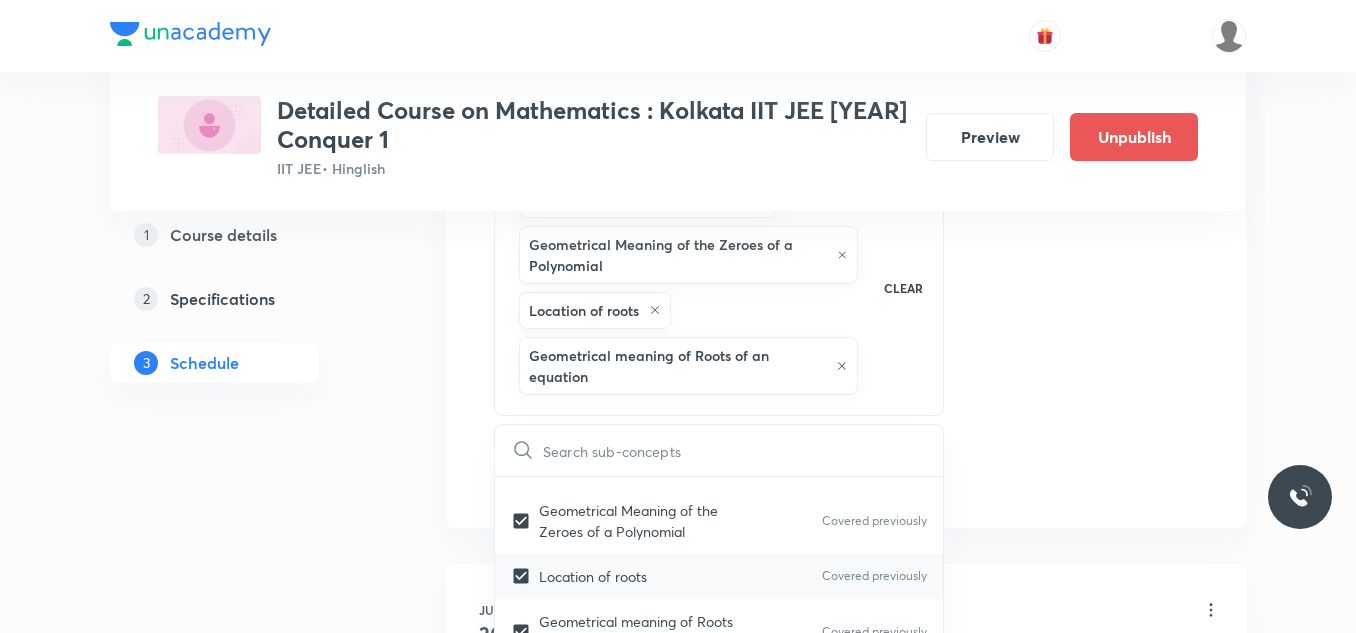 scroll, scrollTop: 200, scrollLeft: 0, axis: vertical 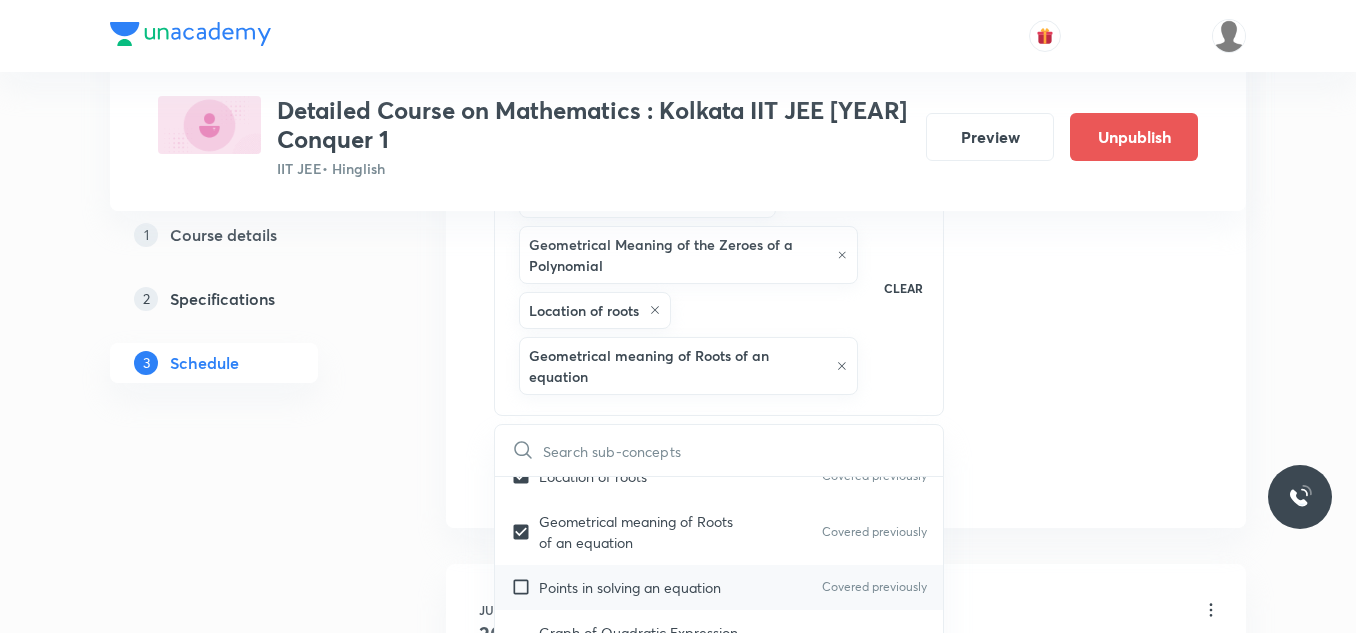 click on "Points in solving an equation Covered previously" at bounding box center (719, 587) 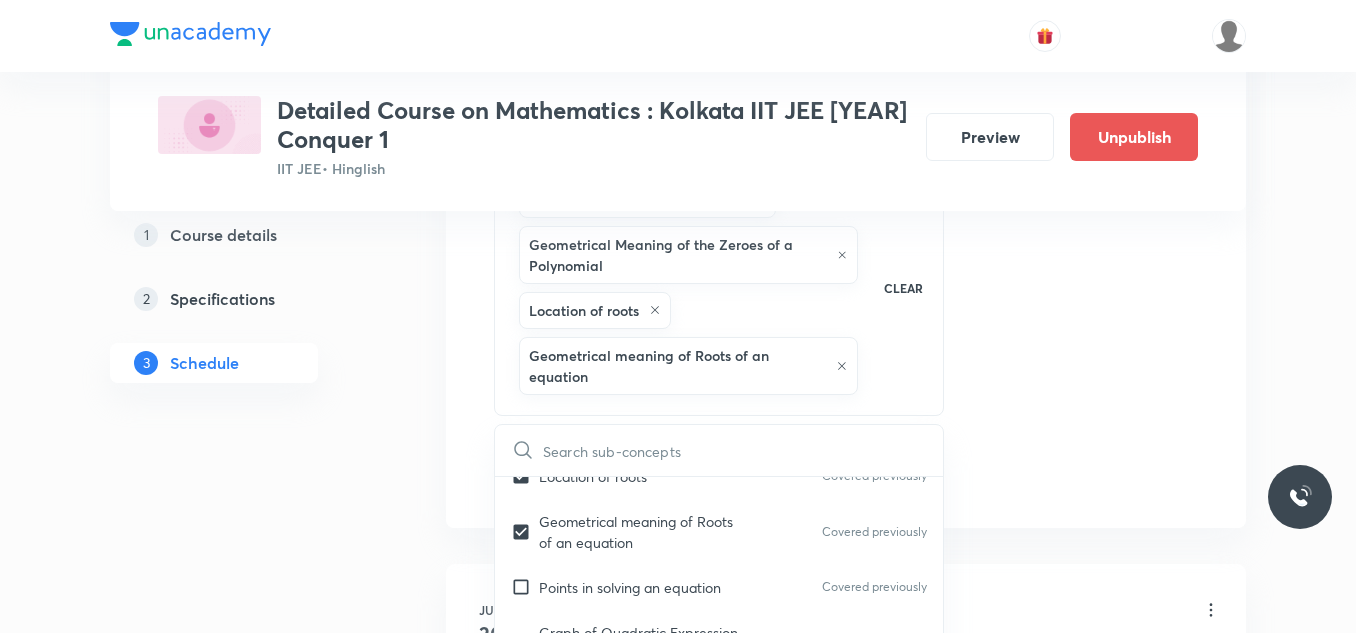 checkbox on "true" 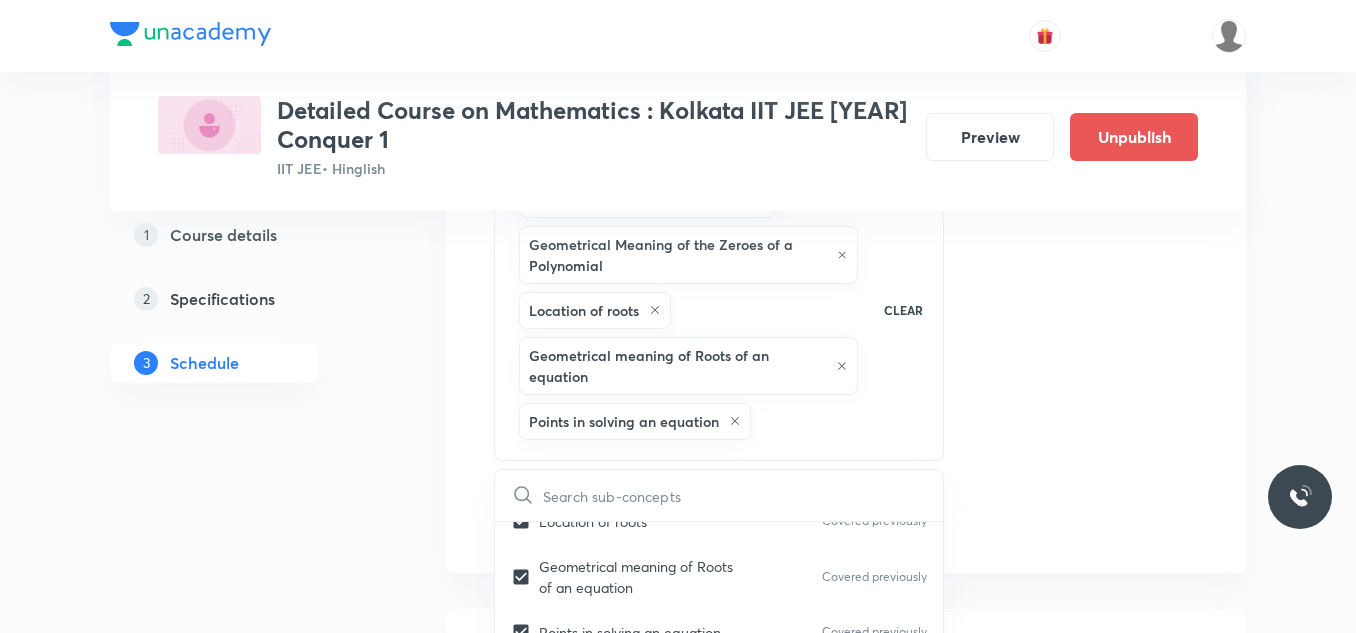 click on "Session  28 Live class Session title 17/99 Session on Circle ​ Schedule for [MONTH] [DAY], [YEAR], [TIME] ​ Duration (in minutes) 90 ​   Session type Online Offline Room Room-105 Sub-concepts Degree, Value Based & Equation Geometrical Meaning of the Zeroes of a Polynomial Location of roots Geometrical meaning of Roots of an equation Points in solving an equation CLEAR ​ Theory of equations Degree, Value Based & Equation Covered previously Geometrical Meaning of the Zeroes of a Polynomial Covered previously Location of roots Covered previously Geometrical meaning of Roots of an equation Covered previously Points in solving an equation Covered previously Graph of Quadratic Expression & its Analysis Covered previously Range of Quadratic Equation Covered previously Remainder and factor theorems Covered previously Identity Covered previously Quadratic equations Covered previously Common Roots Covered previously Location of Roots Covered previously General Equation of Second Degree in Variable x and y Introduction" at bounding box center (846, -51) 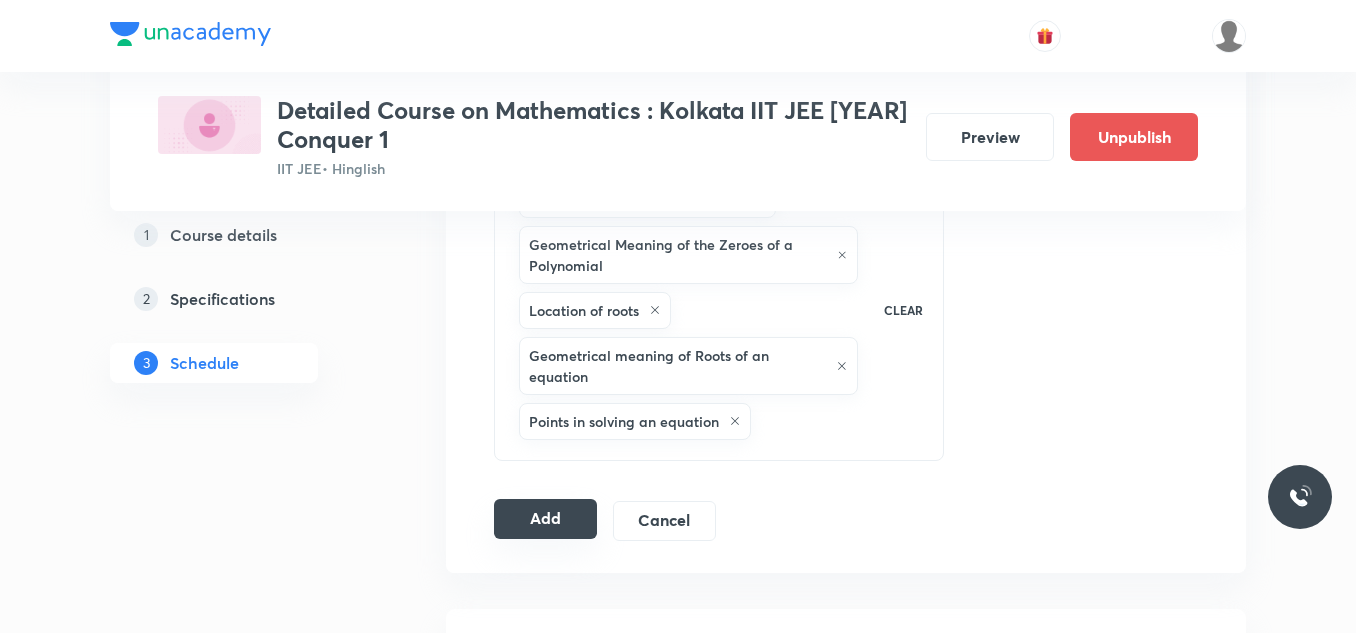 click on "Add" at bounding box center [545, 519] 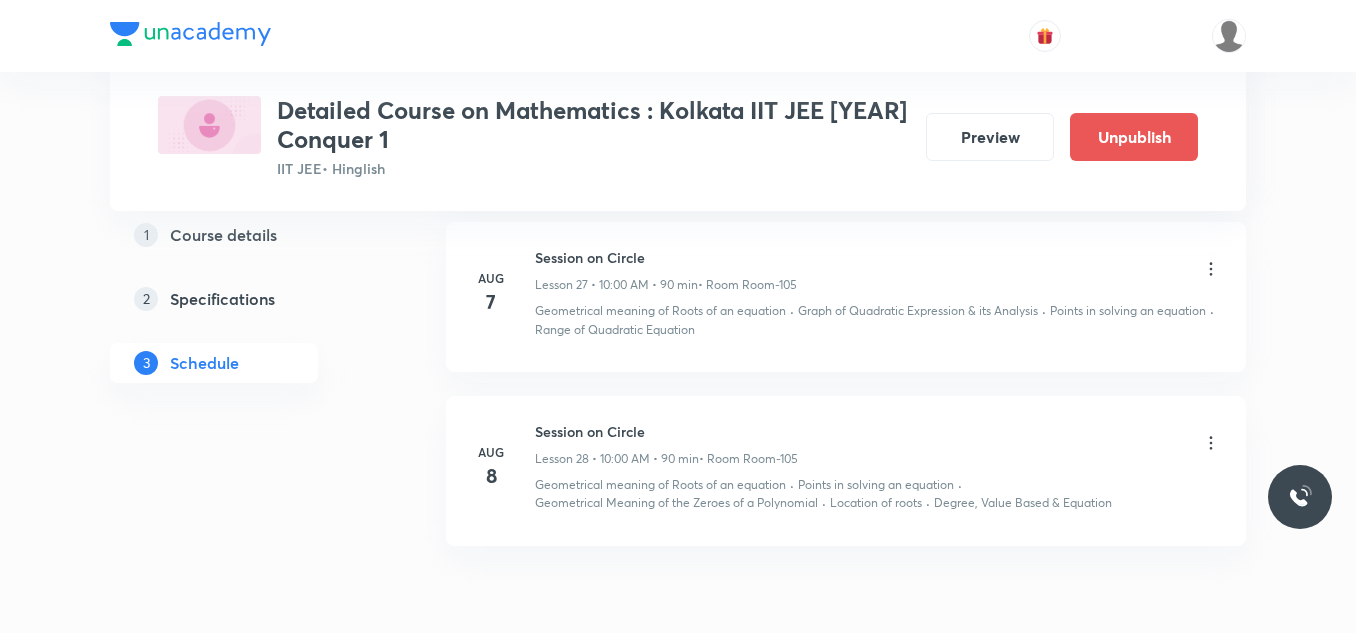 scroll, scrollTop: 4736, scrollLeft: 0, axis: vertical 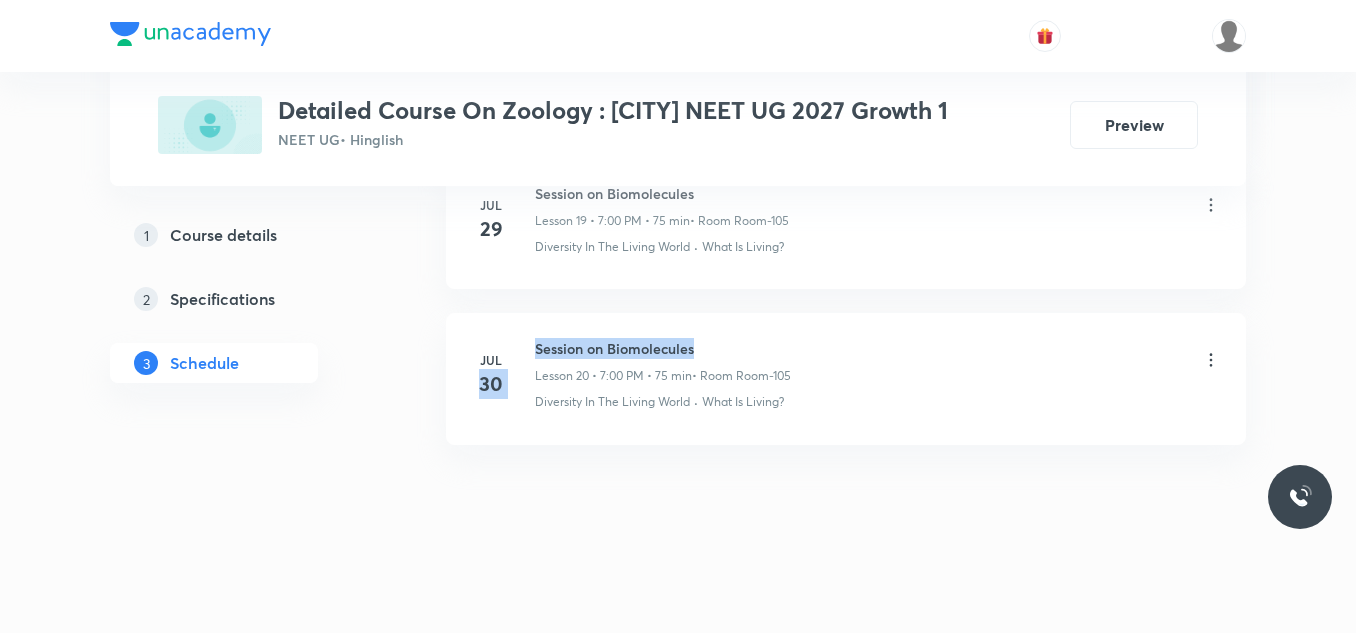 drag, startPoint x: 528, startPoint y: 345, endPoint x: 720, endPoint y: 350, distance: 192.0651 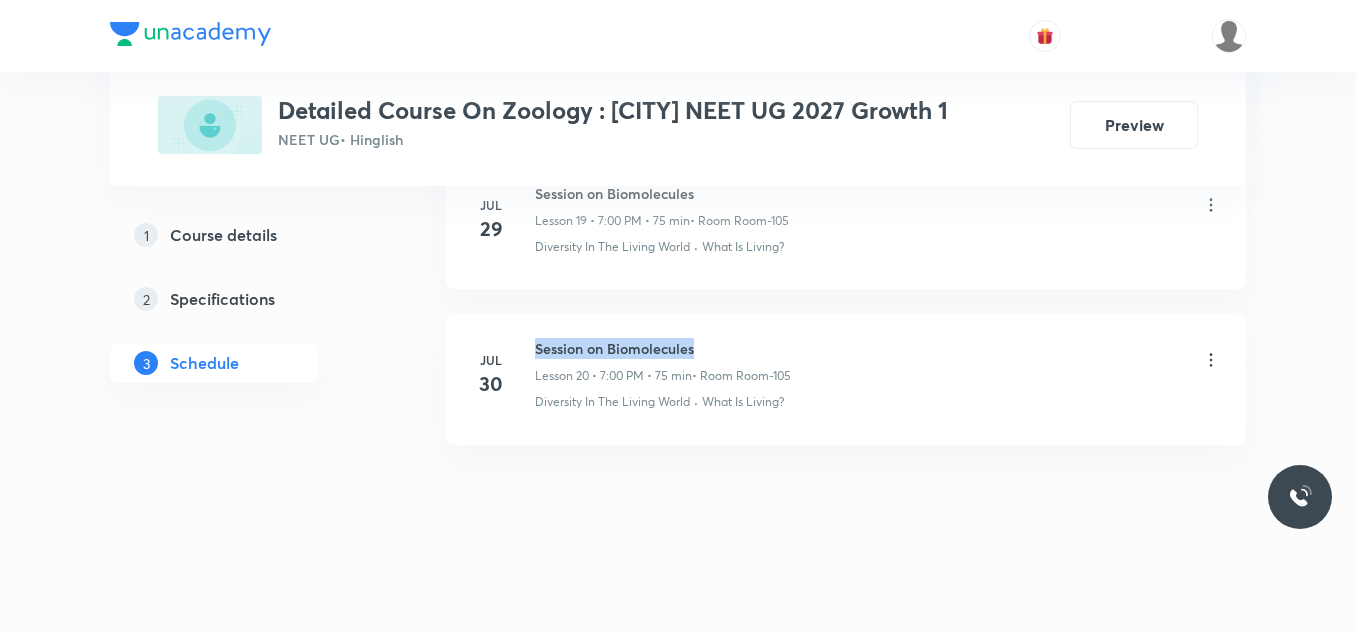 drag, startPoint x: 538, startPoint y: 345, endPoint x: 787, endPoint y: 344, distance: 249.00201 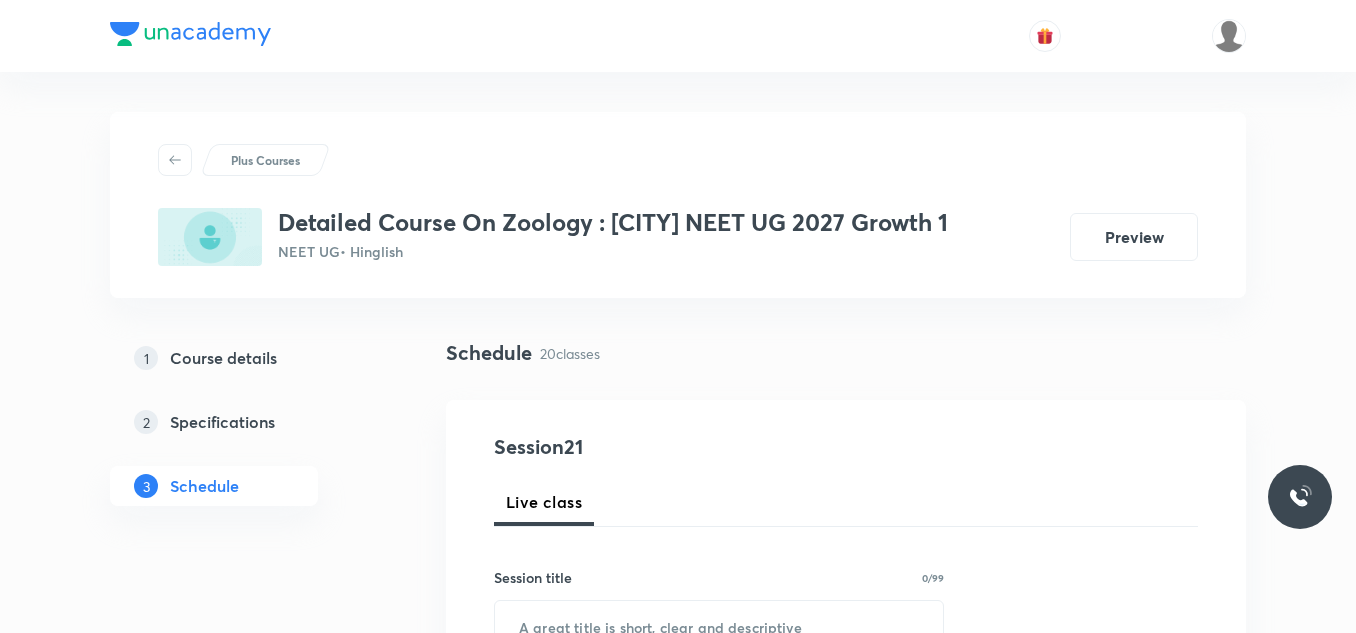 scroll, scrollTop: 200, scrollLeft: 0, axis: vertical 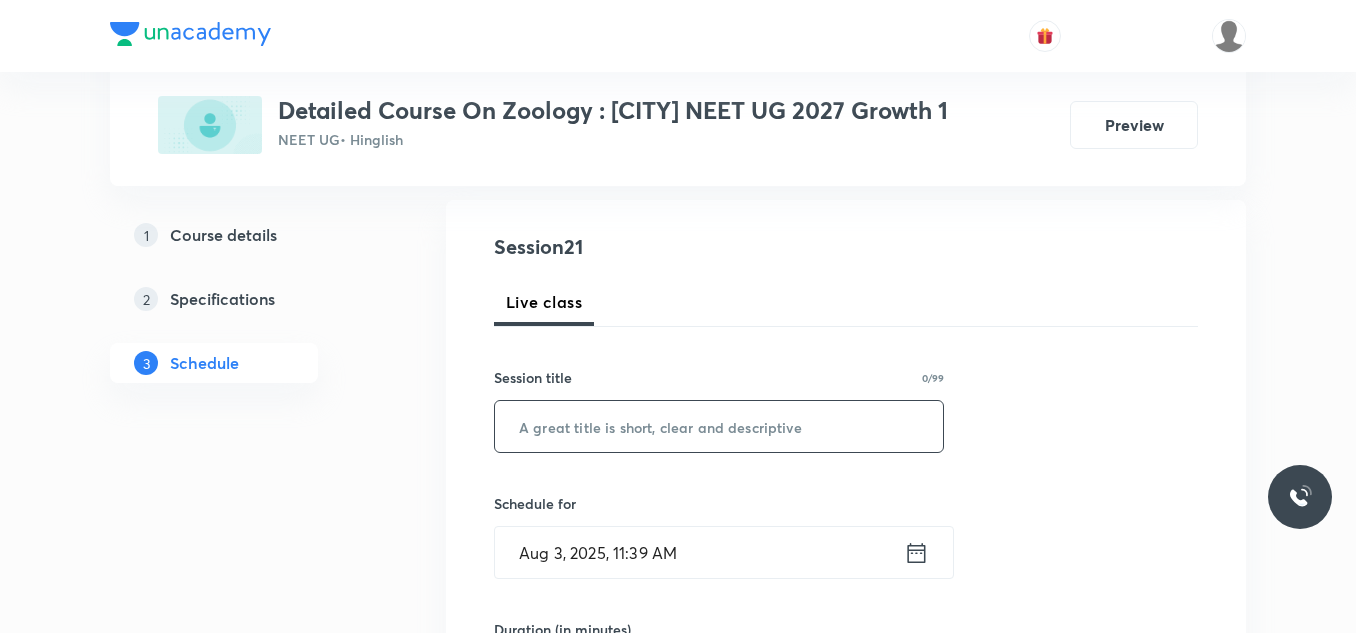 click at bounding box center [719, 426] 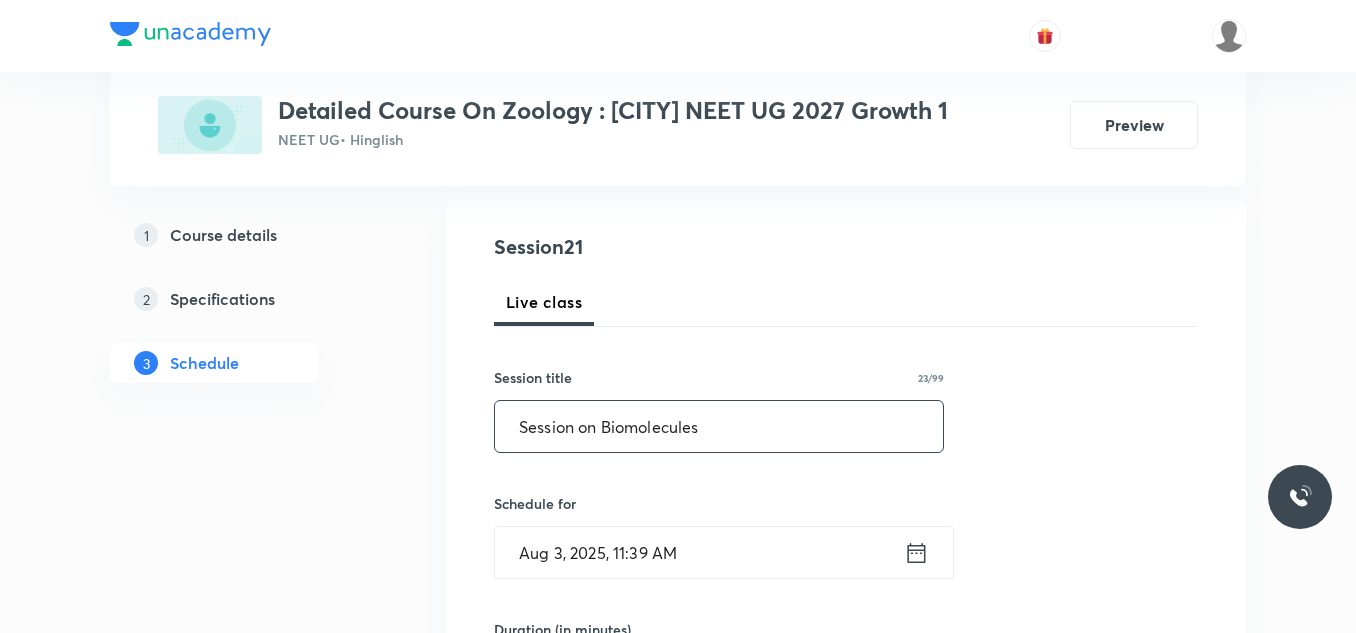 type on "Session on Biomolecules" 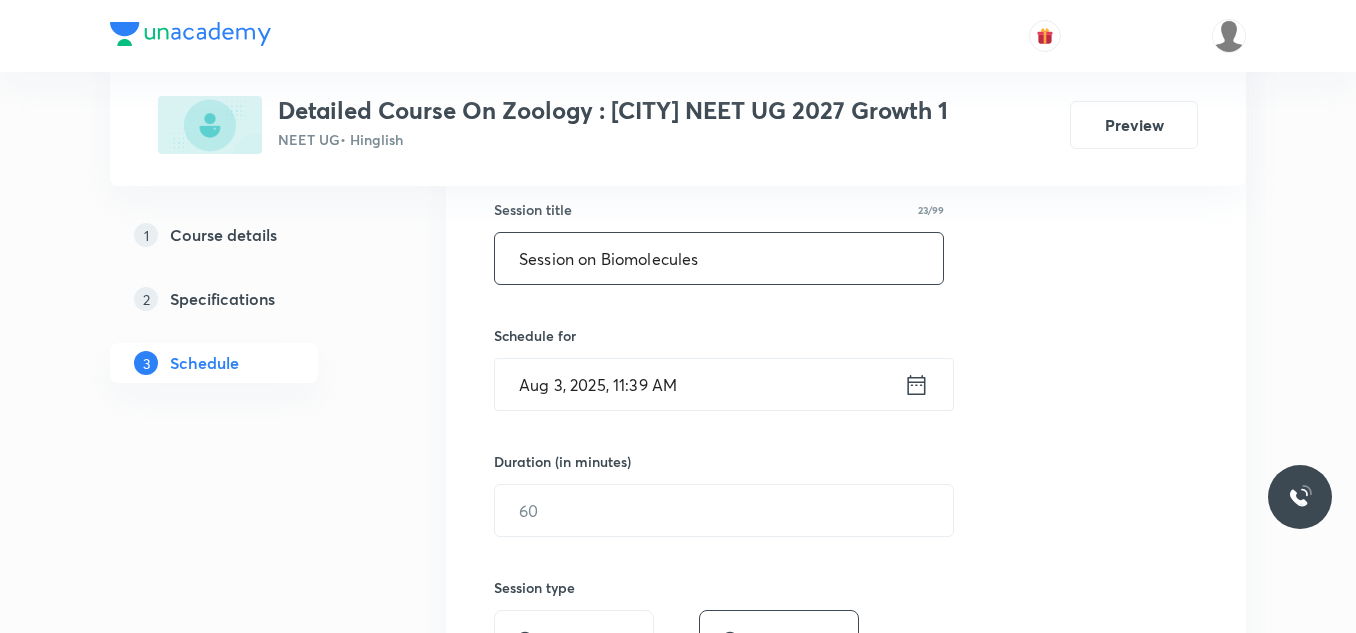 scroll, scrollTop: 400, scrollLeft: 0, axis: vertical 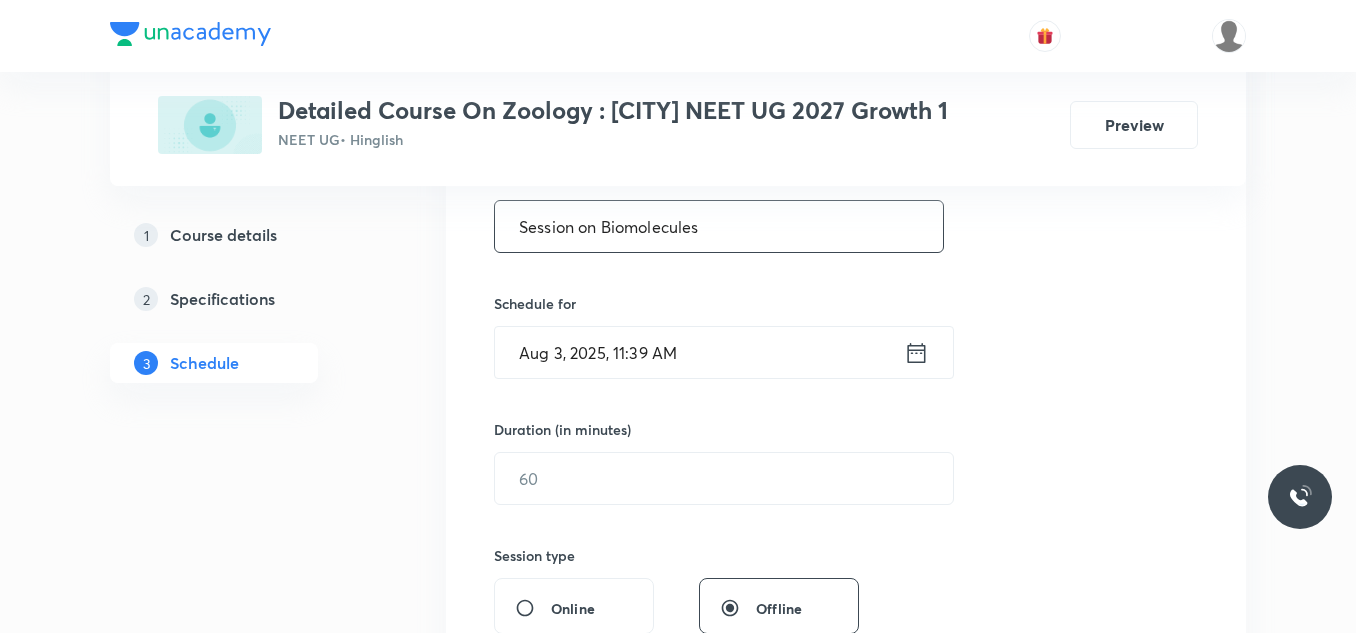 click on "Aug 3, 2025, 11:39 AM" at bounding box center [699, 352] 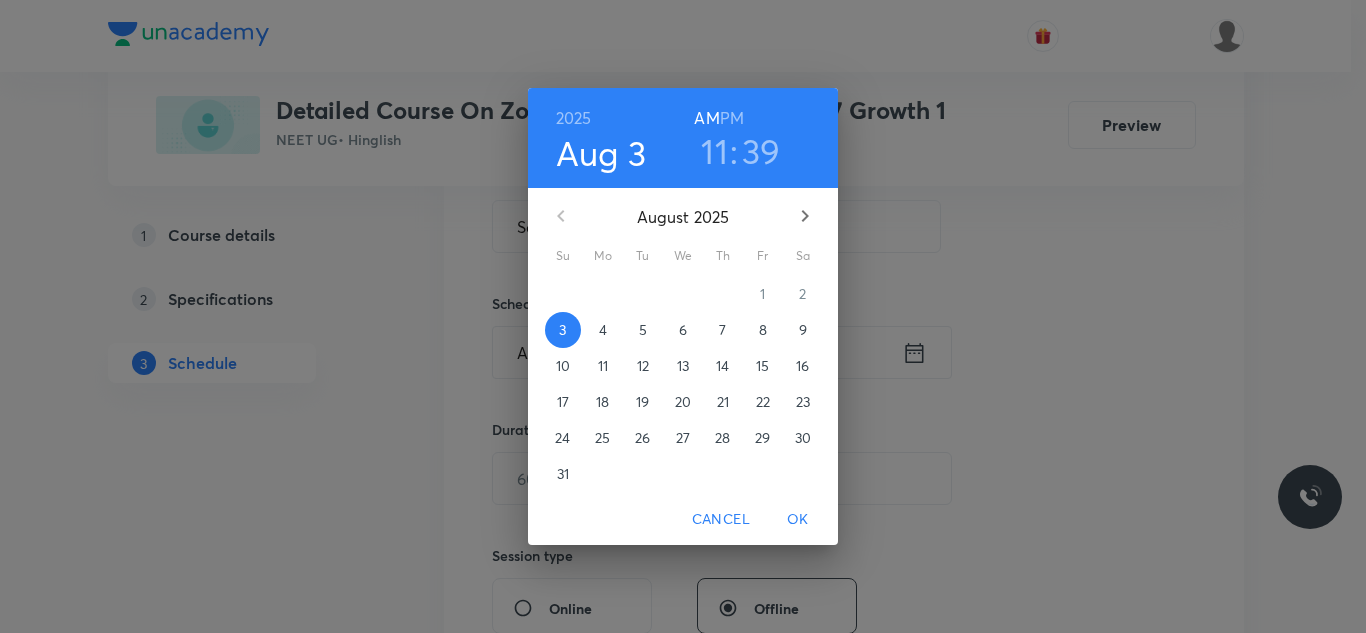 click on "5" at bounding box center (643, 330) 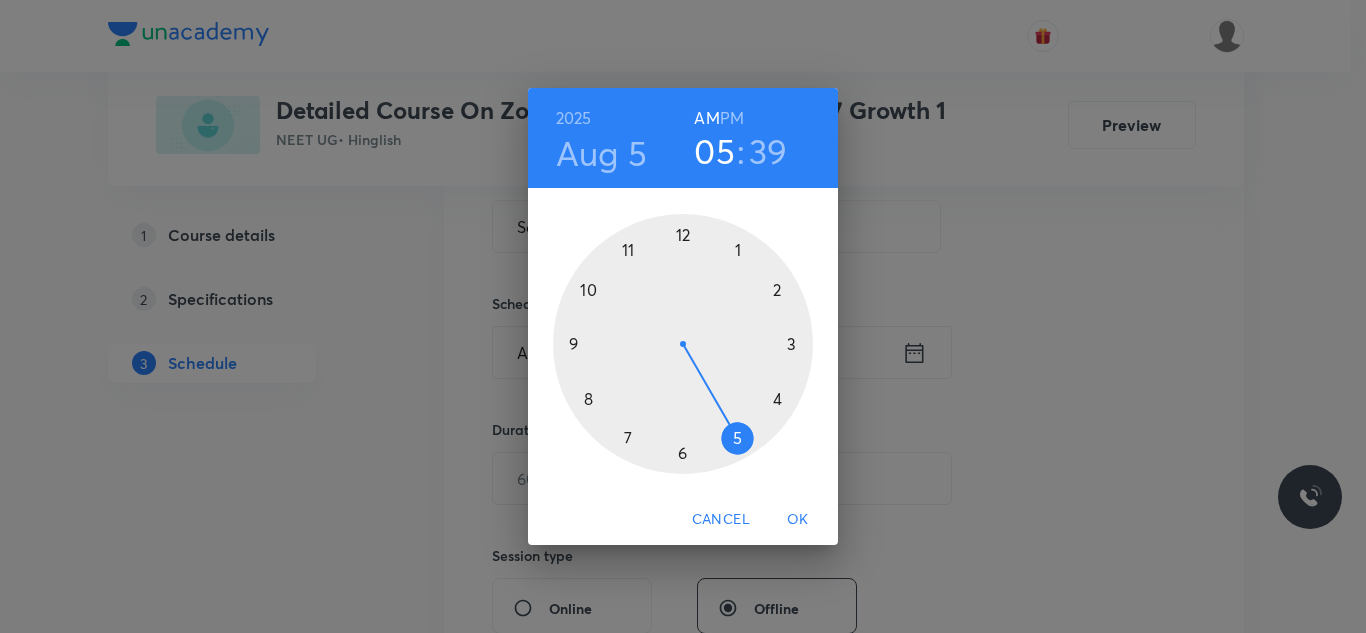 drag, startPoint x: 621, startPoint y: 252, endPoint x: 717, endPoint y: 409, distance: 184.02446 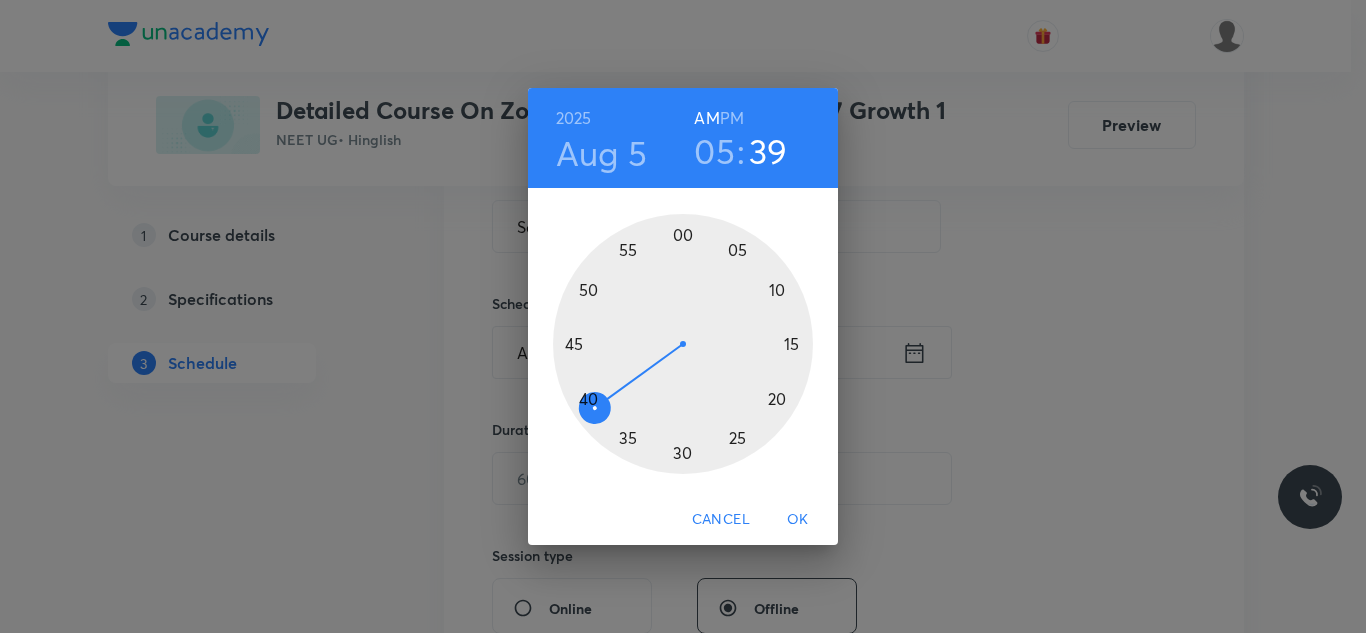 click on "PM" at bounding box center [732, 118] 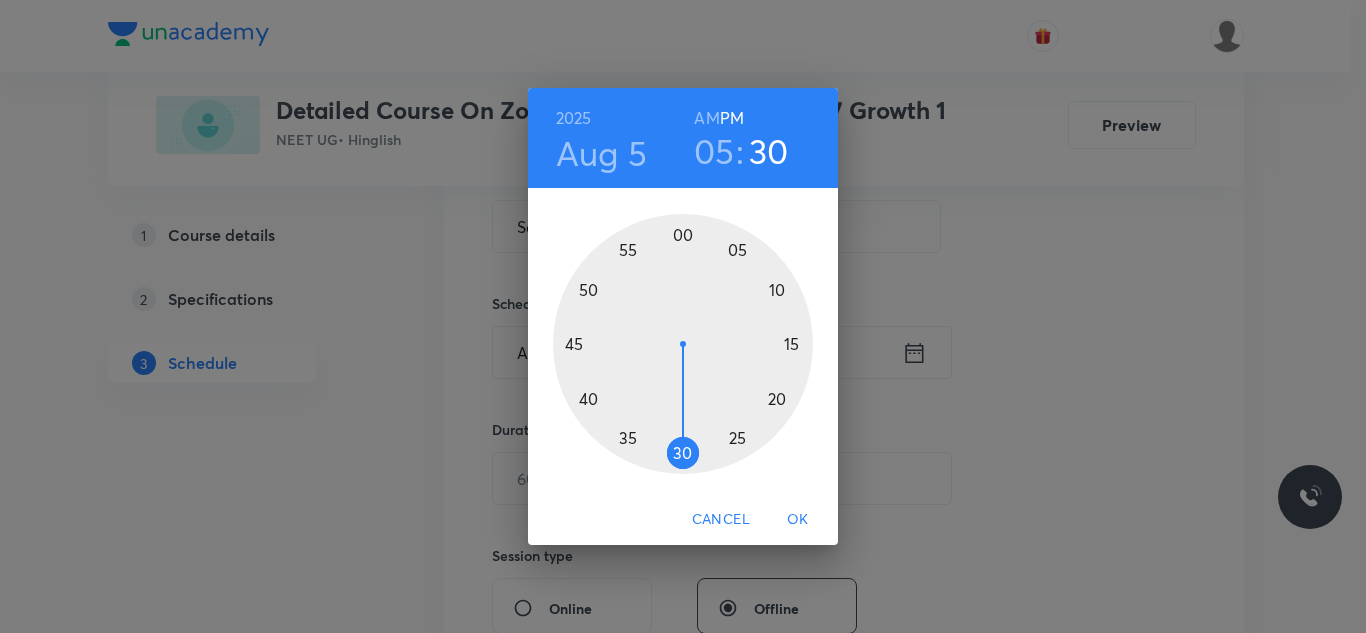drag, startPoint x: 603, startPoint y: 405, endPoint x: 683, endPoint y: 459, distance: 96.519424 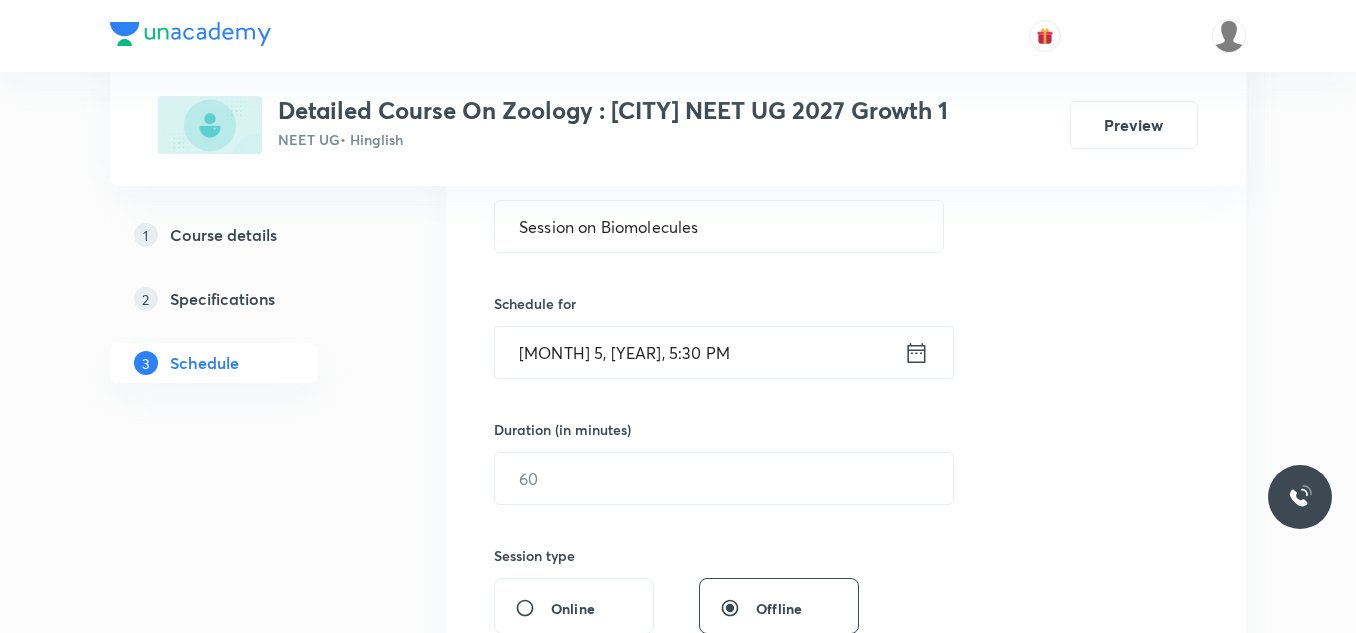 scroll, scrollTop: 500, scrollLeft: 0, axis: vertical 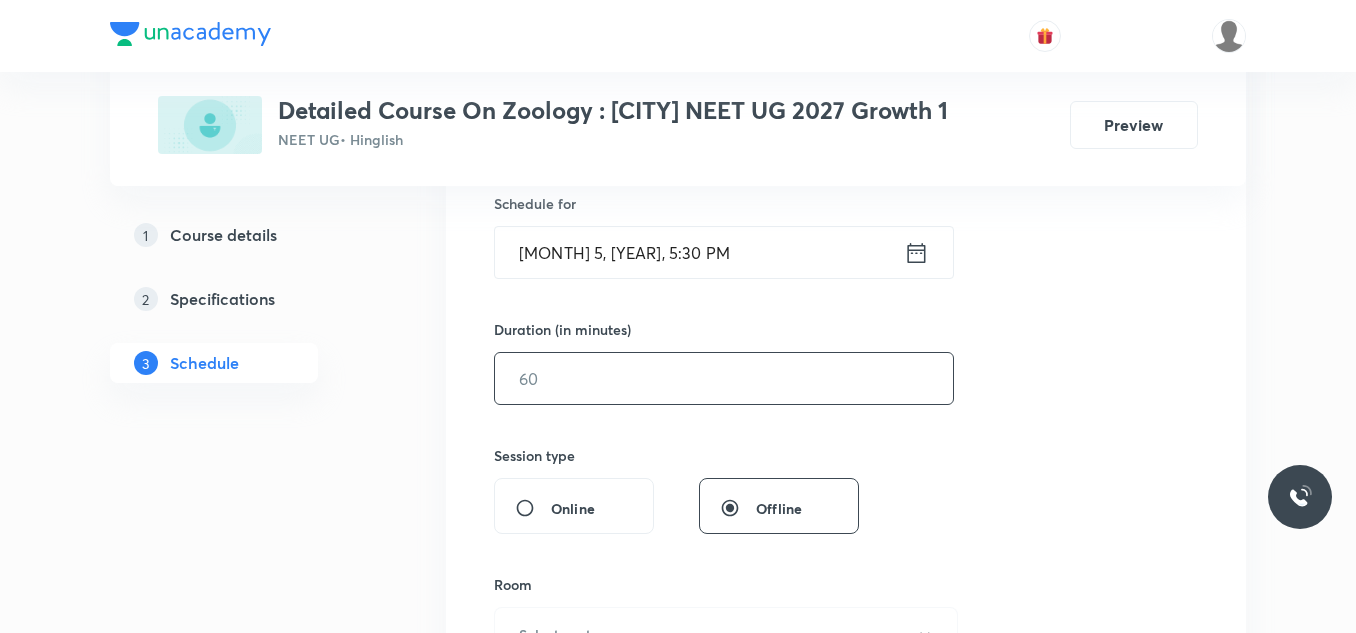 click at bounding box center [724, 378] 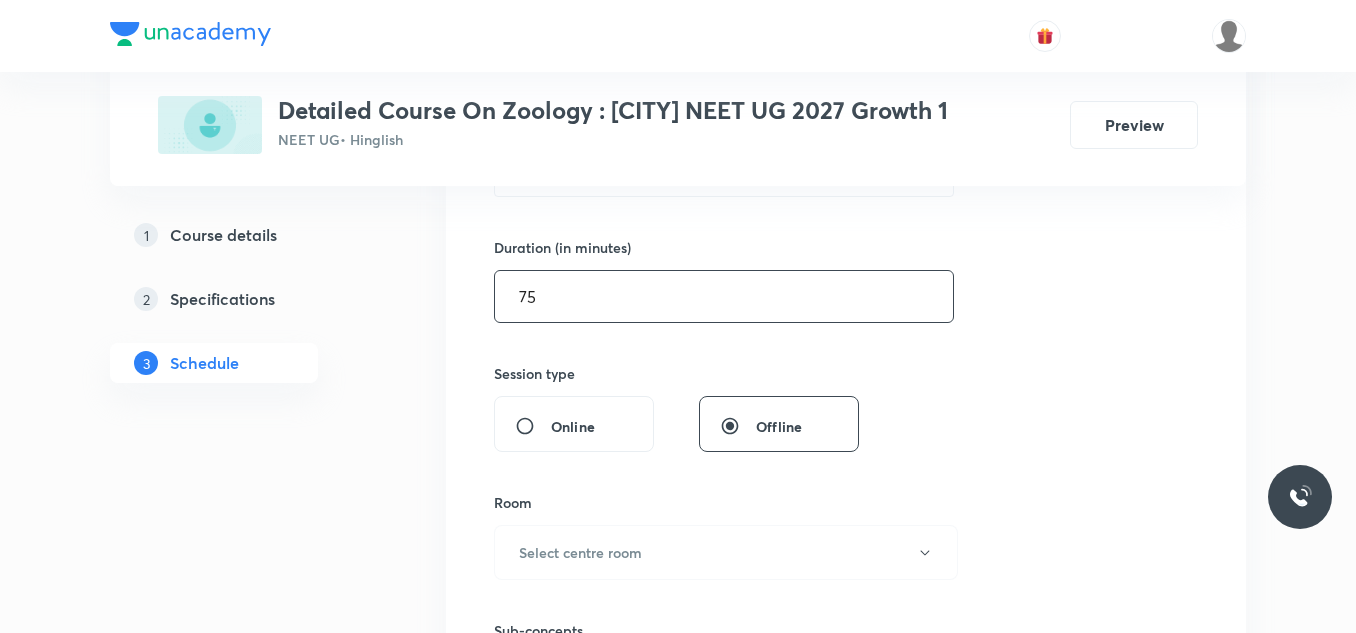 scroll, scrollTop: 700, scrollLeft: 0, axis: vertical 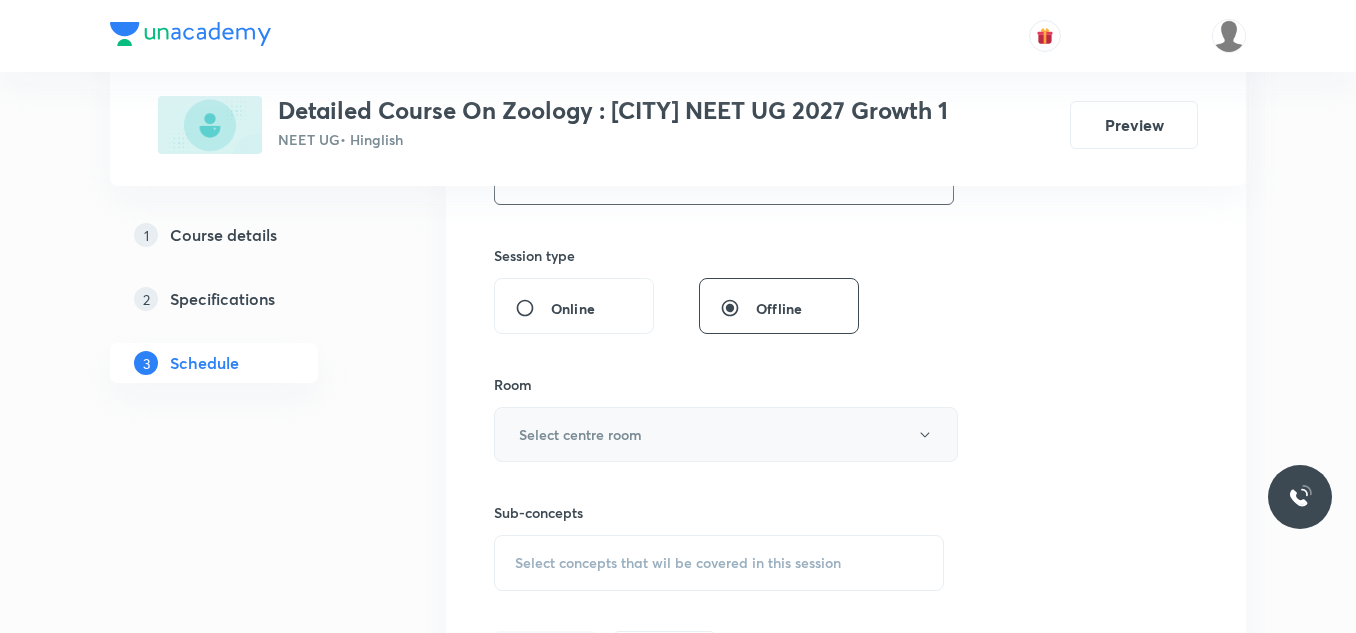 type on "75" 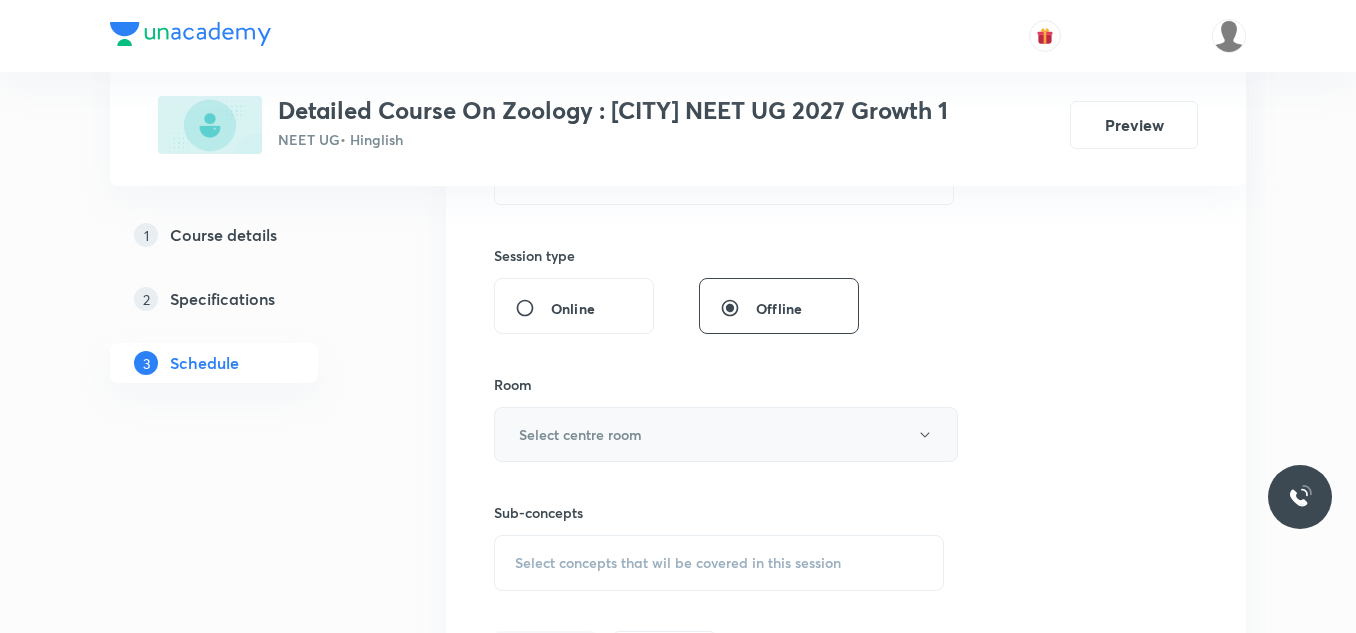 click on "Select centre room" at bounding box center [726, 434] 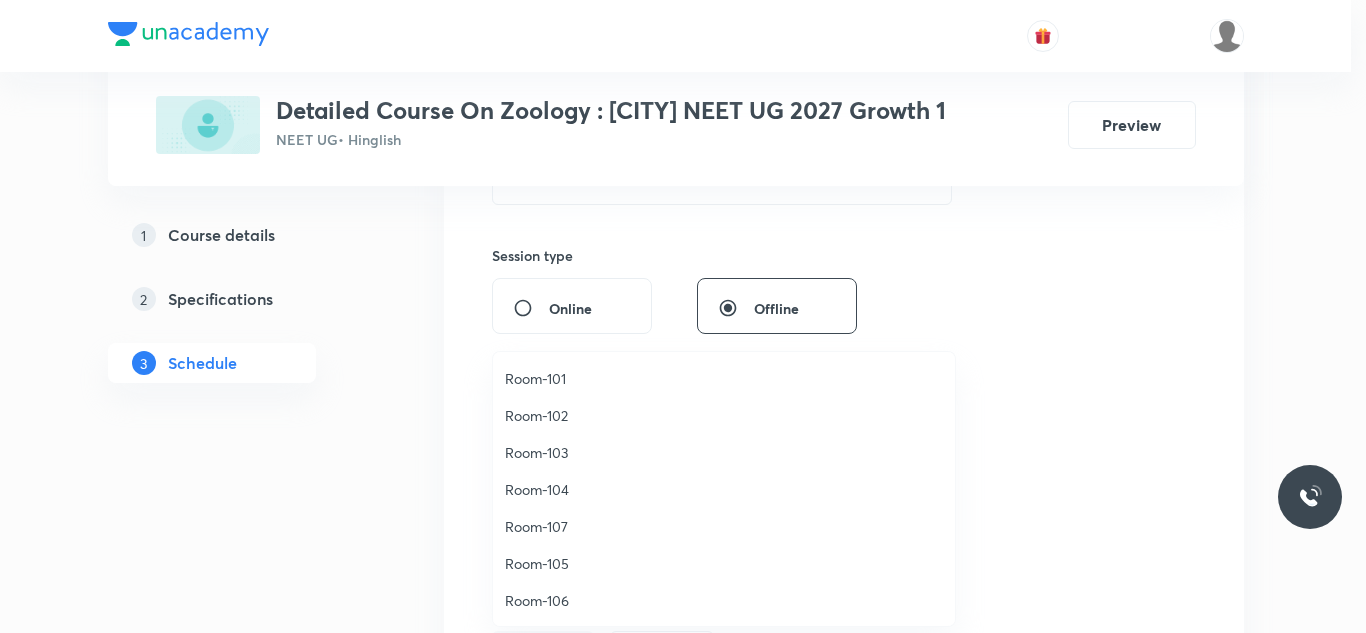 click on "Room-105" at bounding box center (724, 563) 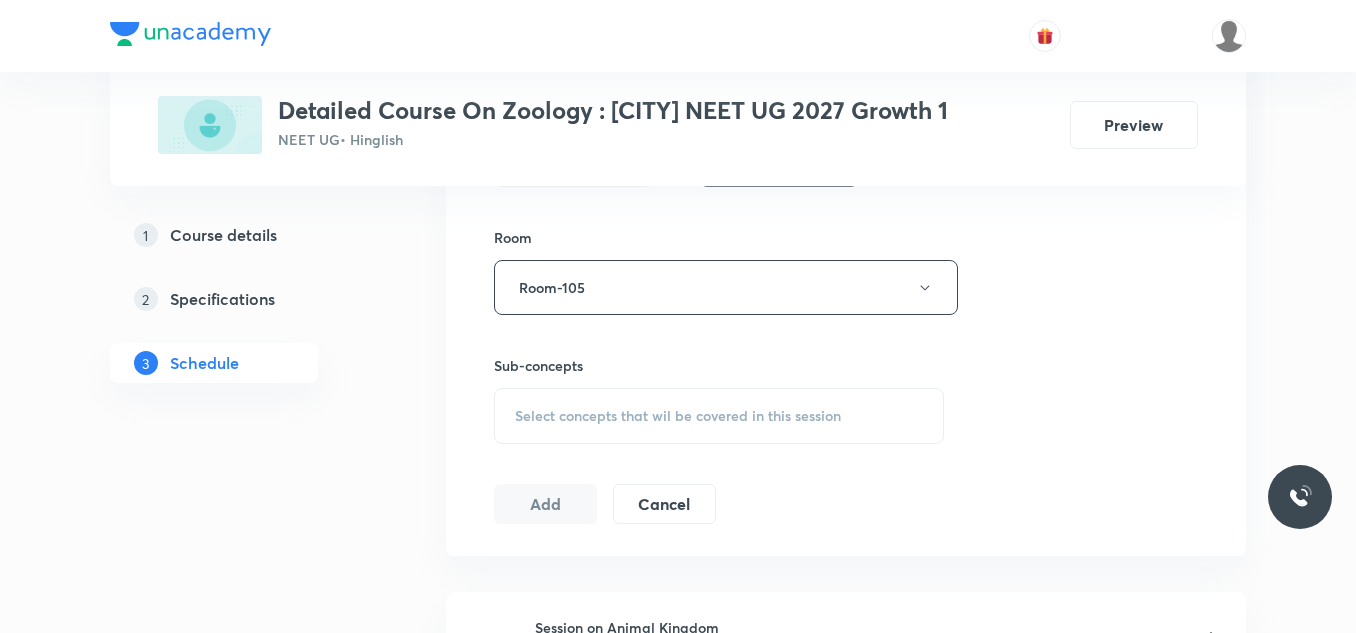 scroll, scrollTop: 900, scrollLeft: 0, axis: vertical 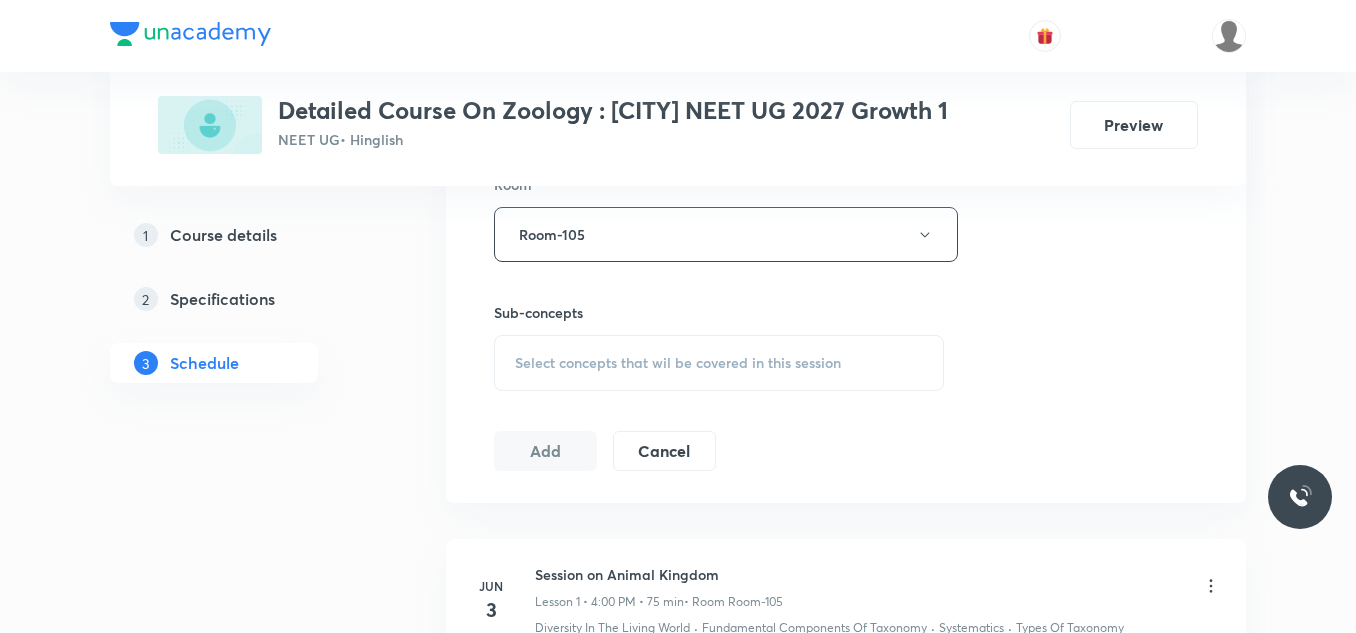 click on "Select concepts that wil be covered in this session" at bounding box center (678, 363) 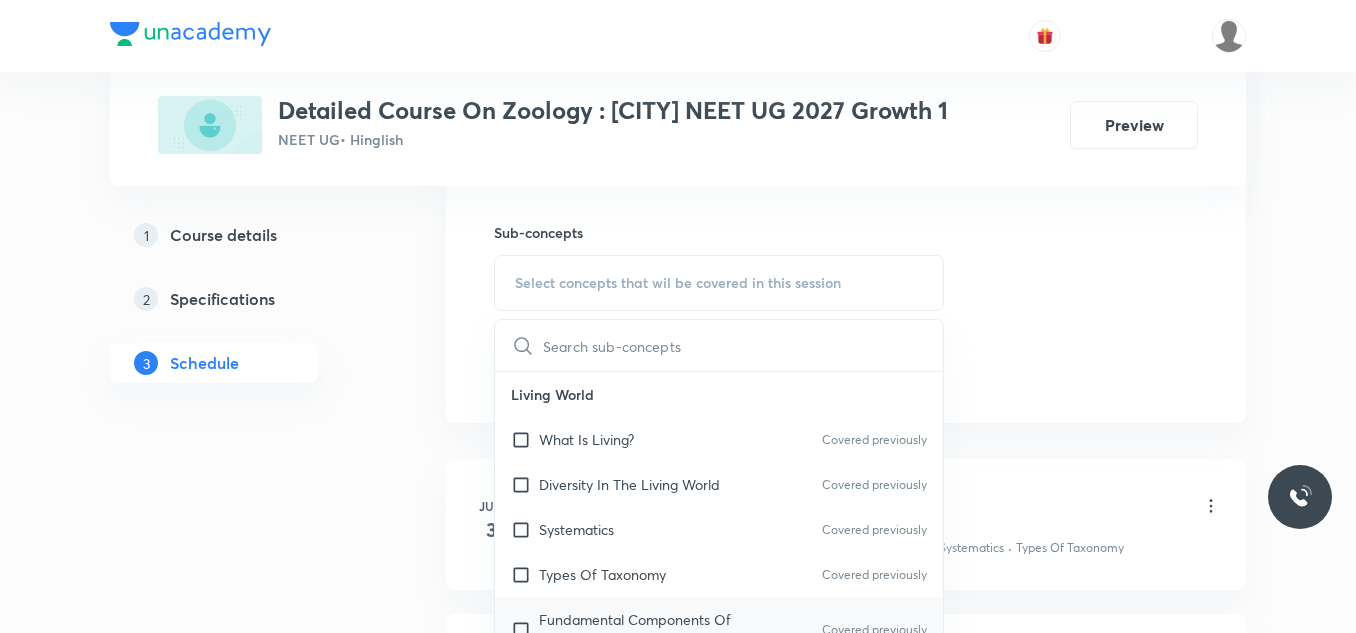 scroll, scrollTop: 1200, scrollLeft: 0, axis: vertical 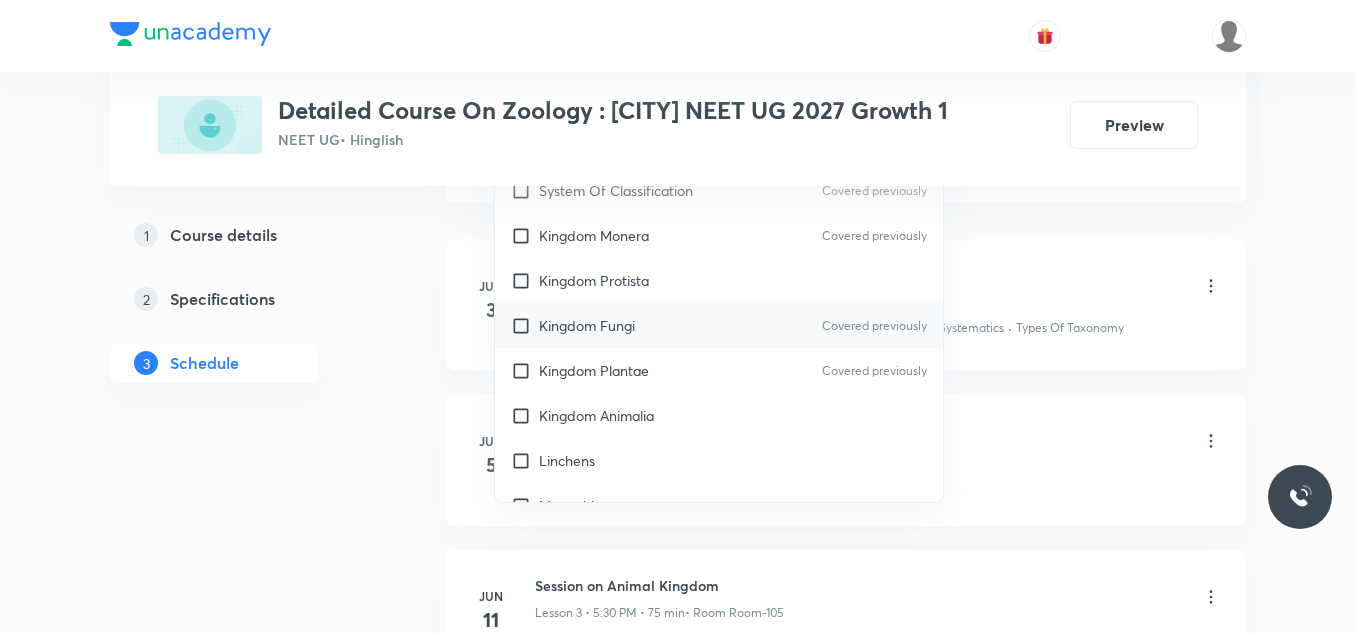 click on "Kingdom Fungi Covered previously" at bounding box center [719, 325] 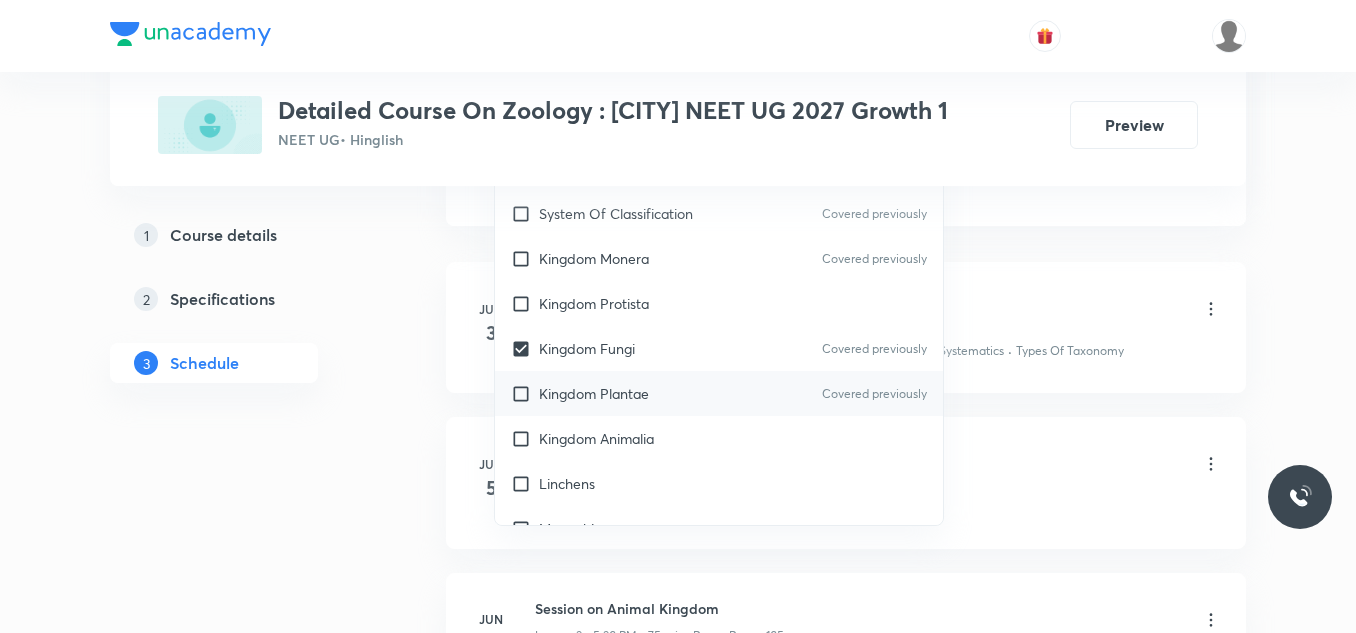 click on "Kingdom Plantae" at bounding box center (594, 393) 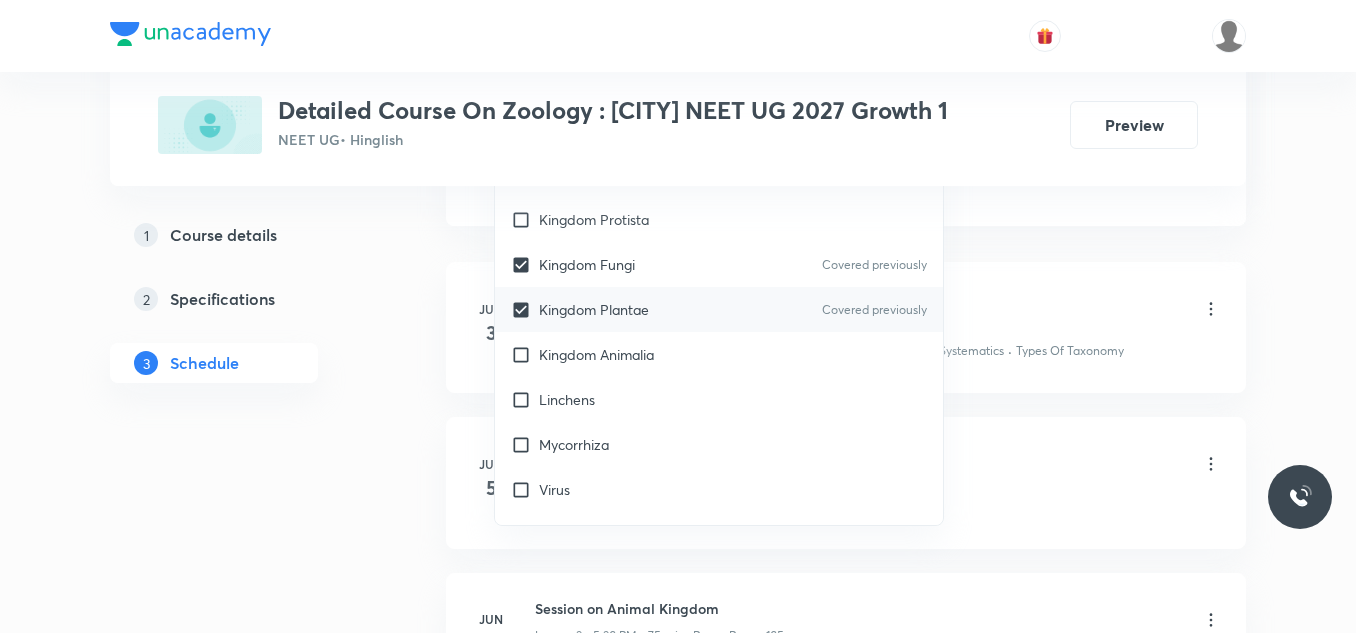 scroll, scrollTop: 600, scrollLeft: 0, axis: vertical 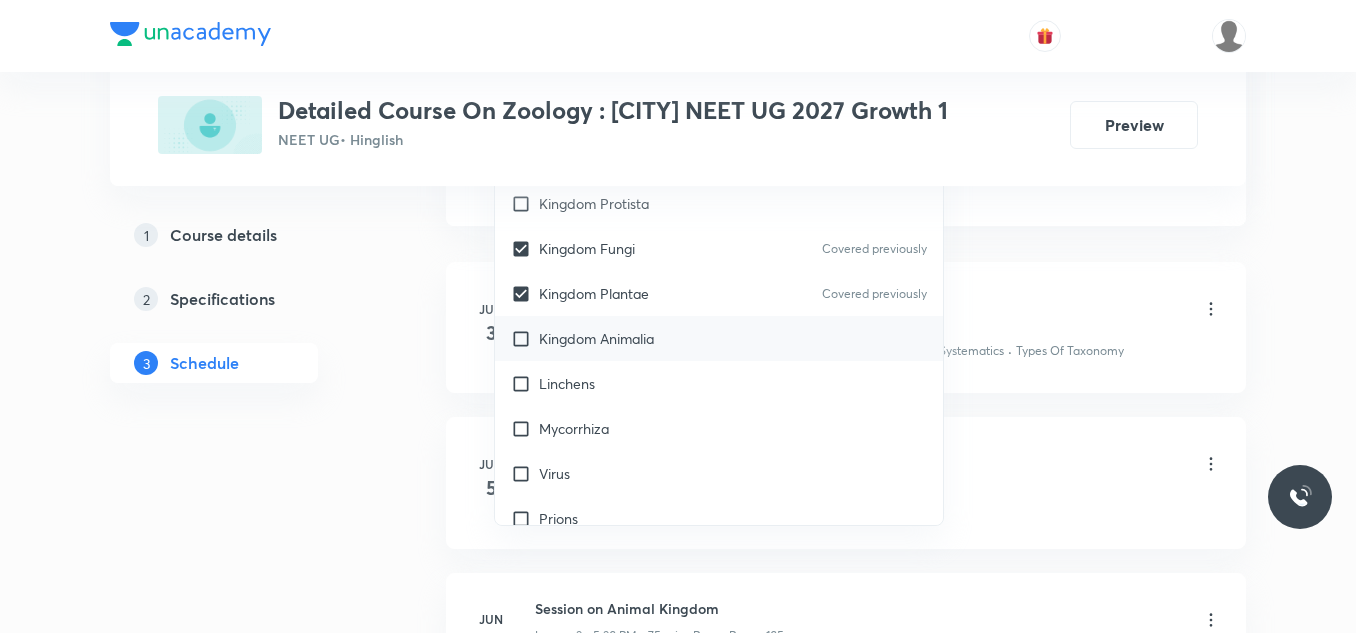 click on "Kingdom Animalia" at bounding box center [719, 338] 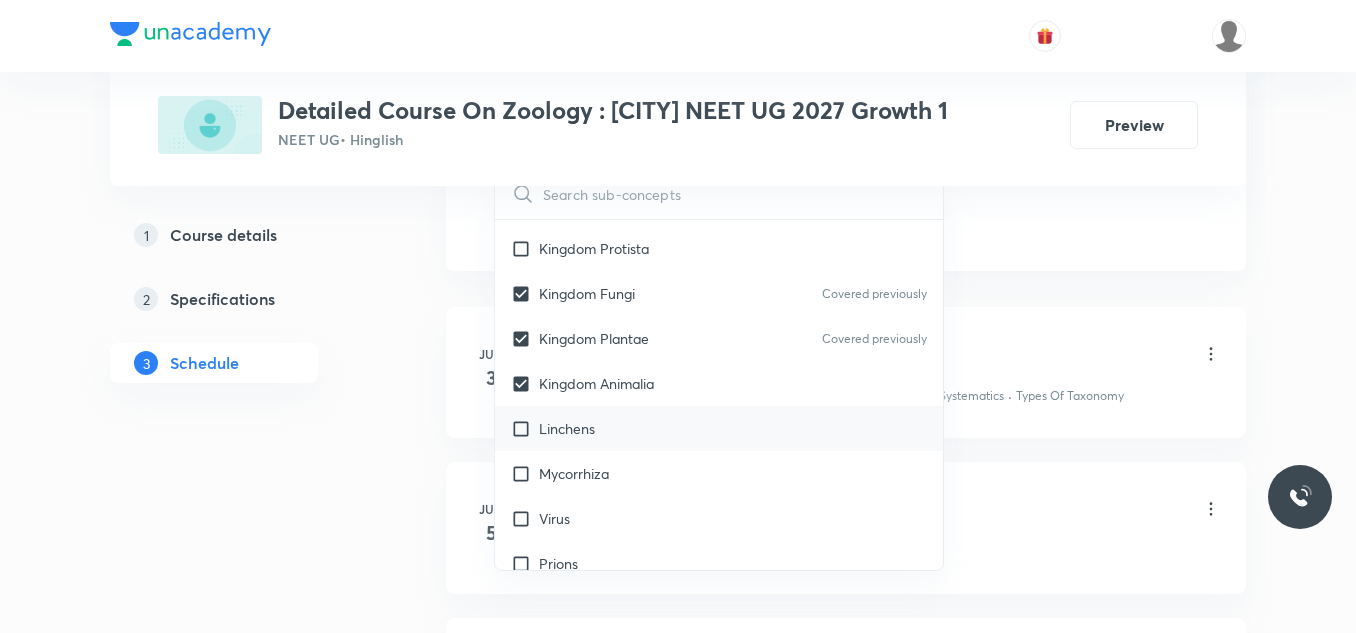 click on "Linchens" at bounding box center [719, 428] 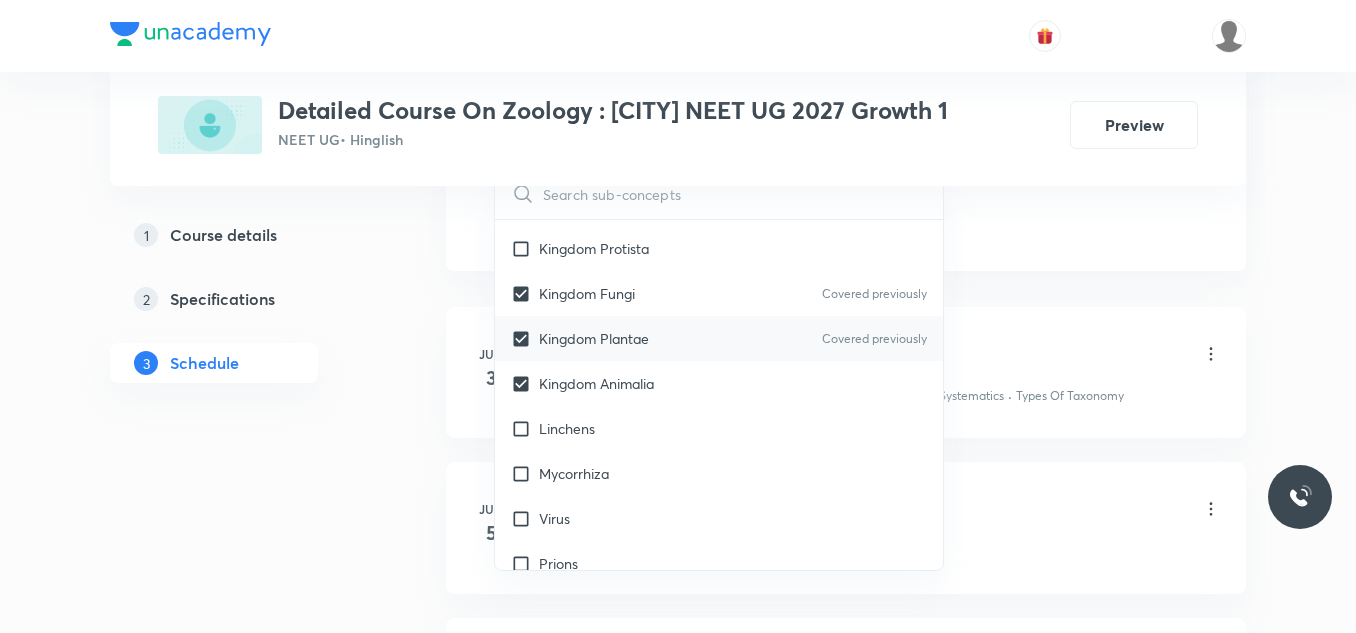 checkbox on "true" 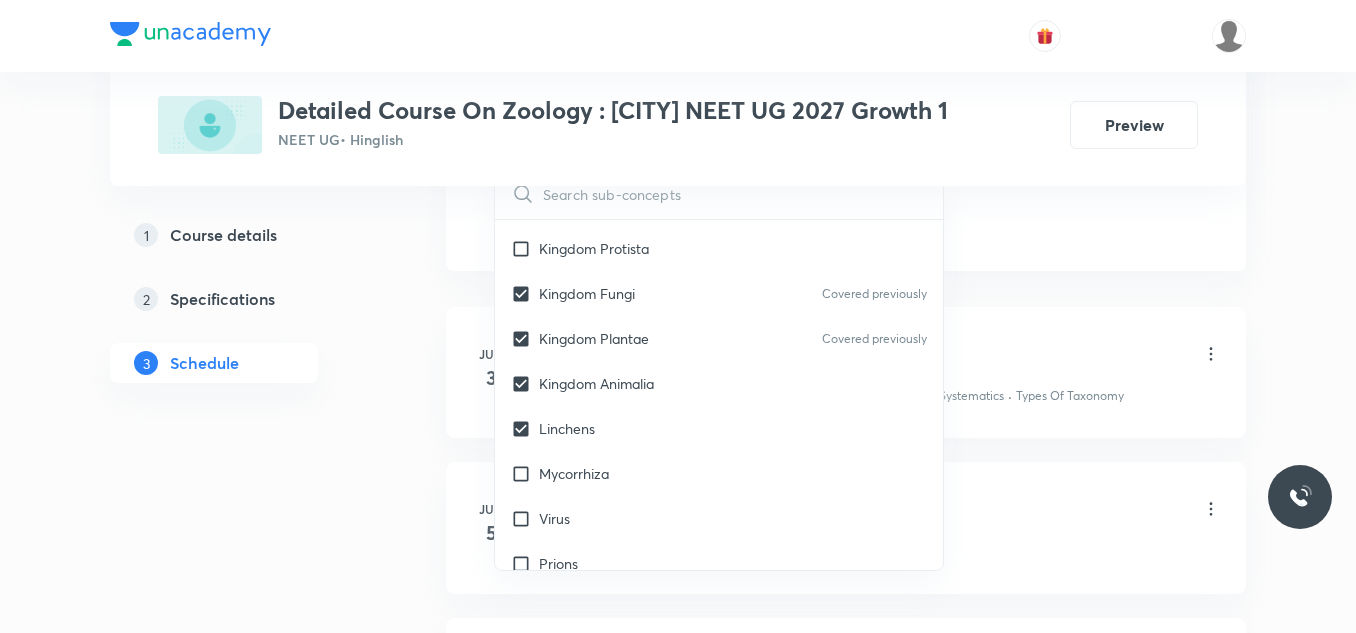 click on "Session  21 Live class Session title 23/99 Session on Biomolecules ​ Schedule for Aug 5, 2025, 5:30 PM ​ Duration (in minutes) 75 ​   Session type Online Offline Room Room-105 Sub-concepts Kingdom Fungi Kingdom Plantae Kingdom Animalia Linchens CLEAR ​ Living World What Is Living? Covered previously Diversity In The Living World Covered previously Systematics Covered previously Types Of Taxonomy Covered previously Fundamental Components Of Taxonomy Covered previously Taxonomic Categories Covered previously Taxonomical Aids Covered previously The Three Domains Of Life Covered previously Biological Nomenclature  Covered previously Biological Classification System Of Classification Covered previously Kingdom Monera Covered previously Kingdom Protista Kingdom Fungi Covered previously Kingdom Plantae Covered previously Kingdom Animalia Linchens Mycorrhiza Virus Prions Viroids Plant Kingdom Algae Bryophytes Pteridophytes Gymnosperms Angiosperms Animal Kingdom Basics Of Classification Animal Kingdom Root ER" at bounding box center (846, -265) 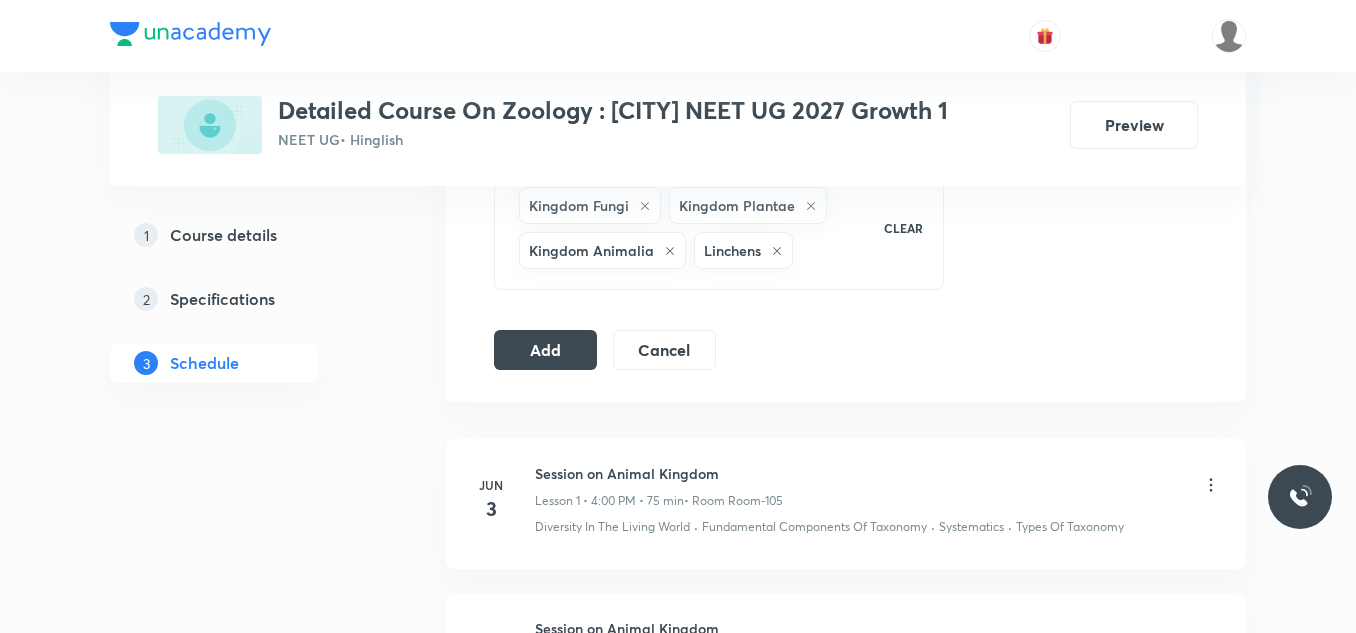 scroll, scrollTop: 1100, scrollLeft: 0, axis: vertical 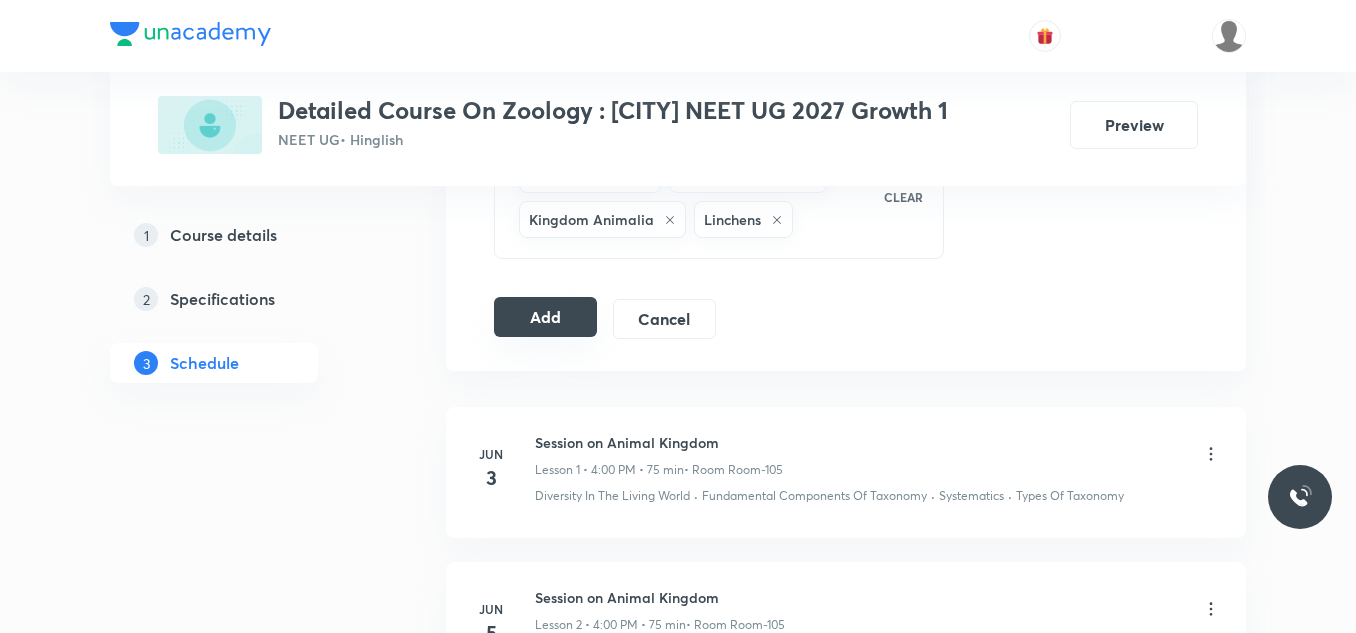 click on "Add" at bounding box center [545, 317] 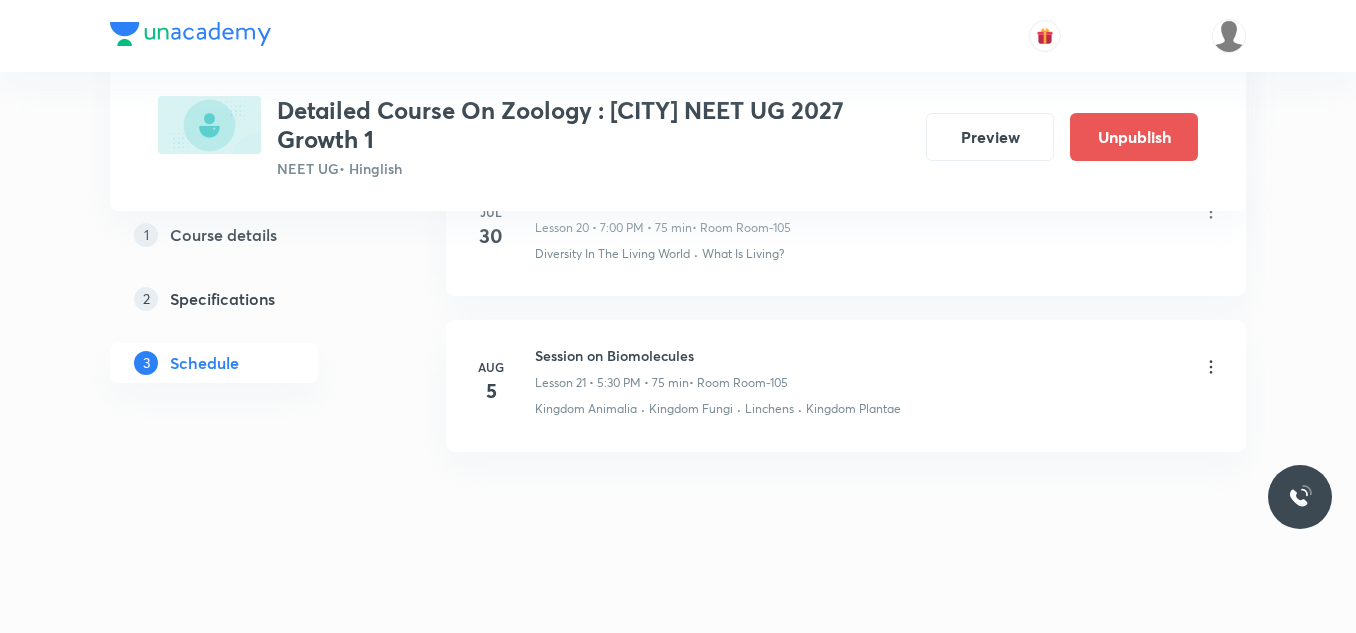scroll, scrollTop: 3357, scrollLeft: 0, axis: vertical 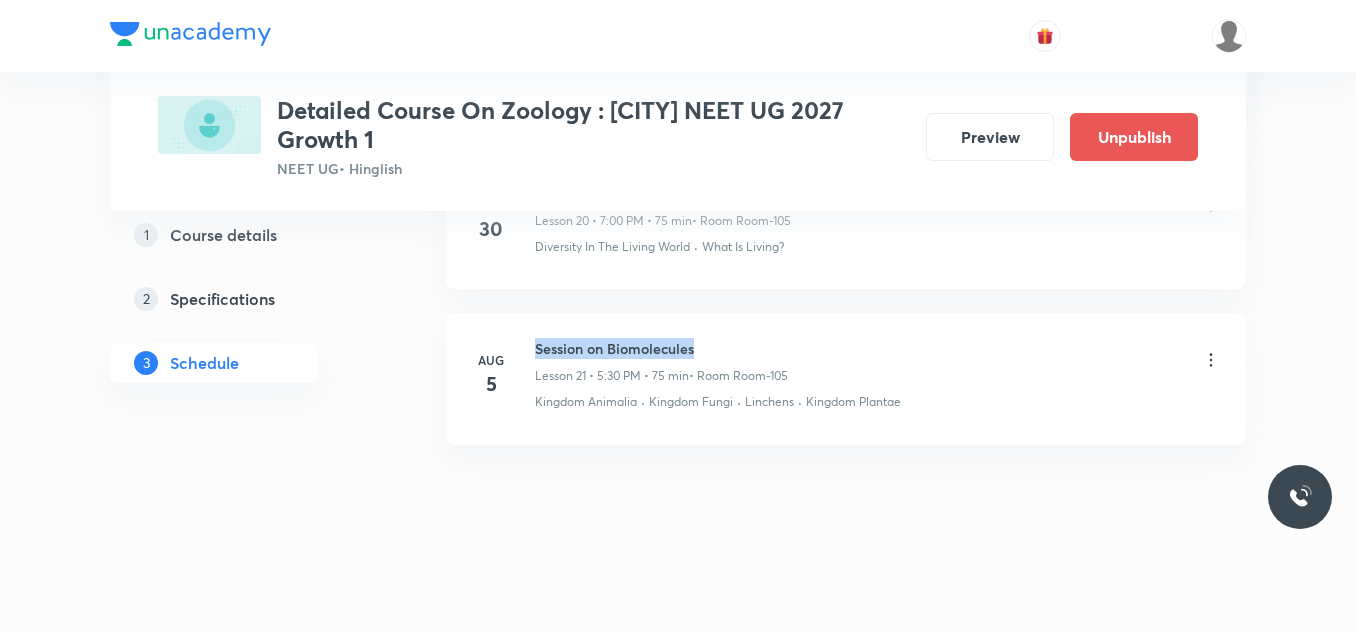 drag, startPoint x: 528, startPoint y: 341, endPoint x: 730, endPoint y: 324, distance: 202.71408 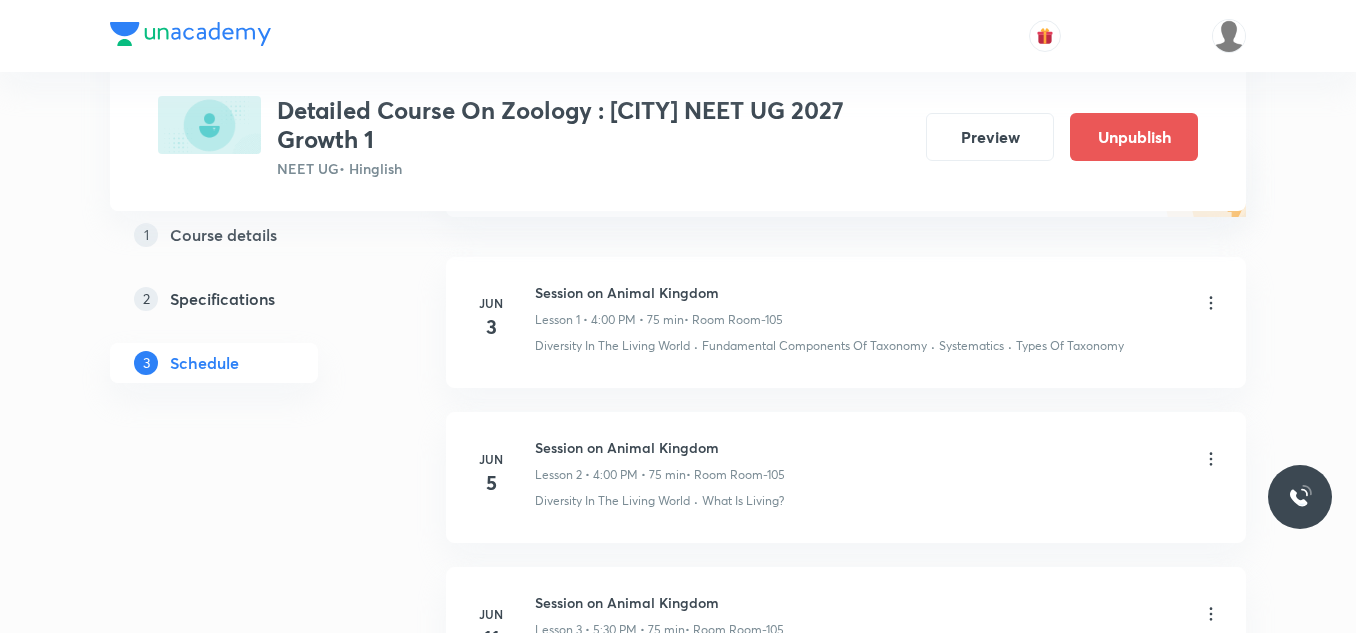 scroll, scrollTop: 0, scrollLeft: 0, axis: both 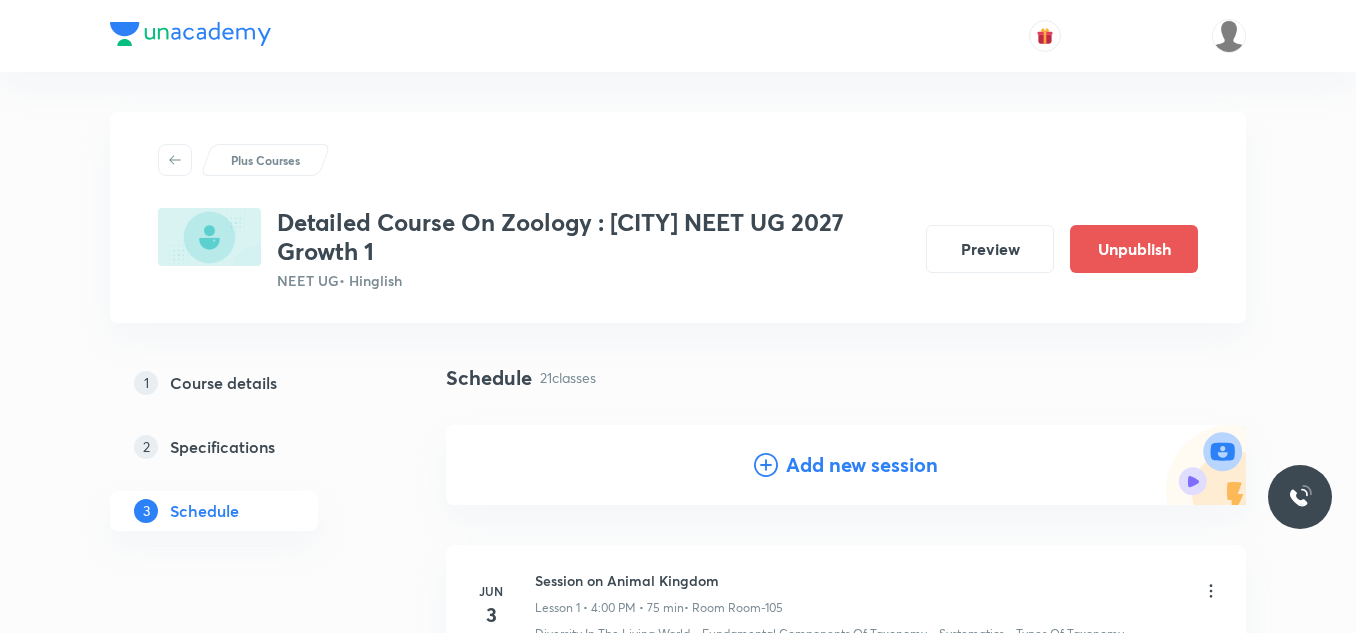 click on "Add new session" at bounding box center (862, 465) 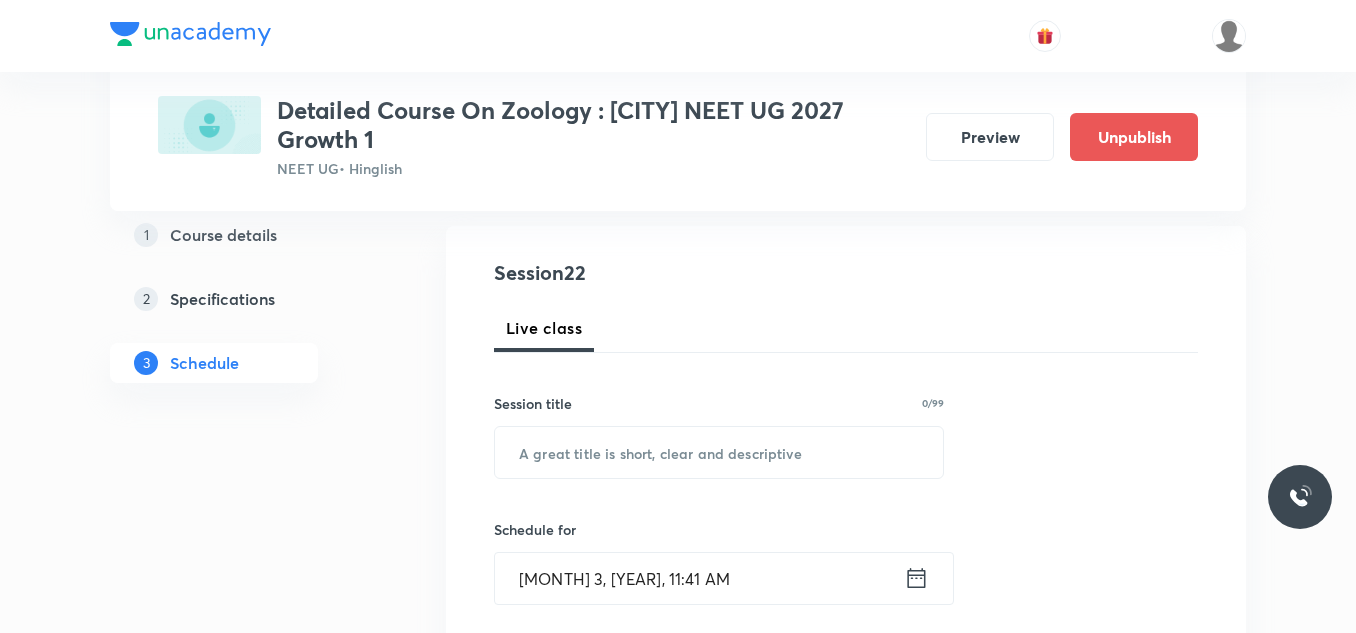 scroll, scrollTop: 200, scrollLeft: 0, axis: vertical 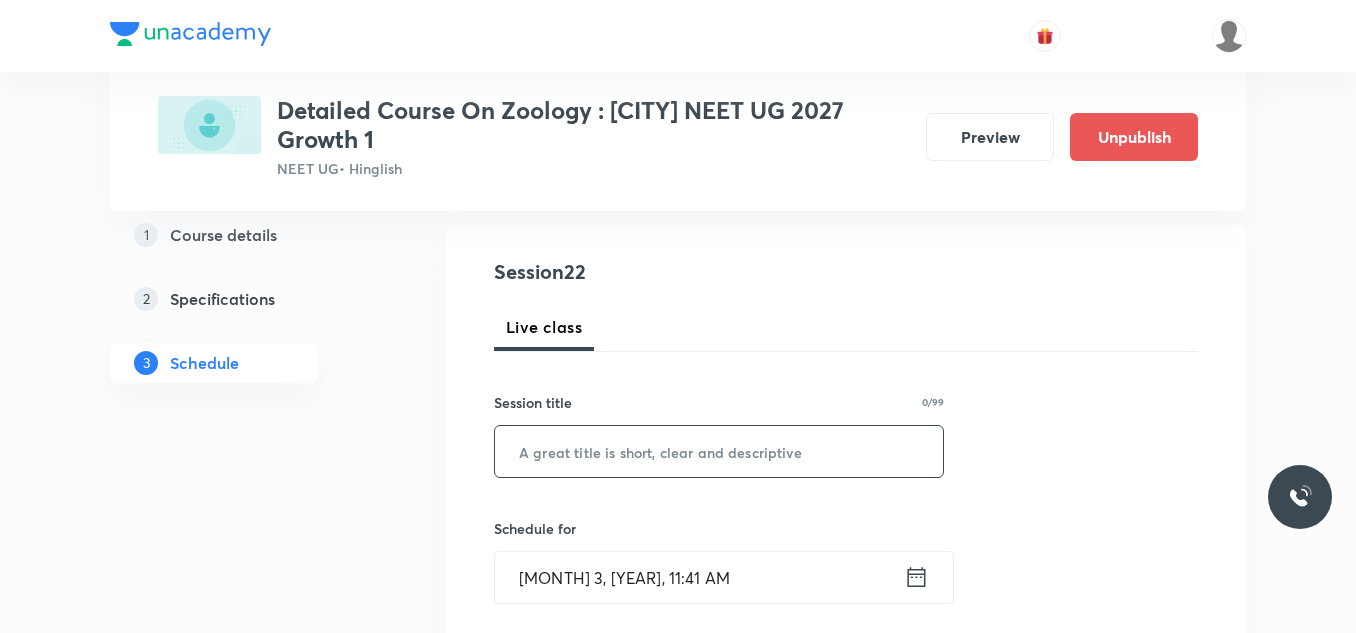 click at bounding box center (719, 451) 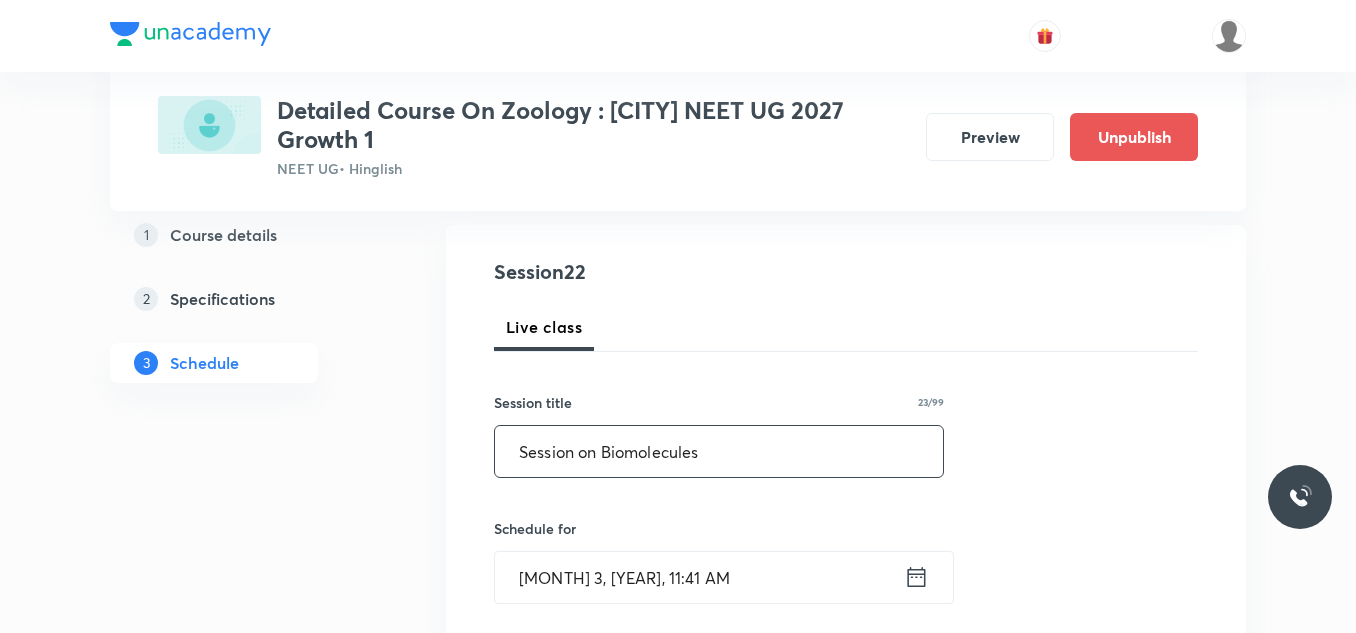 scroll, scrollTop: 300, scrollLeft: 0, axis: vertical 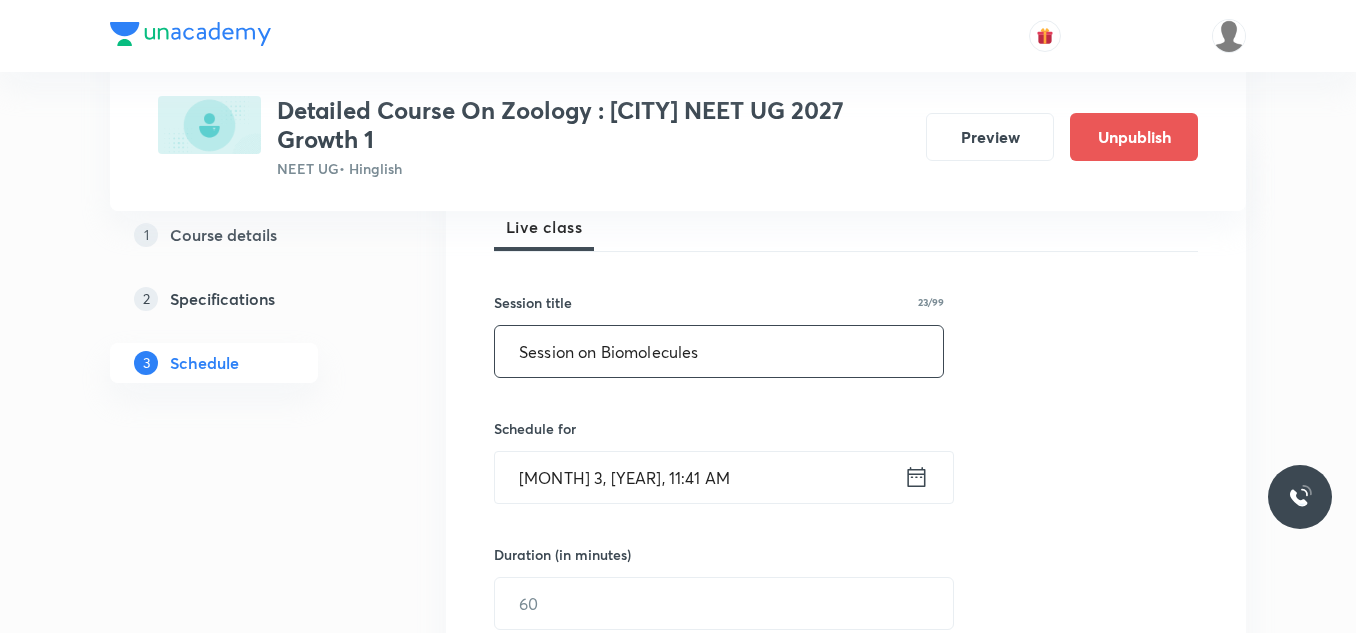 type on "Session on Biomolecules" 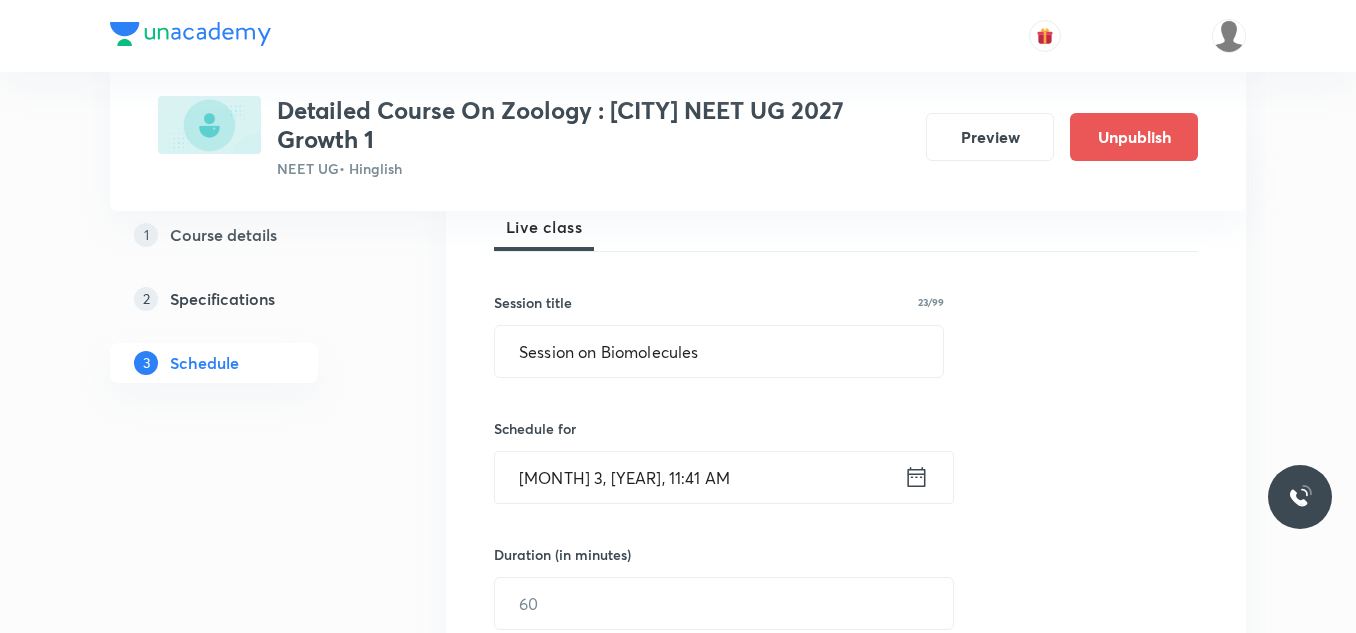 click on "Aug 3, 2025, 11:41 AM" at bounding box center [699, 477] 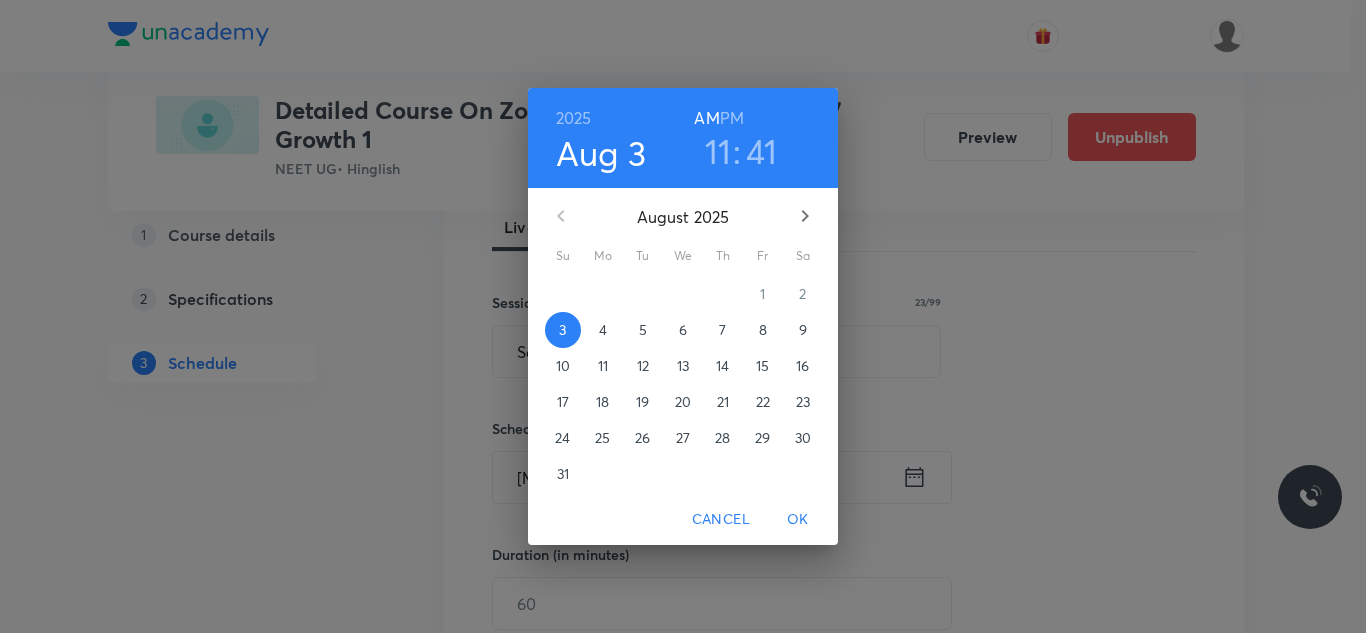 click on "7" at bounding box center [722, 330] 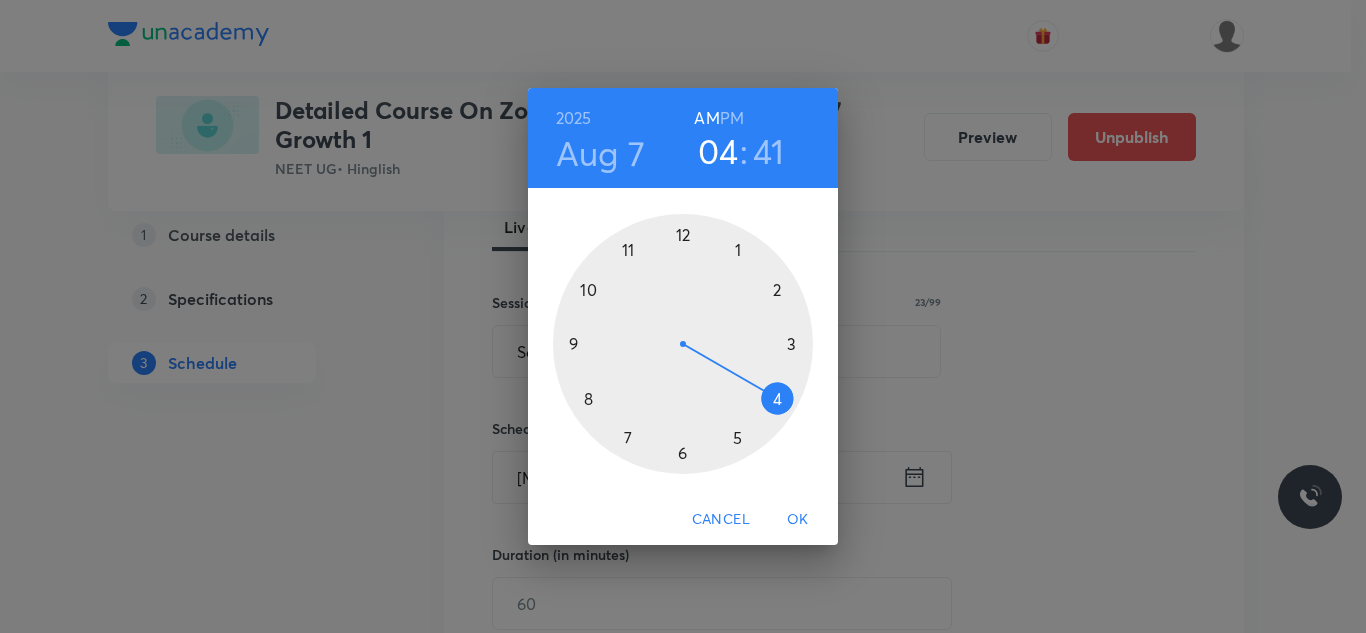 drag, startPoint x: 616, startPoint y: 256, endPoint x: 728, endPoint y: 386, distance: 171.59254 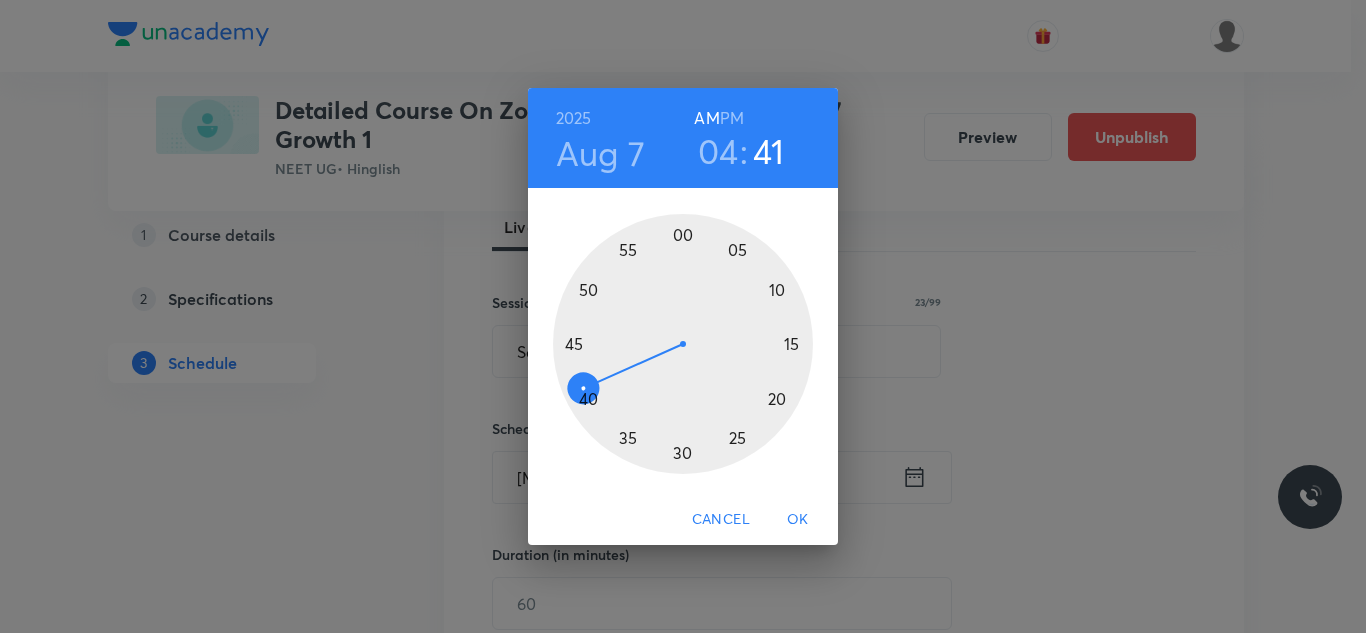 click at bounding box center [683, 344] 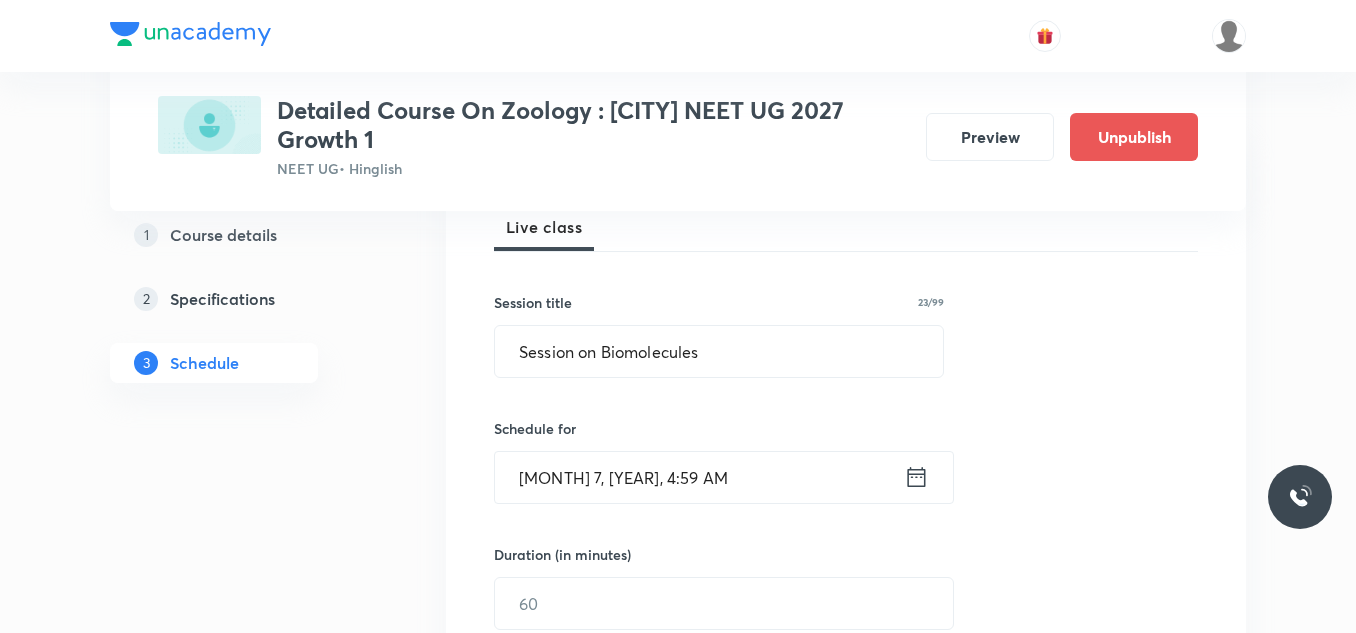 click on "Aug 7, 2025, 4:59 AM" at bounding box center [699, 477] 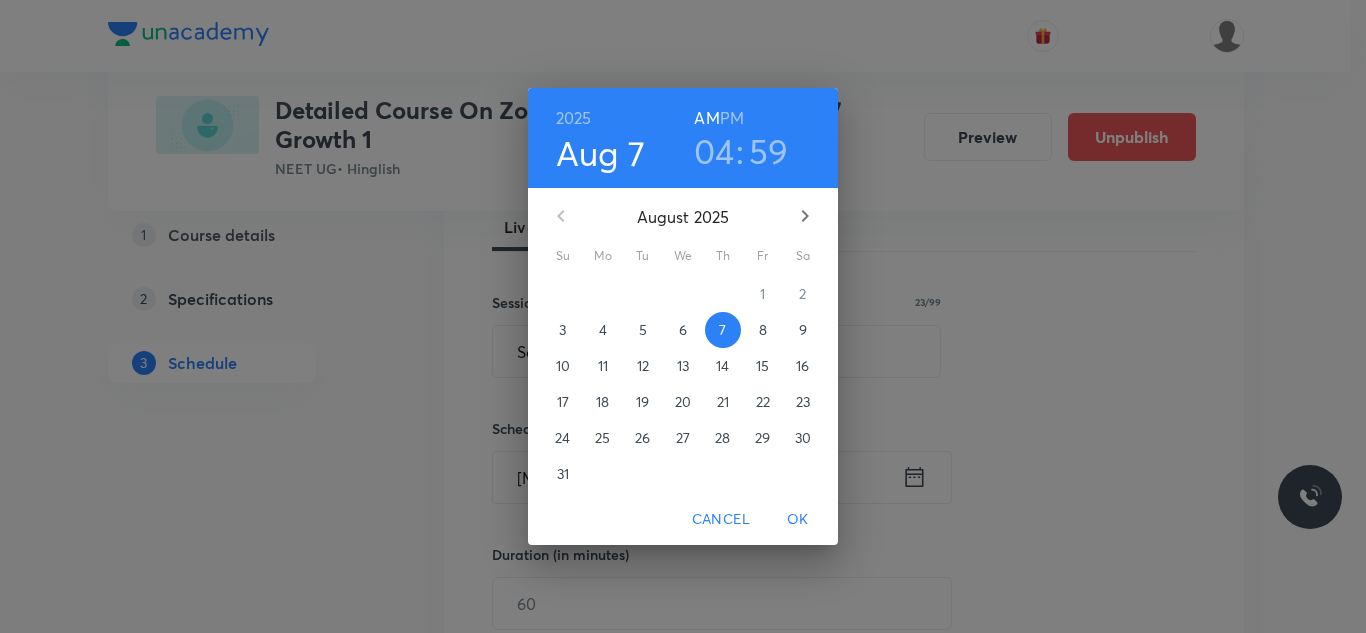 click on "PM" at bounding box center [732, 118] 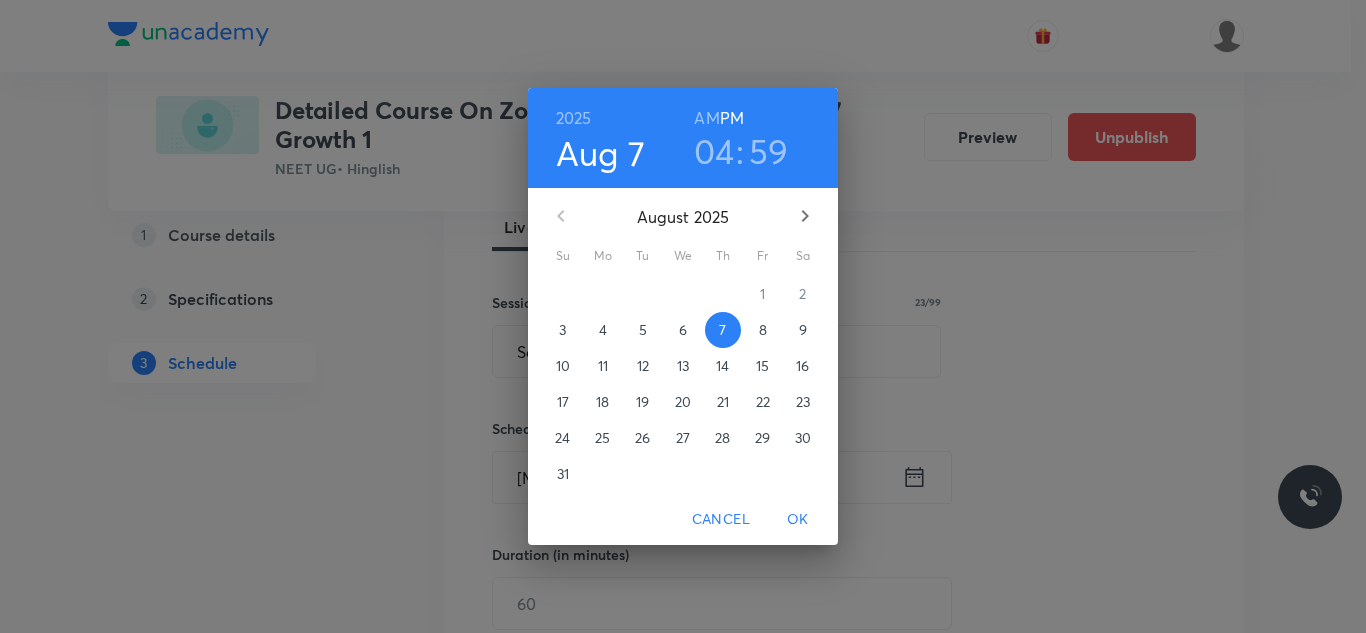 click on "59" at bounding box center [769, 151] 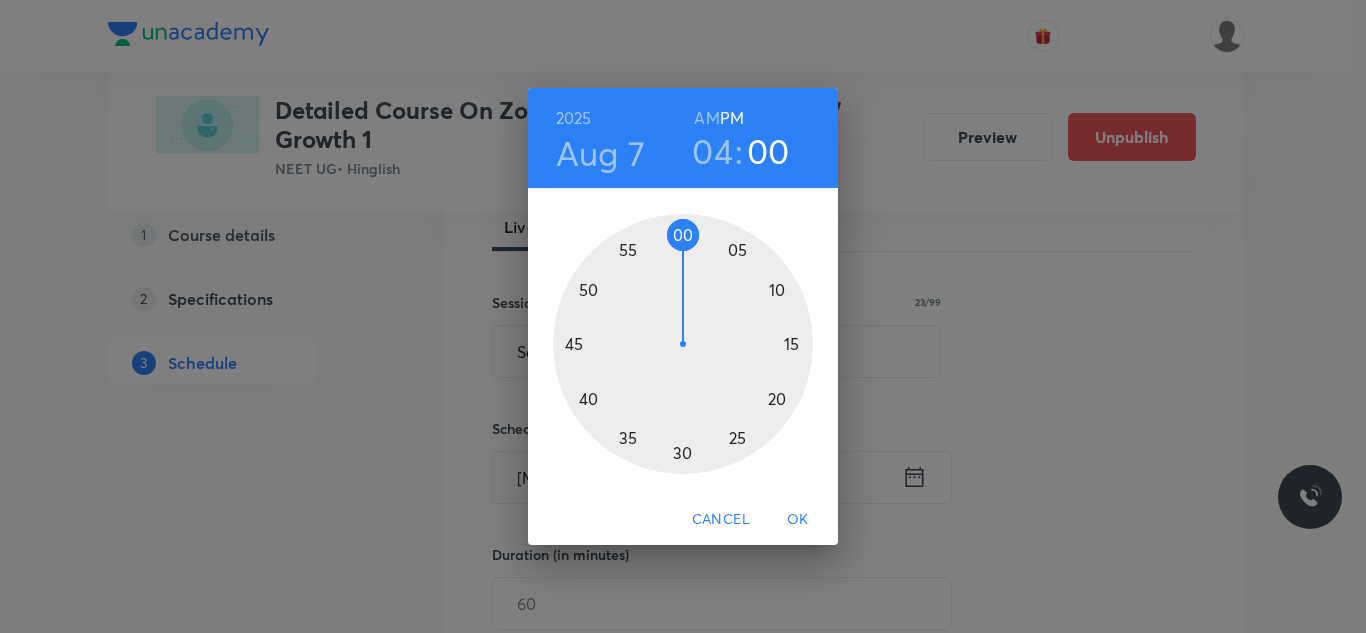 click at bounding box center [683, 344] 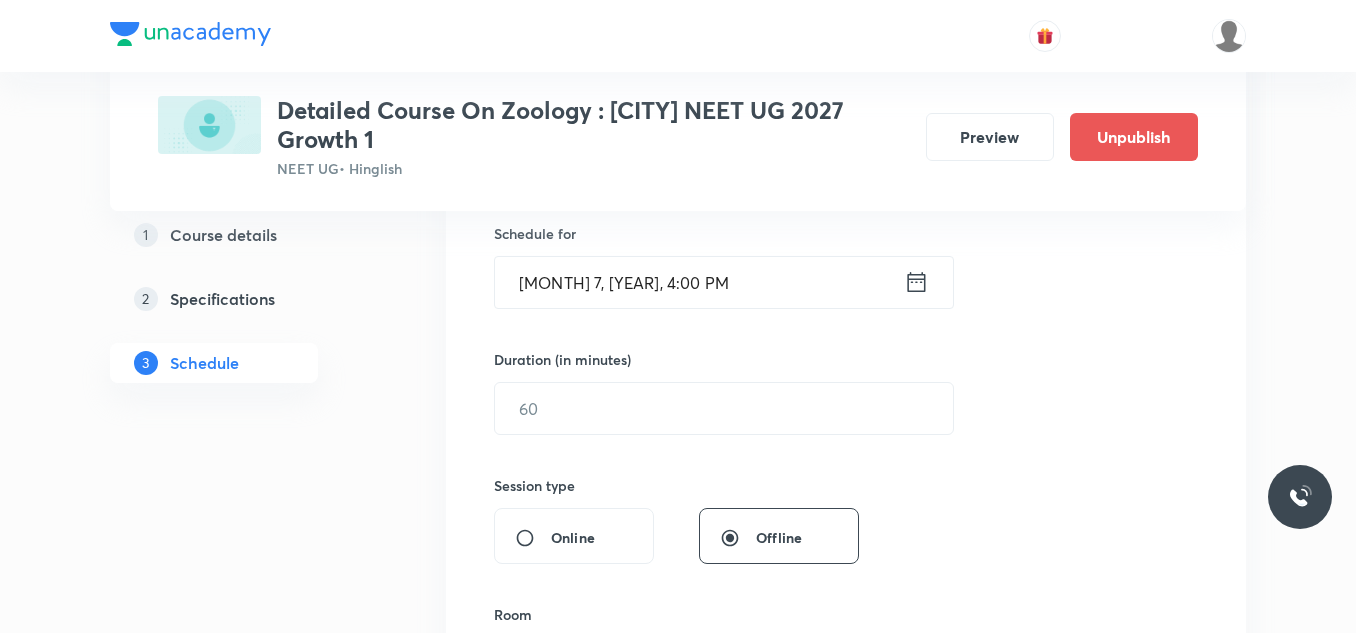 scroll, scrollTop: 500, scrollLeft: 0, axis: vertical 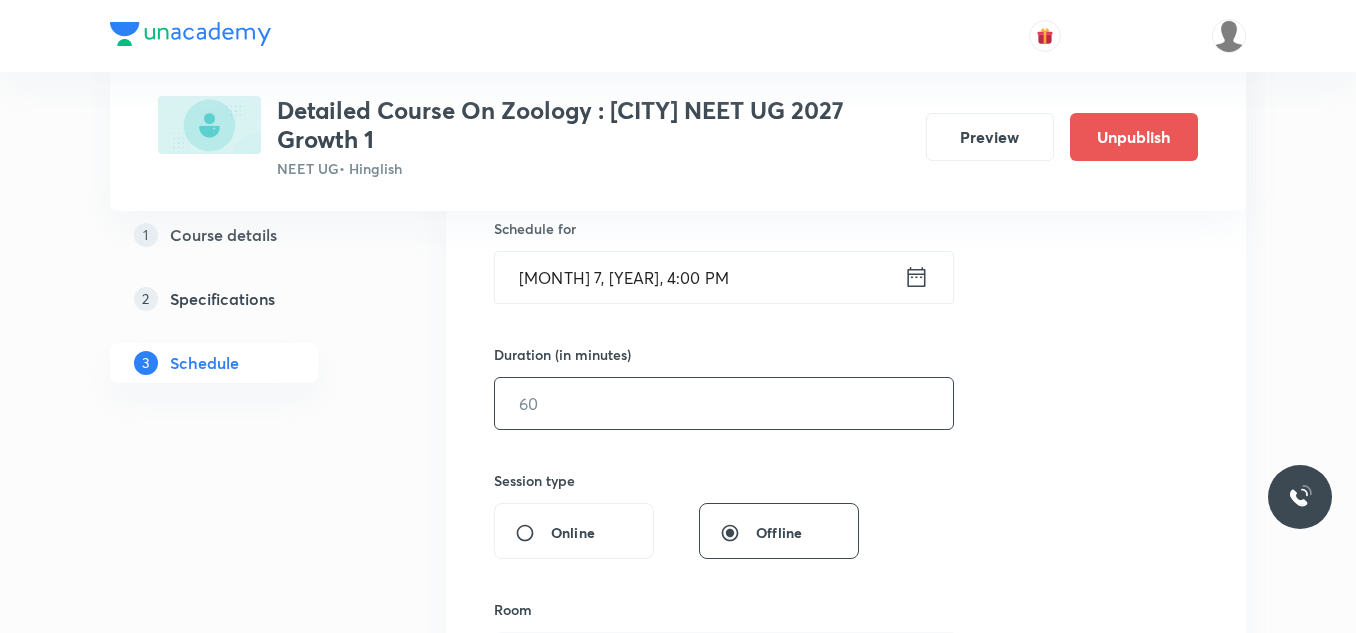 click at bounding box center (724, 403) 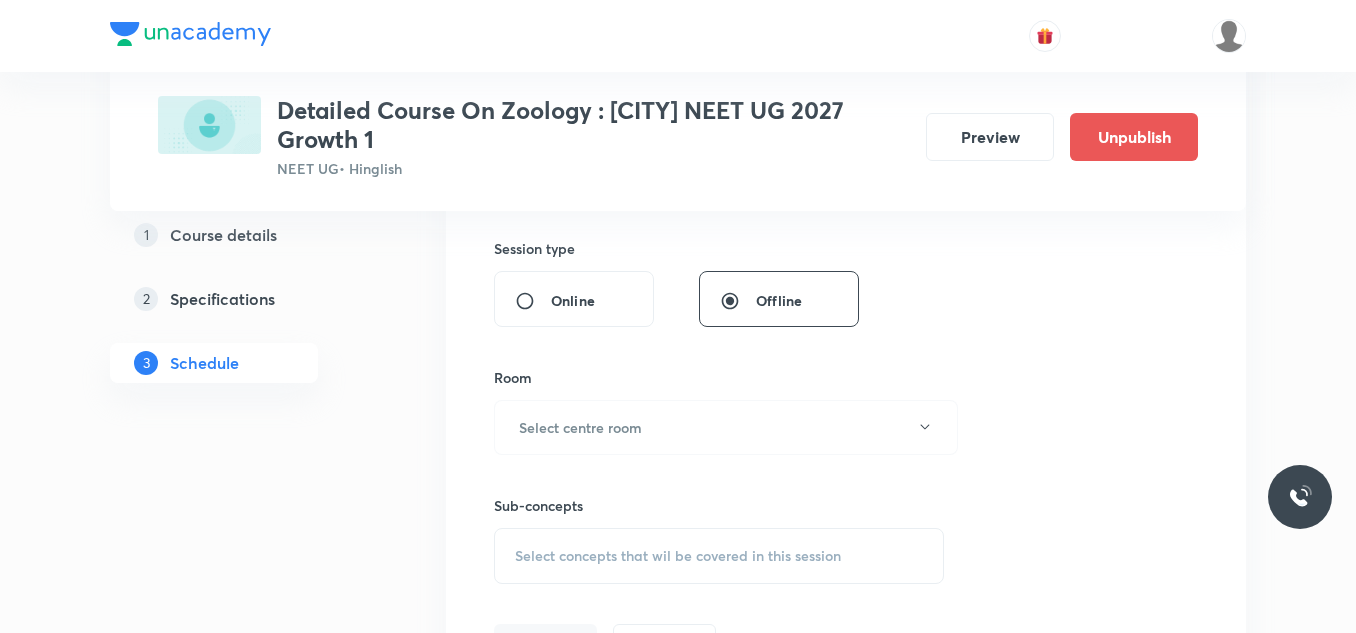 scroll, scrollTop: 800, scrollLeft: 0, axis: vertical 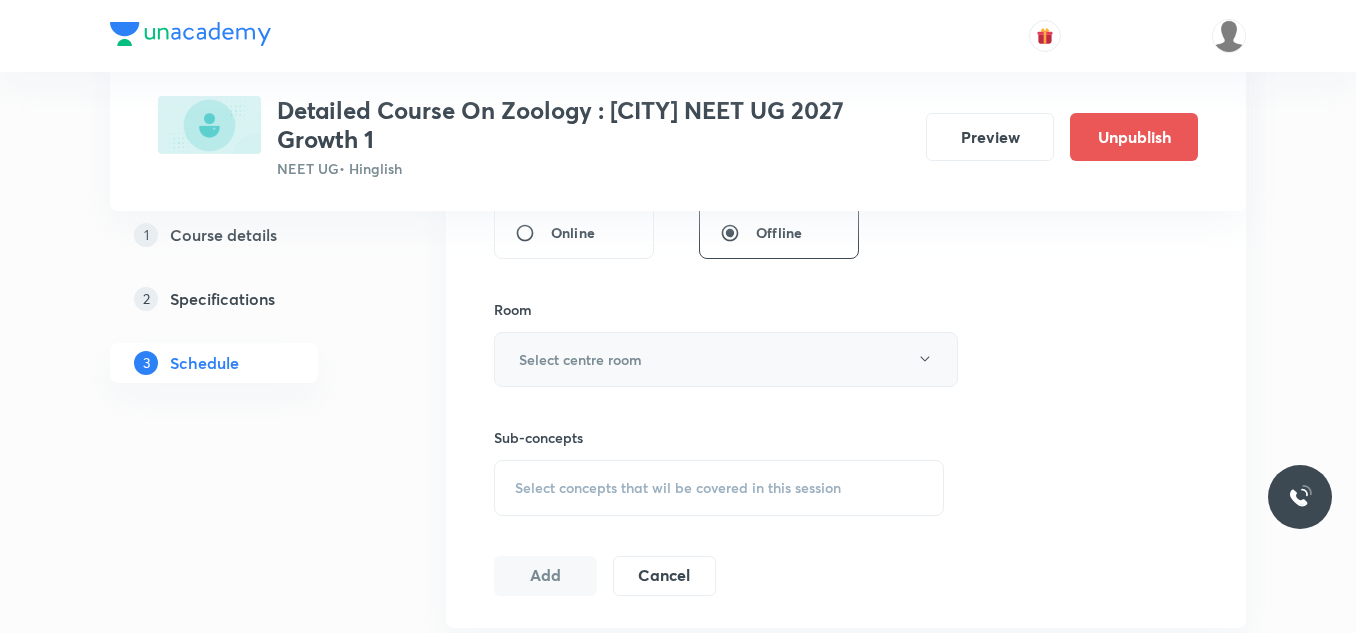 type on "75" 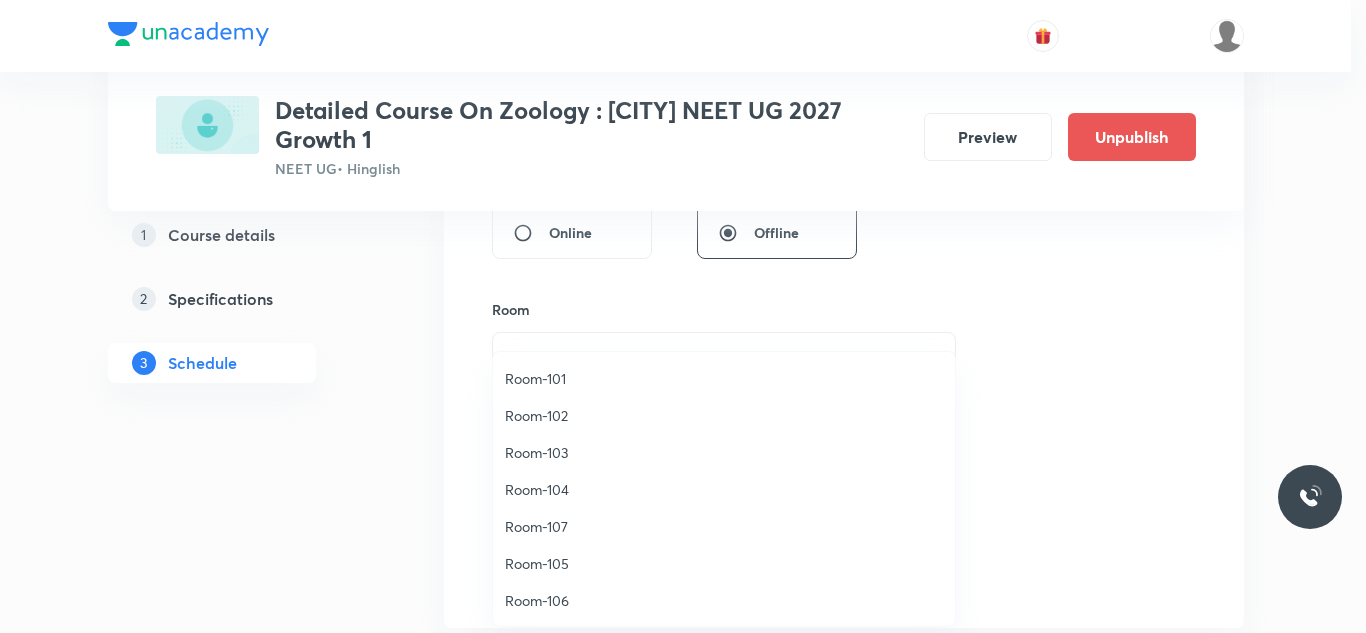 click on "Room-105" at bounding box center (724, 563) 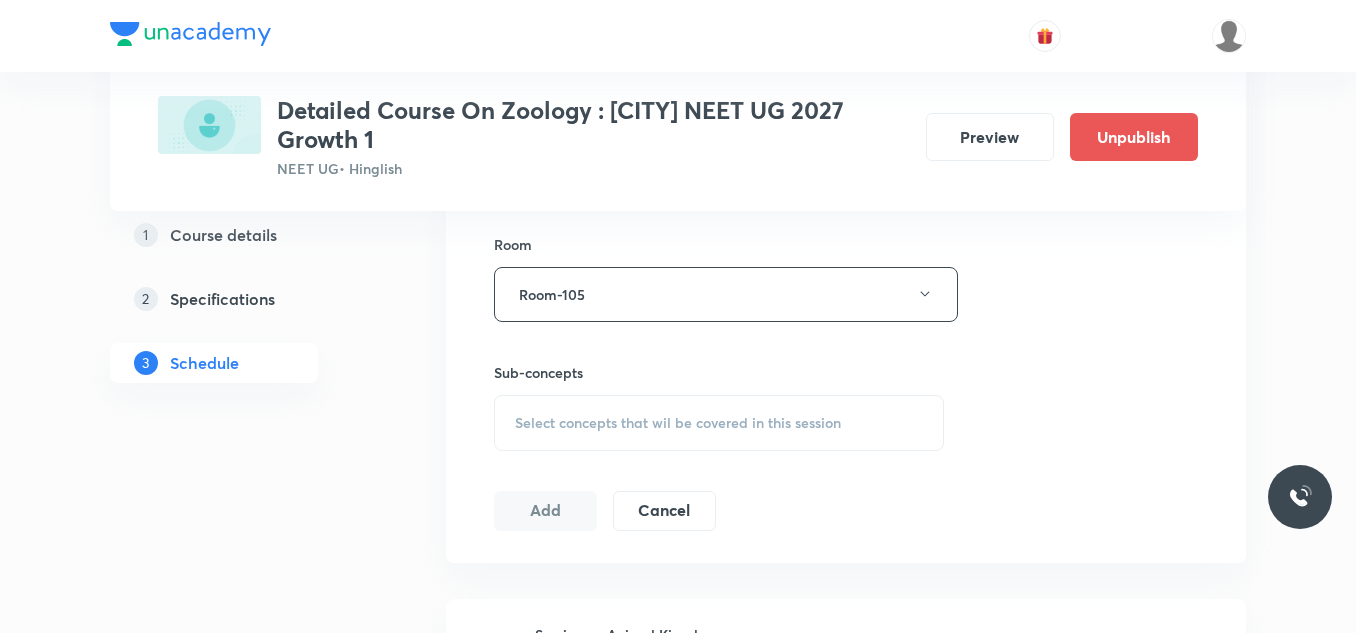 scroll, scrollTop: 900, scrollLeft: 0, axis: vertical 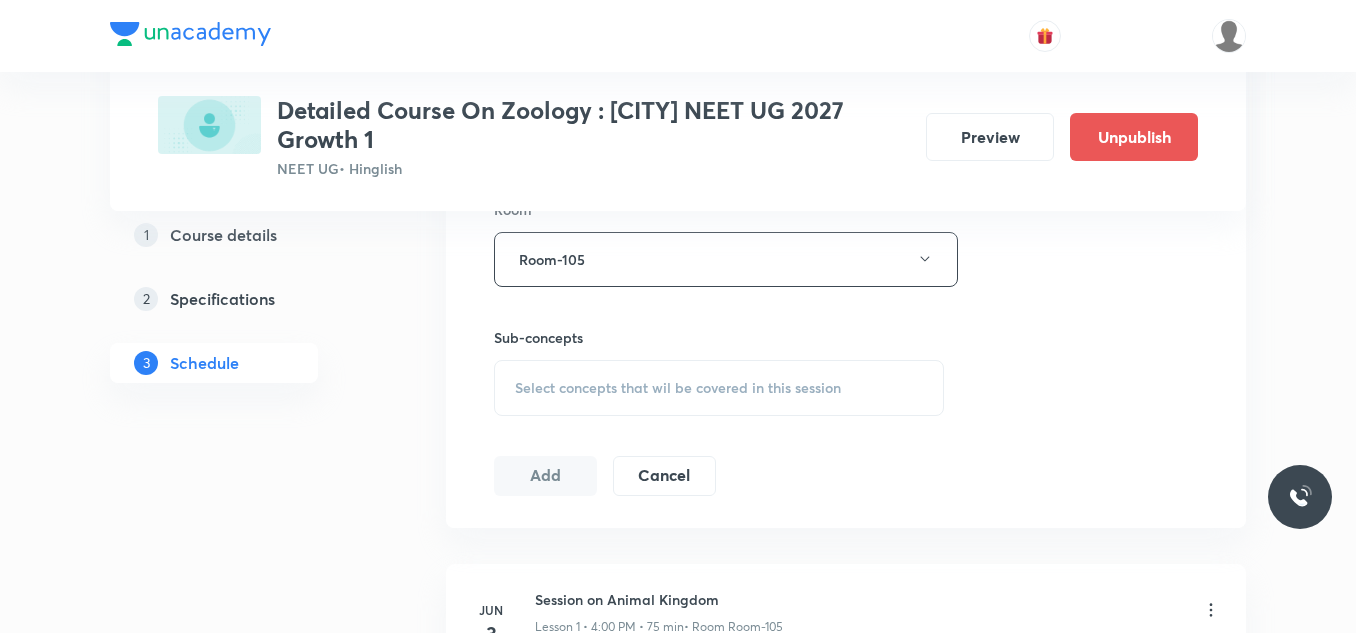 click on "Select concepts that wil be covered in this session" at bounding box center [678, 388] 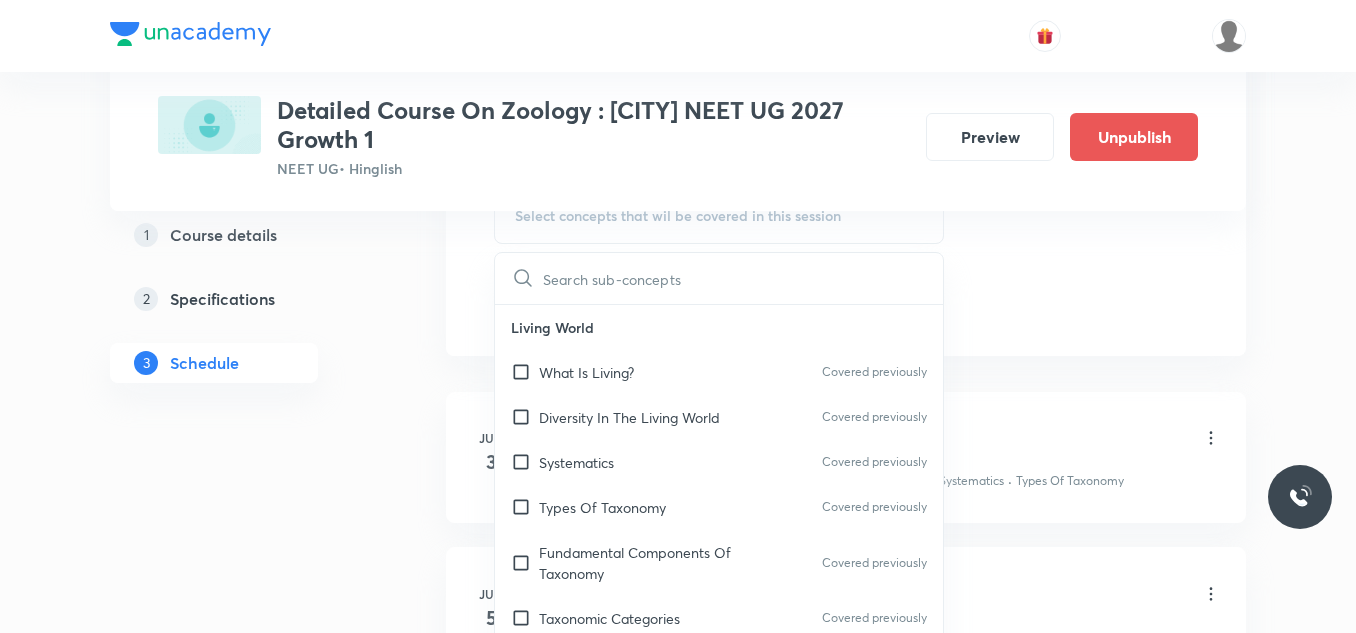 scroll, scrollTop: 1100, scrollLeft: 0, axis: vertical 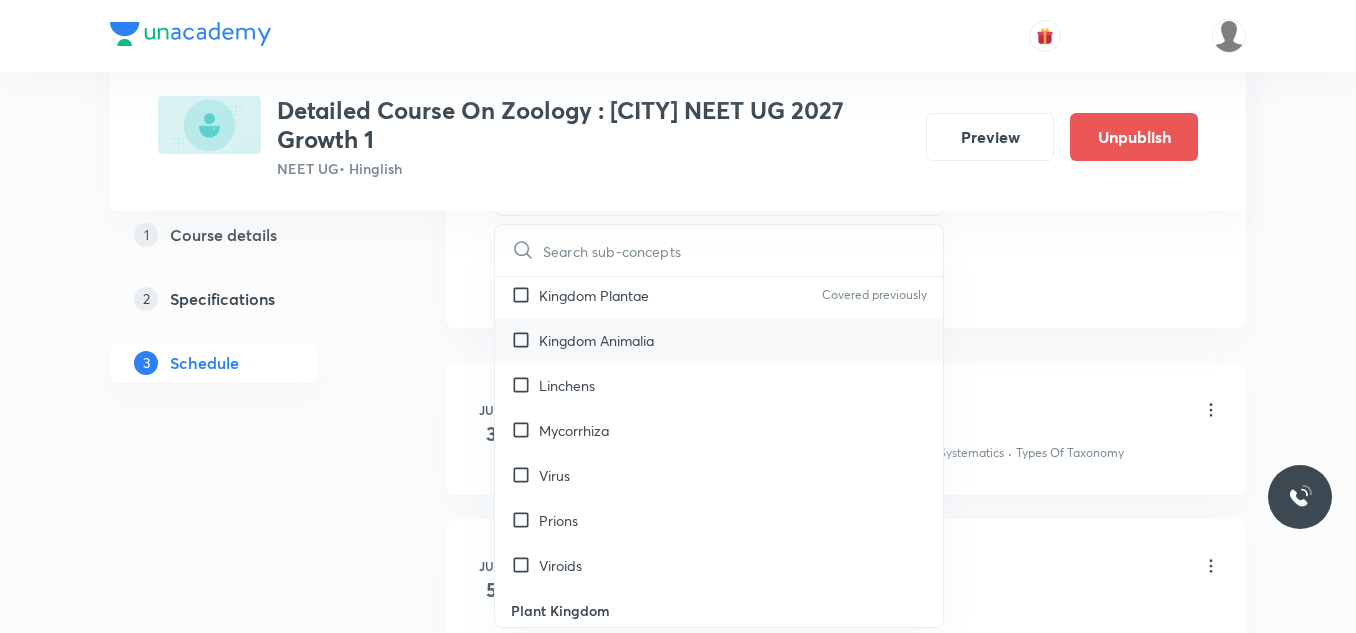 click on "Kingdom Animalia" at bounding box center (596, 340) 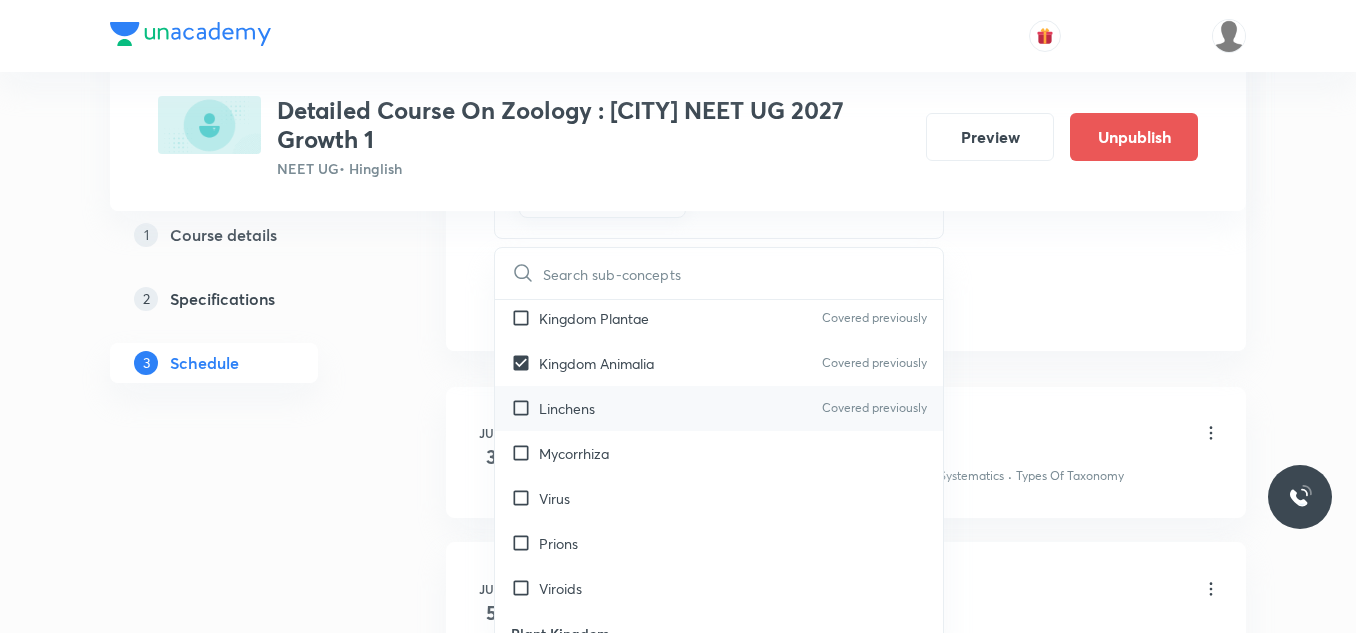 click on "Linchens Covered previously" at bounding box center [719, 408] 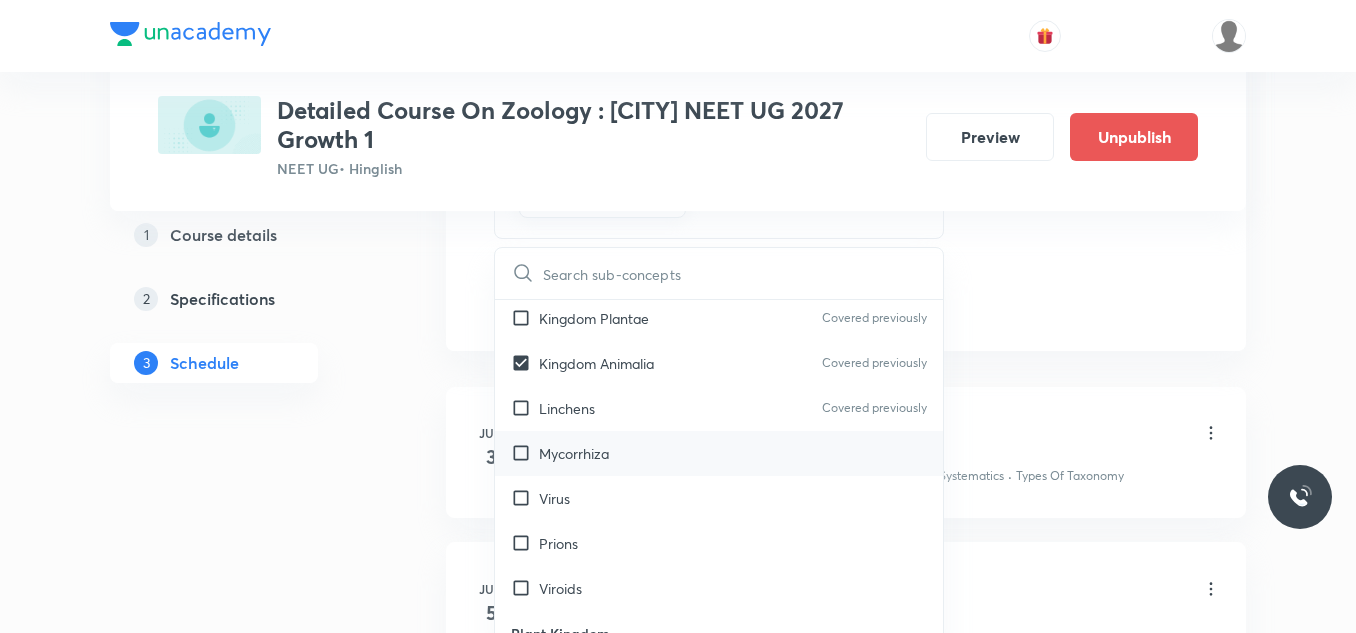 checkbox on "true" 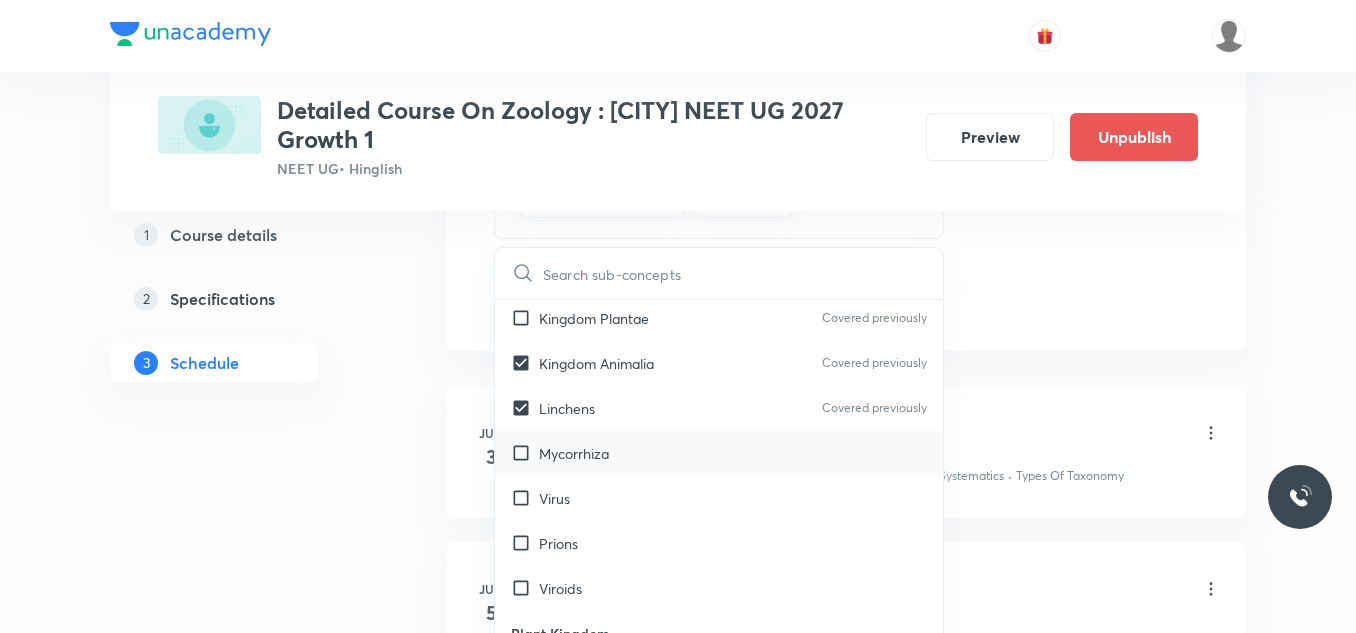 click on "Mycorrhiza" at bounding box center [719, 453] 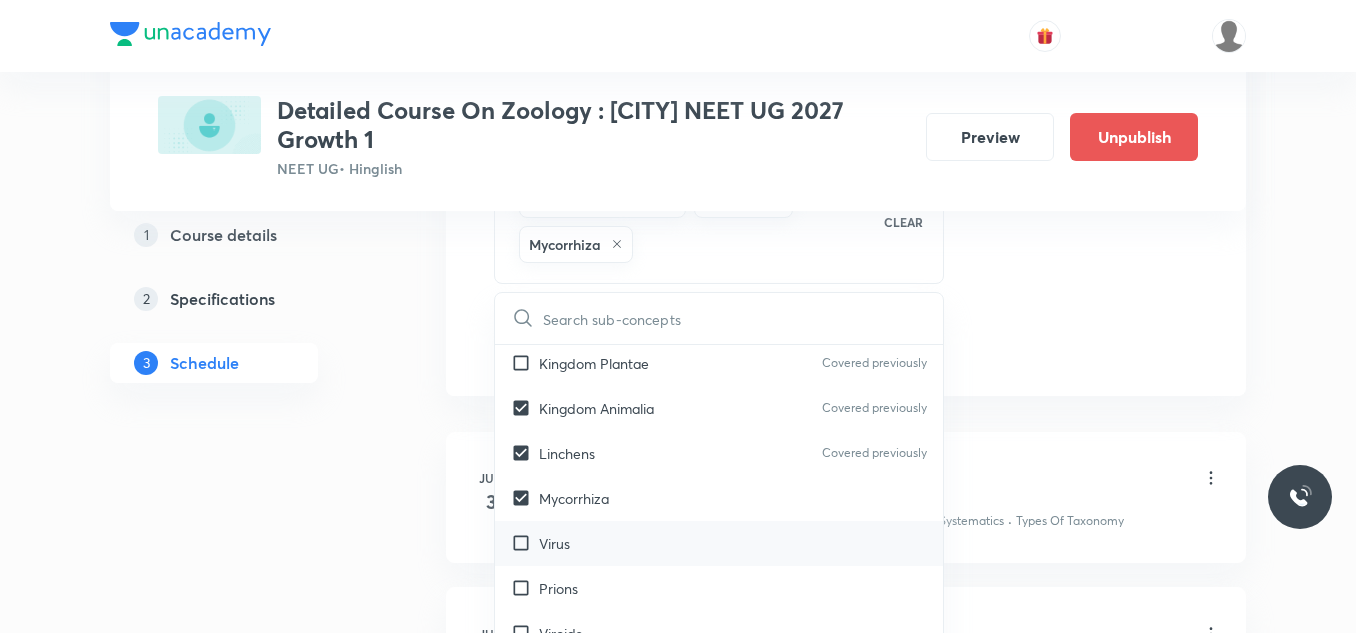click on "Virus" at bounding box center (719, 543) 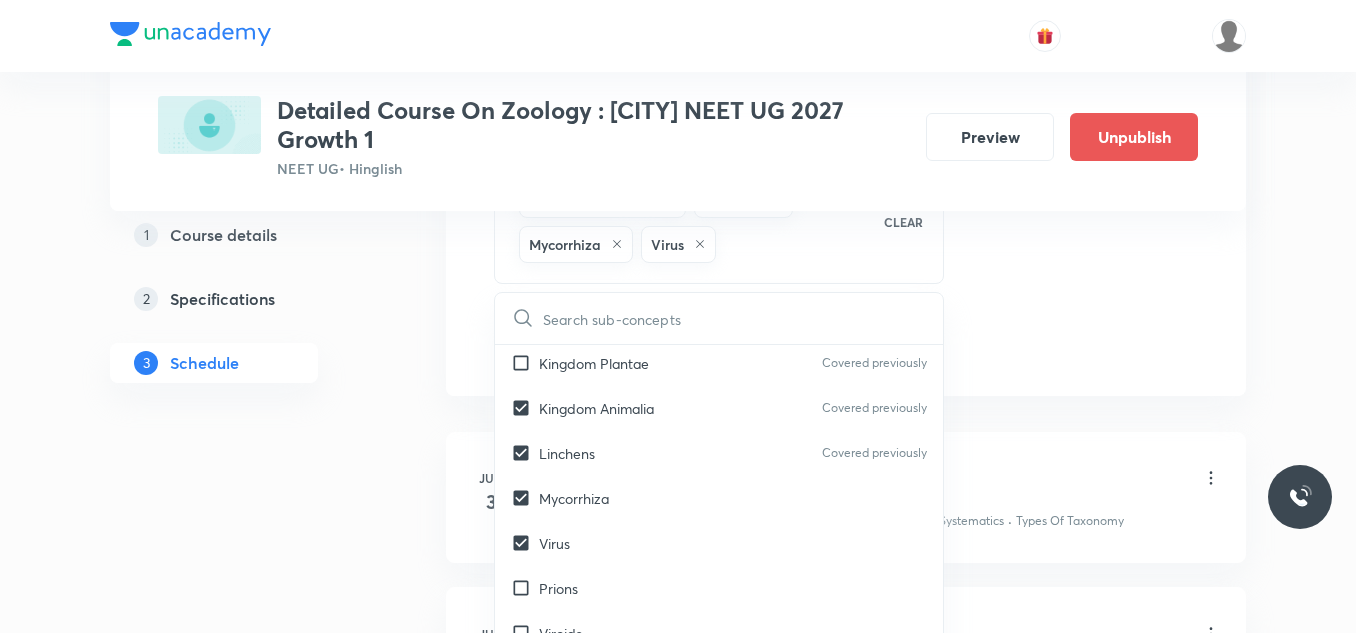 click on "Session  22 Live class Session title 23/99 Session on Biomolecules ​ Schedule for Aug 7, 2025, 4:00 PM ​ Duration (in minutes) 75 ​   Session type Online Offline Room Room-105 Sub-concepts Kingdom Animalia Linchens Mycorrhiza Virus CLEAR ​ Living World What Is Living? Covered previously Diversity In The Living World Covered previously Systematics Covered previously Types Of Taxonomy Covered previously Fundamental Components Of Taxonomy Covered previously Taxonomic Categories Covered previously Taxonomical Aids Covered previously The Three Domains Of Life Covered previously Biological Nomenclature  Covered previously Biological Classification System Of Classification Covered previously Kingdom Monera Covered previously Kingdom Protista Kingdom Fungi Covered previously Kingdom Plantae Covered previously Kingdom Animalia Covered previously Linchens Covered previously Mycorrhiza Virus Prions Viroids Plant Kingdom Algae Bryophytes Pteridophytes Gymnosperms Angiosperms Animal Kingdom Animal Kingdom Root ER" at bounding box center [846, -140] 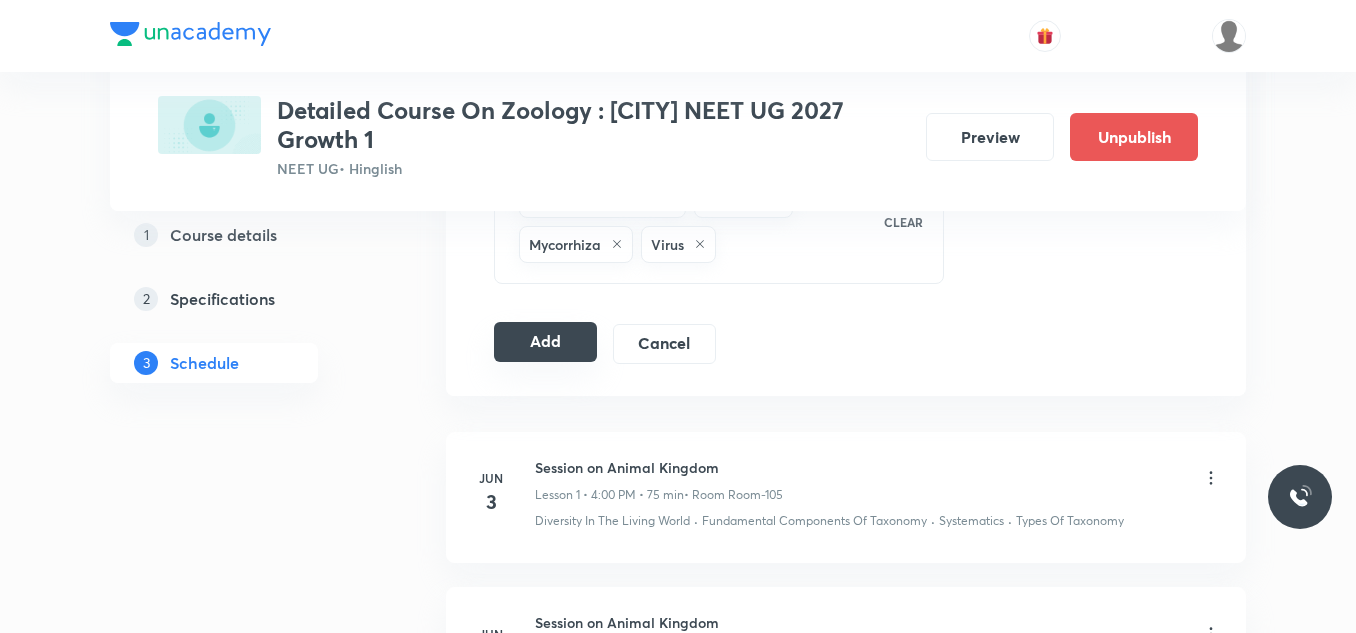 click on "Add" at bounding box center (545, 342) 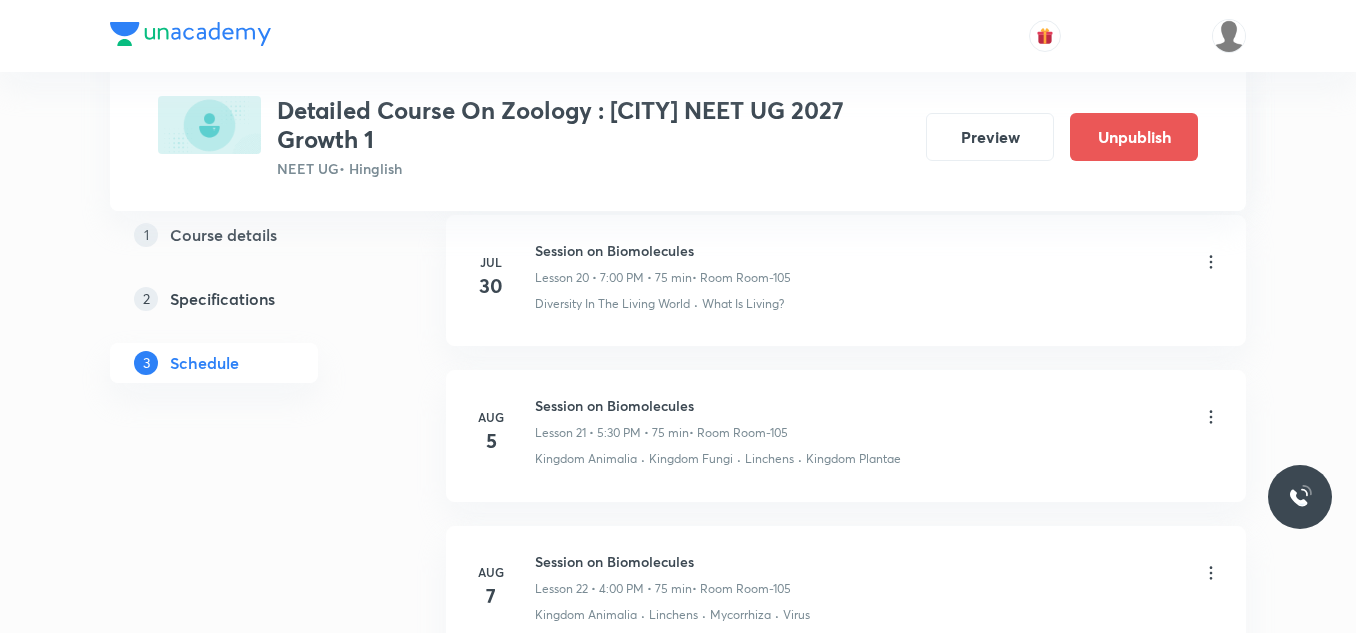 scroll, scrollTop: 3512, scrollLeft: 0, axis: vertical 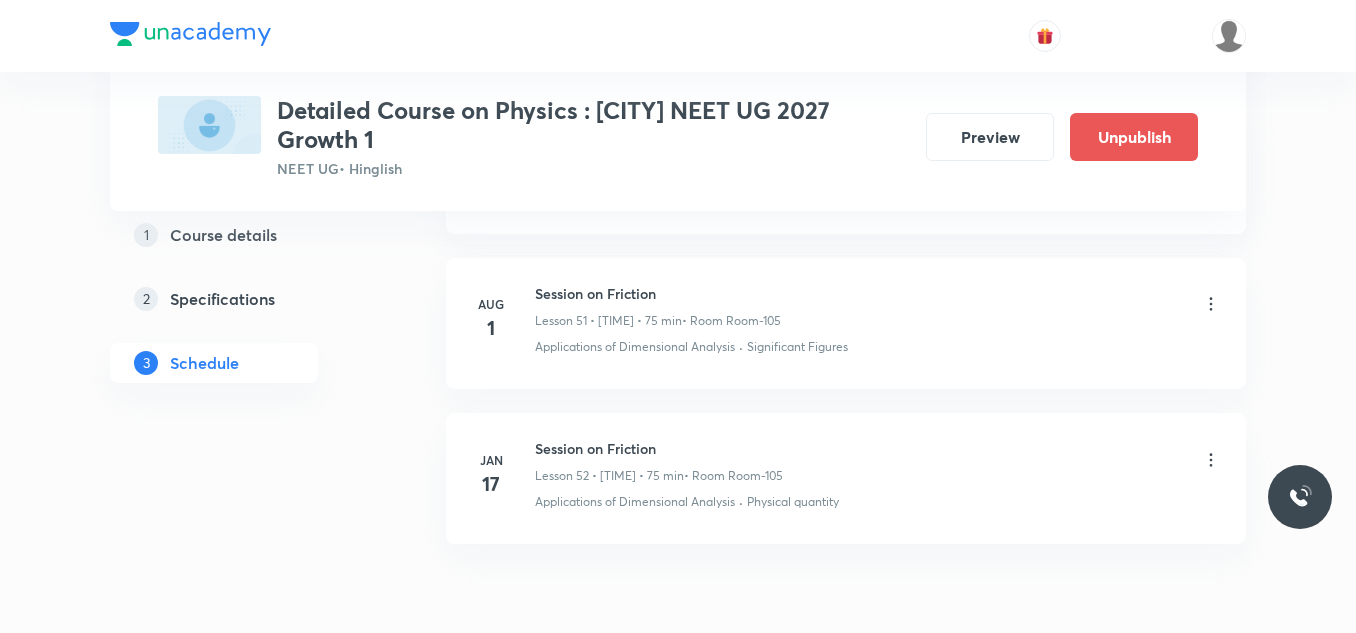 click 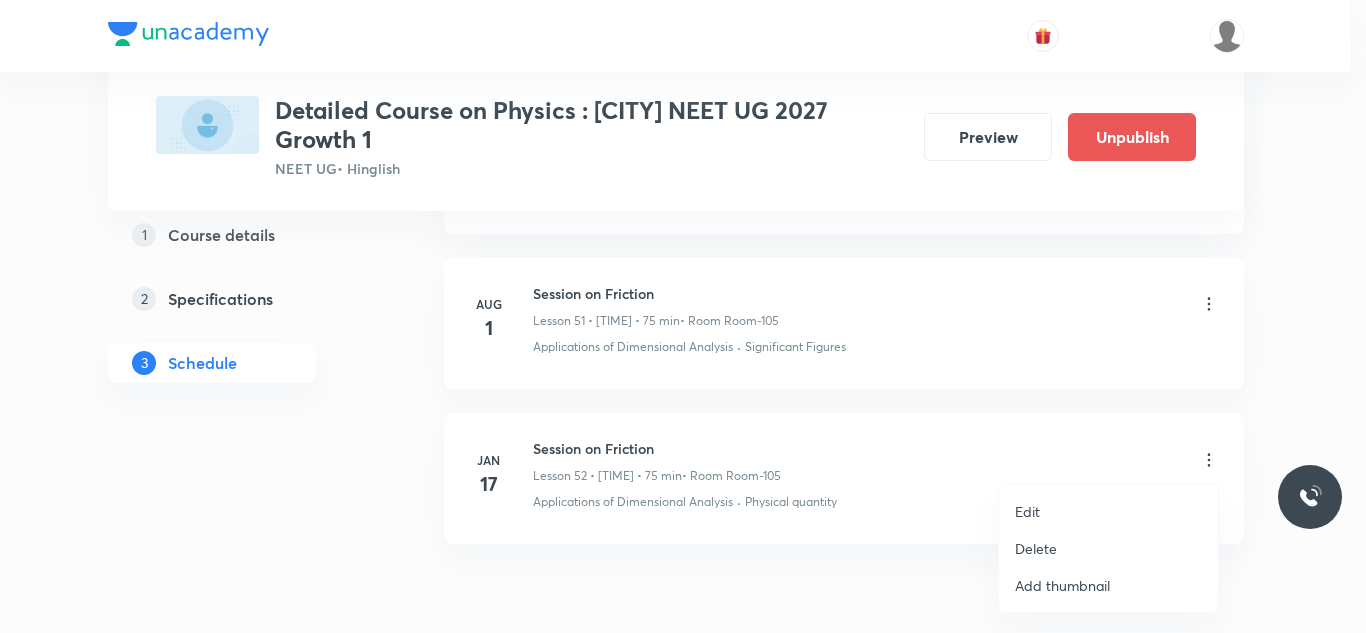 click on "Edit" at bounding box center (1108, 511) 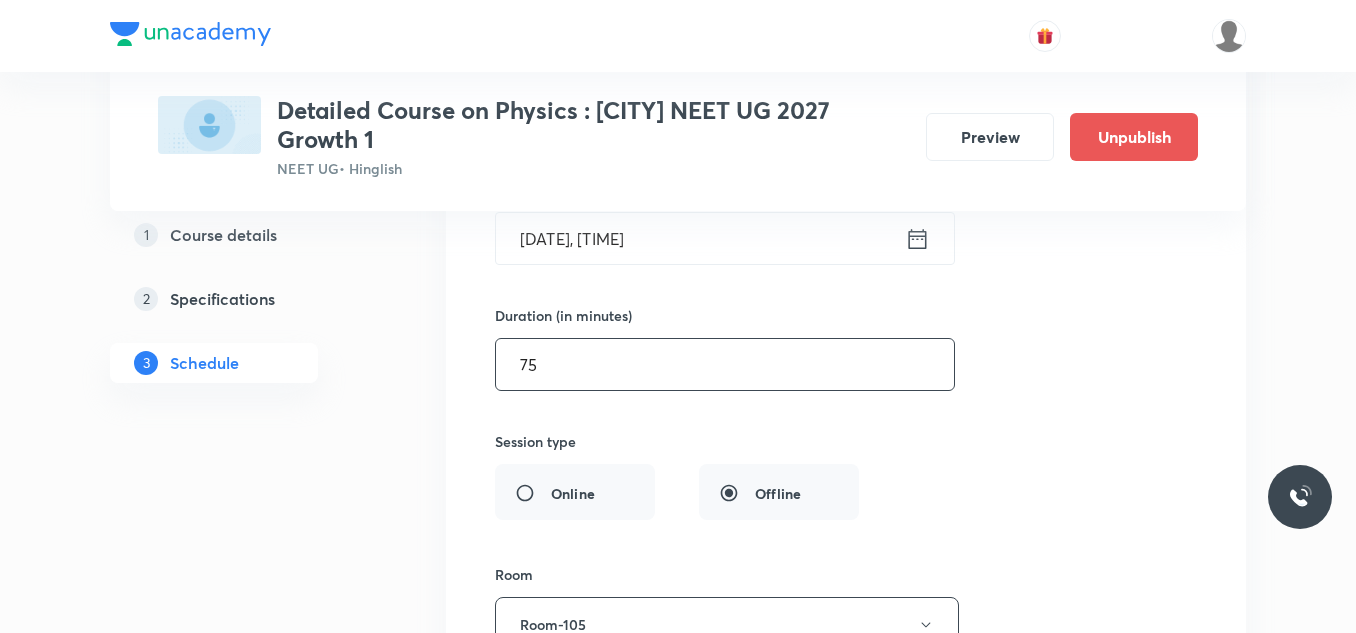 scroll, scrollTop: 8833, scrollLeft: 0, axis: vertical 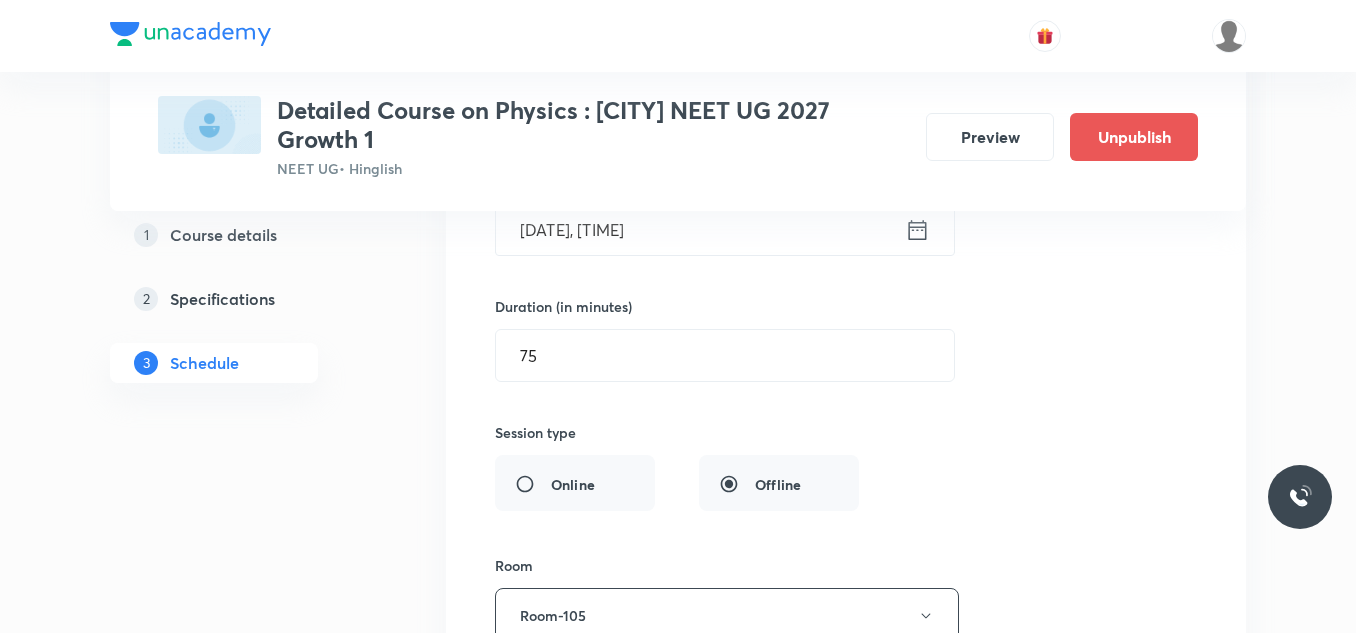click on "Jan 17, 2026, 5:30 PM" at bounding box center [700, 229] 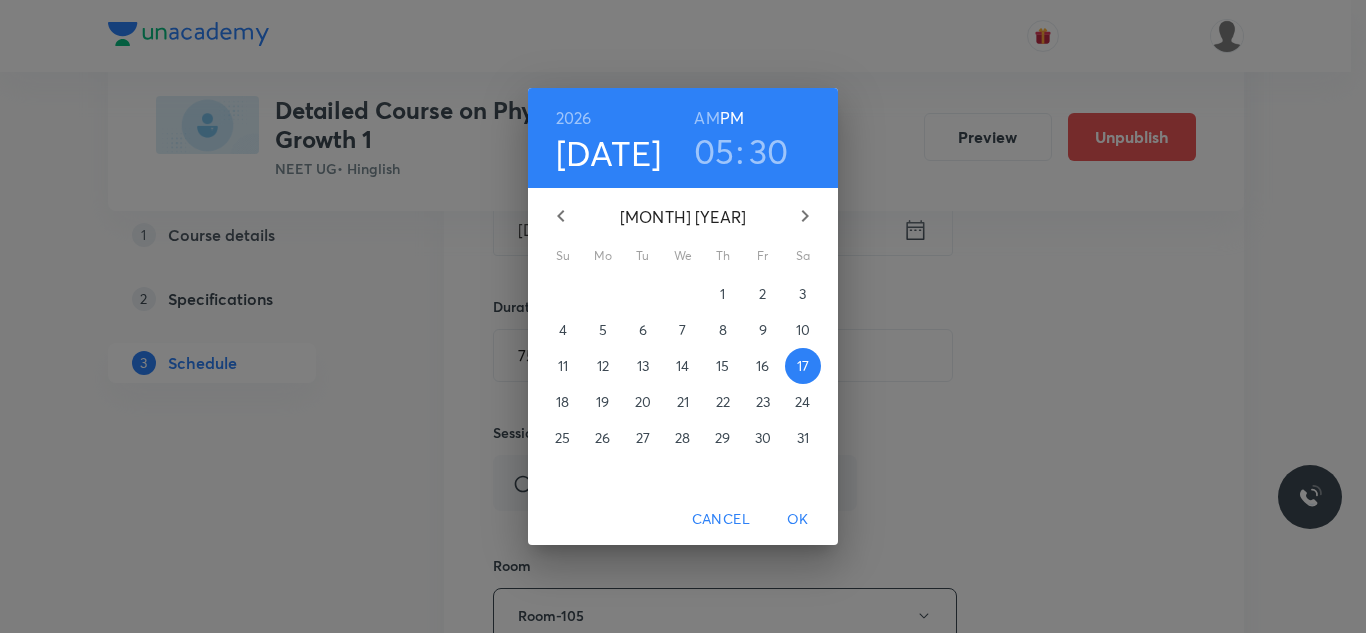 click 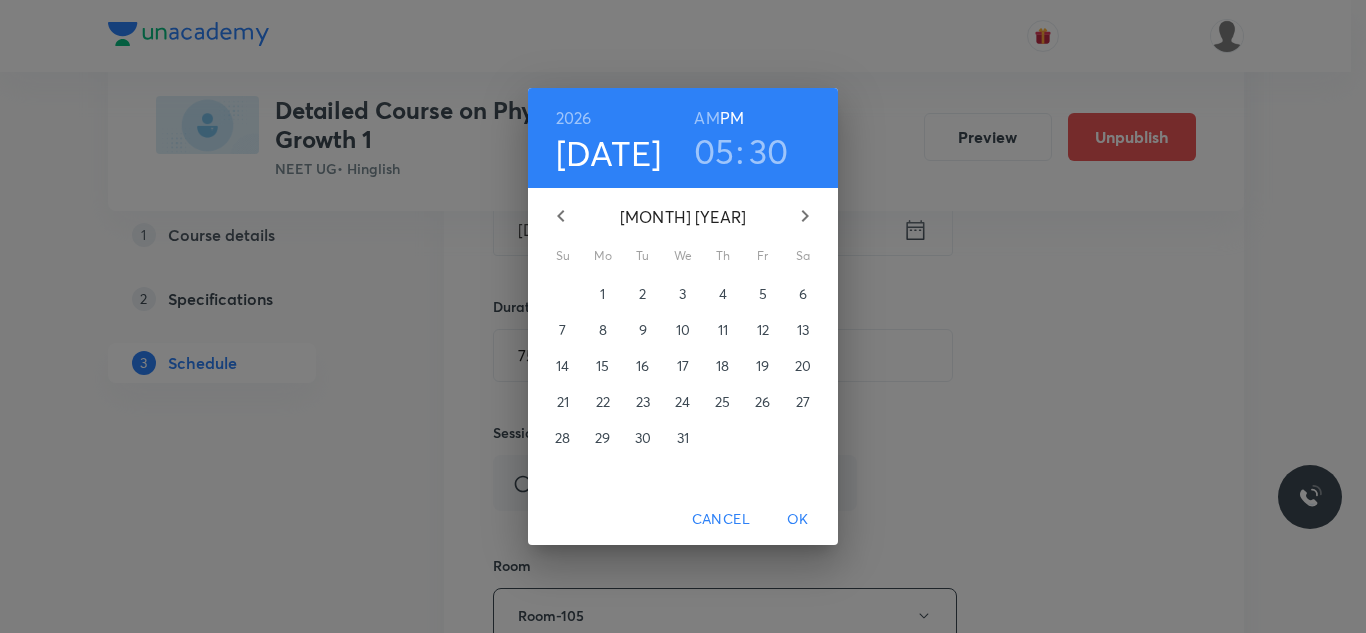 click 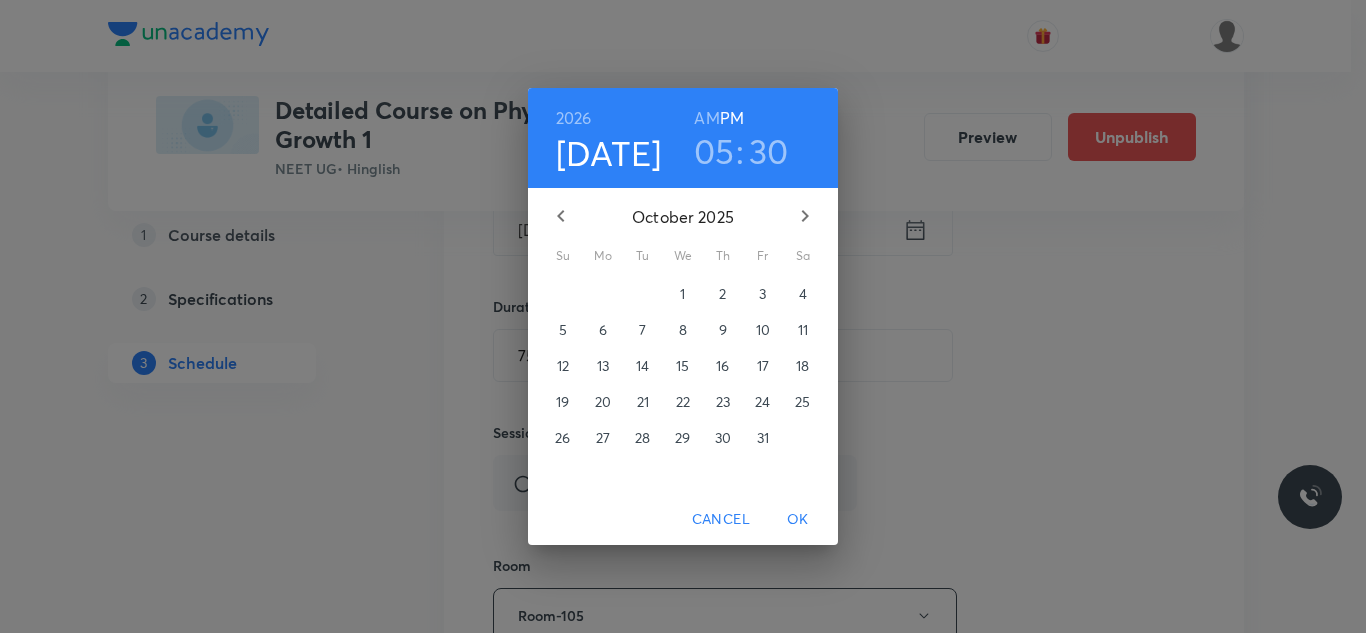 click 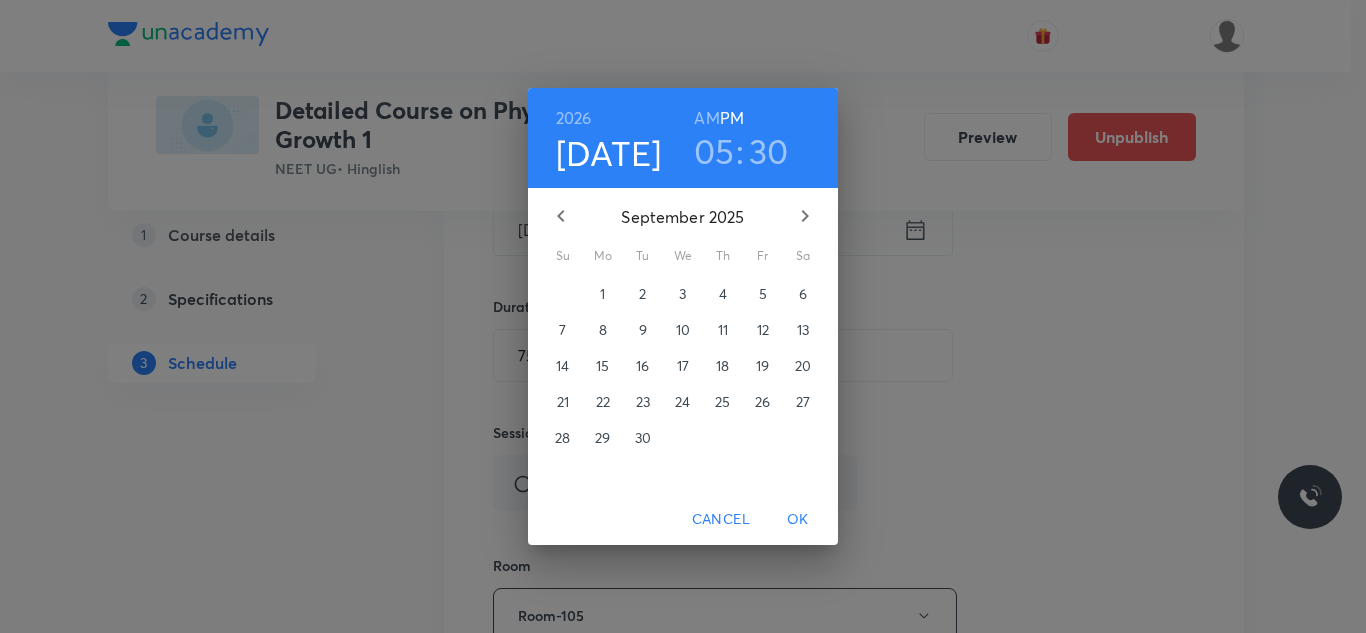 click 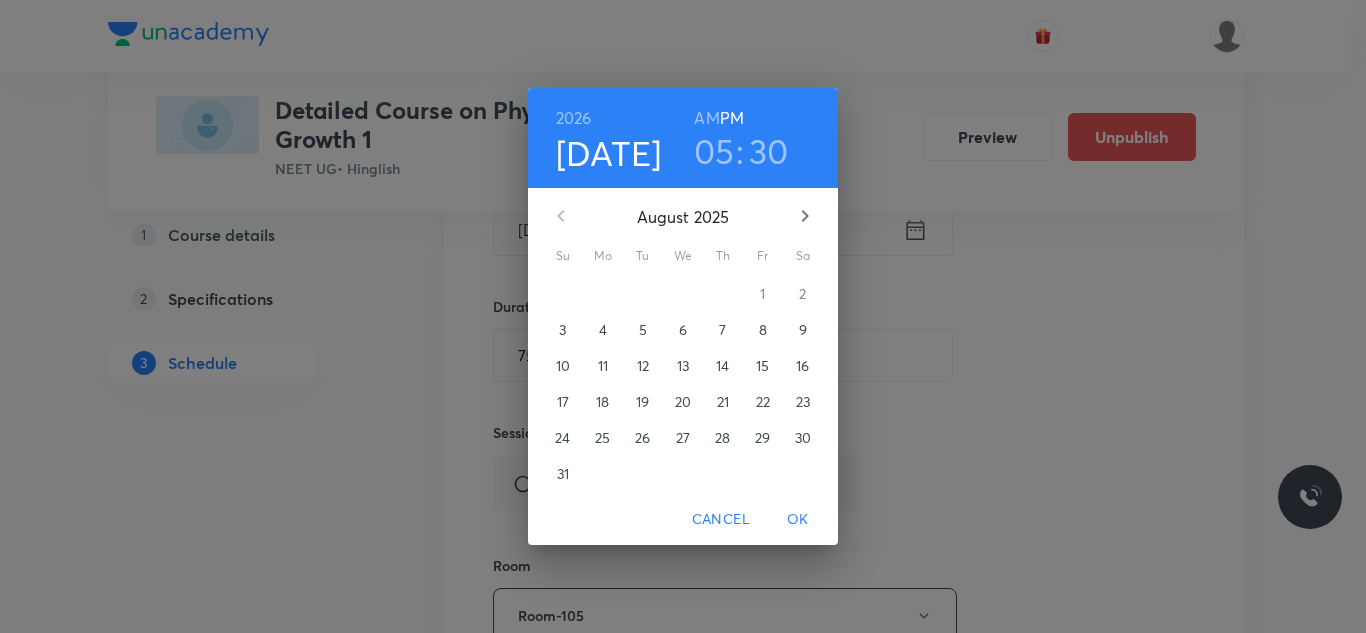 click on "August 2025" at bounding box center (683, 216) 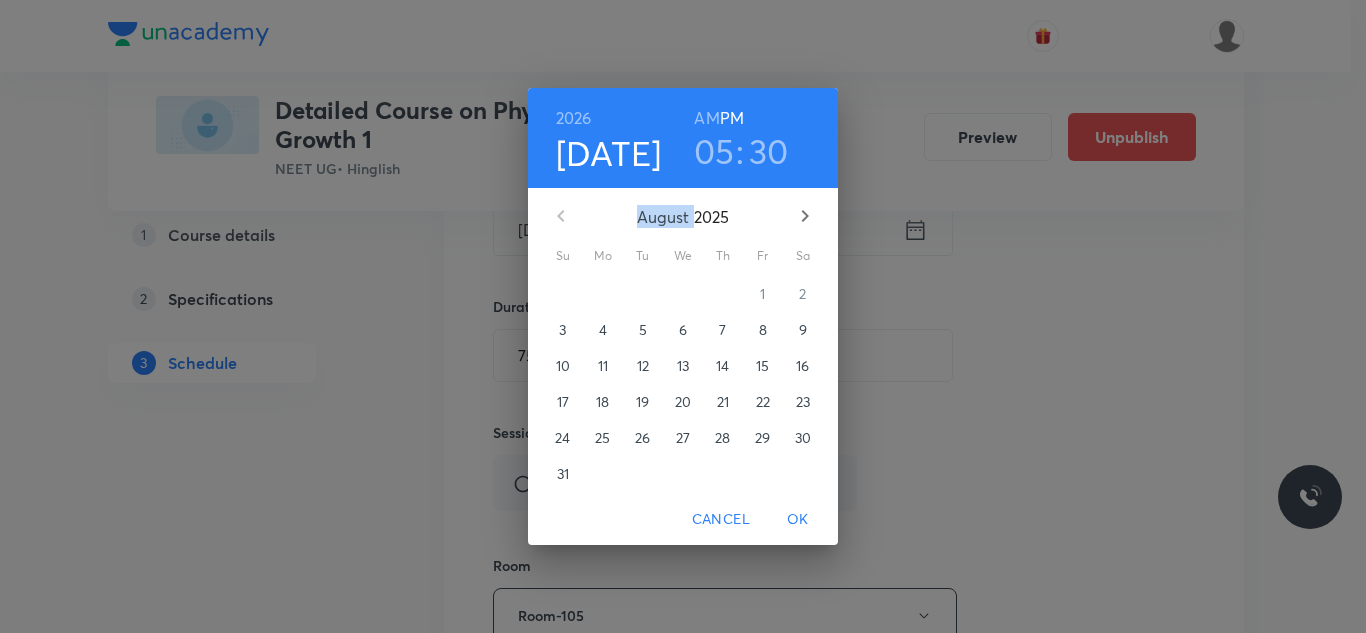 click on "August 2025" at bounding box center (683, 216) 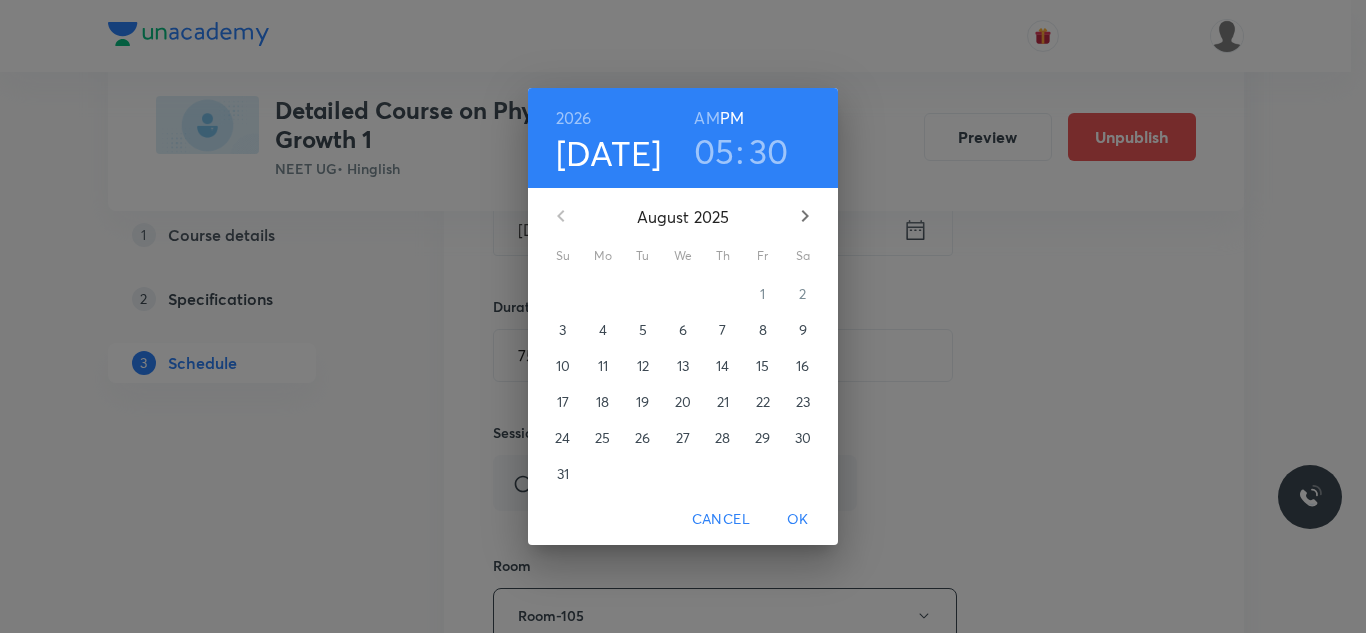 click on "August 2025 Su Mo Tu We Th Fr Sa" at bounding box center [683, 226] 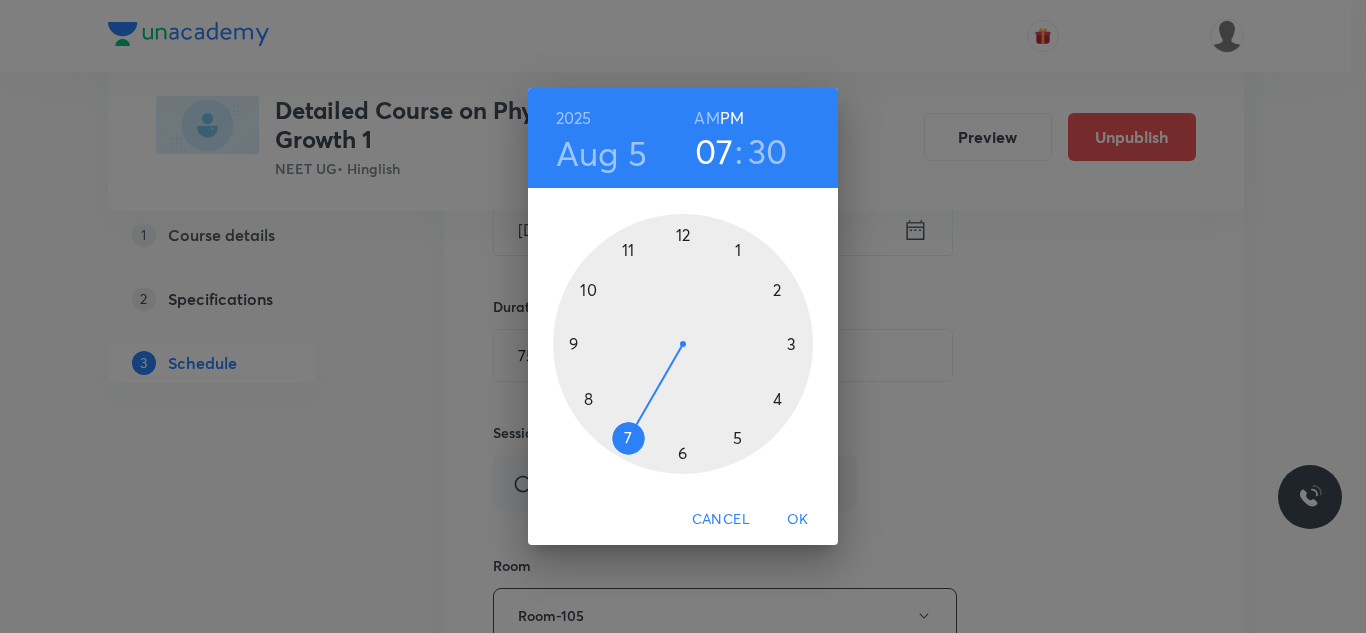 drag, startPoint x: 735, startPoint y: 445, endPoint x: 636, endPoint y: 438, distance: 99.24717 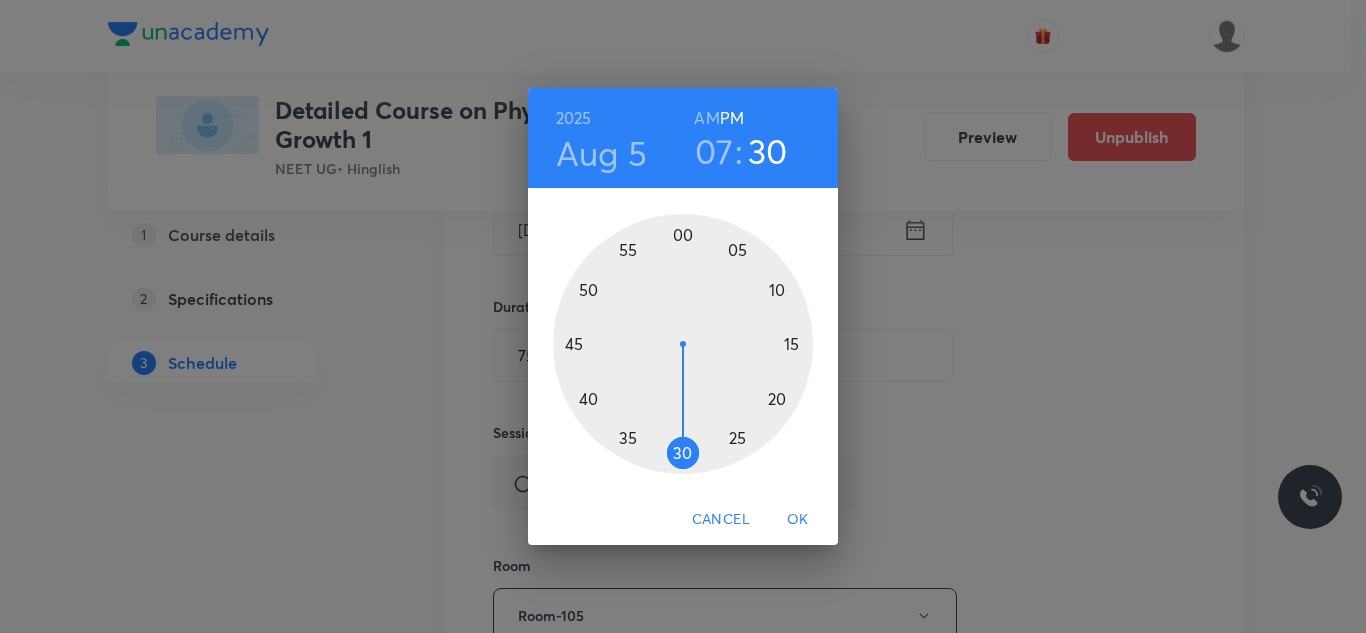 click at bounding box center [683, 344] 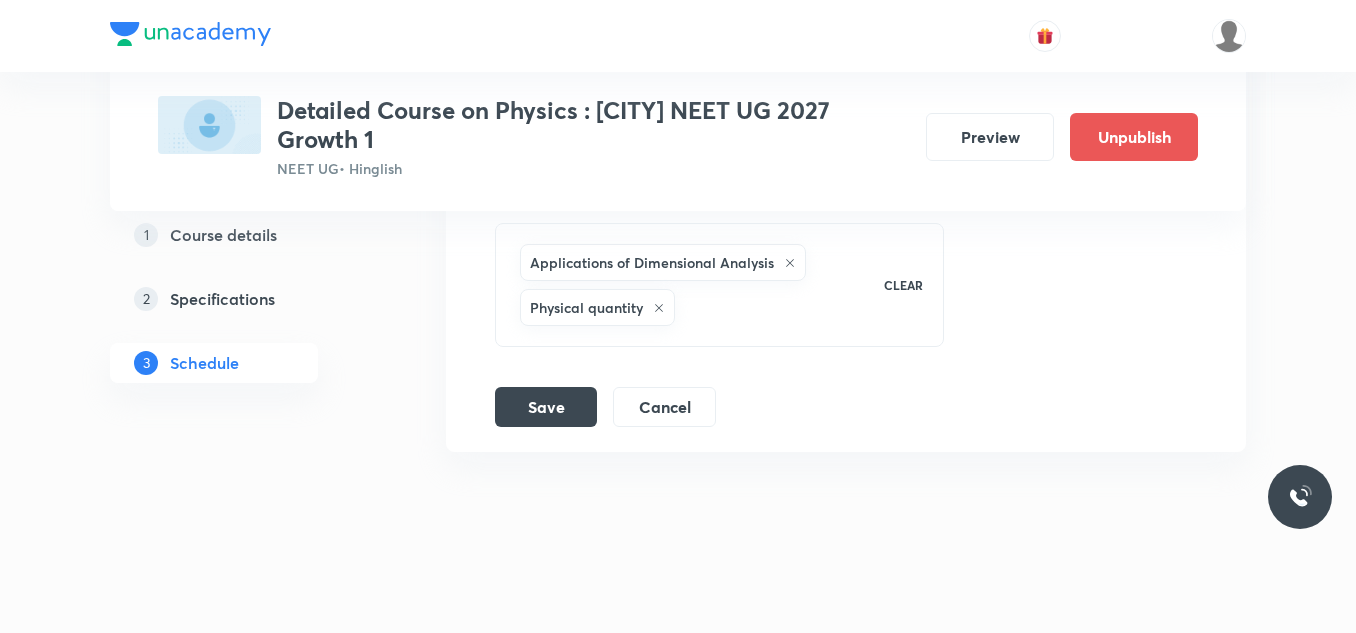 scroll, scrollTop: 9333, scrollLeft: 0, axis: vertical 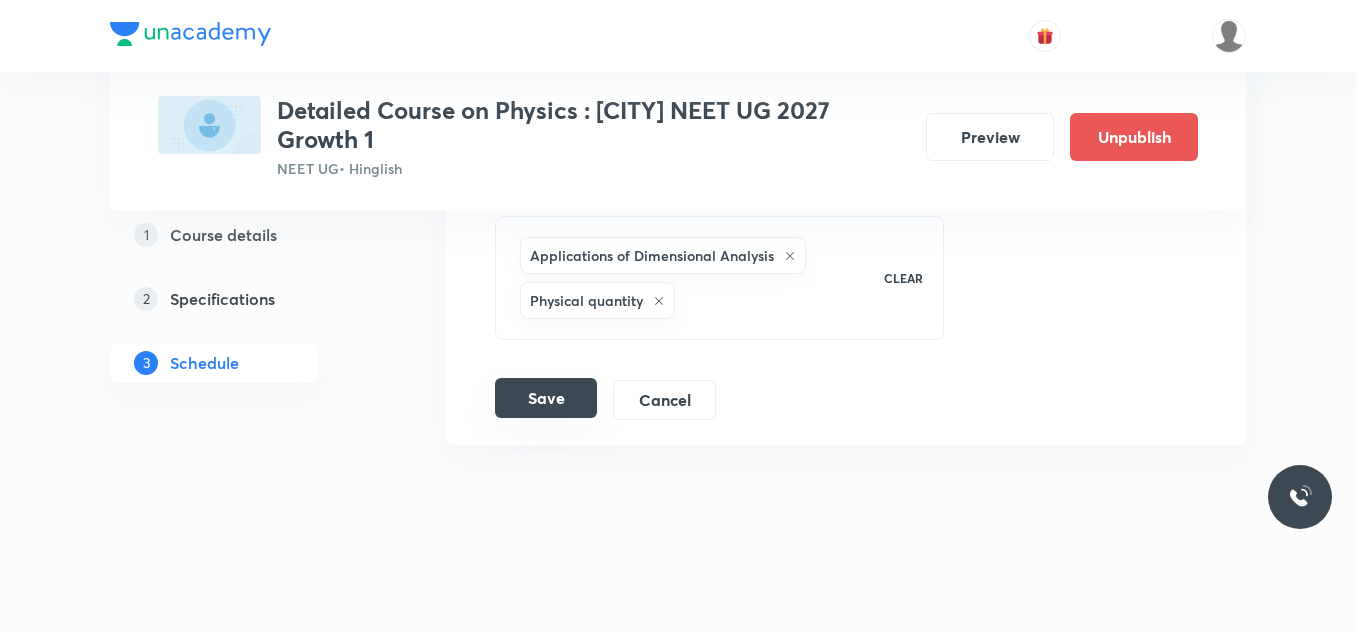 click on "Save" at bounding box center [546, 398] 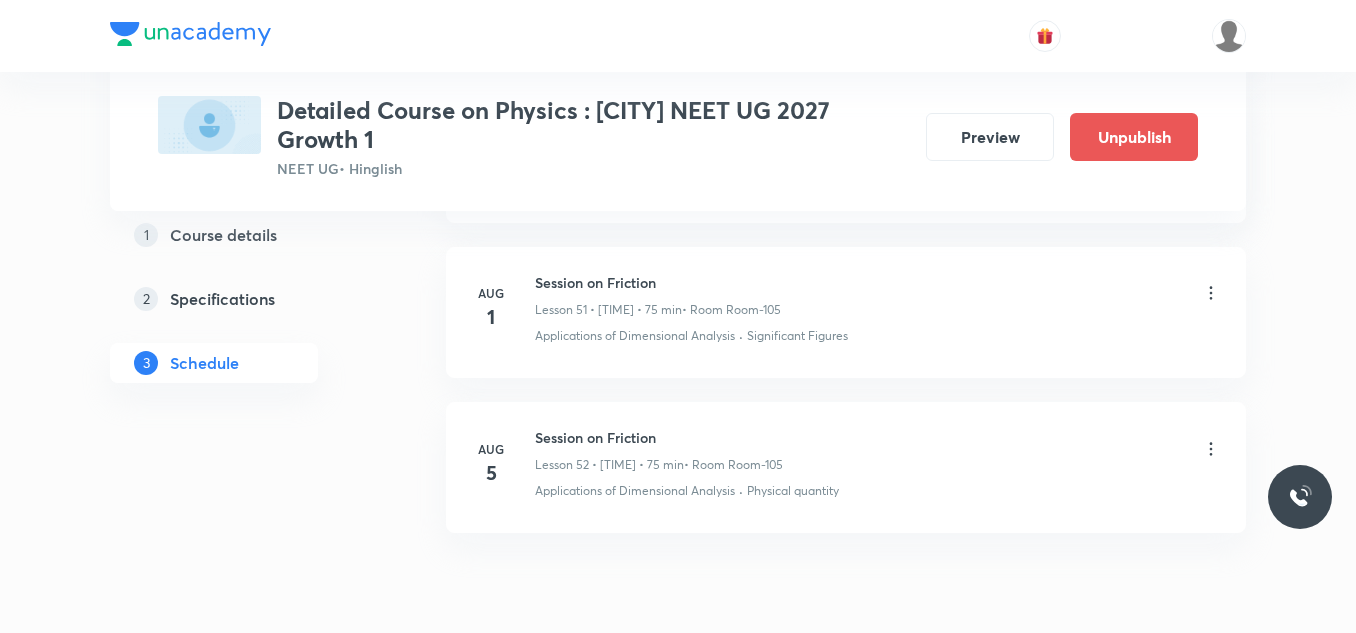 scroll, scrollTop: 8520, scrollLeft: 0, axis: vertical 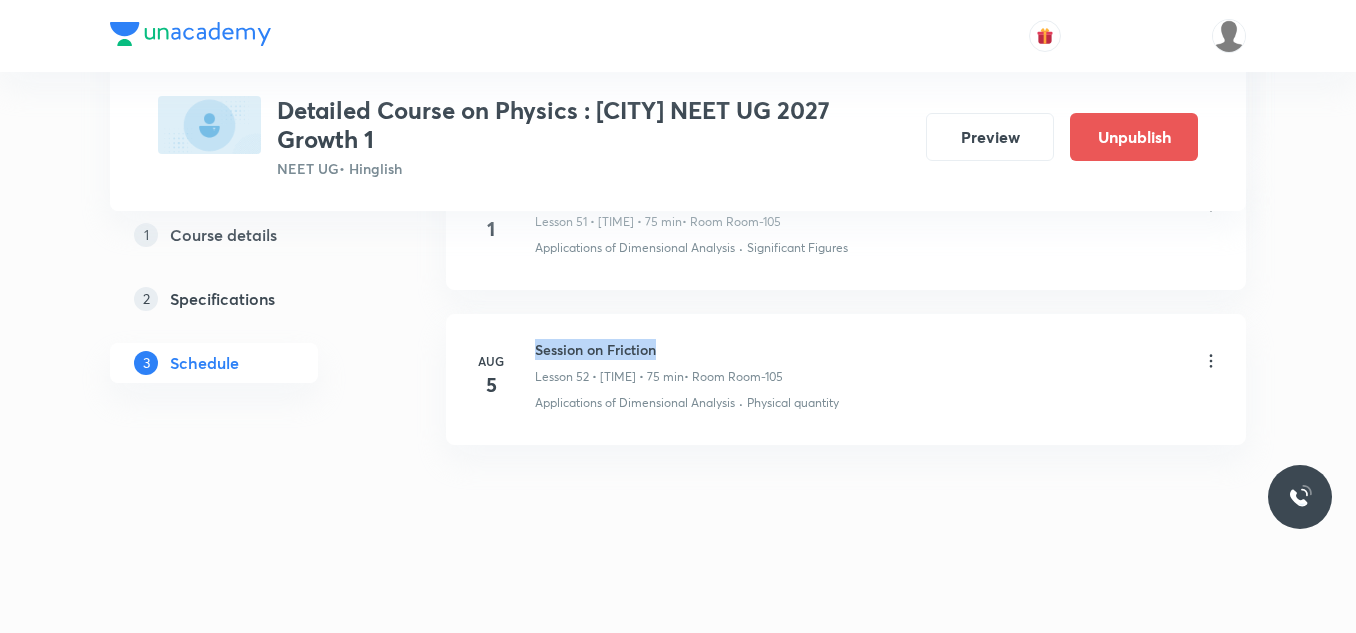 drag, startPoint x: 536, startPoint y: 343, endPoint x: 761, endPoint y: 337, distance: 225.07999 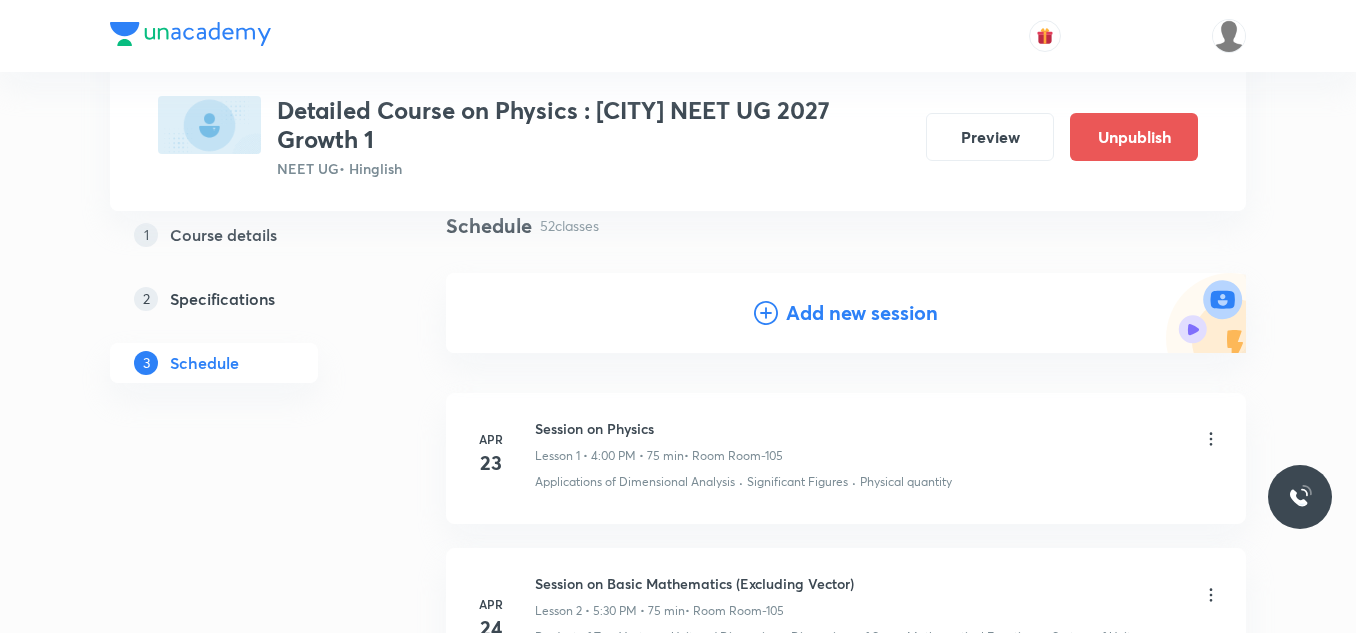 scroll, scrollTop: 0, scrollLeft: 0, axis: both 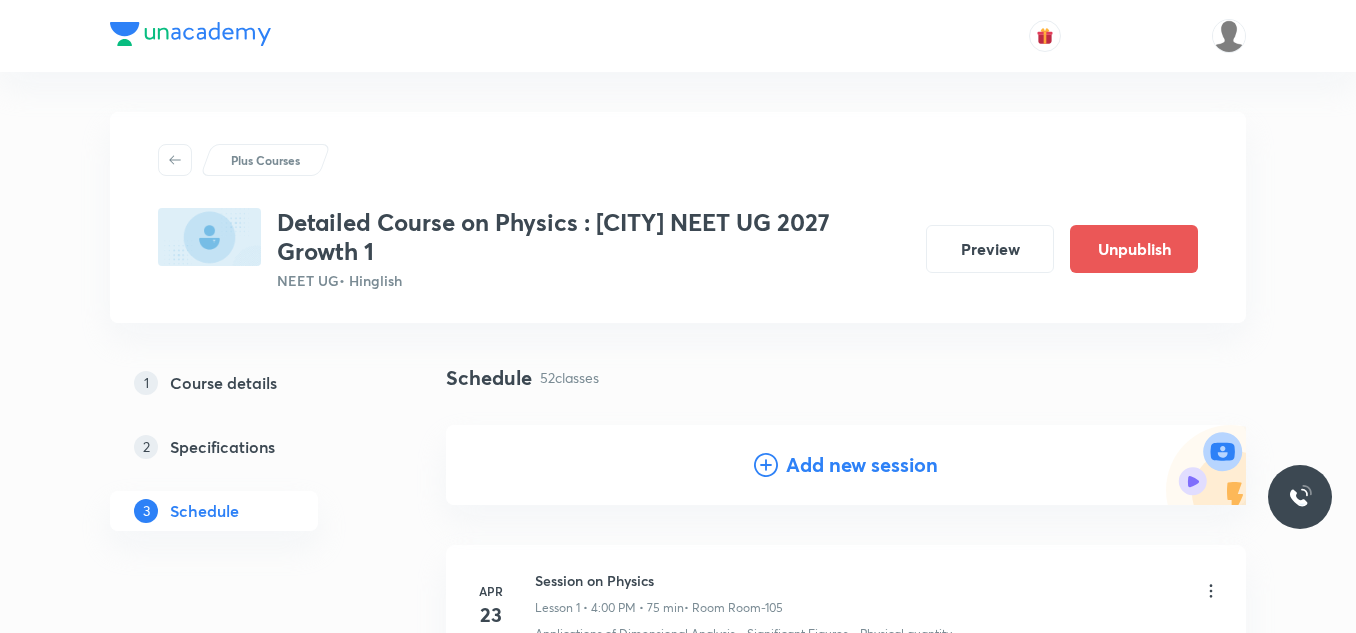 click on "Add new session" at bounding box center [862, 465] 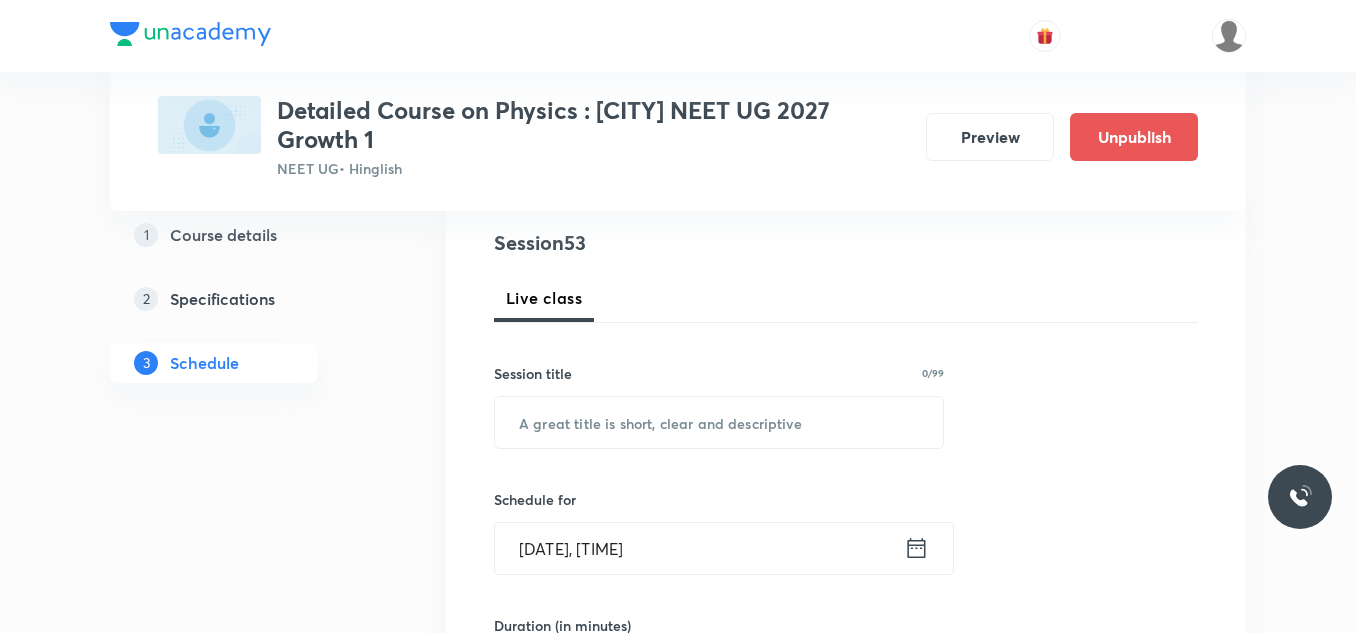 scroll, scrollTop: 300, scrollLeft: 0, axis: vertical 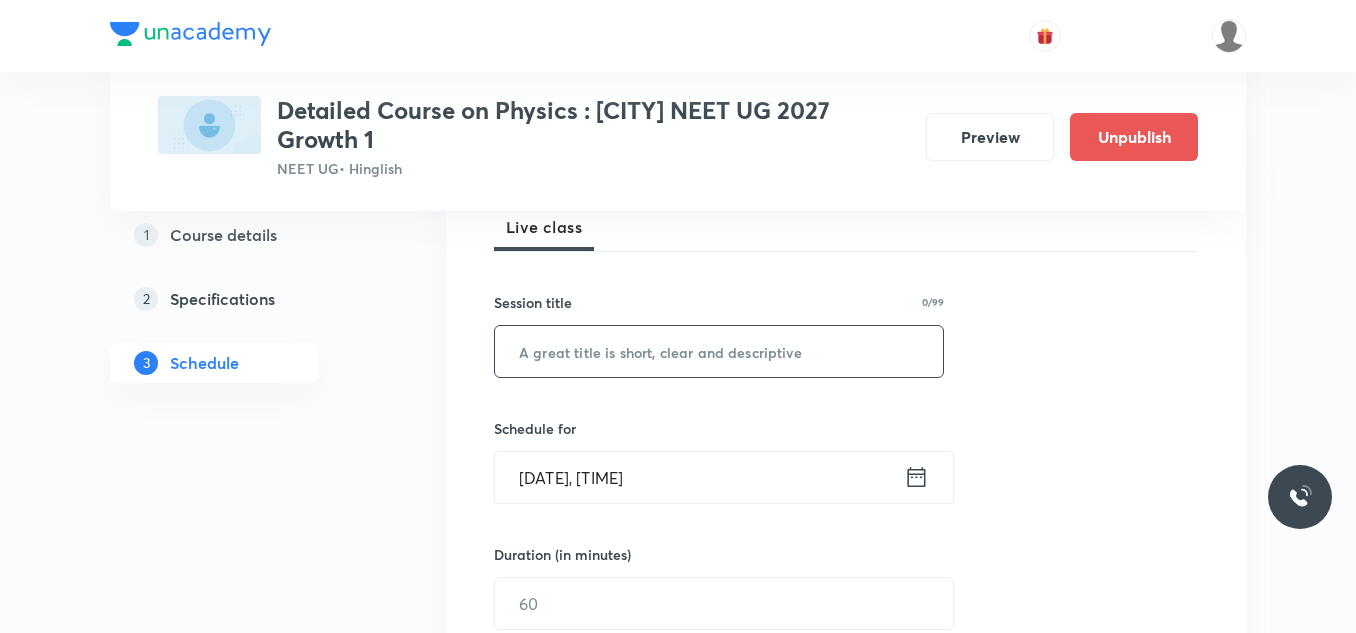 click at bounding box center [719, 351] 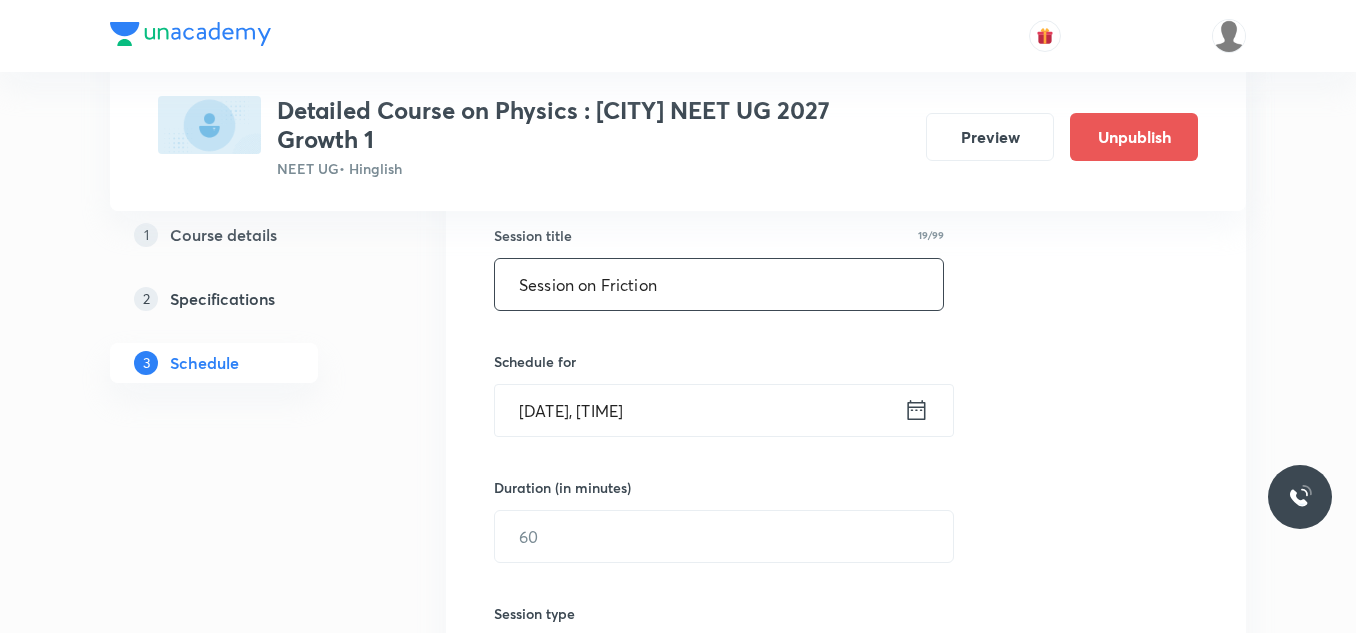 scroll, scrollTop: 400, scrollLeft: 0, axis: vertical 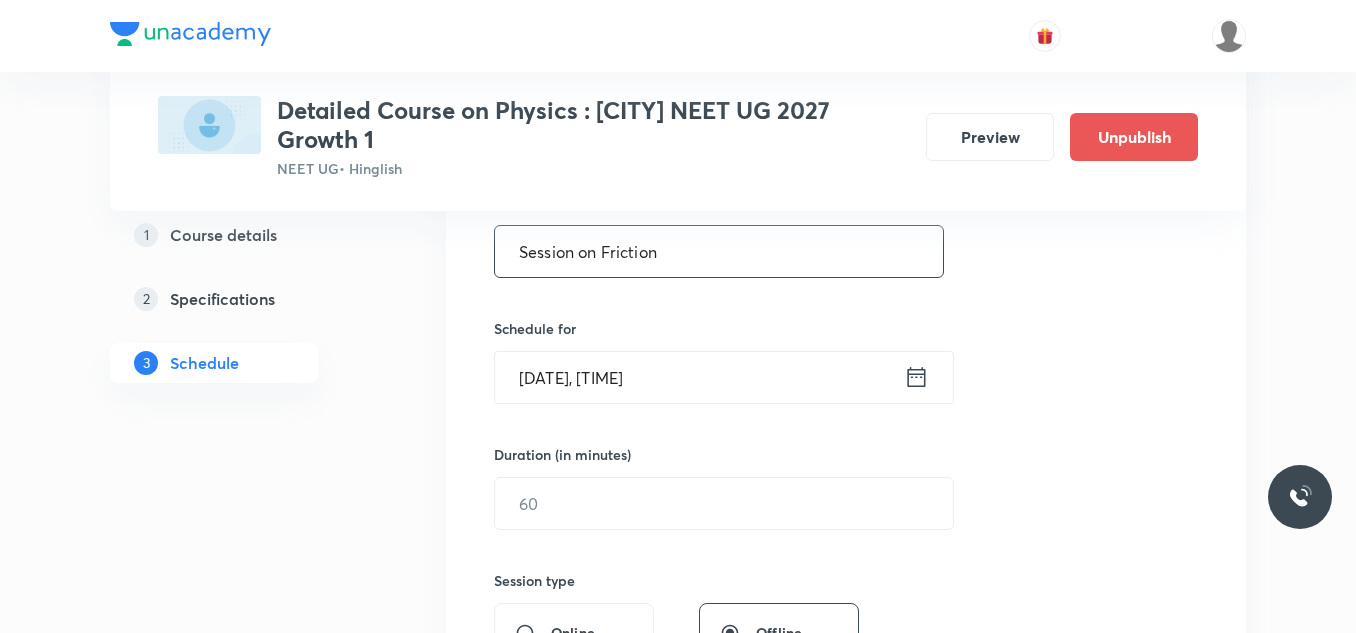 type on "Session on Friction" 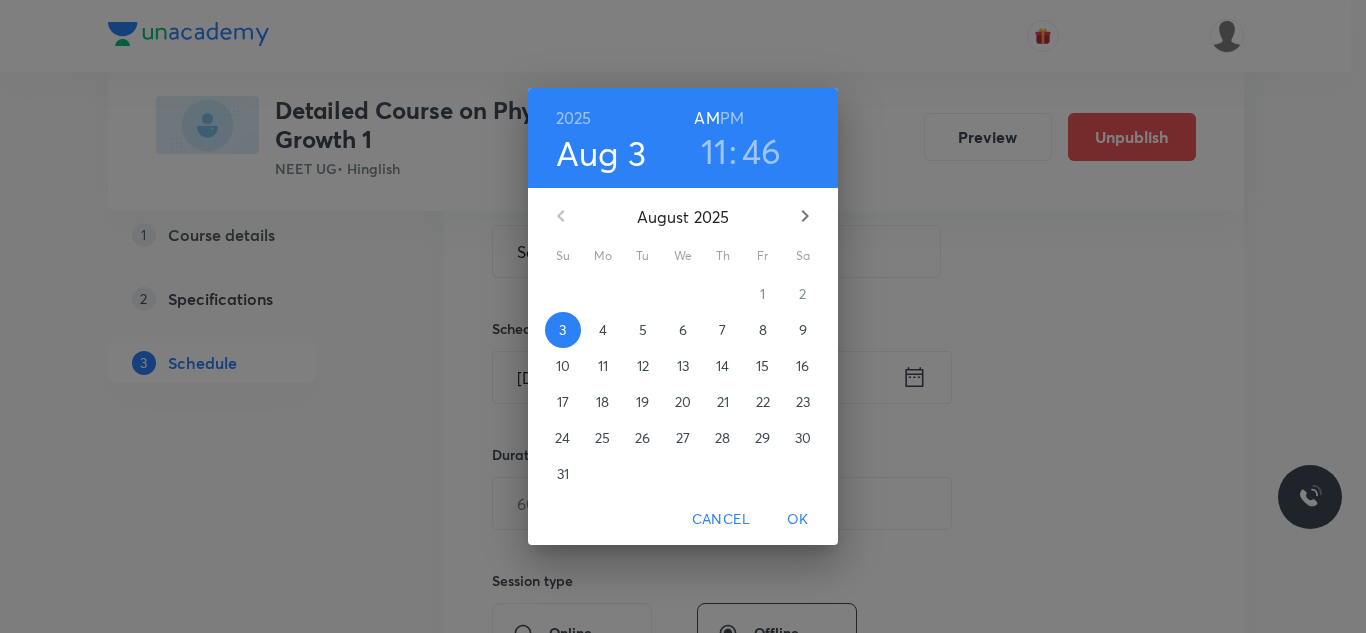 click on "6" at bounding box center [683, 330] 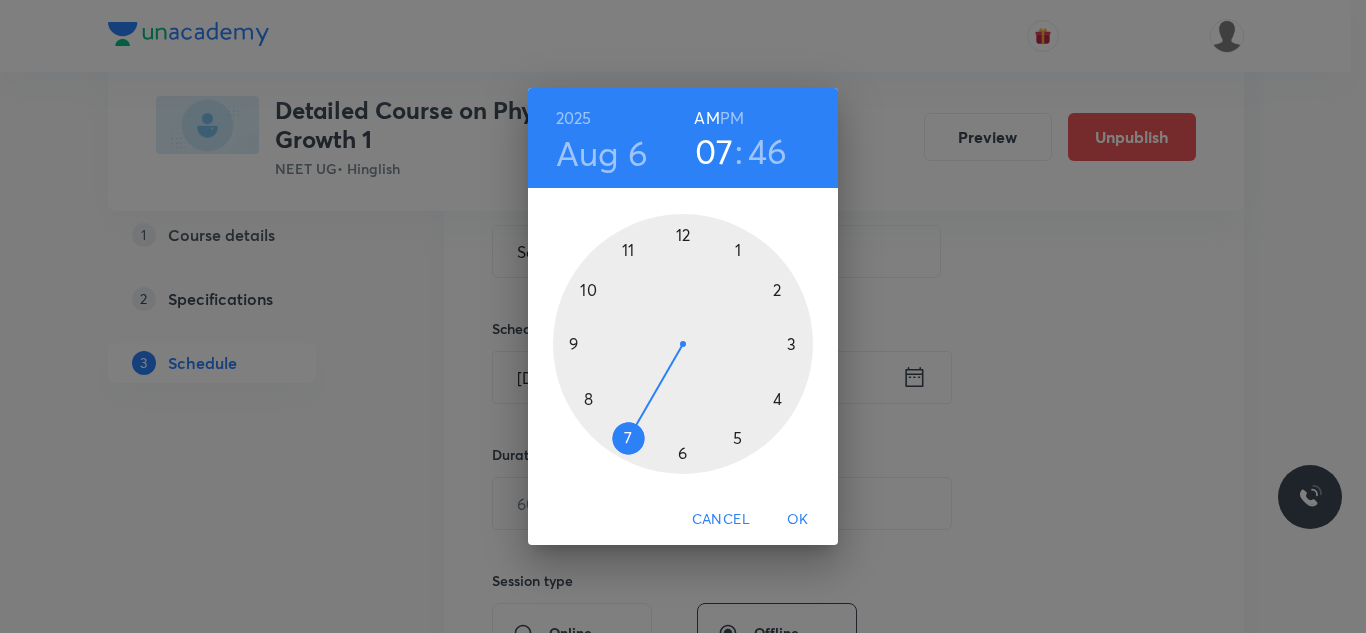 drag, startPoint x: 632, startPoint y: 250, endPoint x: 626, endPoint y: 442, distance: 192.09373 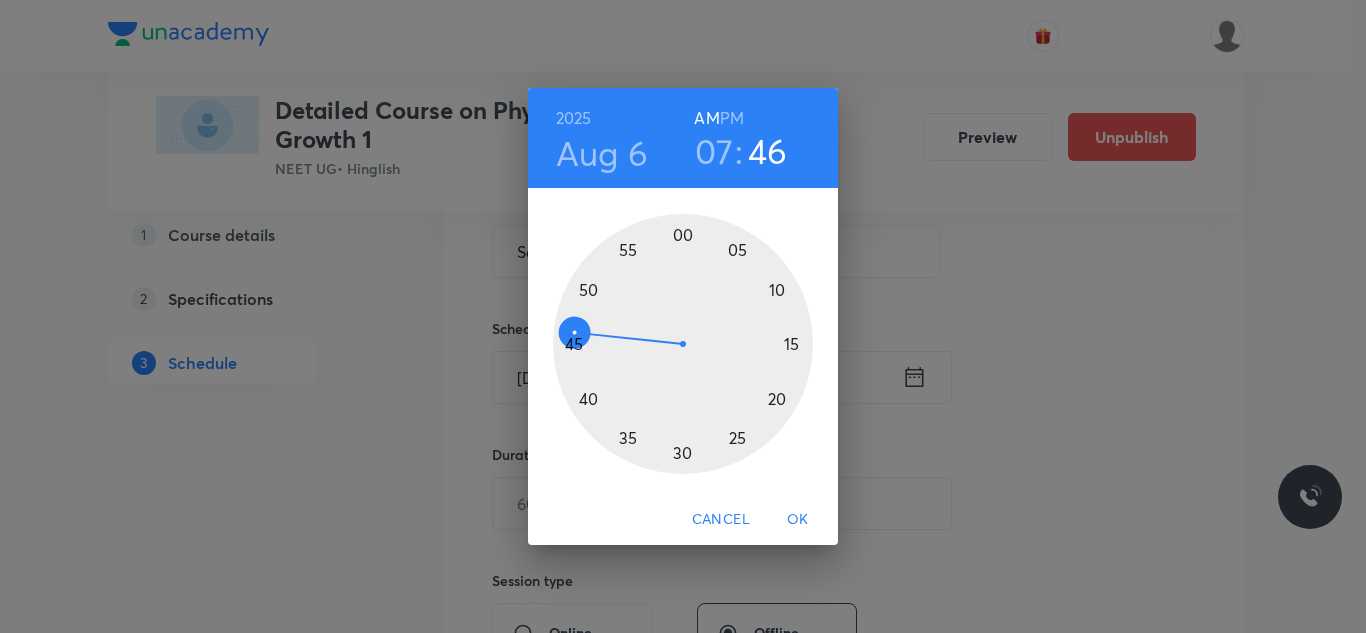 click at bounding box center [683, 344] 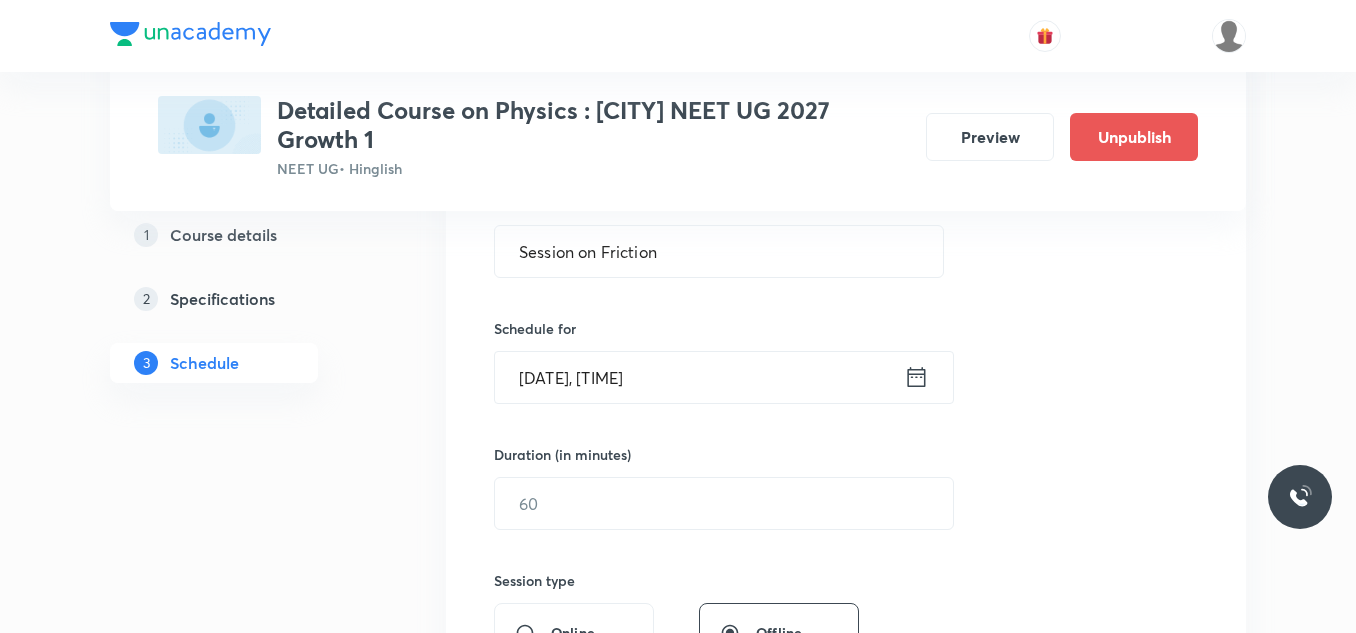 scroll, scrollTop: 500, scrollLeft: 0, axis: vertical 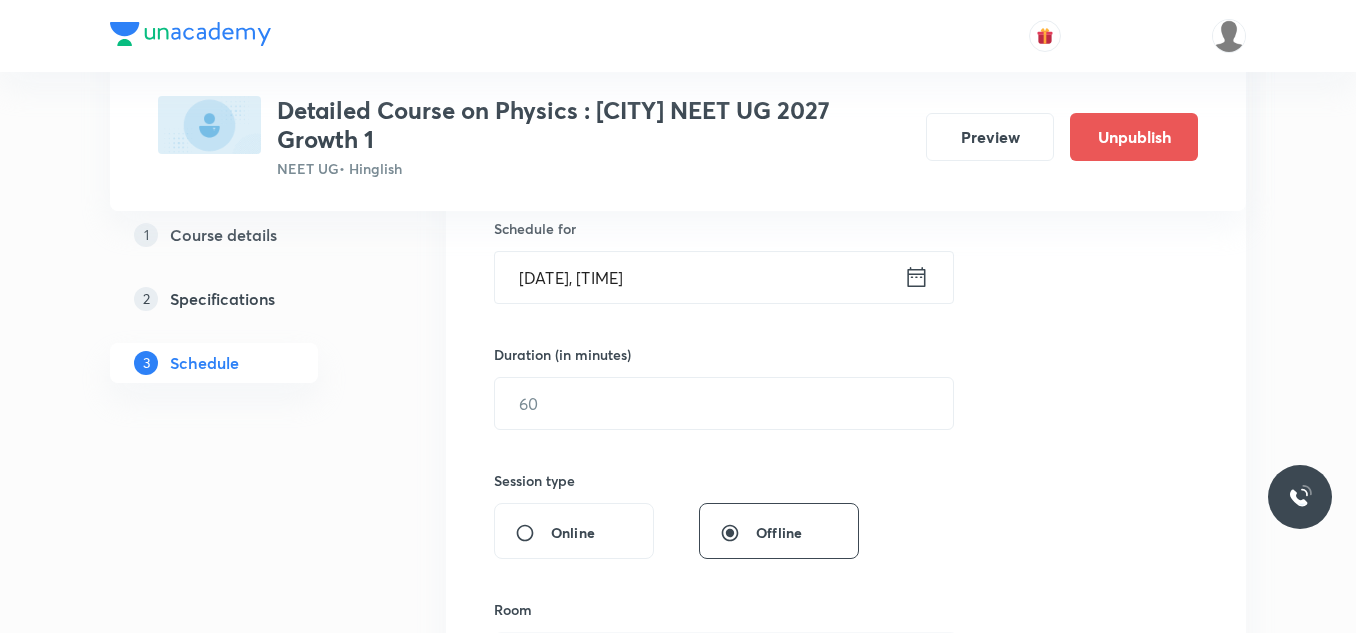 click on "Aug 6, 2025, 7:00 AM" at bounding box center [699, 277] 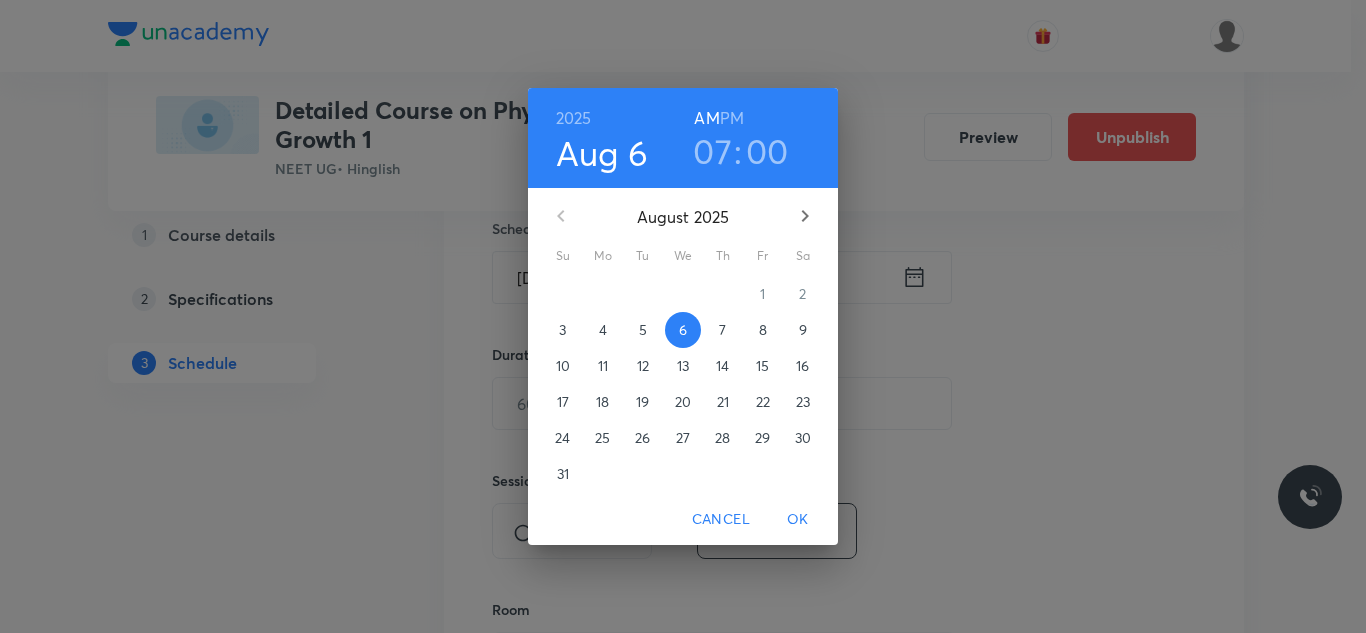 click on "PM" at bounding box center [732, 118] 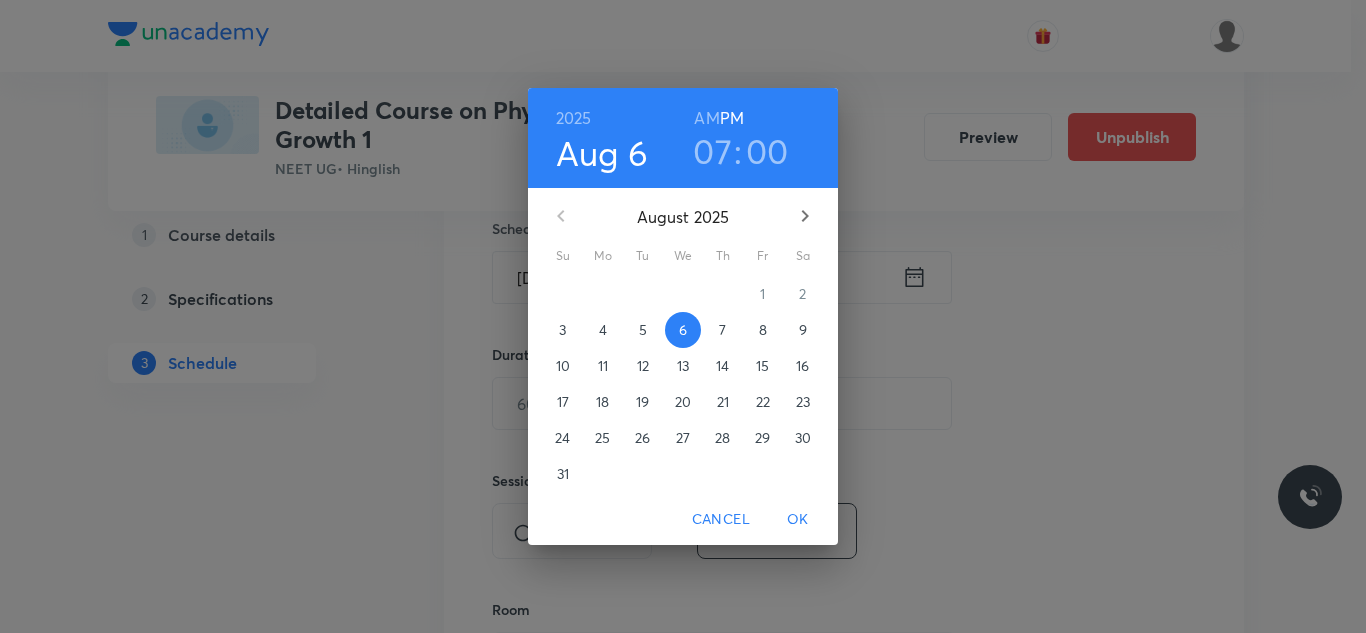 drag, startPoint x: 798, startPoint y: 512, endPoint x: 791, endPoint y: 504, distance: 10.630146 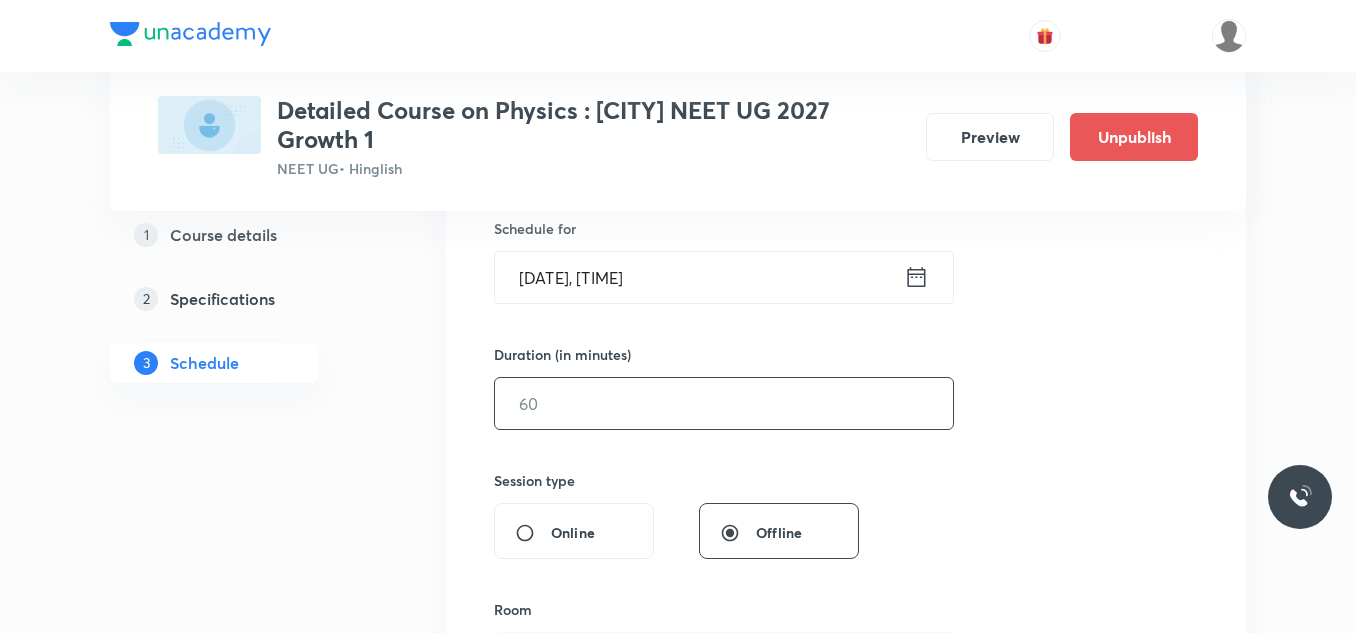 click at bounding box center (724, 403) 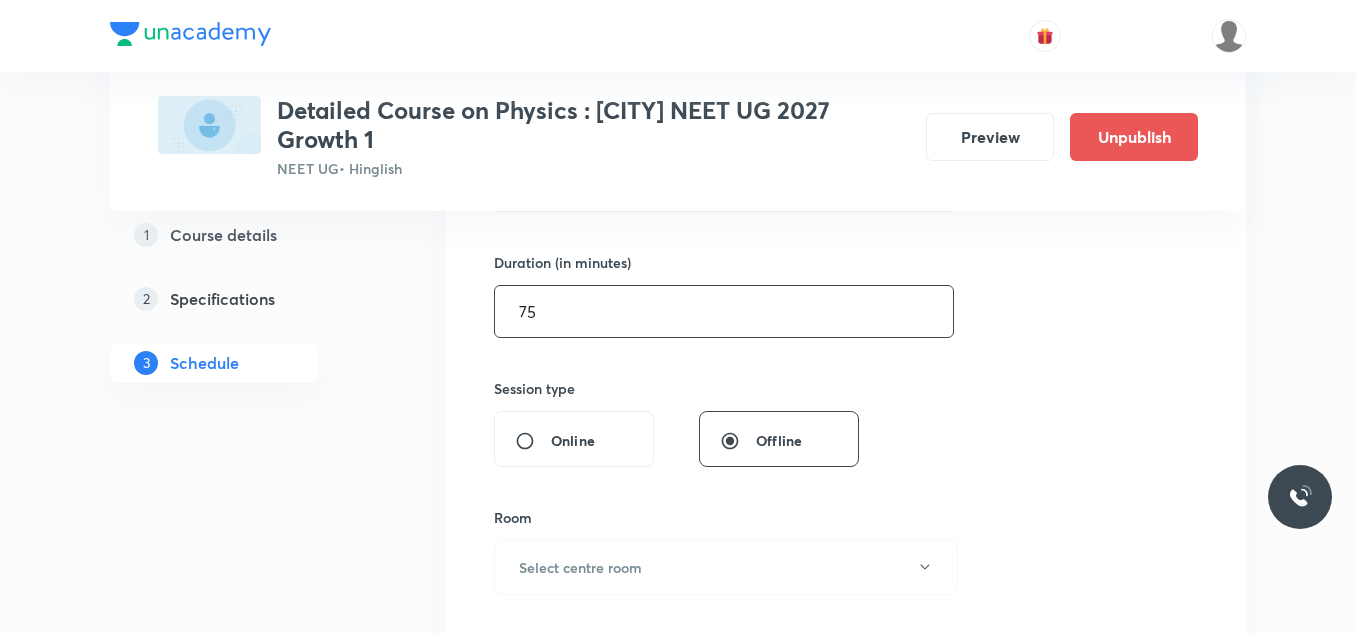 scroll, scrollTop: 700, scrollLeft: 0, axis: vertical 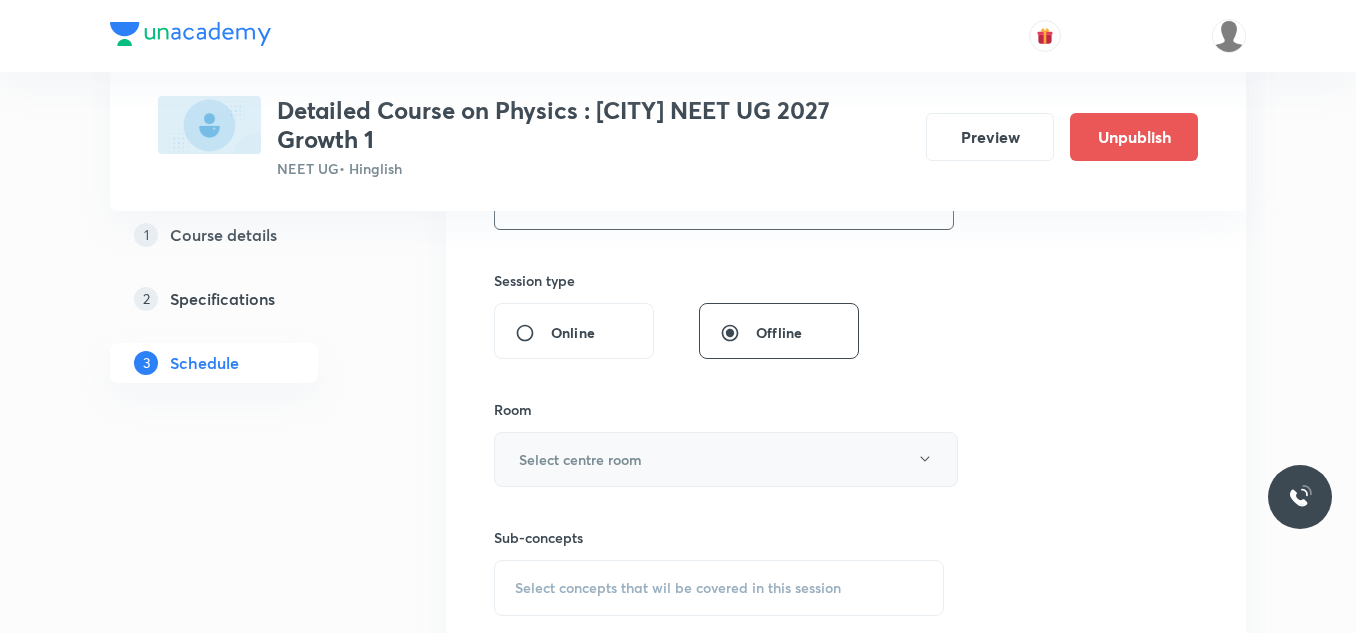 type on "75" 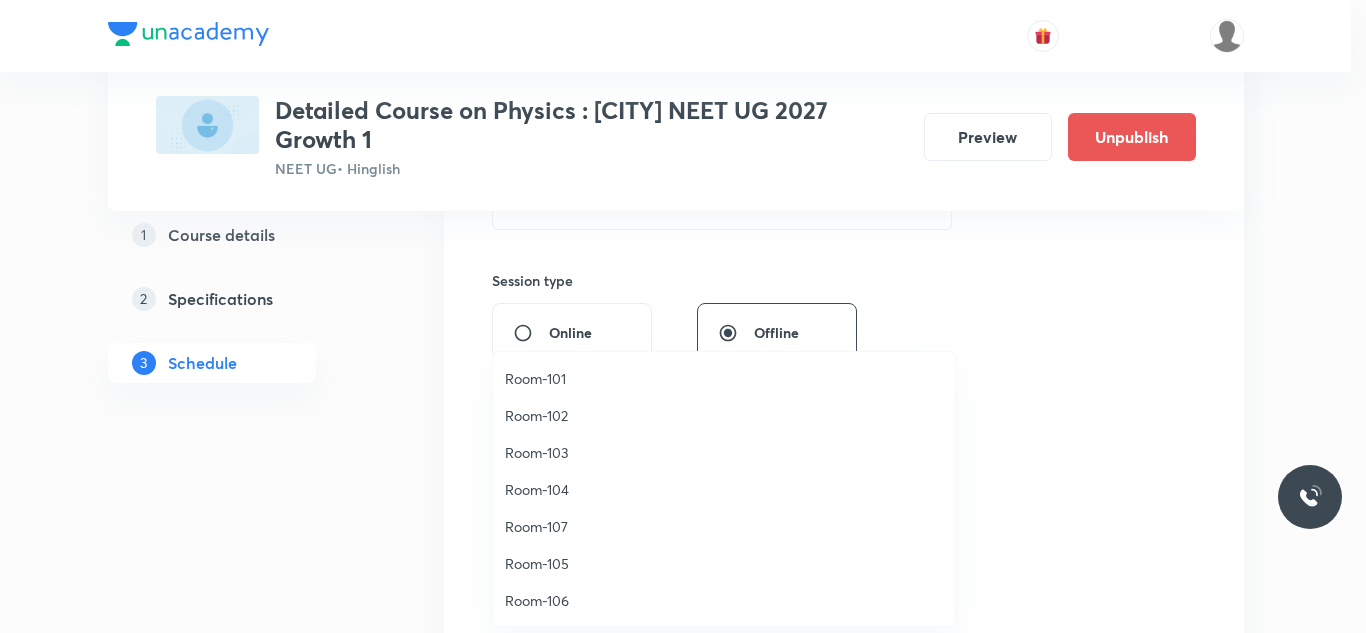 click on "Room-105" at bounding box center (724, 563) 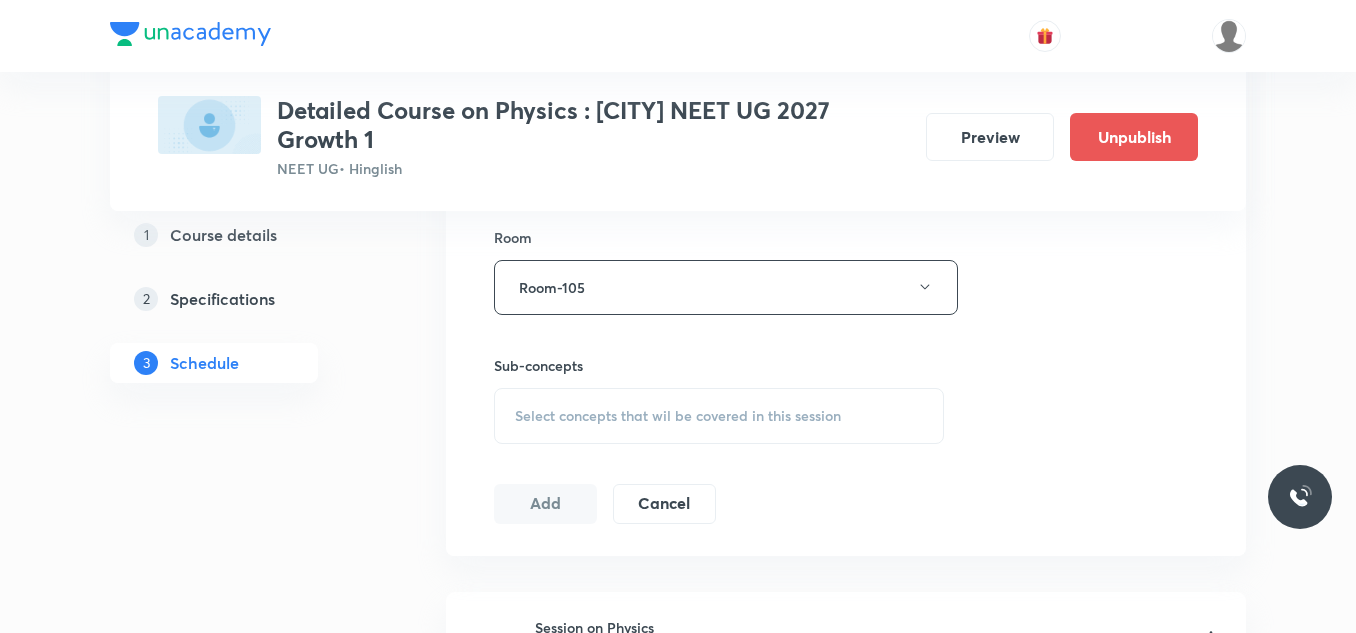 scroll, scrollTop: 900, scrollLeft: 0, axis: vertical 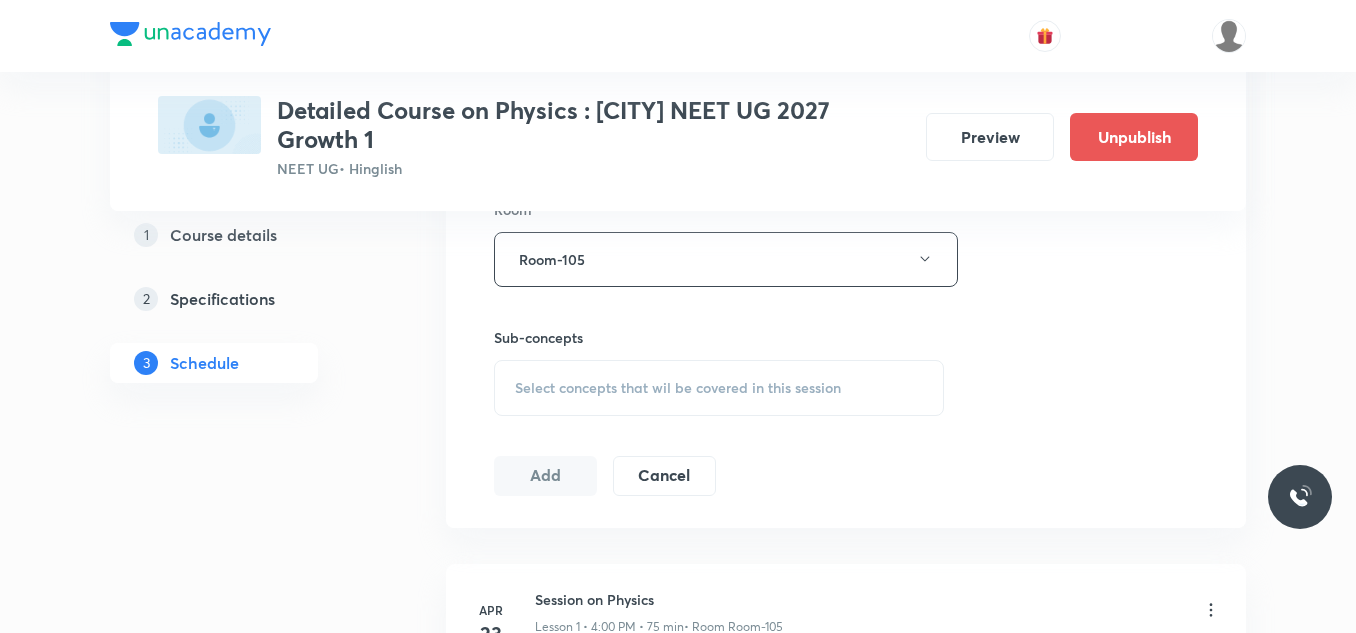 click on "Select concepts that wil be covered in this session" at bounding box center (678, 388) 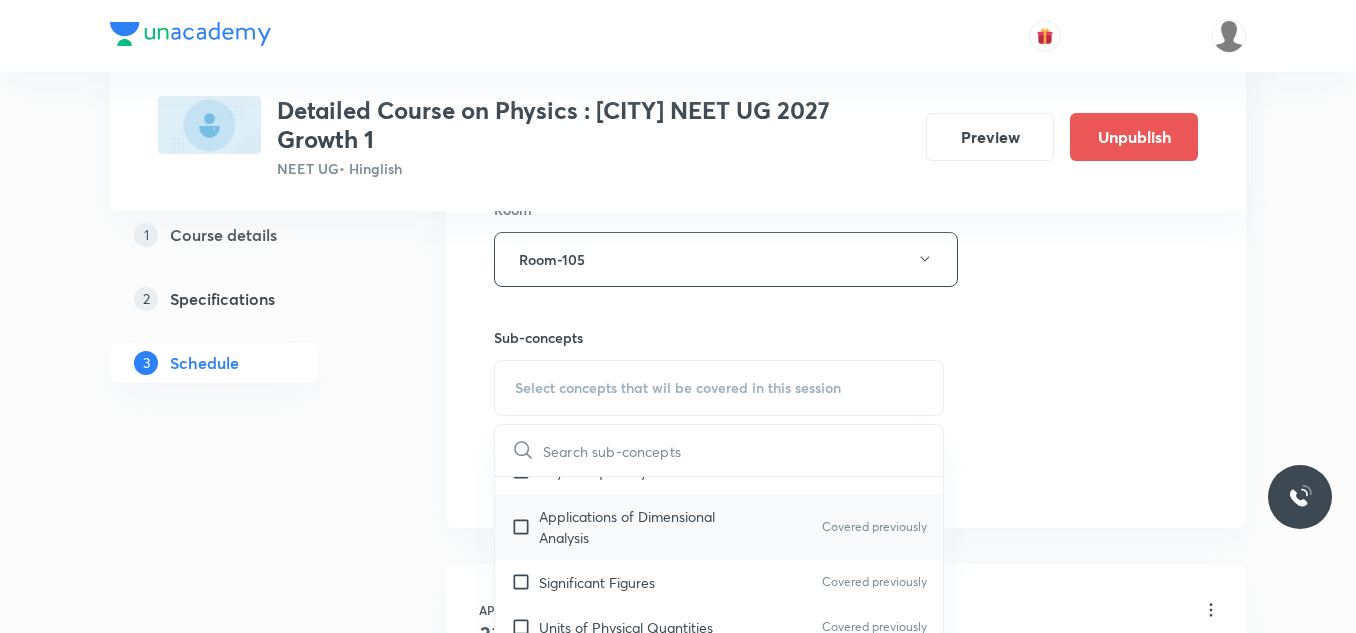 scroll, scrollTop: 100, scrollLeft: 0, axis: vertical 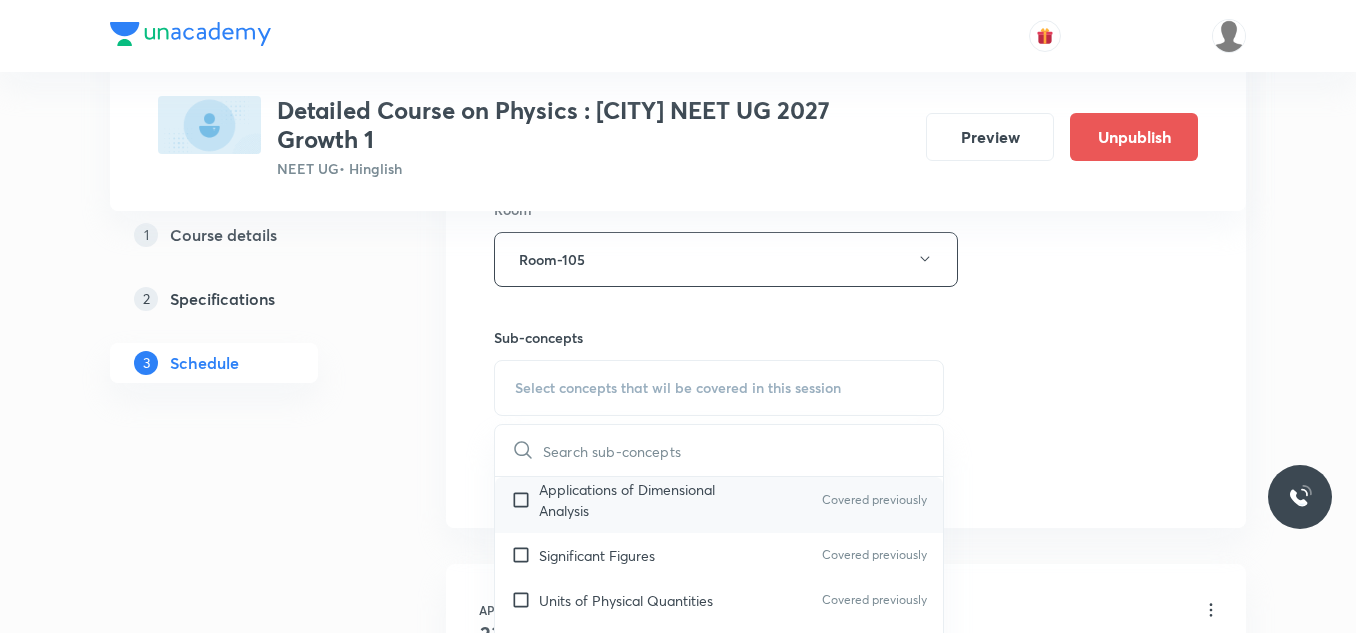 click on "Applications of Dimensional Analysis" at bounding box center (640, 500) 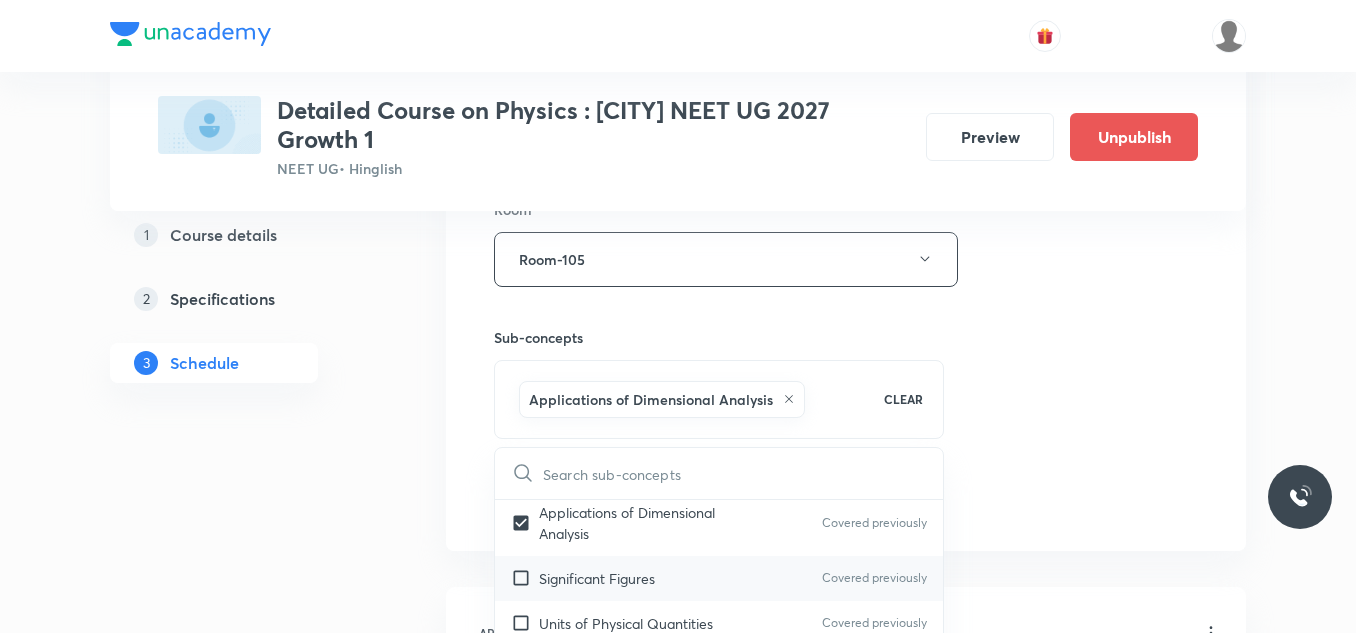 click on "Significant Figures Covered previously" at bounding box center [719, 578] 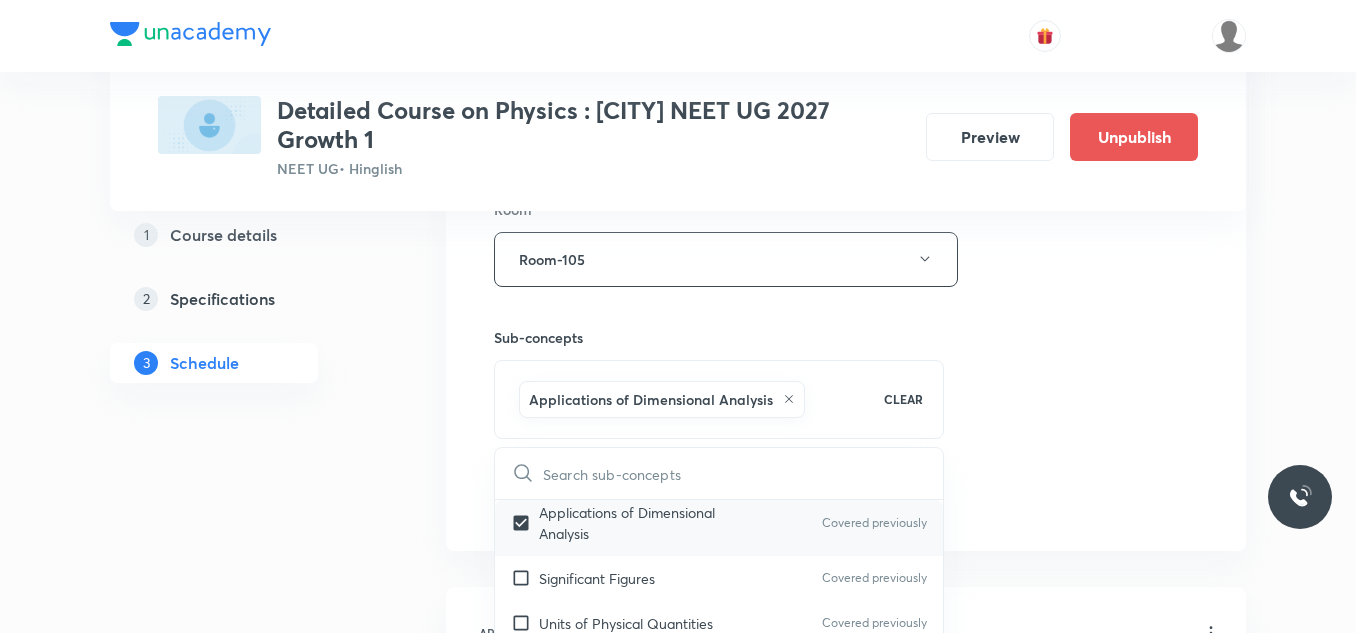 checkbox on "true" 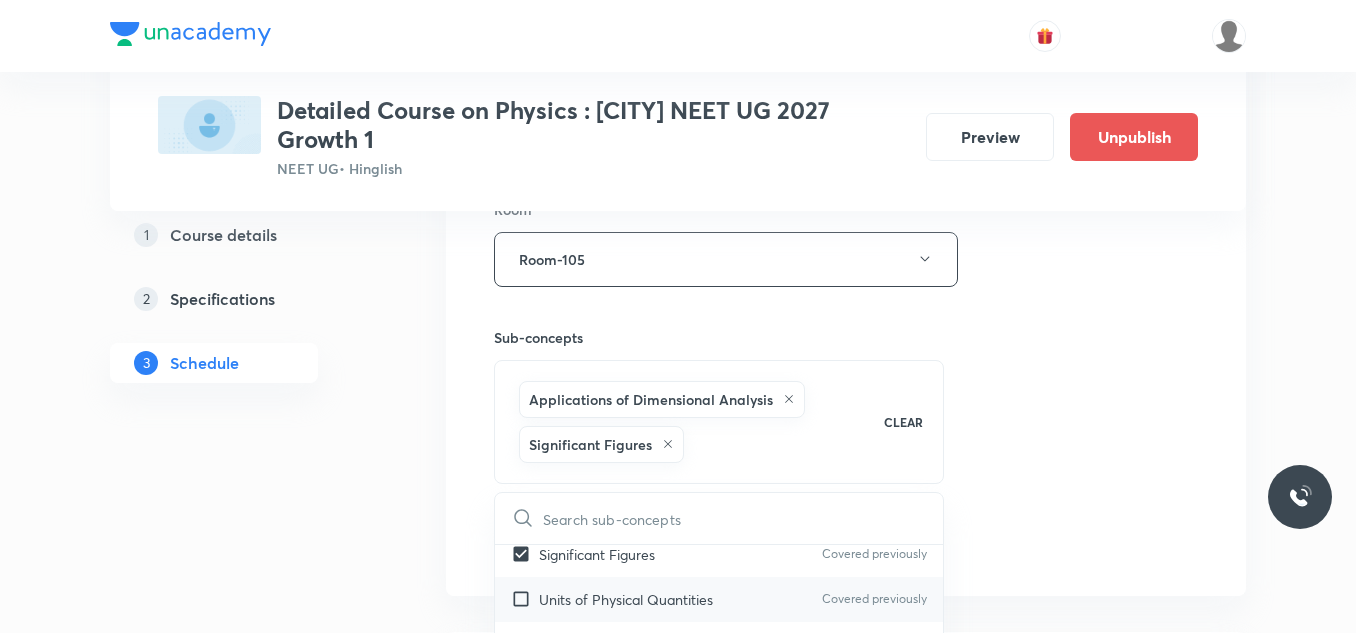 scroll, scrollTop: 200, scrollLeft: 0, axis: vertical 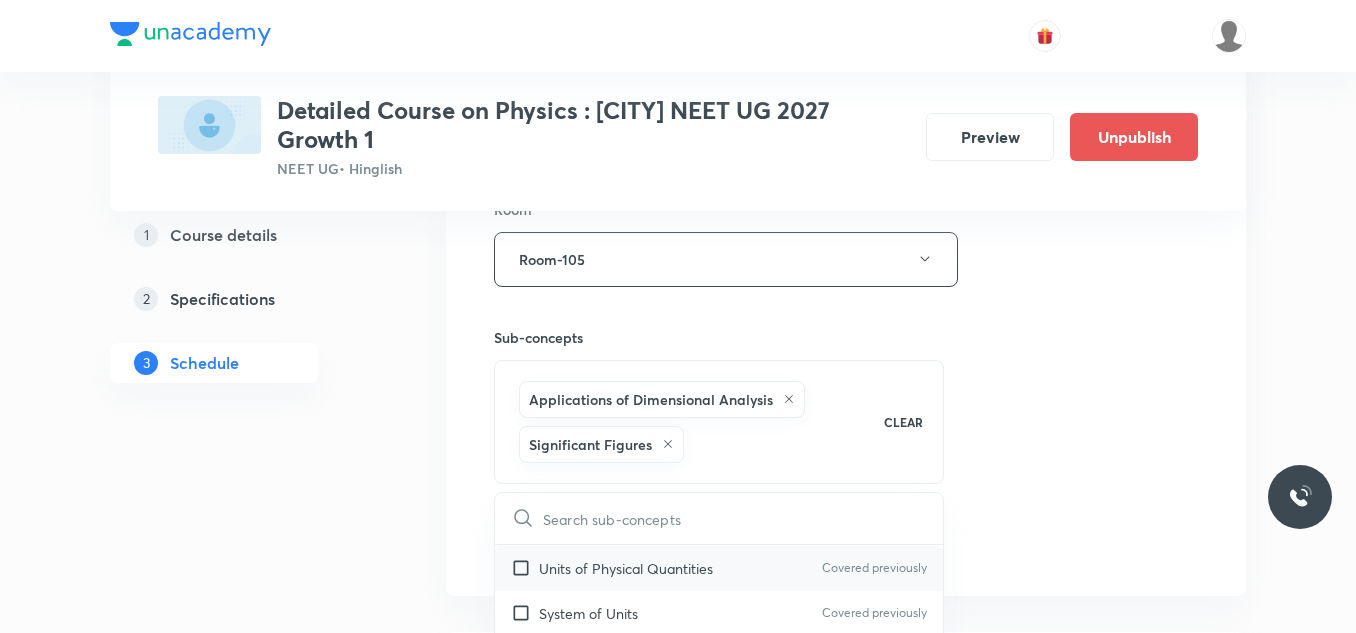 click on "Units of Physical Quantities" at bounding box center (626, 568) 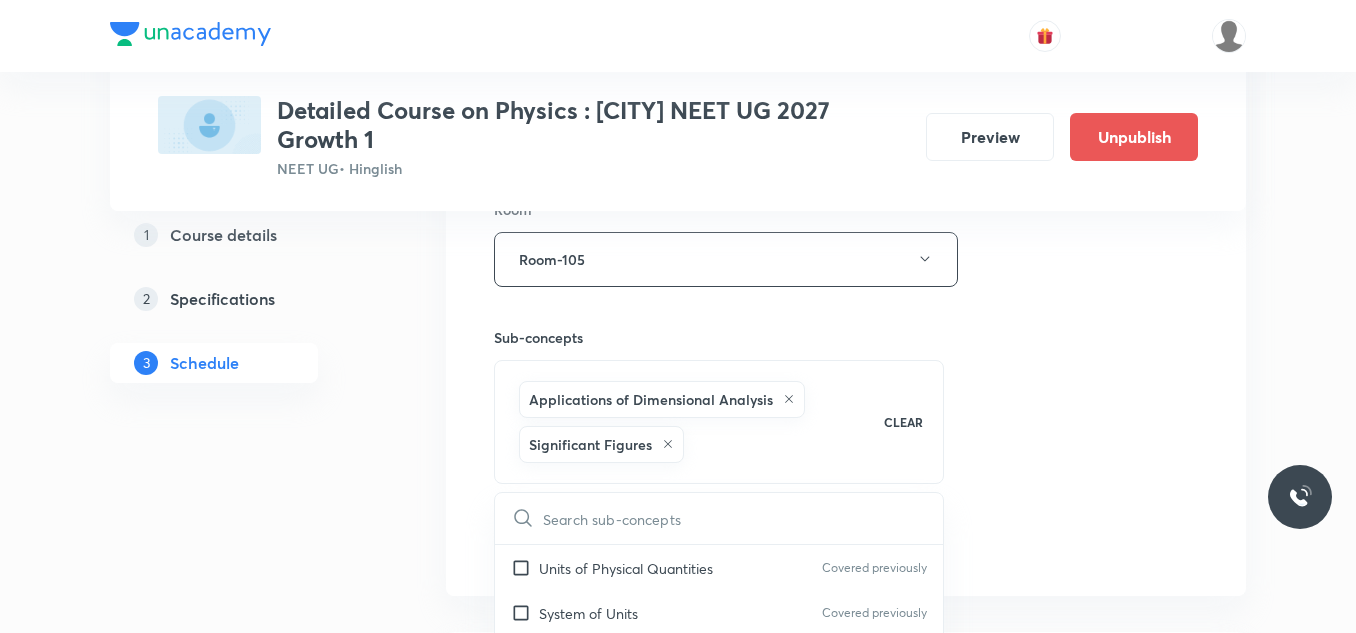 checkbox on "true" 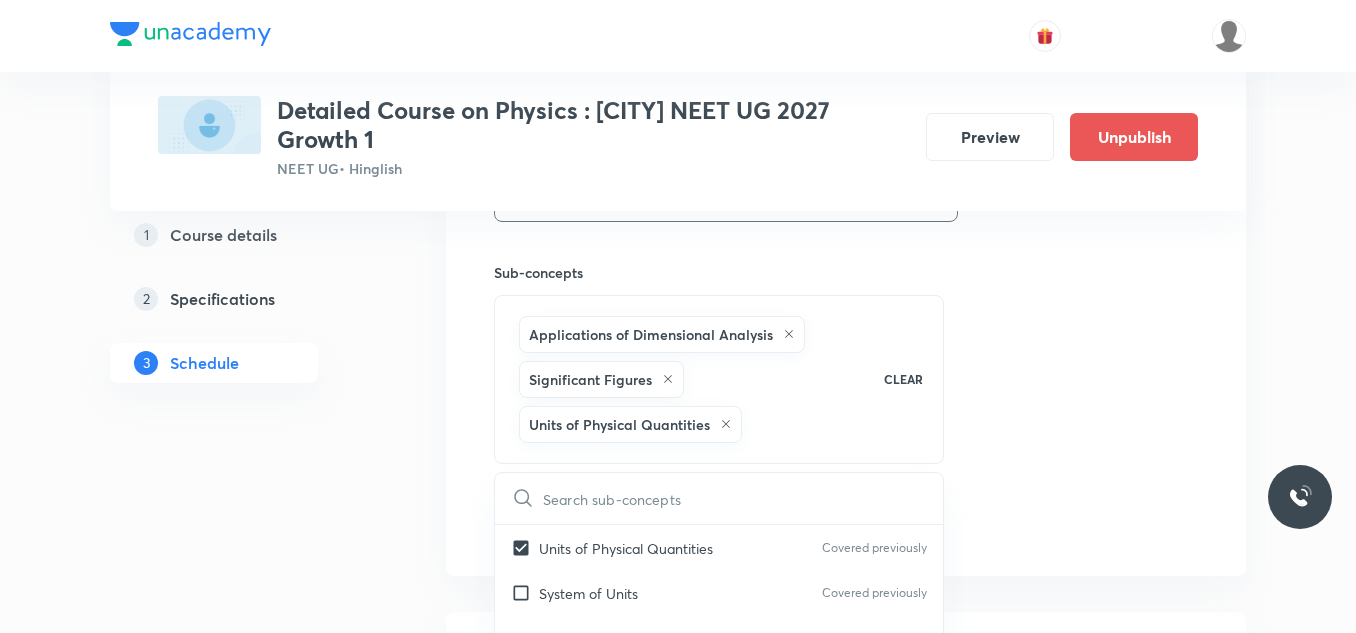 scroll, scrollTop: 1000, scrollLeft: 0, axis: vertical 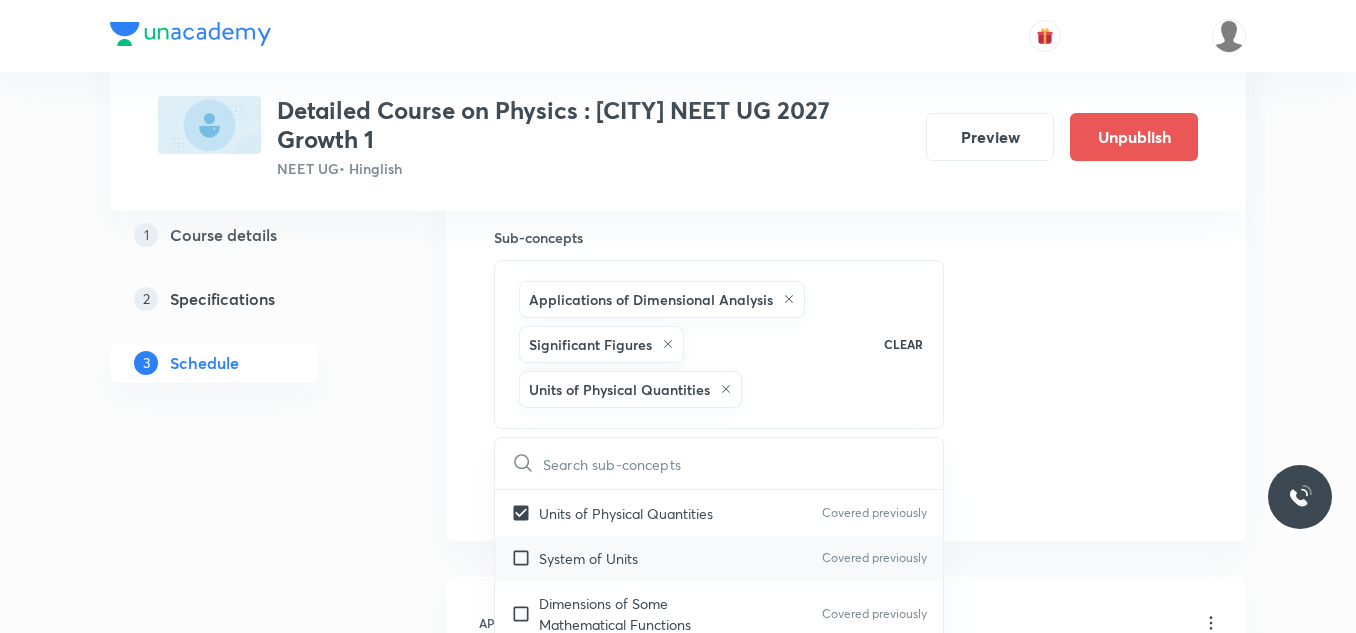 click on "System of Units Covered previously" at bounding box center (719, 558) 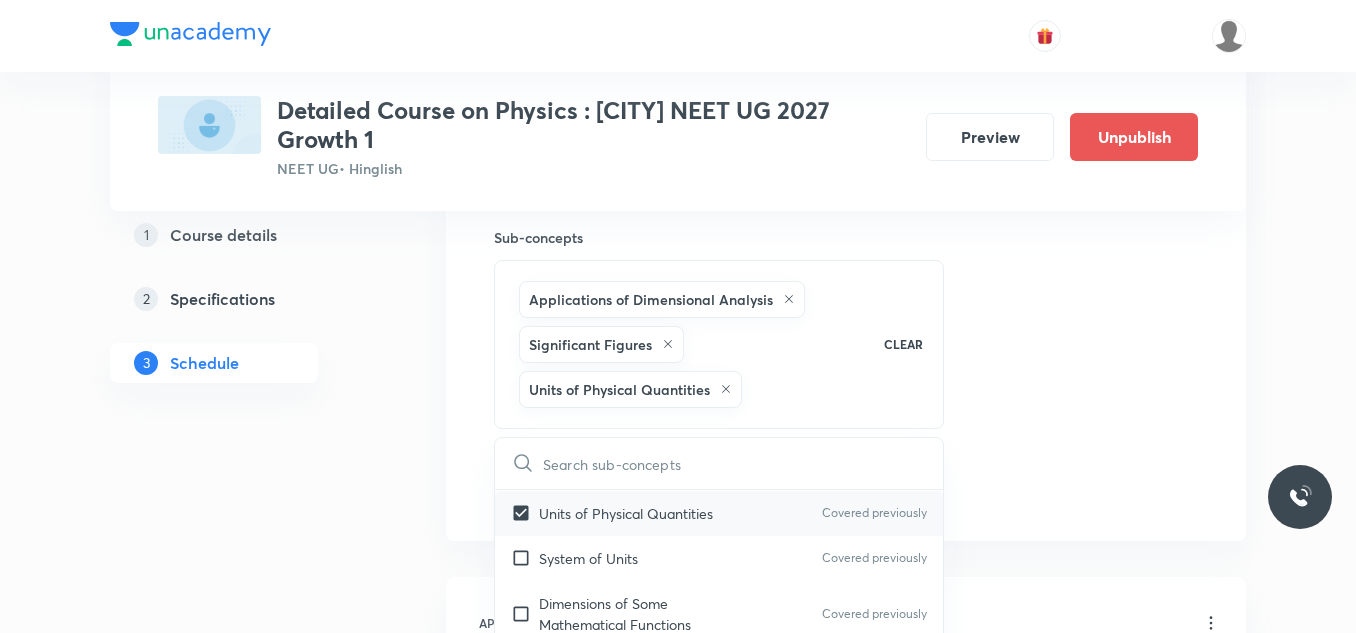 checkbox on "true" 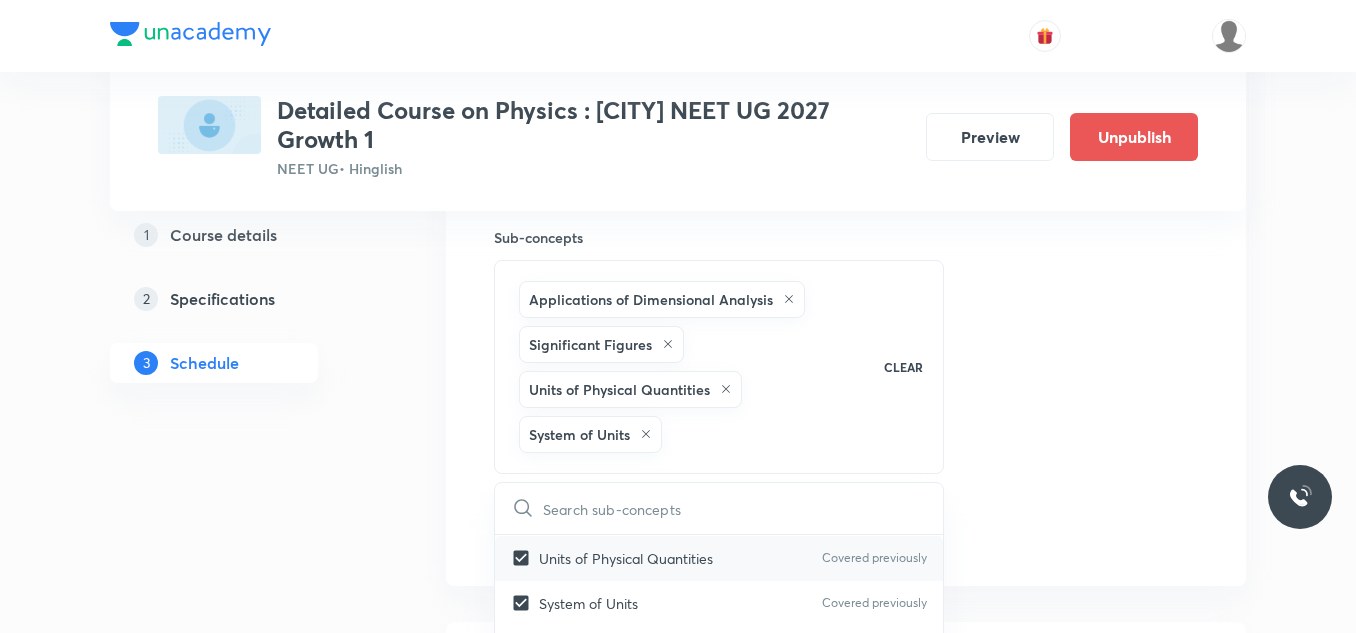 scroll, scrollTop: 300, scrollLeft: 0, axis: vertical 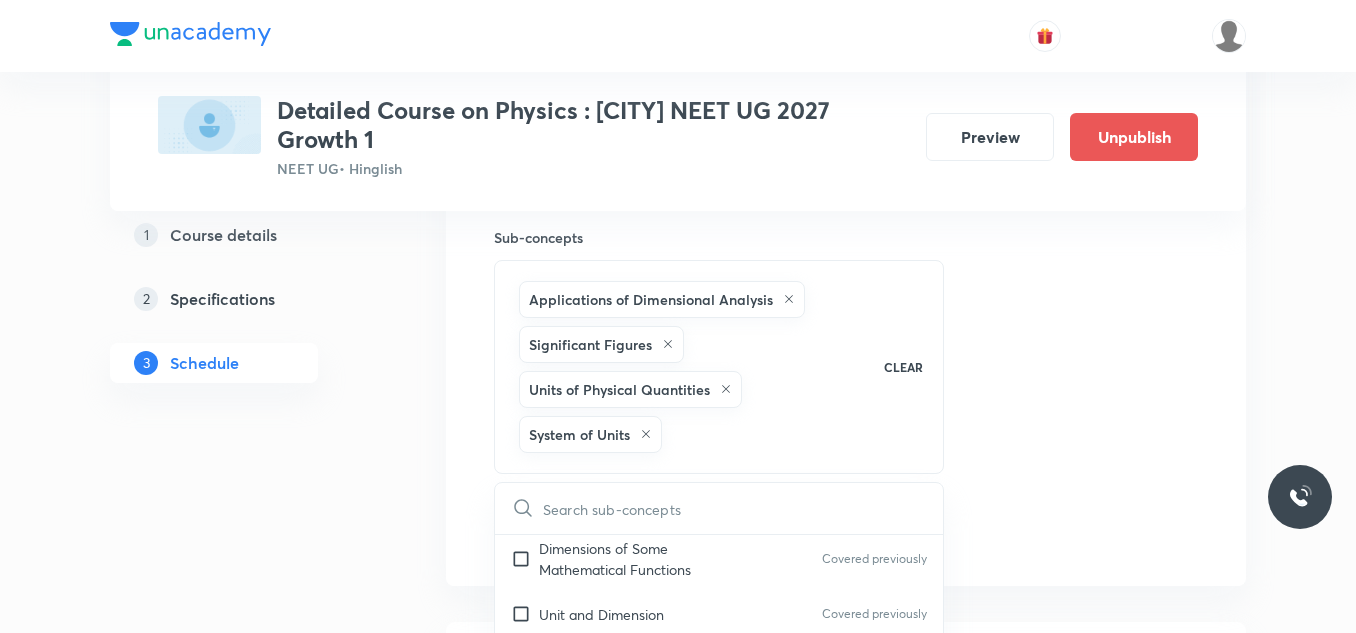 click on "Dimensions of Some Mathematical Functions" at bounding box center [640, 559] 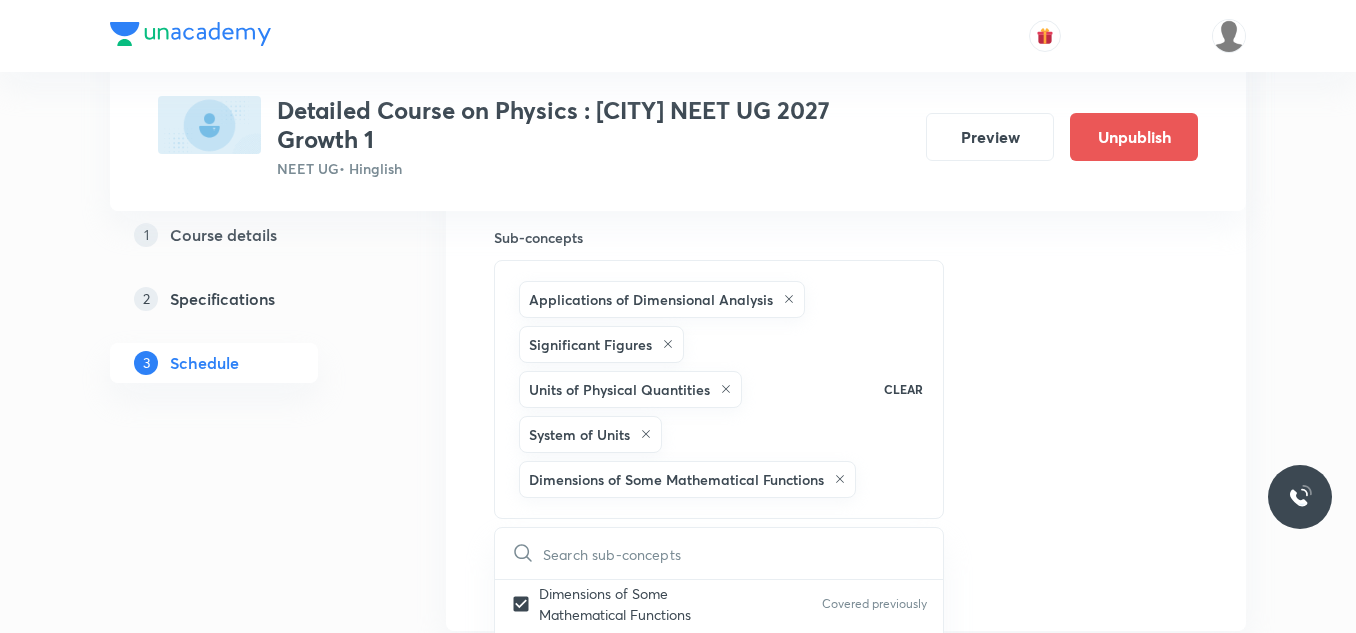 click on "Session  53 Live class Session title 19/99 Session on Friction ​ Schedule for Aug 6, 2025, 7:00 PM ​ Duration (in minutes) 75 ​   Session type Online Offline Room Room-105 Sub-concepts Applications of Dimensional Analysis Significant Figures Units of Physical Quantities System of Units Dimensions of Some Mathematical Functions CLEAR ​ Units & Dimensions Physical quantity Covered previously Applications of Dimensional Analysis Covered previously Significant Figures Covered previously Units of Physical Quantities Covered previously System of Units Covered previously Dimensions of Some Mathematical Functions Covered previously Unit and Dimension Covered previously Product of Two Vectors Covered previously Subtraction of Vectors Covered previously Cross Product Covered previously Least Count Analysis Errors of Measurement Covered previously Vernier Callipers Covered previously Screw Gauge Covered previously Zero Error Covered previously Basic Mathematics Elementary Algebra Covered previously Functions Add" at bounding box center (846, 28) 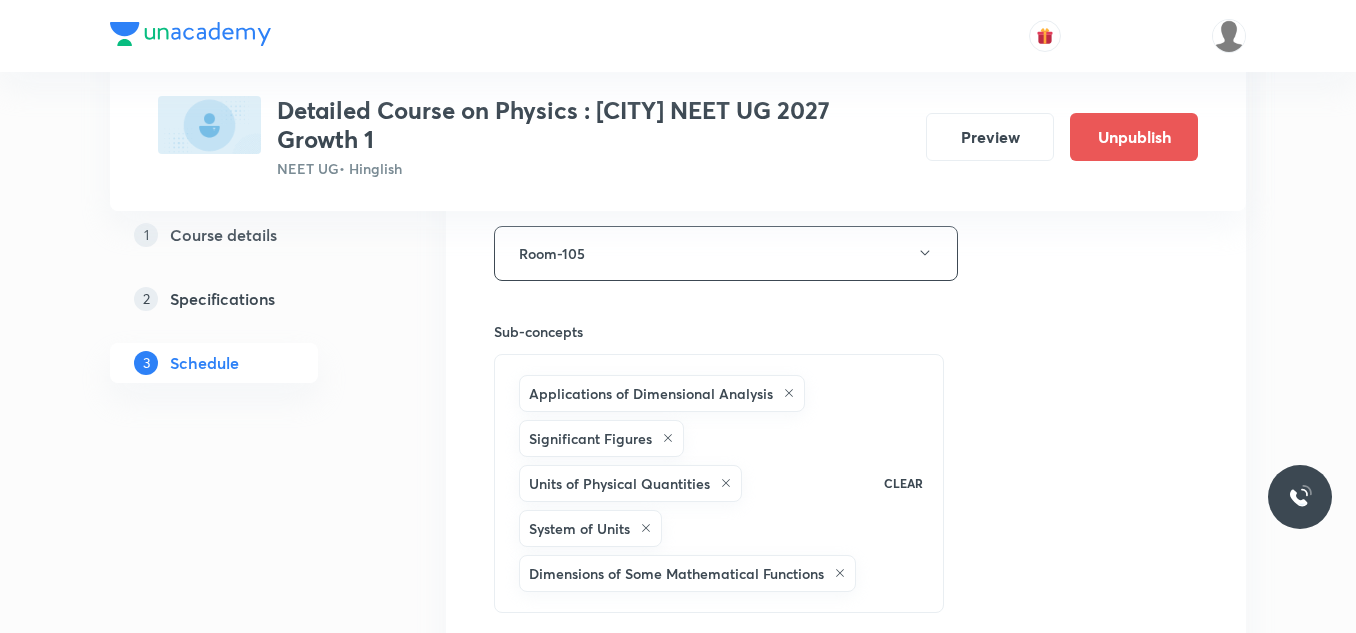 scroll, scrollTop: 1100, scrollLeft: 0, axis: vertical 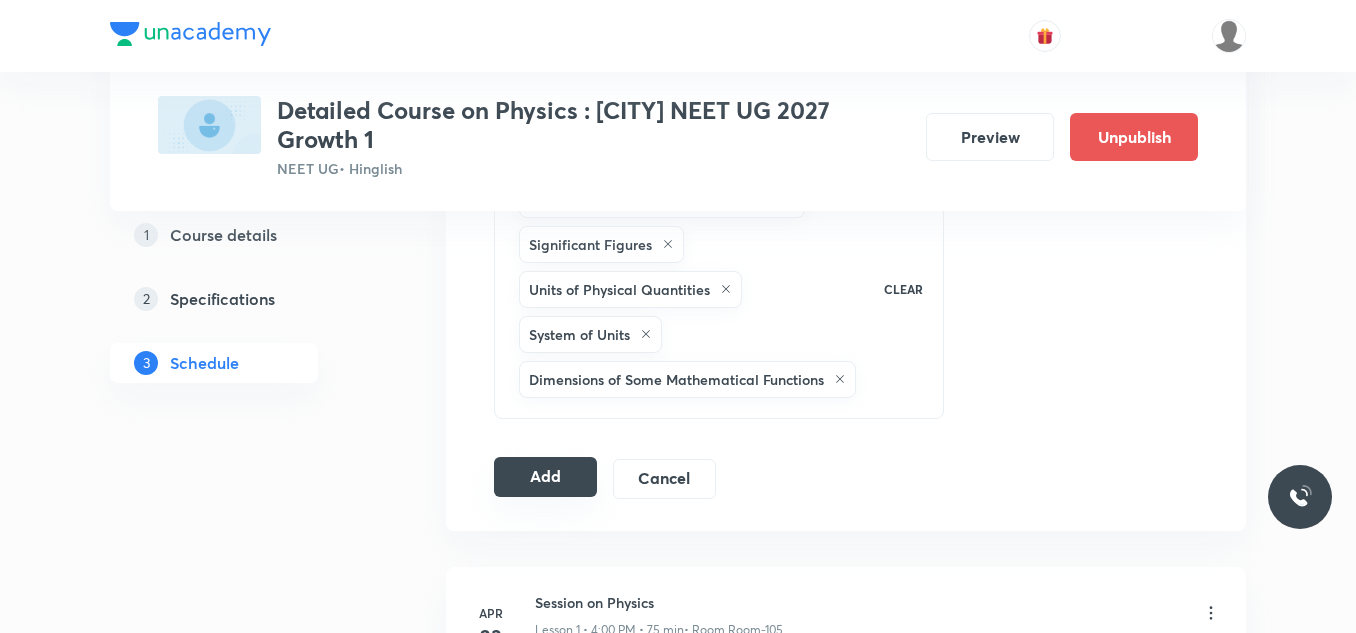 click on "Add" at bounding box center (545, 477) 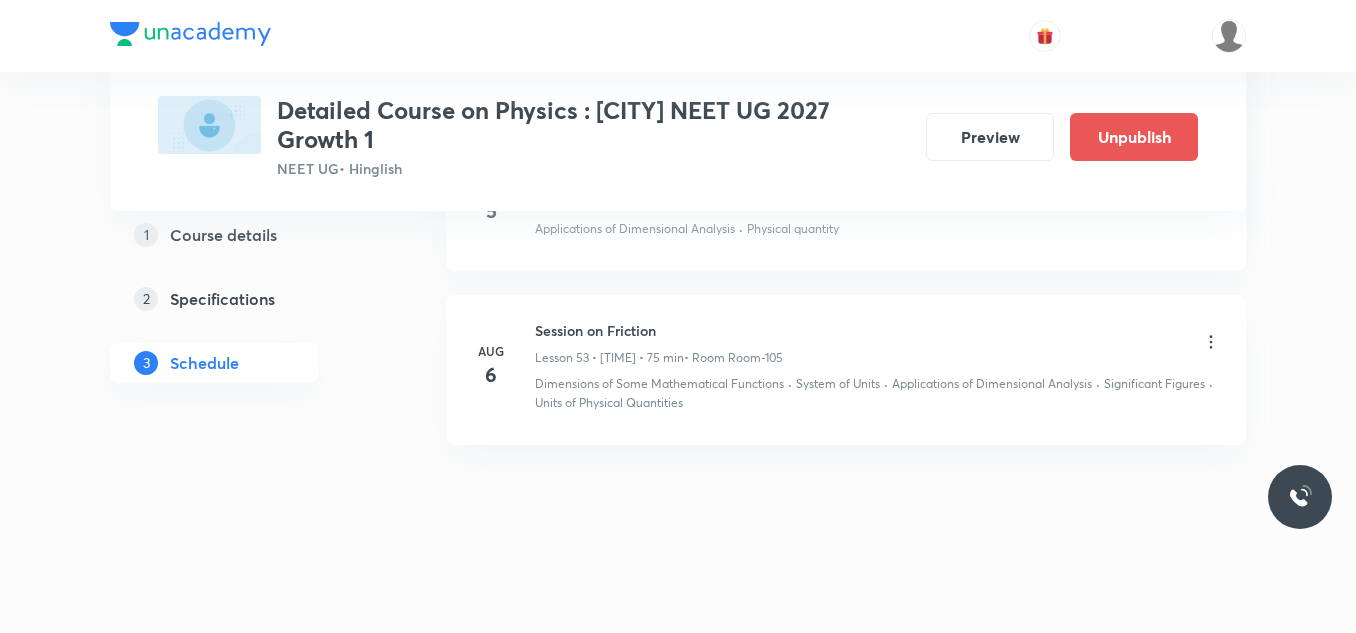 scroll, scrollTop: 8593, scrollLeft: 0, axis: vertical 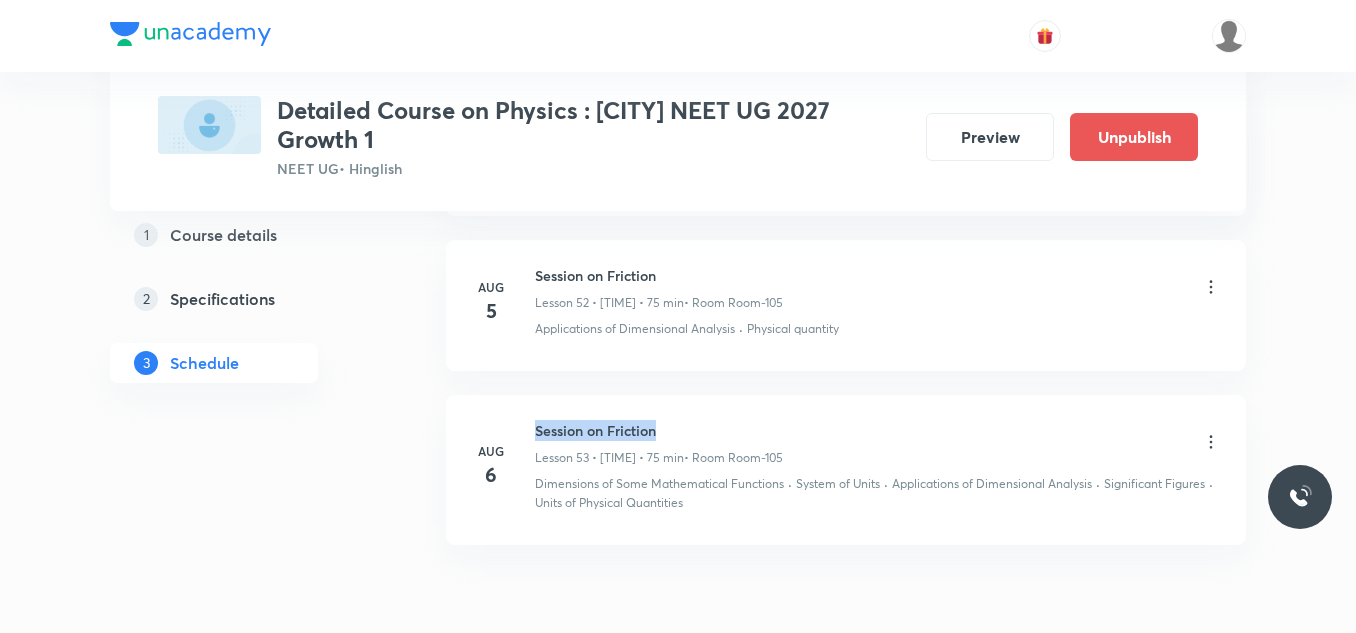 drag, startPoint x: 534, startPoint y: 423, endPoint x: 709, endPoint y: 424, distance: 175.00285 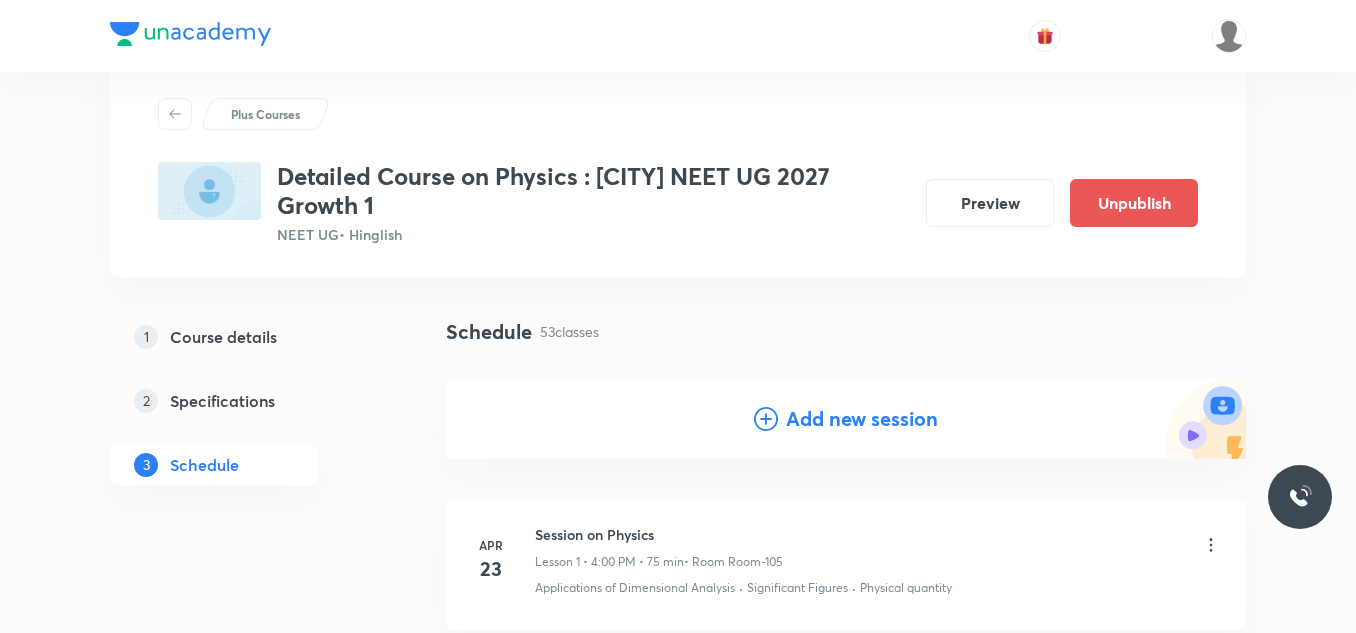 scroll, scrollTop: 0, scrollLeft: 0, axis: both 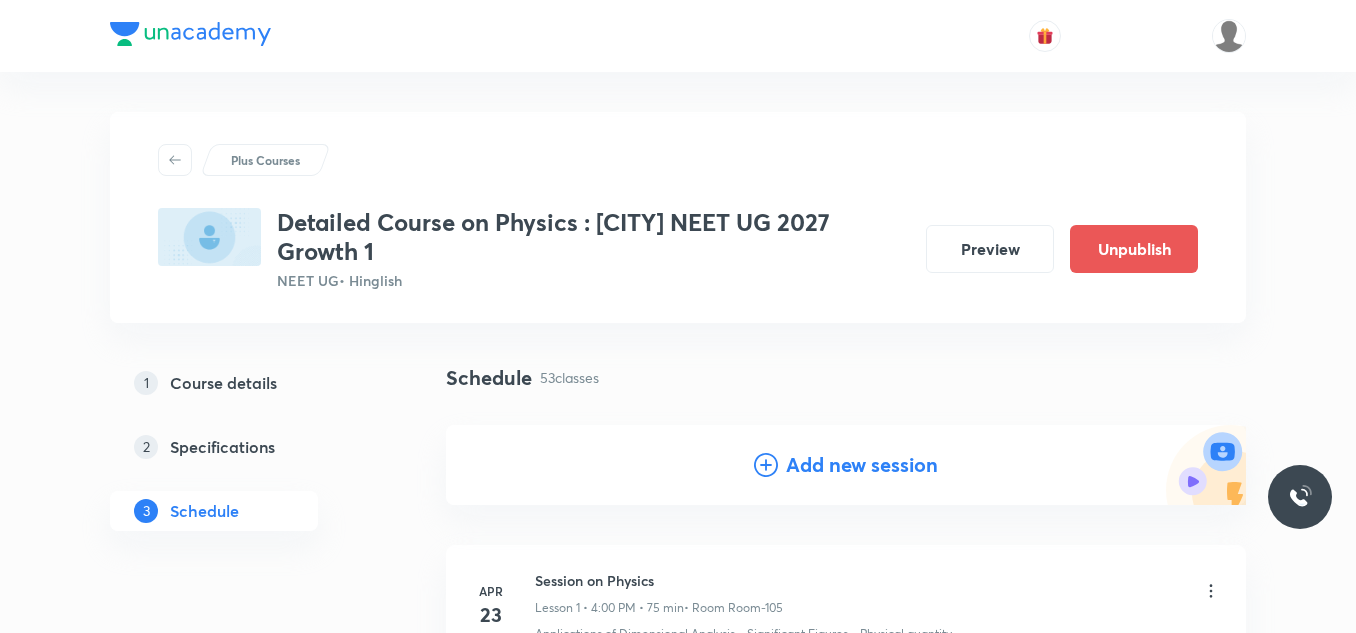 click on "Add new session" at bounding box center [862, 465] 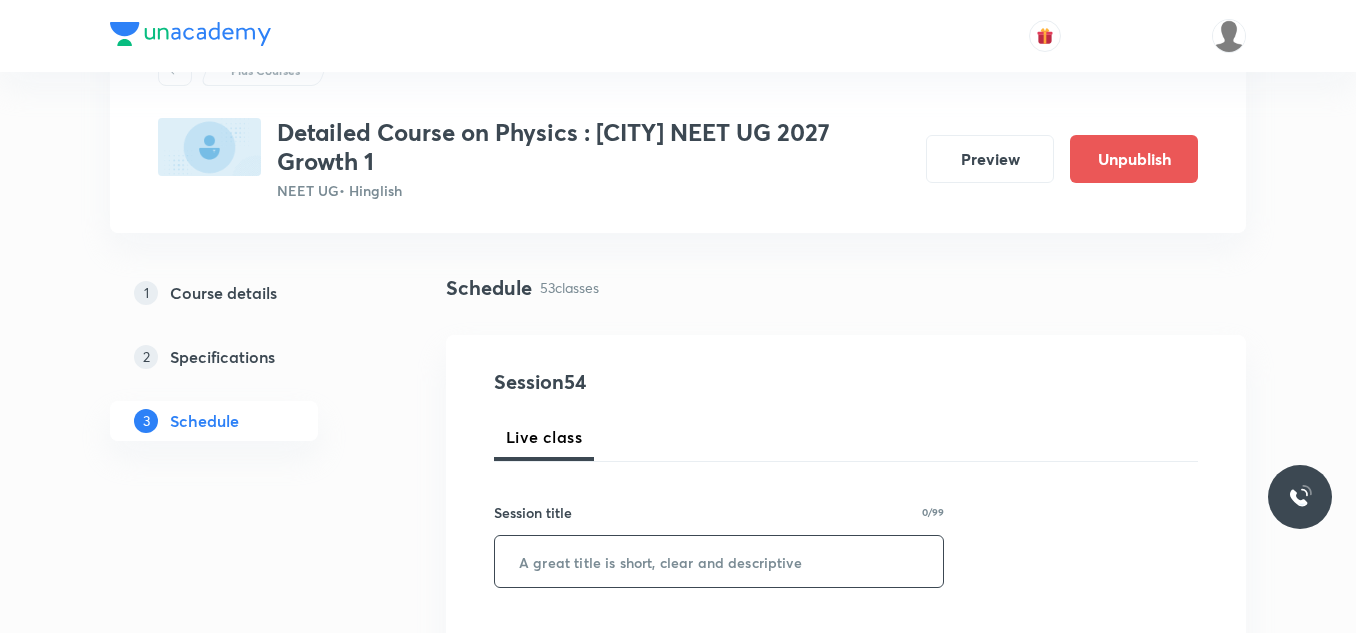 scroll, scrollTop: 200, scrollLeft: 0, axis: vertical 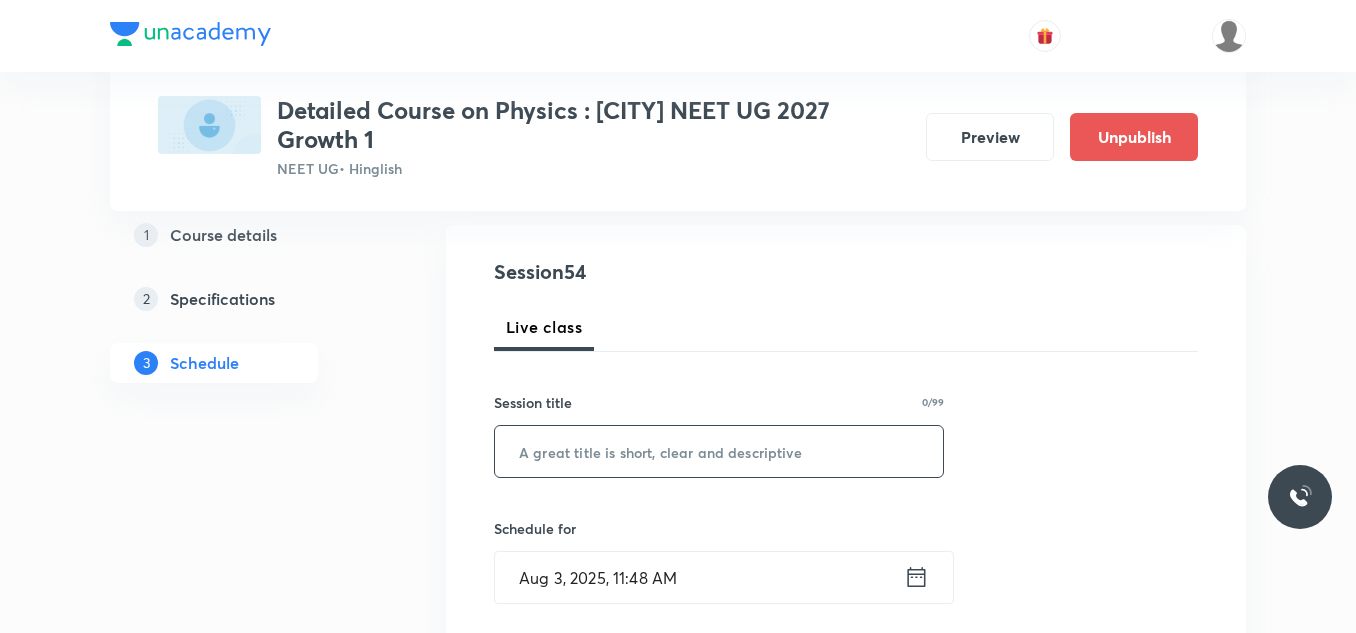 click at bounding box center [719, 451] 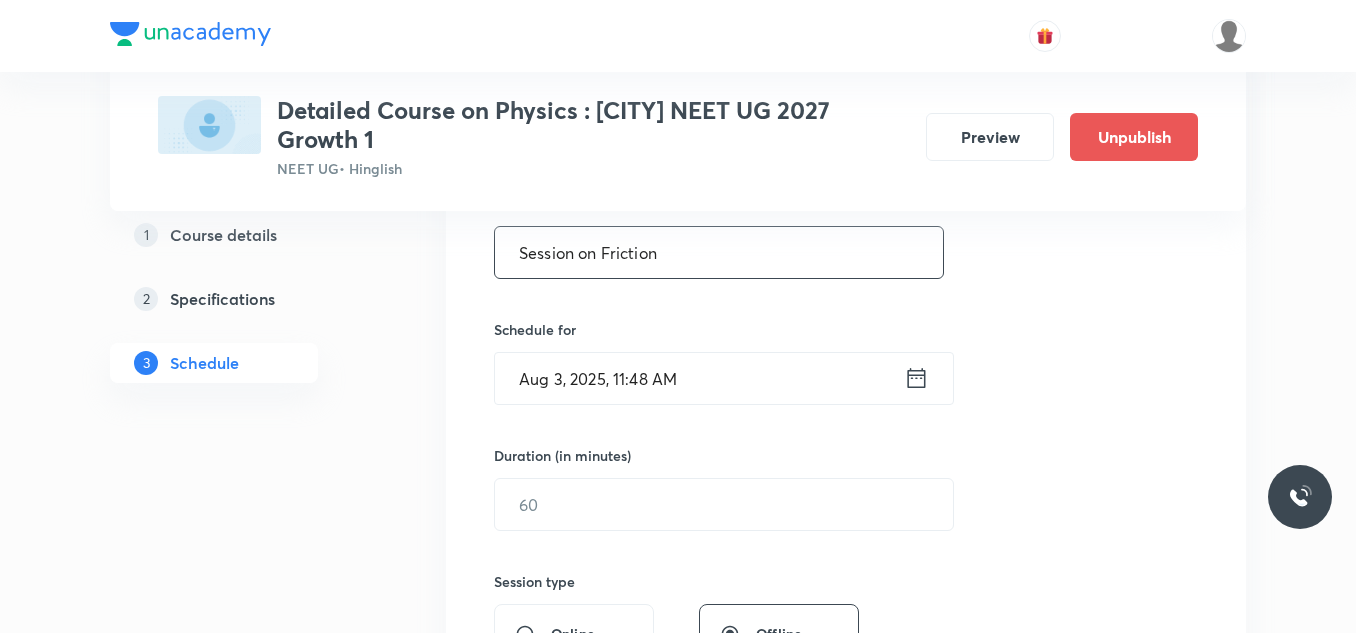 scroll, scrollTop: 400, scrollLeft: 0, axis: vertical 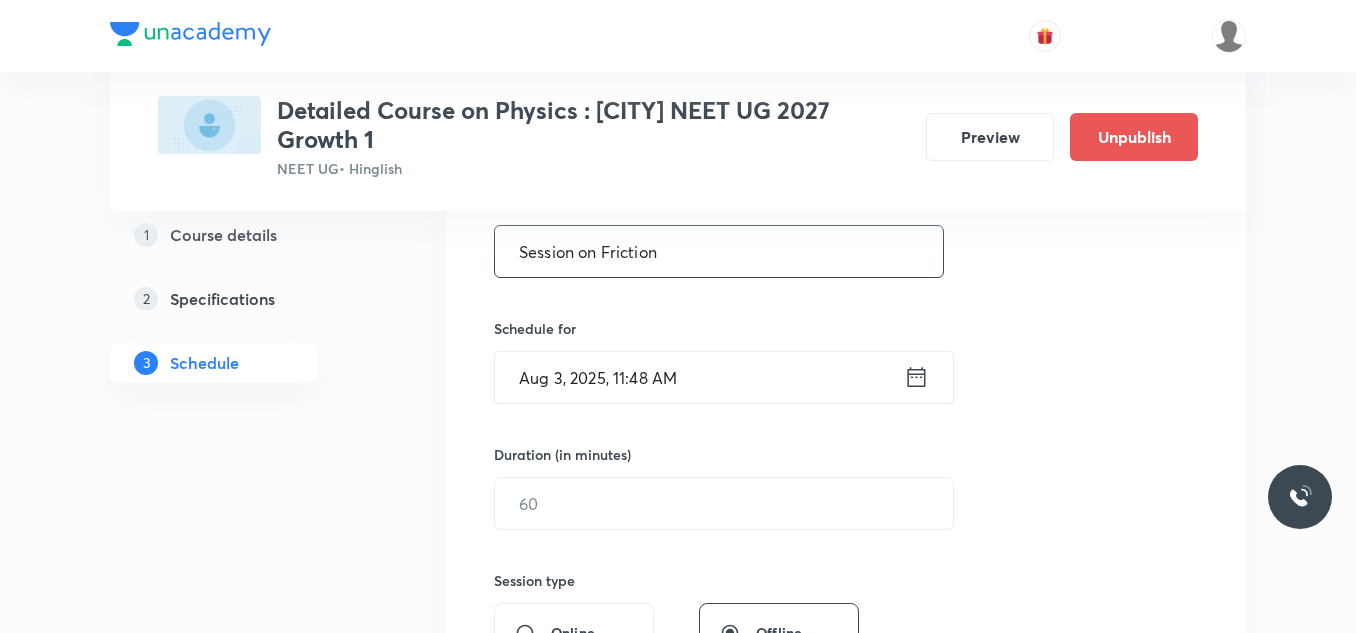 type on "Session on Friction" 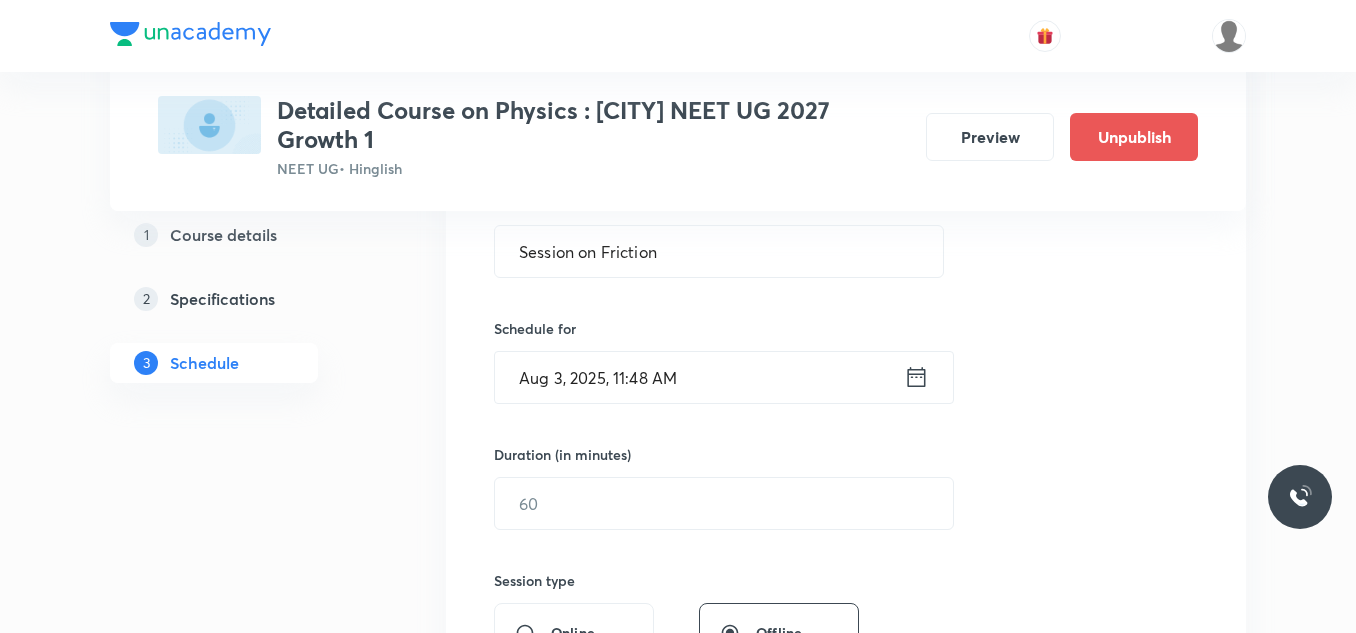 click on "Aug 3, 2025, 11:48 AM" at bounding box center [699, 377] 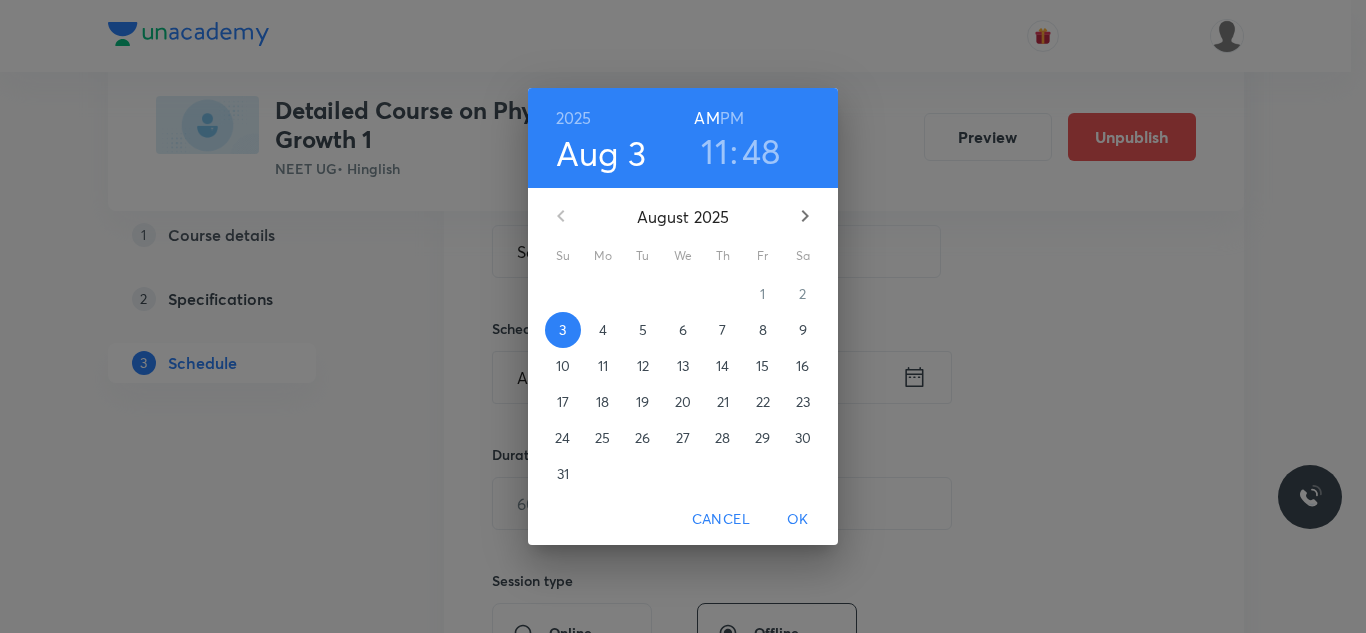click on "7" at bounding box center (723, 330) 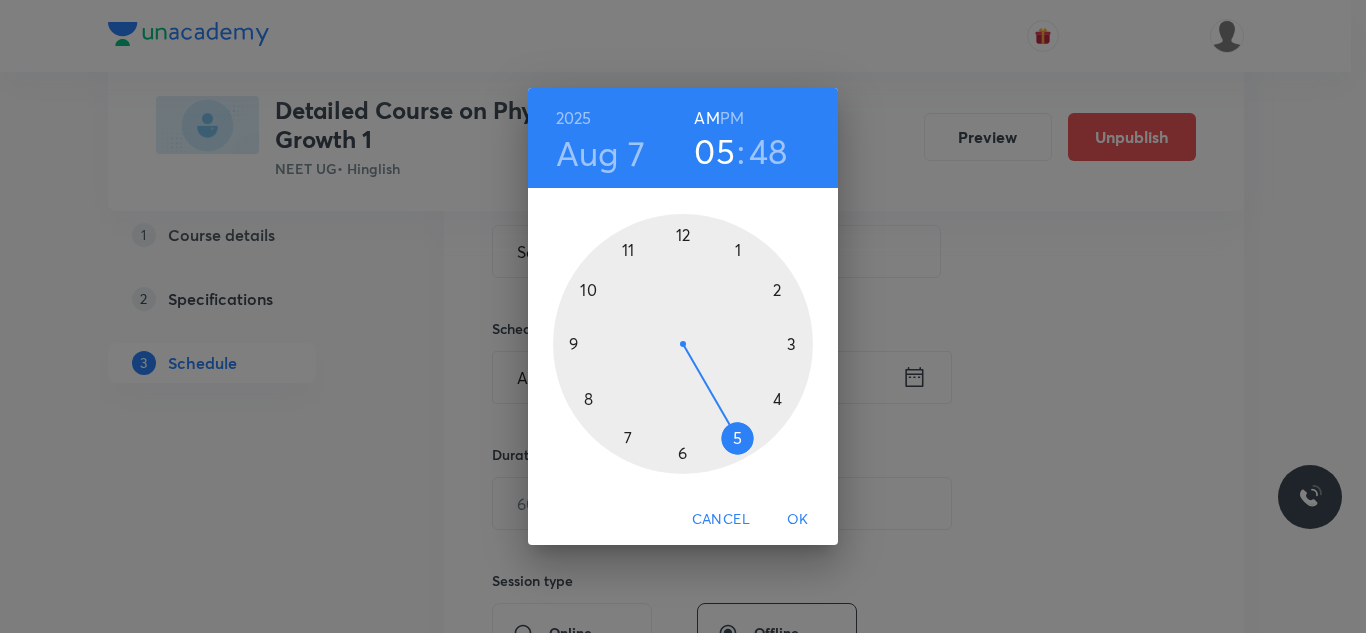 drag, startPoint x: 628, startPoint y: 247, endPoint x: 761, endPoint y: 448, distance: 241.01868 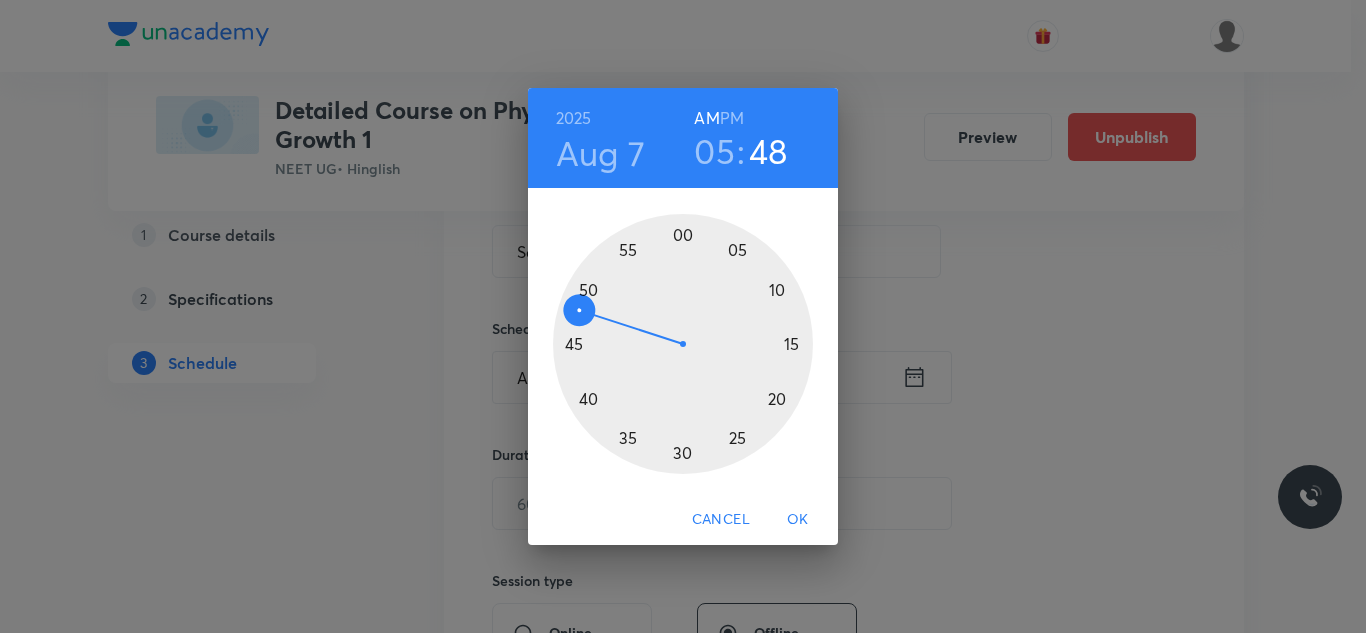 click on "PM" at bounding box center (732, 118) 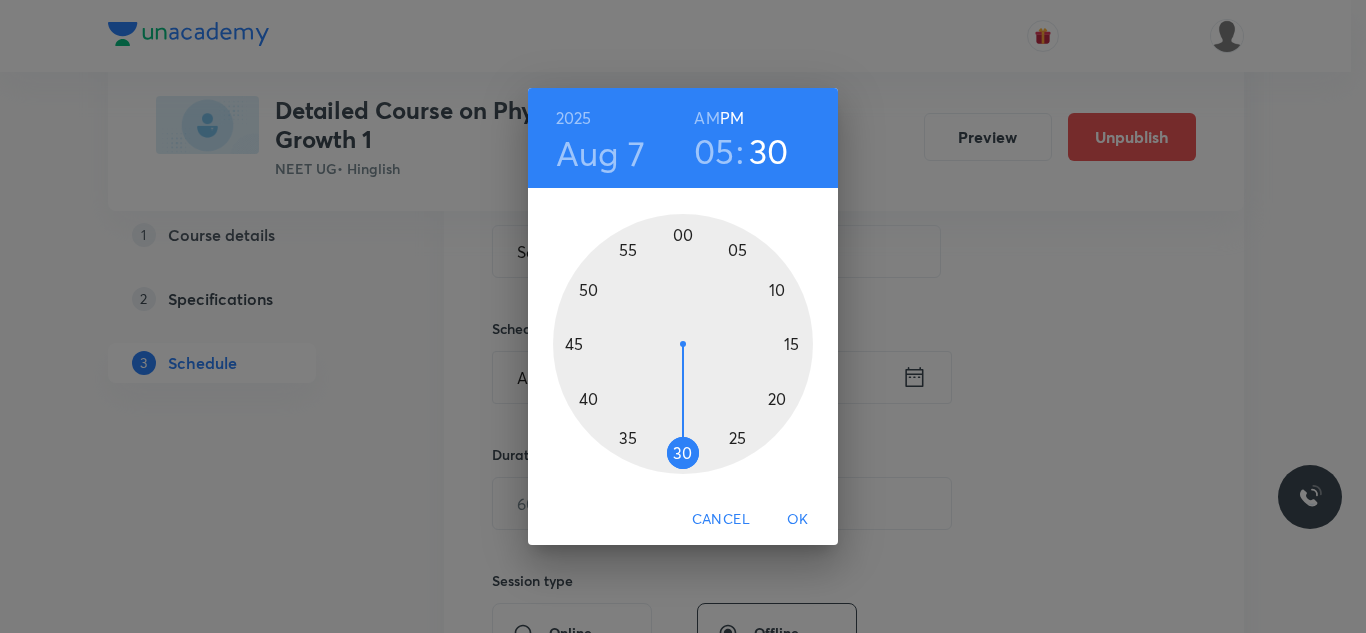 drag, startPoint x: 552, startPoint y: 312, endPoint x: 682, endPoint y: 454, distance: 192.52013 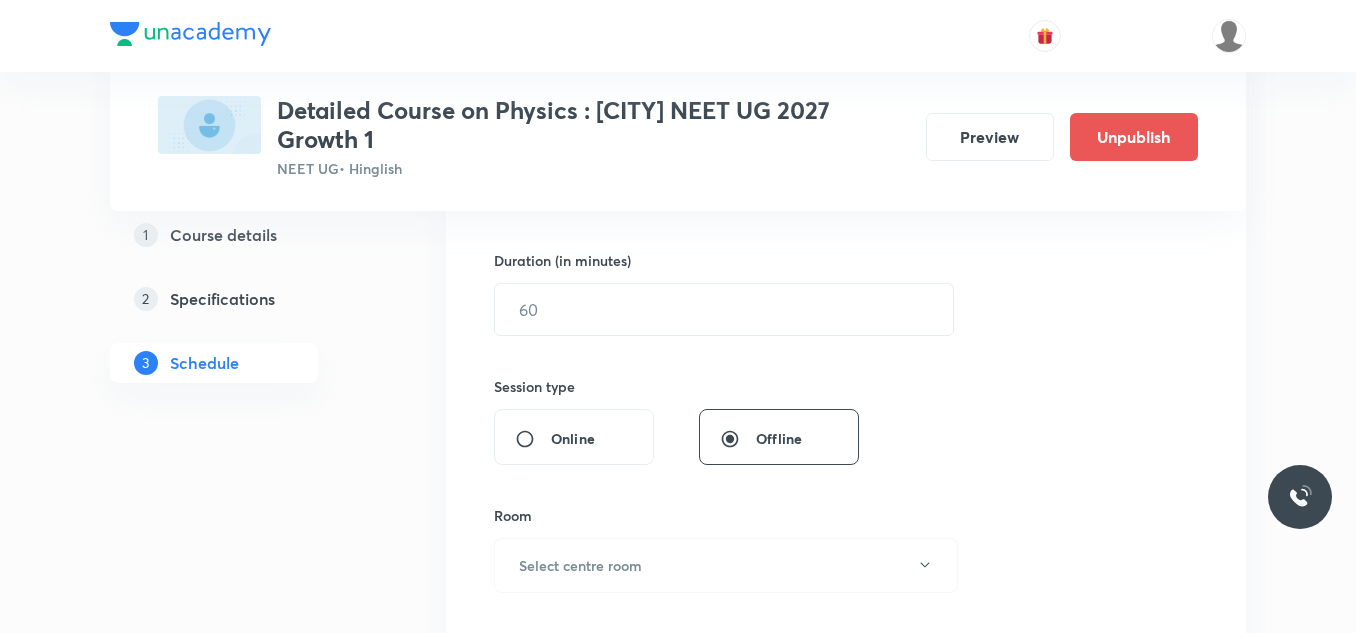 scroll, scrollTop: 600, scrollLeft: 0, axis: vertical 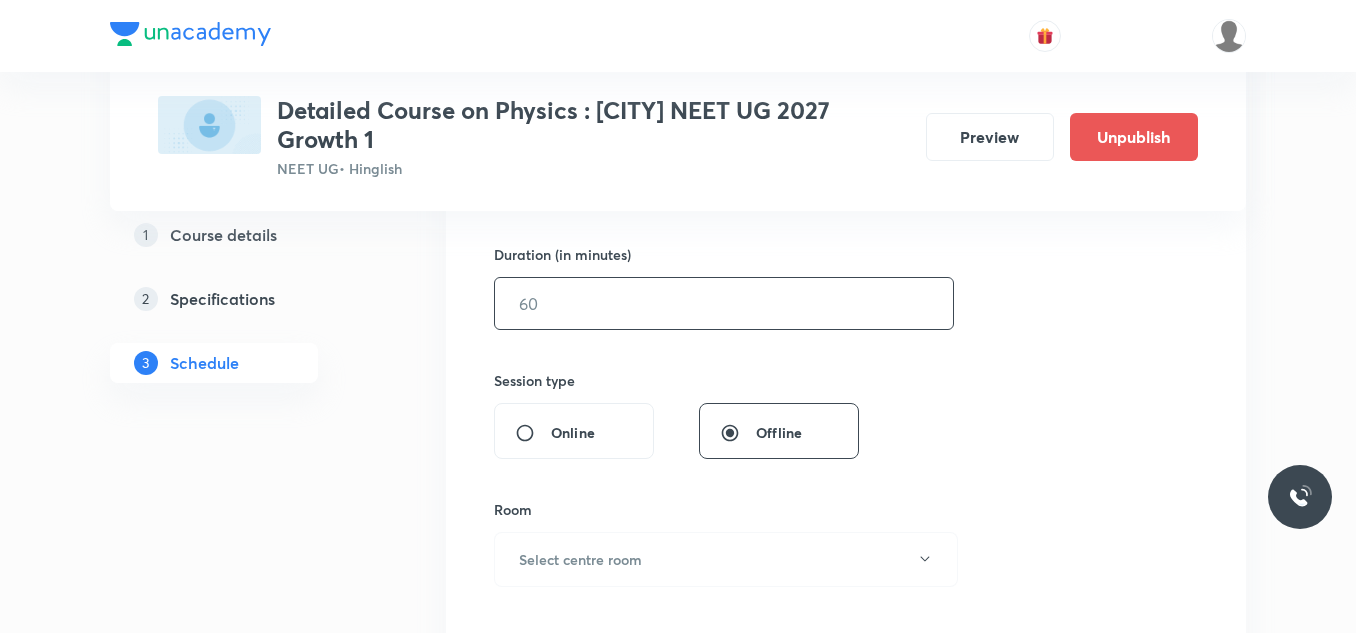click at bounding box center (724, 303) 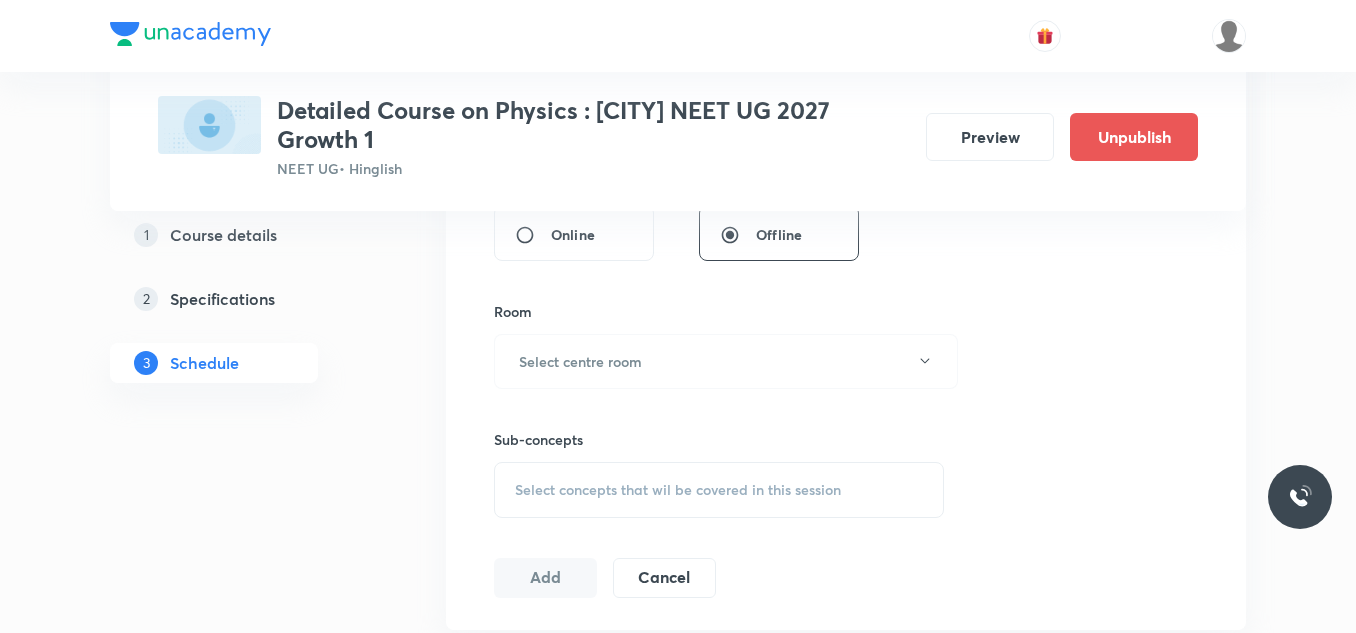 scroll, scrollTop: 800, scrollLeft: 0, axis: vertical 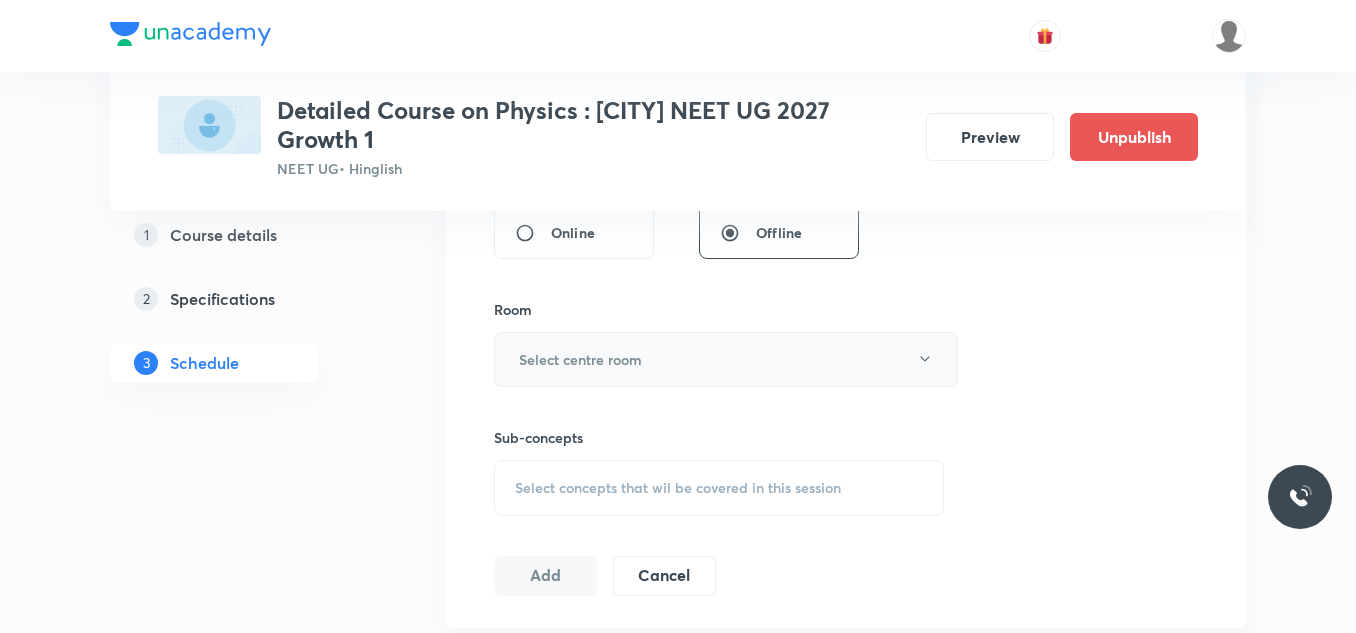 type on "75" 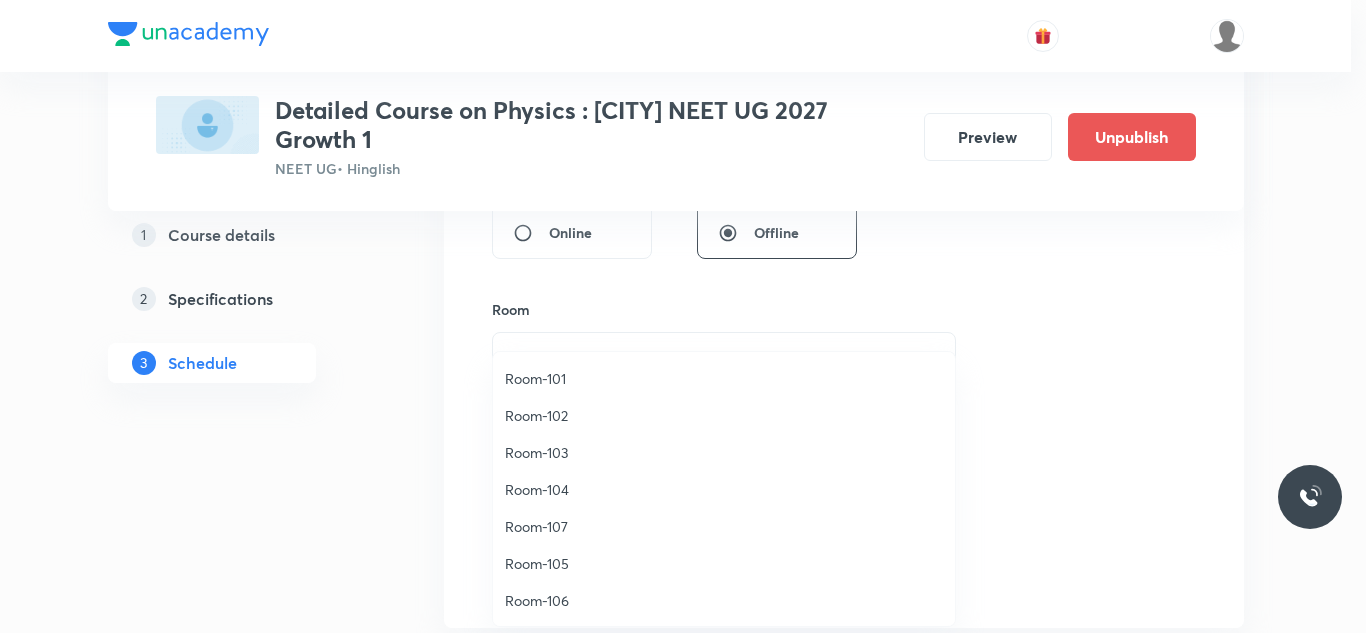 click on "Room-105" at bounding box center (724, 563) 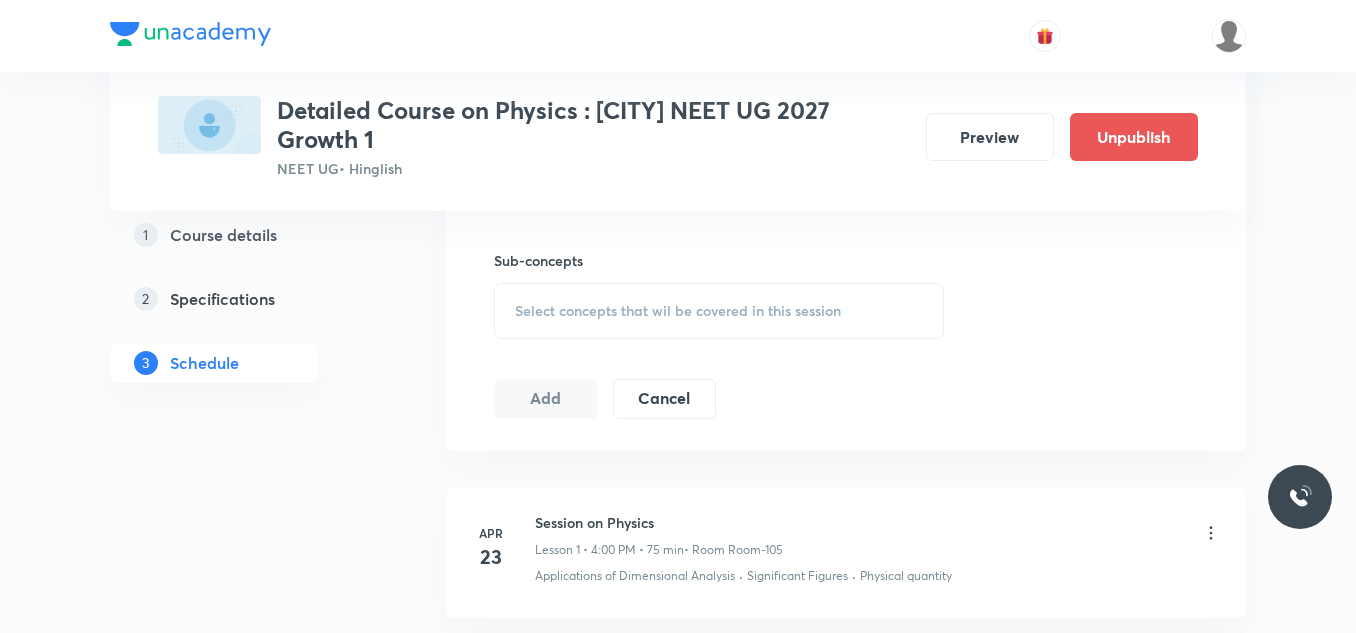 scroll, scrollTop: 1000, scrollLeft: 0, axis: vertical 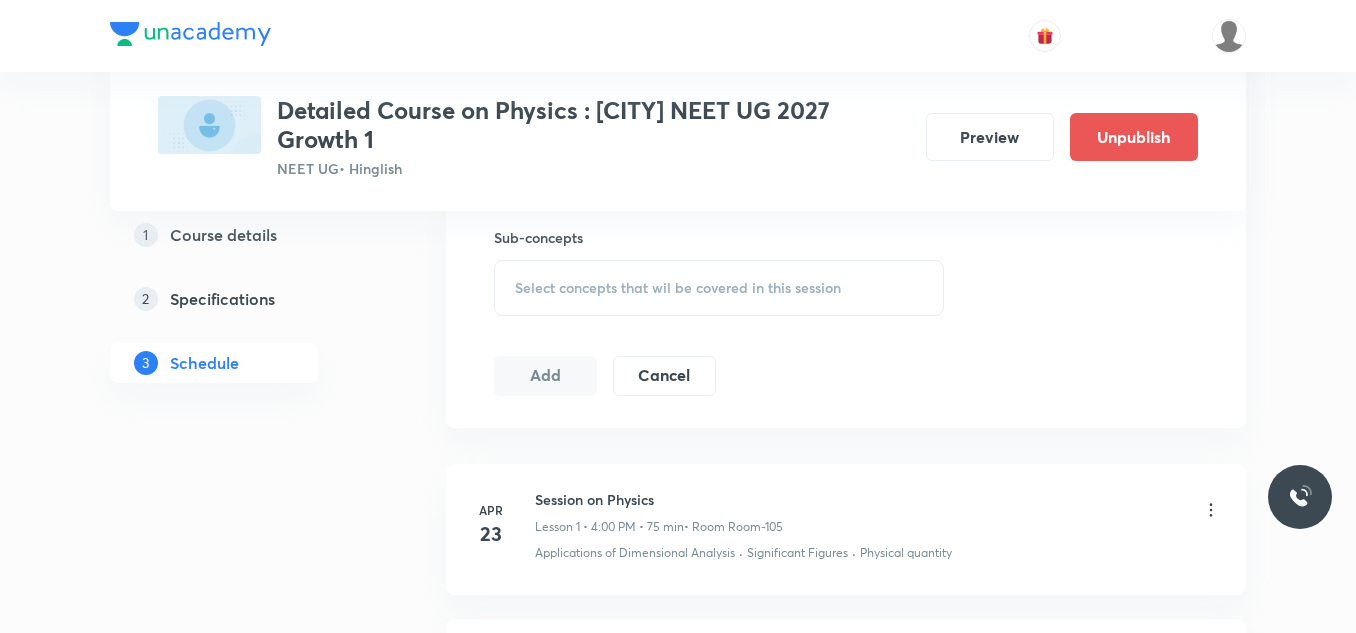 click on "Select concepts that wil be covered in this session" at bounding box center (678, 288) 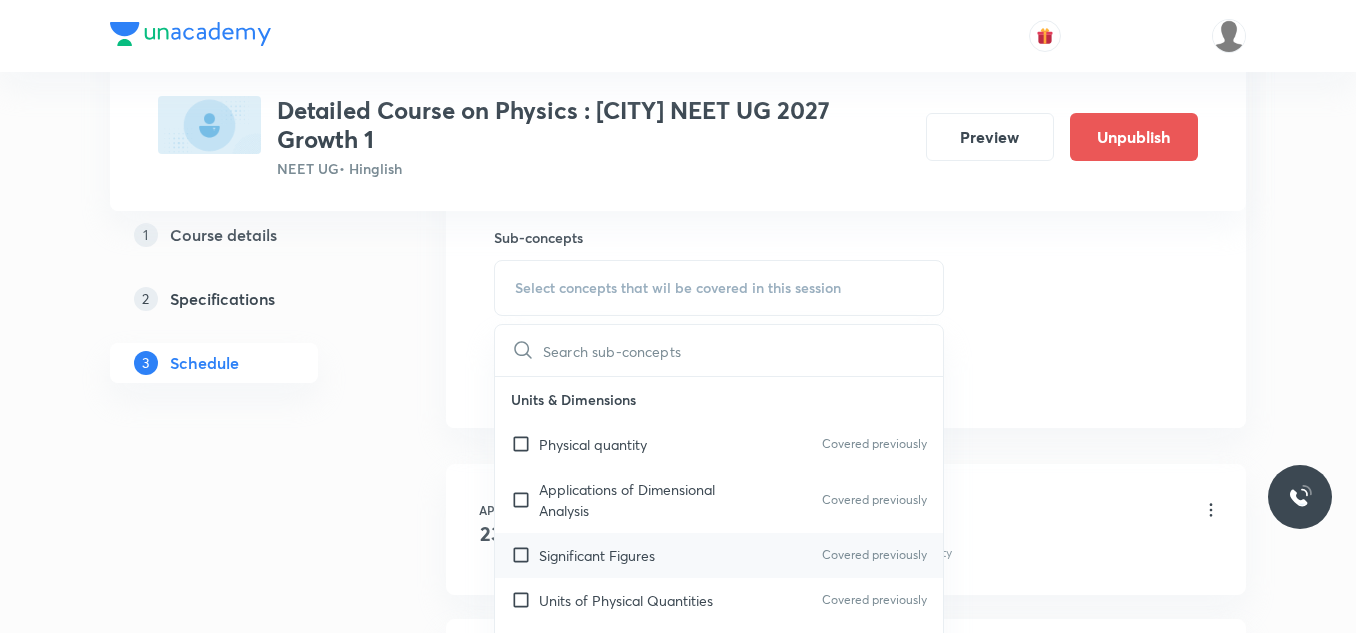 scroll, scrollTop: 100, scrollLeft: 0, axis: vertical 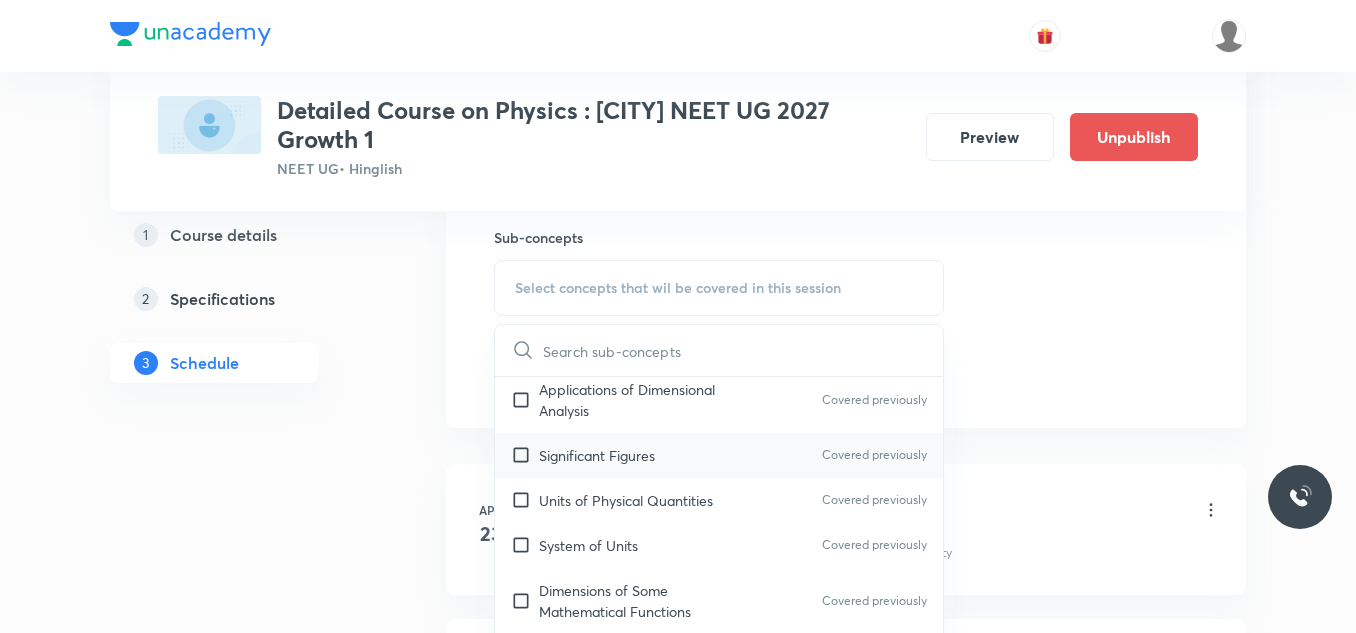 click on "Significant Figures" at bounding box center (597, 455) 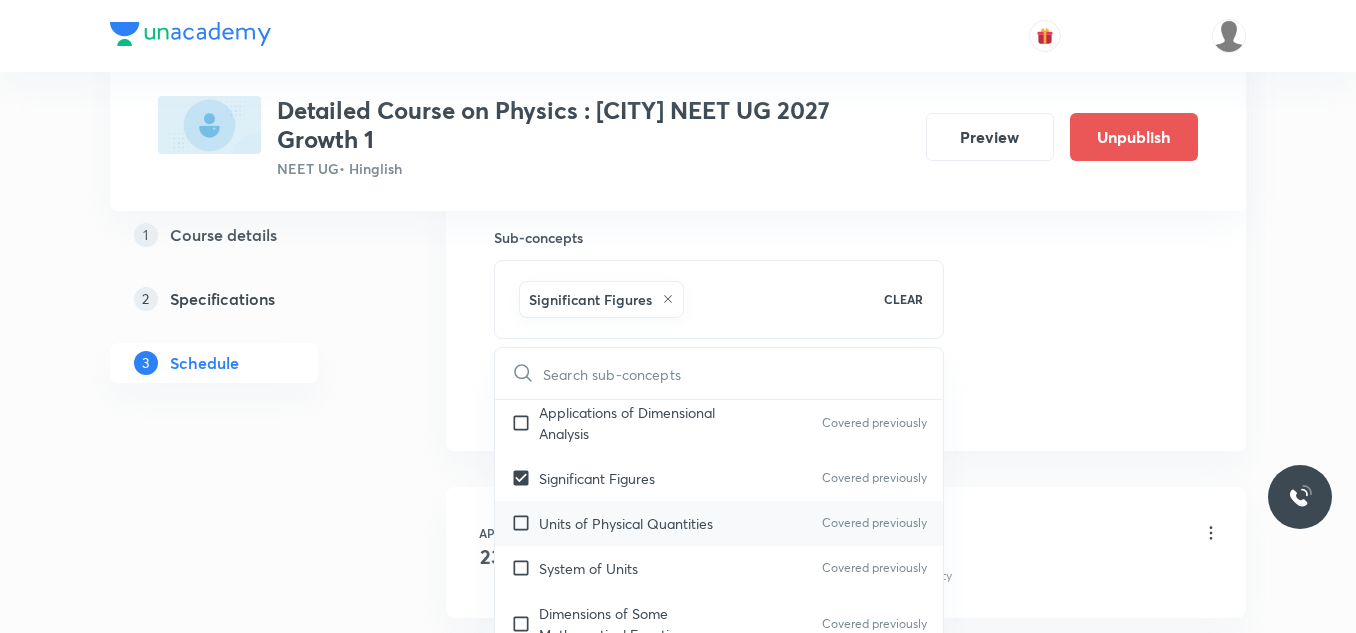 click on "Units of Physical Quantities" at bounding box center (626, 523) 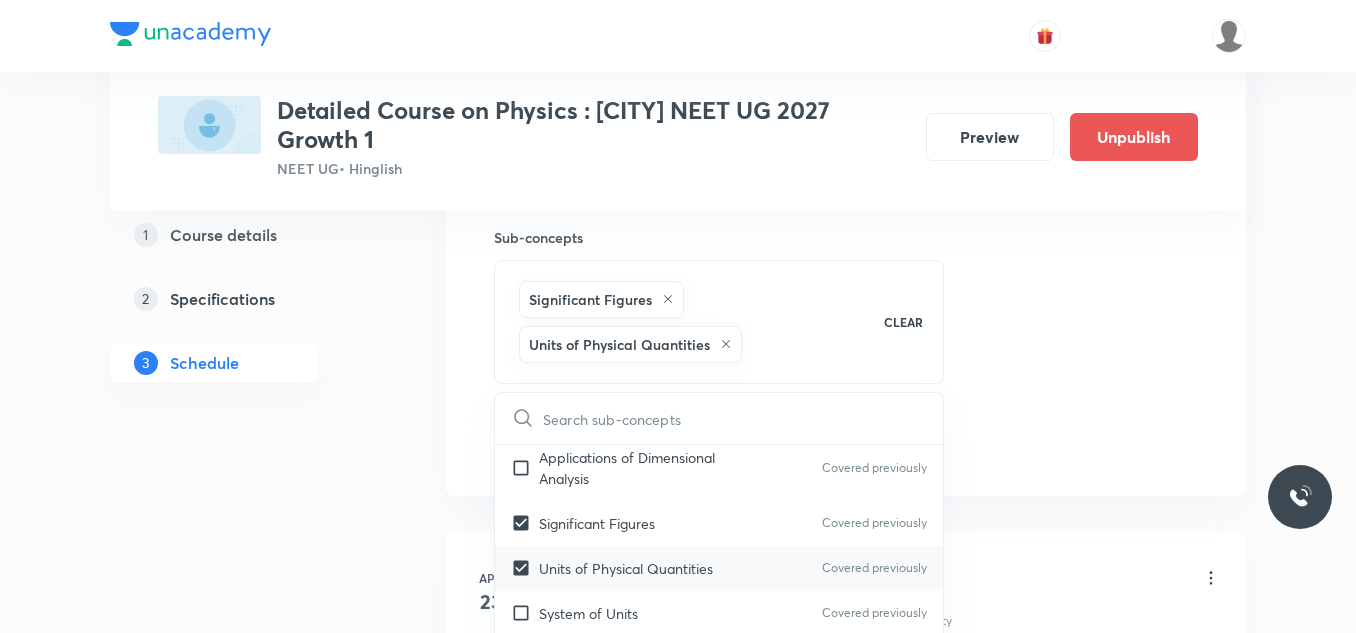 scroll, scrollTop: 200, scrollLeft: 0, axis: vertical 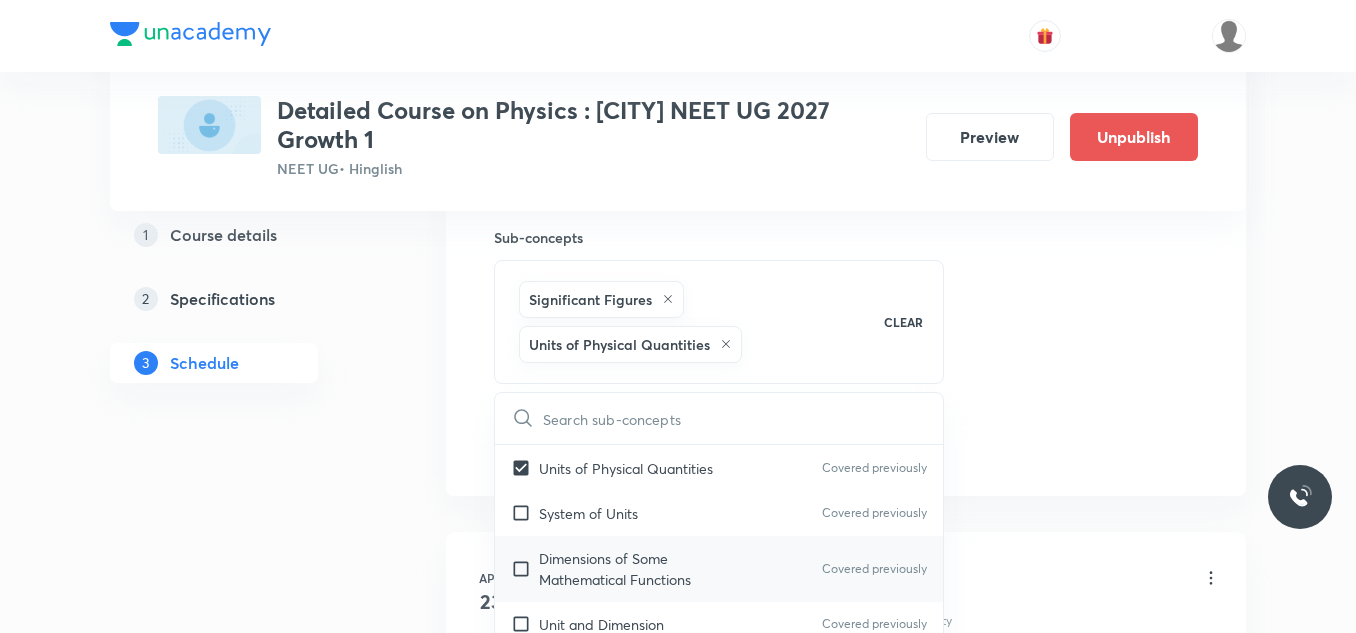 checkbox on "true" 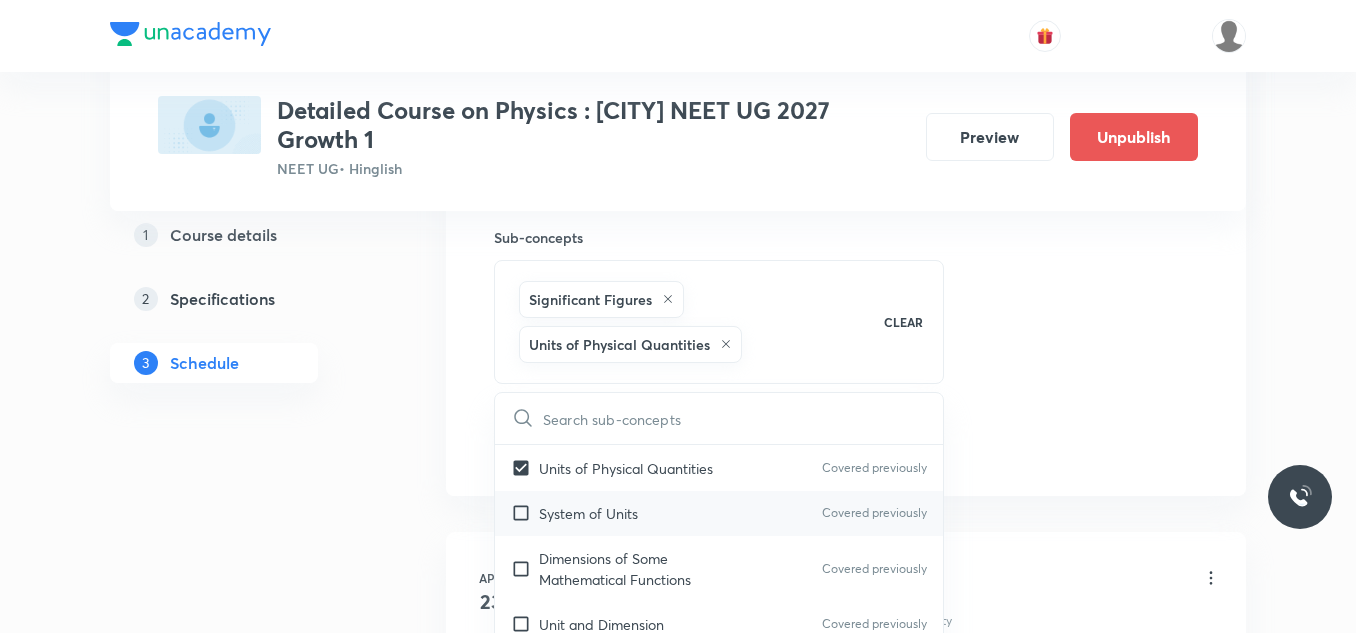 click on "System of Units Covered previously" at bounding box center [719, 513] 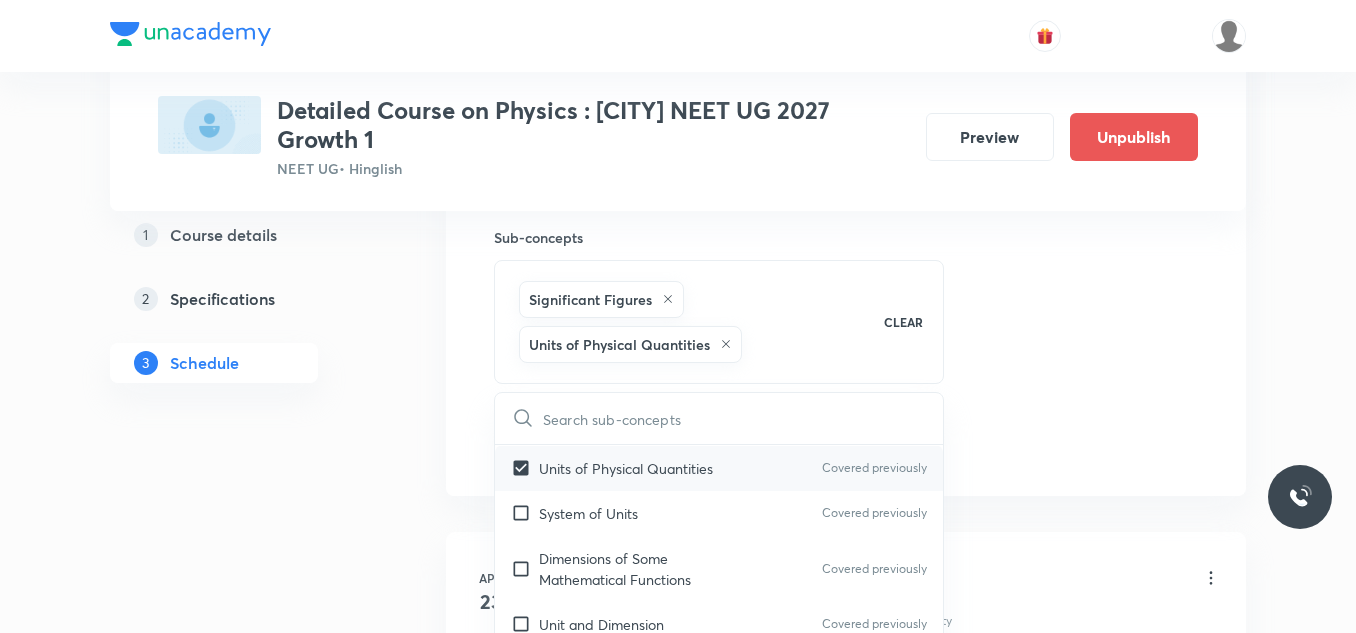 checkbox on "true" 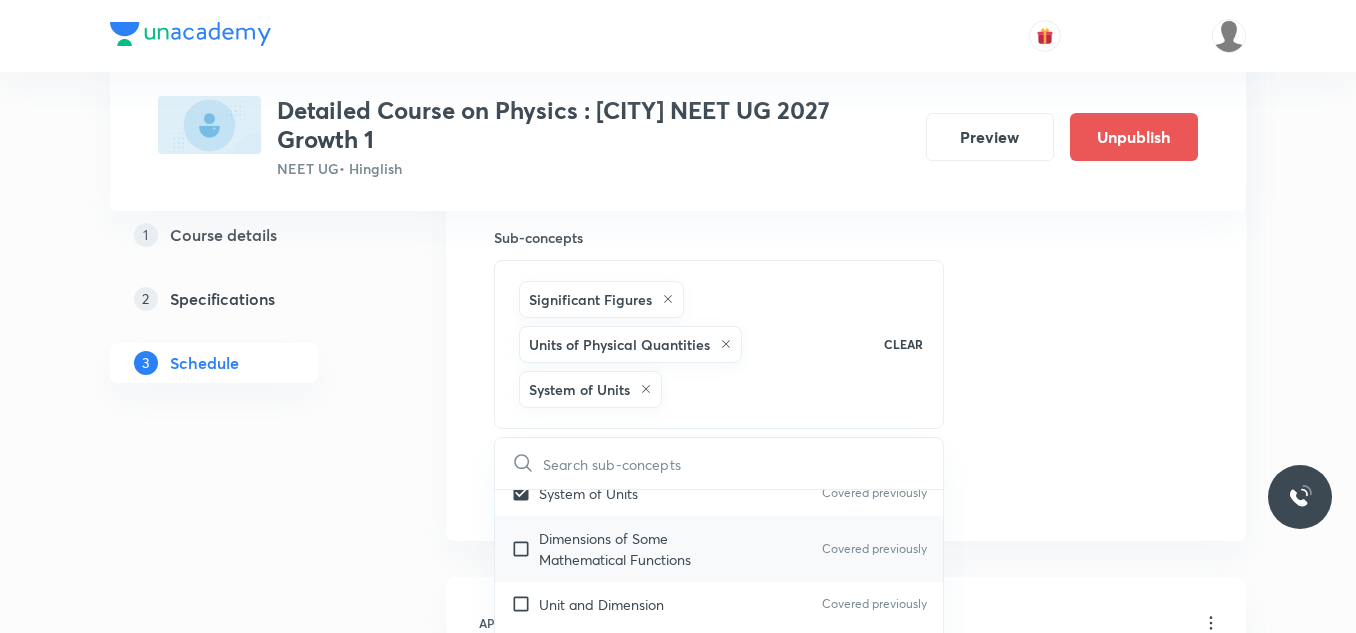 scroll, scrollTop: 300, scrollLeft: 0, axis: vertical 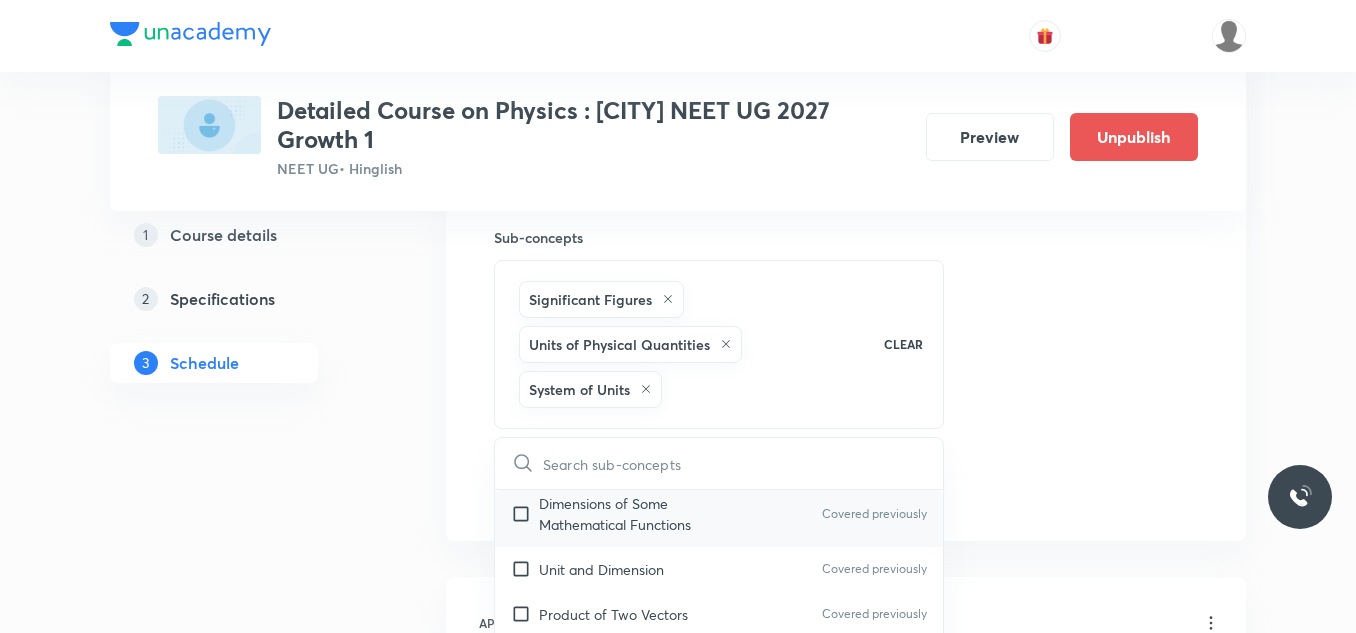 click on "Dimensions of Some Mathematical Functions" at bounding box center [640, 514] 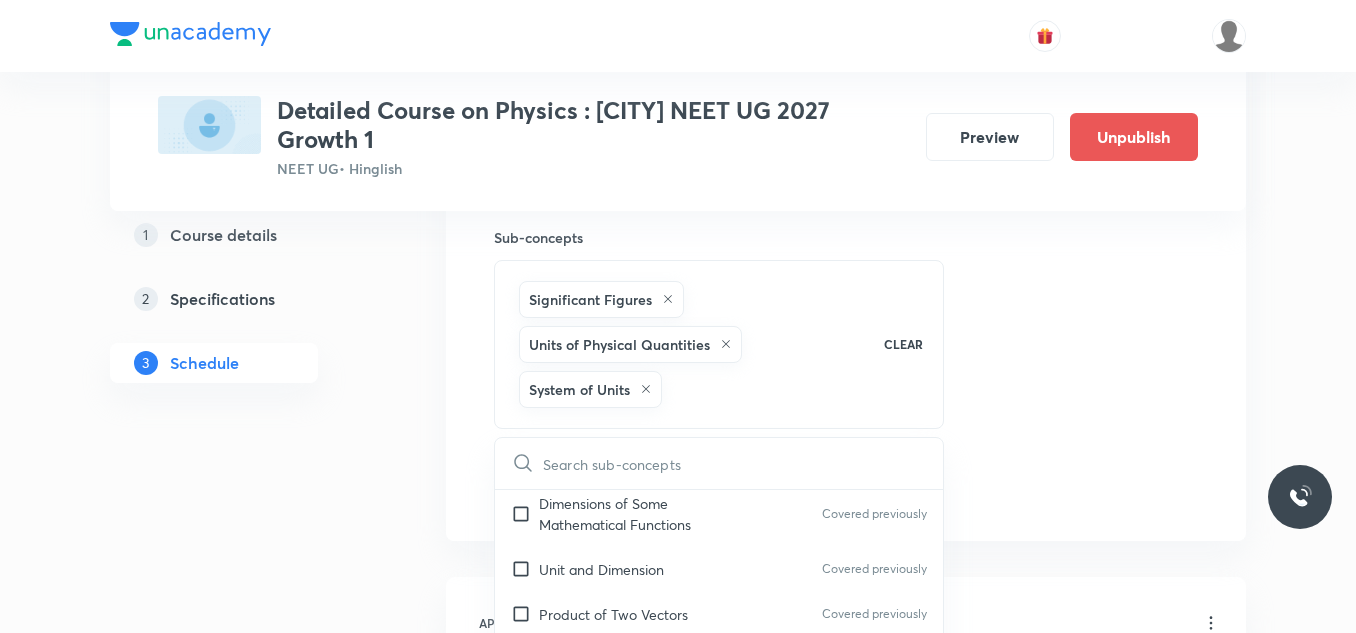 checkbox on "true" 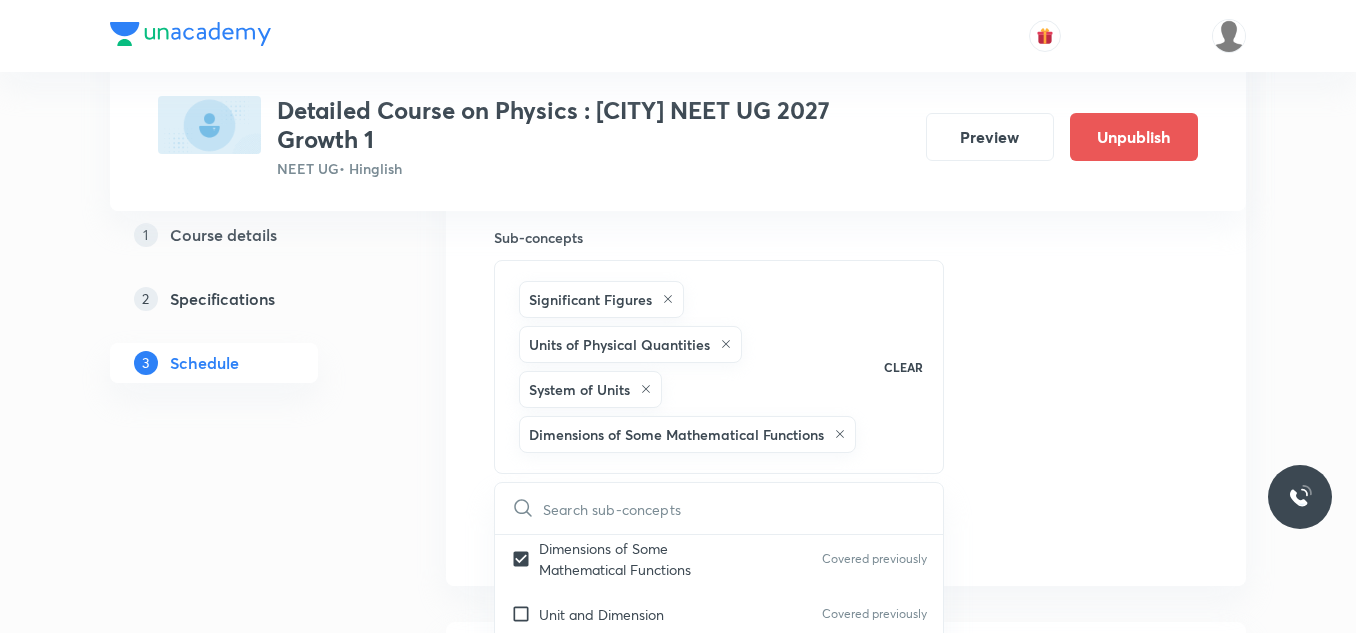 click on "Session  54 Live class Session title 19/99 Session on Friction ​ Schedule for Aug 7, 2025, 5:30 PM ​ Duration (in minutes) 75 ​   Session type Online Offline Room Room-105 Sub-concepts Significant Figures Units of Physical Quantities System of Units Dimensions of Some Mathematical Functions CLEAR ​ Units & Dimensions Physical quantity Covered previously Applications of Dimensional Analysis Covered previously Significant Figures Covered previously Units of Physical Quantities Covered previously System of Units Covered previously Dimensions of Some Mathematical Functions Covered previously Unit and Dimension Covered previously Product of Two Vectors Covered previously Subtraction of Vectors Covered previously Cross Product Covered previously Least Count Analysis Errors of Measurement Covered previously Vernier Callipers Covered previously Screw Gauge Covered previously Zero Error Covered previously Basic Mathematics Elementary Algebra Covered previously Elementary Trigonometry Covered previously Error" at bounding box center (846, 5) 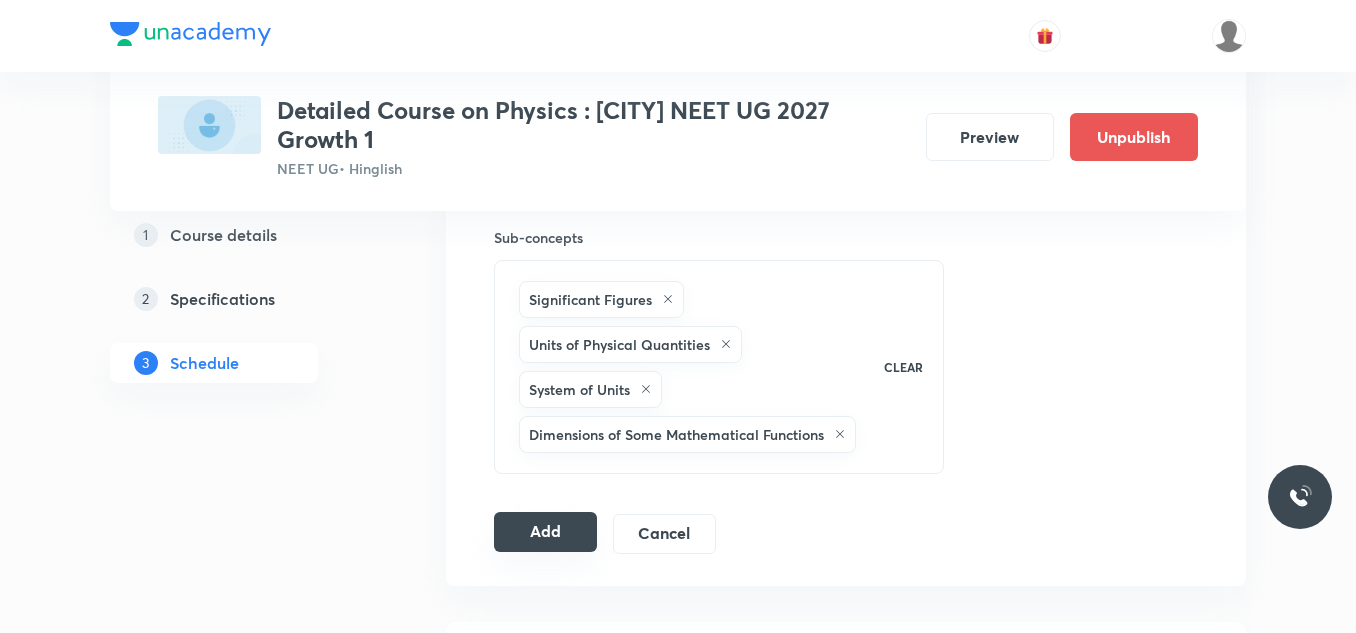click on "Add" at bounding box center [545, 532] 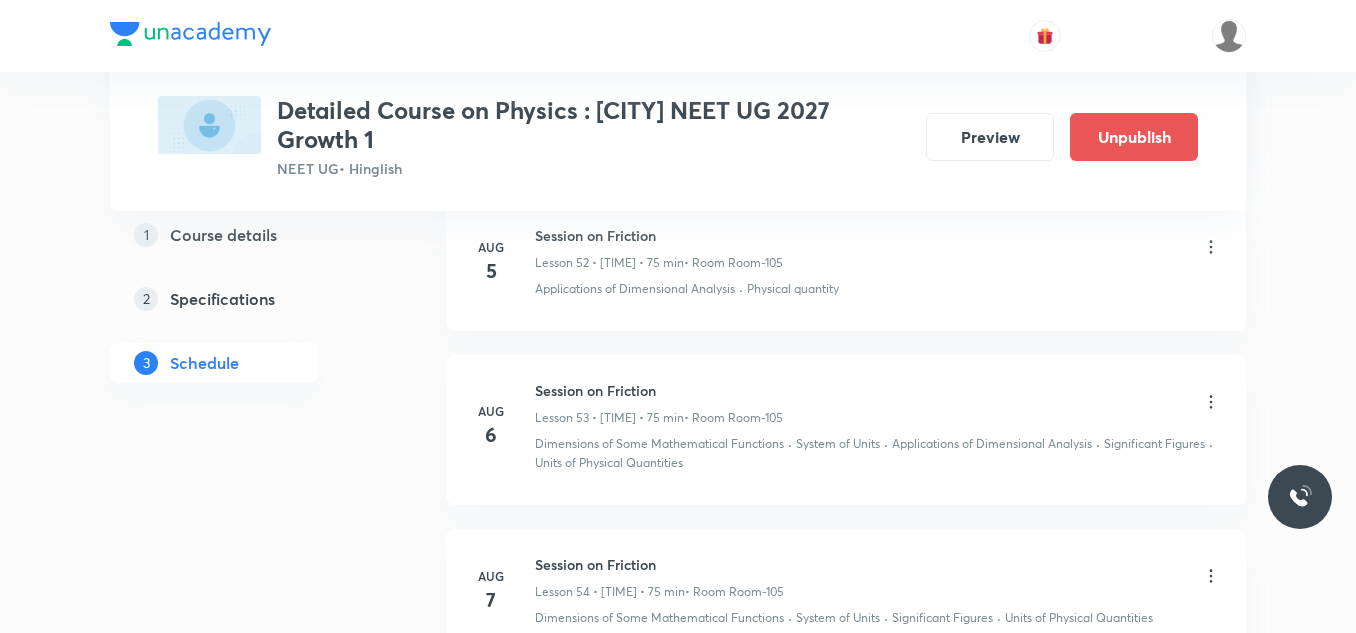 scroll, scrollTop: 8849, scrollLeft: 0, axis: vertical 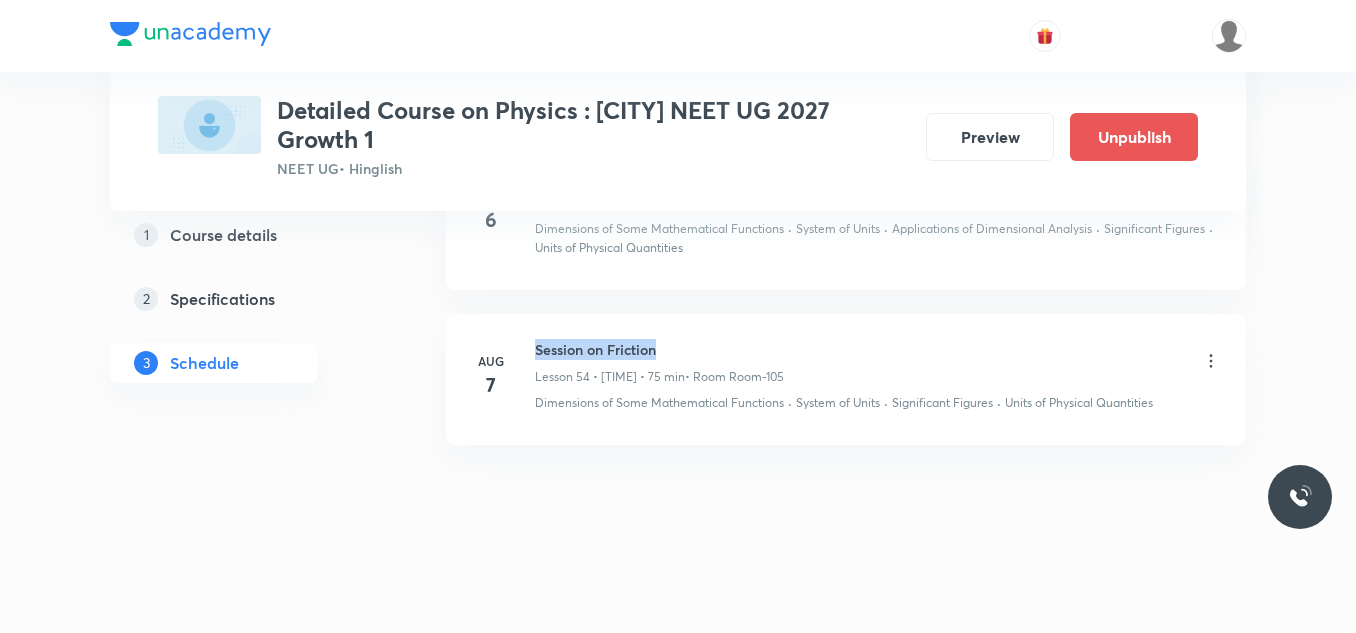 drag, startPoint x: 533, startPoint y: 342, endPoint x: 705, endPoint y: 315, distance: 174.1063 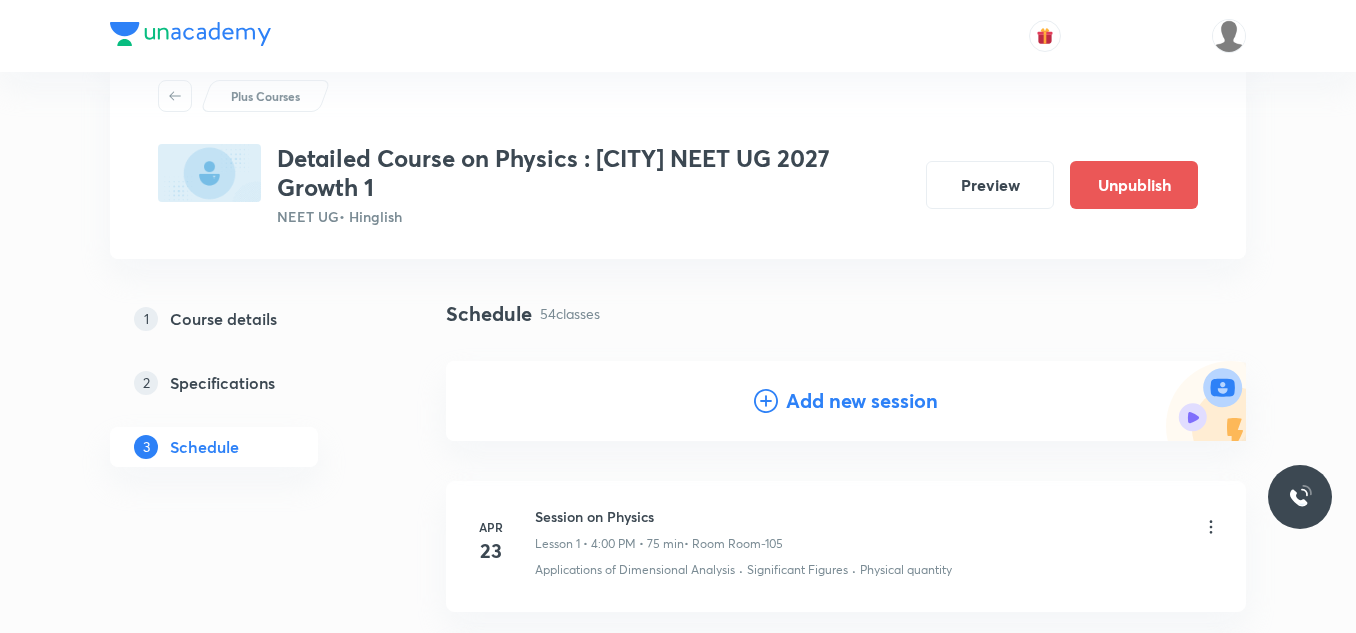 scroll, scrollTop: 0, scrollLeft: 0, axis: both 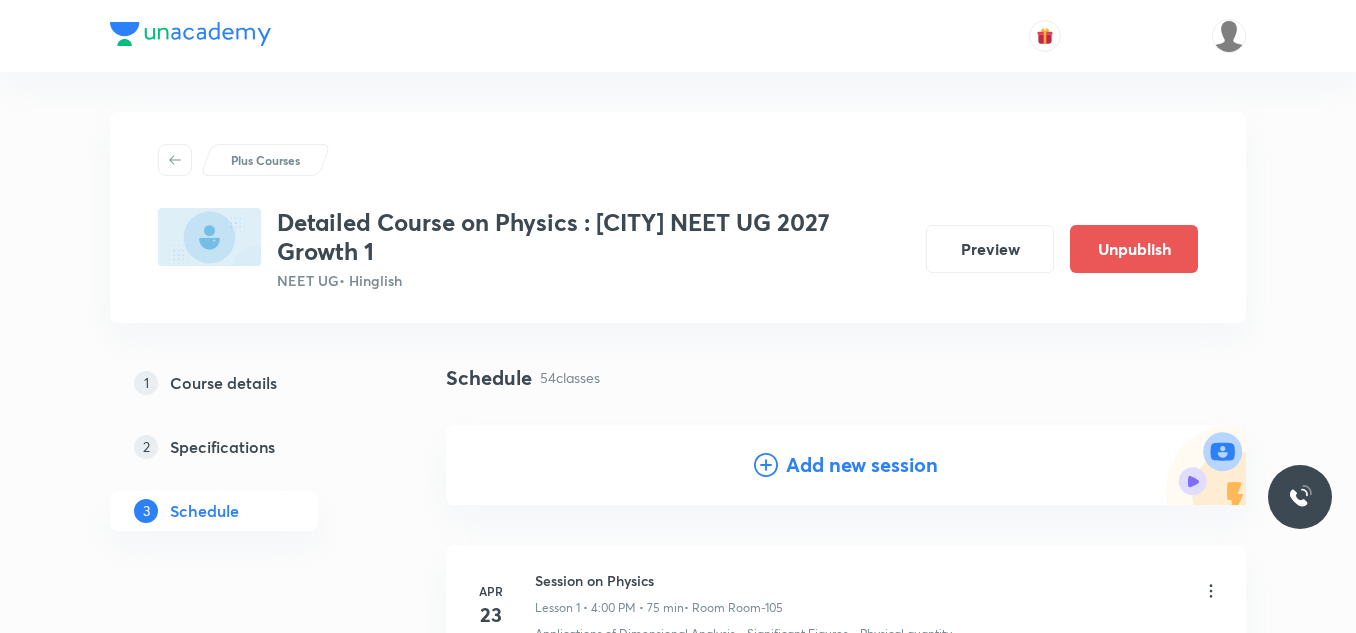 click on "Add new session" at bounding box center (862, 465) 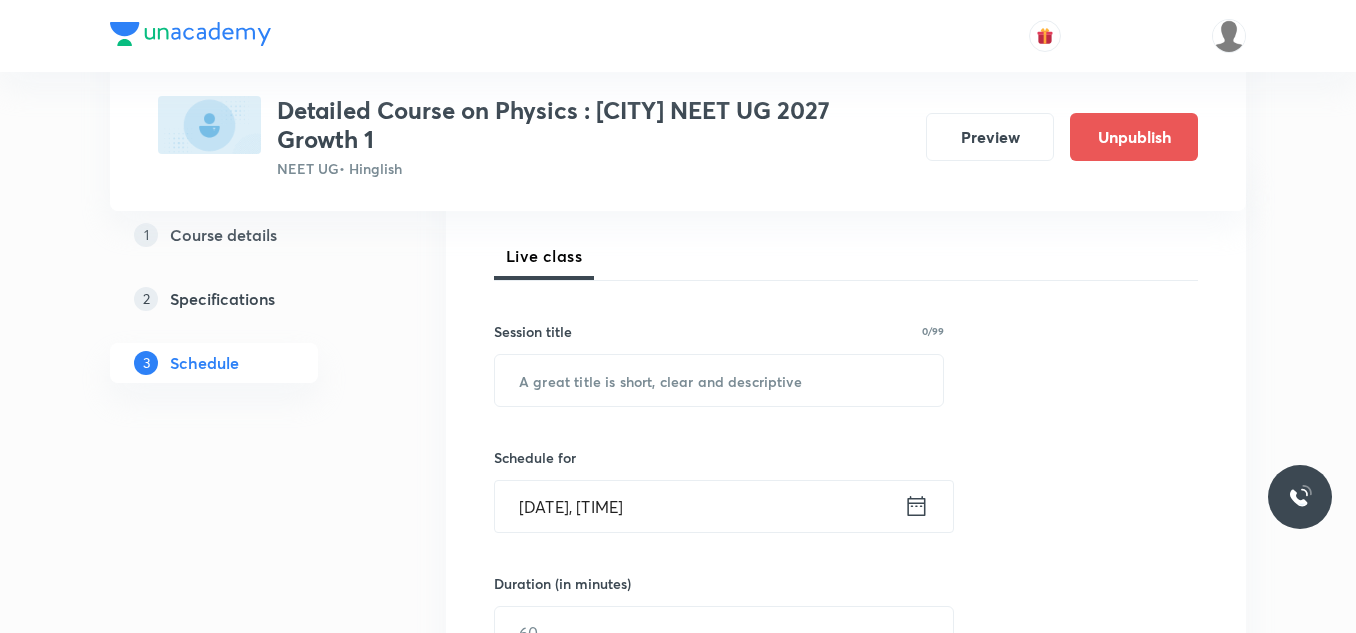 scroll, scrollTop: 300, scrollLeft: 0, axis: vertical 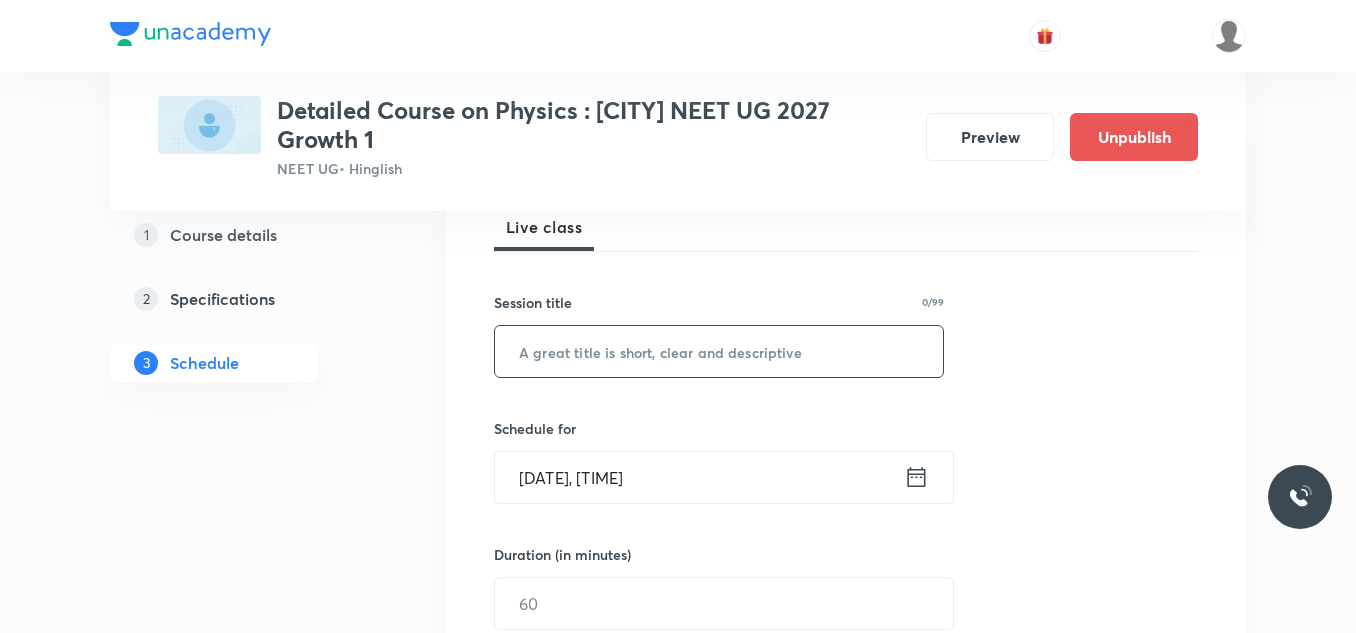 click at bounding box center [719, 351] 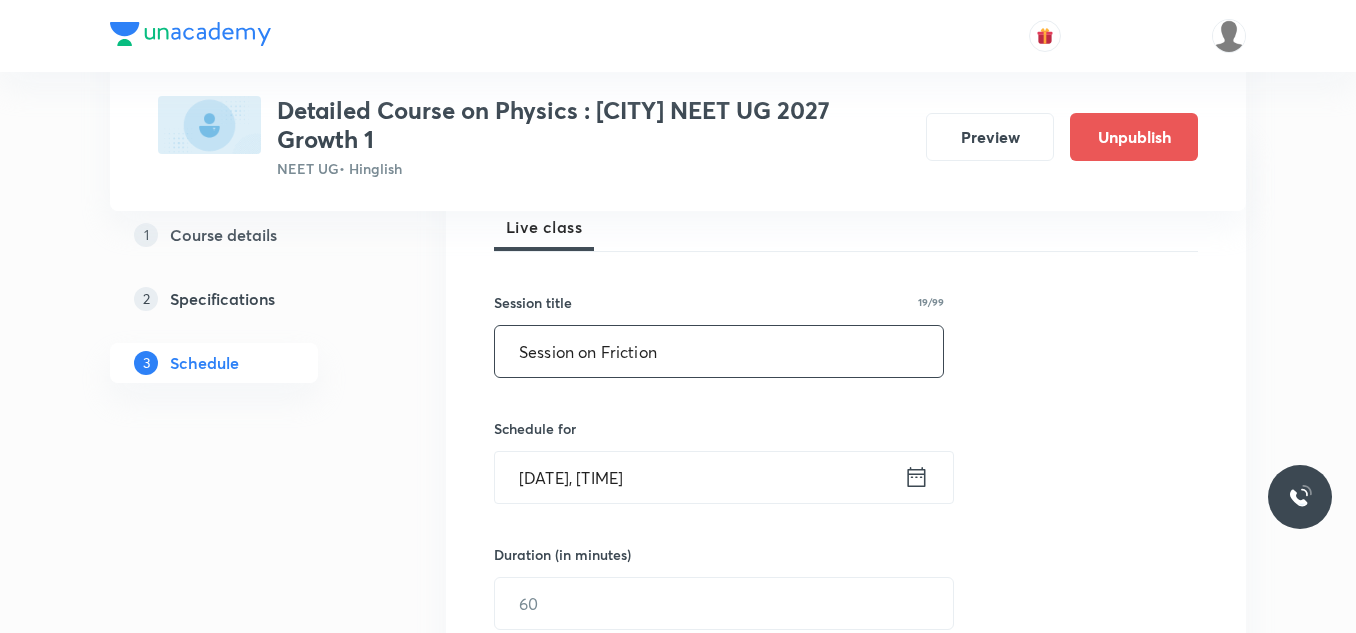 type on "Session on Friction" 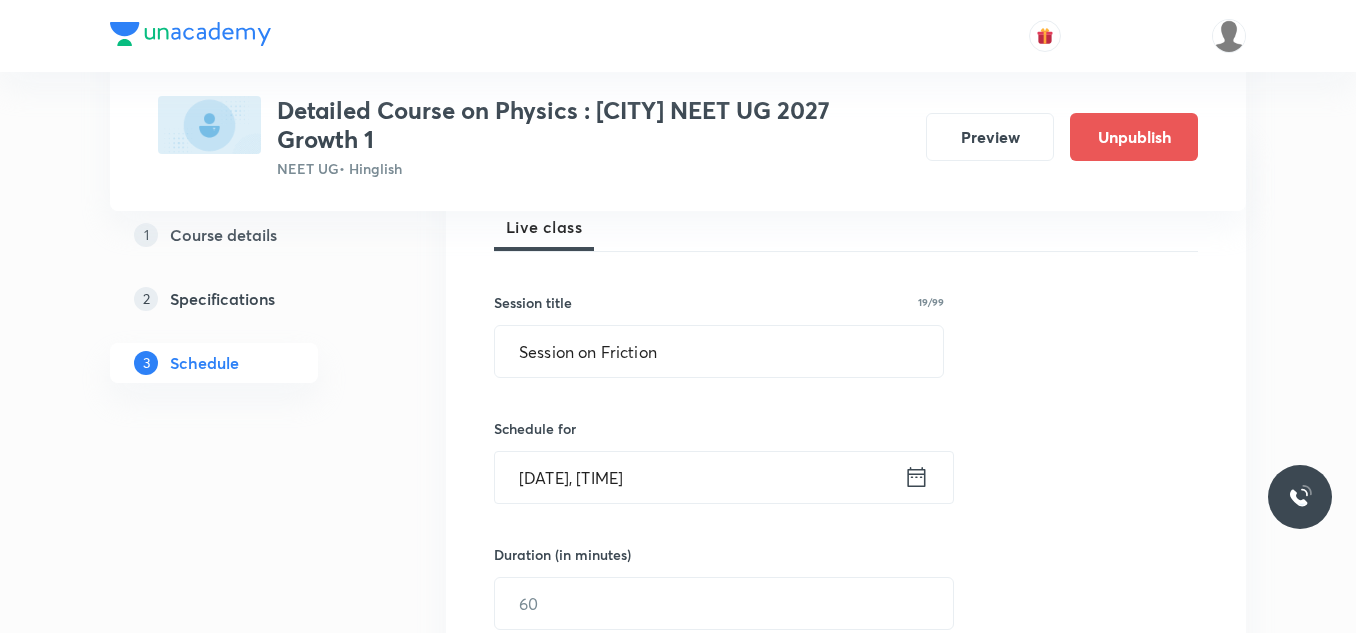 click on "Aug 3, 2025, 11:49 AM" at bounding box center (699, 477) 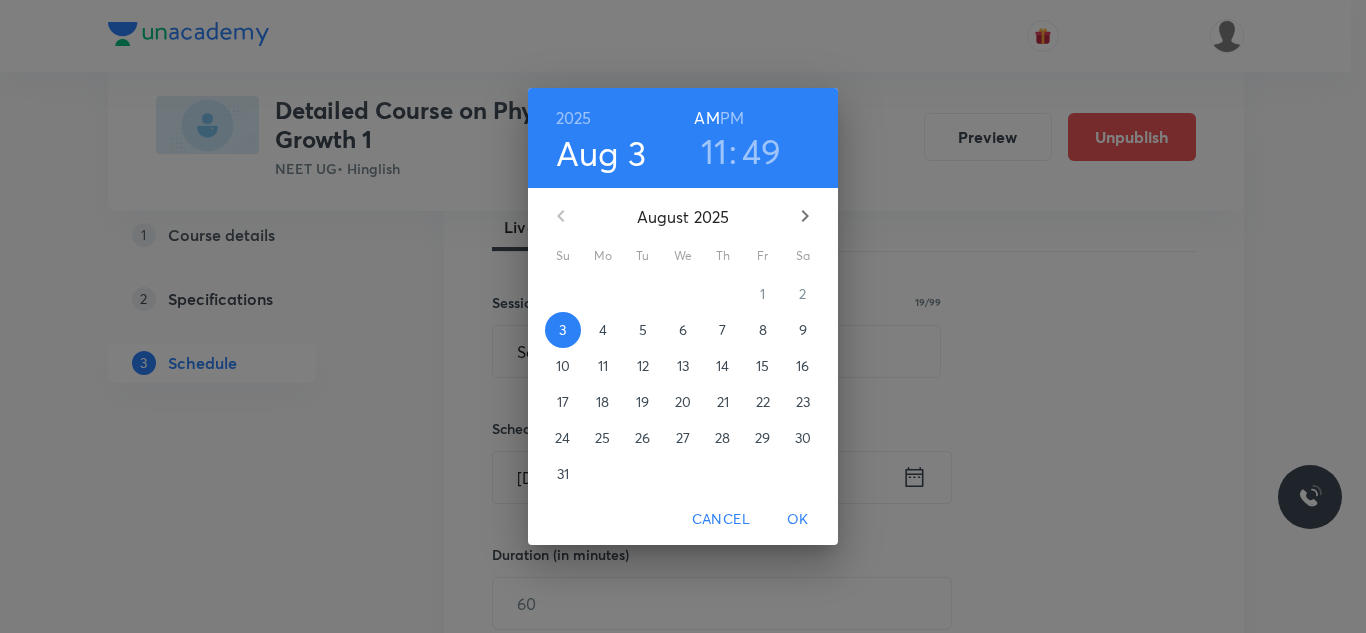 click on "8" at bounding box center [763, 330] 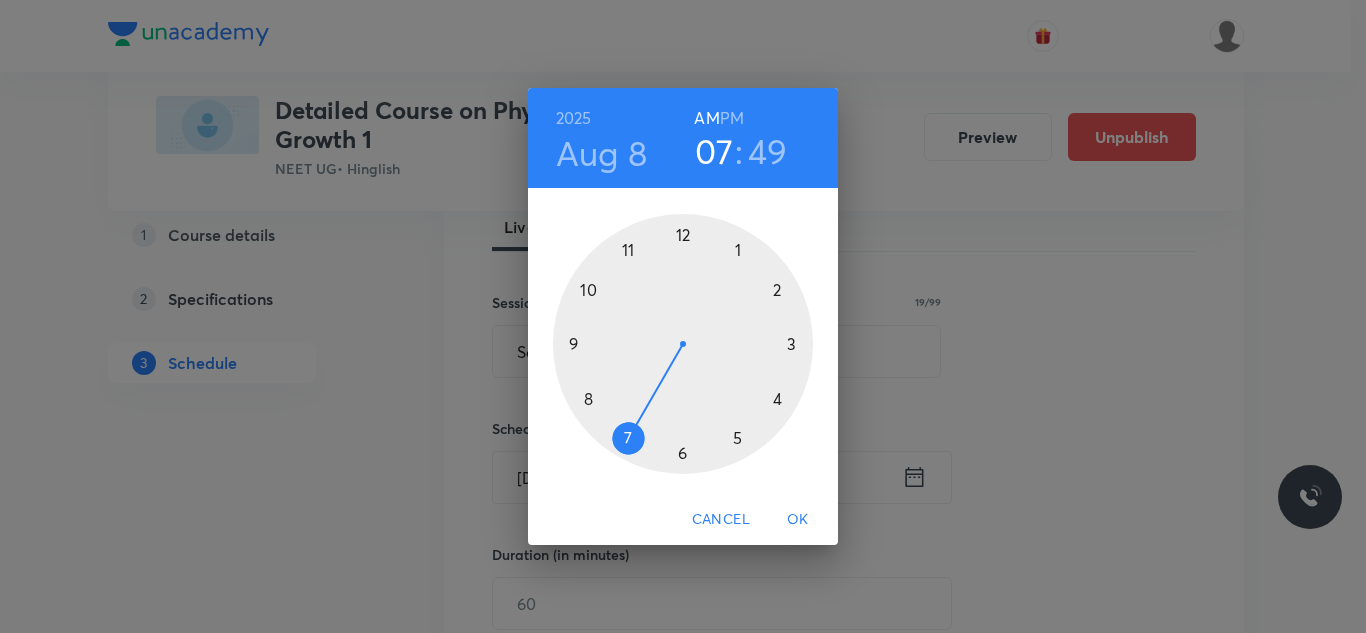 drag, startPoint x: 615, startPoint y: 236, endPoint x: 612, endPoint y: 444, distance: 208.02164 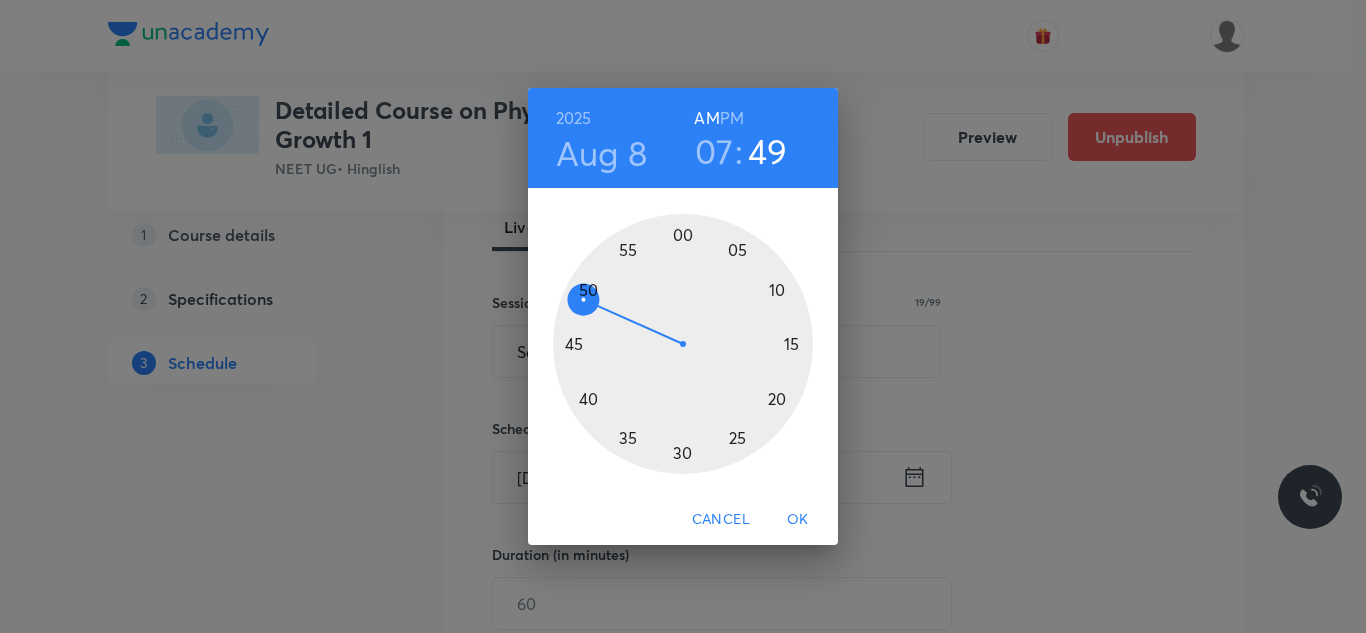 drag, startPoint x: 731, startPoint y: 116, endPoint x: 702, endPoint y: 229, distance: 116.6619 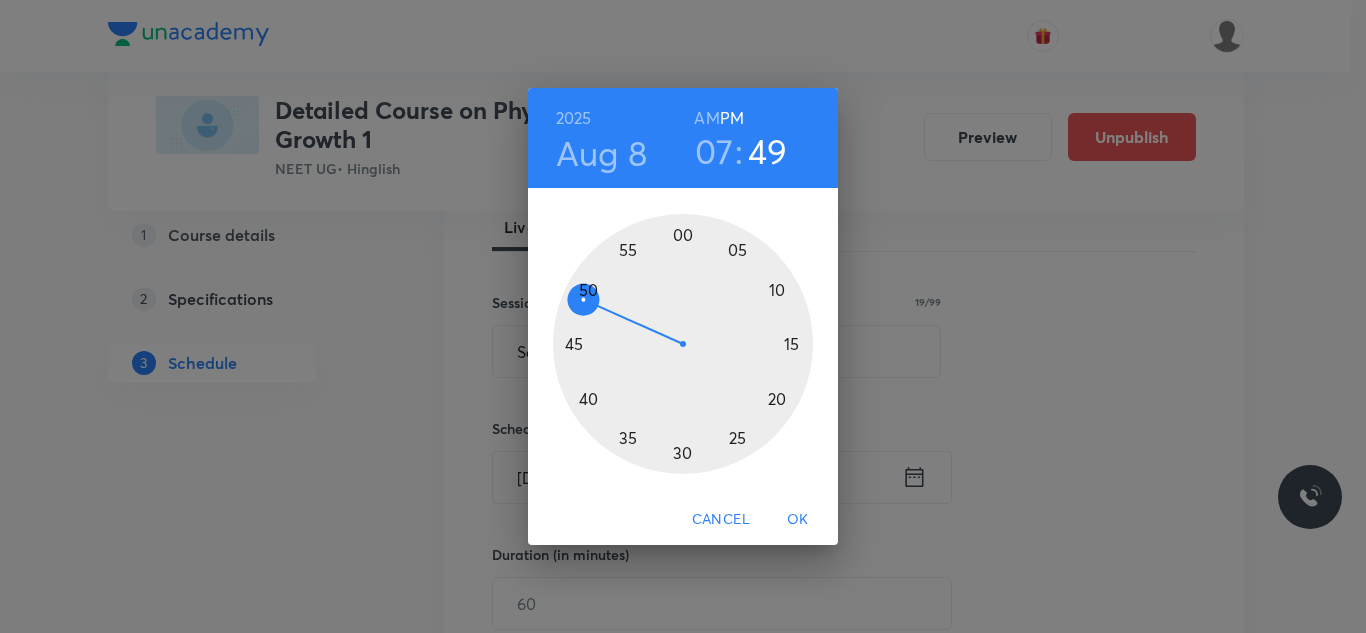 click at bounding box center [683, 344] 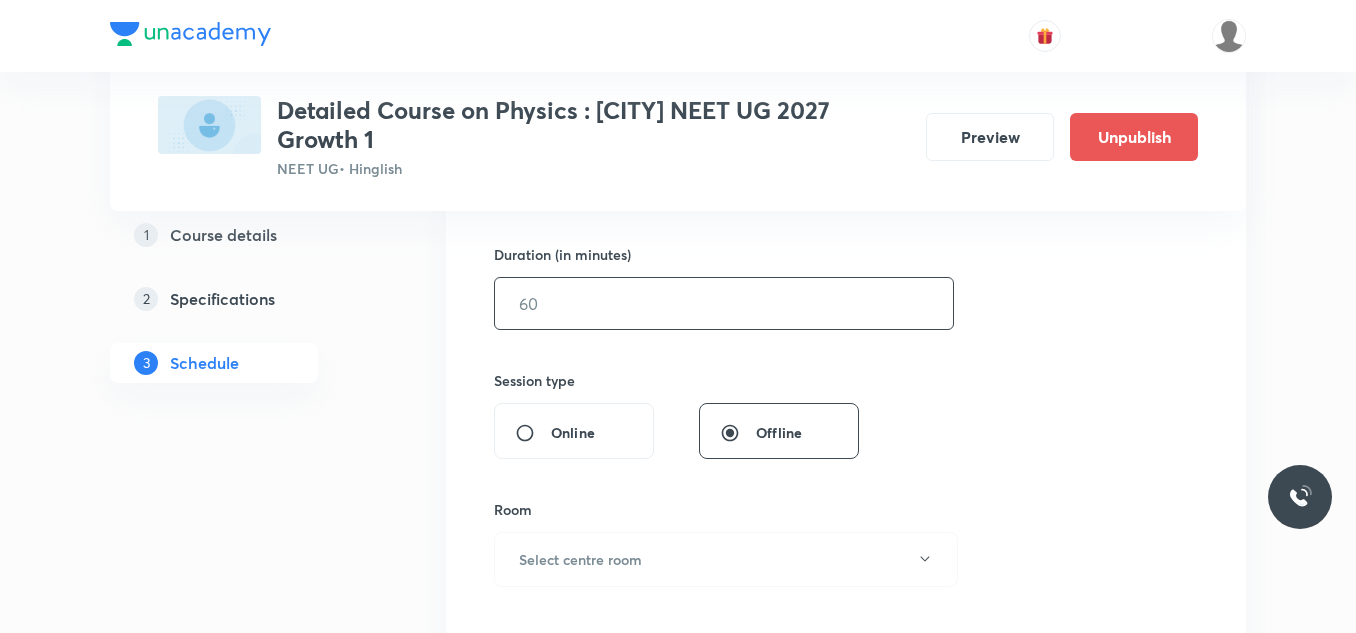 scroll, scrollTop: 500, scrollLeft: 0, axis: vertical 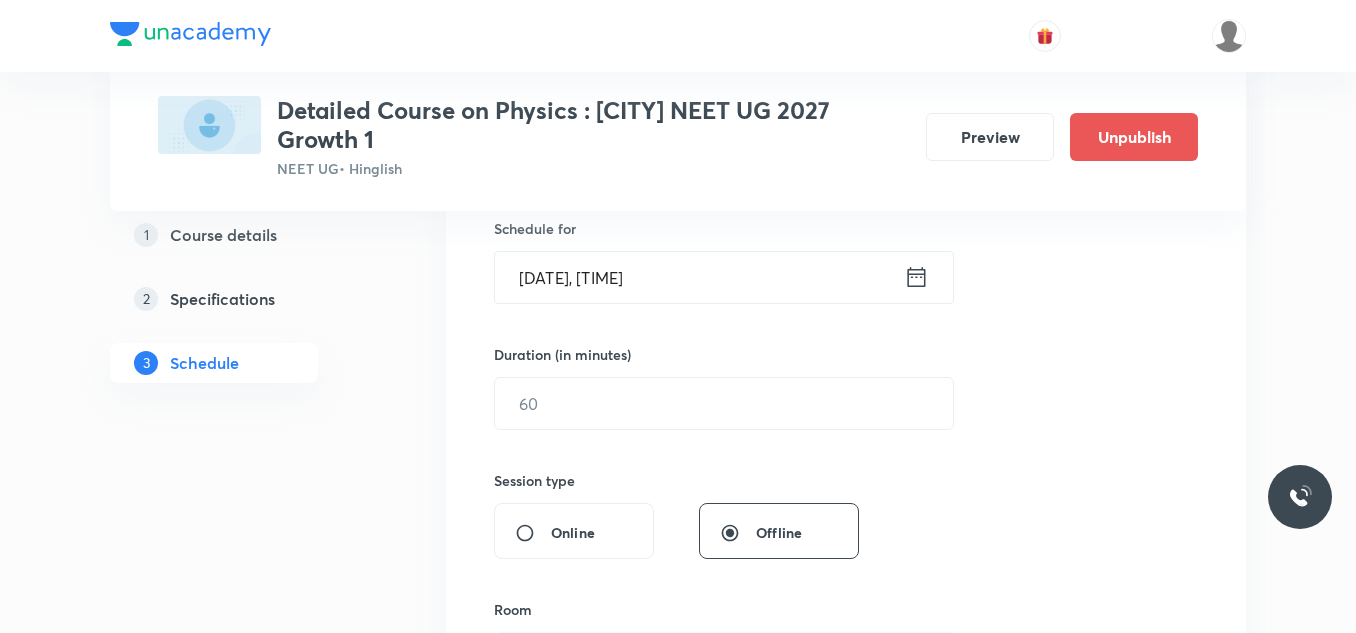 click on "Duration (in minutes) ​" at bounding box center (676, 387) 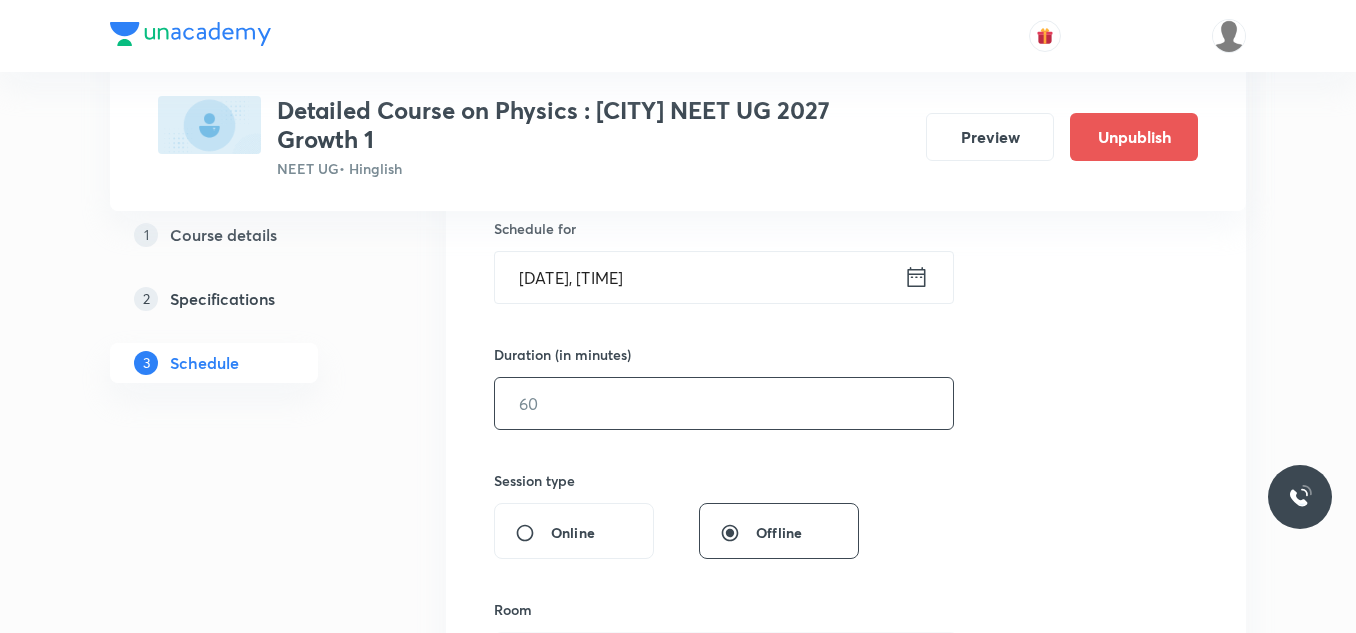 click at bounding box center (724, 403) 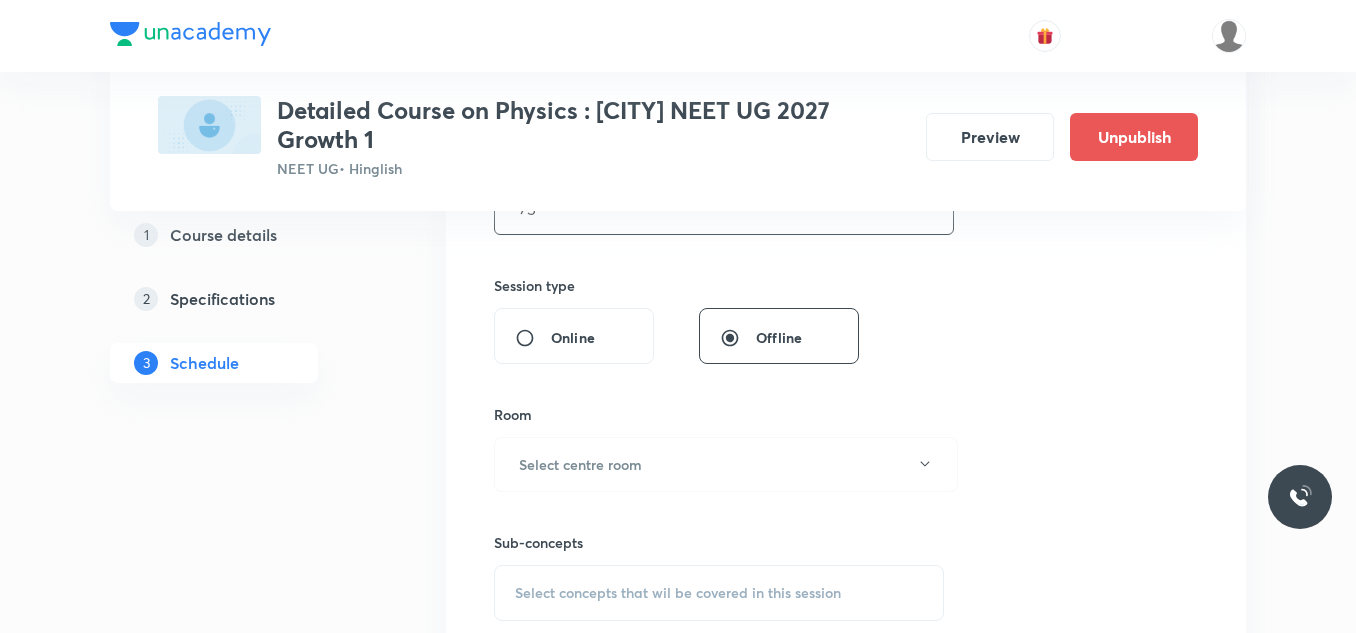scroll, scrollTop: 700, scrollLeft: 0, axis: vertical 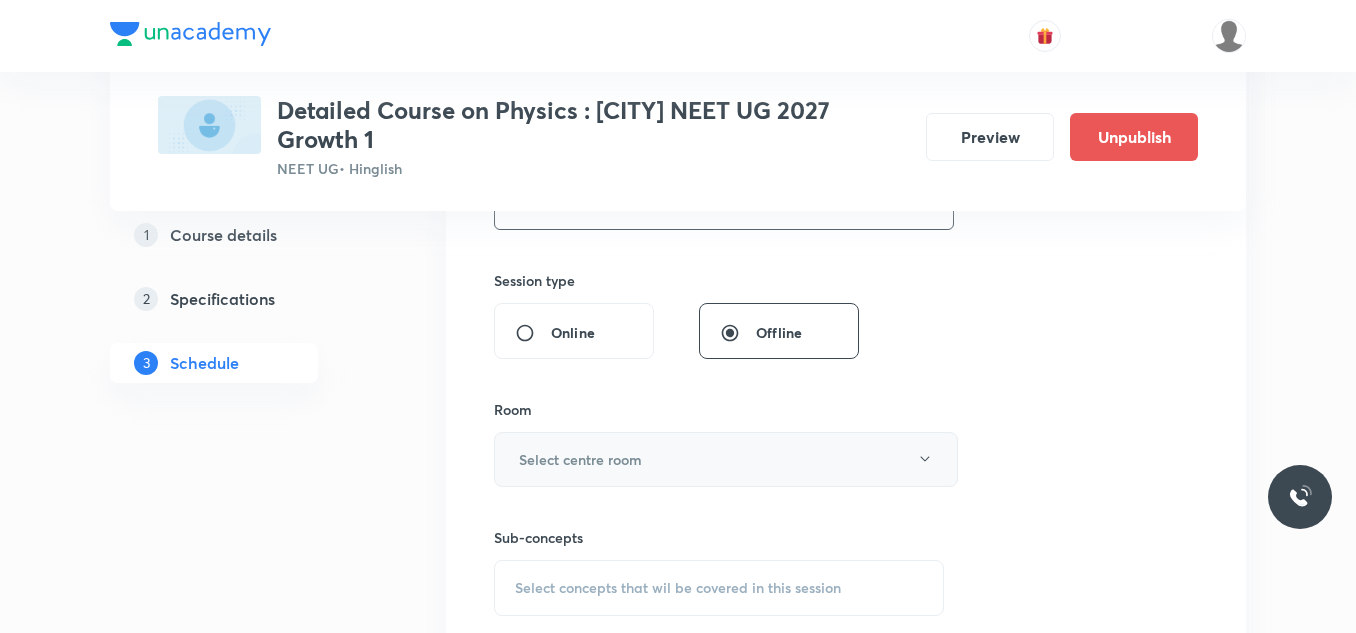 type on "75" 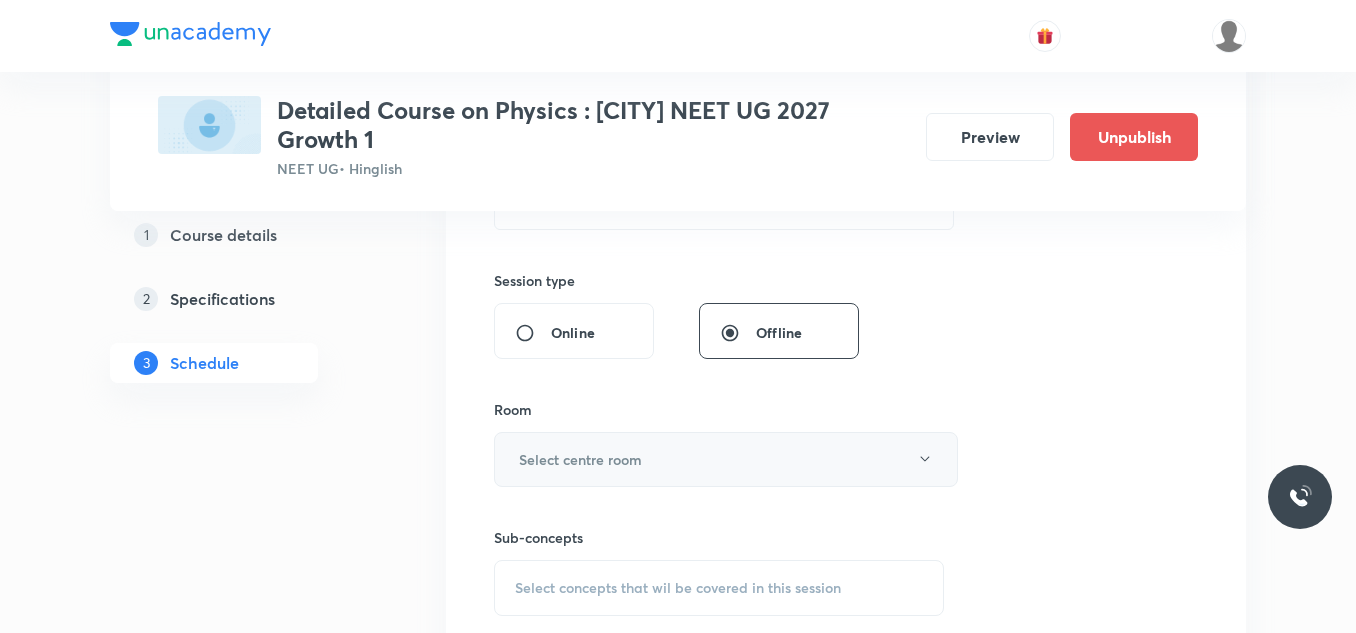 click on "Select centre room" at bounding box center [726, 459] 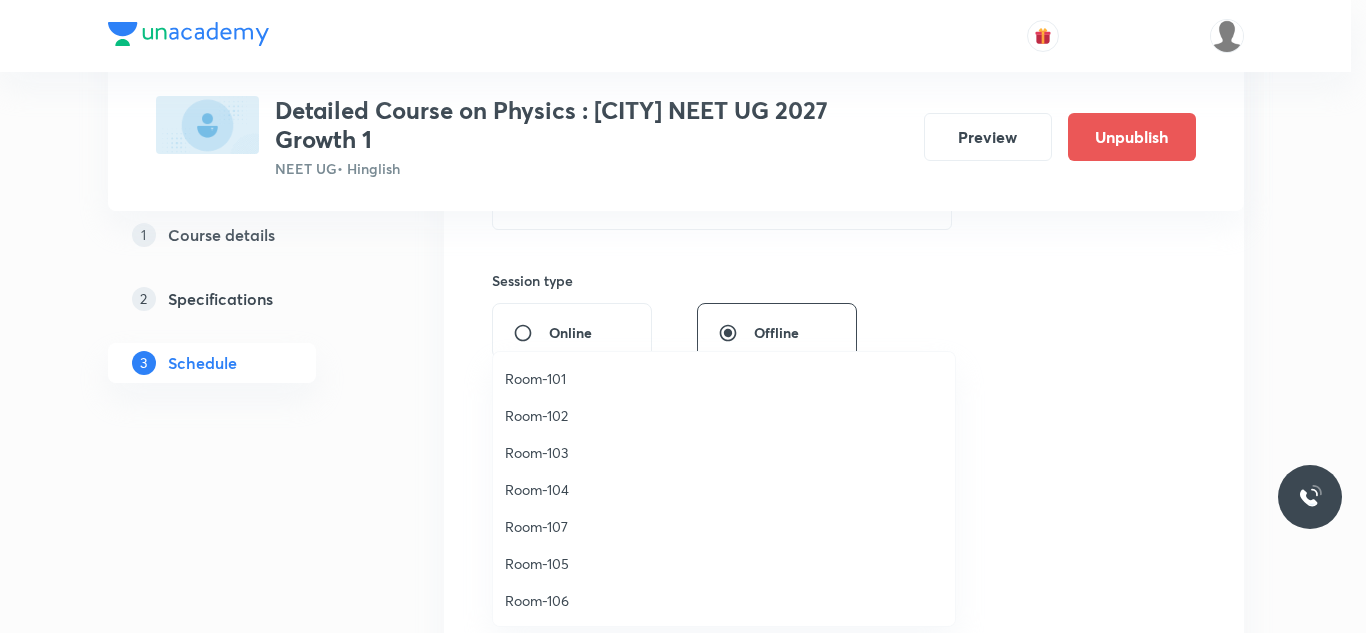 click on "Room-105" at bounding box center [724, 563] 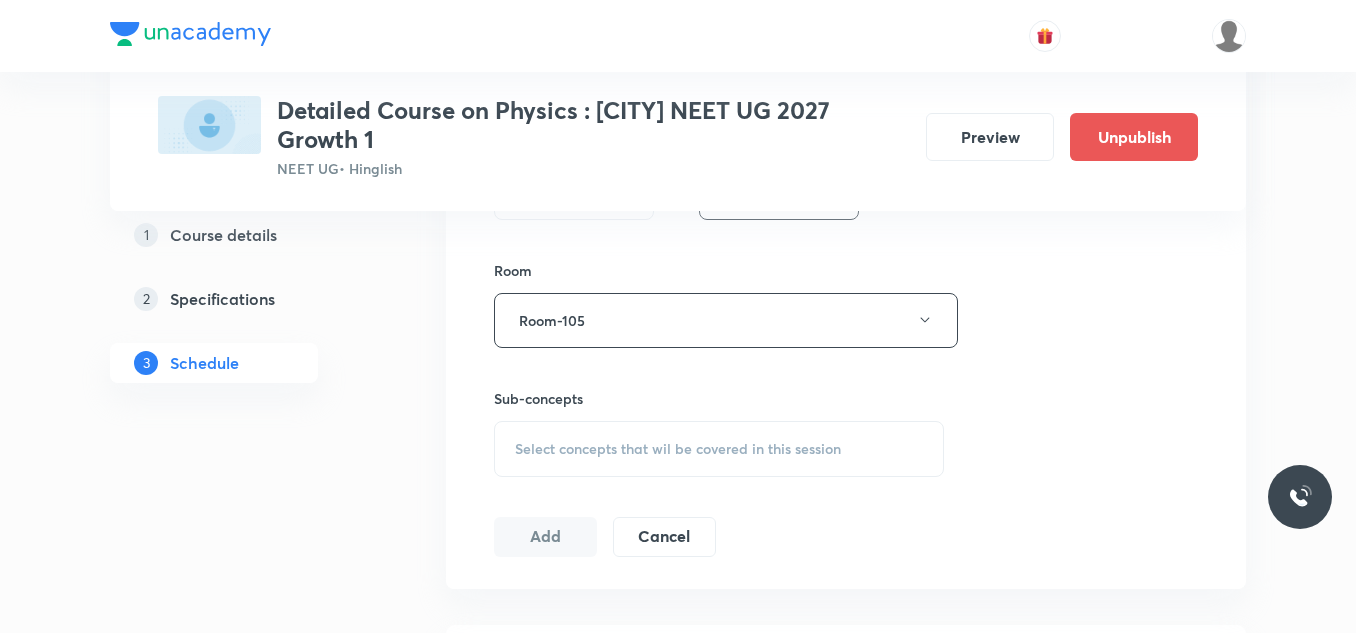 scroll, scrollTop: 900, scrollLeft: 0, axis: vertical 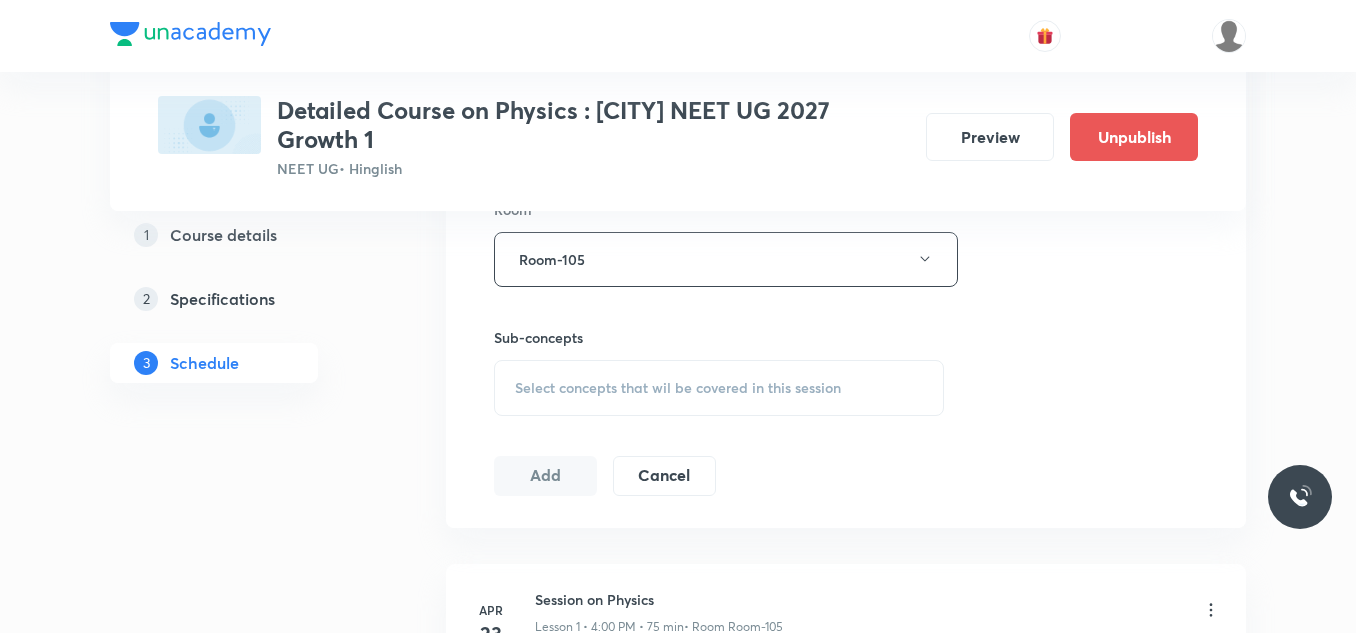 click on "Select concepts that wil be covered in this session" at bounding box center [678, 388] 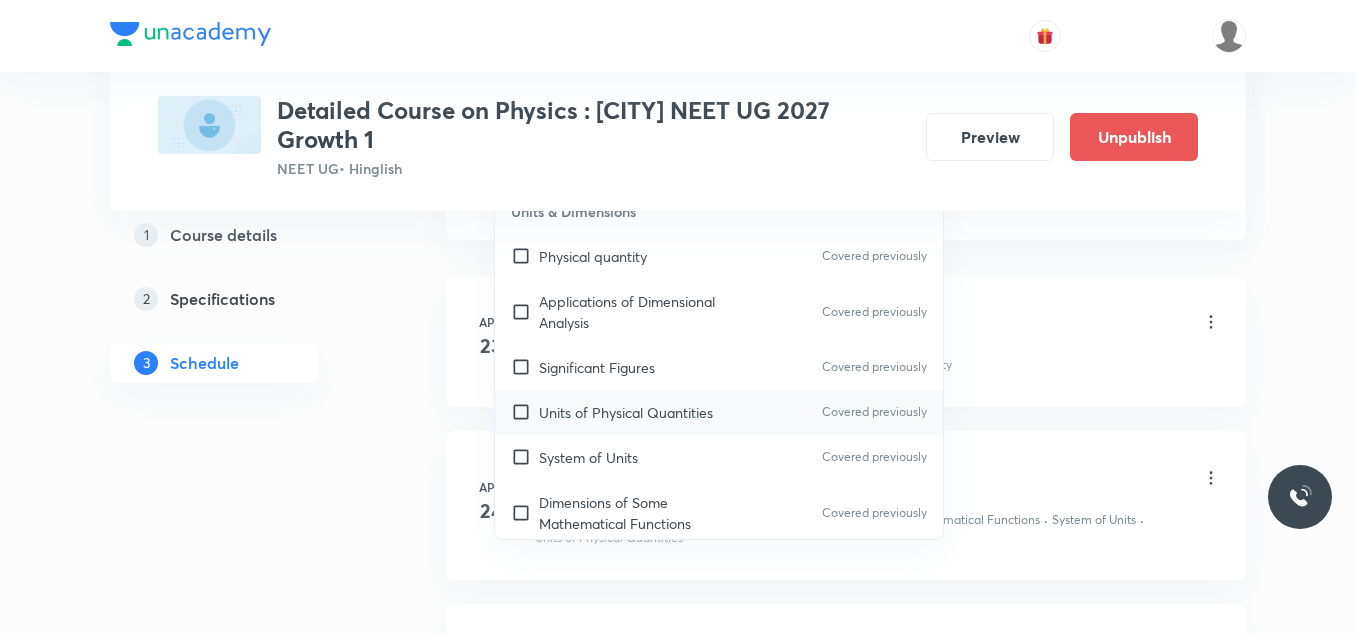 scroll, scrollTop: 1200, scrollLeft: 0, axis: vertical 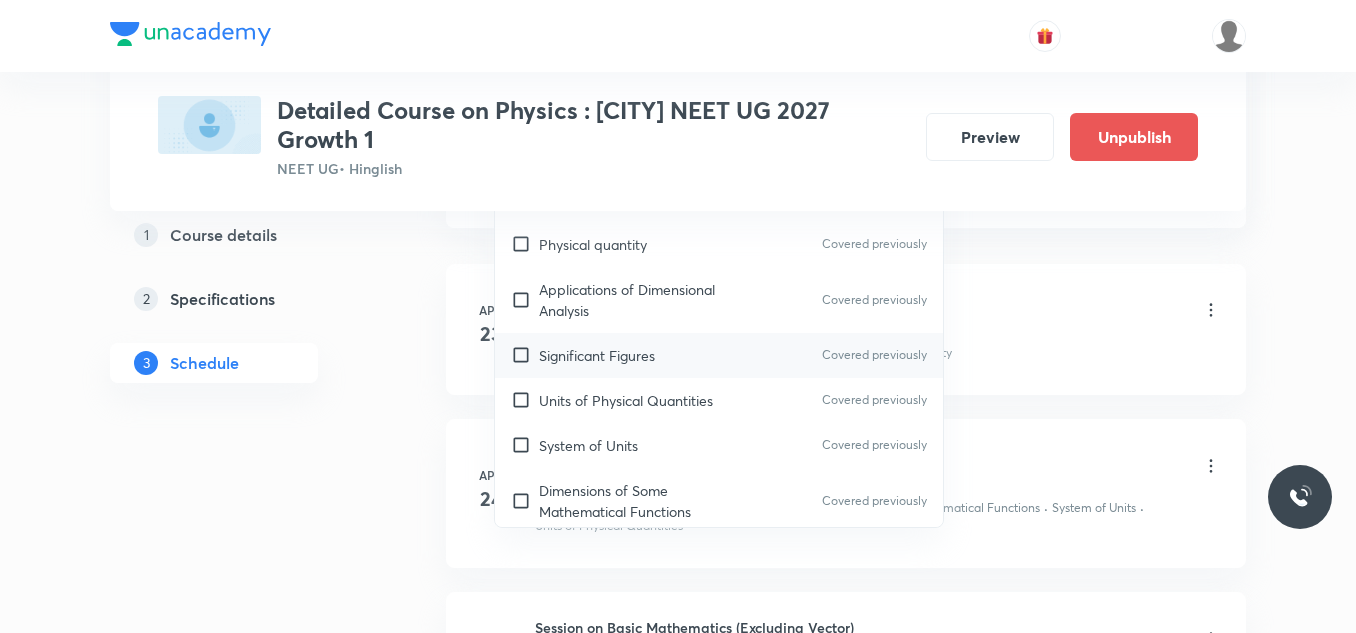 drag, startPoint x: 609, startPoint y: 293, endPoint x: 615, endPoint y: 396, distance: 103.17461 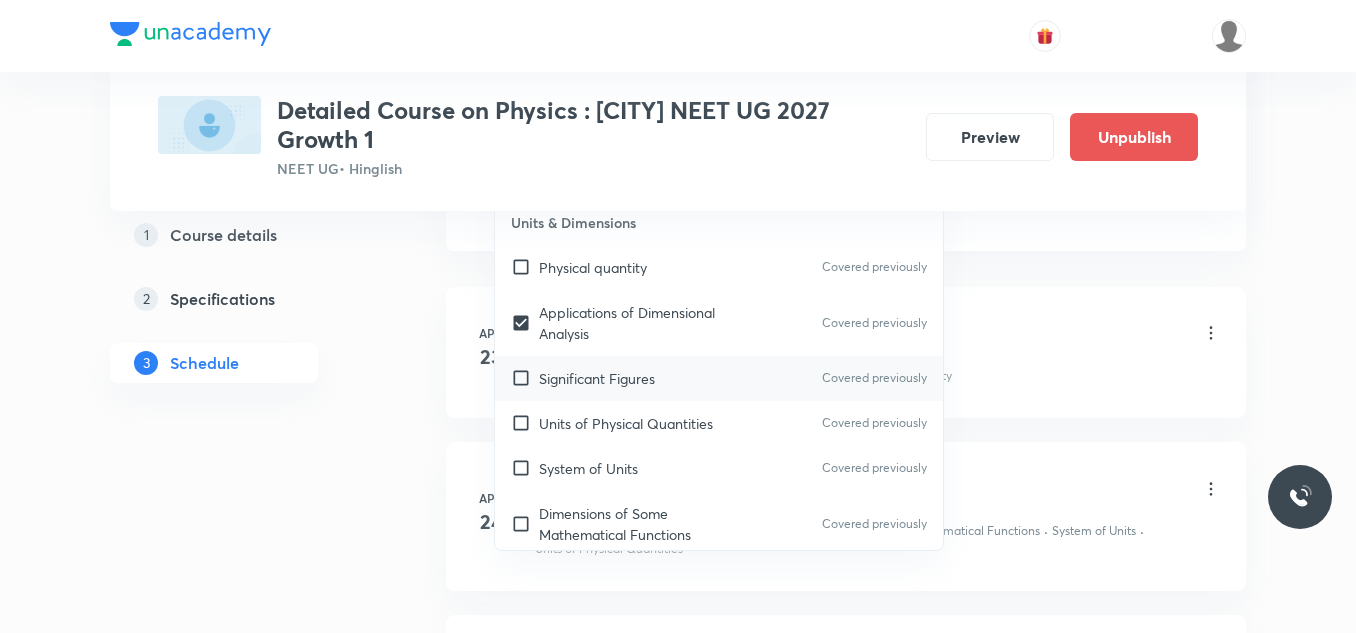 click on "Significant Figures" at bounding box center [597, 378] 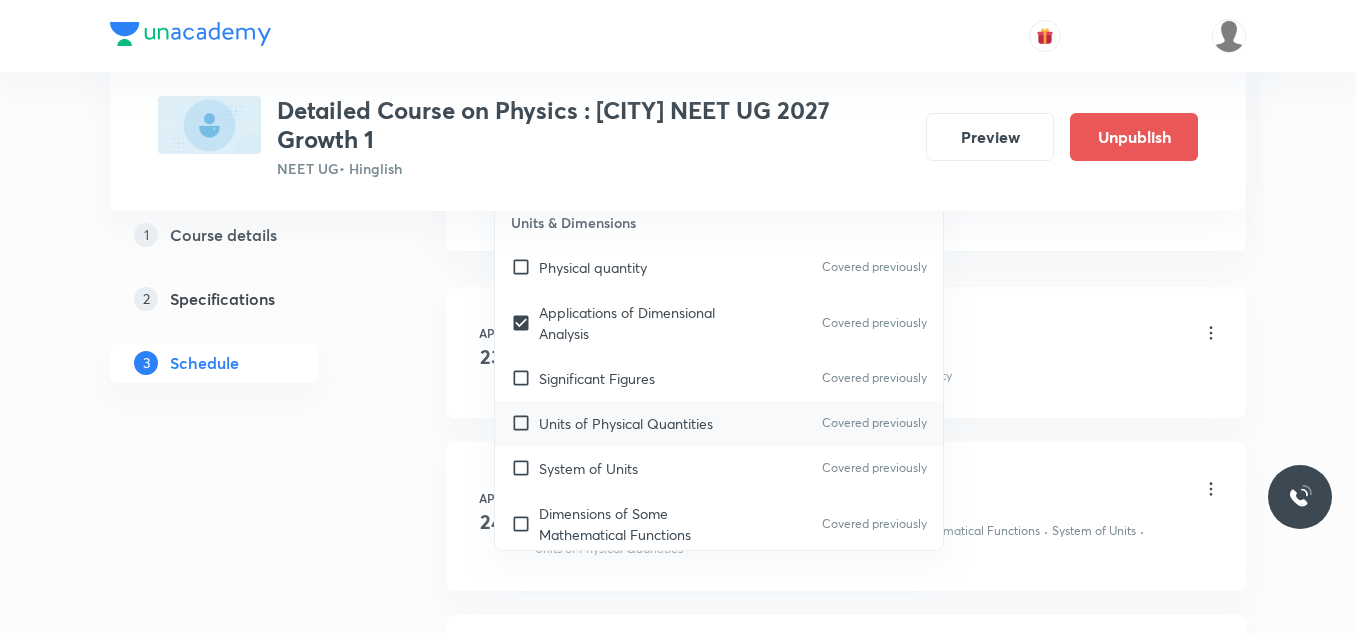 checkbox on "true" 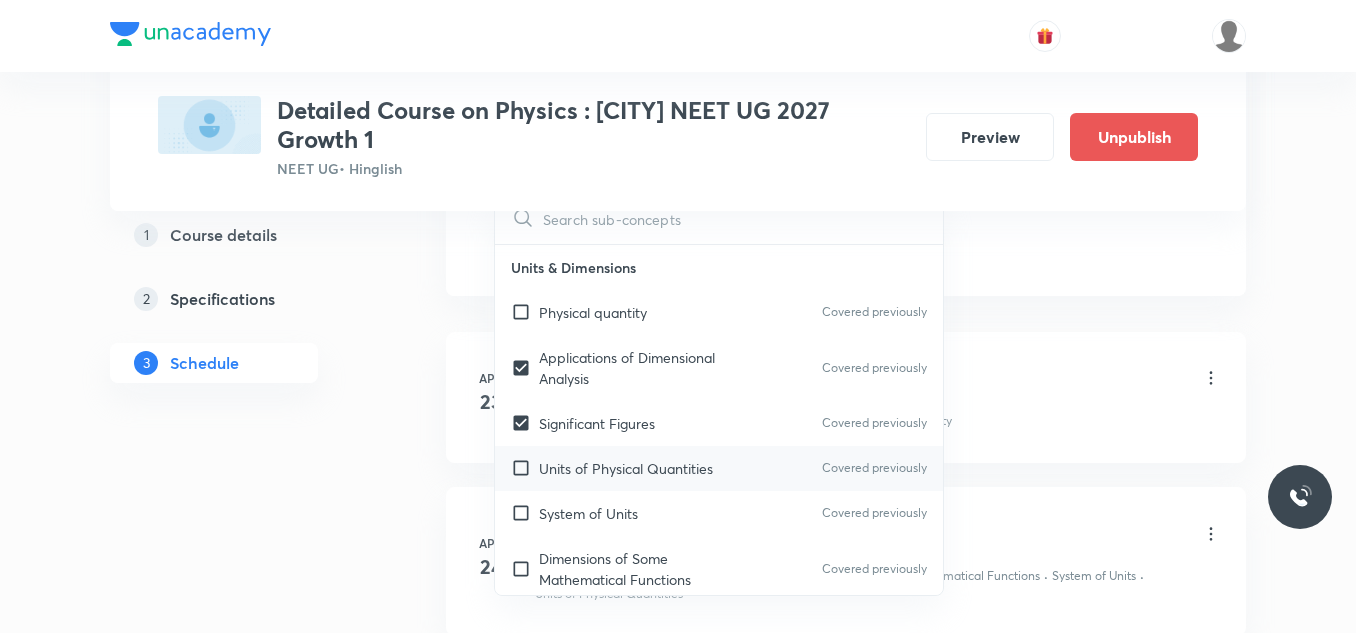 checkbox on "true" 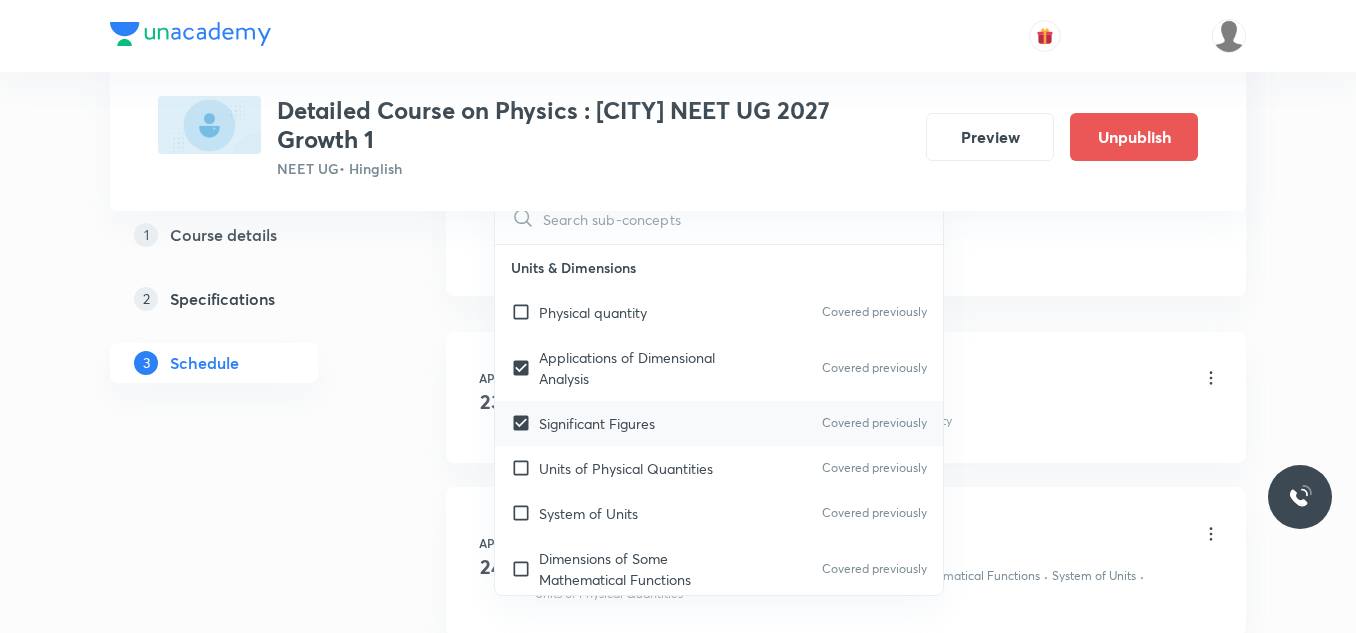checkbox on "true" 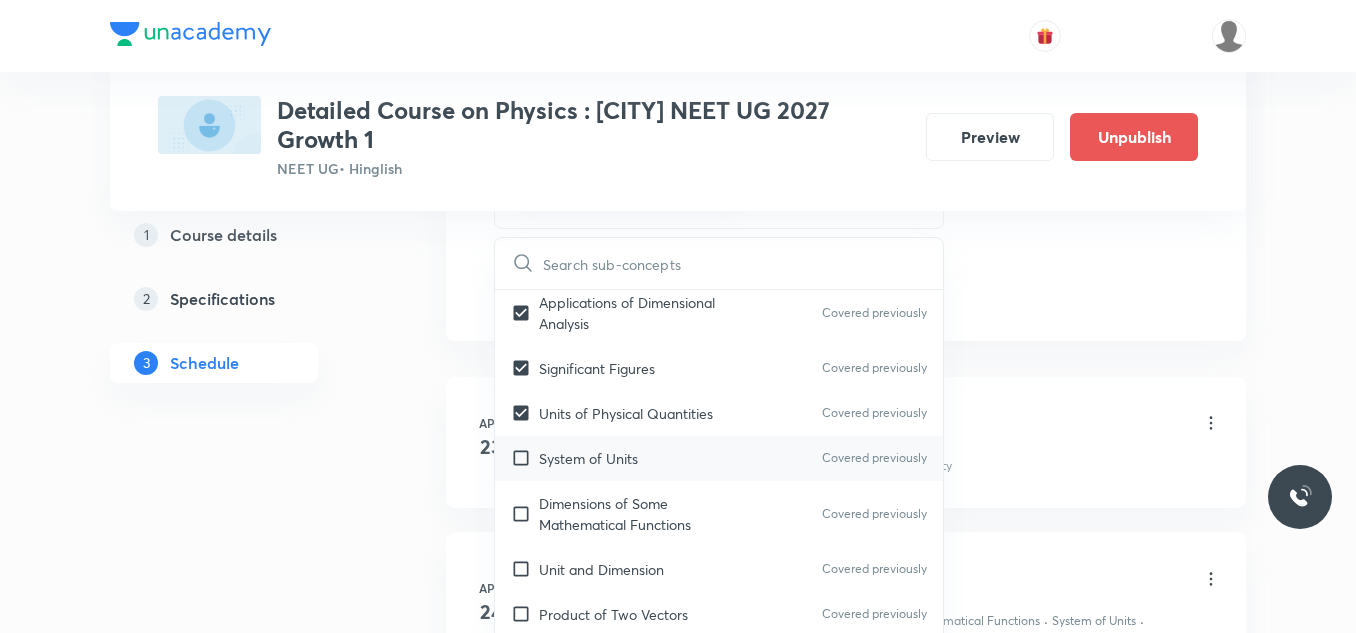 click on "System of Units" at bounding box center (588, 458) 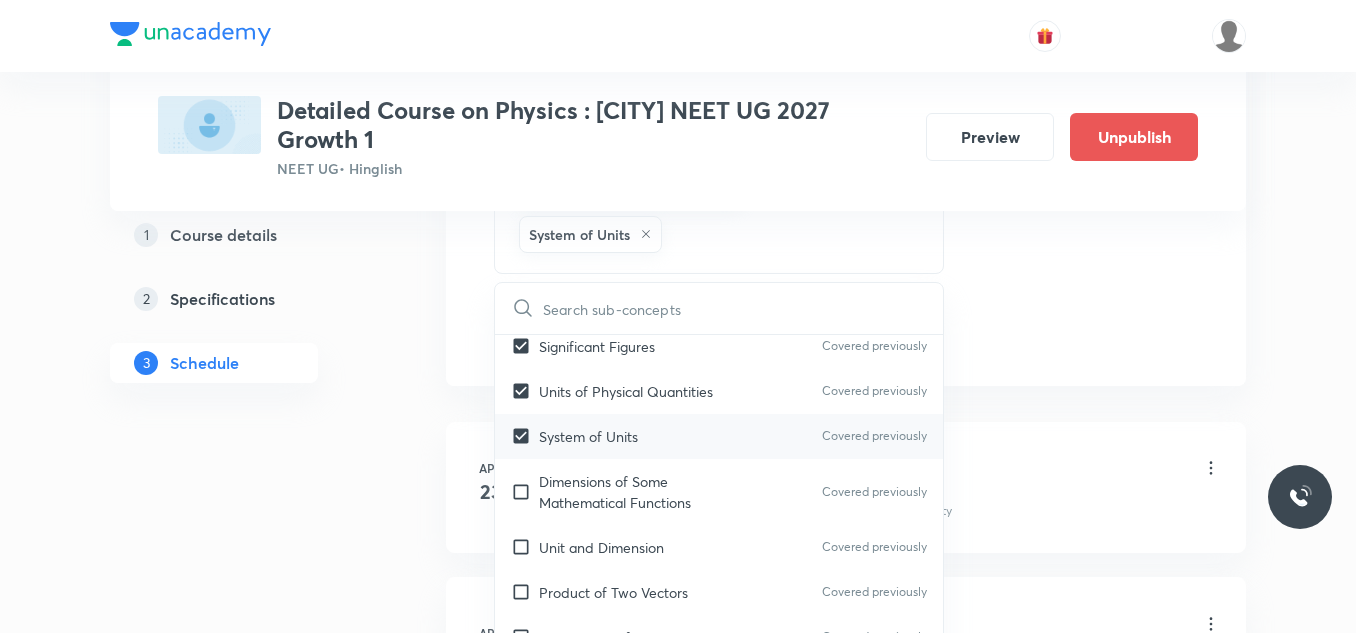 scroll, scrollTop: 200, scrollLeft: 0, axis: vertical 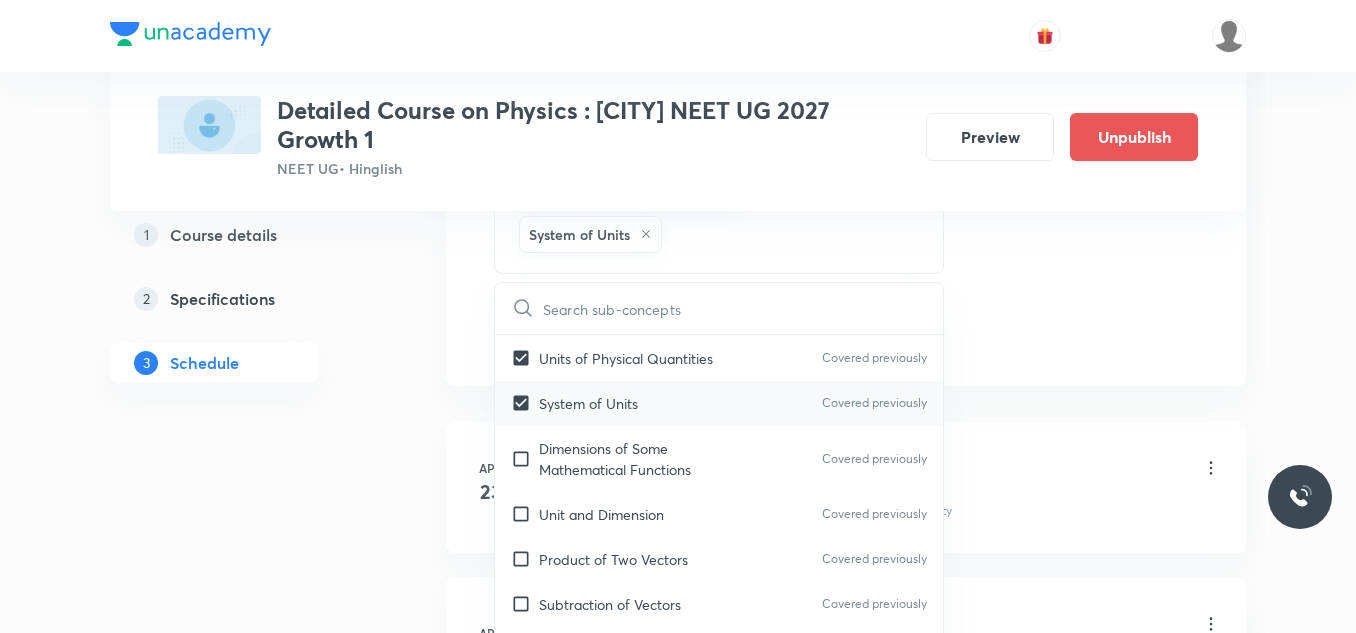 click on "Dimensions of Some Mathematical Functions" at bounding box center (640, 459) 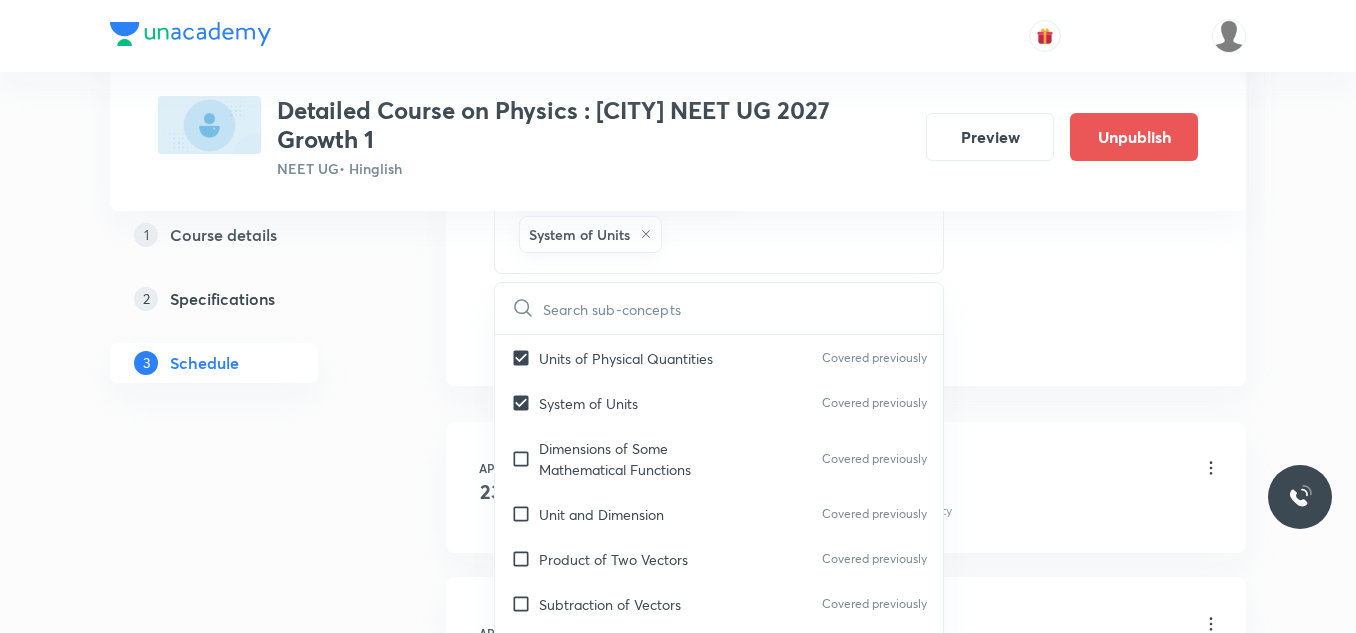 checkbox on "true" 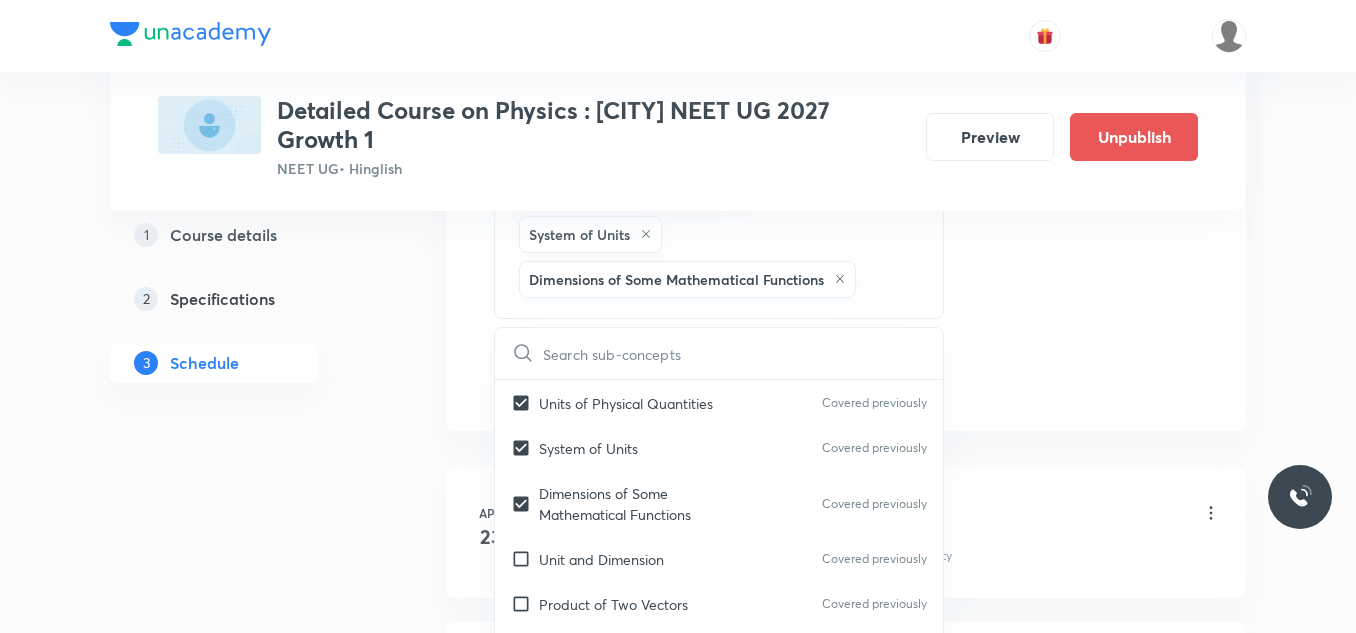 click on "Session  55 Live class Session title 19/99 Session on Friction ​ Schedule for Aug 8, 2025, 7:00 PM ​ Duration (in minutes) 75 ​   Session type Online Offline Room Room-105 Sub-concepts Applications of Dimensional Analysis Significant Figures Units of Physical Quantities System of Units Dimensions of Some Mathematical Functions CLEAR ​ Units & Dimensions Physical quantity Covered previously Applications of Dimensional Analysis Covered previously Significant Figures Covered previously Units of Physical Quantities Covered previously System of Units Covered previously Dimensions of Some Mathematical Functions Covered previously Unit and Dimension Covered previously Product of Two Vectors Covered previously Subtraction of Vectors Covered previously Cross Product Covered previously Least Count Analysis Errors of Measurement Covered previously Vernier Callipers Covered previously Screw Gauge Covered previously Zero Error Covered previously Basic Mathematics Elementary Algebra Covered previously Functions Add" at bounding box center [846, -172] 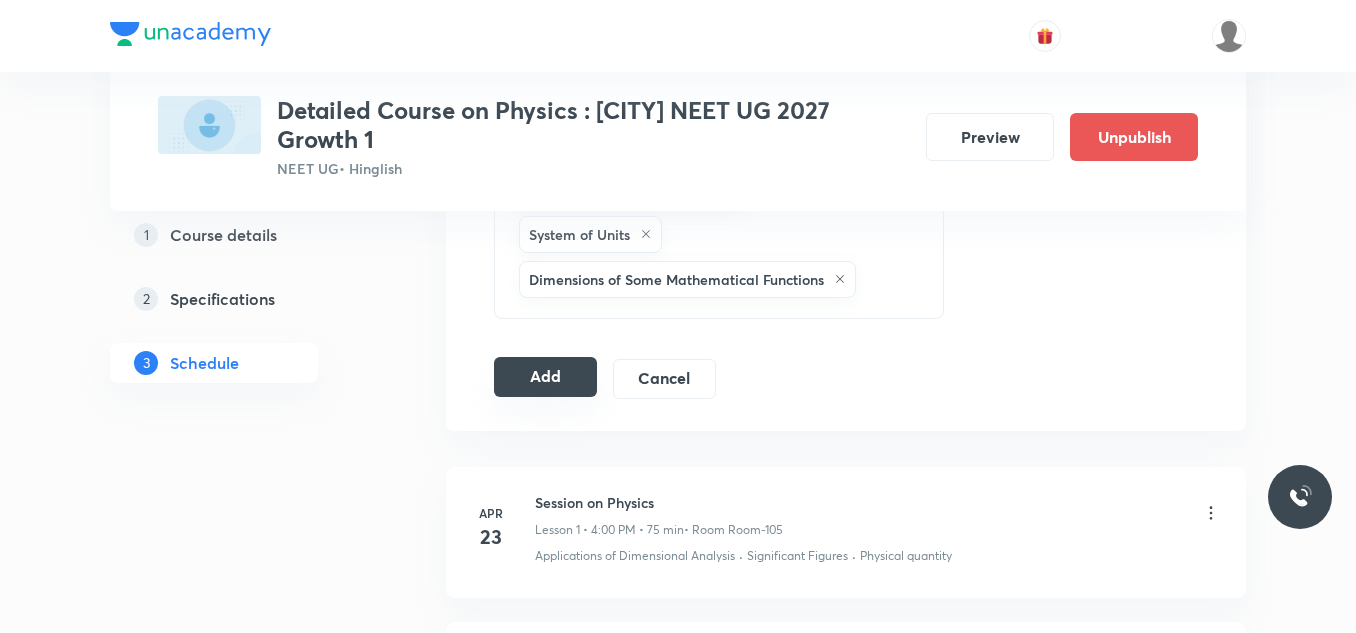 click on "Add" at bounding box center [545, 377] 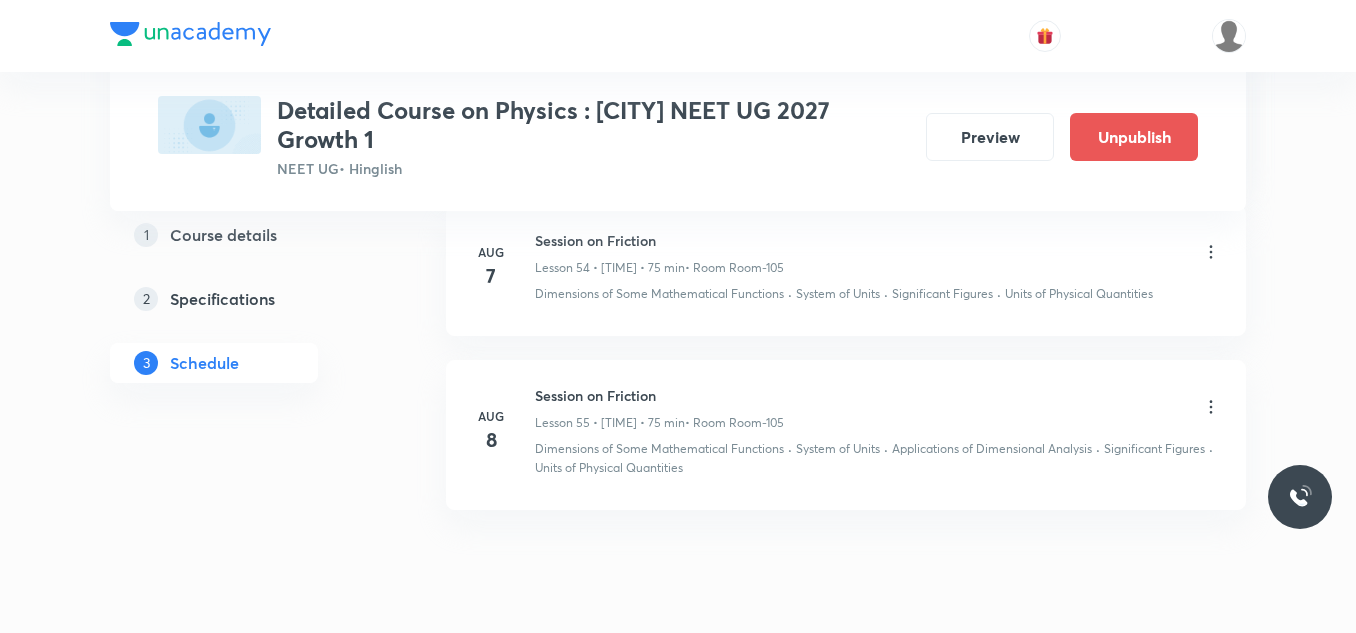 scroll, scrollTop: 8922, scrollLeft: 0, axis: vertical 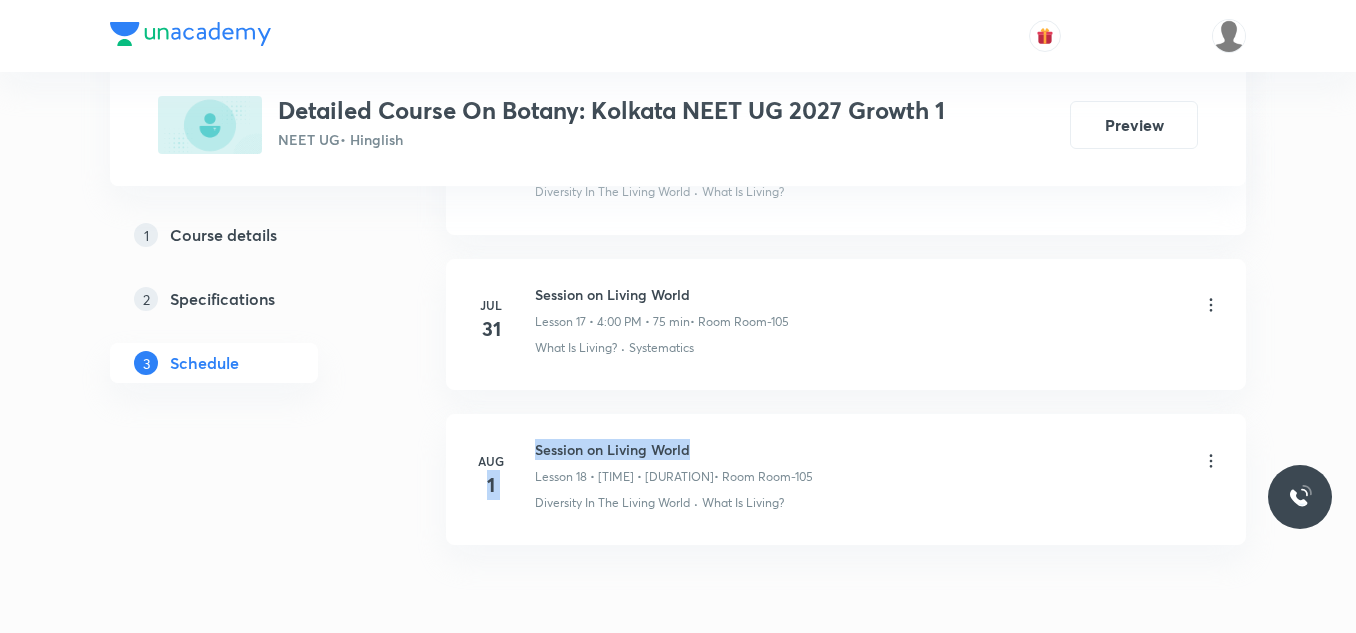 drag, startPoint x: 528, startPoint y: 445, endPoint x: 714, endPoint y: 424, distance: 187.18173 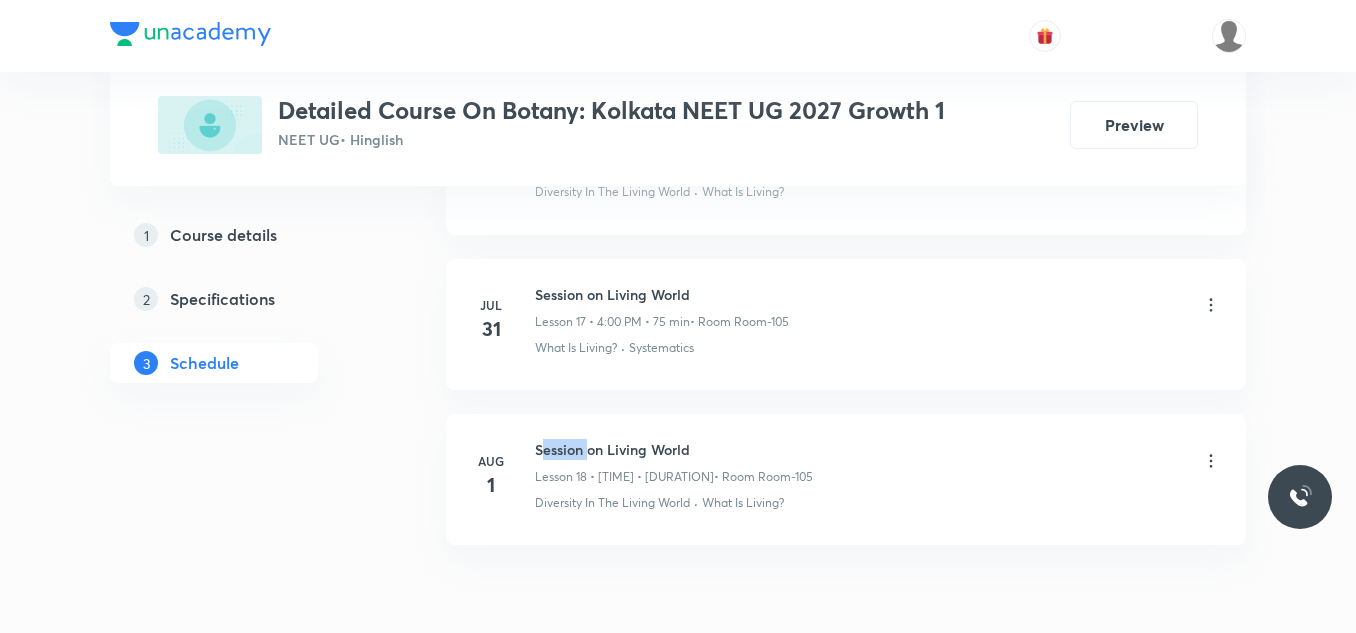 drag, startPoint x: 540, startPoint y: 445, endPoint x: 588, endPoint y: 444, distance: 48.010414 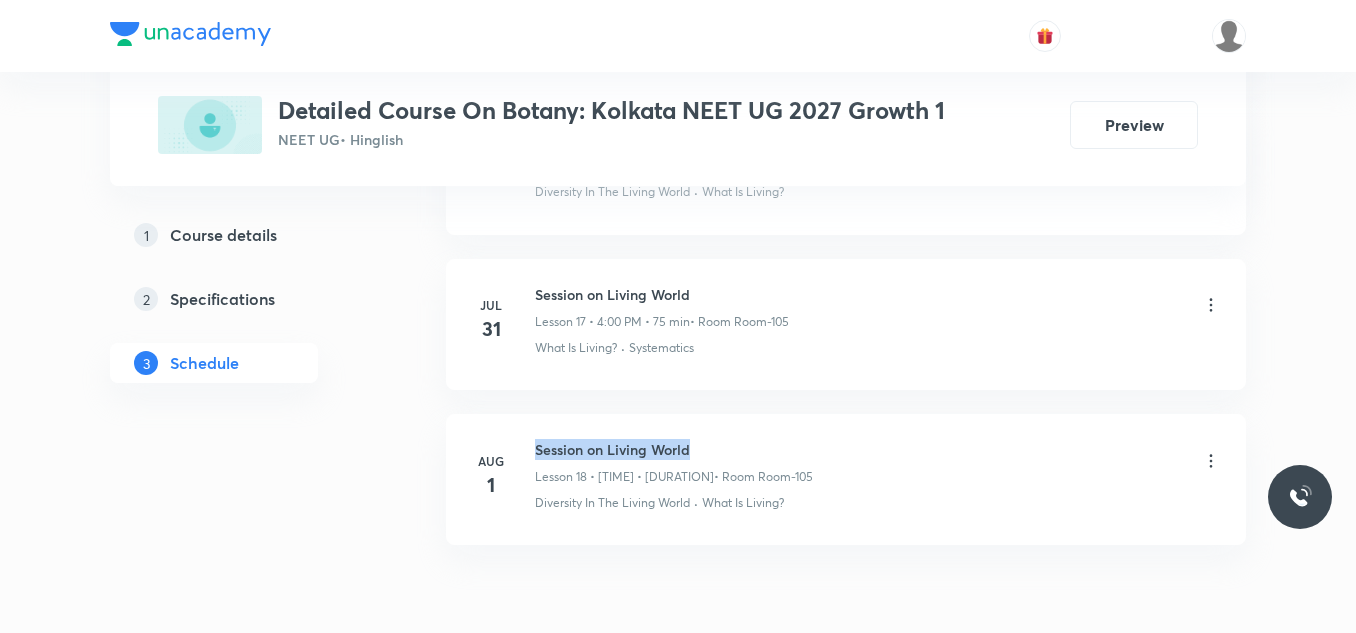 drag, startPoint x: 528, startPoint y: 444, endPoint x: 715, endPoint y: 451, distance: 187.13097 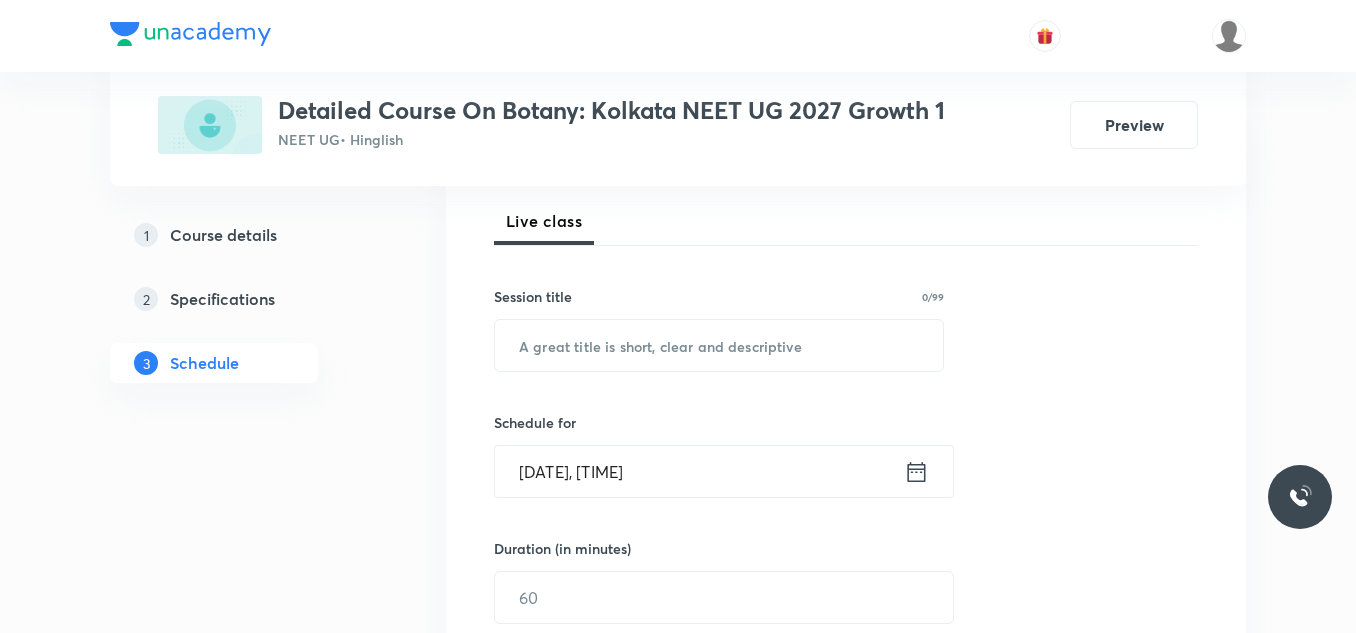 scroll, scrollTop: 300, scrollLeft: 0, axis: vertical 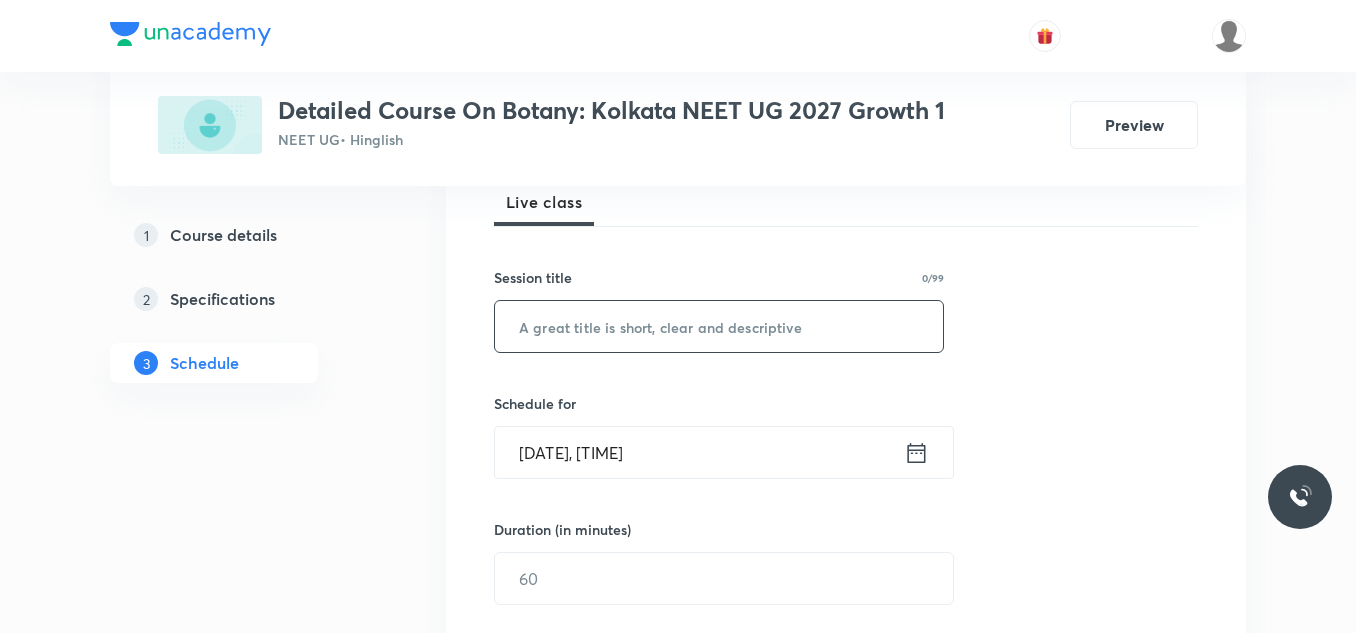 click at bounding box center (719, 326) 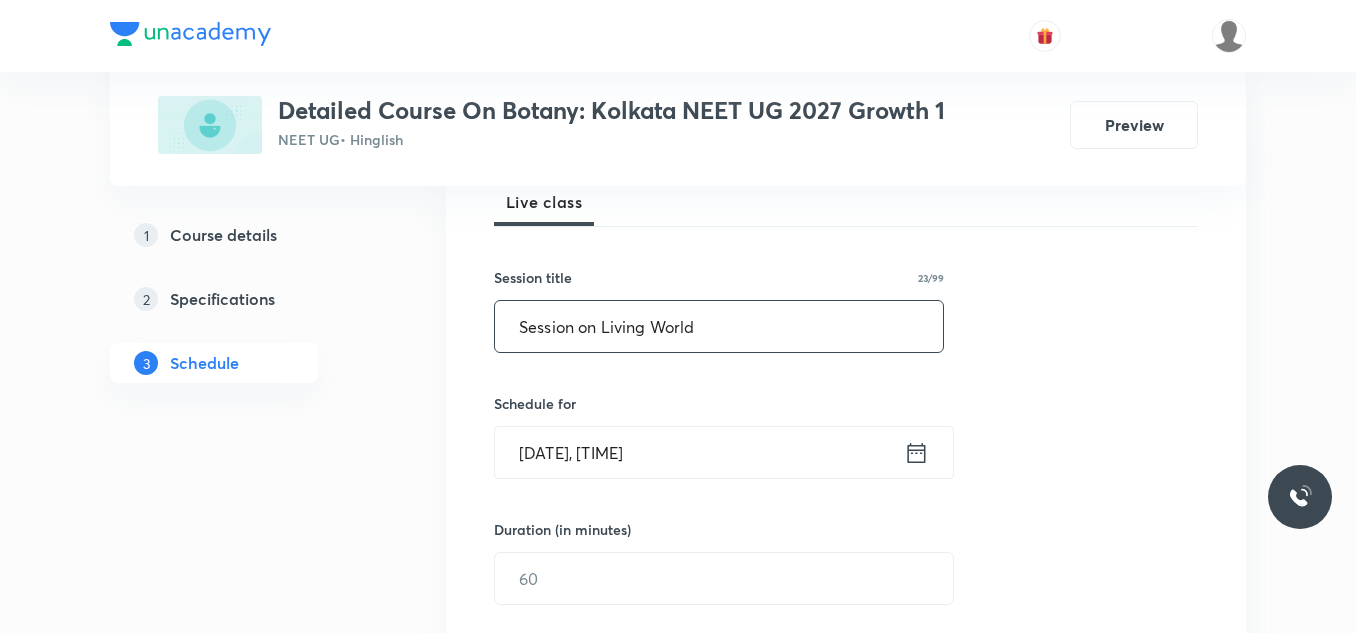 type on "Session on Living World" 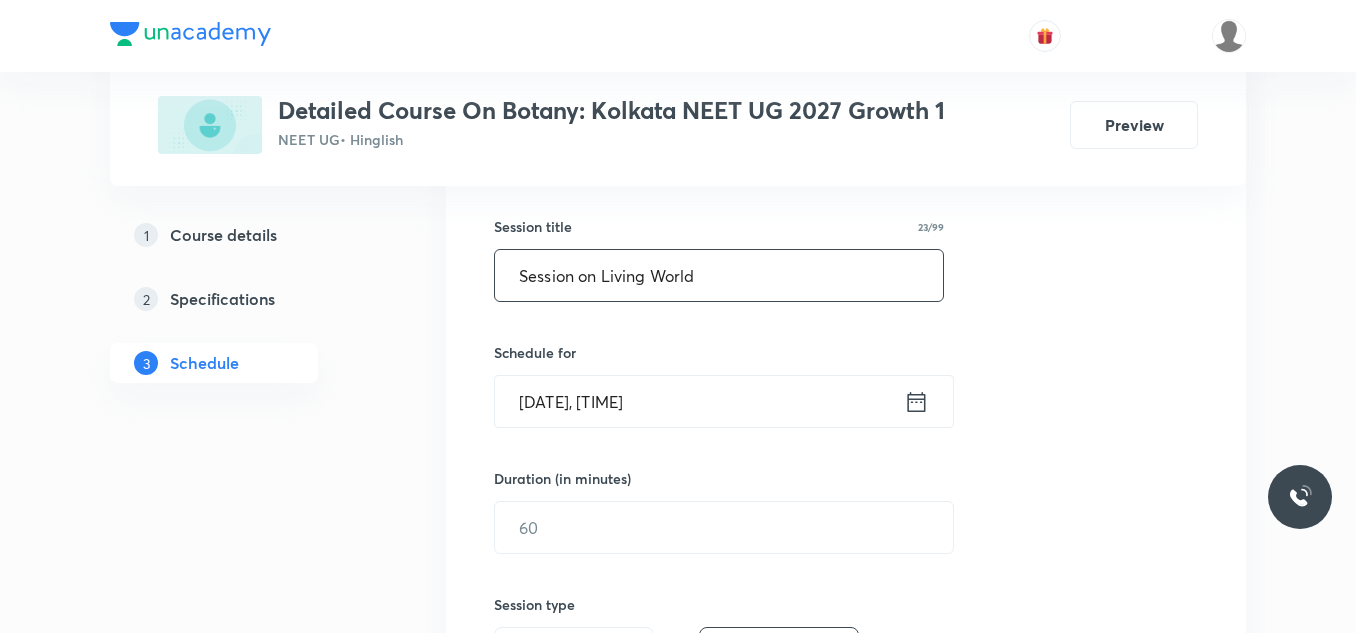 scroll, scrollTop: 400, scrollLeft: 0, axis: vertical 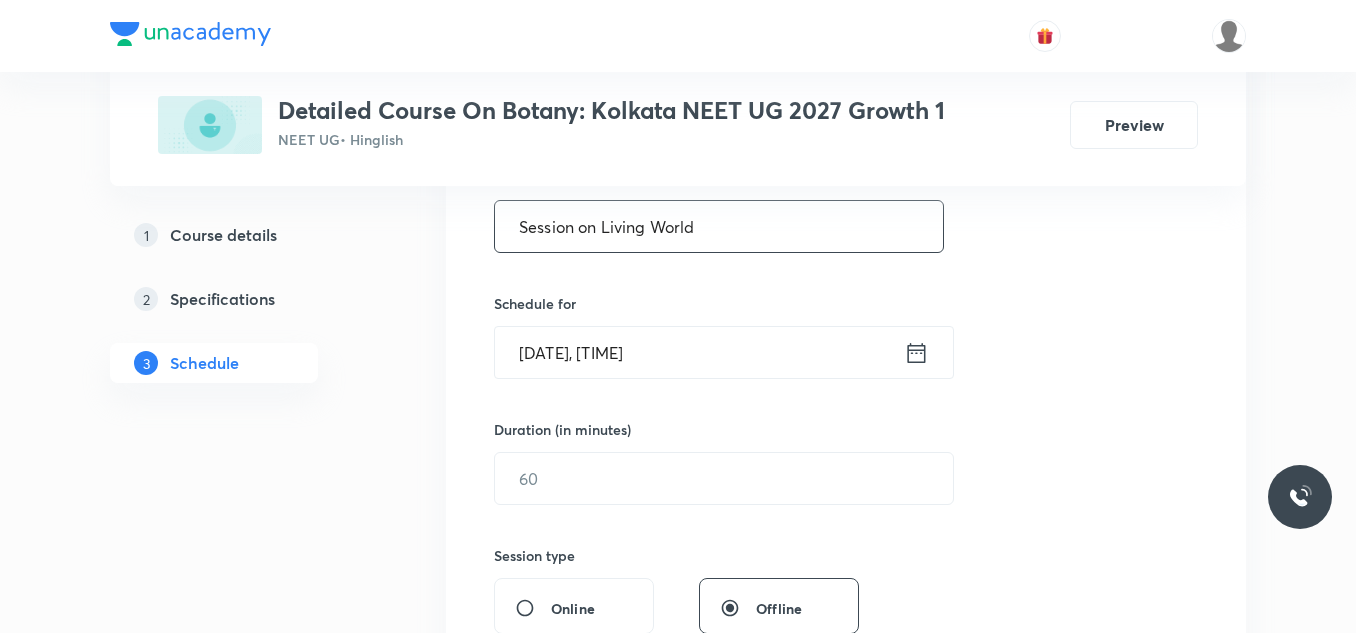 click on "Aug 3, 2025, 11:50 AM" at bounding box center [699, 352] 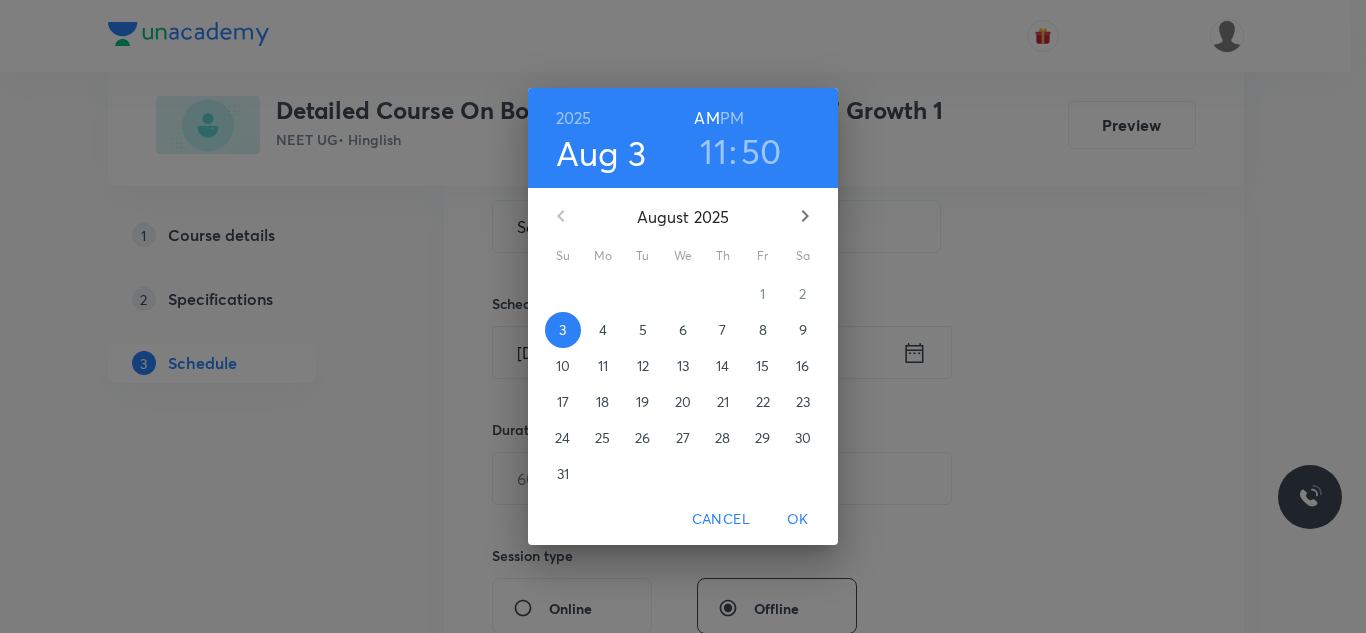 click on "6" at bounding box center [683, 330] 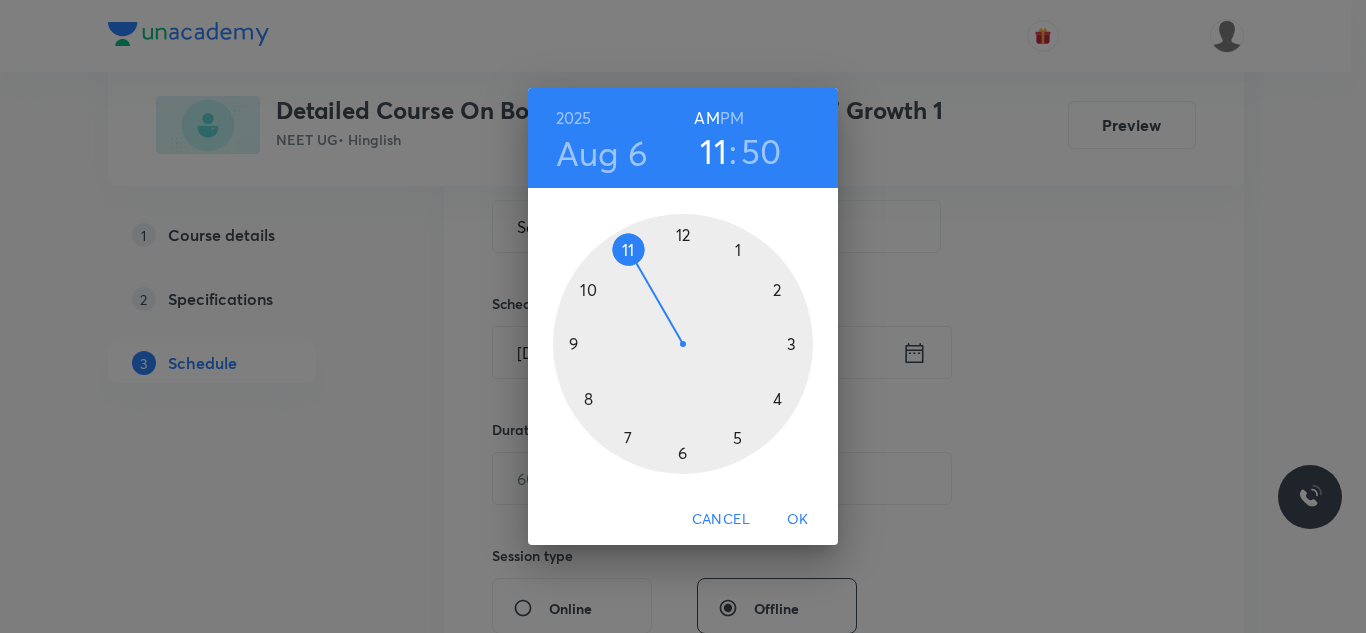 click on "PM" at bounding box center [732, 118] 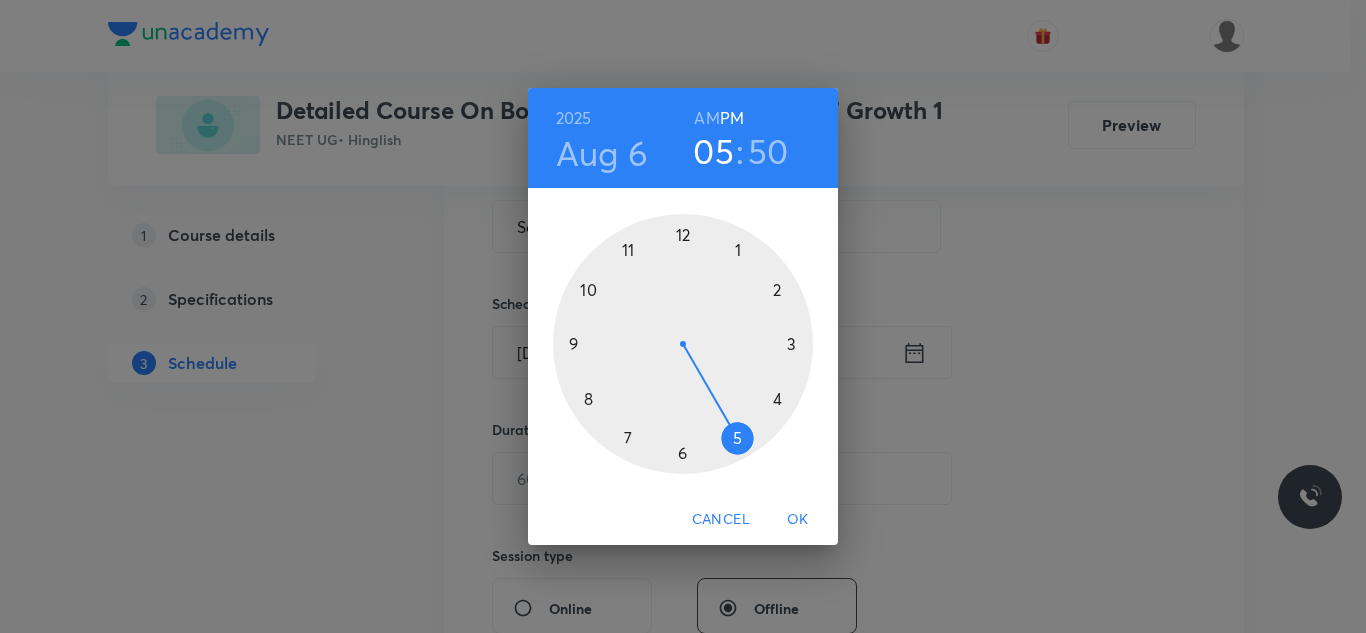 drag, startPoint x: 633, startPoint y: 241, endPoint x: 725, endPoint y: 411, distance: 193.2977 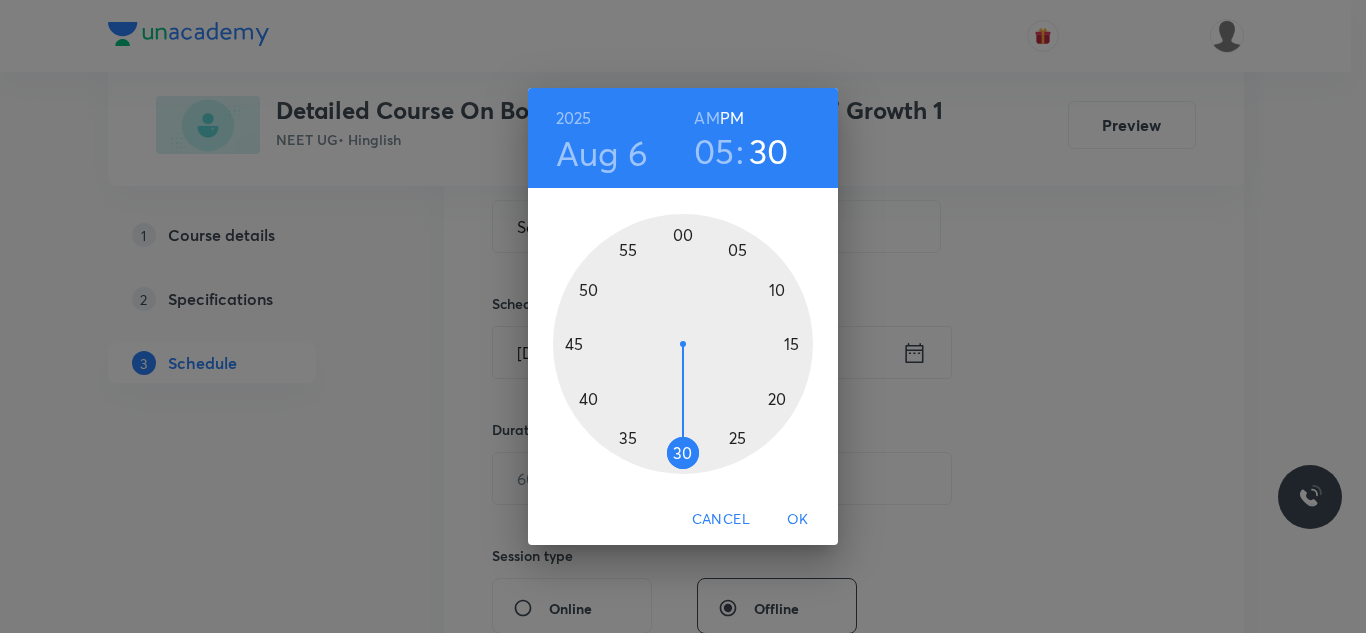 drag, startPoint x: 581, startPoint y: 276, endPoint x: 680, endPoint y: 455, distance: 204.55318 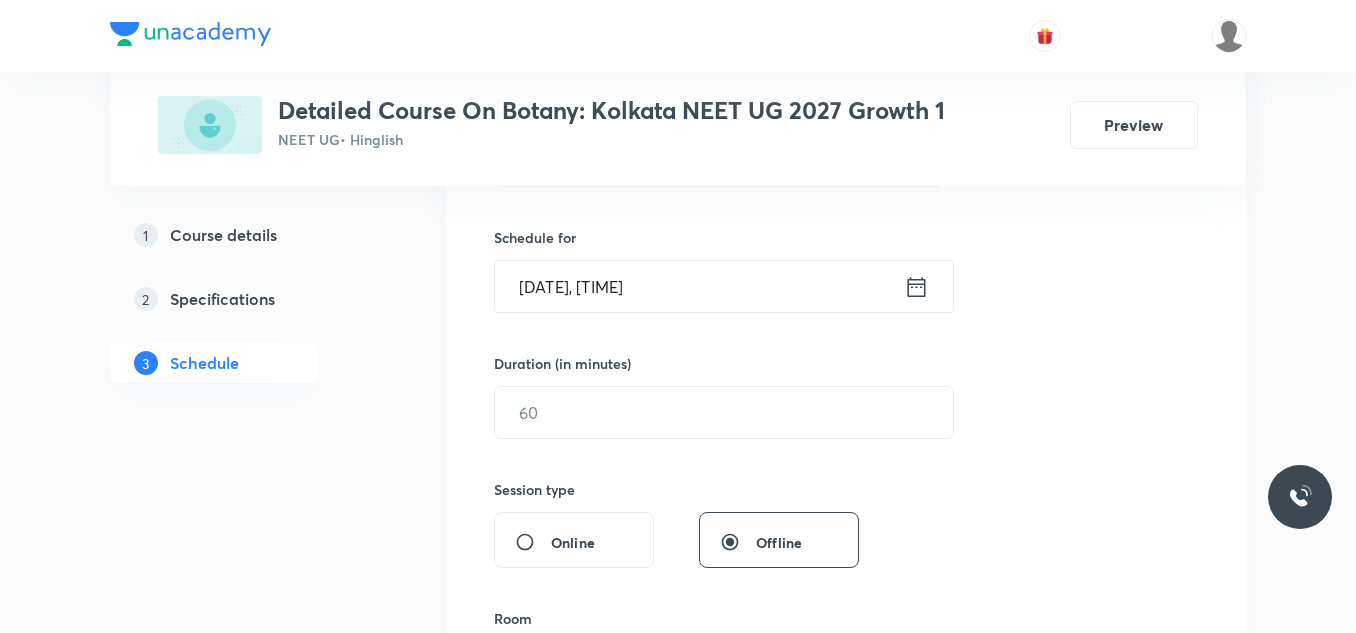 scroll, scrollTop: 500, scrollLeft: 0, axis: vertical 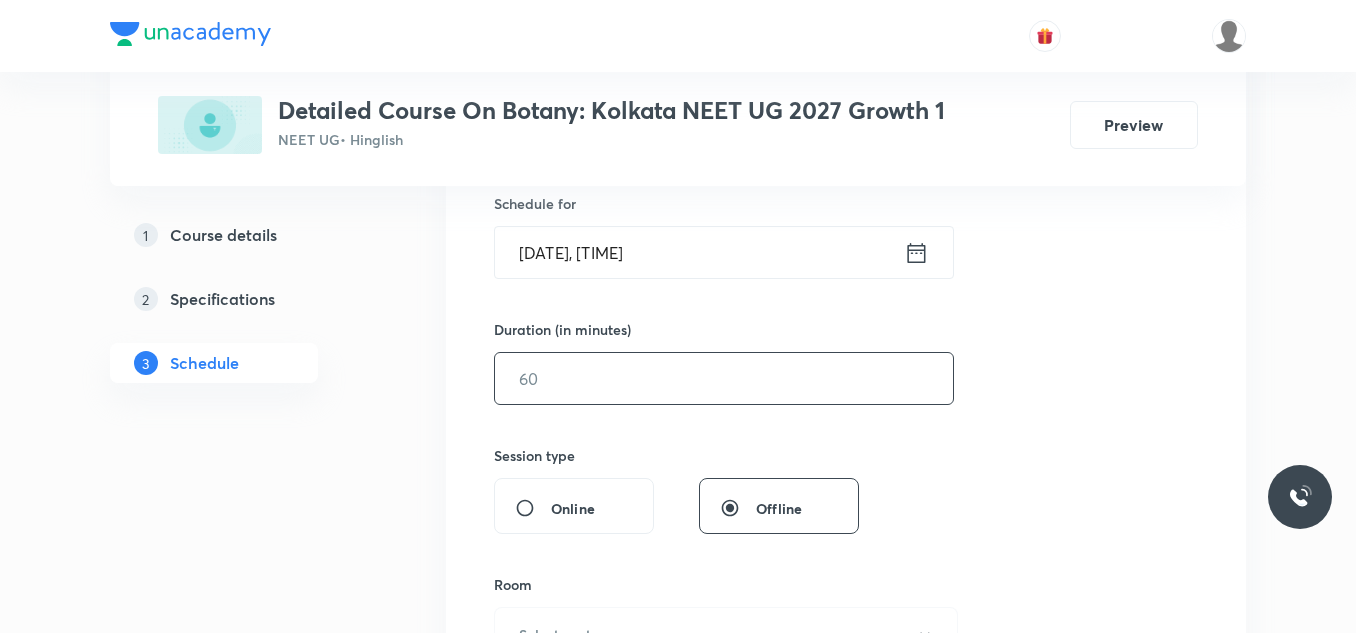 click at bounding box center [724, 378] 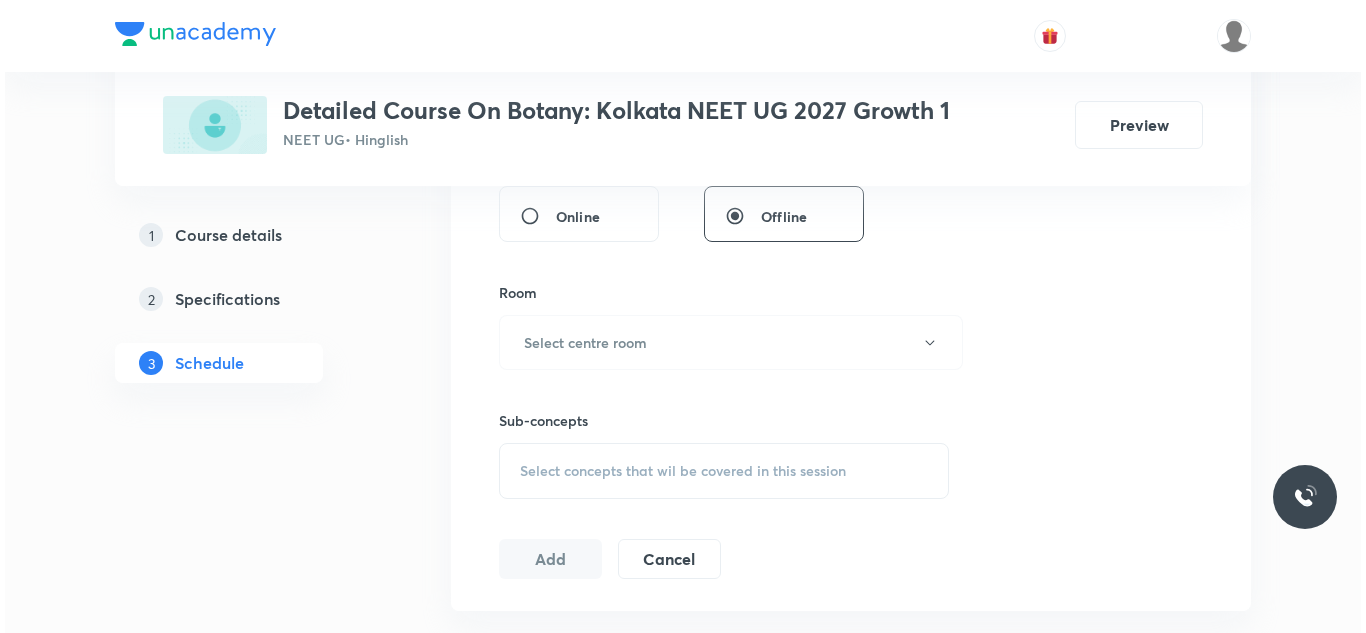 scroll, scrollTop: 800, scrollLeft: 0, axis: vertical 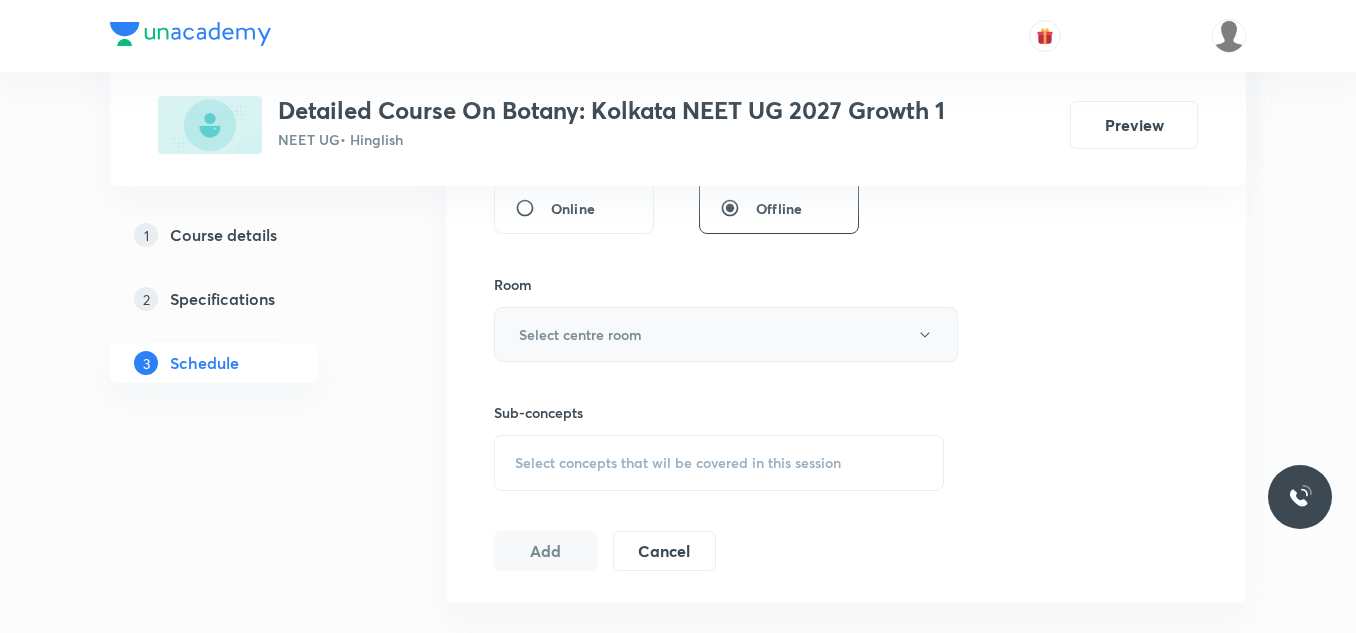 type on "75" 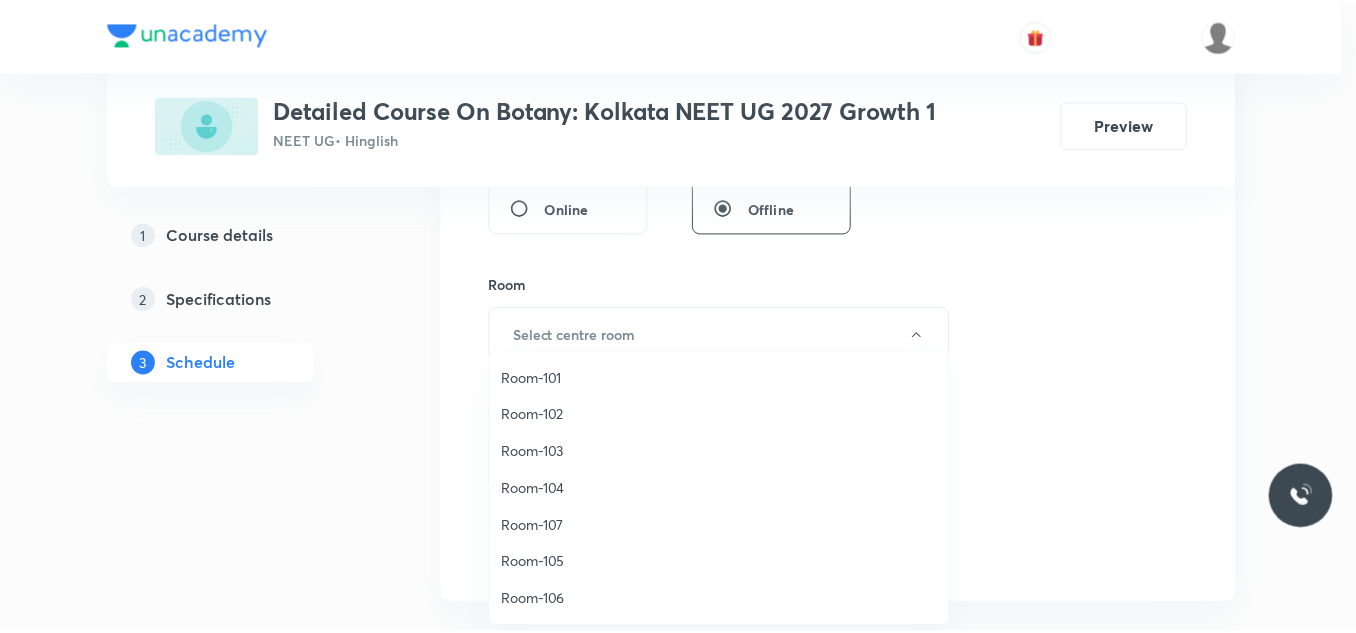 scroll, scrollTop: 1, scrollLeft: 0, axis: vertical 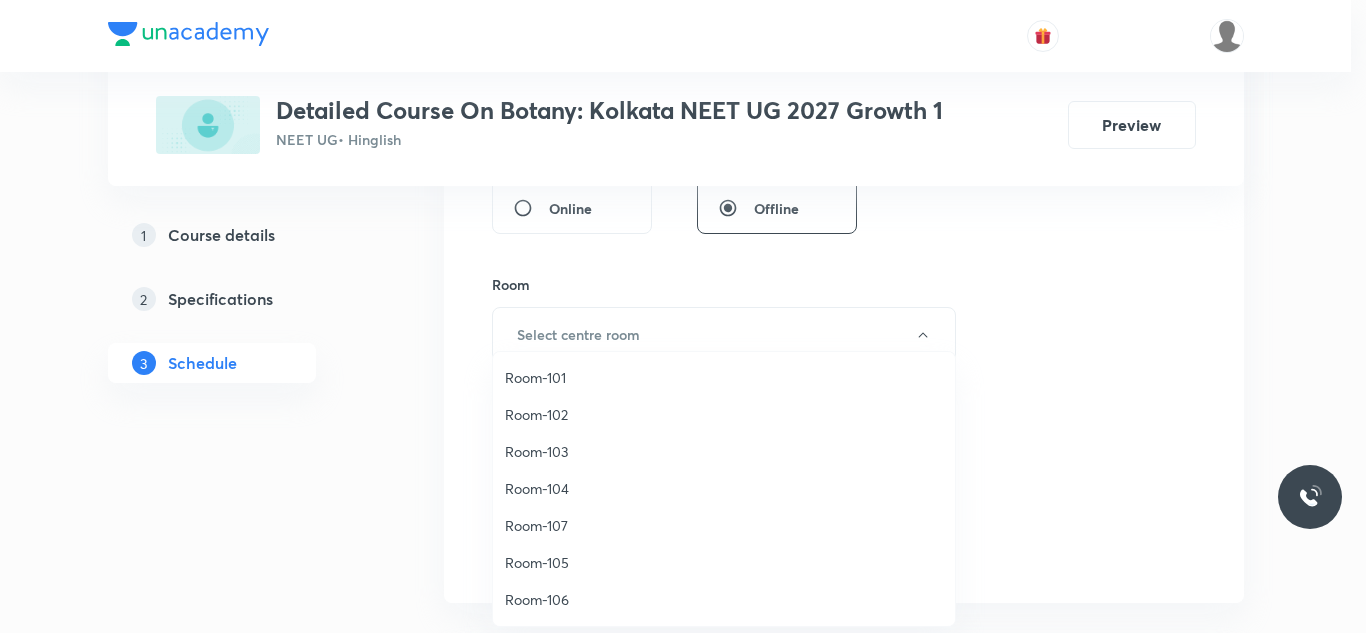 click on "Room-105" at bounding box center (724, 562) 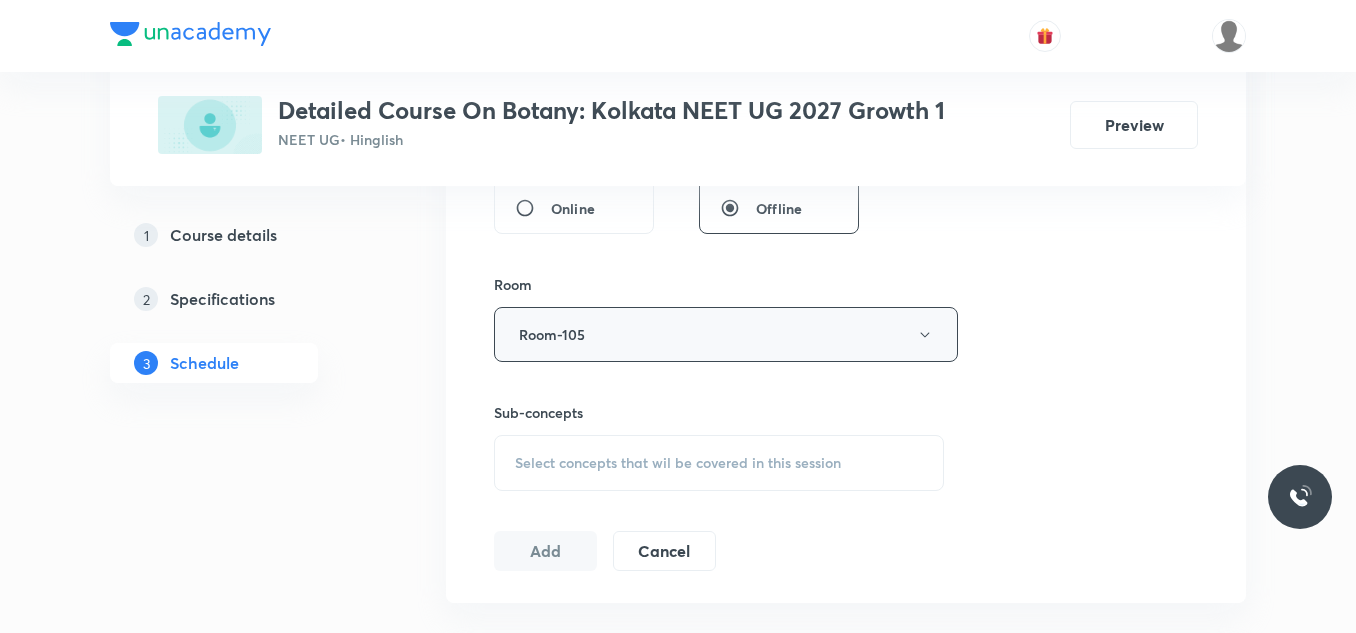 click on "Room-105" at bounding box center [726, 334] 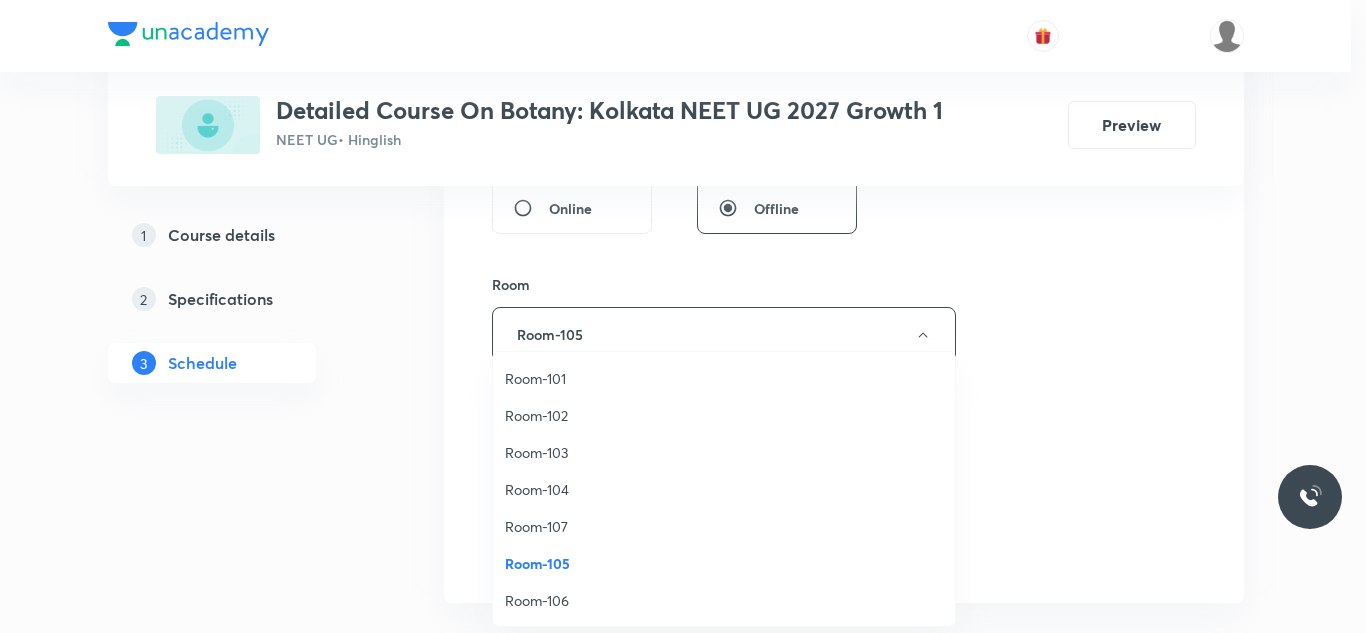 click on "Room-105" at bounding box center [724, 563] 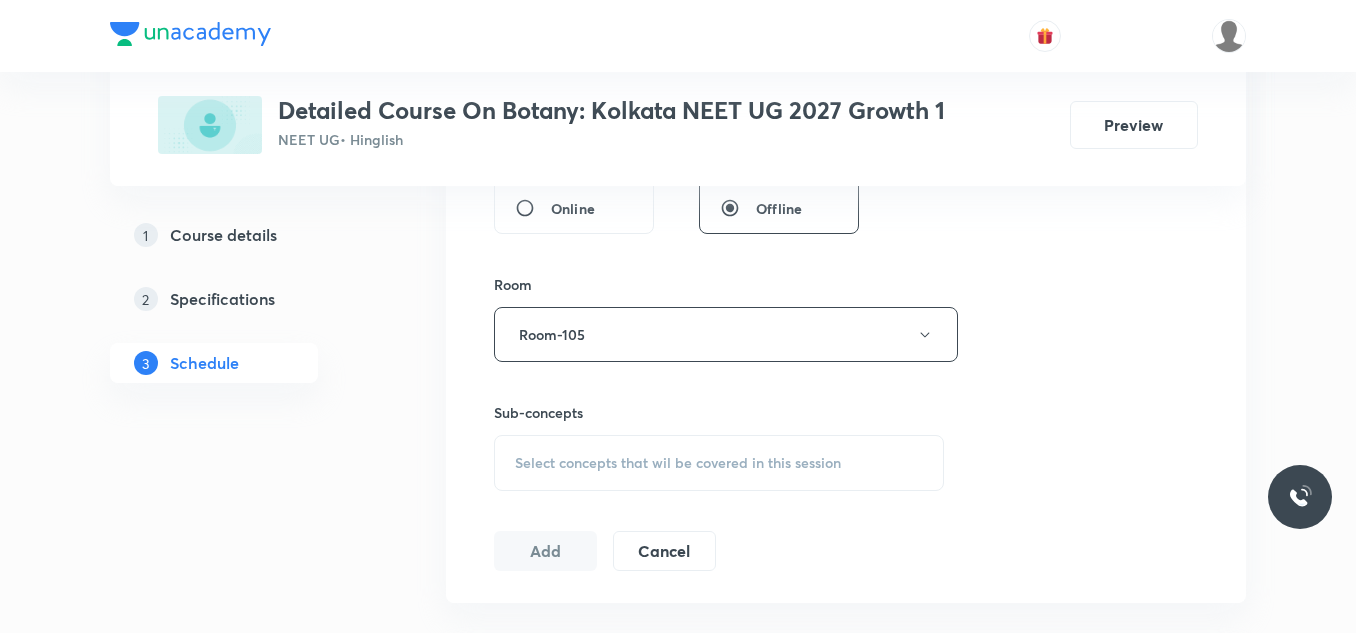 click on "Session  19 Live class Session title 23/99 Session on Living World ​ Schedule for Aug 6, 2025, 5:30 PM ​ Duration (in minutes) 75 ​   Session type Online Offline Room Room-105 Sub-concepts Select concepts that wil be covered in this session Add Cancel" at bounding box center [846, 101] 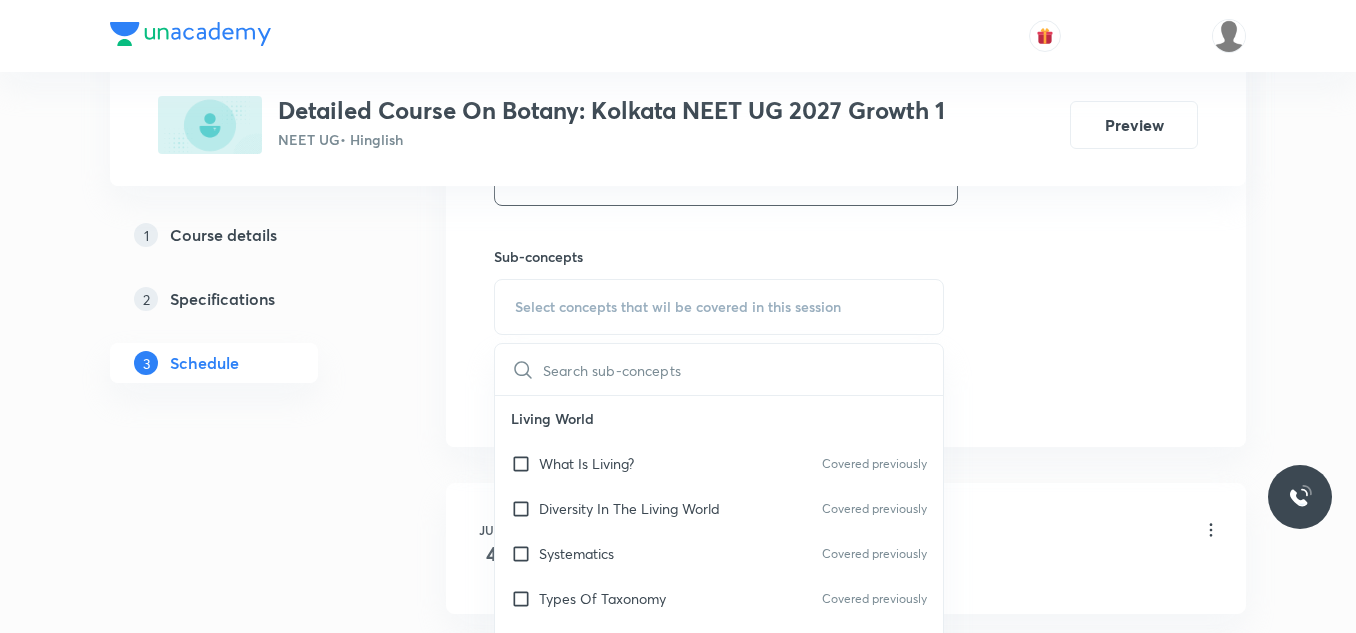 scroll, scrollTop: 1000, scrollLeft: 0, axis: vertical 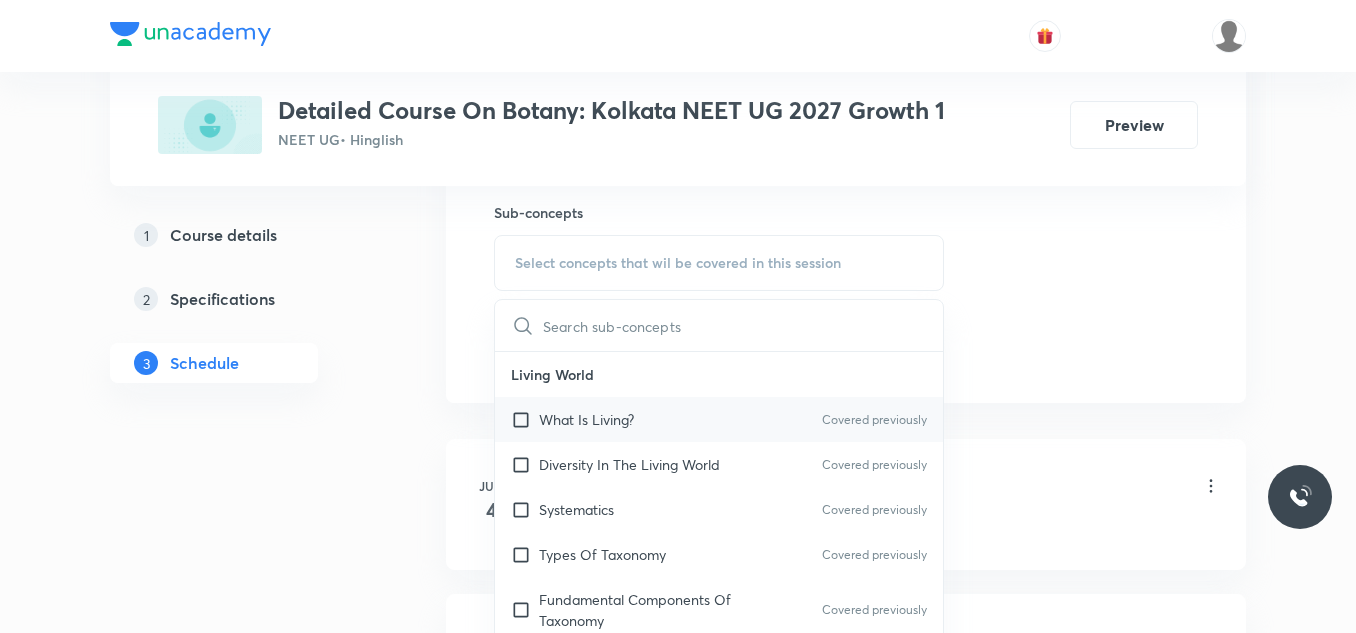 click on "What Is Living? Covered previously" at bounding box center [719, 419] 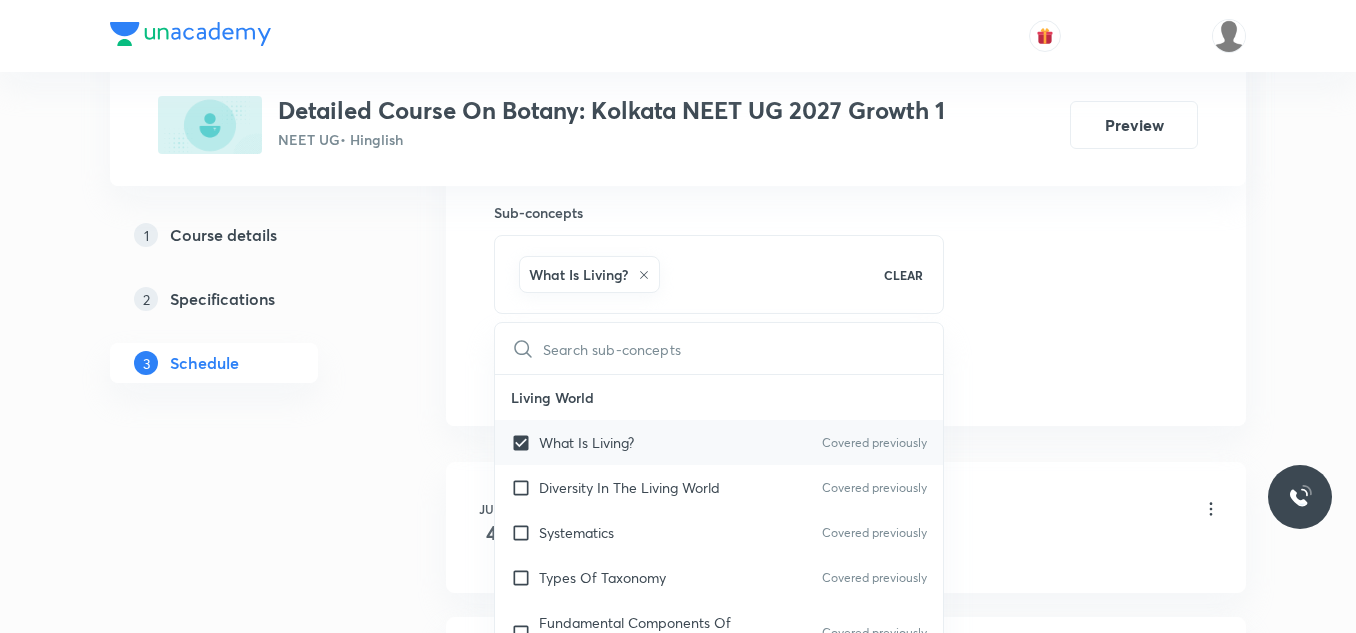 click on "Diversity In The Living World" at bounding box center (629, 487) 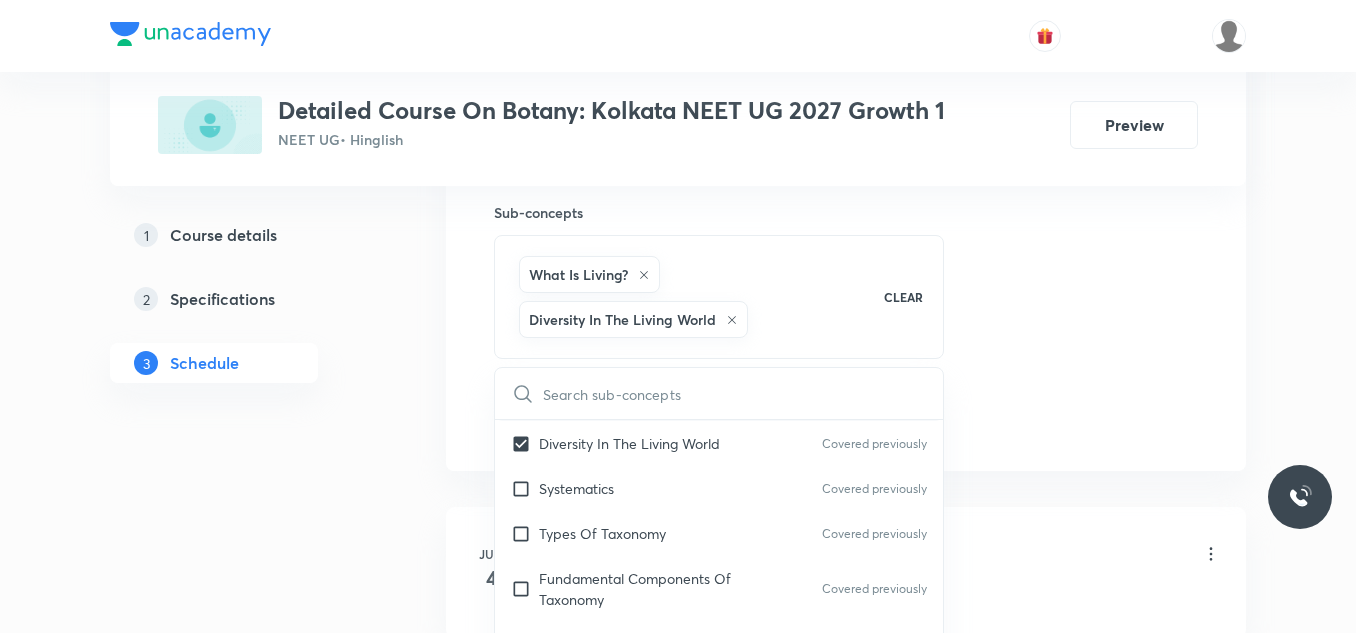 scroll, scrollTop: 100, scrollLeft: 0, axis: vertical 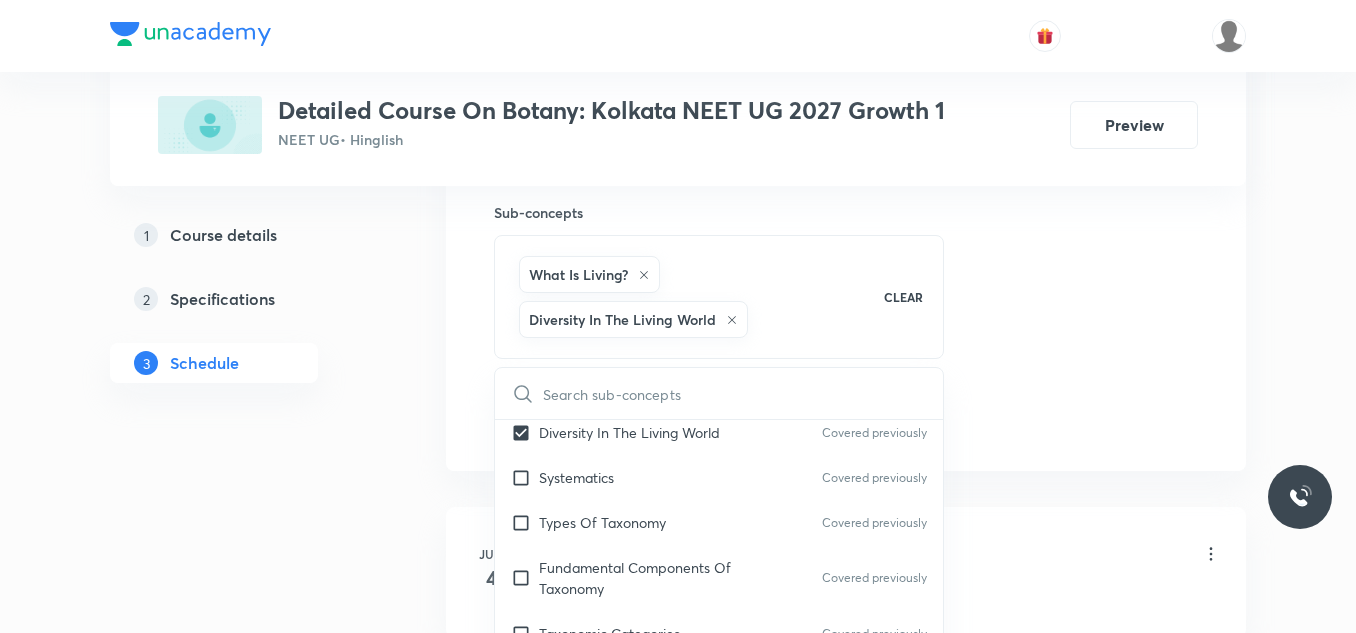 click on "Systematics Covered previously" at bounding box center [719, 477] 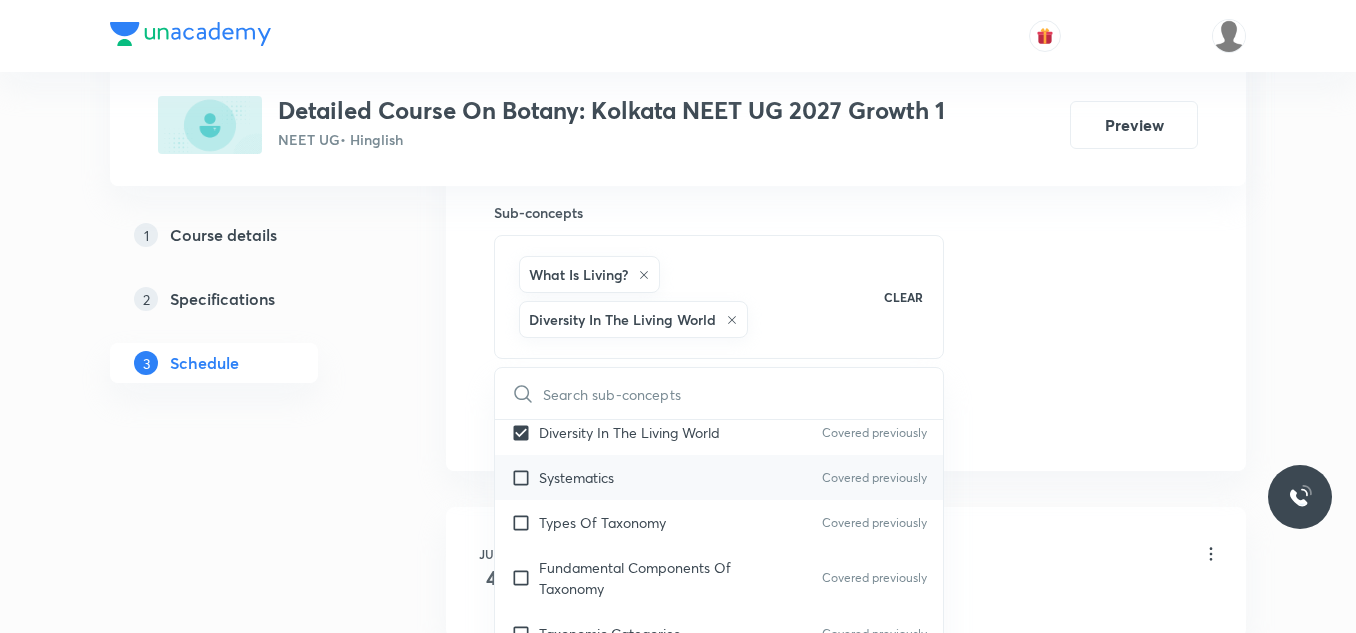 checkbox on "true" 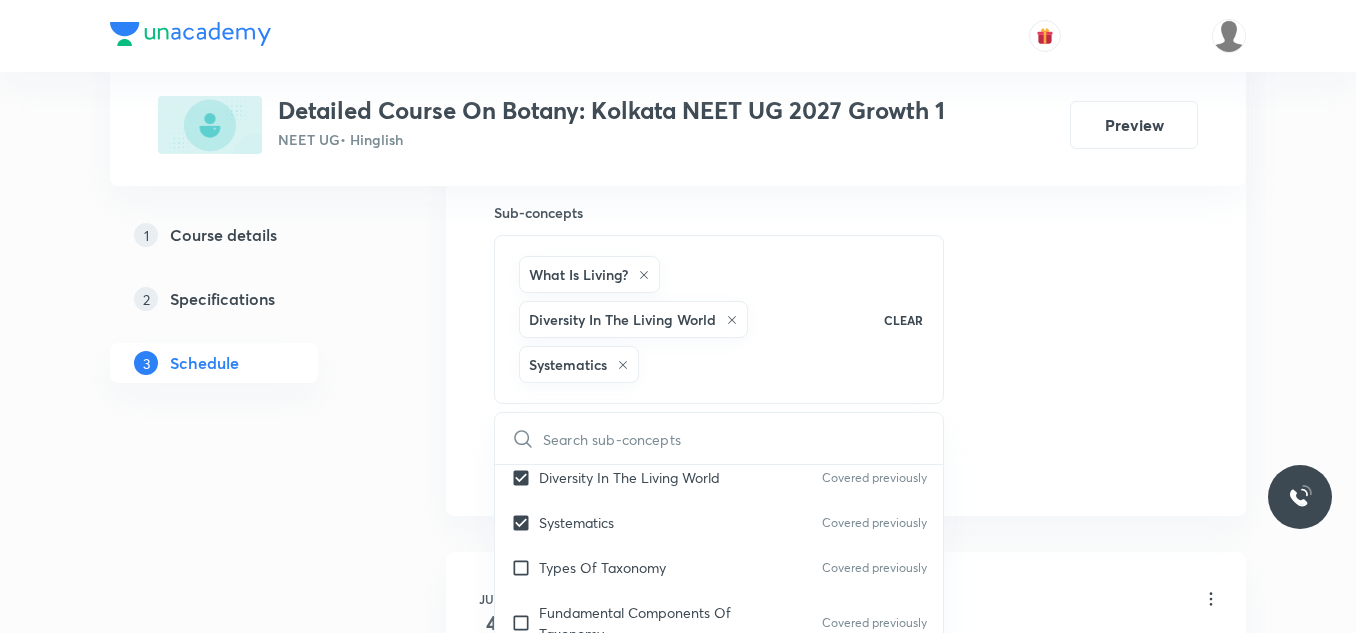 drag, startPoint x: 681, startPoint y: 561, endPoint x: 1008, endPoint y: 445, distance: 346.96542 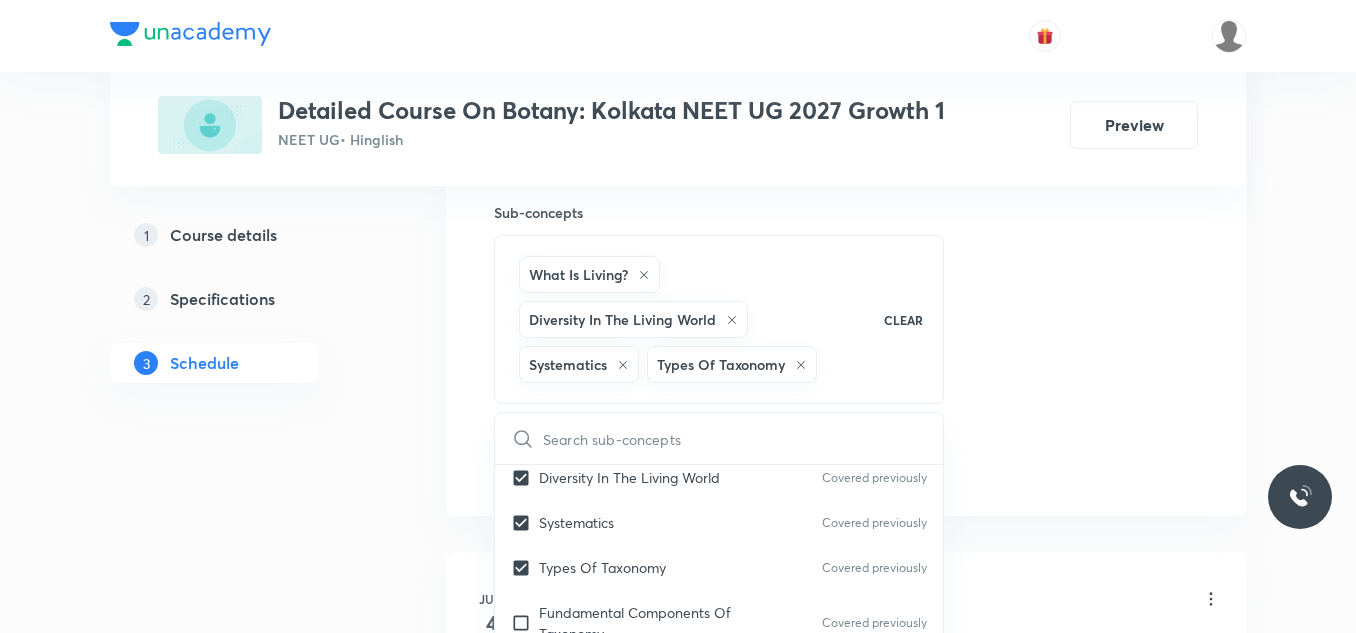 click on "Session  19 Live class Session title 23/99 Session on Living World ​ Schedule for Aug 6, 2025, 5:30 PM ​ Duration (in minutes) 75 ​   Session type Online Offline Room Room-105 Sub-concepts What Is Living? Diversity In The Living World Systematics Types Of Taxonomy CLEAR ​ Living World What Is Living? Covered previously Diversity In The Living World Covered previously Systematics Covered previously Types Of Taxonomy Covered previously Fundamental Components Of Taxonomy Covered previously Taxonomic Categories Covered previously Taxonomical Aids Covered previously The Three Domains Of Life Covered previously Biological Nomenclature  Covered previously Biological Classification System Of Classification Covered previously Kingdom Monera Covered previously Kingdom Protista Covered previously Kingdom Fungi Covered previously Kingdom Plantae Covered previously Kingdom Animalia Covered previously Linchens Covered previously Mycorrhiza Covered previously Virus Covered previously Prions Covered previously Algae" at bounding box center [846, -42] 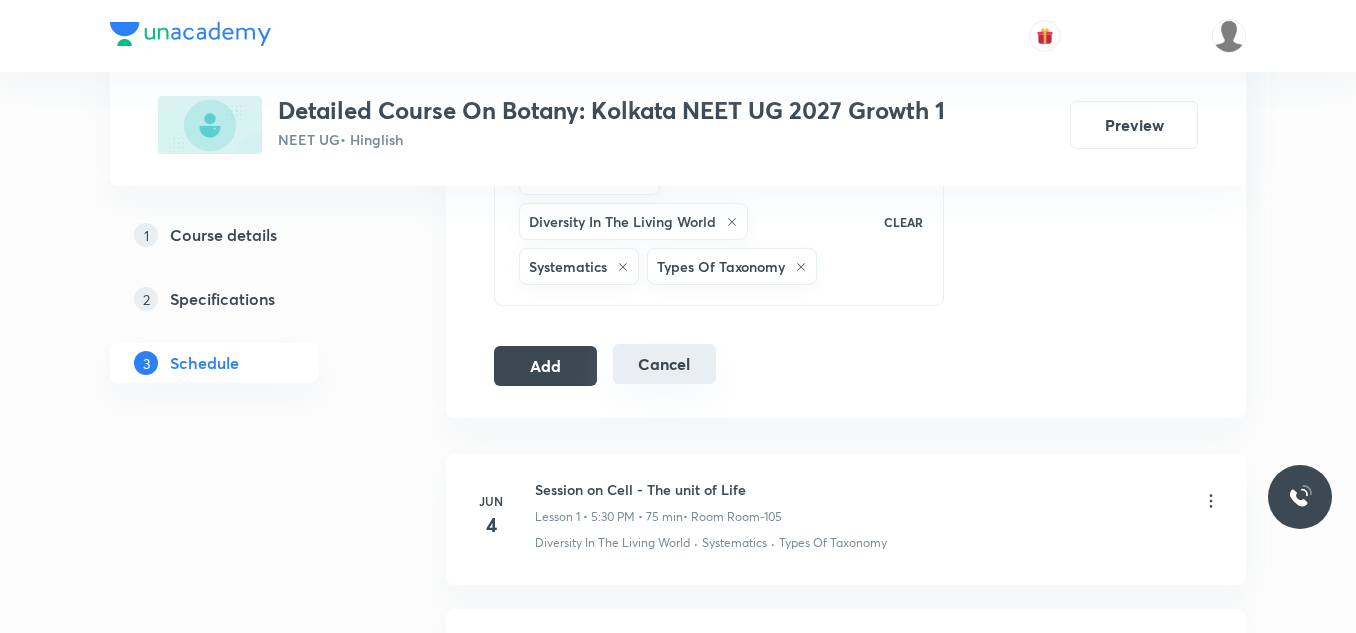 scroll, scrollTop: 1100, scrollLeft: 0, axis: vertical 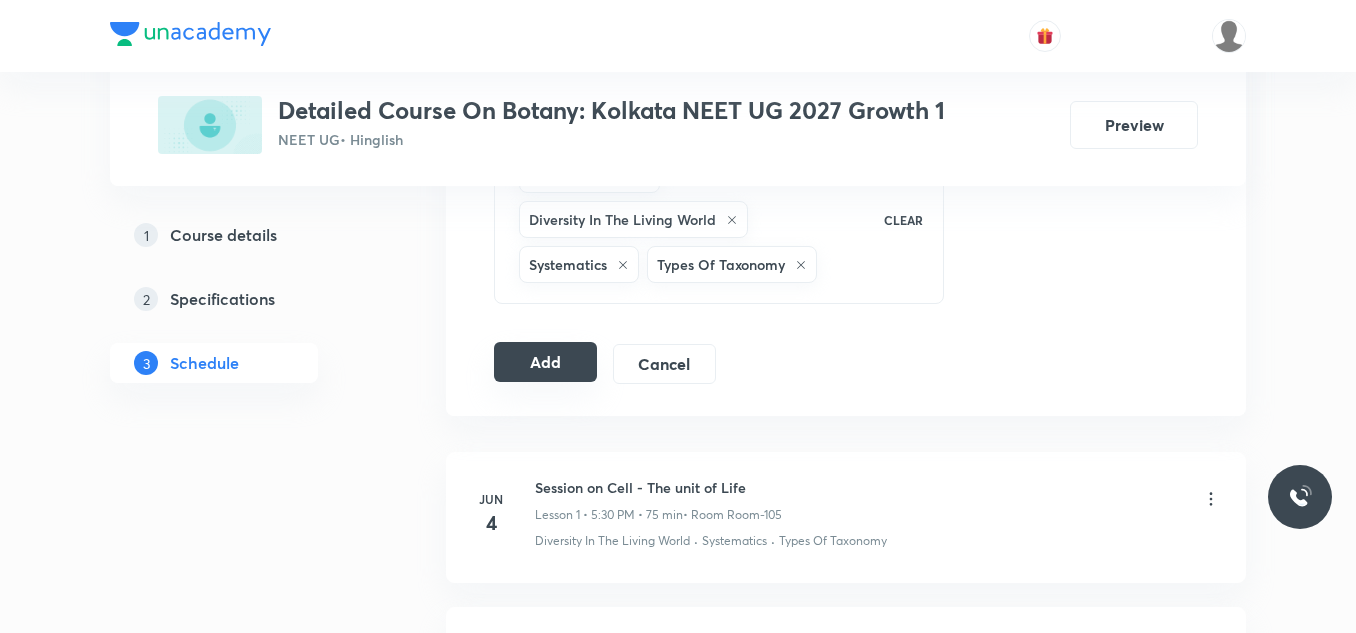click on "Add" at bounding box center (545, 362) 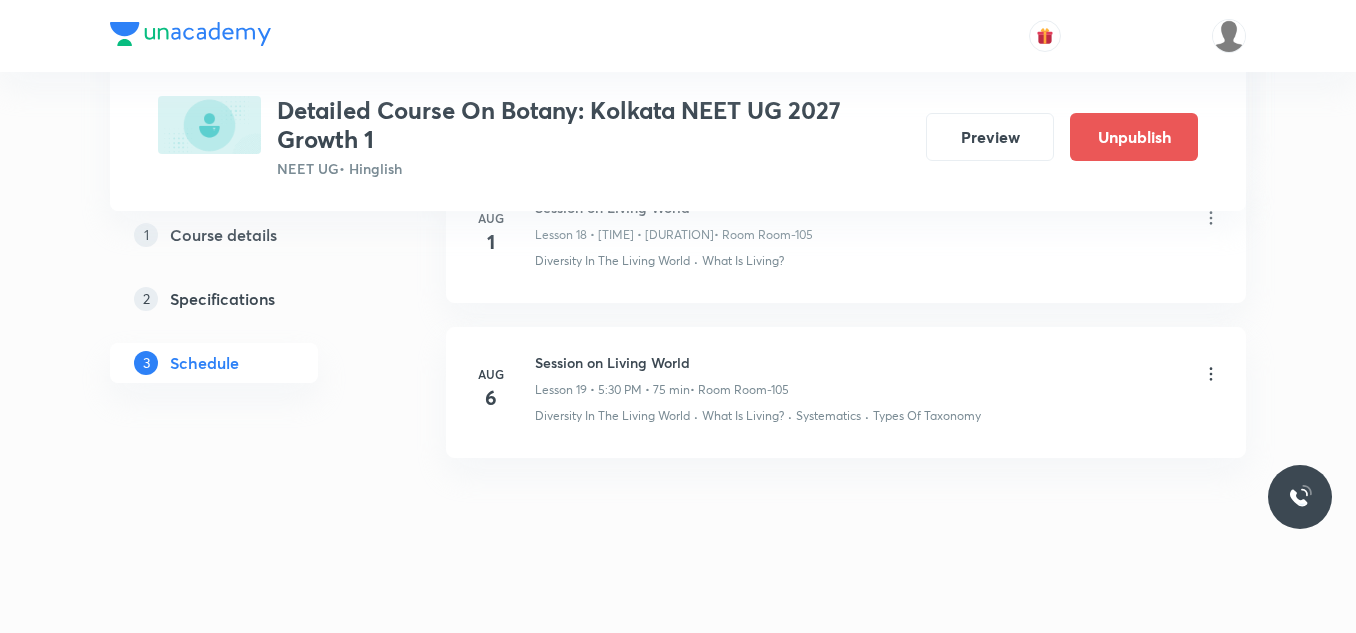 scroll, scrollTop: 3064, scrollLeft: 0, axis: vertical 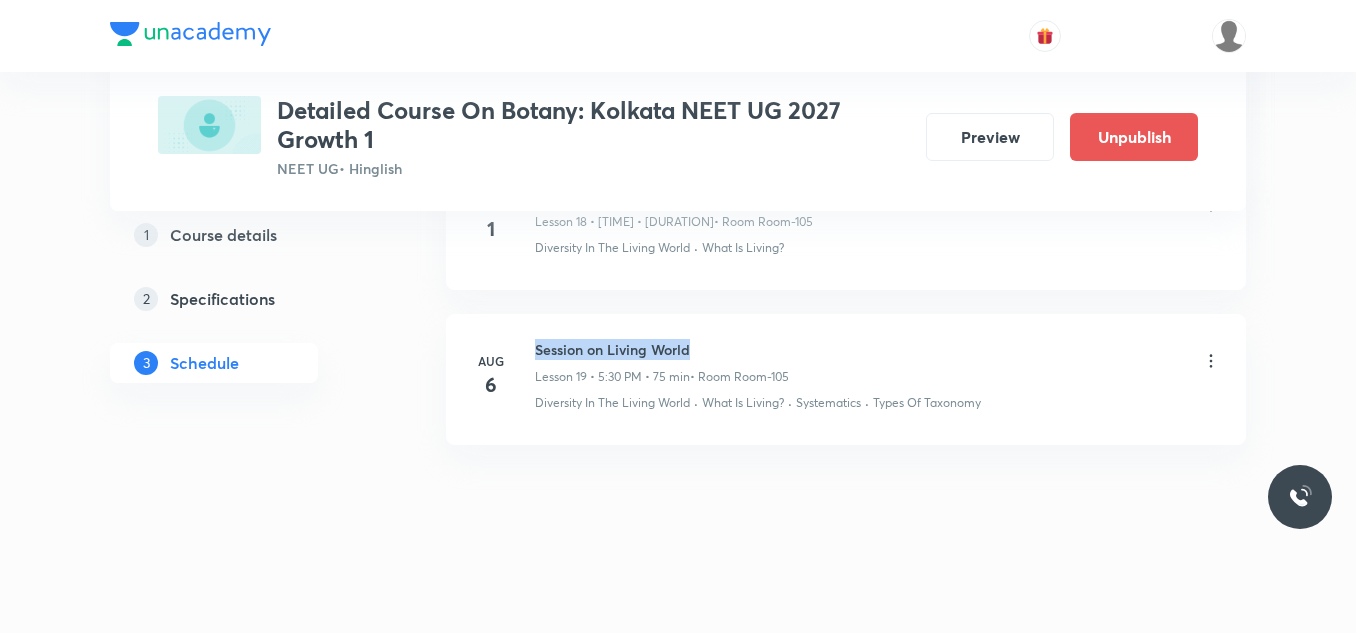 drag, startPoint x: 536, startPoint y: 345, endPoint x: 722, endPoint y: 346, distance: 186.00269 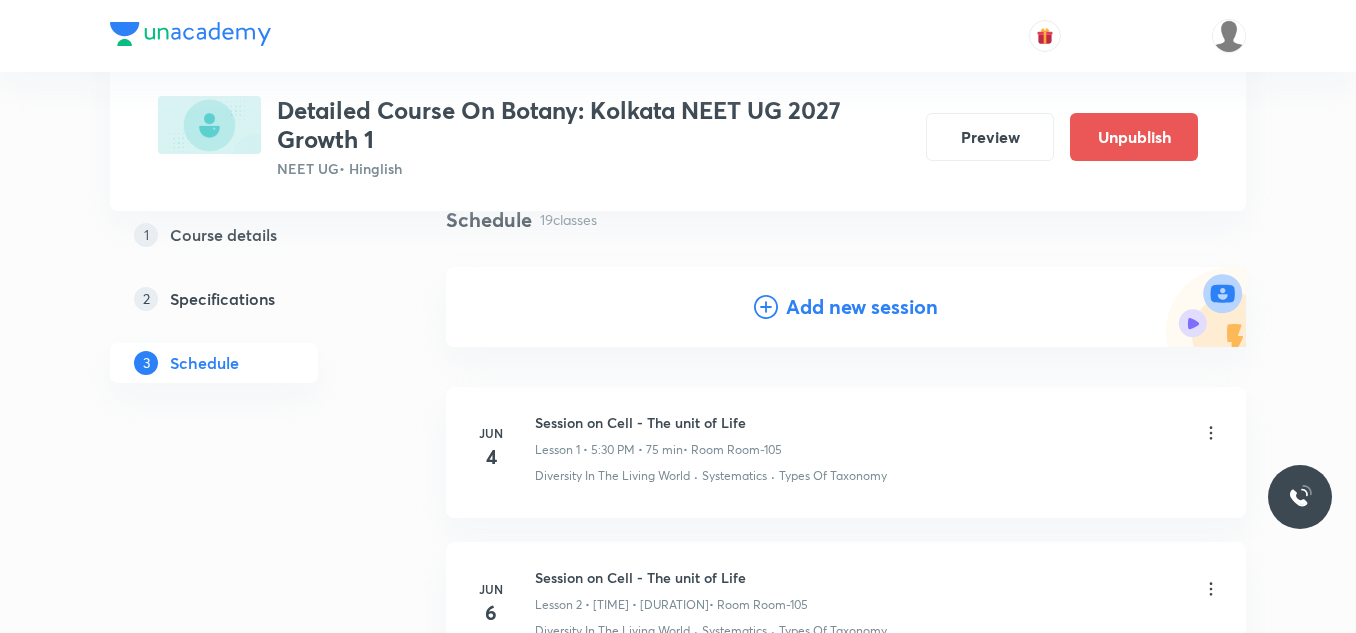scroll, scrollTop: 0, scrollLeft: 0, axis: both 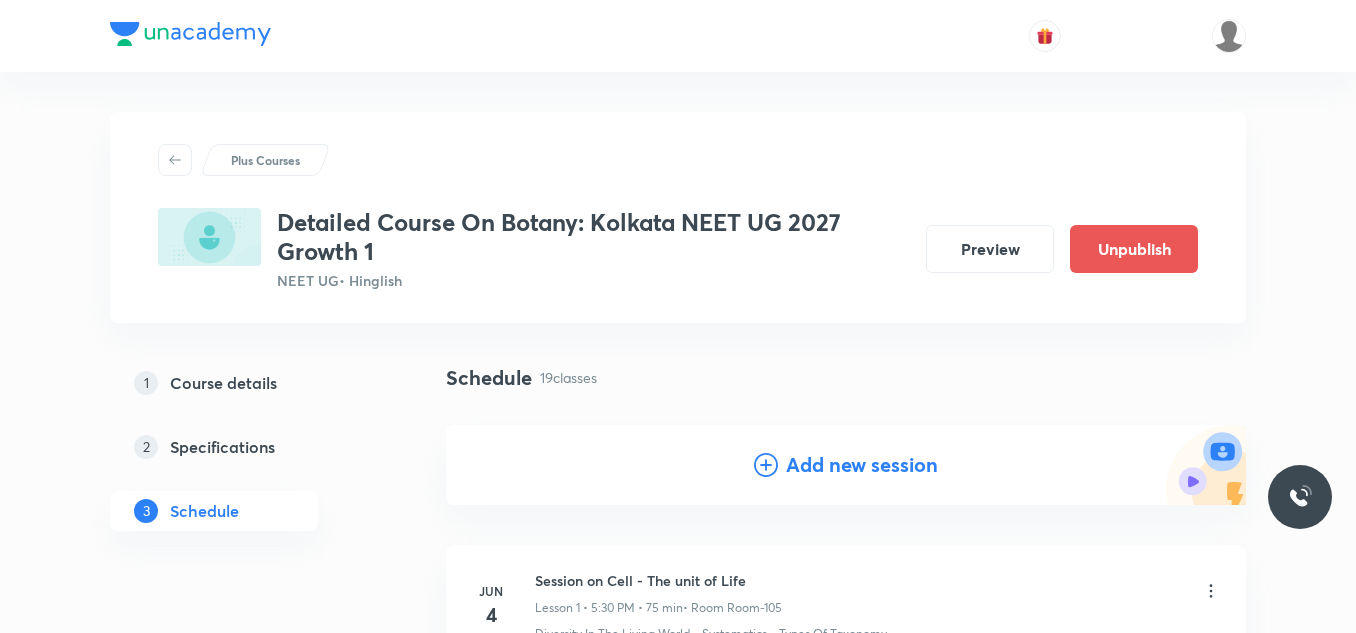 click on "Add new session" at bounding box center (862, 465) 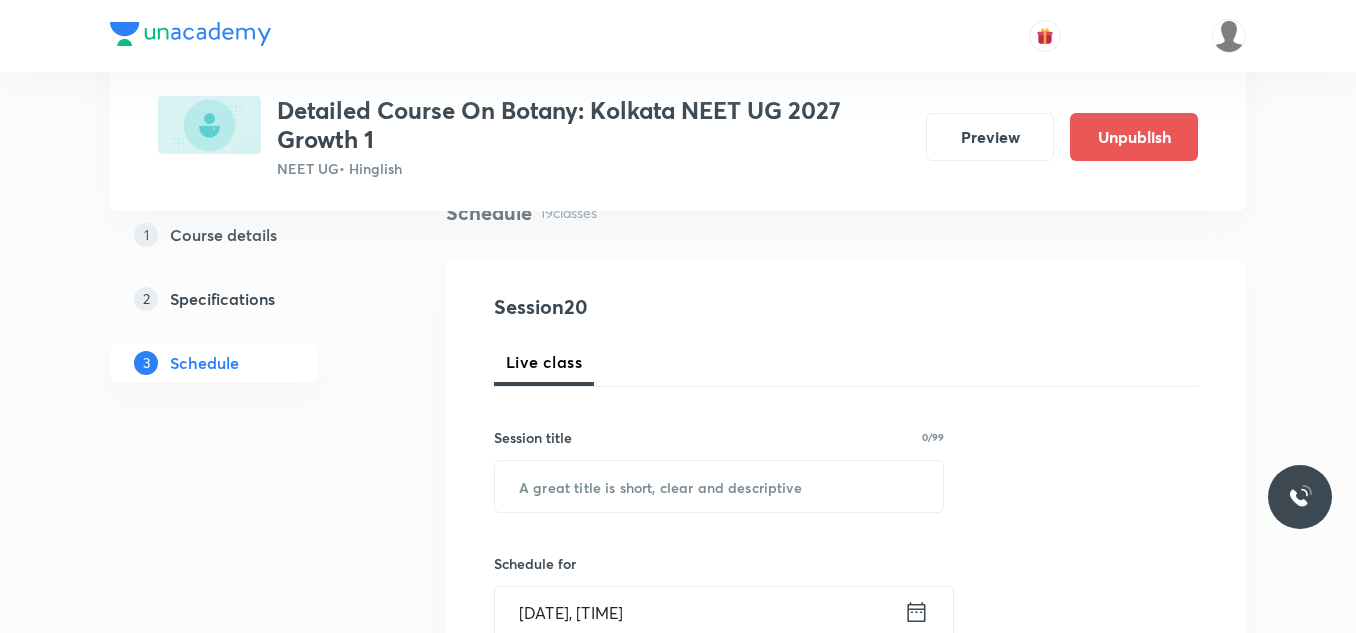 scroll, scrollTop: 200, scrollLeft: 0, axis: vertical 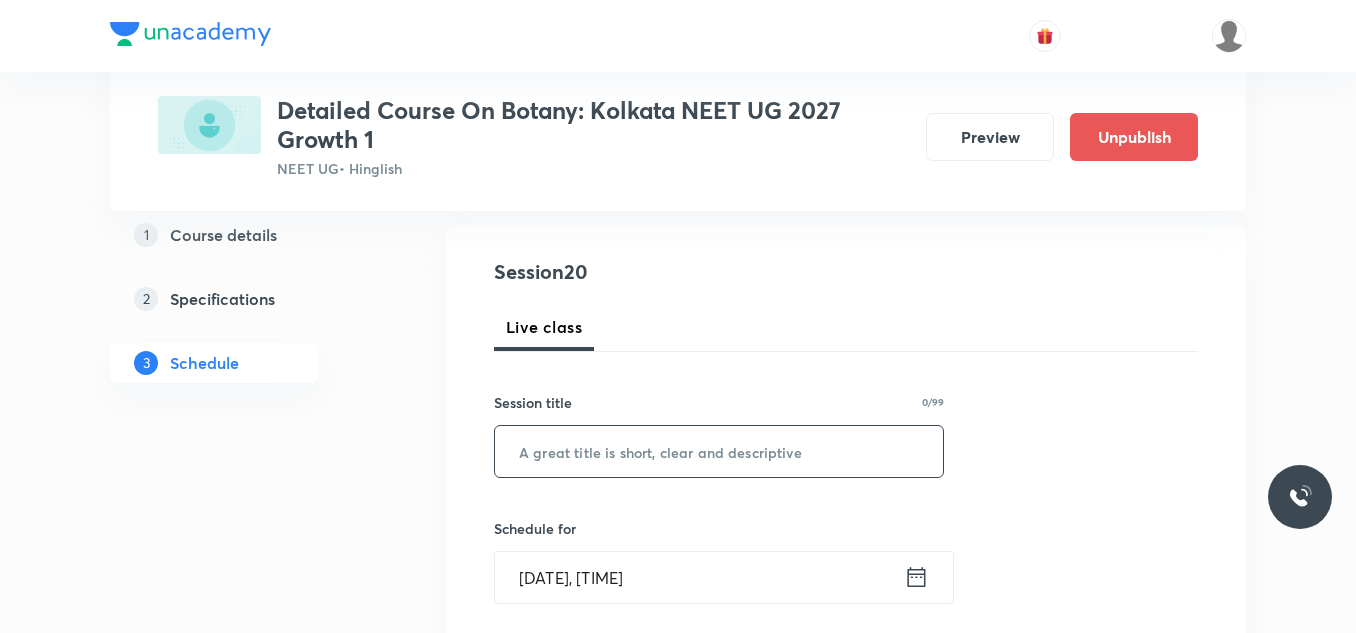 click at bounding box center (719, 451) 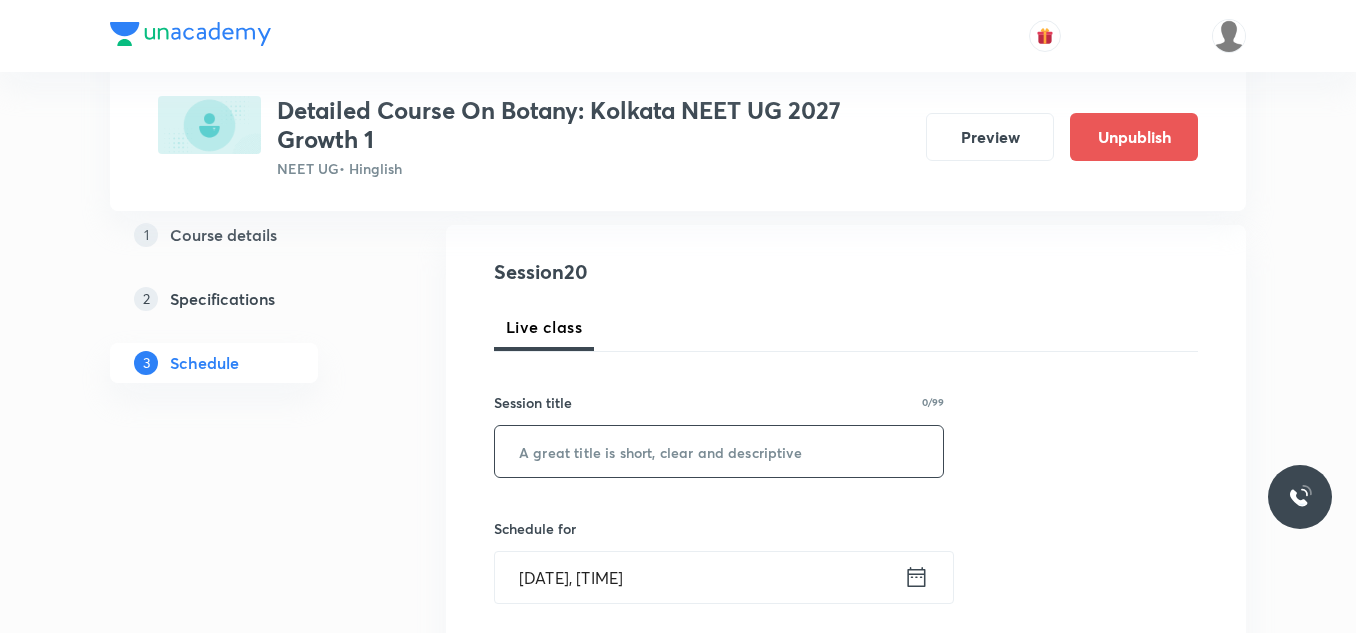 paste on "Session on Living World" 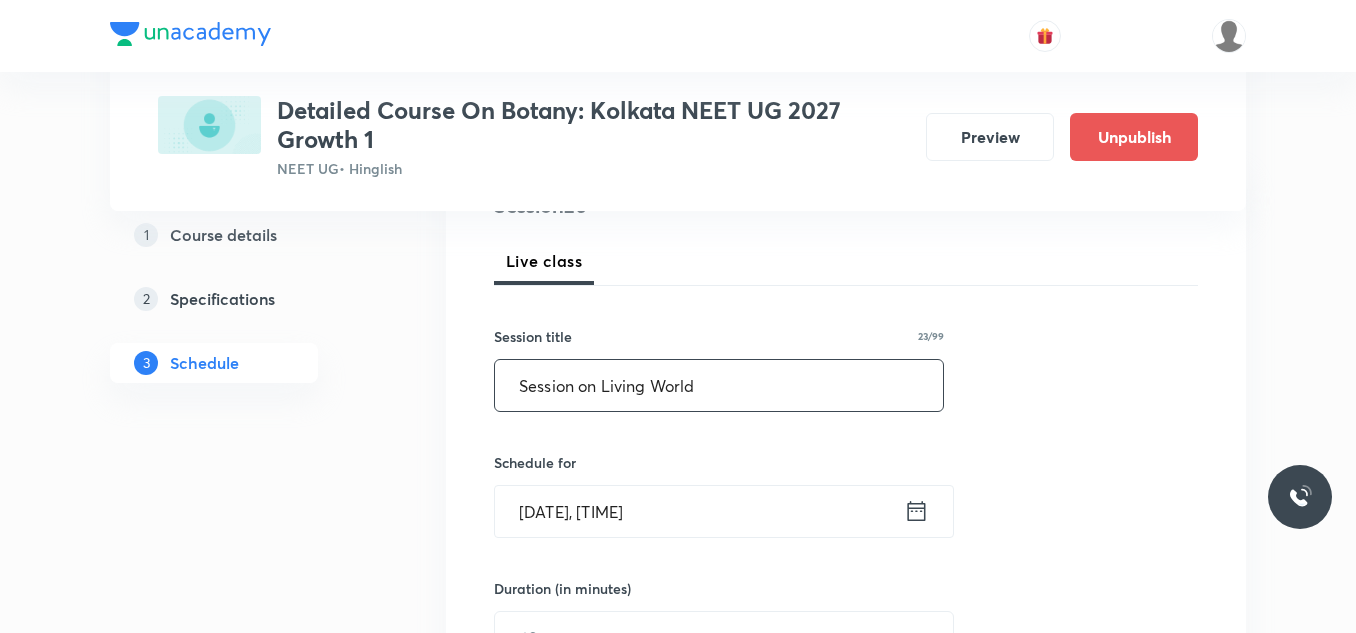 scroll, scrollTop: 400, scrollLeft: 0, axis: vertical 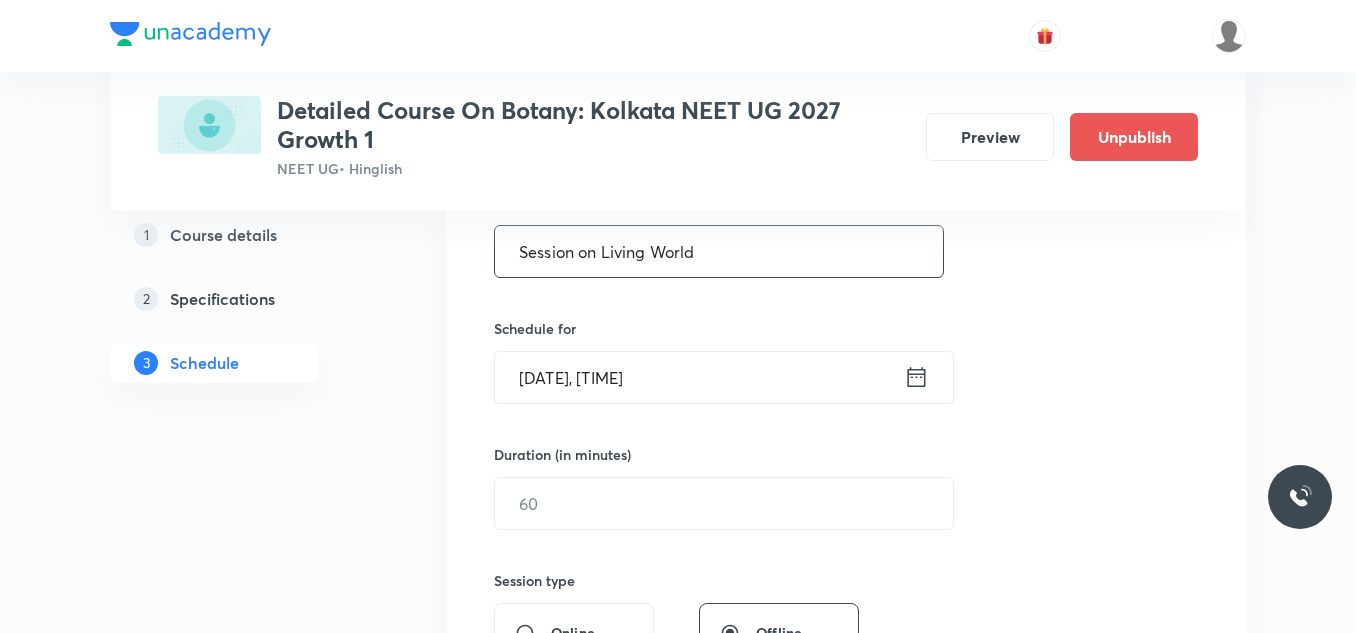 type on "Session on Living World" 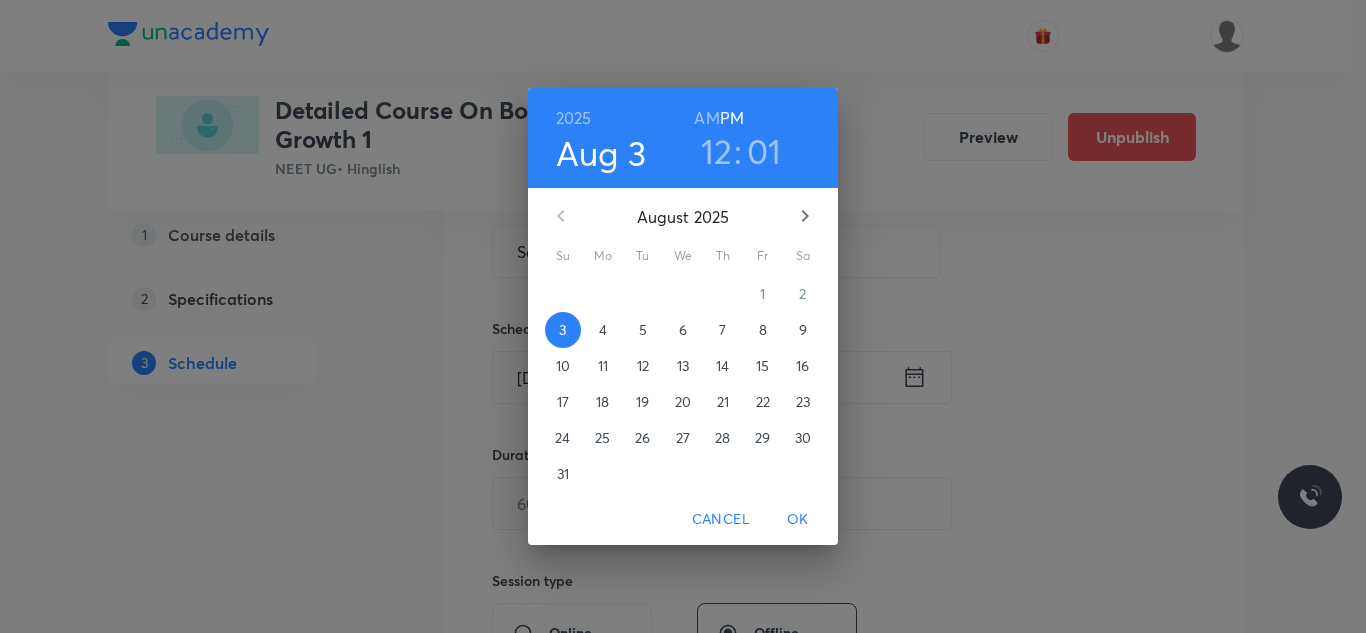 click on "8" at bounding box center (763, 330) 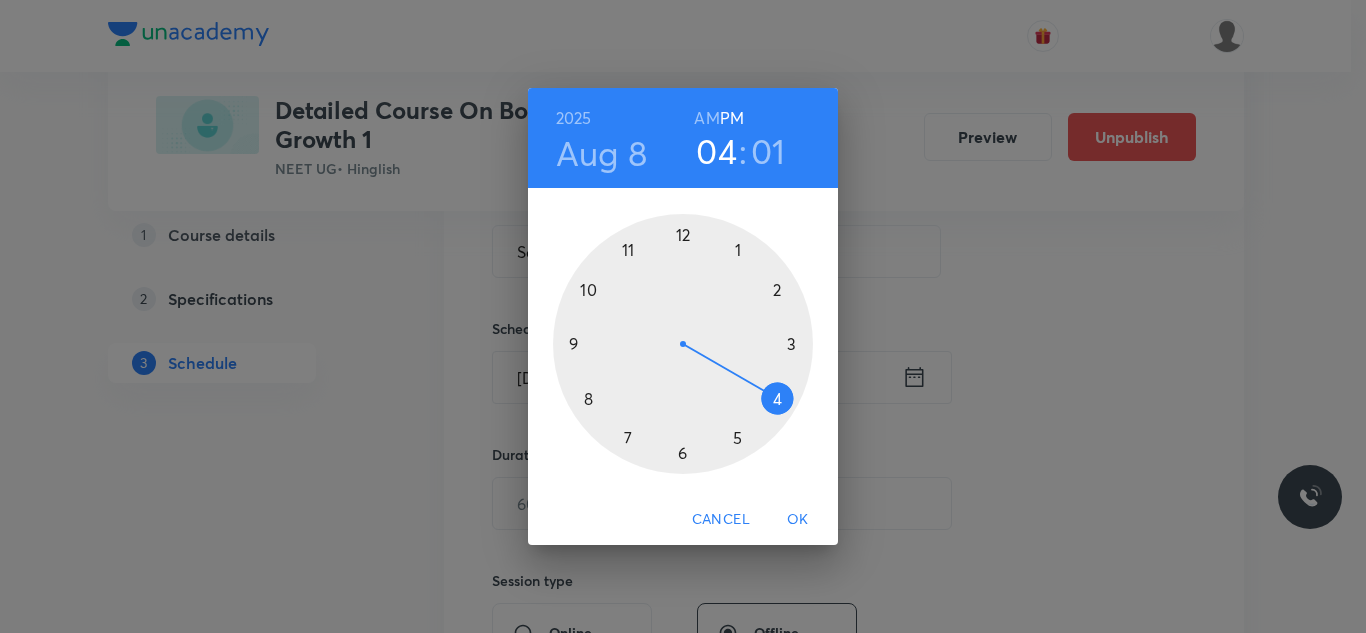 drag, startPoint x: 681, startPoint y: 235, endPoint x: 752, endPoint y: 382, distance: 163.24828 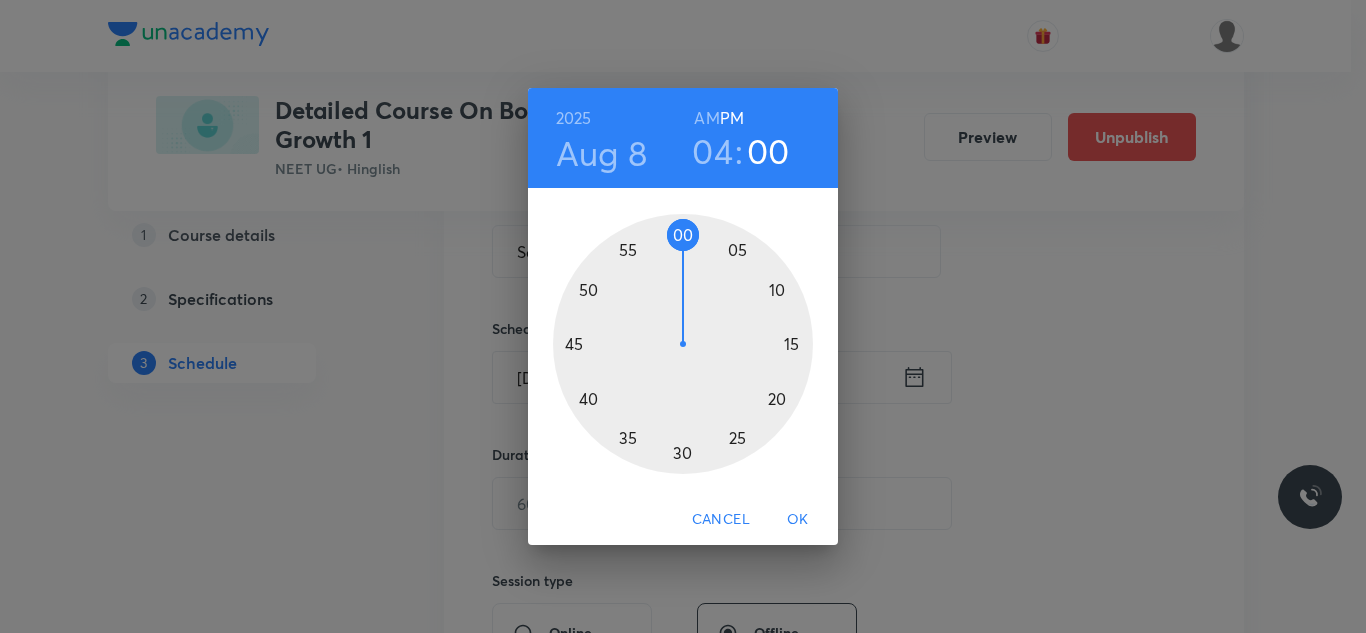 drag, startPoint x: 694, startPoint y: 238, endPoint x: 681, endPoint y: 245, distance: 14.764823 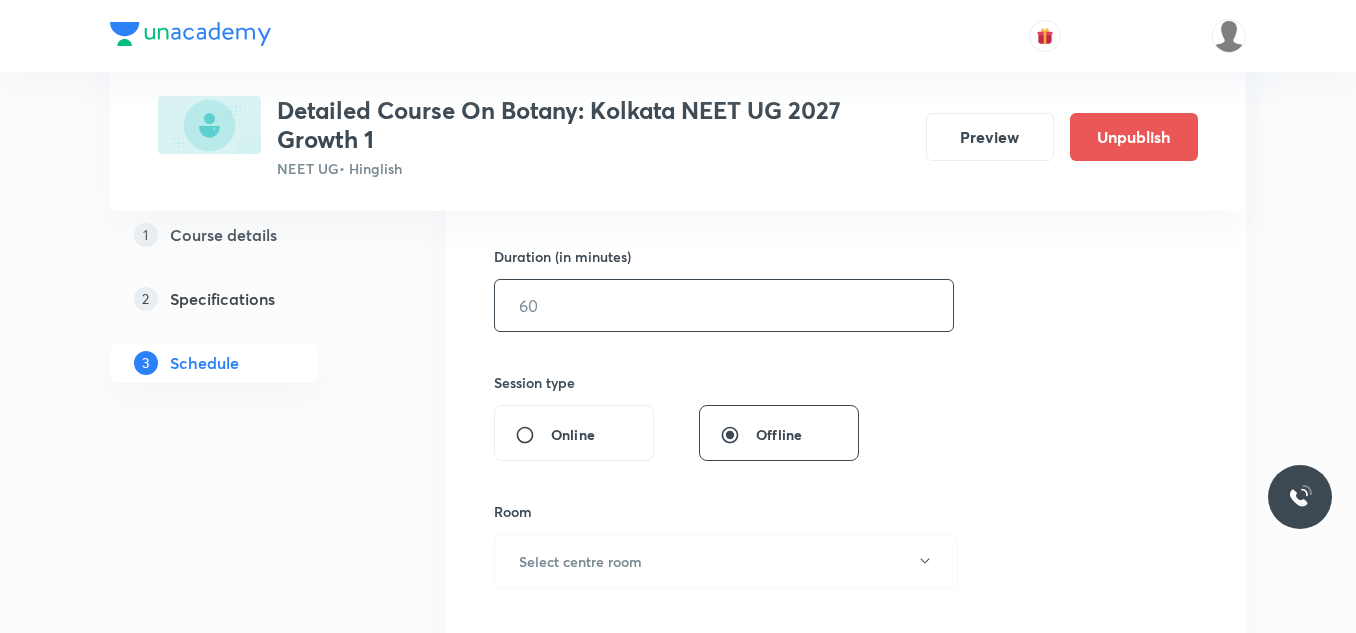 scroll, scrollTop: 600, scrollLeft: 0, axis: vertical 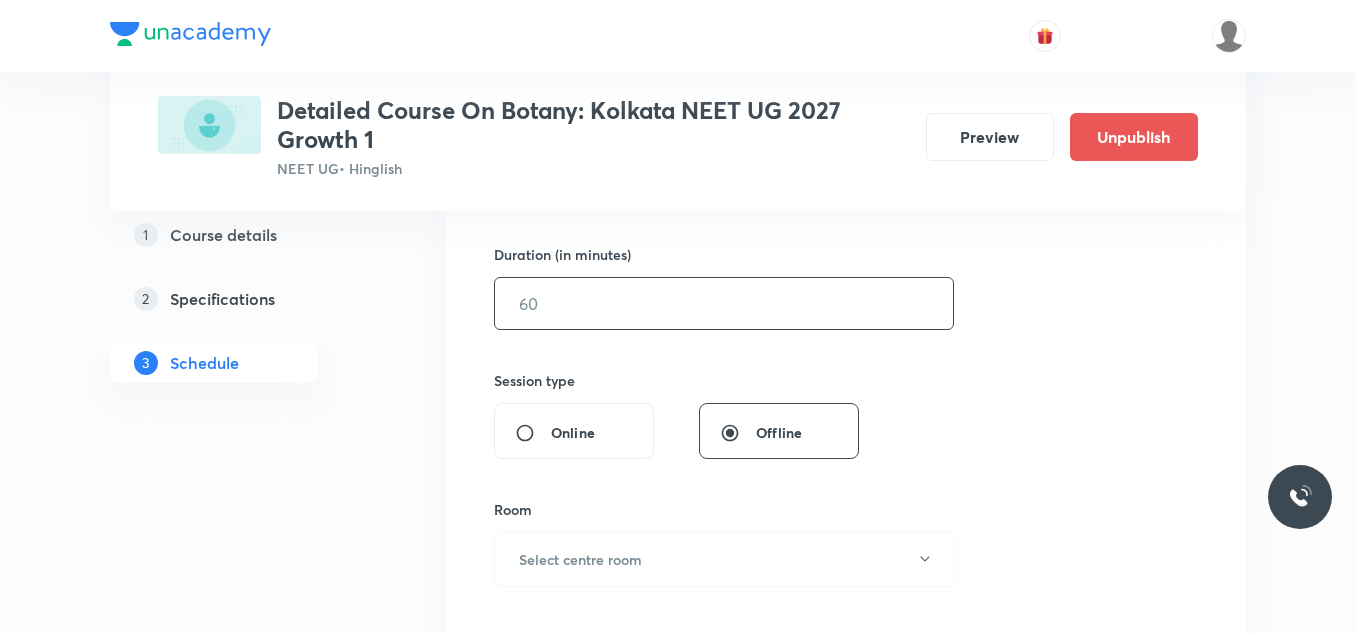 click at bounding box center [724, 303] 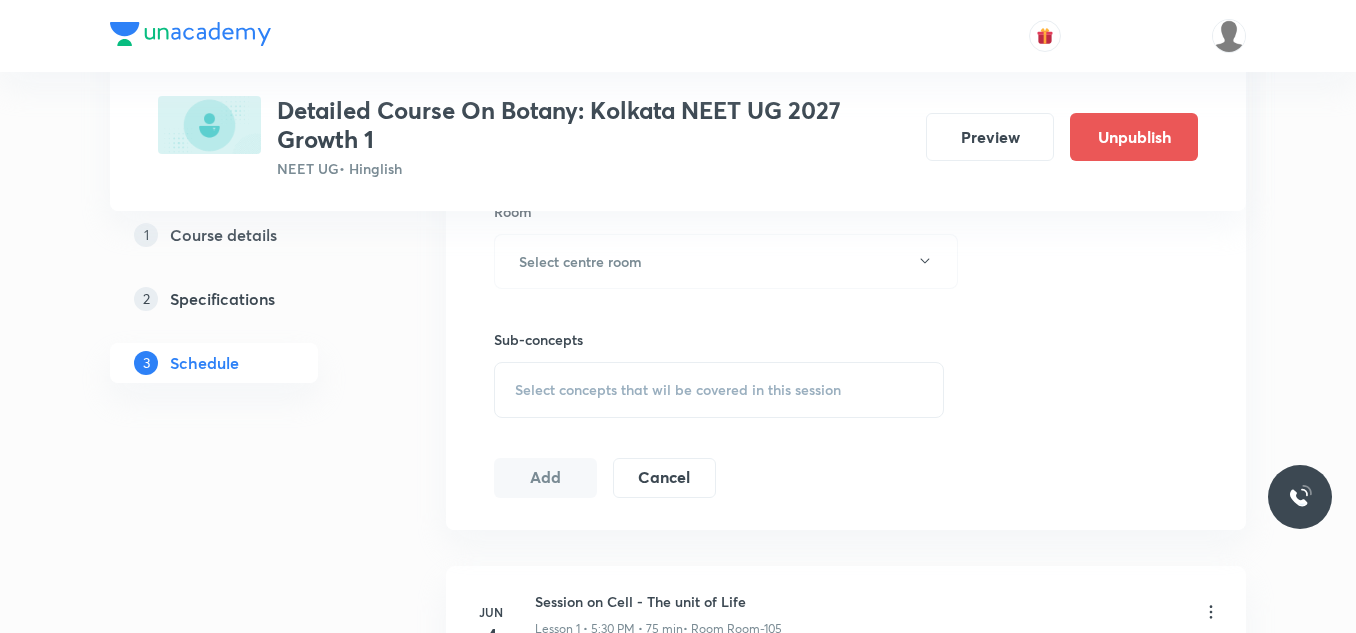 scroll, scrollTop: 900, scrollLeft: 0, axis: vertical 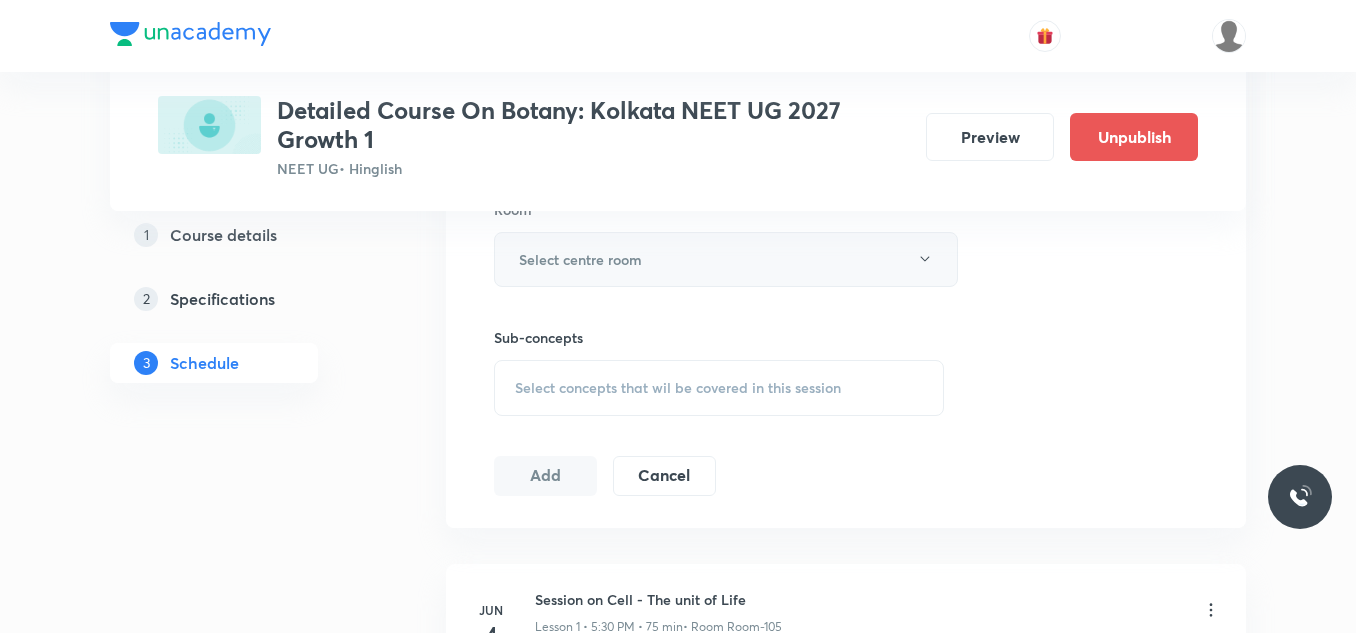 type on "75" 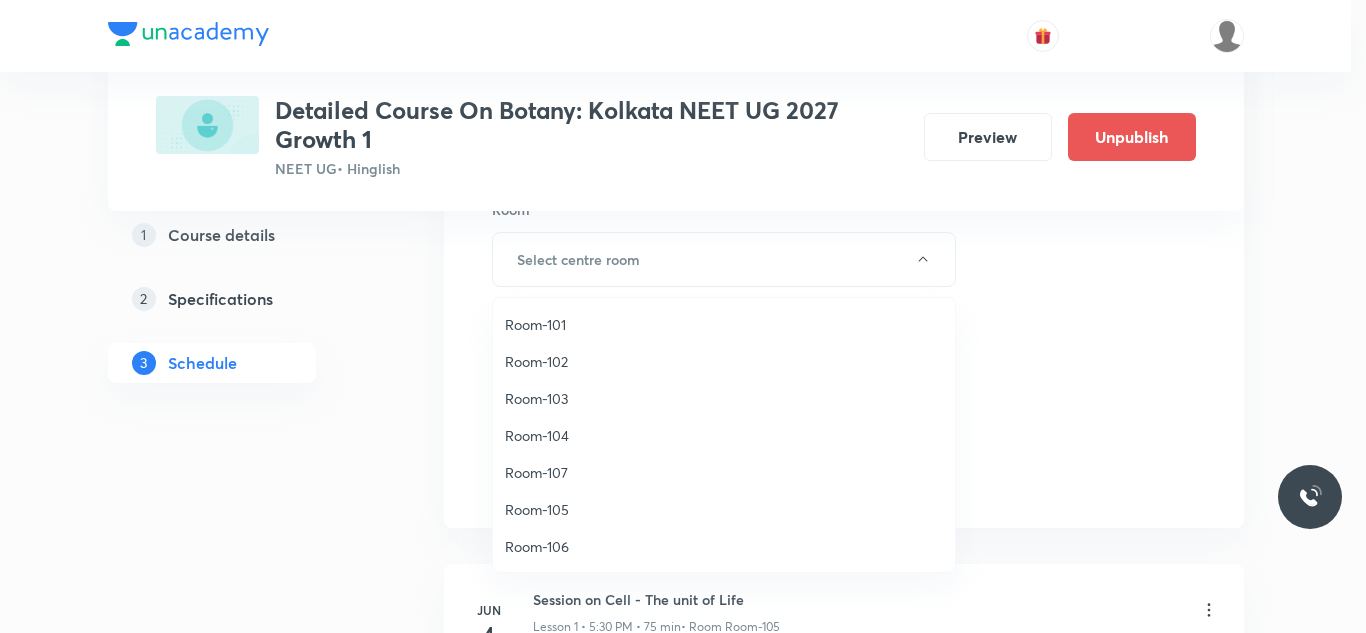 click on "Room-105" at bounding box center (724, 509) 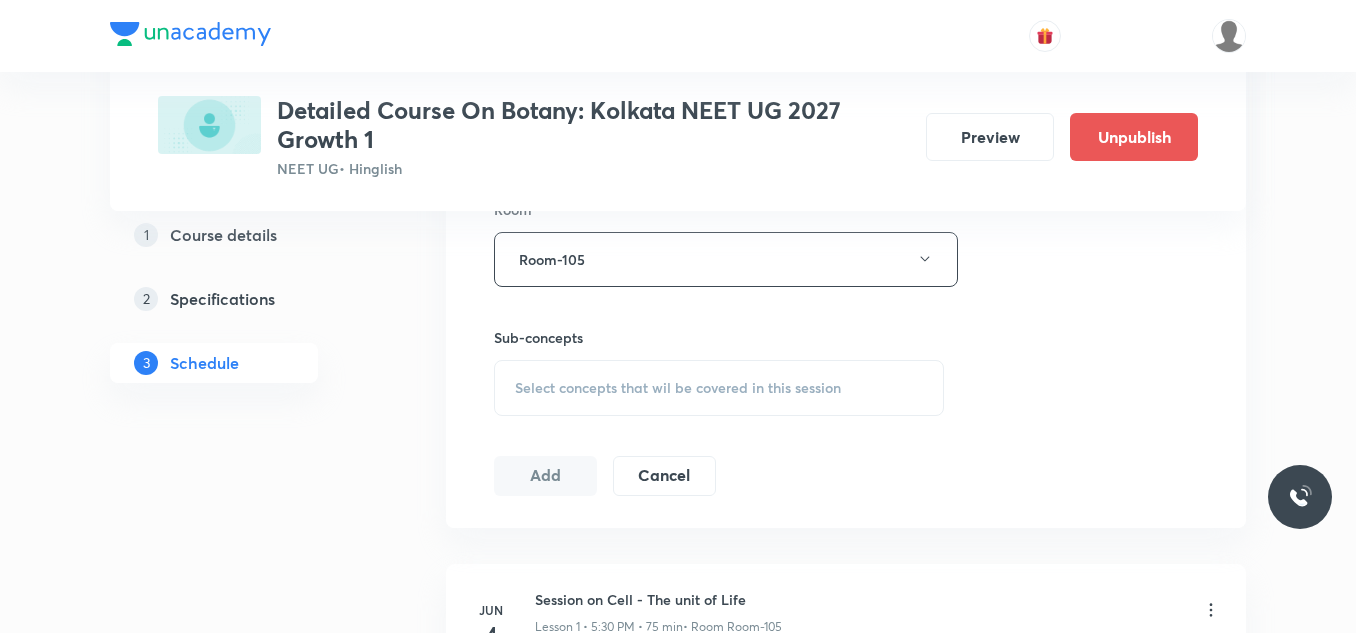 scroll, scrollTop: 1000, scrollLeft: 0, axis: vertical 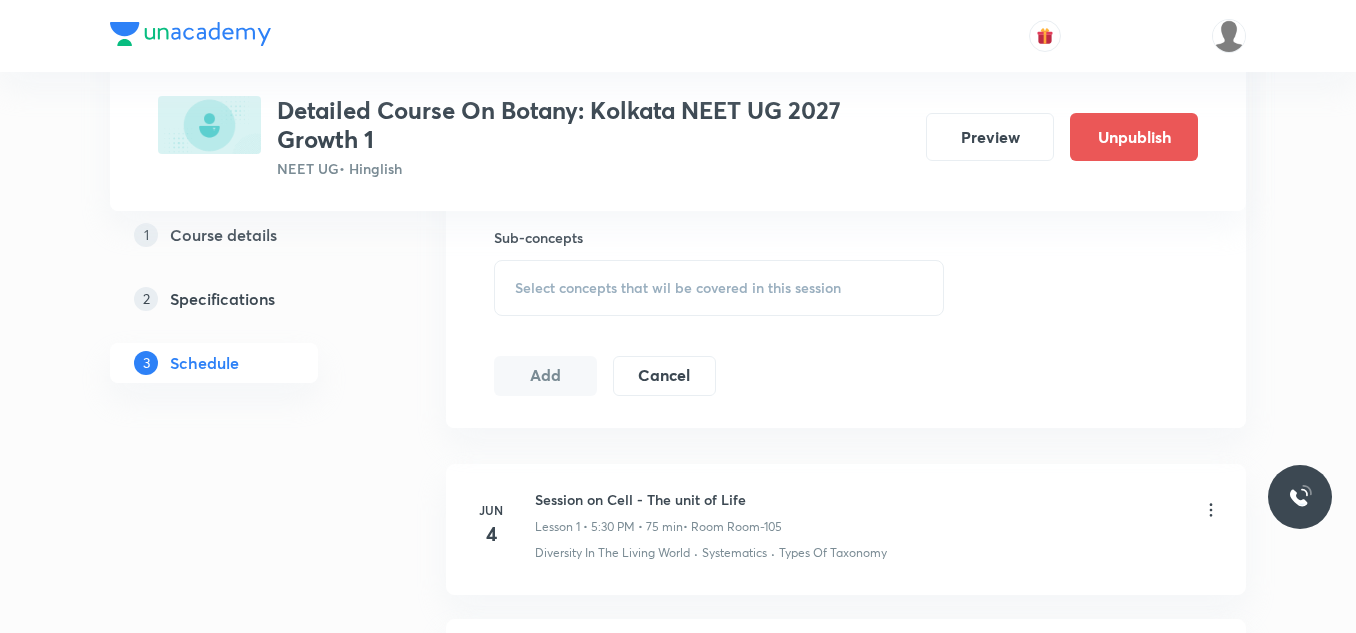 click on "Select concepts that wil be covered in this session" at bounding box center (678, 288) 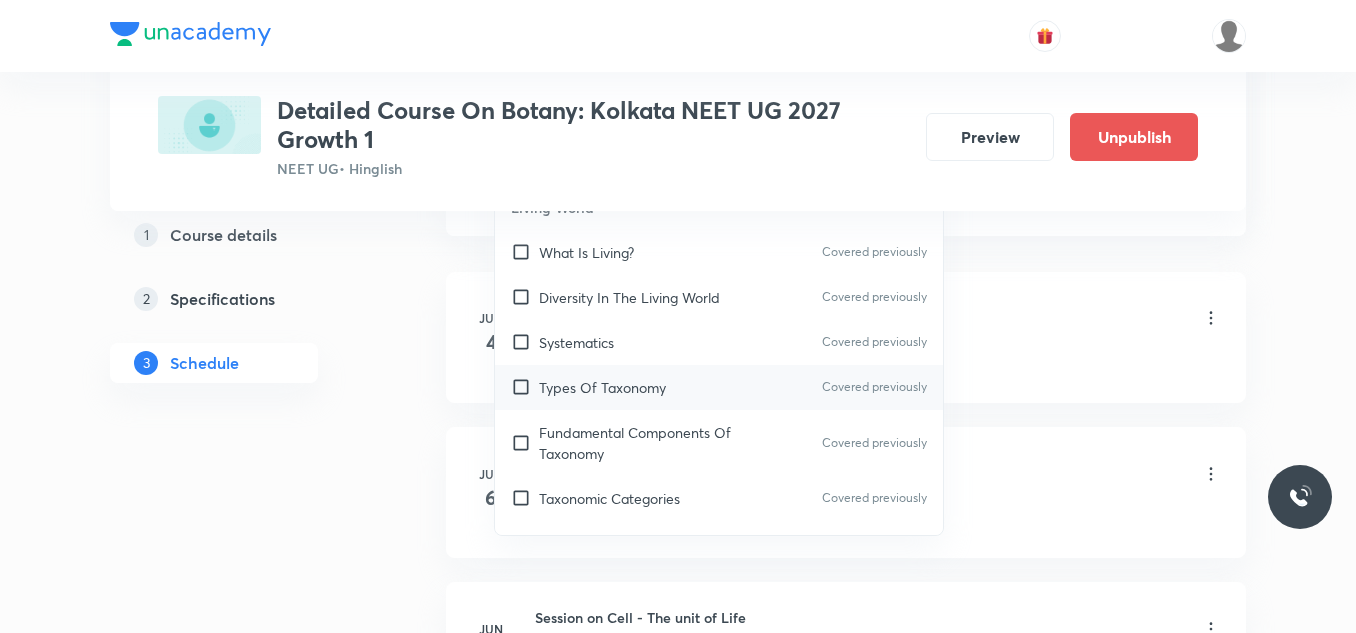 scroll, scrollTop: 1200, scrollLeft: 0, axis: vertical 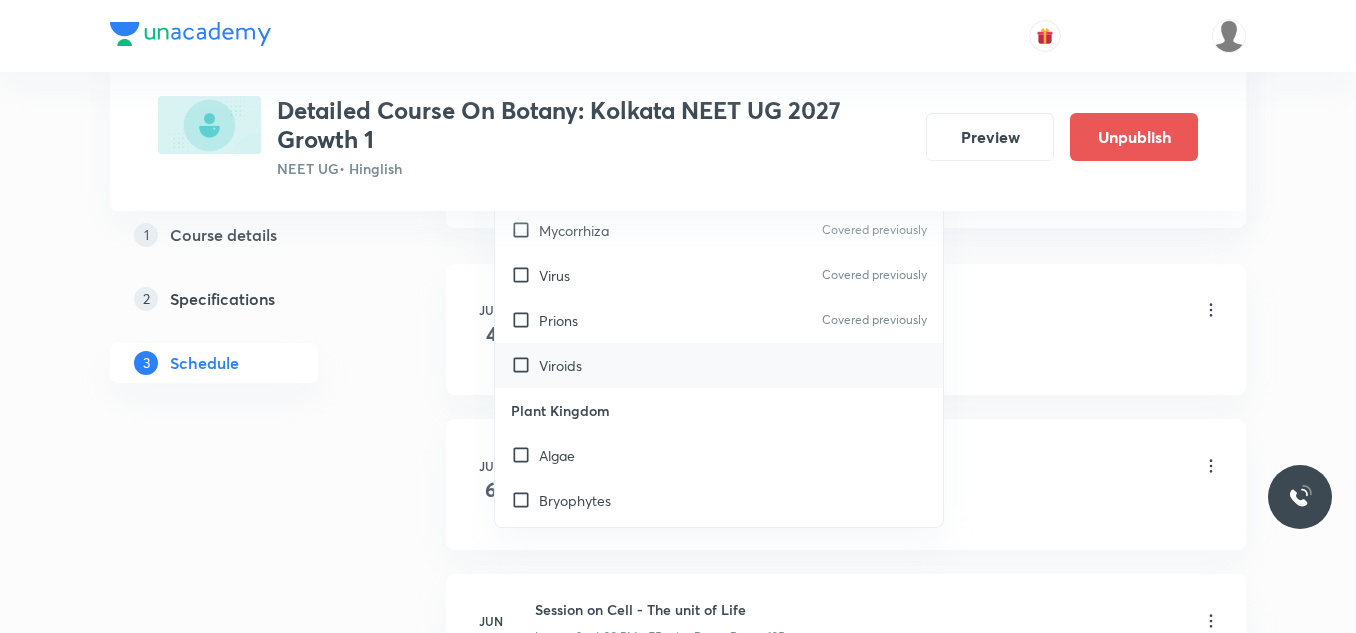 click on "Viroids" at bounding box center (719, 365) 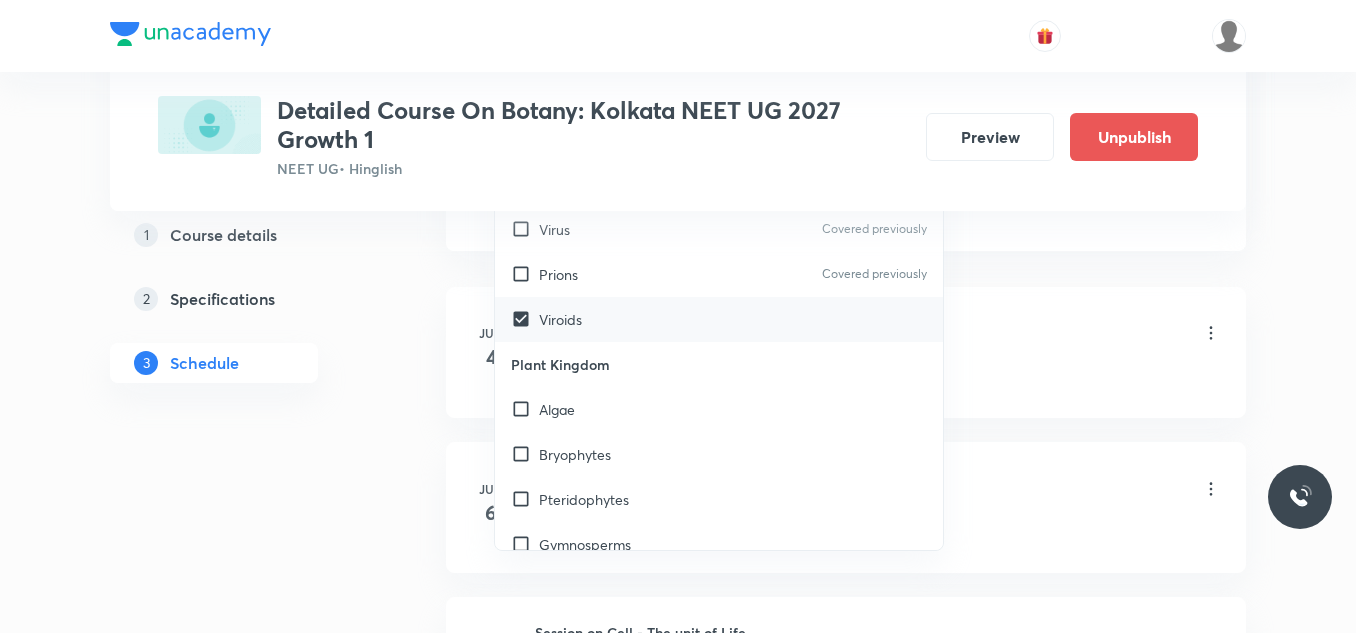 scroll, scrollTop: 900, scrollLeft: 0, axis: vertical 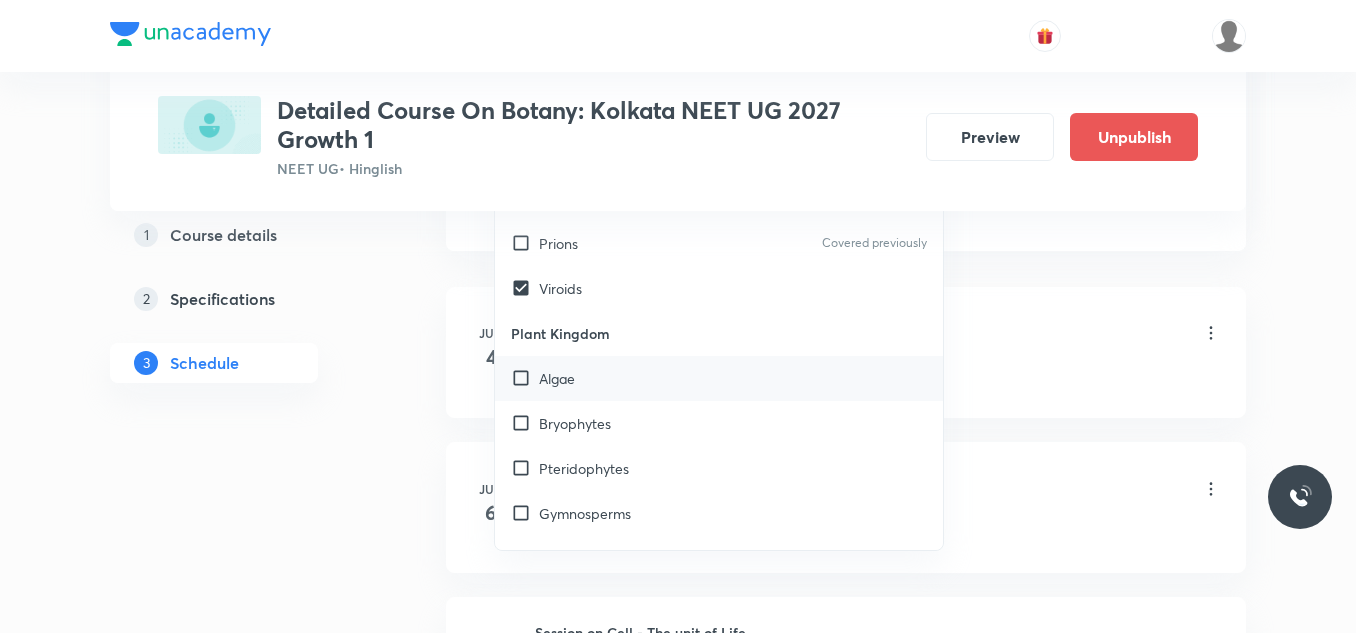click on "Algae" at bounding box center [719, 378] 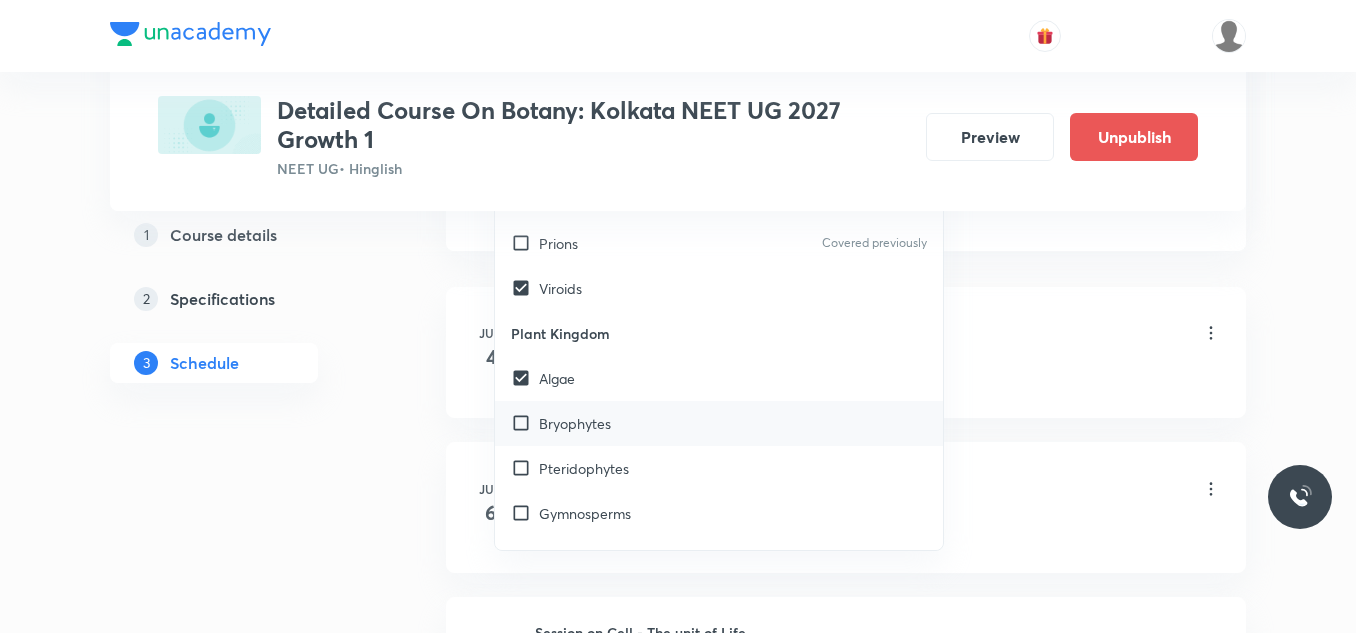 click on "Bryophytes" at bounding box center (719, 423) 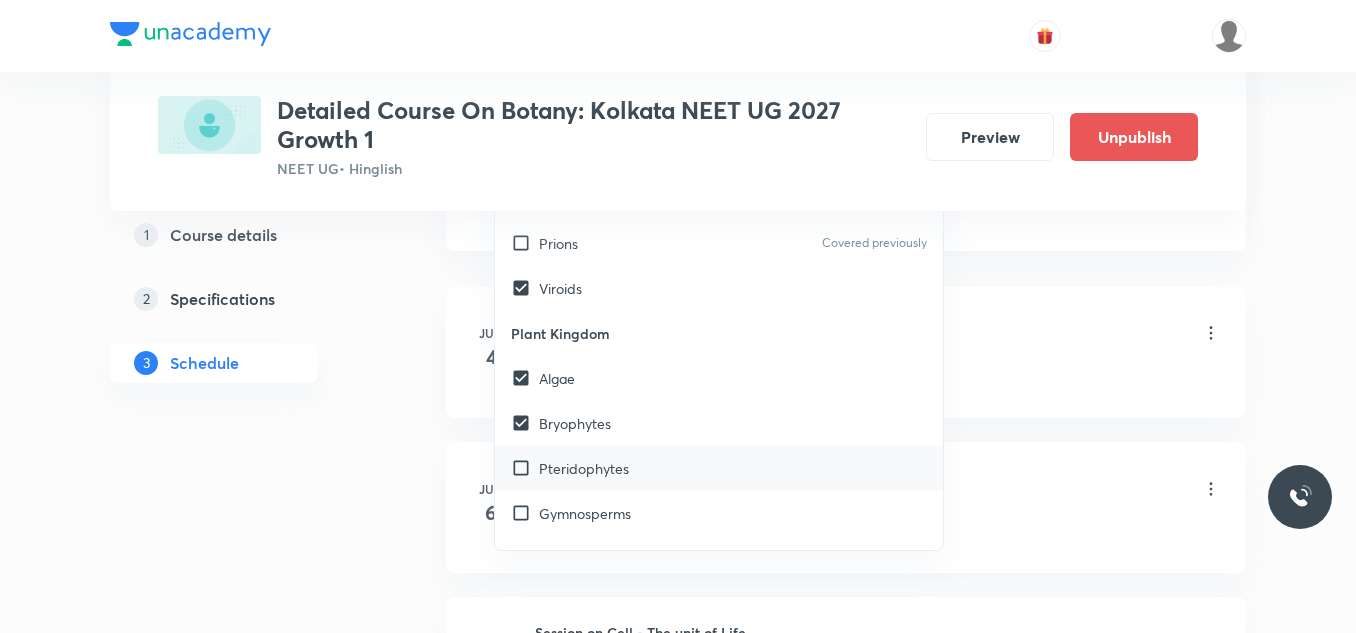 click on "Pteridophytes" at bounding box center [719, 468] 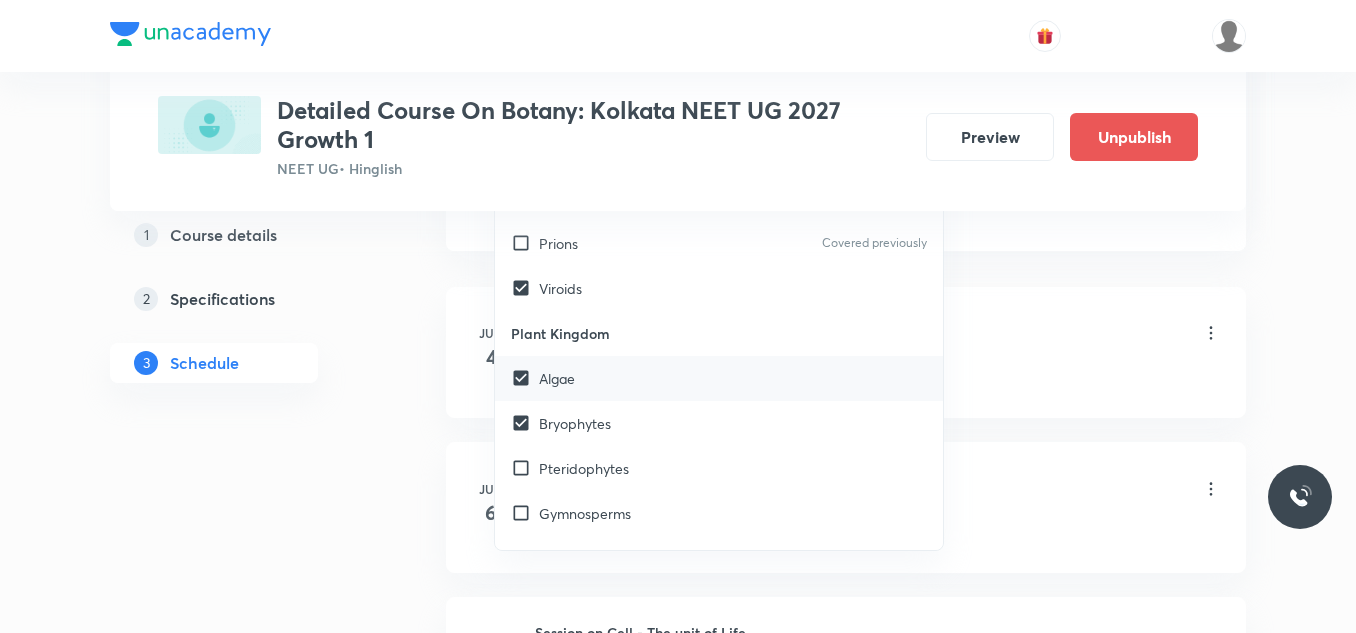 checkbox on "true" 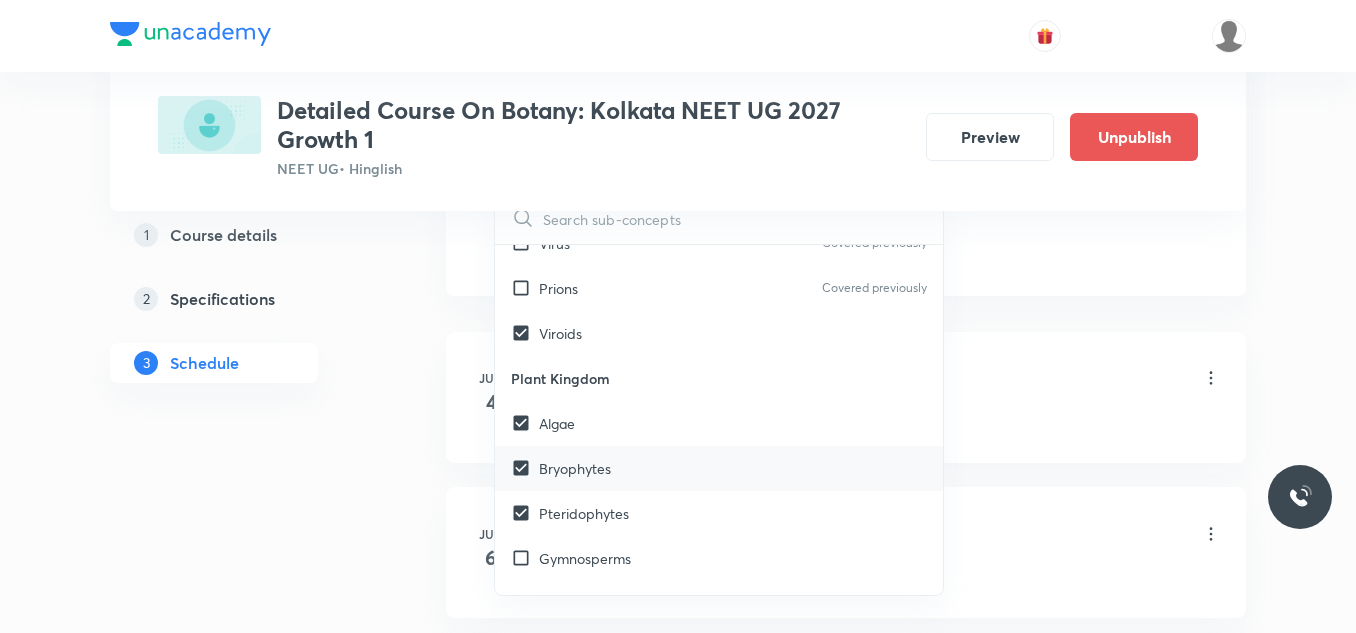 checkbox on "true" 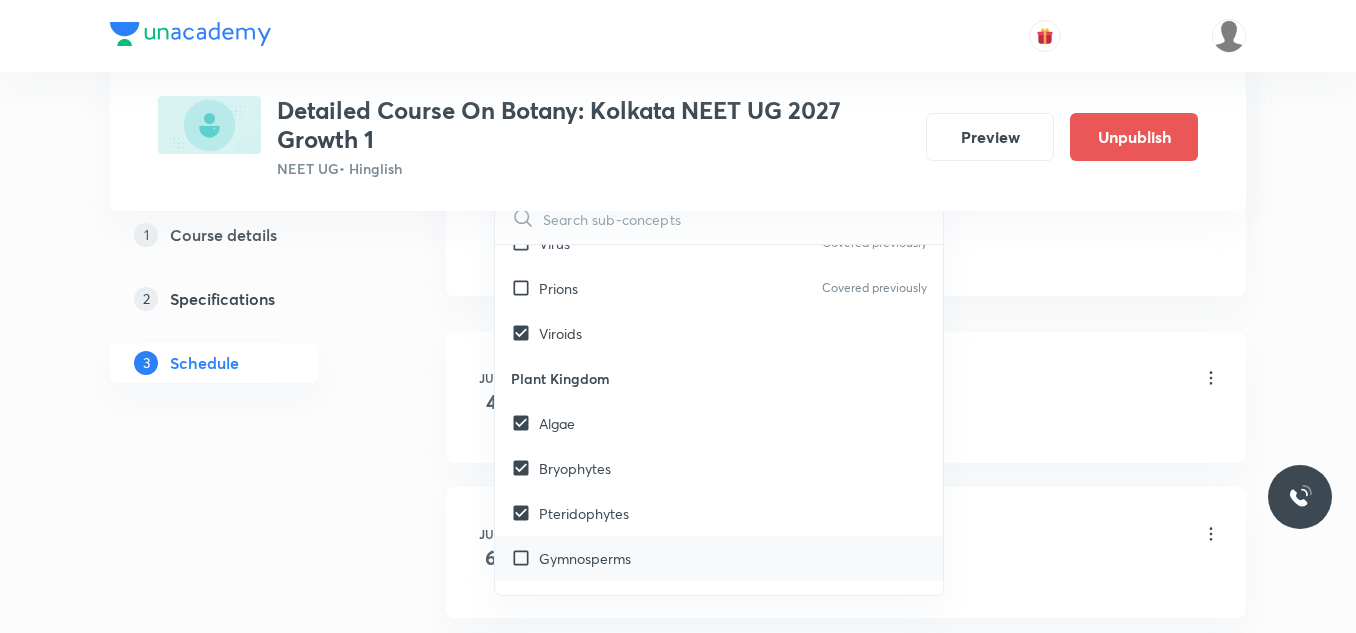 scroll, scrollTop: 1000, scrollLeft: 0, axis: vertical 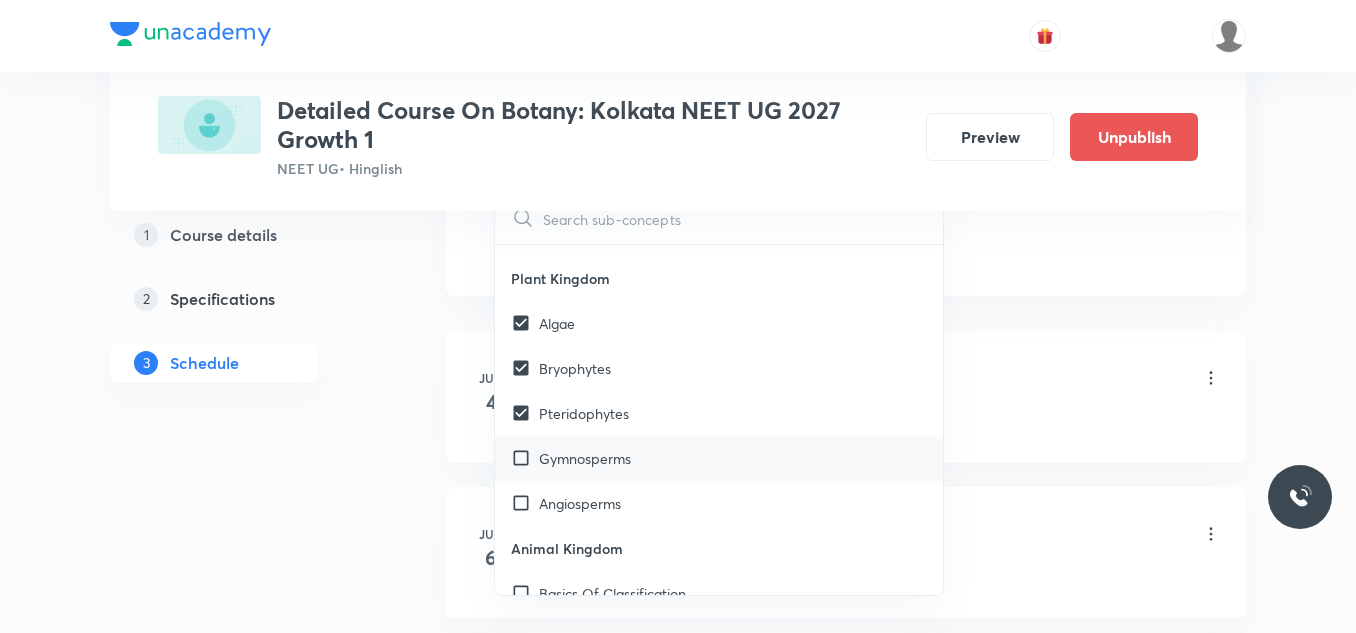 click on "Gymnosperms" at bounding box center [719, 458] 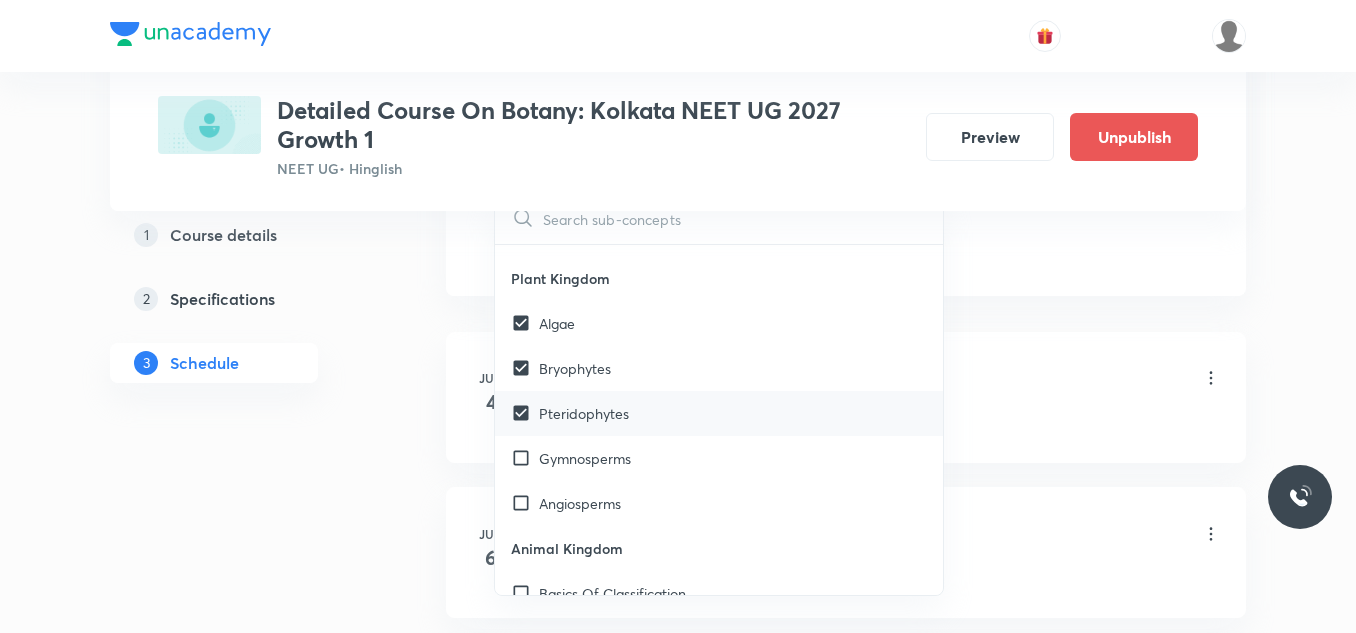 checkbox on "true" 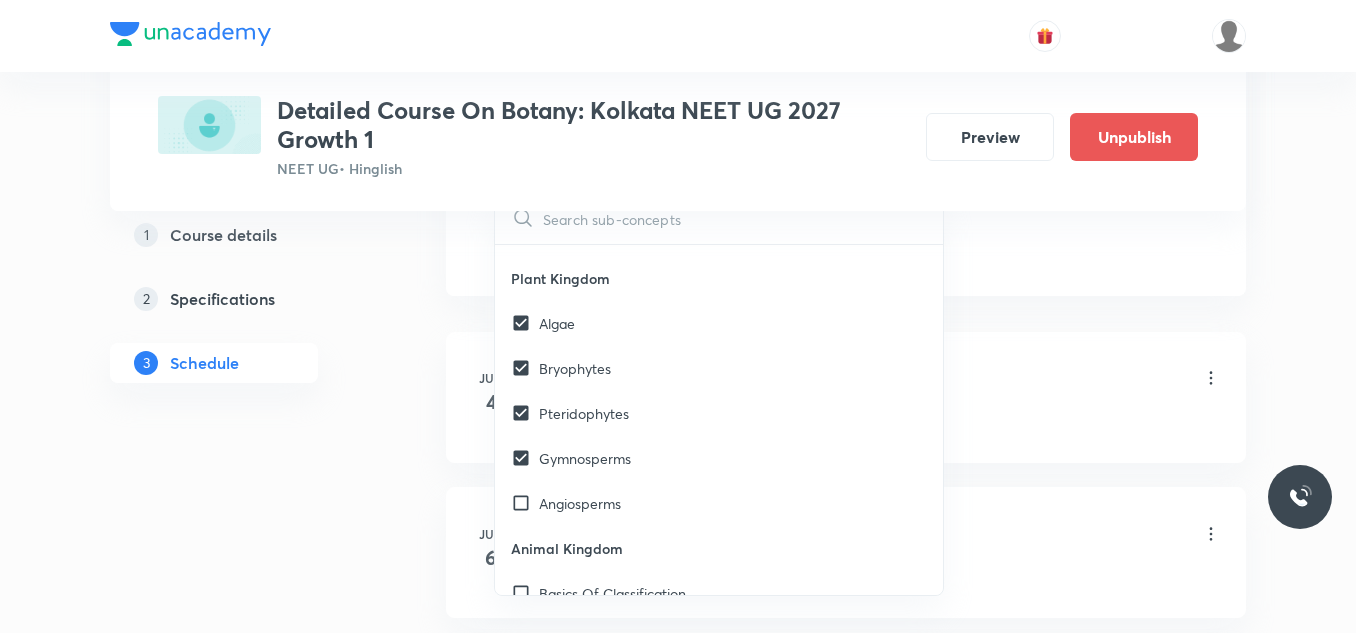 click on "Session  20 Live class Session title 23/99 Session on Living World ​ Schedule for Aug 8, 2025, 4:00 PM ​ Duration (in minutes) 75 ​   Session type Online Offline Room Room-105 Sub-concepts Viroids Algae Bryophytes Pteridophytes Gymnosperms CLEAR ​ Living World What Is Living? Covered previously Diversity In The Living World Covered previously Systematics Covered previously Types Of Taxonomy Covered previously Fundamental Components Of Taxonomy Covered previously Taxonomic Categories Covered previously Taxonomical Aids Covered previously The Three Domains Of Life Covered previously Biological Nomenclature  Covered previously Biological Classification System Of Classification Covered previously Kingdom Monera Covered previously Kingdom Protista Covered previously Kingdom Fungi Covered previously Kingdom Plantae Covered previously Kingdom Animalia Covered previously Linchens Covered previously Mycorrhiza Covered previously Virus Covered previously Prions Covered previously Viroids Plant Kingdom Algae ER" at bounding box center [846, -240] 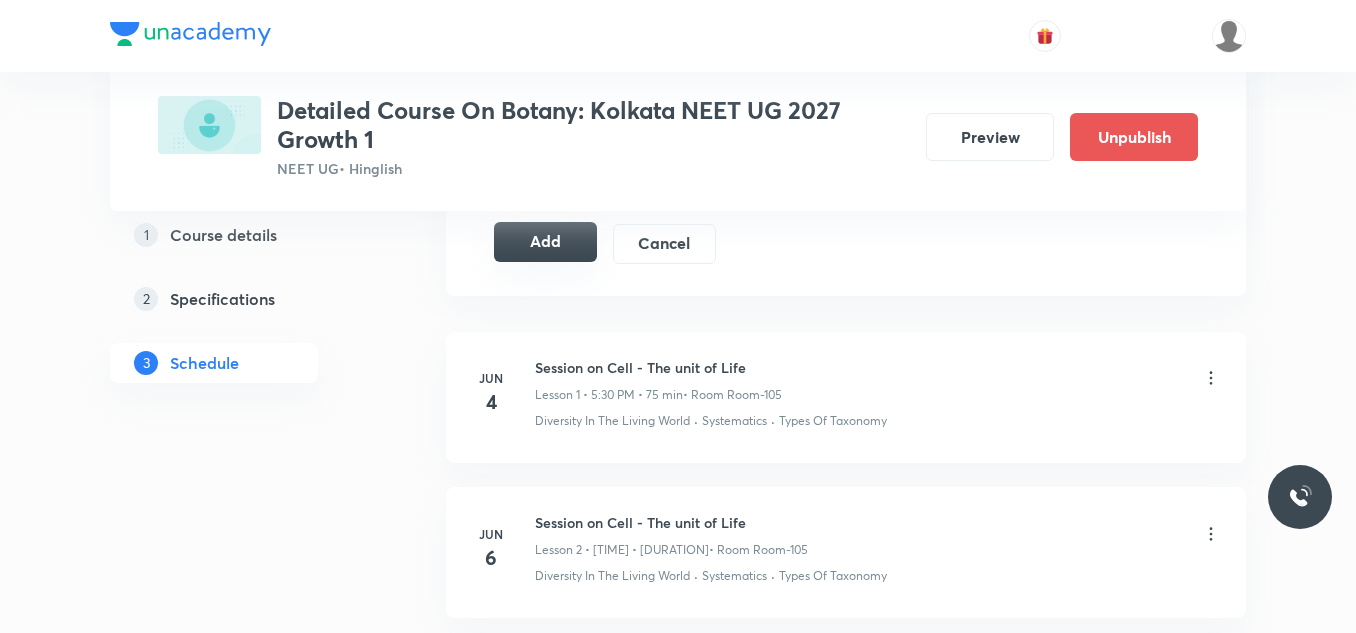 click on "Add" at bounding box center (545, 242) 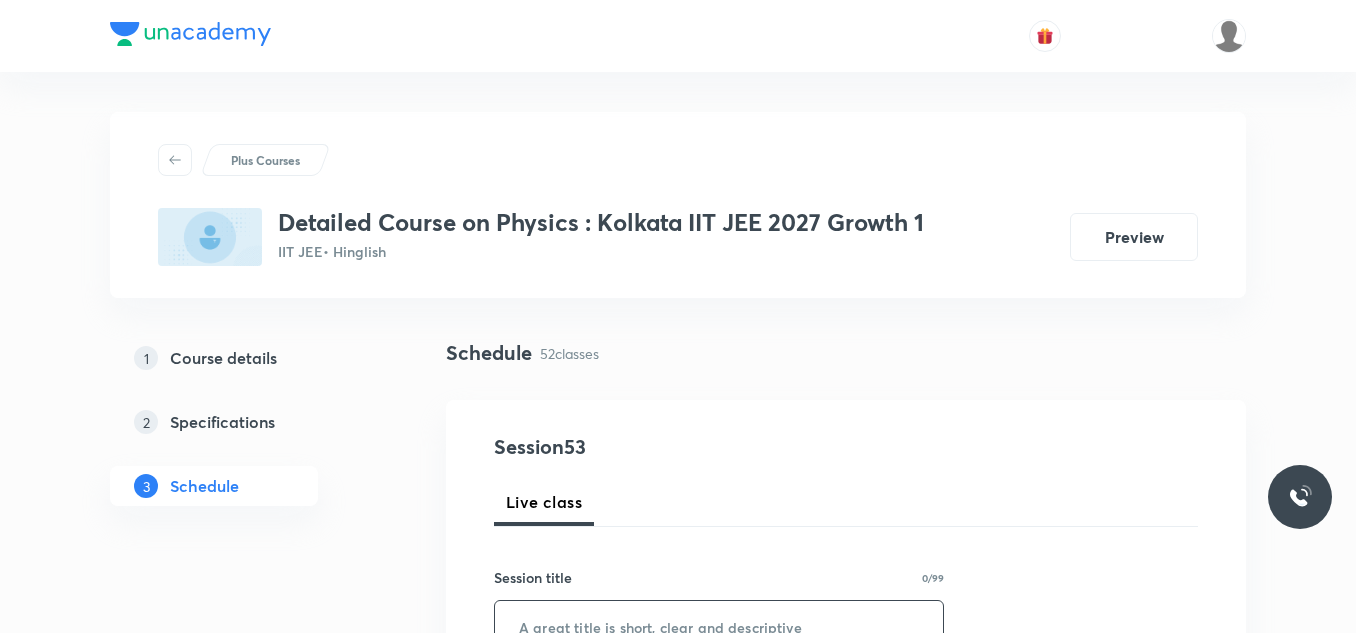scroll, scrollTop: 500, scrollLeft: 0, axis: vertical 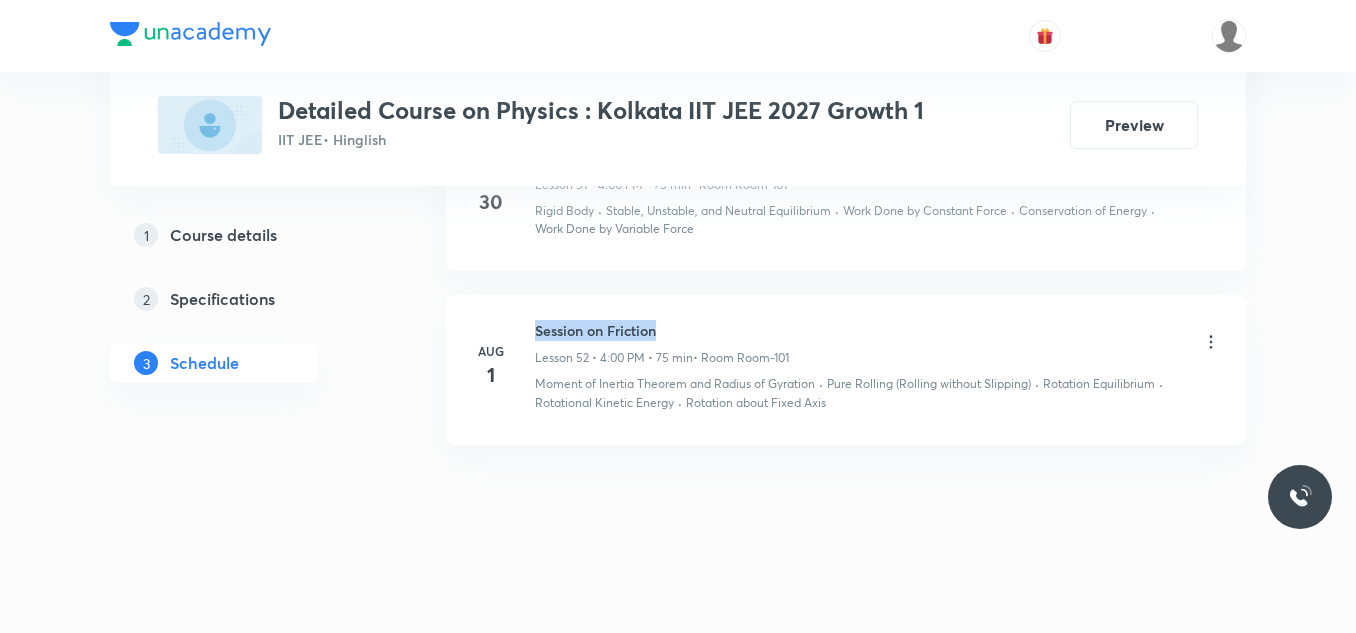 drag, startPoint x: 530, startPoint y: 318, endPoint x: 762, endPoint y: 329, distance: 232.26064 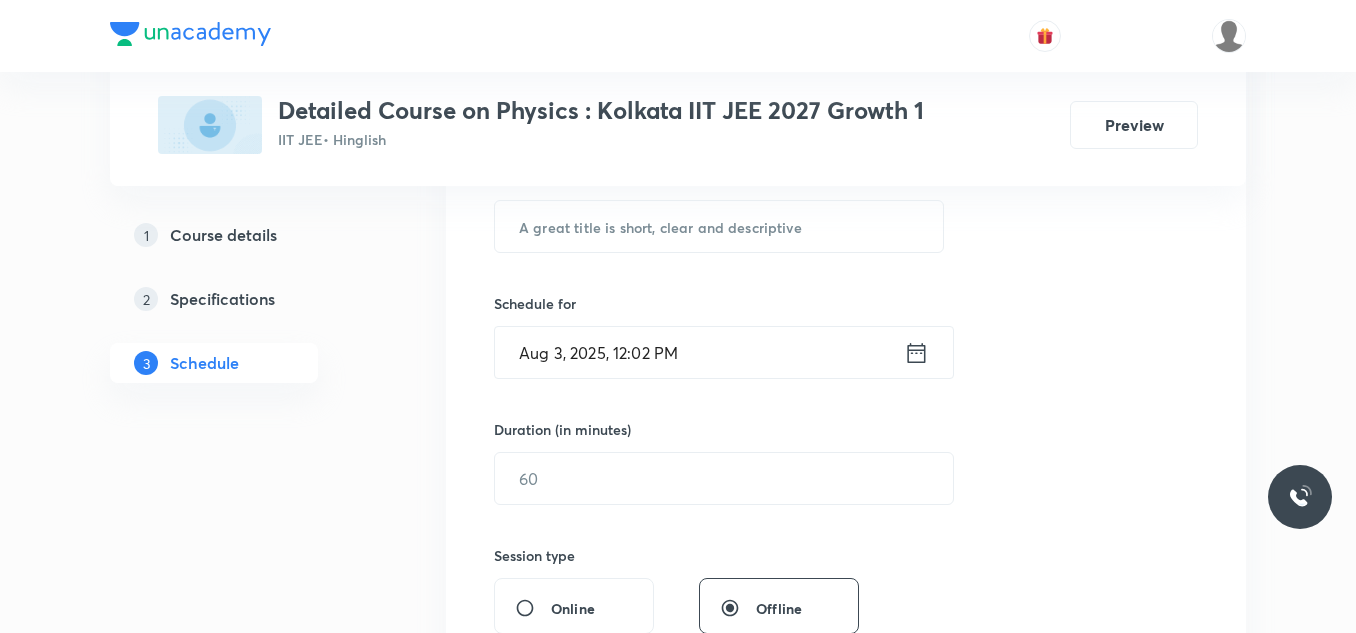 scroll, scrollTop: 300, scrollLeft: 0, axis: vertical 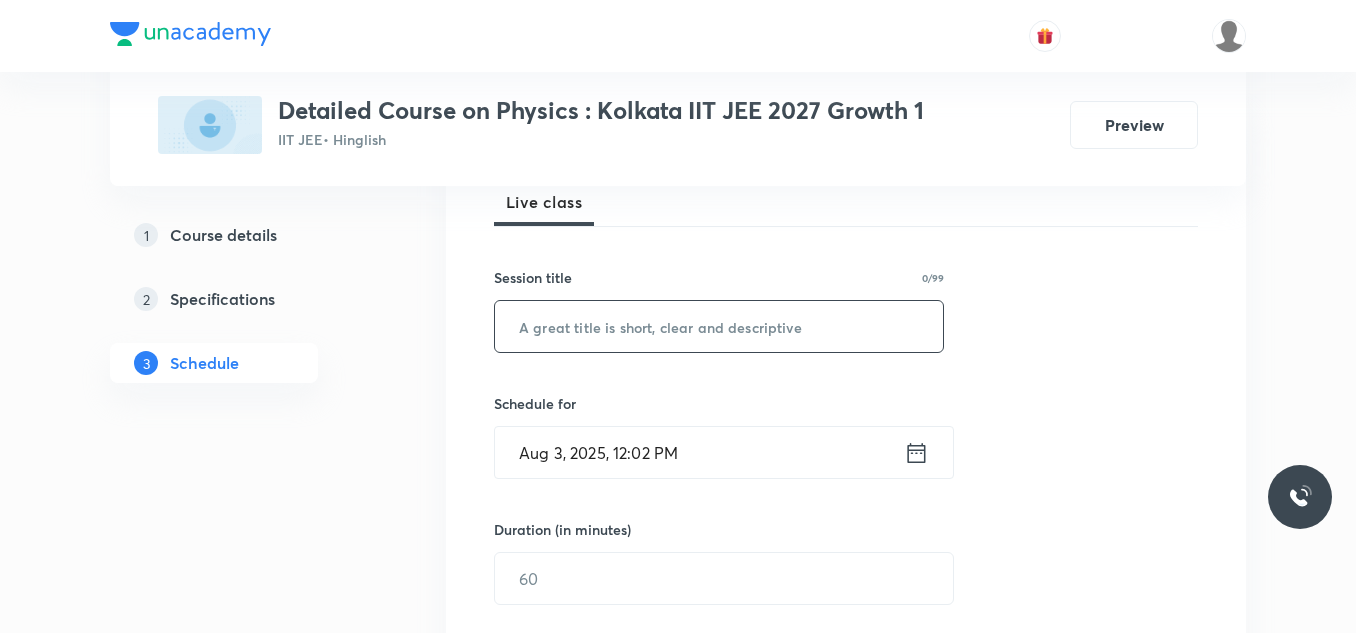 click at bounding box center [719, 326] 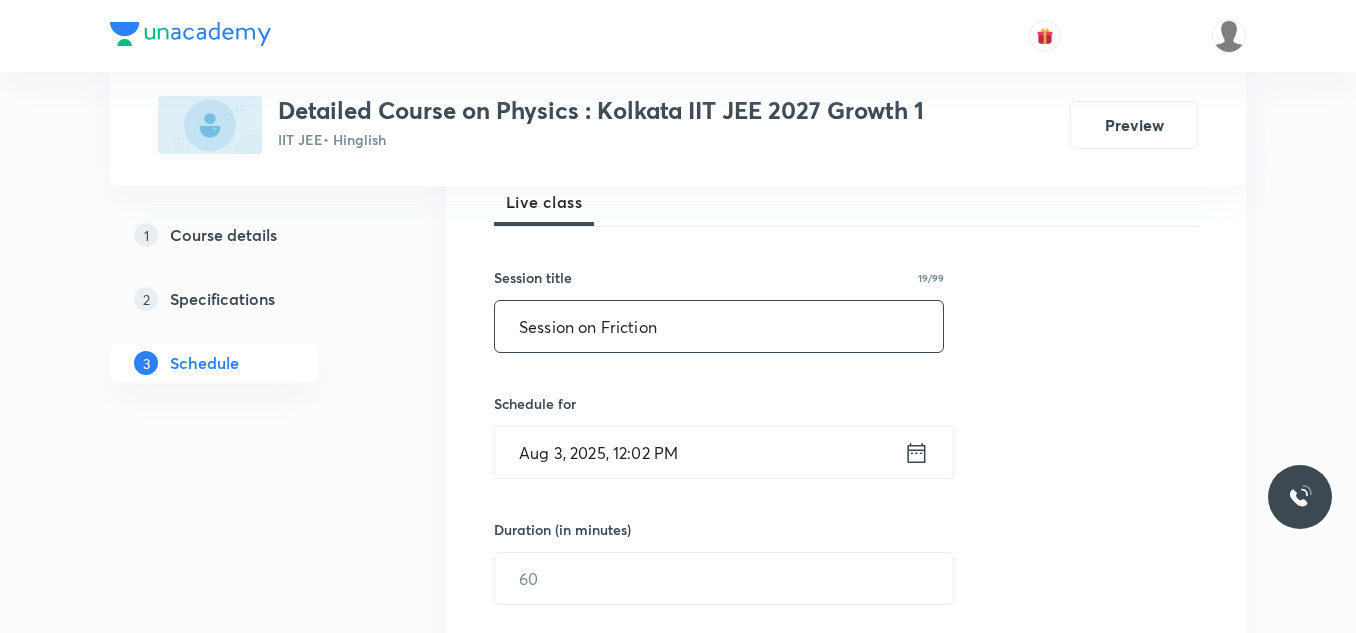 type on "Session on Friction" 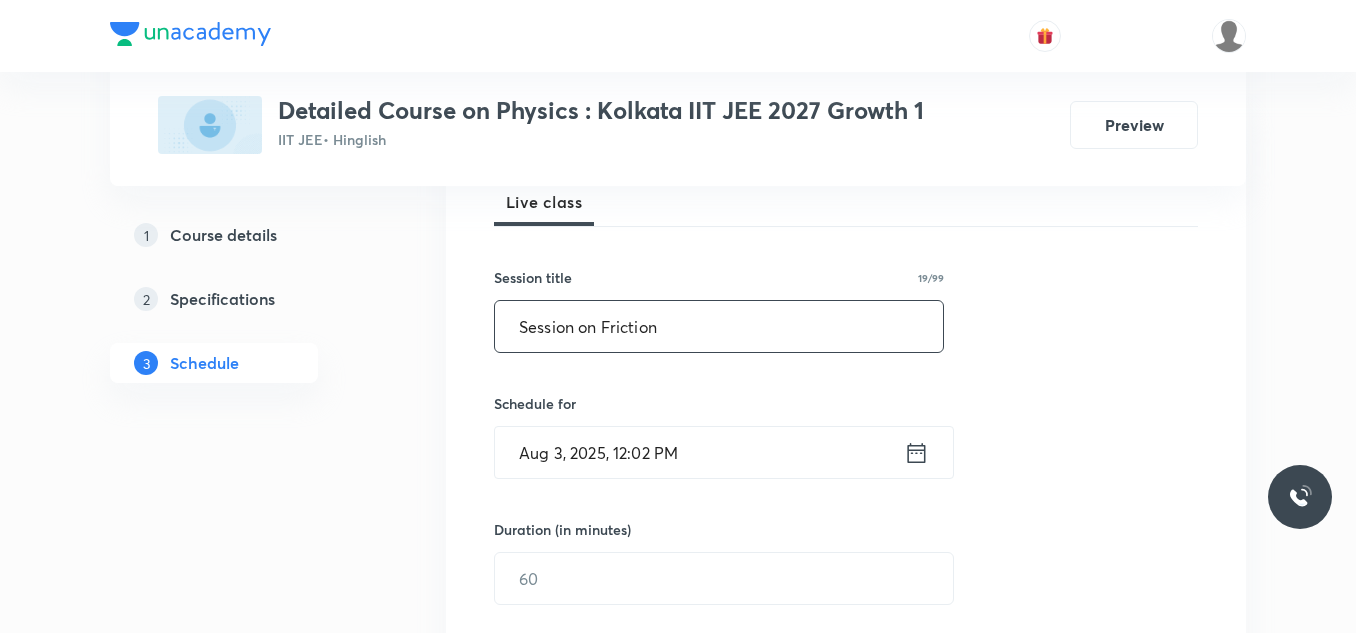 click on "Aug 3, 2025, 12:02 PM" at bounding box center [699, 452] 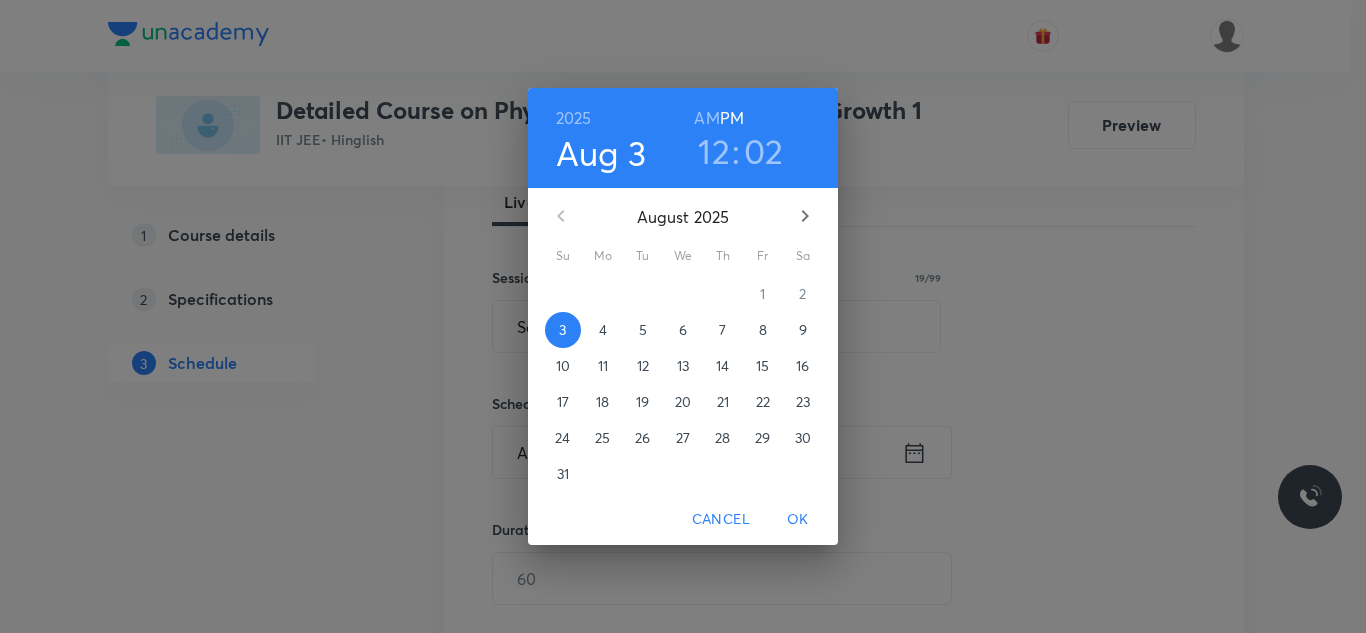 click on "5" at bounding box center (643, 330) 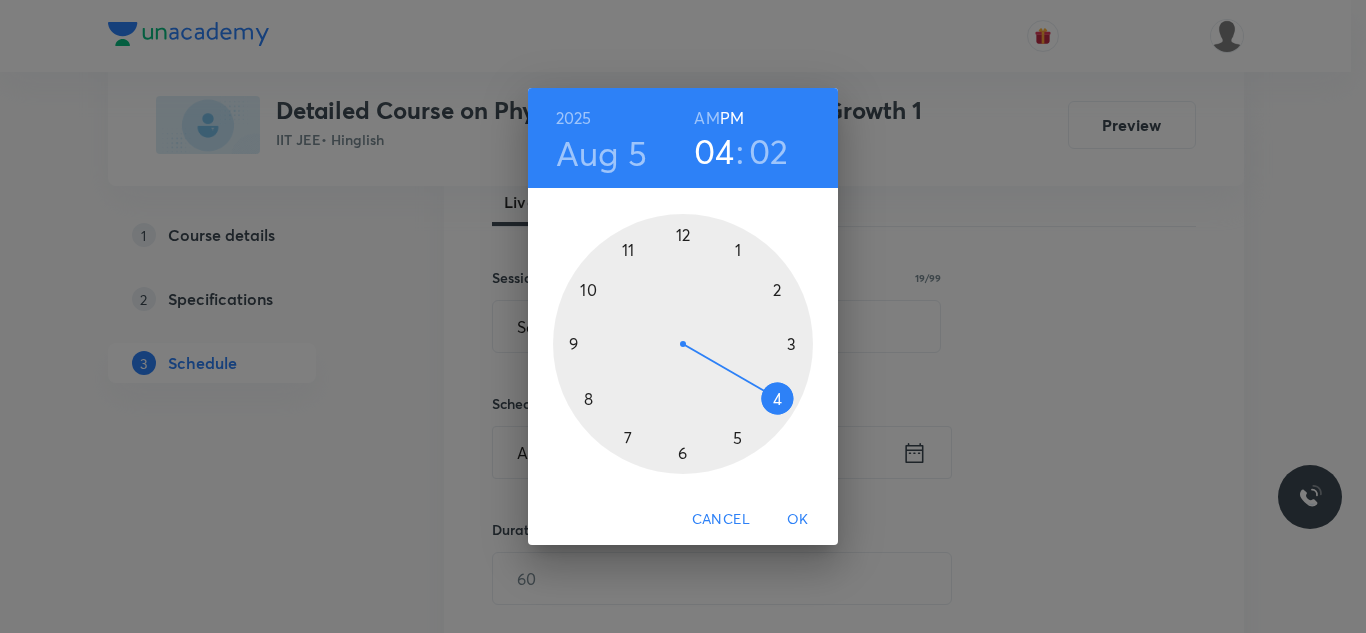 drag, startPoint x: 675, startPoint y: 233, endPoint x: 777, endPoint y: 388, distance: 185.55054 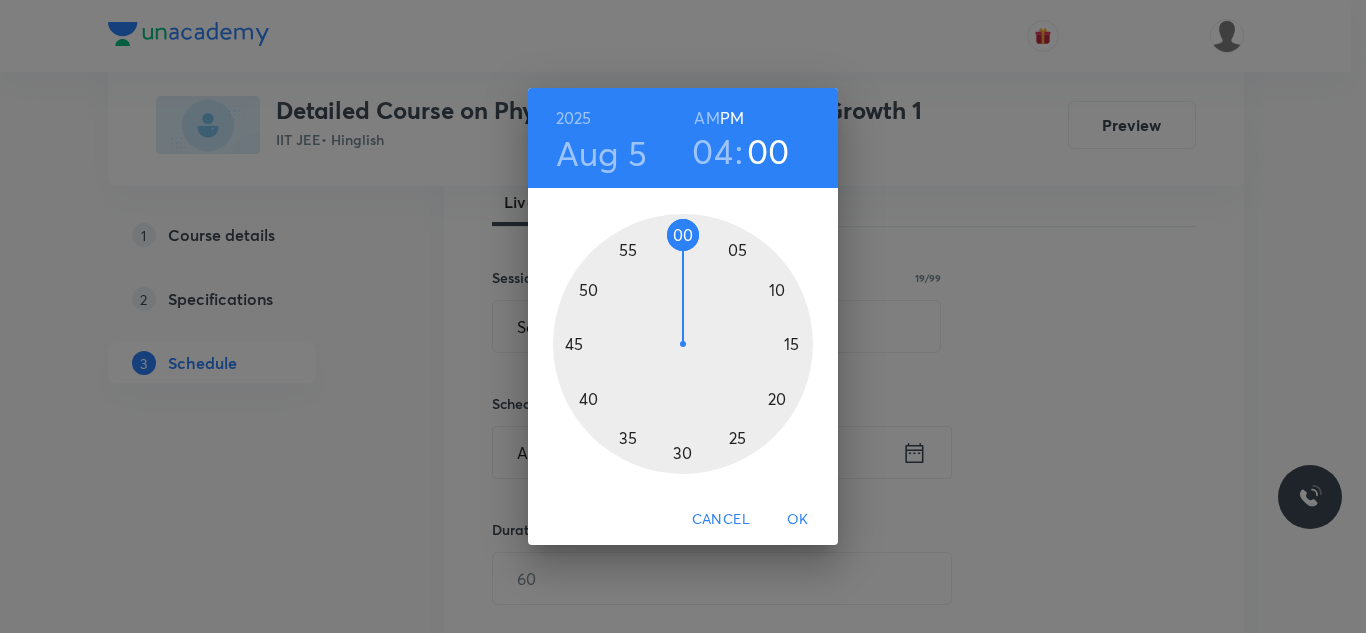 drag, startPoint x: 701, startPoint y: 235, endPoint x: 685, endPoint y: 242, distance: 17.464249 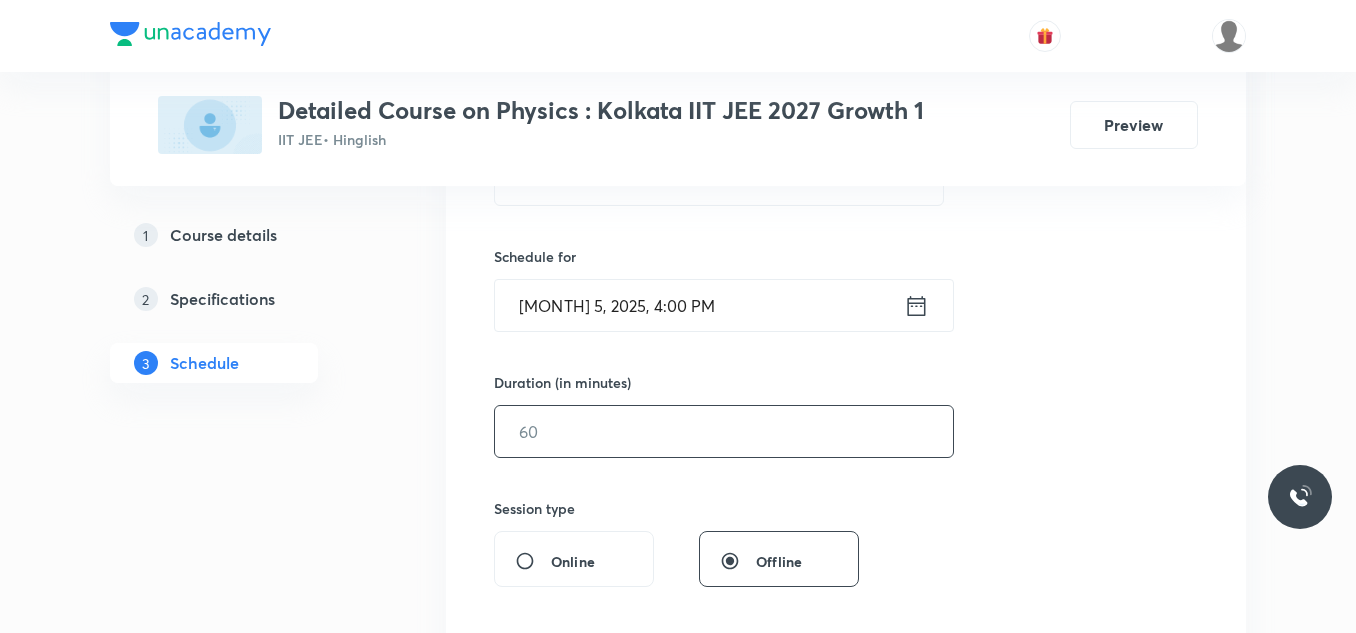 scroll, scrollTop: 500, scrollLeft: 0, axis: vertical 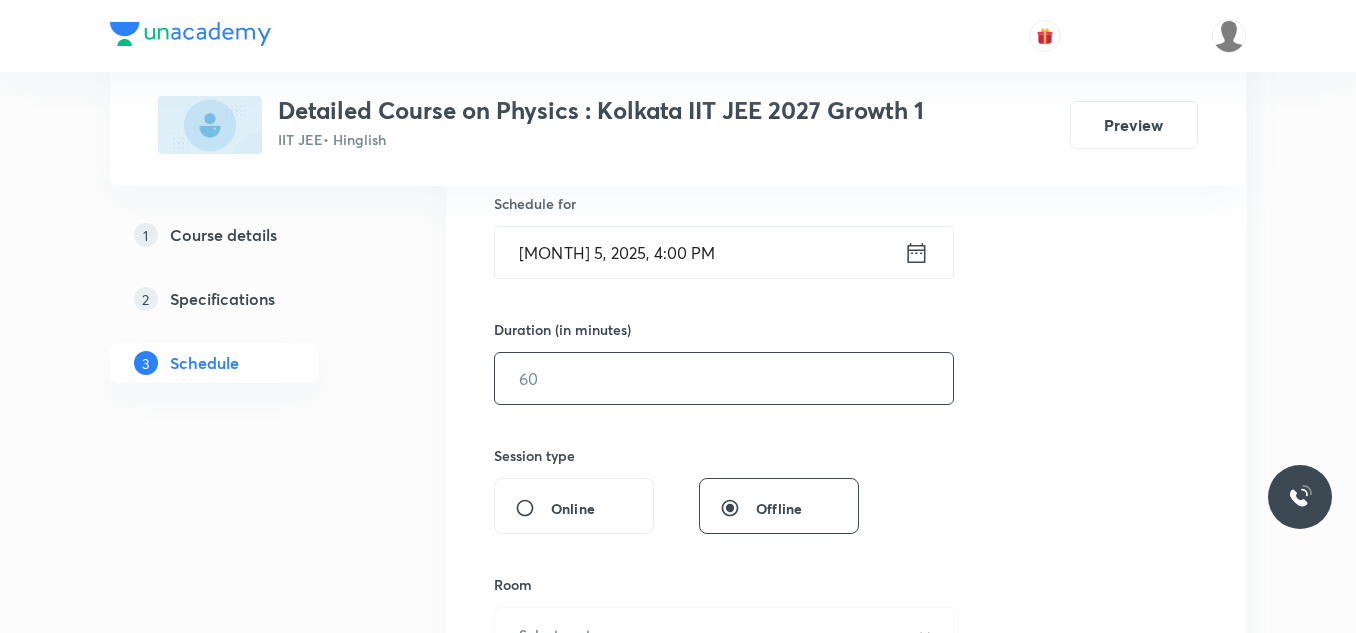 click at bounding box center (724, 378) 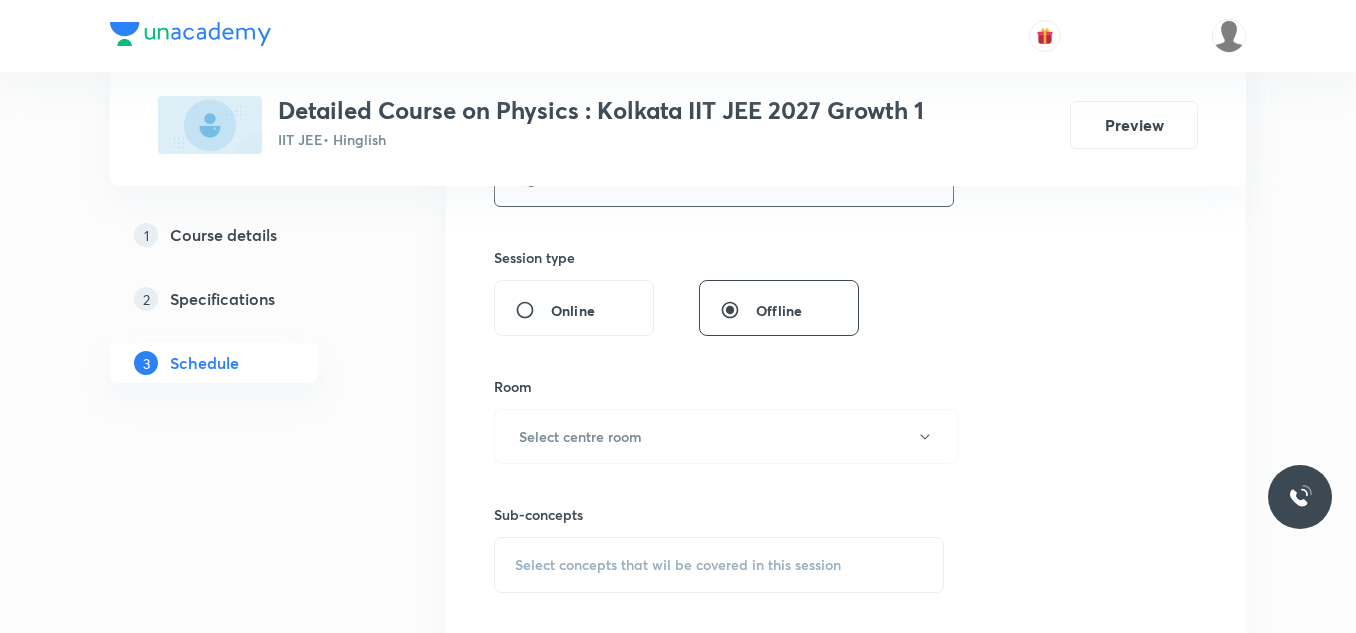 scroll, scrollTop: 700, scrollLeft: 0, axis: vertical 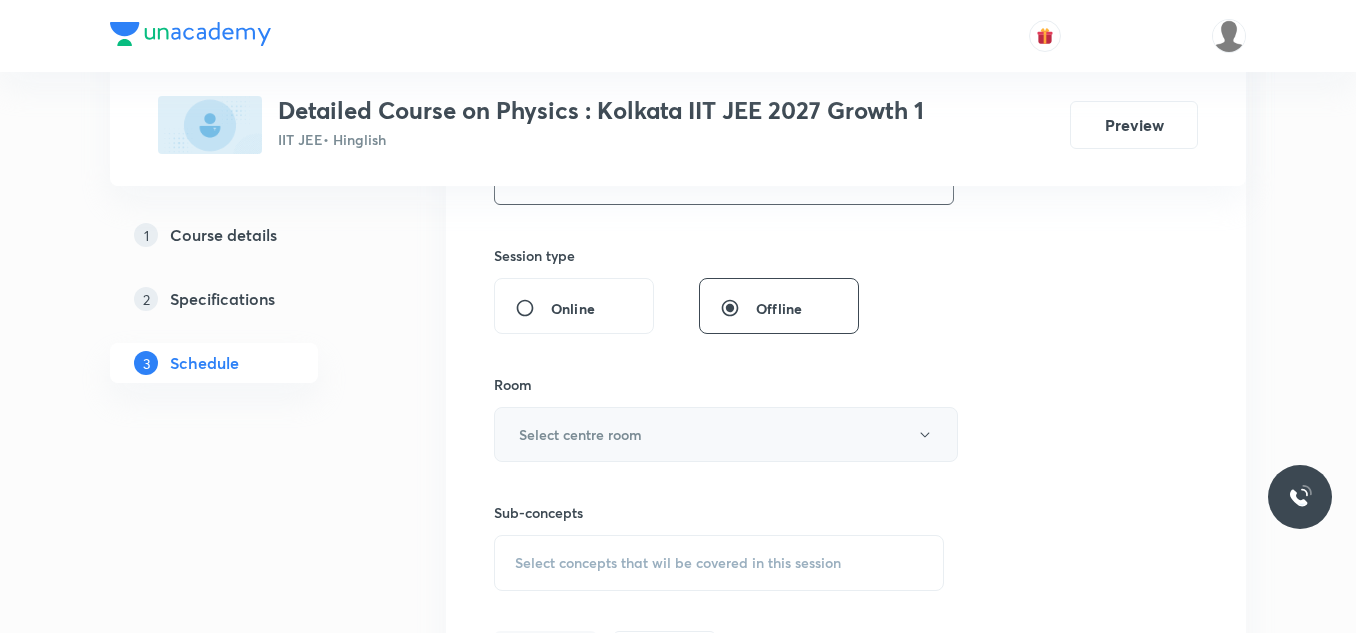 type on "75" 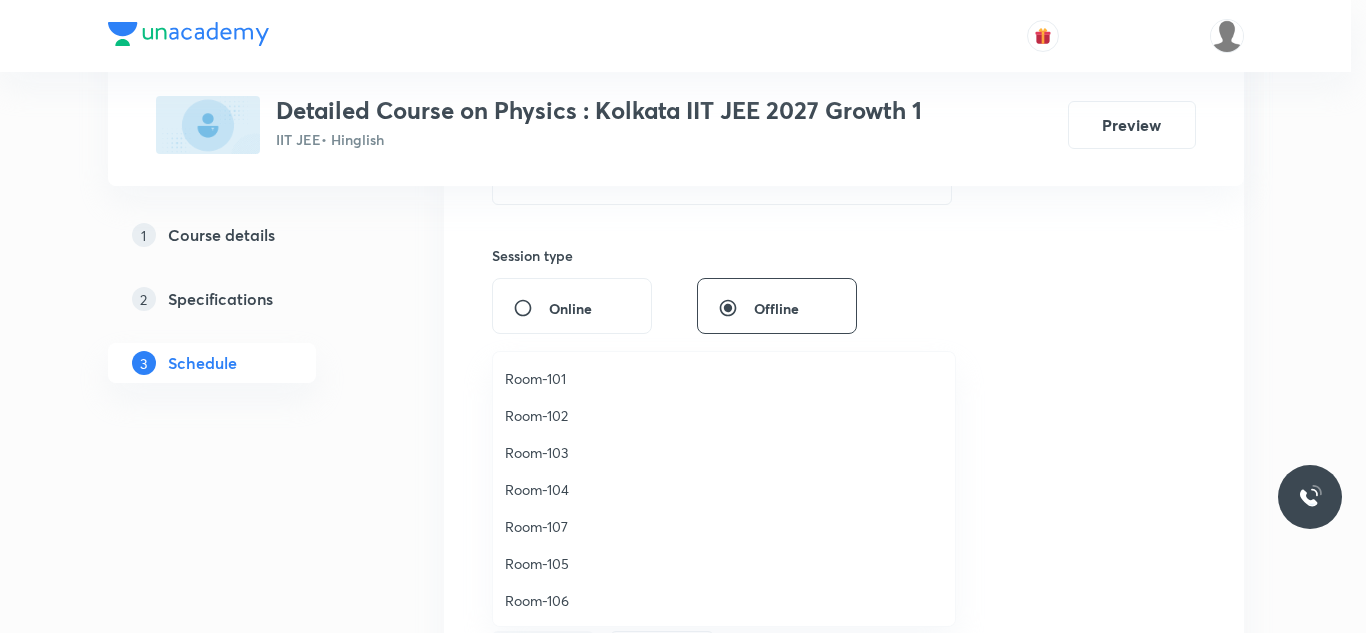 click on "Room-101" at bounding box center (724, 378) 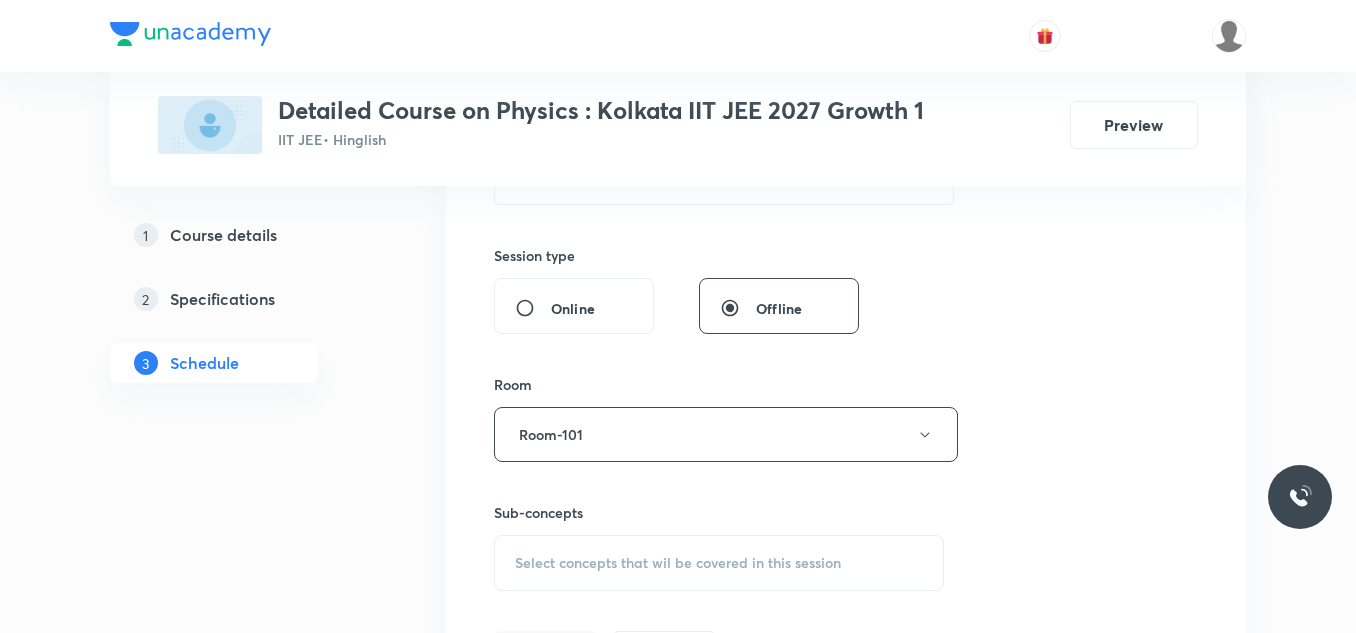scroll, scrollTop: 800, scrollLeft: 0, axis: vertical 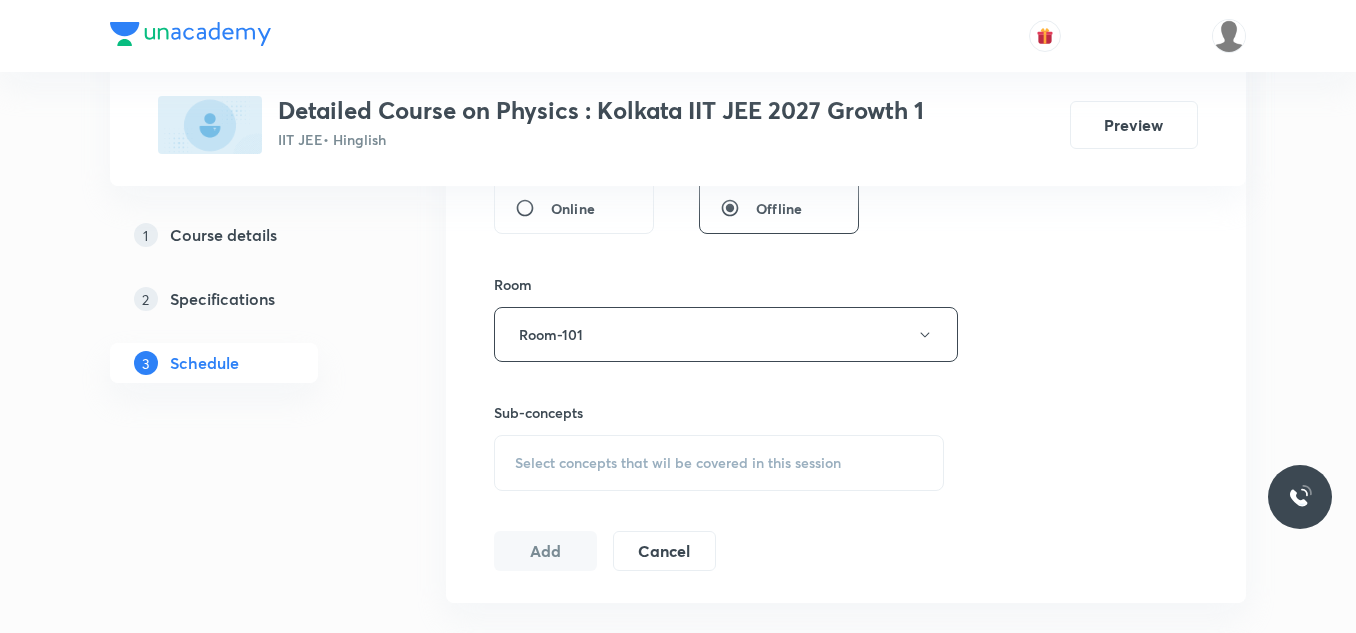 click on "Select concepts that wil be covered in this session" at bounding box center [719, 463] 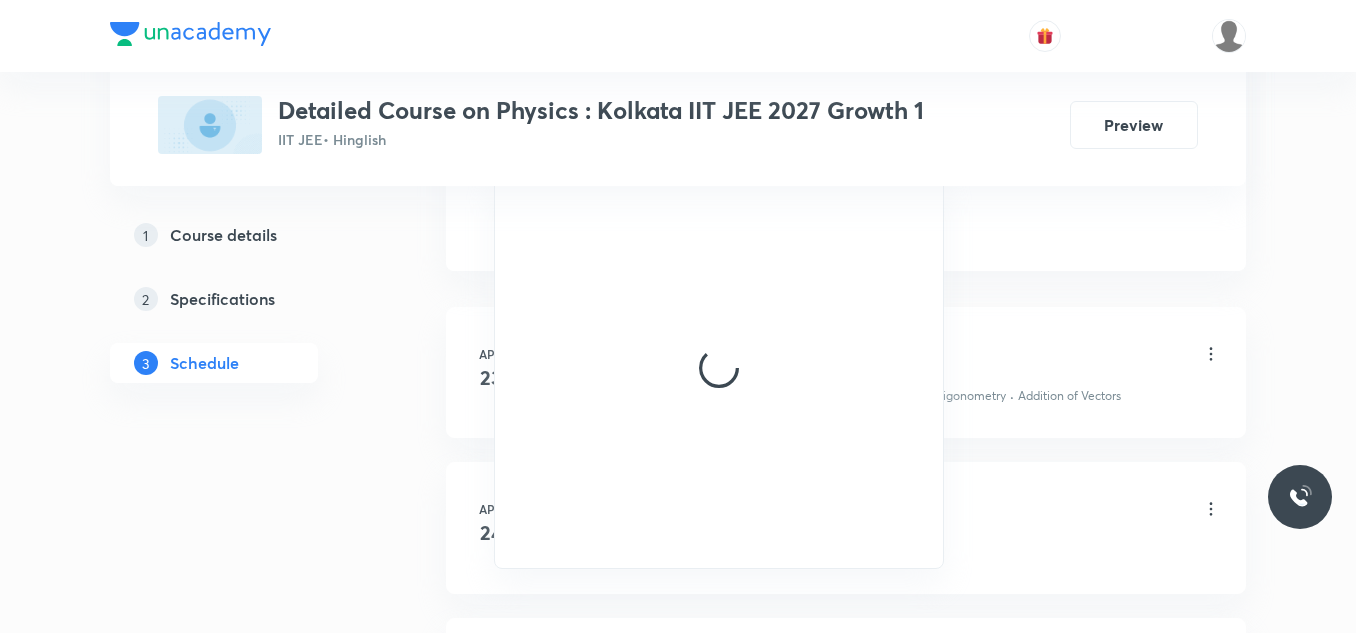 scroll, scrollTop: 1200, scrollLeft: 0, axis: vertical 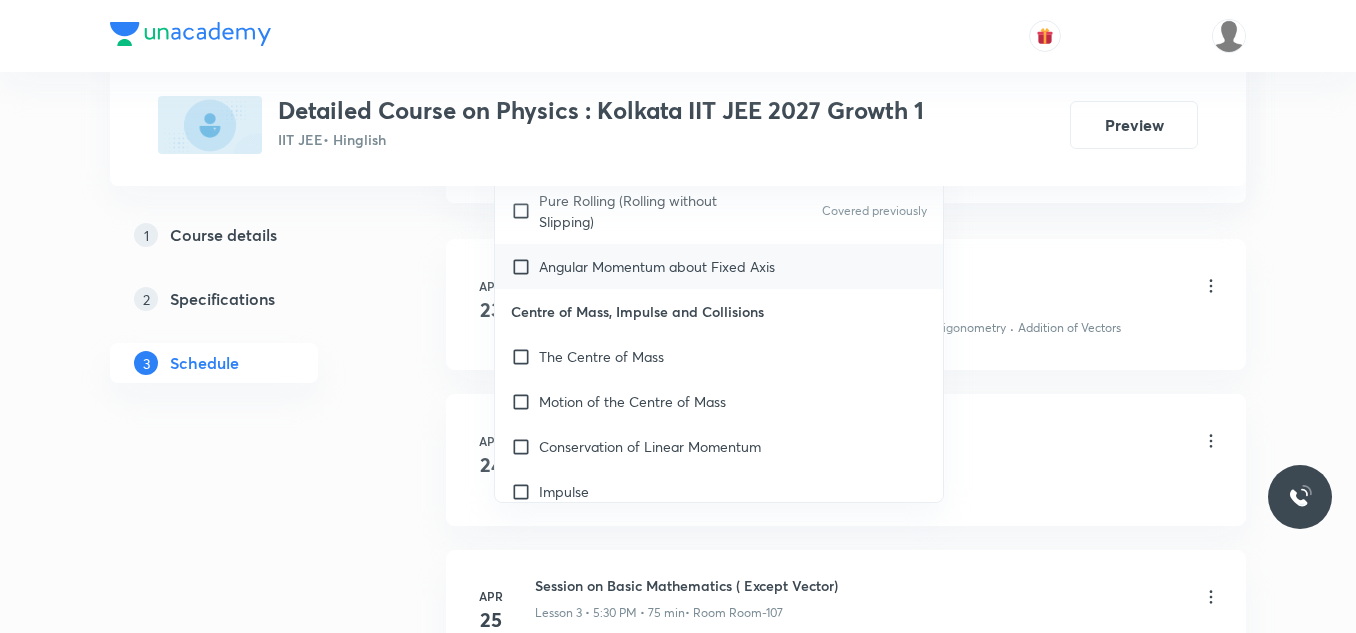 click on "Angular Momentum about Fixed Axis" at bounding box center [657, 266] 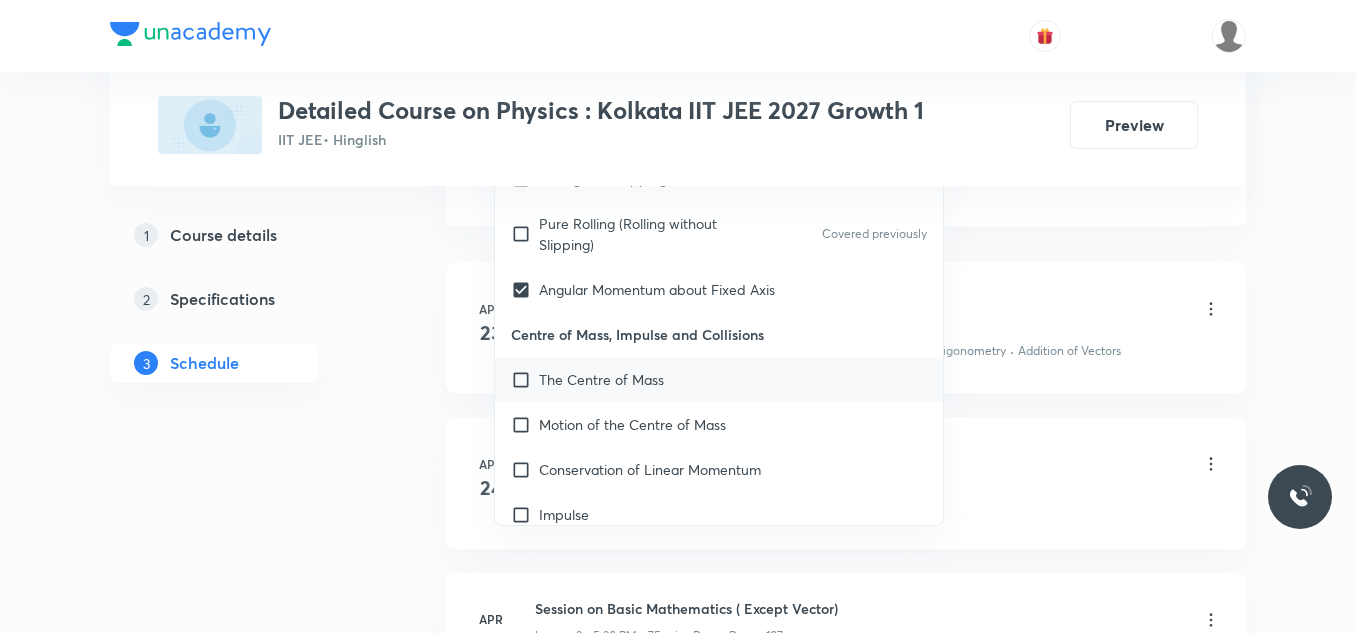 drag, startPoint x: 632, startPoint y: 377, endPoint x: 632, endPoint y: 441, distance: 64 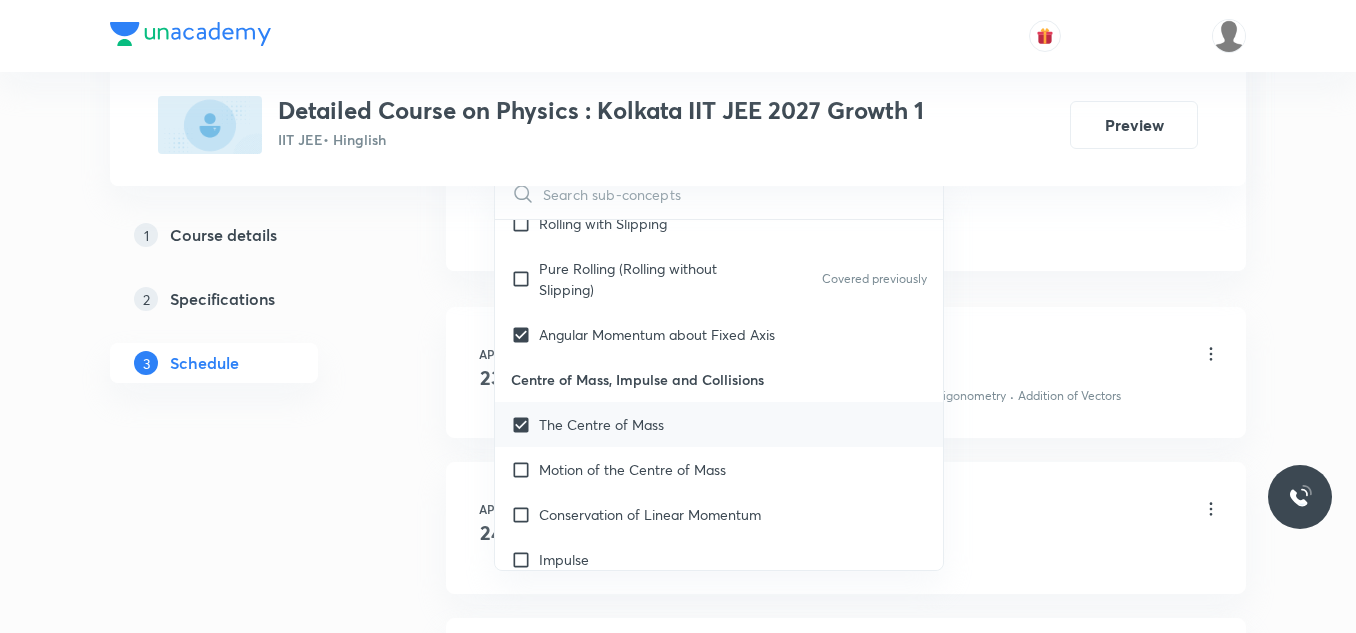 click on "Motion of the Centre of Mass" at bounding box center [632, 469] 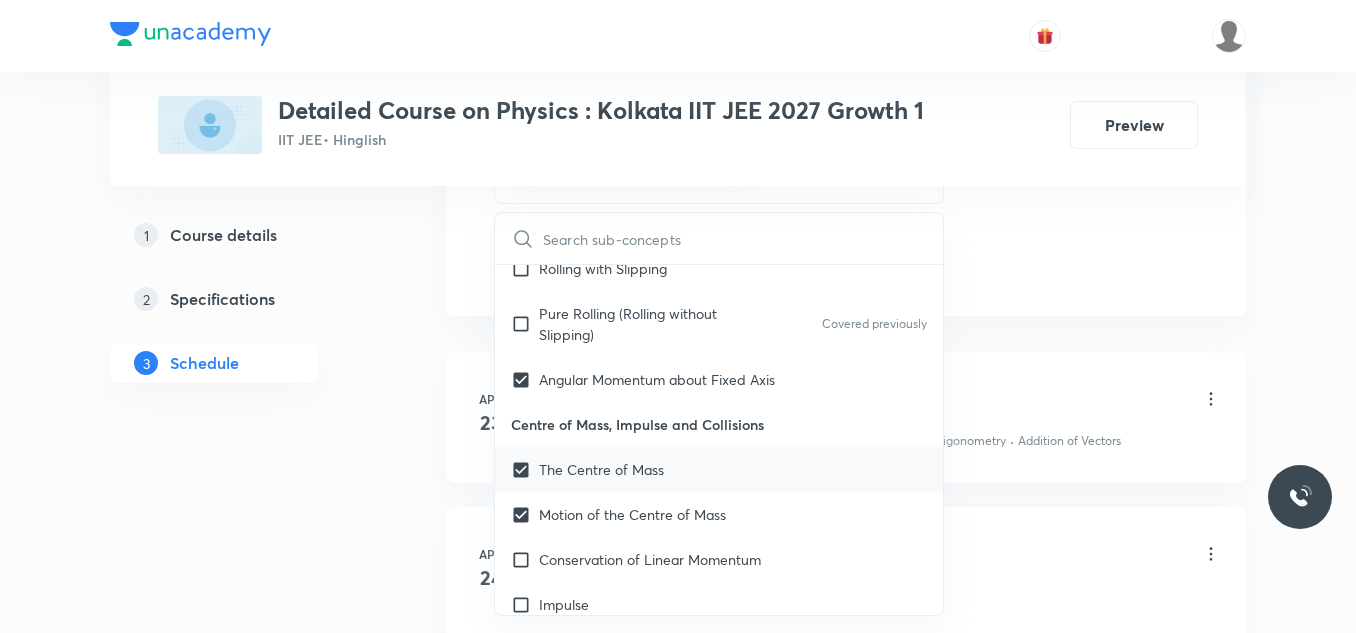 checkbox on "true" 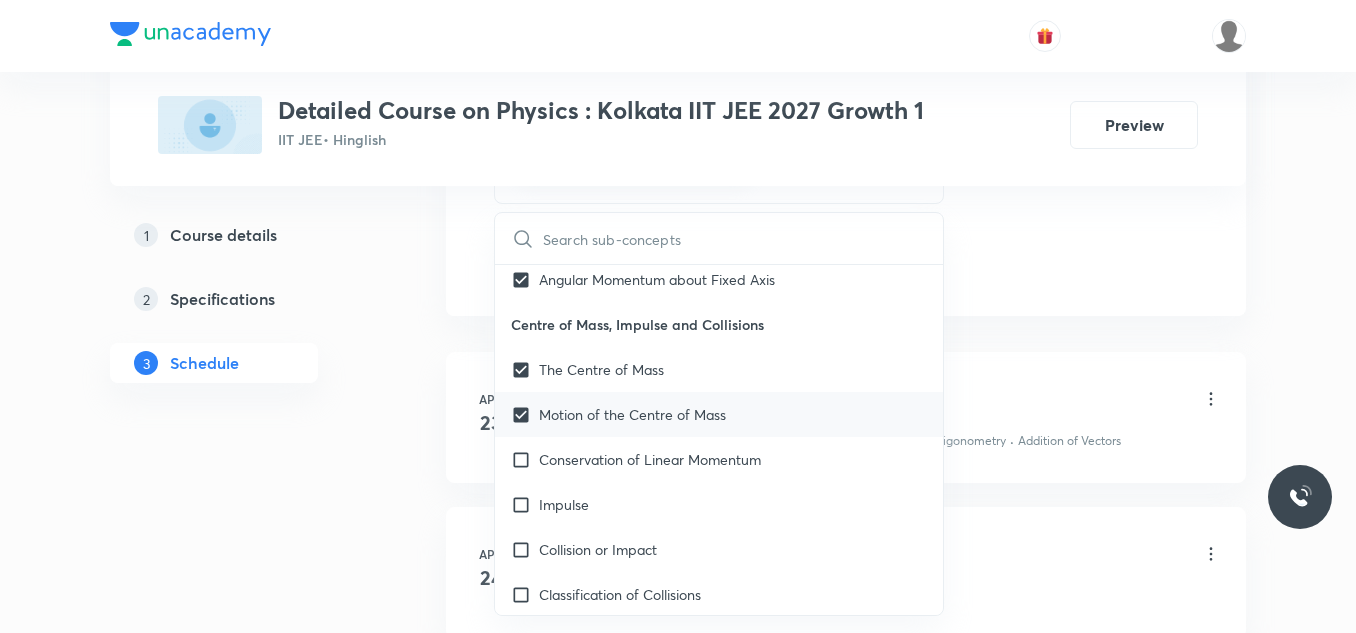 drag, startPoint x: 620, startPoint y: 456, endPoint x: 607, endPoint y: 467, distance: 17.029387 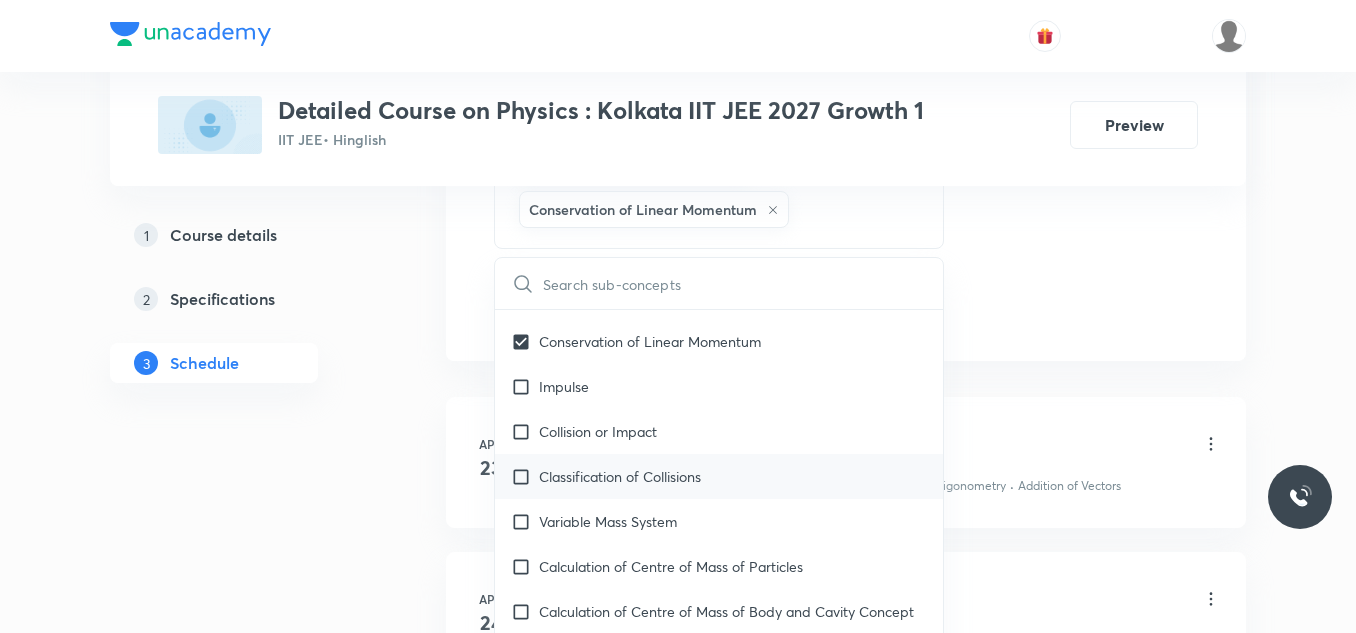 scroll, scrollTop: 8200, scrollLeft: 0, axis: vertical 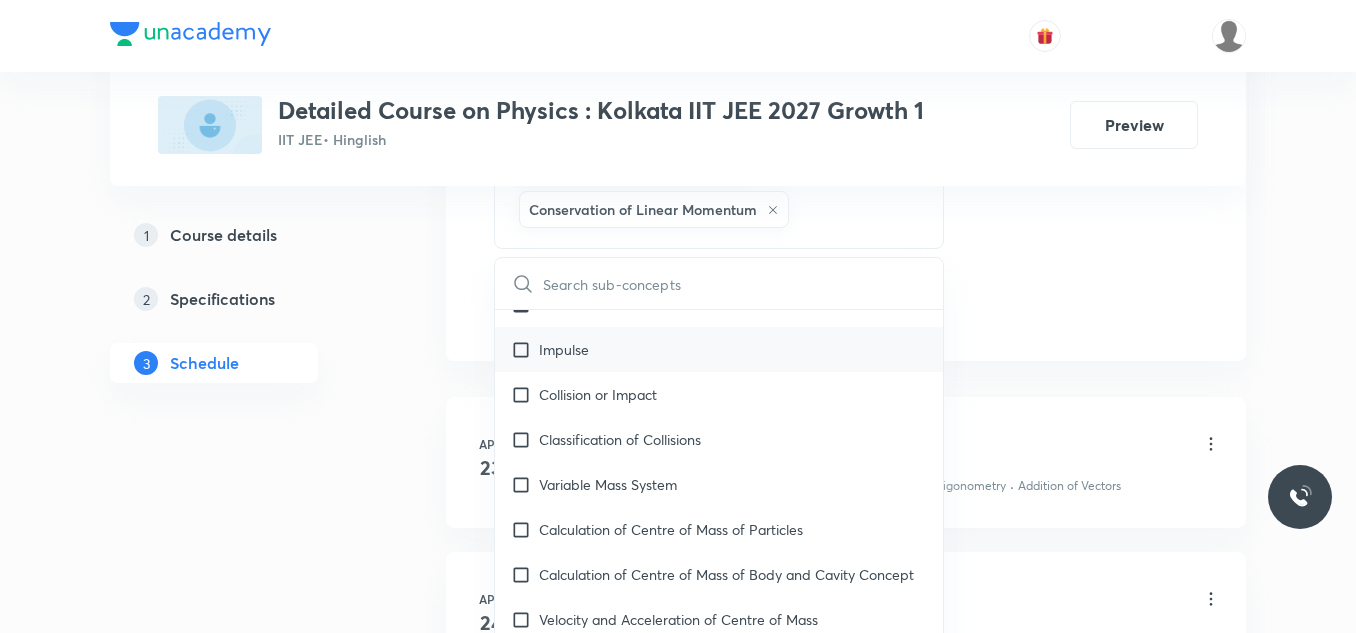 click on "Impulse" at bounding box center (719, 349) 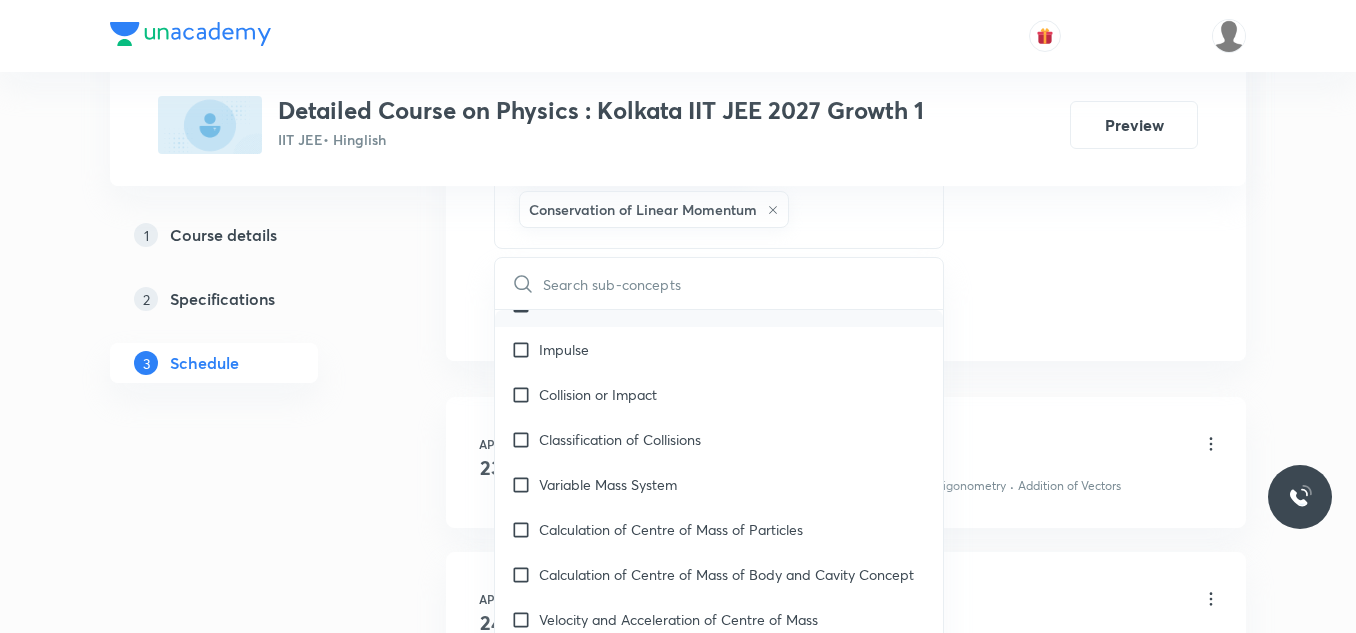 checkbox on "true" 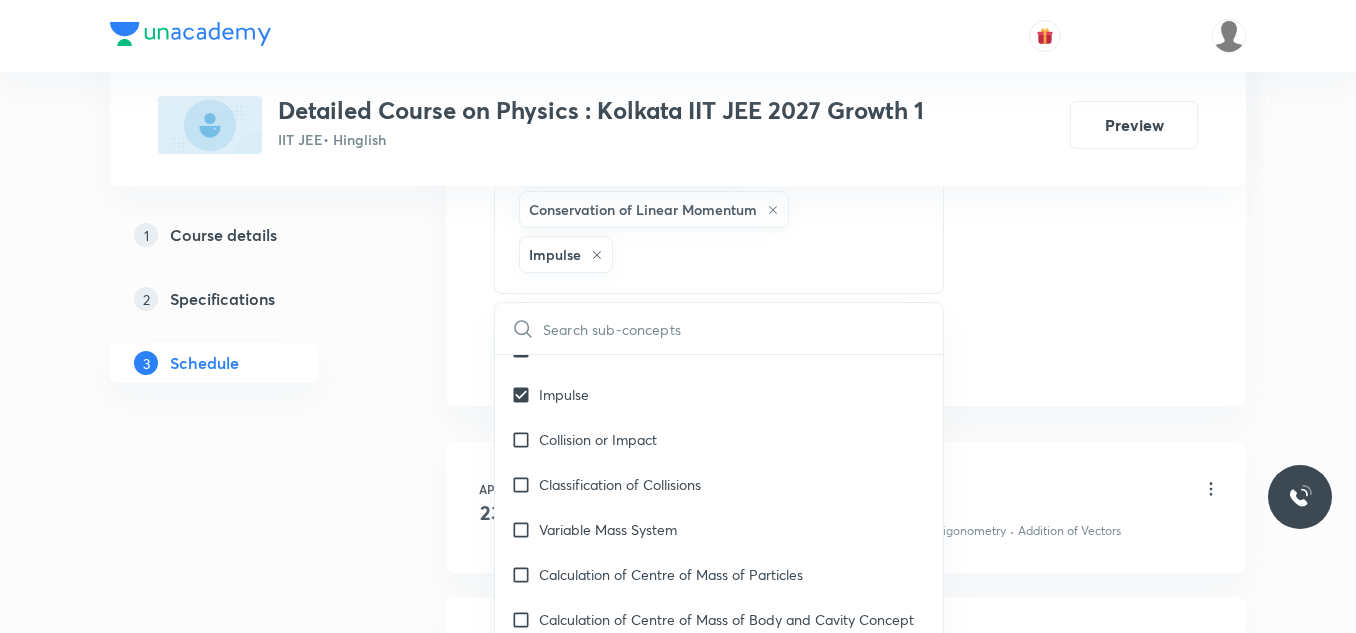 drag, startPoint x: 611, startPoint y: 450, endPoint x: 881, endPoint y: 314, distance: 302.31772 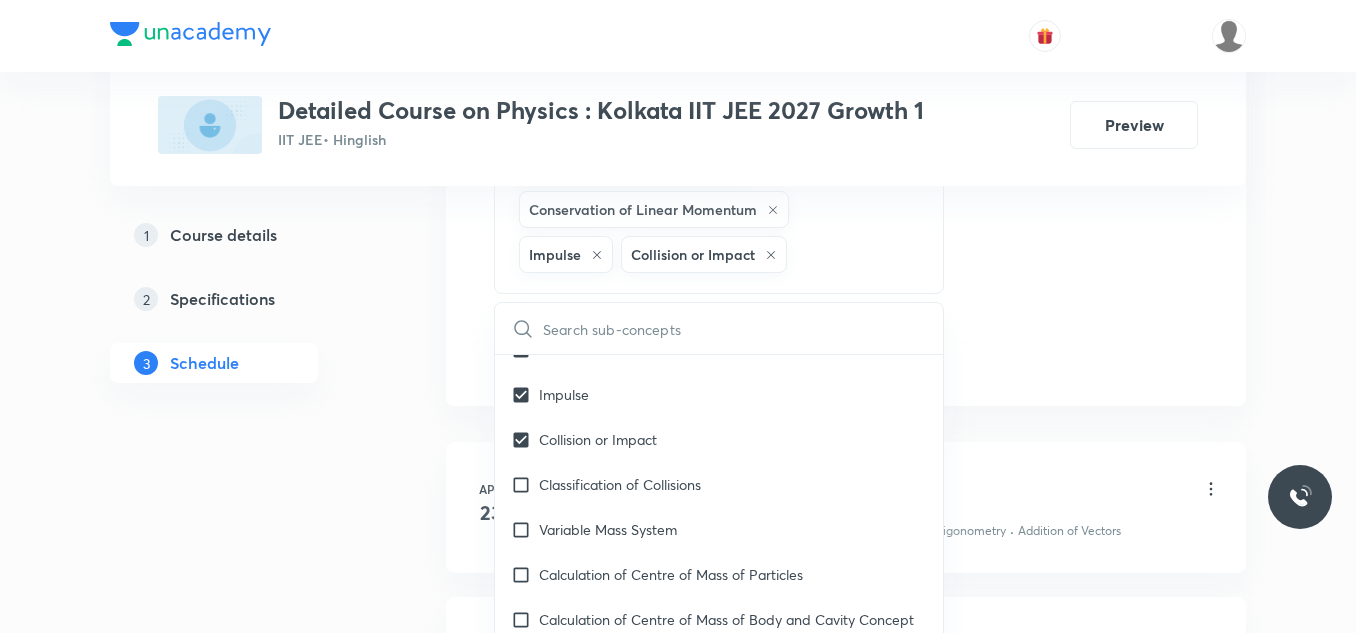 click on "Session  53 Live class Session title 19/99 Session on Friction ​ Schedule for Aug 5, 2025, 4:00 PM ​ Duration (in minutes) 75 ​   Session type Online Offline Room Room-101 Sub-concepts Angular Momentum about Fixed Axis The Centre of Mass Motion of the Centre of Mass Conservation of Linear Momentum Impulse Collision or Impact  CLEAR ​ Mathematical Tools Vectors and Scalars  Covered previously Elementary Algebra Covered previously Basic Trigonometry Covered previously Addition of Vectors Covered previously 2D and 3D Geometry Covered previously Representation of Vector  Covered previously Components of a Vector Covered previously Functions Covered previously Unit Vectors Covered previously Differentiation Covered previously Integration Covered previously Rectangular Components of a Vector in Three Dimensions Covered previously Position Vector Covered previously Use of Differentiation & Integration in One Dimensional Motion Covered previously Displacement Vector Covered previously Covered previously Units" at bounding box center [846, -197] 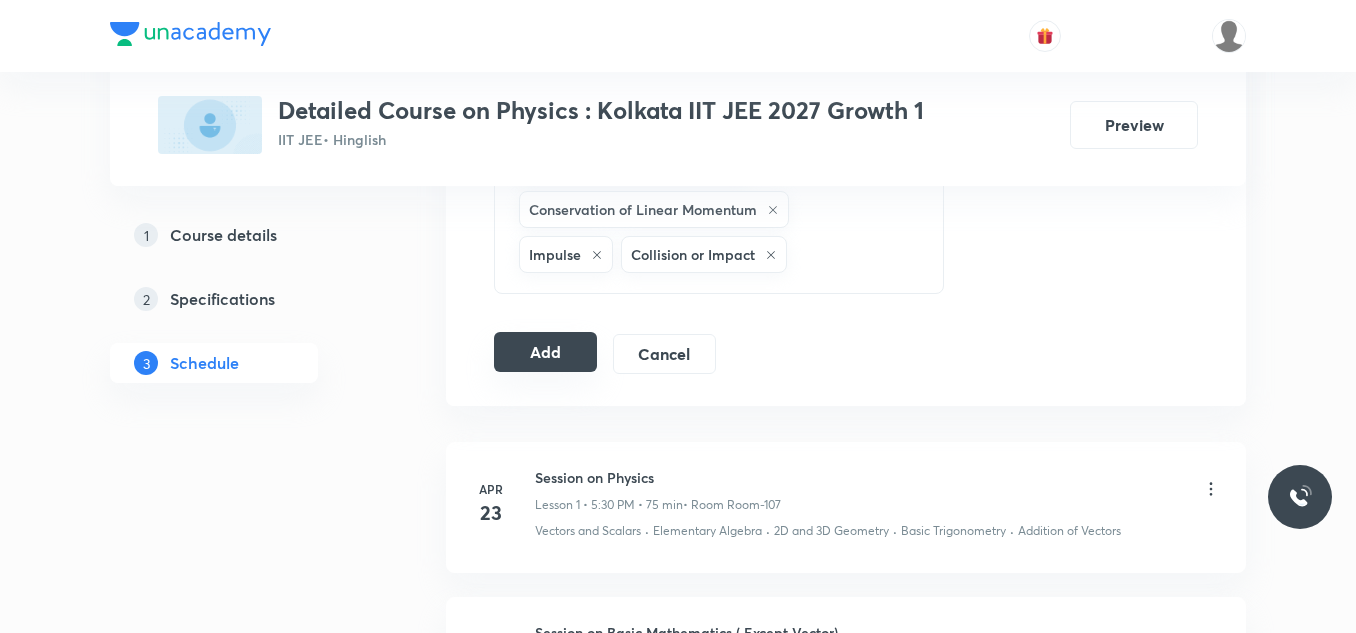 click on "Add" at bounding box center [545, 352] 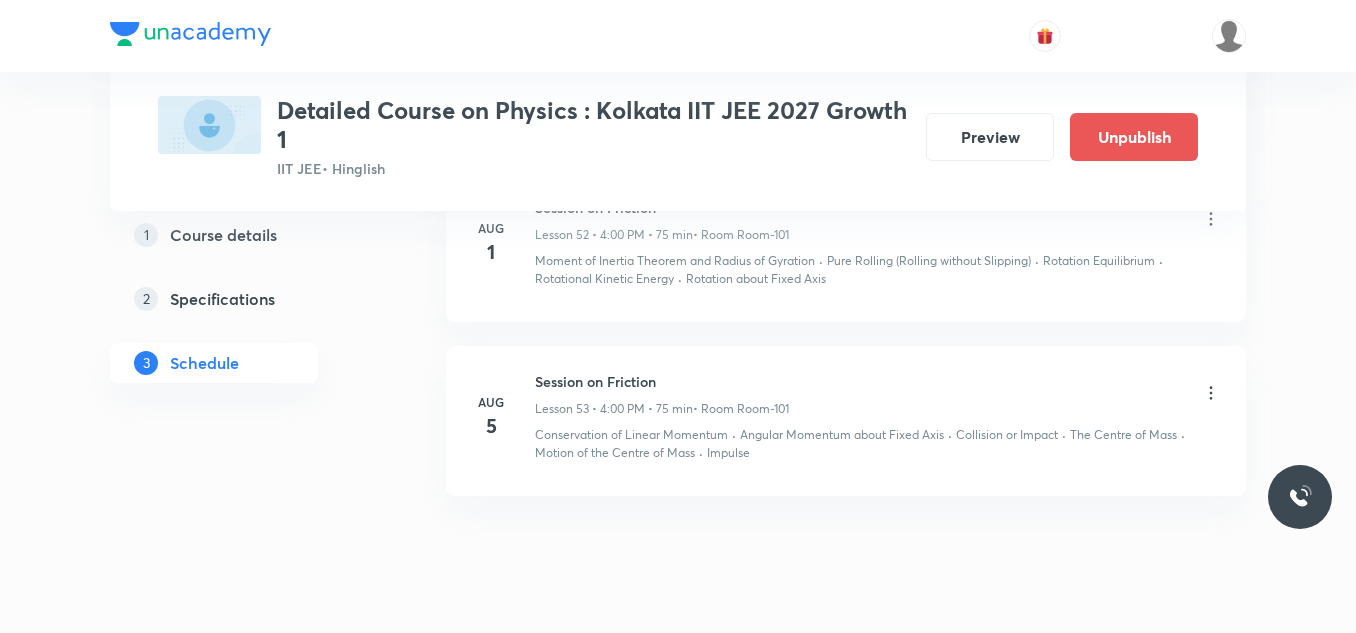 scroll, scrollTop: 8676, scrollLeft: 0, axis: vertical 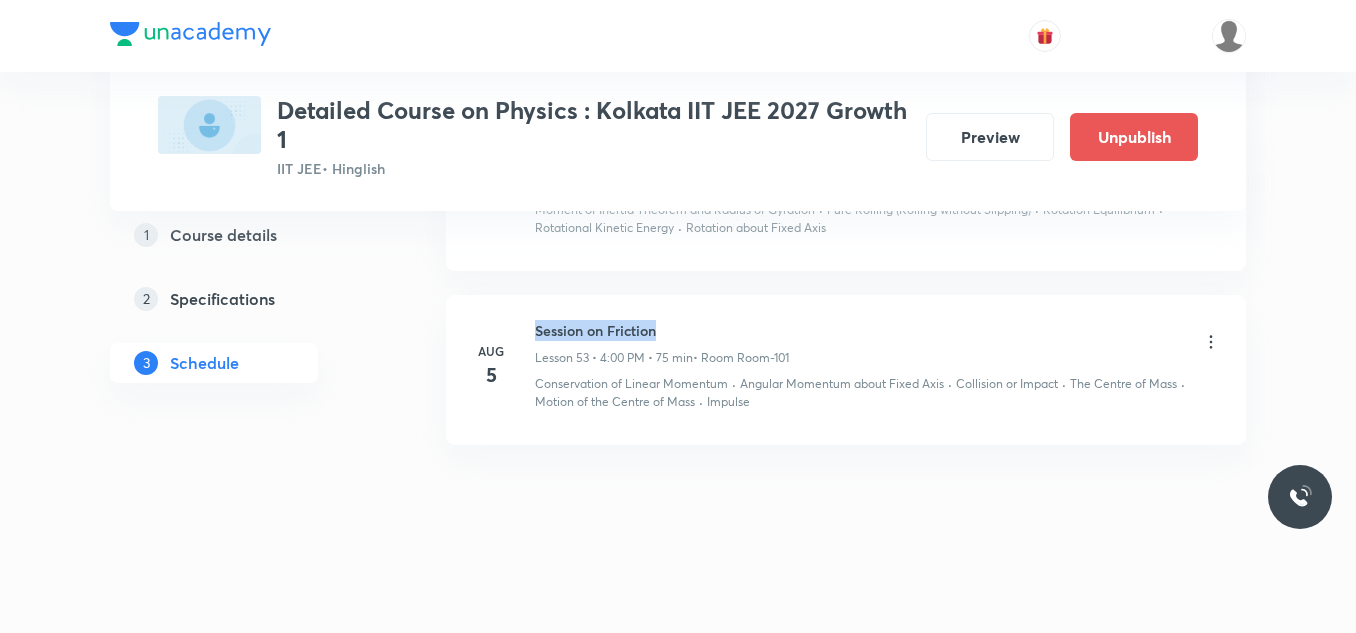 drag, startPoint x: 527, startPoint y: 324, endPoint x: 694, endPoint y: 323, distance: 167.00299 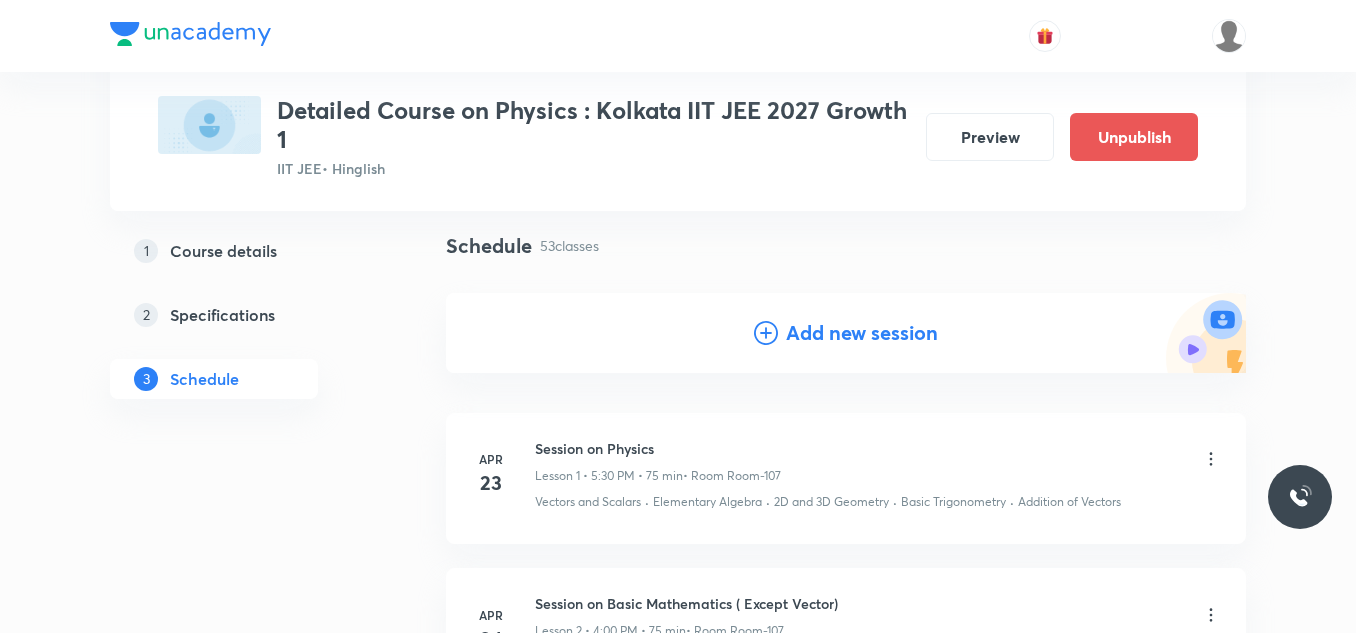 scroll, scrollTop: 0, scrollLeft: 0, axis: both 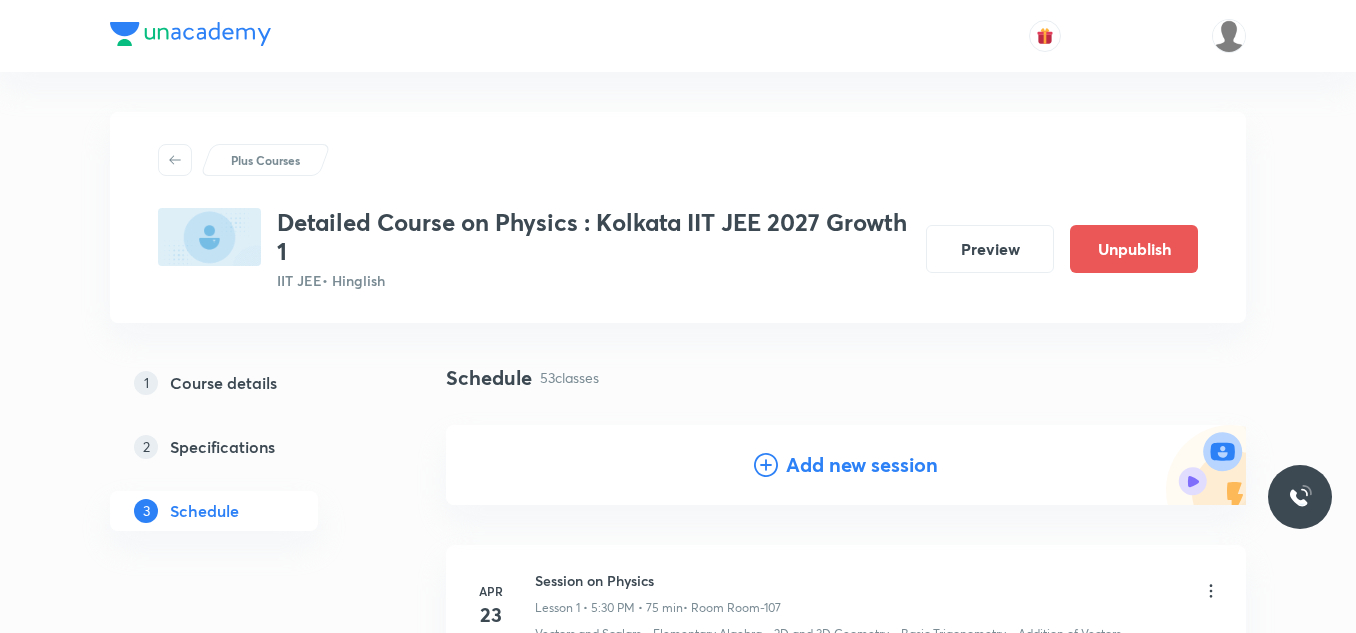 click on "Add new session" at bounding box center (862, 465) 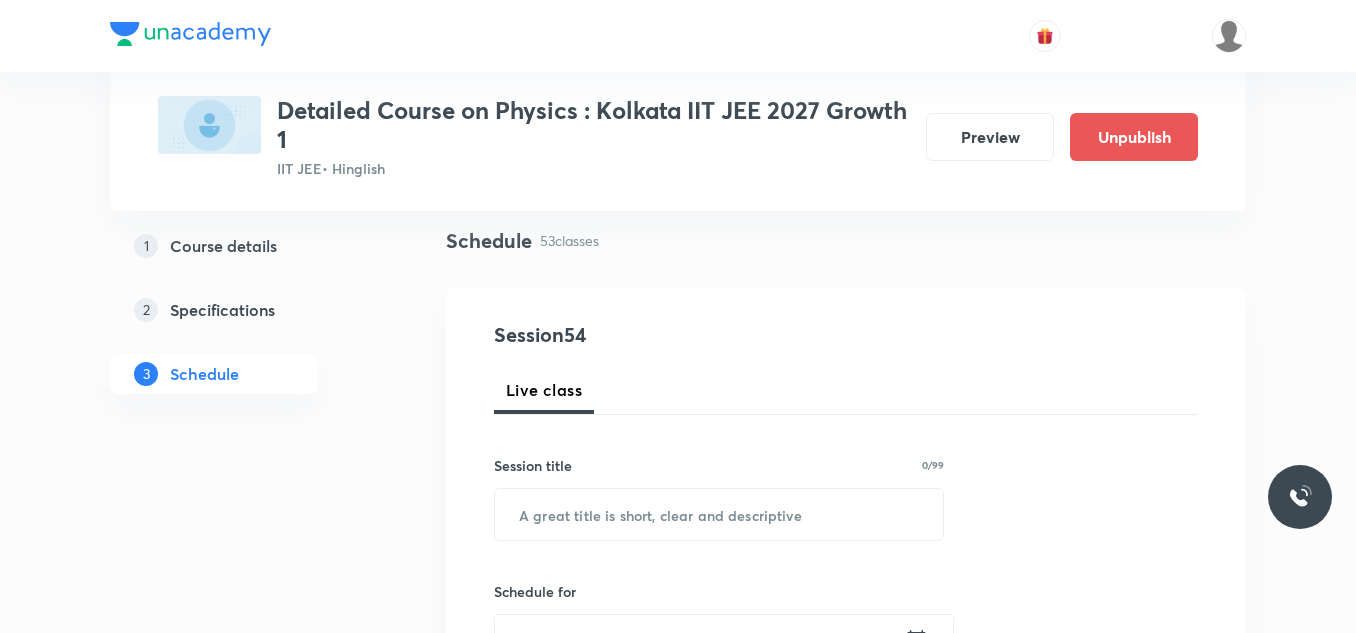 scroll, scrollTop: 300, scrollLeft: 0, axis: vertical 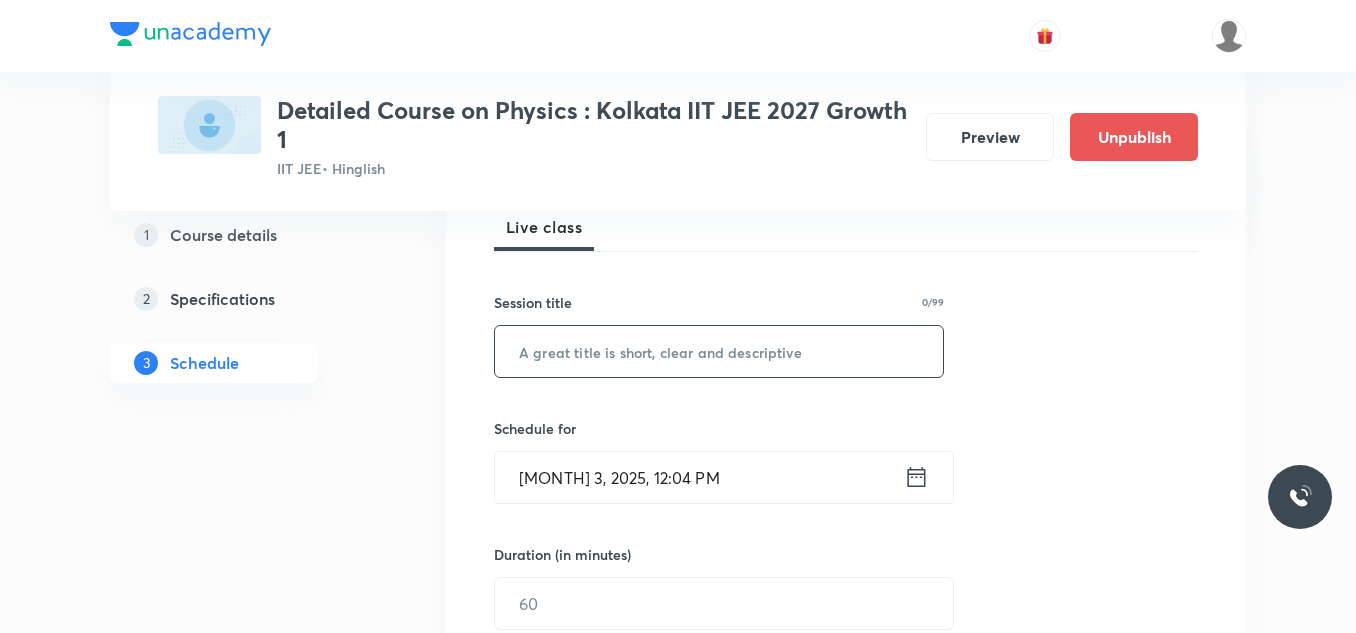 click at bounding box center (719, 351) 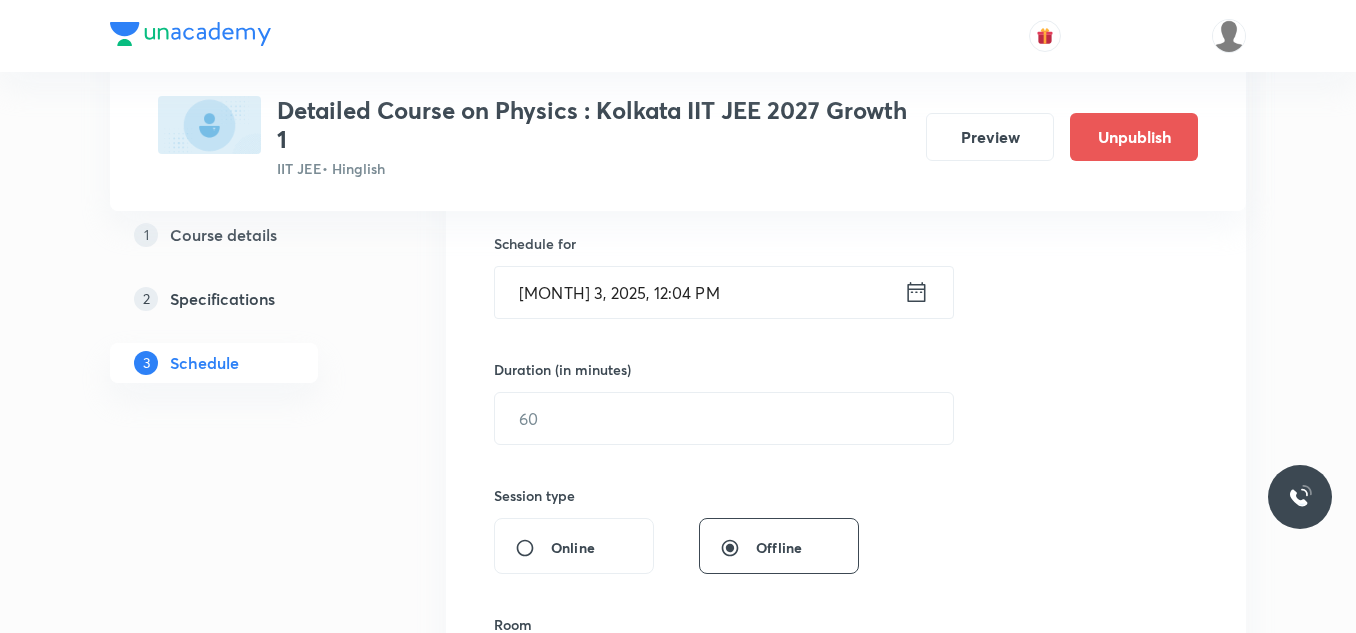 scroll, scrollTop: 500, scrollLeft: 0, axis: vertical 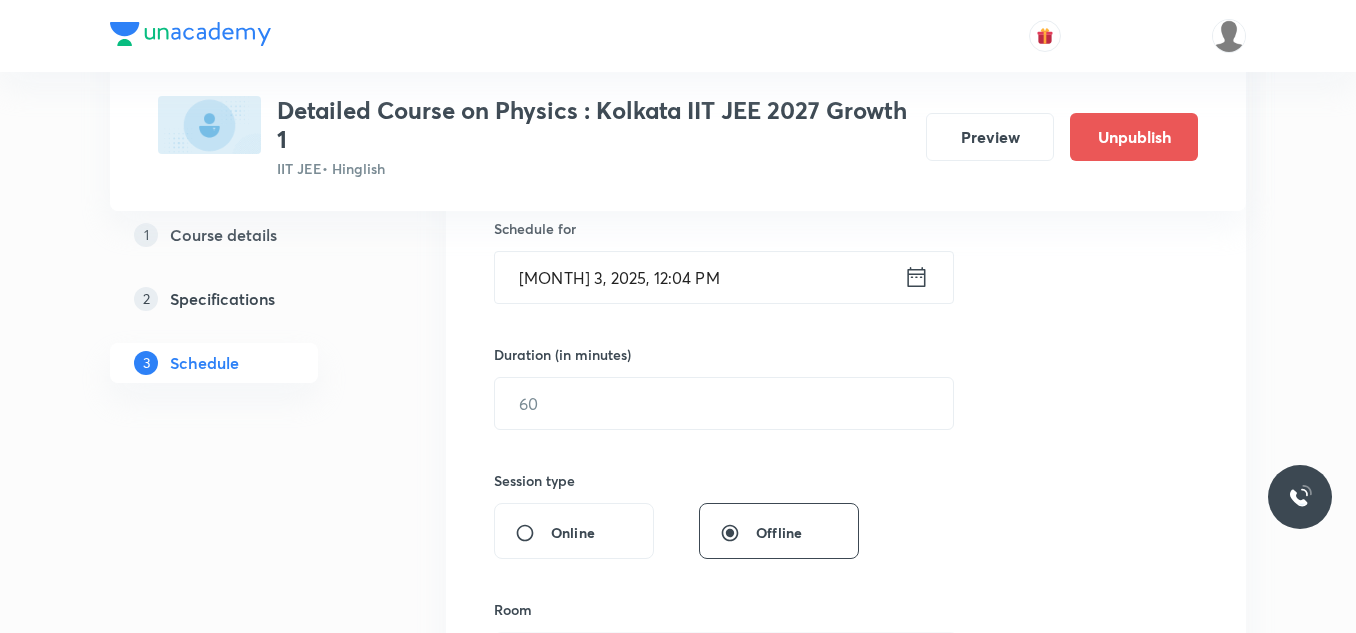 type on "Session on Friction" 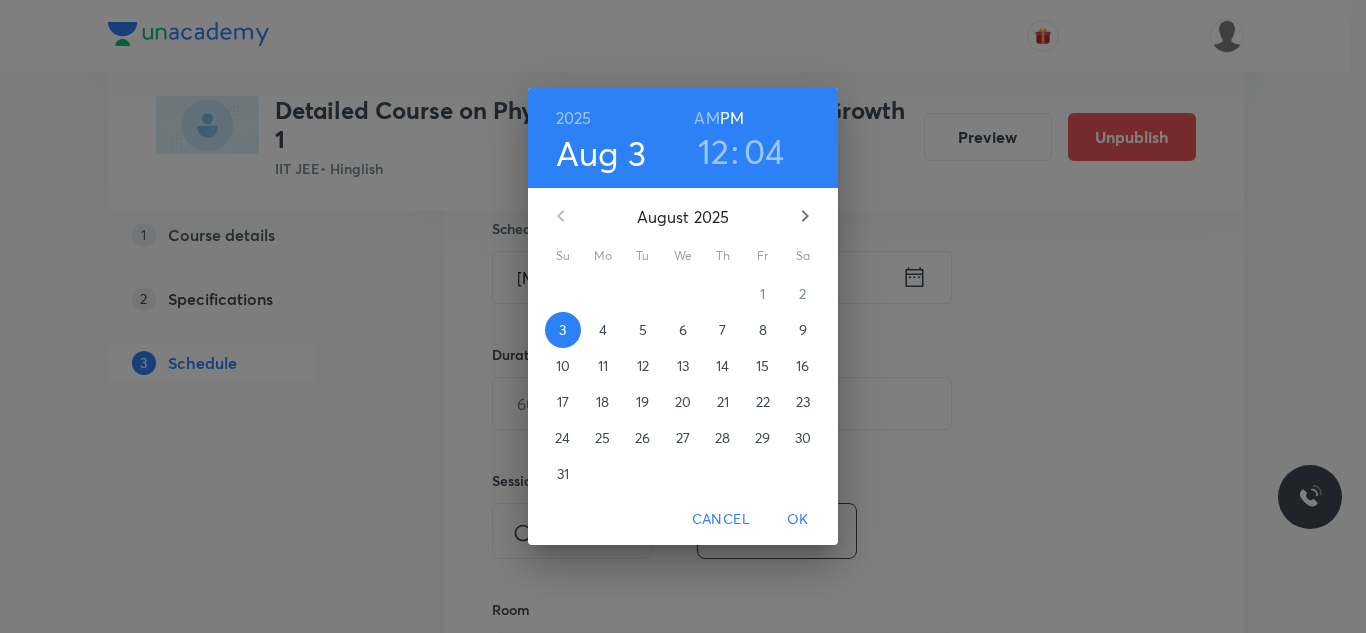 click on "6" at bounding box center (683, 330) 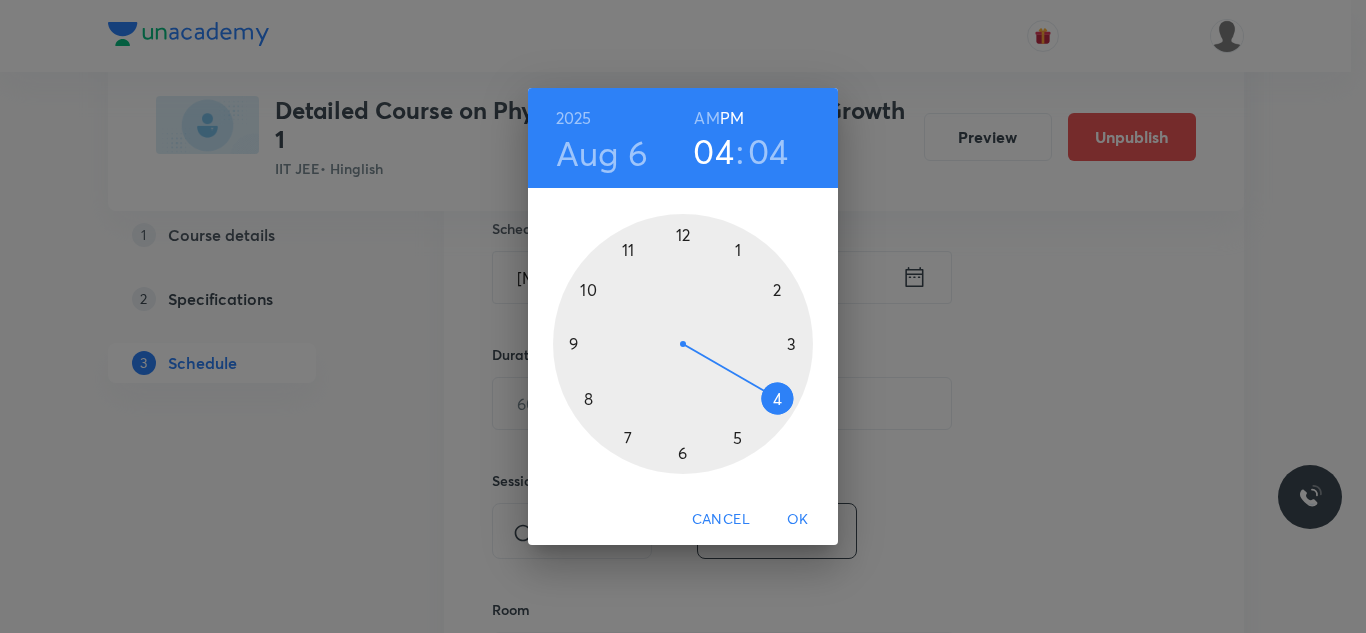 drag, startPoint x: 685, startPoint y: 235, endPoint x: 732, endPoint y: 392, distance: 163.88411 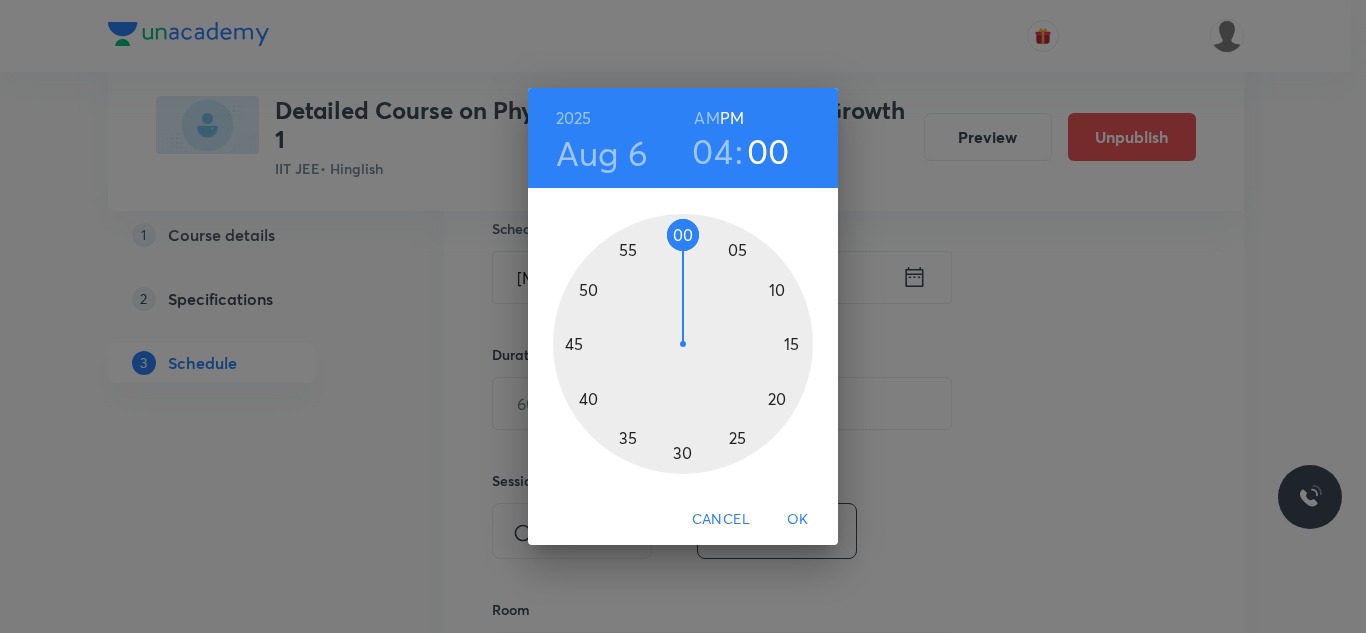 drag, startPoint x: 721, startPoint y: 248, endPoint x: 682, endPoint y: 242, distance: 39.45884 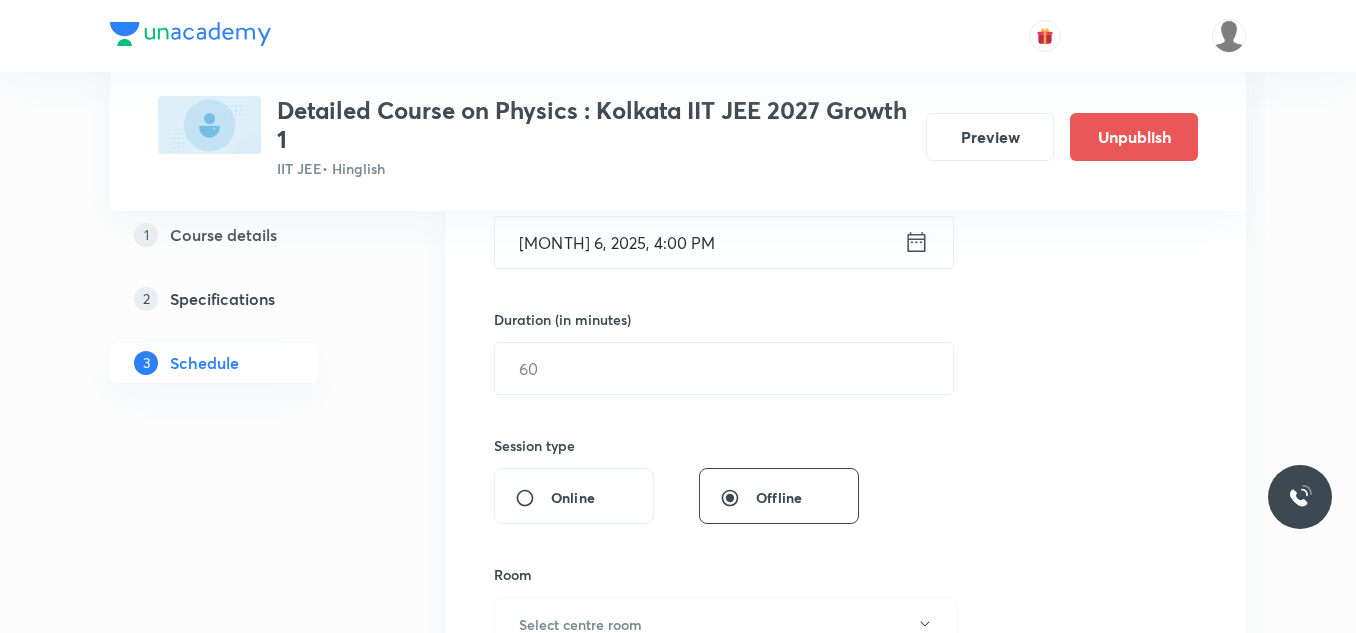 scroll, scrollTop: 500, scrollLeft: 0, axis: vertical 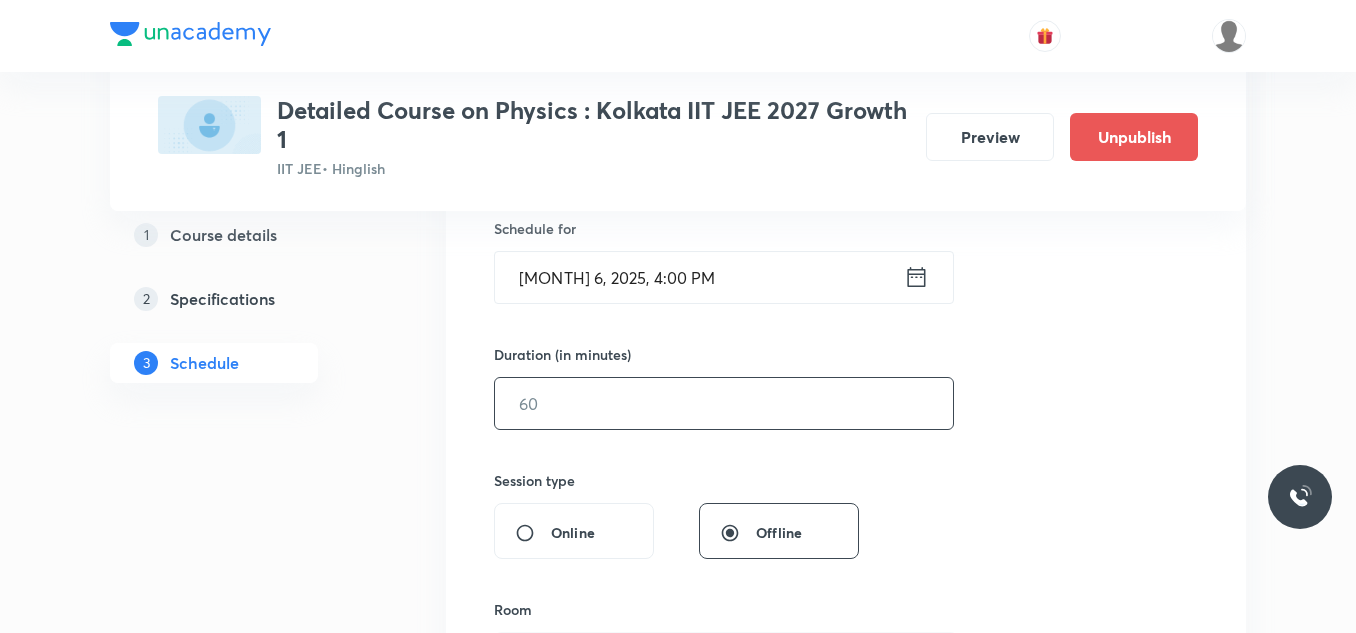 click at bounding box center [724, 403] 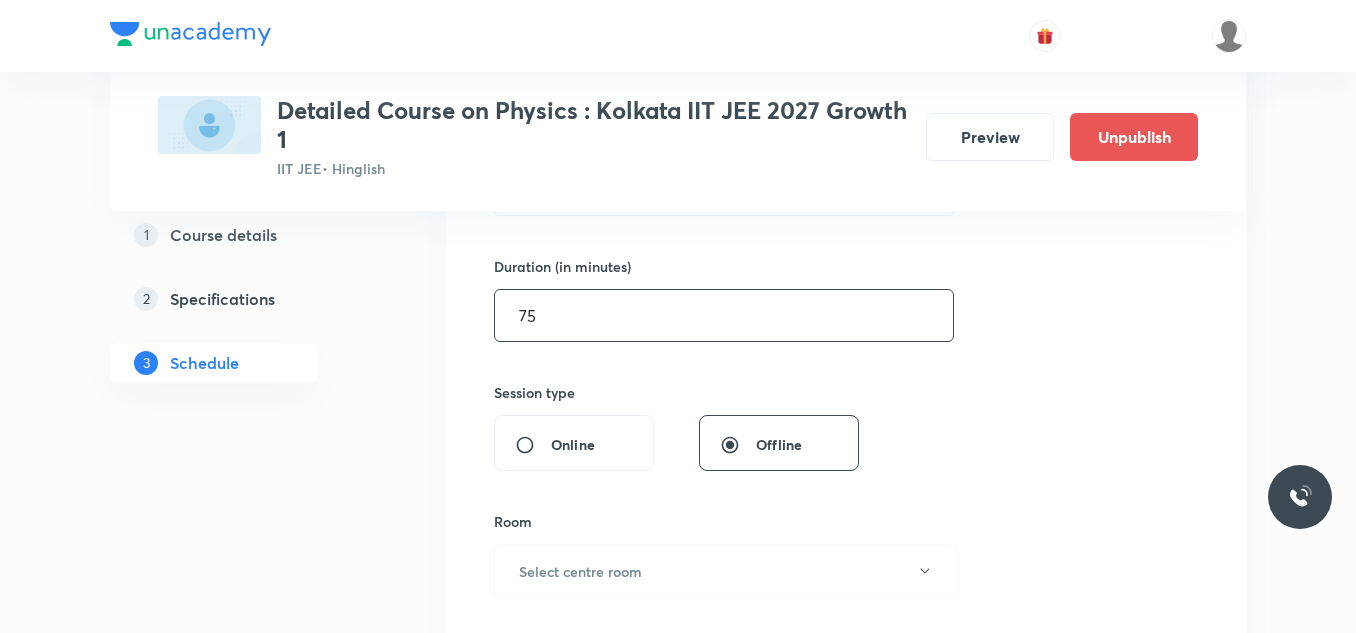 scroll, scrollTop: 700, scrollLeft: 0, axis: vertical 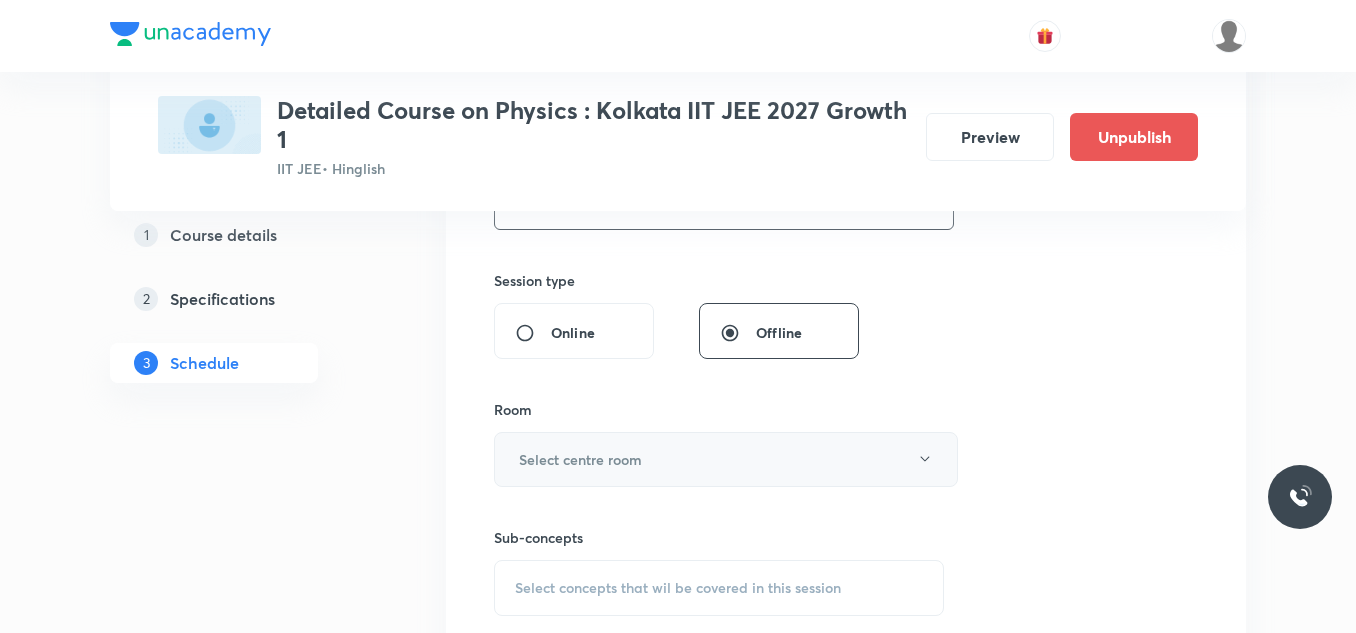 type on "75" 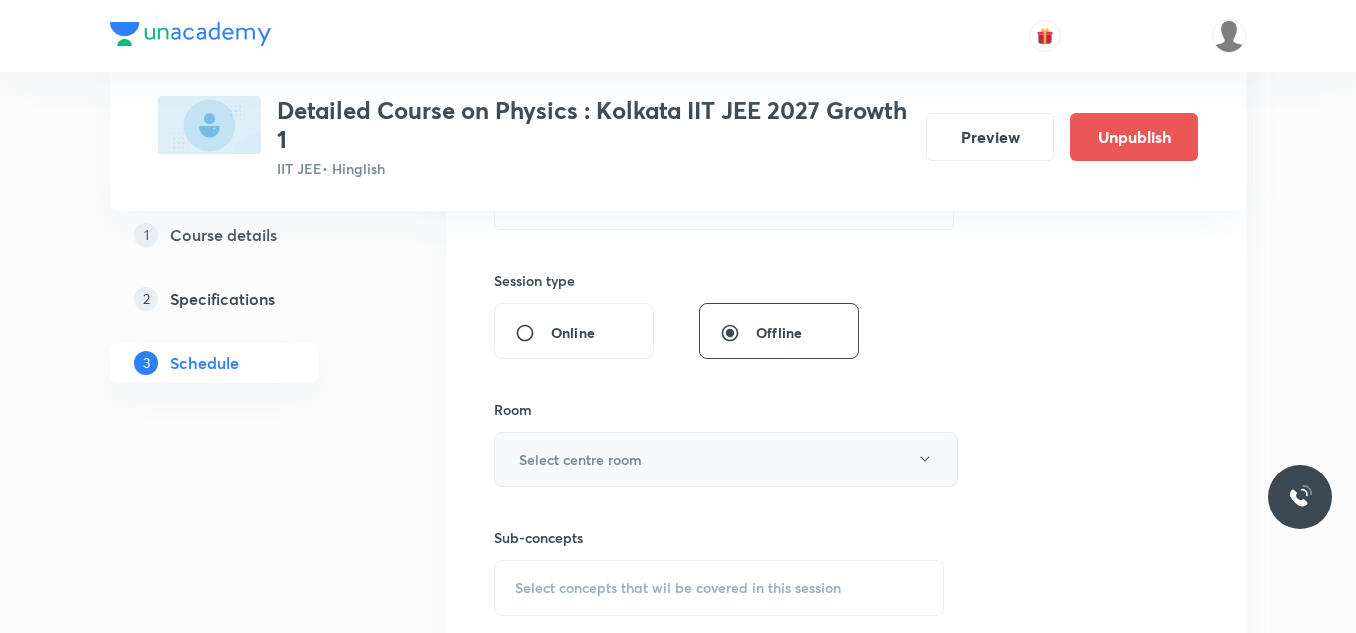 click on "Select centre room" at bounding box center (580, 459) 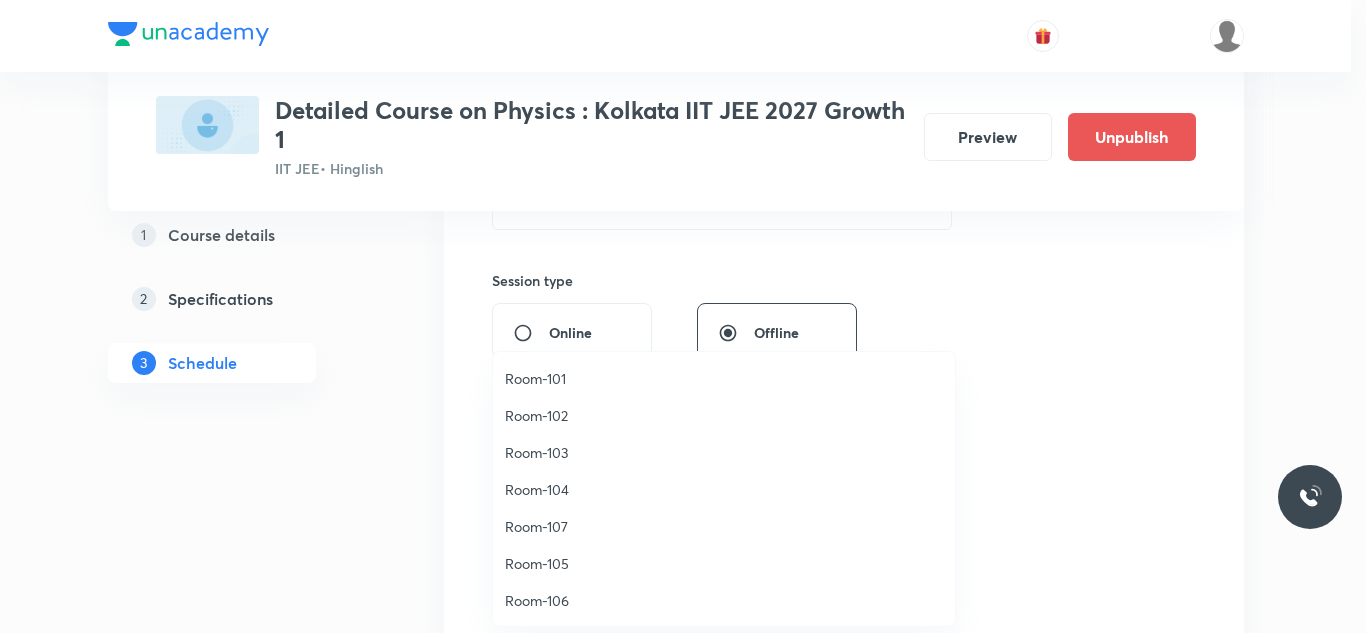 click on "Room-101" at bounding box center [724, 378] 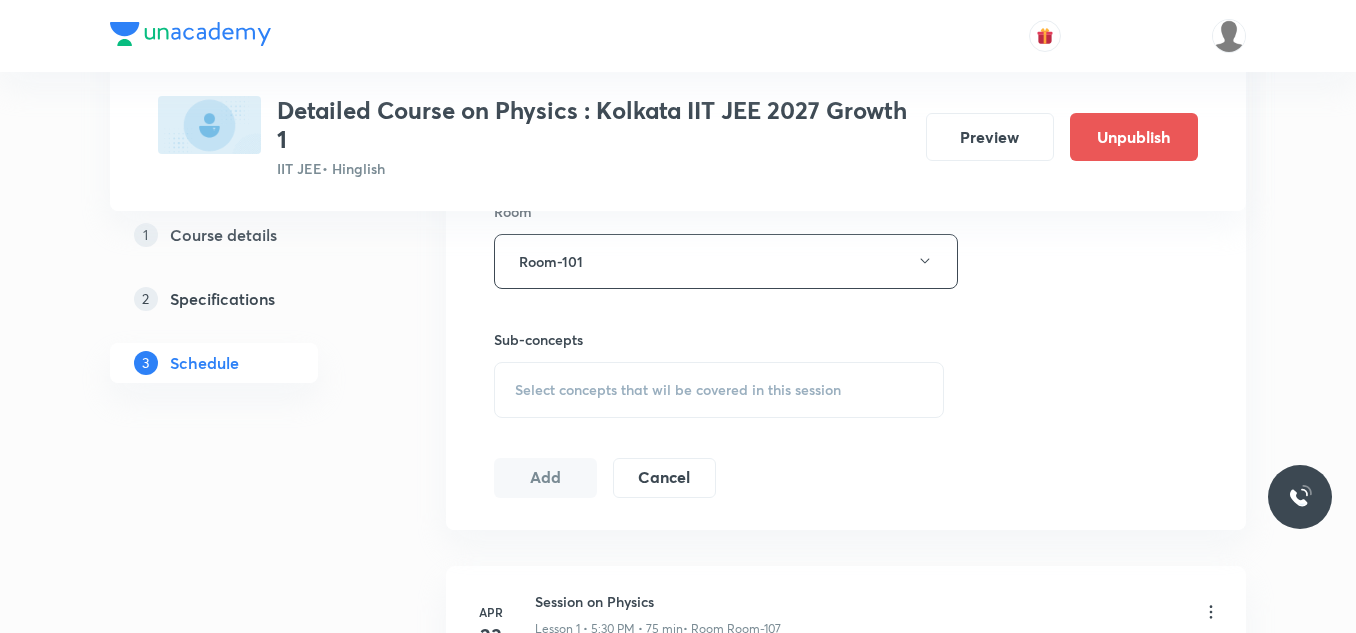 scroll, scrollTop: 900, scrollLeft: 0, axis: vertical 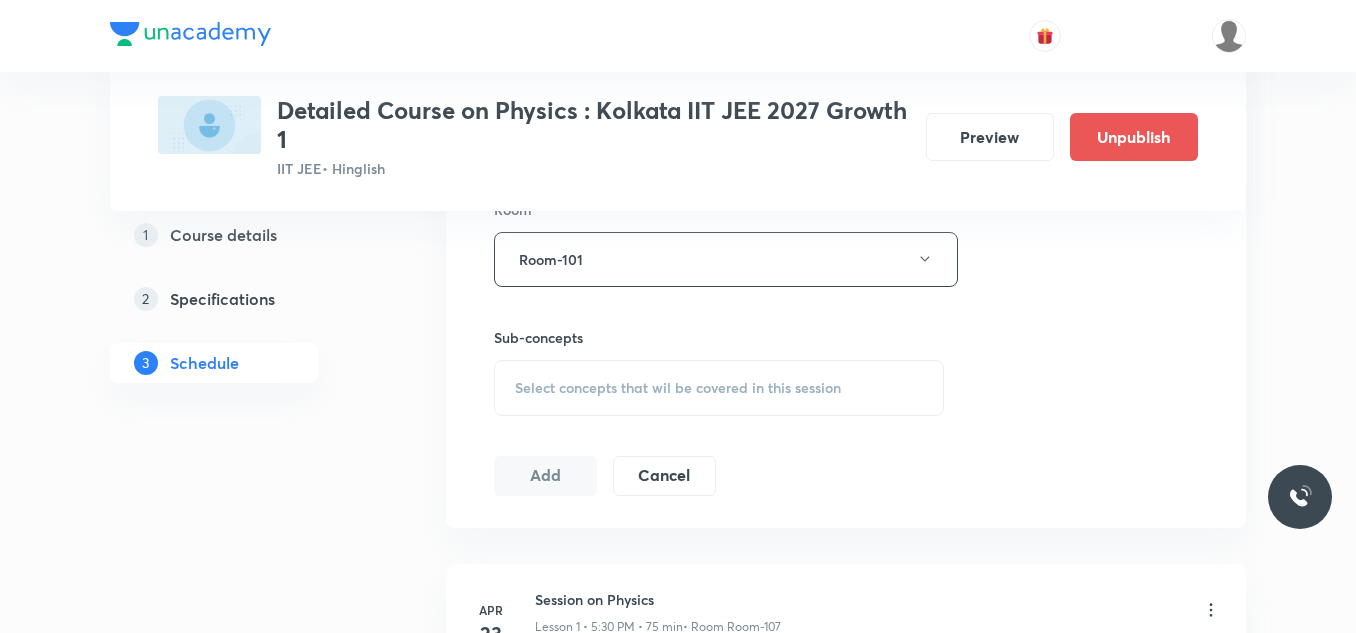 click on "Select concepts that wil be covered in this session" at bounding box center [719, 388] 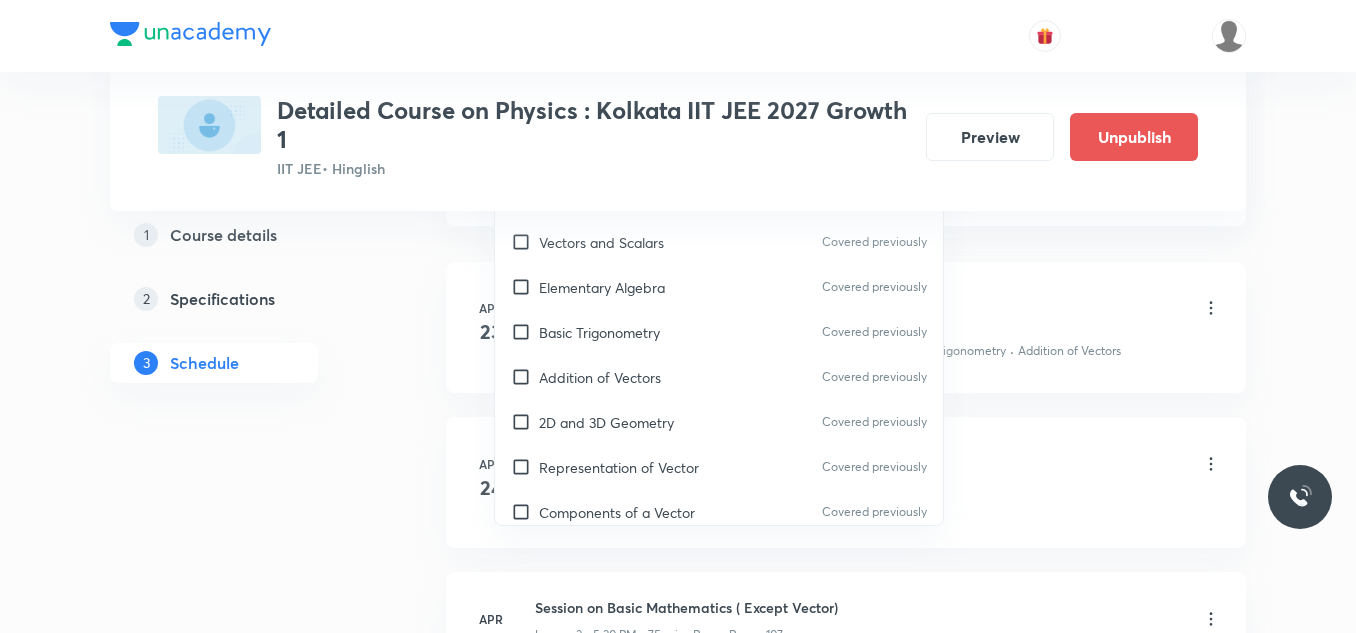 scroll, scrollTop: 1200, scrollLeft: 0, axis: vertical 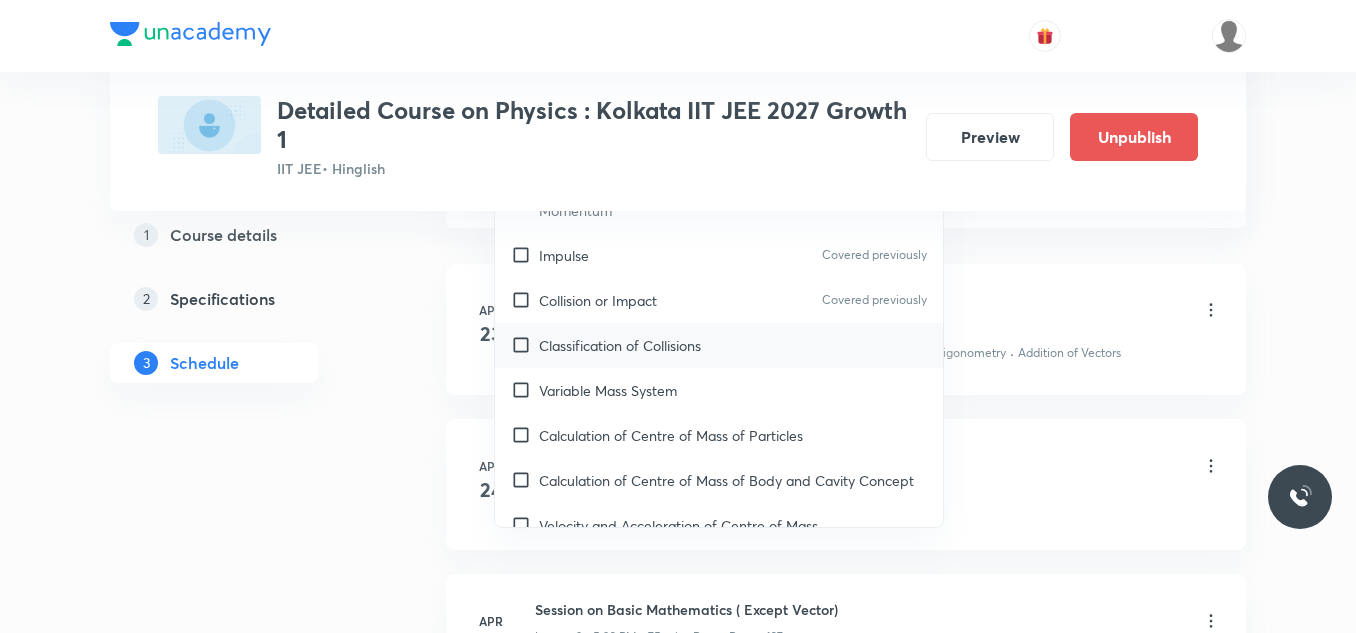 click on "Classification of Collisions" at bounding box center (719, 345) 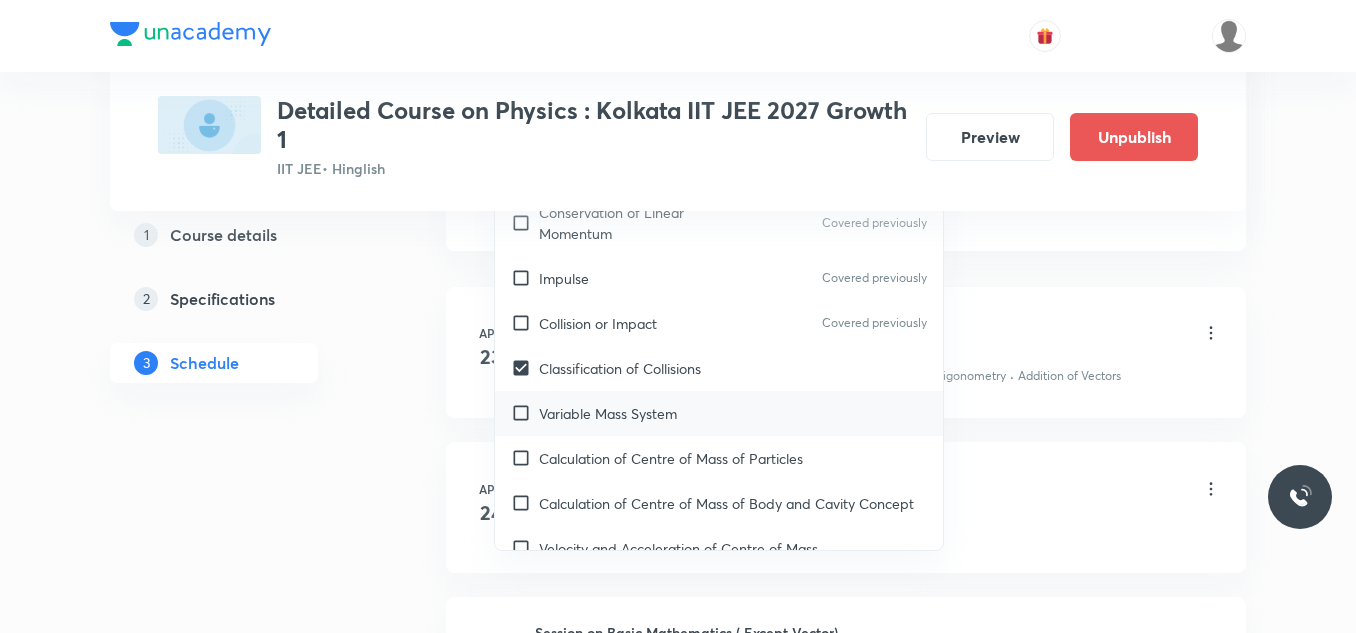 click on "Variable Mass System" at bounding box center (719, 413) 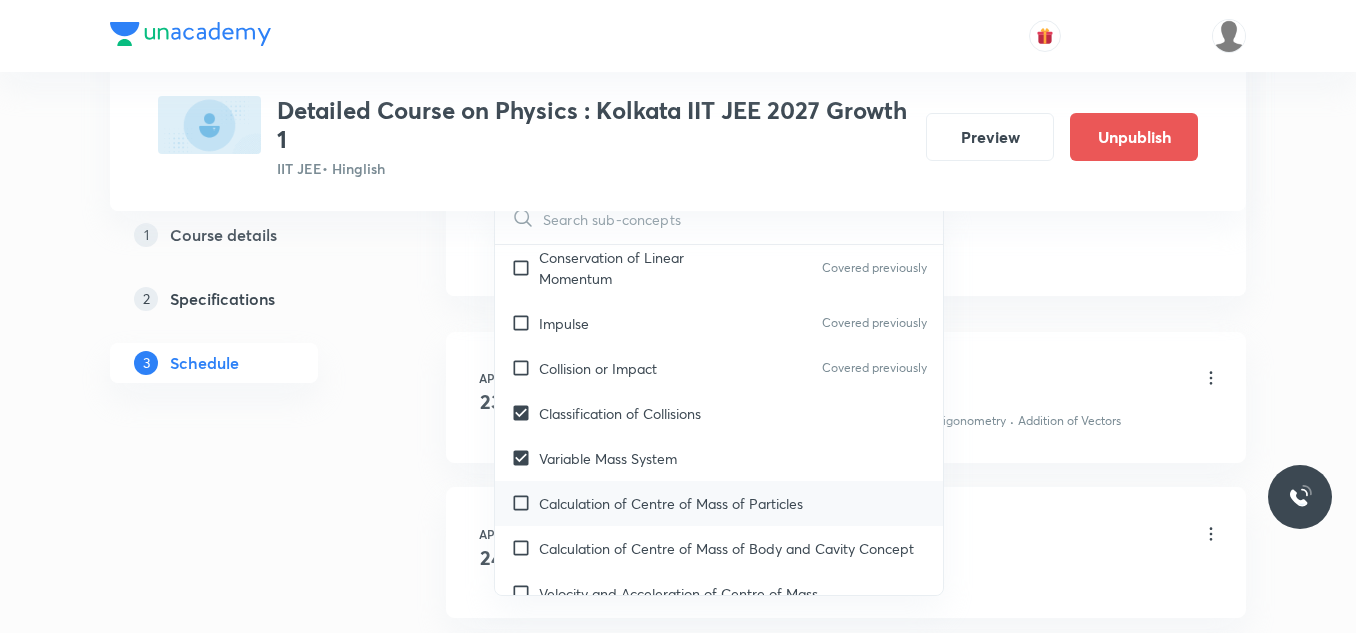 click on "Calculation of Centre of Mass of Particles" at bounding box center (671, 503) 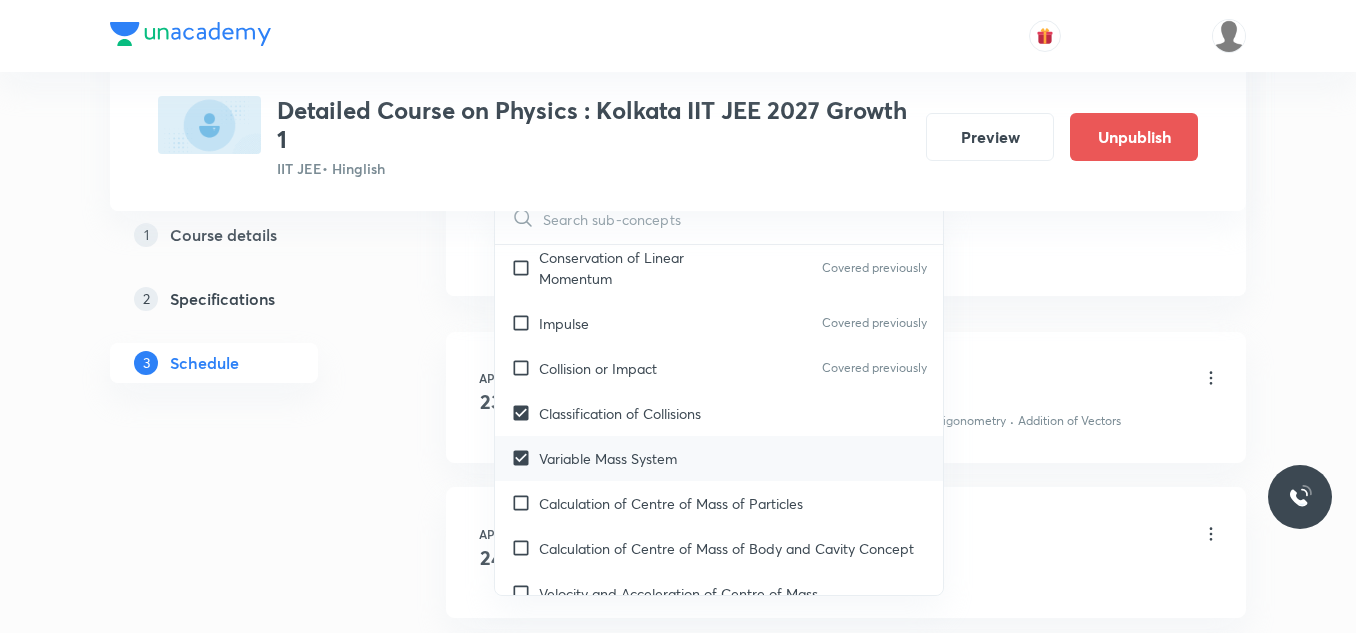 checkbox on "true" 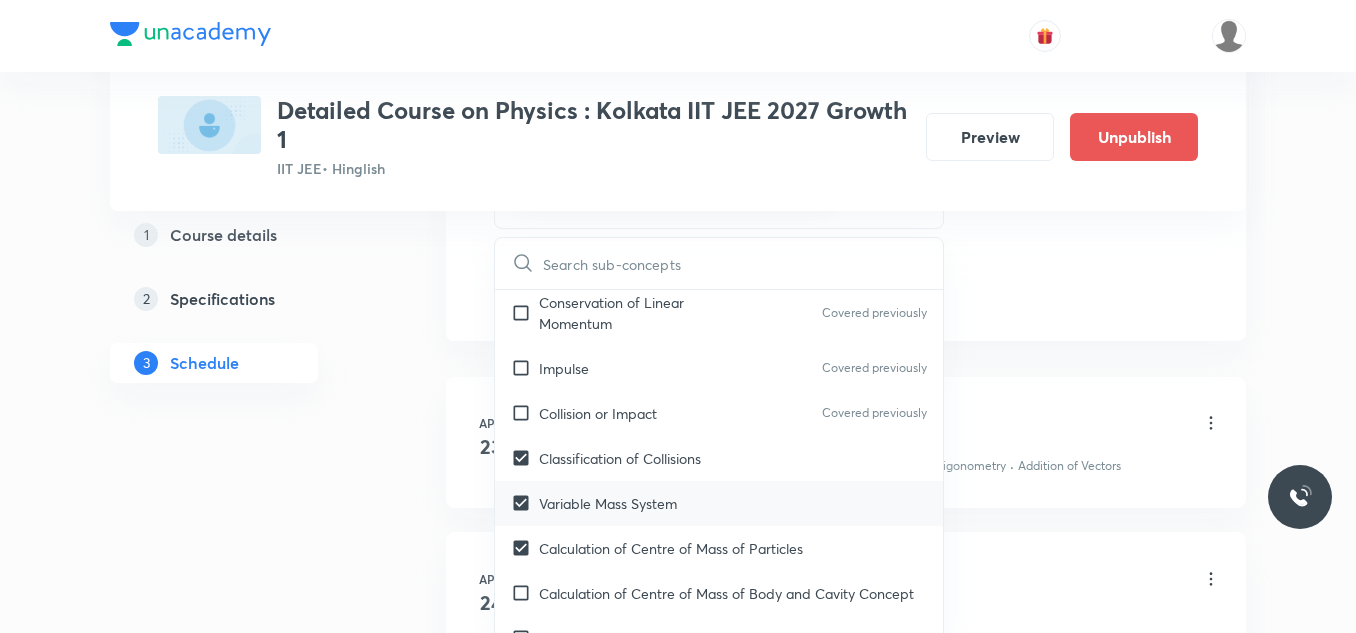 scroll, scrollTop: 8303, scrollLeft: 0, axis: vertical 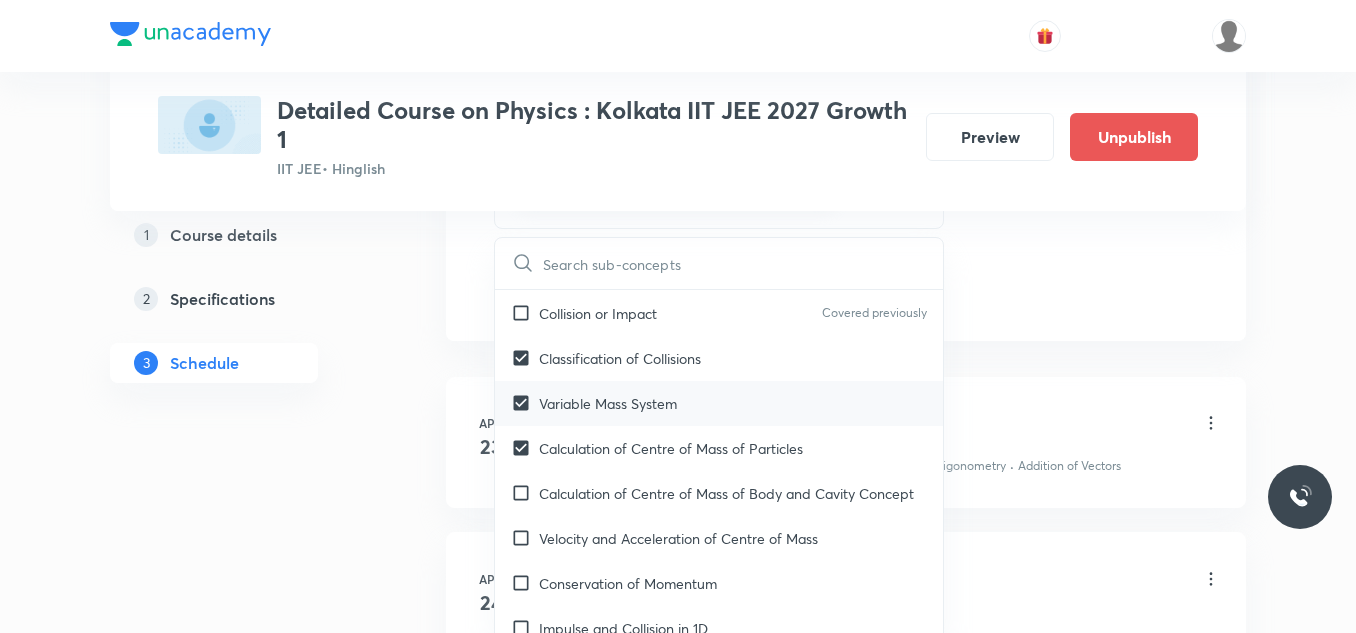 click on "Calculation of Centre of Mass of Body and Cavity Concept" at bounding box center [726, 493] 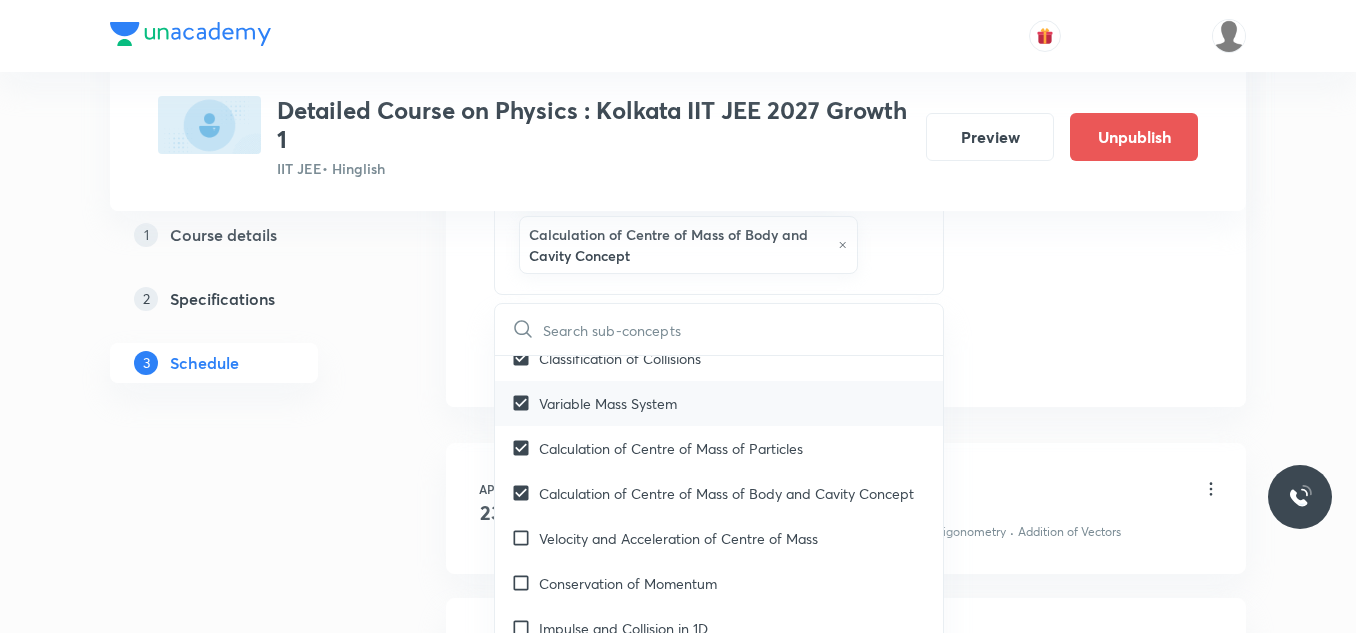scroll, scrollTop: 8403, scrollLeft: 0, axis: vertical 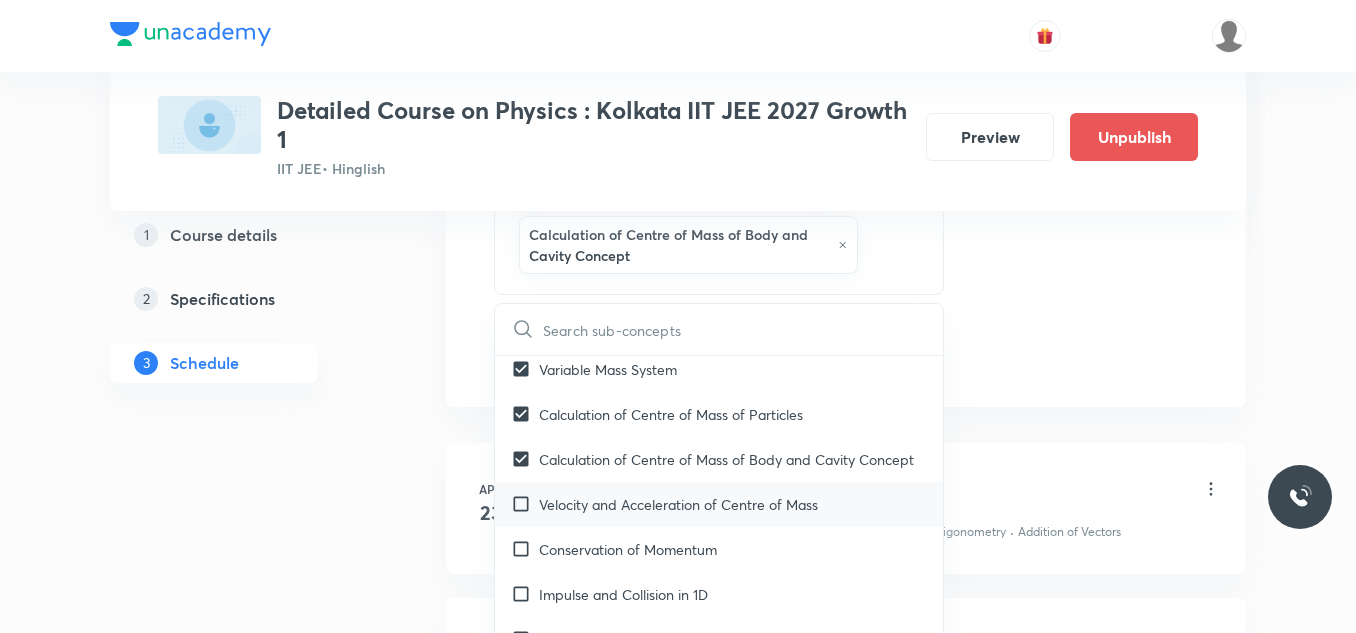 click on "Velocity and Acceleration of Centre of Mass" at bounding box center (678, 504) 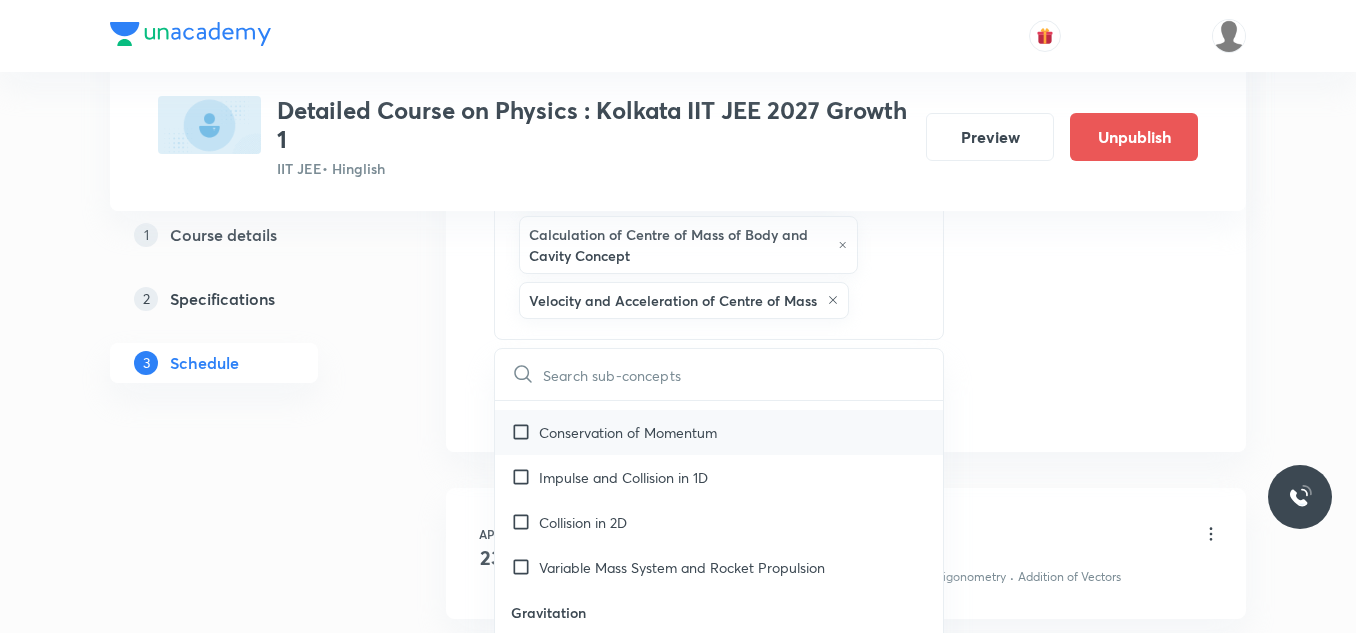 scroll, scrollTop: 8603, scrollLeft: 0, axis: vertical 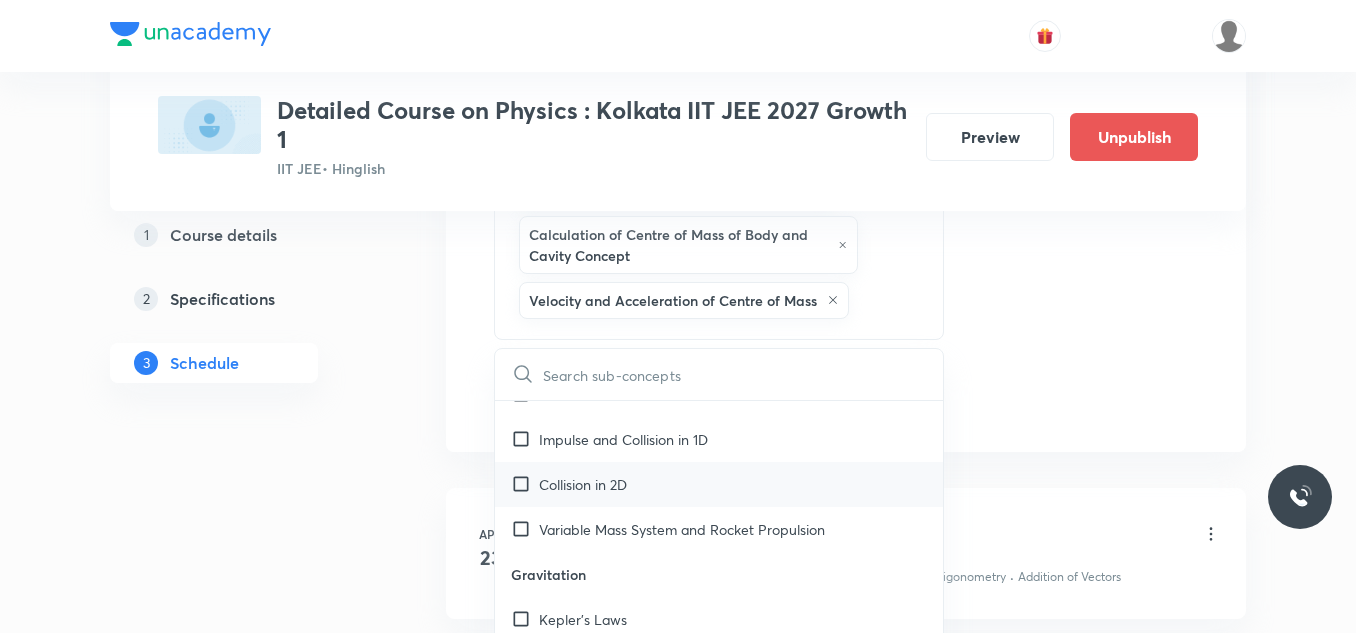 click on "Collision in 2D" at bounding box center [719, 484] 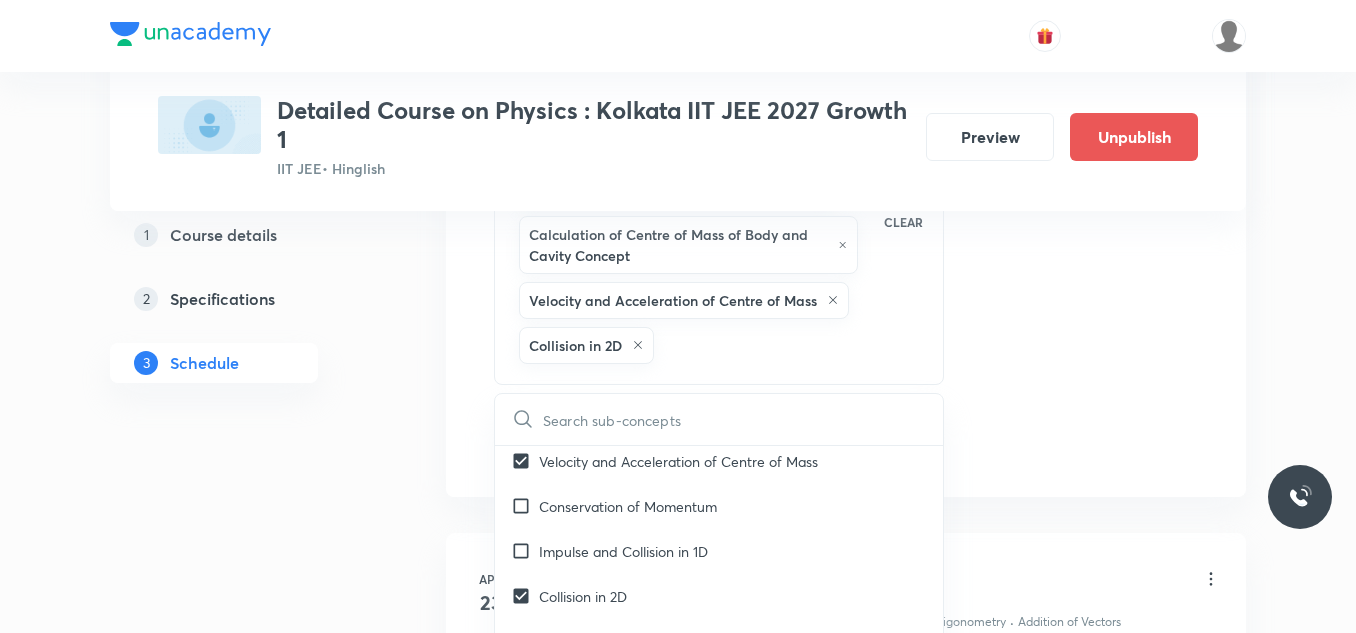 scroll, scrollTop: 8503, scrollLeft: 0, axis: vertical 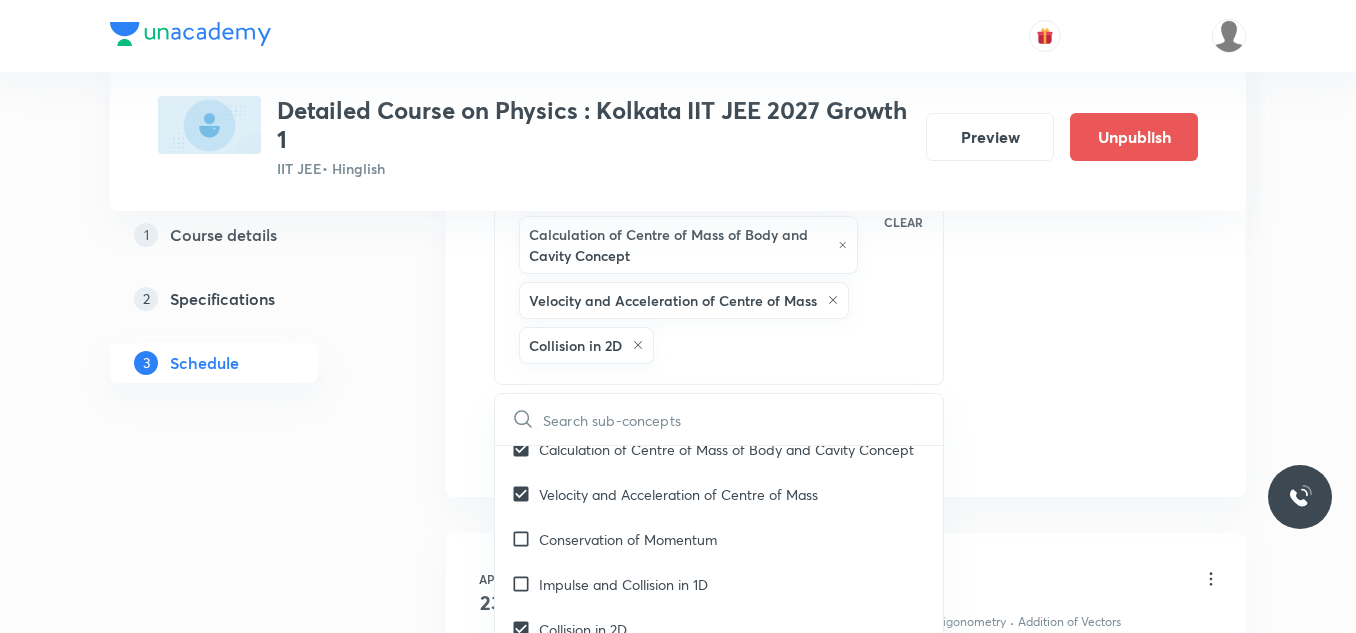 click on "Session  54 Live class Session title 19/99 Session on Friction ​ Schedule for Aug 6, 2025, 4:00 PM ​ Duration (in minutes) 75 ​   Session type Online Offline Room Room-101 Sub-concepts Classification of Collisions Variable Mass System Calculation of Centre of Mass of Particles Calculation of Centre of Mass of Body and Cavity Concept Velocity and Acceleration of Centre of Mass Collision in 2D CLEAR ​ Mathematical Tools Vectors and Scalars  Covered previously Elementary Algebra Covered previously Basic Trigonometry Covered previously Addition of Vectors Covered previously 2D and 3D Geometry Covered previously Representation of Vector  Covered previously Components of a Vector Covered previously Functions Covered previously Unit Vectors Covered previously Differentiation Covered previously Integration Covered previously Rectangular Components of a Vector in Three Dimensions Covered previously Position Vector Covered previously Use of Differentiation & Integration in One Dimensional Motion Vectors Units" at bounding box center (846, -139) 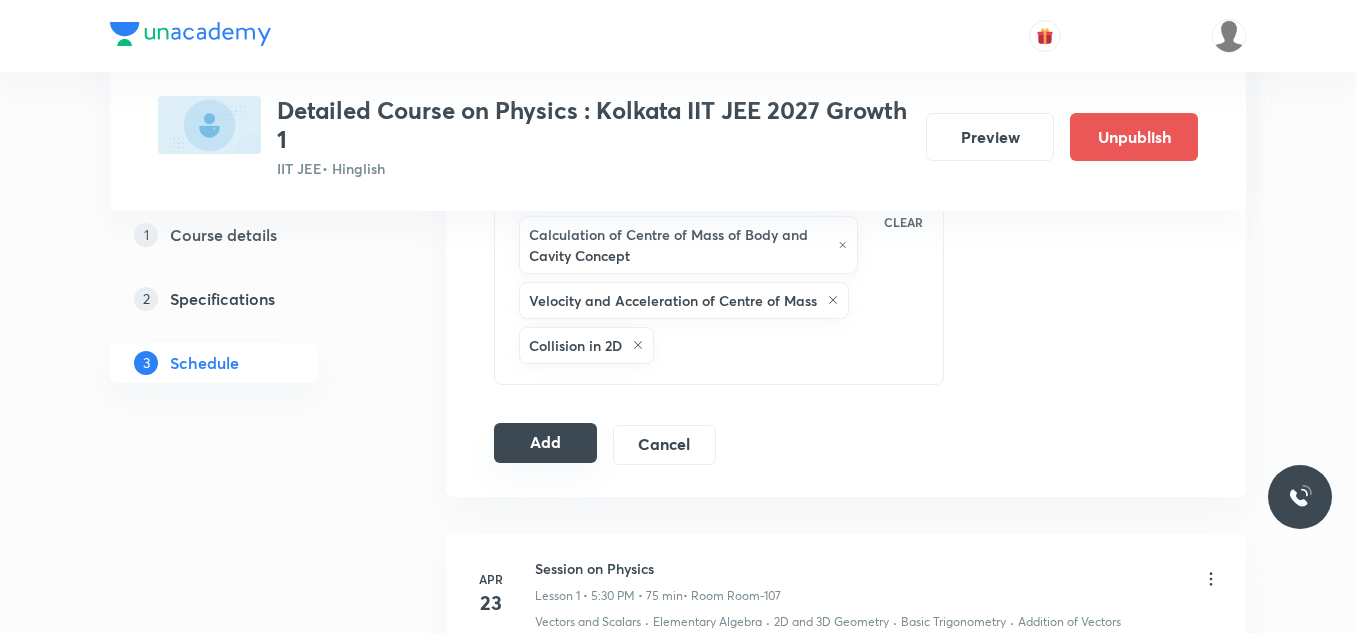 click on "Add" at bounding box center (545, 443) 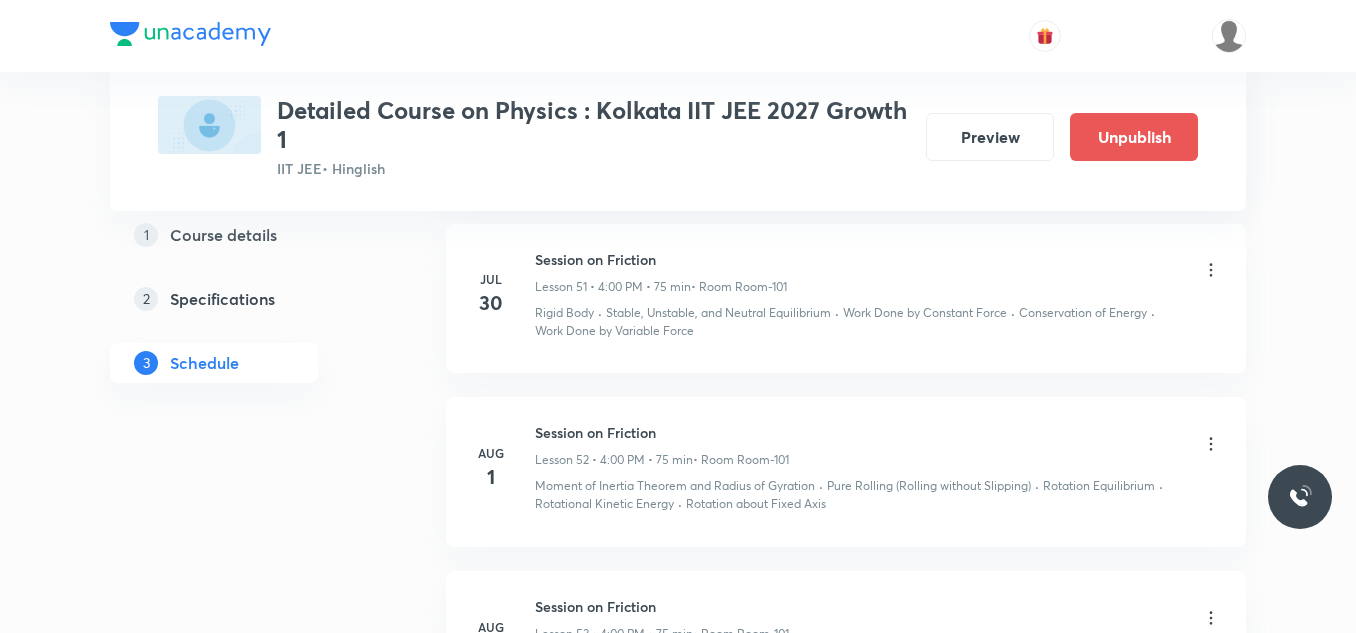 scroll, scrollTop: 8850, scrollLeft: 0, axis: vertical 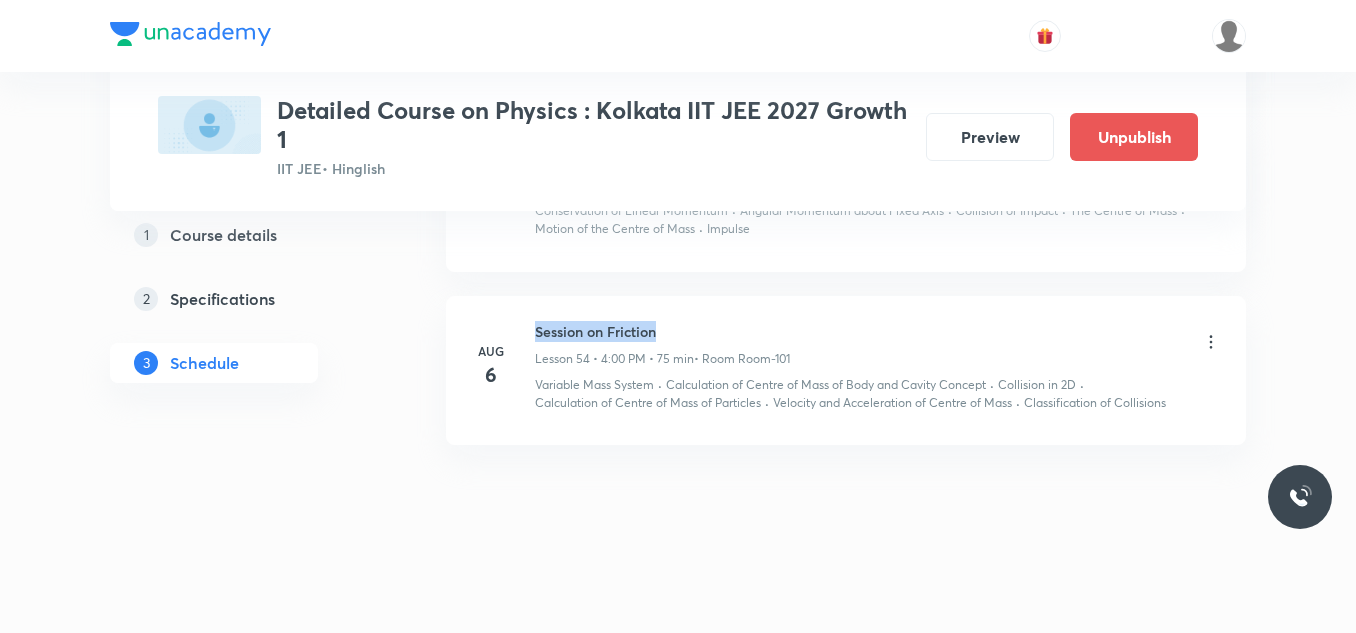 drag, startPoint x: 536, startPoint y: 329, endPoint x: 674, endPoint y: 330, distance: 138.00362 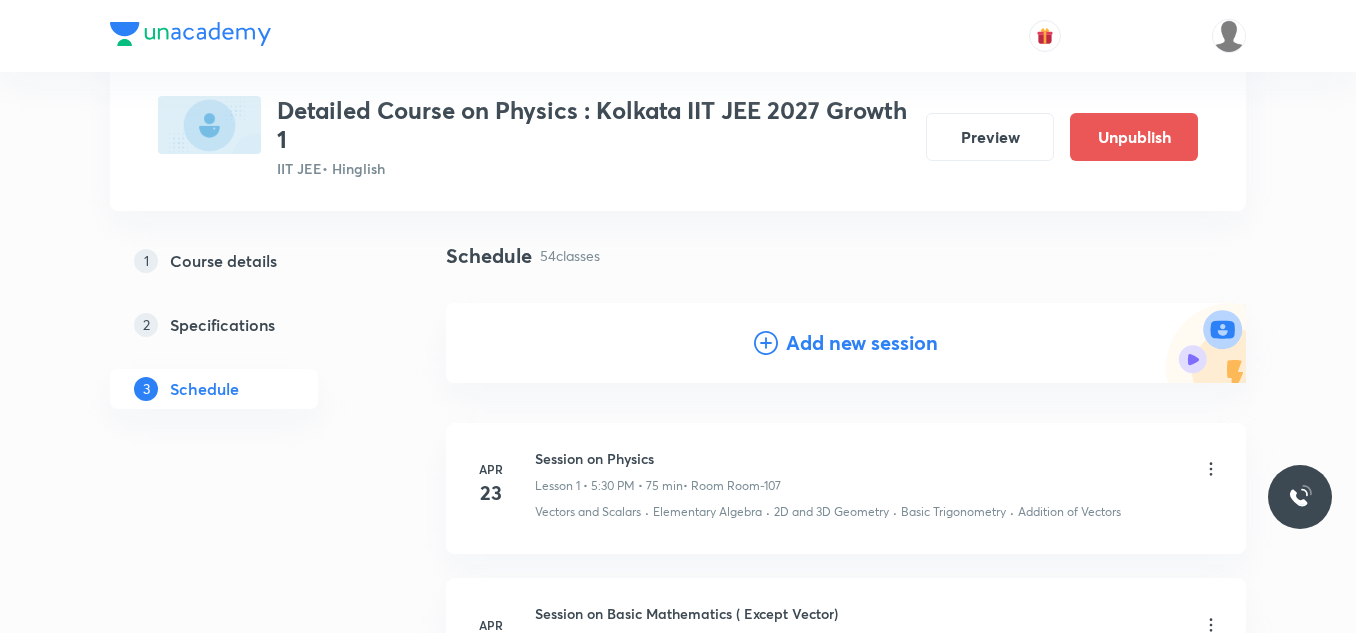 scroll, scrollTop: 0, scrollLeft: 0, axis: both 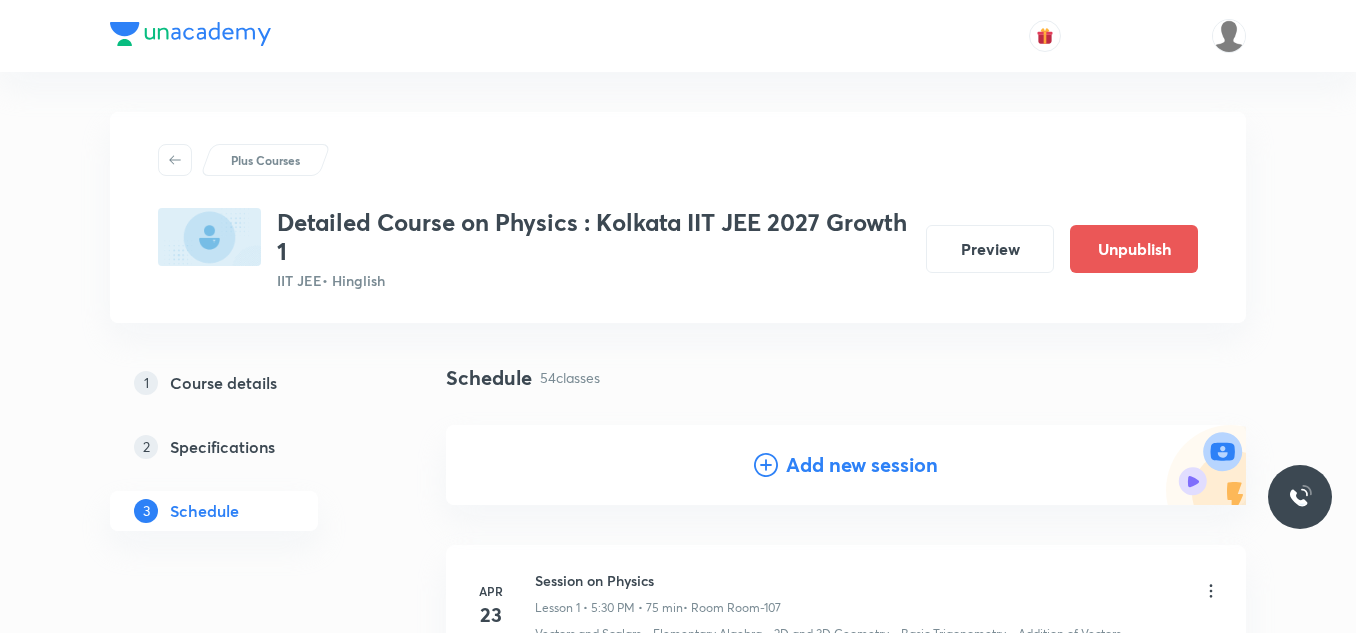 click on "Add new session" at bounding box center (862, 465) 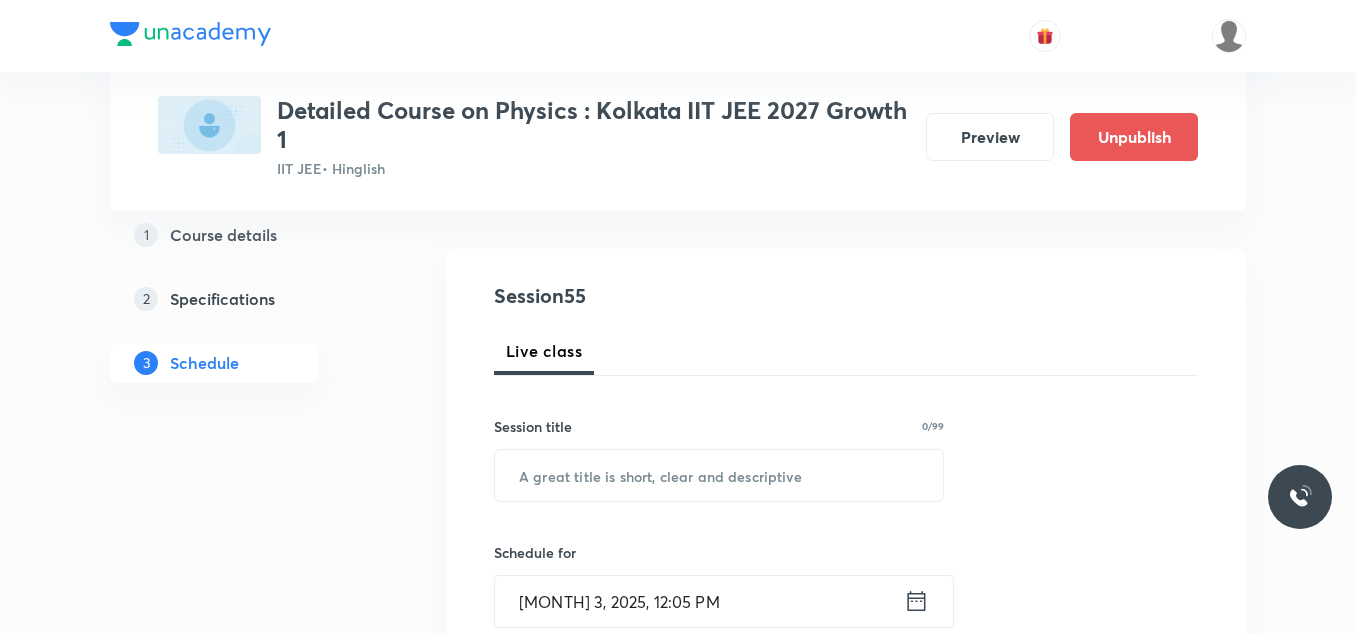 scroll, scrollTop: 200, scrollLeft: 0, axis: vertical 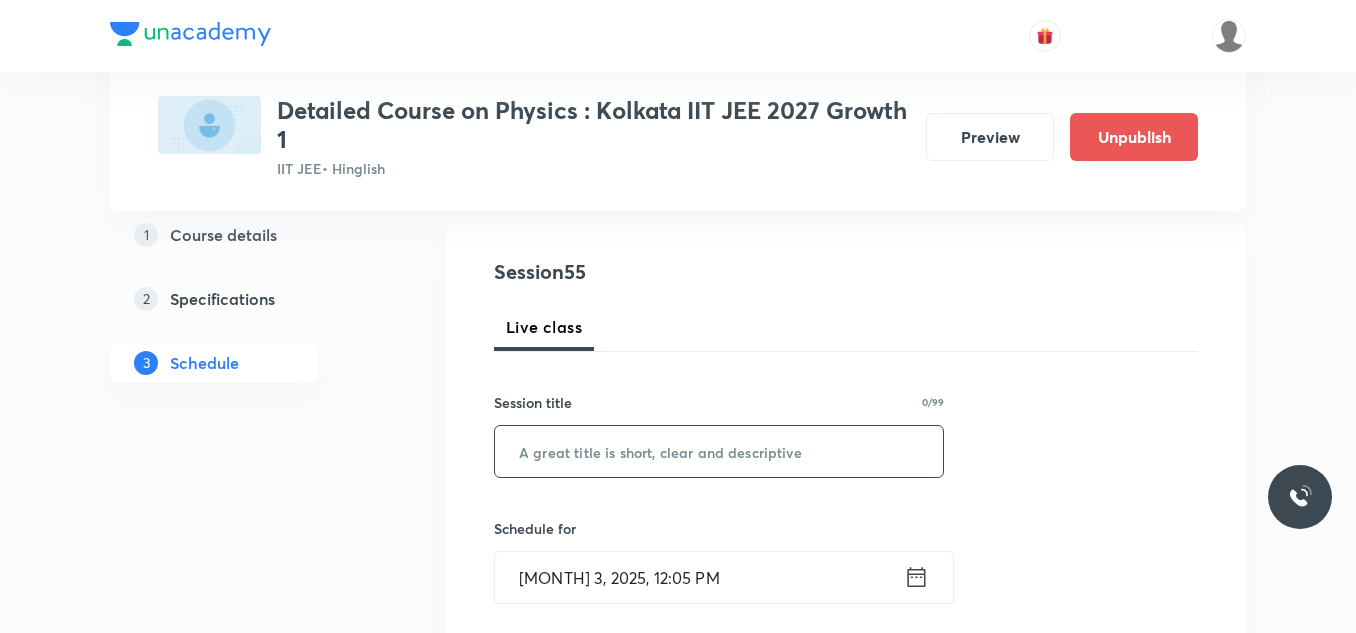 click at bounding box center [719, 451] 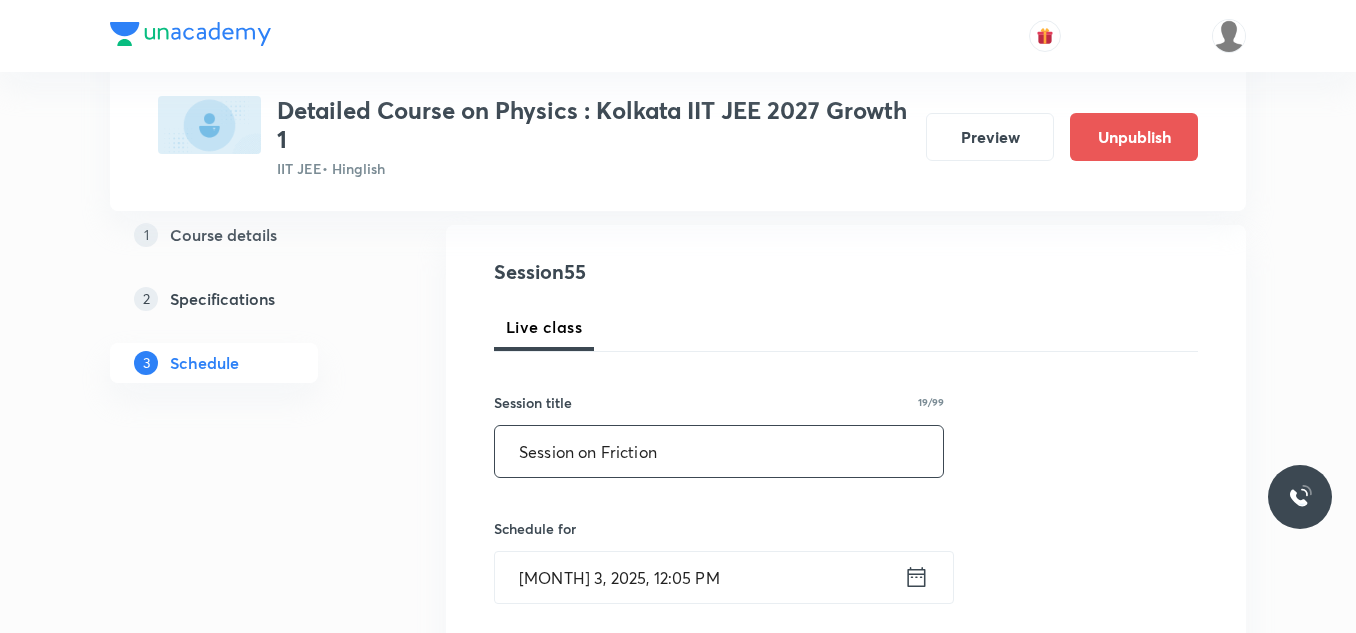 scroll, scrollTop: 400, scrollLeft: 0, axis: vertical 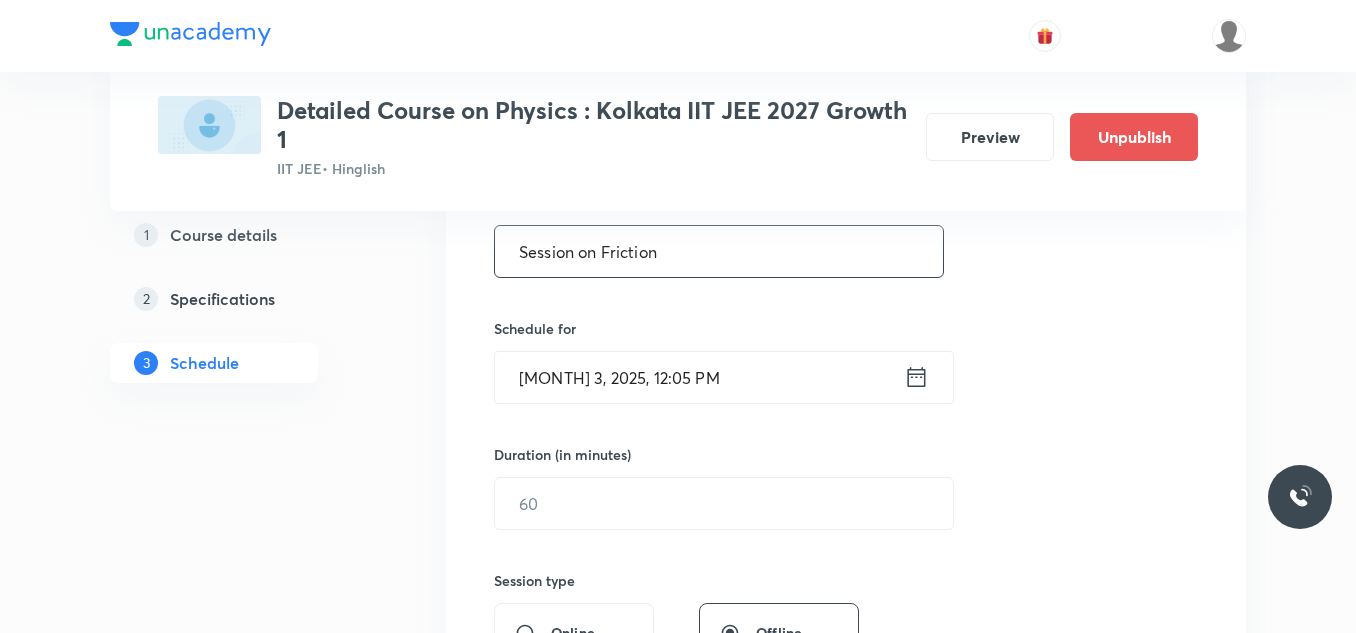 type on "Session on Friction" 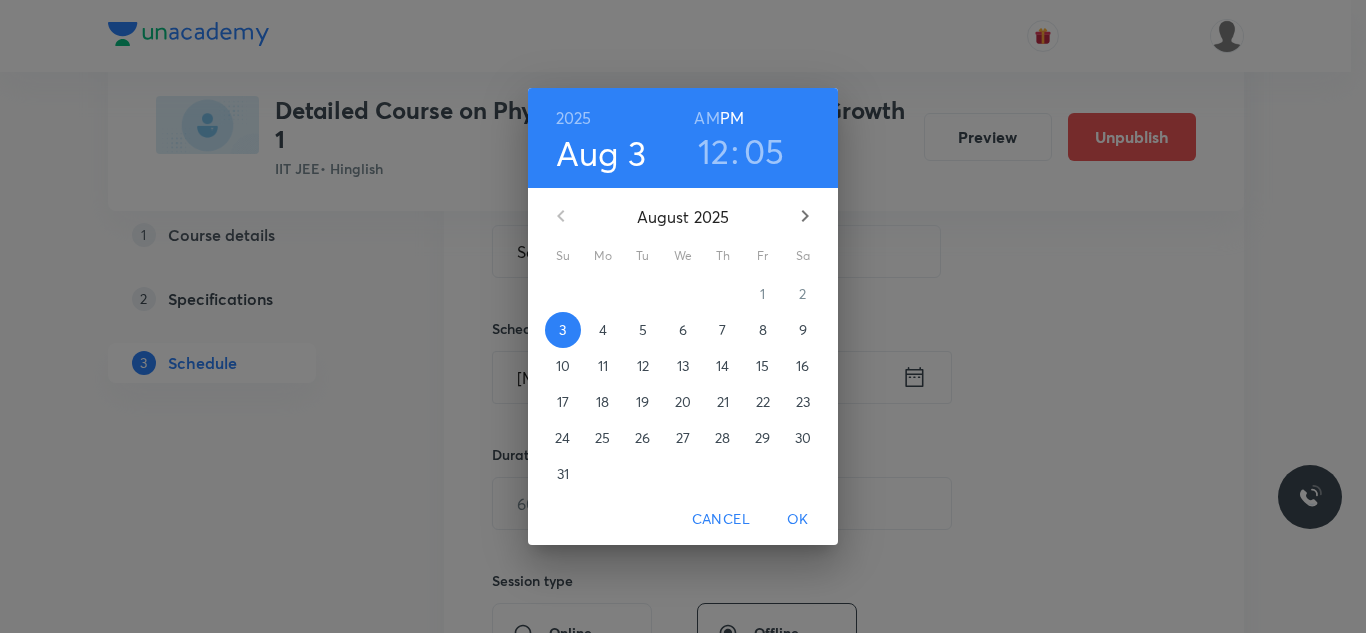 click on "7" at bounding box center [722, 330] 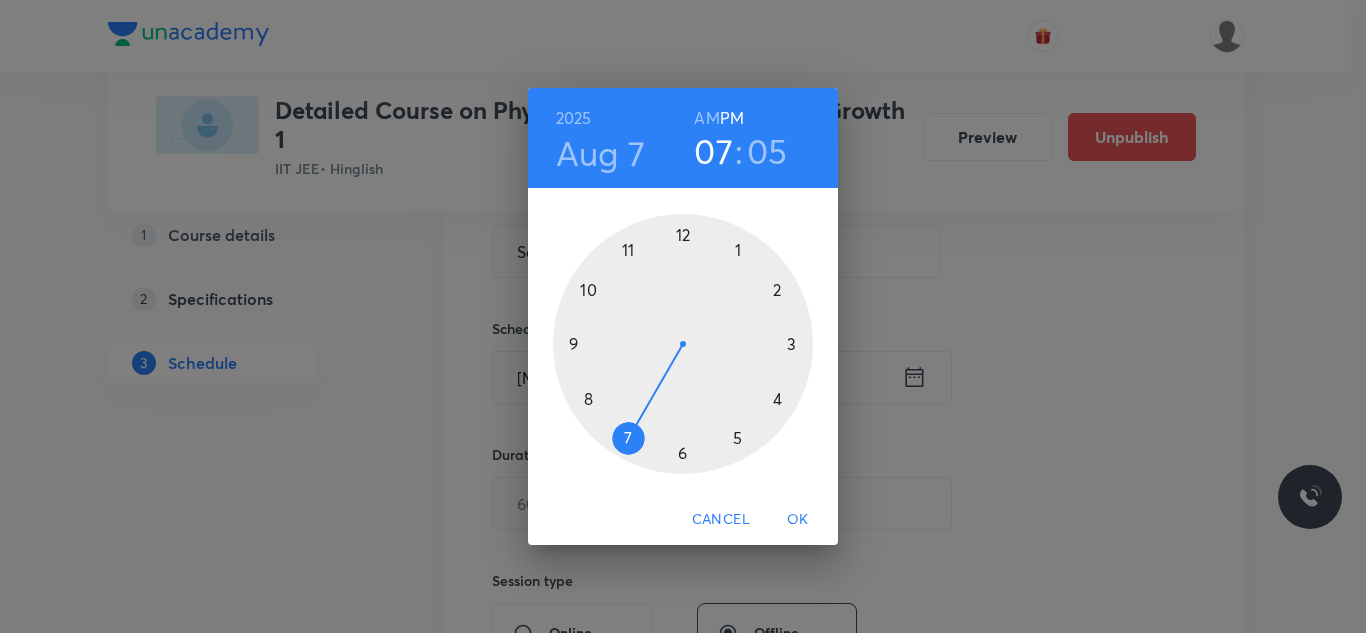 drag, startPoint x: 684, startPoint y: 233, endPoint x: 624, endPoint y: 450, distance: 225.14218 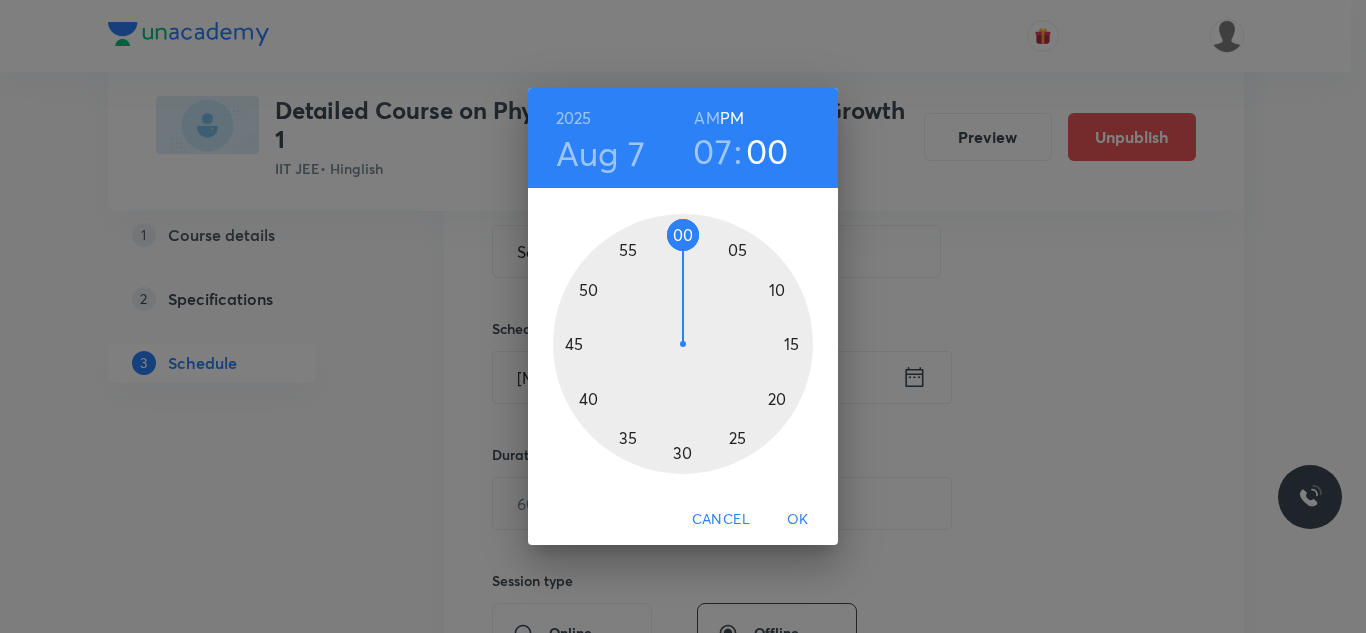 drag, startPoint x: 742, startPoint y: 244, endPoint x: 680, endPoint y: 232, distance: 63.15061 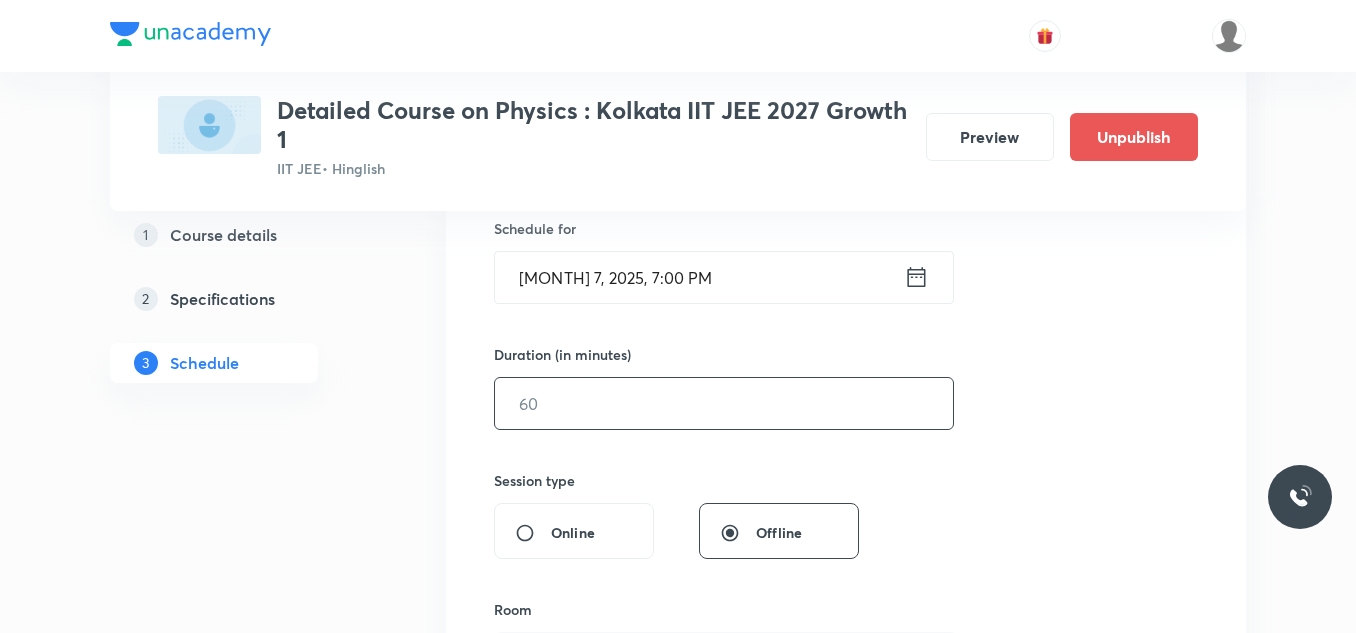 scroll, scrollTop: 600, scrollLeft: 0, axis: vertical 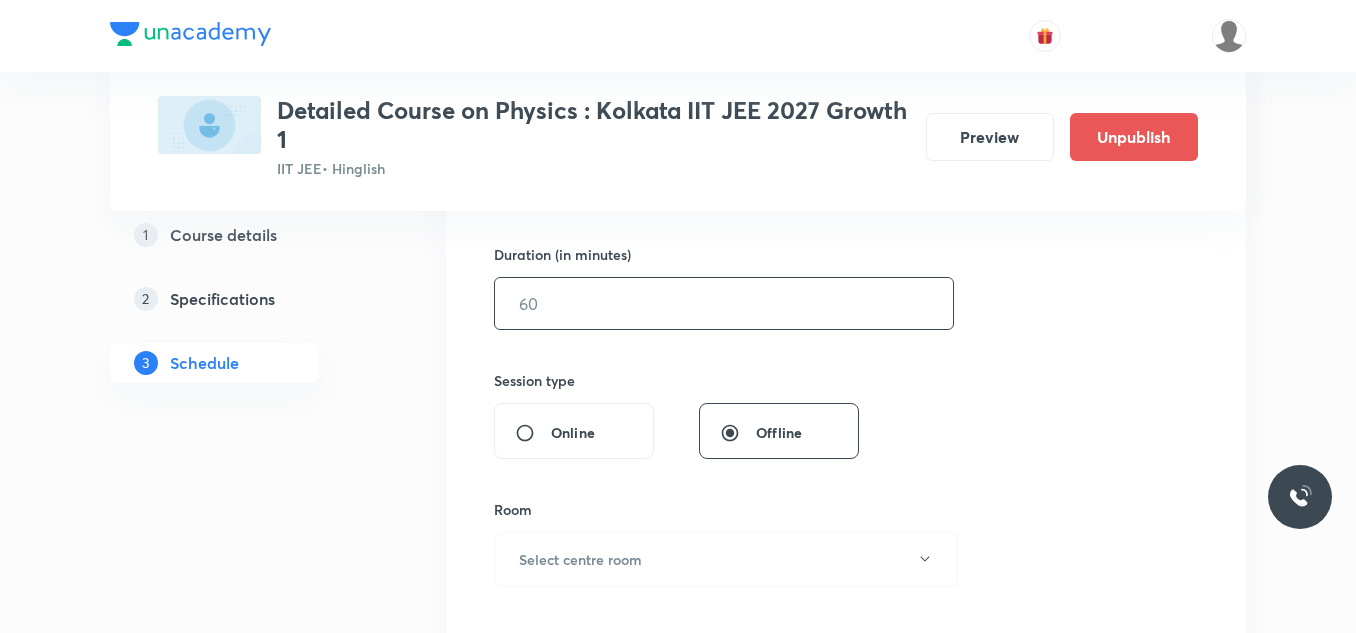 click at bounding box center [724, 303] 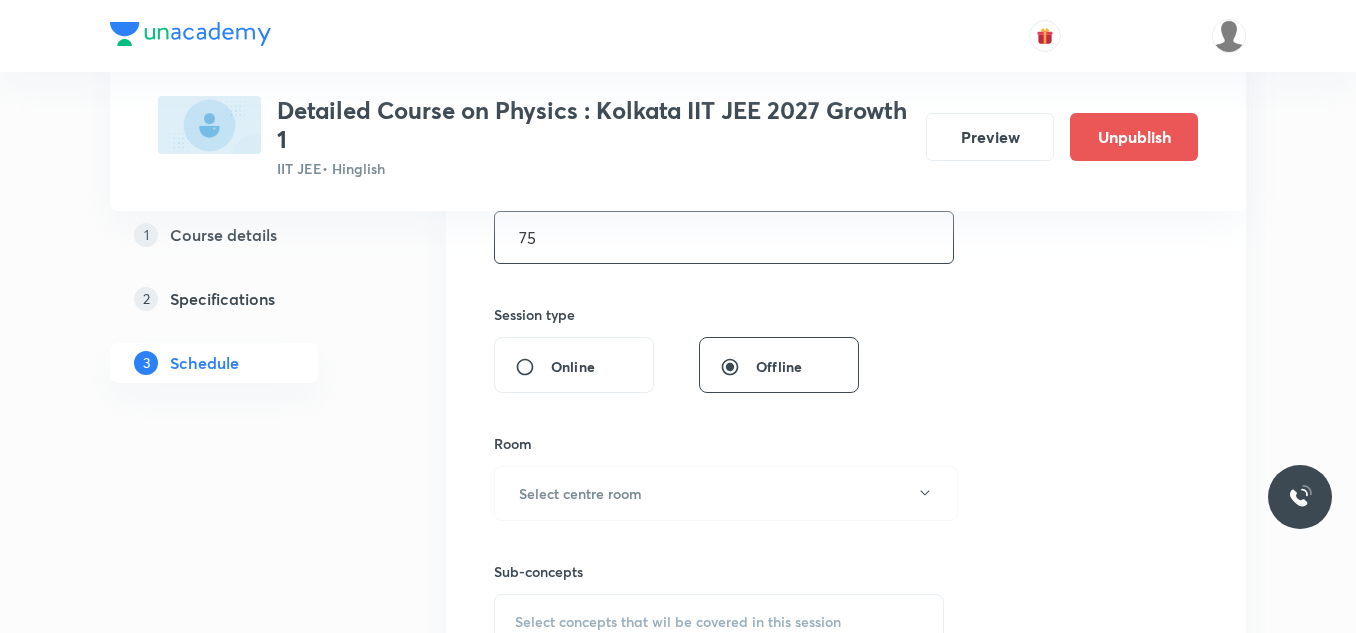 scroll, scrollTop: 800, scrollLeft: 0, axis: vertical 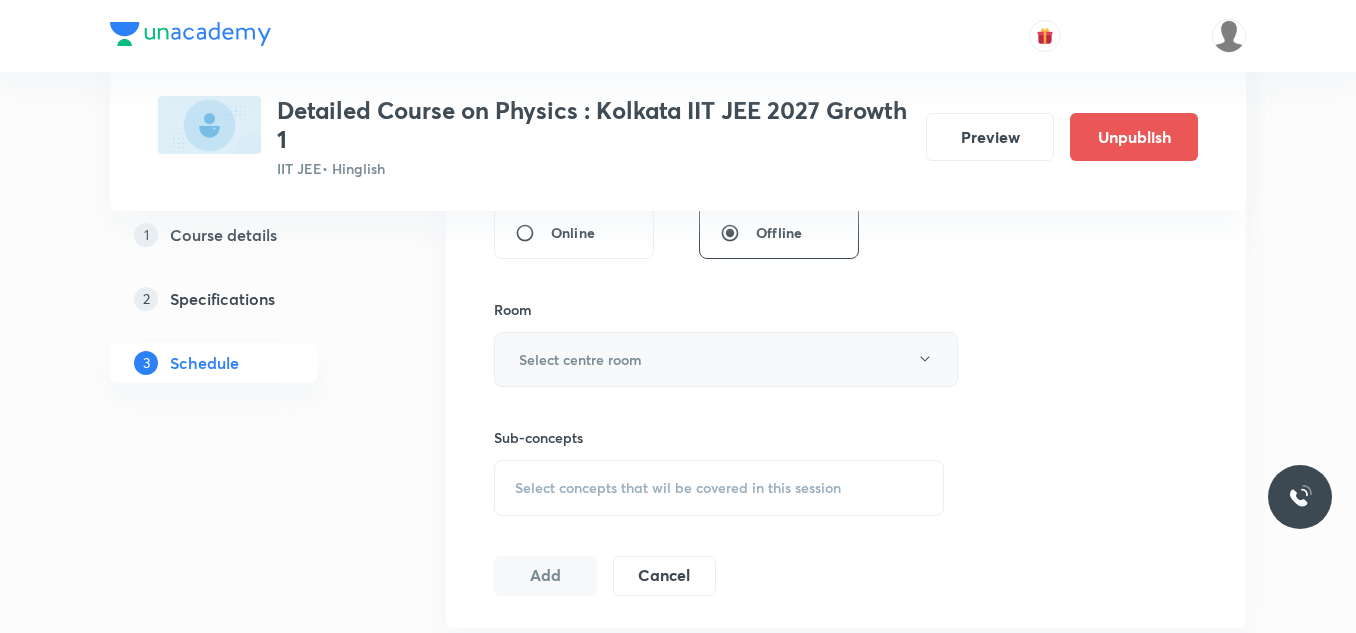 type on "75" 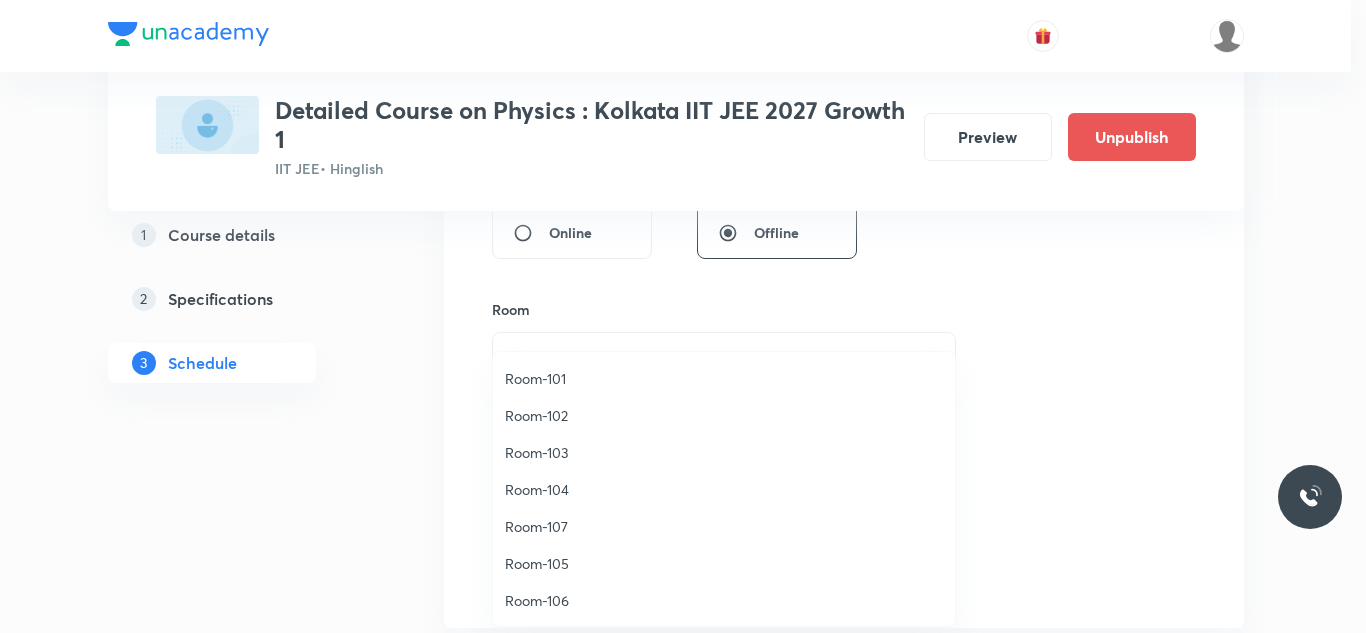 click on "Room-101" at bounding box center [724, 378] 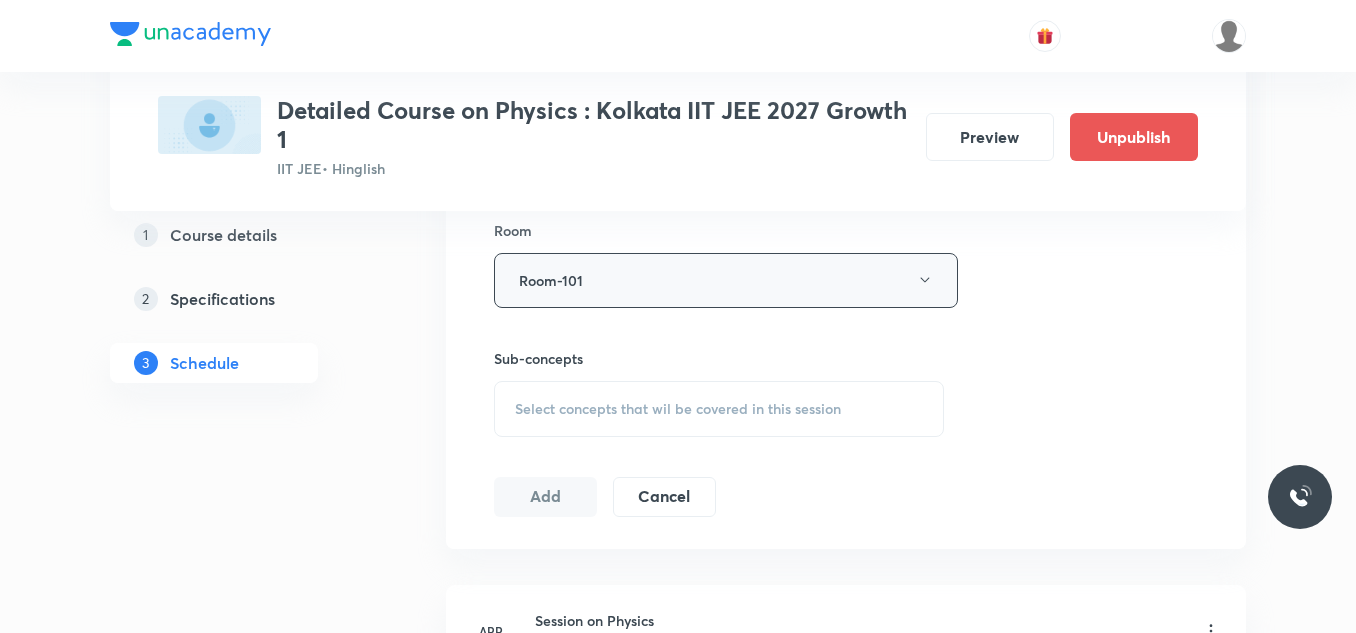 scroll, scrollTop: 1000, scrollLeft: 0, axis: vertical 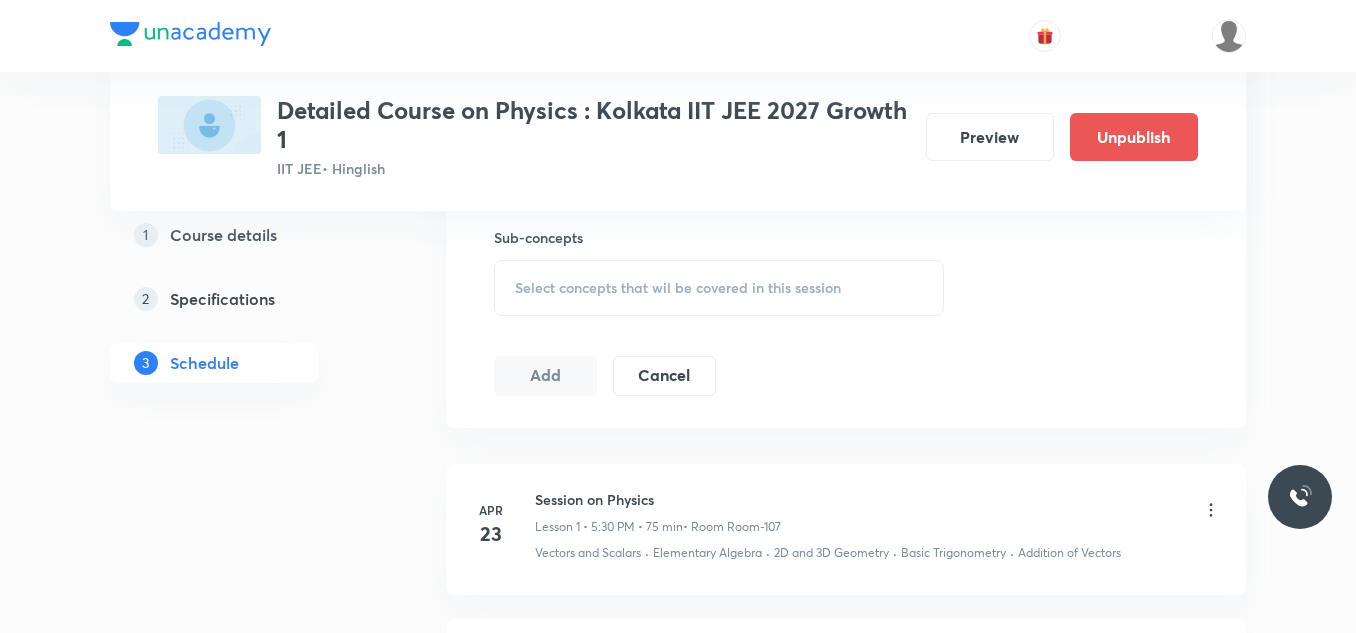 click on "Select concepts that wil be covered in this session" at bounding box center [678, 288] 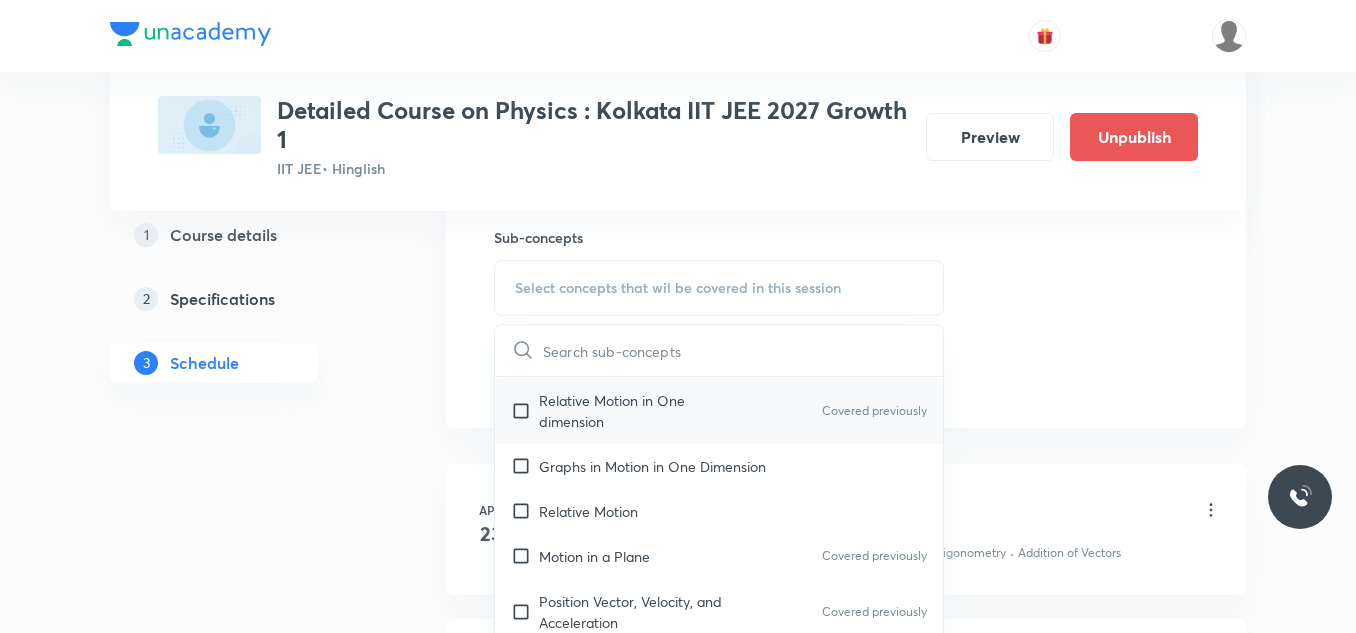 scroll, scrollTop: 2900, scrollLeft: 0, axis: vertical 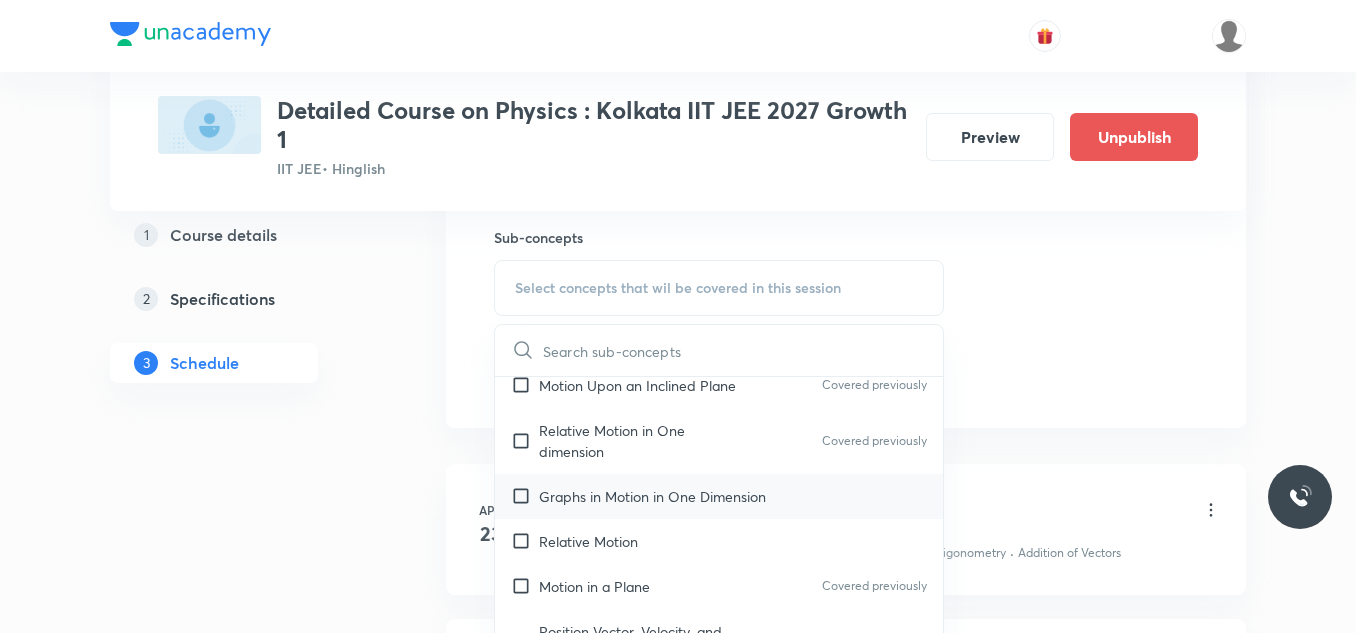 click on "Graphs in Motion in One Dimension" at bounding box center (652, 496) 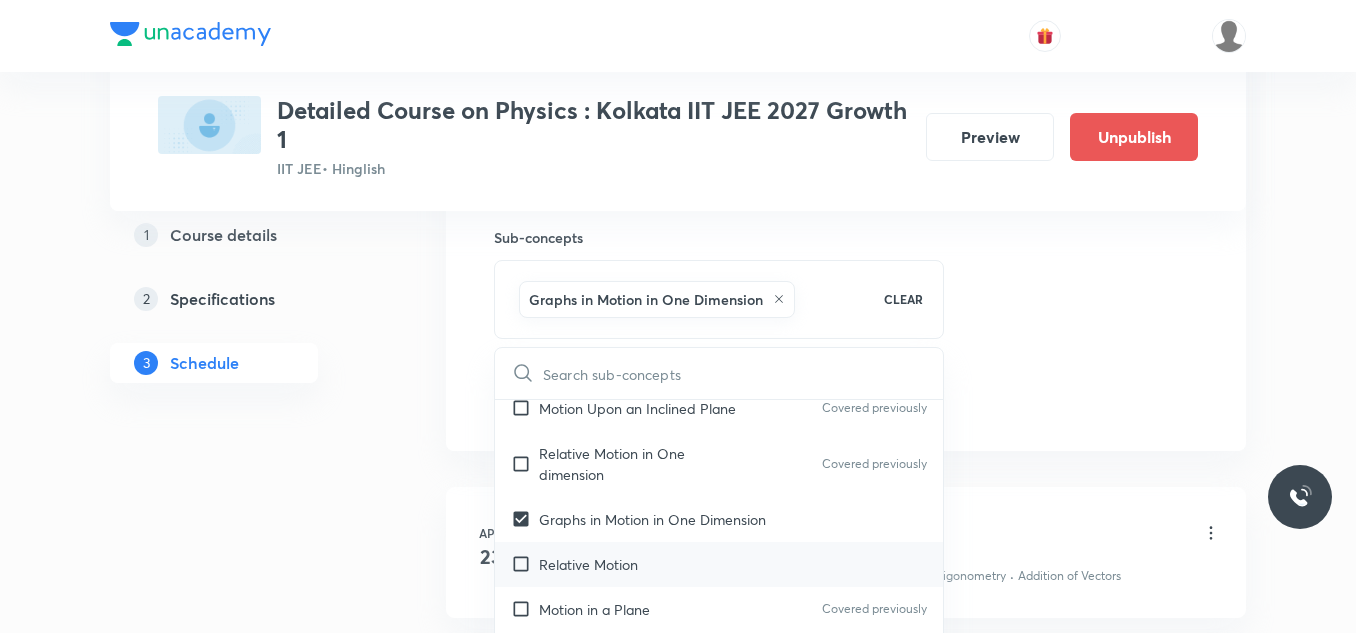 click on "Relative Motion" at bounding box center [588, 564] 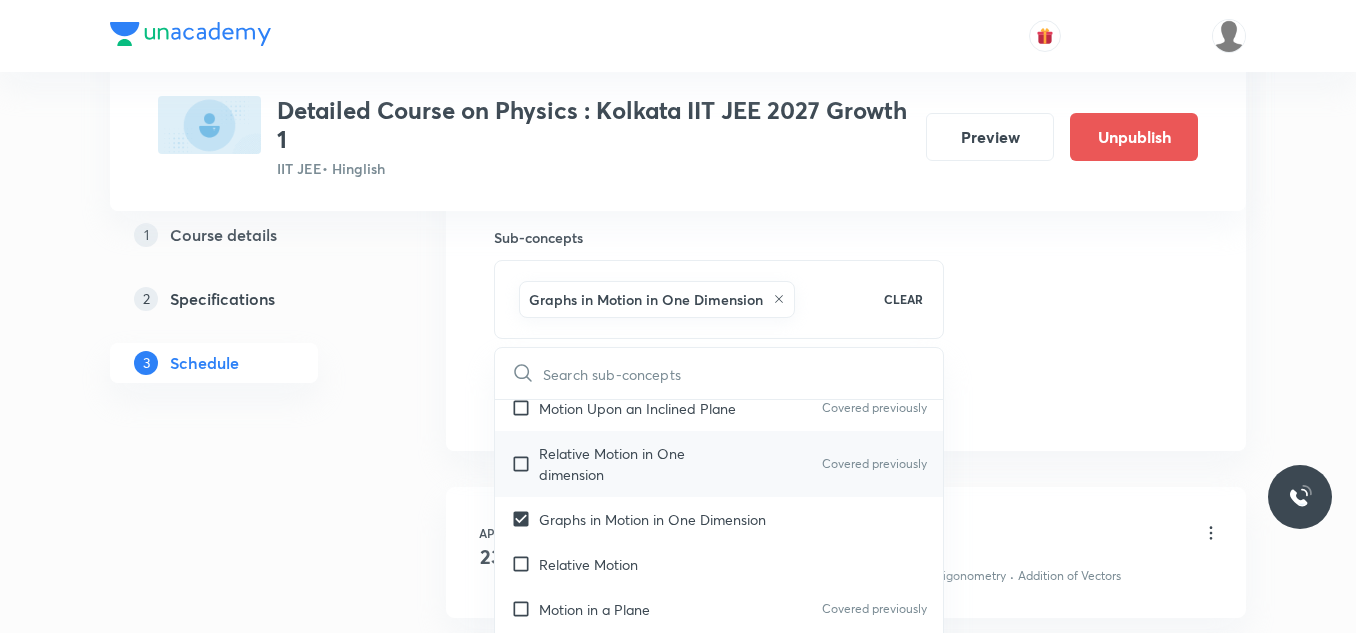 checkbox on "true" 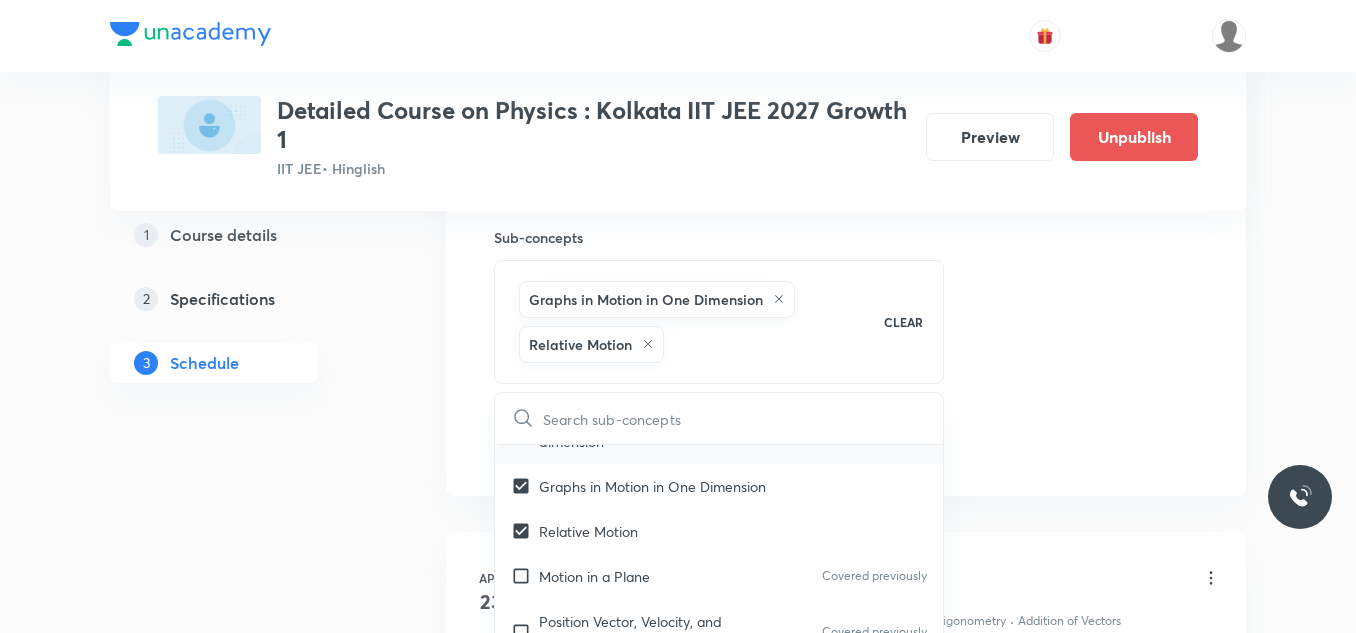scroll, scrollTop: 3000, scrollLeft: 0, axis: vertical 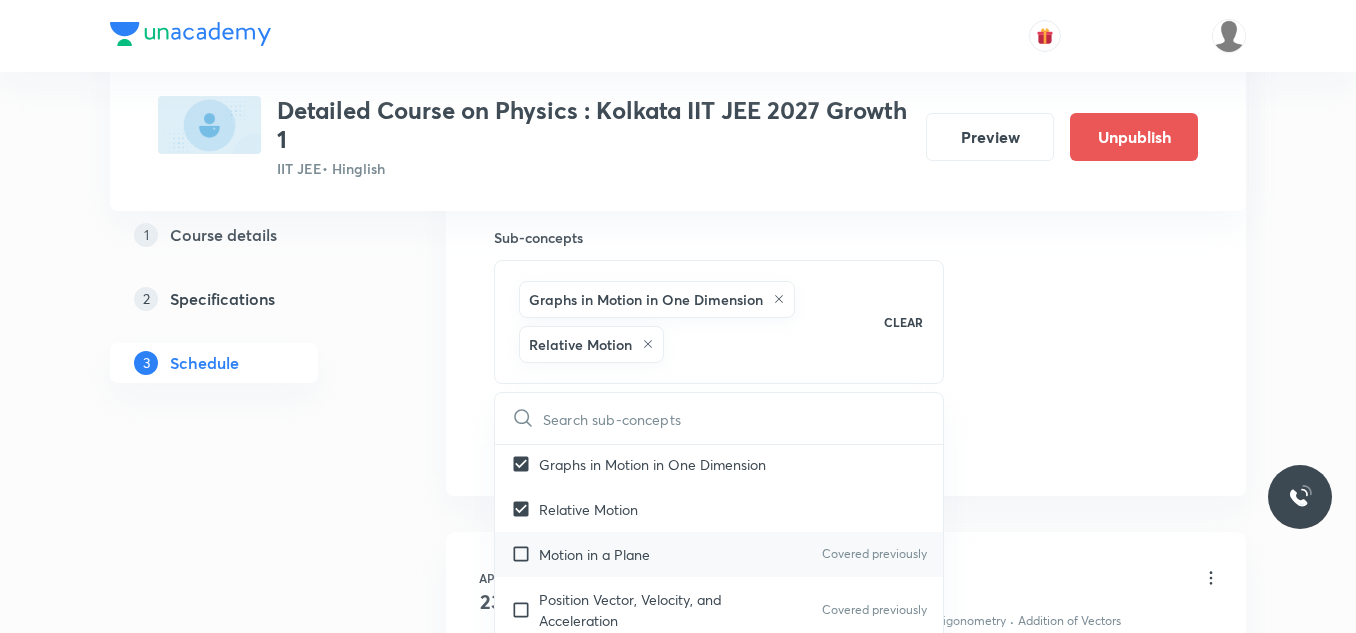 click on "Motion in a Plane" at bounding box center [594, 554] 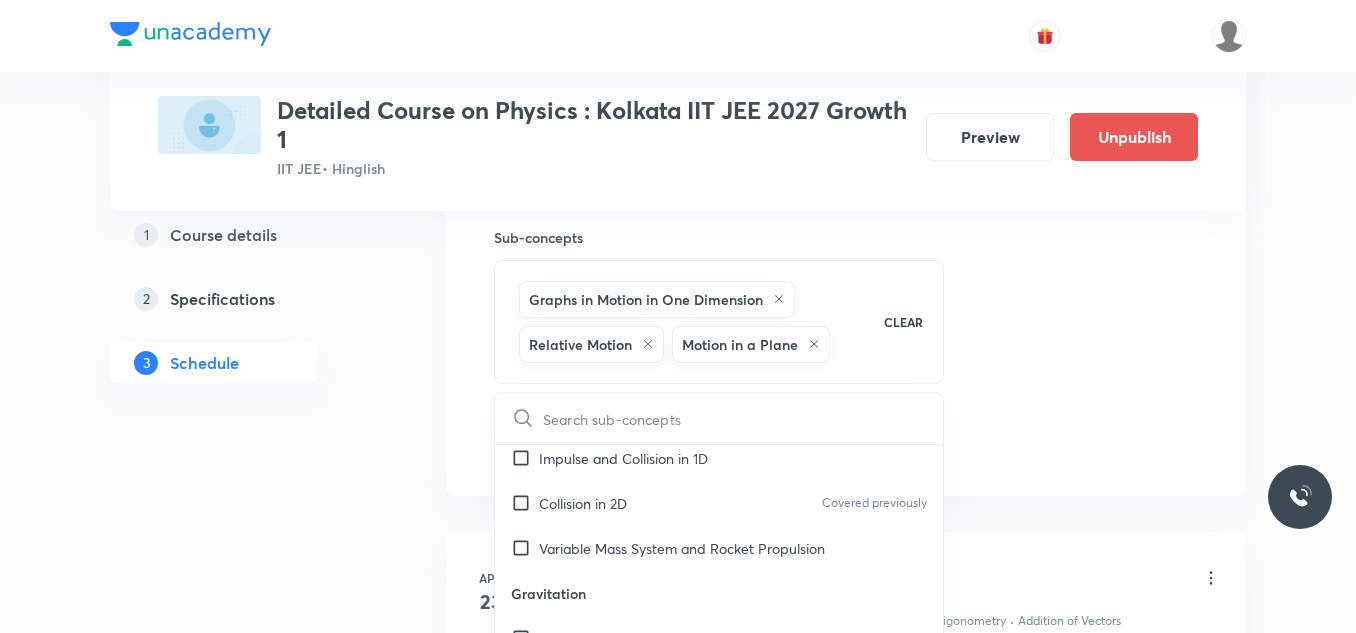 scroll, scrollTop: 8886, scrollLeft: 0, axis: vertical 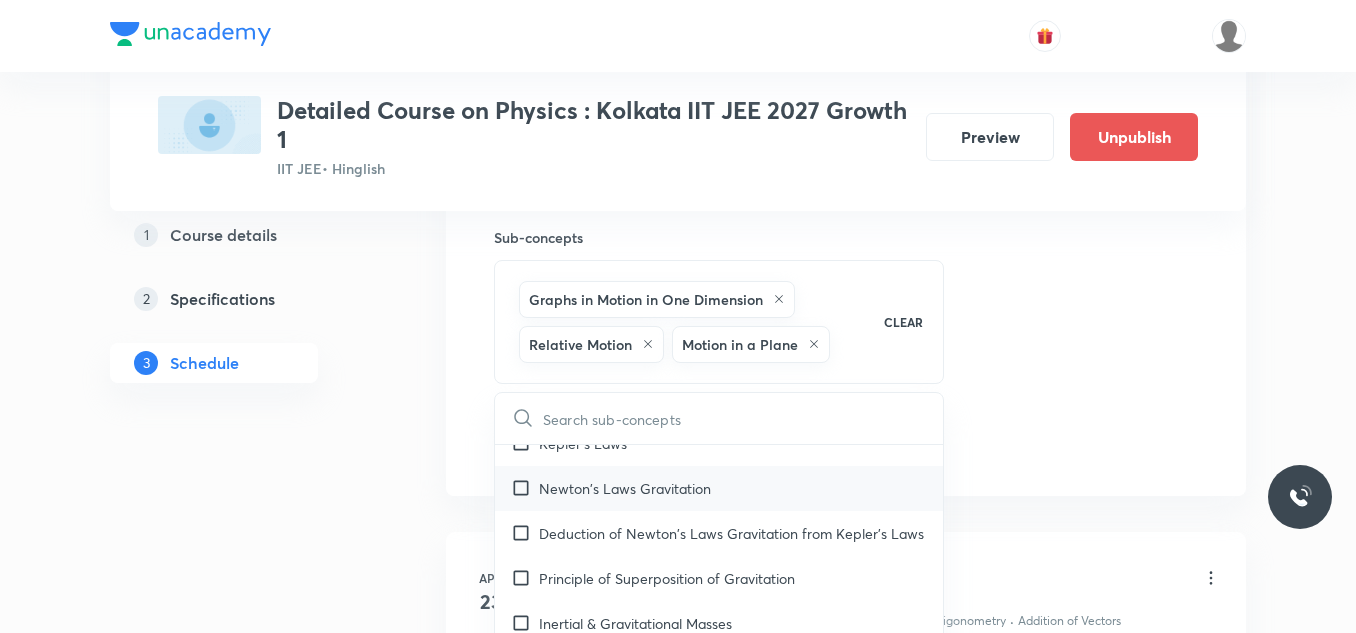click on "Newton's Laws Gravitation" at bounding box center [625, 488] 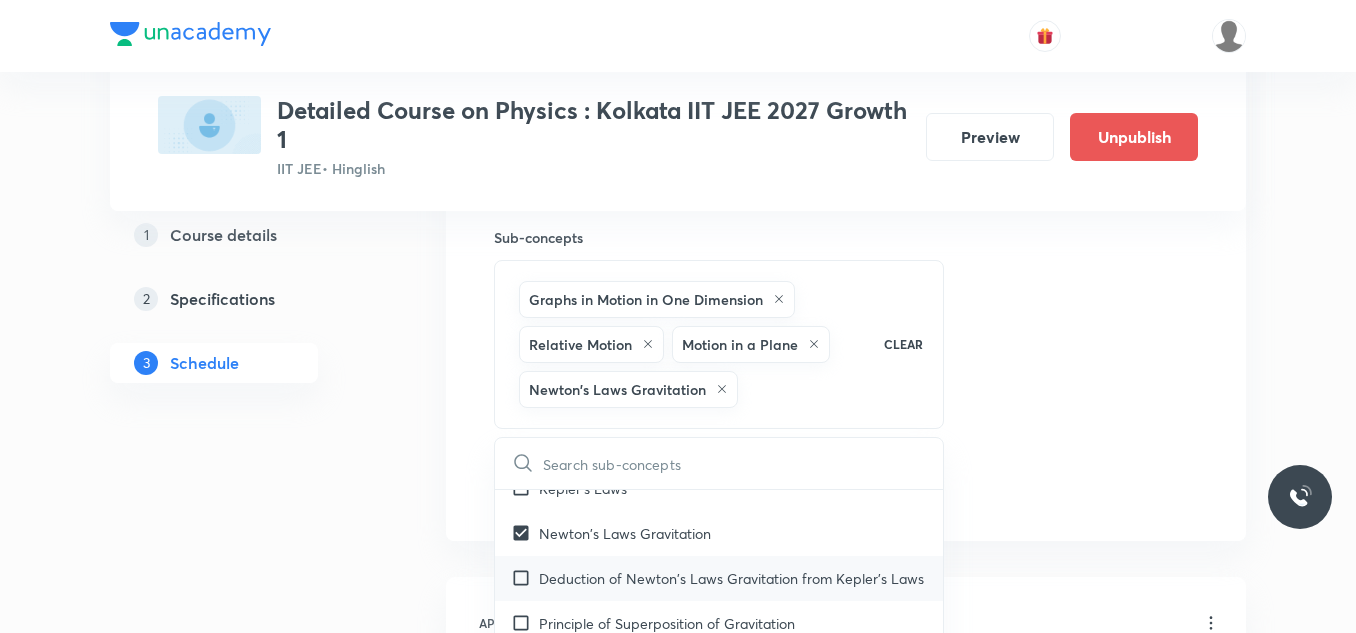 click on "Deduction of Newton's Laws Gravitation from Kepler's Laws" at bounding box center [731, 578] 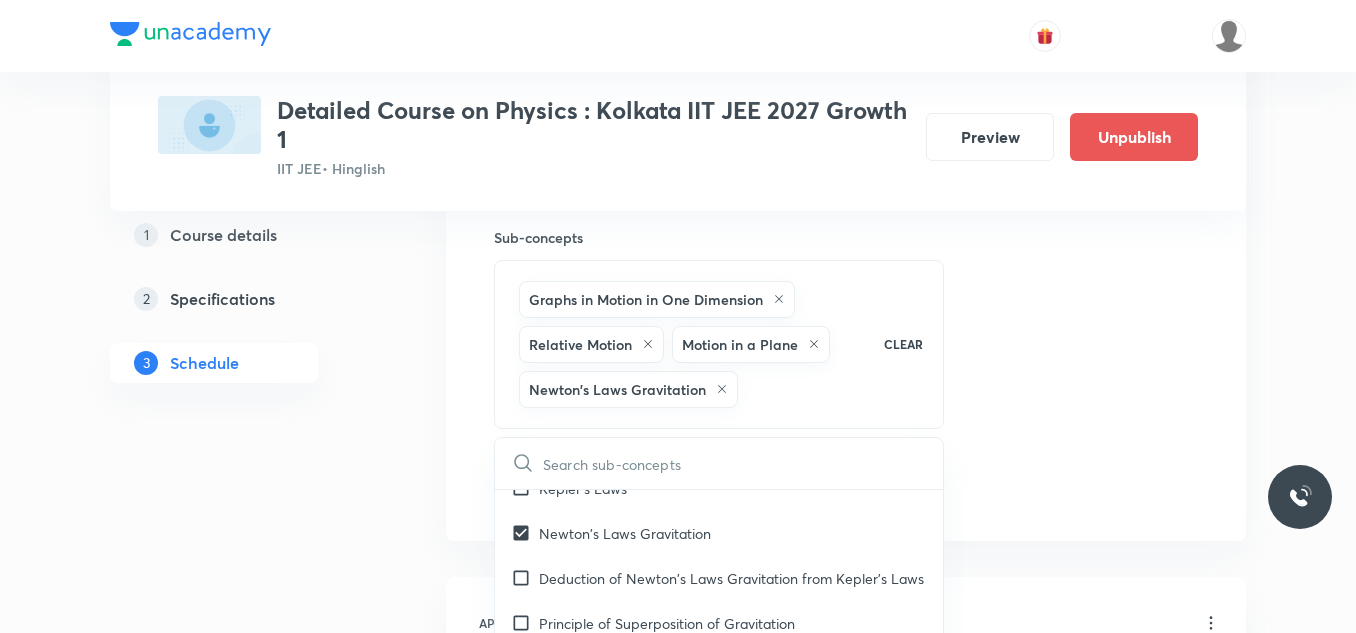 checkbox on "true" 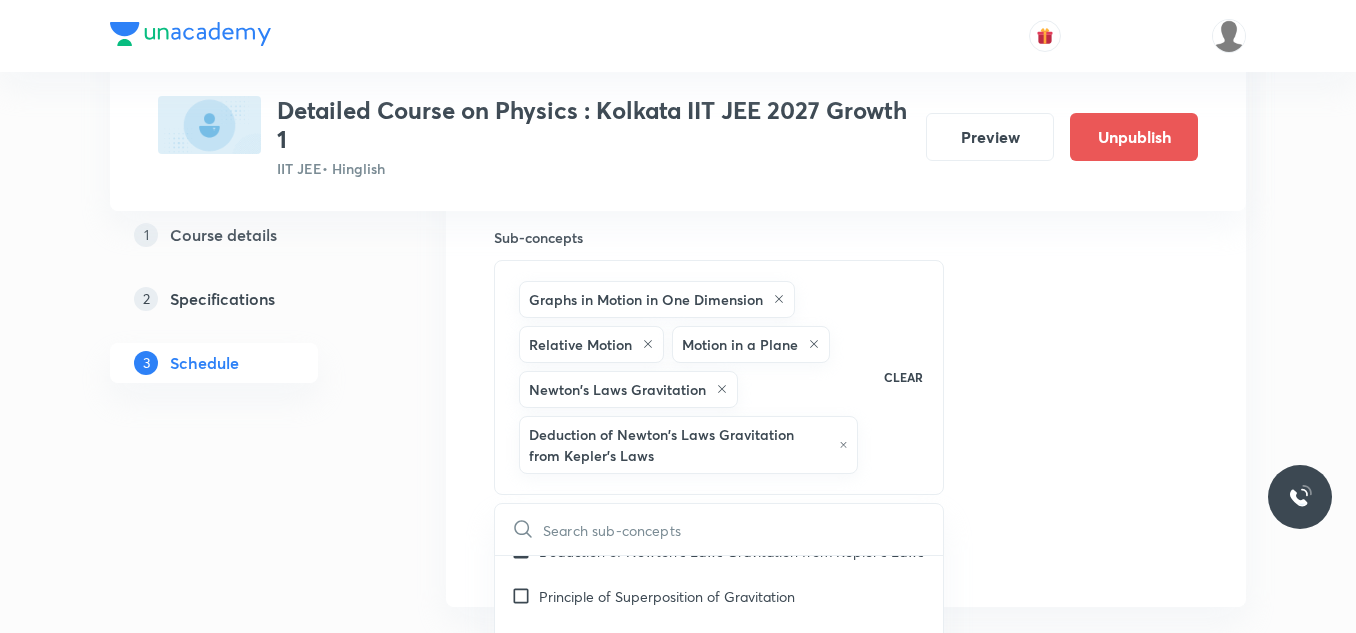 scroll, scrollTop: 9186, scrollLeft: 0, axis: vertical 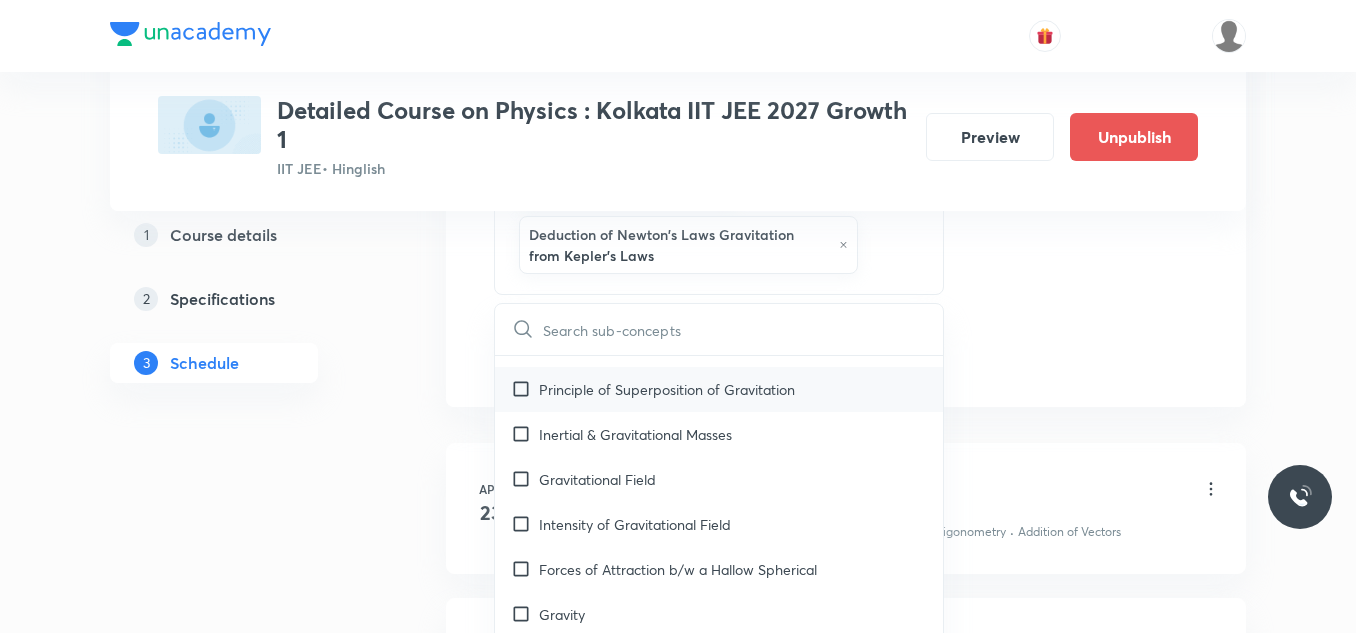 click on "Principle of Superposition of Gravitation" at bounding box center (719, 389) 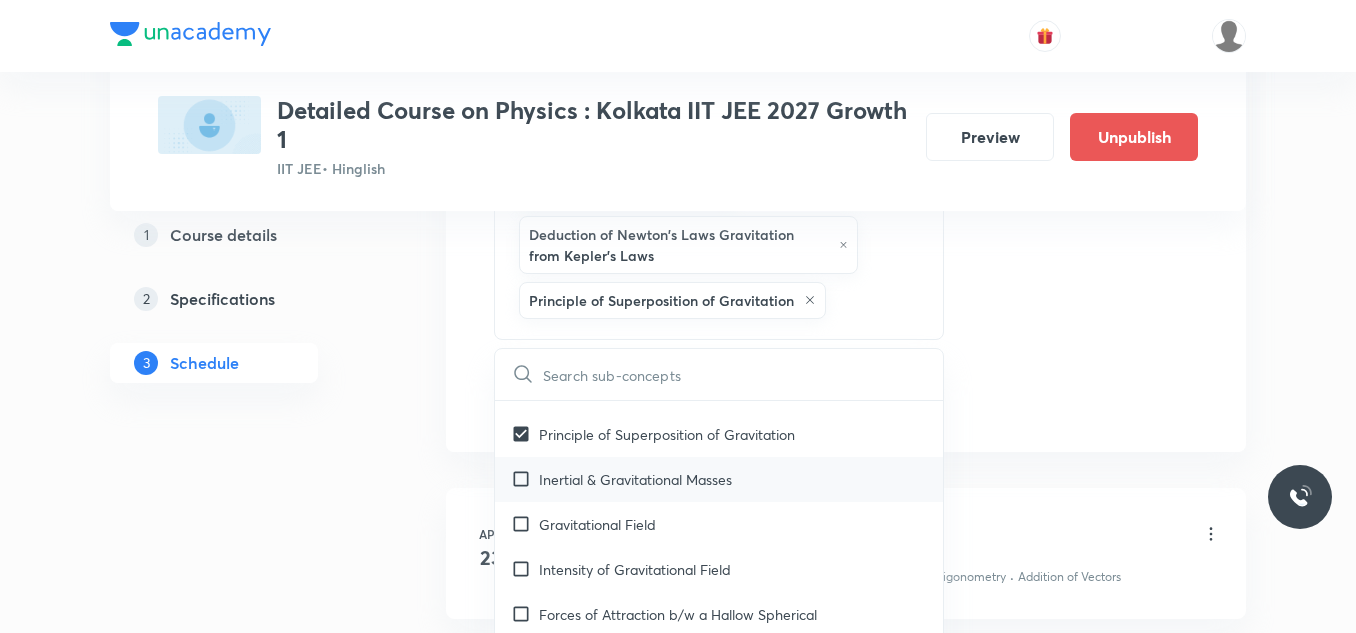 drag, startPoint x: 641, startPoint y: 500, endPoint x: 635, endPoint y: 539, distance: 39.45884 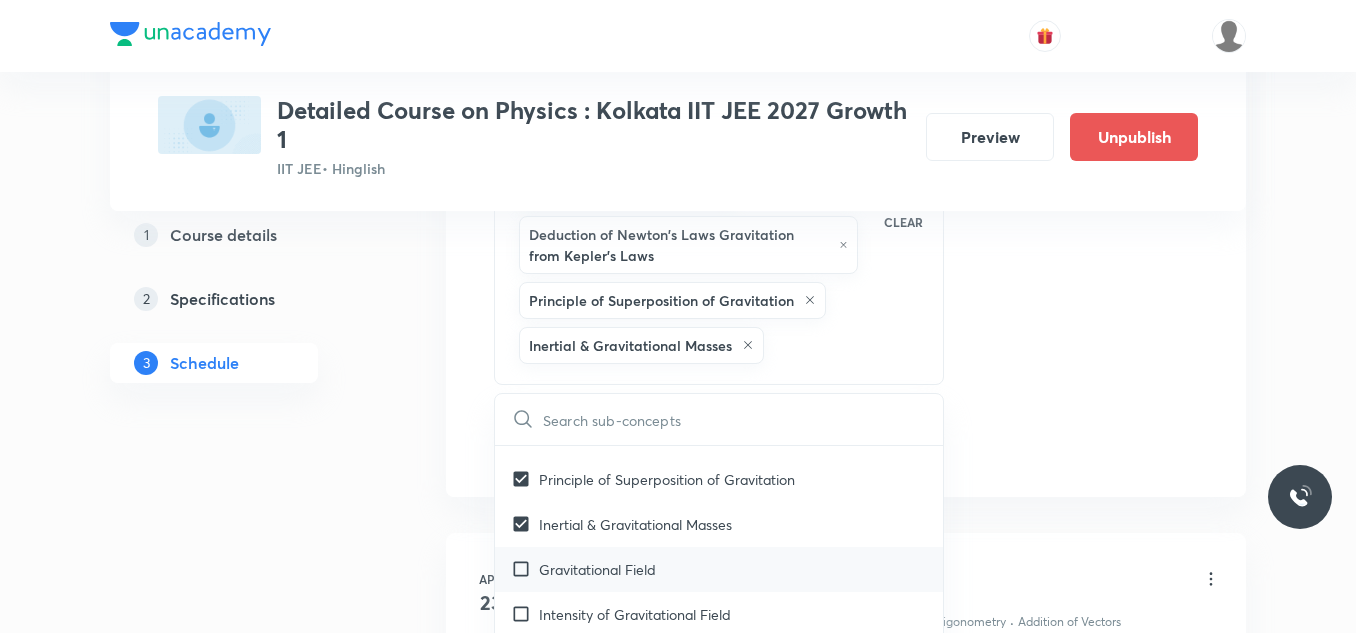 click on "Gravitational Field" at bounding box center (597, 569) 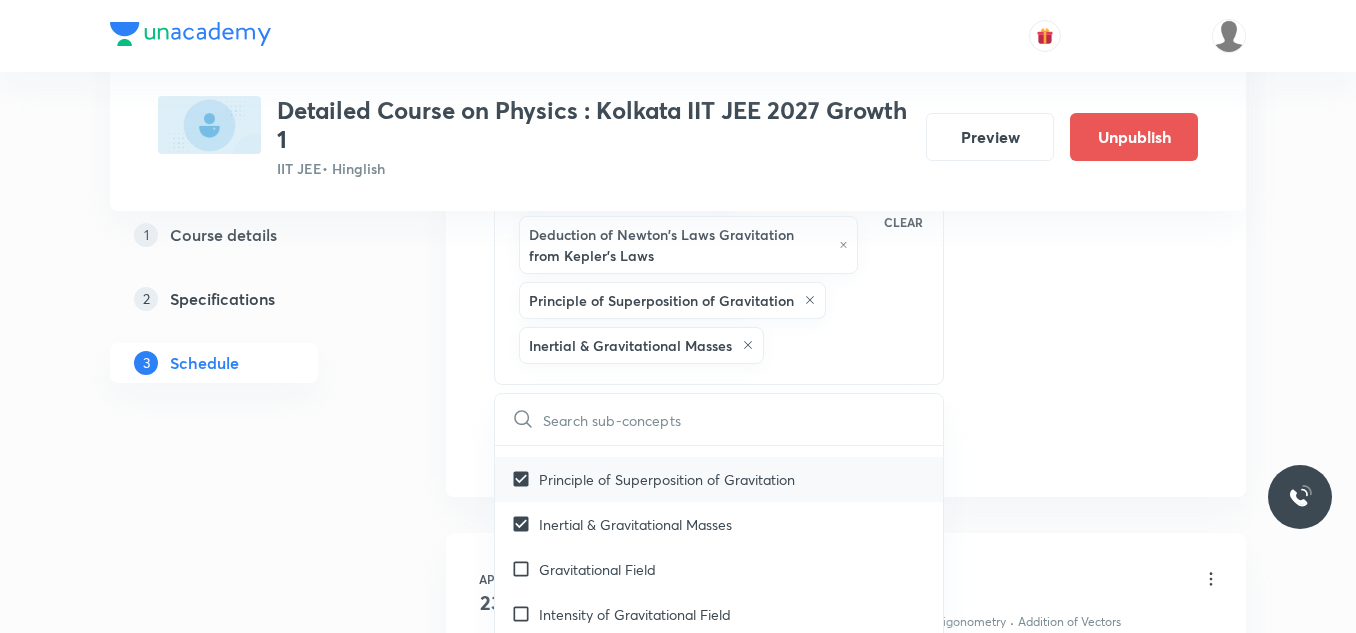 checkbox on "true" 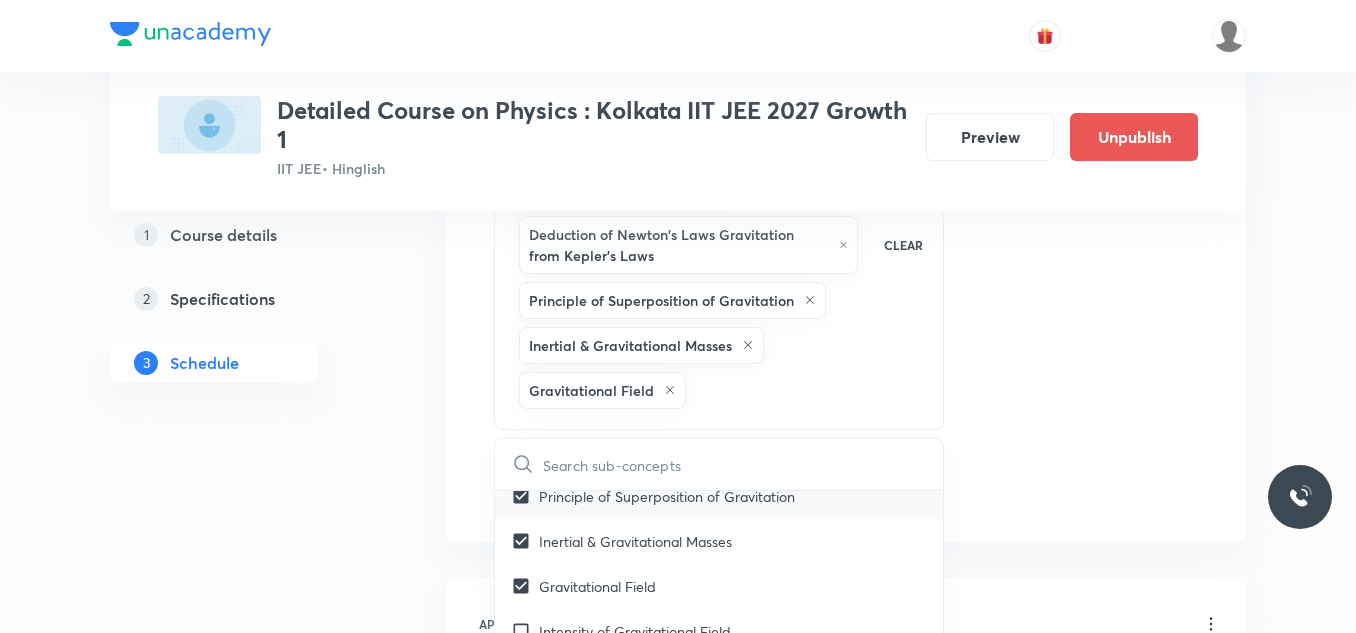 scroll, scrollTop: 9086, scrollLeft: 0, axis: vertical 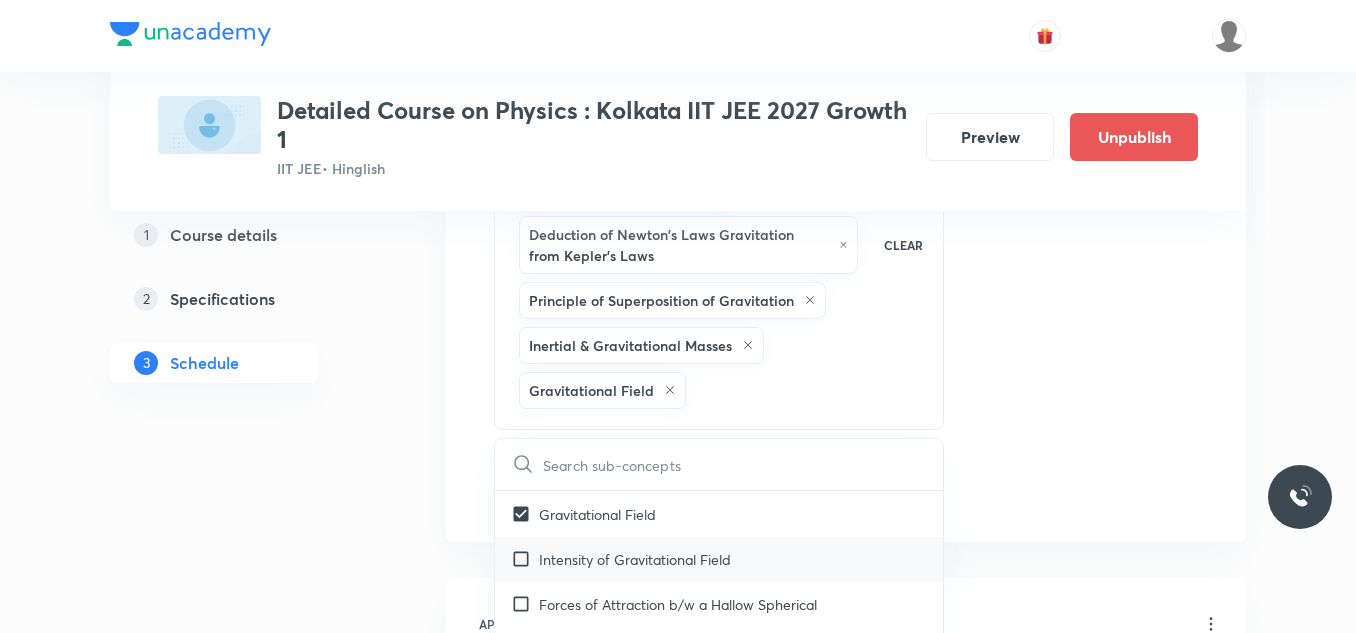 click on "Intensity of Gravitational Field" at bounding box center (635, 559) 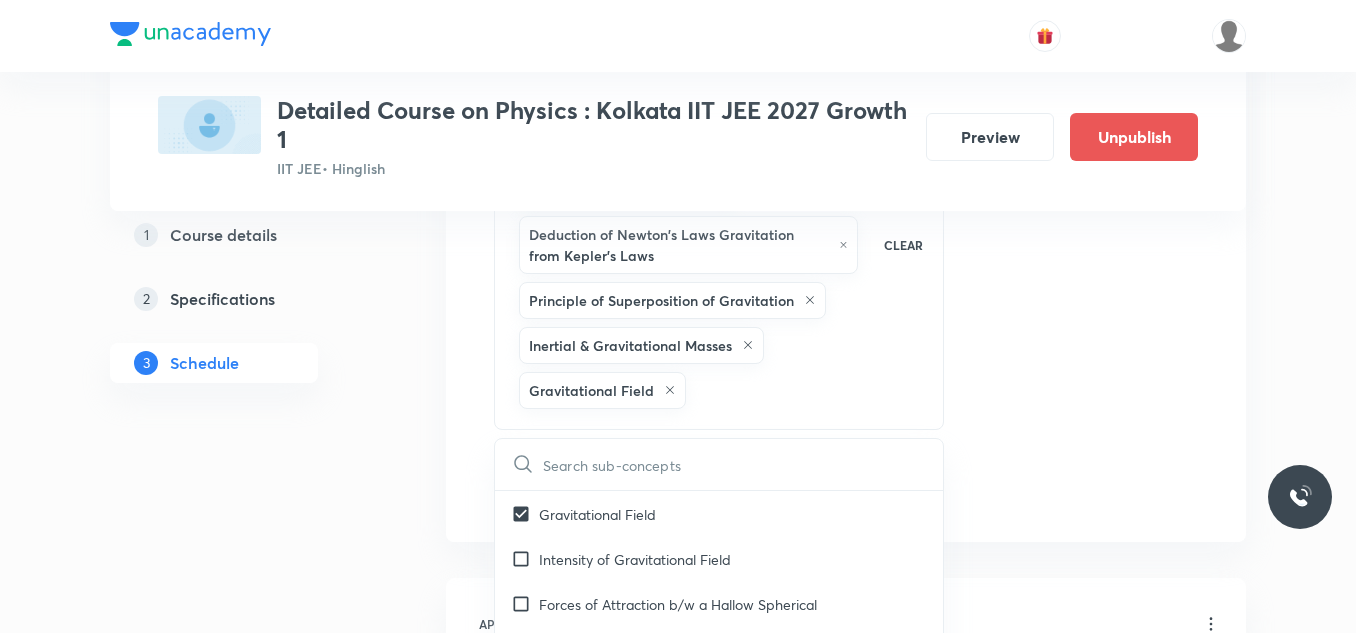 checkbox on "true" 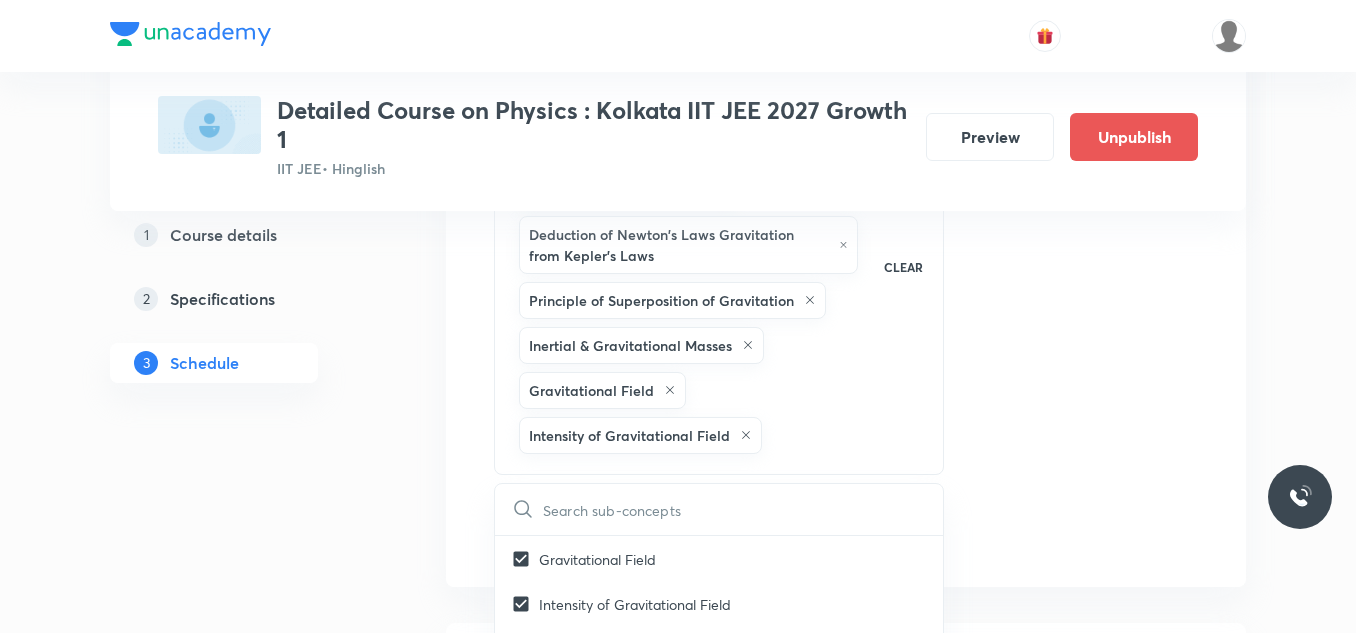 click on "Session  55 Live class Session title 19/99 Session on Friction ​ Schedule for Aug 7, 2025, 7:00 PM ​ Duration (in minutes) 75 ​   Session type Online Offline Room Room-101 Sub-concepts Graphs in Motion in One Dimension Relative Motion Motion in a Plane Newton's Laws Gravitation Deduction of Newton's Laws Gravitation from Kepler's Laws Principle of Superposition of Gravitation Inertial & Gravitational Masses Gravitational Field Intensity of Gravitational Field CLEAR ​ Mathematical Tools Vectors and Scalars  Covered previously Elementary Algebra Covered previously Basic Trigonometry Covered previously Addition of Vectors Covered previously 2D and 3D Geometry Covered previously Representation of Vector  Covered previously Components of a Vector Covered previously Functions Covered previously Unit Vectors Covered previously Differentiation Covered previously Integration Covered previously Rectangular Components of a Vector in Three Dimensions Covered previously Position Vector Covered previously Vectors" at bounding box center (846, -94) 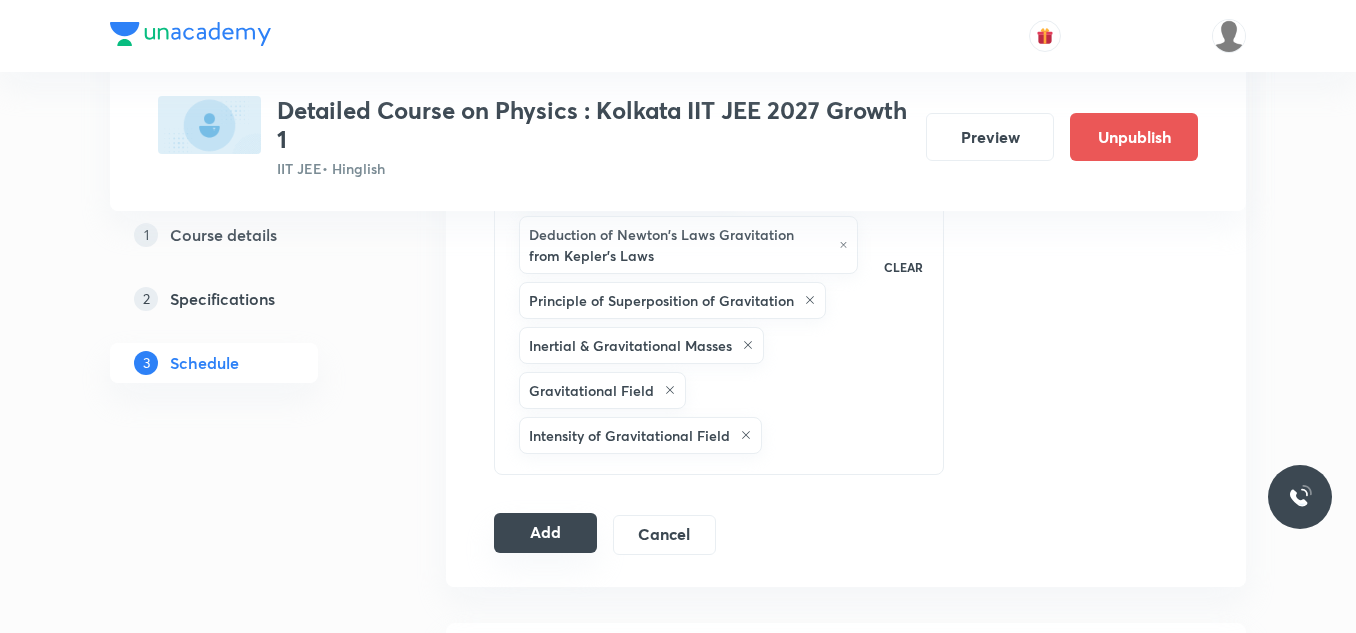 click on "Add" at bounding box center (545, 533) 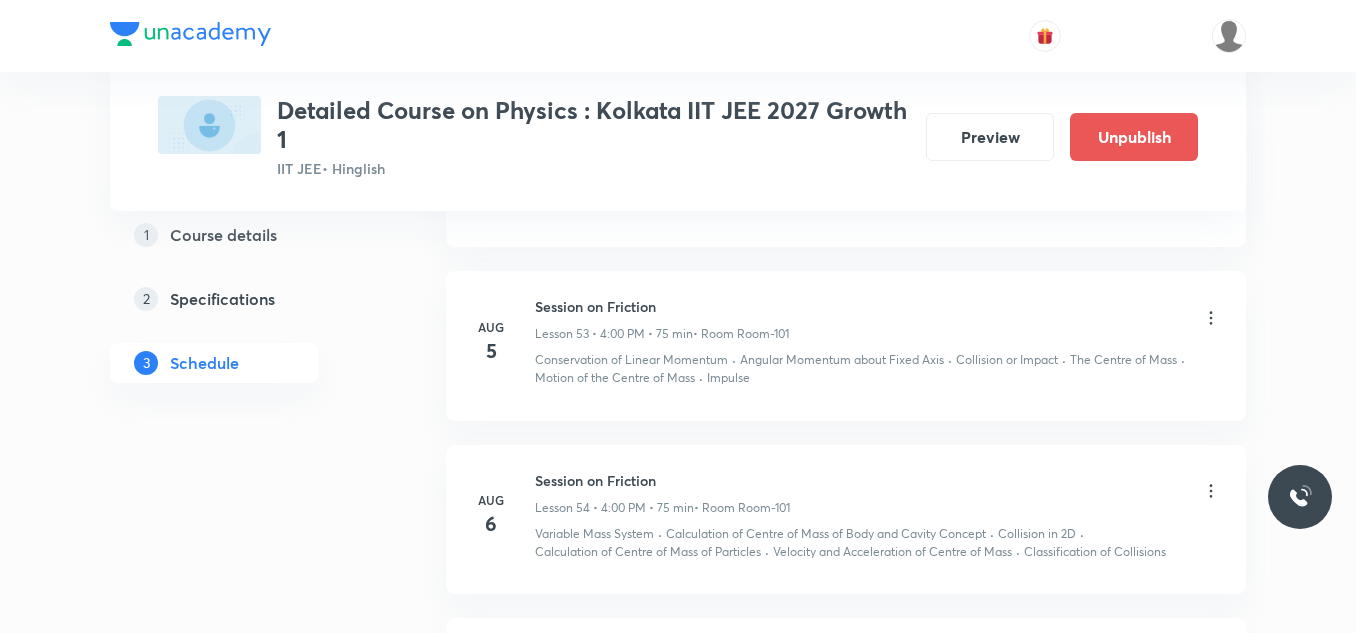 scroll, scrollTop: 9042, scrollLeft: 0, axis: vertical 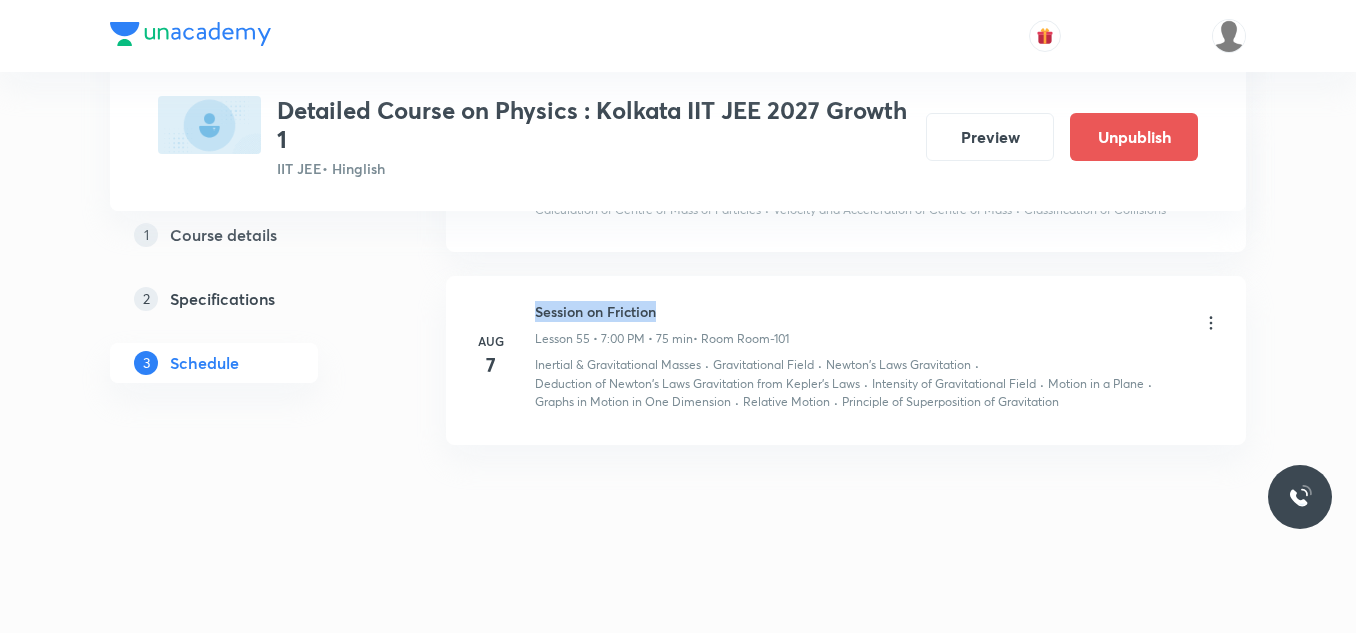 drag, startPoint x: 531, startPoint y: 309, endPoint x: 760, endPoint y: 317, distance: 229.1397 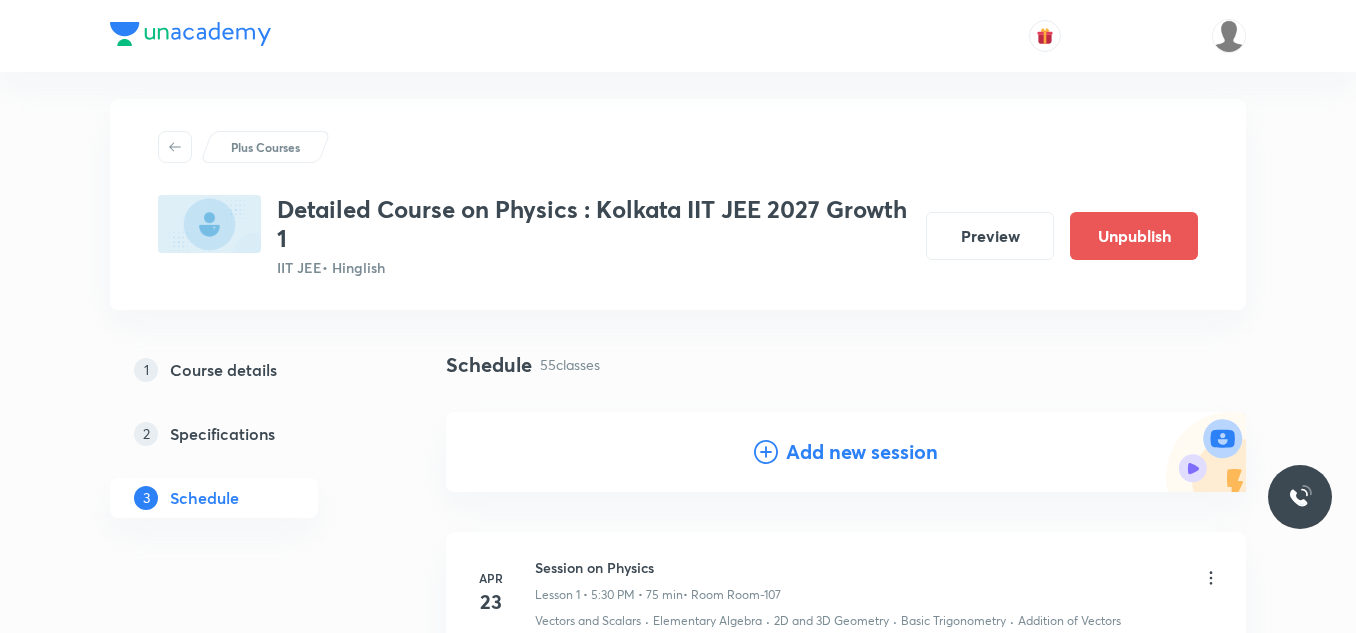 scroll, scrollTop: 0, scrollLeft: 0, axis: both 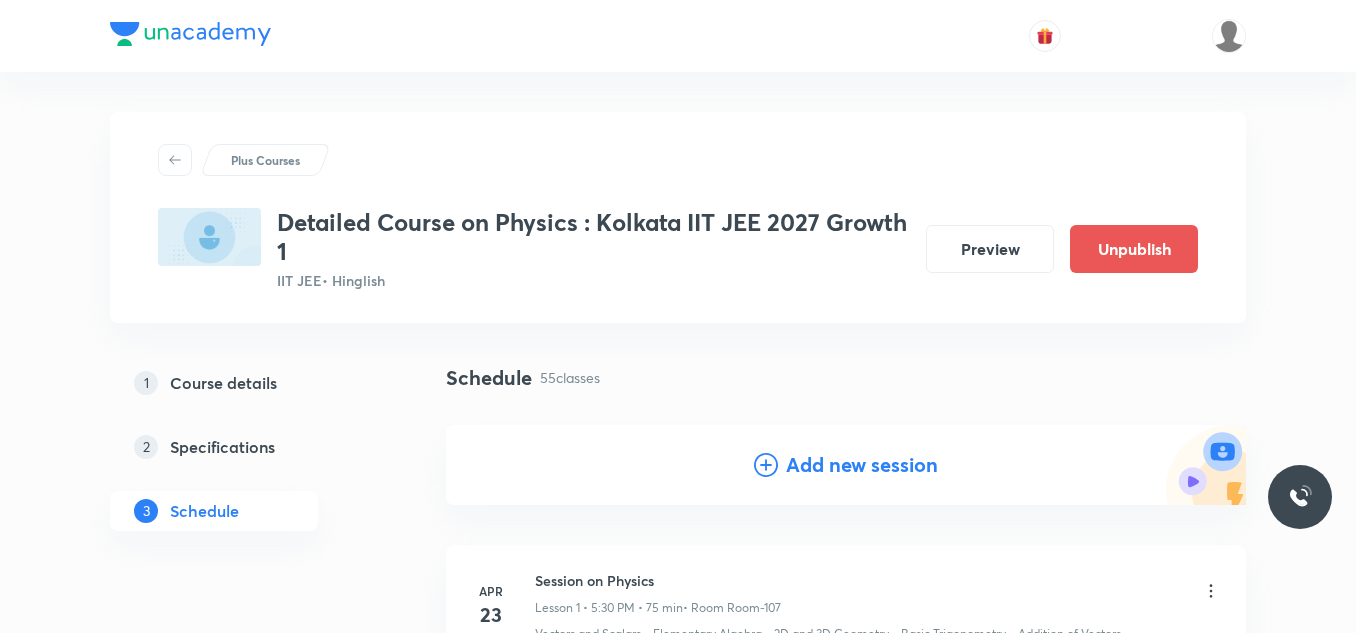 click on "Add new session" at bounding box center [862, 465] 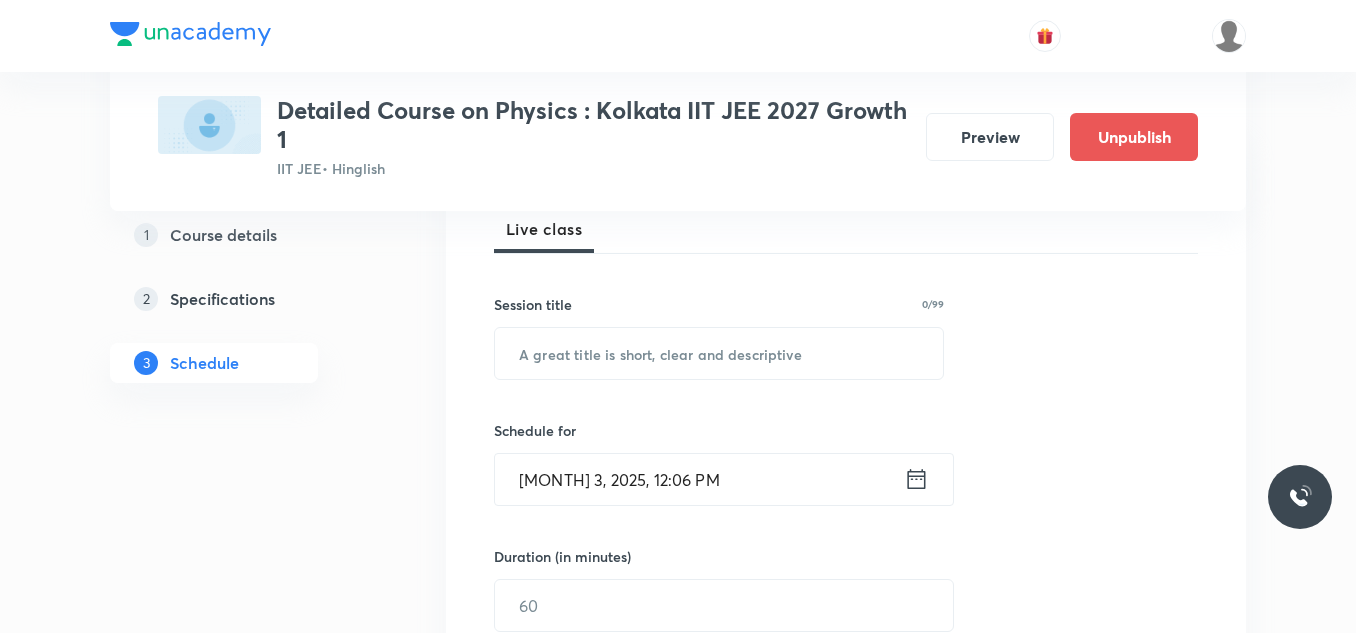 scroll, scrollTop: 300, scrollLeft: 0, axis: vertical 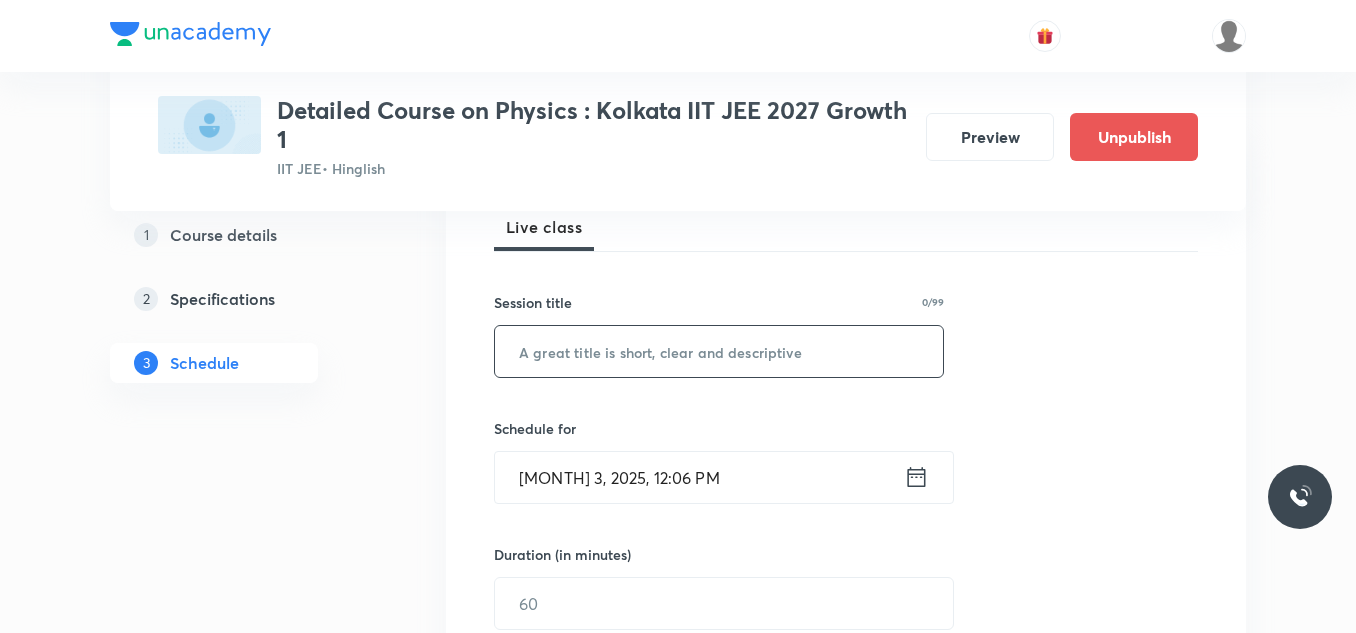click at bounding box center (719, 351) 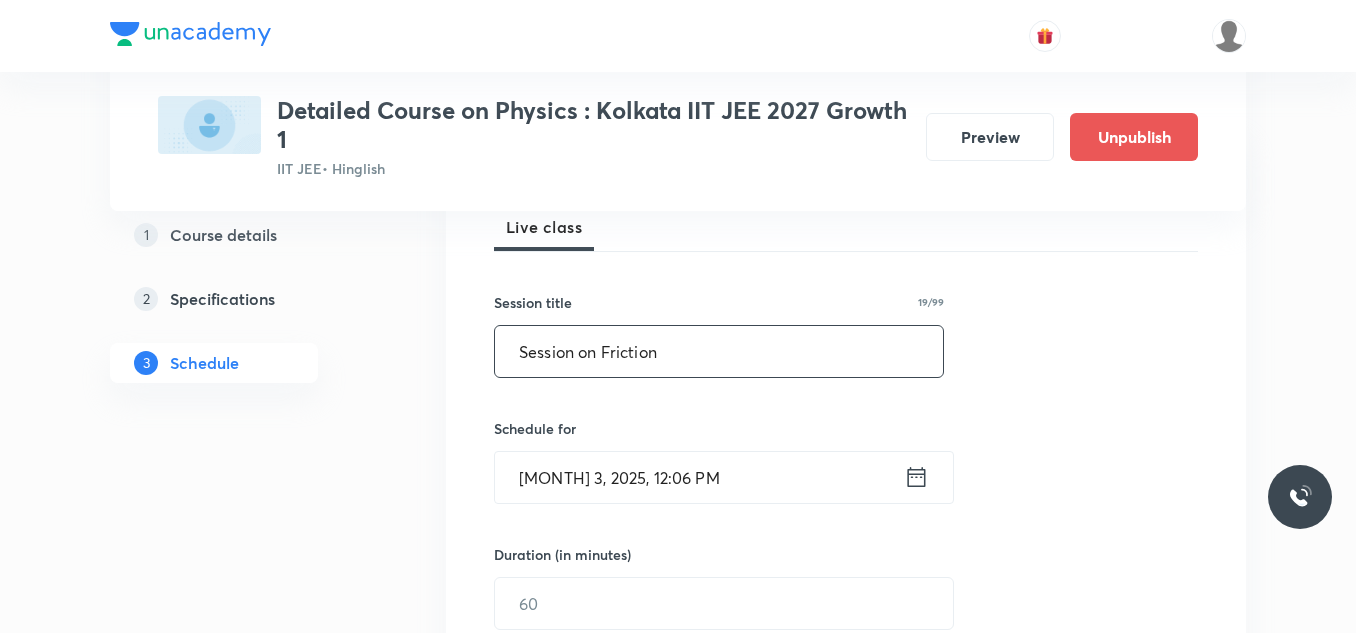 scroll, scrollTop: 500, scrollLeft: 0, axis: vertical 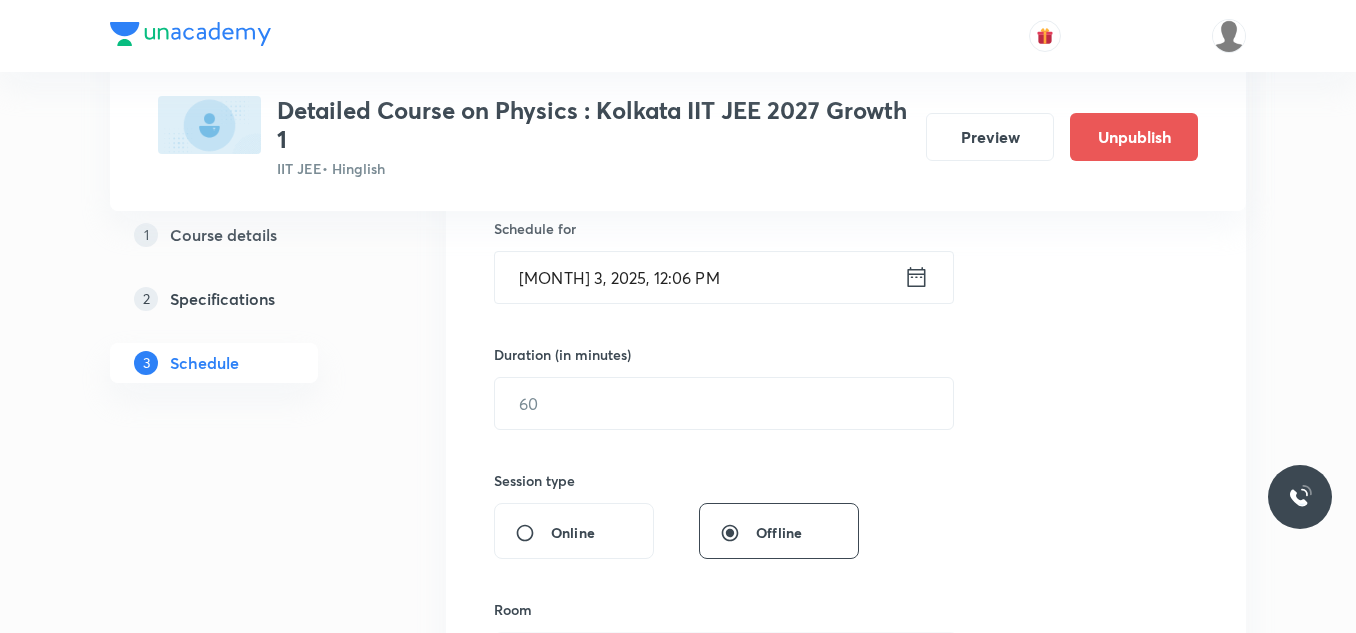 type on "Session on Friction" 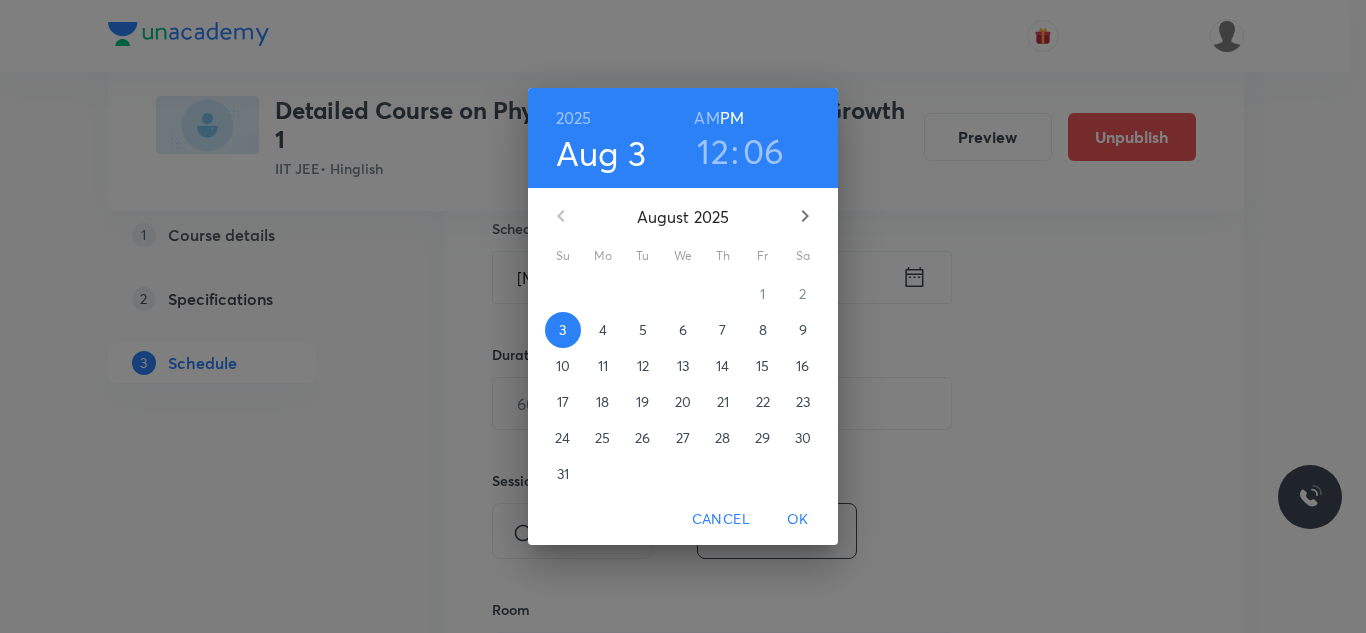 click on "8" at bounding box center (763, 330) 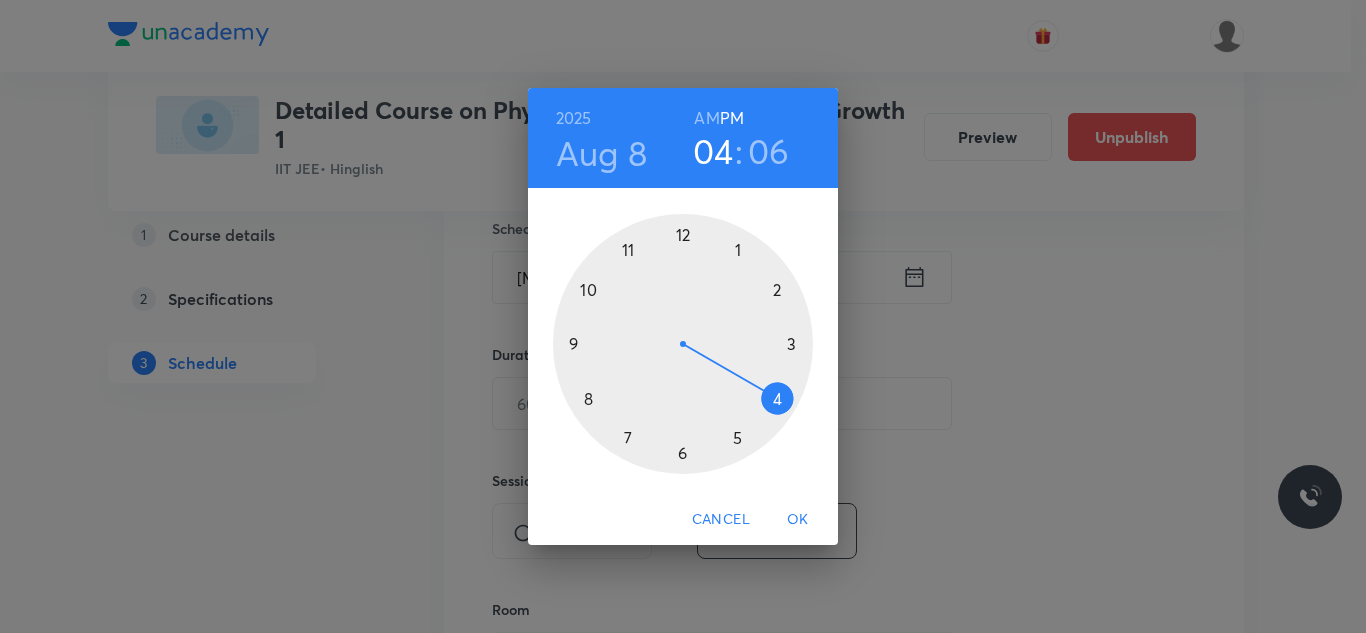 drag, startPoint x: 671, startPoint y: 228, endPoint x: 775, endPoint y: 377, distance: 181.70581 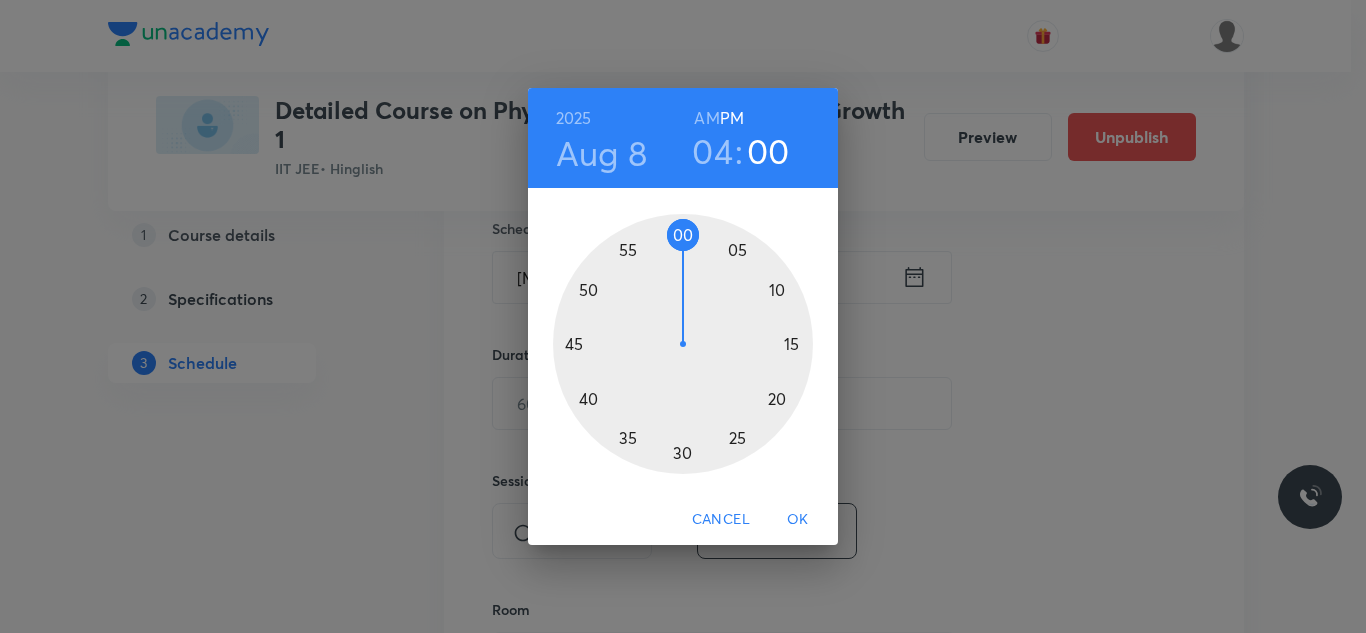 drag, startPoint x: 748, startPoint y: 256, endPoint x: 681, endPoint y: 250, distance: 67.26812 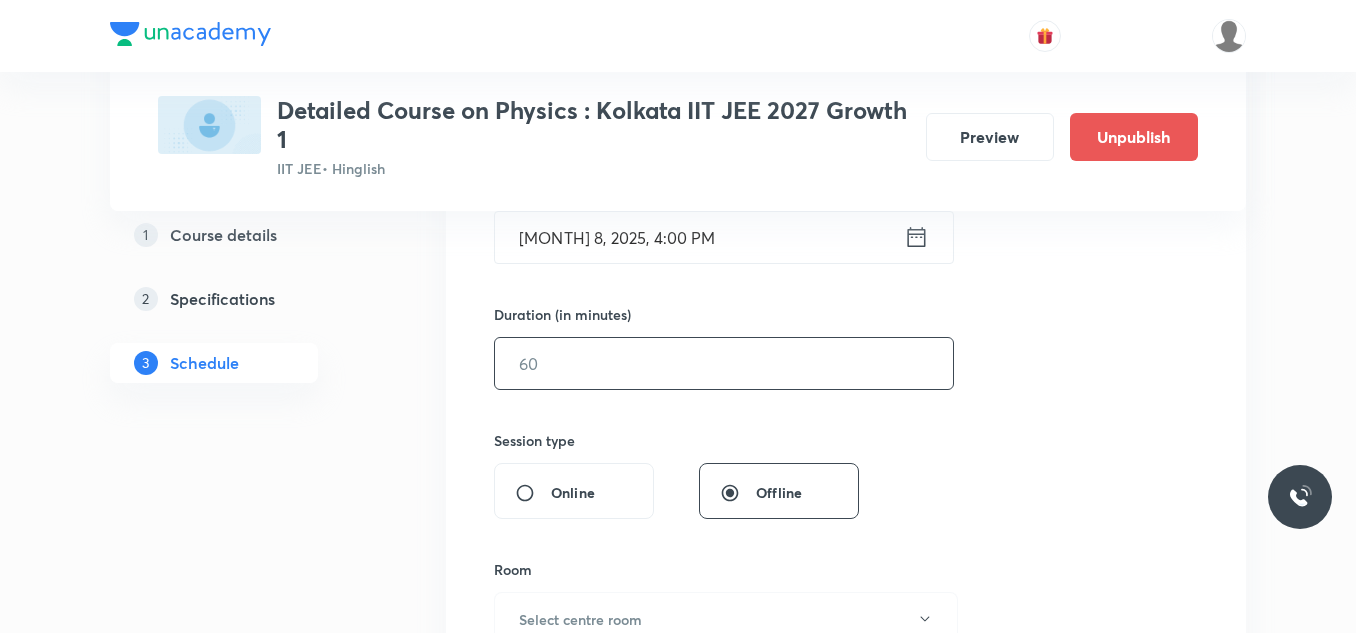 scroll, scrollTop: 600, scrollLeft: 0, axis: vertical 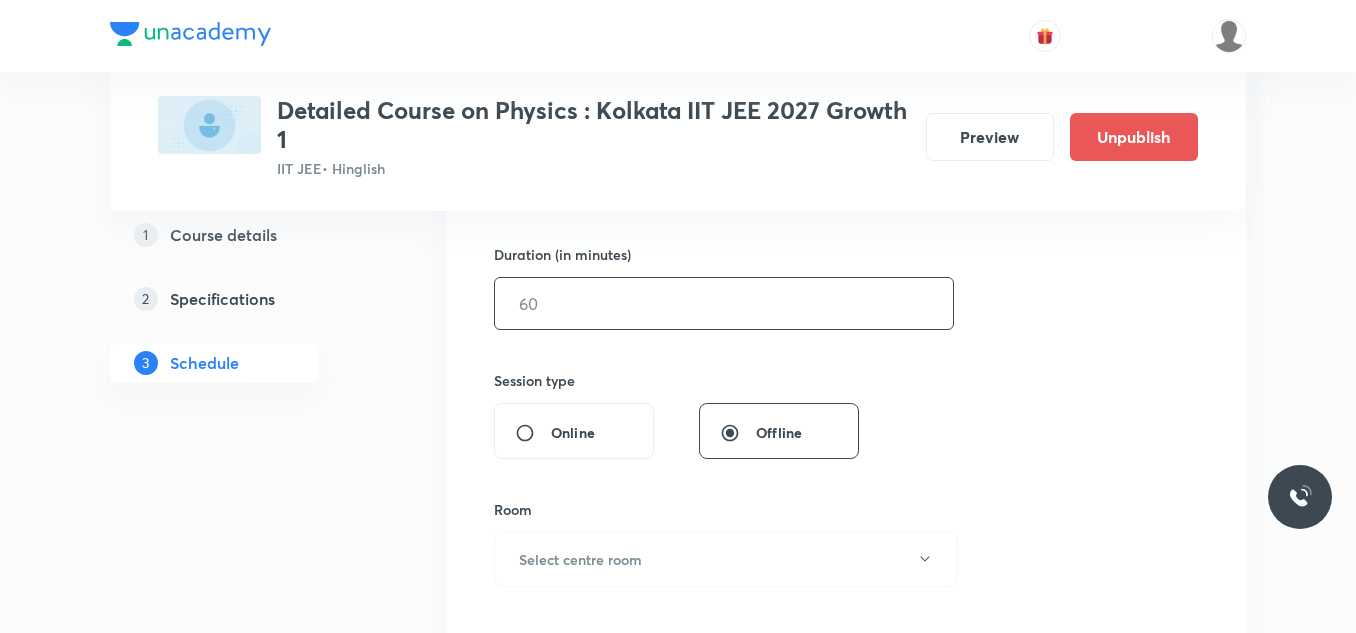 click at bounding box center [724, 303] 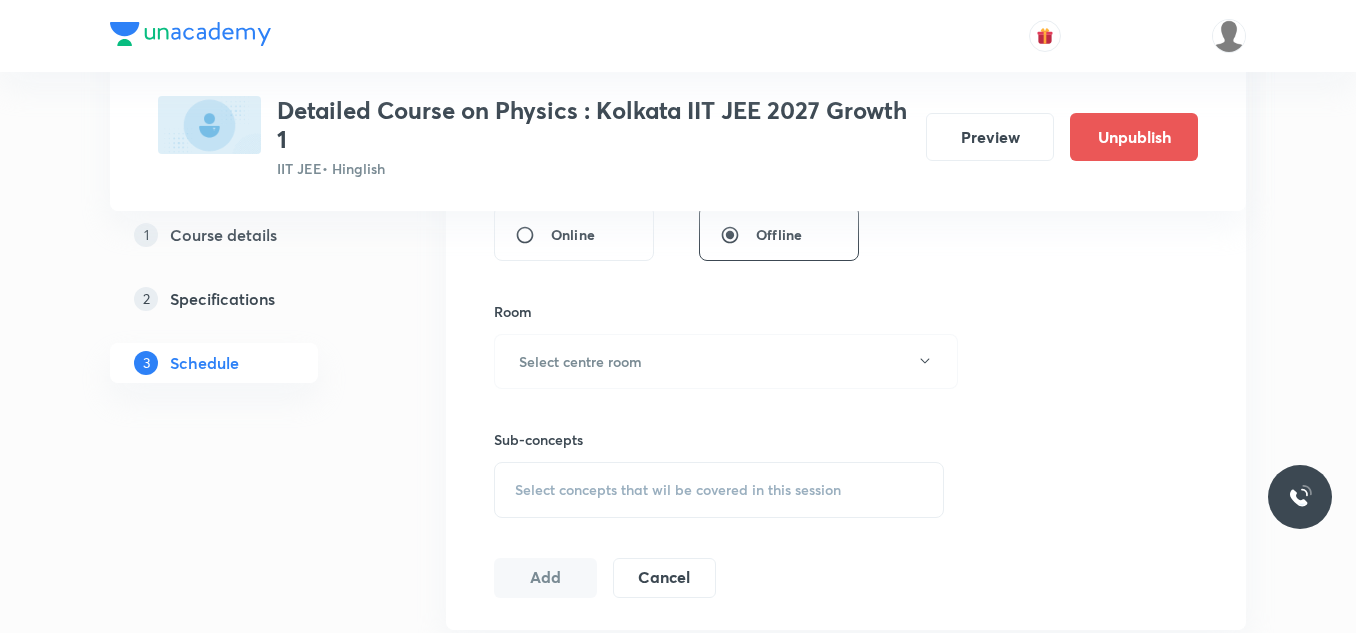 scroll, scrollTop: 800, scrollLeft: 0, axis: vertical 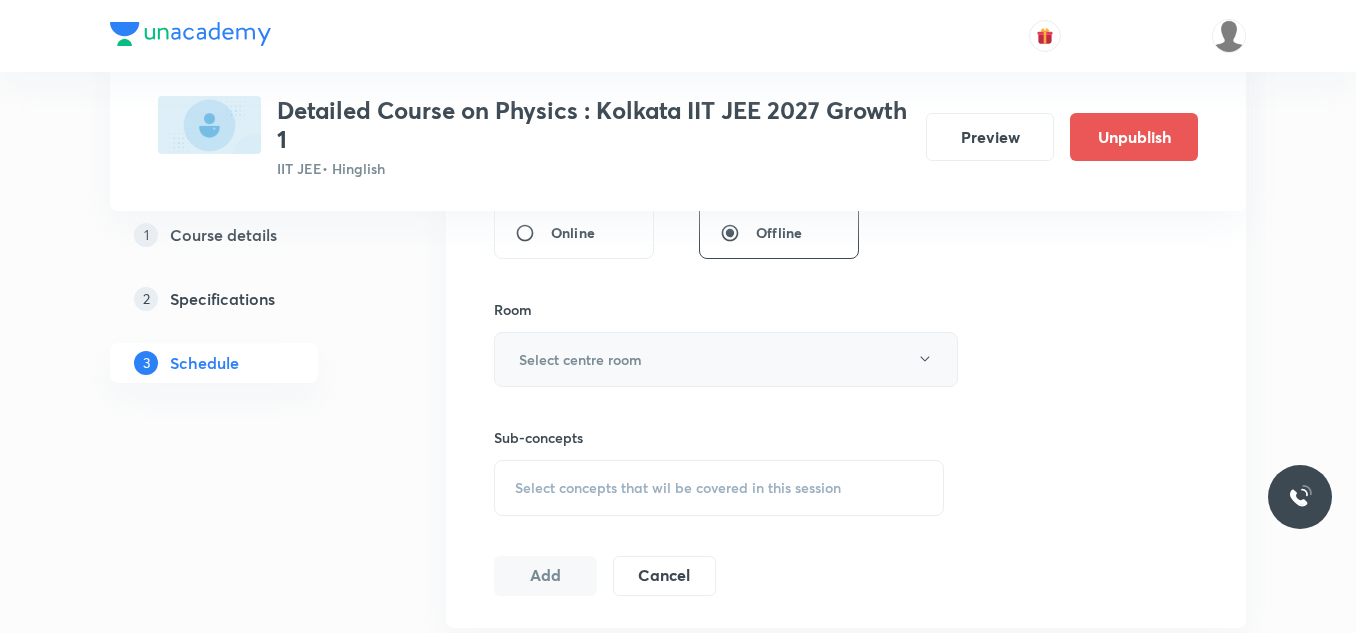 type on "75" 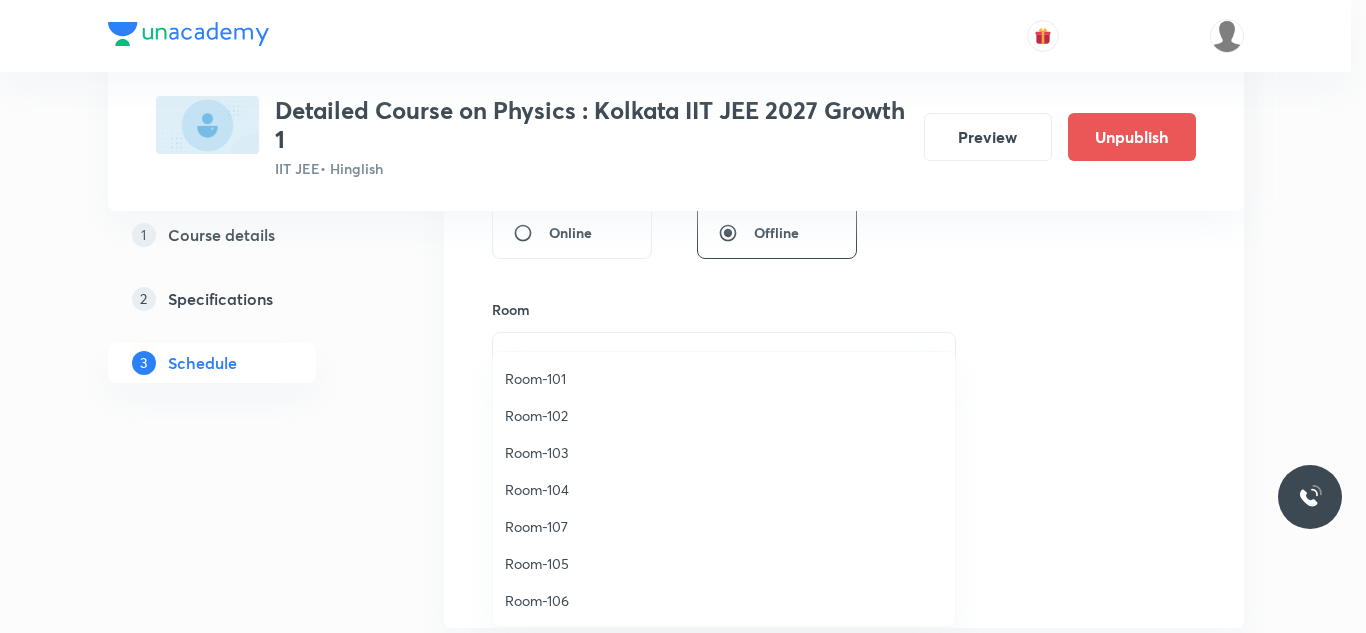 click on "Room-101" at bounding box center [724, 378] 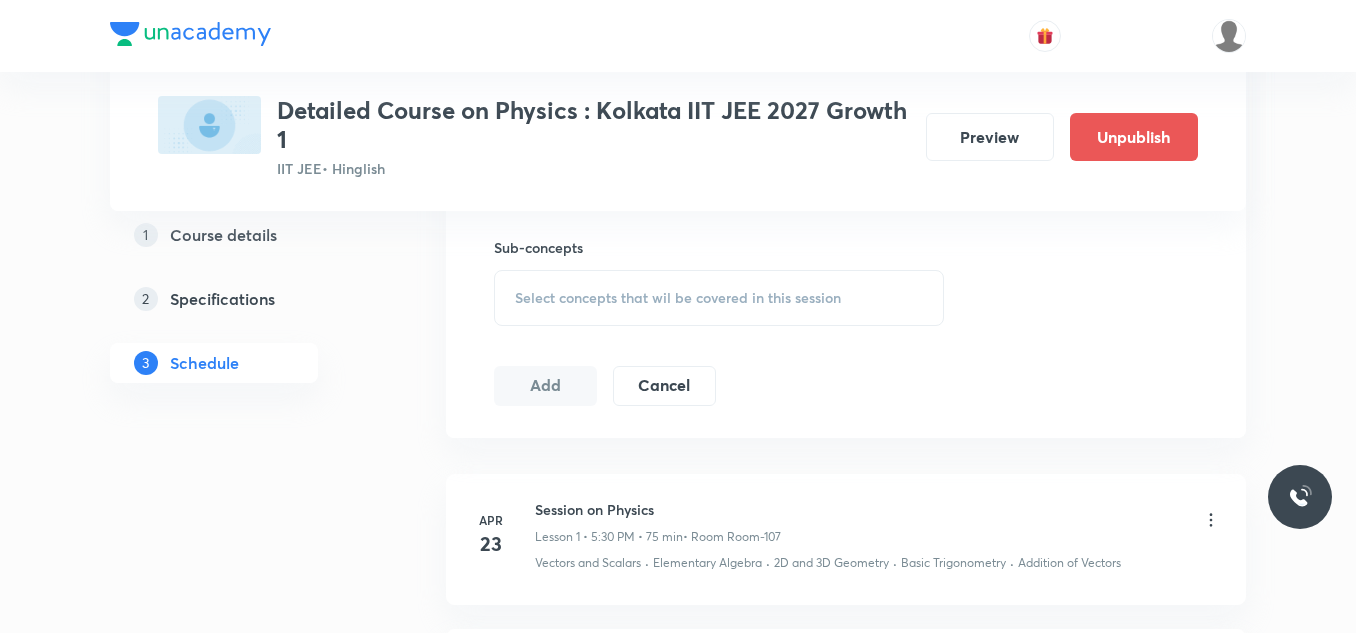 scroll, scrollTop: 1000, scrollLeft: 0, axis: vertical 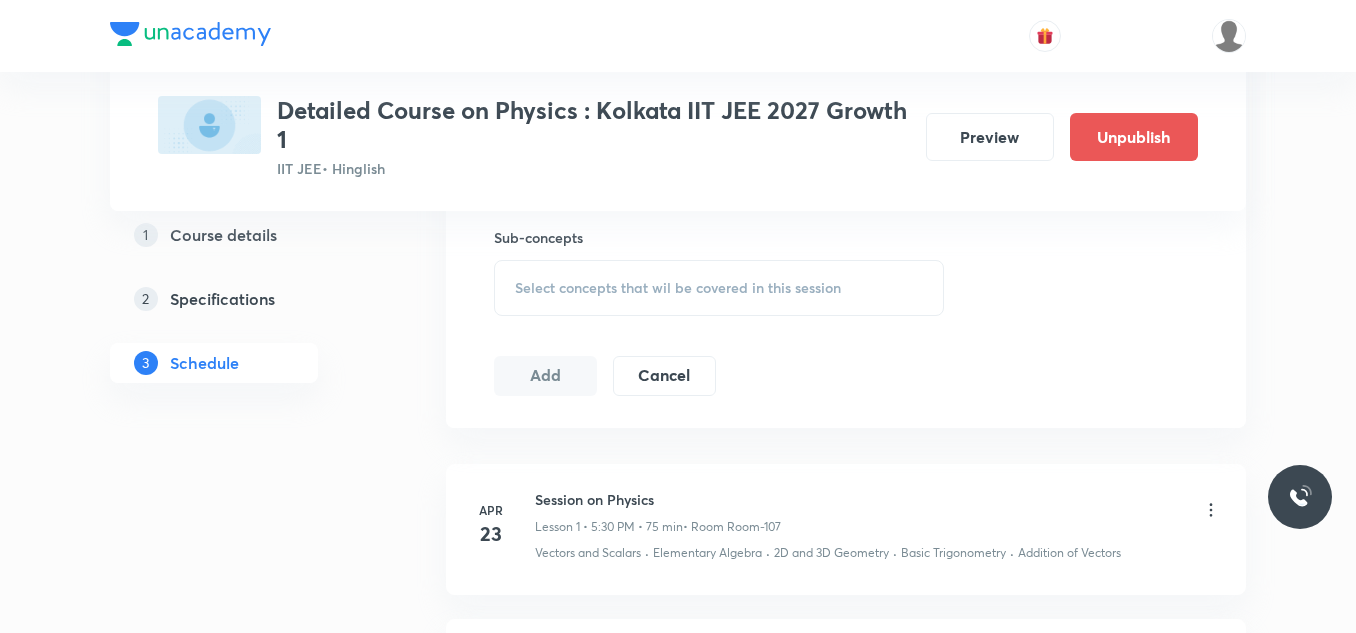 click on "Select concepts that wil be covered in this session" at bounding box center [678, 288] 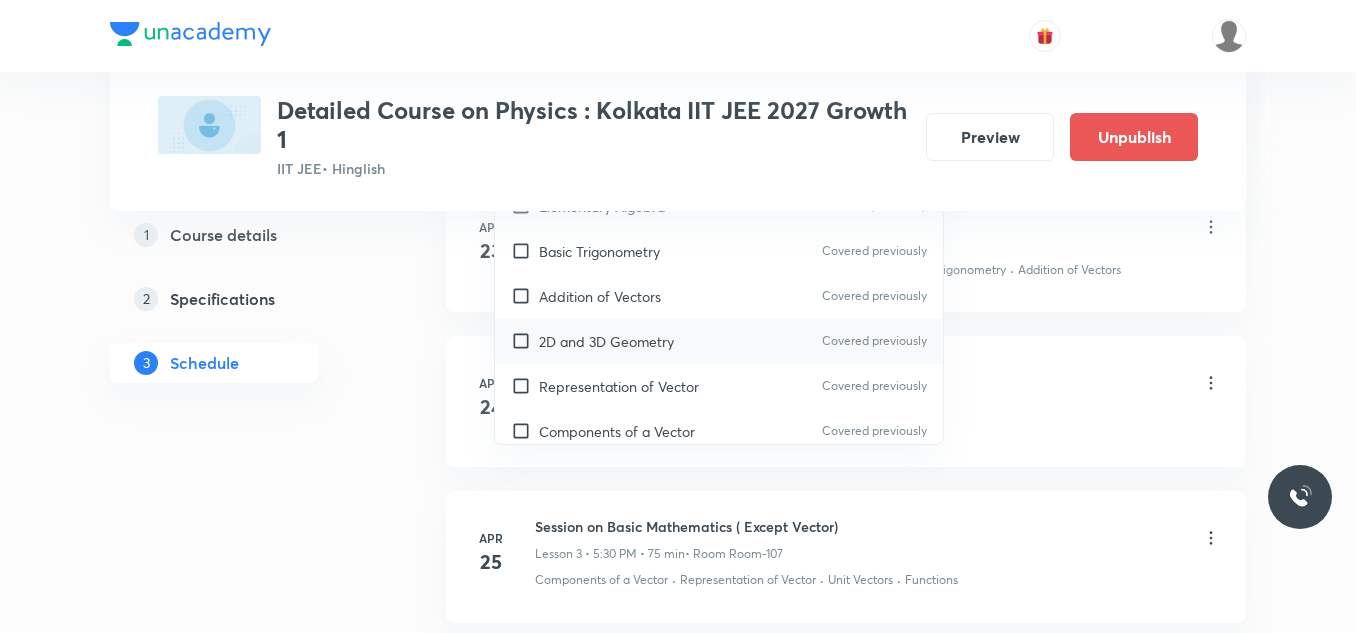 scroll, scrollTop: 1300, scrollLeft: 0, axis: vertical 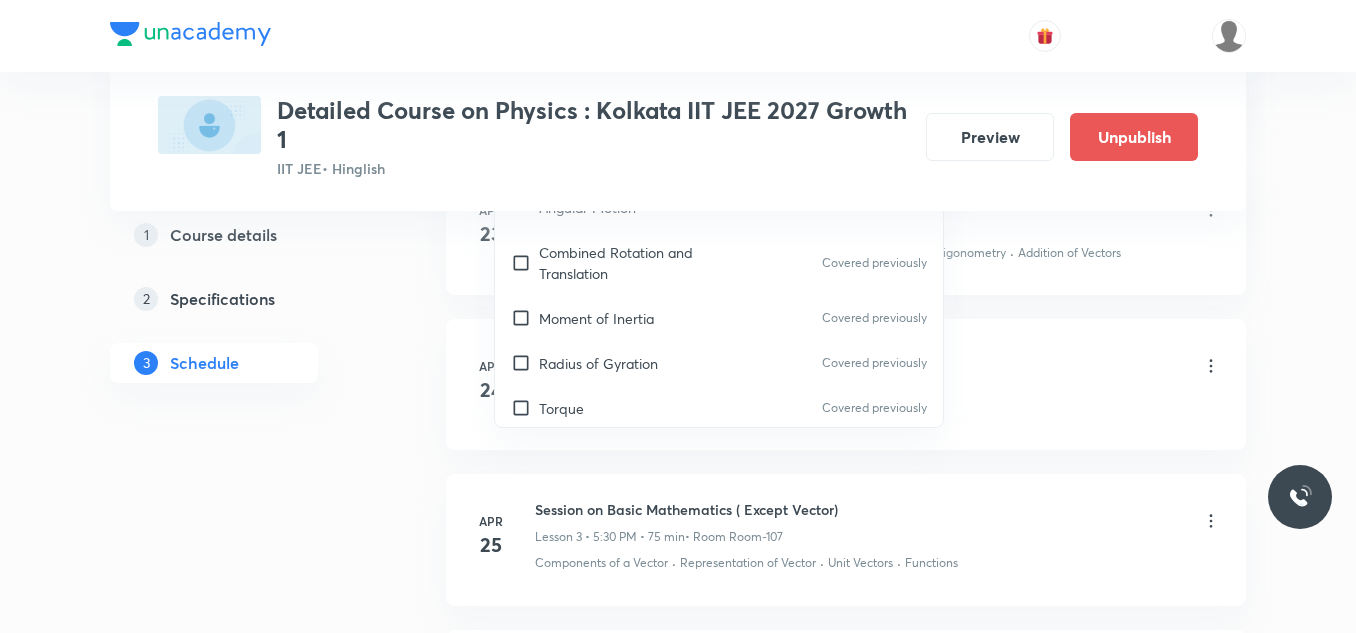 click on "Vectors and Scalars  · Elementary Algebra · Basic Trigonometry" at bounding box center (878, 408) 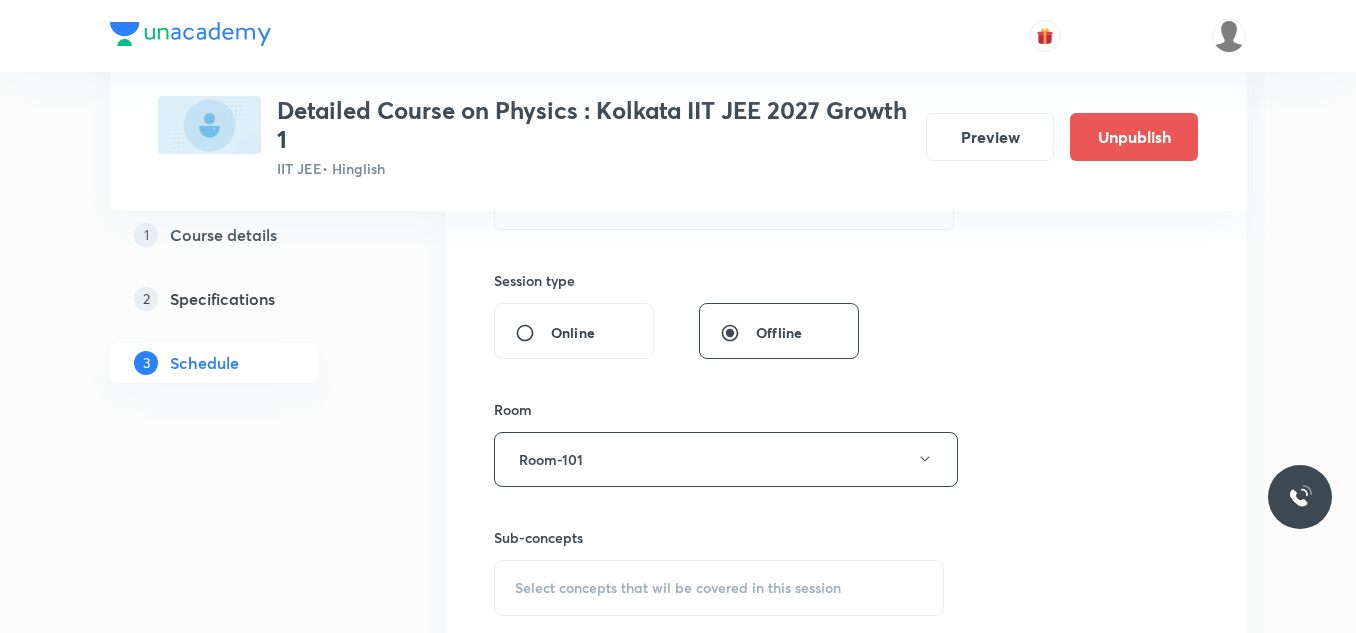 scroll, scrollTop: 900, scrollLeft: 0, axis: vertical 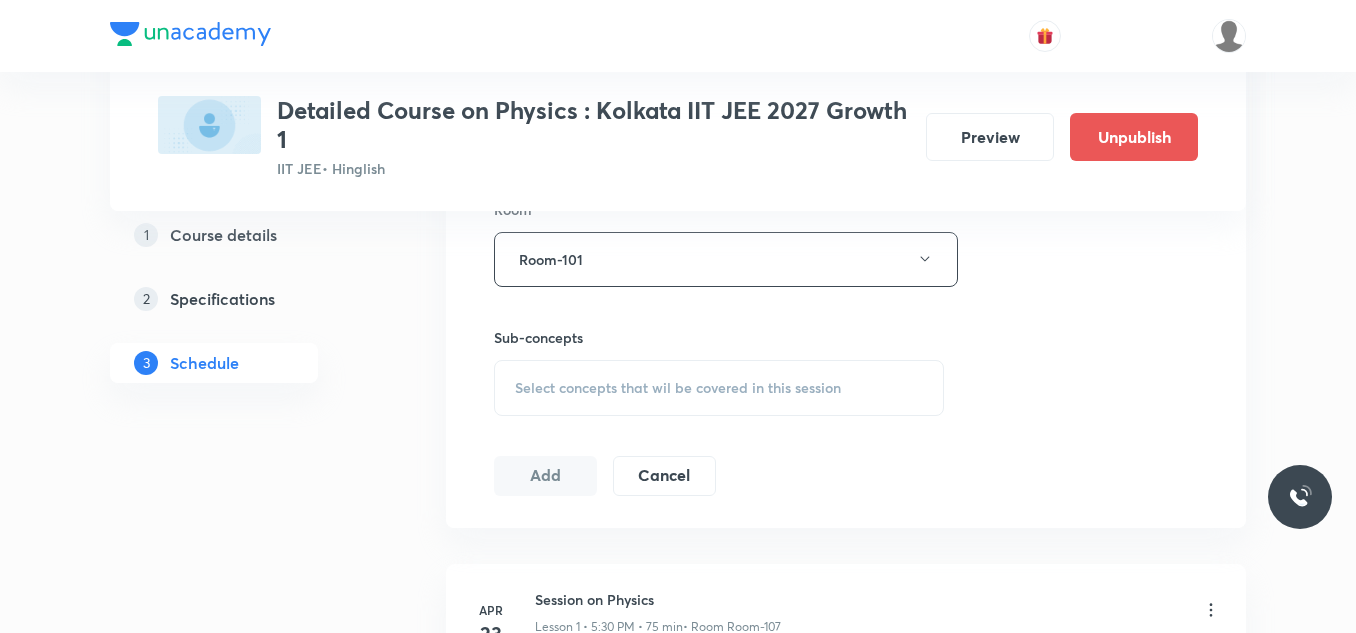 click on "Select concepts that wil be covered in this session" at bounding box center [719, 388] 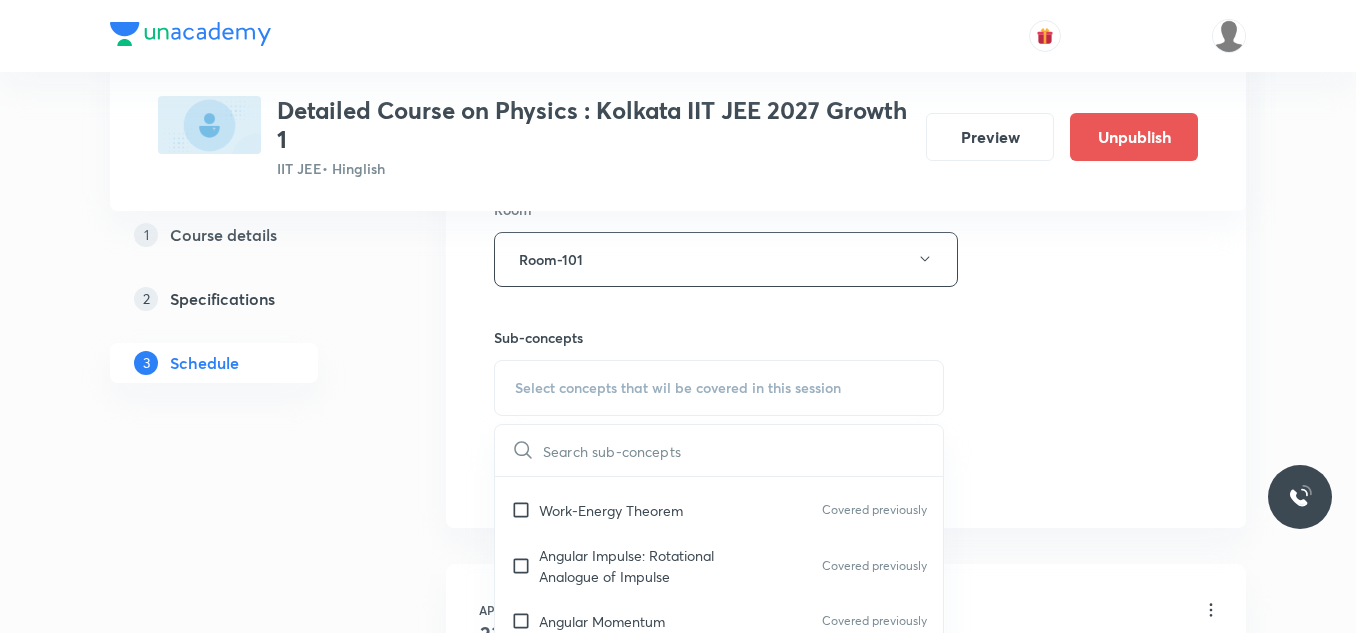 scroll, scrollTop: 9193, scrollLeft: 0, axis: vertical 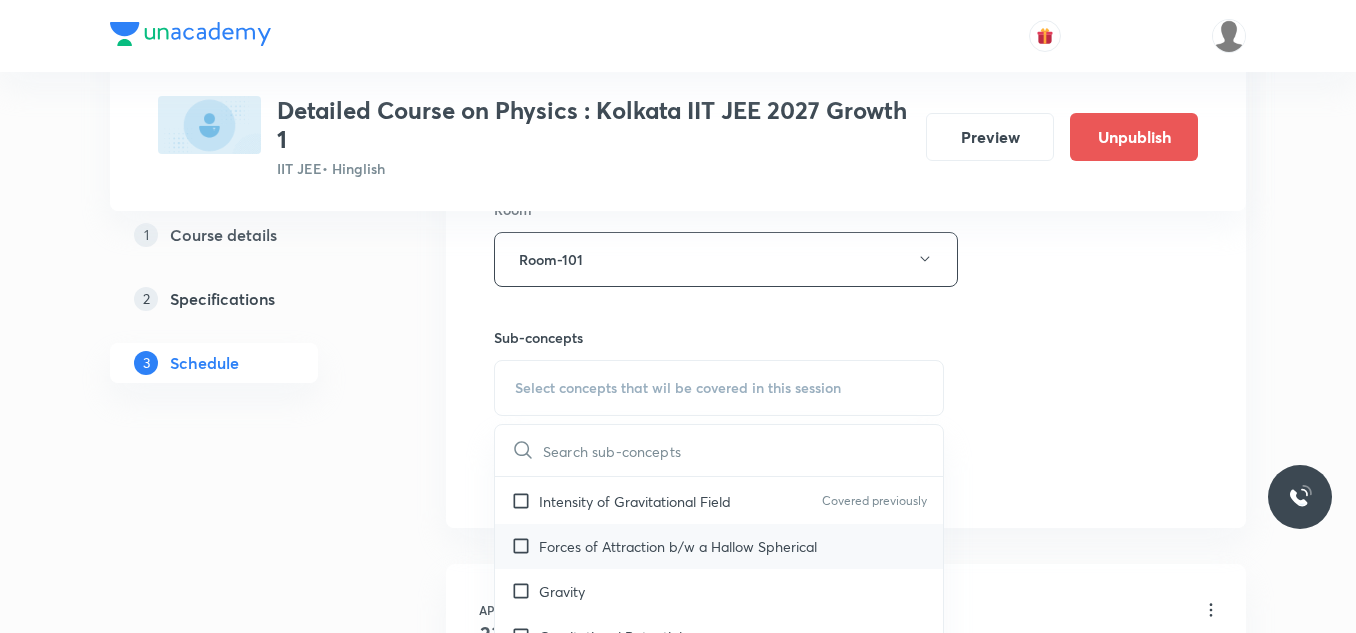click on "Forces of Attraction b/w a Hallow Spherical" at bounding box center [678, 546] 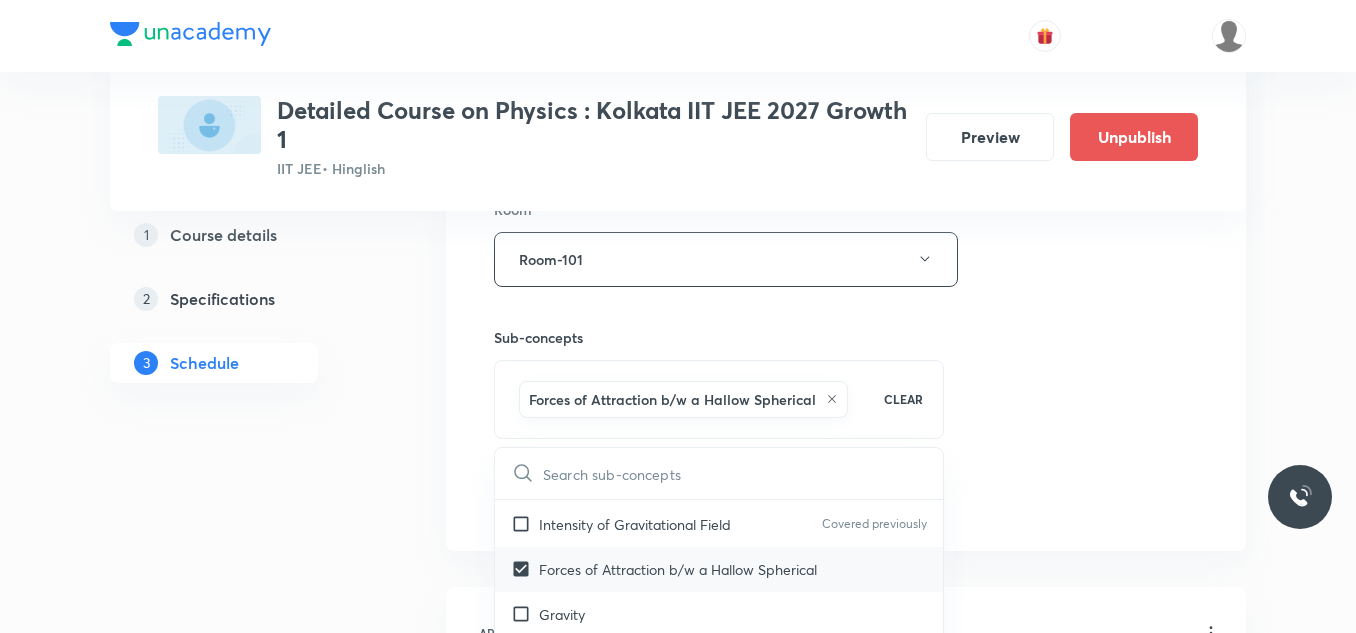 scroll, scrollTop: 9293, scrollLeft: 0, axis: vertical 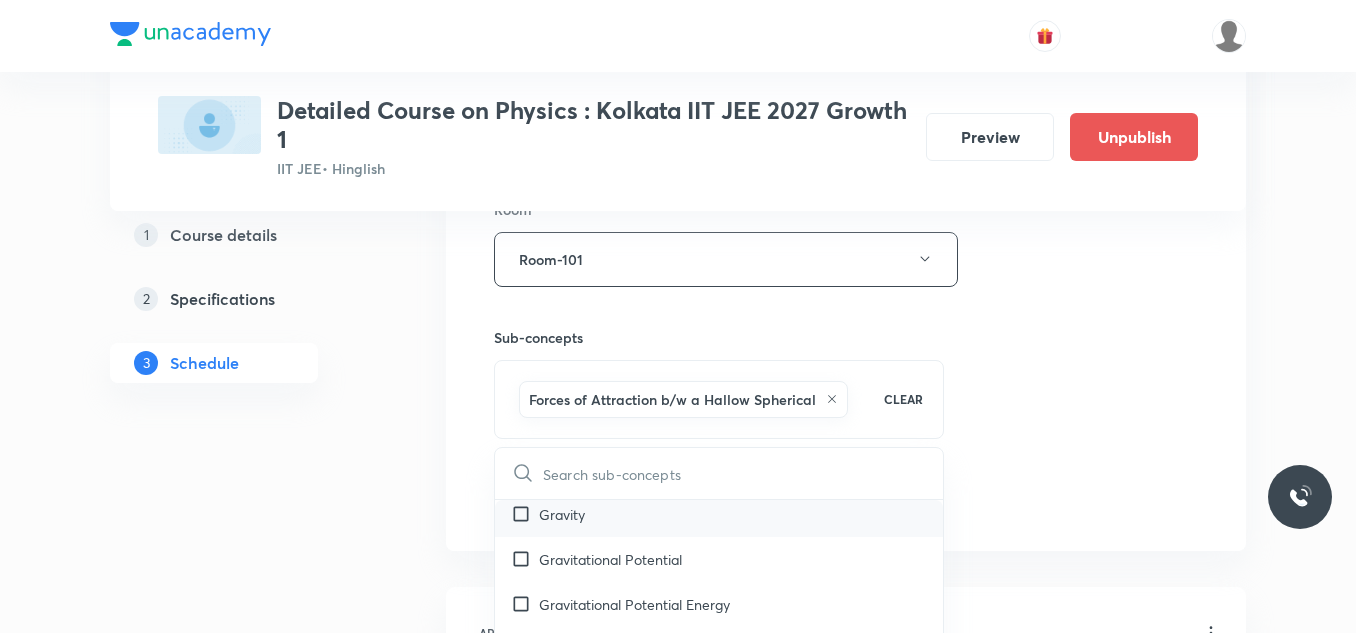 click on "Gravity" at bounding box center (719, 514) 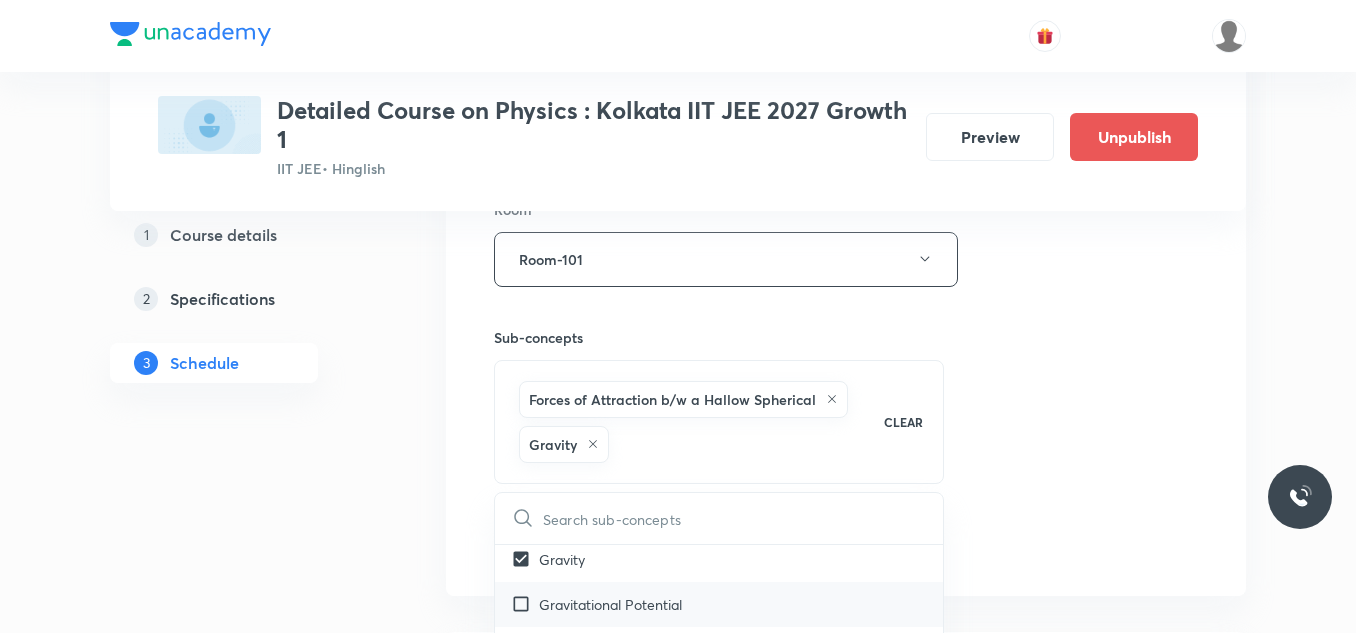 click on "Gravitational Potential" at bounding box center [610, 604] 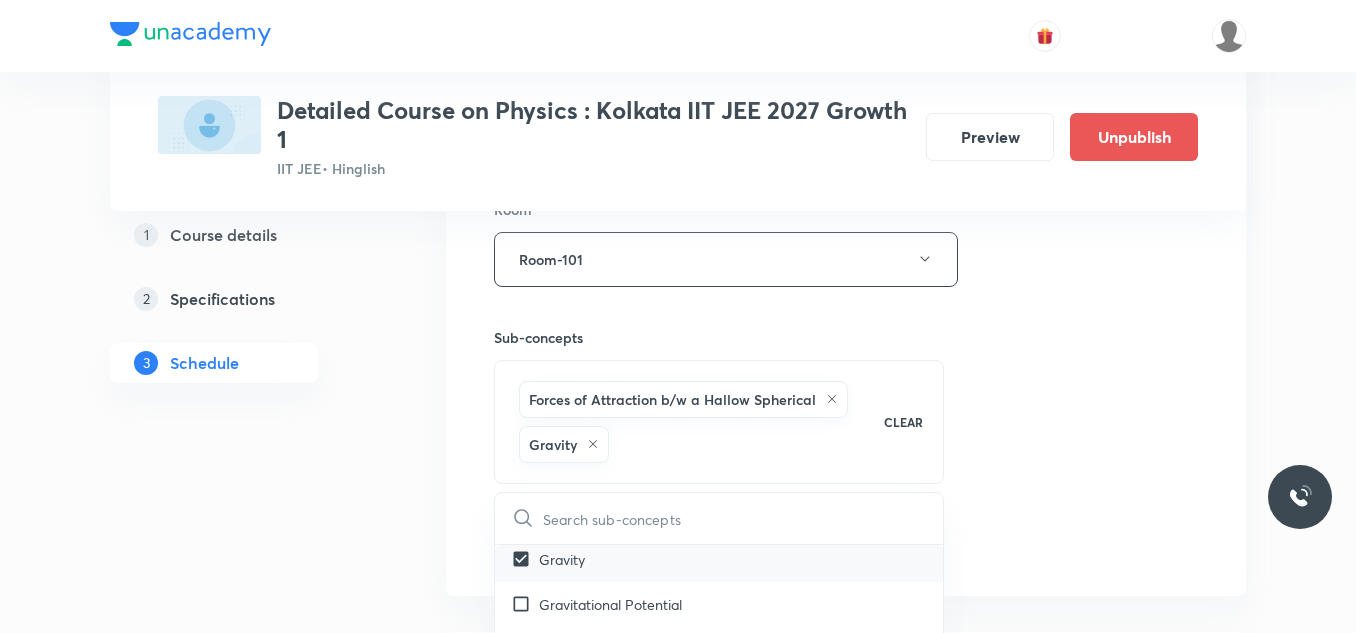 checkbox on "true" 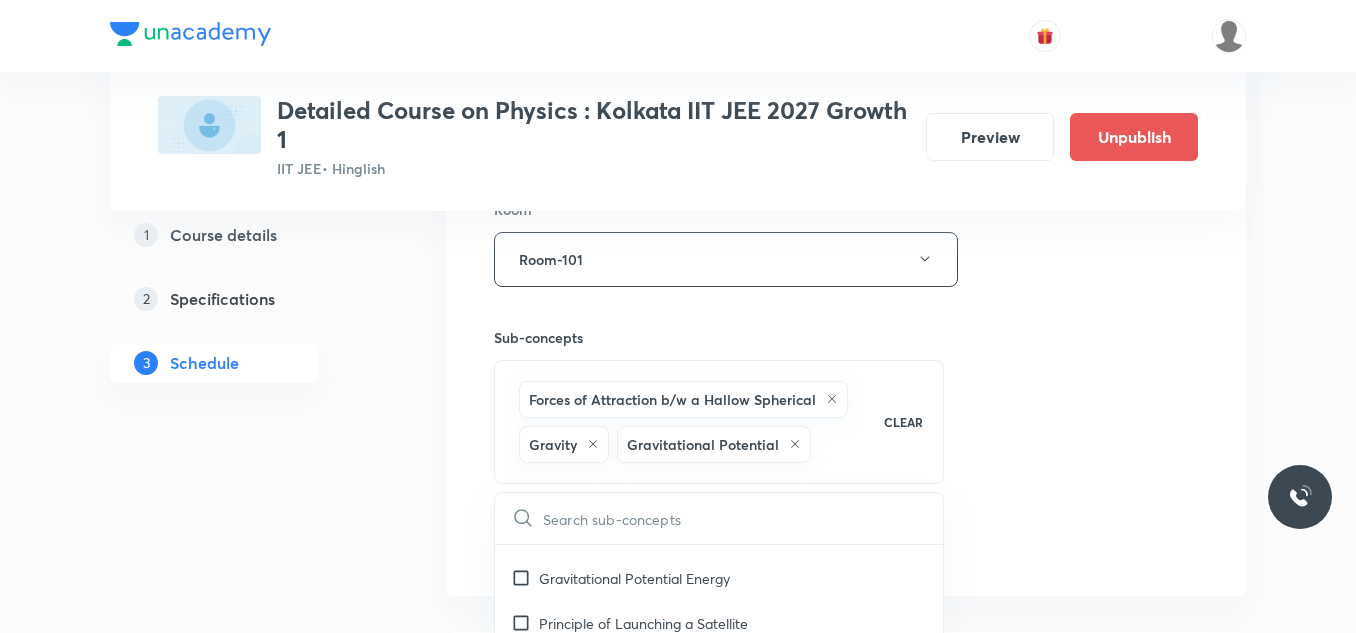 scroll, scrollTop: 9393, scrollLeft: 0, axis: vertical 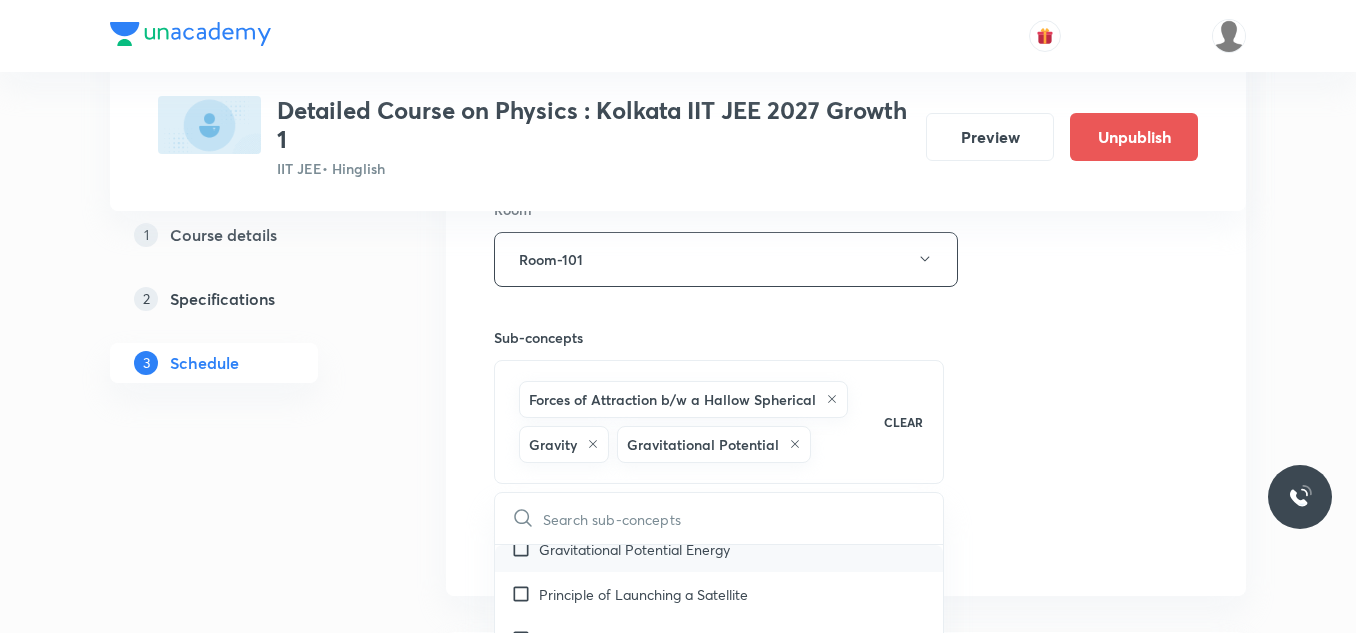 click on "Gravitational Potential Energy" at bounding box center [634, 549] 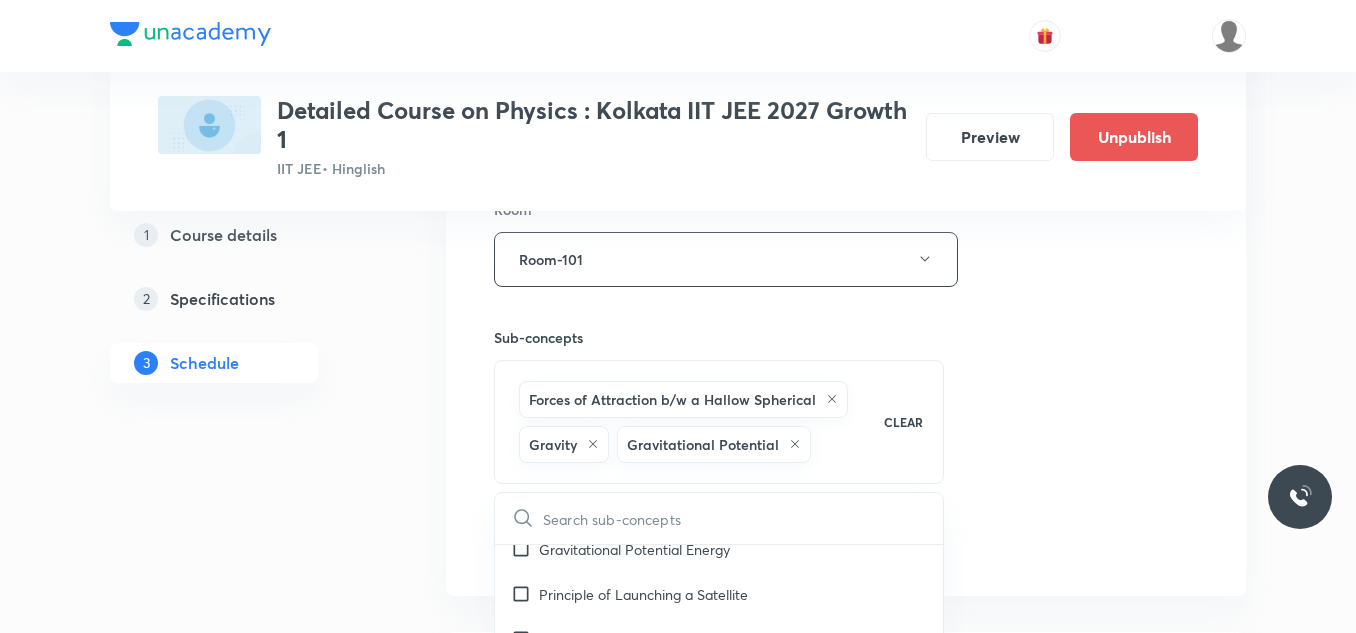 checkbox on "true" 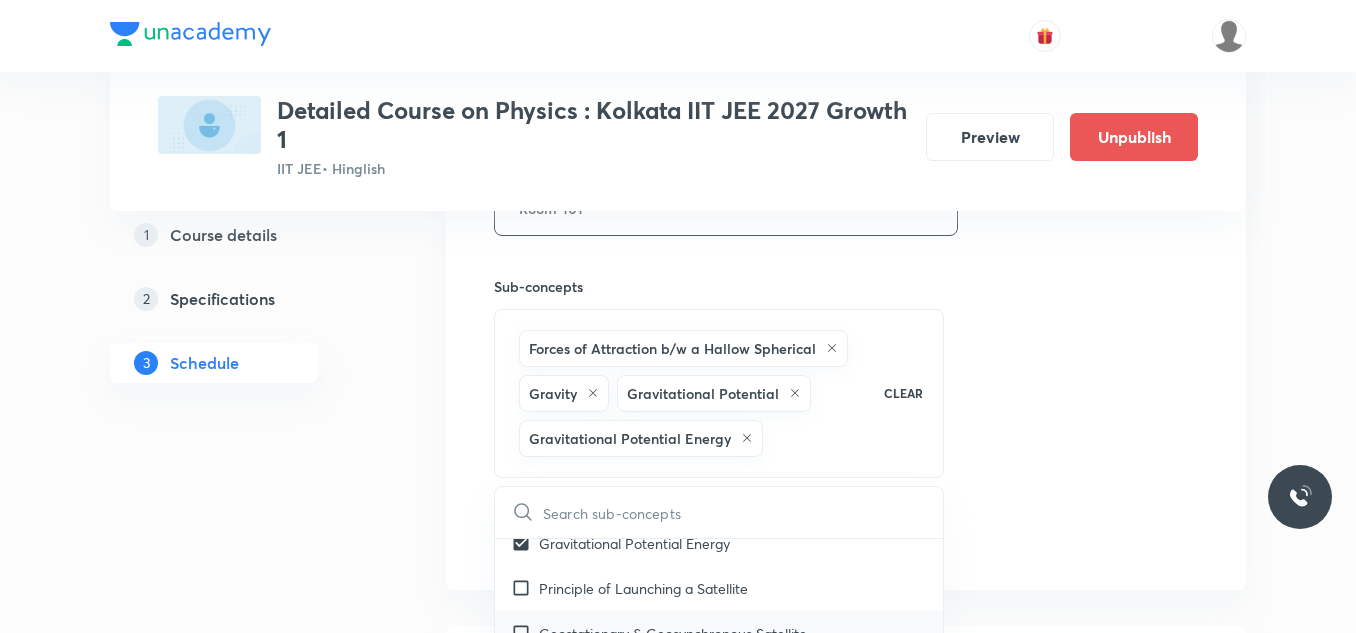 scroll, scrollTop: 1000, scrollLeft: 0, axis: vertical 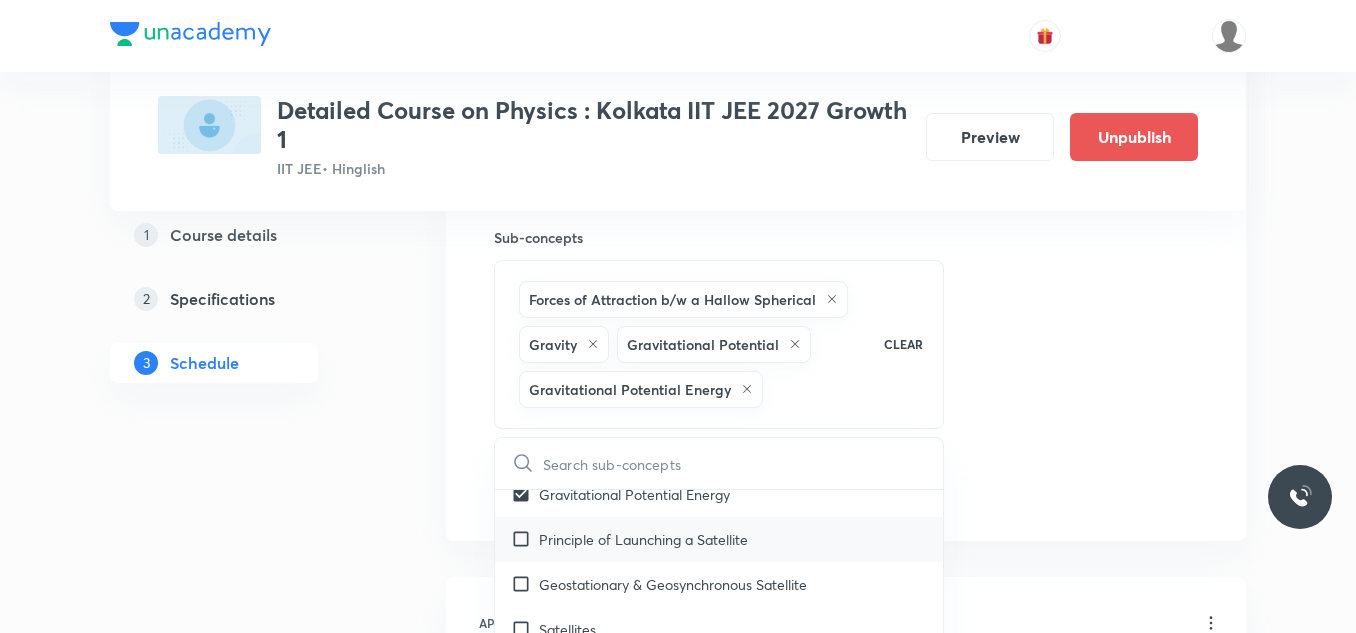 click on "Principle of Launching a Satellite" at bounding box center (643, 539) 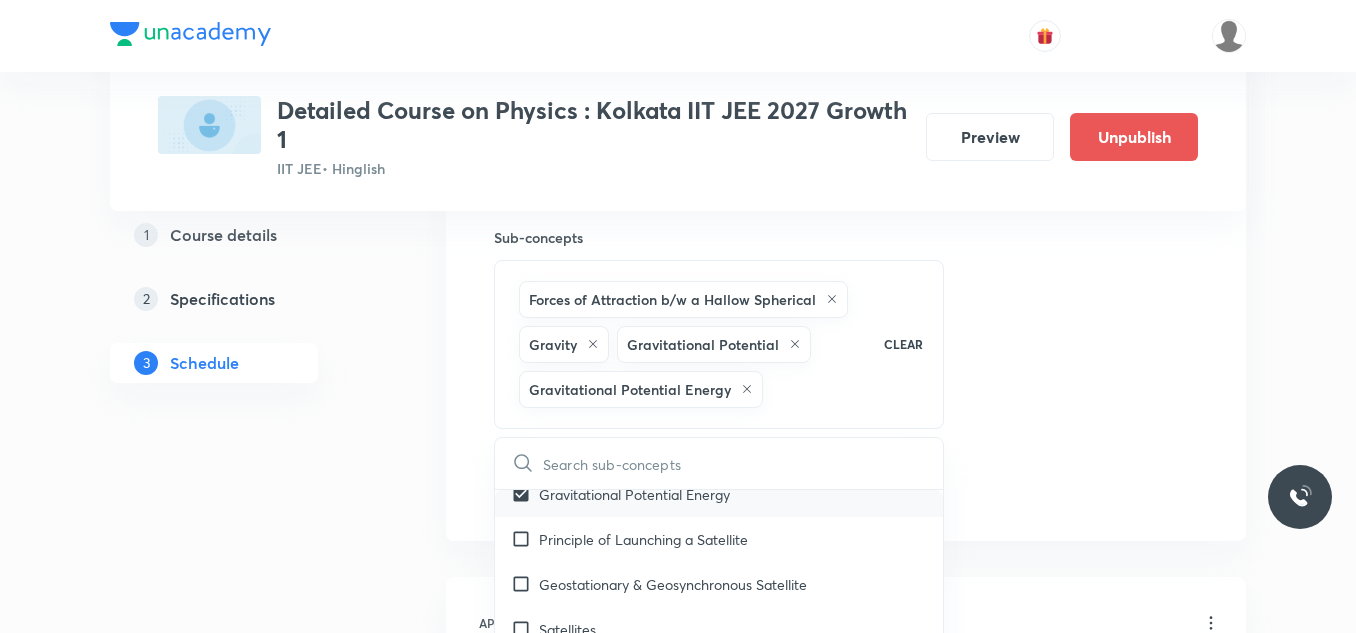 checkbox on "true" 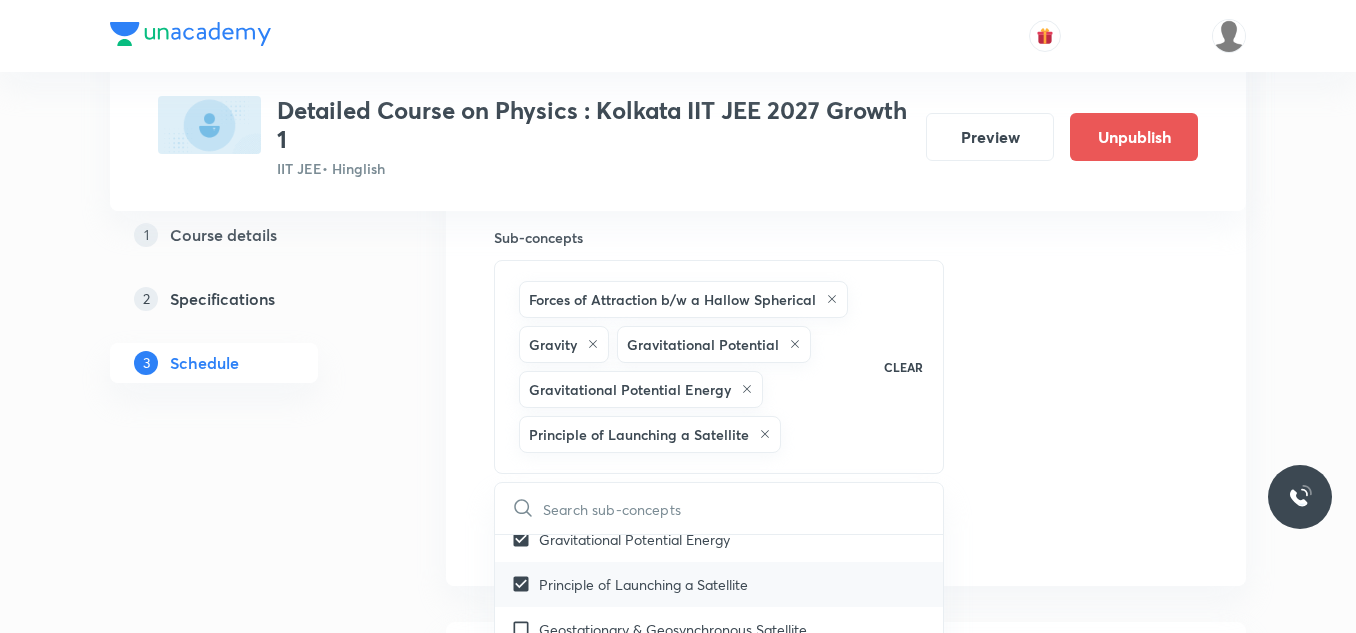 scroll, scrollTop: 9493, scrollLeft: 0, axis: vertical 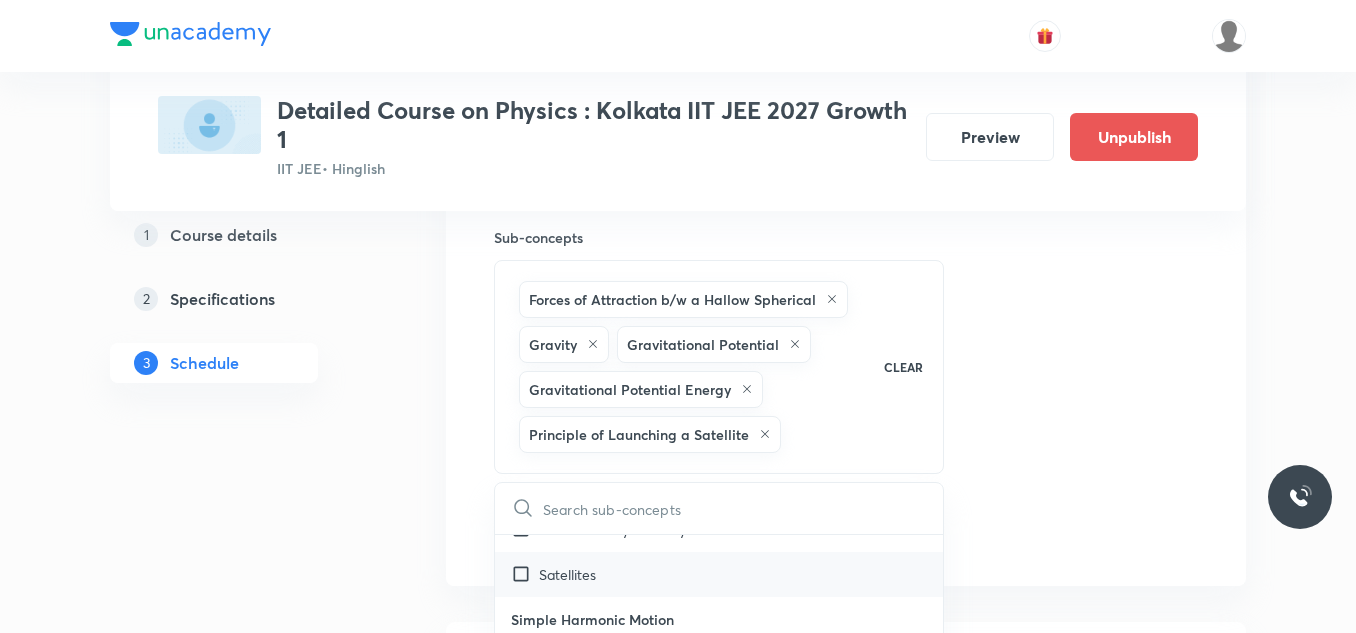click on "Satellites" at bounding box center [719, 574] 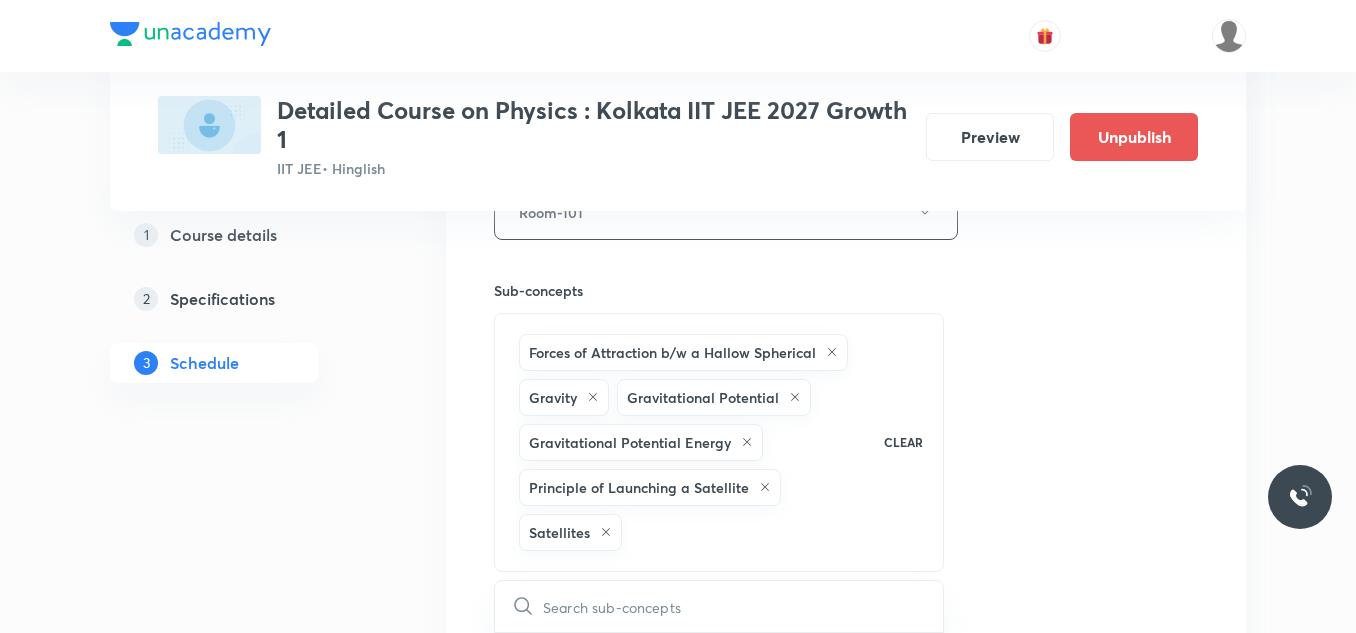 scroll, scrollTop: 900, scrollLeft: 0, axis: vertical 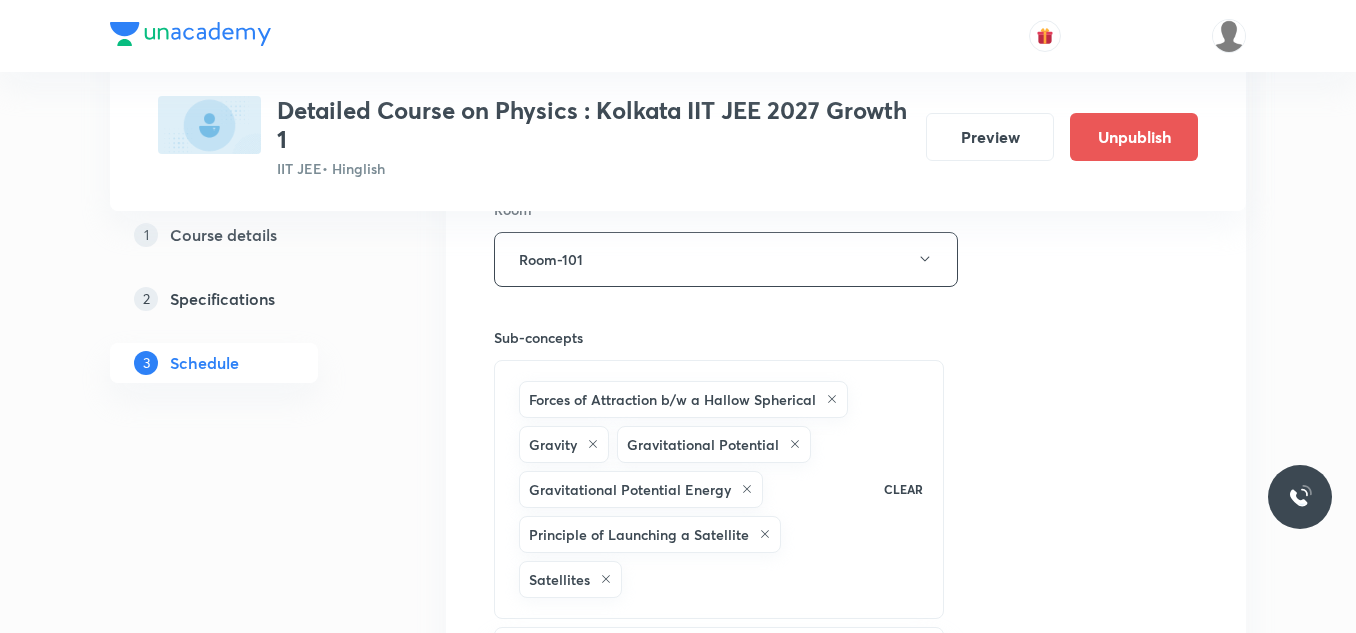 click on "Session  56 Live class Session title 19/99 Session on Friction ​ Schedule for Aug 8, 2025, 4:00 PM ​ Duration (in minutes) 75 ​   Session type Online Offline Room Room-101 Sub-concepts Forces of Attraction b/w a Hallow Spherical  Gravity  Gravitational Potential  Gravitational Potential Energy Principle of Launching a Satellite Satellites CLEAR ​ Mathematical Tools Vectors and Scalars  Covered previously Elementary Algebra Covered previously Basic Trigonometry Covered previously Addition of Vectors Covered previously 2D and 3D Geometry Covered previously Representation of Vector  Covered previously Components of a Vector Covered previously Functions Covered previously Unit Vectors Covered previously Differentiation Covered previously Integration Covered previously Rectangular Components of a Vector in Three Dimensions Covered previously Position Vector Covered previously Use of Differentiation & Integration in One Dimensional Motion Covered previously Displacement Vector Covered previously Vectors Add" at bounding box center [846, 128] 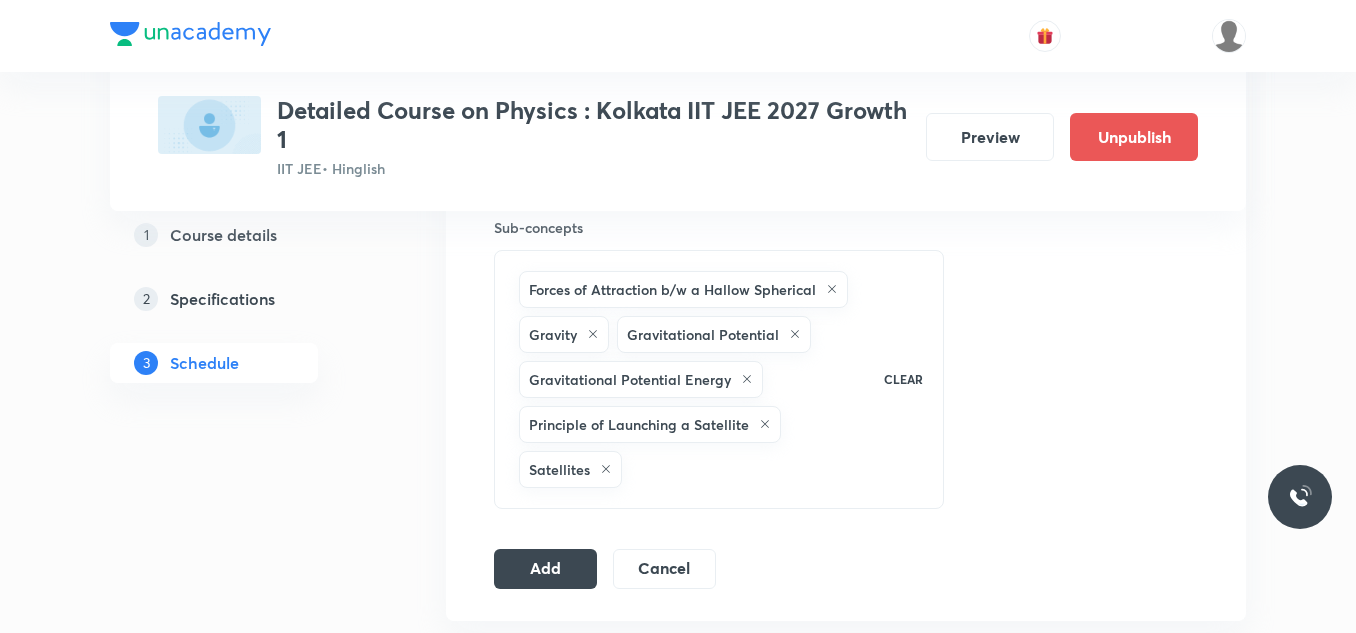 scroll, scrollTop: 1200, scrollLeft: 0, axis: vertical 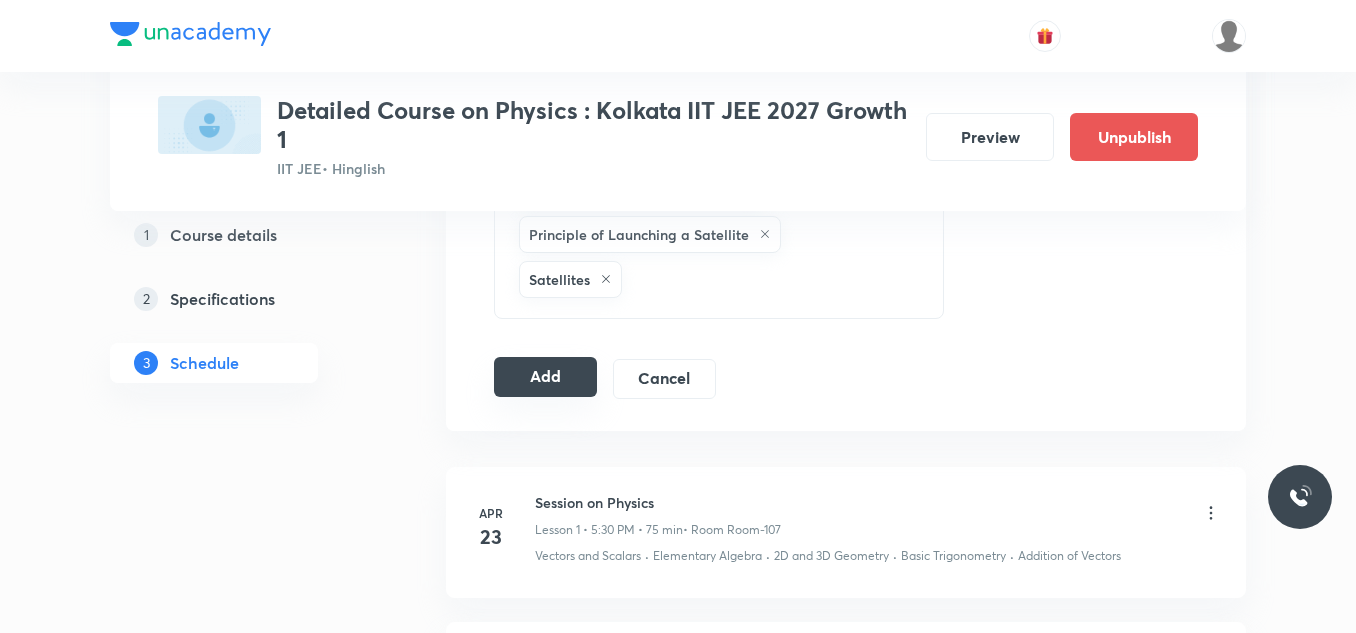 click on "Add" at bounding box center [545, 377] 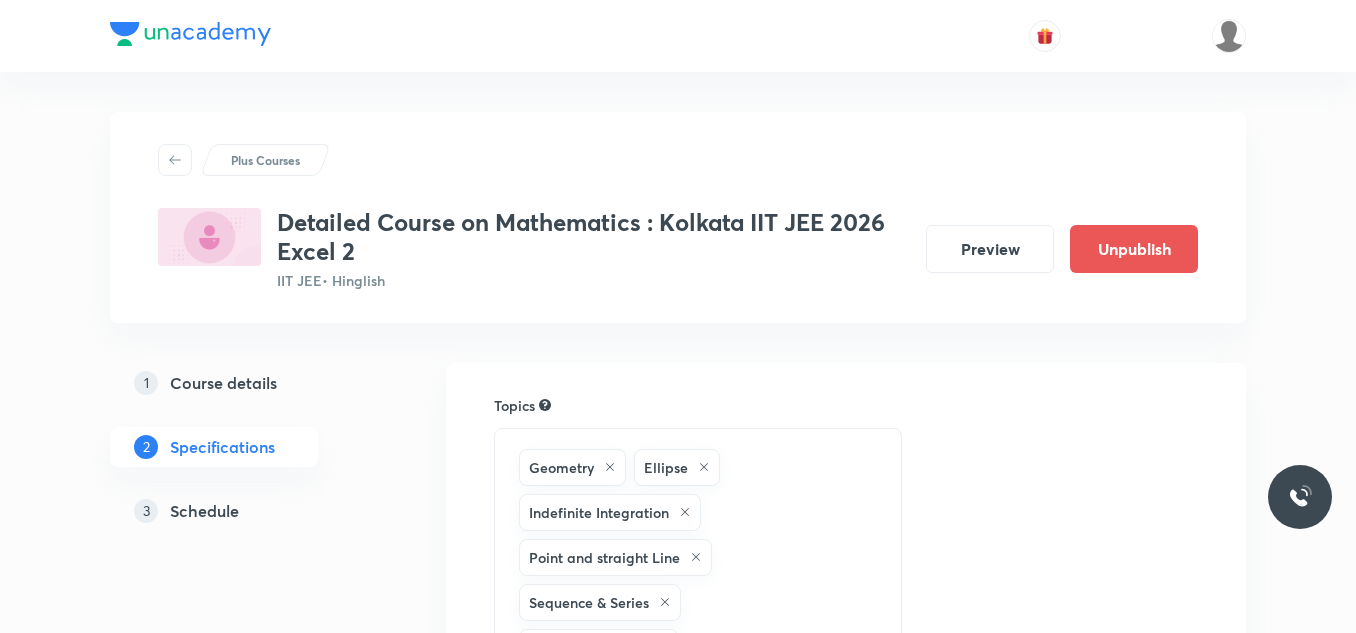 scroll, scrollTop: 0, scrollLeft: 0, axis: both 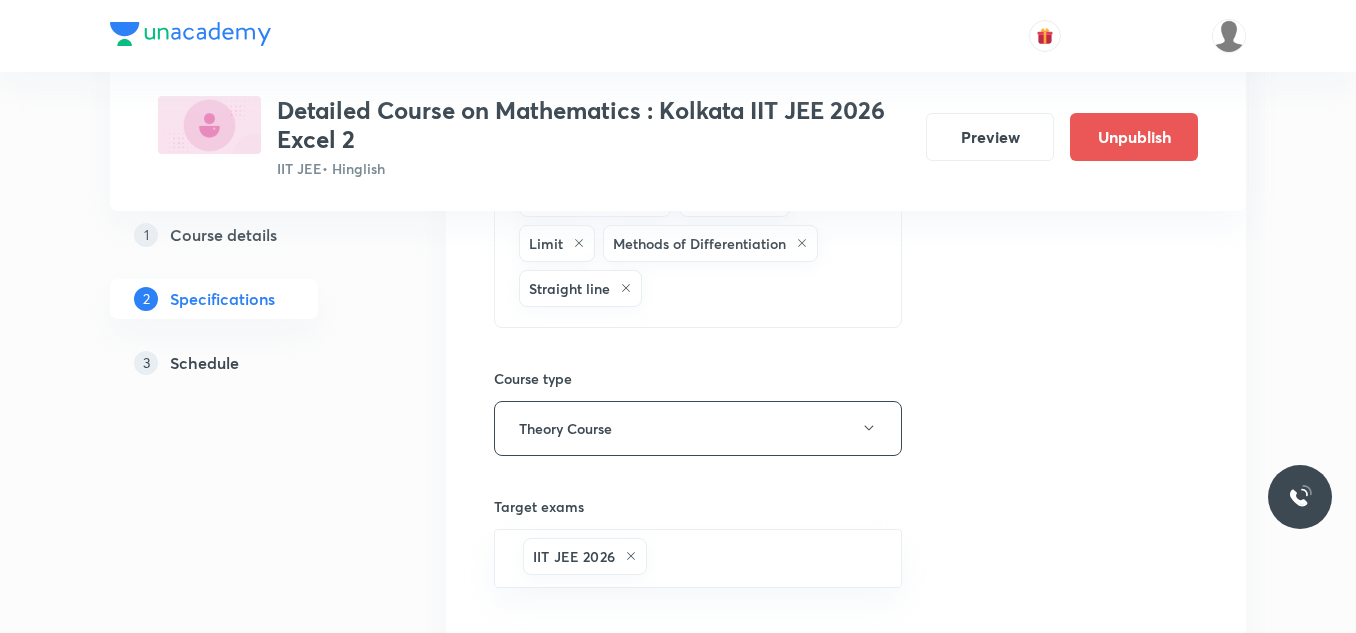 click on "Schedule" at bounding box center [204, 363] 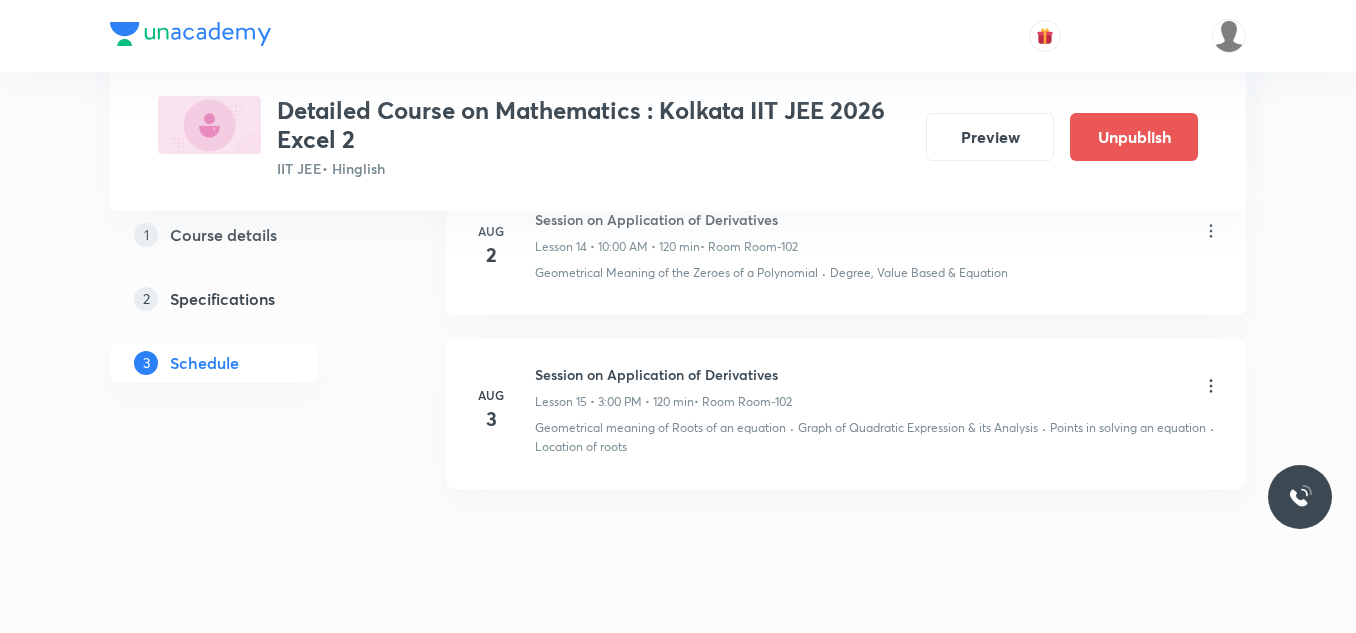 scroll, scrollTop: 3544, scrollLeft: 0, axis: vertical 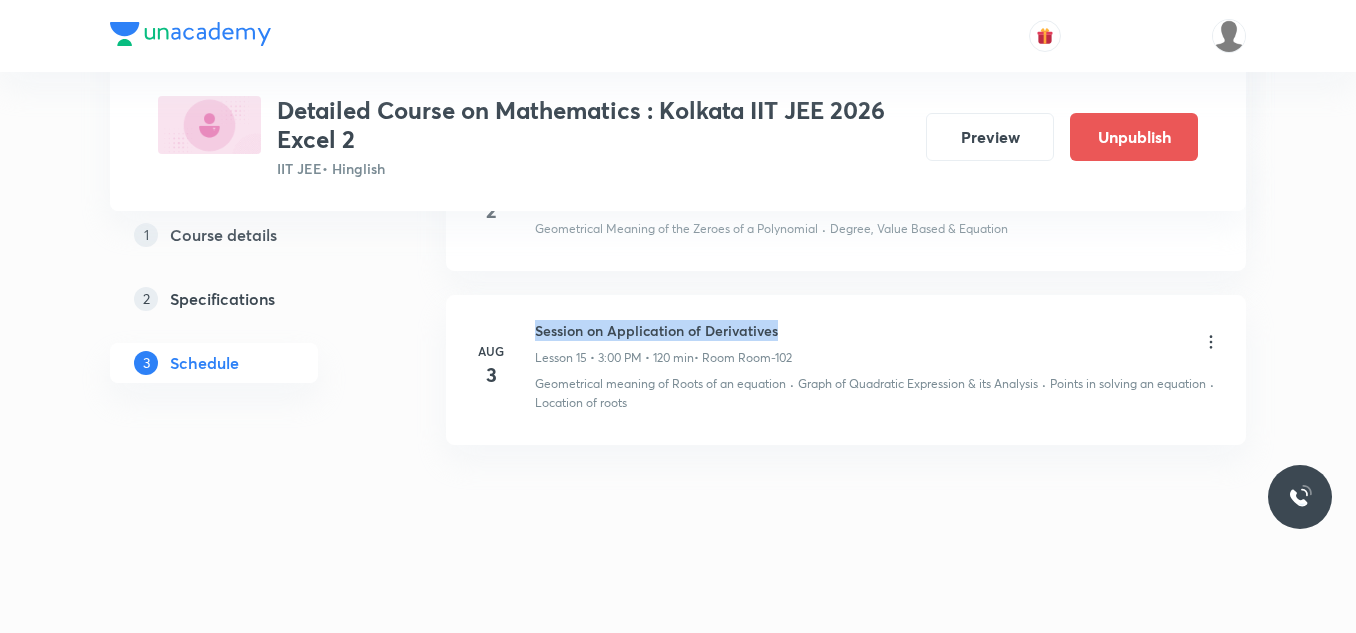 drag, startPoint x: 532, startPoint y: 327, endPoint x: 830, endPoint y: 322, distance: 298.04193 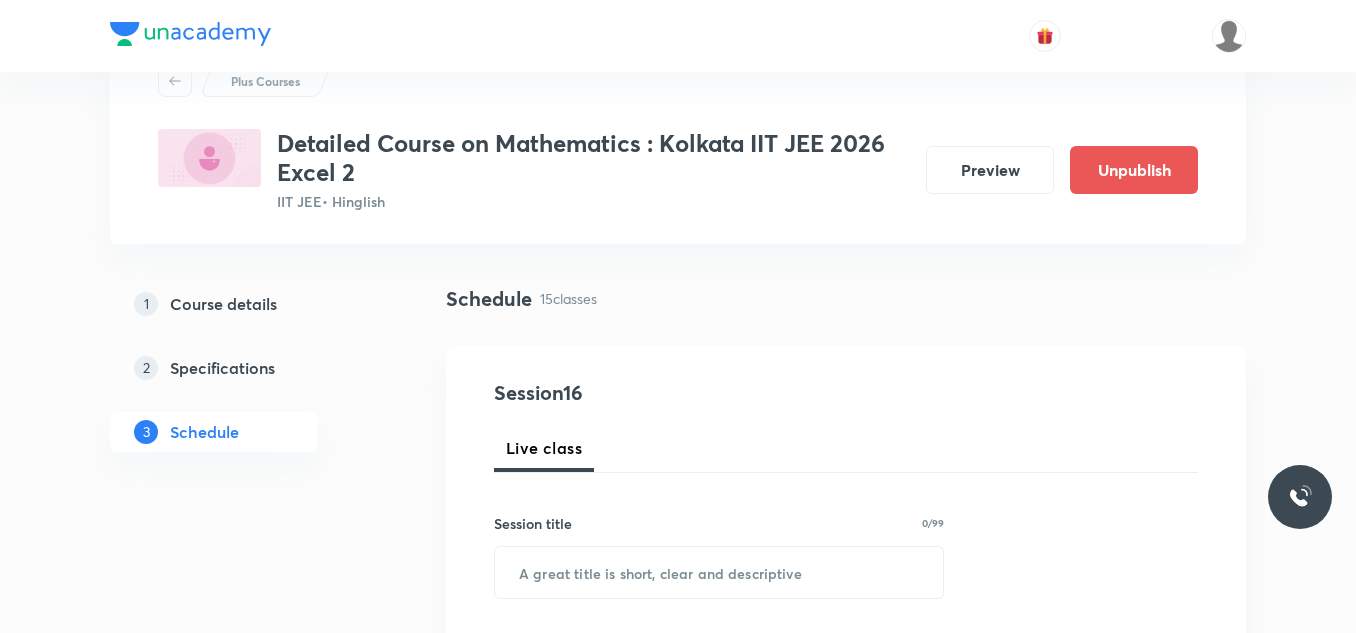 scroll, scrollTop: 200, scrollLeft: 0, axis: vertical 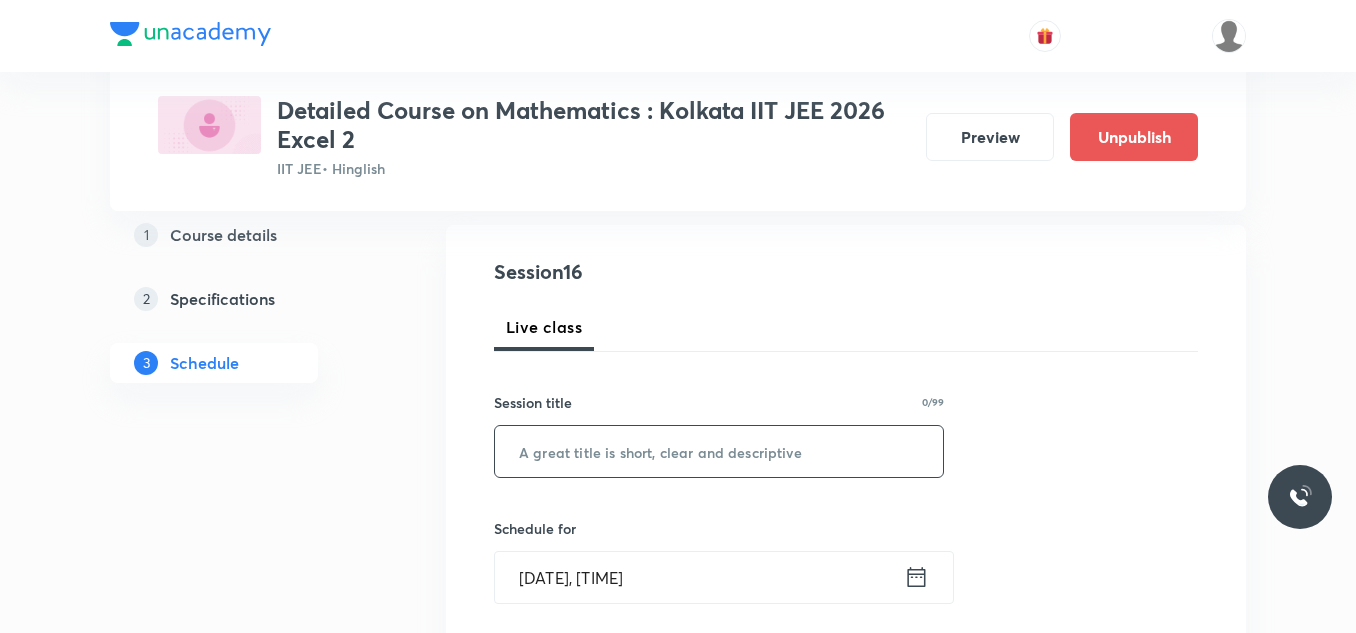 click at bounding box center [719, 451] 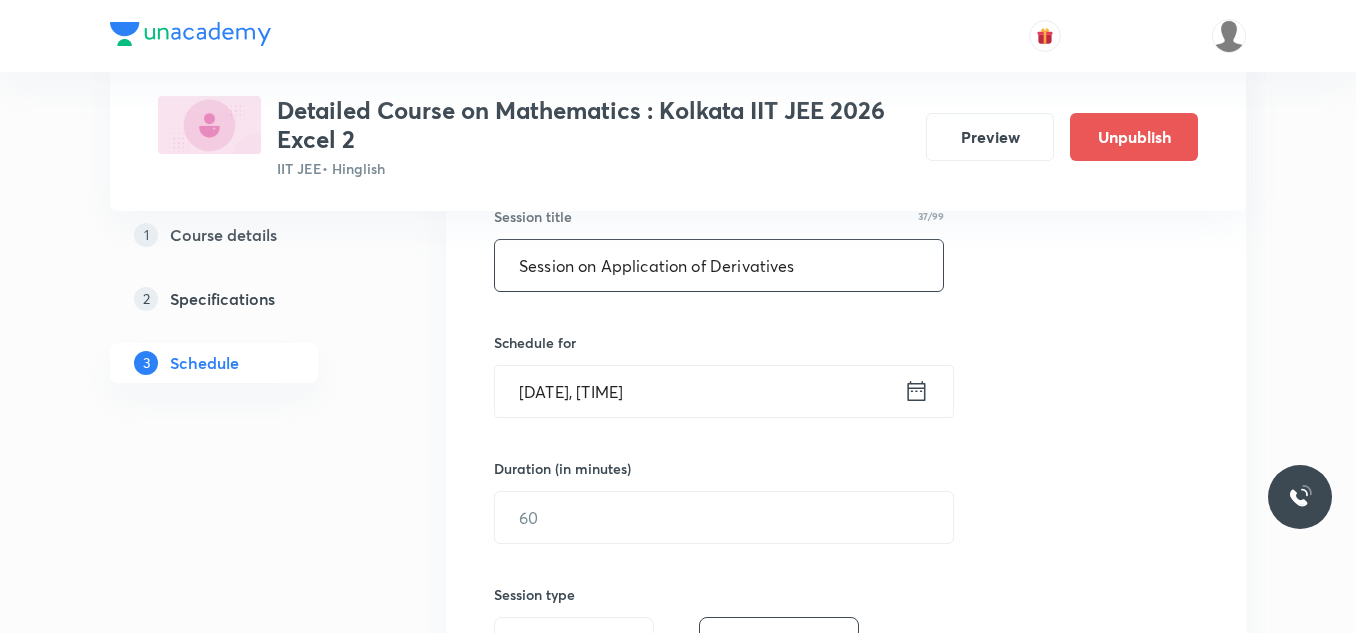 scroll, scrollTop: 400, scrollLeft: 0, axis: vertical 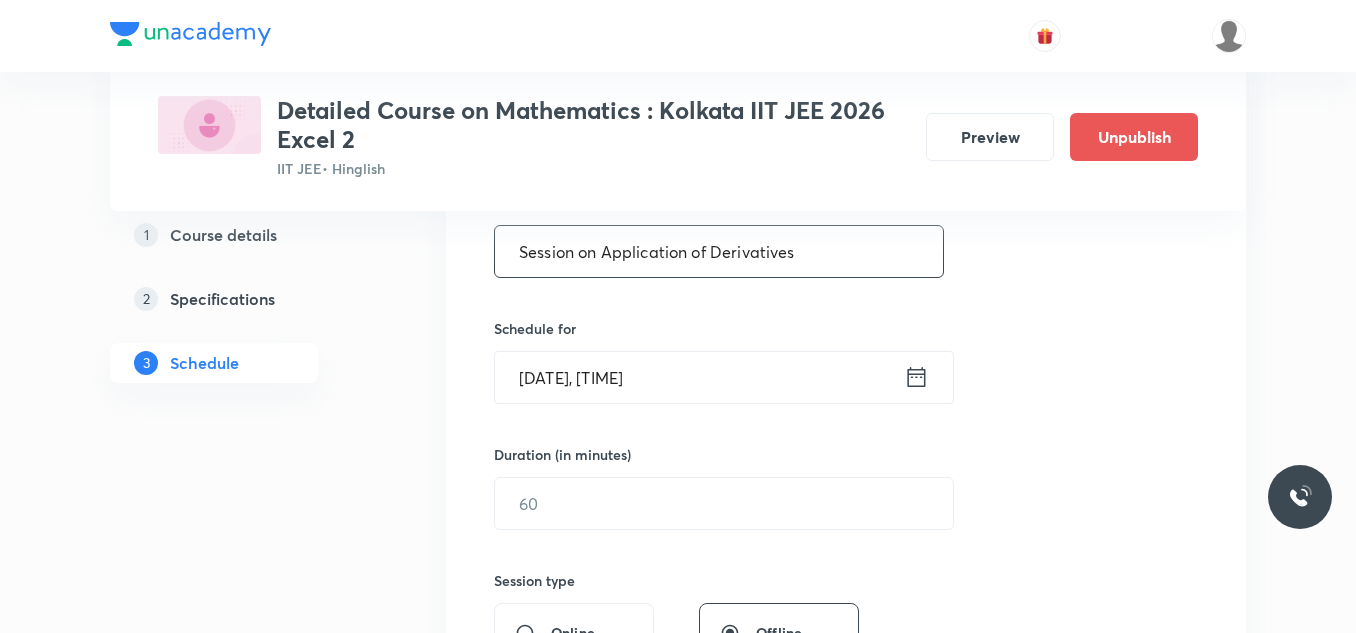 type on "Session on Application of Derivatives" 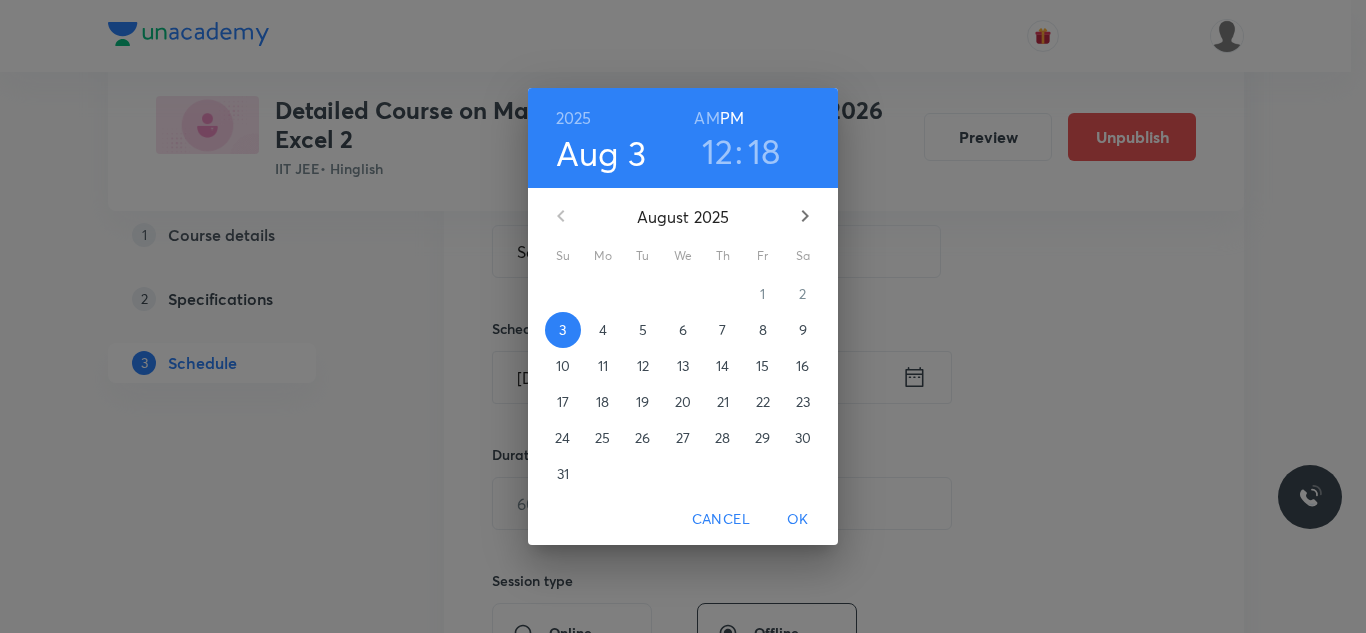 click on "5" at bounding box center [643, 330] 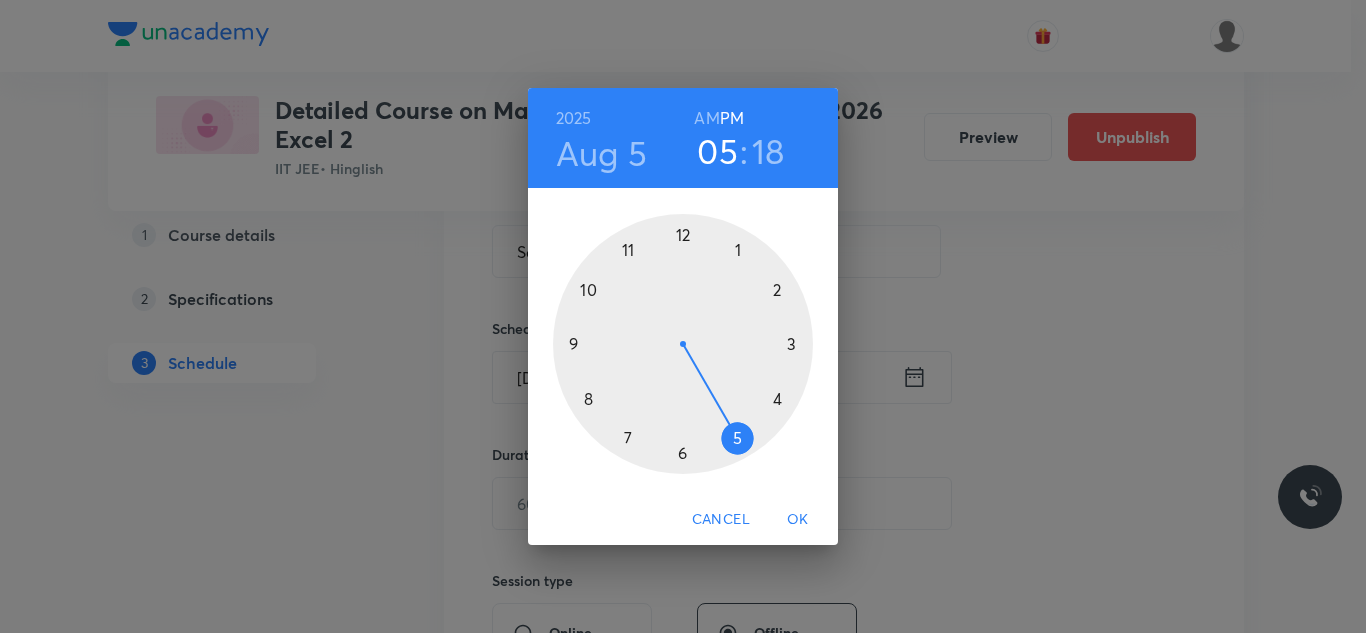drag, startPoint x: 704, startPoint y: 249, endPoint x: 743, endPoint y: 430, distance: 185.15399 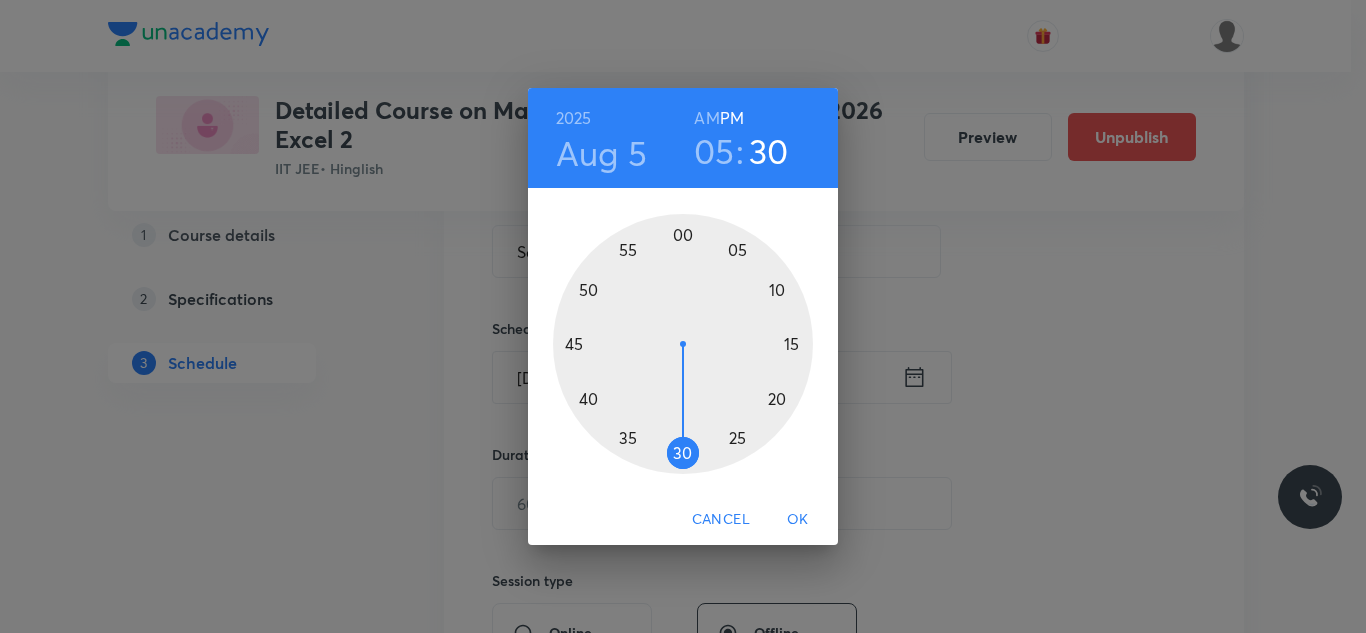 drag, startPoint x: 788, startPoint y: 375, endPoint x: 684, endPoint y: 462, distance: 135.5913 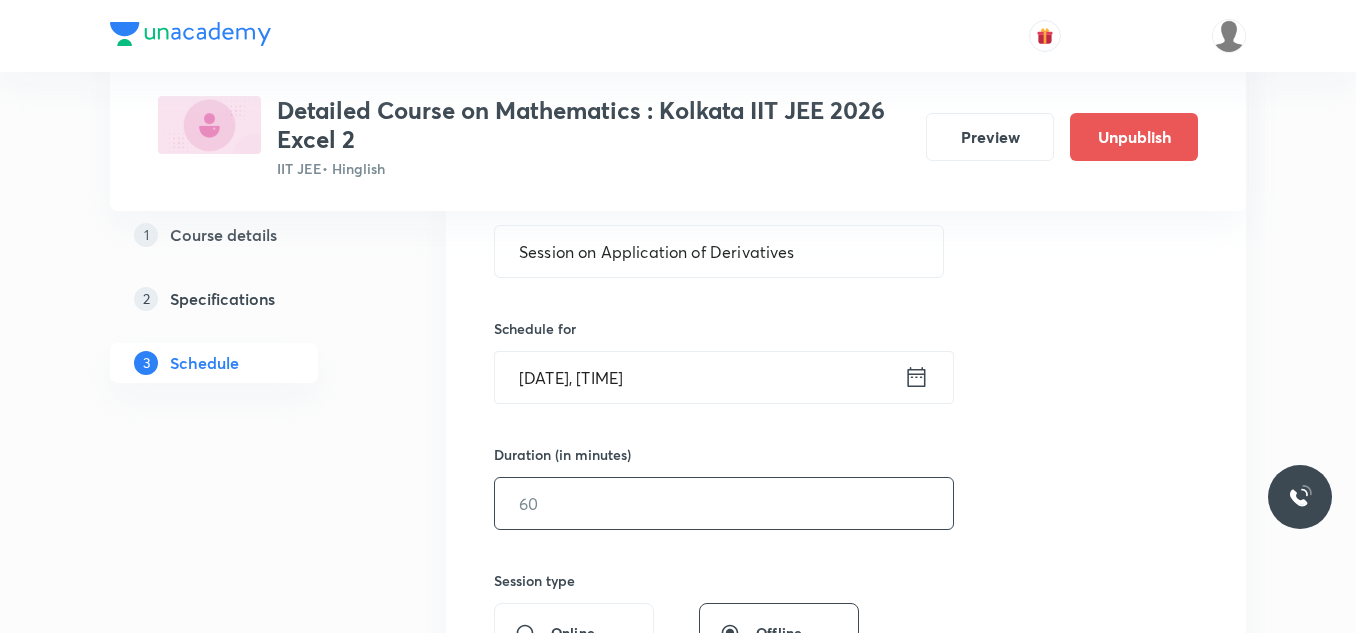 click at bounding box center (724, 503) 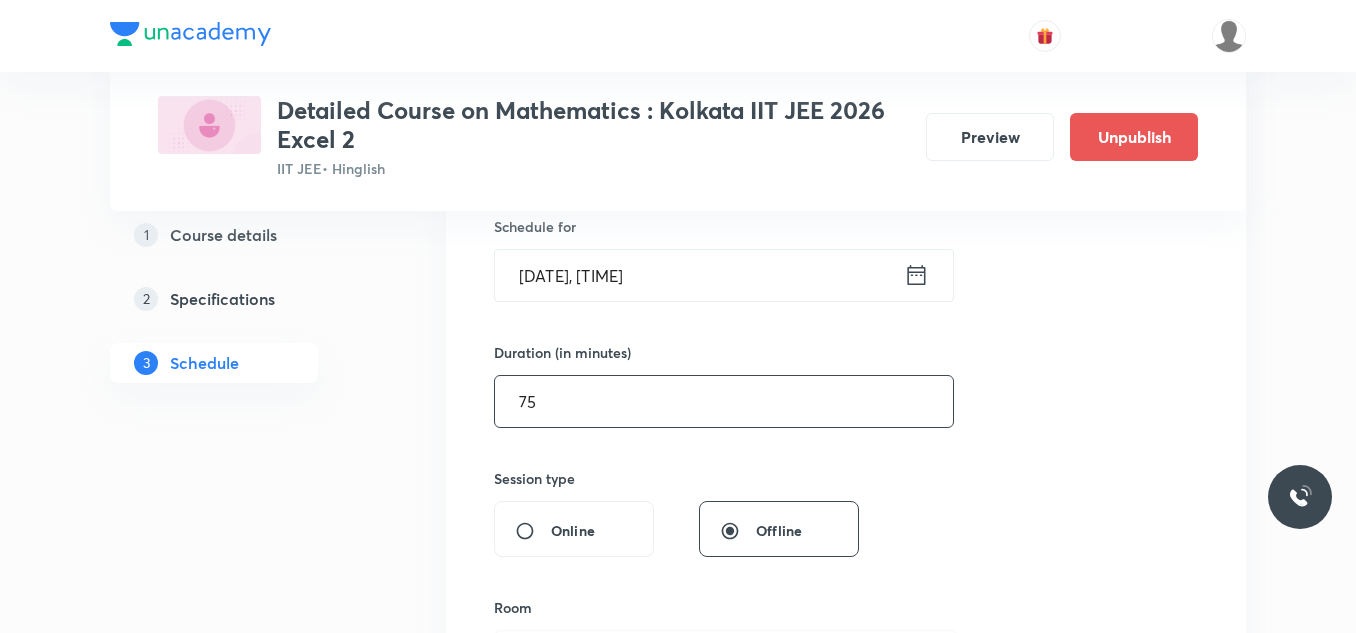 scroll, scrollTop: 600, scrollLeft: 0, axis: vertical 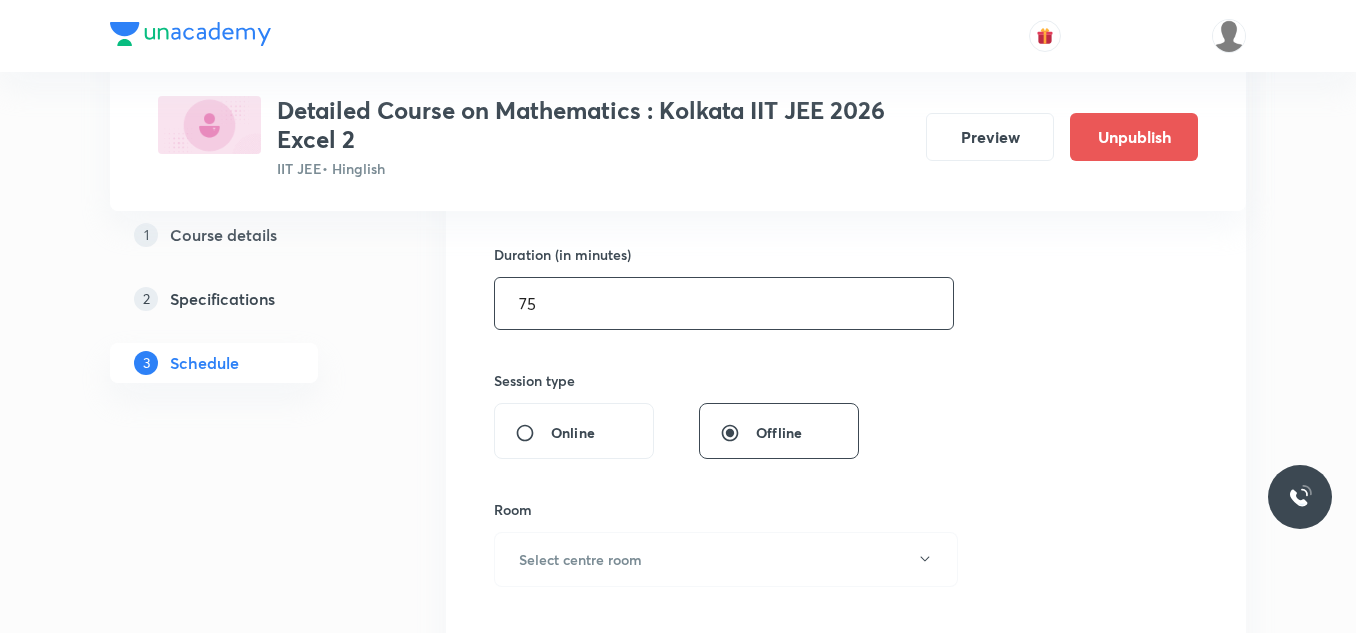 type on "75" 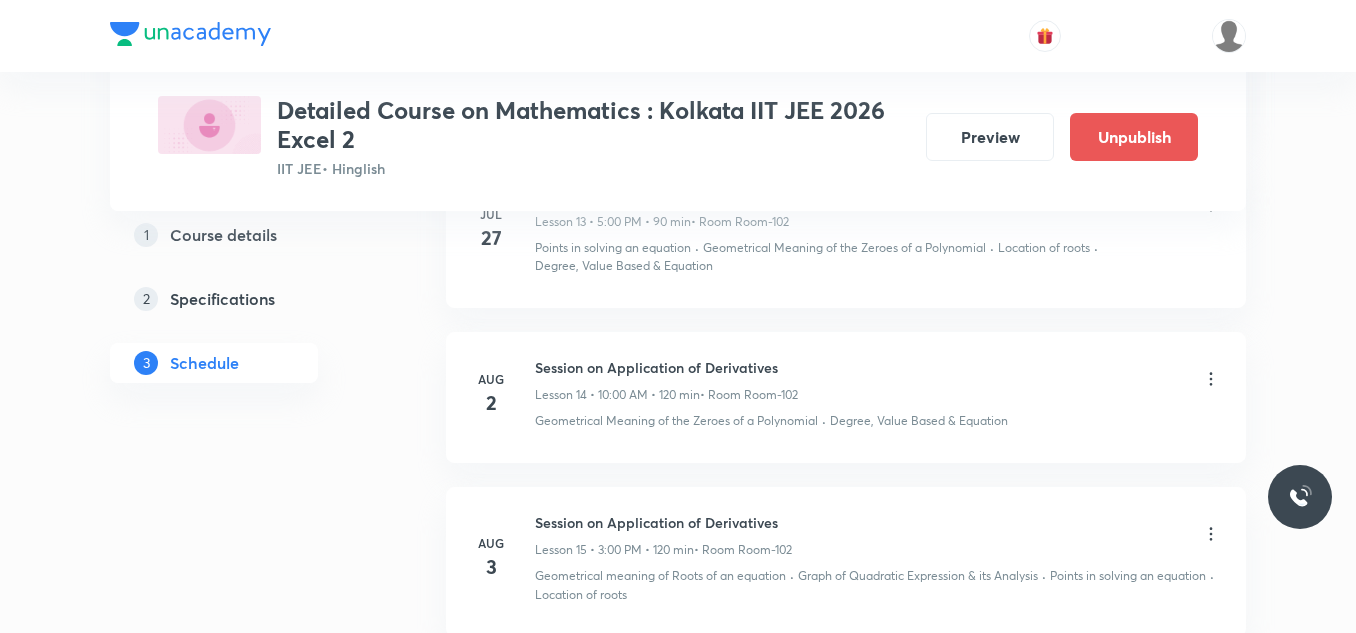 scroll, scrollTop: 3344, scrollLeft: 0, axis: vertical 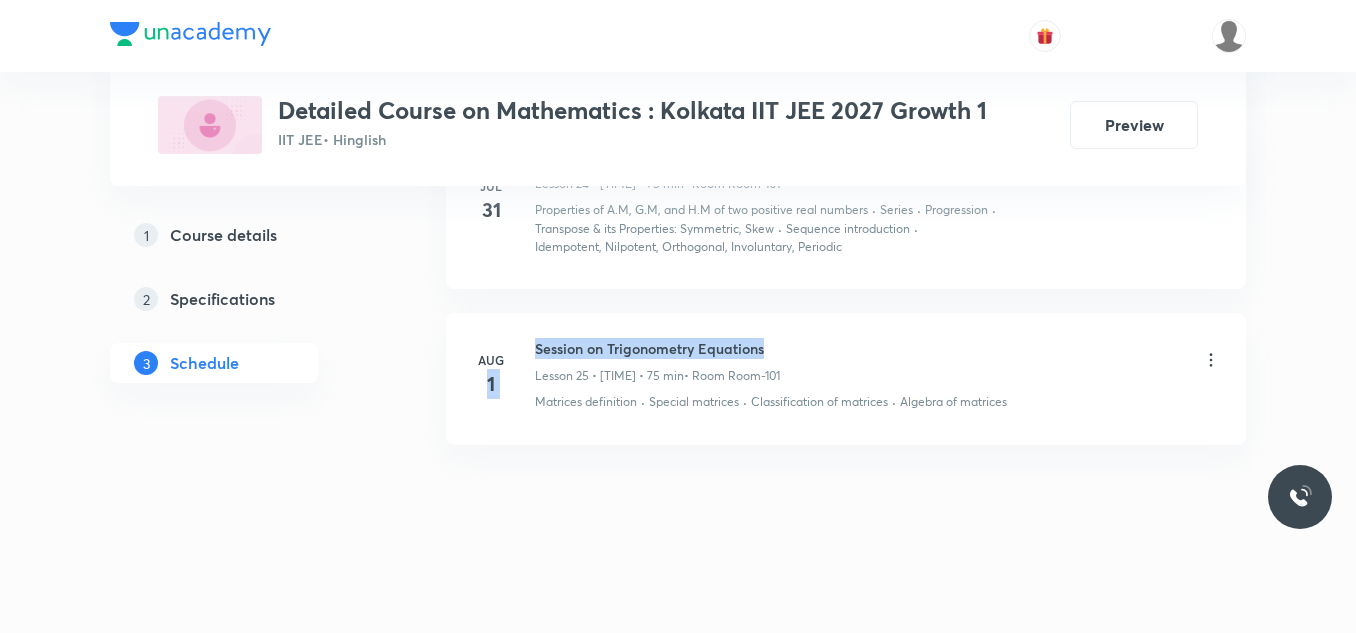 drag, startPoint x: 531, startPoint y: 347, endPoint x: 900, endPoint y: 337, distance: 369.13547 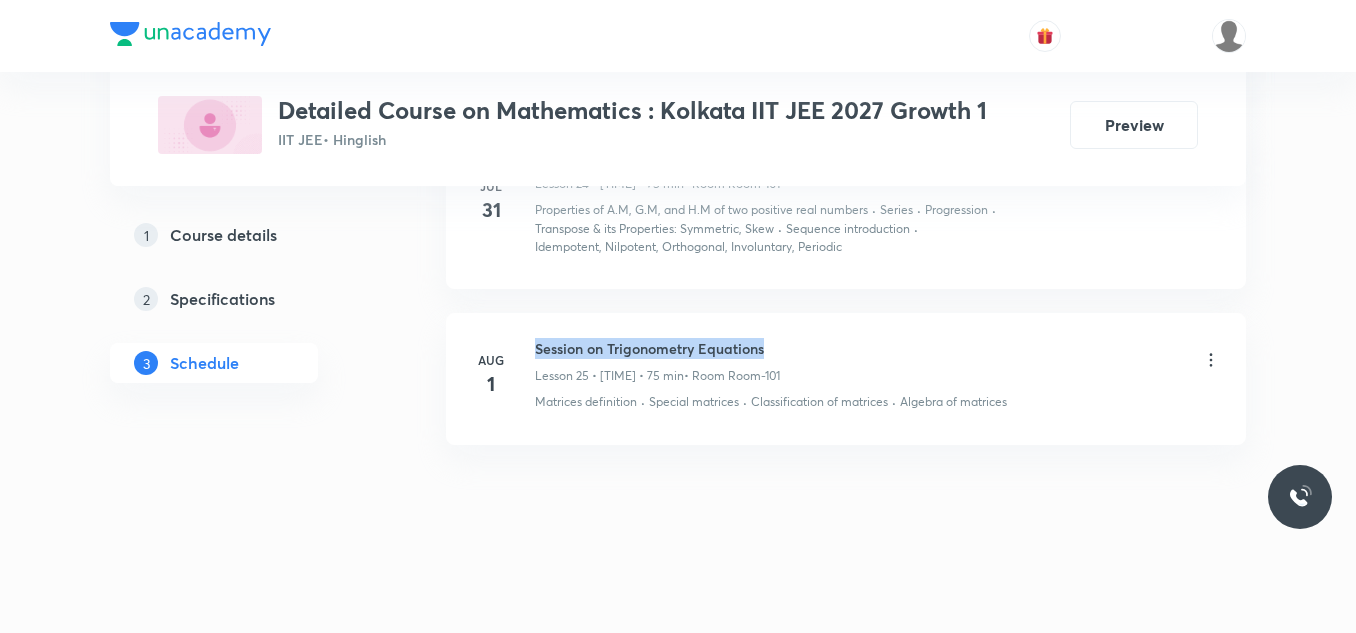 drag, startPoint x: 533, startPoint y: 341, endPoint x: 786, endPoint y: 348, distance: 253.09682 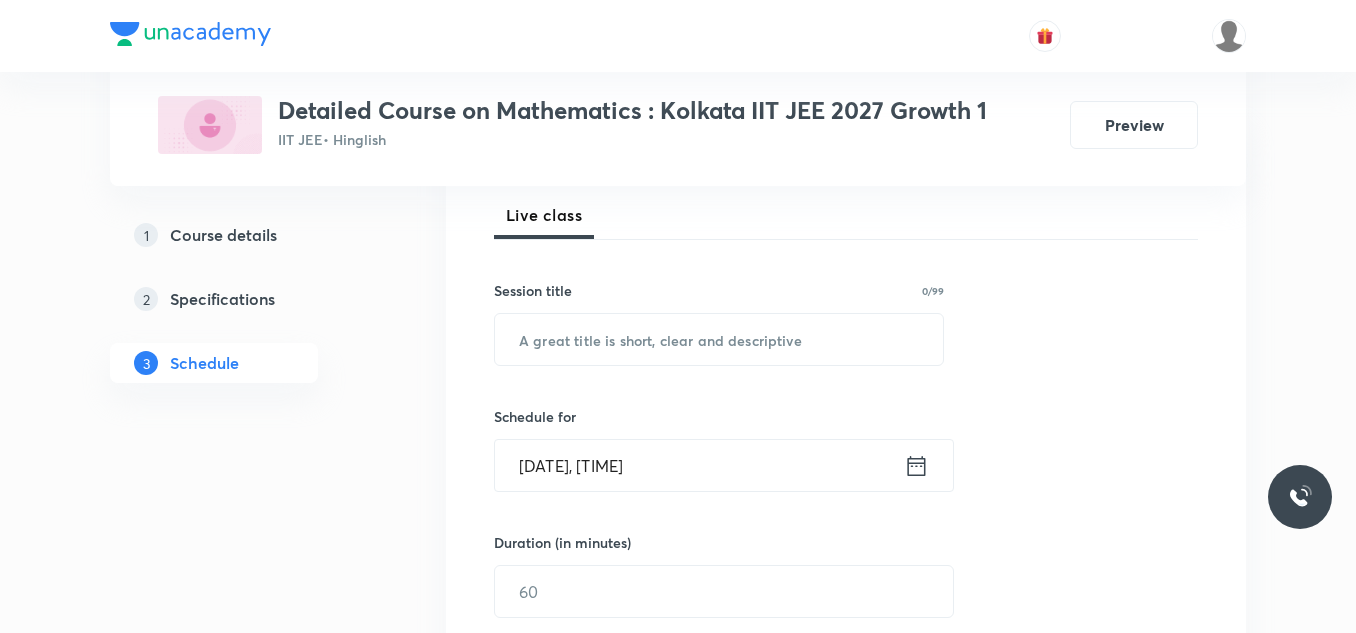 scroll, scrollTop: 300, scrollLeft: 0, axis: vertical 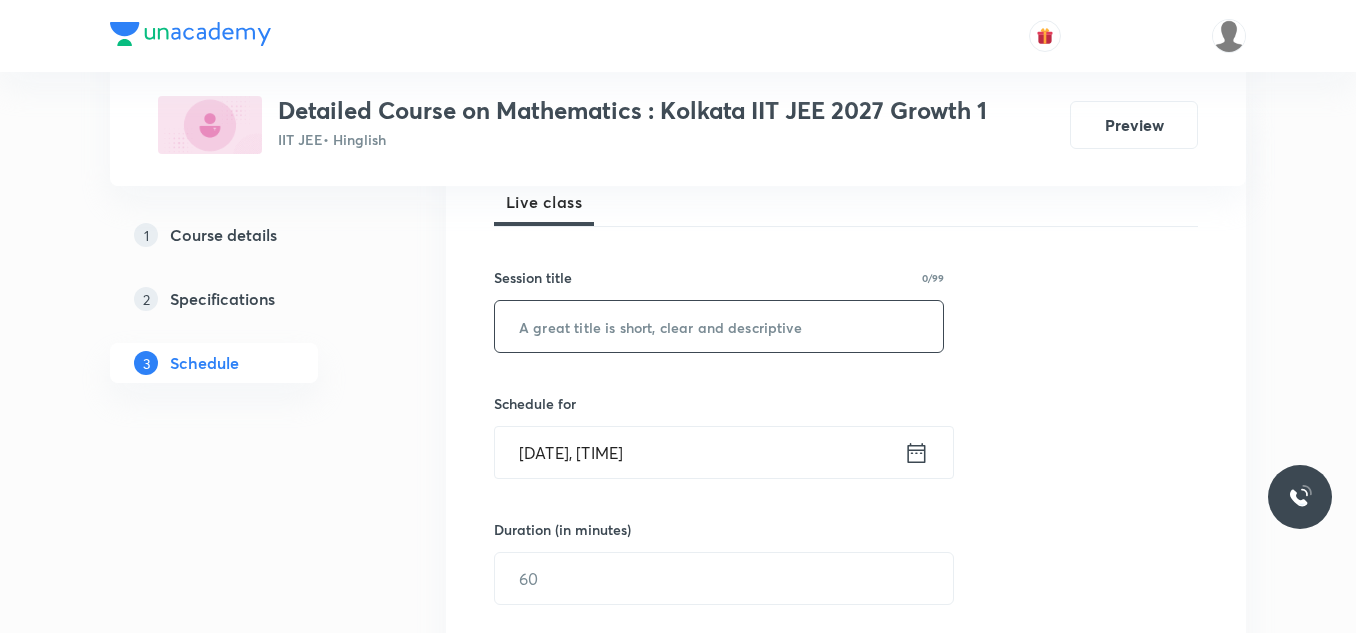 click at bounding box center [719, 326] 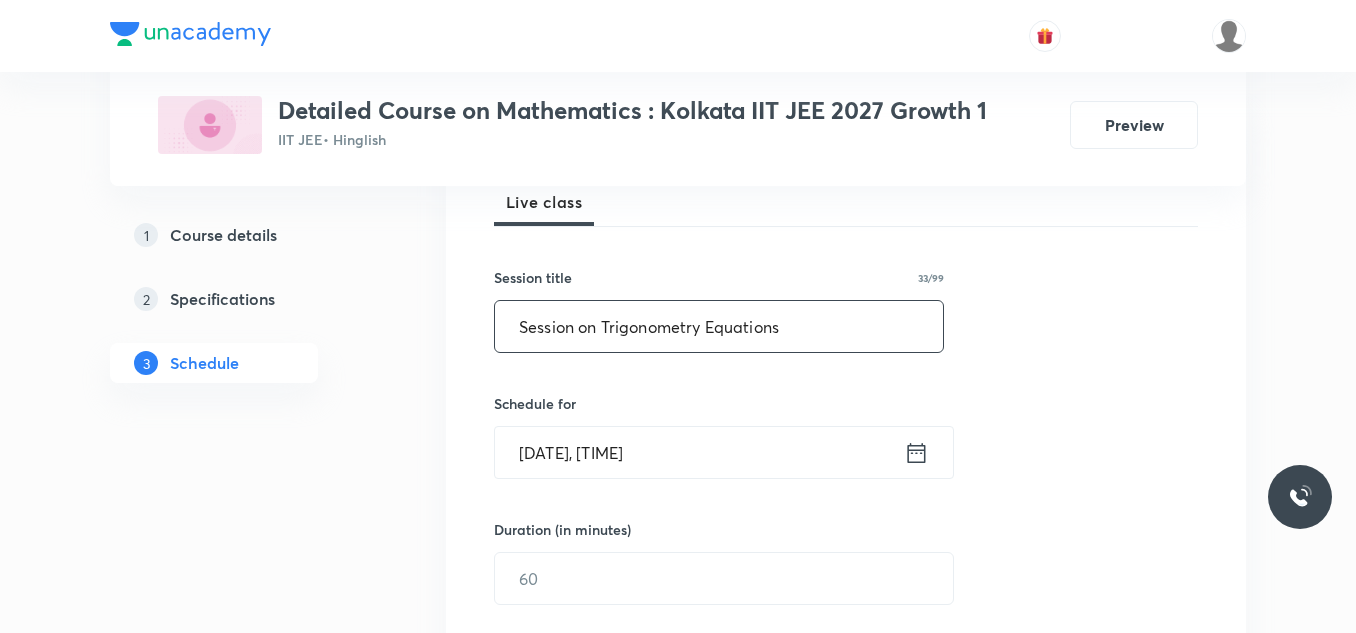 type on "Session on Trigonometry Equations" 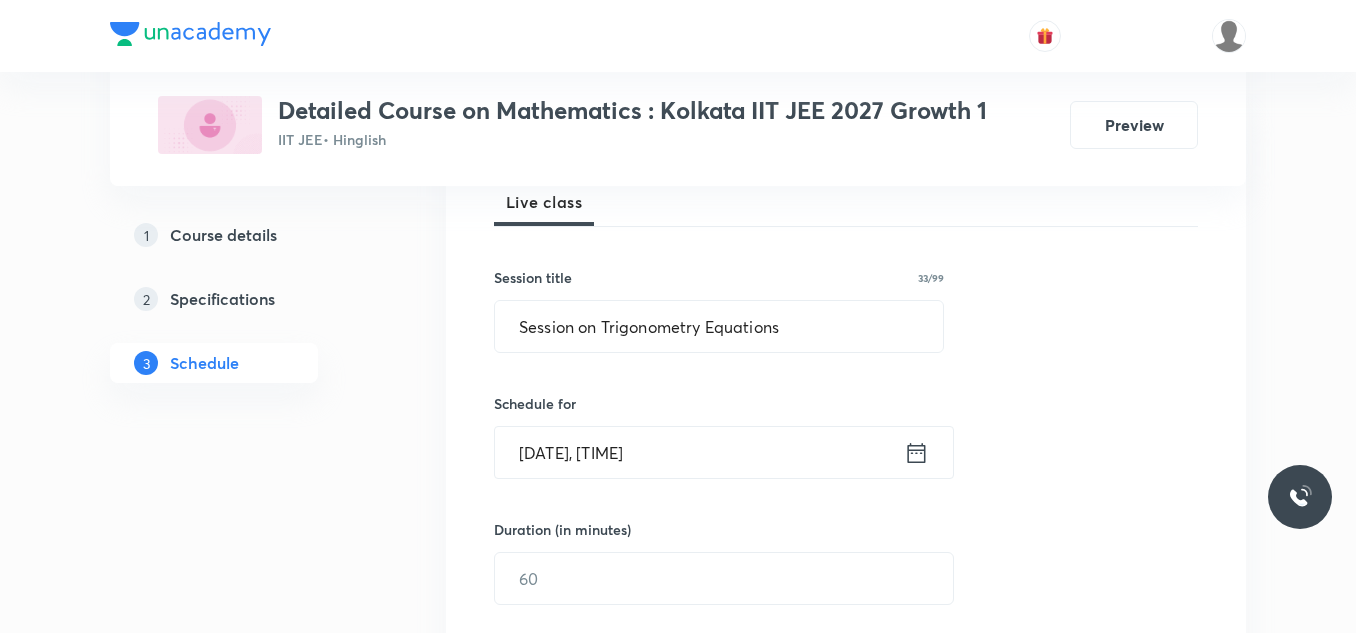 click on "[DATE], [TIME]" at bounding box center [699, 452] 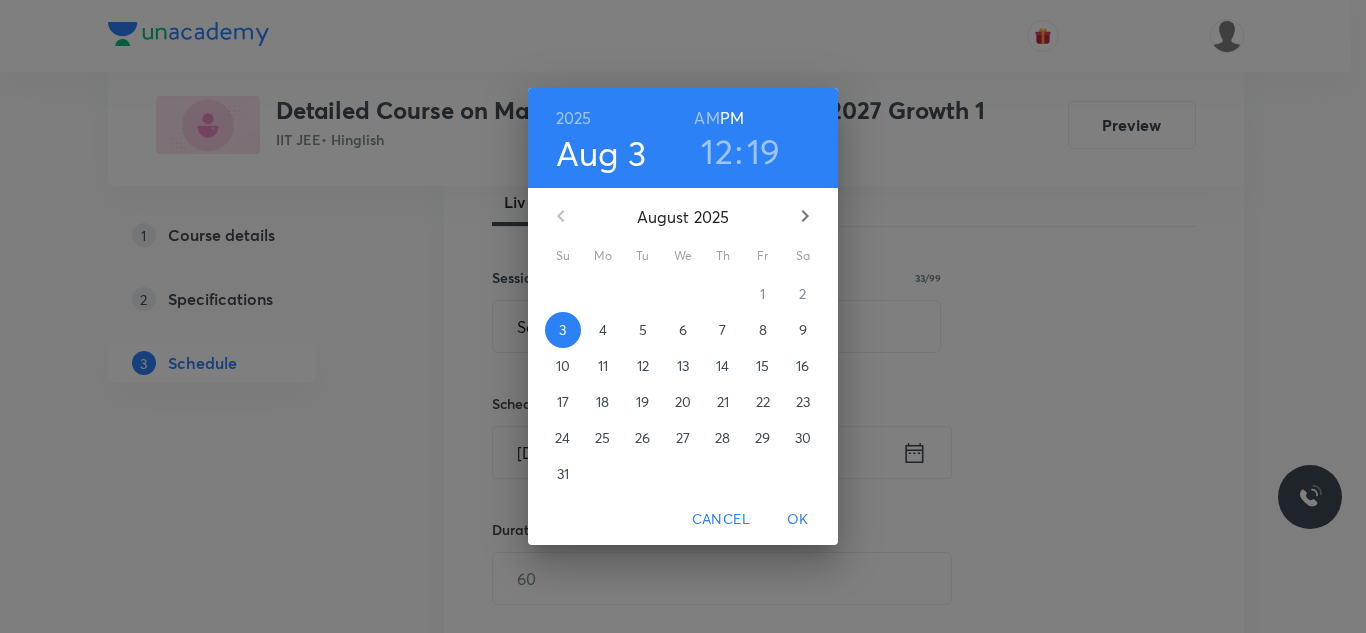 click on "5" at bounding box center (643, 330) 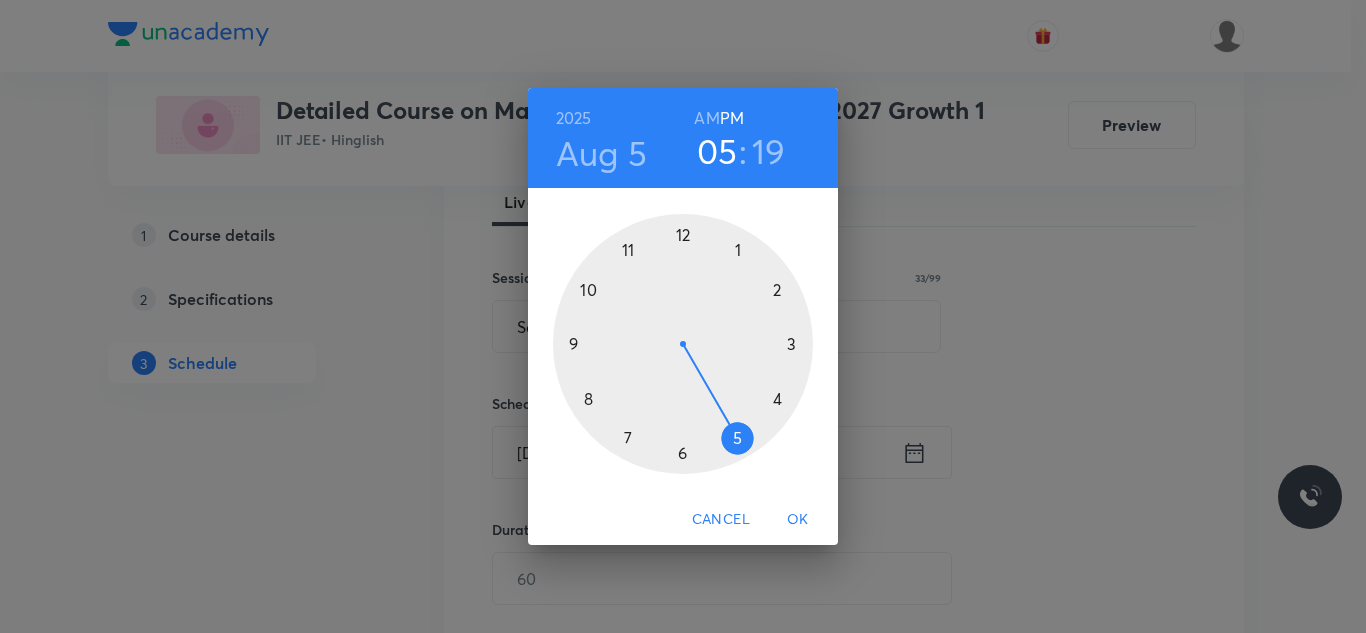 drag, startPoint x: 683, startPoint y: 238, endPoint x: 745, endPoint y: 418, distance: 190.37857 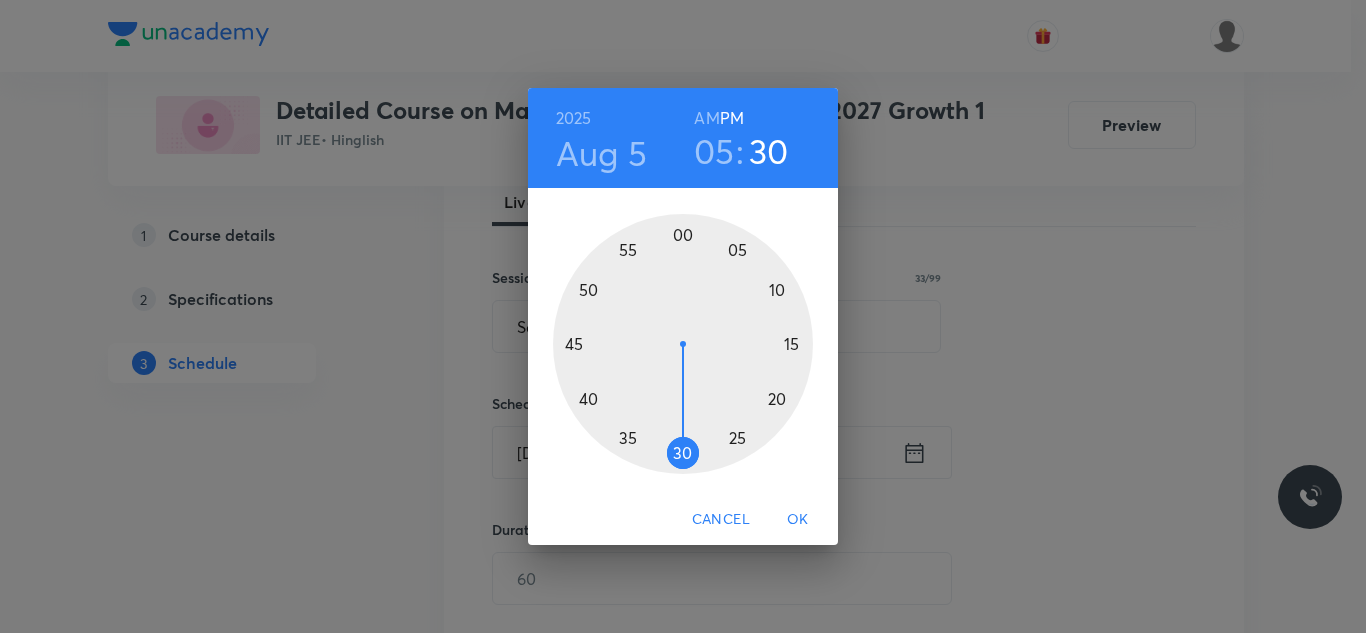 drag, startPoint x: 777, startPoint y: 390, endPoint x: 680, endPoint y: 458, distance: 118.46096 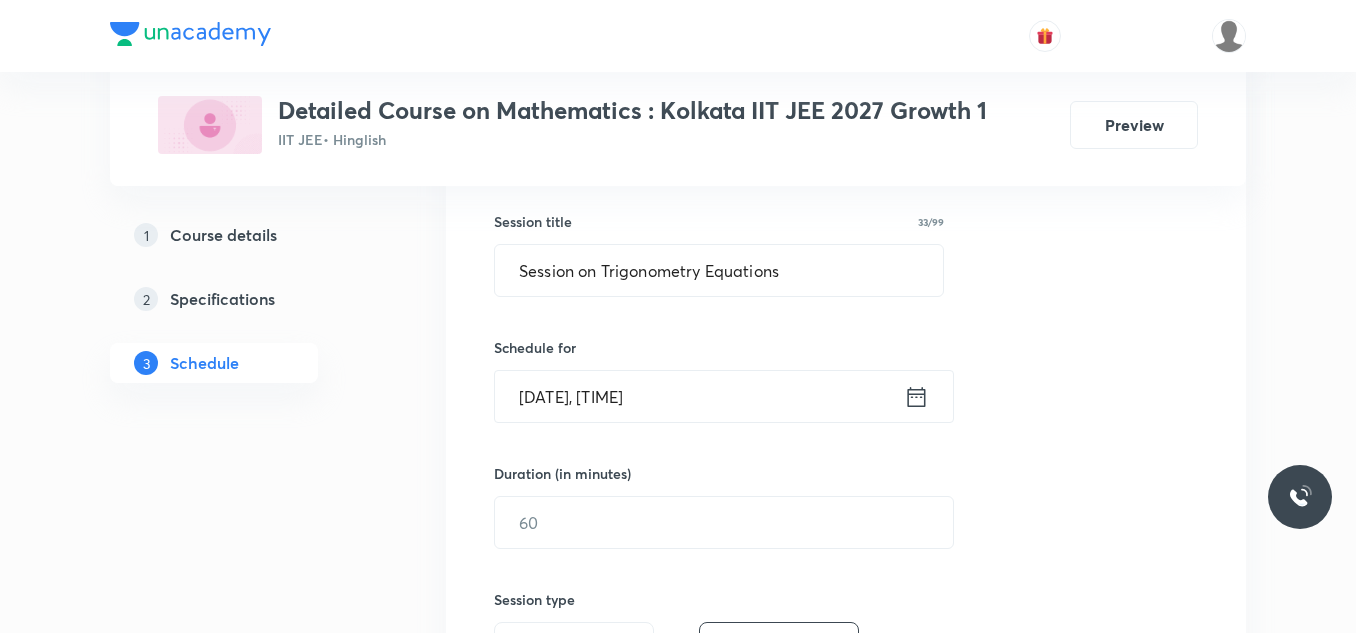 scroll, scrollTop: 400, scrollLeft: 0, axis: vertical 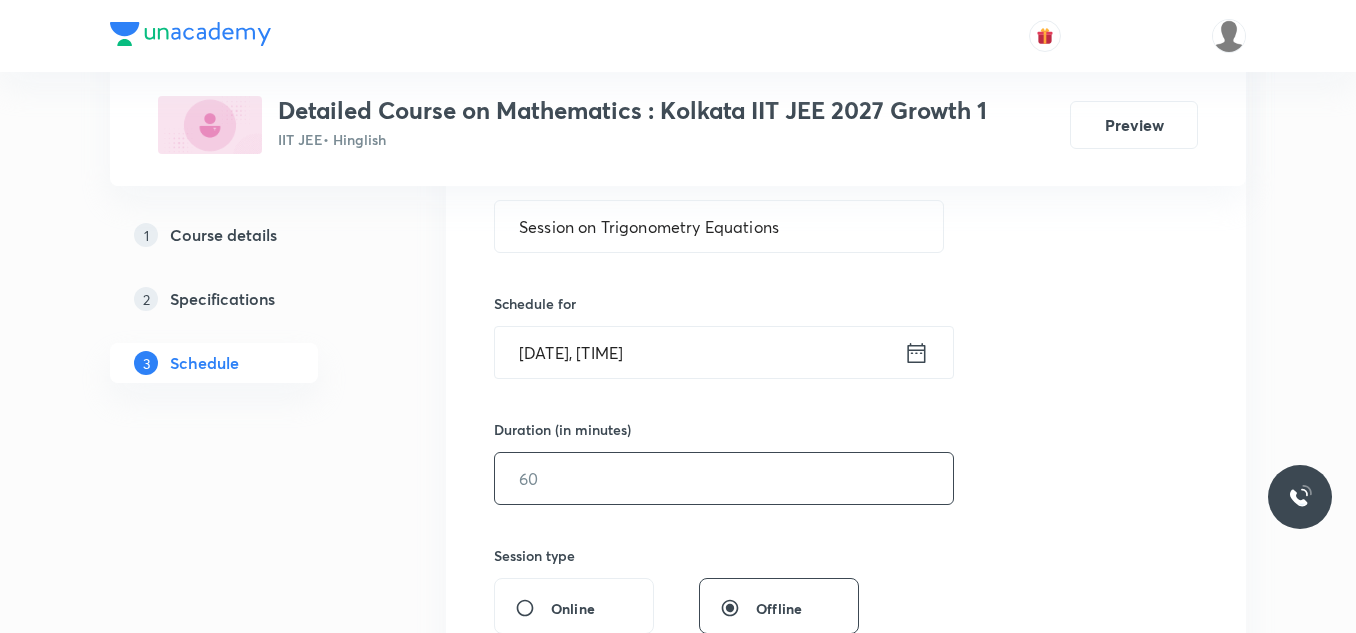 click at bounding box center (724, 478) 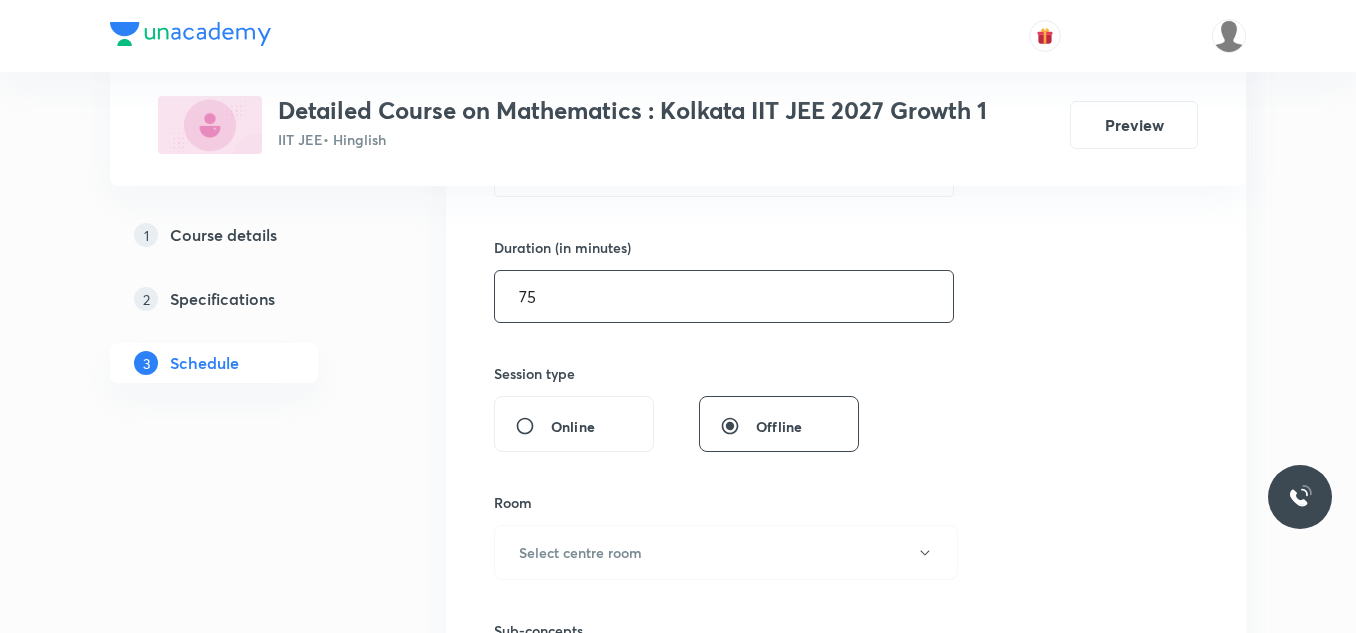 scroll, scrollTop: 600, scrollLeft: 0, axis: vertical 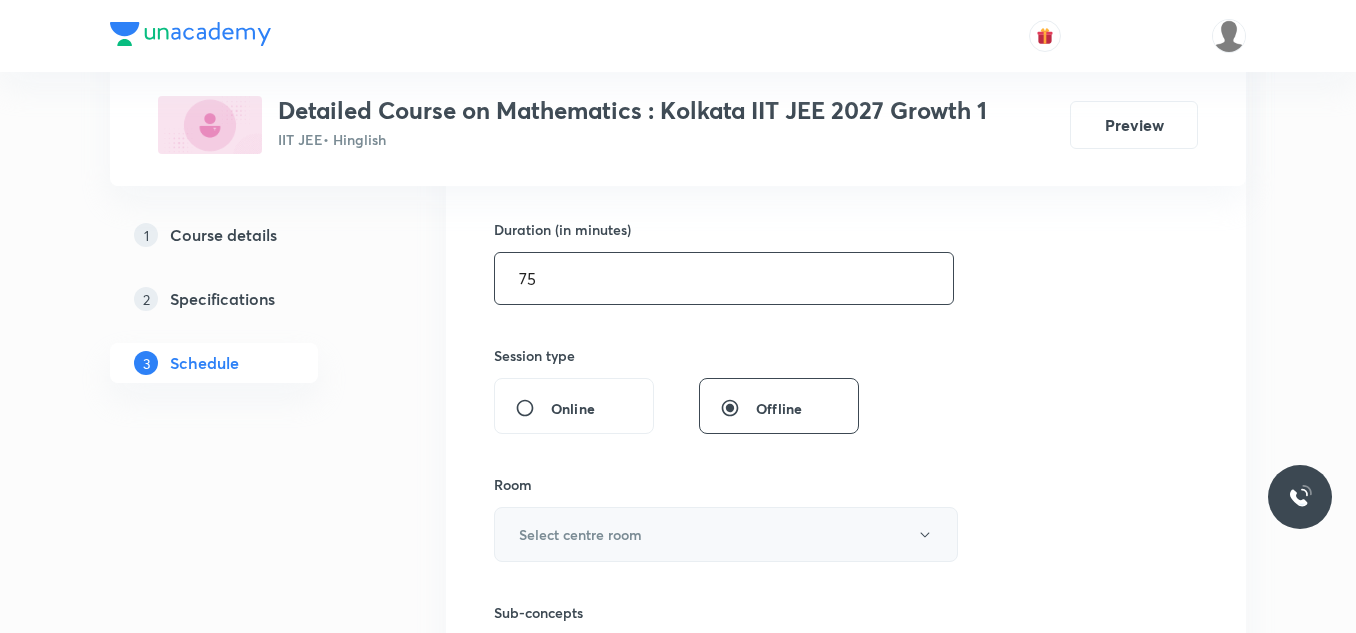 type on "75" 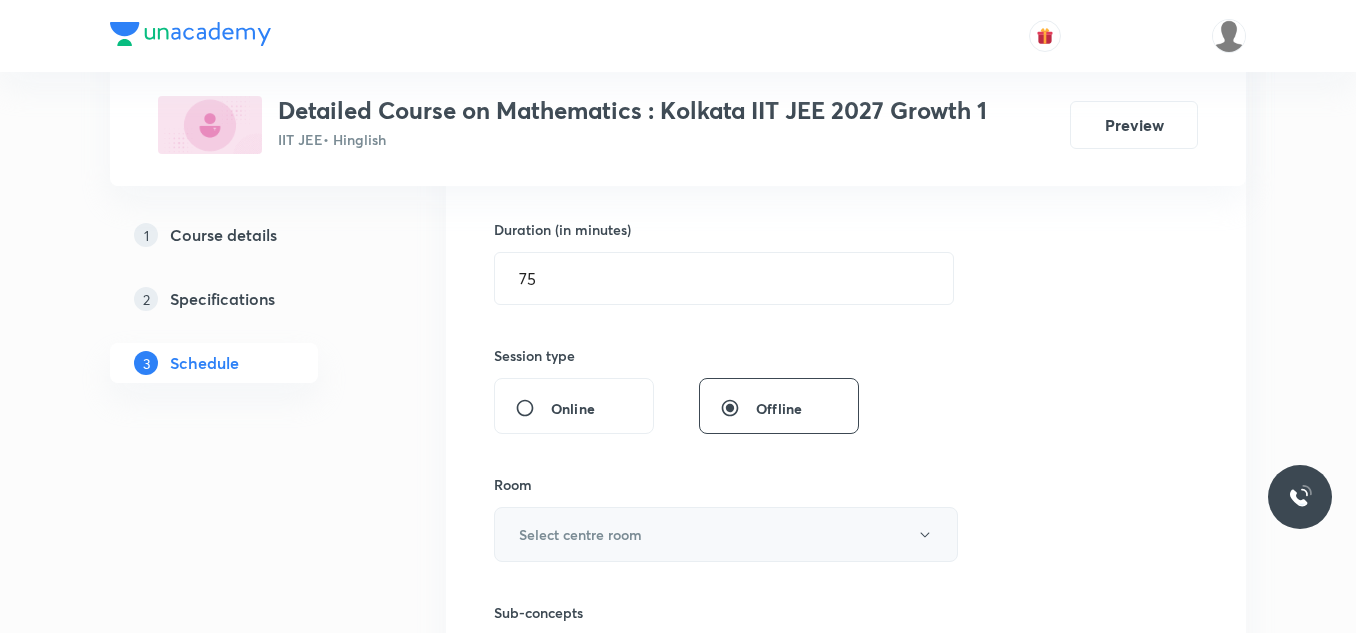click on "Select centre room" at bounding box center [726, 534] 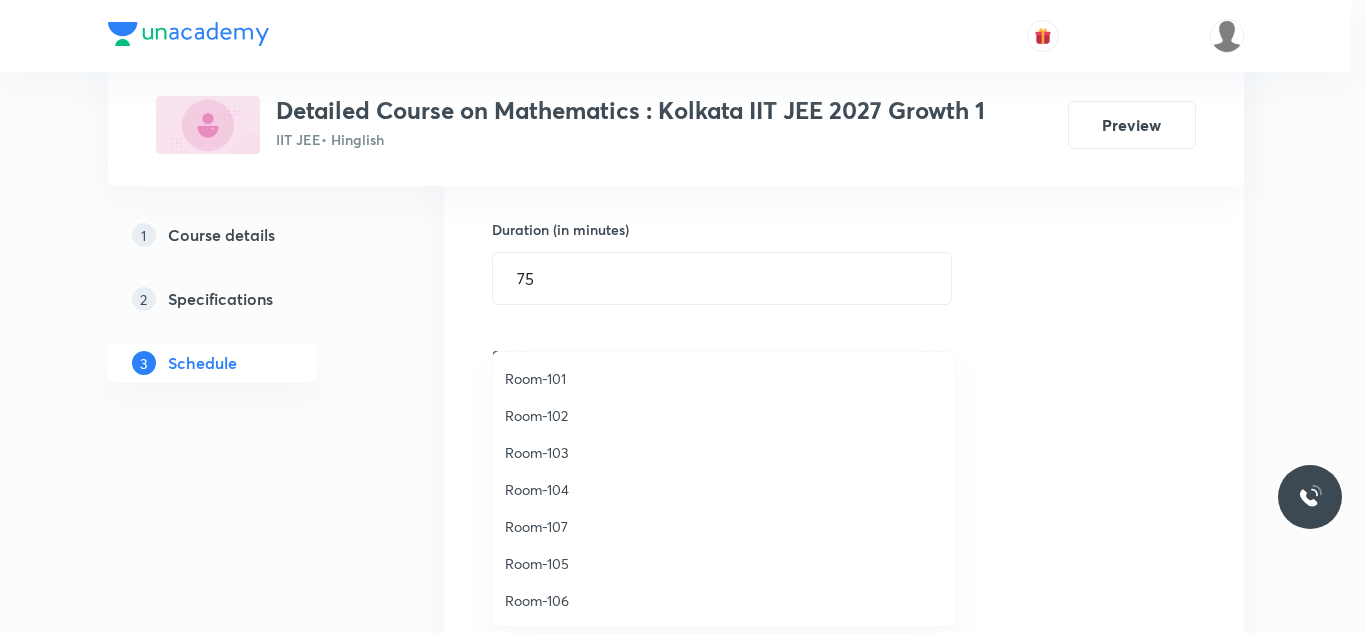 click on "Room-101" at bounding box center [724, 378] 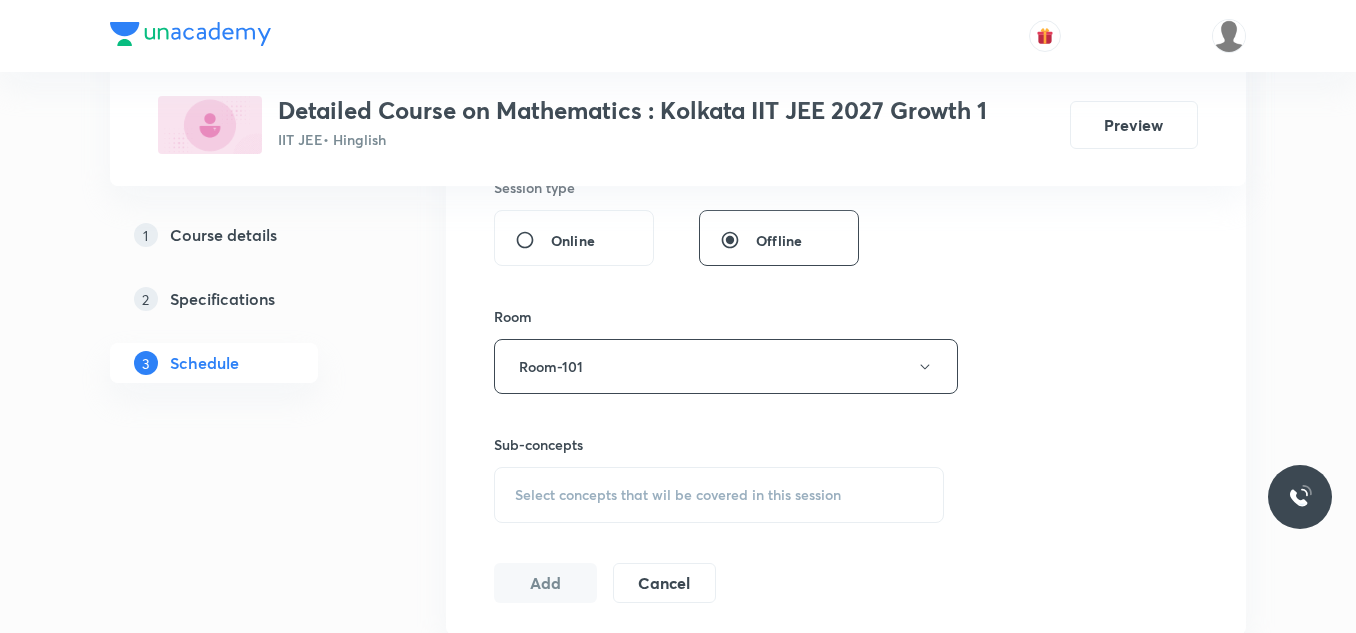 scroll, scrollTop: 800, scrollLeft: 0, axis: vertical 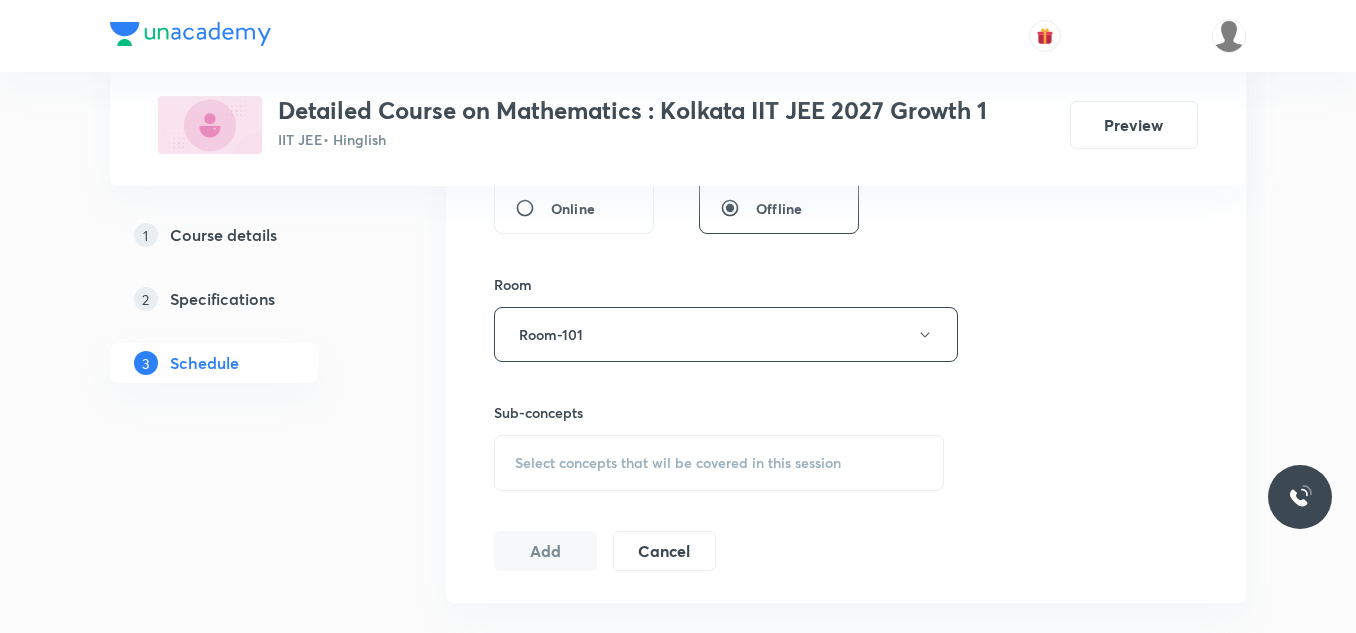 click on "Select concepts that wil be covered in this session" at bounding box center (678, 463) 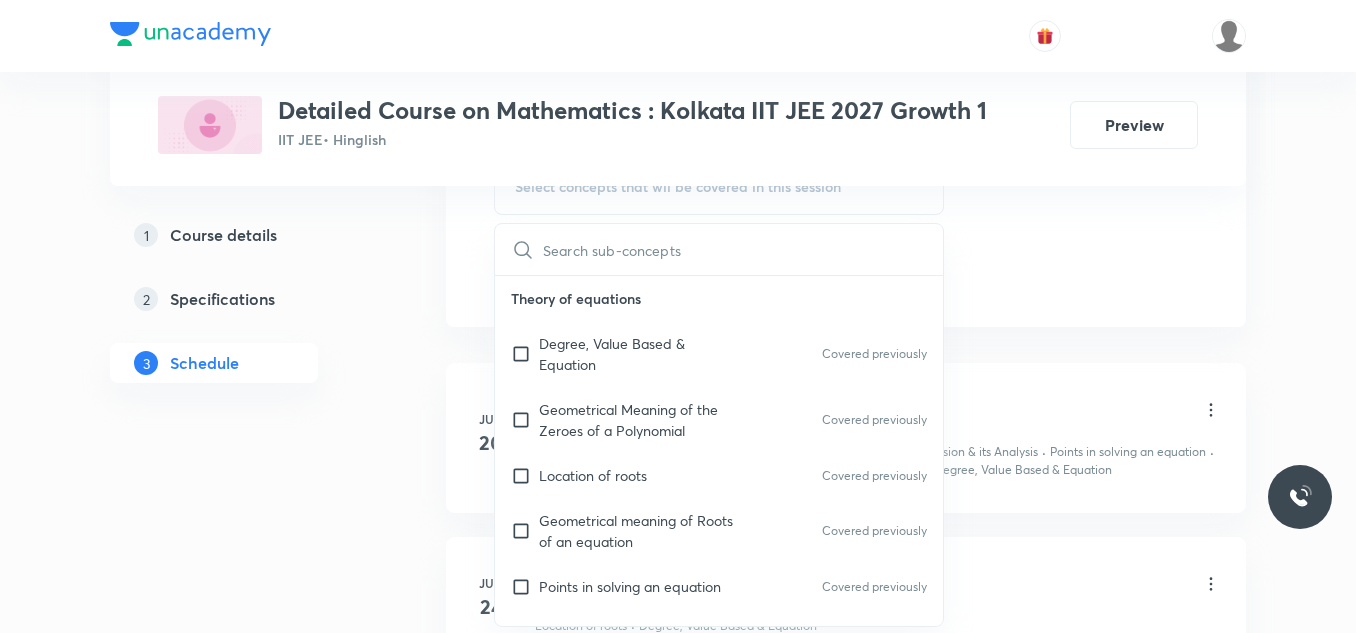 scroll, scrollTop: 1200, scrollLeft: 0, axis: vertical 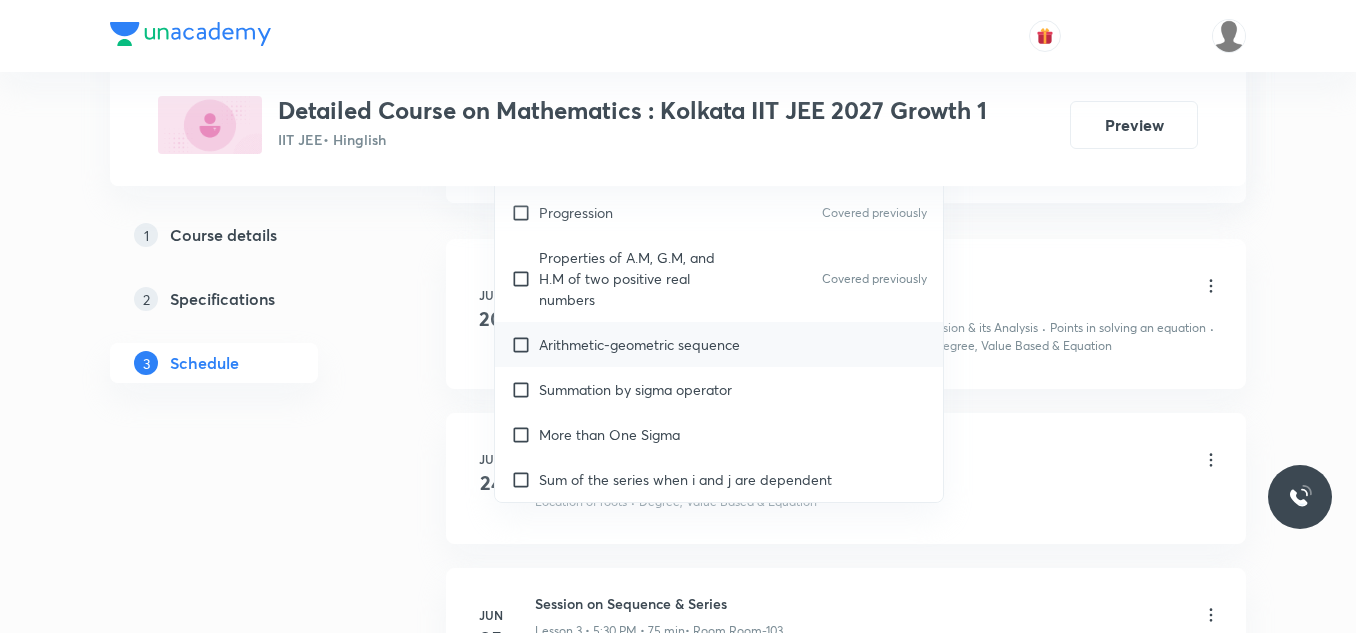 click on "Arithmetic-geometric sequence" at bounding box center [639, 344] 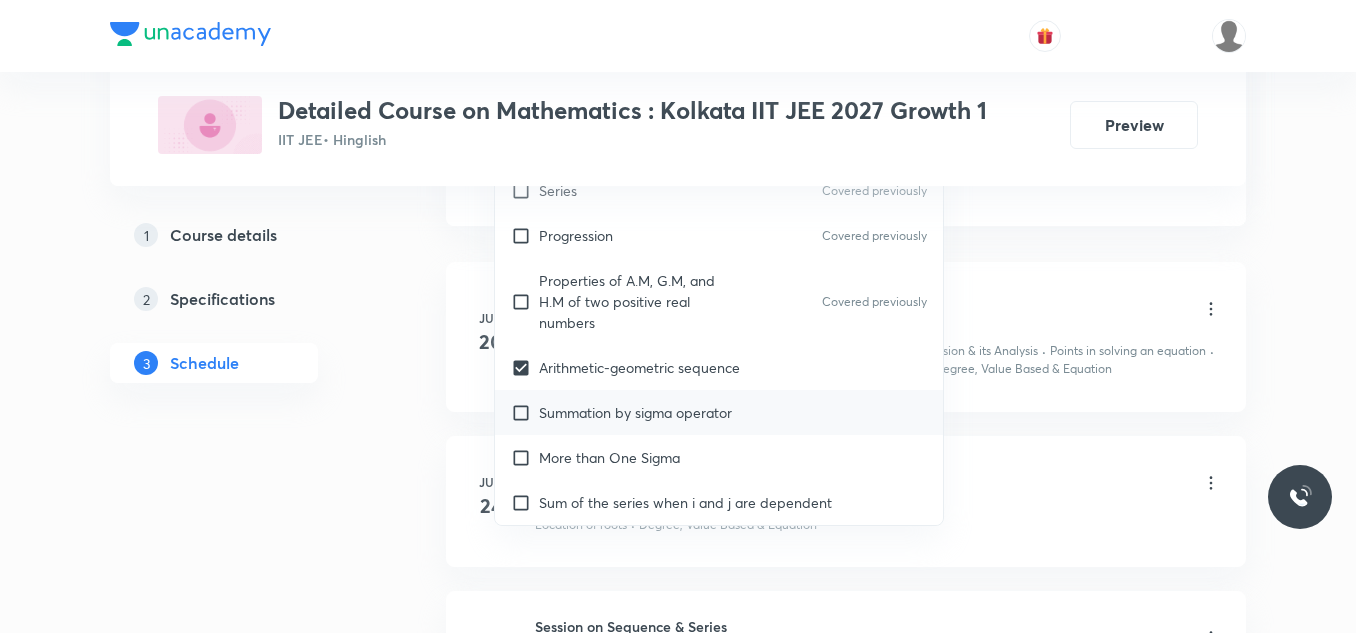 click on "Summation by sigma operator" at bounding box center (719, 412) 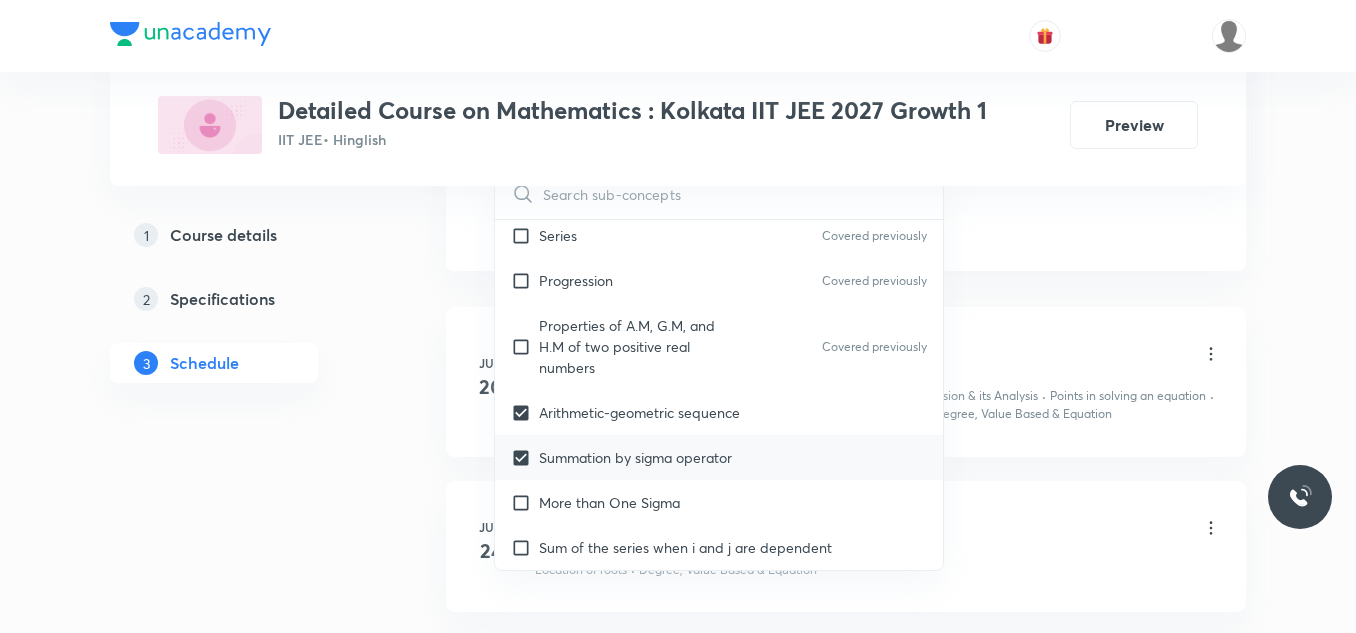 scroll, scrollTop: 3200, scrollLeft: 0, axis: vertical 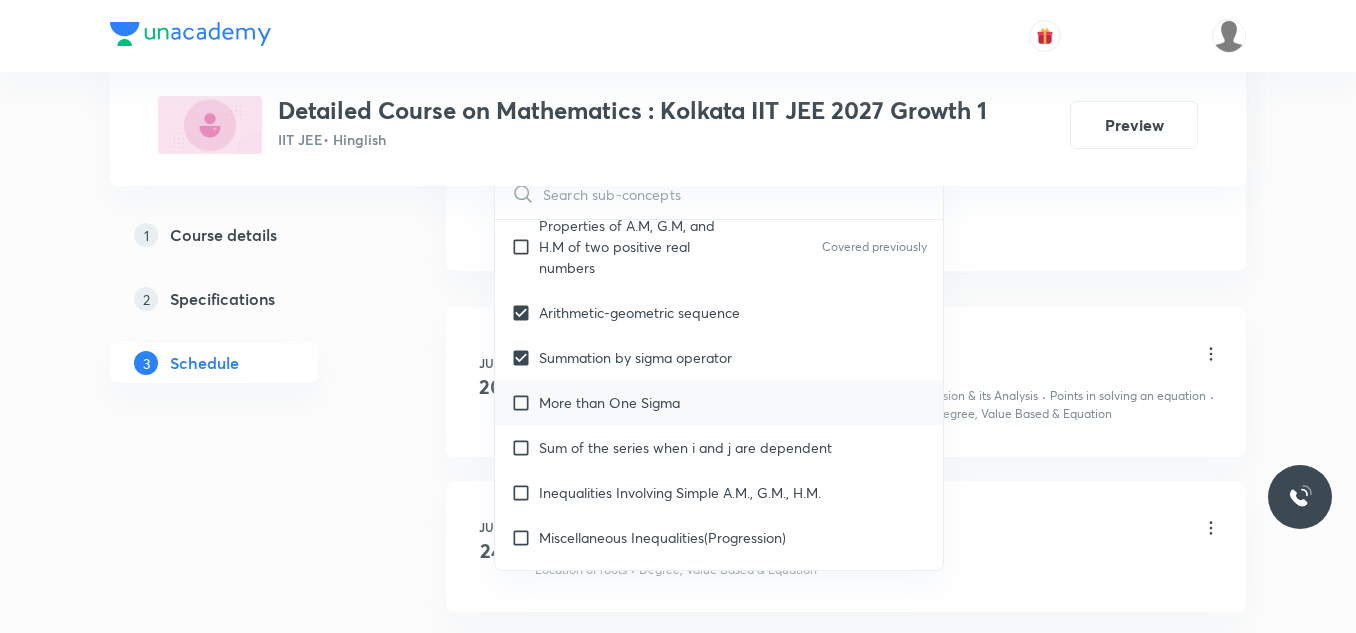 click on "More than One Sigma" at bounding box center (609, 402) 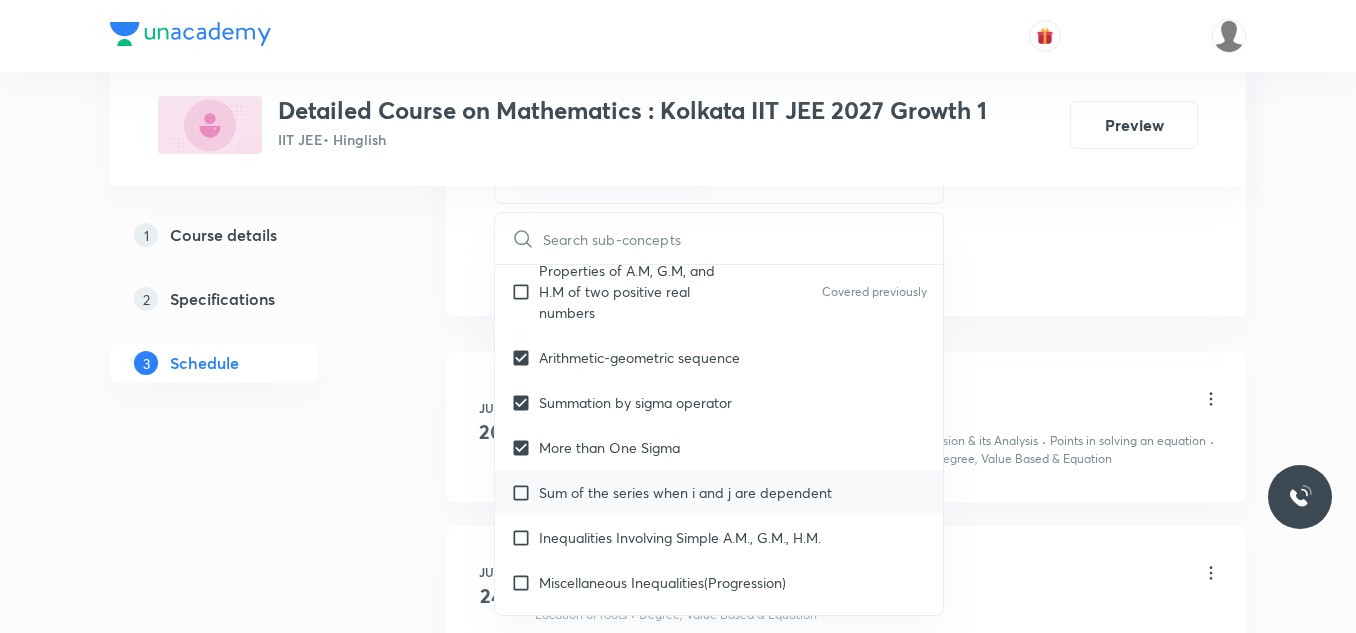 click on "Sum of the series when i and j are dependent" at bounding box center [685, 492] 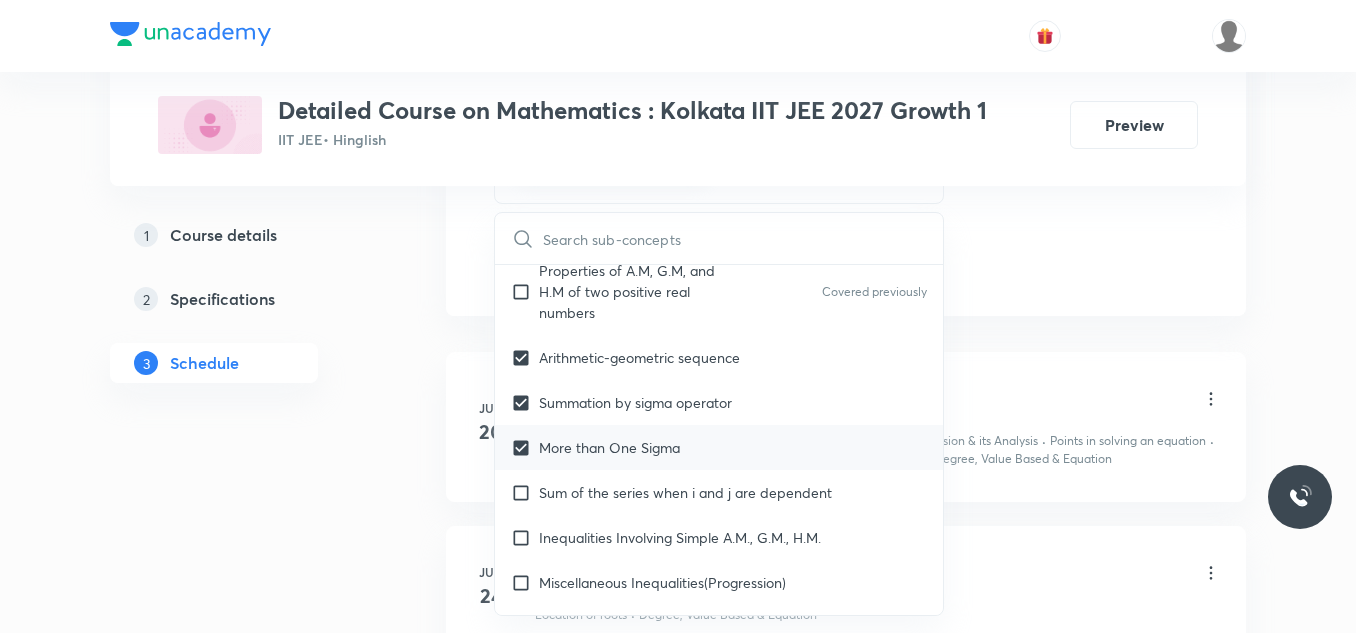 checkbox on "true" 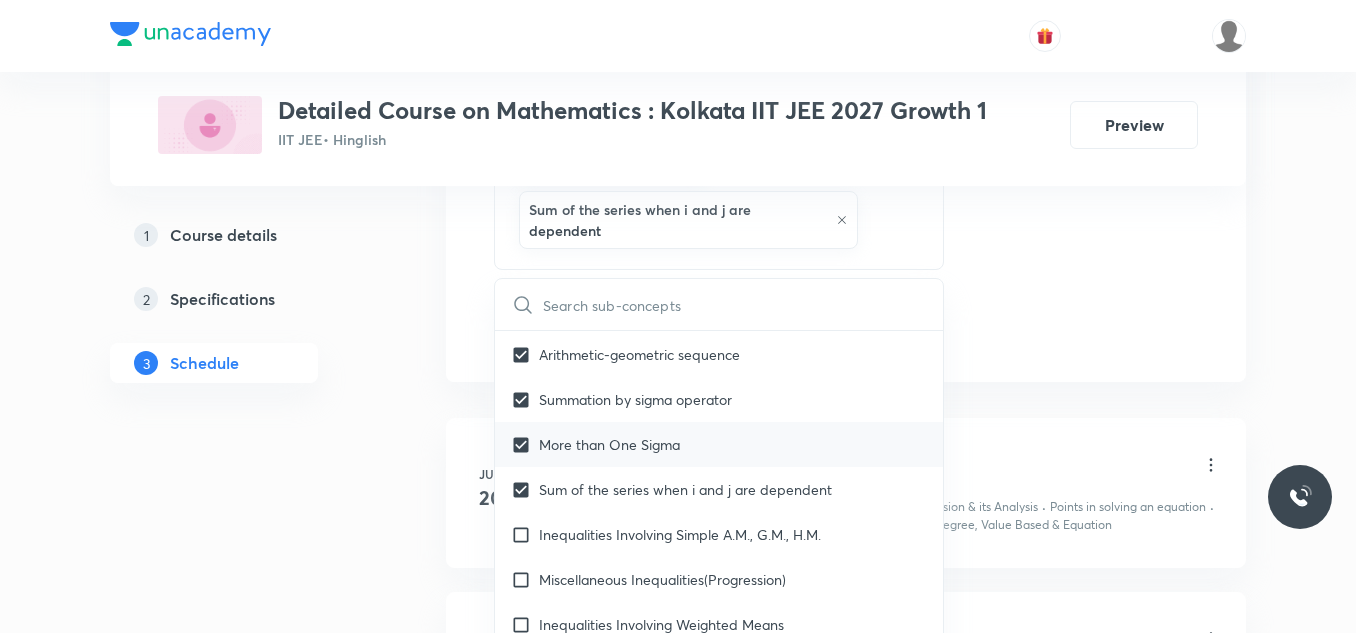 scroll, scrollTop: 3300, scrollLeft: 0, axis: vertical 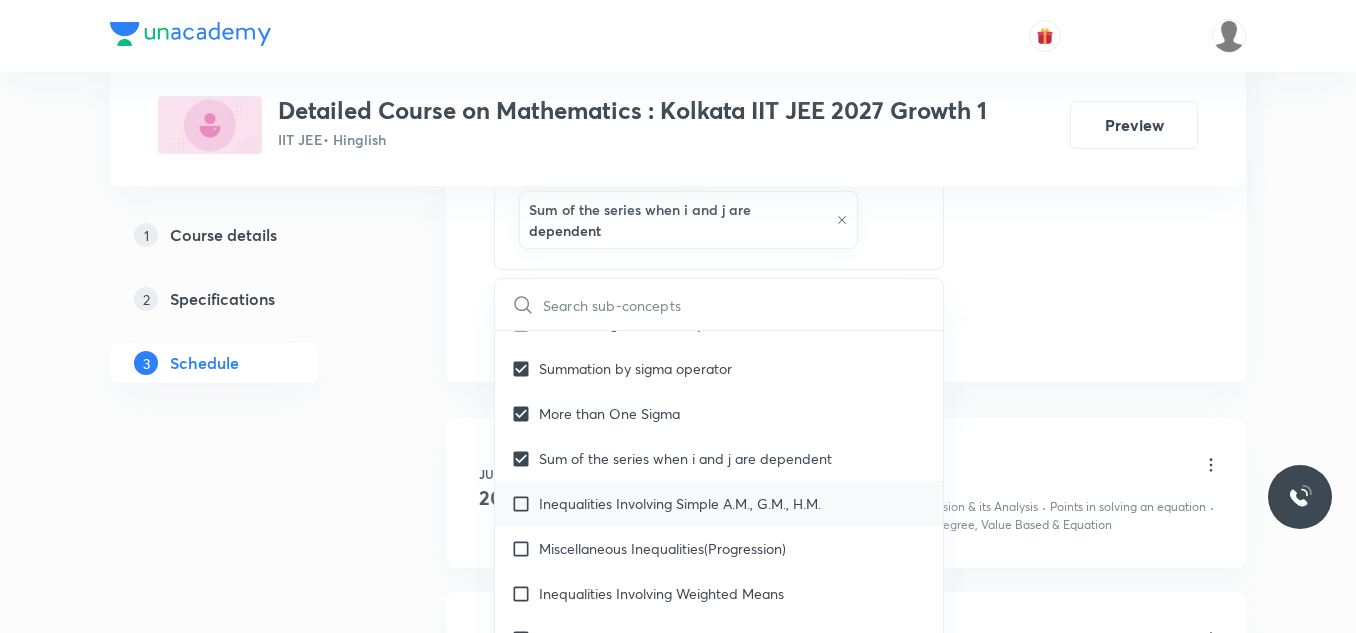 click on "Inequalities Involving Simple A.M., G.M., H.M." at bounding box center [680, 503] 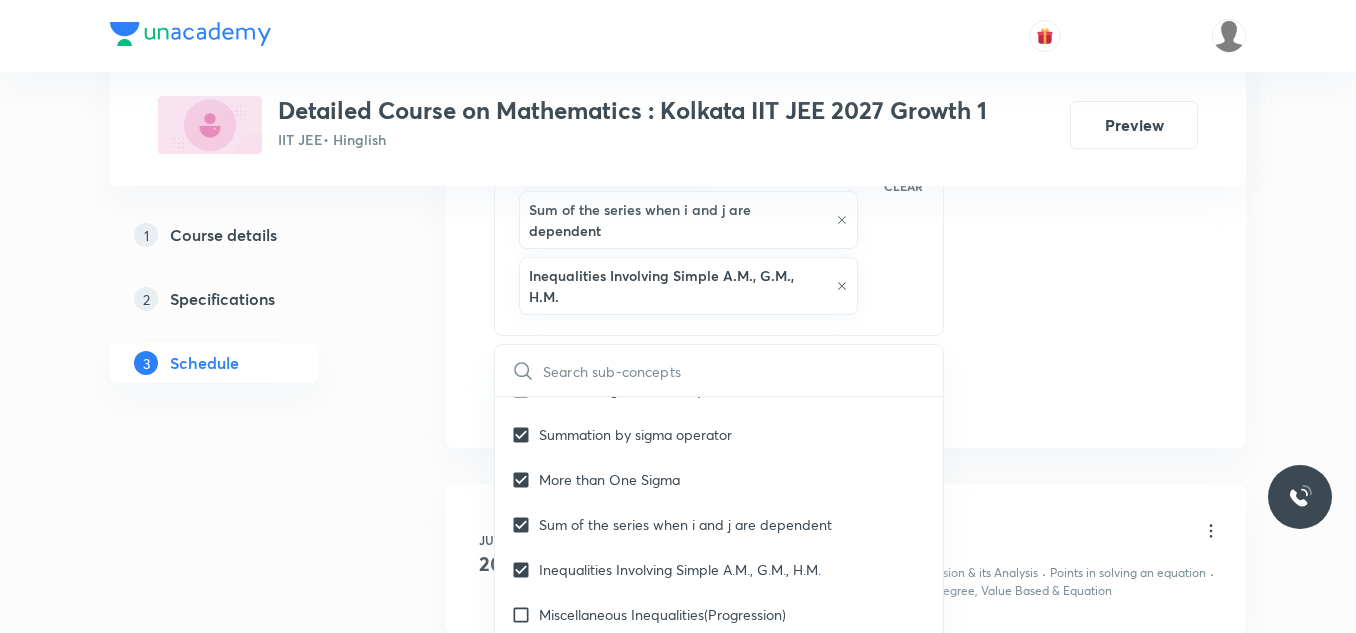 click on "Session  26 Live class Session title 33/99 Session on Trigonometry Equations ​ Schedule for Aug 5, 2025, 5:30 PM ​ Duration (in minutes) 75 ​   Session type Online Offline Room Room-101 Sub-concepts Arithmetic-geometric sequence Summation by sigma operator More than One Sigma Sum of the series when i and j are dependent Inequalities Involving Simple A.M., G.M., H.M. CLEAR ​ Theory of equations Degree, Value Based & Equation Covered previously Geometrical Meaning of the Zeroes of a Polynomial Covered previously Location of roots Covered previously Geometrical meaning of Roots of an equation Covered previously Points in solving an equation Covered previously Graph of Quadratic Expression & its Analysis Covered previously Range of Quadratic Equation Remainder and factor theorems Covered previously Identity Covered previously Quadratic equations Covered previously Common Roots Covered previously Location of Roots General Equation of Second Degree in Variable x and y Theory of Equations Covered previously" at bounding box center [846, -176] 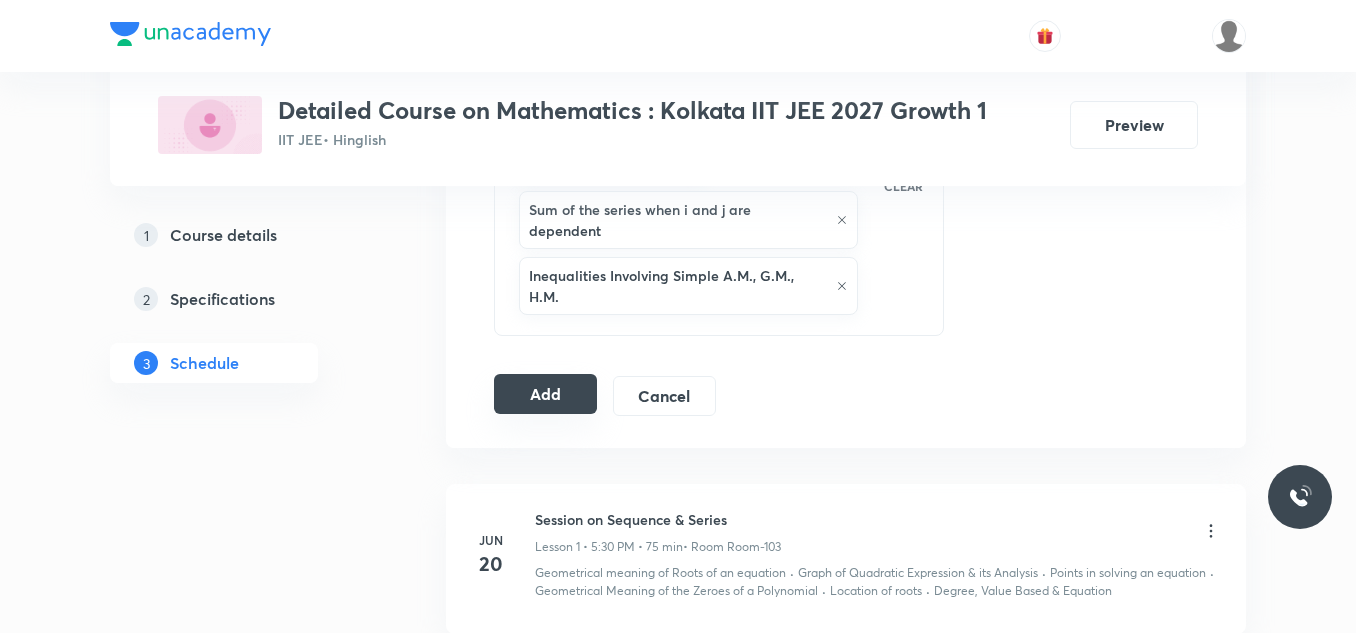click on "Add" at bounding box center [545, 394] 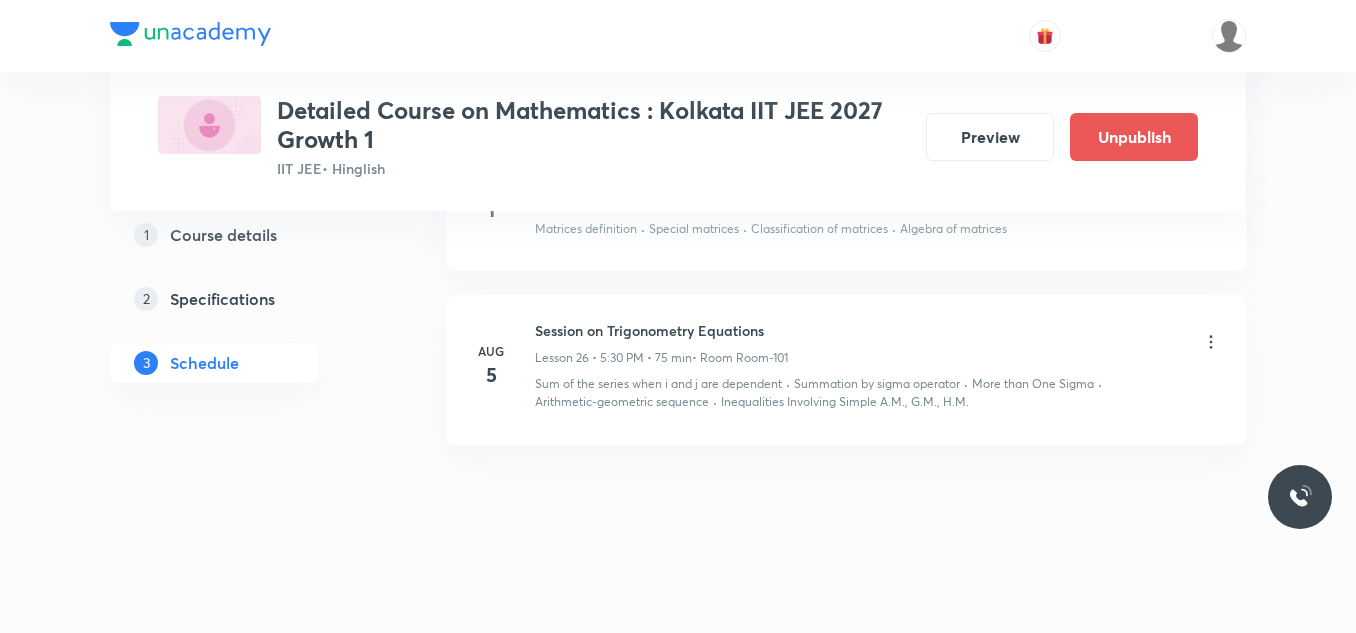 scroll, scrollTop: 4236, scrollLeft: 0, axis: vertical 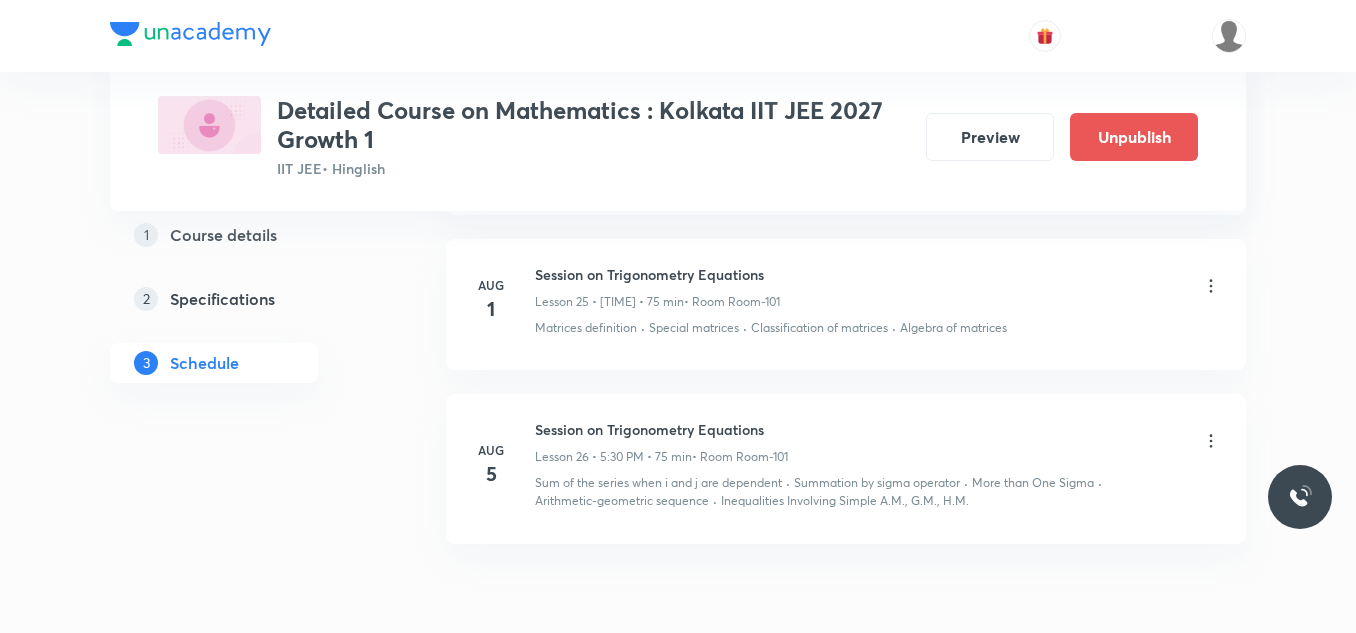 click 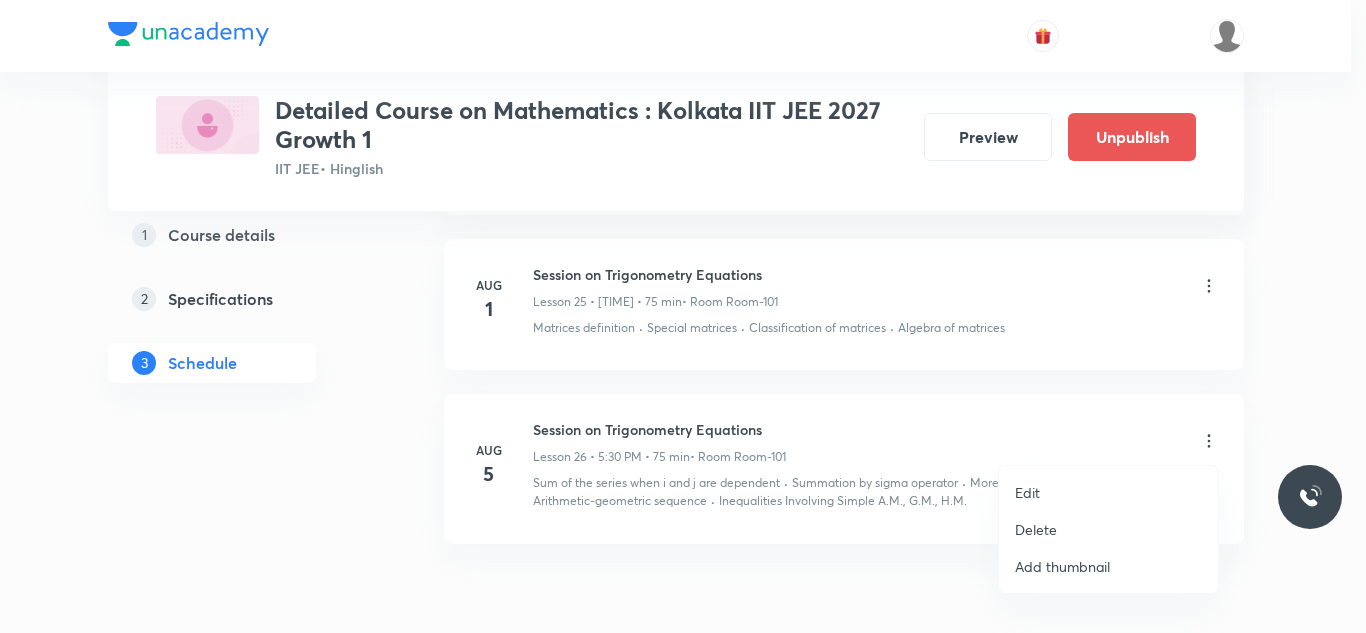 click on "Edit" at bounding box center (1027, 492) 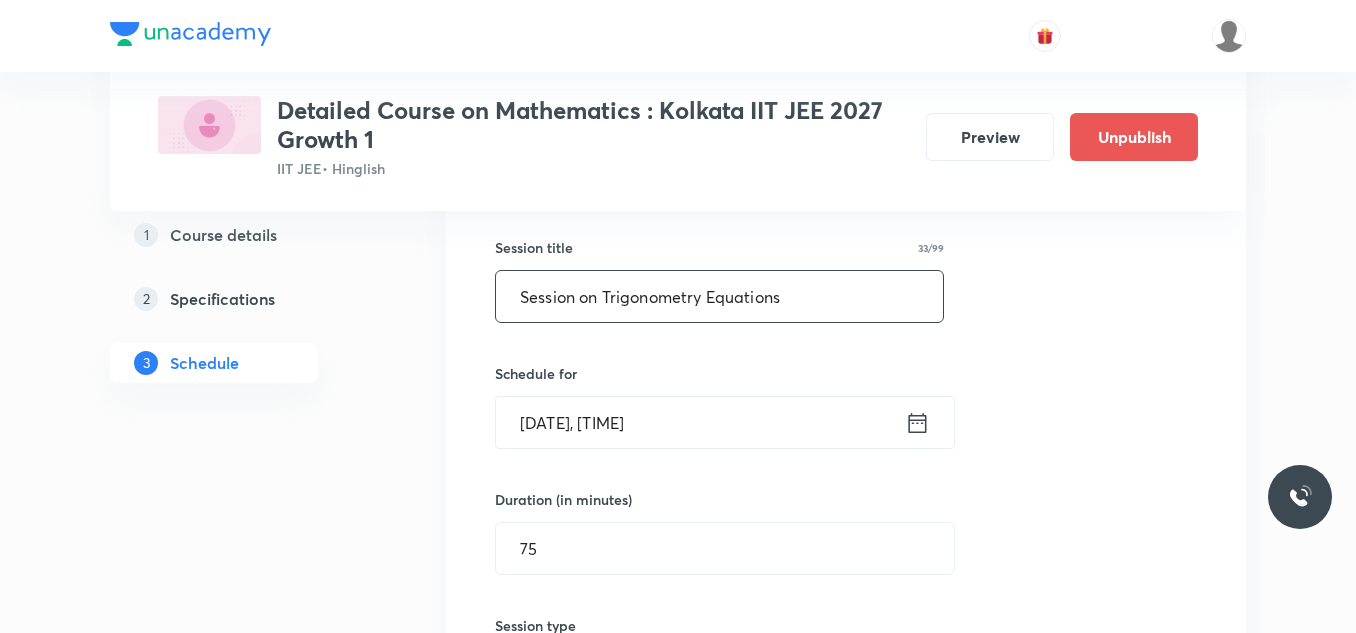 scroll, scrollTop: 4436, scrollLeft: 0, axis: vertical 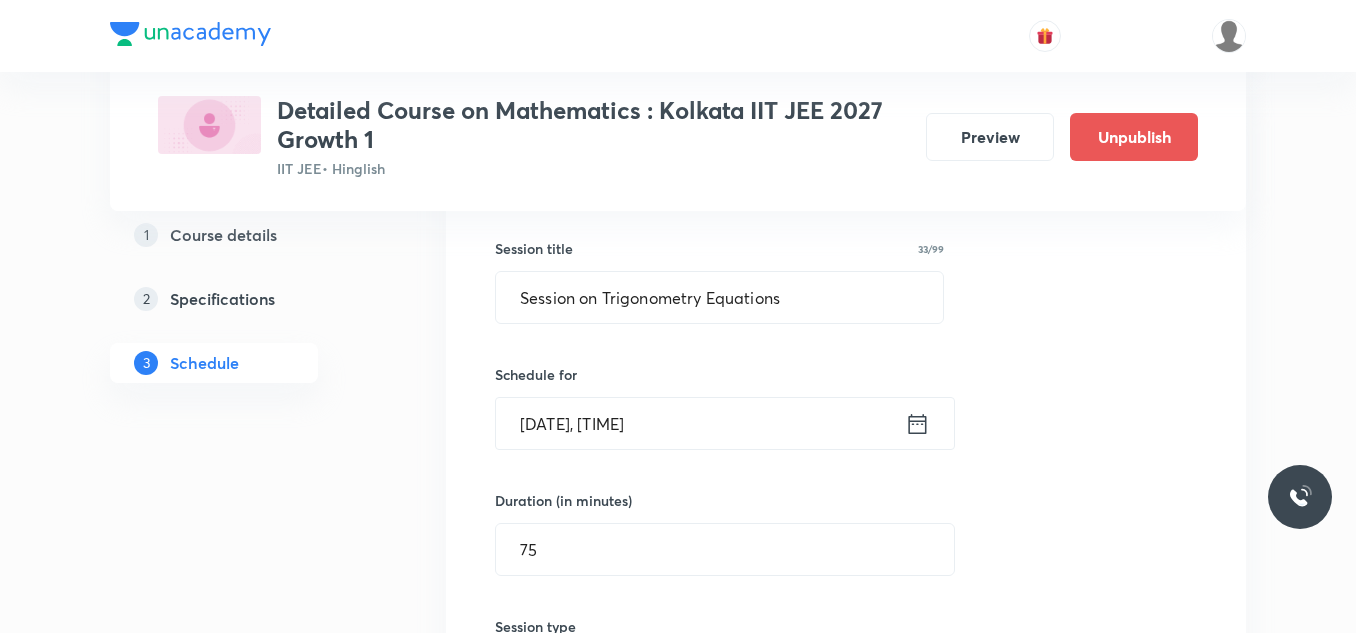 click on "[DATE], [TIME]" at bounding box center [700, 423] 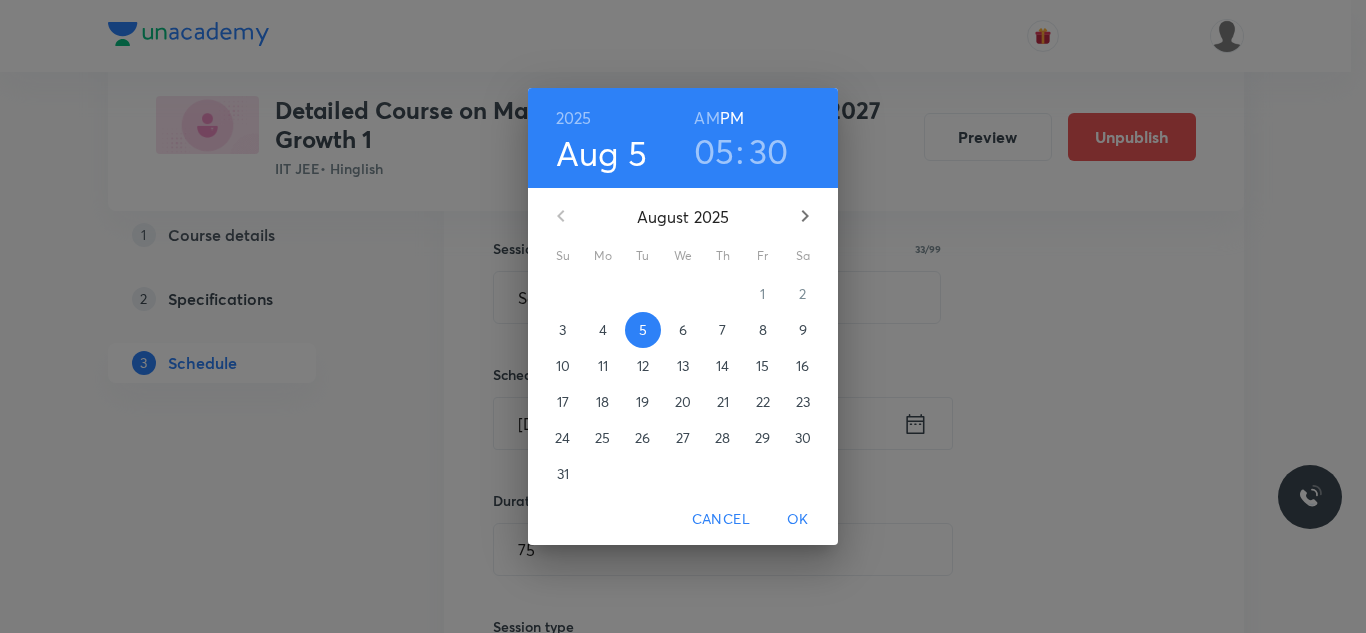 click on "05" at bounding box center [714, 151] 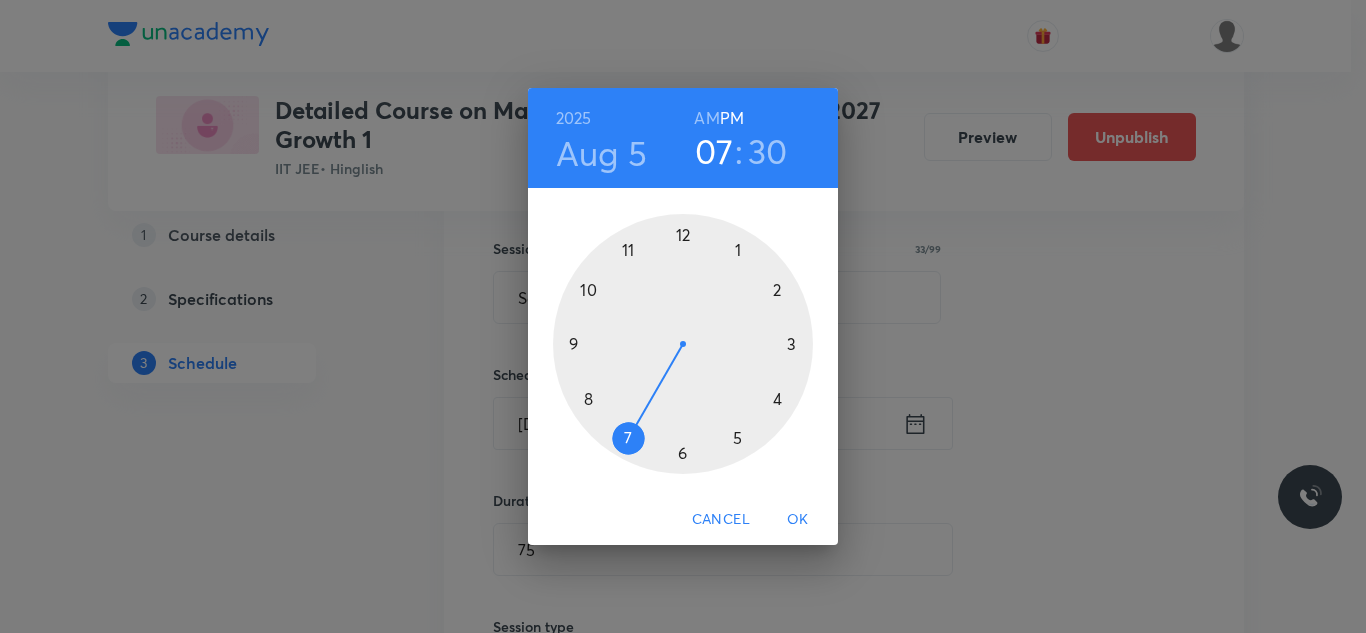drag, startPoint x: 745, startPoint y: 430, endPoint x: 609, endPoint y: 423, distance: 136.18002 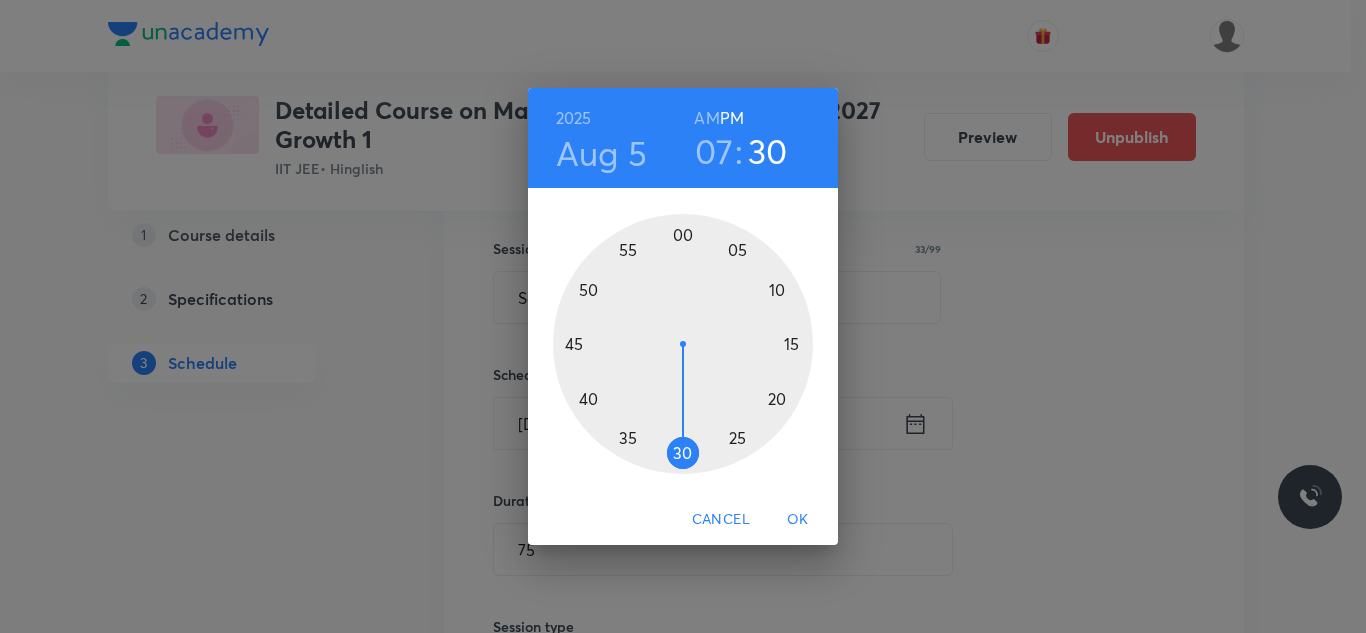 click at bounding box center [683, 344] 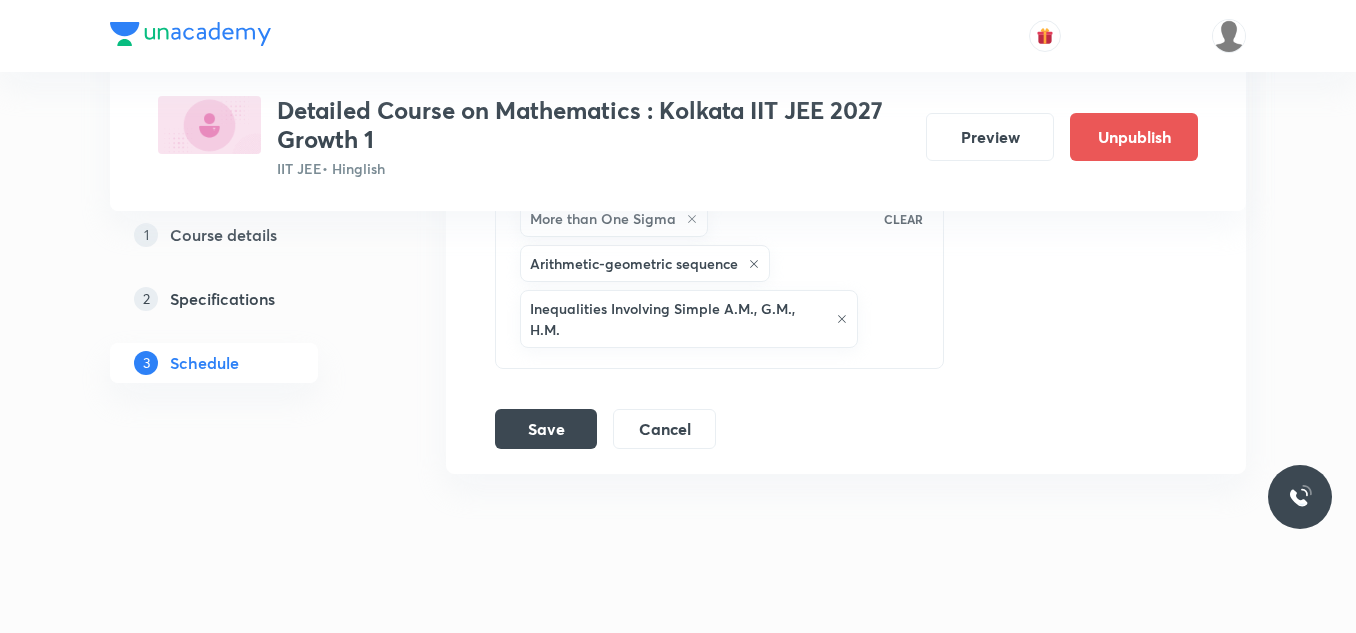 scroll, scrollTop: 5287, scrollLeft: 0, axis: vertical 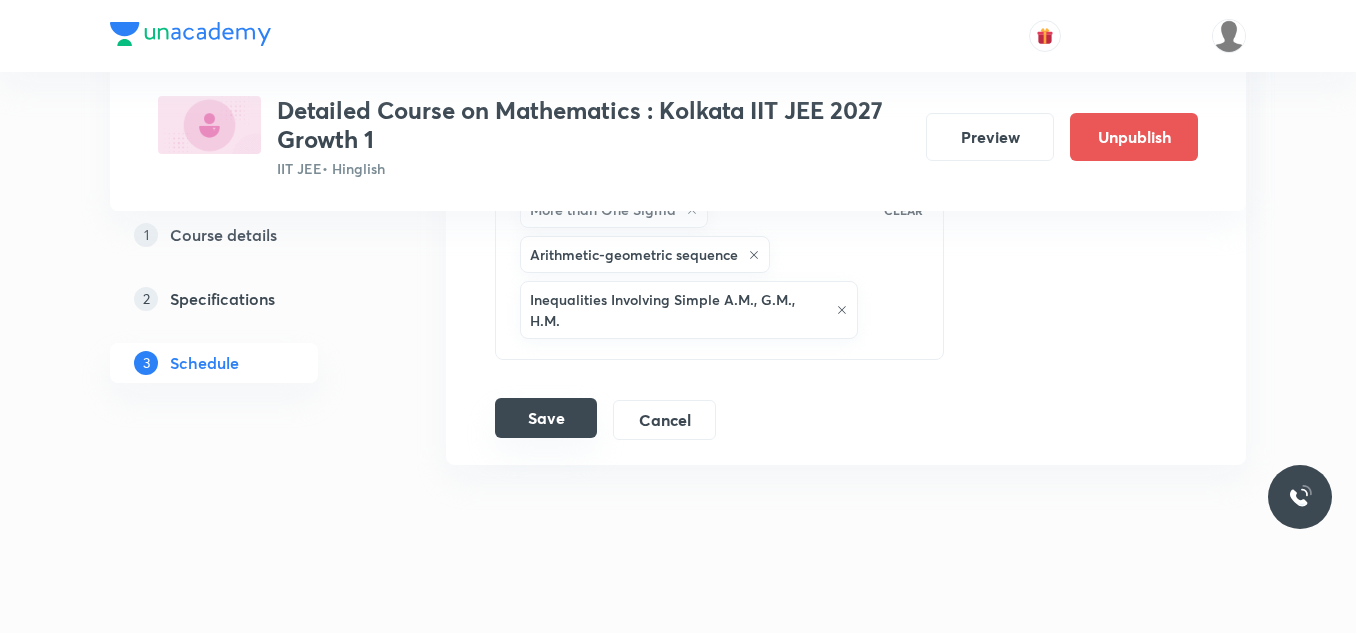 click on "Save" at bounding box center [546, 418] 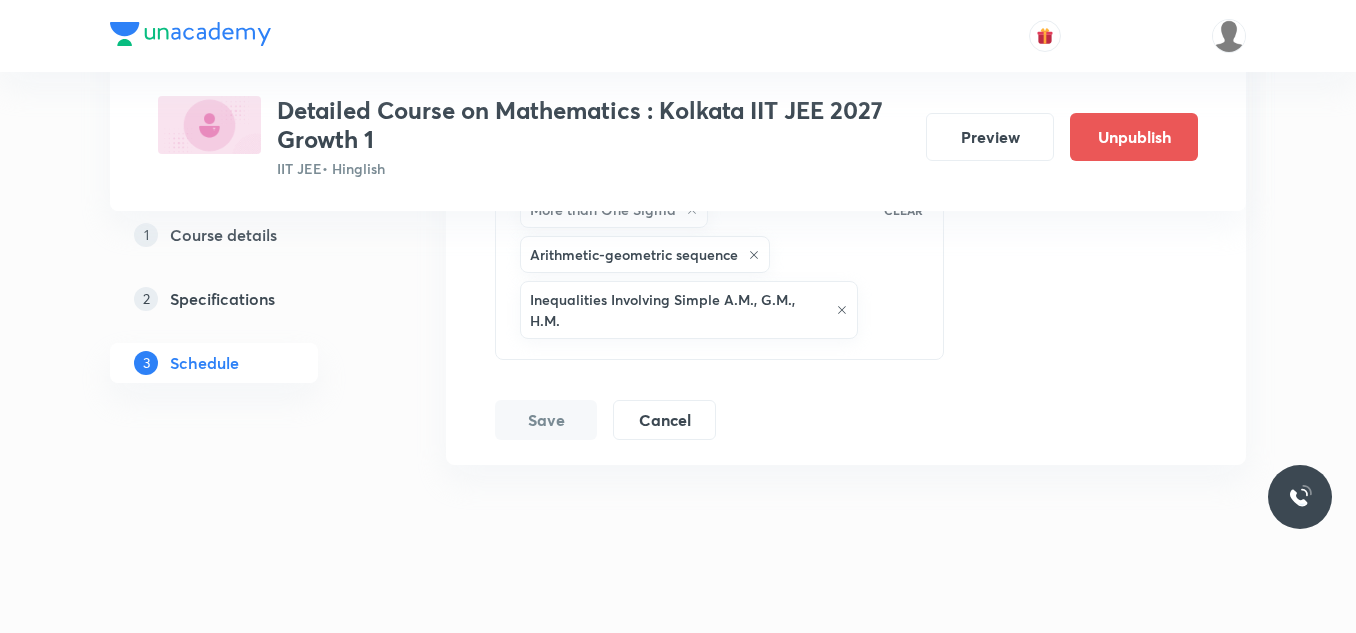 scroll, scrollTop: 4336, scrollLeft: 0, axis: vertical 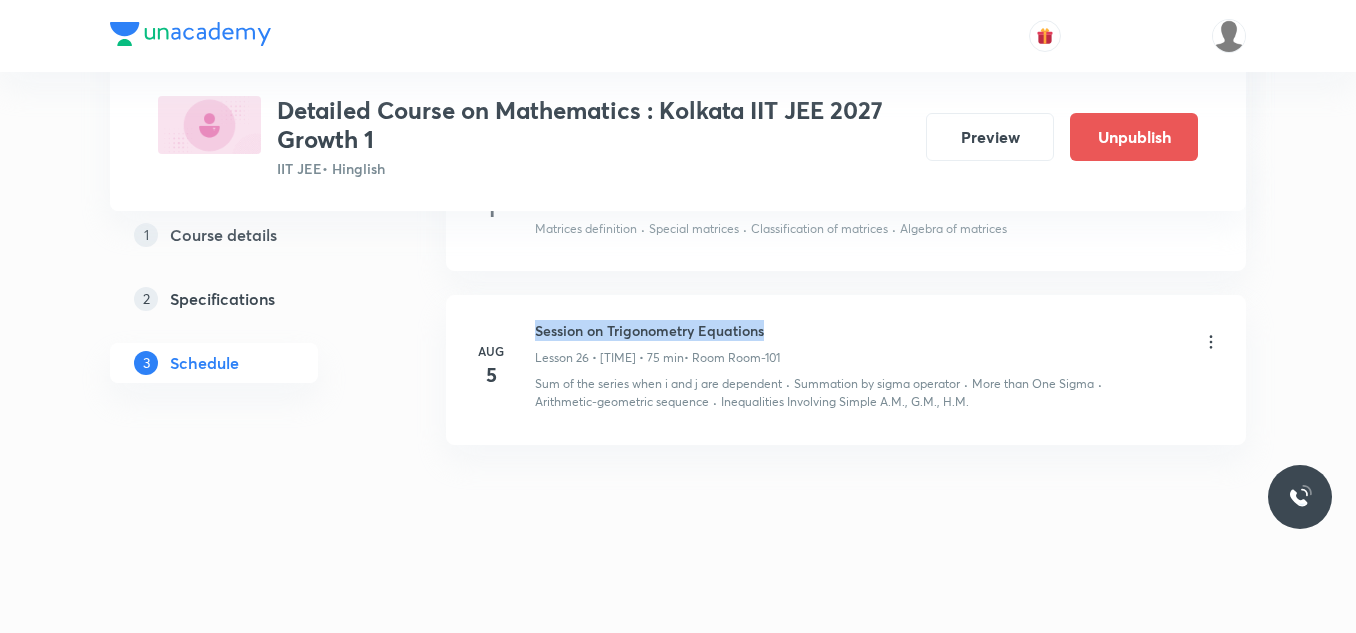 drag, startPoint x: 533, startPoint y: 326, endPoint x: 834, endPoint y: 326, distance: 301 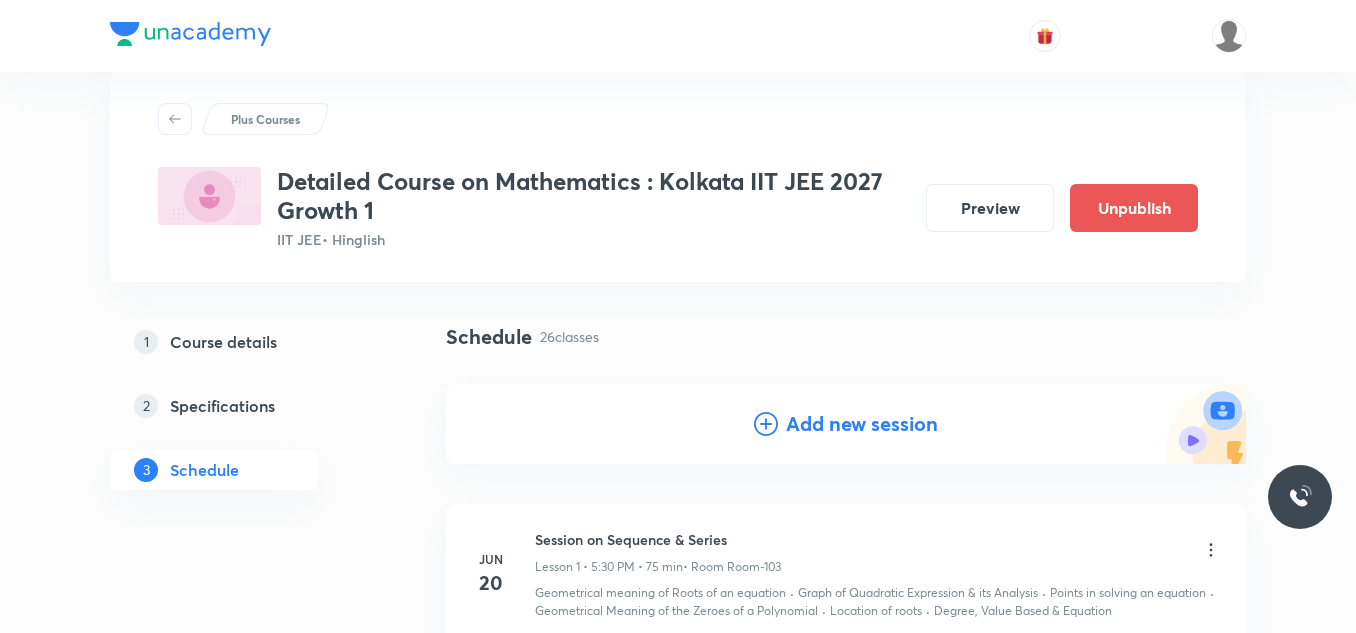 scroll, scrollTop: 0, scrollLeft: 0, axis: both 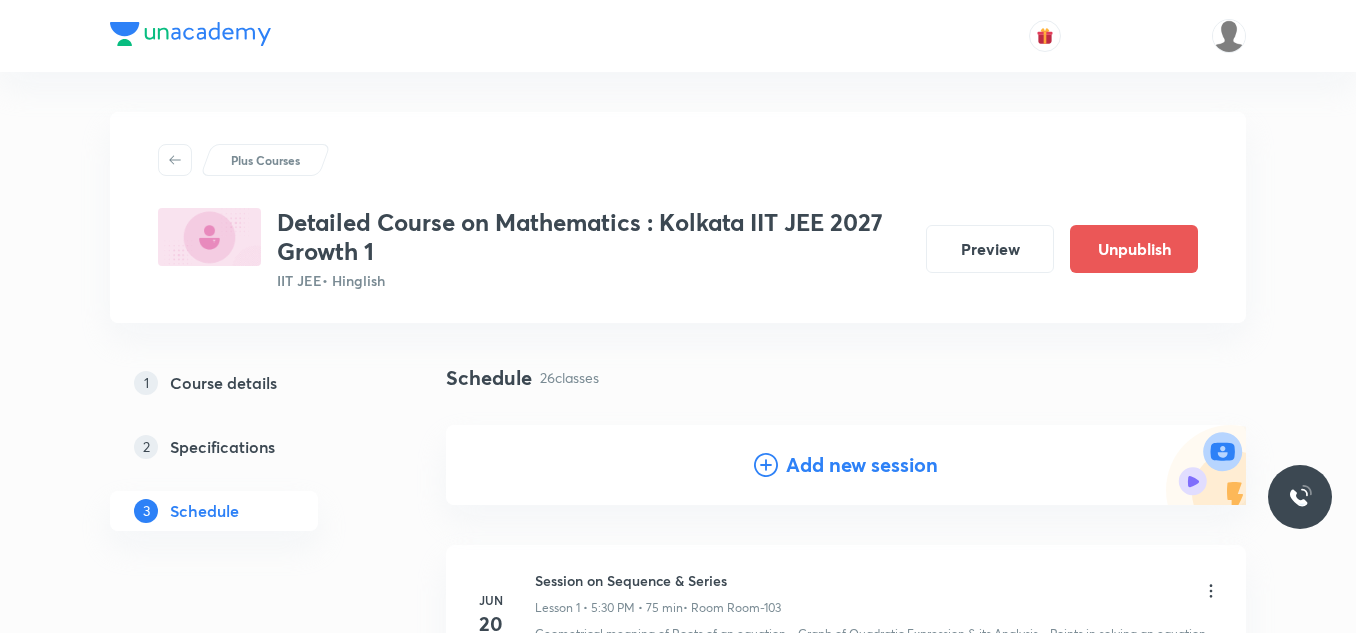 click on "Add new session" at bounding box center (862, 465) 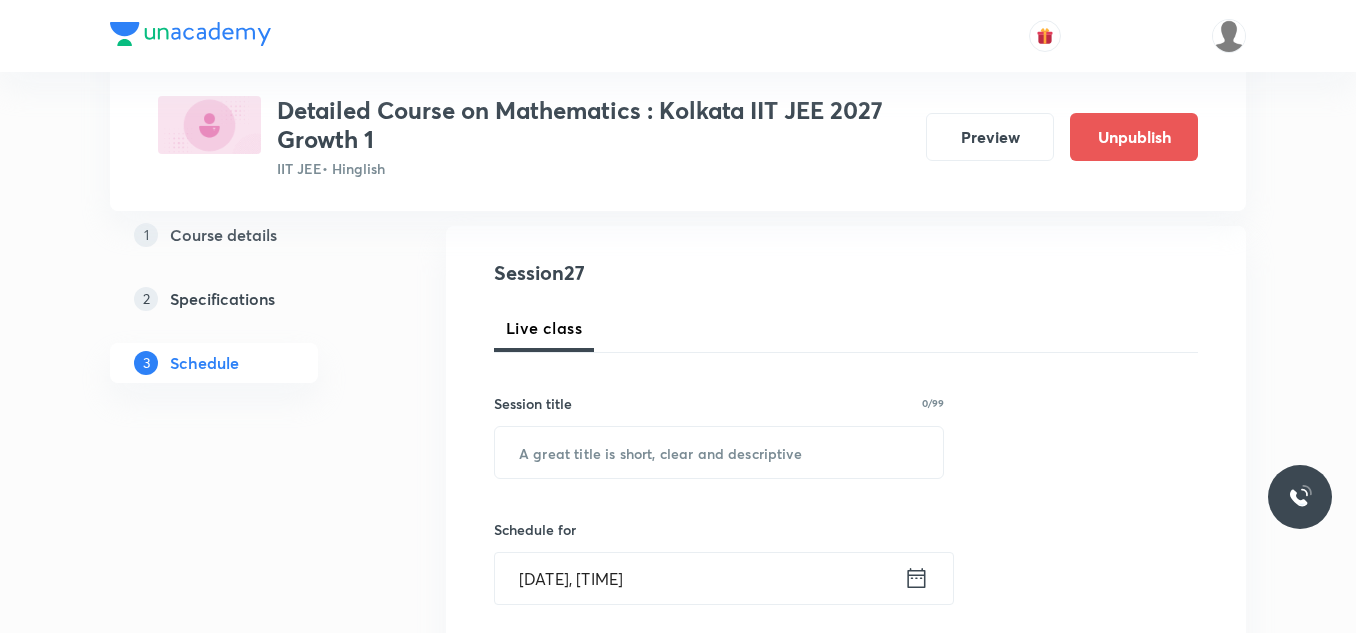 scroll, scrollTop: 200, scrollLeft: 0, axis: vertical 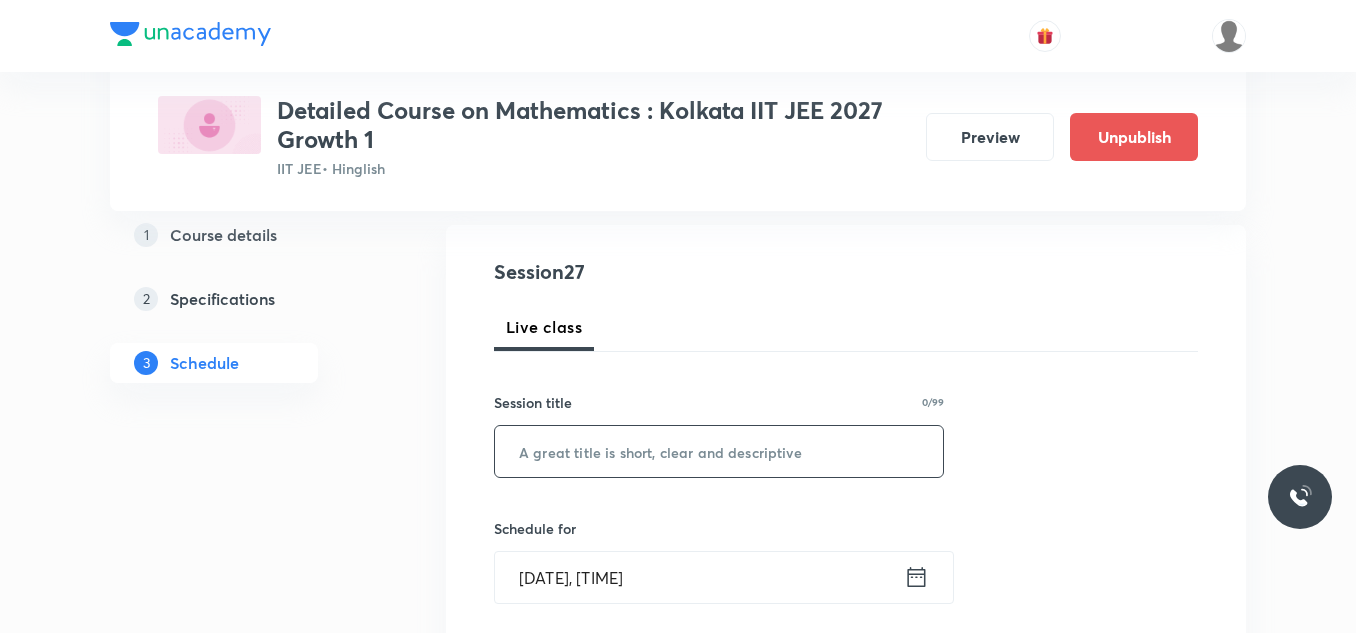 click at bounding box center [719, 451] 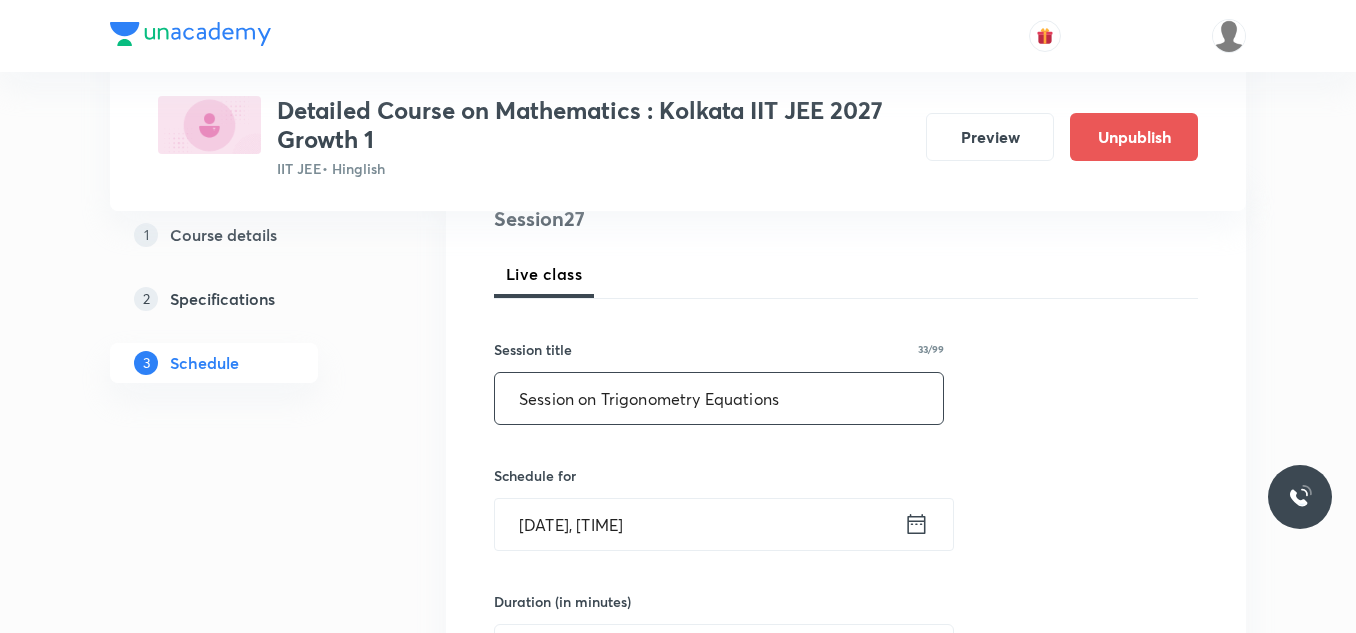 scroll, scrollTop: 300, scrollLeft: 0, axis: vertical 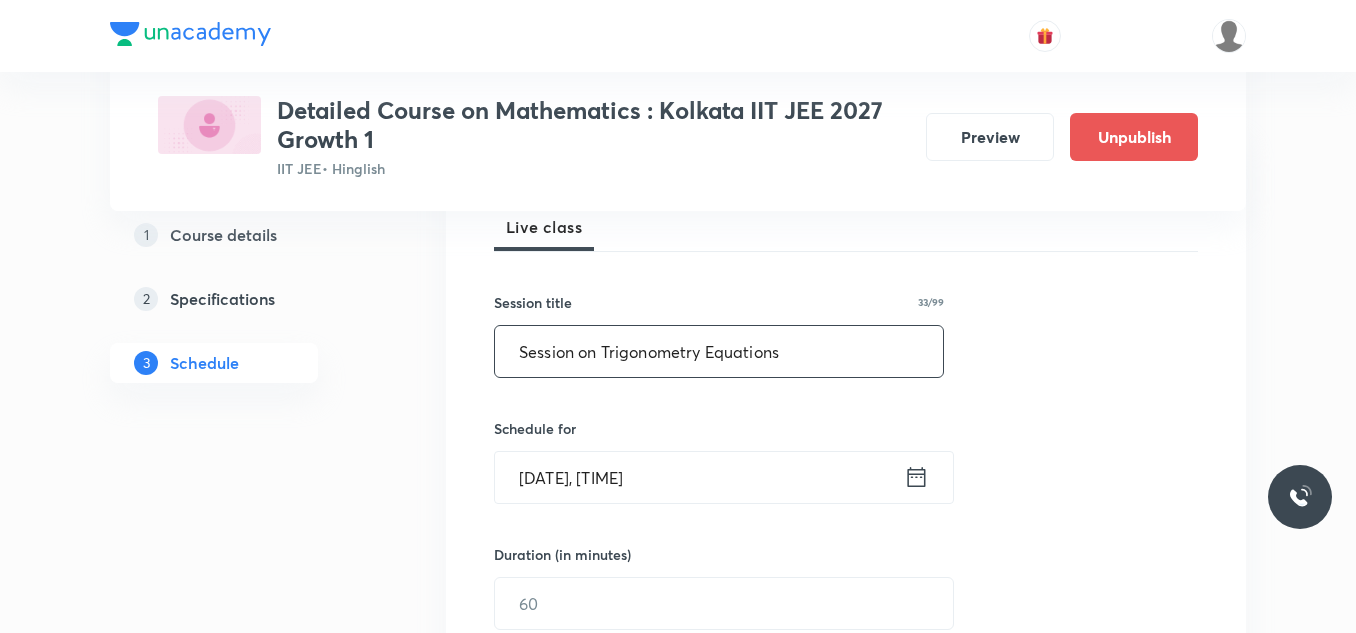 type on "Session on Trigonometry Equations" 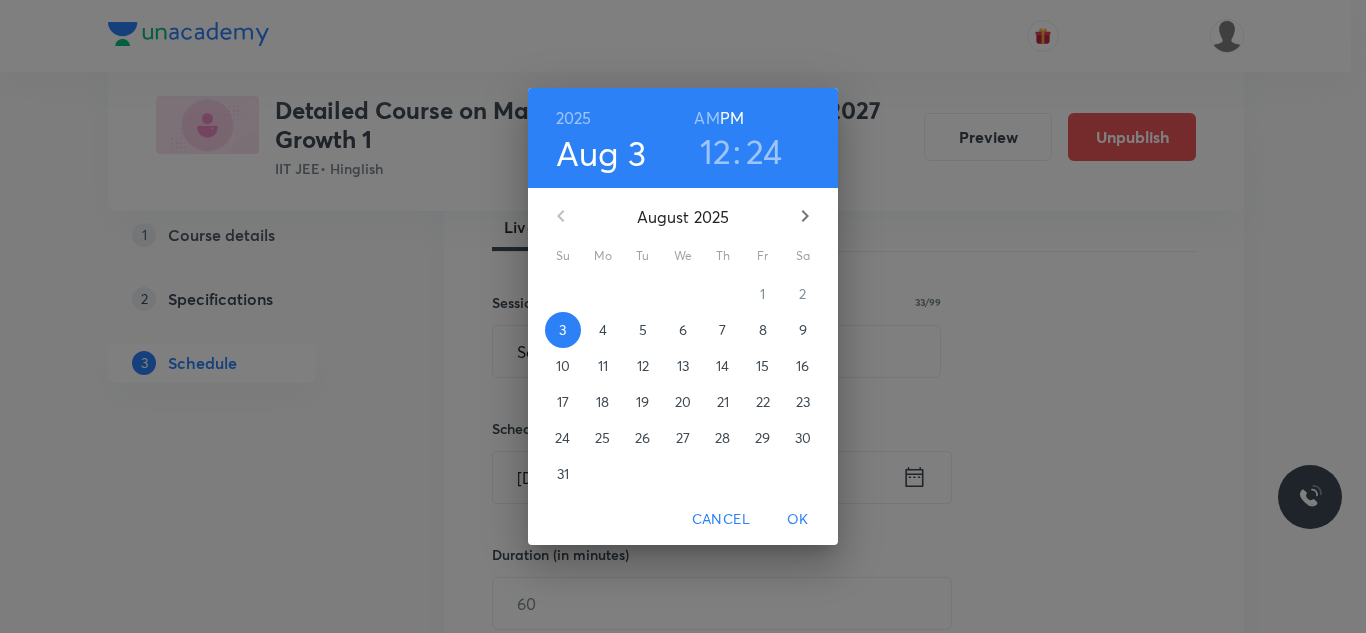 click on "6" at bounding box center [683, 330] 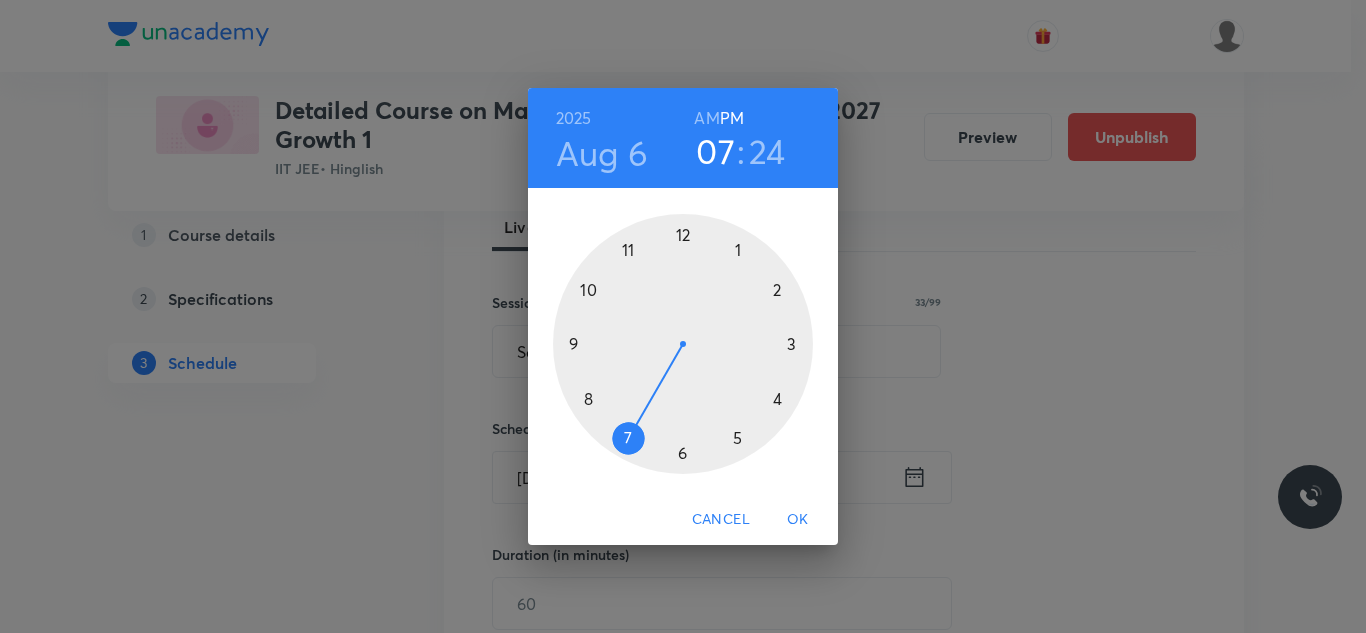 drag, startPoint x: 684, startPoint y: 235, endPoint x: 617, endPoint y: 437, distance: 212.82152 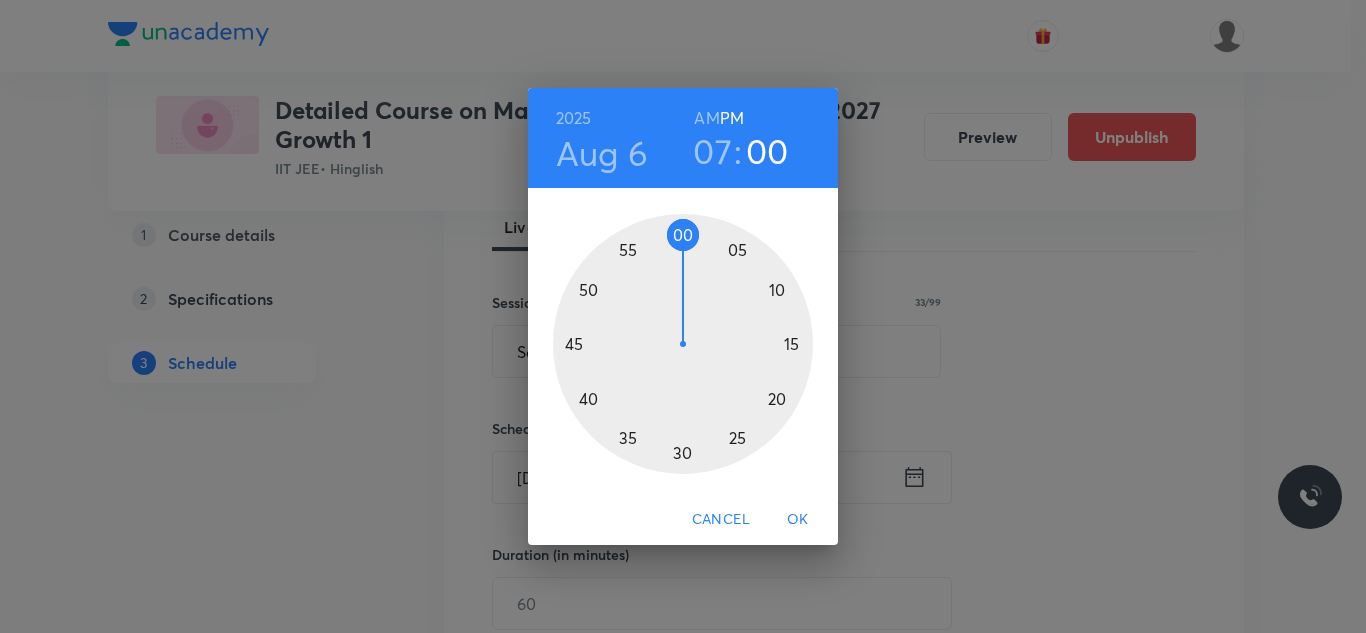 drag, startPoint x: 747, startPoint y: 432, endPoint x: 681, endPoint y: 235, distance: 207.76189 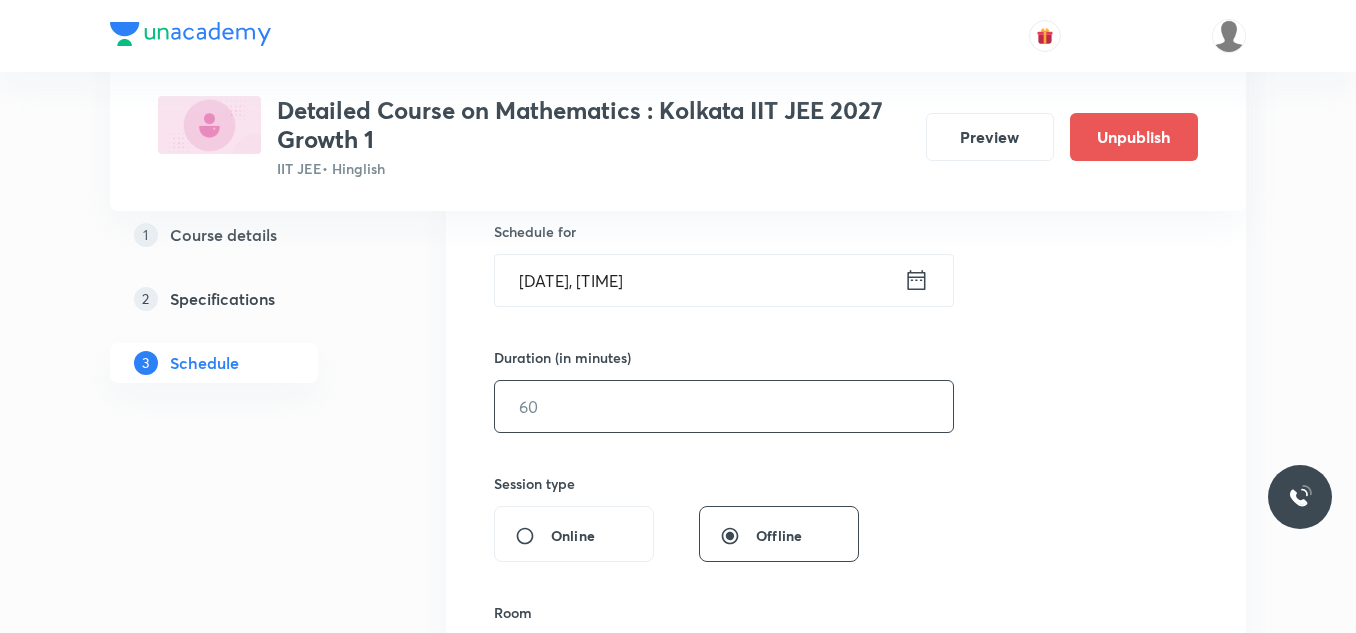 scroll, scrollTop: 500, scrollLeft: 0, axis: vertical 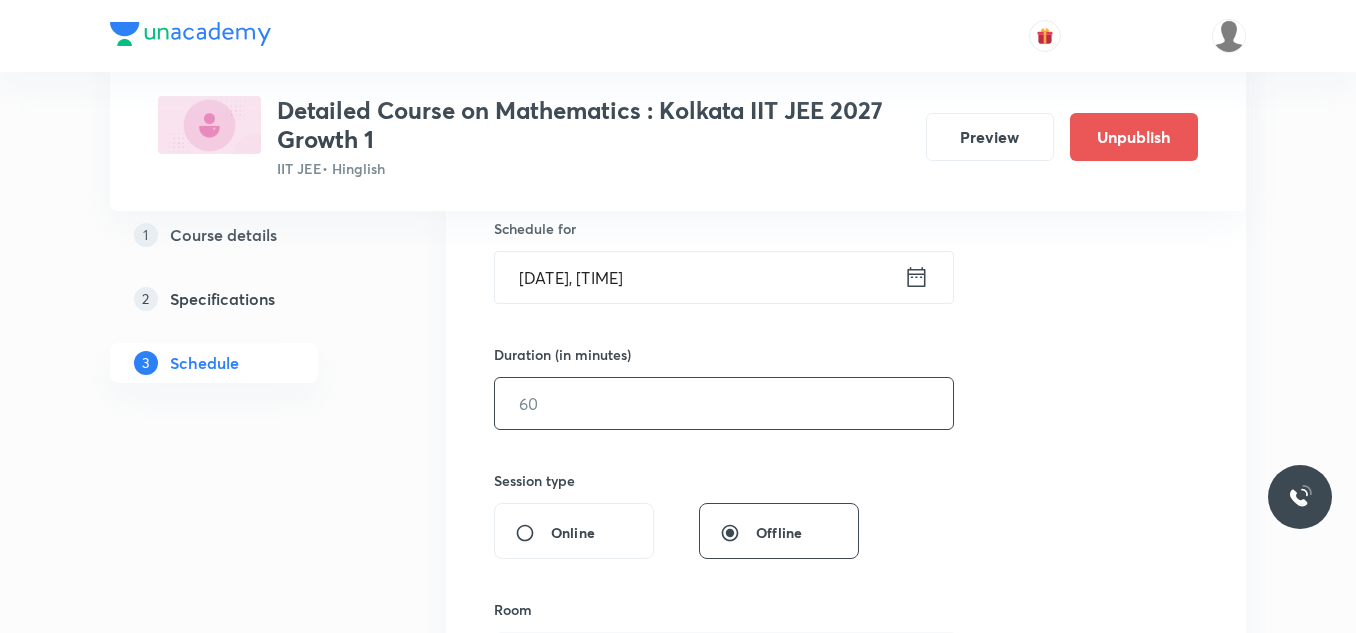 click at bounding box center [724, 403] 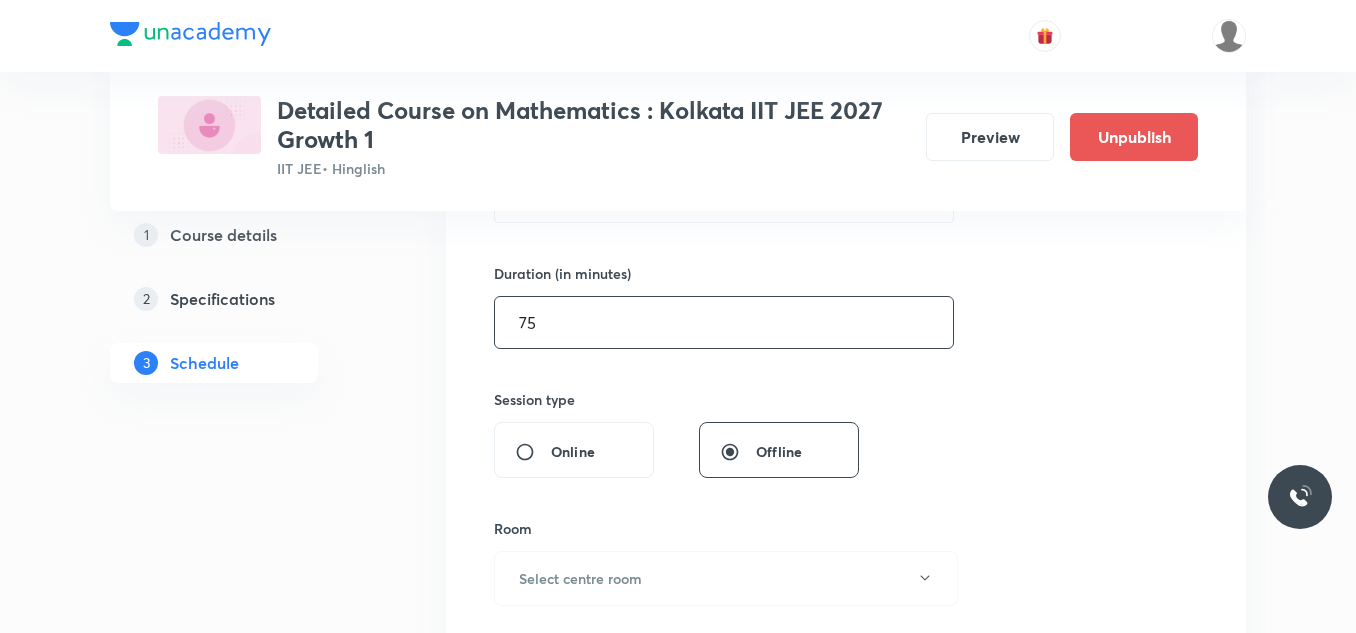 scroll, scrollTop: 800, scrollLeft: 0, axis: vertical 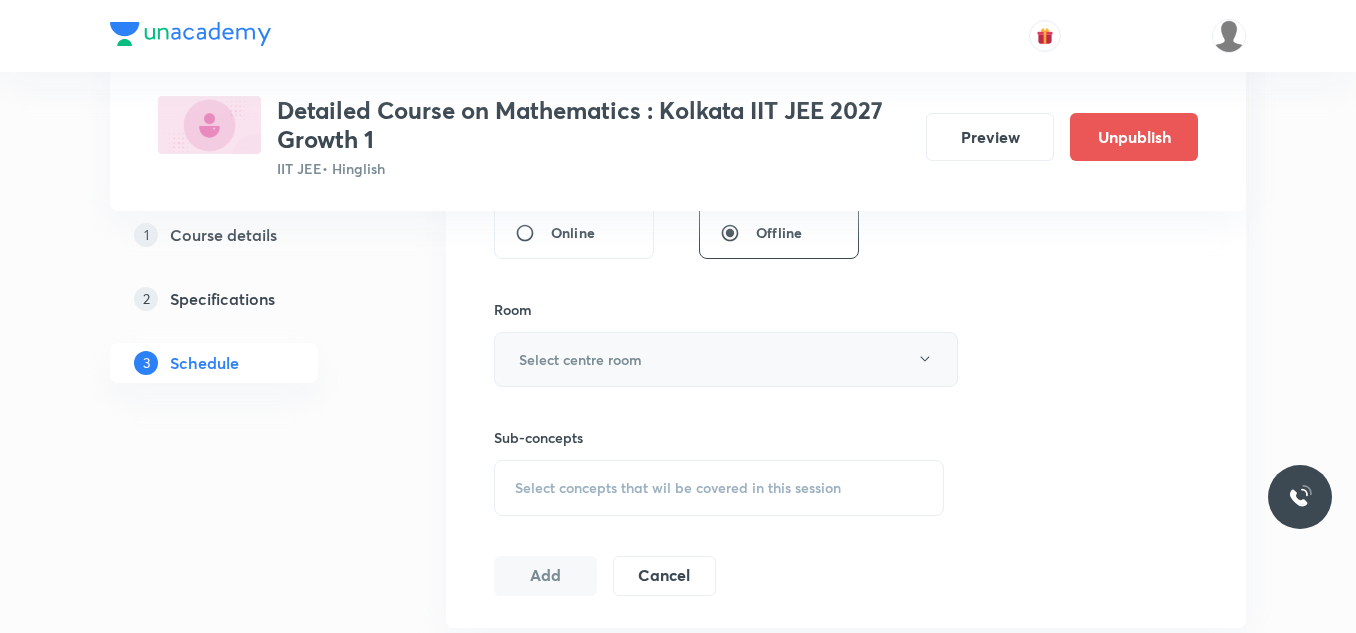 type on "75" 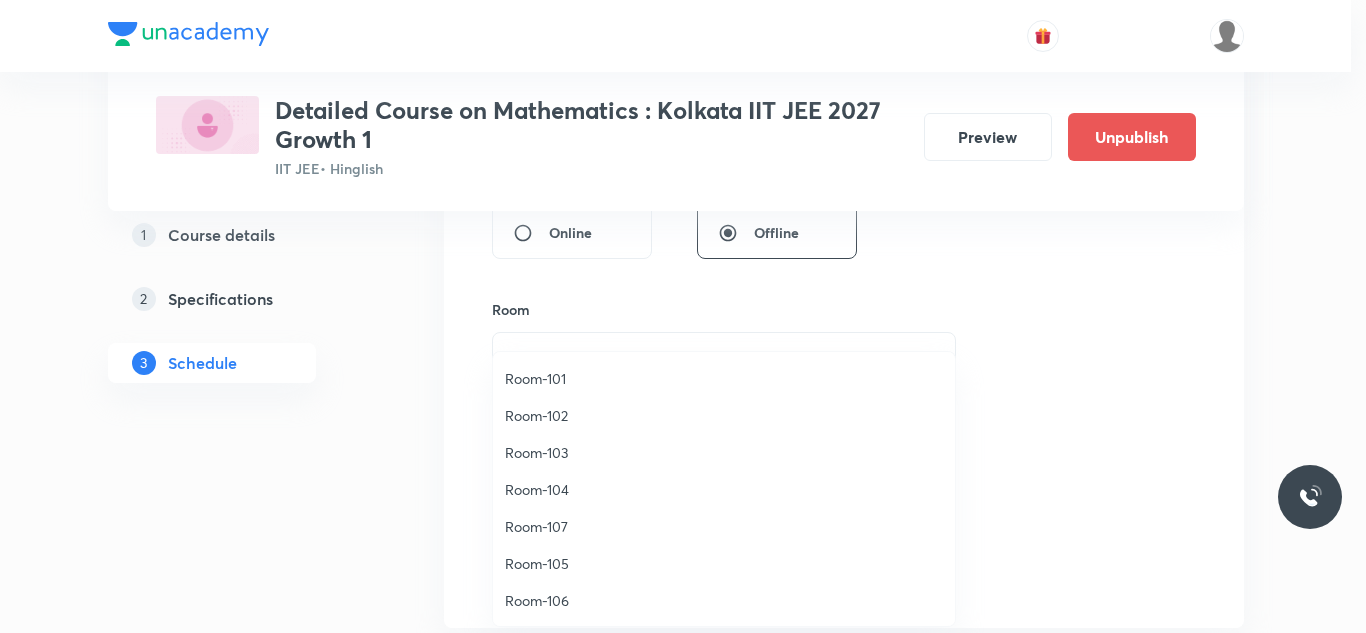 click on "Room-101" at bounding box center (724, 378) 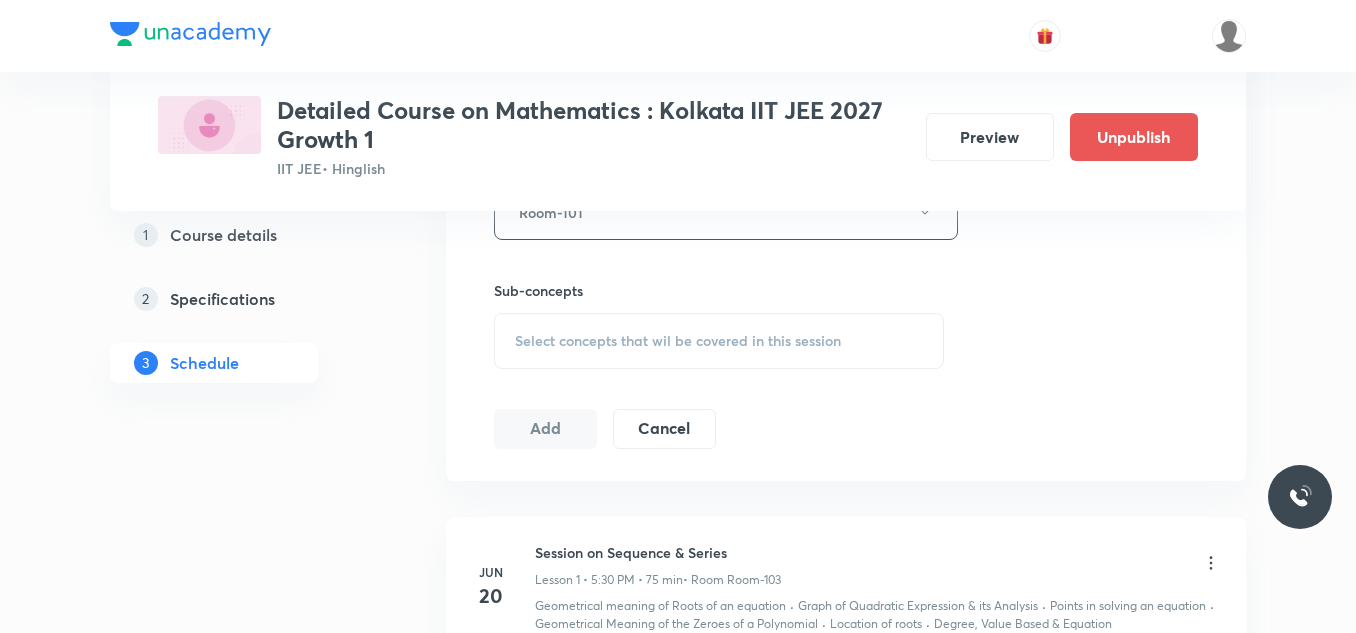 scroll, scrollTop: 1000, scrollLeft: 0, axis: vertical 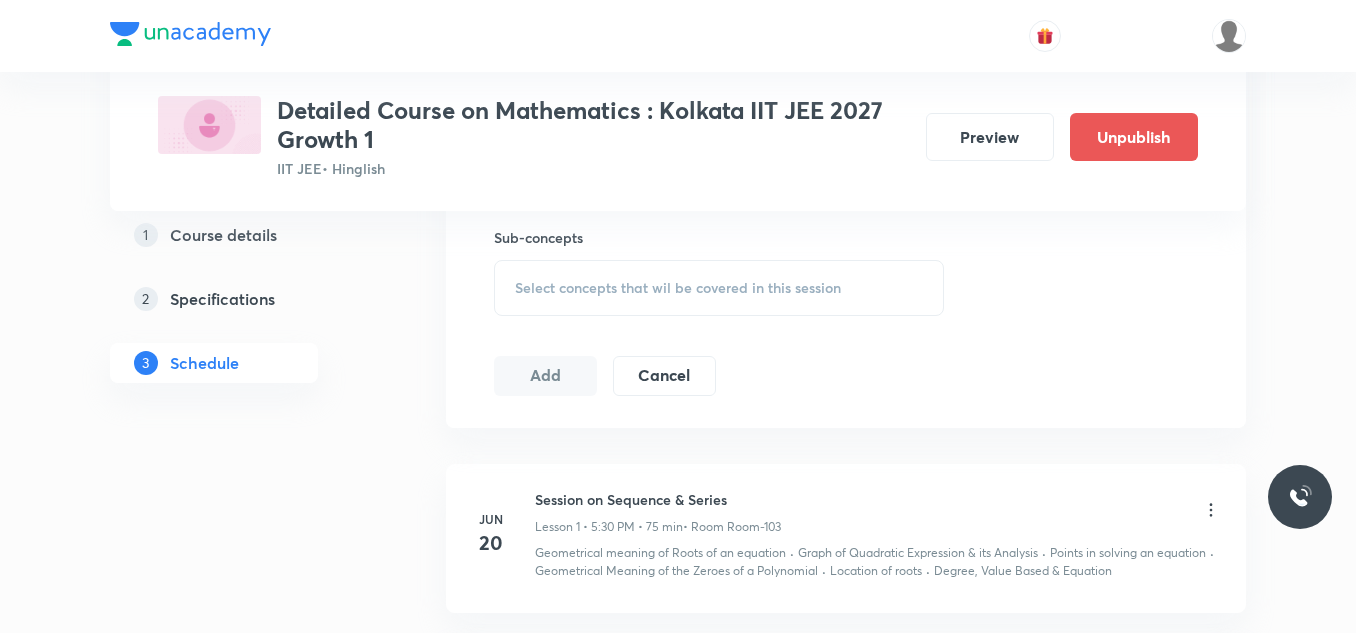 click on "Select concepts that wil be covered in this session" at bounding box center (678, 288) 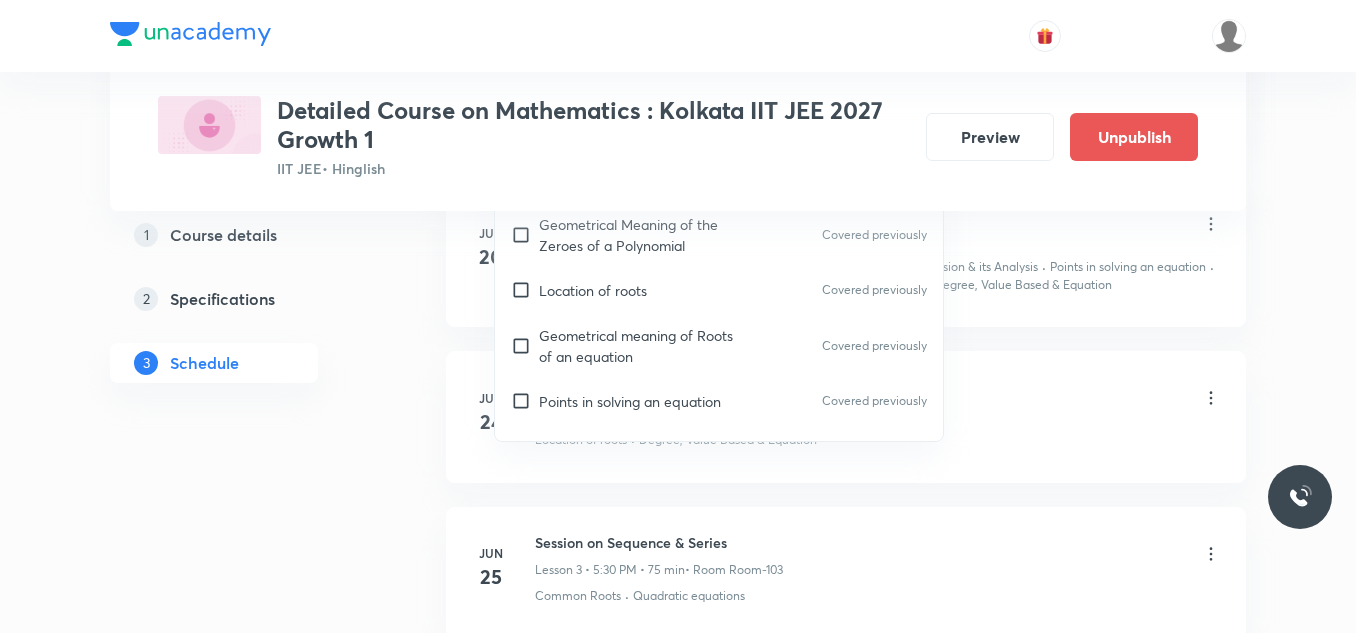 scroll, scrollTop: 1400, scrollLeft: 0, axis: vertical 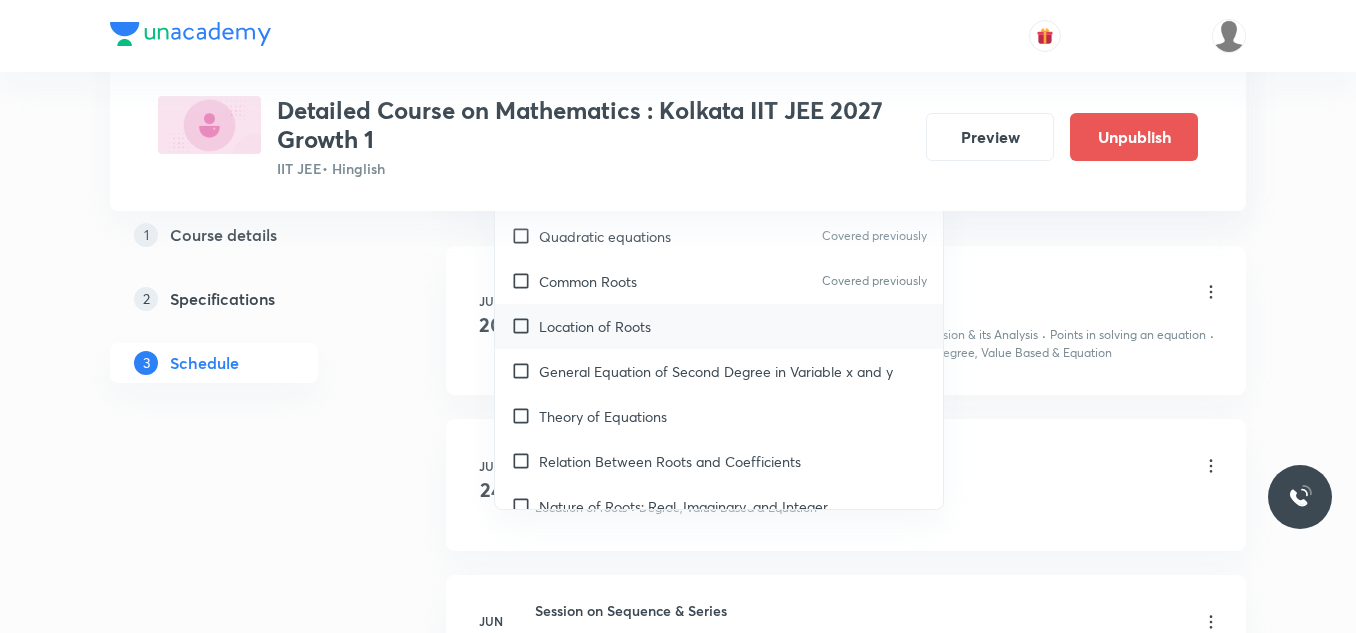 click on "Location of Roots" at bounding box center [719, 326] 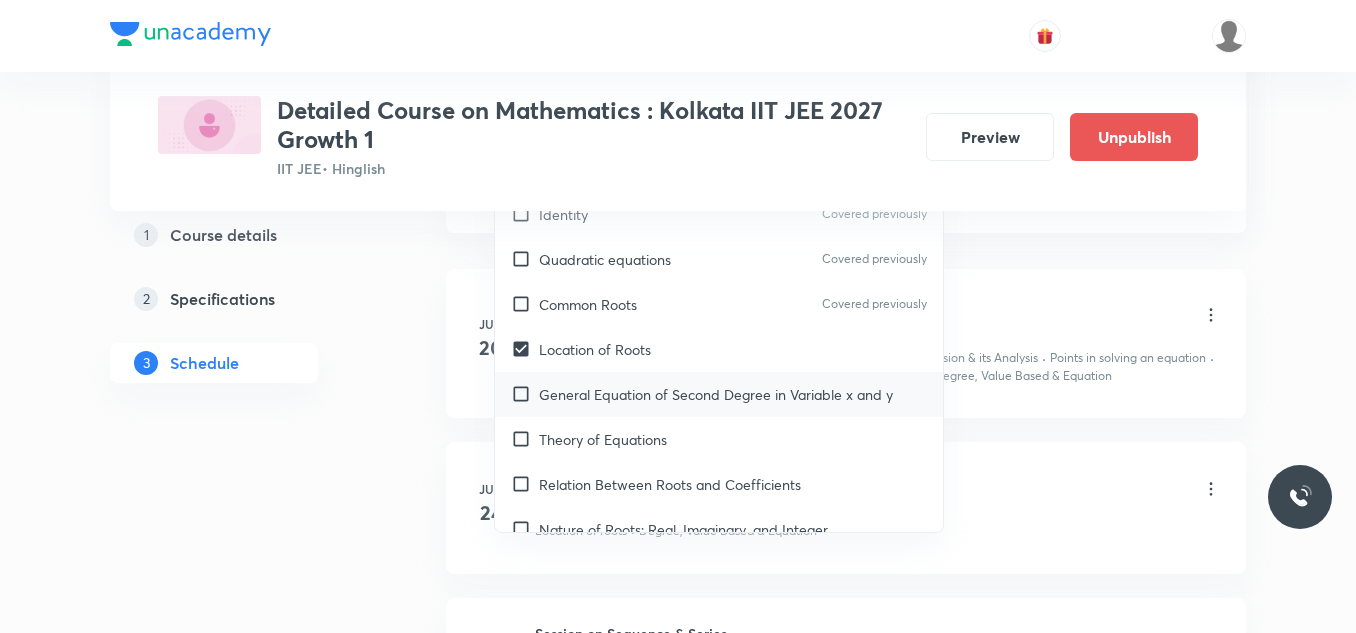 click on "General Equation of Second Degree in Variable x and y" at bounding box center [716, 394] 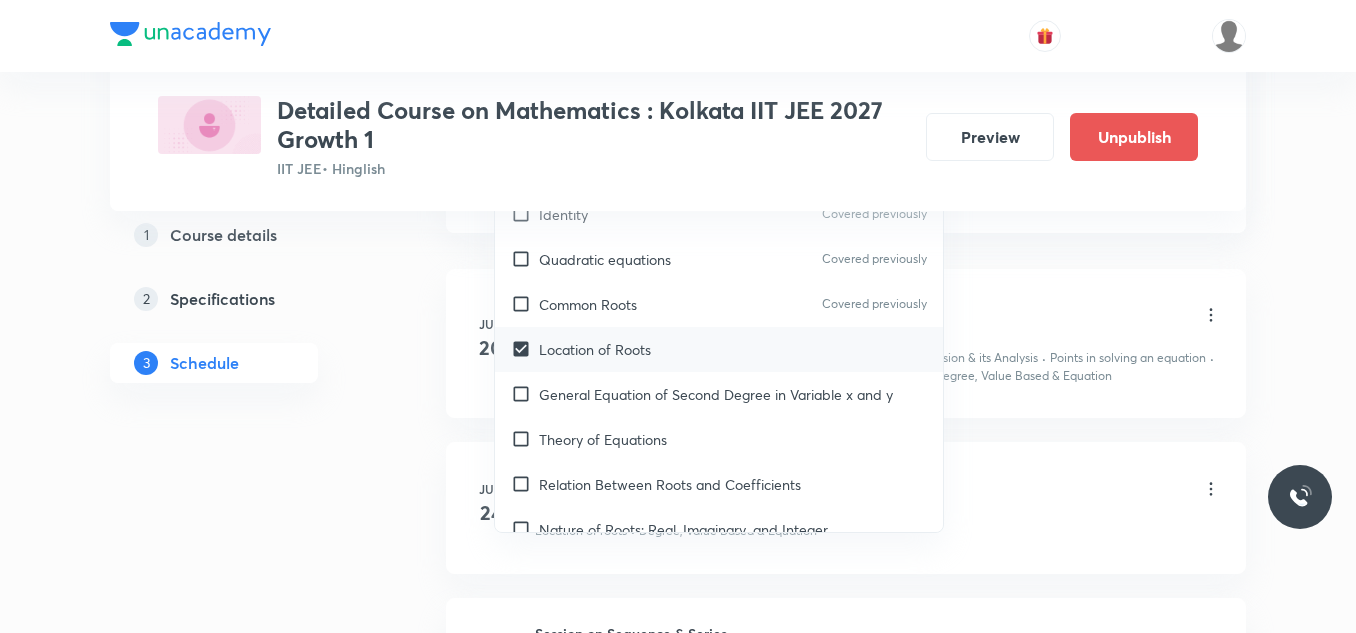 checkbox on "true" 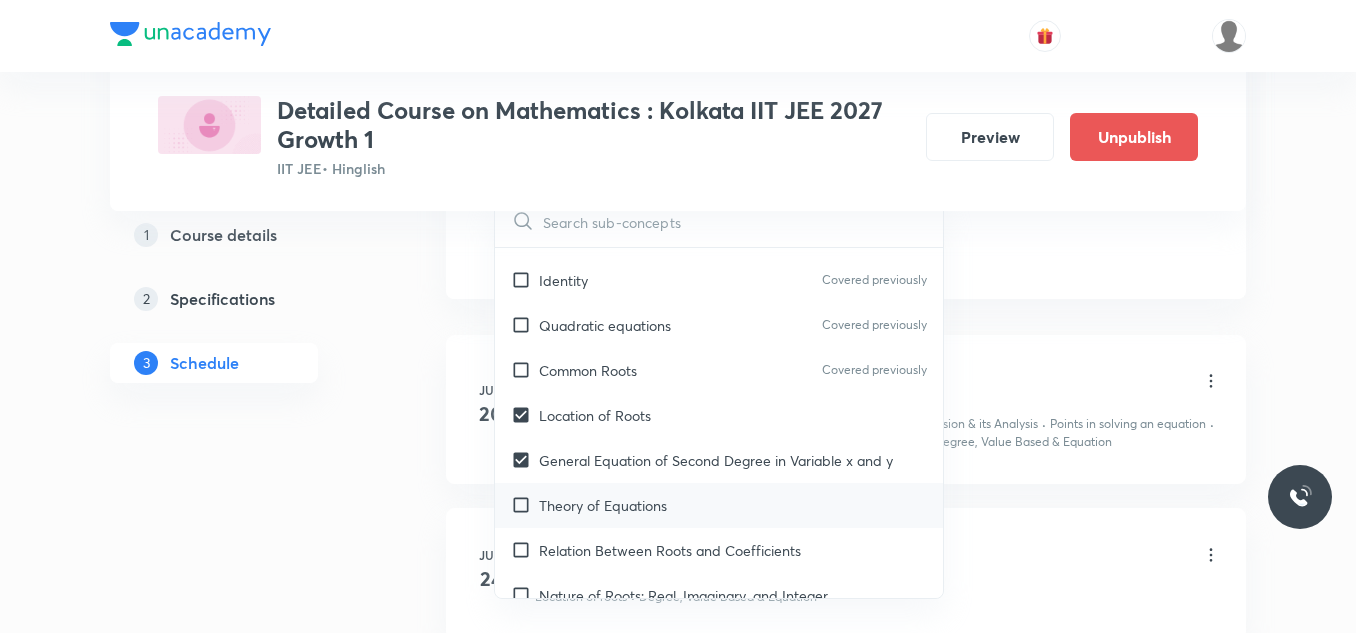 click on "Theory of Equations" at bounding box center [719, 505] 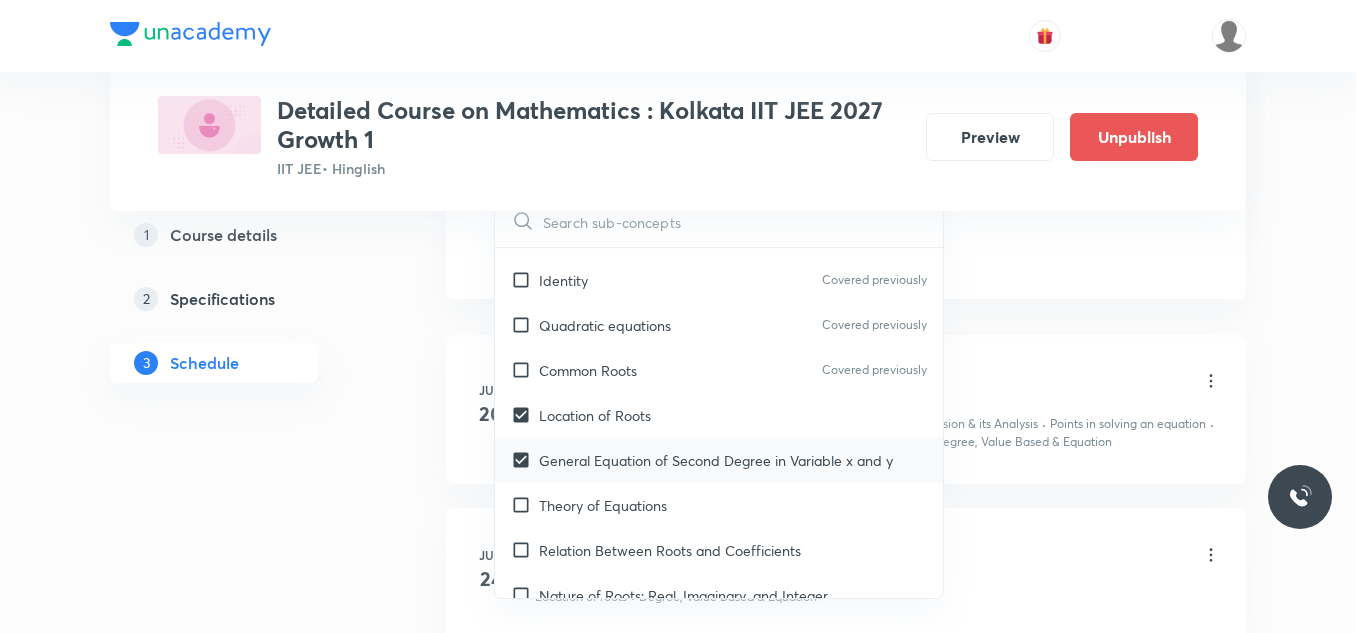 checkbox on "true" 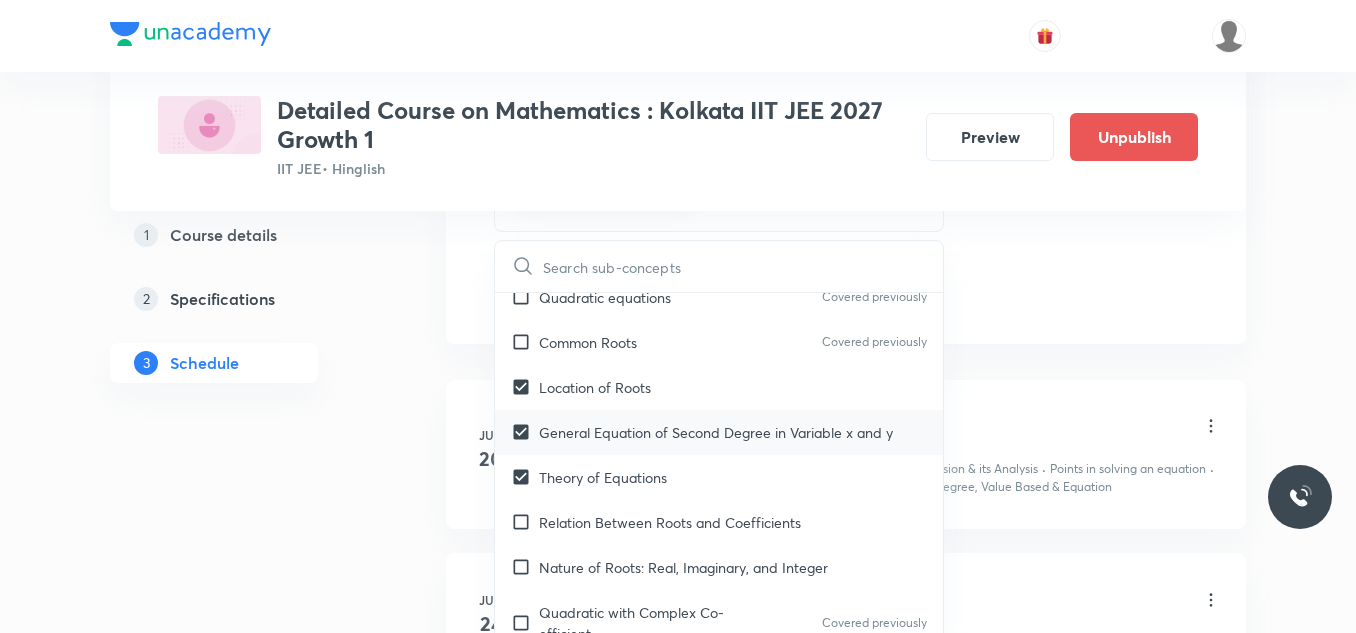 scroll, scrollTop: 600, scrollLeft: 0, axis: vertical 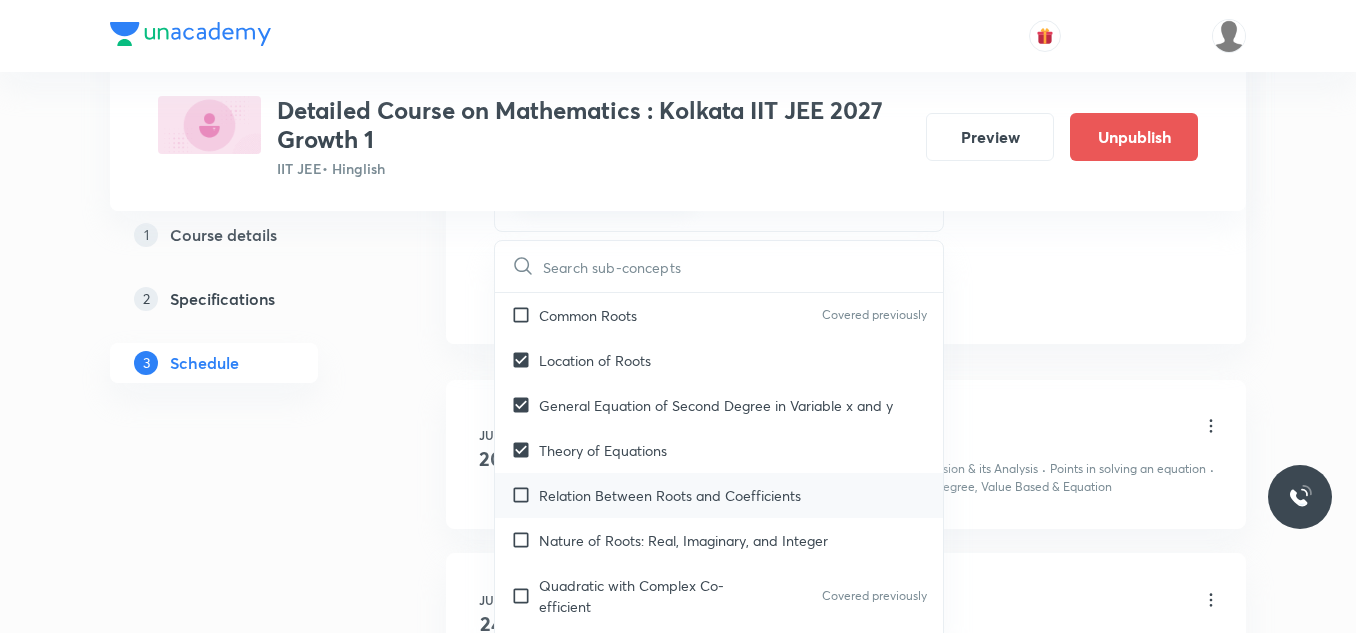 click on "Relation Between Roots and Coefficients" at bounding box center [670, 495] 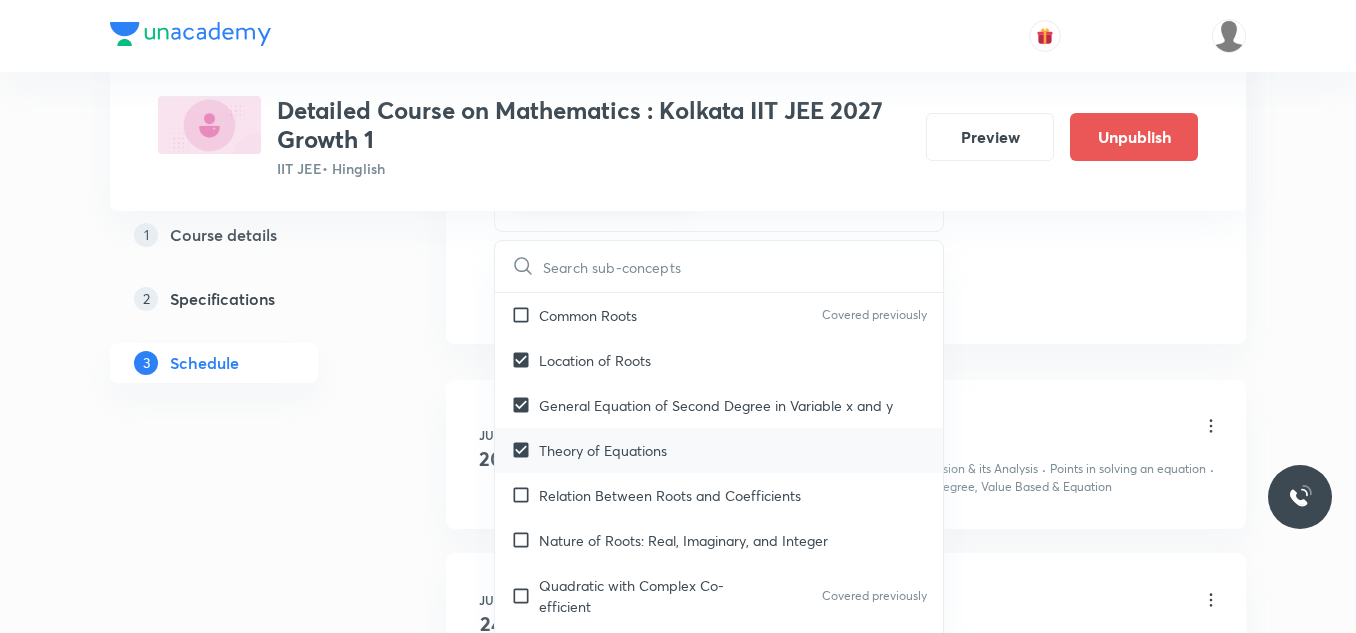 checkbox on "true" 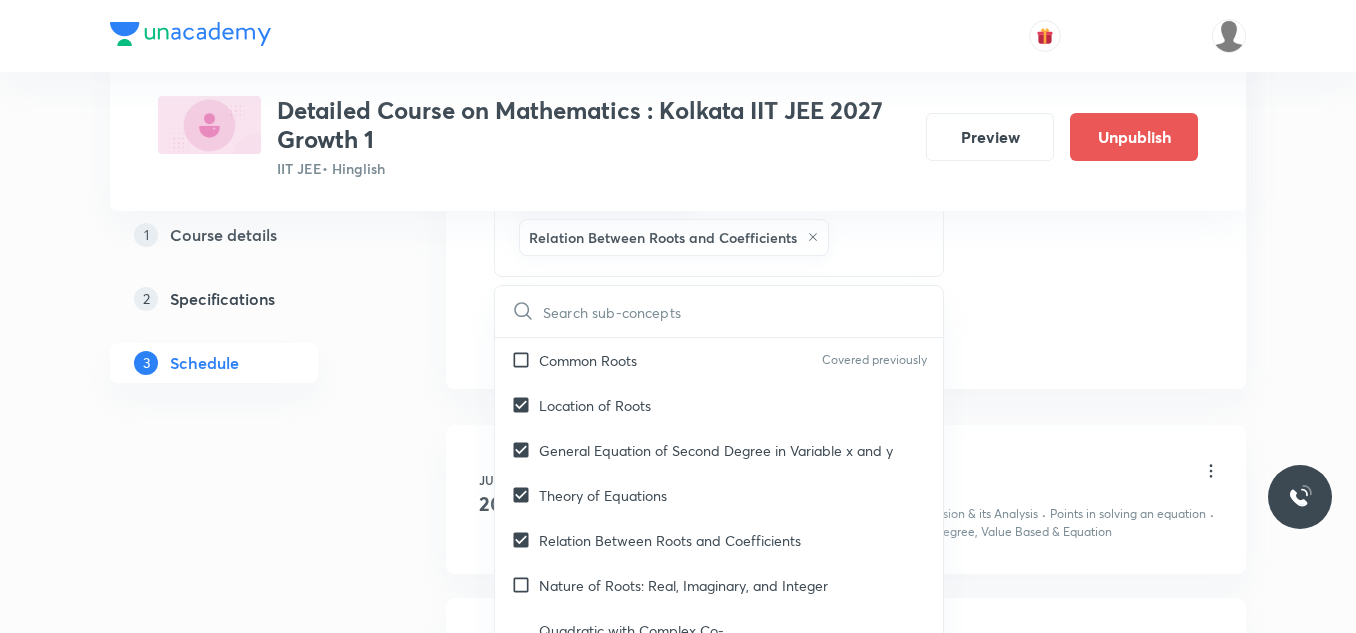 click on "Session  27 Live class Session title 33/99 Session on Trigonometry Equations ​ Schedule for Aug 6, 2025, 7:00 PM ​ Duration (in minutes) 75 ​   Session type Online Offline Room Room-101 Sub-concepts Location of Roots General Equation of Second Degree in Variable x and y Theory of Equations Relation Between Roots and Coefficients CLEAR ​ Theory of equations Degree, Value Based & Equation Covered previously Geometrical Meaning of the Zeroes of a Polynomial Covered previously Location of roots Covered previously Geometrical meaning of Roots of an equation Covered previously Points in solving an equation Covered previously Graph of Quadratic Expression & its Analysis Covered previously Range of Quadratic Equation Remainder and factor theorems Covered previously Identity Covered previously Quadratic equations Covered previously Common Roots Covered previously Location of Roots General Equation of Second Degree in Variable x and y Theory of Equations Relation Between Roots and Coefficients Complex Numbers" at bounding box center (846, -202) 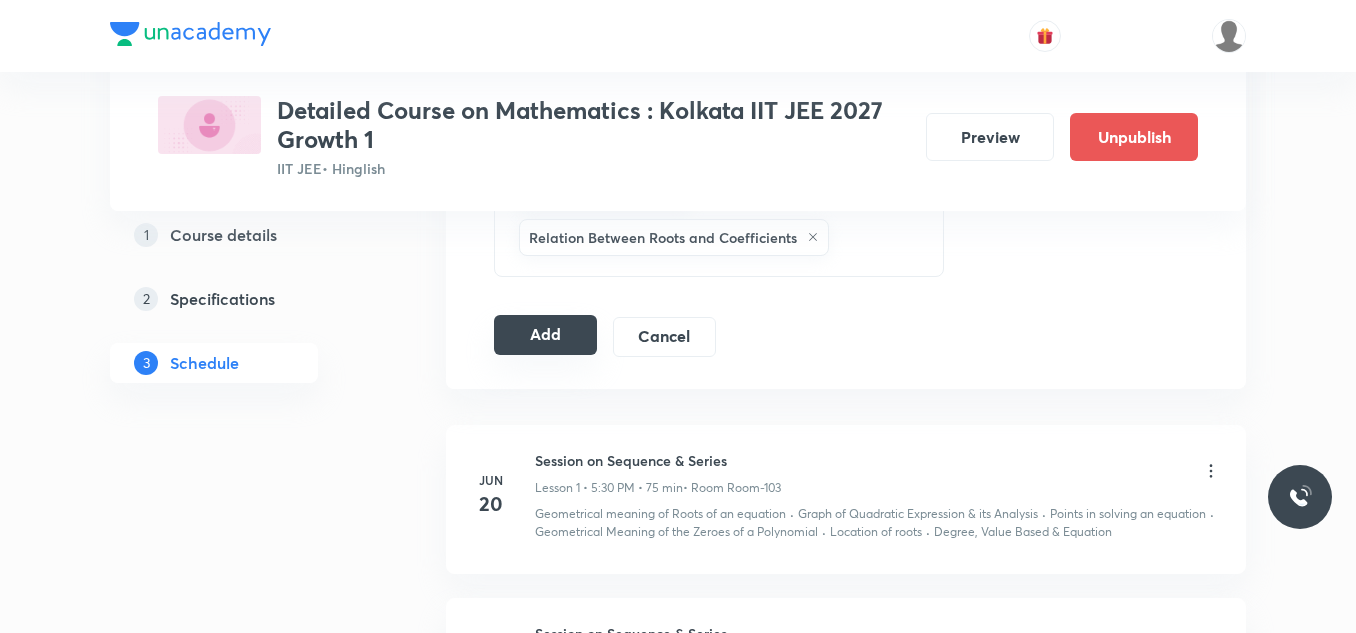 click on "Add" at bounding box center (545, 335) 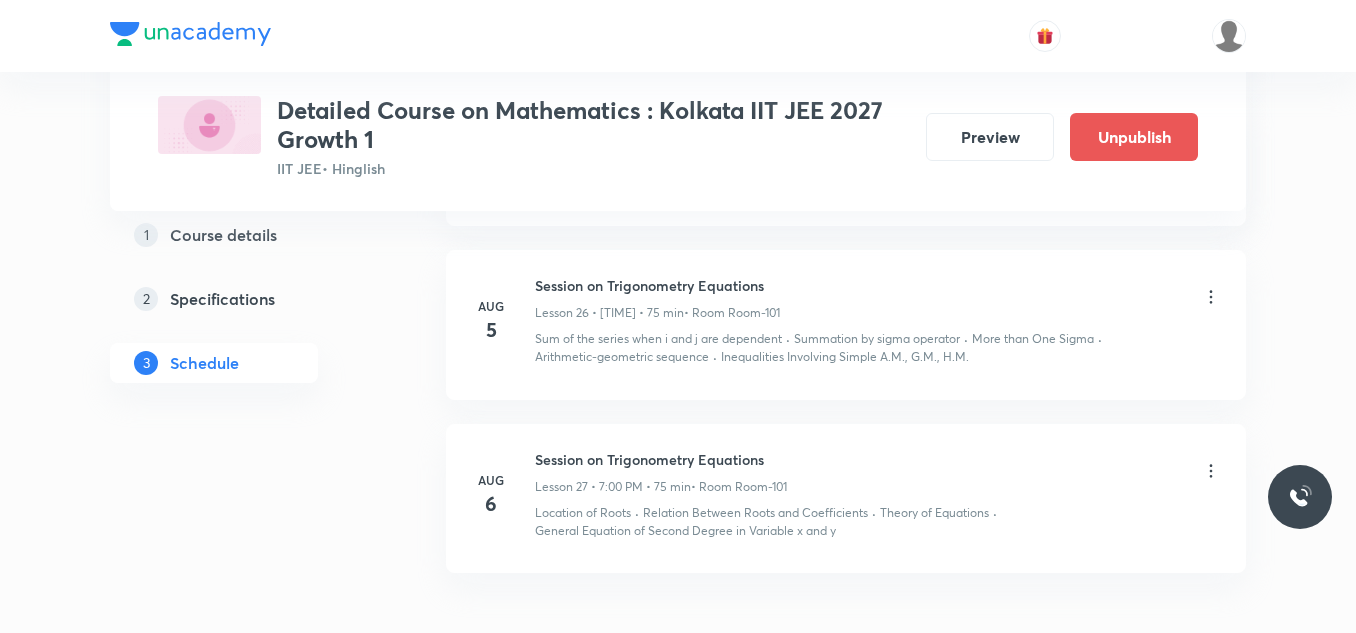 scroll, scrollTop: 4509, scrollLeft: 0, axis: vertical 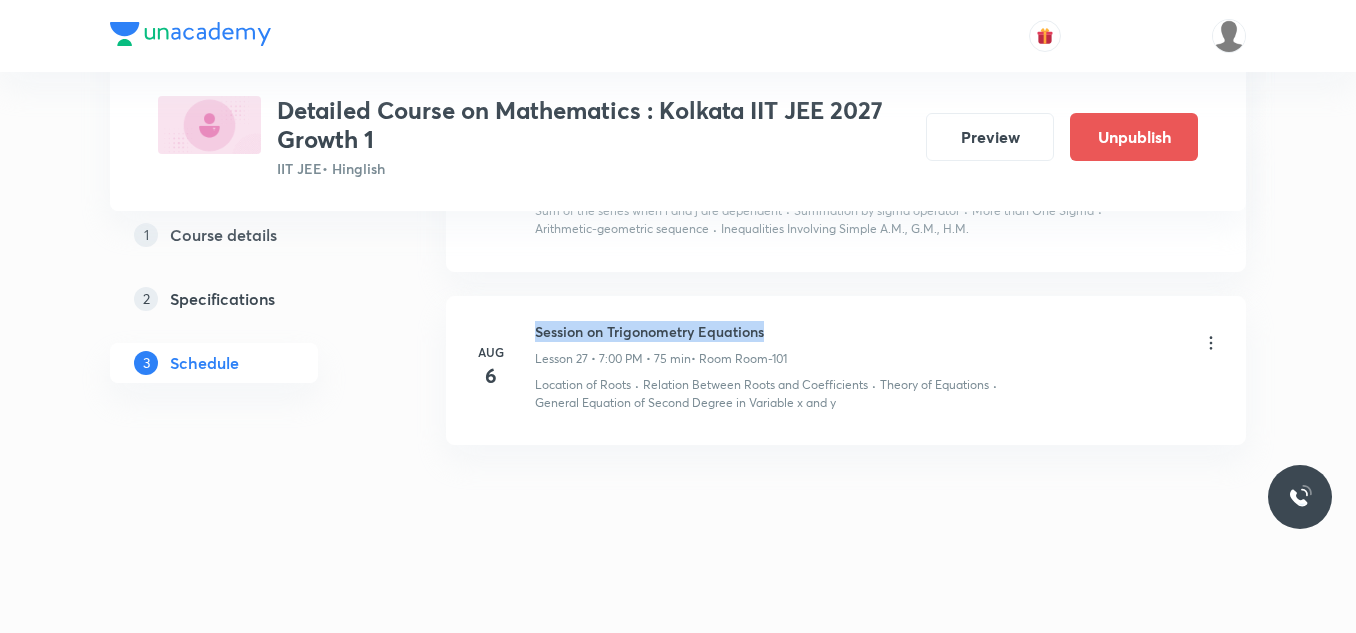 drag, startPoint x: 530, startPoint y: 329, endPoint x: 864, endPoint y: 335, distance: 334.0539 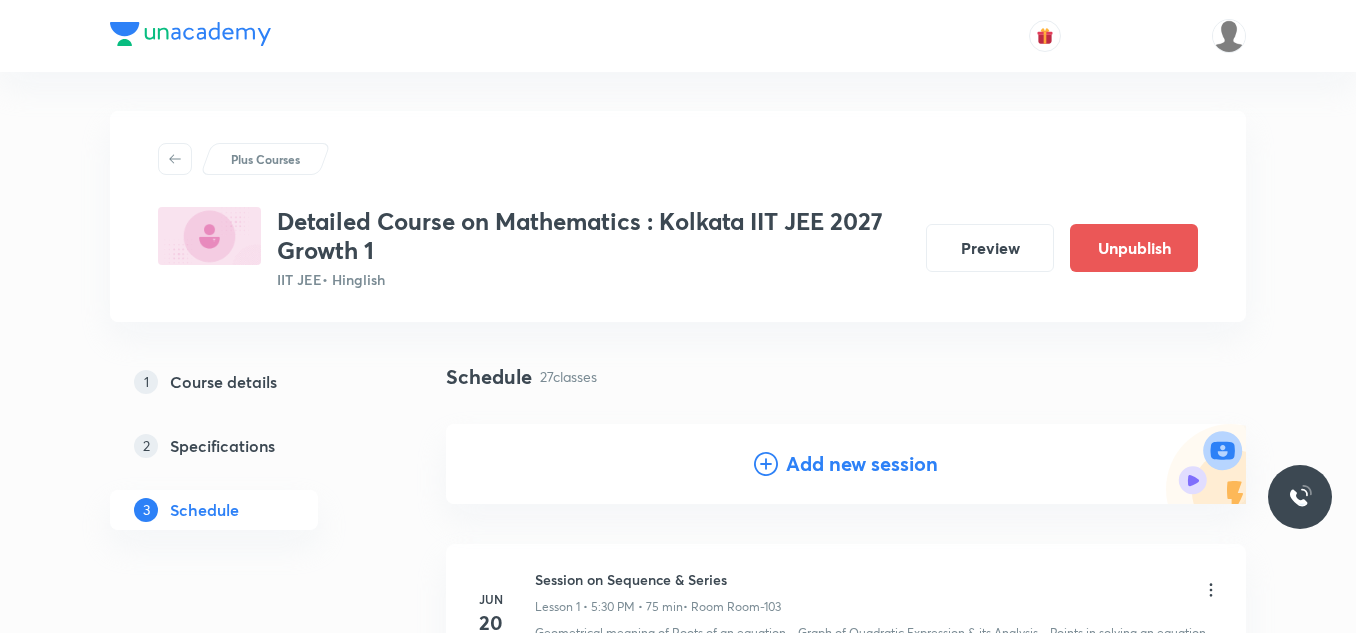 scroll, scrollTop: 0, scrollLeft: 0, axis: both 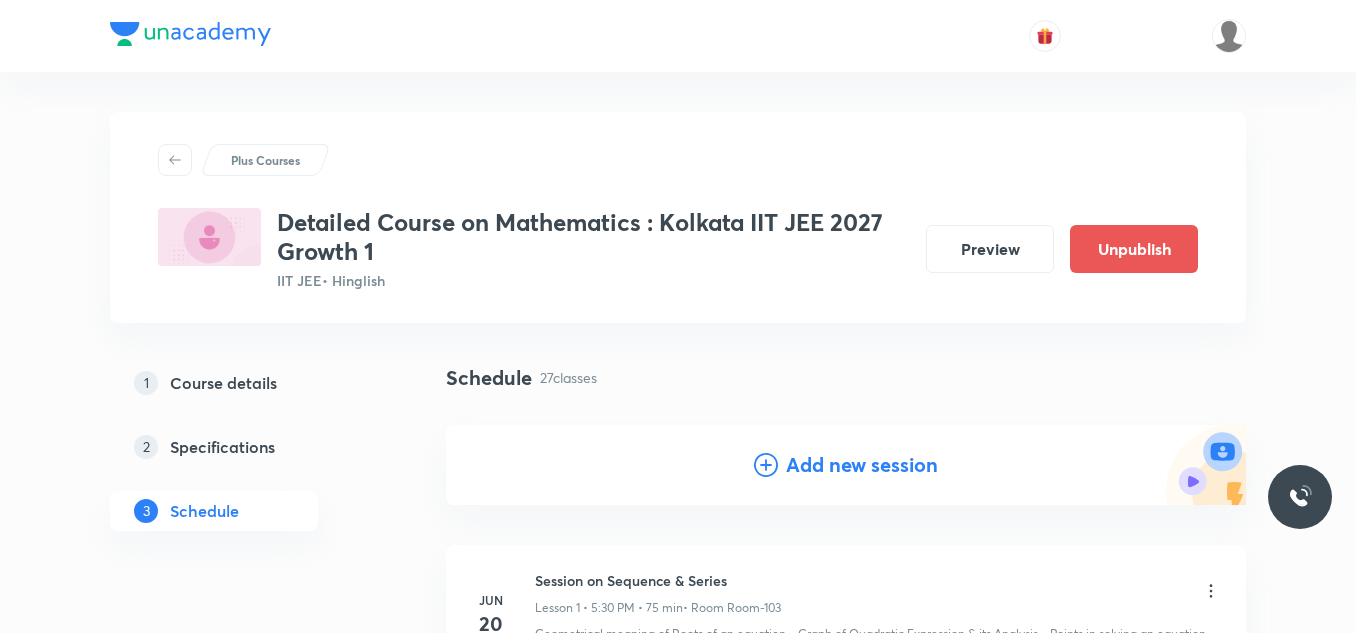 click on "Add new session" at bounding box center (862, 465) 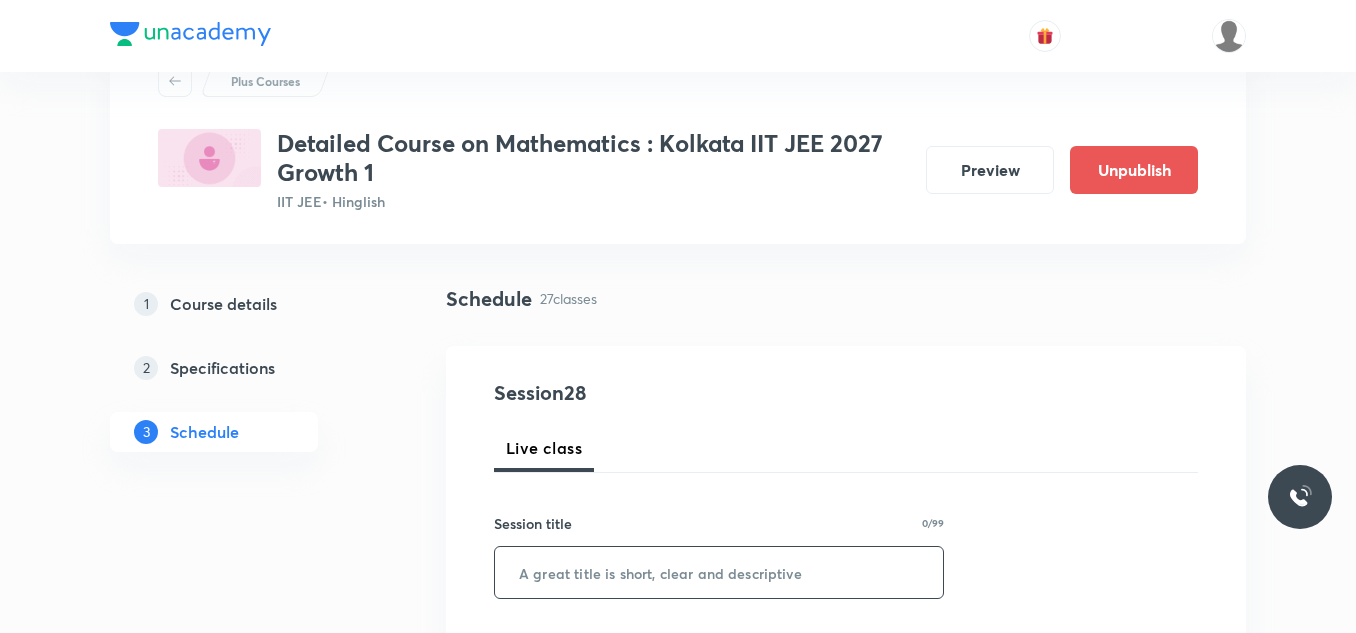 scroll, scrollTop: 200, scrollLeft: 0, axis: vertical 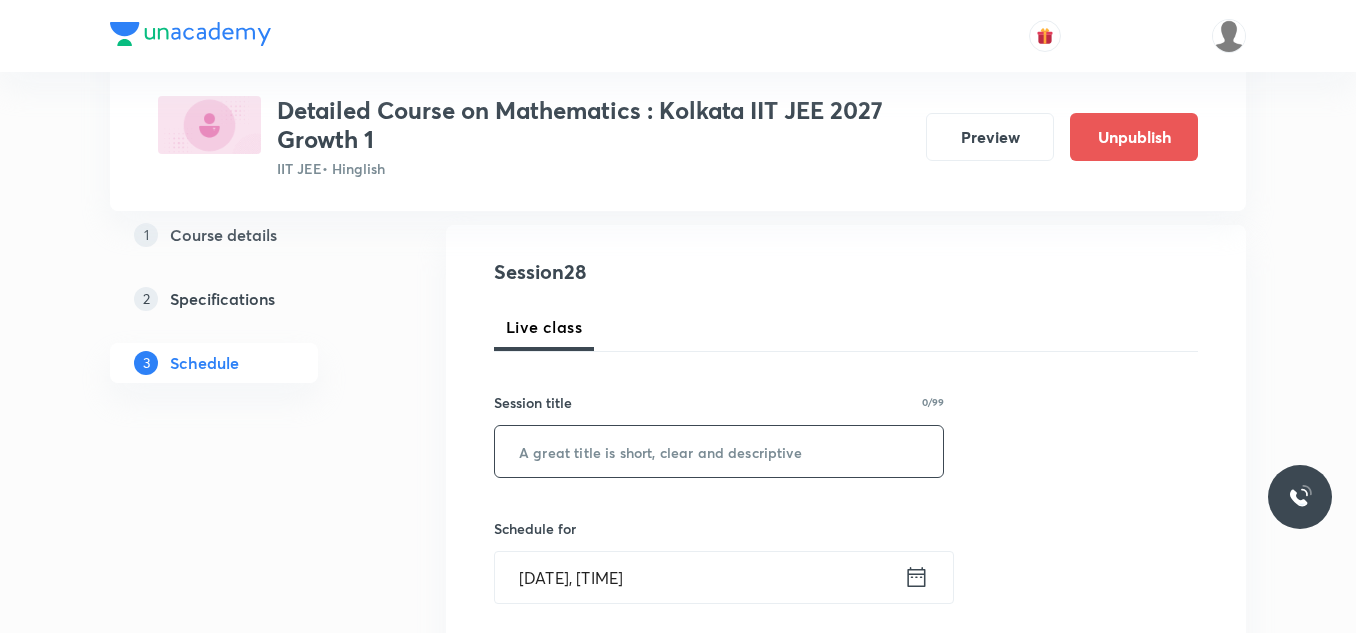 click at bounding box center (719, 451) 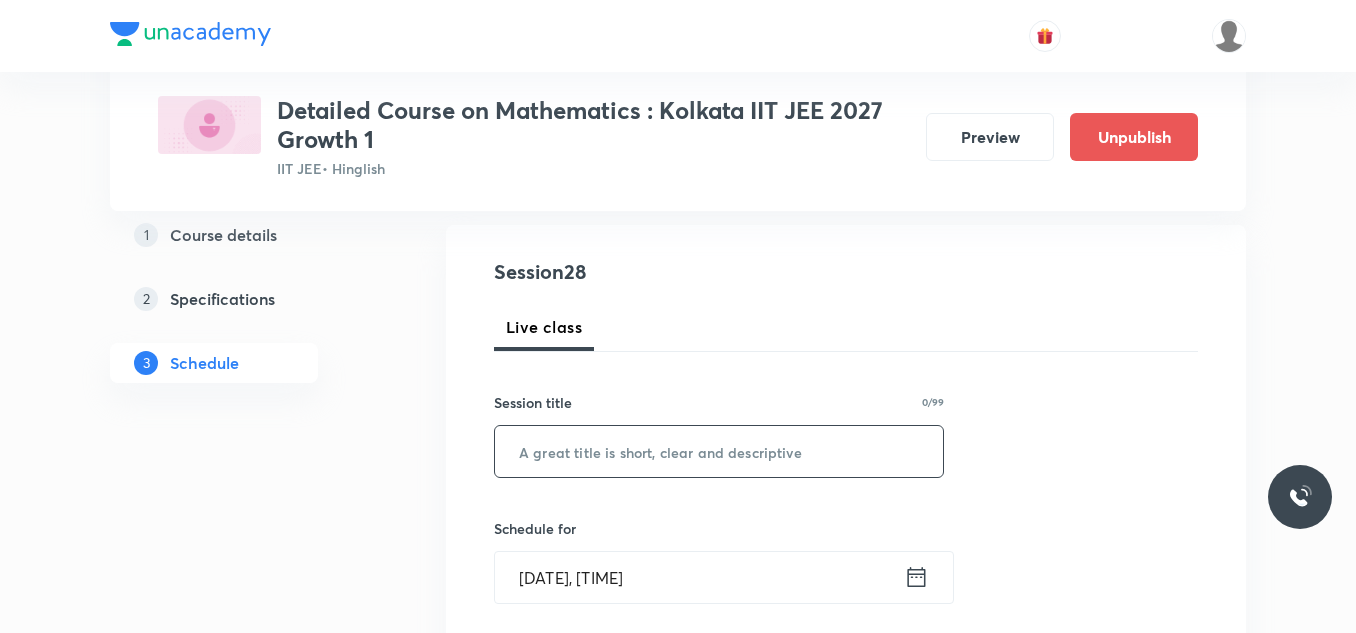 paste on "Session on Trigonometry Equations" 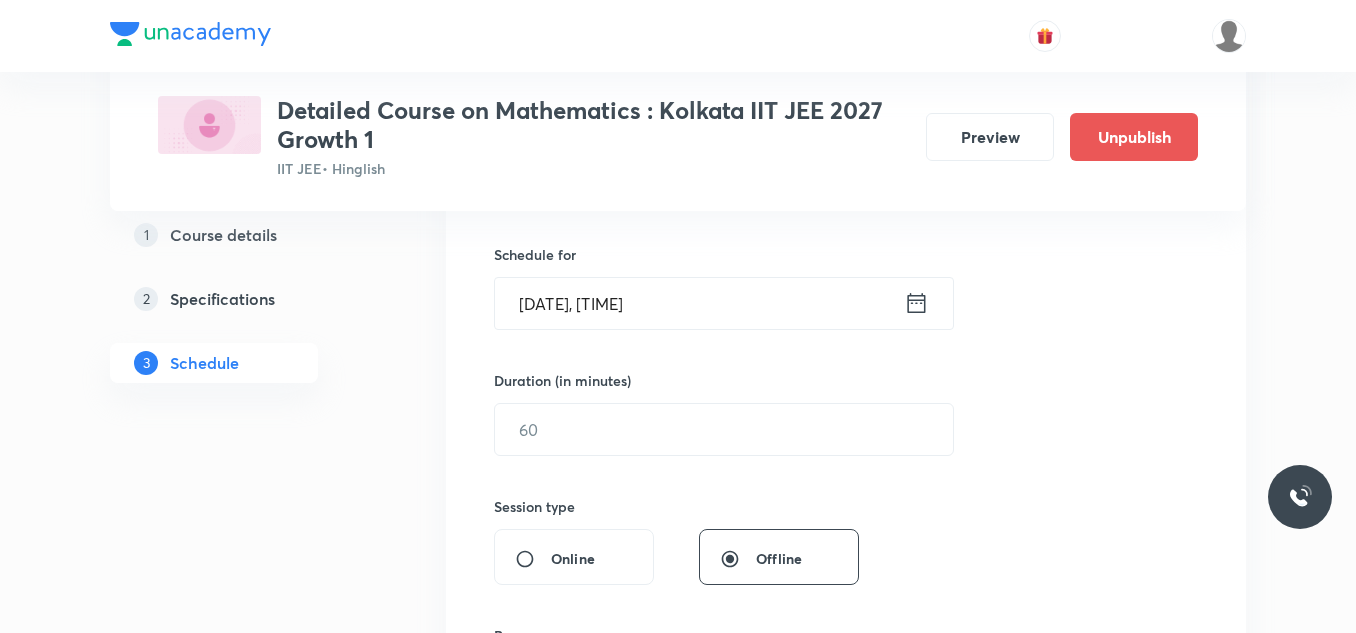 scroll, scrollTop: 500, scrollLeft: 0, axis: vertical 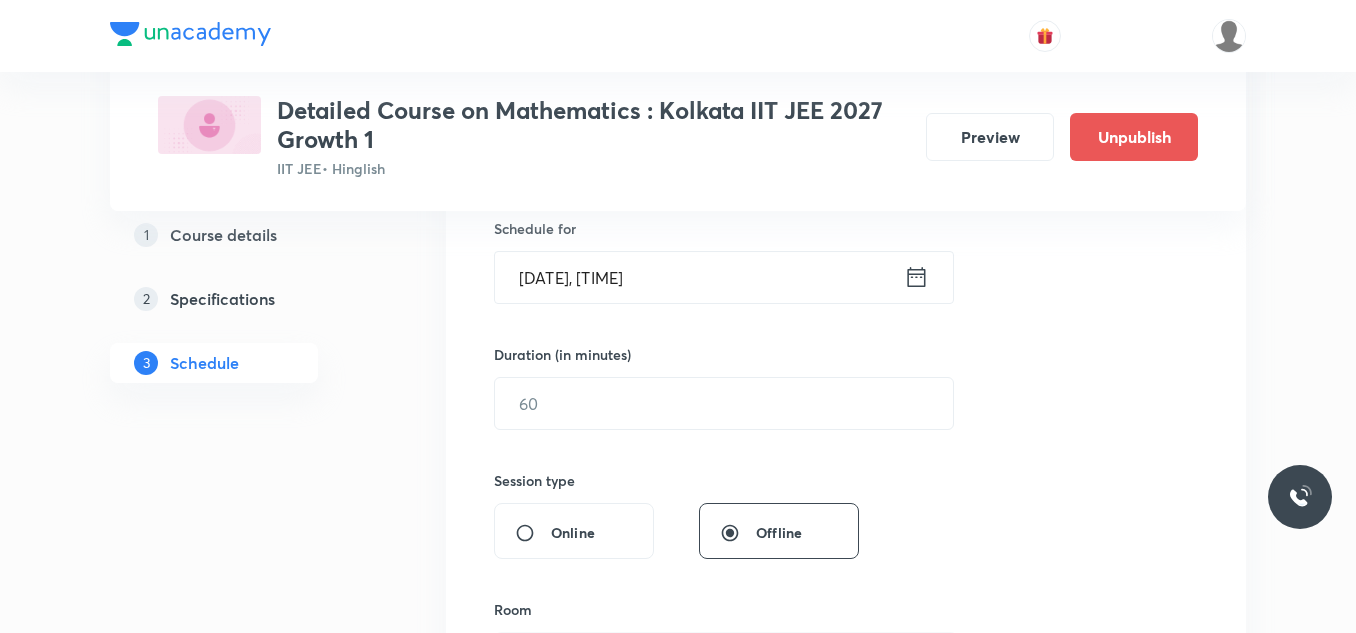 type on "Session on Trigonometry Equations" 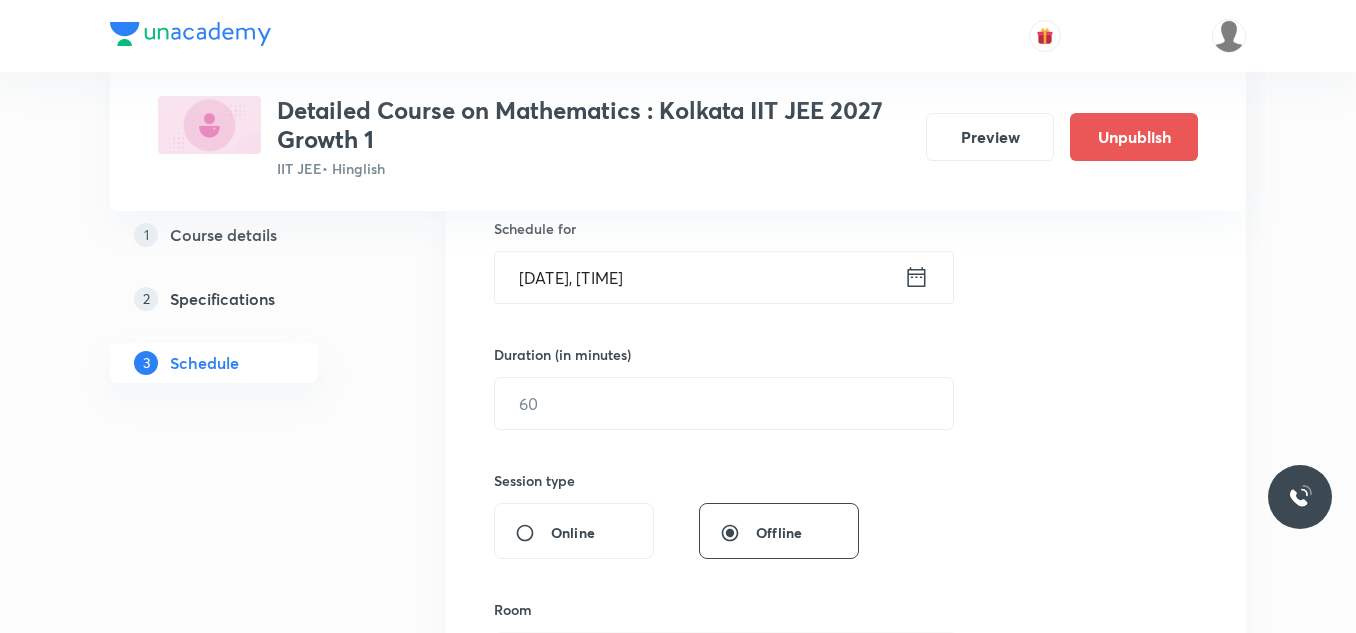 click on "Aug 3, 2025, 12:27 PM" at bounding box center [699, 277] 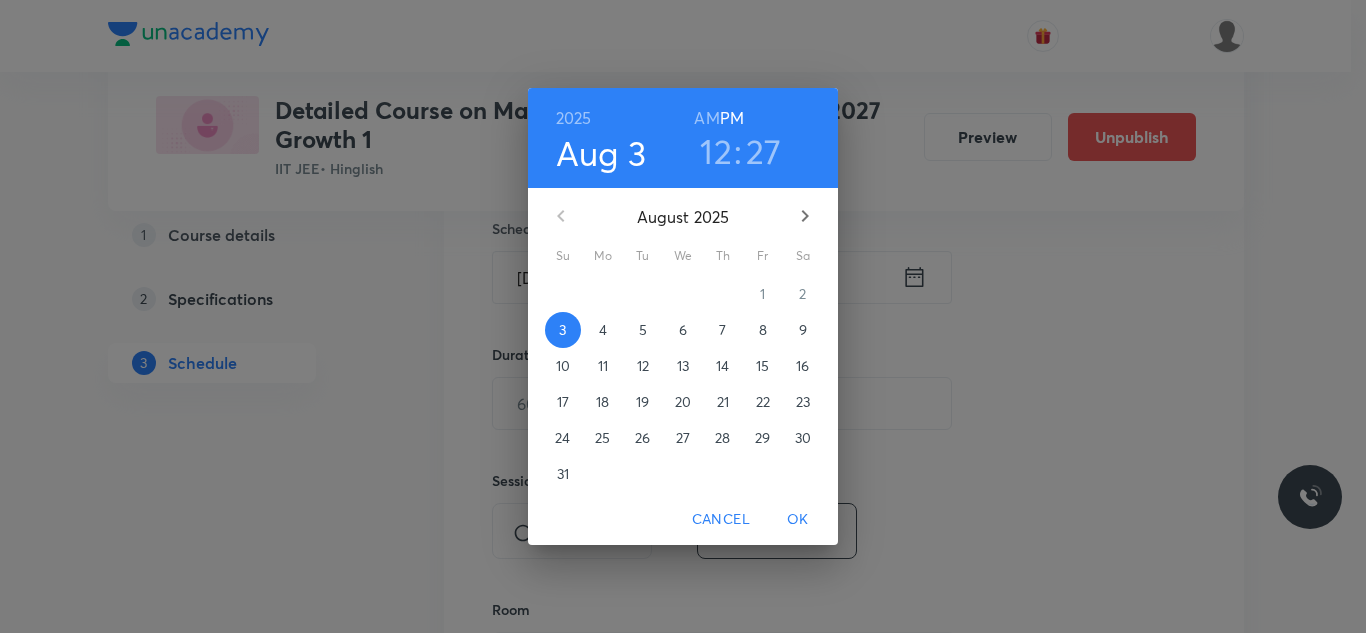 click on "7" at bounding box center [722, 330] 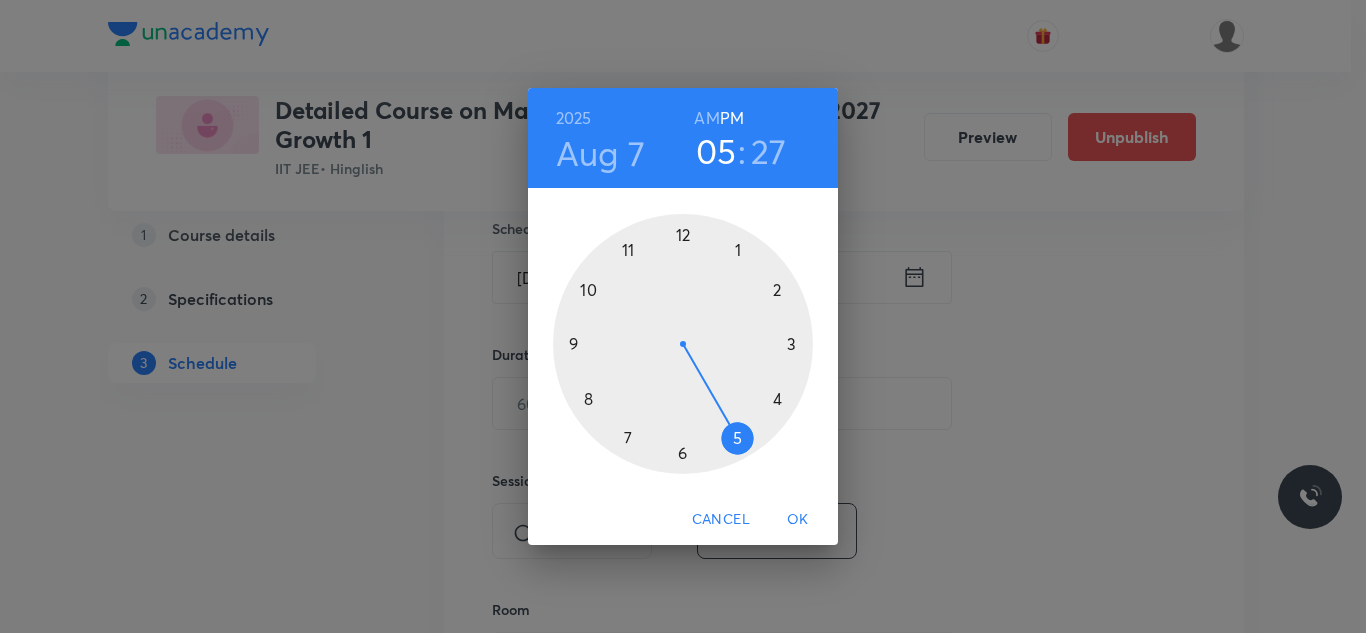 drag, startPoint x: 680, startPoint y: 239, endPoint x: 742, endPoint y: 441, distance: 211.30074 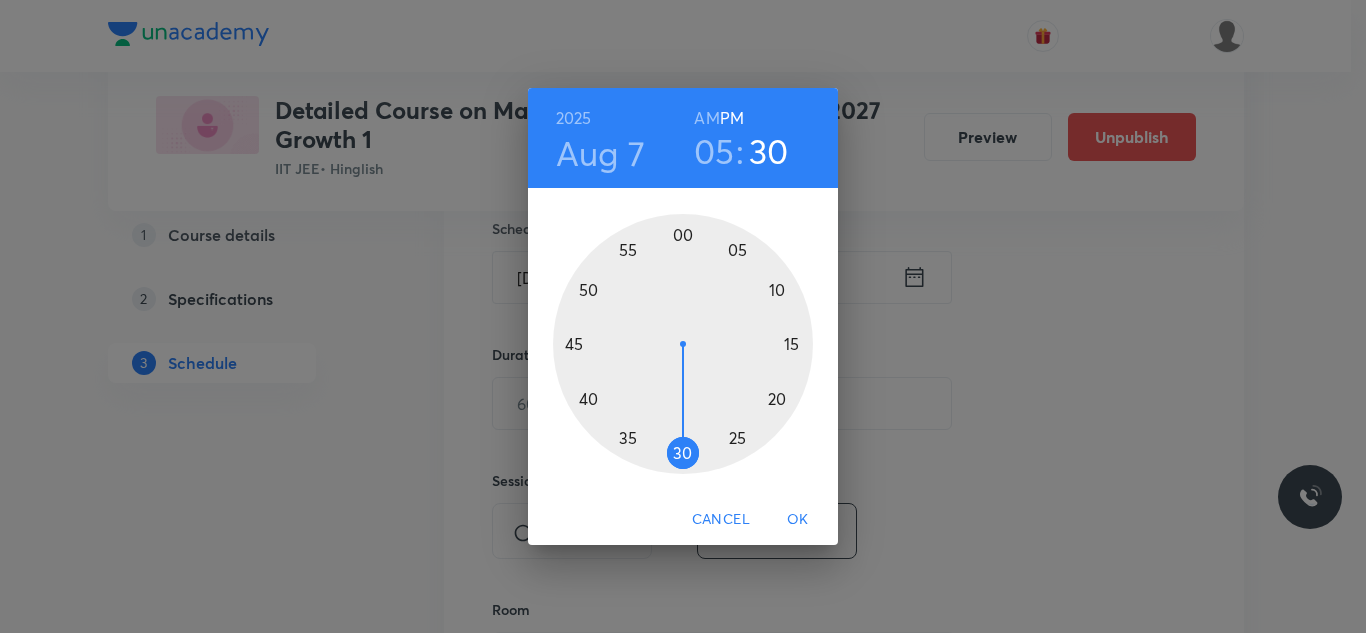 drag, startPoint x: 718, startPoint y: 440, endPoint x: 676, endPoint y: 457, distance: 45.310043 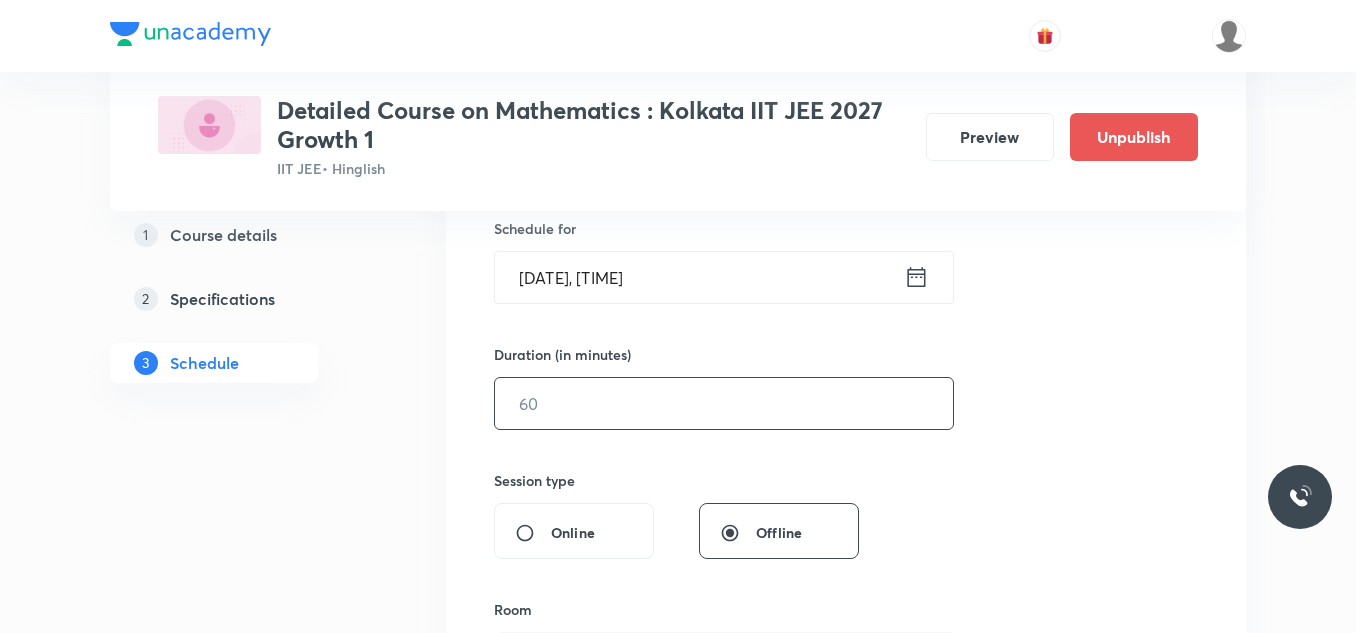 click at bounding box center [724, 403] 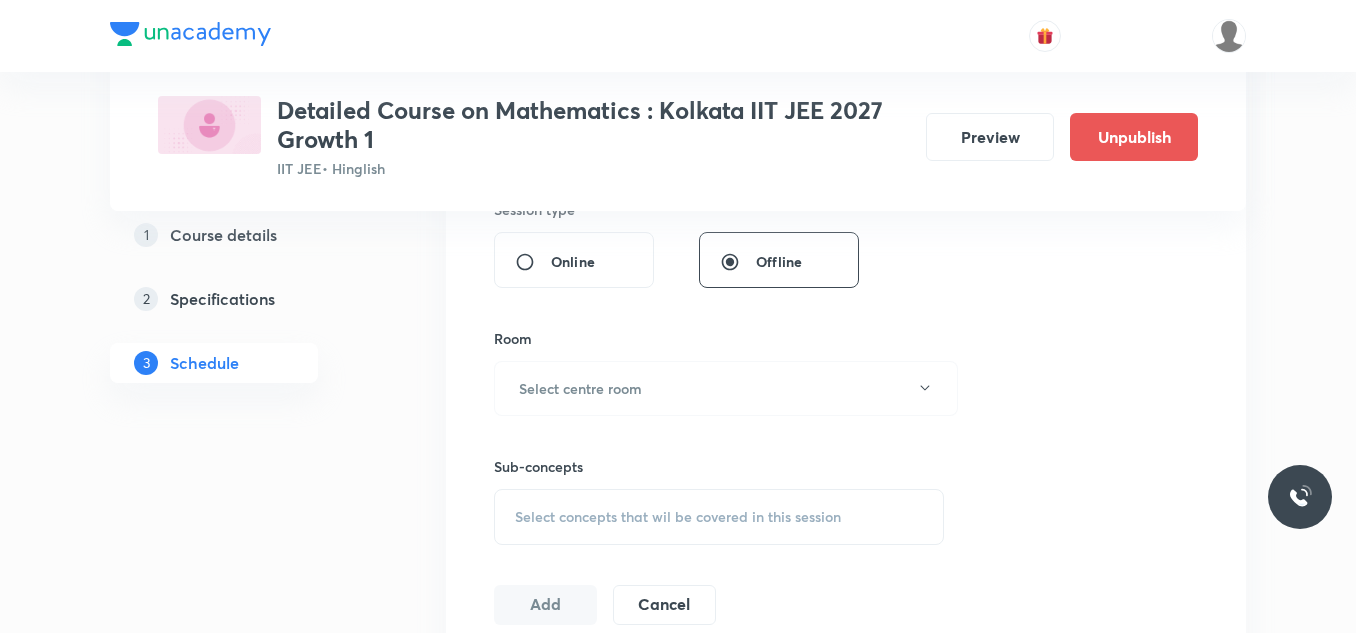 scroll, scrollTop: 800, scrollLeft: 0, axis: vertical 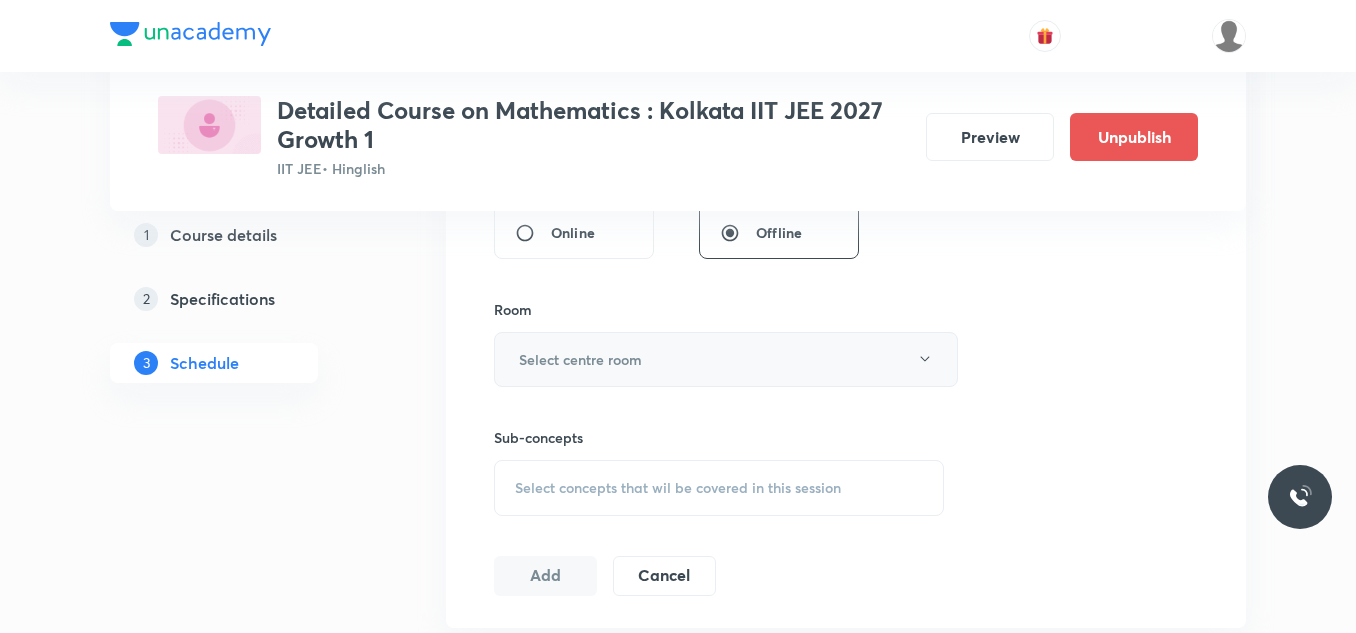 type on "75" 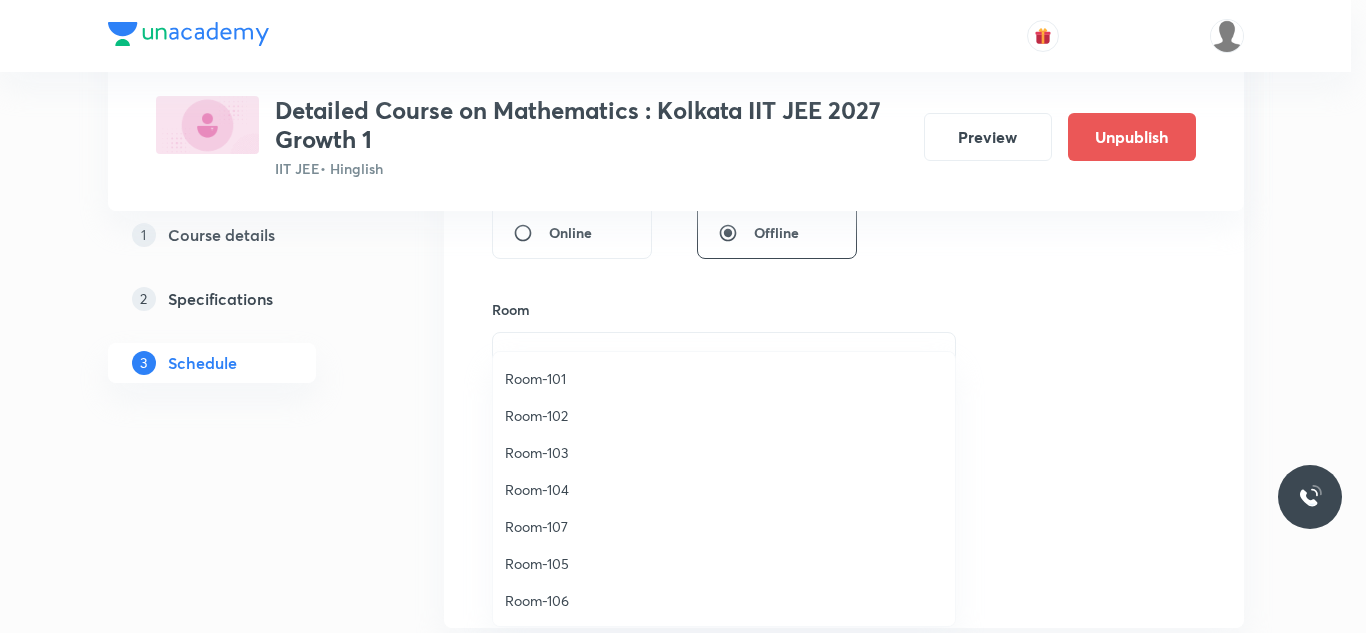 click on "Room-101" at bounding box center [724, 378] 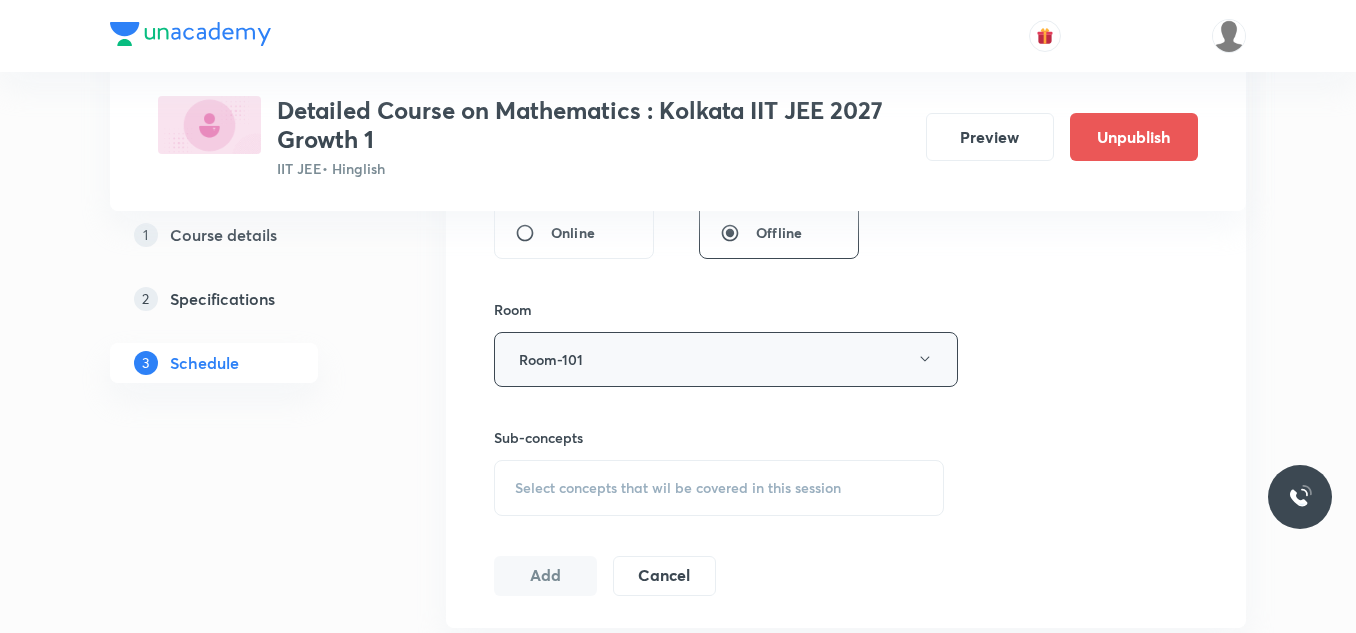 scroll, scrollTop: 900, scrollLeft: 0, axis: vertical 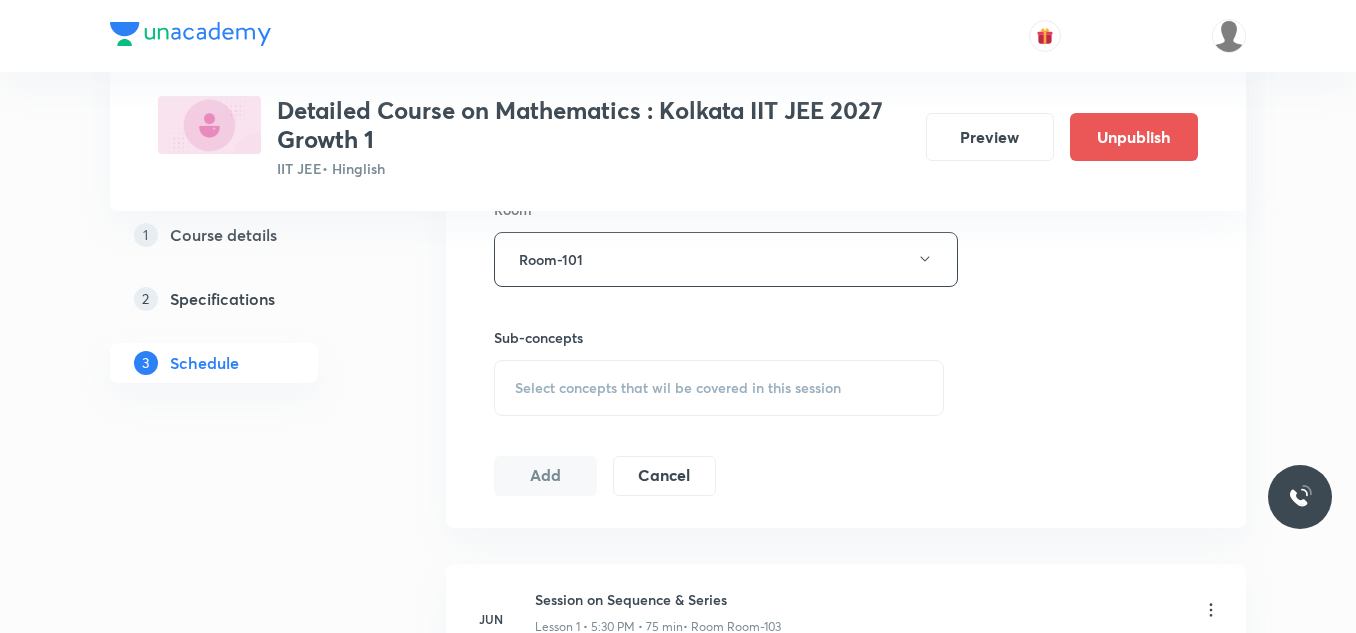 click on "Select concepts that wil be covered in this session" at bounding box center (678, 388) 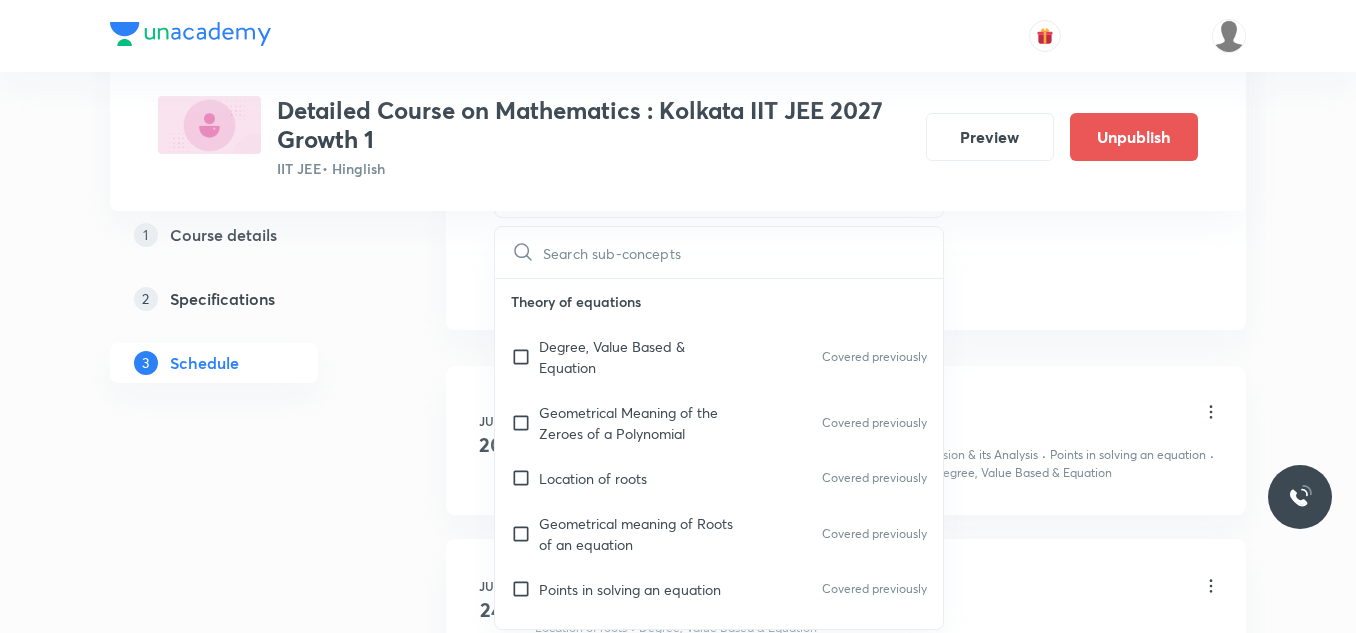 scroll, scrollTop: 1100, scrollLeft: 0, axis: vertical 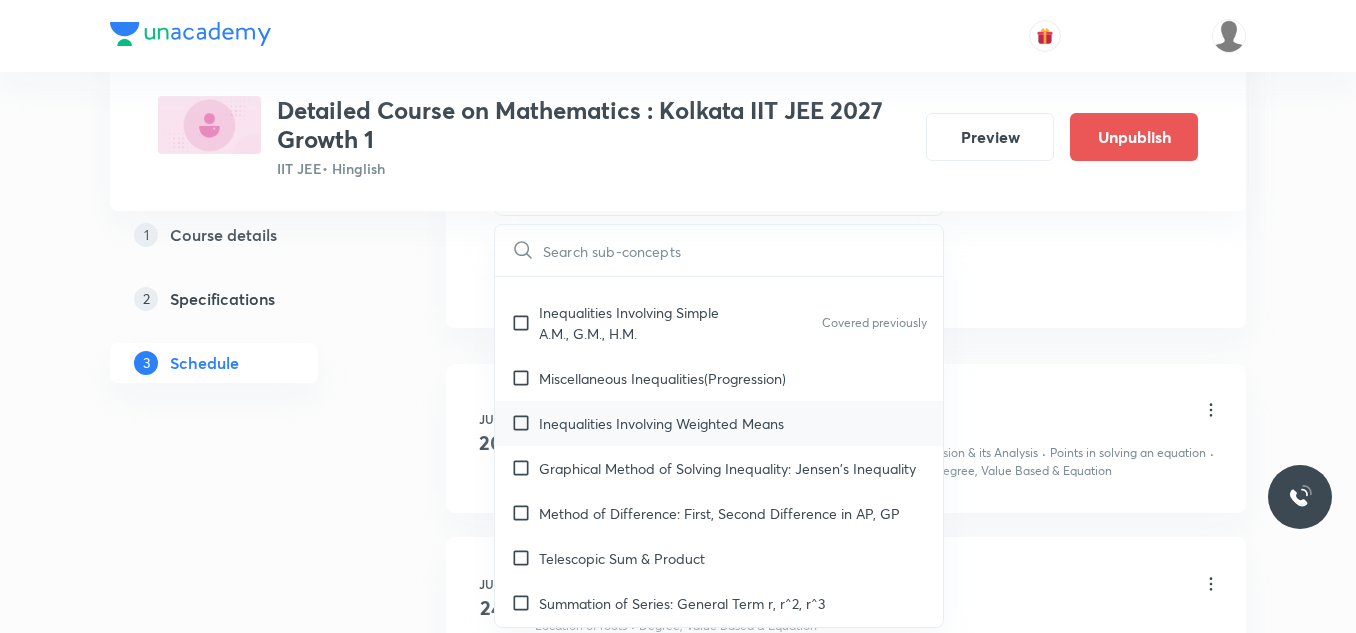 drag, startPoint x: 637, startPoint y: 397, endPoint x: 656, endPoint y: 445, distance: 51.62364 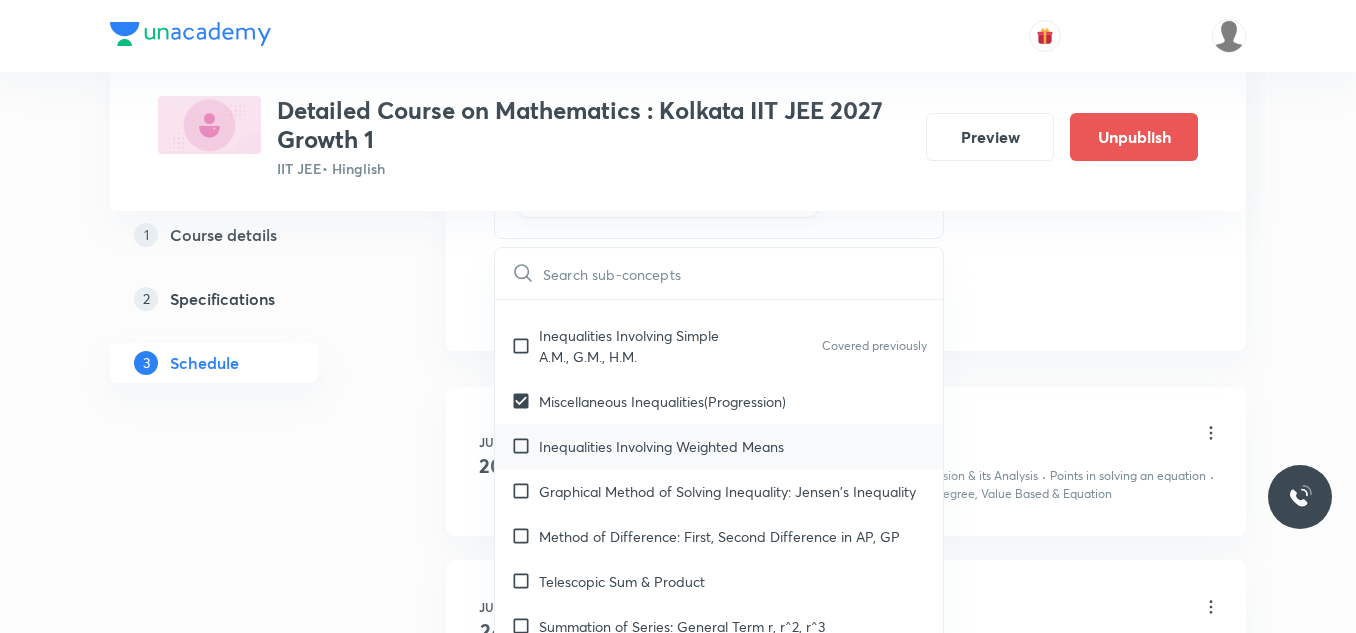 click on "Inequalities Involving Weighted Means" at bounding box center [661, 446] 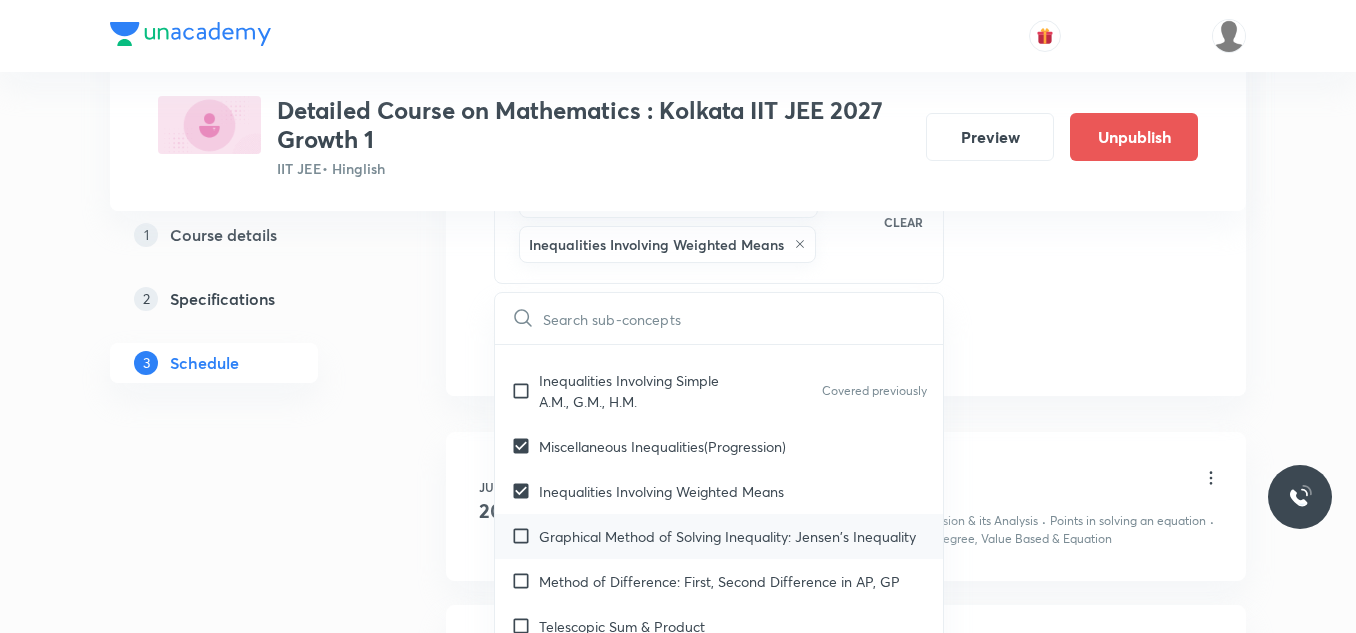 click on "Graphical Method of Solving Inequality: Jensen's Inequality" at bounding box center [727, 536] 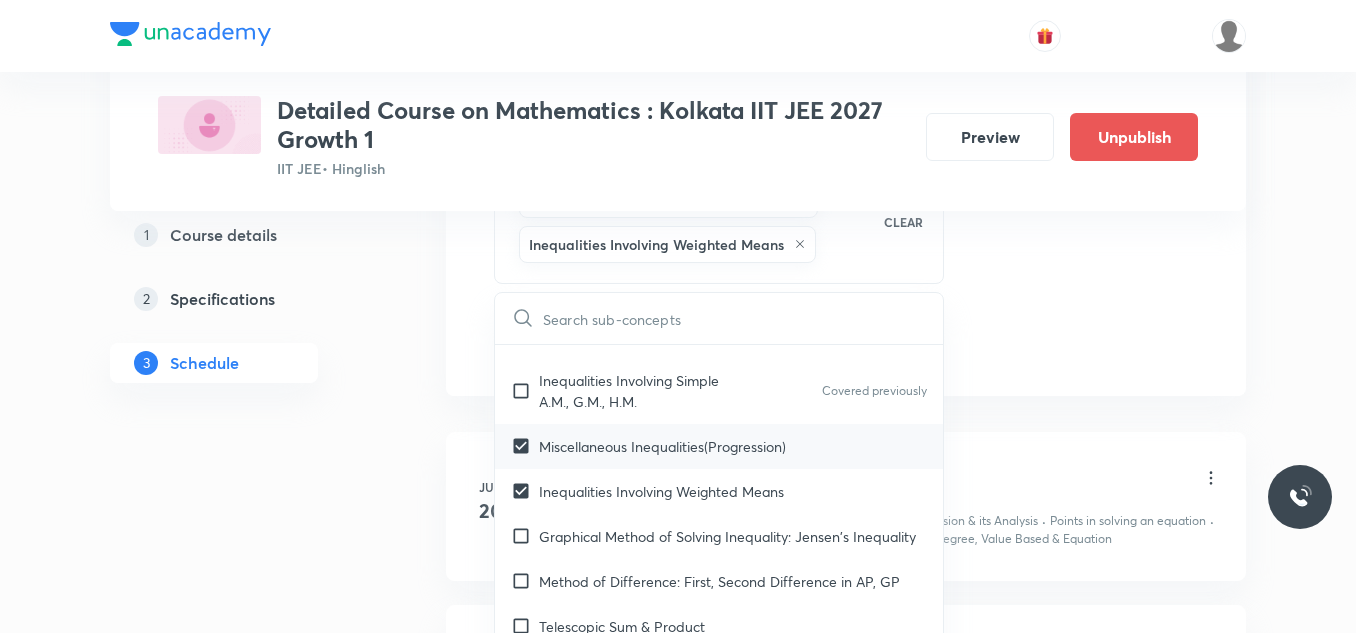 checkbox on "true" 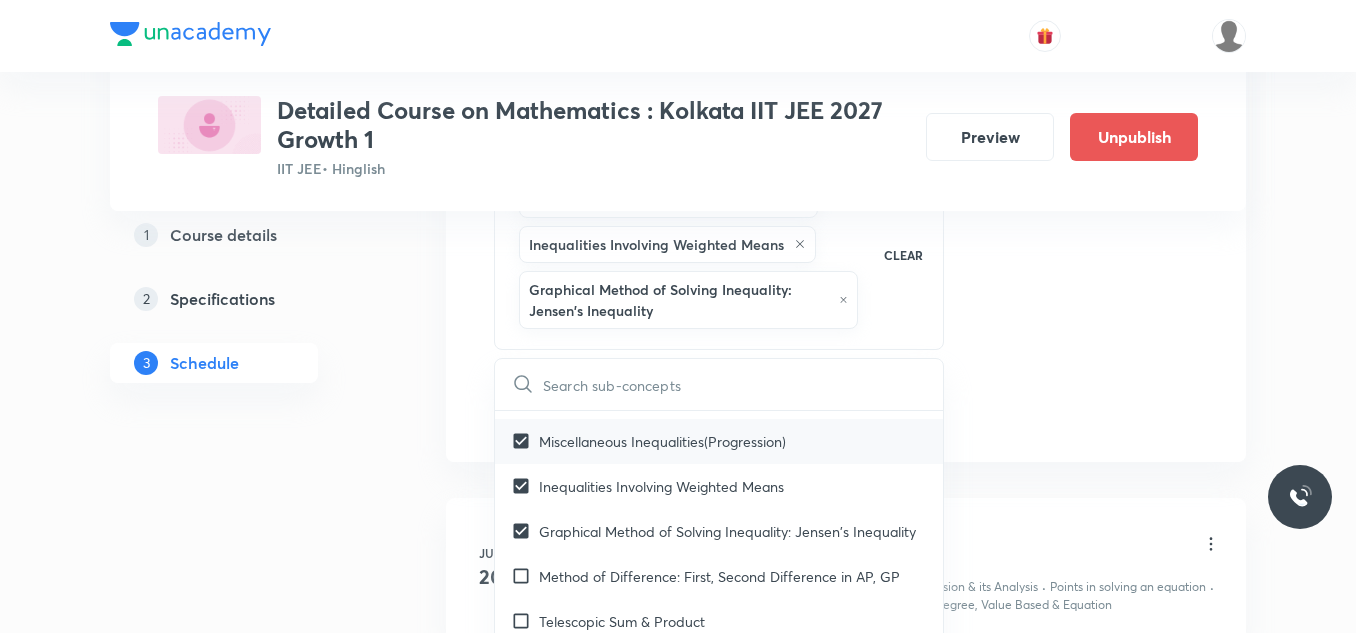 scroll, scrollTop: 3600, scrollLeft: 0, axis: vertical 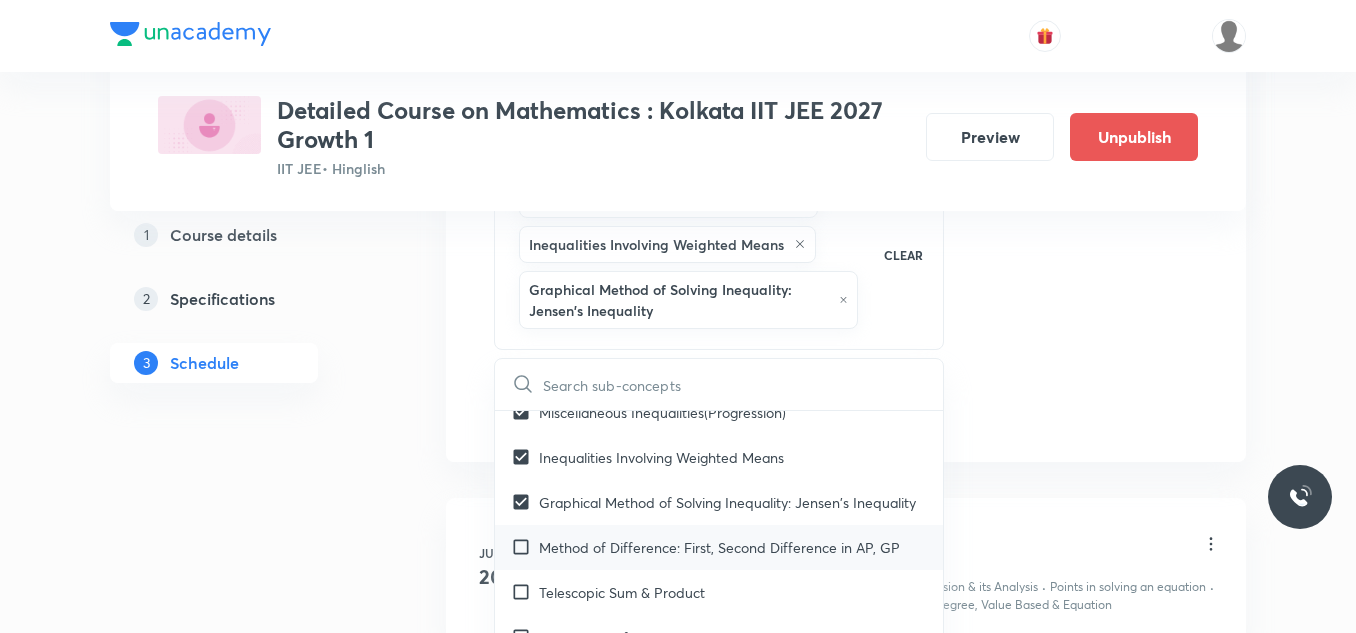click on "Method of Difference: First, Second Difference in AP, GP" at bounding box center (719, 547) 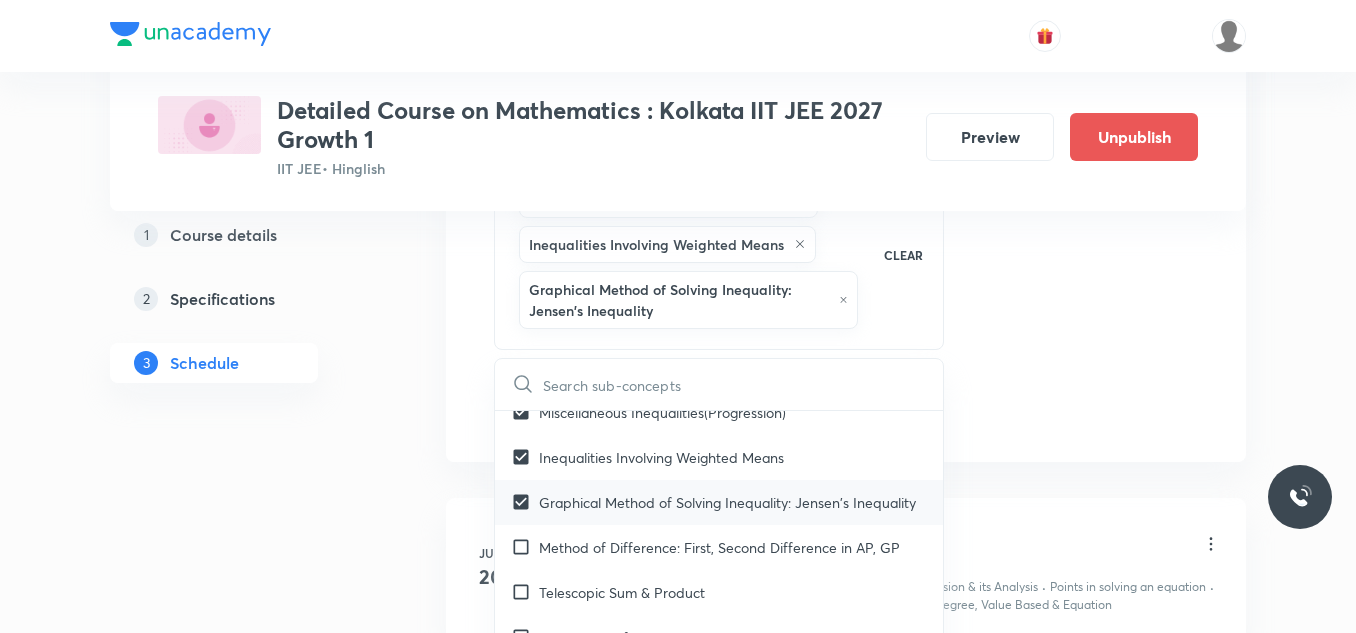 checkbox on "true" 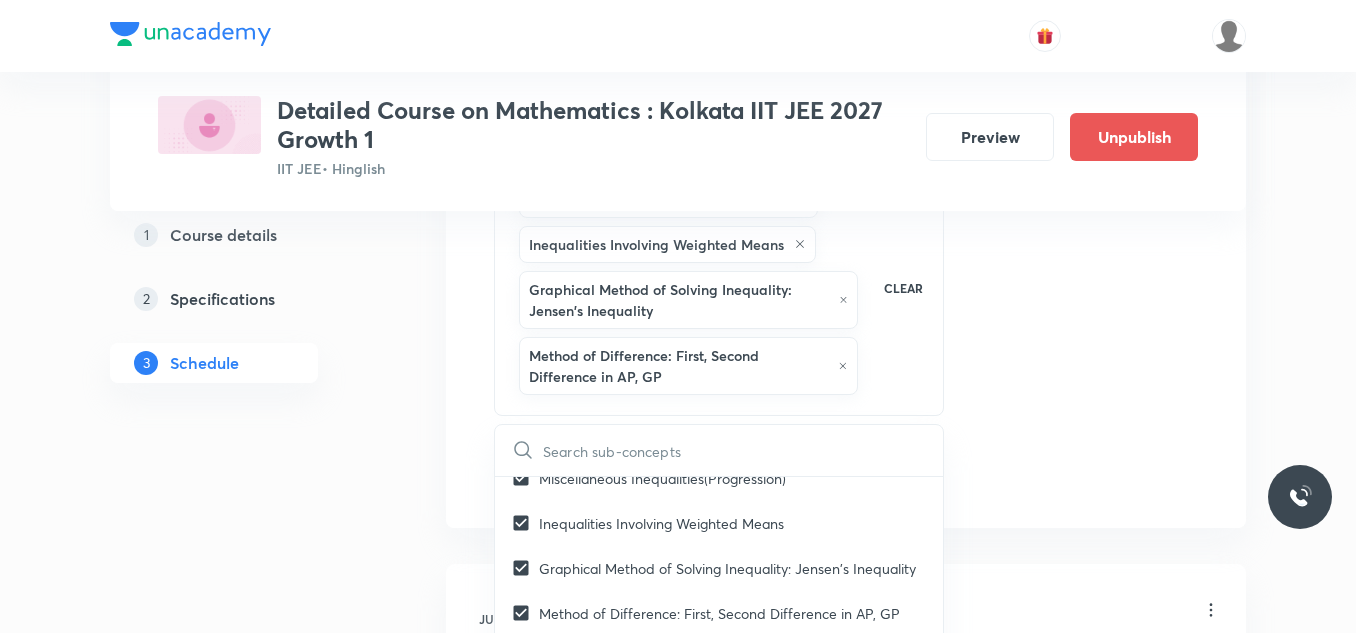 click on "Session  28 Live class Session title 33/99 Session on Trigonometry Equations ​ Schedule for Aug 7, 2025, 5:30 PM ​ Duration (in minutes) 75 ​   Session type Online Offline Room Room-101 Sub-concepts Miscellaneous Inequalities(Progression) Inequalities Involving Weighted Means Graphical Method of Solving Inequality: Jensen's Inequality Method of Difference: First, Second Difference in AP, GP CLEAR ​ Theory of equations Degree, Value Based & Equation Covered previously Geometrical Meaning of the Zeroes of a Polynomial Covered previously Location of roots Covered previously Geometrical meaning of Roots of an equation Covered previously Points in solving an equation Covered previously Graph of Quadratic Expression & its Analysis Covered previously Range of Quadratic Equation Remainder and factor theorems Covered previously Identity Covered previously Quadratic equations Covered previously Common Roots Covered previously Location of Roots Covered previously Covered previously Theory of Equations Matrices" at bounding box center (846, -74) 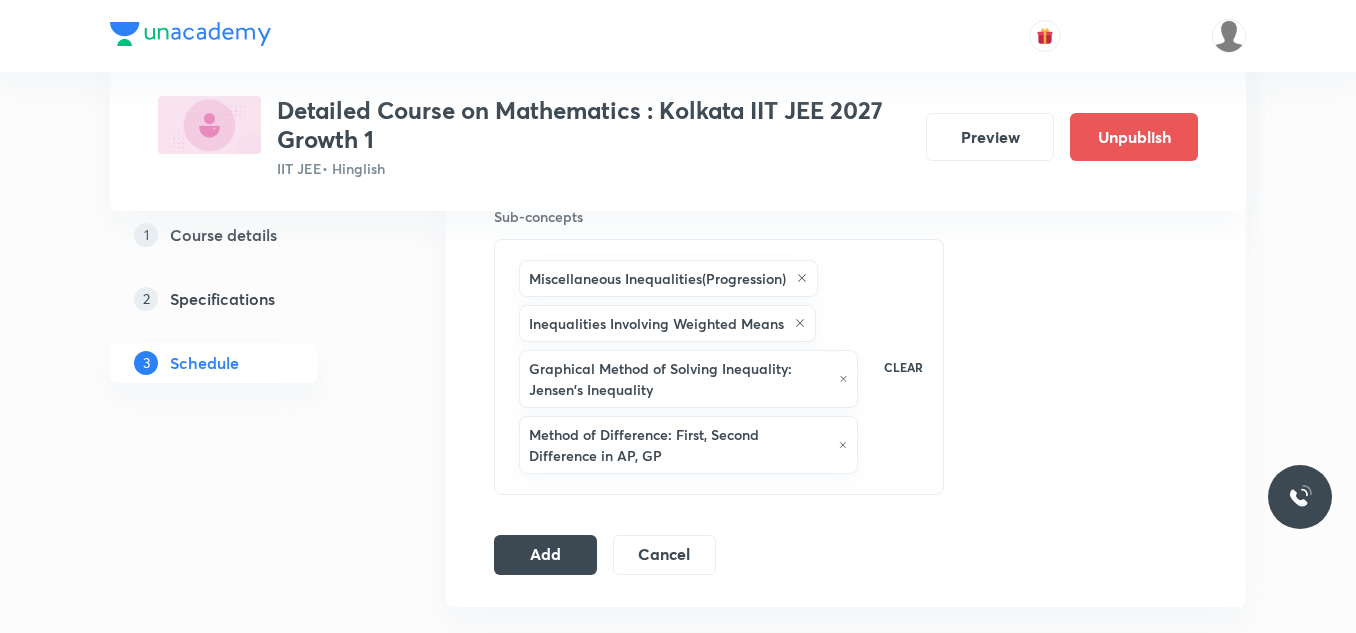 scroll, scrollTop: 1200, scrollLeft: 0, axis: vertical 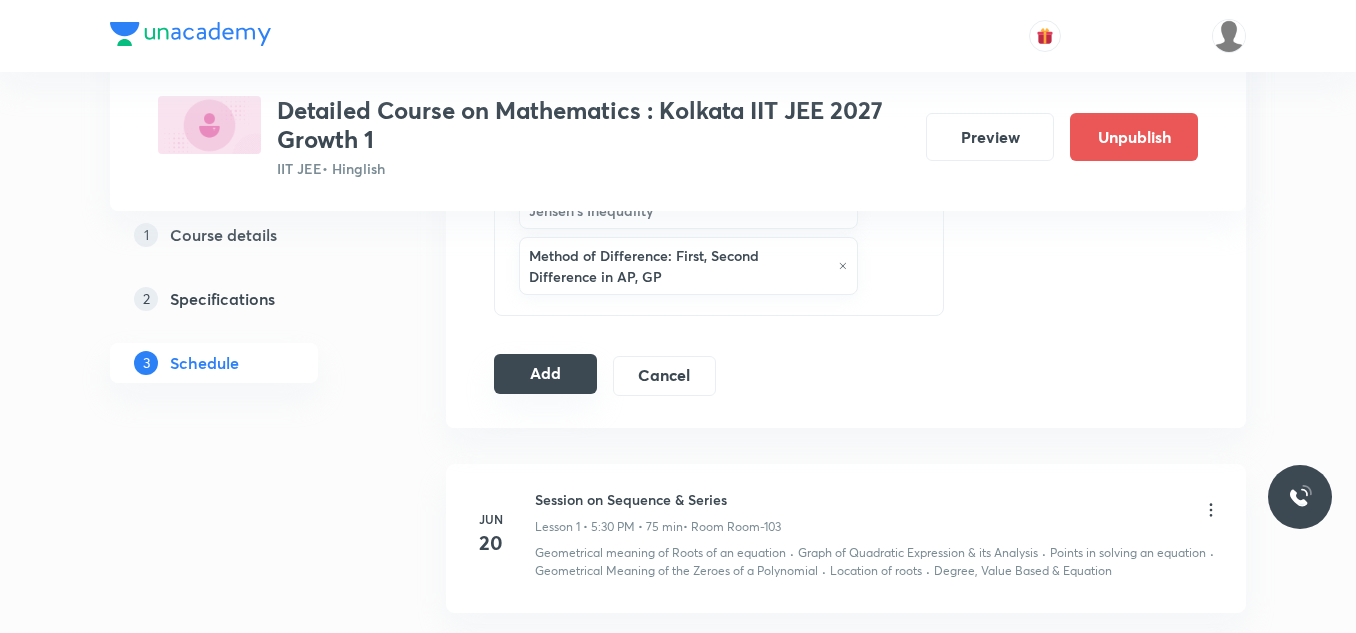 click on "Add" at bounding box center (545, 374) 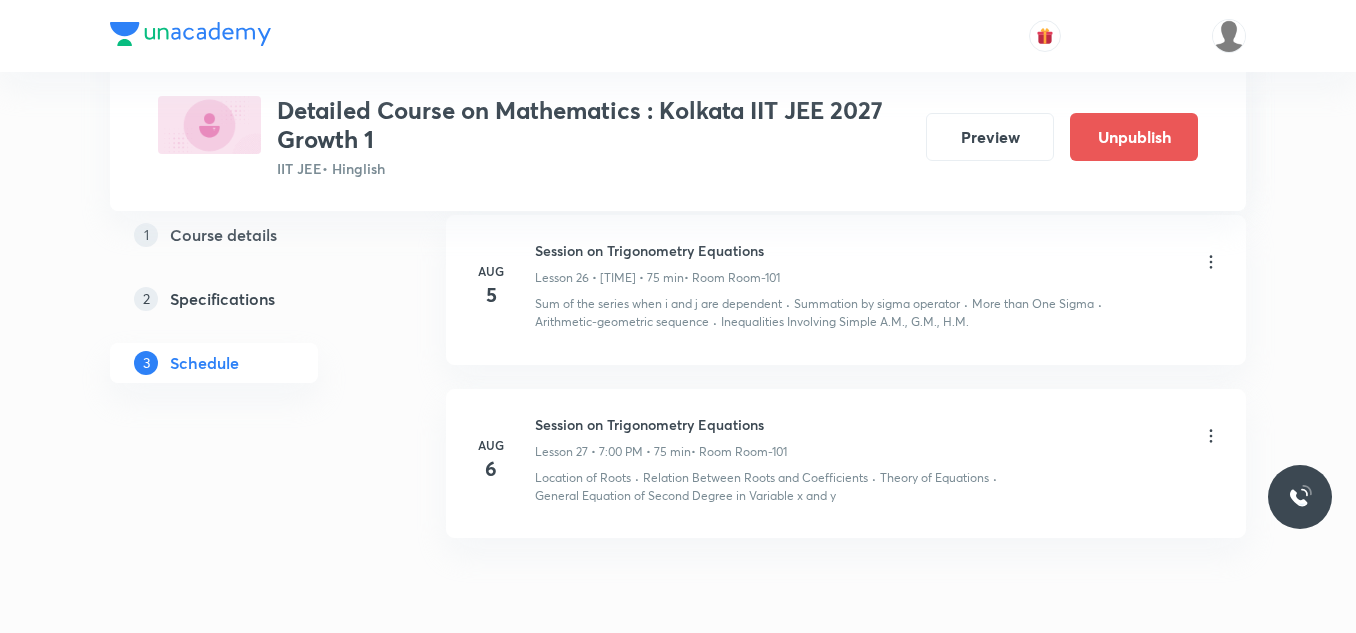 scroll, scrollTop: 4509, scrollLeft: 0, axis: vertical 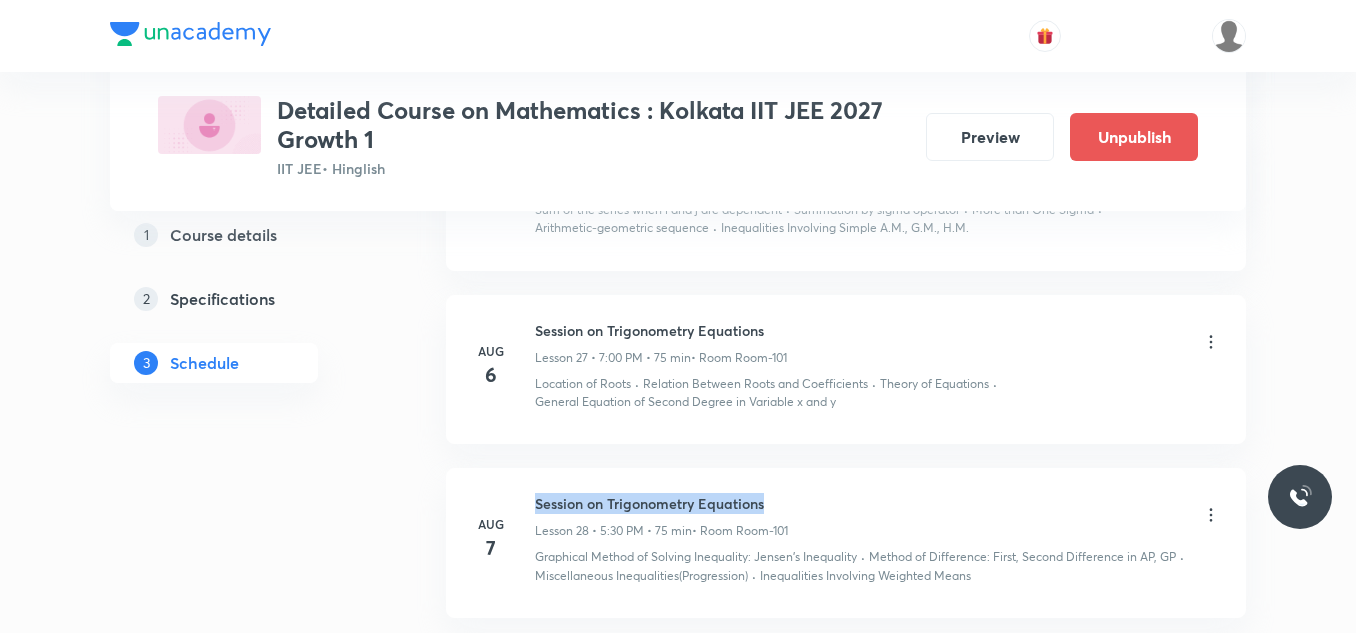 drag, startPoint x: 533, startPoint y: 502, endPoint x: 868, endPoint y: 483, distance: 335.53836 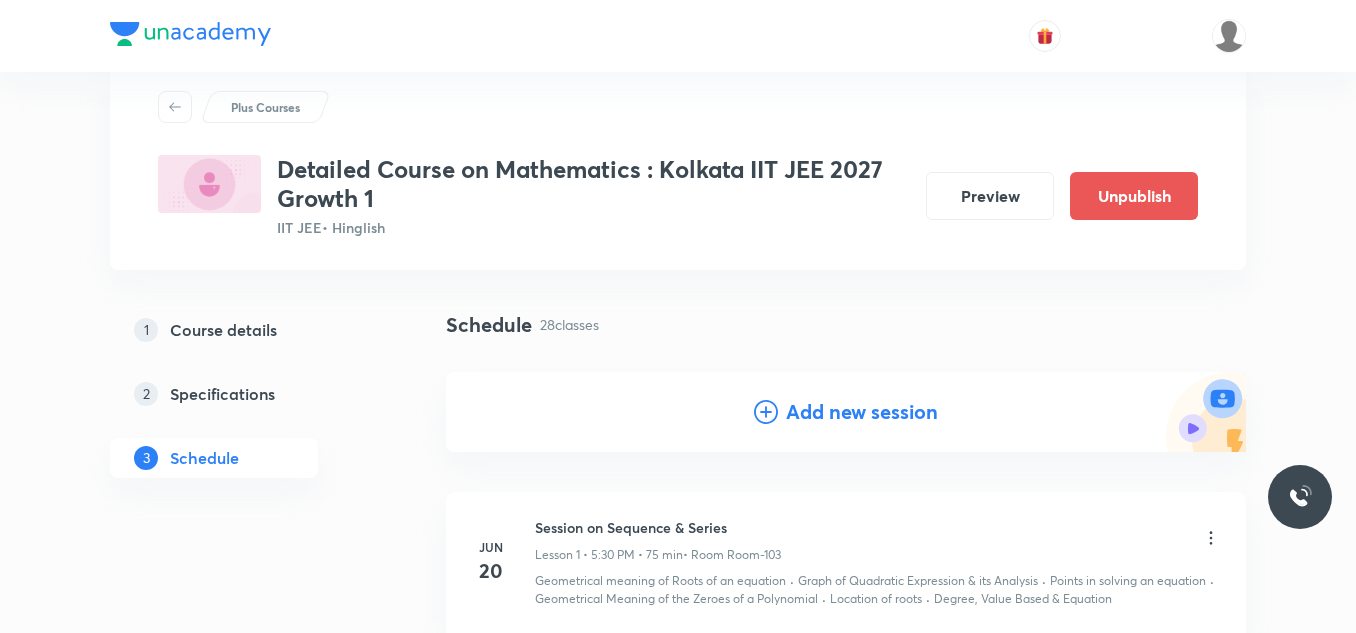 scroll, scrollTop: 0, scrollLeft: 0, axis: both 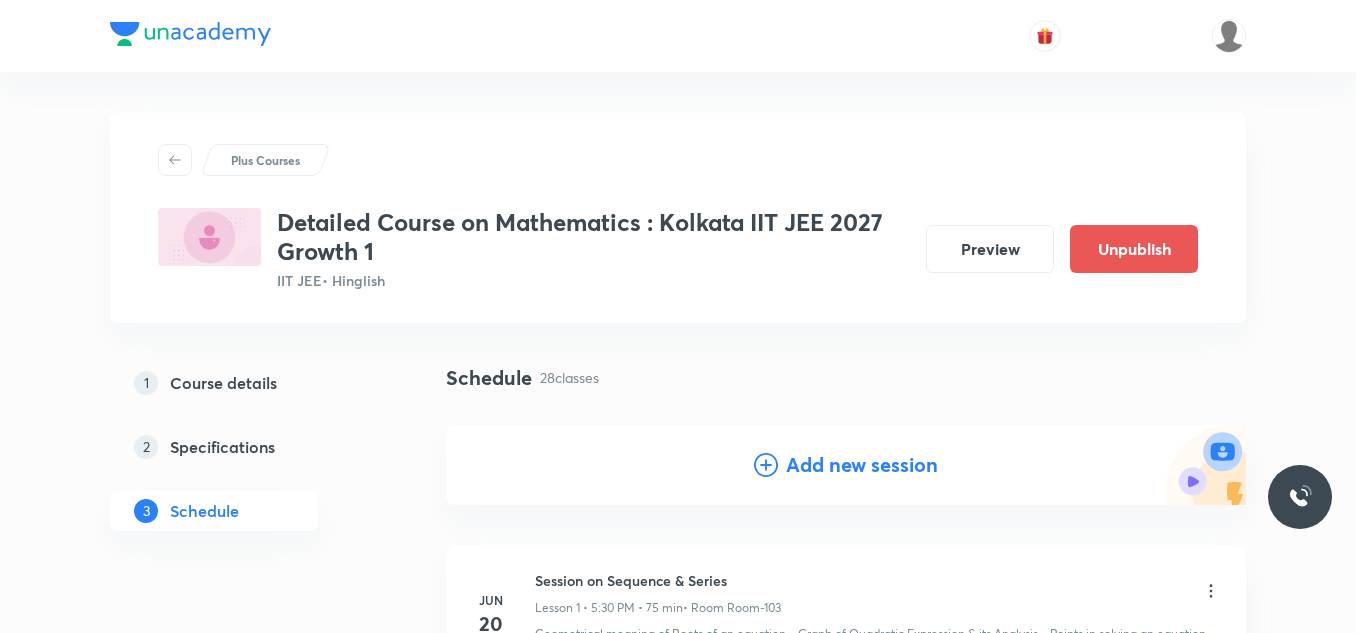click on "Add new session" at bounding box center [846, 465] 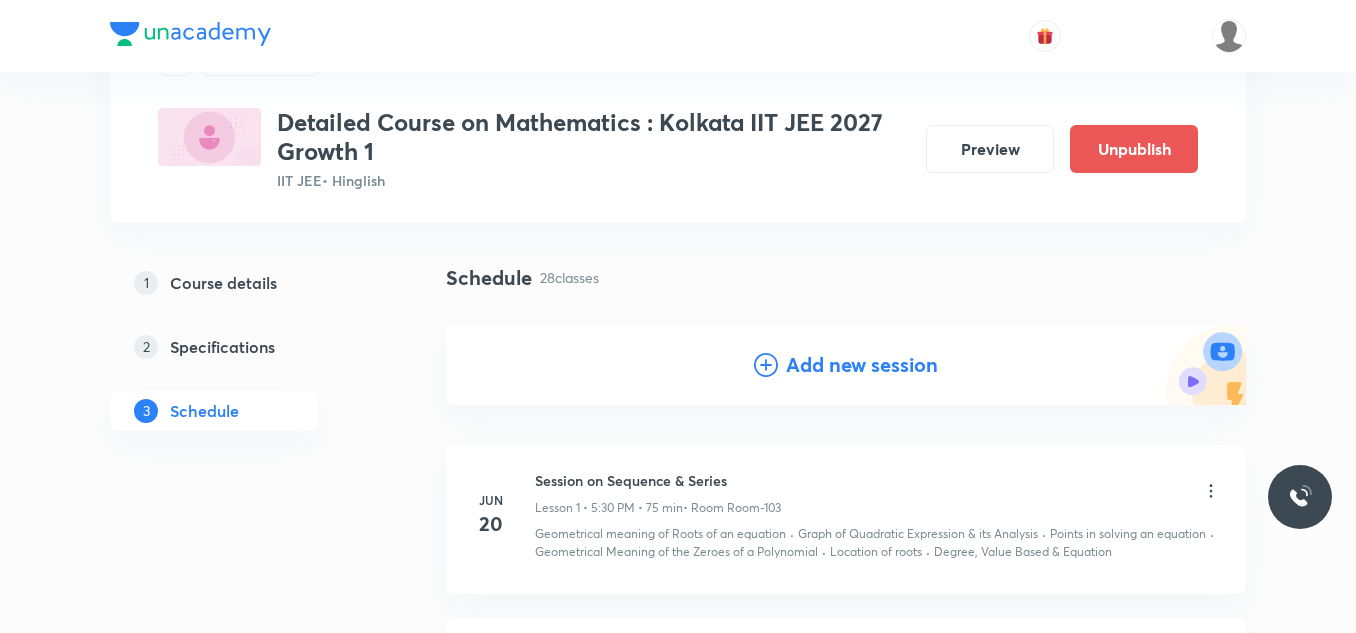 click on "Add new session" at bounding box center [862, 365] 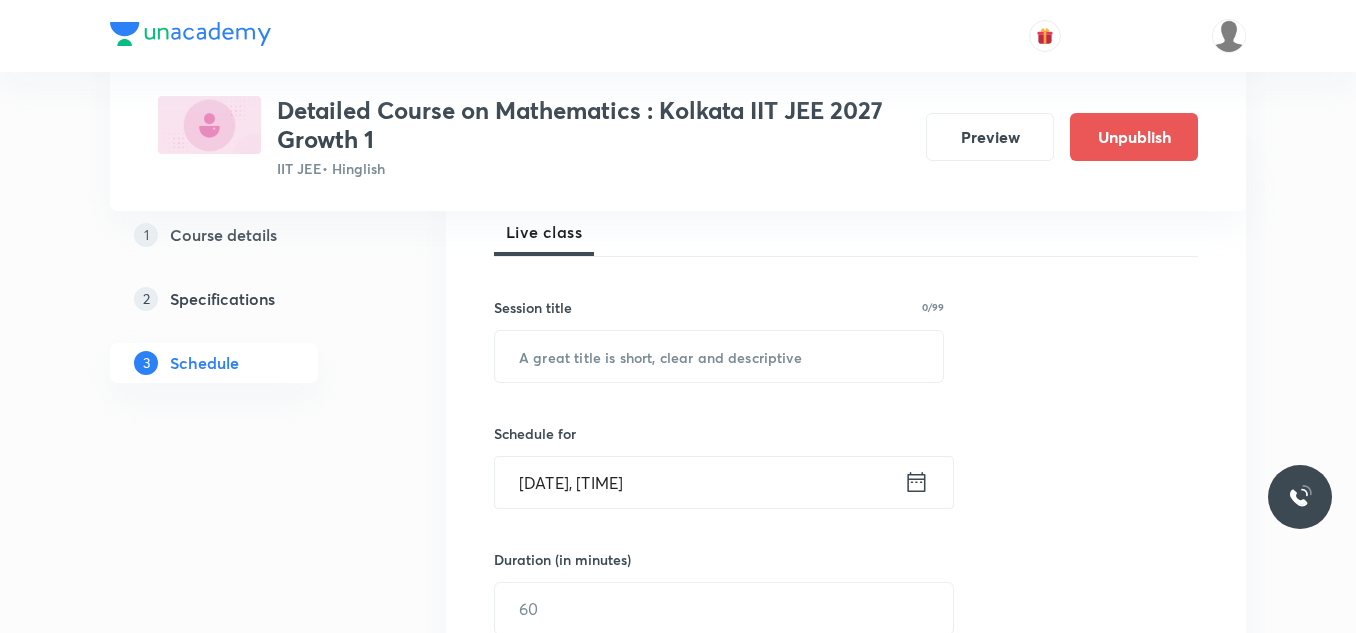 scroll, scrollTop: 300, scrollLeft: 0, axis: vertical 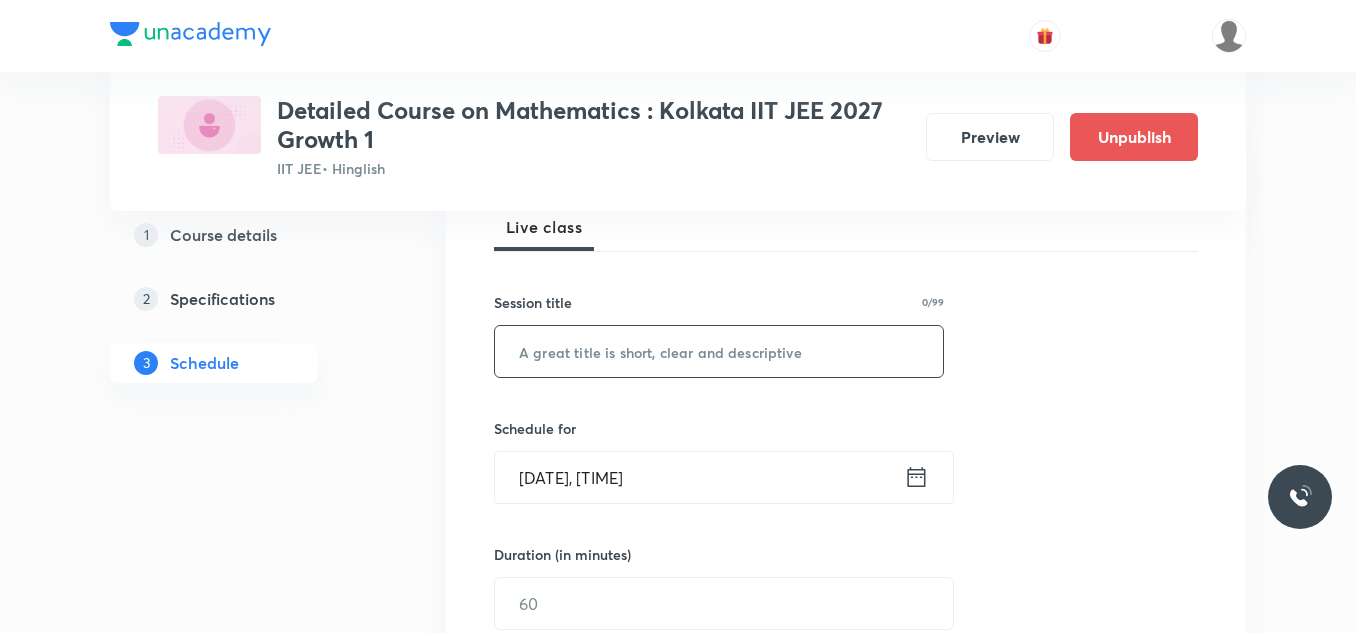 click at bounding box center [719, 351] 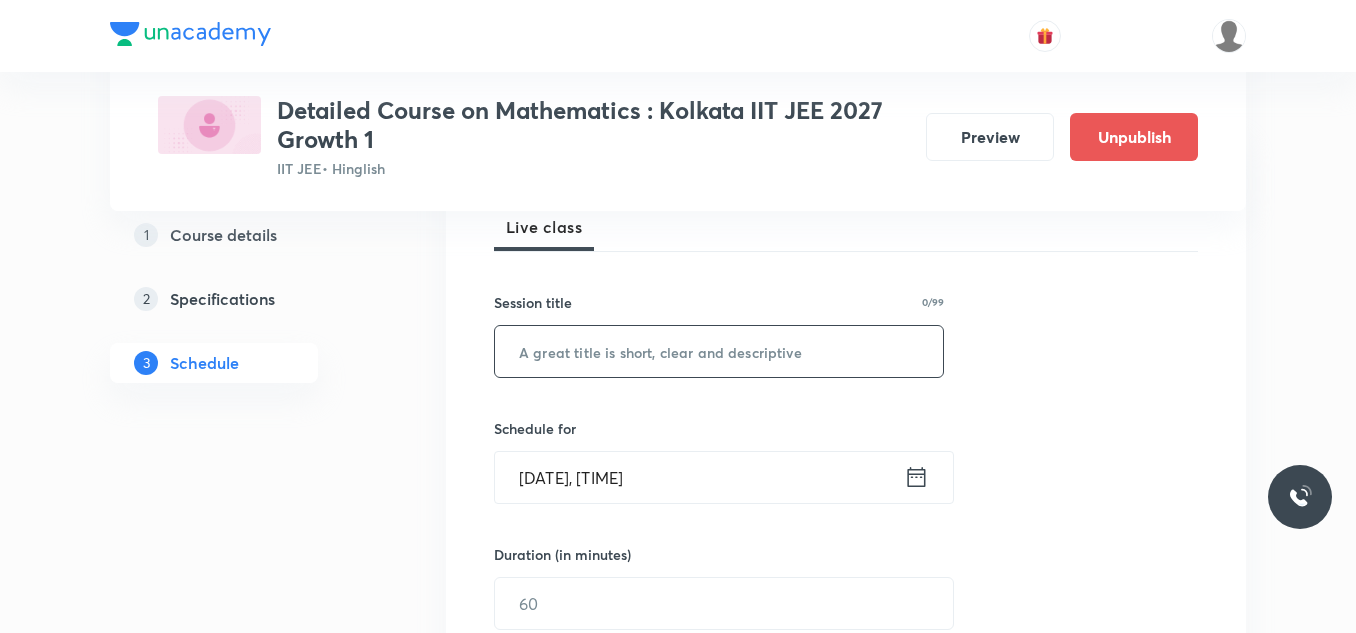 paste on "Session on Trigonometry Equations" 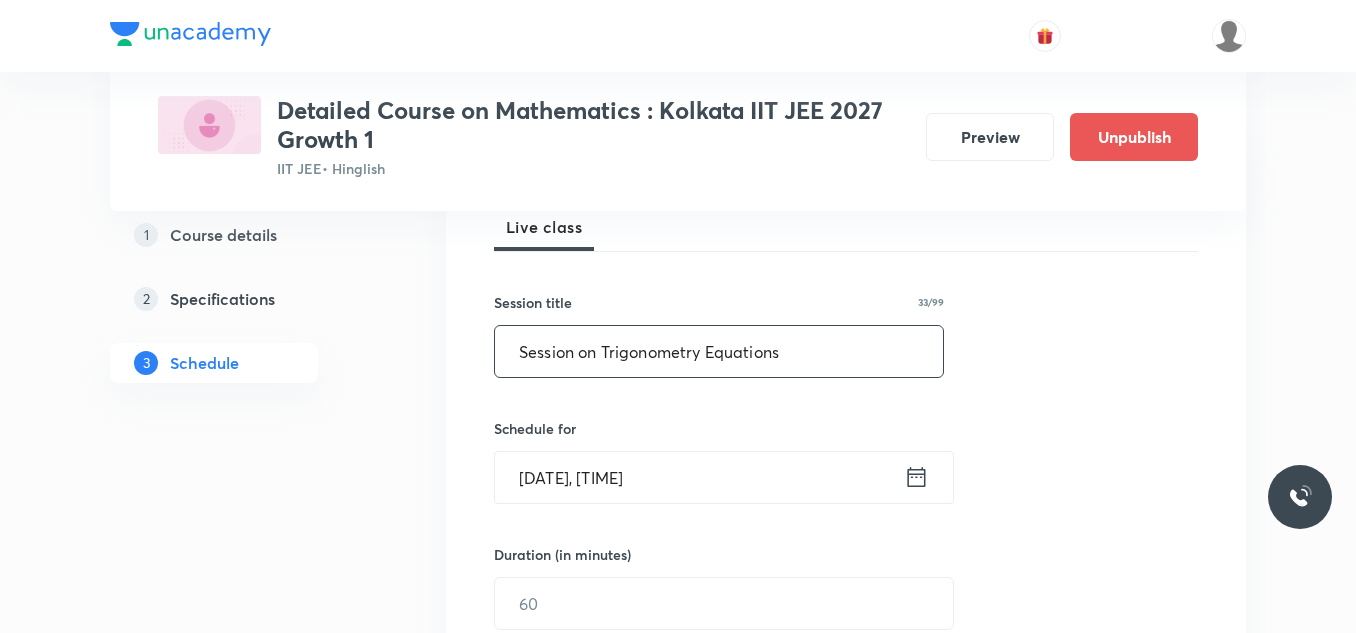 scroll, scrollTop: 400, scrollLeft: 0, axis: vertical 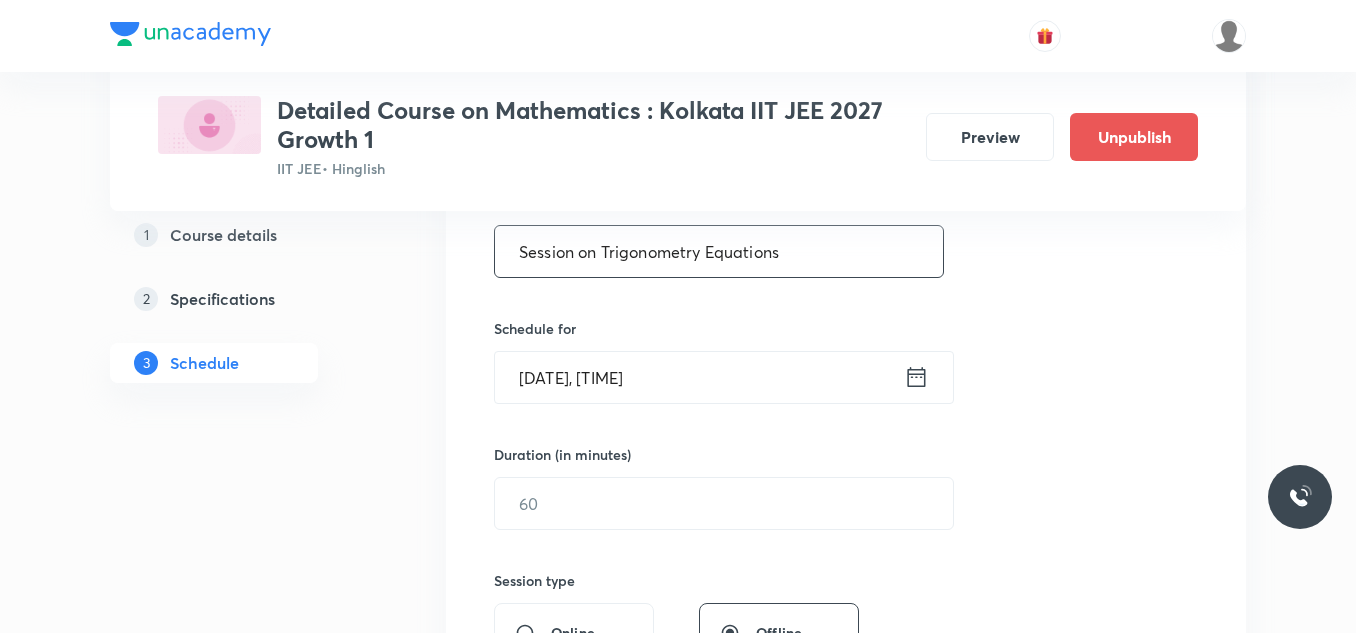 type on "Session on Trigonometry Equations" 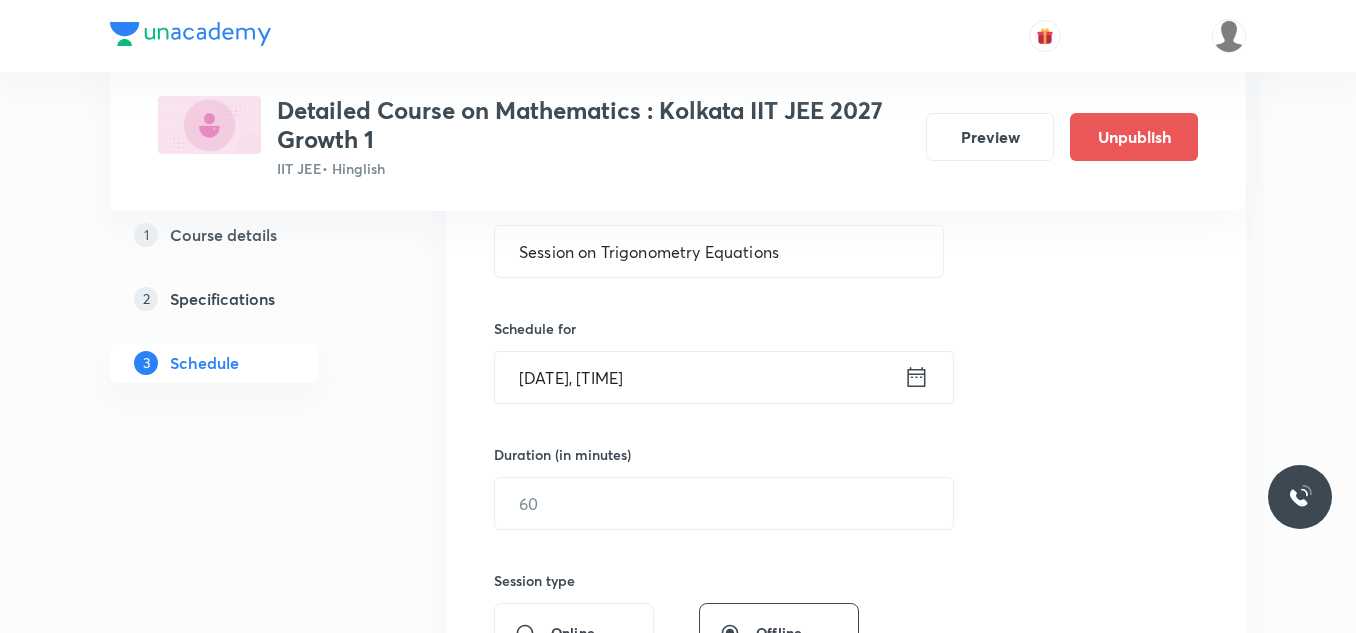 click on "Aug 3, 2025, 12:28 PM" at bounding box center [699, 377] 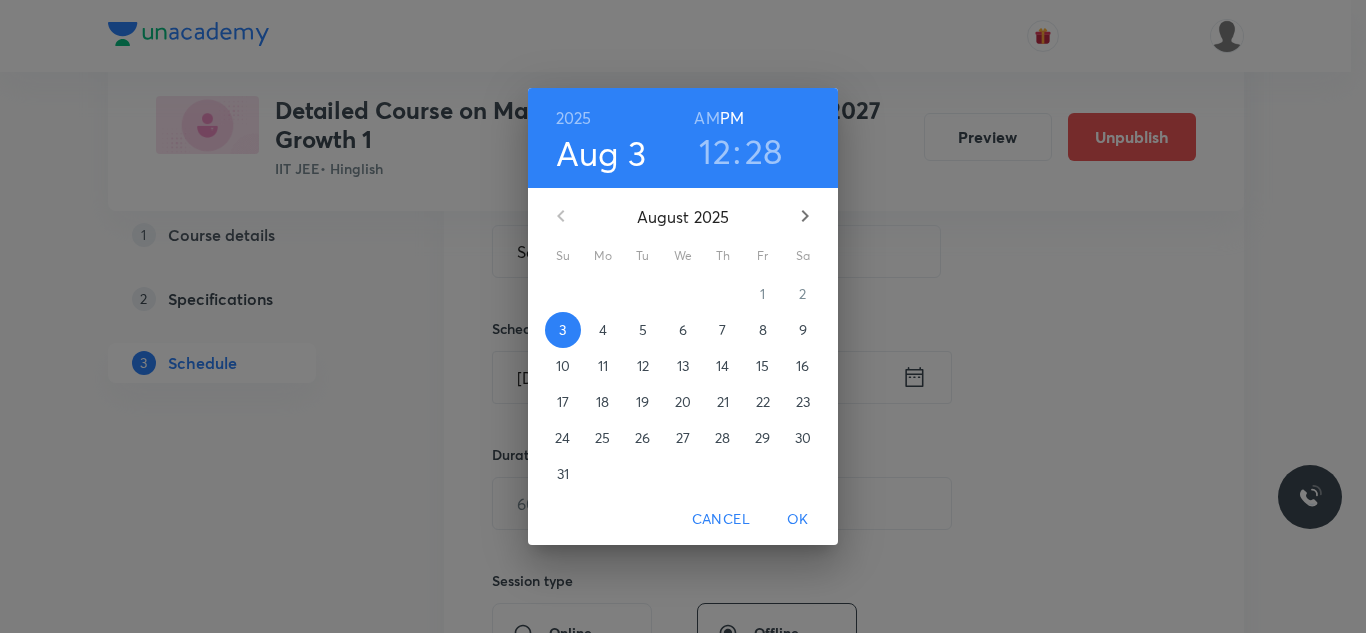 click on "8" at bounding box center (763, 330) 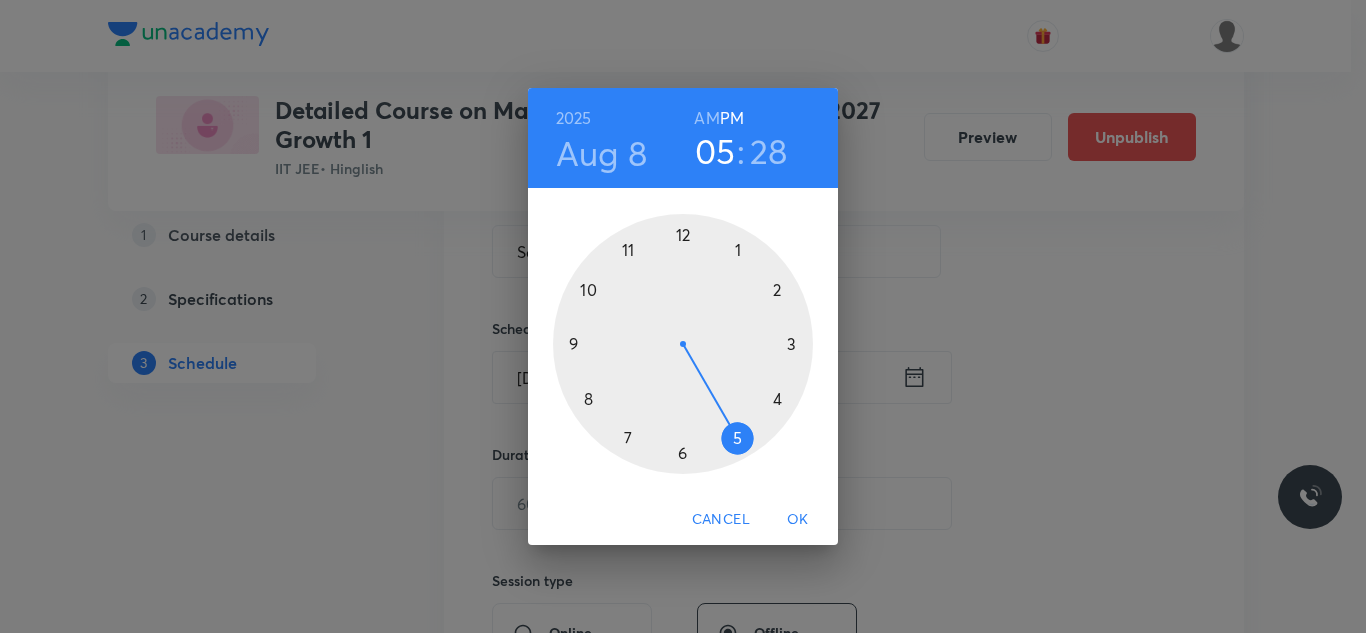 drag, startPoint x: 678, startPoint y: 220, endPoint x: 733, endPoint y: 426, distance: 213.21585 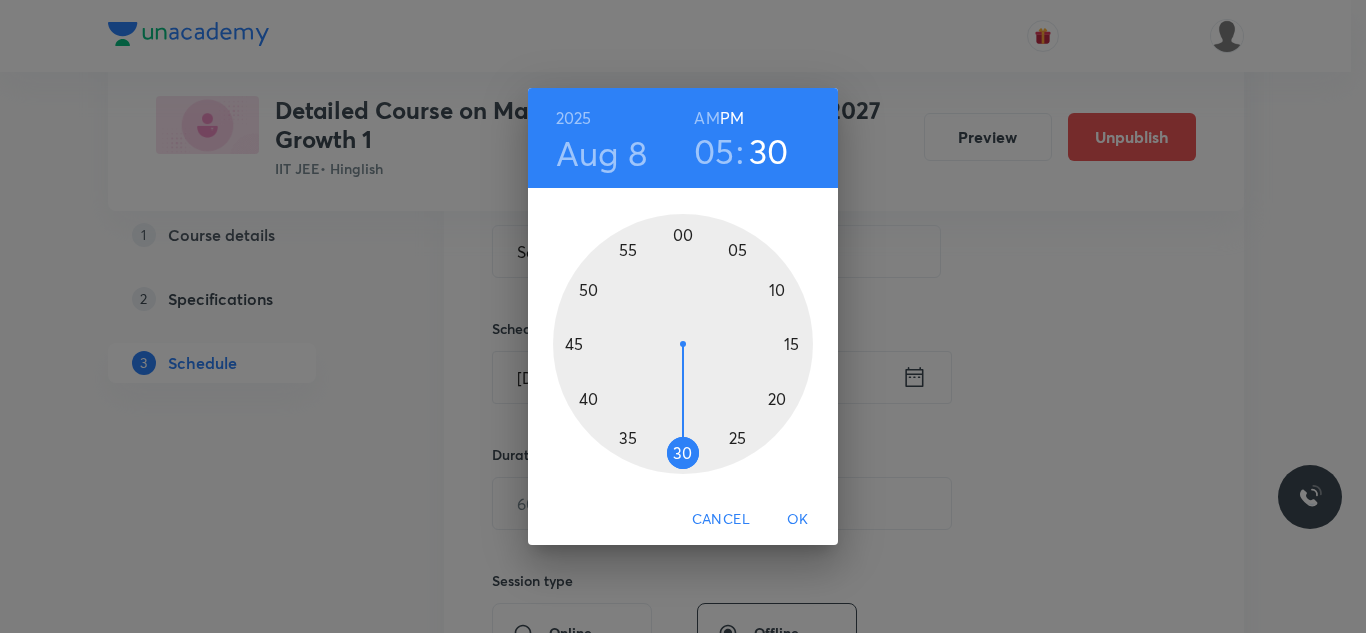 drag, startPoint x: 692, startPoint y: 455, endPoint x: 682, endPoint y: 462, distance: 12.206555 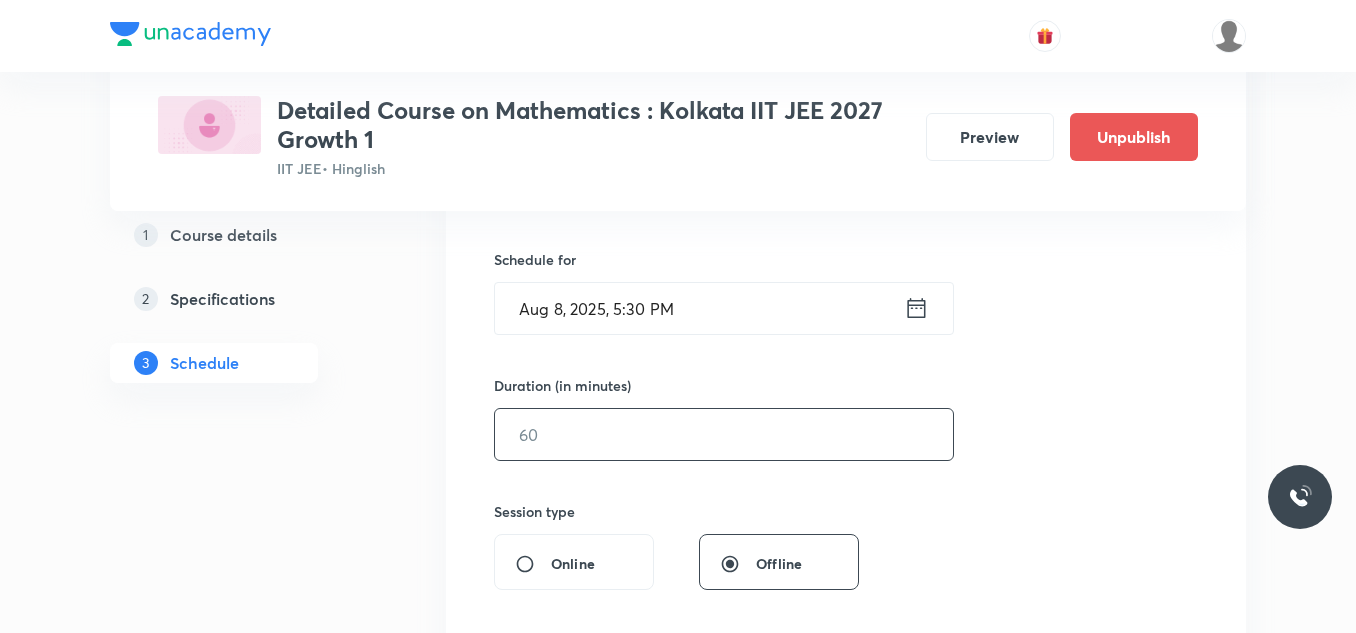 scroll, scrollTop: 500, scrollLeft: 0, axis: vertical 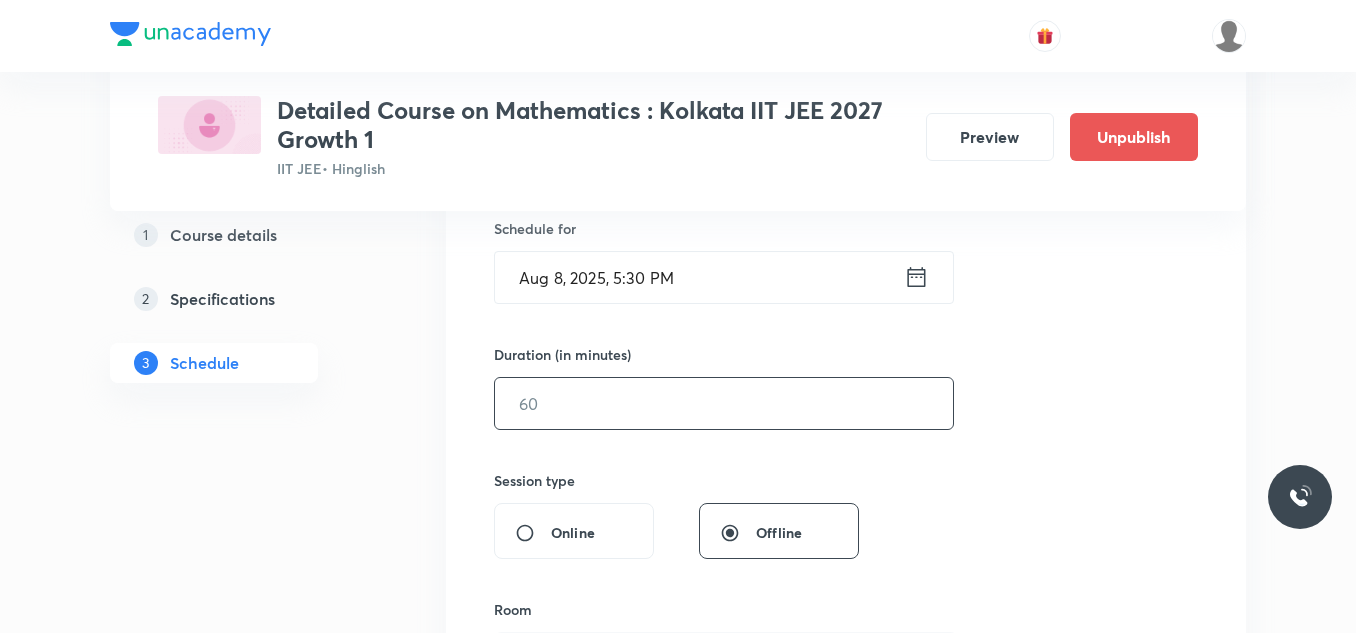 click at bounding box center (724, 403) 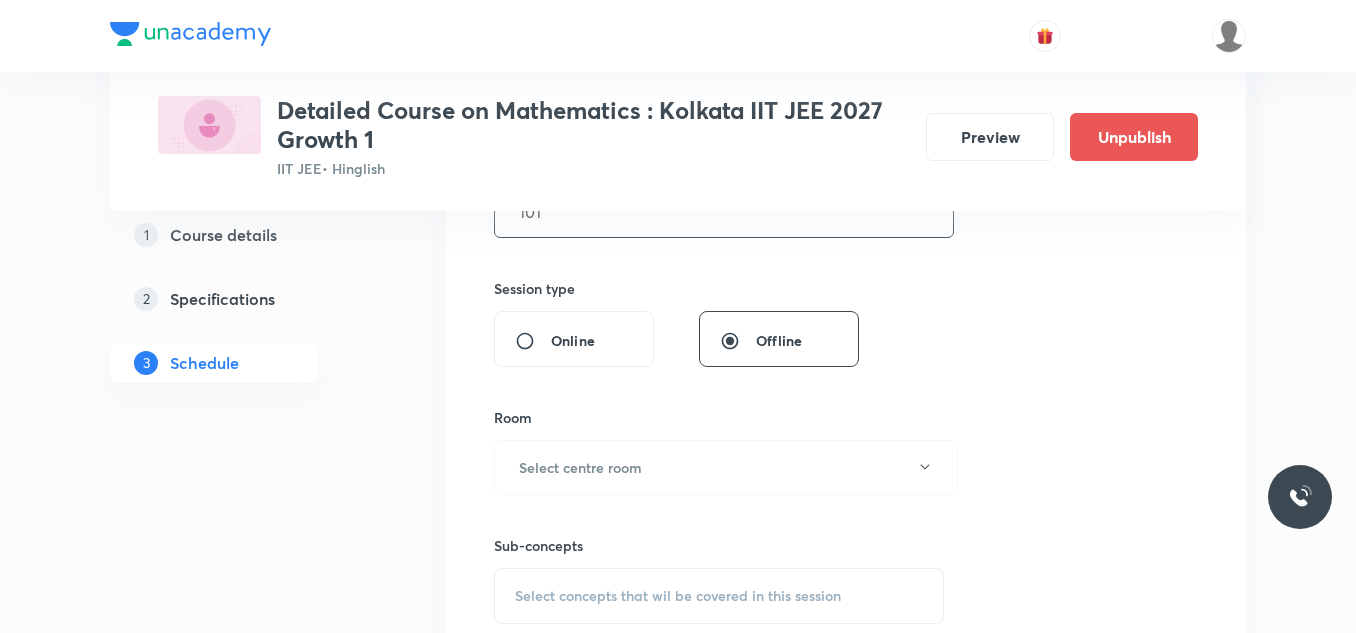 scroll, scrollTop: 700, scrollLeft: 0, axis: vertical 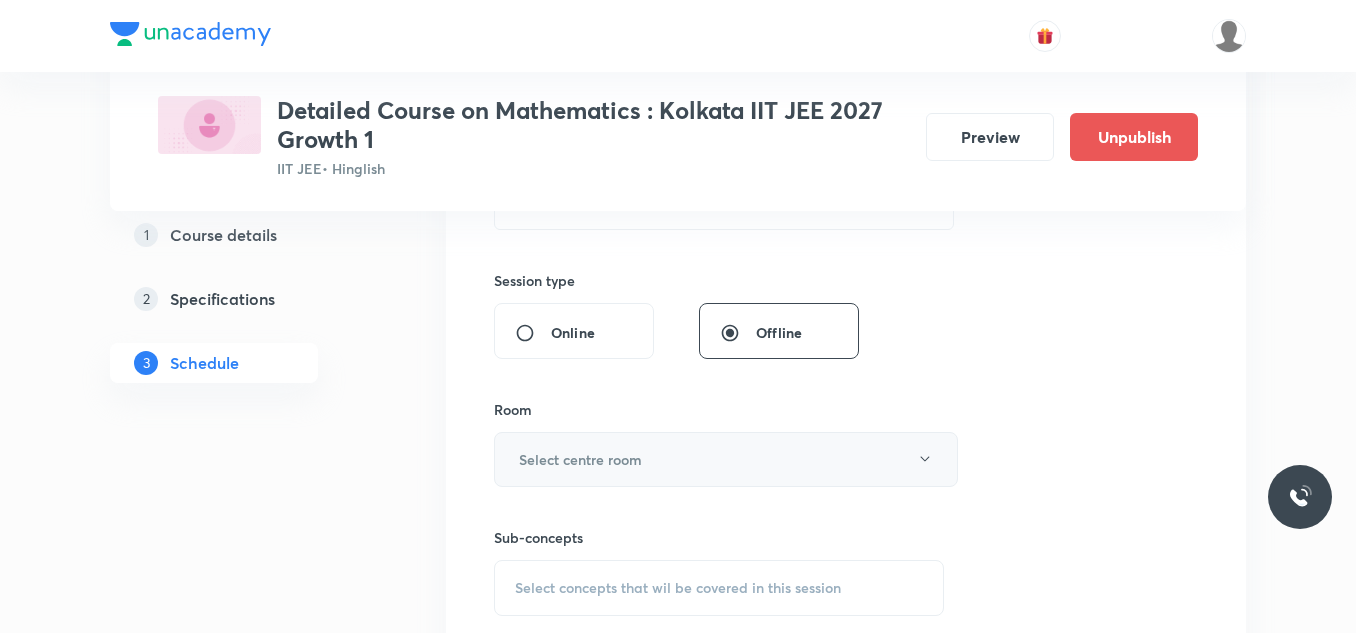 click on "Select centre room" at bounding box center (726, 459) 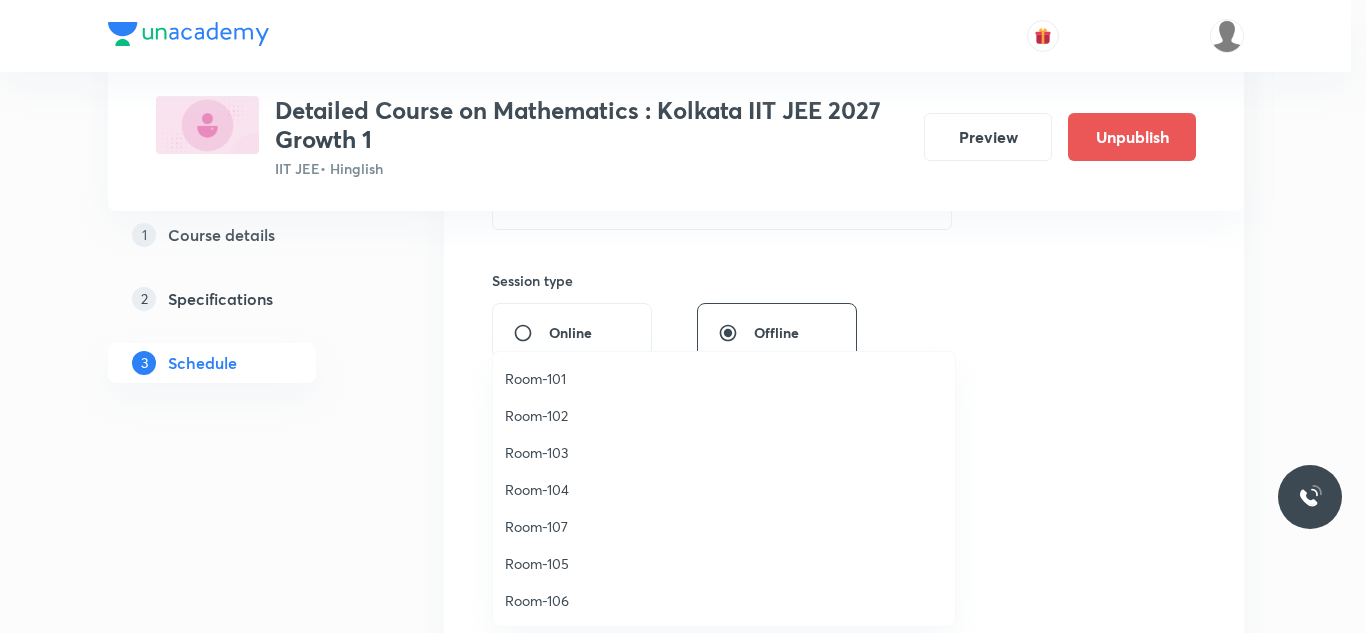 click on "Room-101" at bounding box center (724, 378) 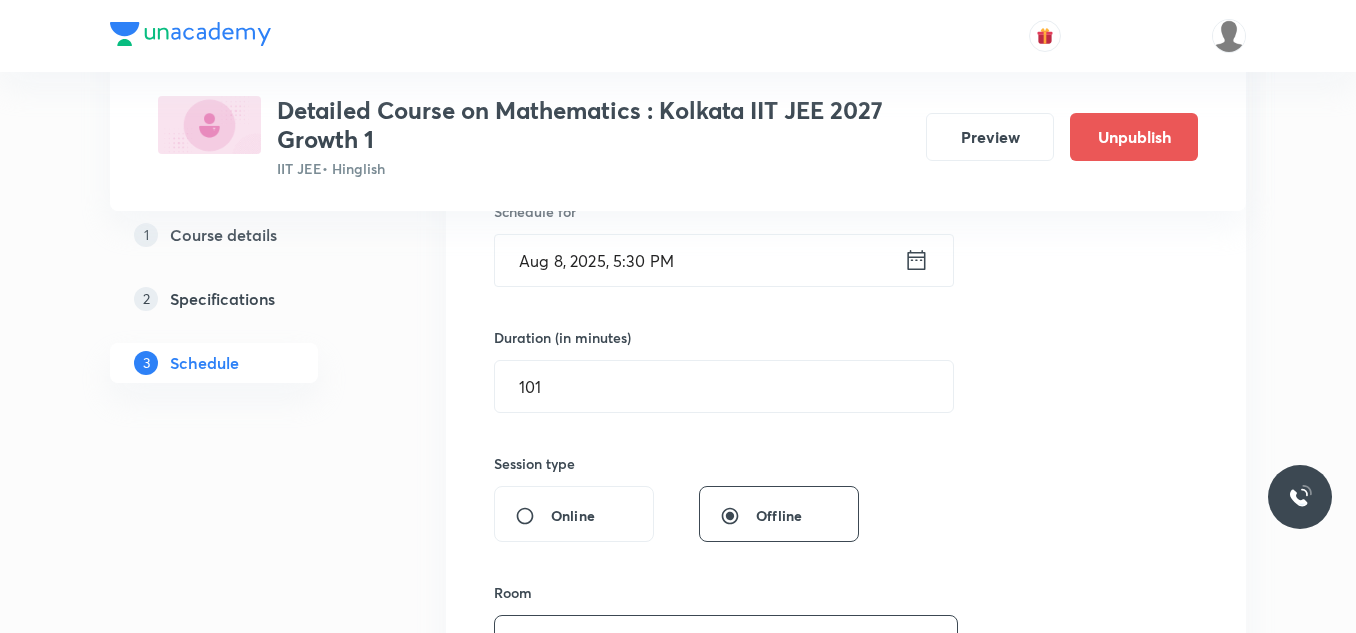 scroll, scrollTop: 500, scrollLeft: 0, axis: vertical 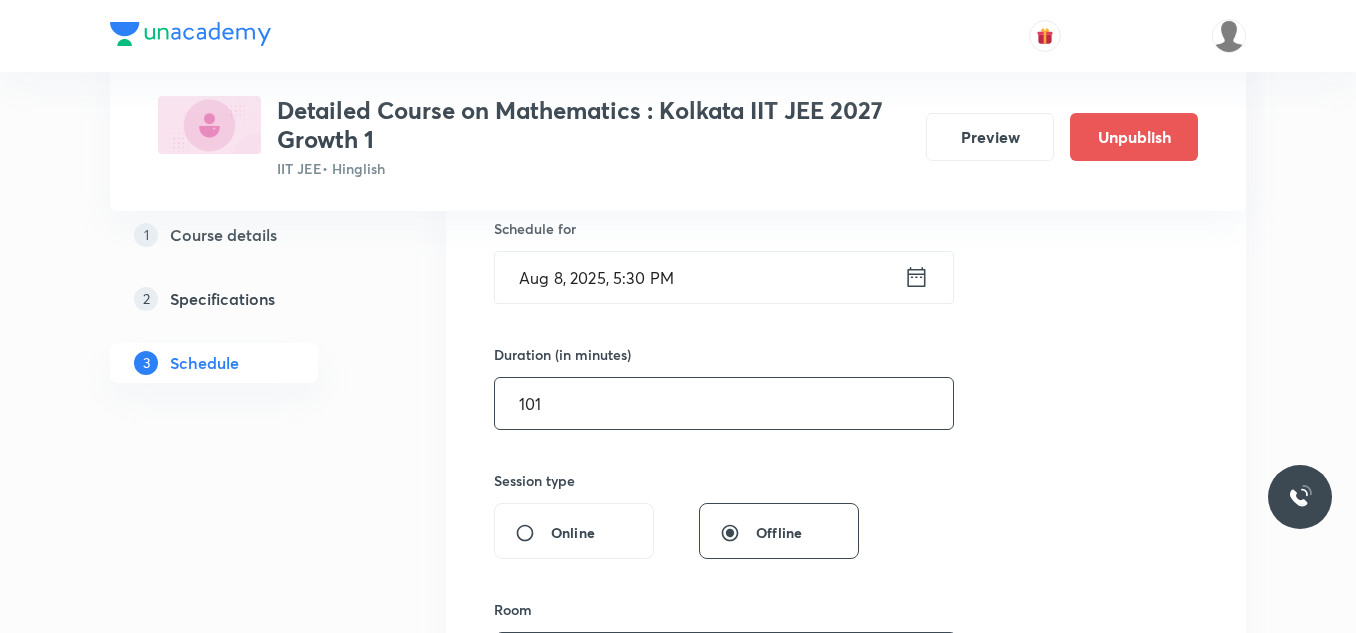 drag, startPoint x: 515, startPoint y: 391, endPoint x: 583, endPoint y: 400, distance: 68.593 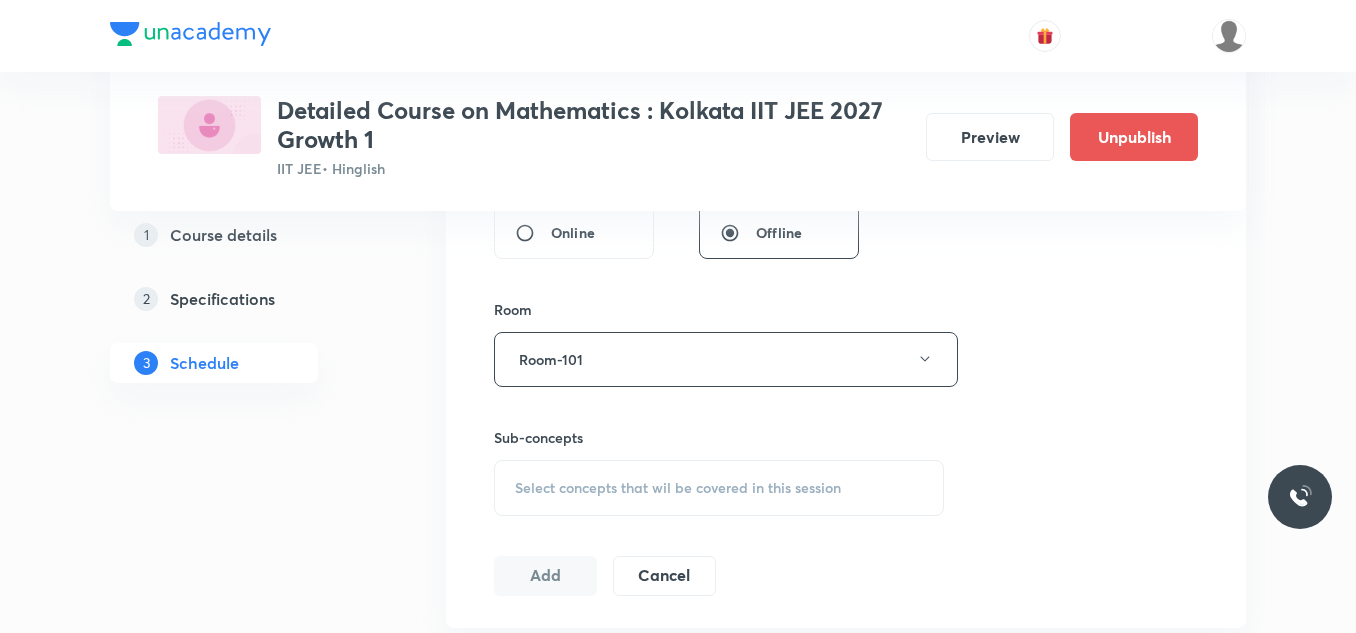 scroll, scrollTop: 900, scrollLeft: 0, axis: vertical 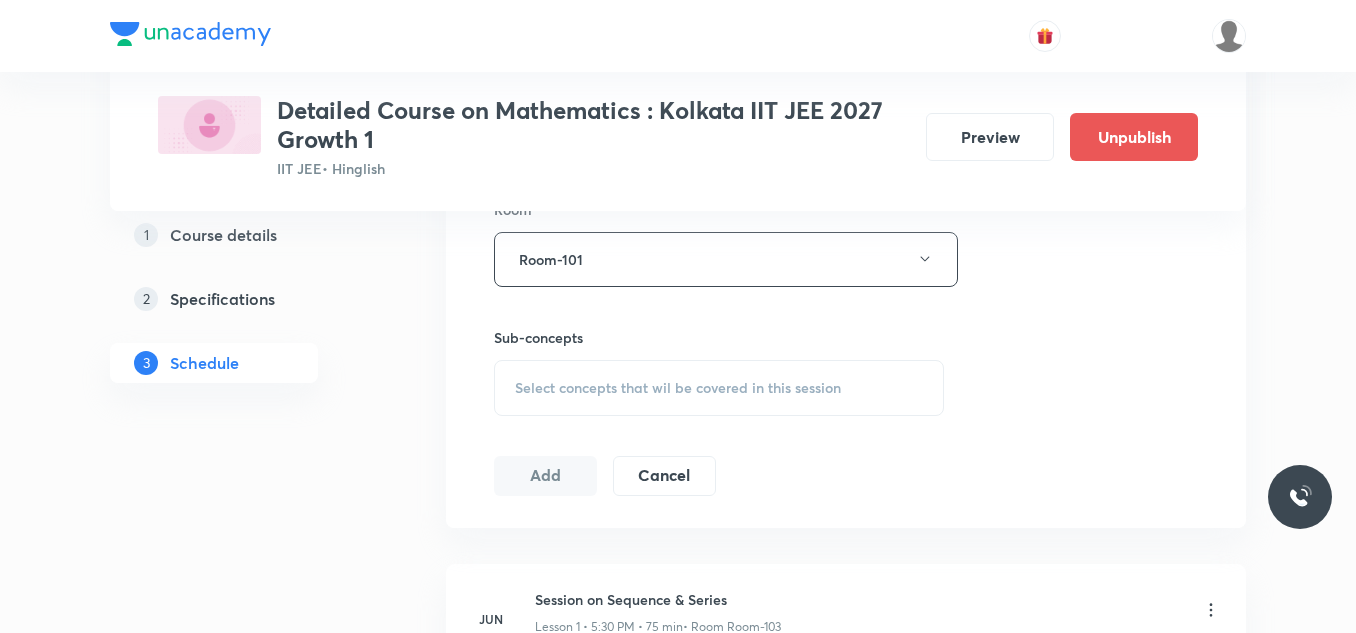 type on "75" 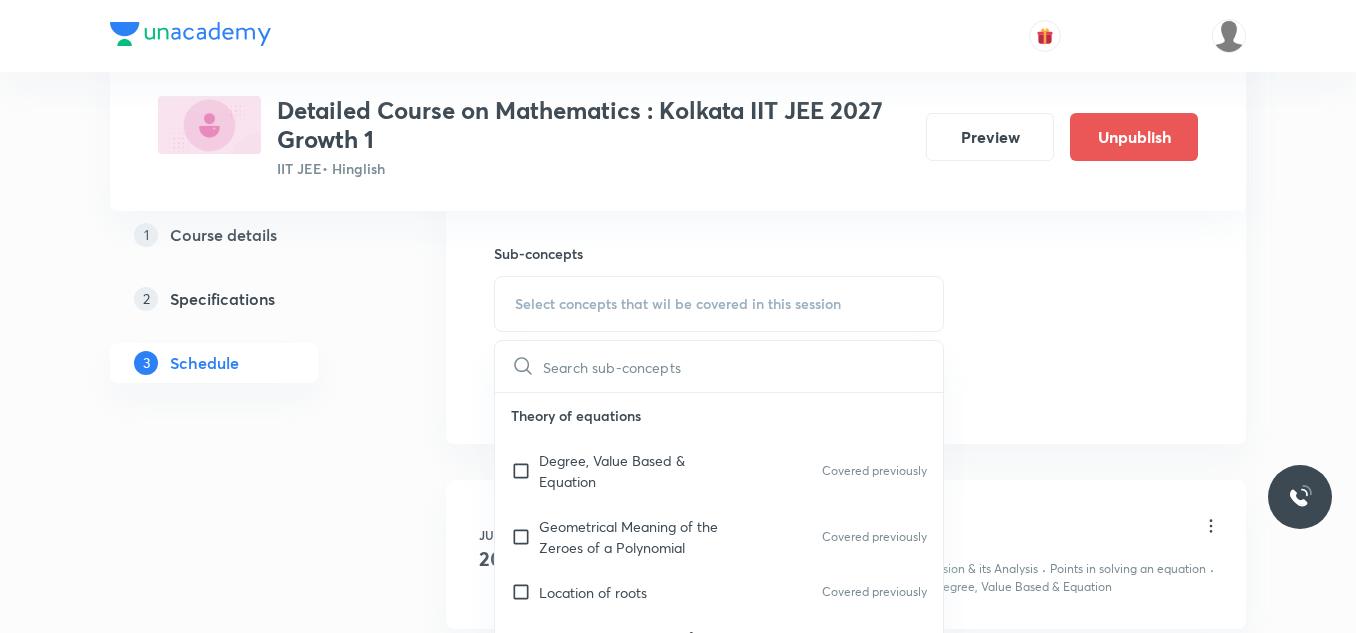 scroll, scrollTop: 1100, scrollLeft: 0, axis: vertical 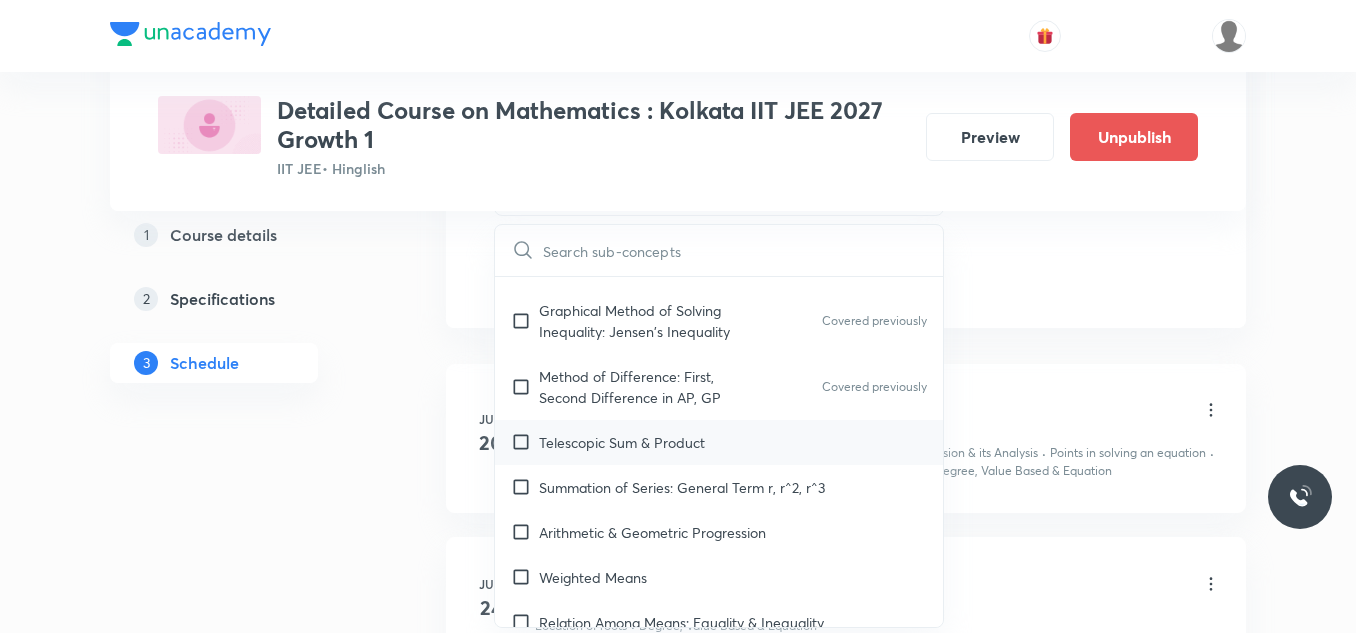 click on "Telescopic Sum & Product" at bounding box center (622, 442) 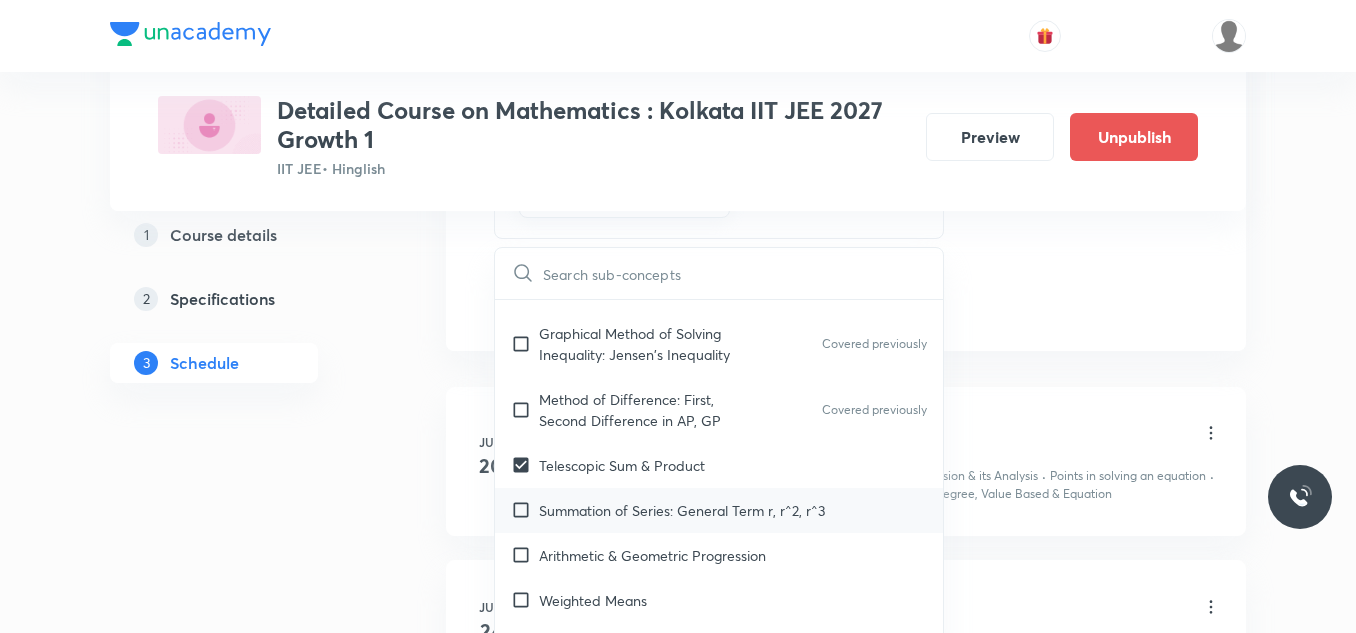 click on "Summation of Series: General Term r, r^2, r^3" at bounding box center (682, 510) 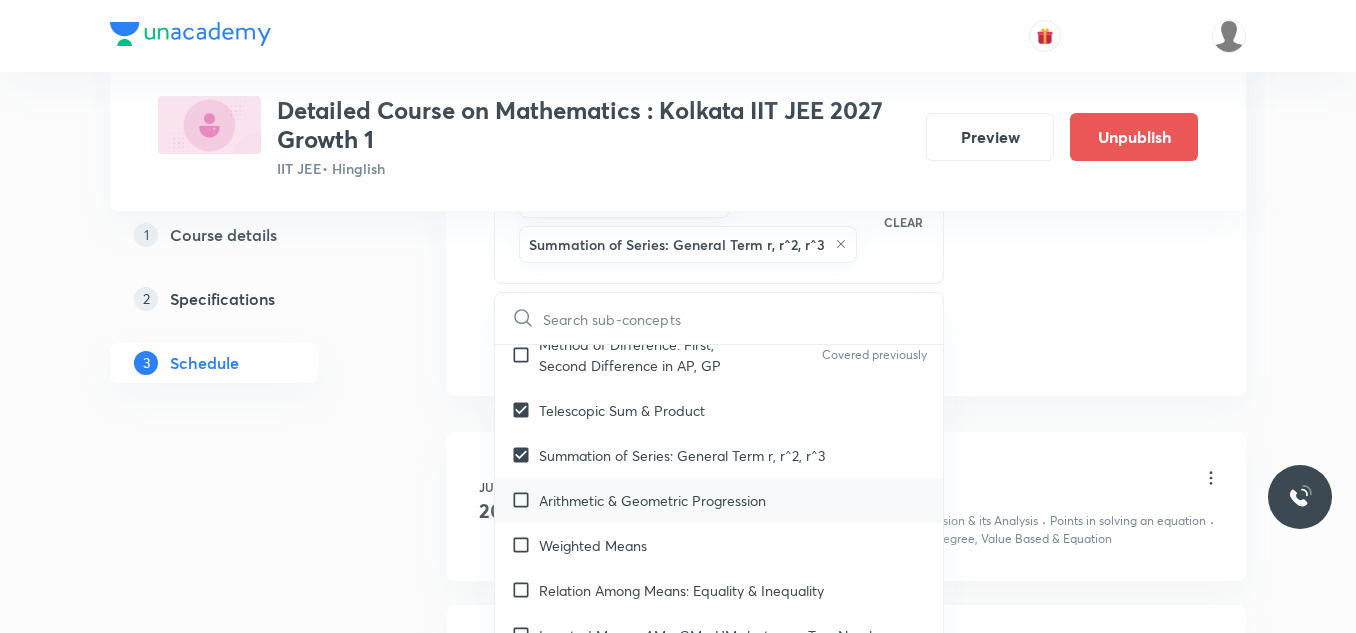 click on "Arithmetic & Geometric Progression" at bounding box center [652, 500] 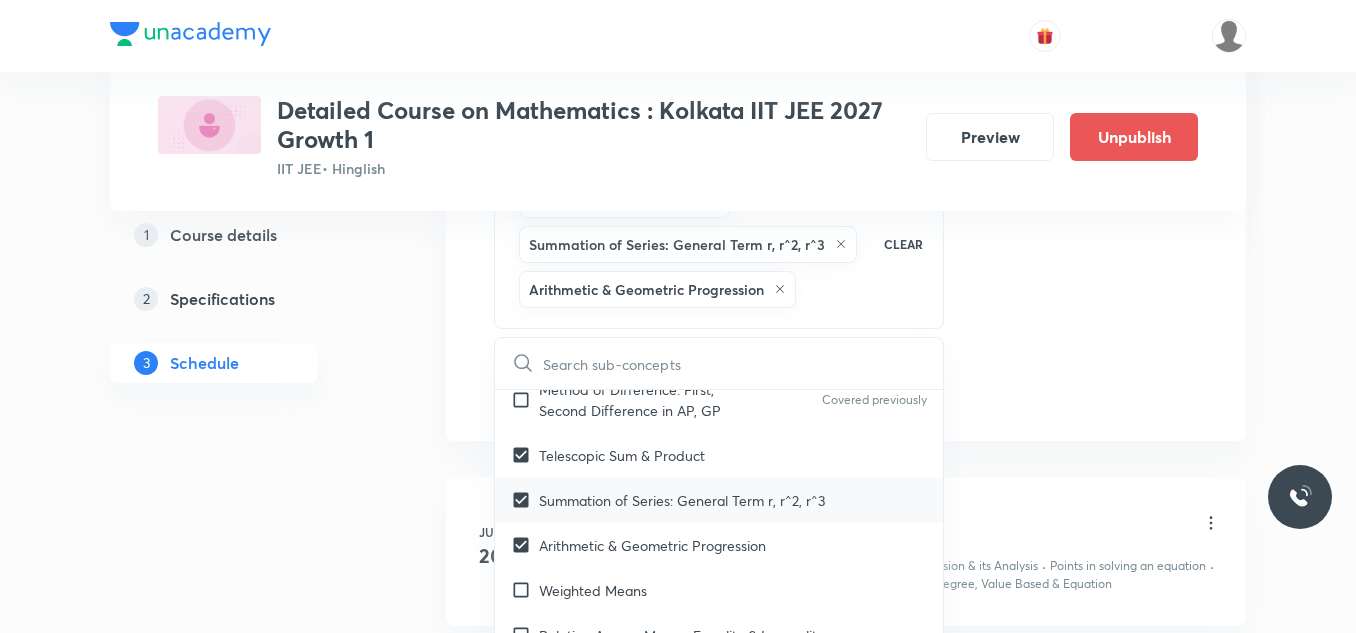 scroll, scrollTop: 3900, scrollLeft: 0, axis: vertical 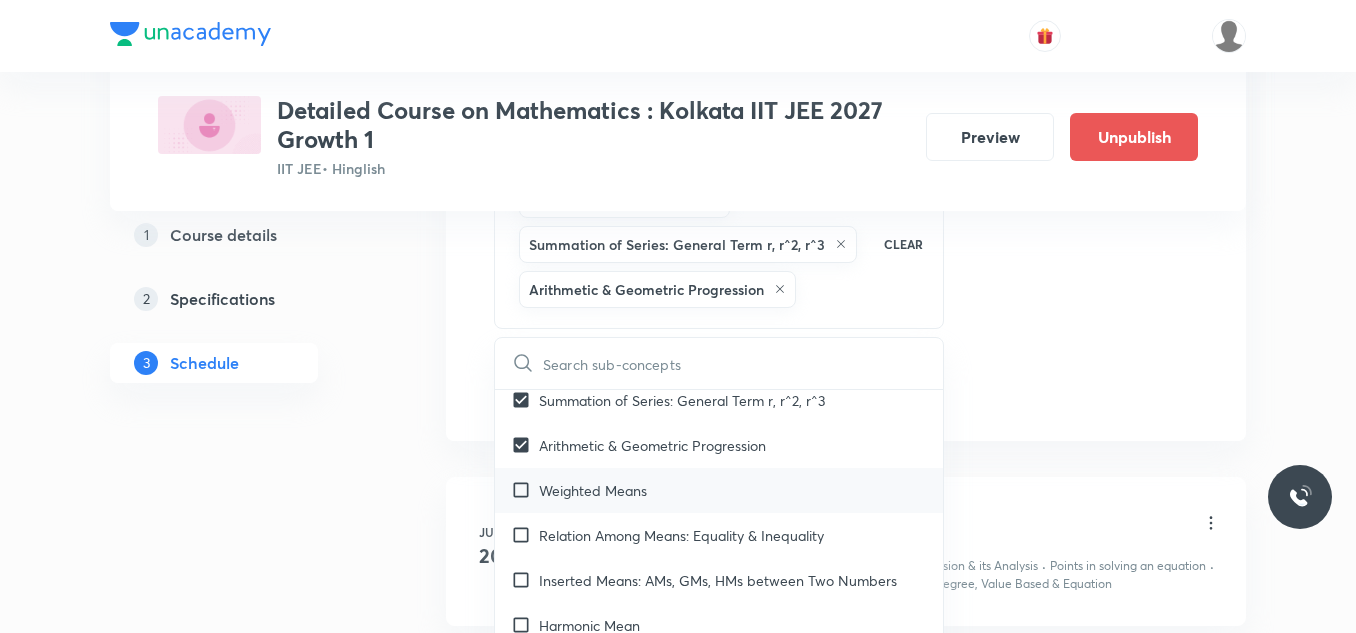 click on "Weighted Means" at bounding box center [719, 490] 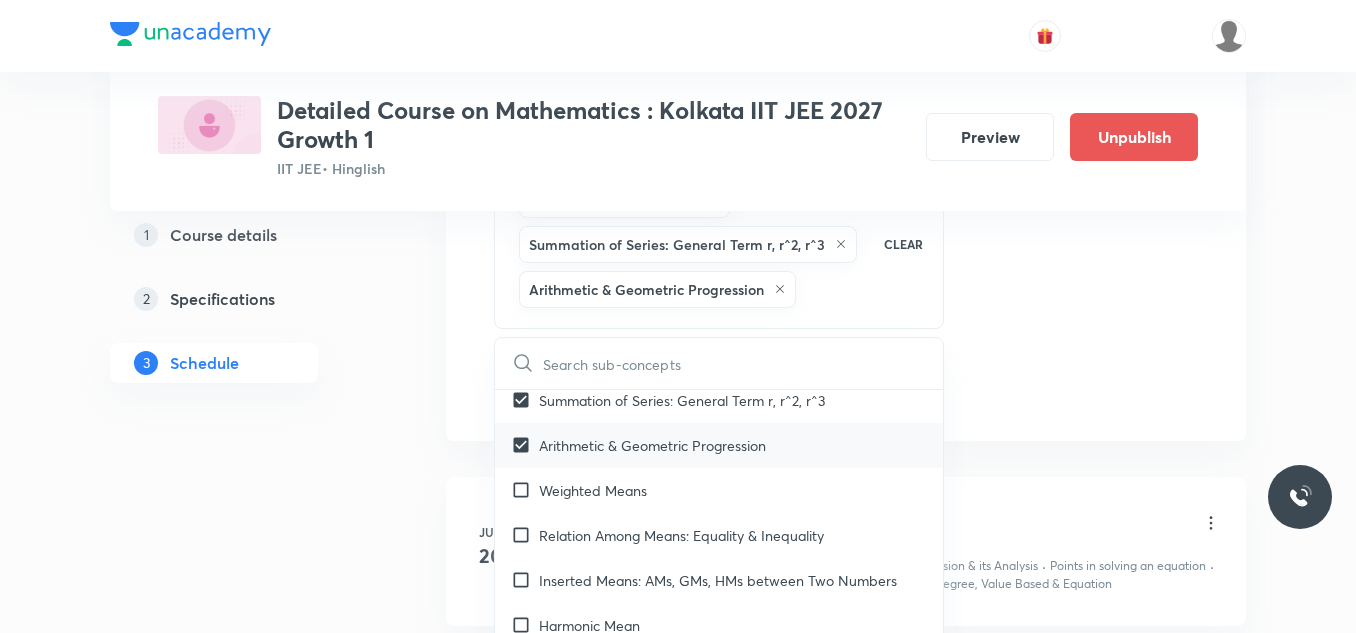 checkbox on "true" 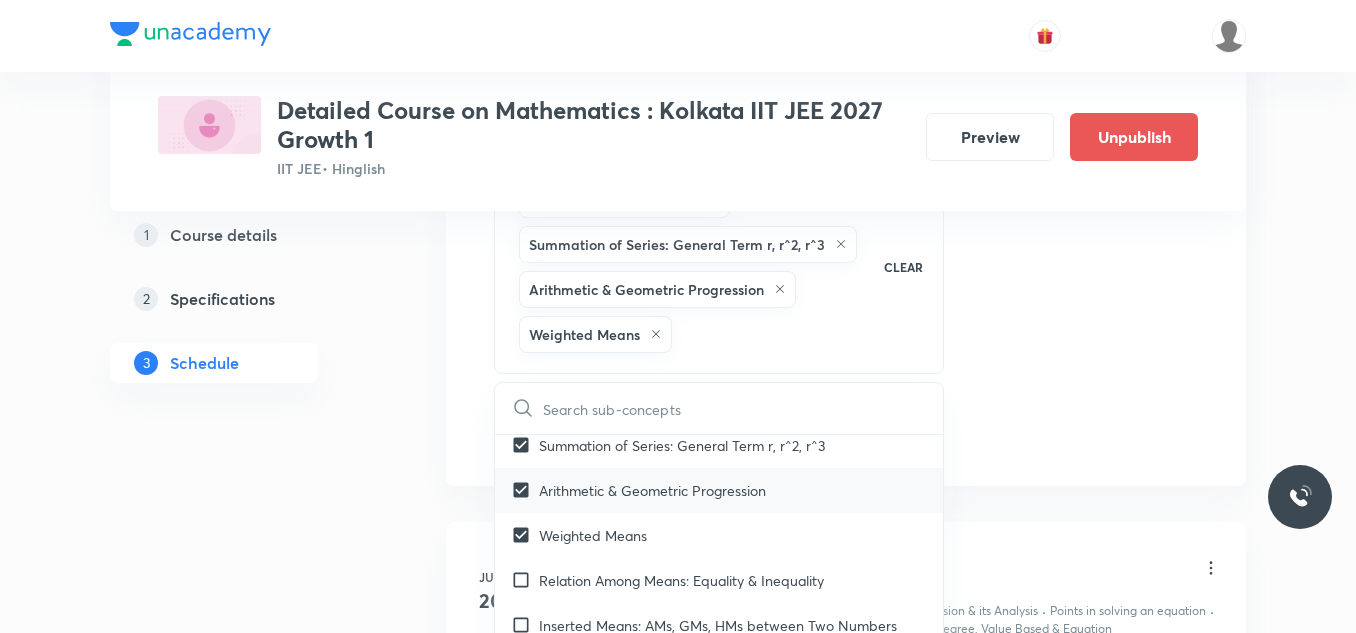 scroll, scrollTop: 4000, scrollLeft: 0, axis: vertical 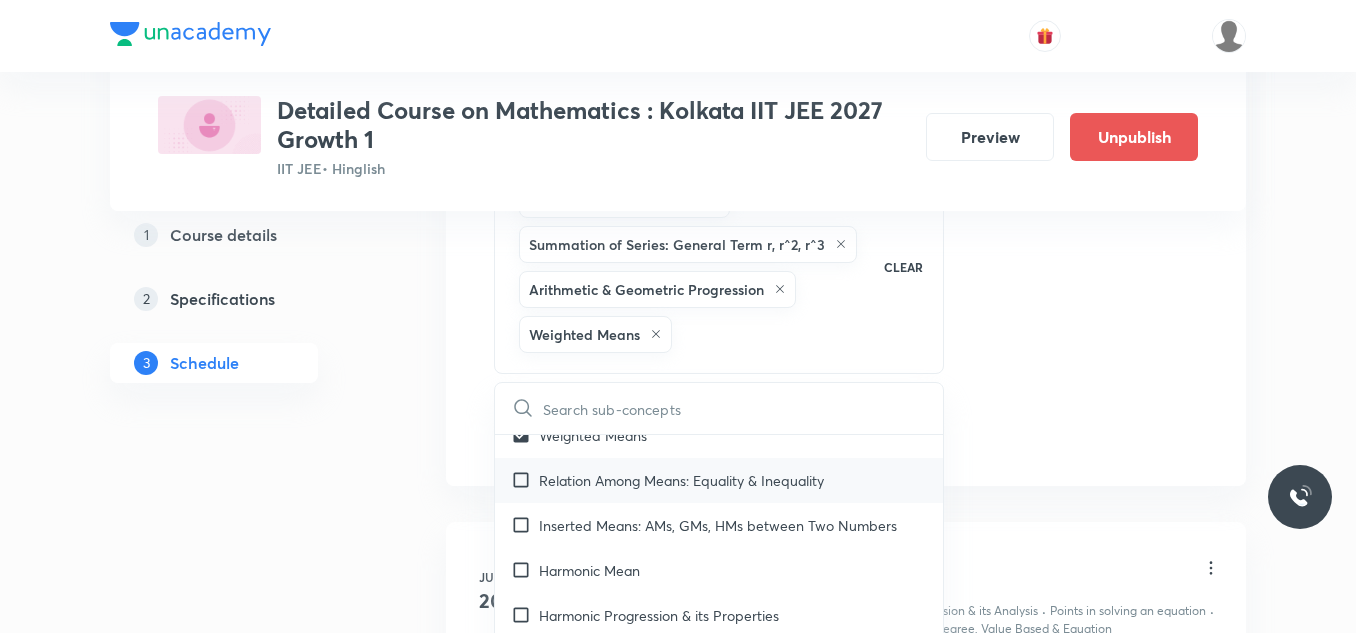 click on "Relation Among Means: Equality & Inequality" at bounding box center [681, 480] 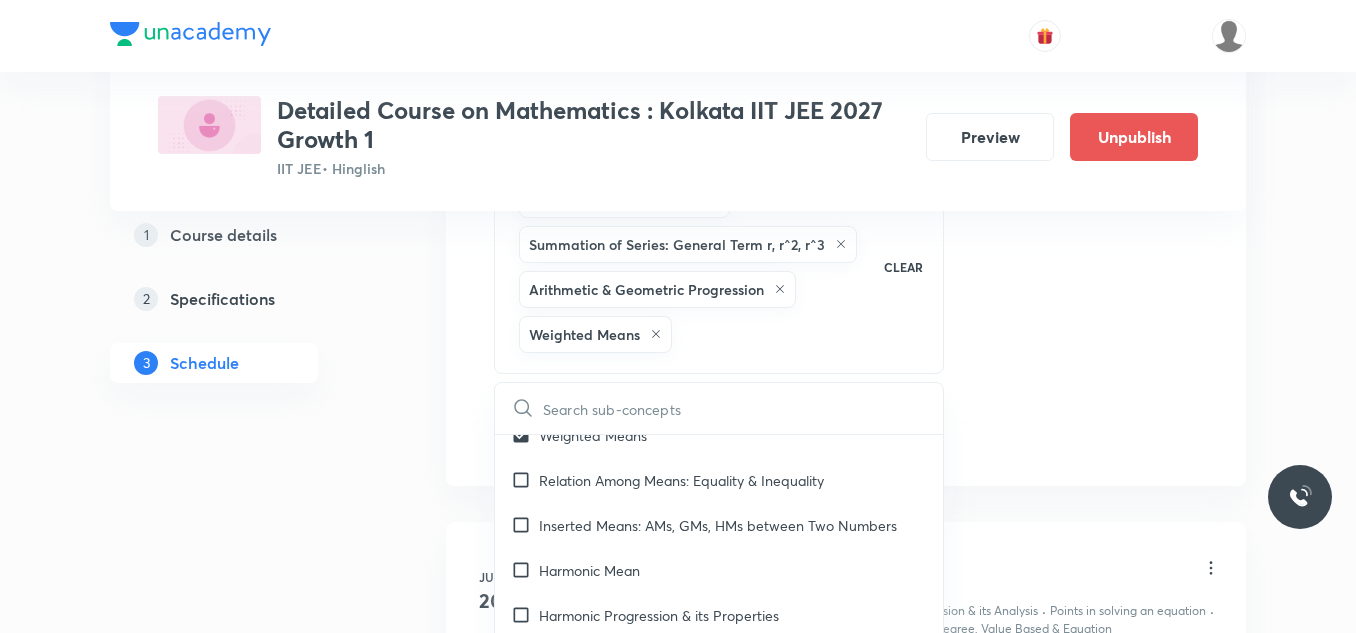 checkbox on "true" 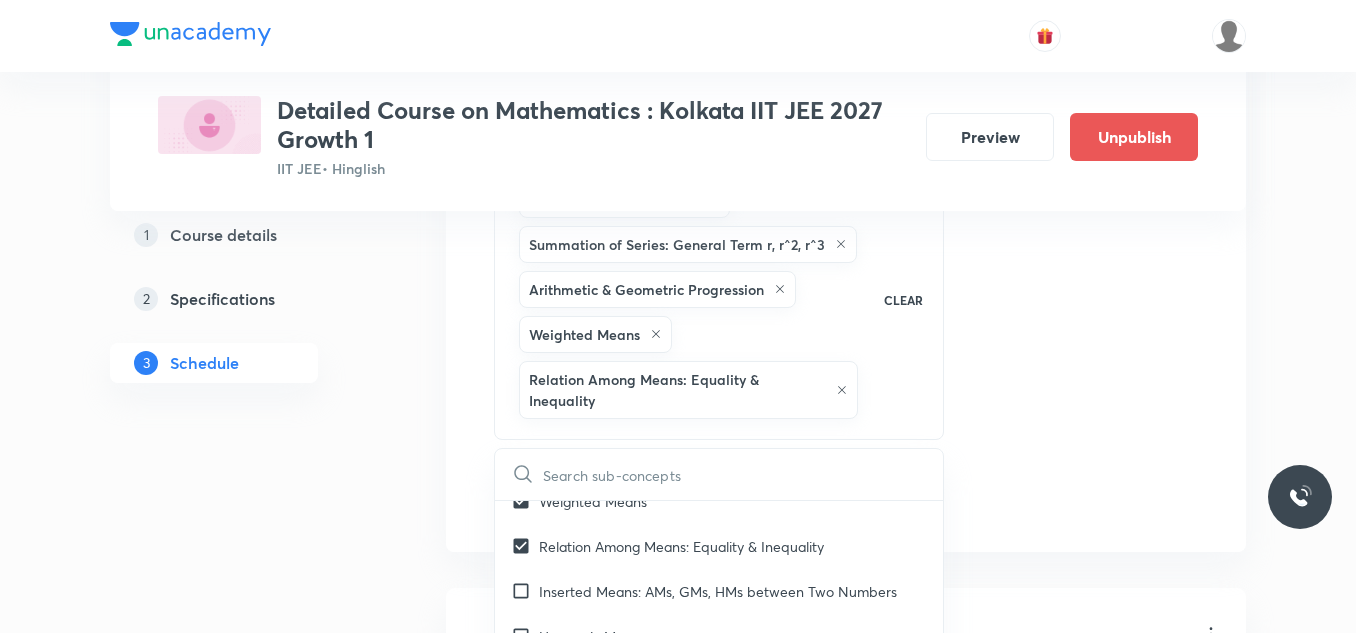 click on "Session  29 Live class Session title 33/99 Session on Trigonometry Equations ​ Schedule for Aug 8, 2025, 5:30 PM ​ Duration (in minutes) 75 ​   Session type Online Offline Room Room-101 Sub-concepts Telescopic Sum & Product Summation of Series: General Term r, r^2, r^3 Arithmetic & Geometric Progression Weighted Means Relation Among Means: Equality & Inequality CLEAR ​ Theory of equations Degree, Value Based & Equation Covered previously Geometrical Meaning of the Zeroes of a Polynomial Covered previously Location of roots Covered previously Geometrical meaning of Roots of an equation Covered previously Points in solving an equation Covered previously Graph of Quadratic Expression & its Analysis Covered previously Range of Quadratic Equation Remainder and factor theorems Covered previously Identity Covered previously Quadratic equations Covered previously Common Roots Covered previously Location of Roots Covered previously General Equation of Second Degree in Variable x and y Covered previously Series" at bounding box center [846, -62] 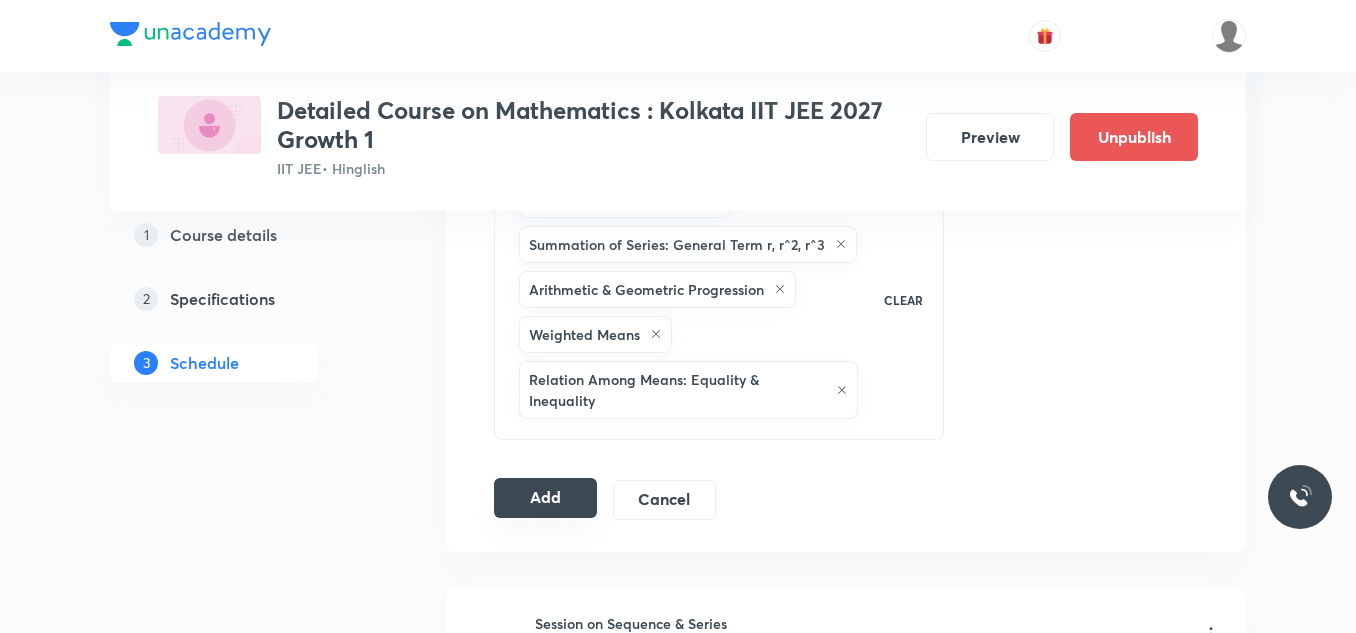 click on "Add" at bounding box center (545, 498) 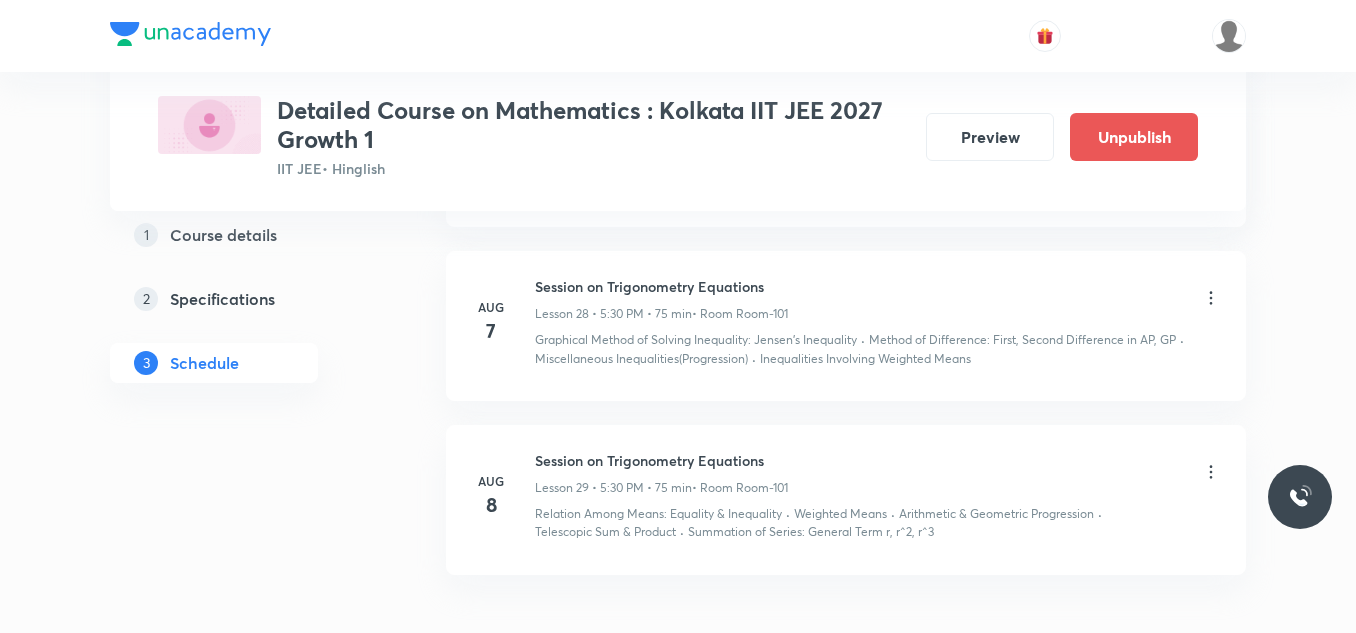 scroll, scrollTop: 4757, scrollLeft: 0, axis: vertical 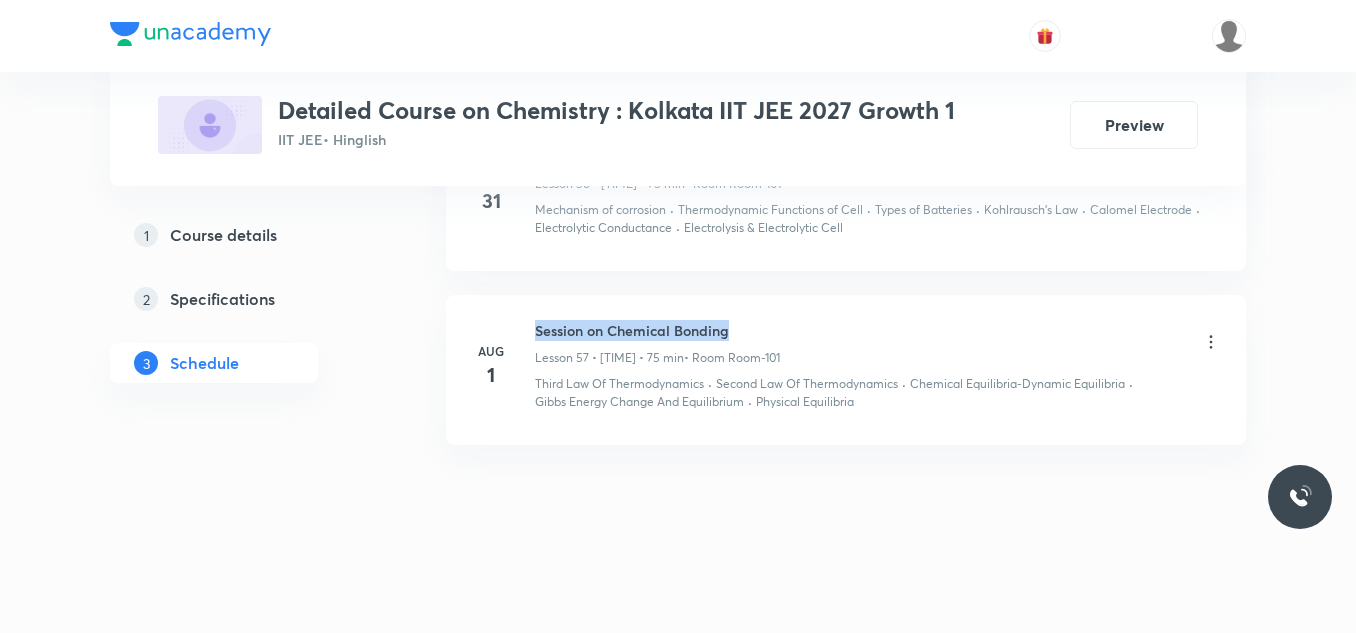 drag, startPoint x: 531, startPoint y: 324, endPoint x: 838, endPoint y: 327, distance: 307.01465 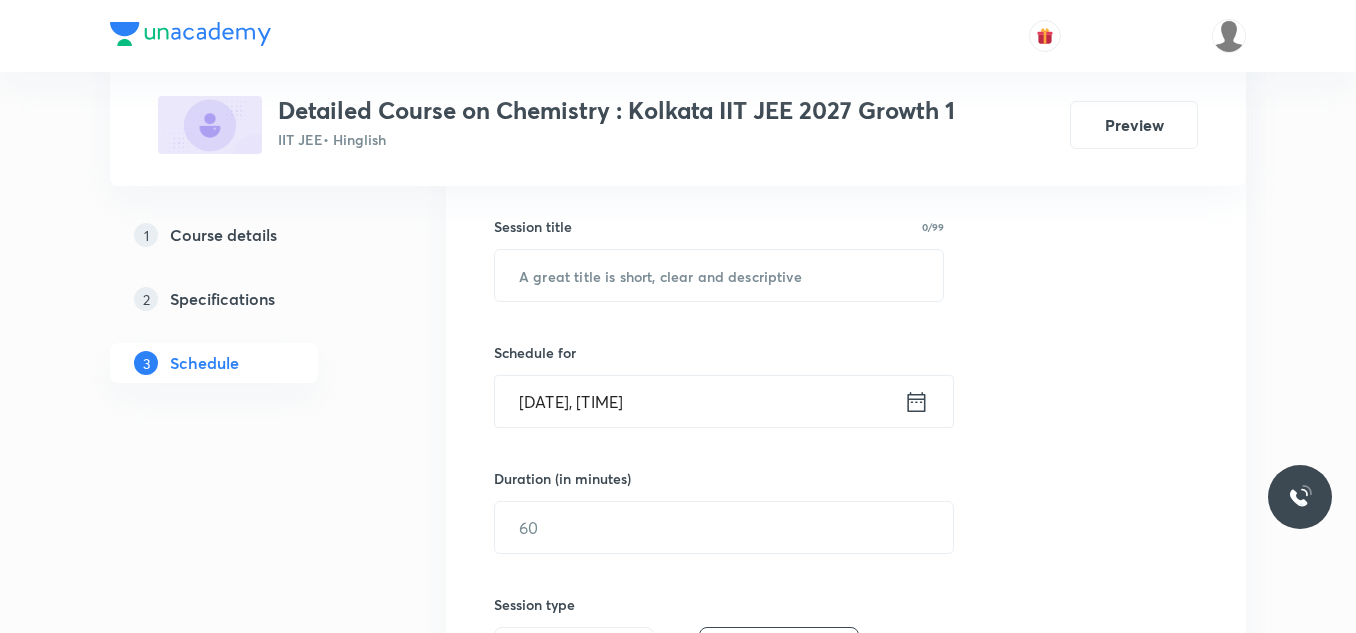 scroll, scrollTop: 400, scrollLeft: 0, axis: vertical 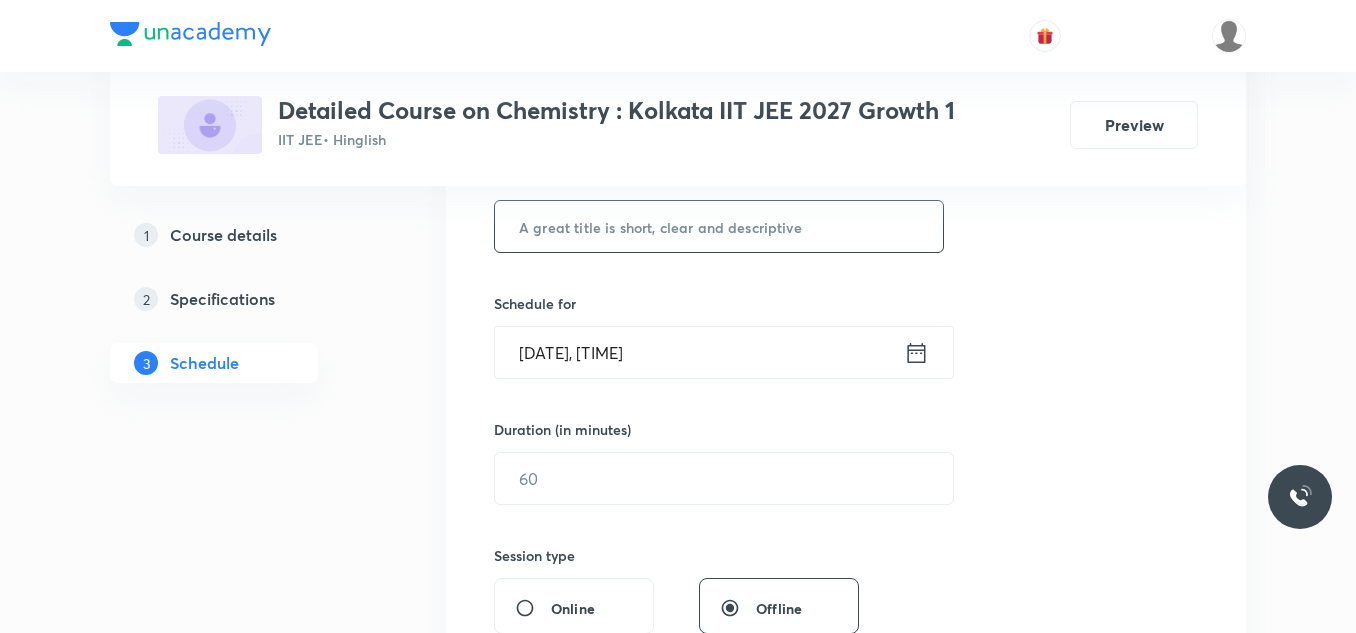 click at bounding box center (719, 226) 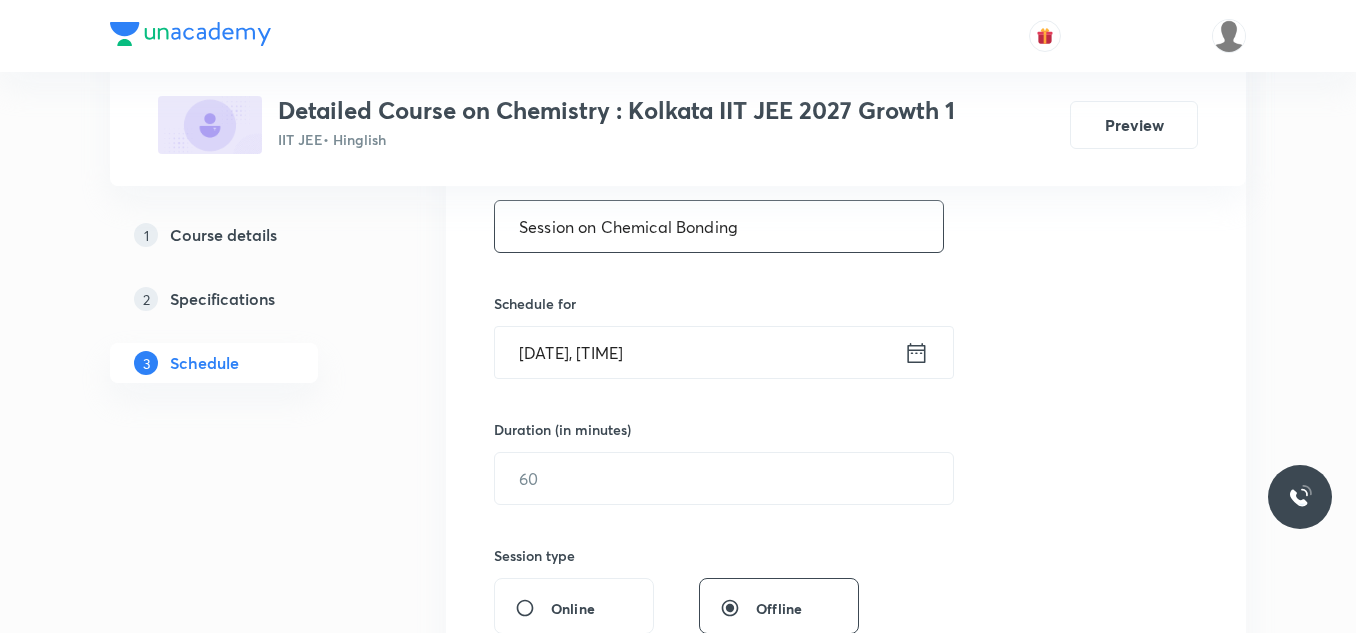 type on "Session on Chemical Bonding" 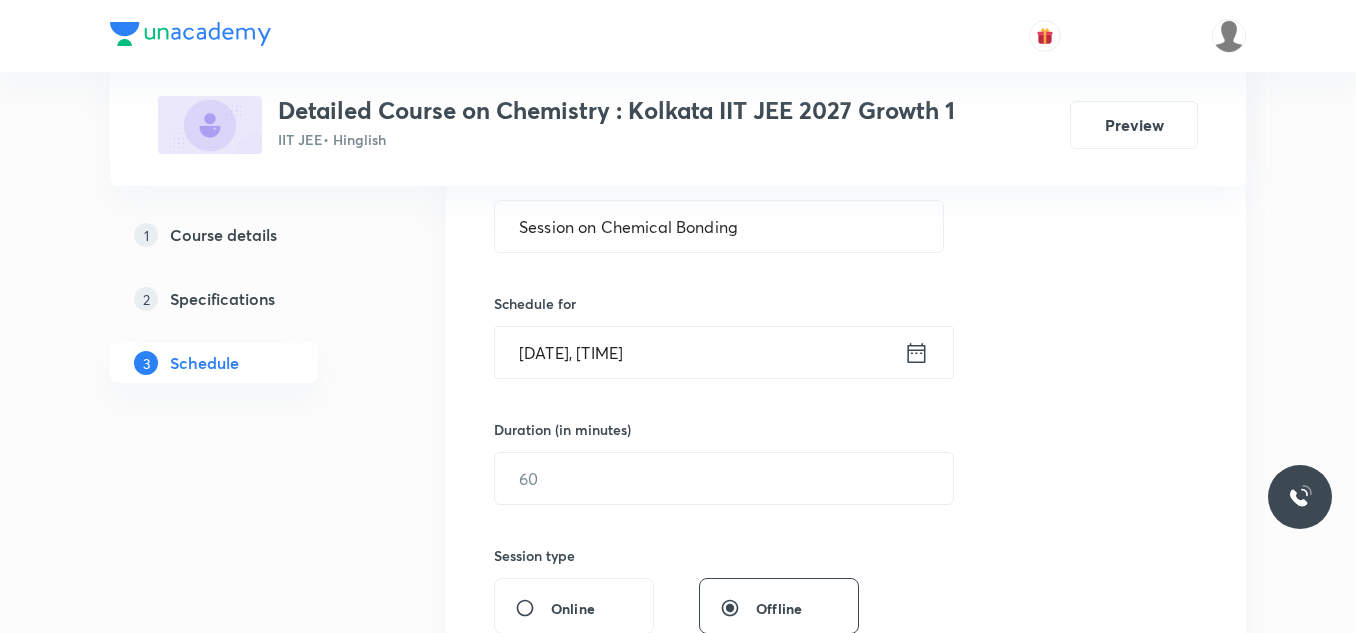 click on "[DATE], [TIME]" at bounding box center [699, 352] 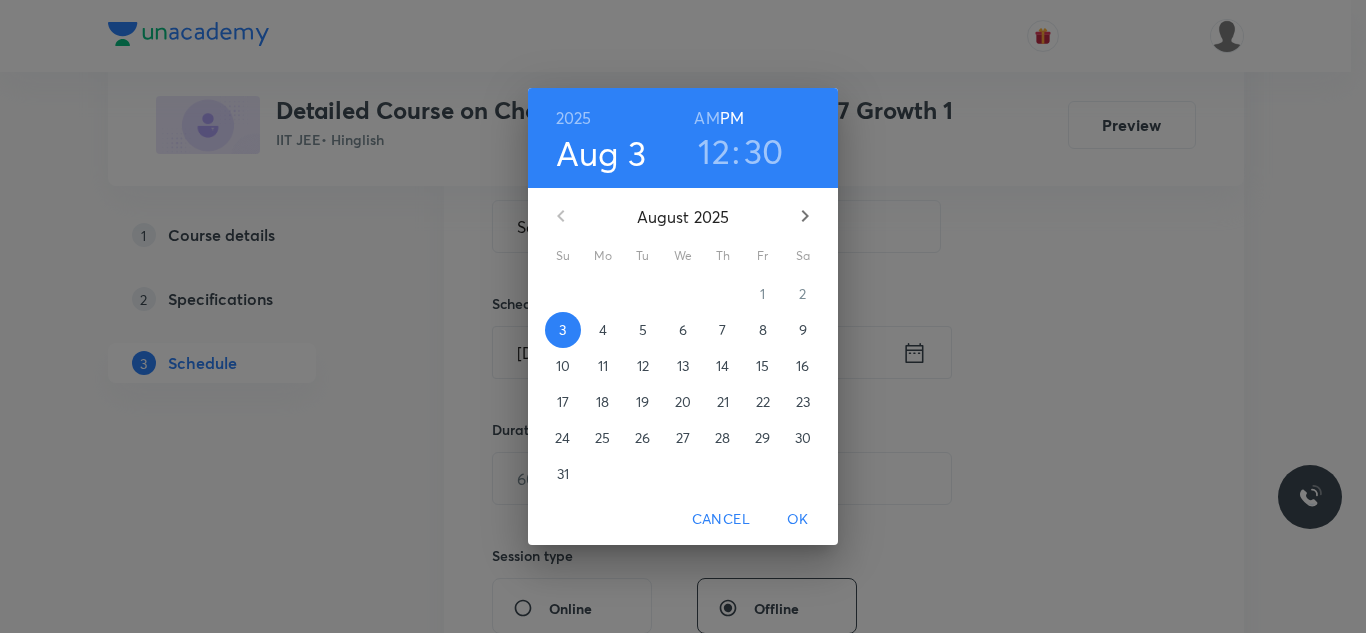 click on "5" at bounding box center [643, 330] 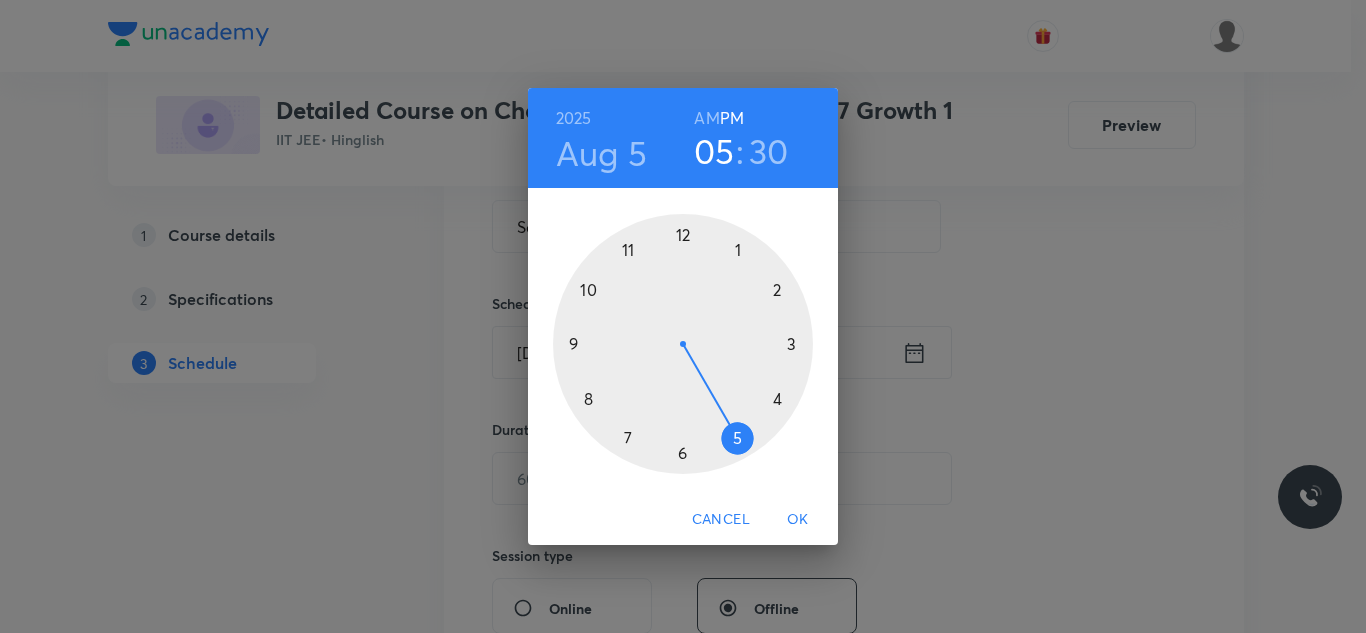 drag, startPoint x: 690, startPoint y: 217, endPoint x: 745, endPoint y: 427, distance: 217.08293 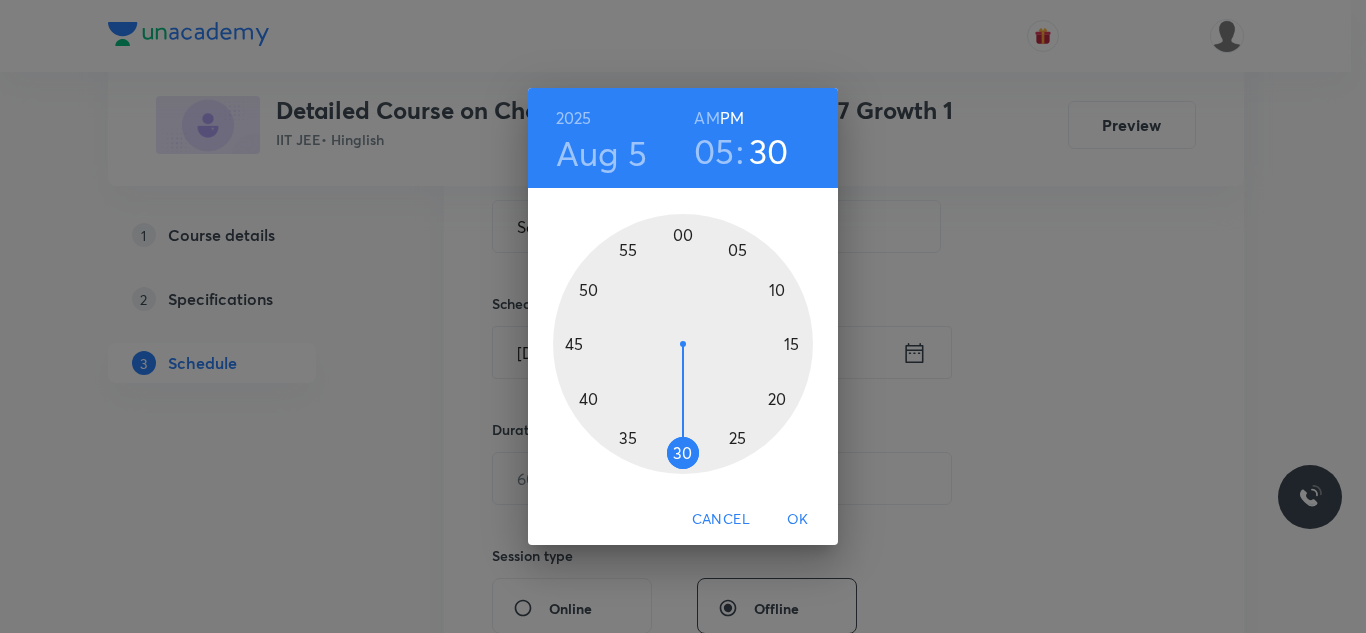 click on "OK" at bounding box center [798, 519] 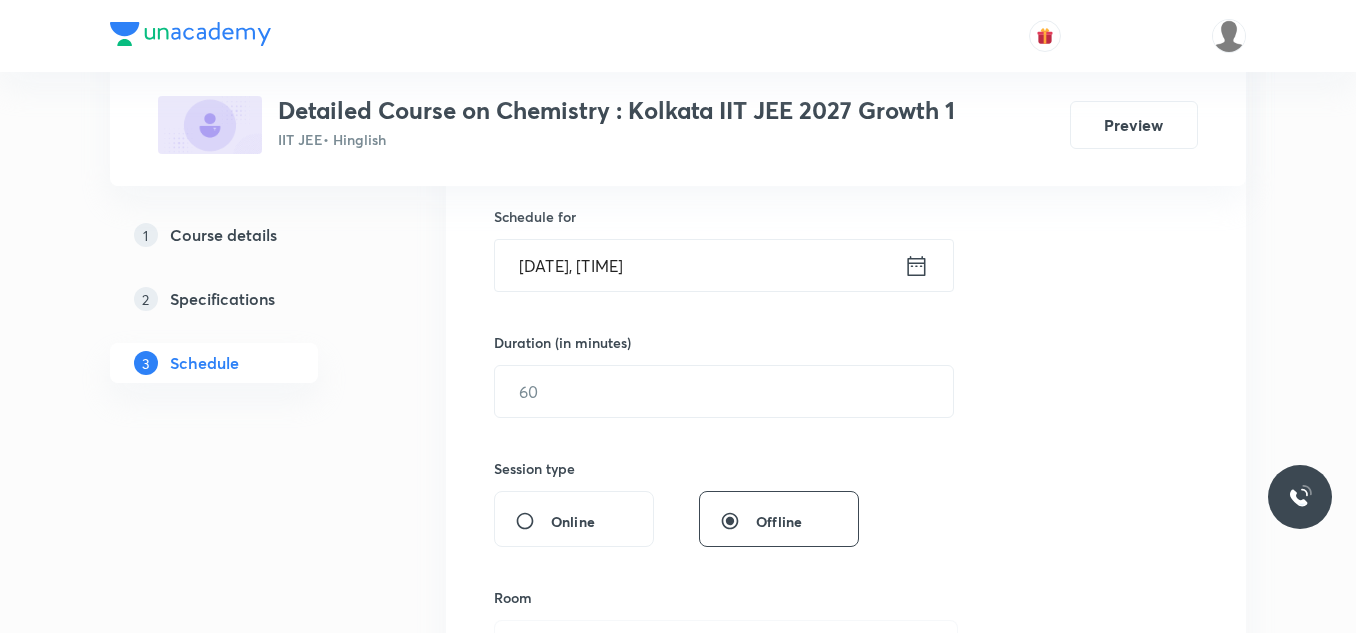 scroll, scrollTop: 600, scrollLeft: 0, axis: vertical 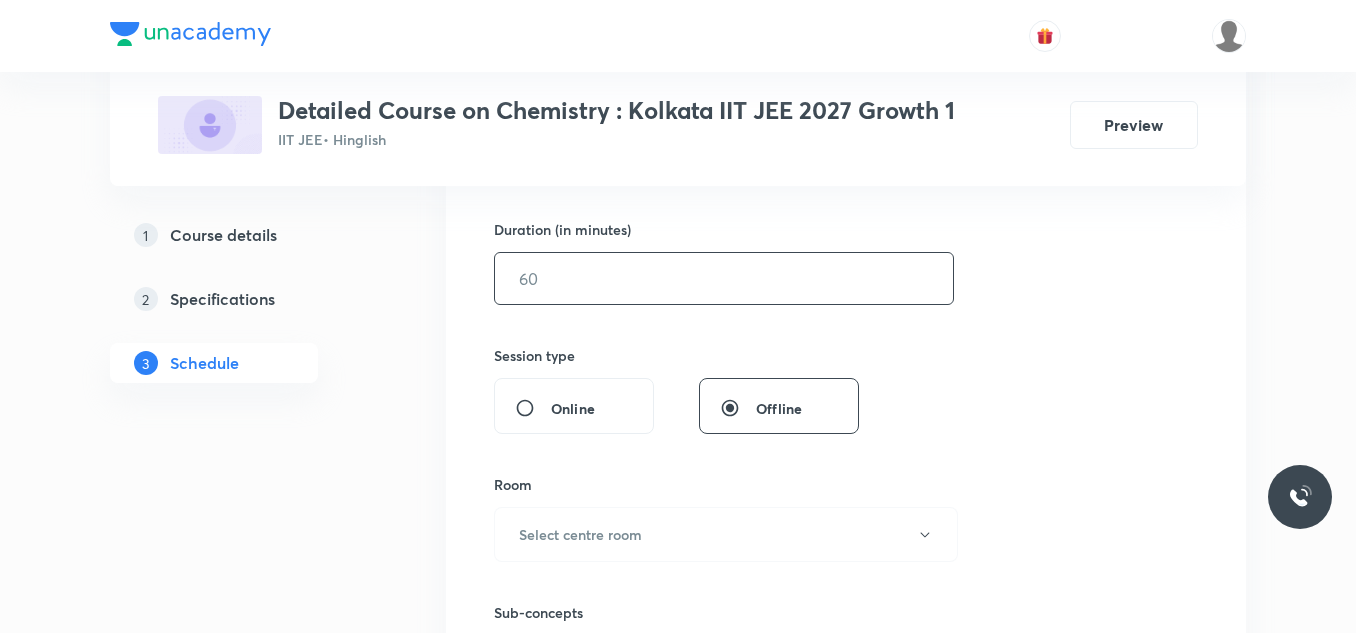 click at bounding box center [724, 278] 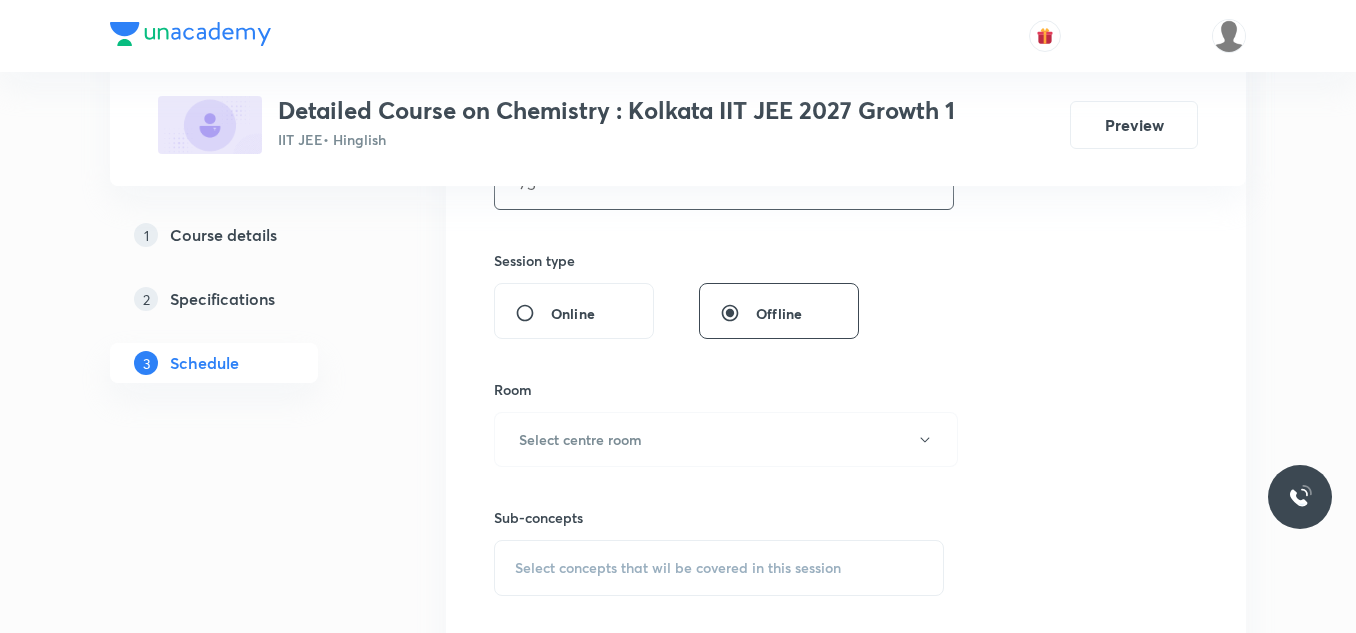 scroll, scrollTop: 800, scrollLeft: 0, axis: vertical 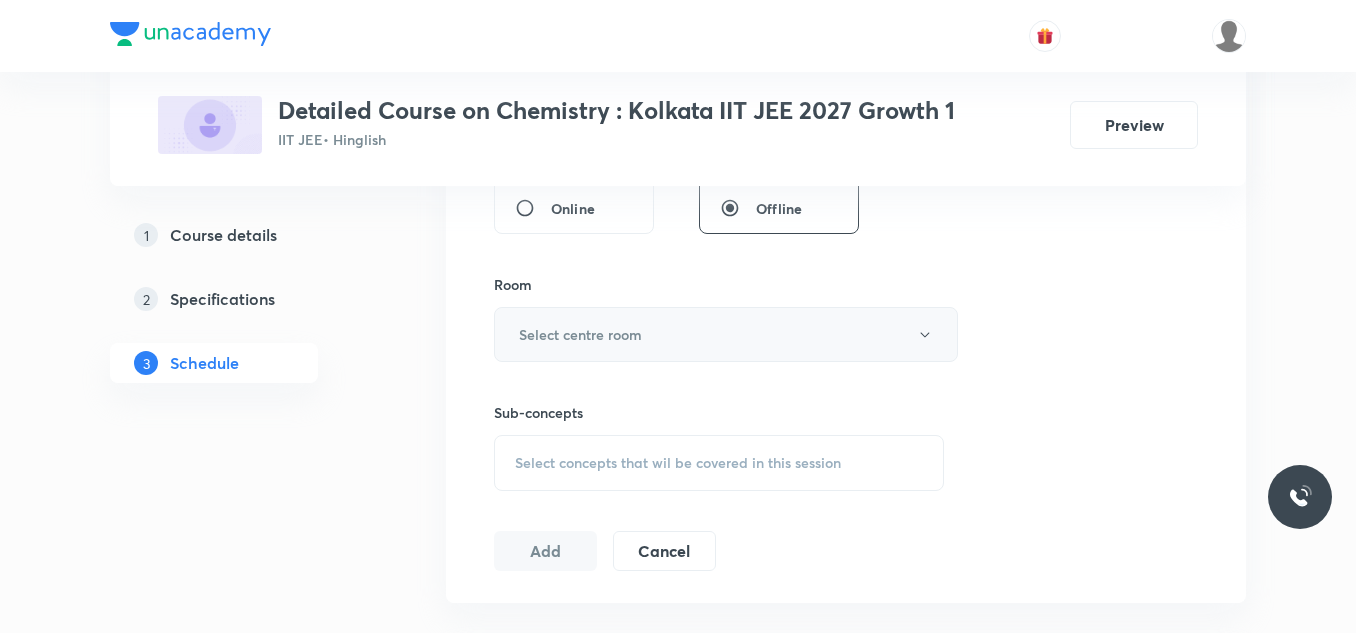 type on "75" 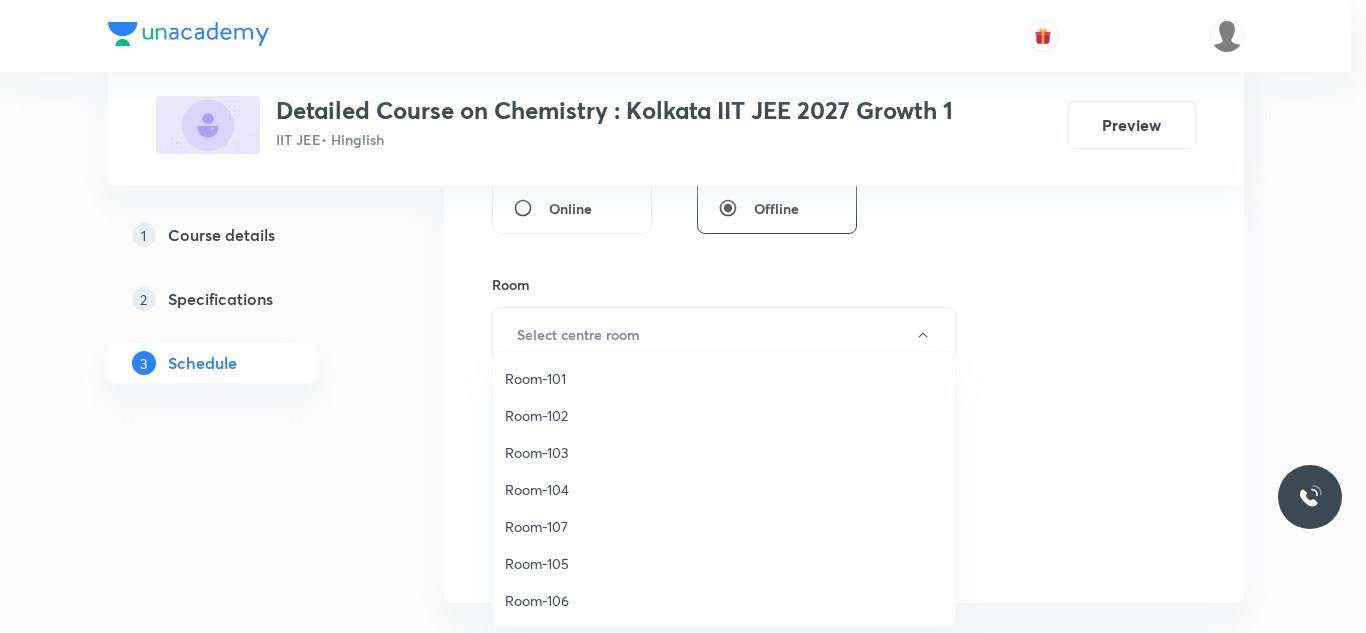 click on "Room-101" at bounding box center [724, 378] 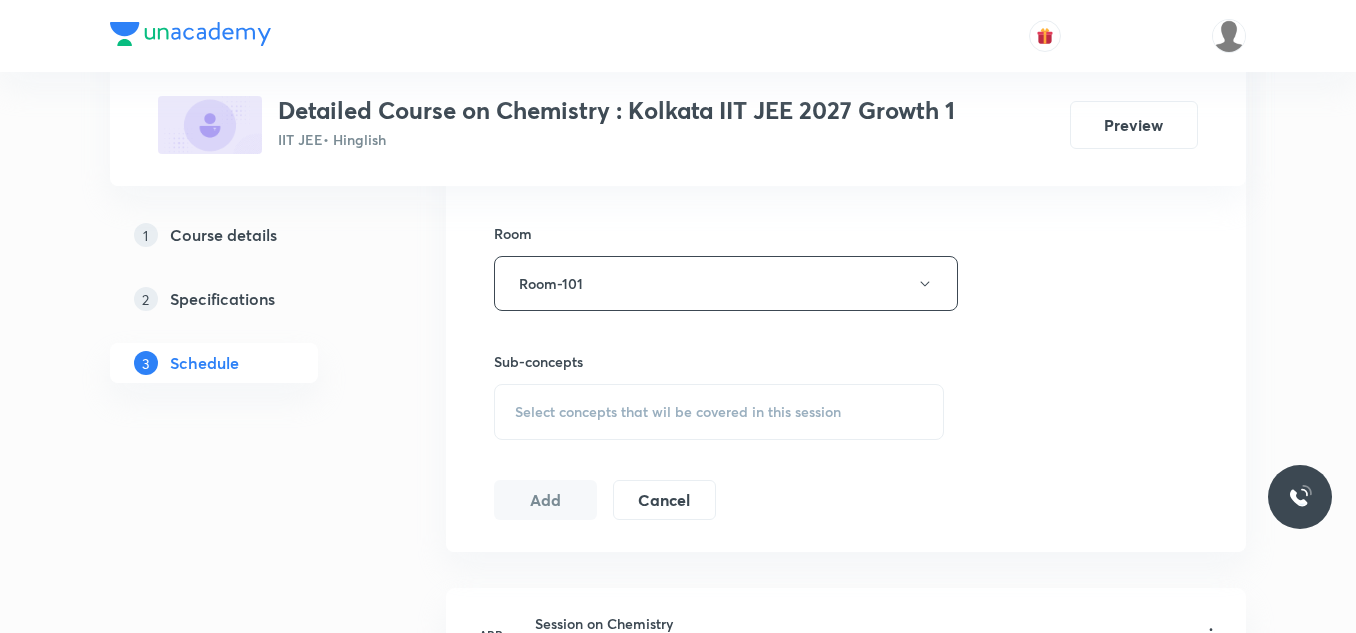 scroll, scrollTop: 900, scrollLeft: 0, axis: vertical 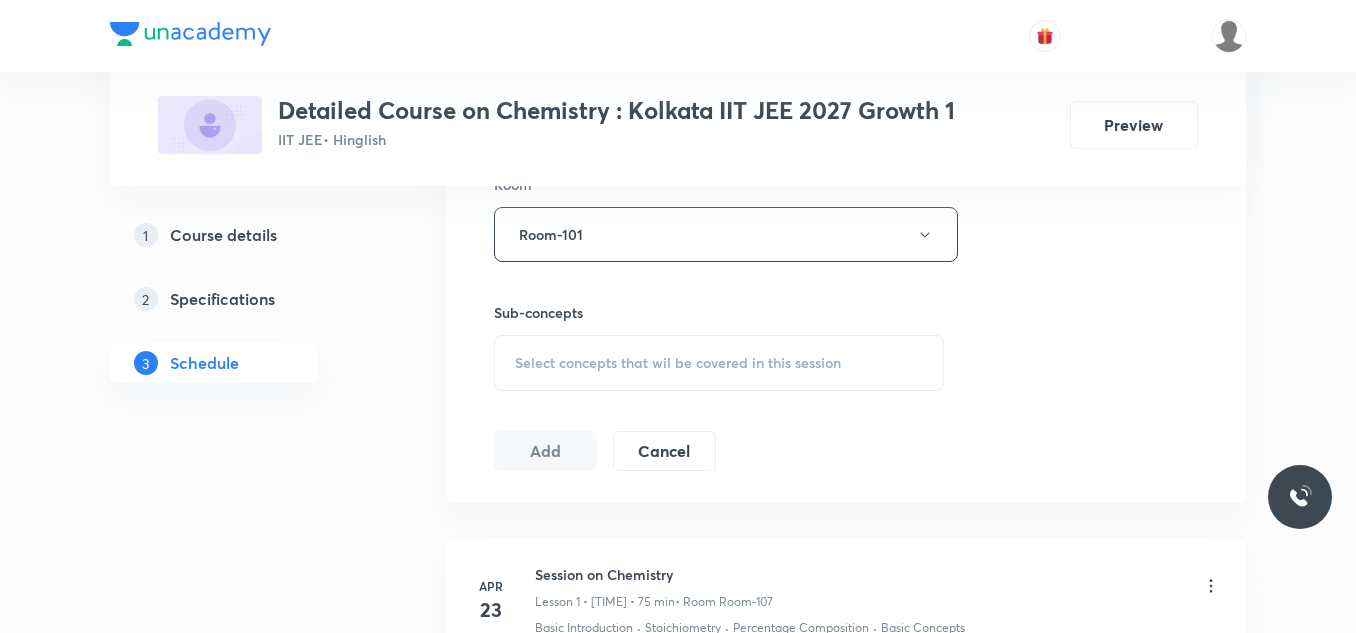 click on "Select concepts that wil be covered in this session" at bounding box center (678, 363) 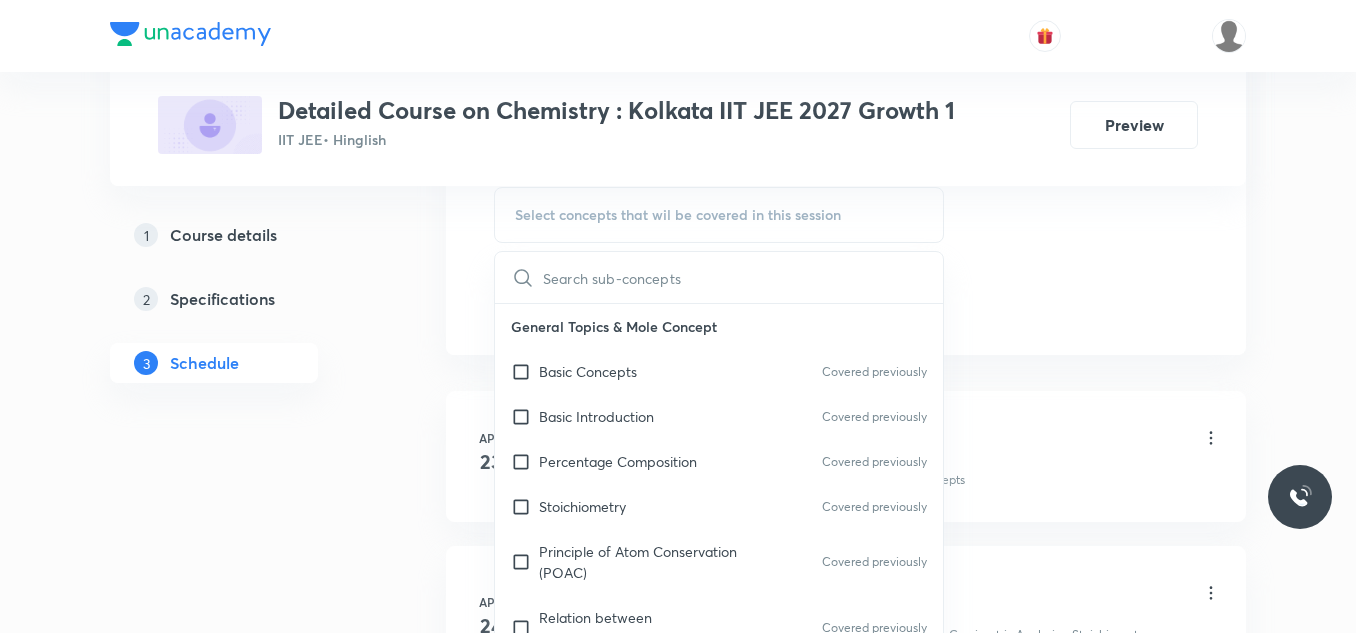 scroll, scrollTop: 1300, scrollLeft: 0, axis: vertical 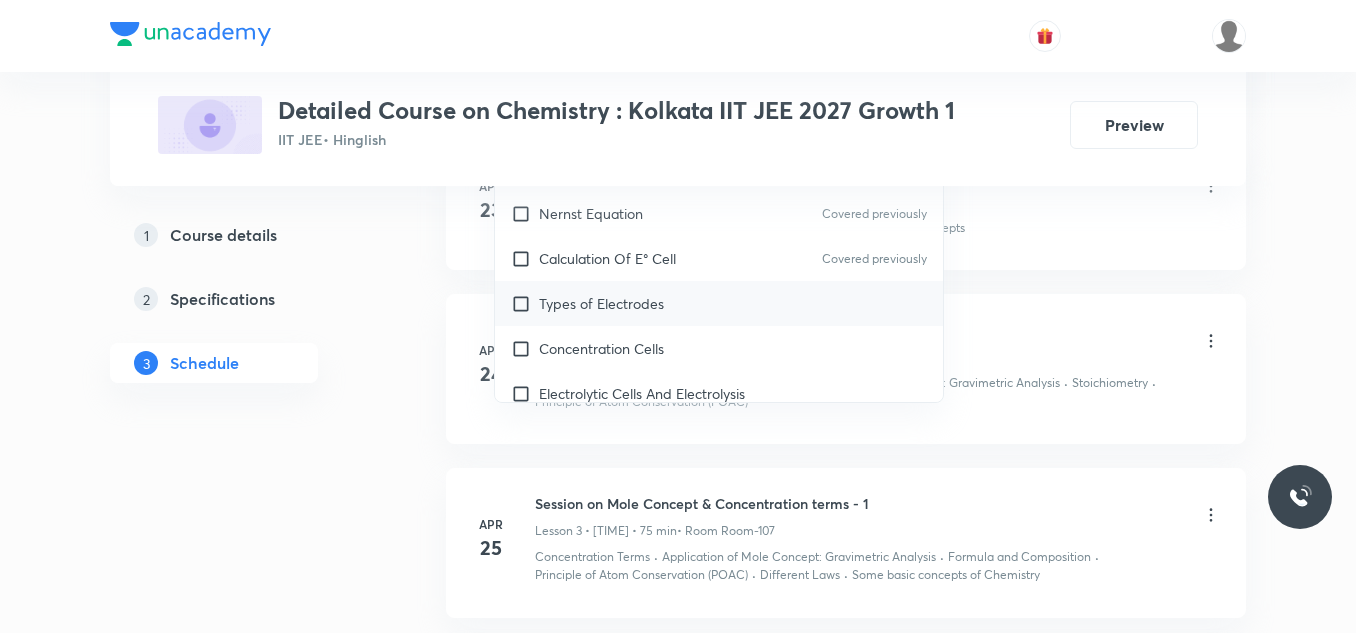 click on "Types of Electrodes" at bounding box center (719, 303) 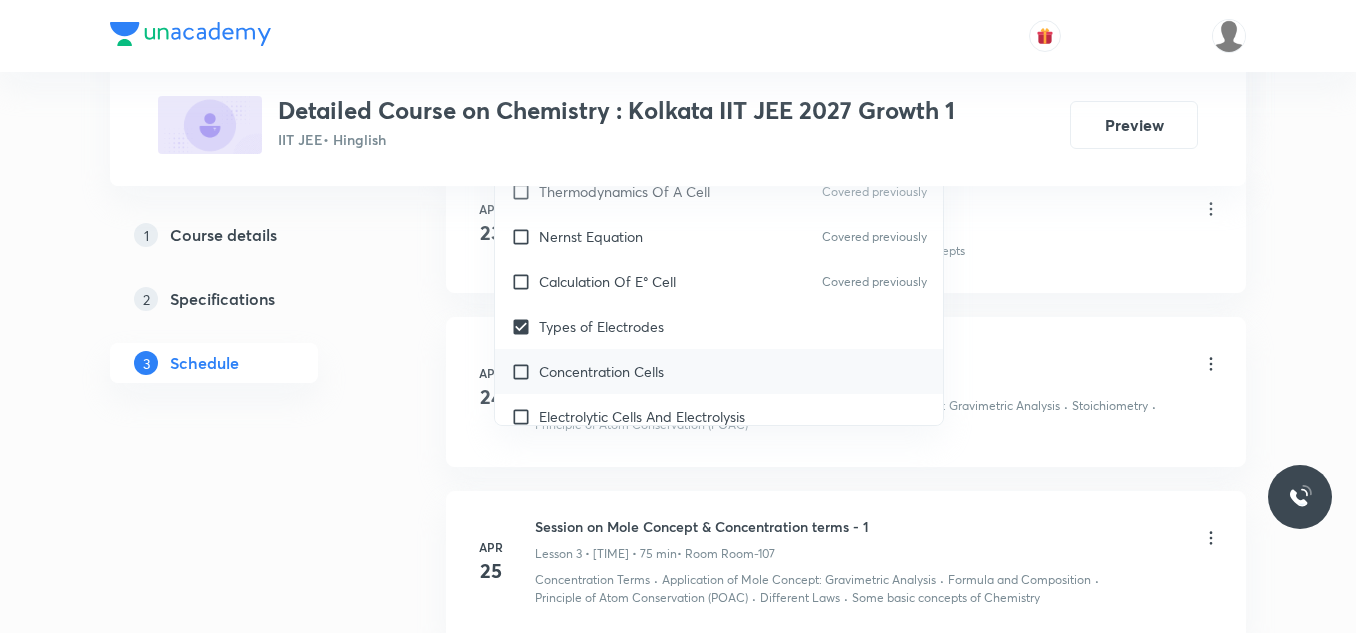 click on "Concentration Cells" at bounding box center (719, 371) 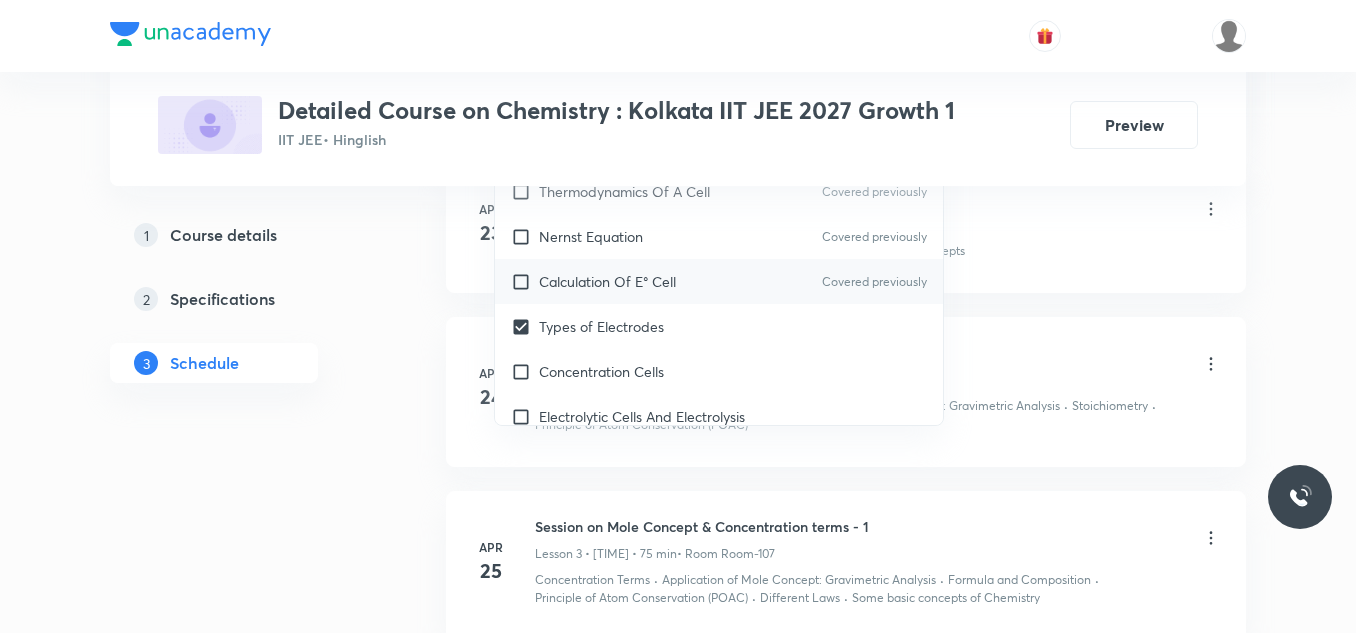 checkbox on "true" 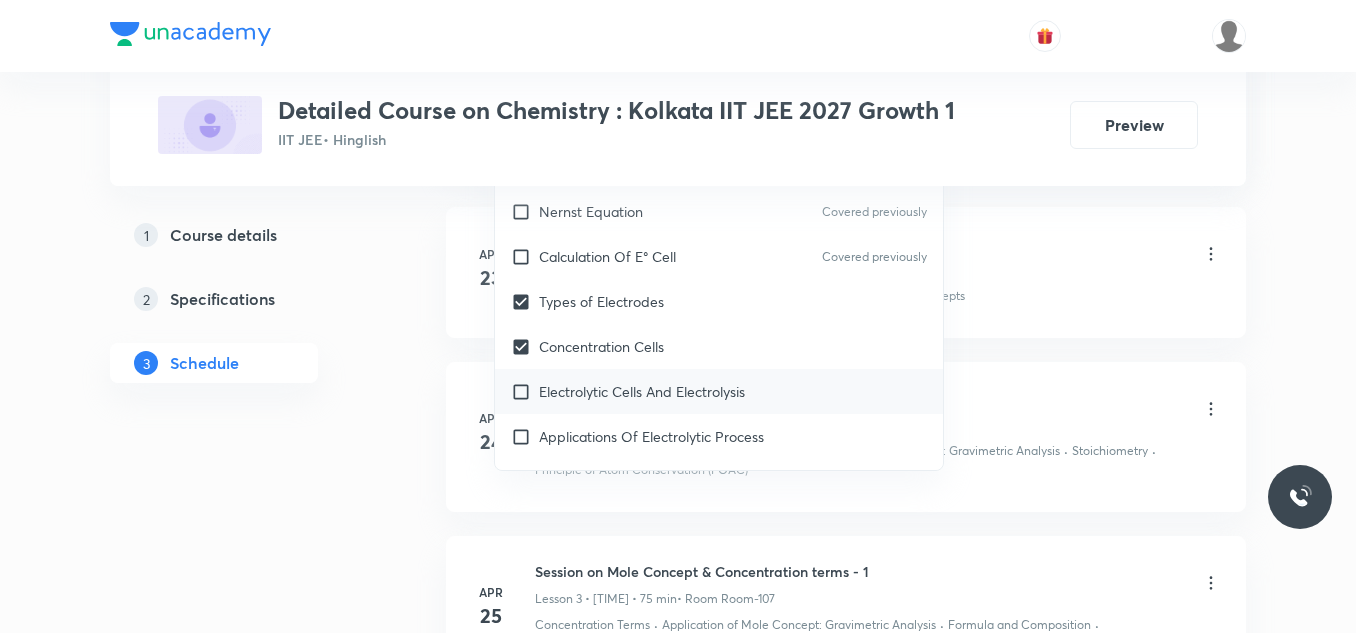 scroll, scrollTop: 9900, scrollLeft: 0, axis: vertical 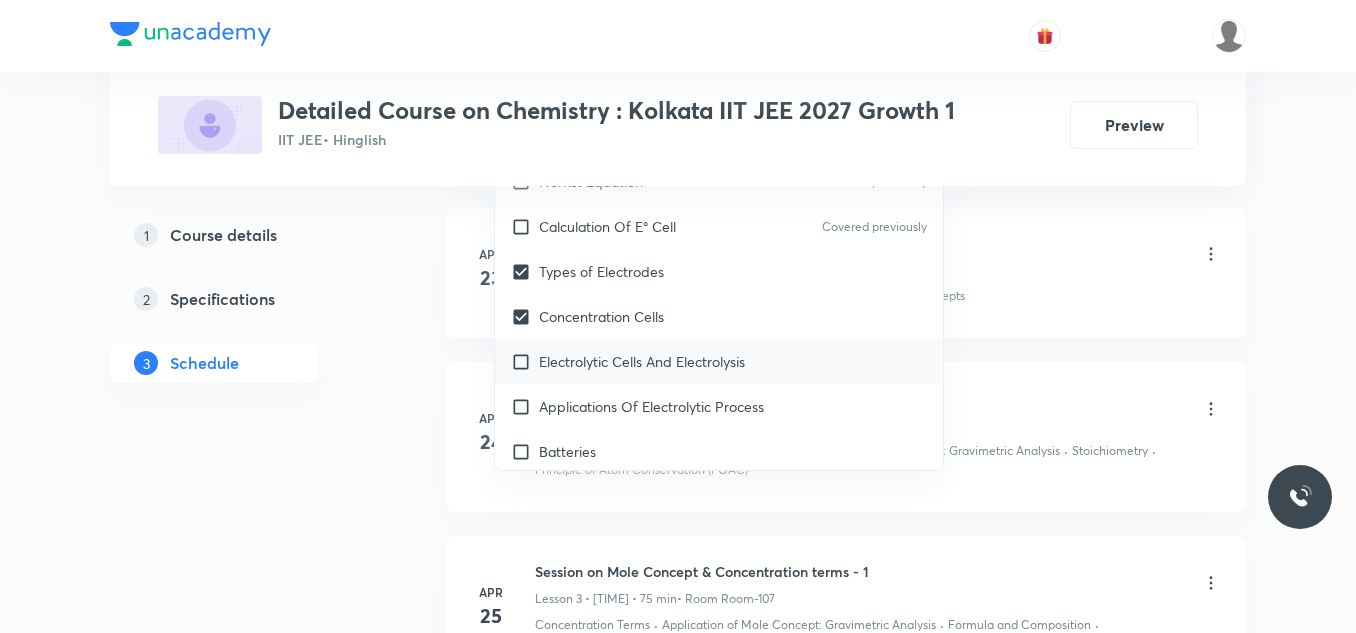 click on "Electrolytic Cells And Electrolysis" at bounding box center (642, 361) 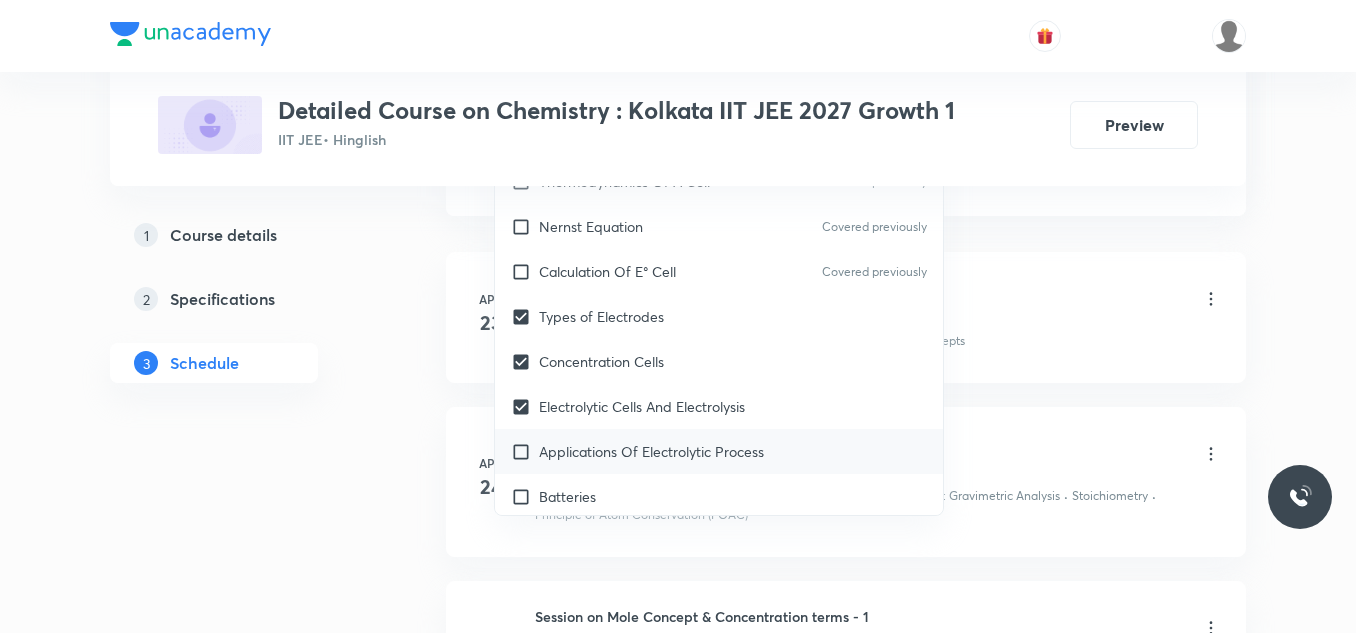 click on "Applications Of Electrolytic Process" at bounding box center [719, 451] 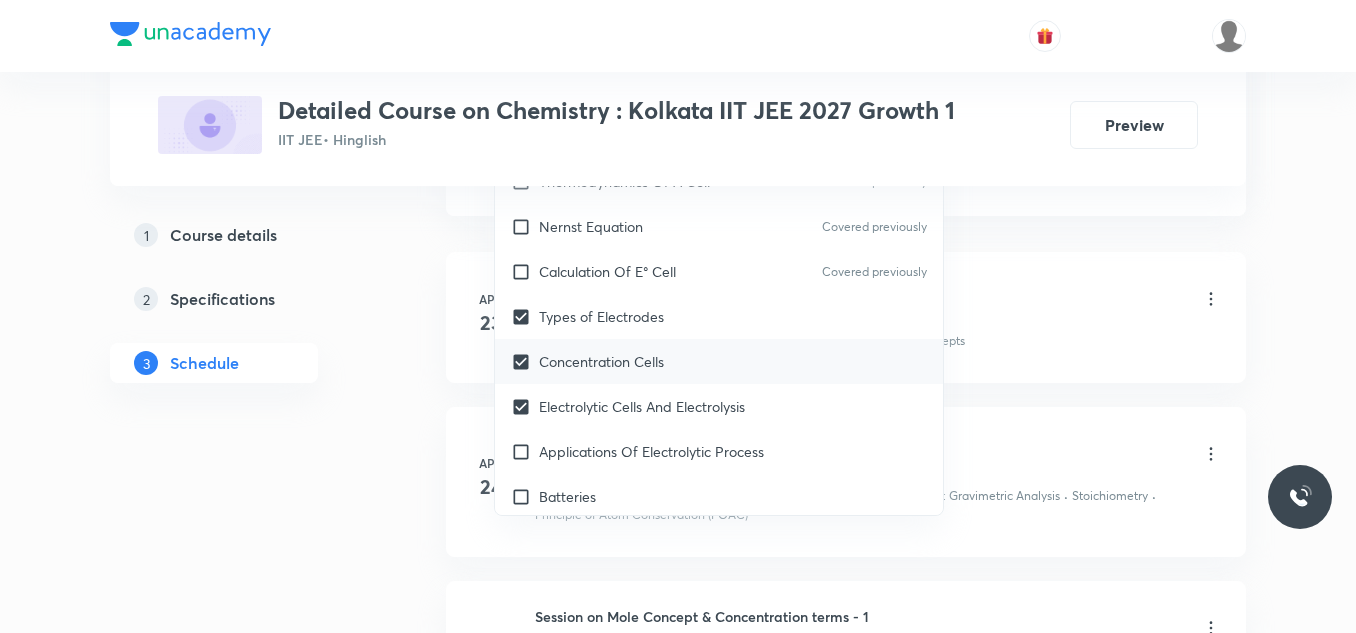 checkbox on "true" 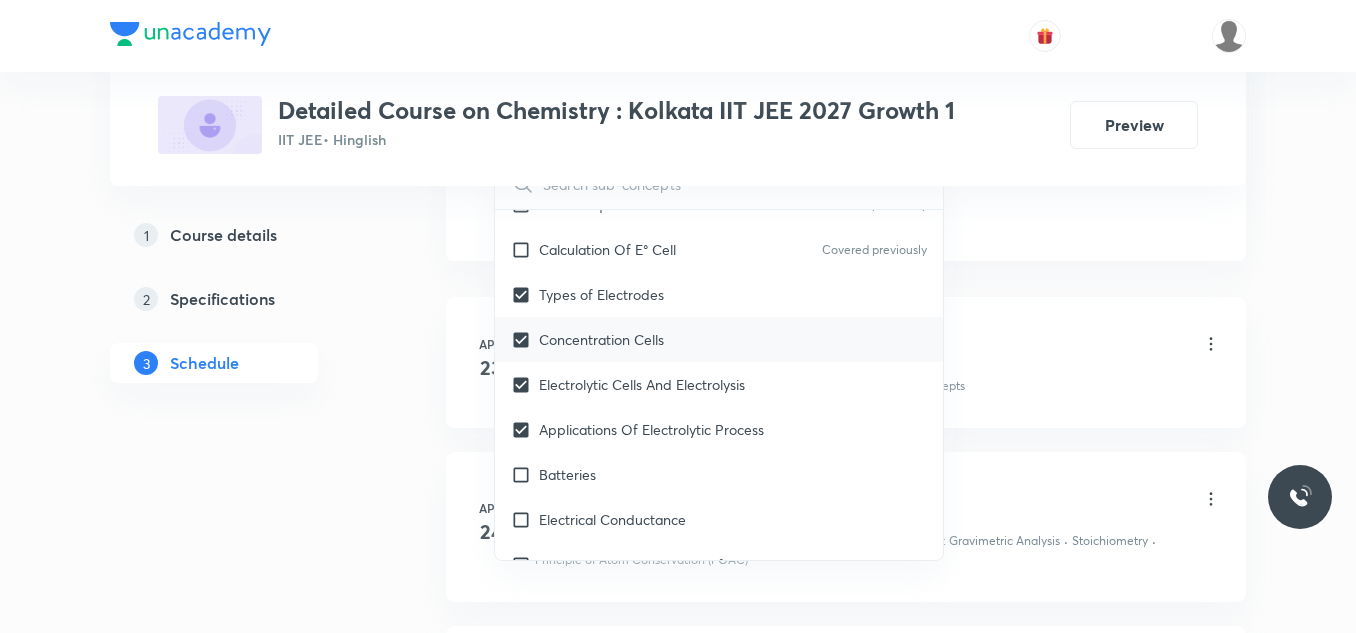 scroll, scrollTop: 10000, scrollLeft: 0, axis: vertical 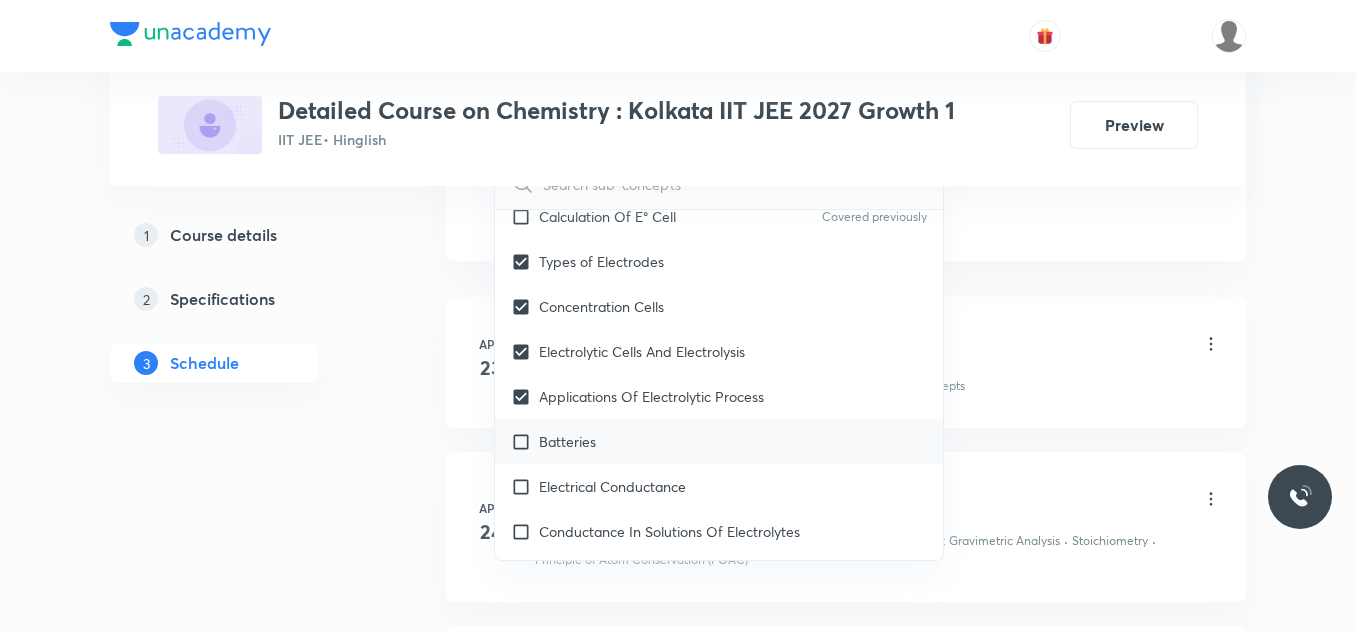 click on "Batteries" at bounding box center [719, 441] 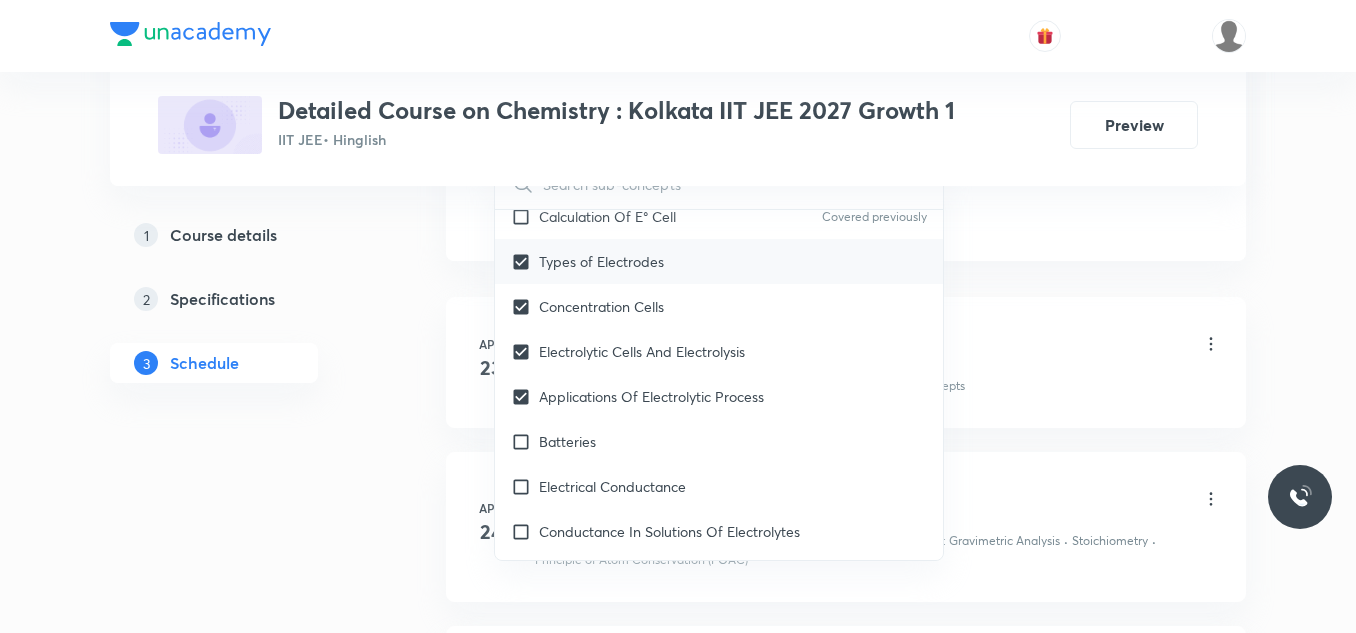checkbox on "true" 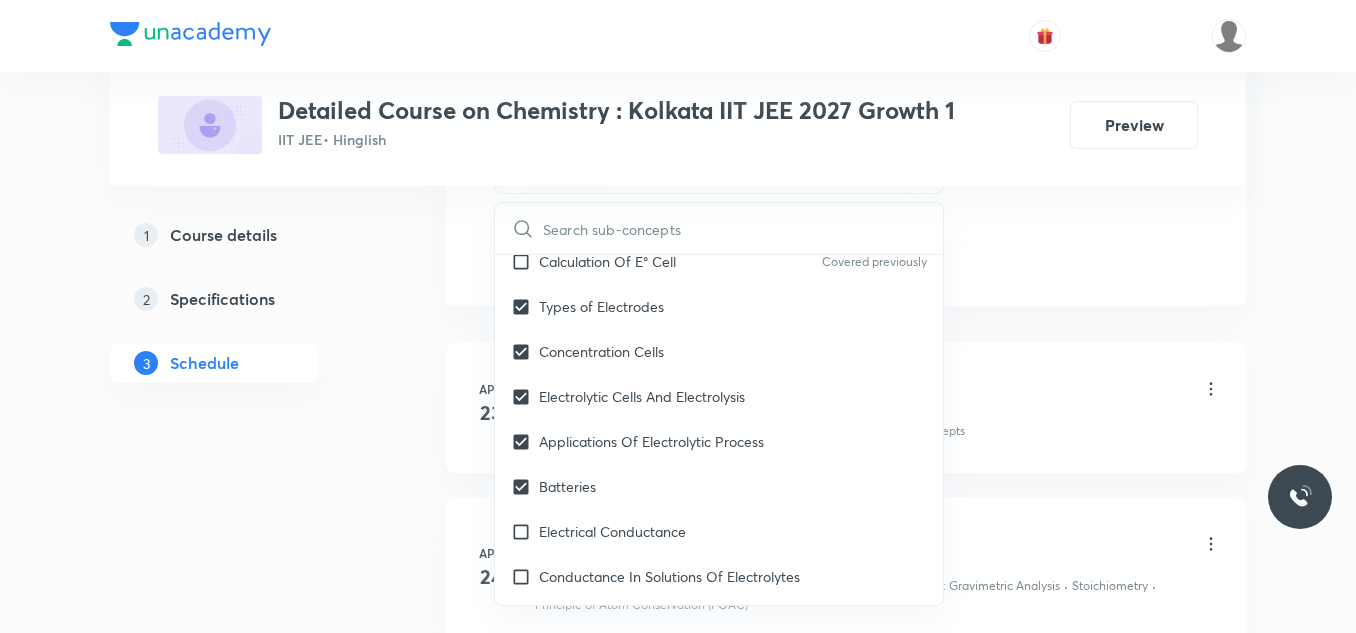 click on "Session  58 Live class Session title 27/99 Session on Chemical Bonding ​ Schedule for [DATE], [TIME] ​ Duration (in minutes) 75 ​   Session type Online Offline Room Room-101 Sub-concepts Types of Electrodes Concentration Cells Electrolytic Cells And Electrolysis Applications Of Electrolytic Process Batteries CLEAR ​ General Topics  Mole Concept Basic Concepts Covered previously Basic Introduction Covered previously Percentage Composition Covered previously Stoichiometry Covered previously Principle of Atom Conservation (POAC) Covered previously Relation between Stoichiometric Quantities Covered previously Application of Mole Concept: Gravimetric Analysis Covered previously Different Laws Covered previously Formula and Composition Covered previously Concentration Terms Covered previously Some basic concepts of Chemistry Covered previously Atomic Structure Discovery Of Electron Covered previously Some Prerequisites of Physics Covered previously Discovery Of Protons And Neutrons Covered previously" at bounding box center (846, -297) 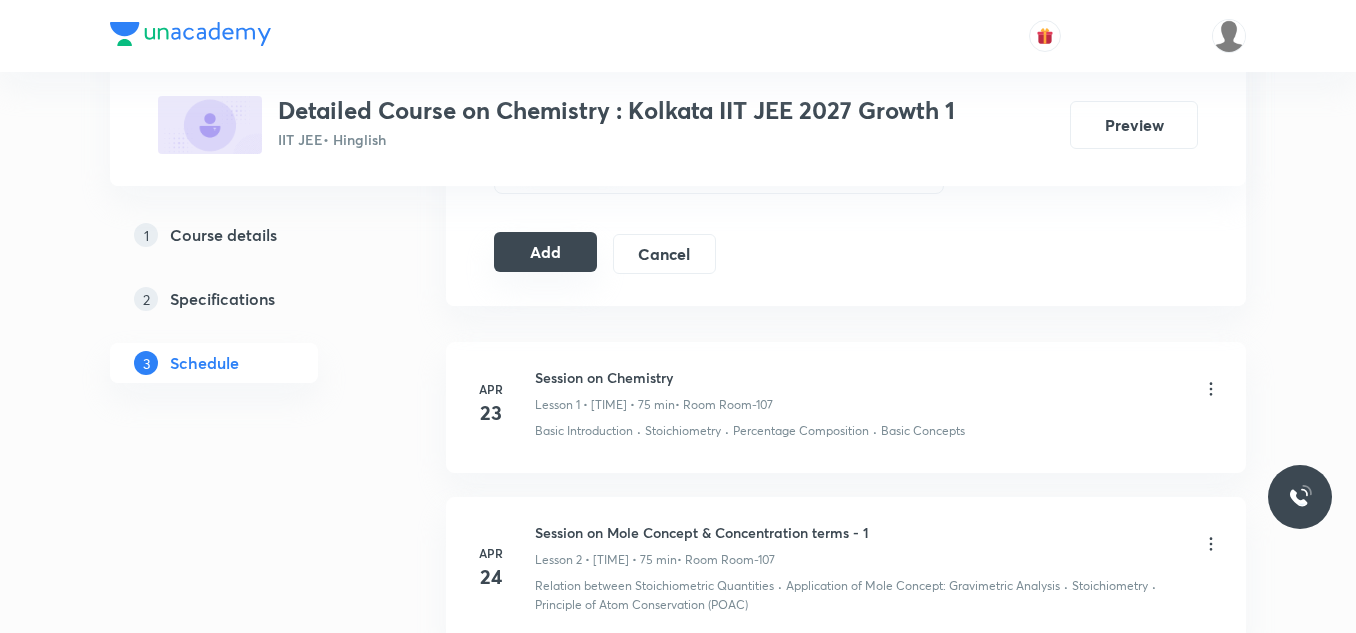 click on "Add" at bounding box center [545, 252] 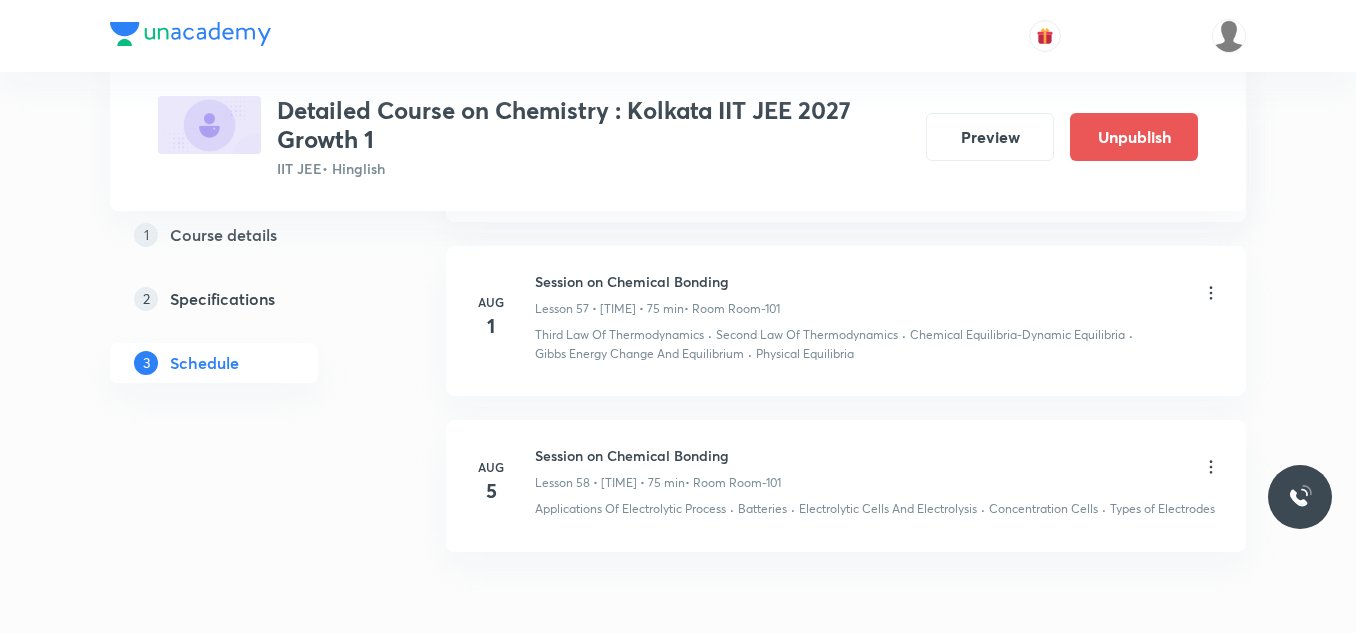 scroll, scrollTop: 9856, scrollLeft: 0, axis: vertical 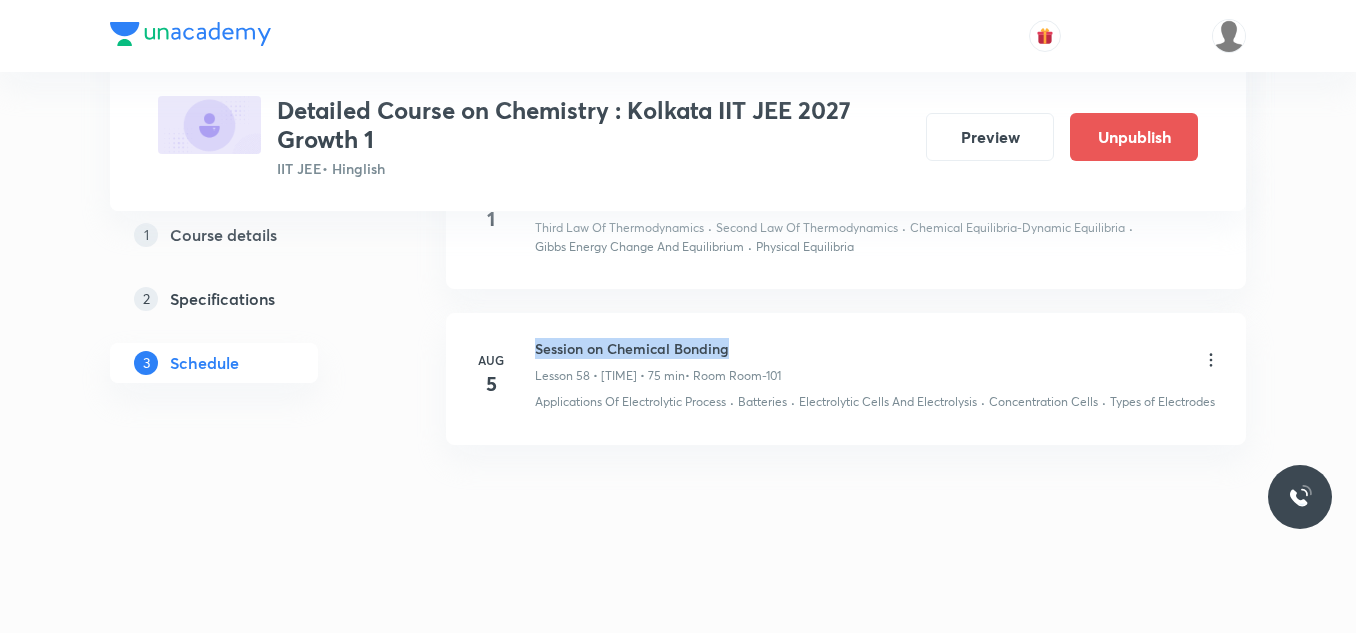 drag, startPoint x: 532, startPoint y: 326, endPoint x: 829, endPoint y: 325, distance: 297.00168 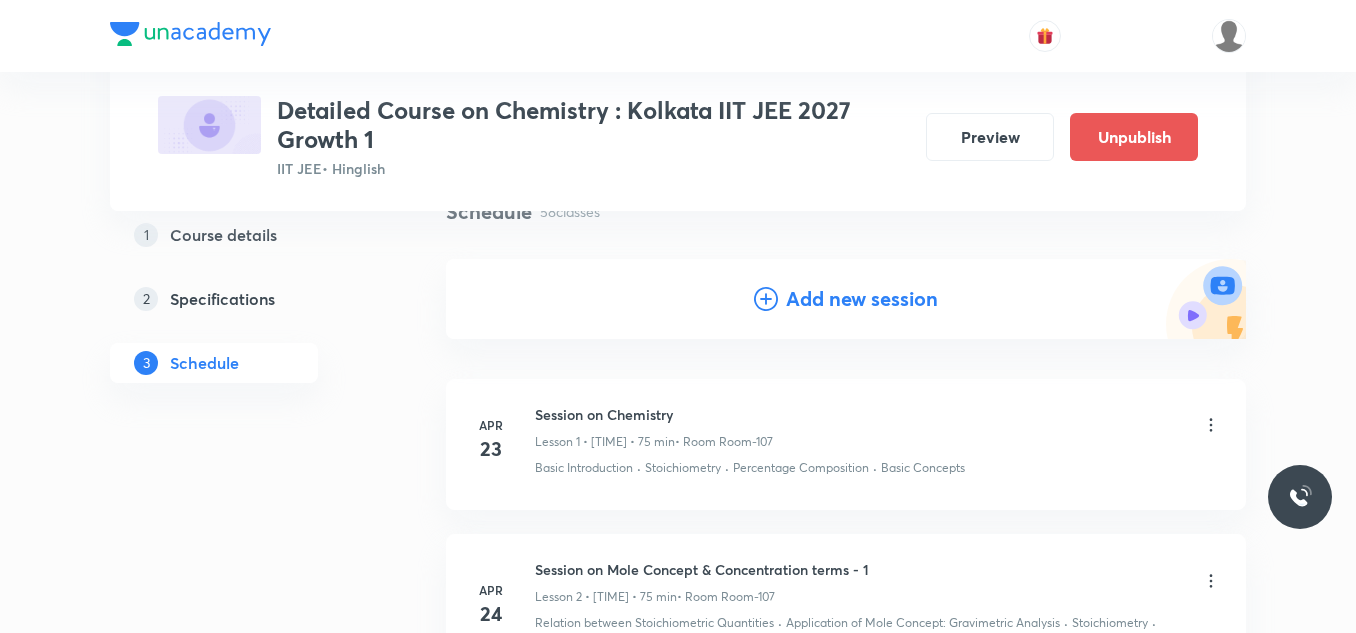 scroll, scrollTop: 0, scrollLeft: 0, axis: both 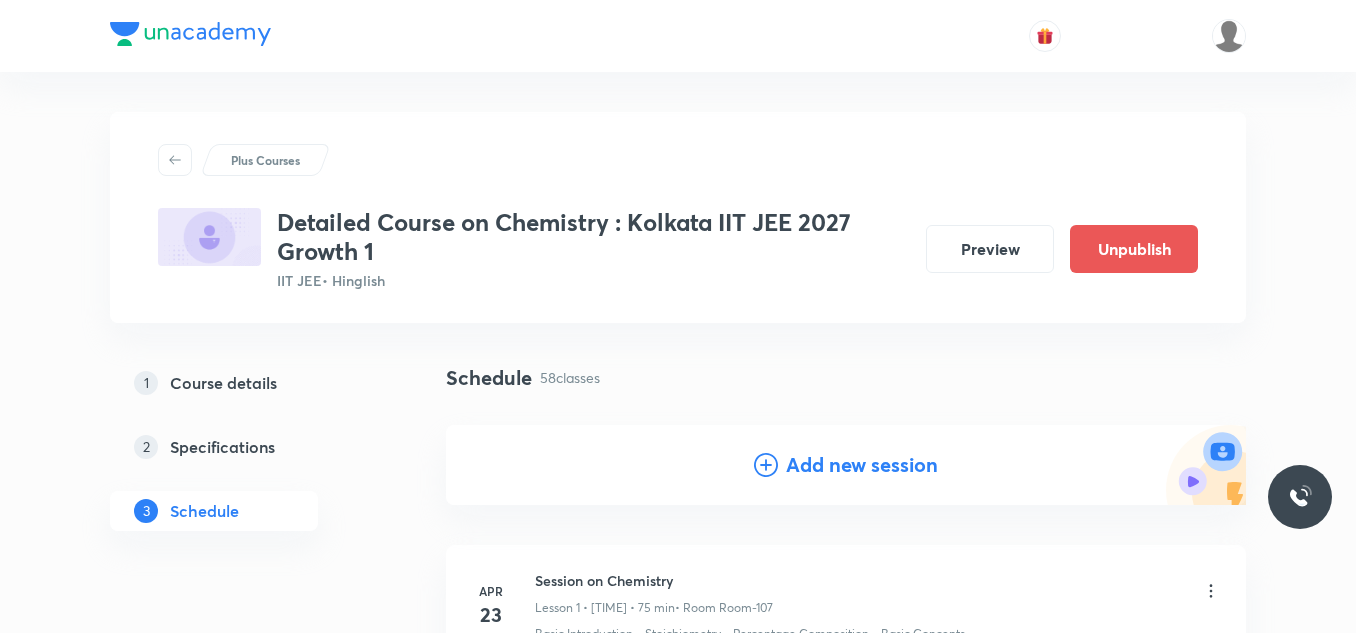 click on "Add new session" at bounding box center (862, 465) 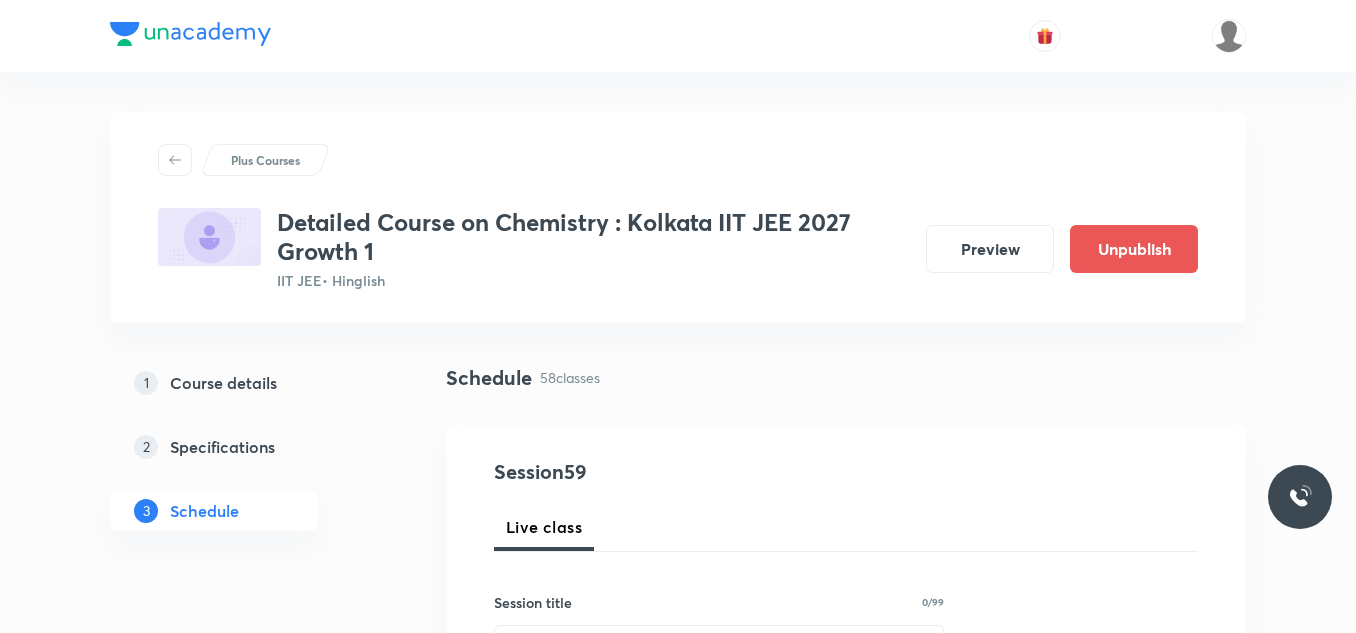 scroll, scrollTop: 100, scrollLeft: 0, axis: vertical 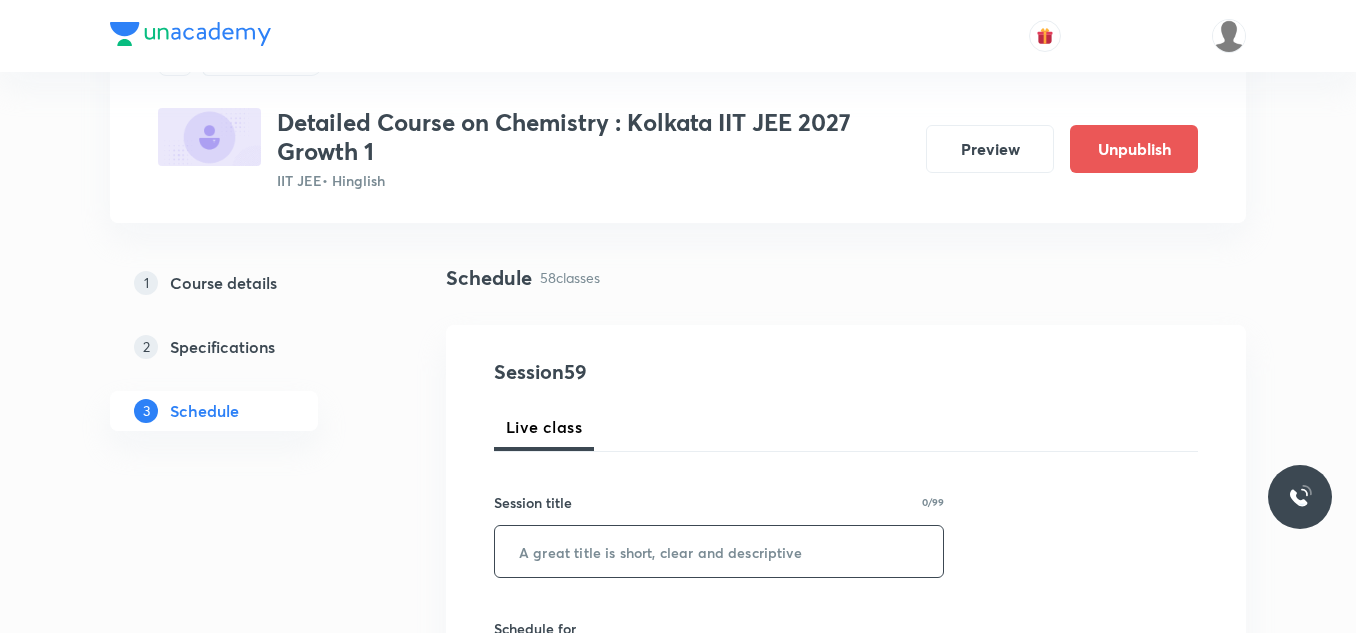 click at bounding box center [719, 551] 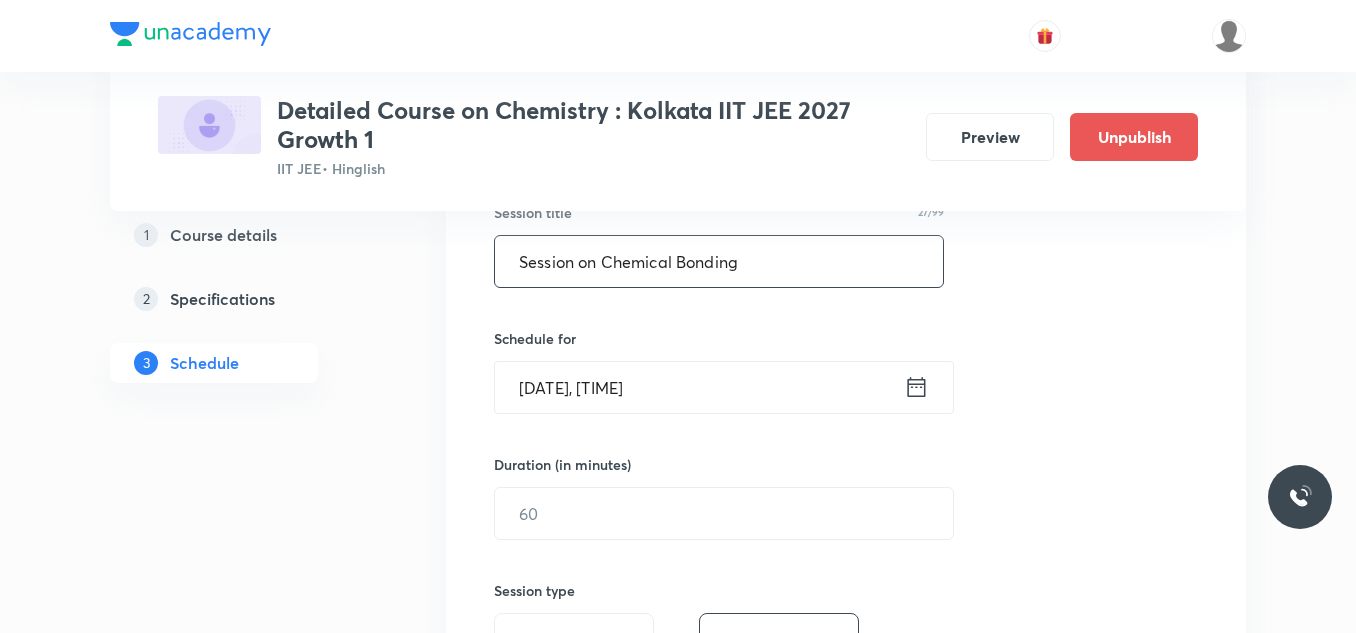 scroll, scrollTop: 400, scrollLeft: 0, axis: vertical 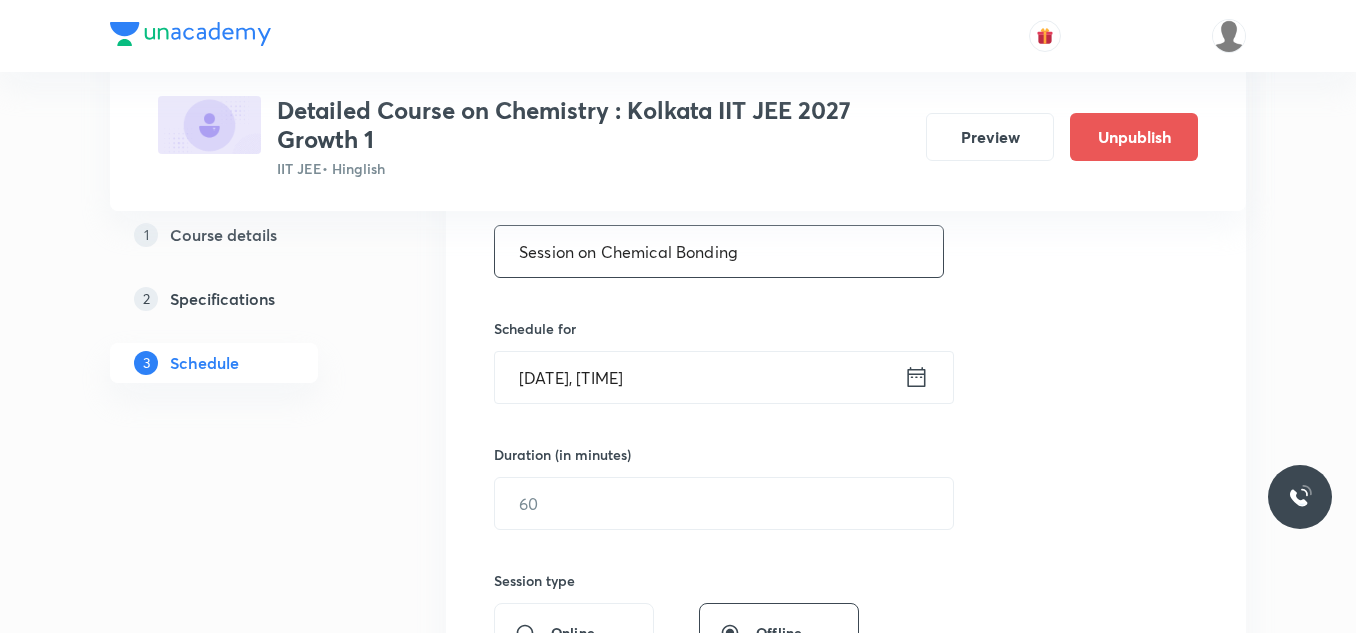 type on "Session on Chemical Bonding" 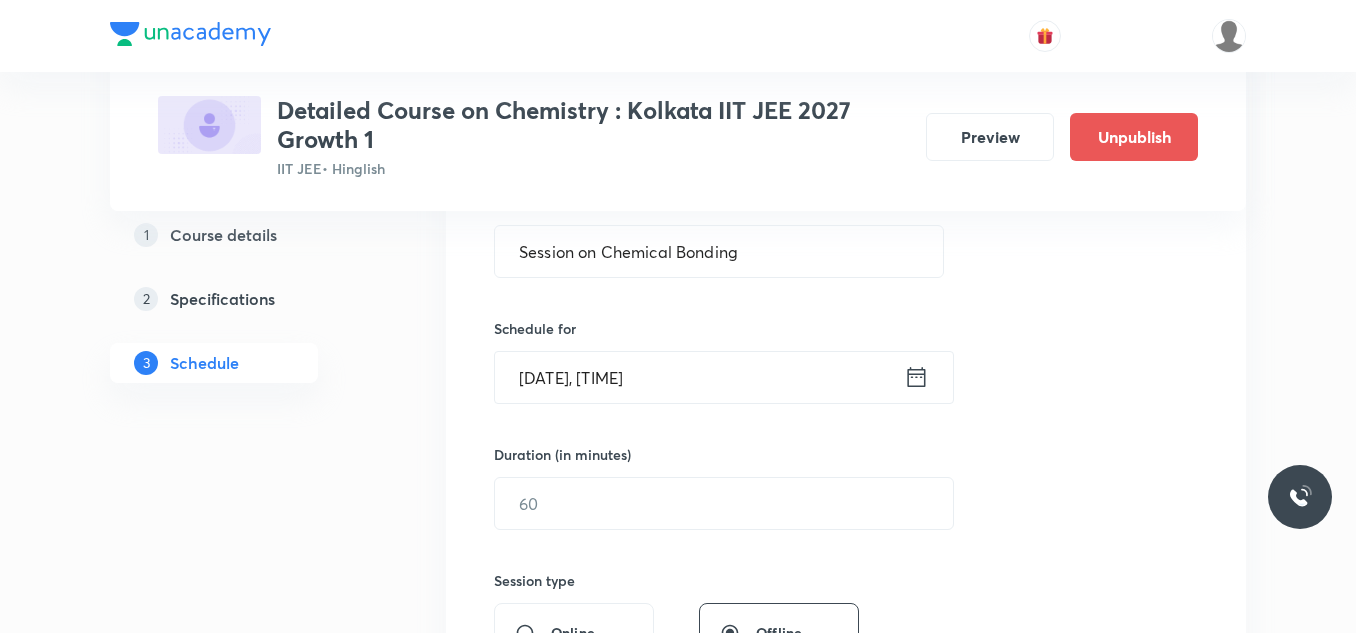 click on "[DATE], [TIME]" at bounding box center (699, 377) 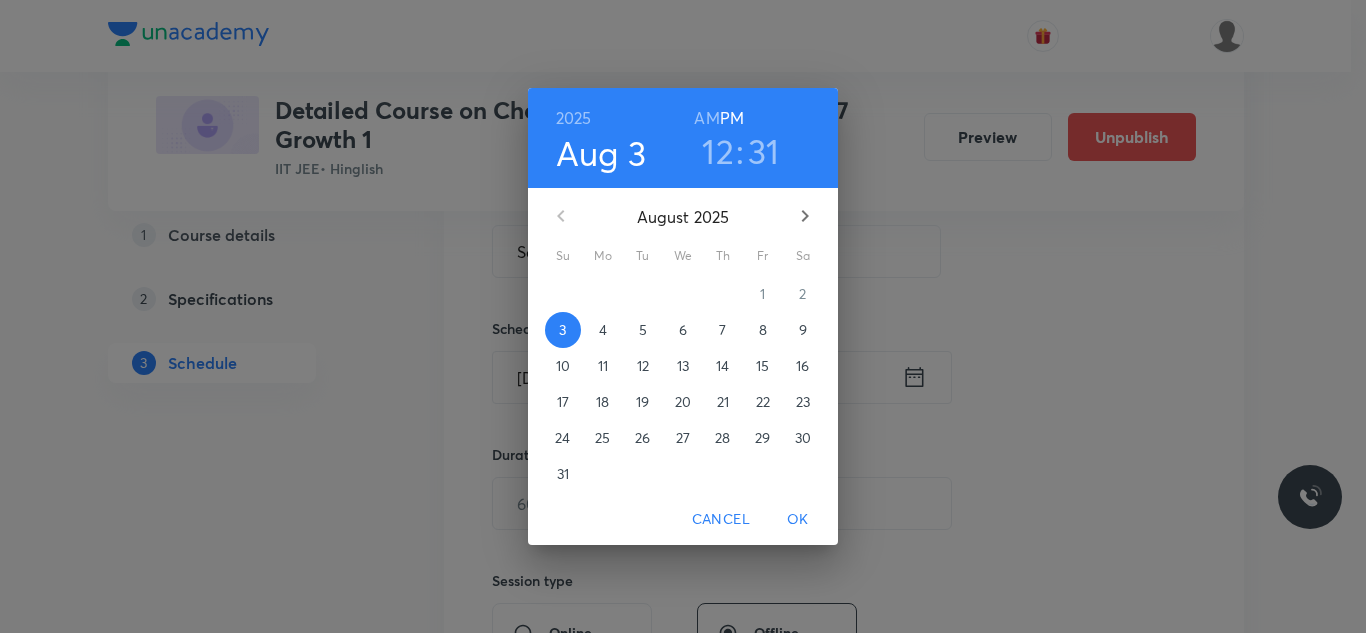 click on "6" at bounding box center (683, 330) 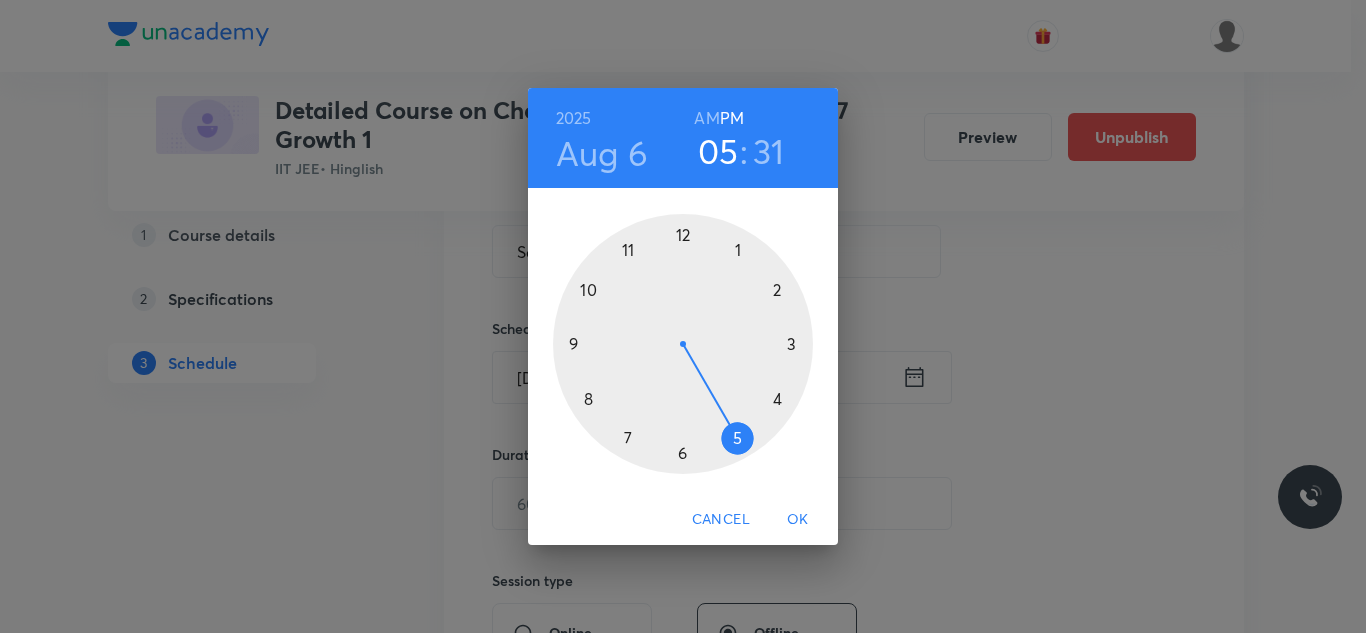 drag, startPoint x: 686, startPoint y: 238, endPoint x: 738, endPoint y: 444, distance: 212.46176 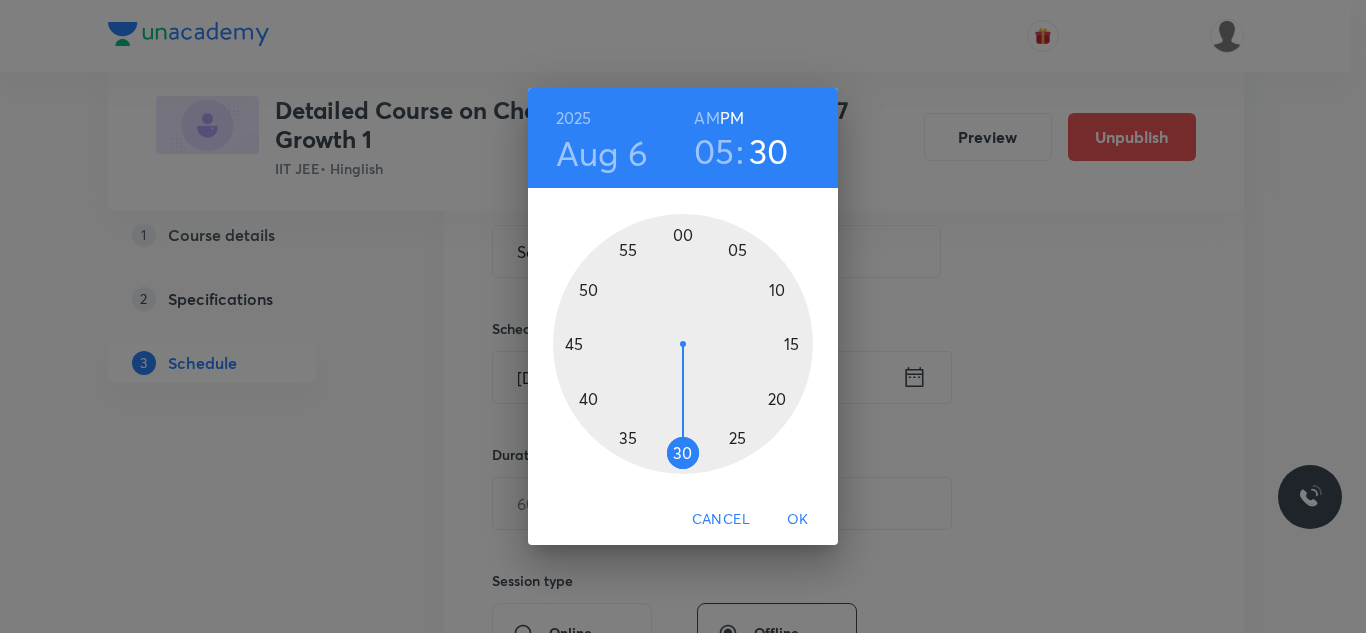 drag, startPoint x: 670, startPoint y: 448, endPoint x: 679, endPoint y: 461, distance: 15.811388 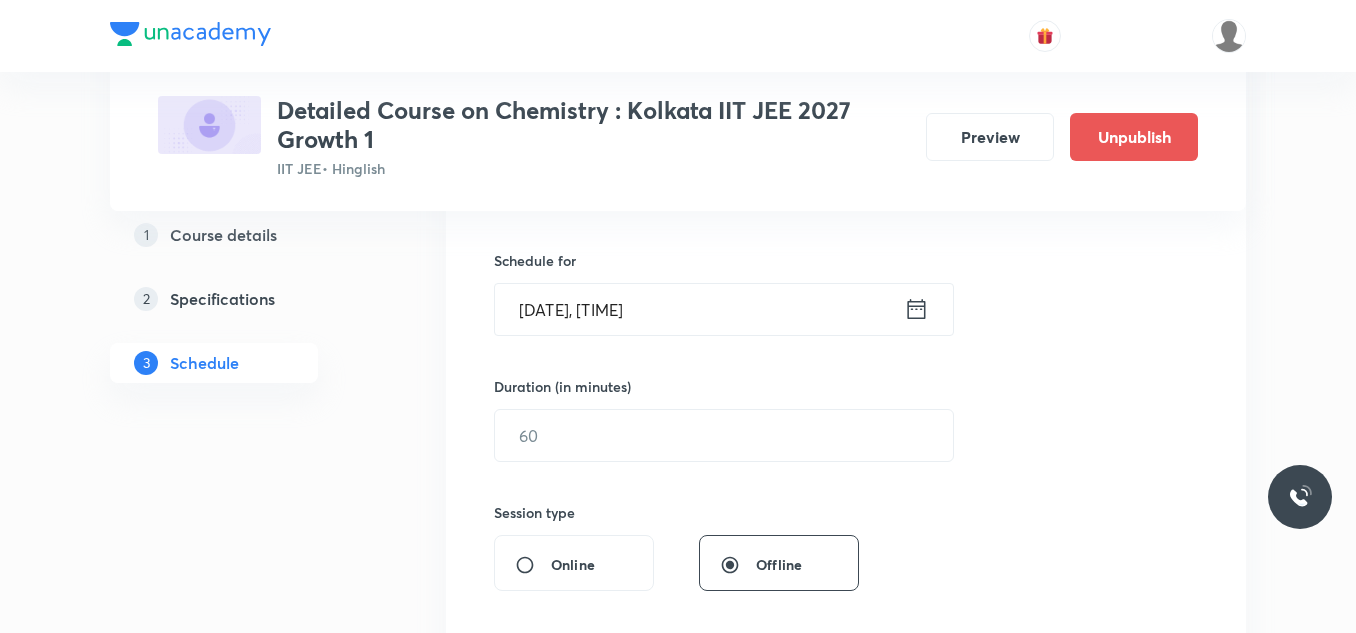 scroll, scrollTop: 500, scrollLeft: 0, axis: vertical 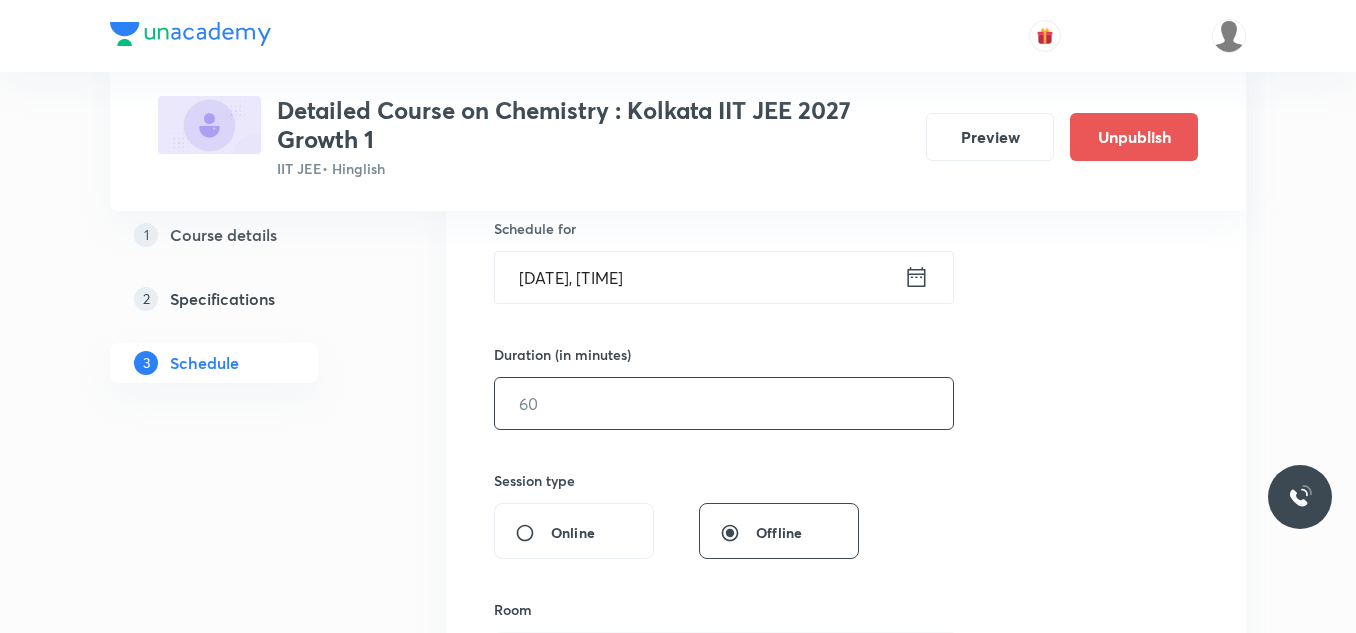 click at bounding box center [724, 403] 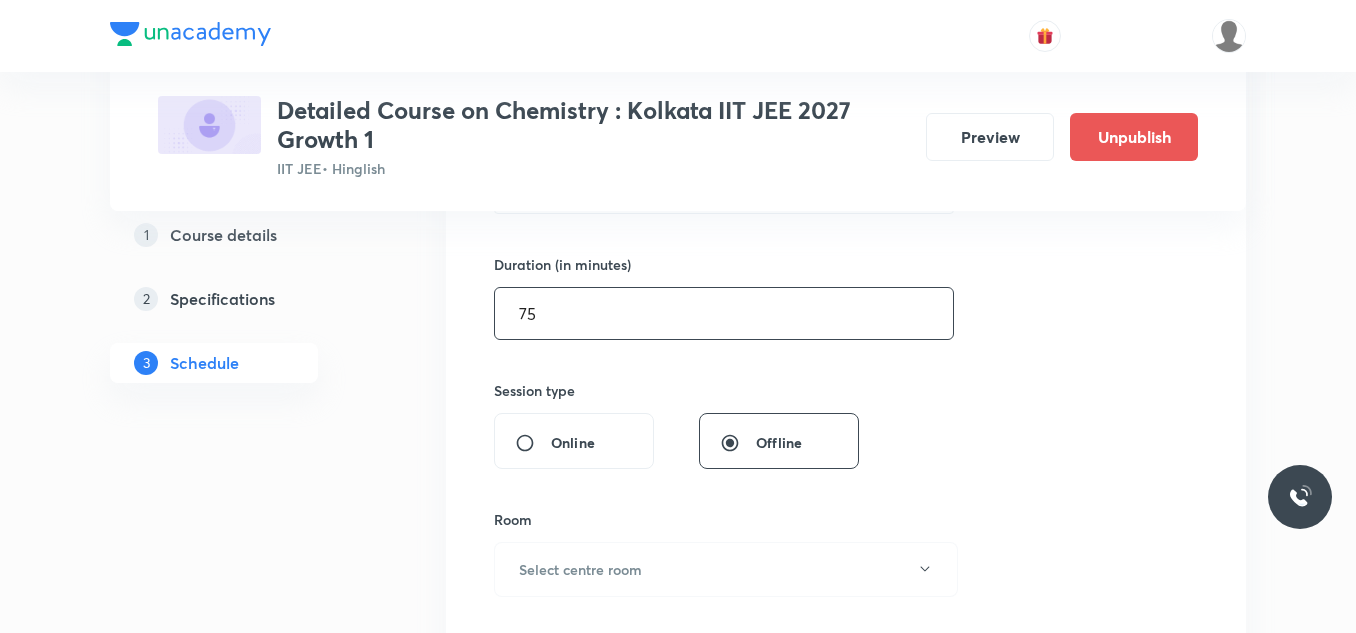 scroll, scrollTop: 700, scrollLeft: 0, axis: vertical 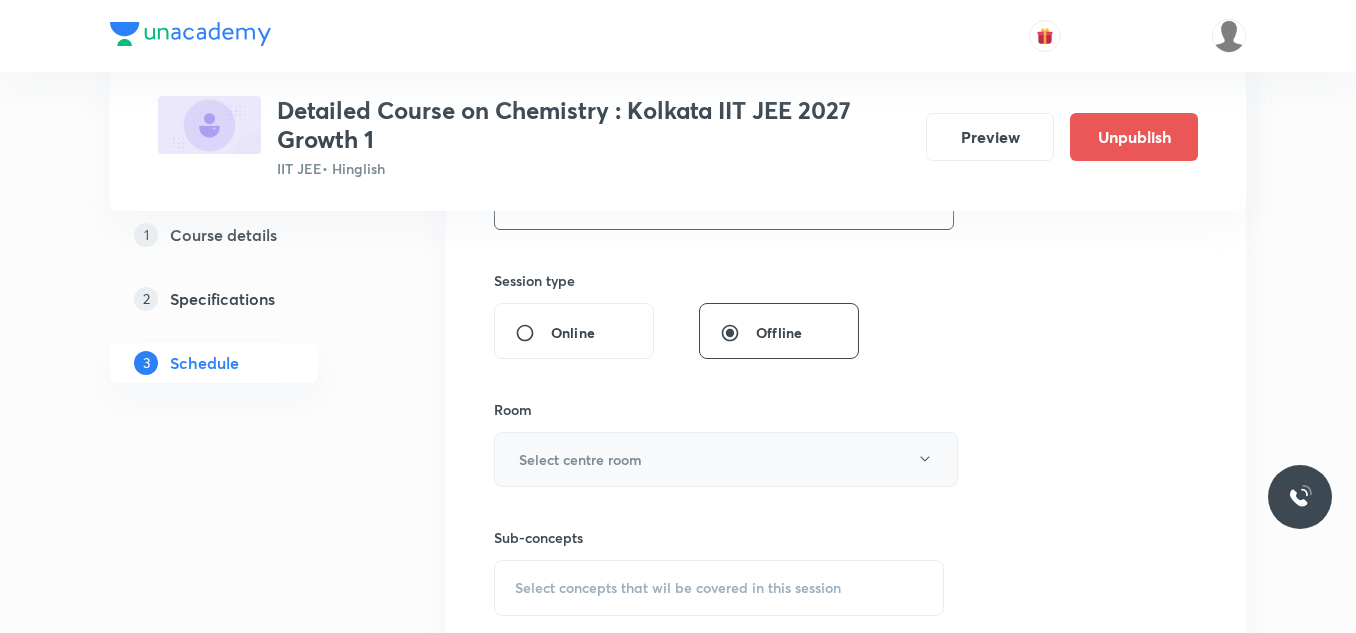 type on "75" 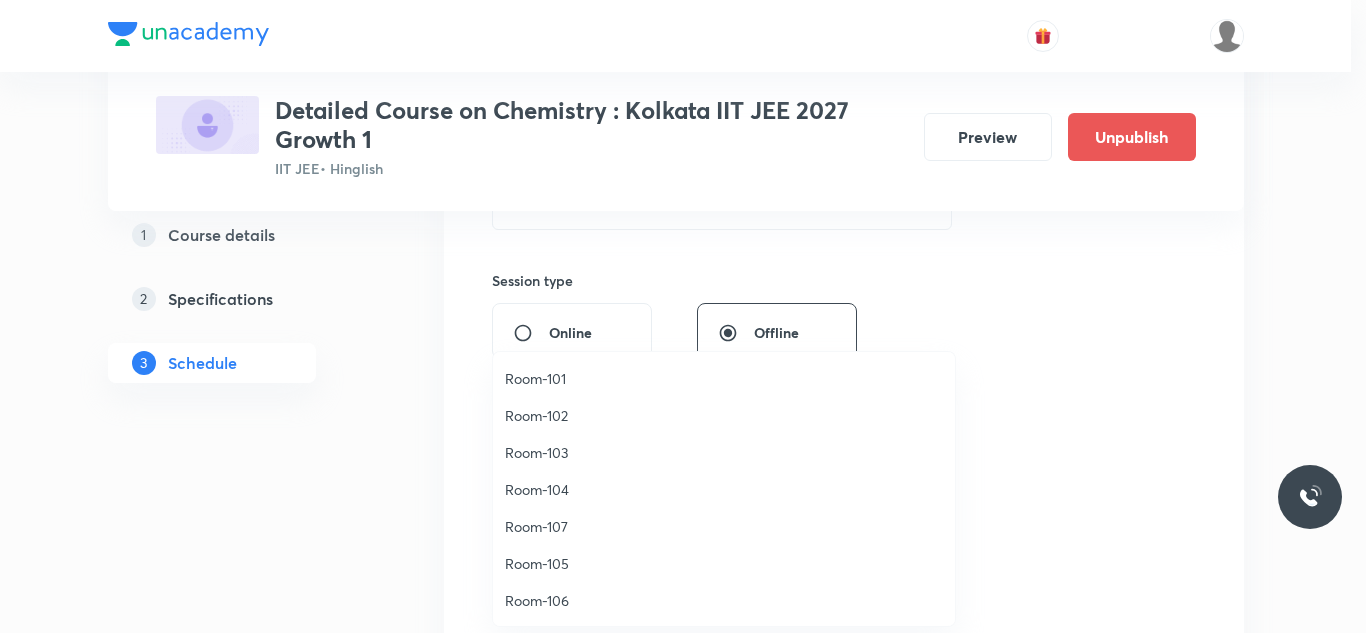 click on "Room-101" at bounding box center [724, 378] 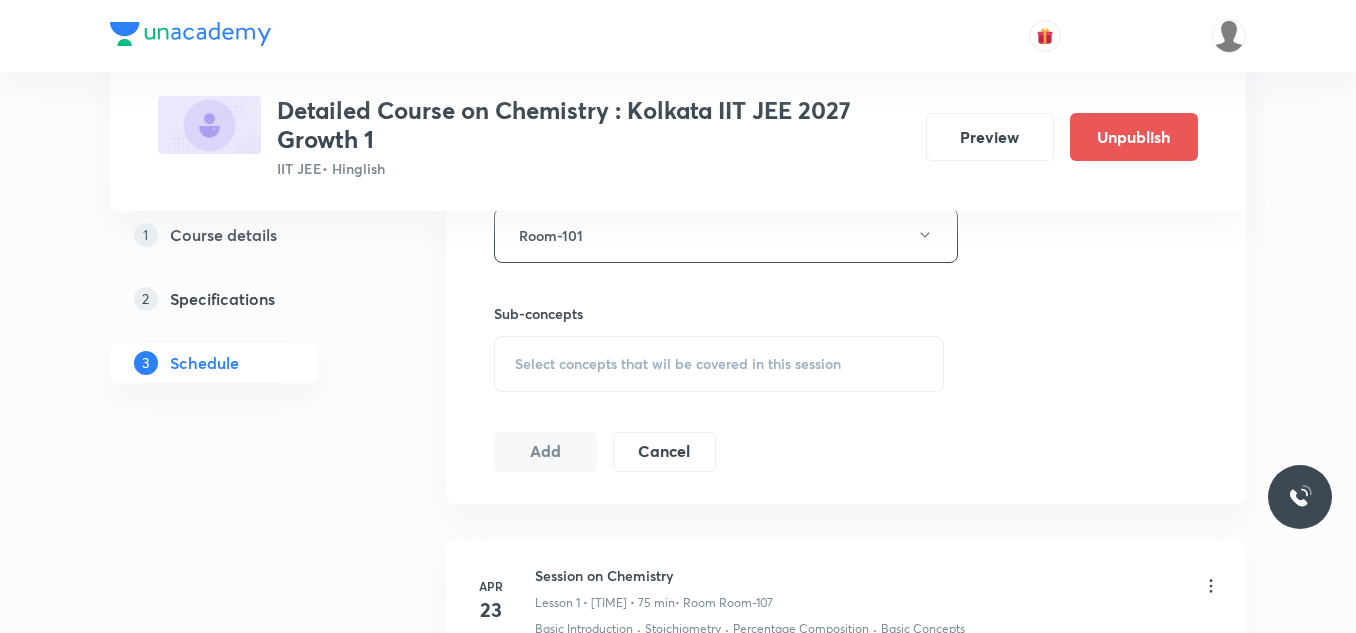 scroll, scrollTop: 1000, scrollLeft: 0, axis: vertical 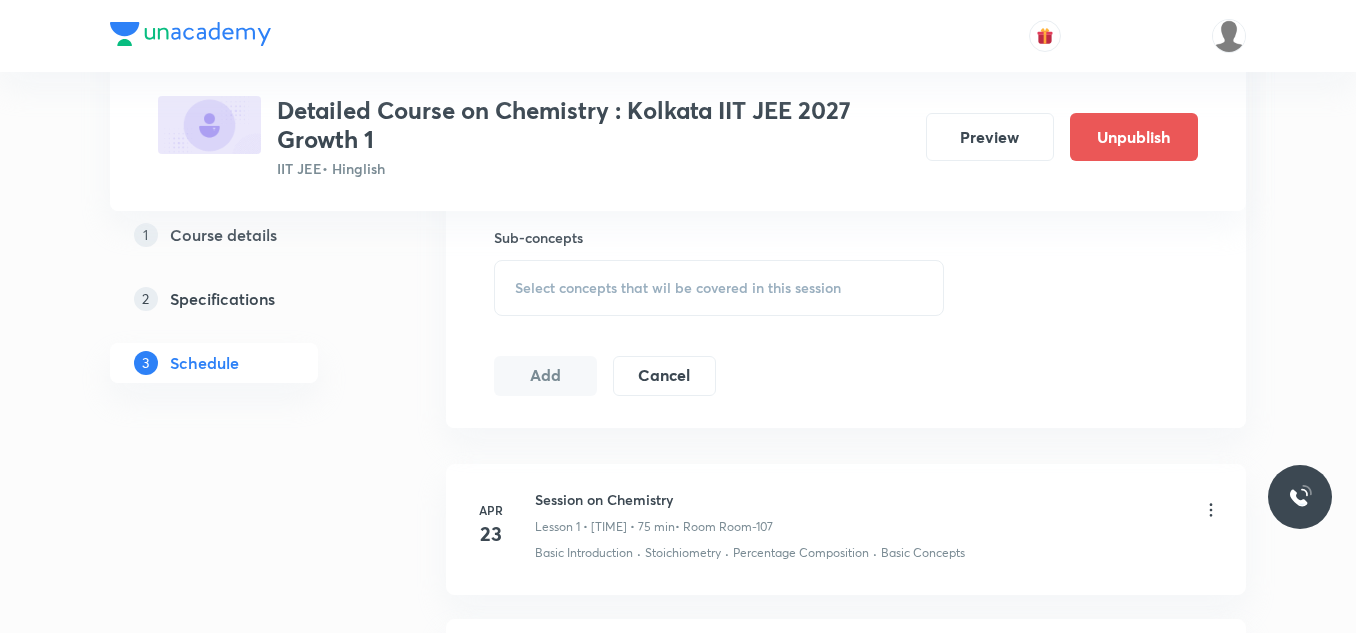 click on "Select concepts that wil be covered in this session" at bounding box center [678, 288] 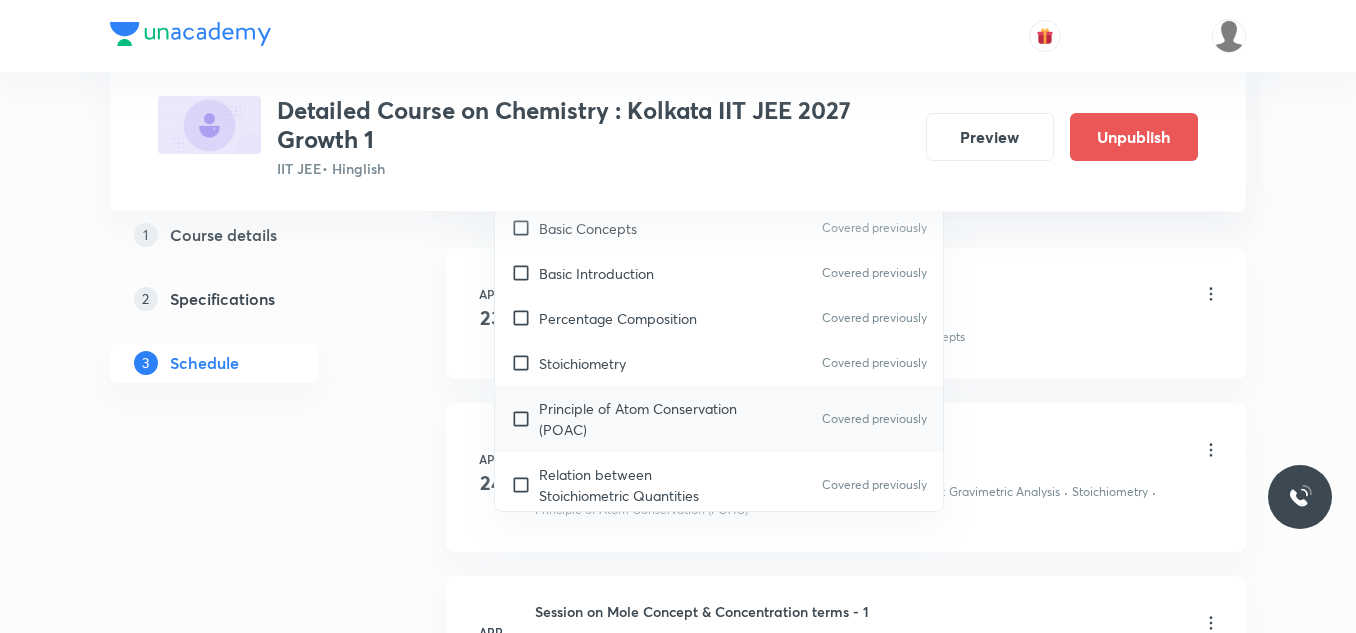 scroll, scrollTop: 1300, scrollLeft: 0, axis: vertical 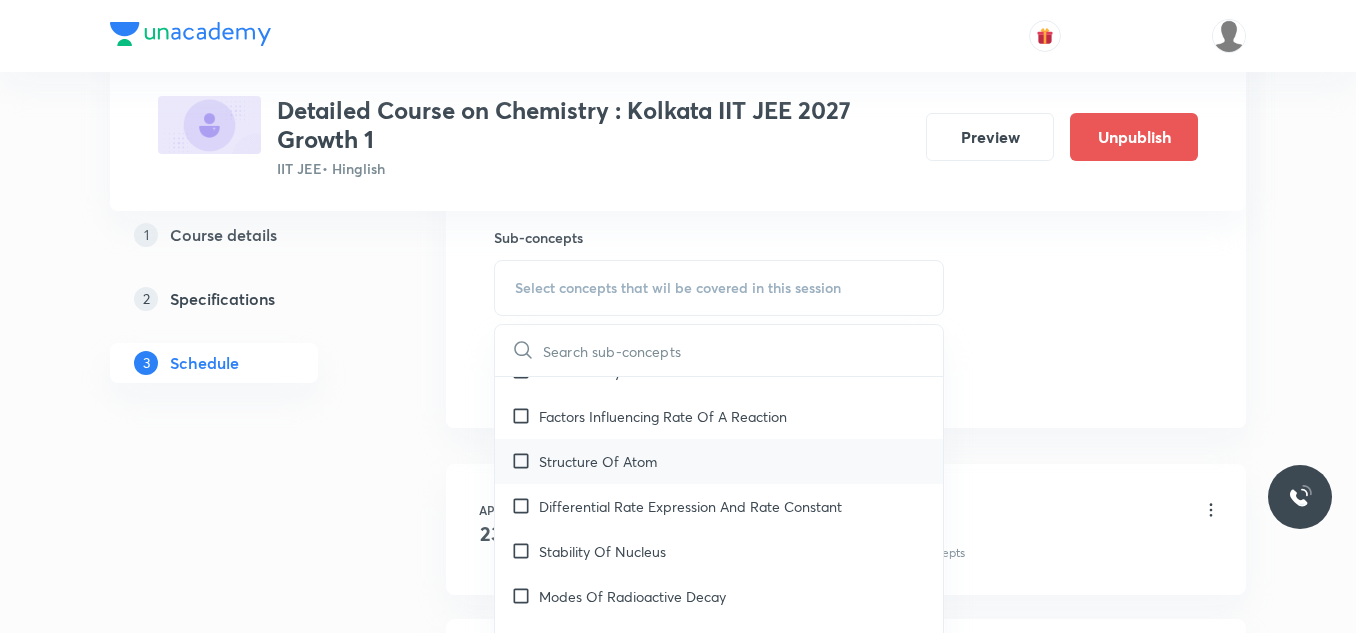 click on "Structure Of Atom" at bounding box center [719, 461] 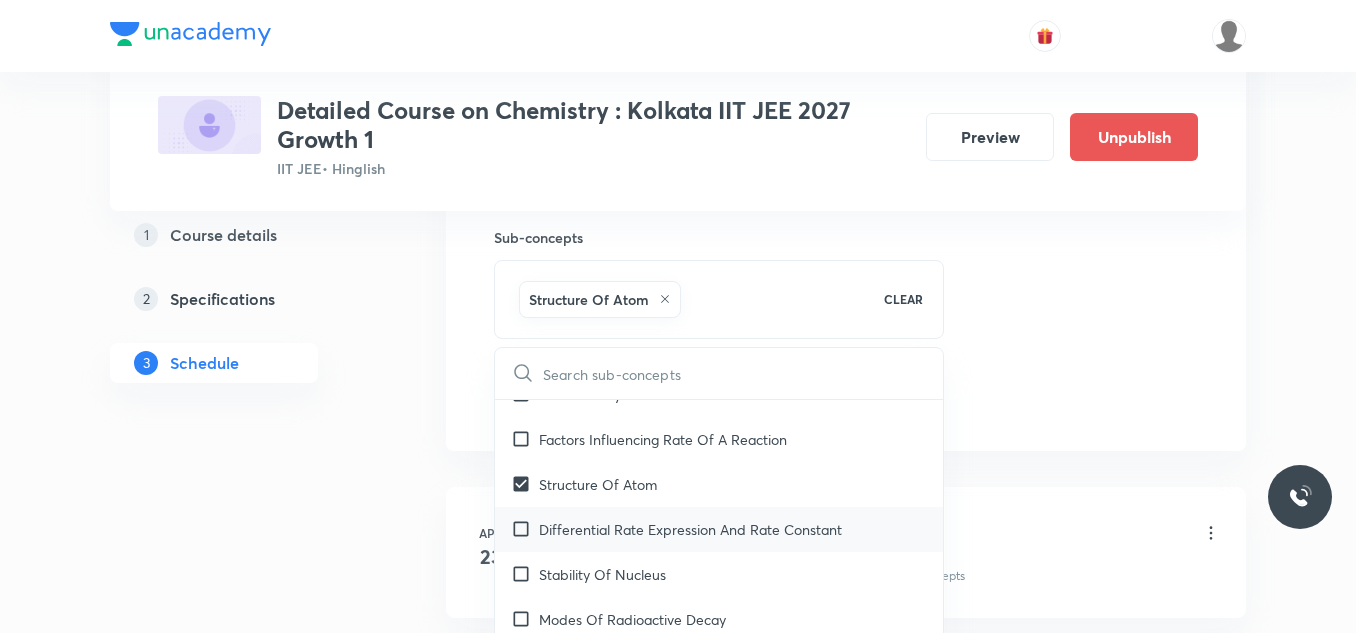 click on "Stability Of Nucleus" at bounding box center [602, 574] 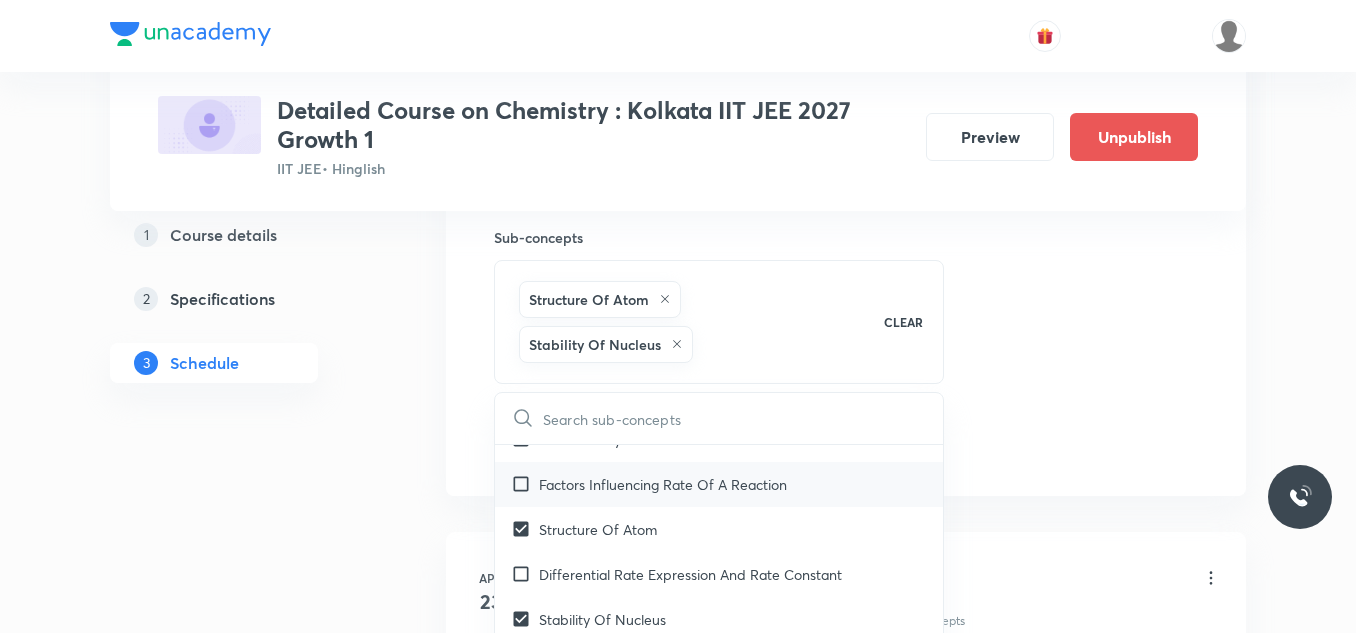 click on "Factors Influencing Rate Of A Reaction" at bounding box center [719, 484] 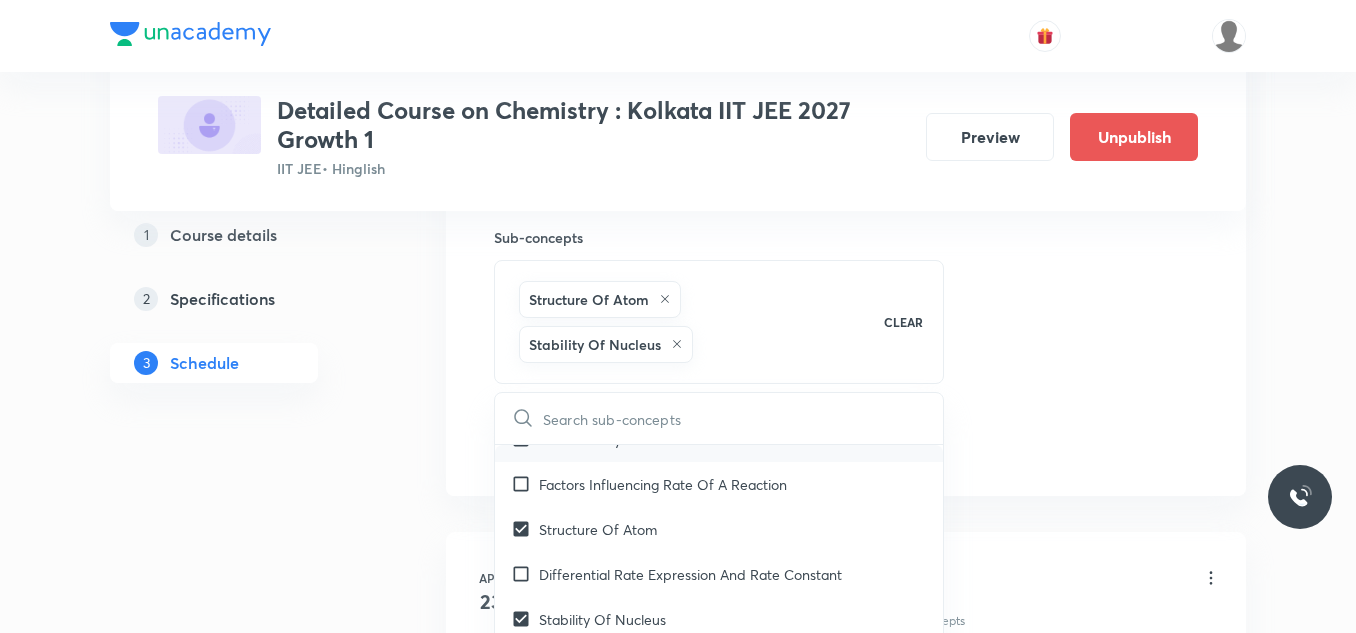 checkbox on "true" 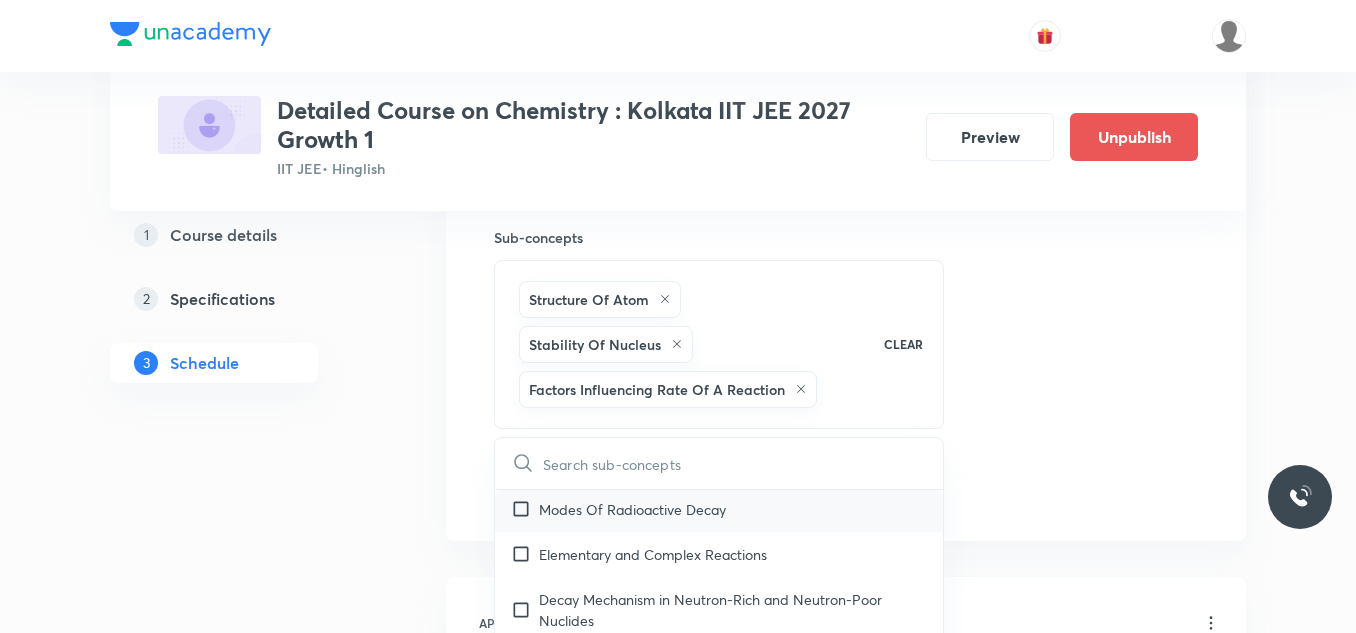 scroll, scrollTop: 11120, scrollLeft: 0, axis: vertical 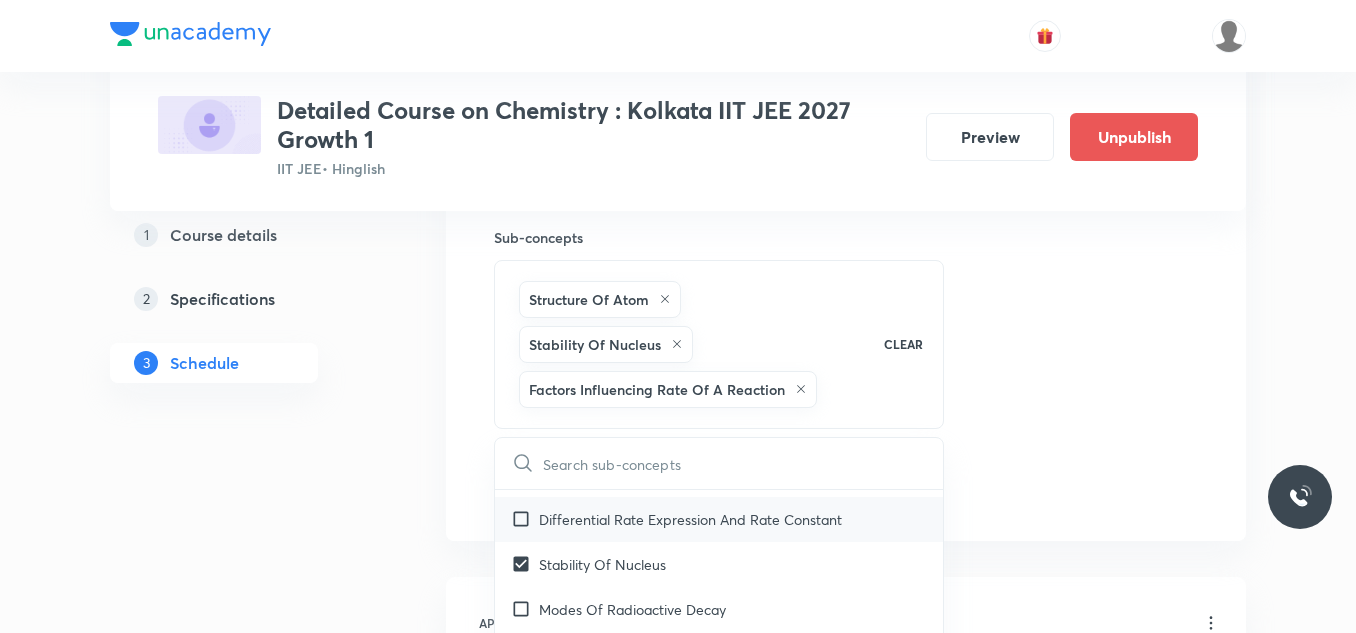 click on "Differential Rate Expression And Rate Constant" at bounding box center [690, 519] 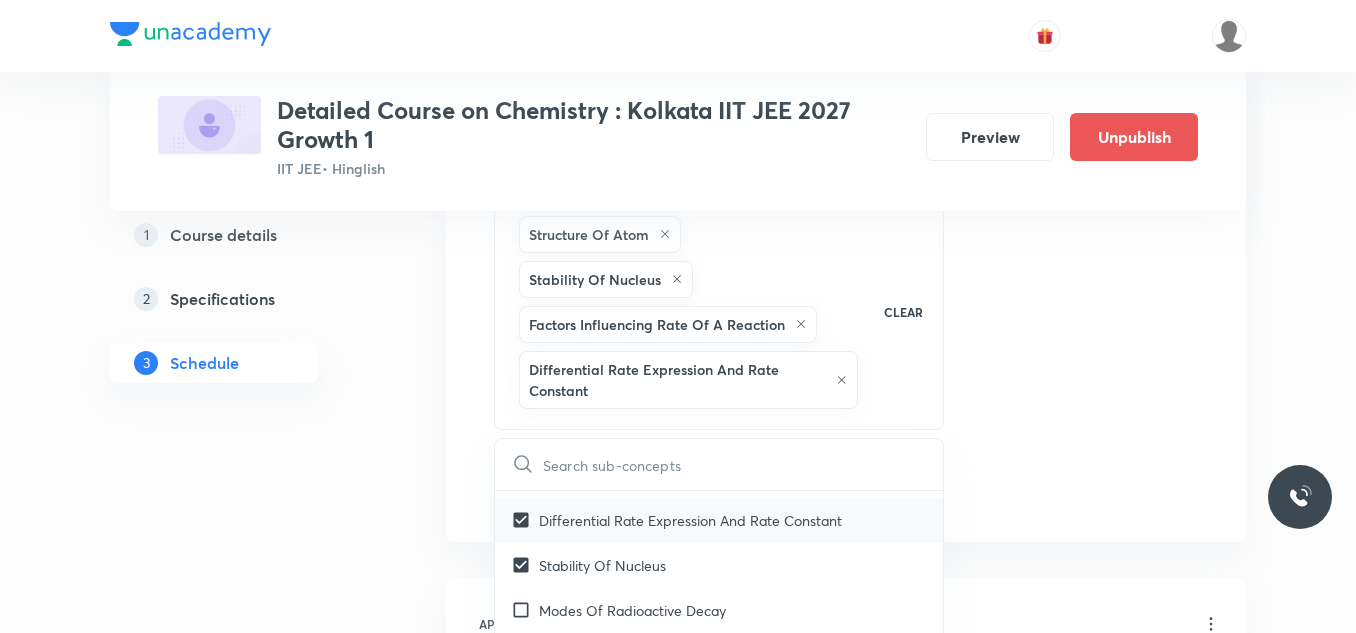 scroll, scrollTop: 1100, scrollLeft: 0, axis: vertical 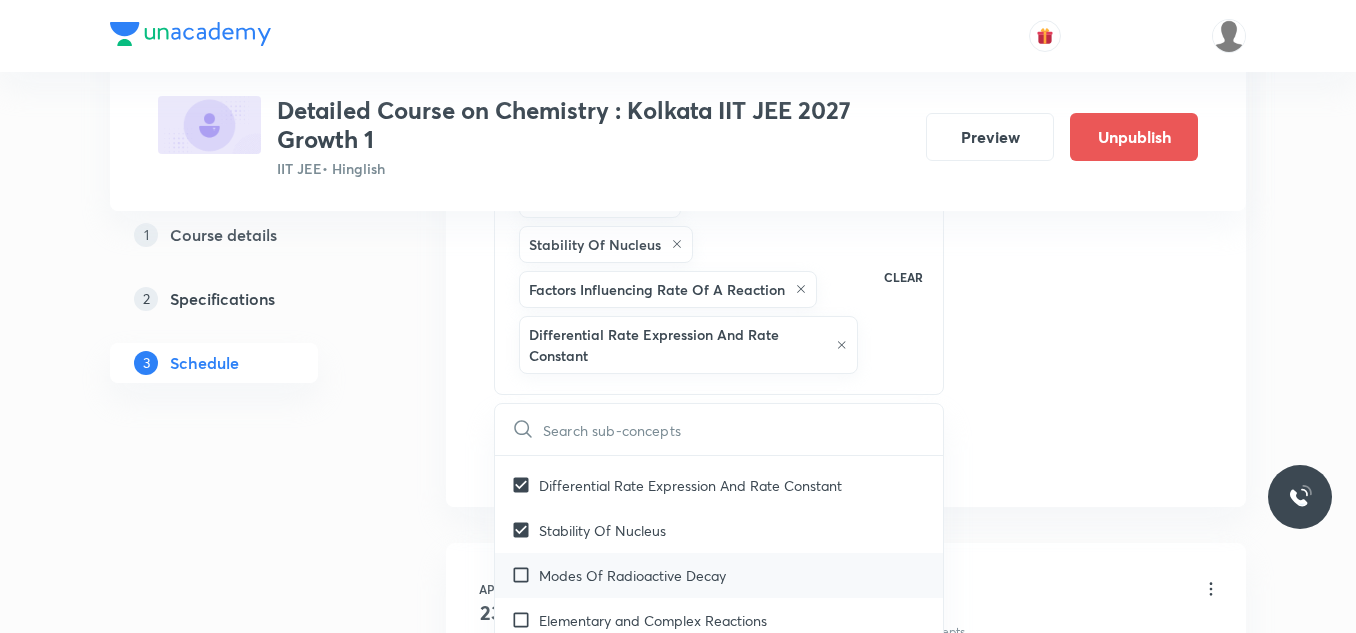 click on "Modes Of Radioactive Decay" at bounding box center (632, 575) 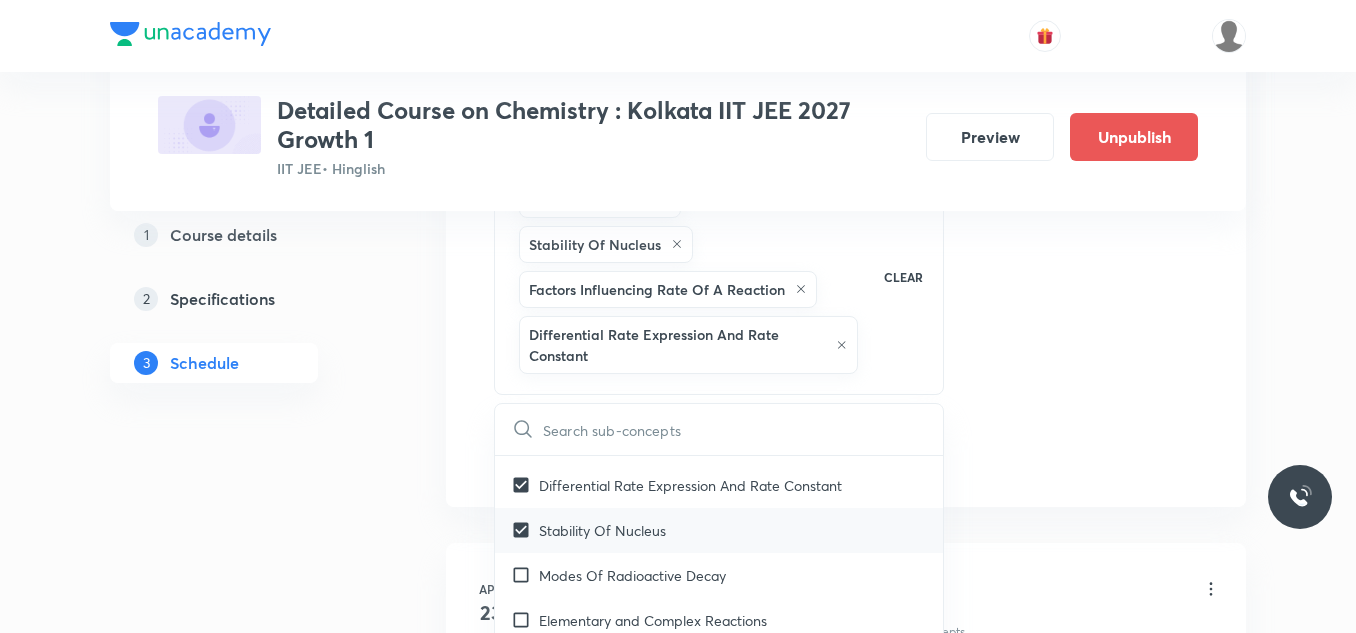 checkbox on "true" 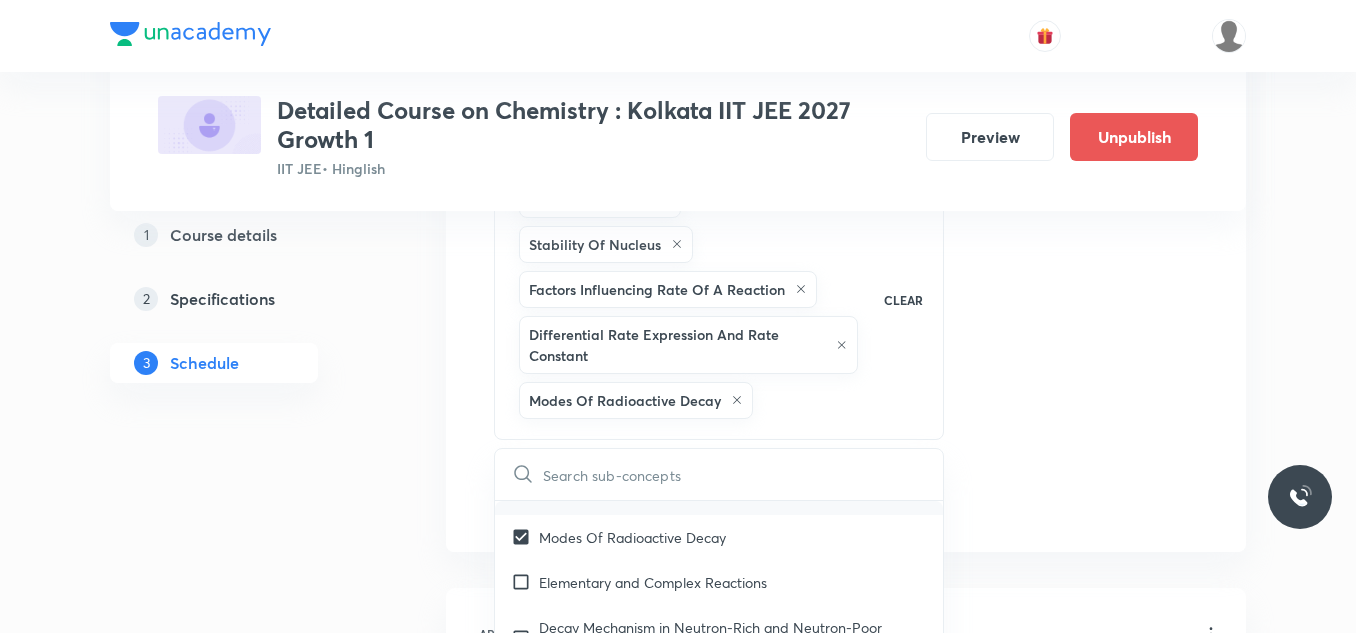 scroll, scrollTop: 11220, scrollLeft: 0, axis: vertical 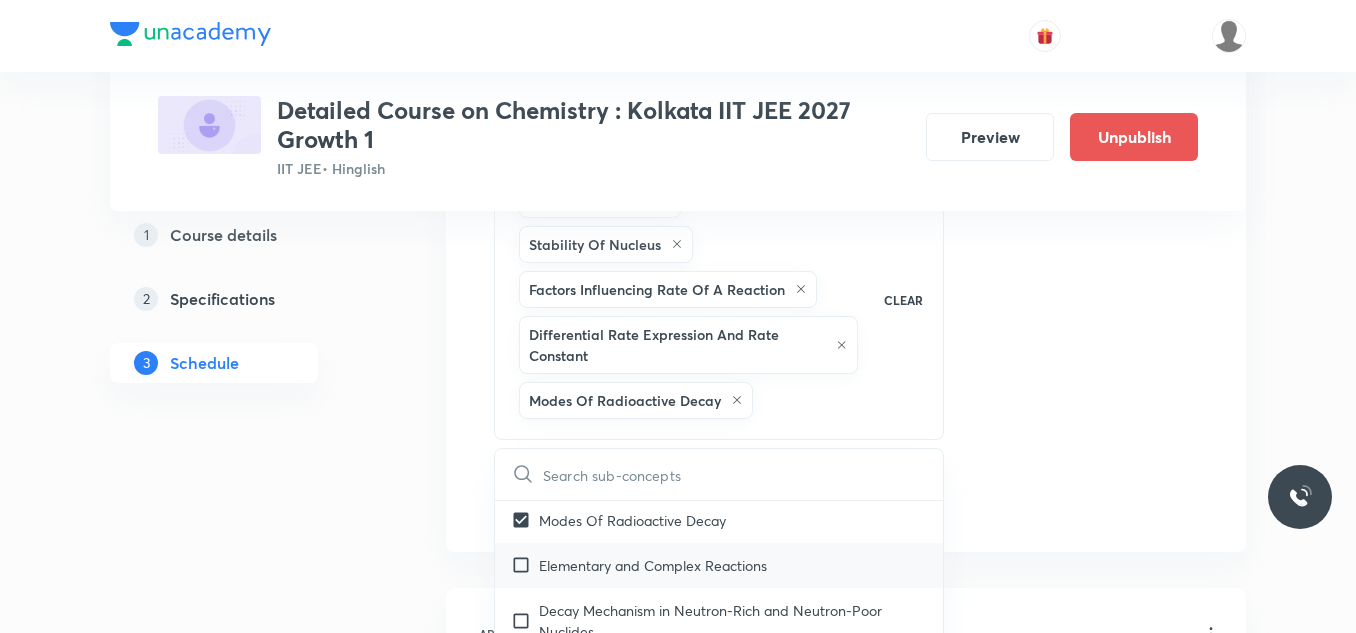 click on "Elementary and Complex Reactions" at bounding box center (719, 565) 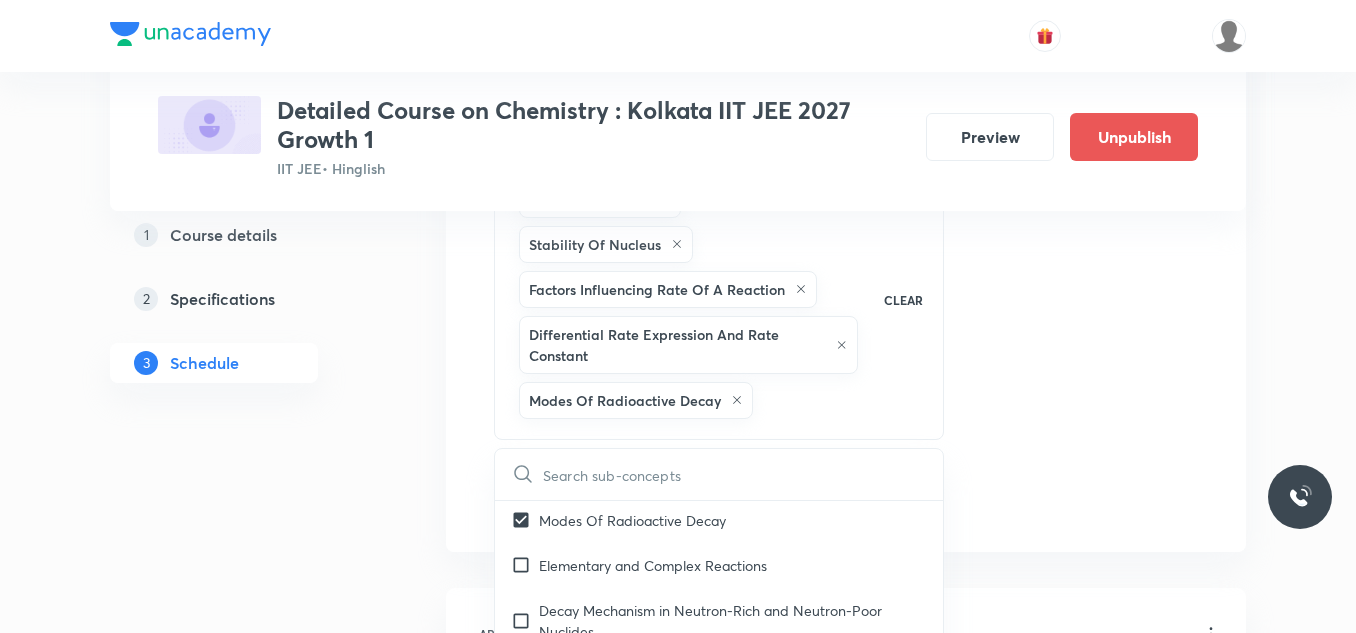 checkbox on "true" 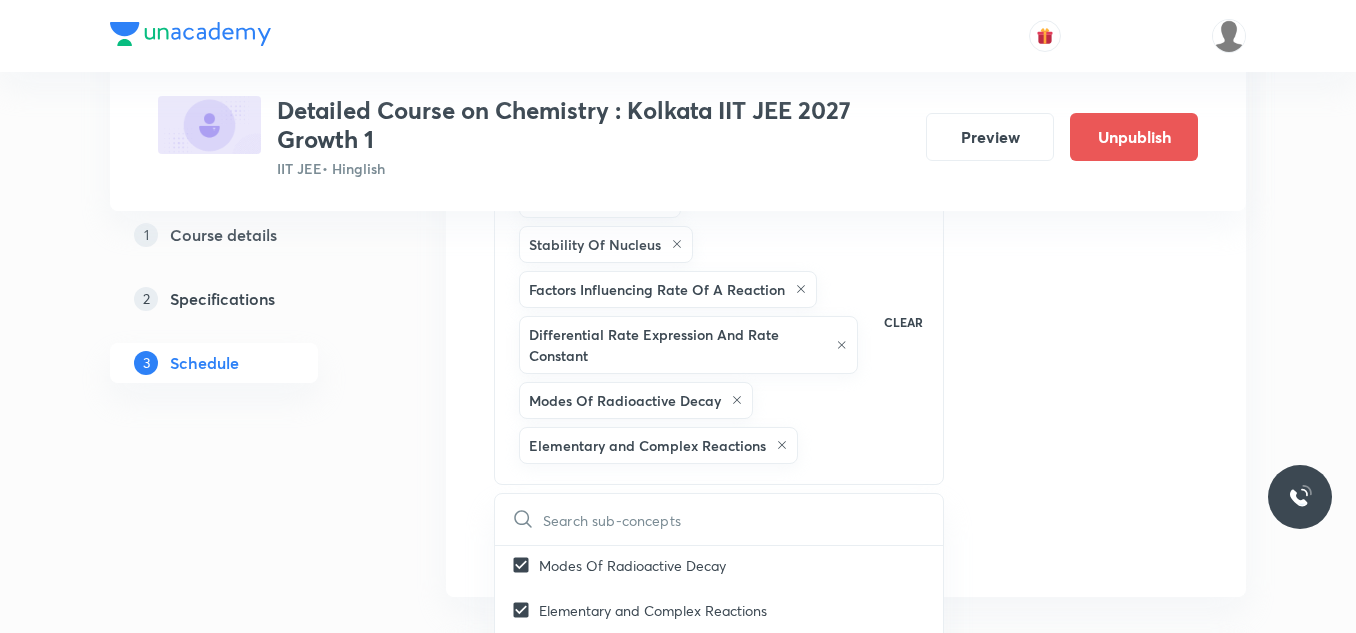 click on "Session  59 Live class Session title 27/99 Session on Chemical Bonding ​ Schedule for Aug 6, 2025, 5:30 PM ​ Duration (in minutes) 75 ​   Session type Online Offline Room Room-101 Sub-concepts Structure Of Atom Stability Of Nucleus Factors Influencing Rate Of A Reaction Differential Rate Expression And Rate Constant Modes Of Radioactive Decay Elementary and Complex Reactions CLEAR ​ General Topics & Mole Concept Basic Concepts Covered previously Basic Introduction Covered previously Percentage Composition Covered previously Stoichiometry Covered previously Principle of Atom Conservation (POAC) Covered previously Relation between Stoichiometric Quantities Covered previously Application of Mole Concept: Gravimetric Analysis Covered previously Different Laws Covered previously Formula and Composition Covered previously Concentration Terms Covered previously Some basic concepts of Chemistry Covered previously Atomic Structure Discovery Of Electron Covered previously Some Prerequisites of Physics Gas Laws" at bounding box center (846, -39) 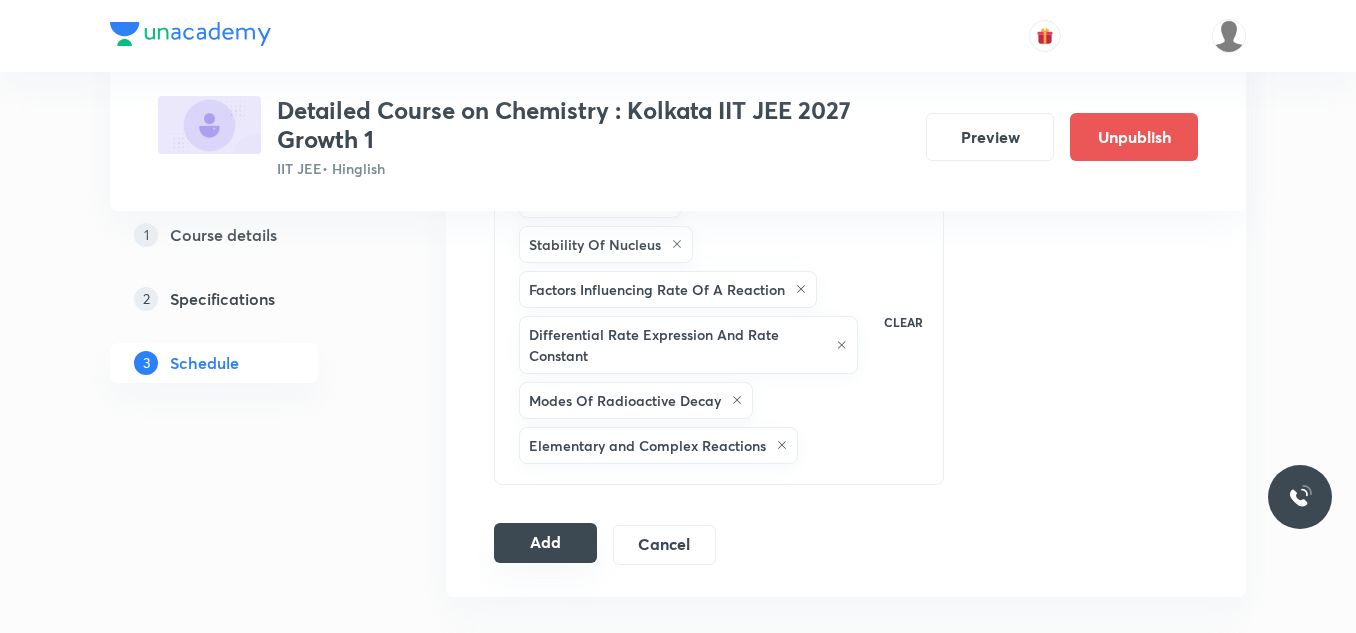 click on "Add" at bounding box center (545, 543) 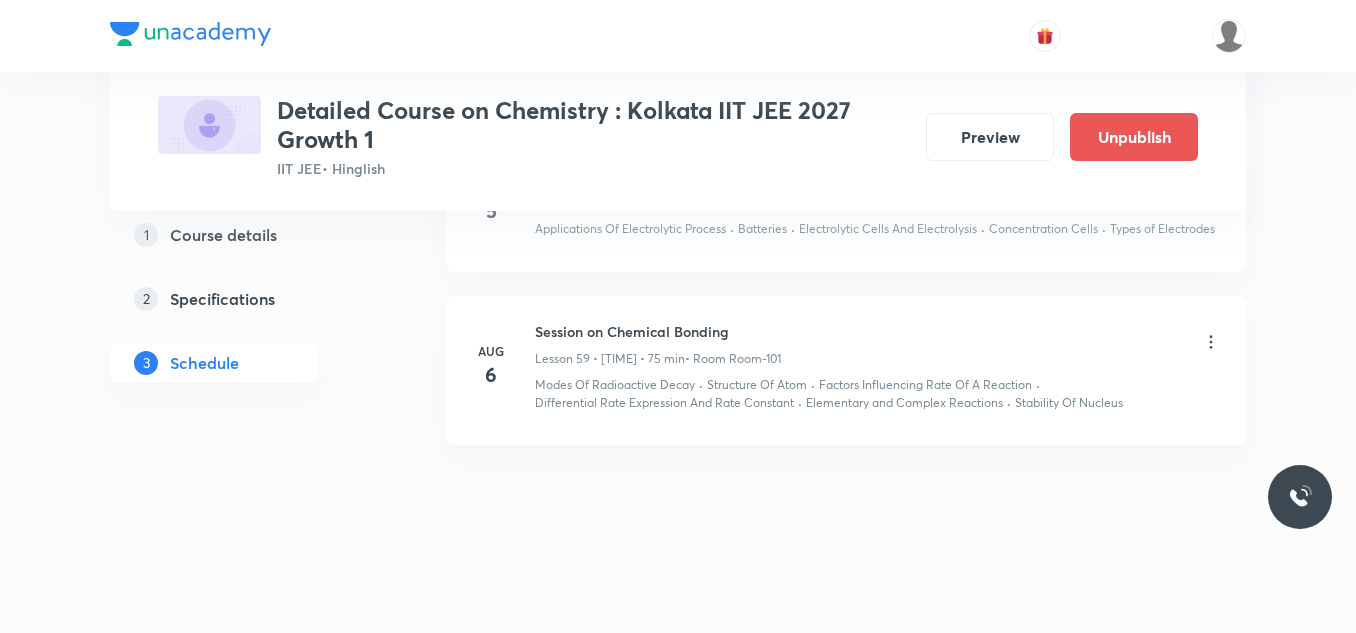 scroll, scrollTop: 10029, scrollLeft: 0, axis: vertical 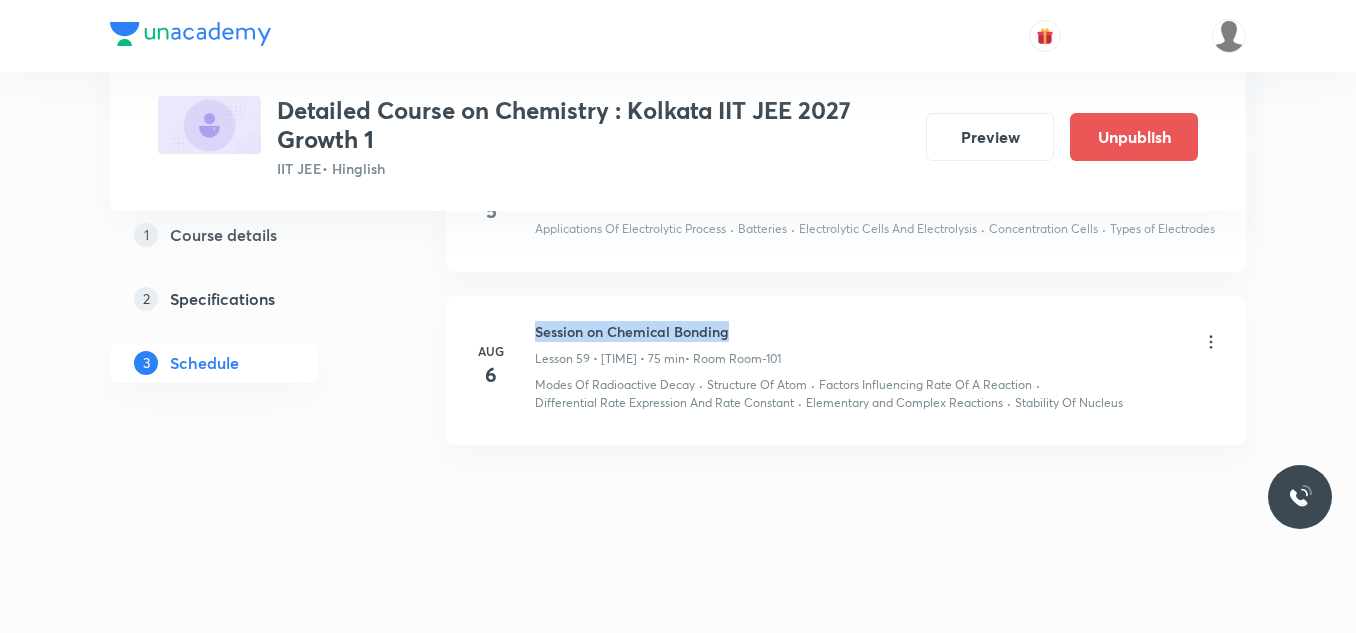 drag, startPoint x: 529, startPoint y: 332, endPoint x: 784, endPoint y: 321, distance: 255.23715 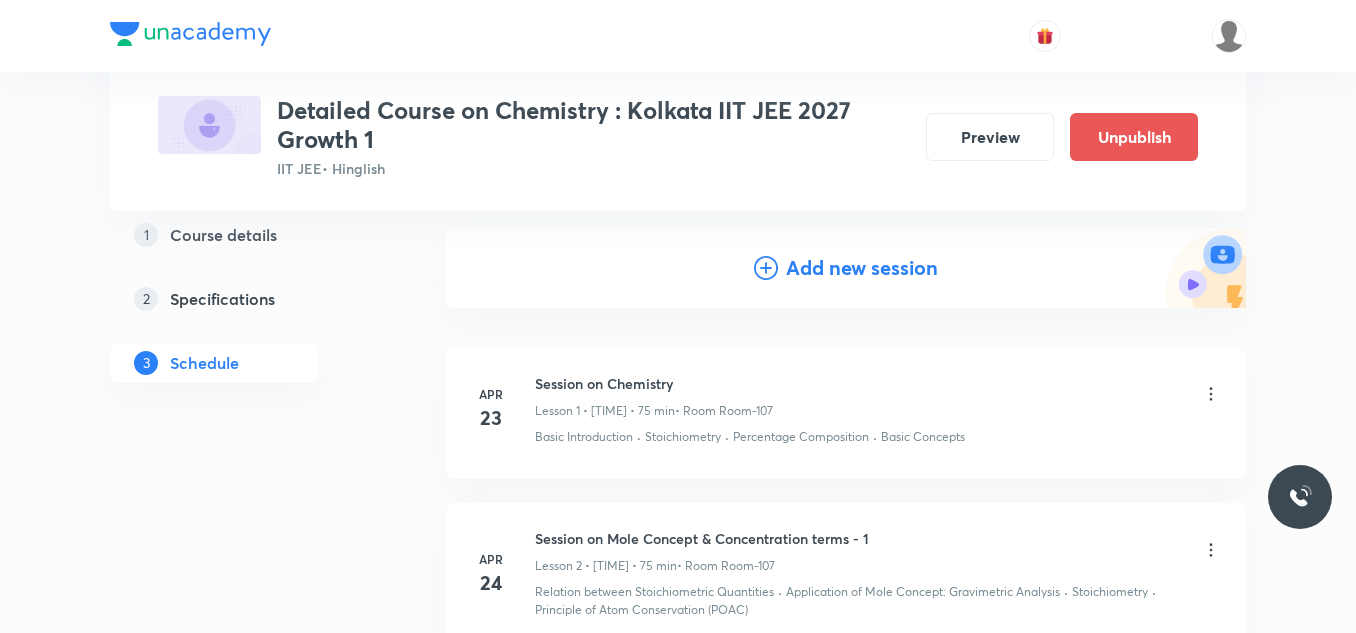 scroll, scrollTop: 0, scrollLeft: 0, axis: both 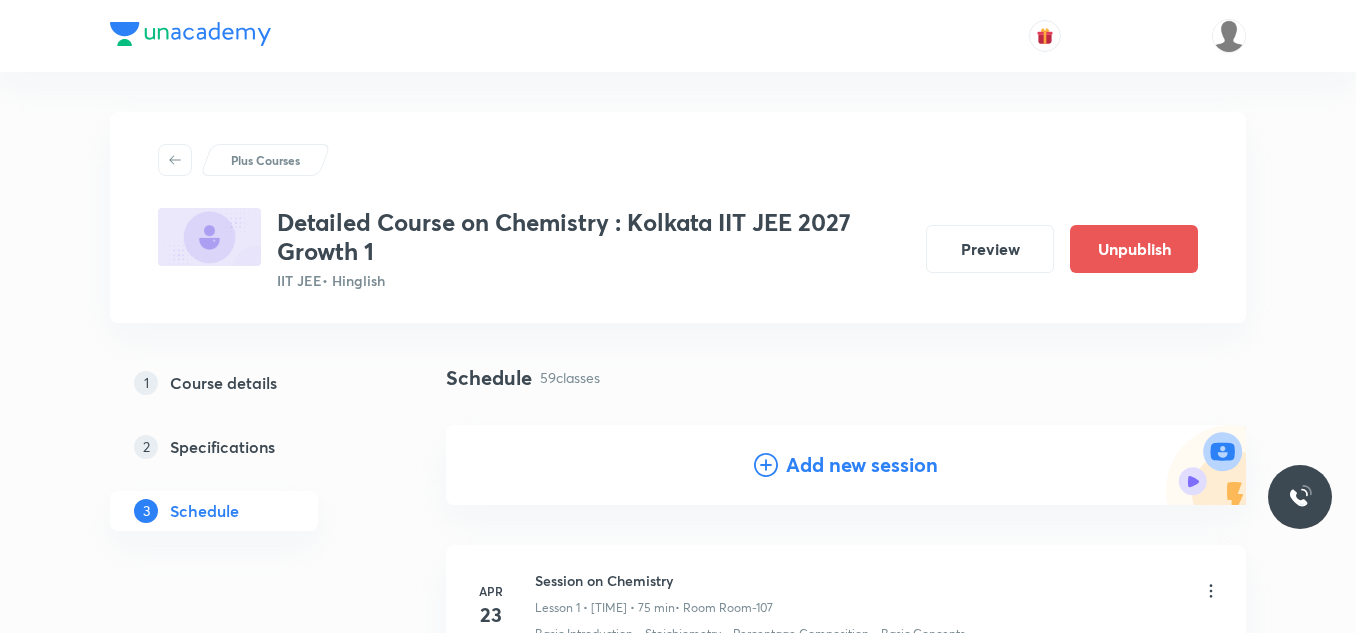 click on "Add new session" at bounding box center [862, 465] 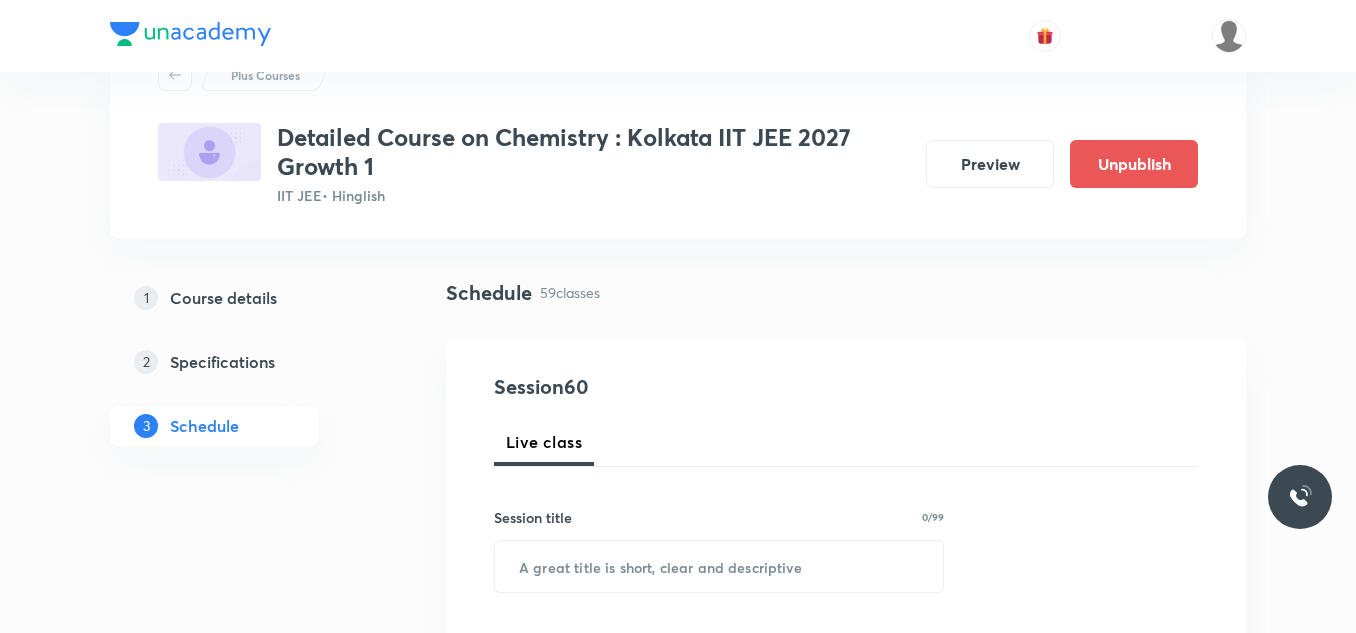 scroll, scrollTop: 300, scrollLeft: 0, axis: vertical 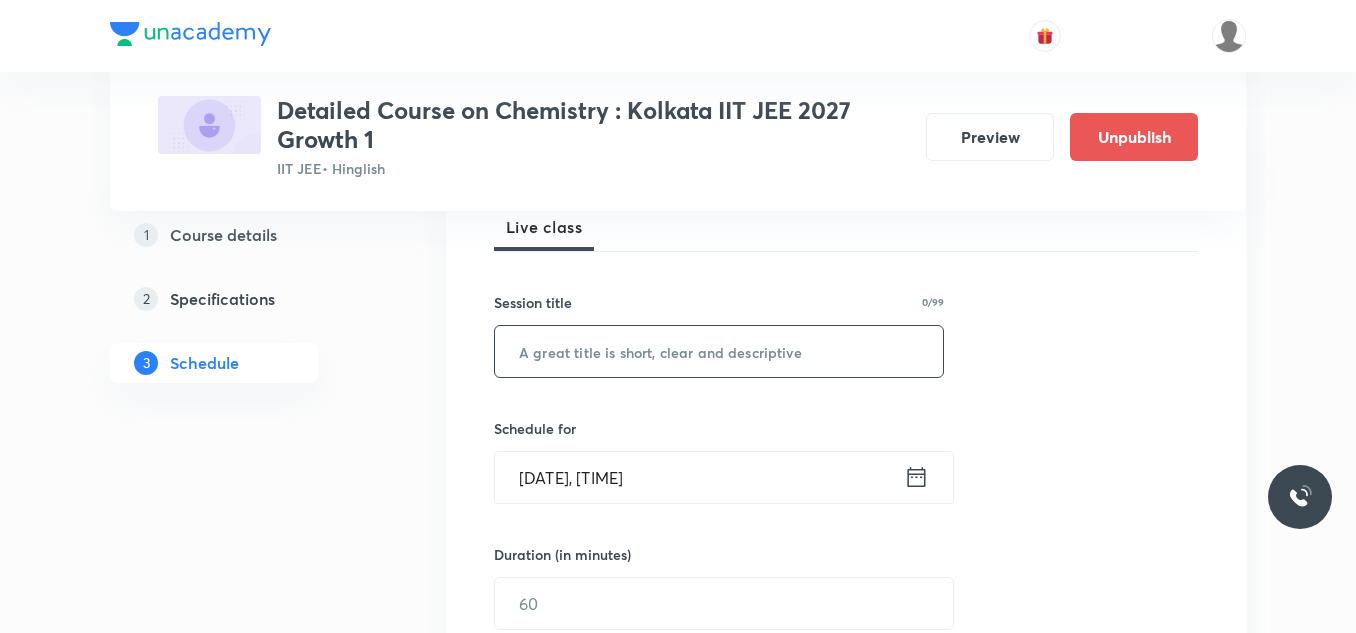 click at bounding box center (719, 351) 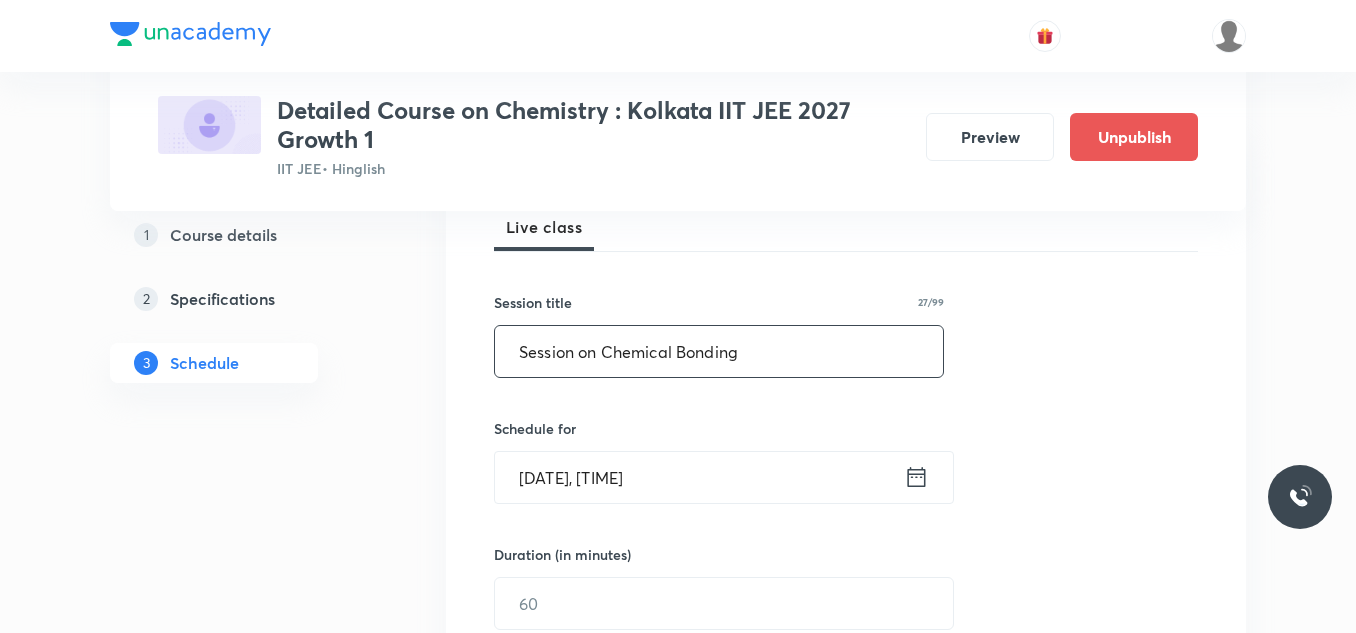 type on "Session on Chemical Bonding" 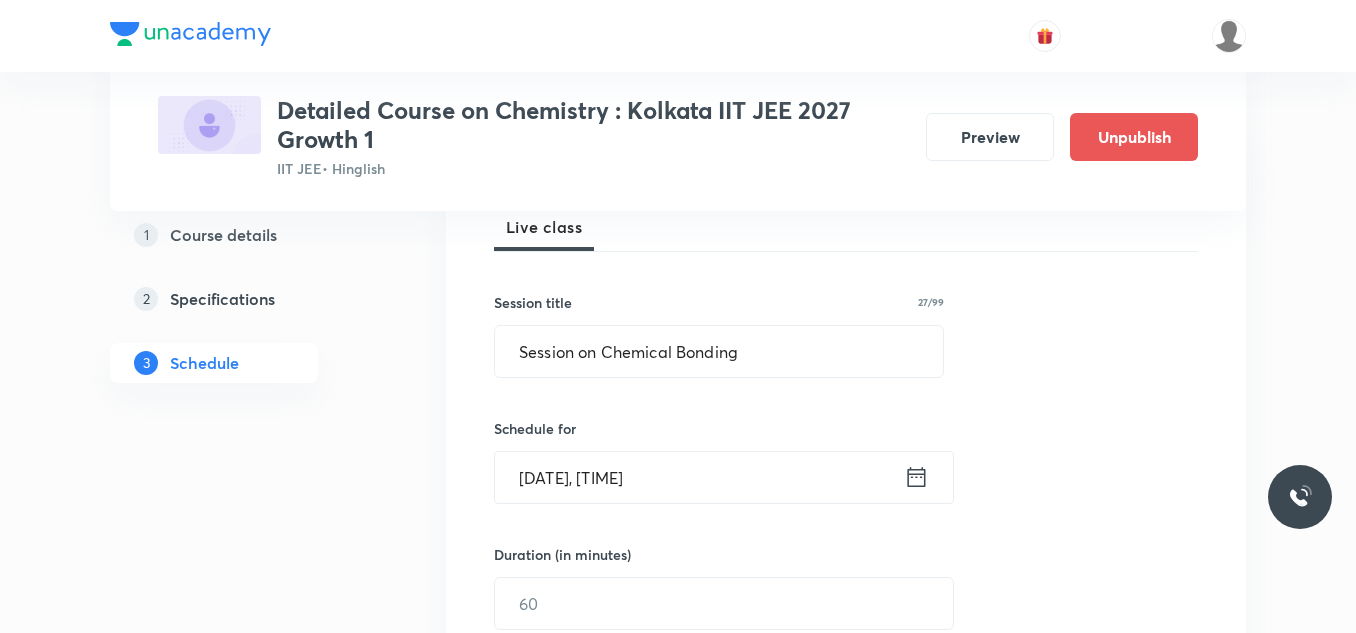 click on "Aug 3, 2025, 12:38 PM" at bounding box center (699, 477) 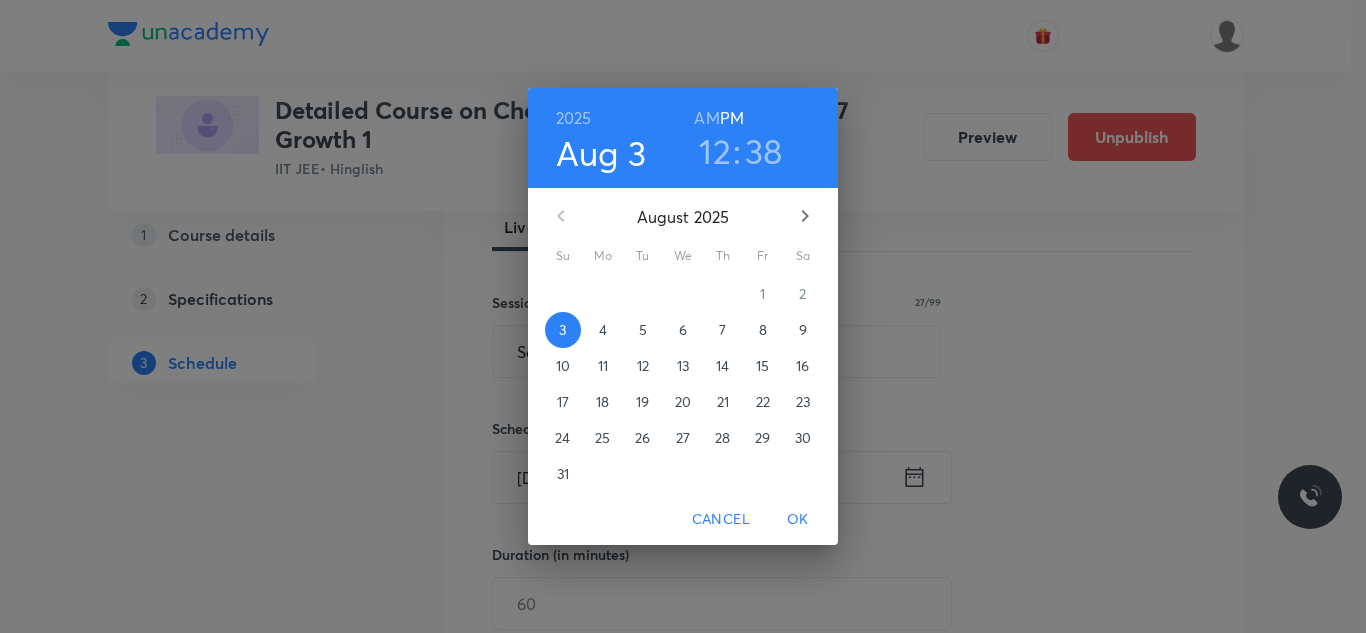 click on "7" at bounding box center (723, 330) 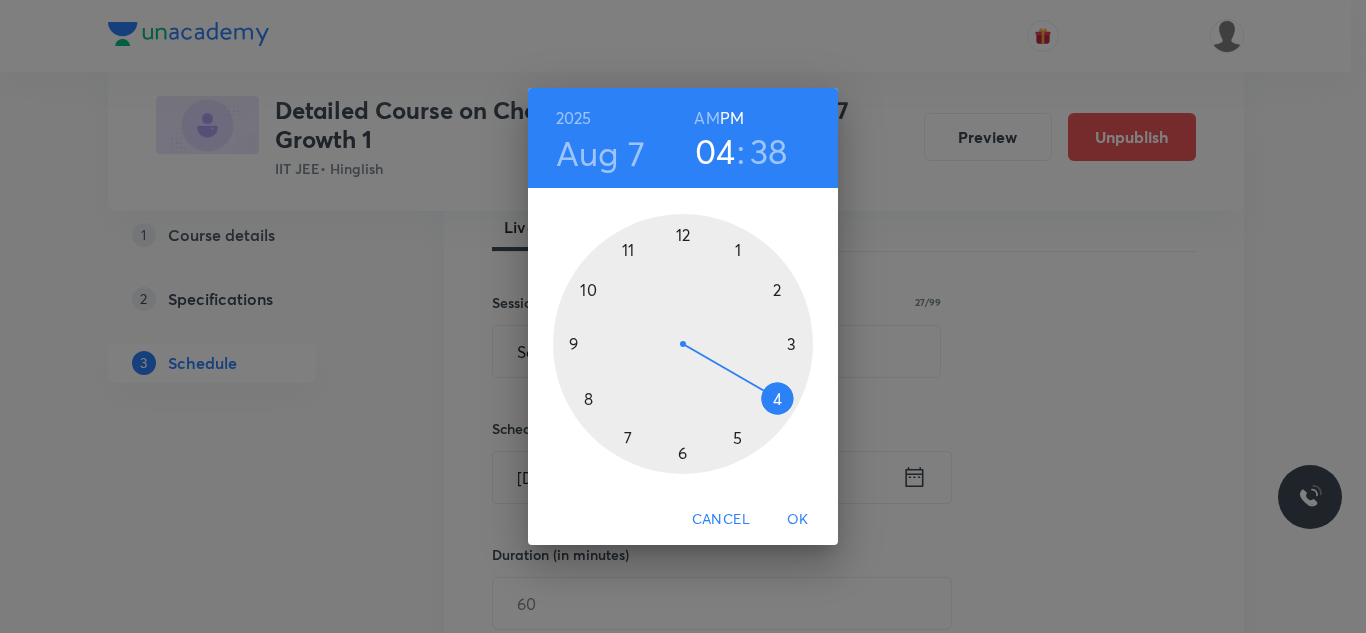 drag, startPoint x: 692, startPoint y: 230, endPoint x: 765, endPoint y: 407, distance: 191.46278 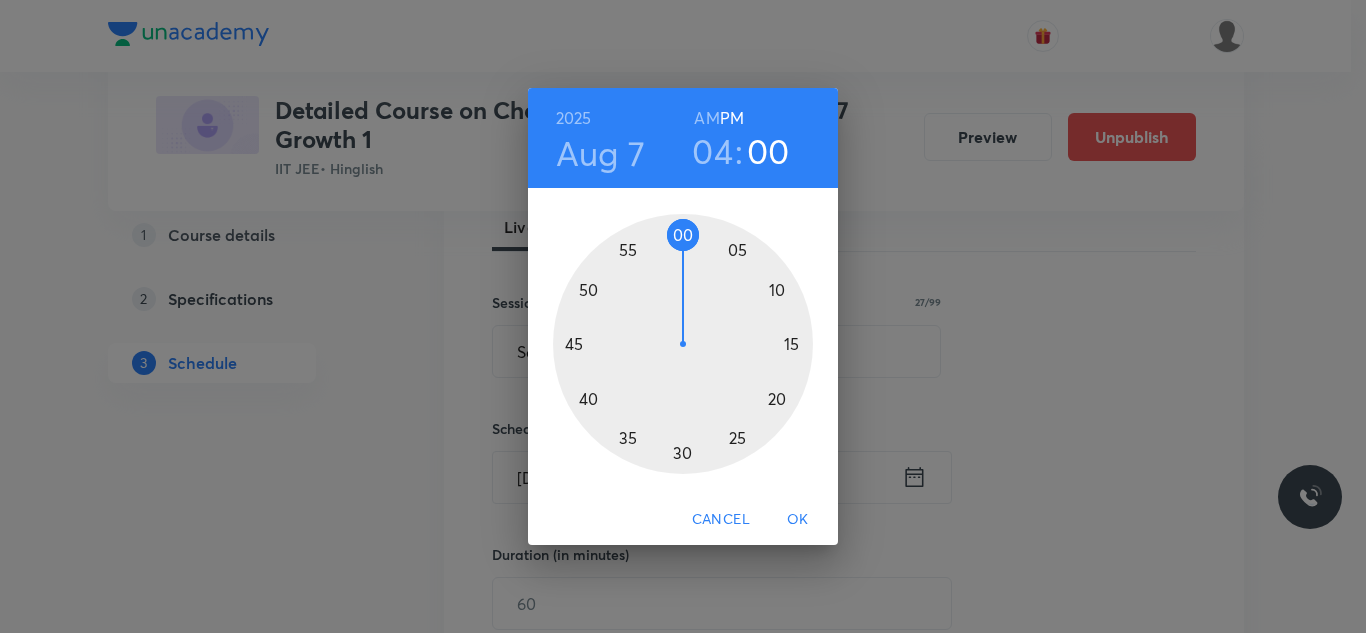 drag, startPoint x: 591, startPoint y: 414, endPoint x: 684, endPoint y: 229, distance: 207.06038 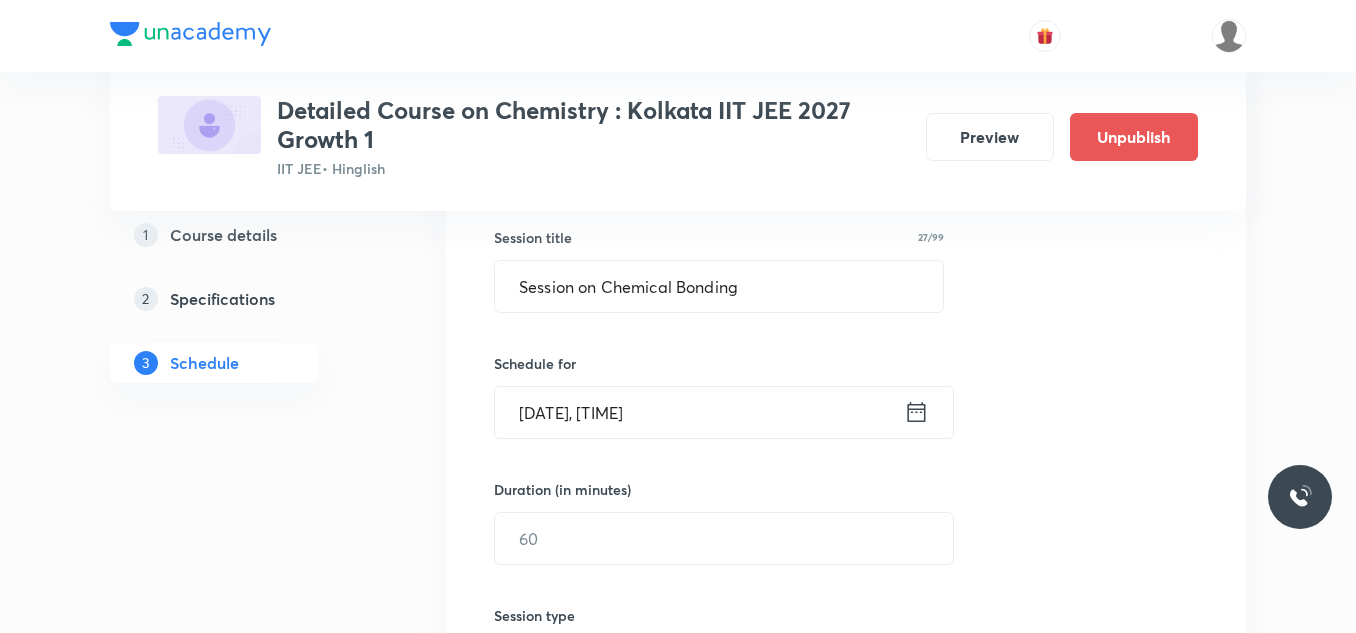 scroll, scrollTop: 400, scrollLeft: 0, axis: vertical 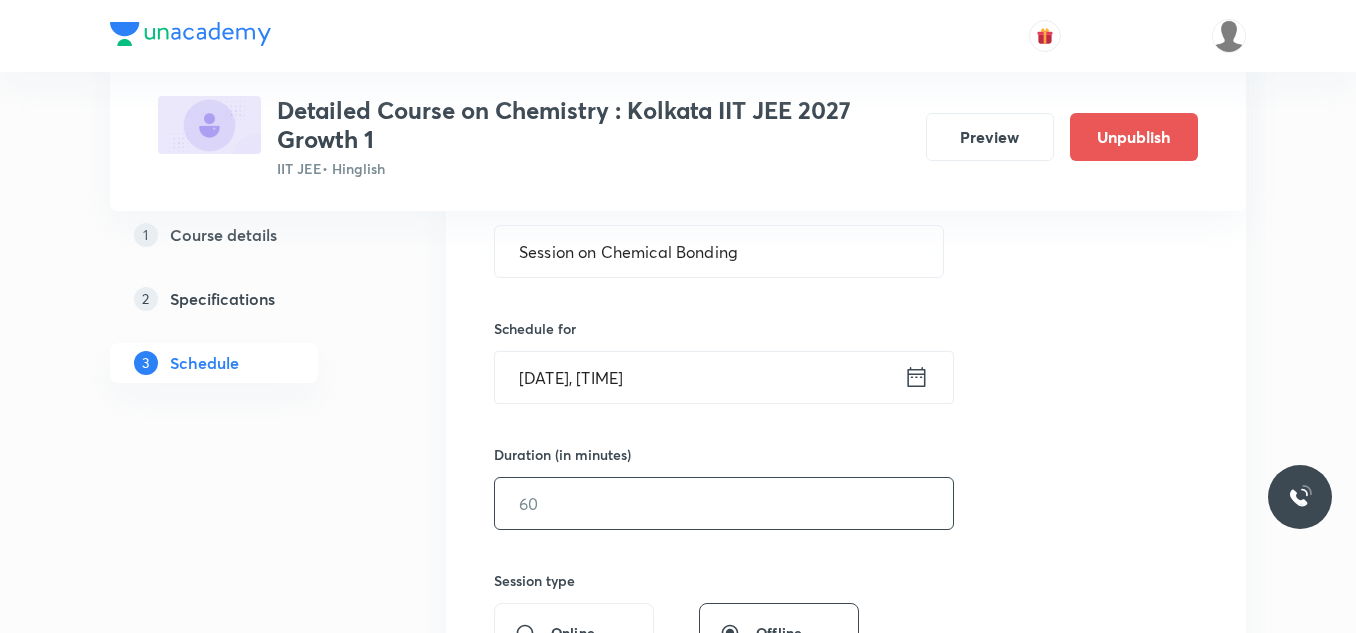 click at bounding box center [724, 503] 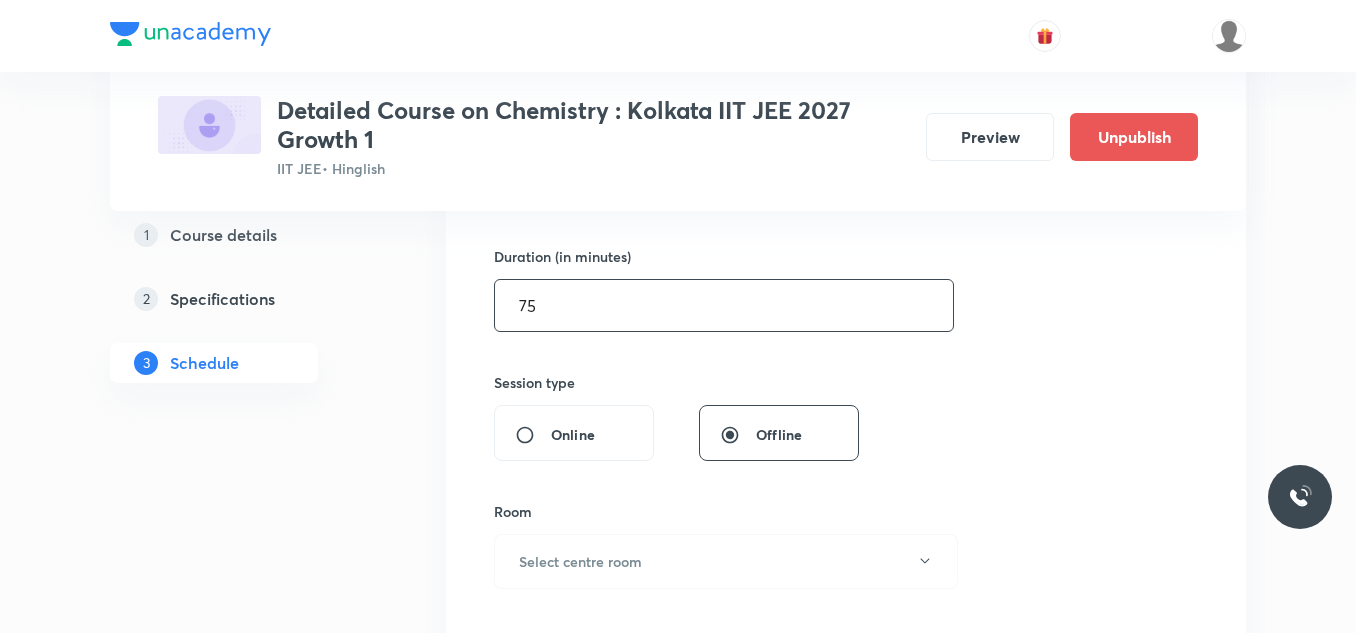 scroll, scrollTop: 600, scrollLeft: 0, axis: vertical 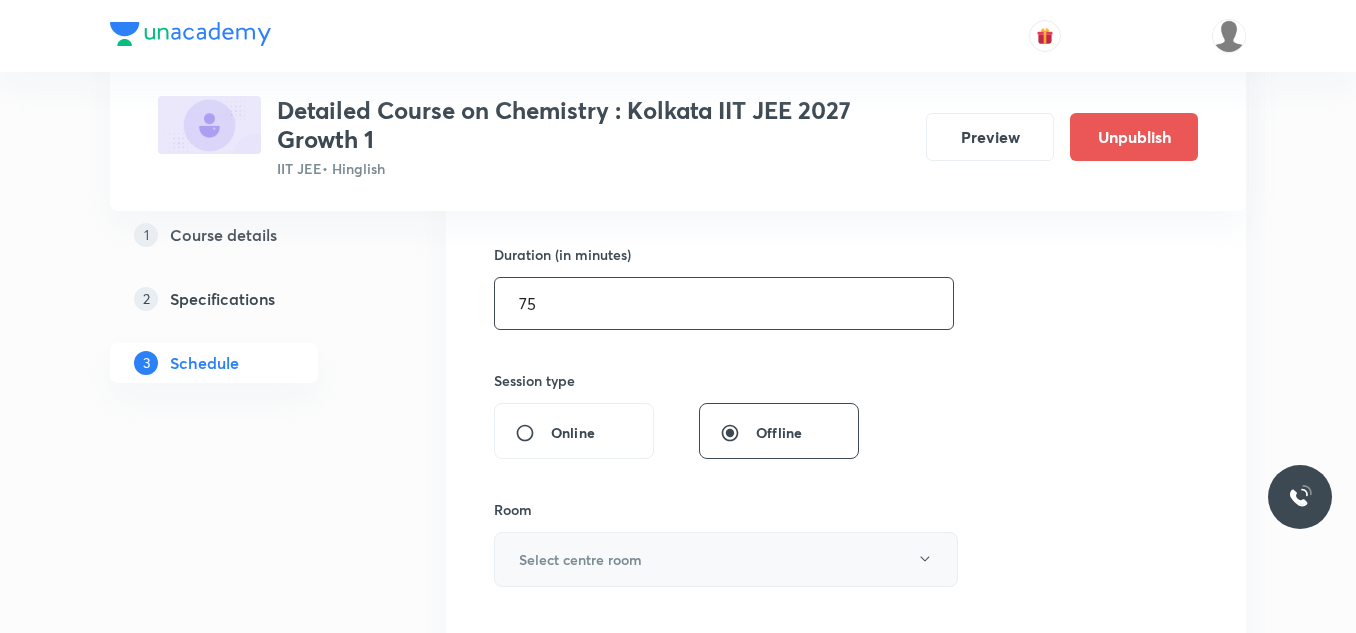 type on "75" 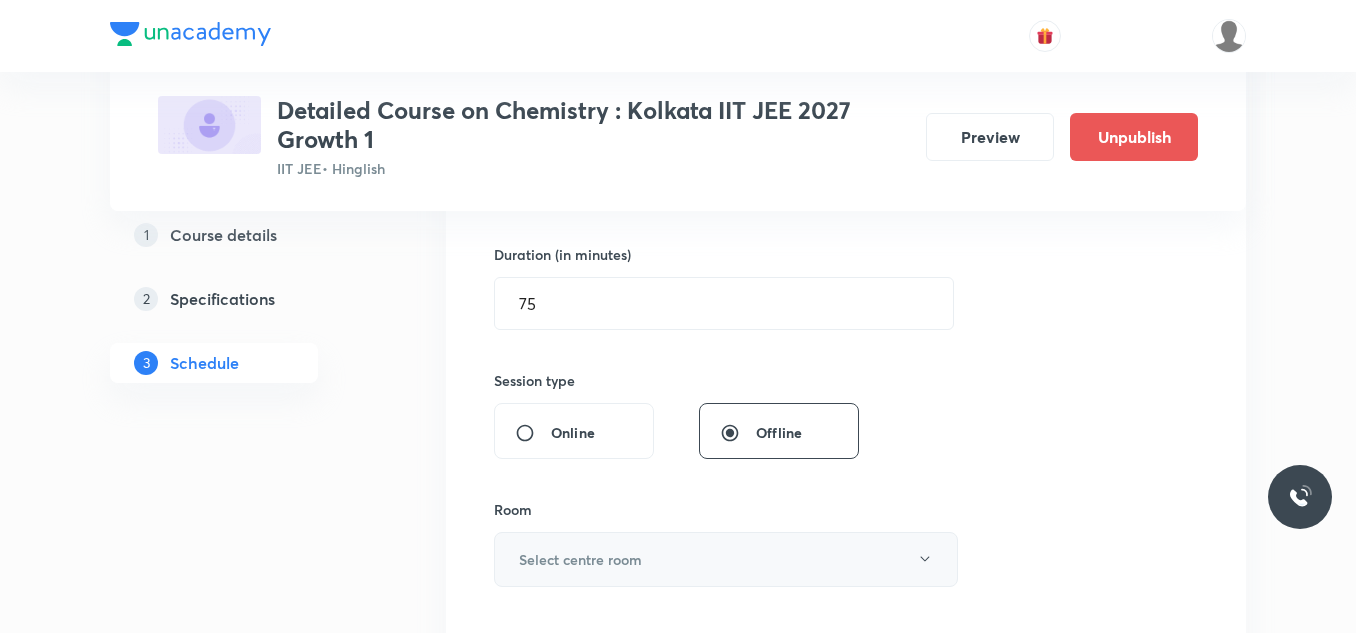 click on "Select centre room" at bounding box center [726, 559] 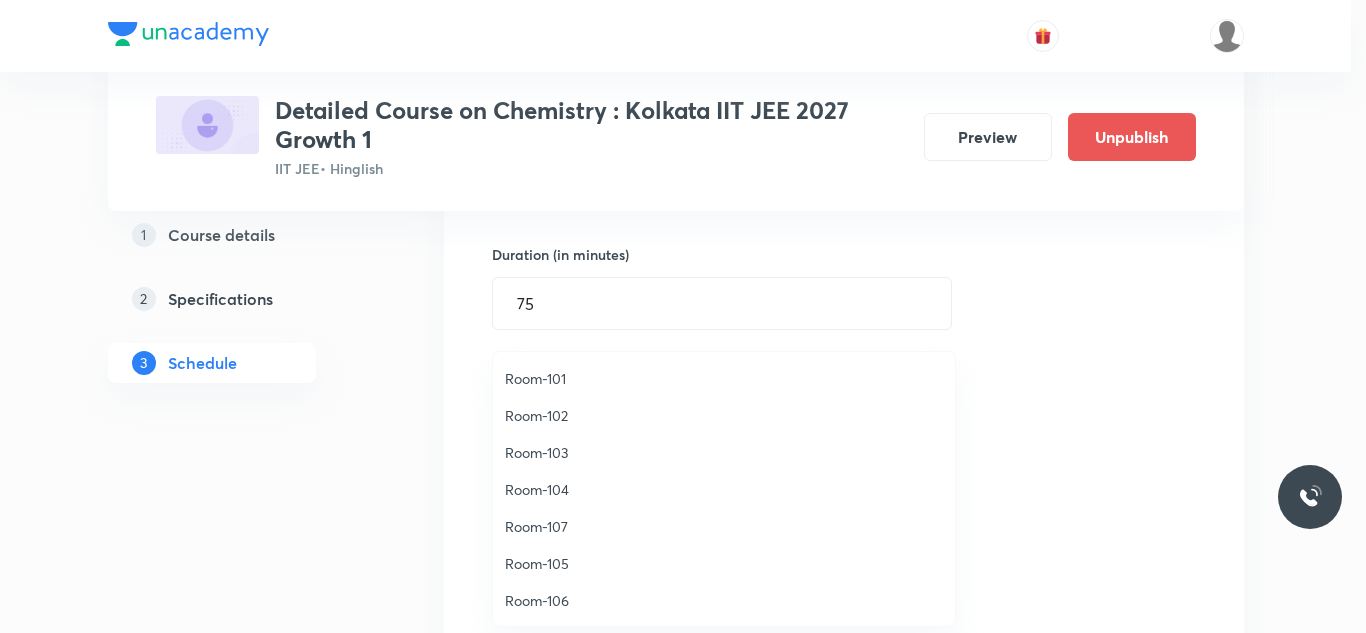 click on "Room-101" at bounding box center (724, 378) 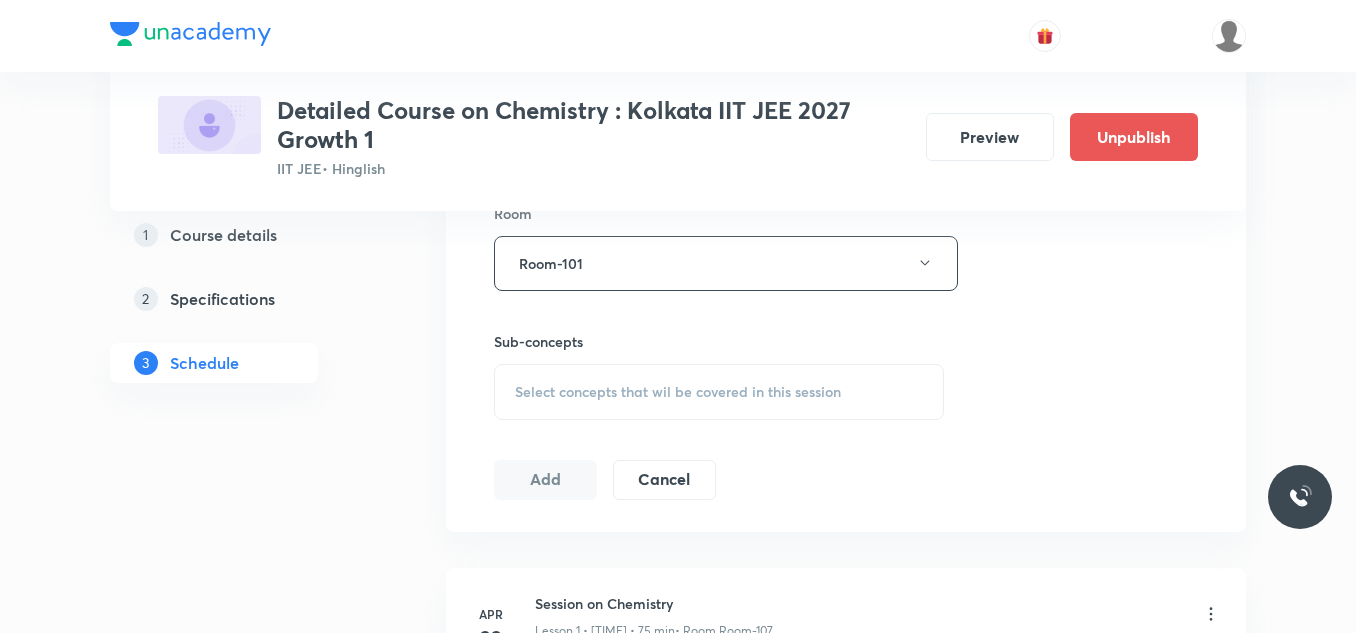 scroll, scrollTop: 900, scrollLeft: 0, axis: vertical 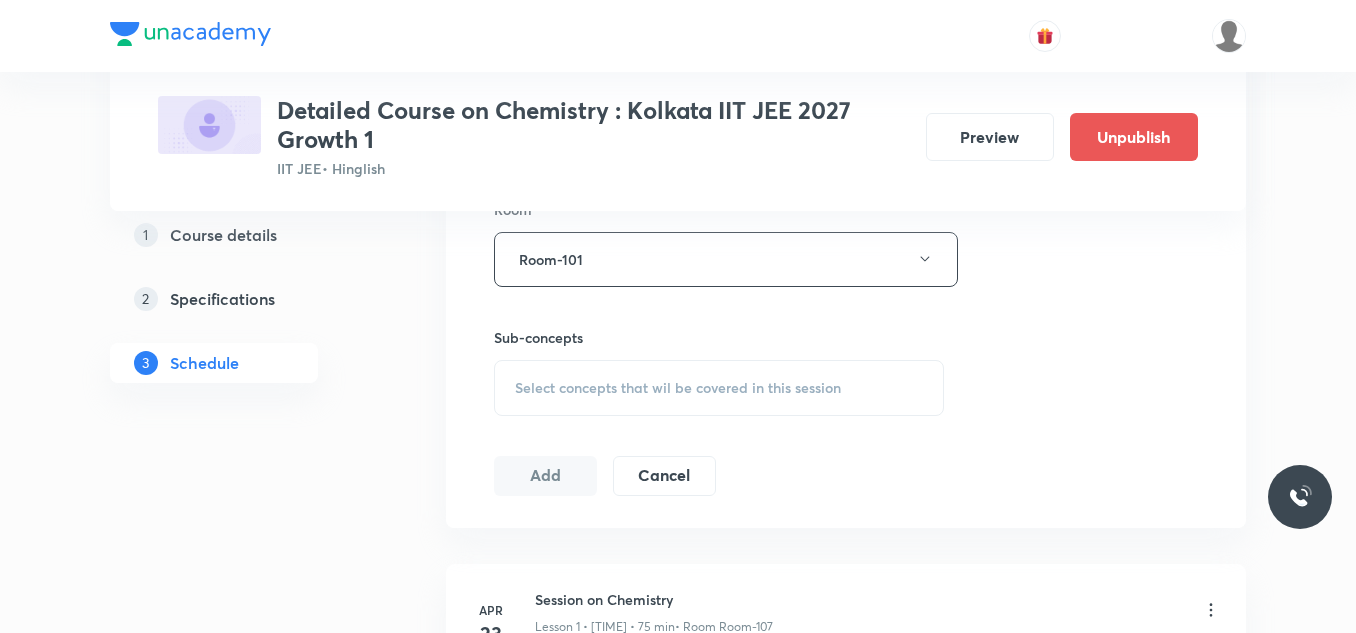 click on "Select concepts that wil be covered in this session" at bounding box center [678, 388] 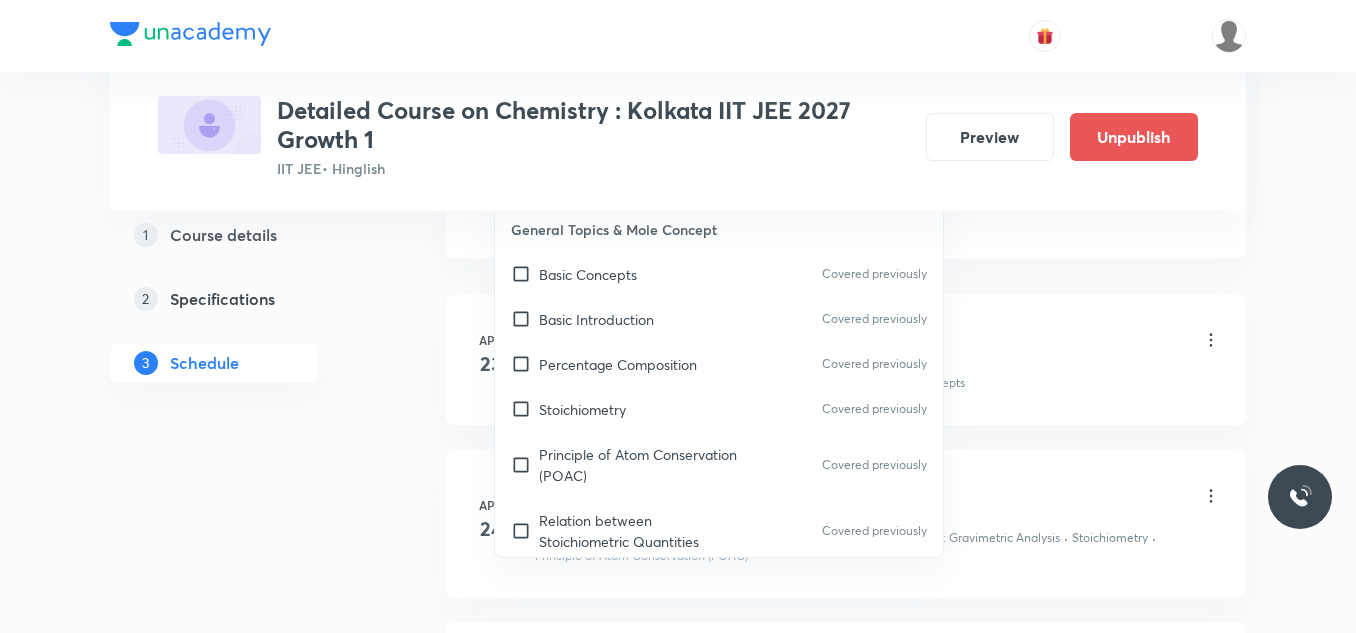 scroll, scrollTop: 1200, scrollLeft: 0, axis: vertical 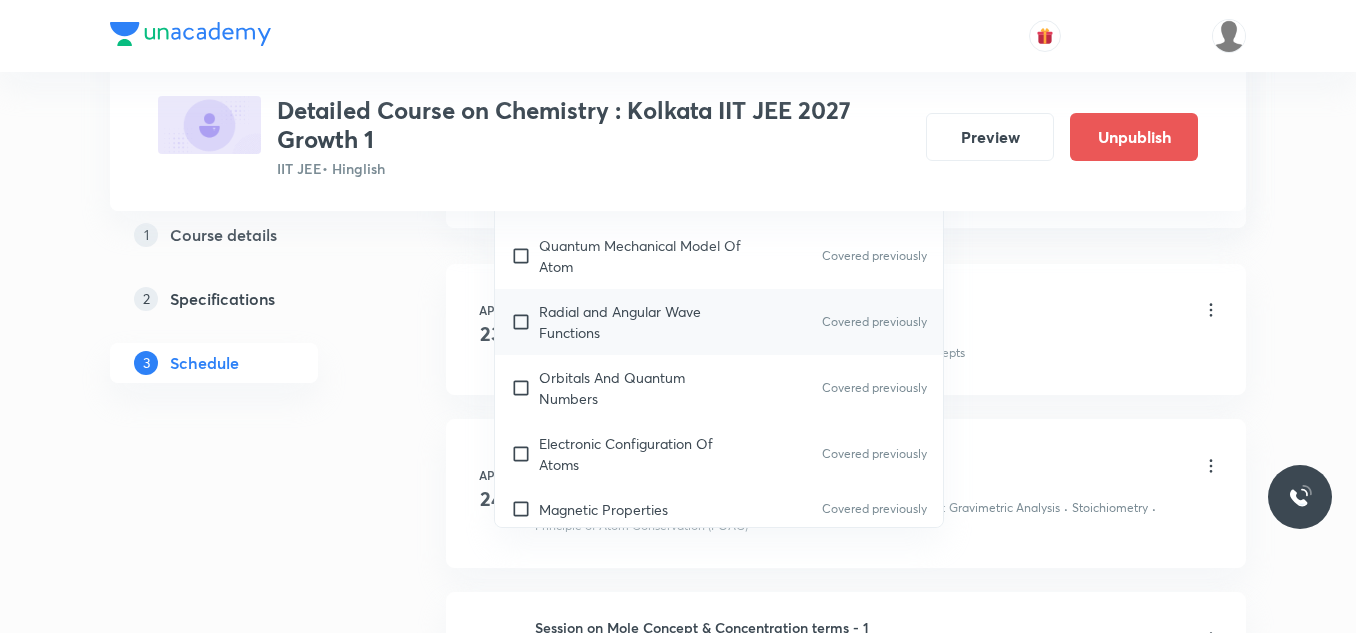 click on "Radial and Angular Wave Functions" at bounding box center [640, 322] 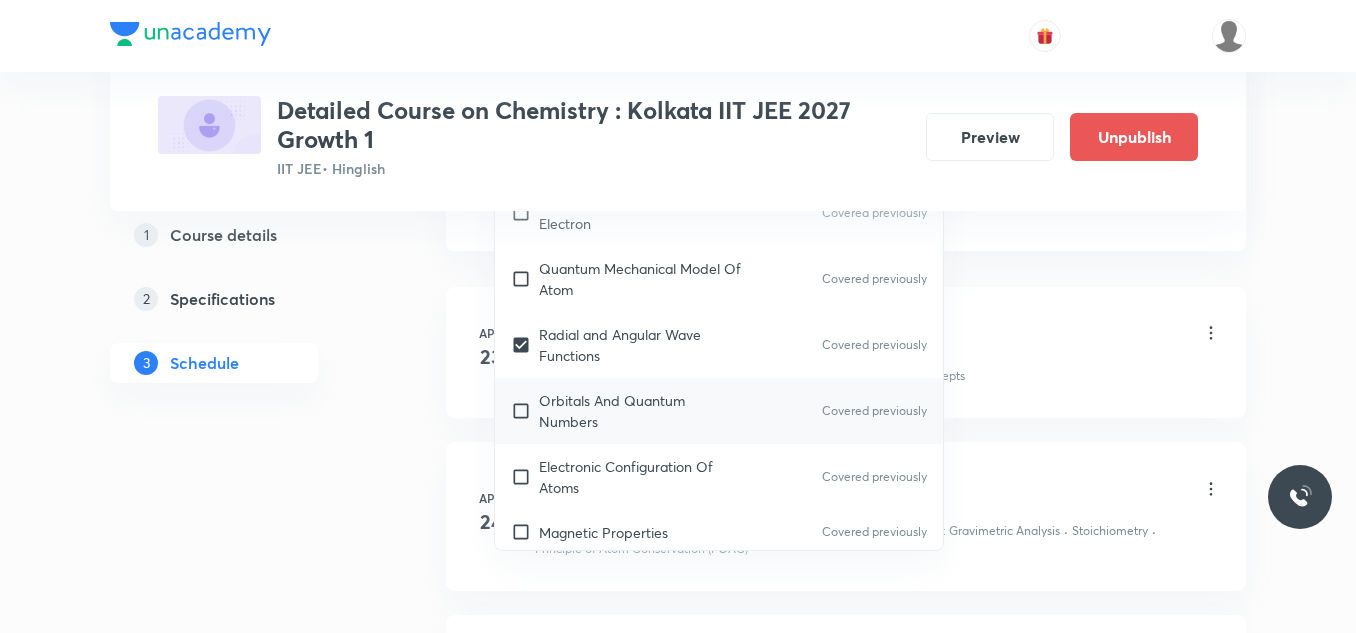 click on "Orbitals And Quantum Numbers" at bounding box center [640, 411] 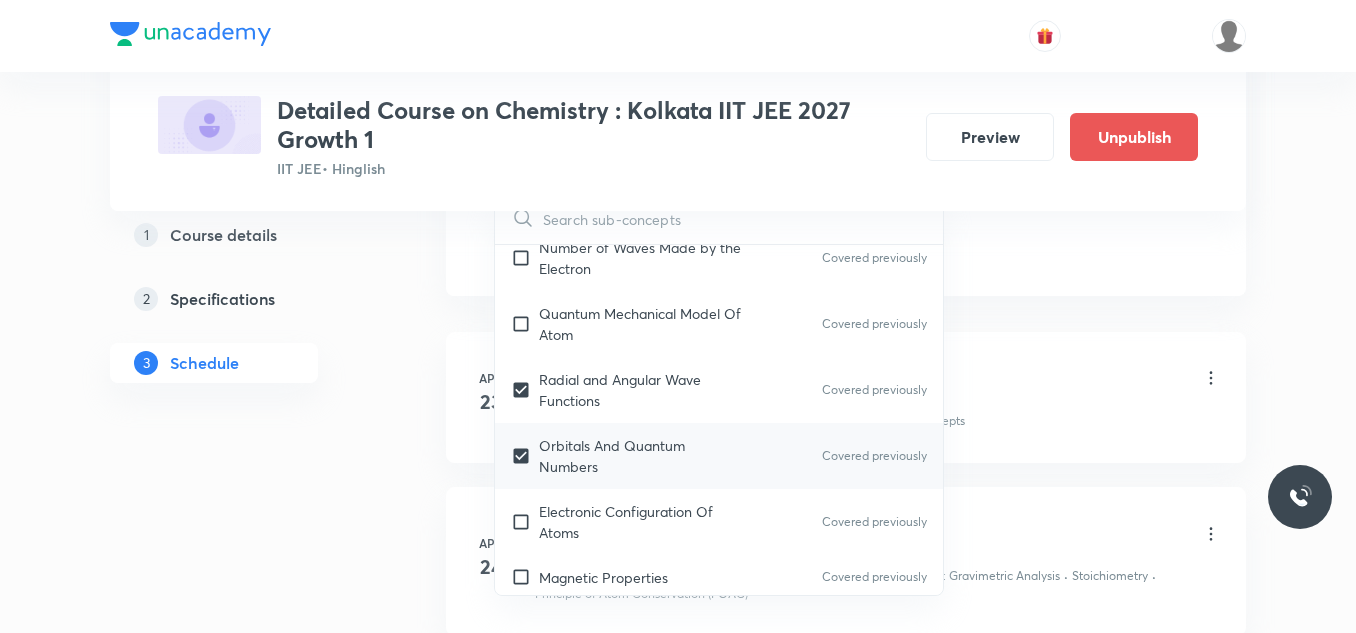 scroll, scrollTop: 1600, scrollLeft: 0, axis: vertical 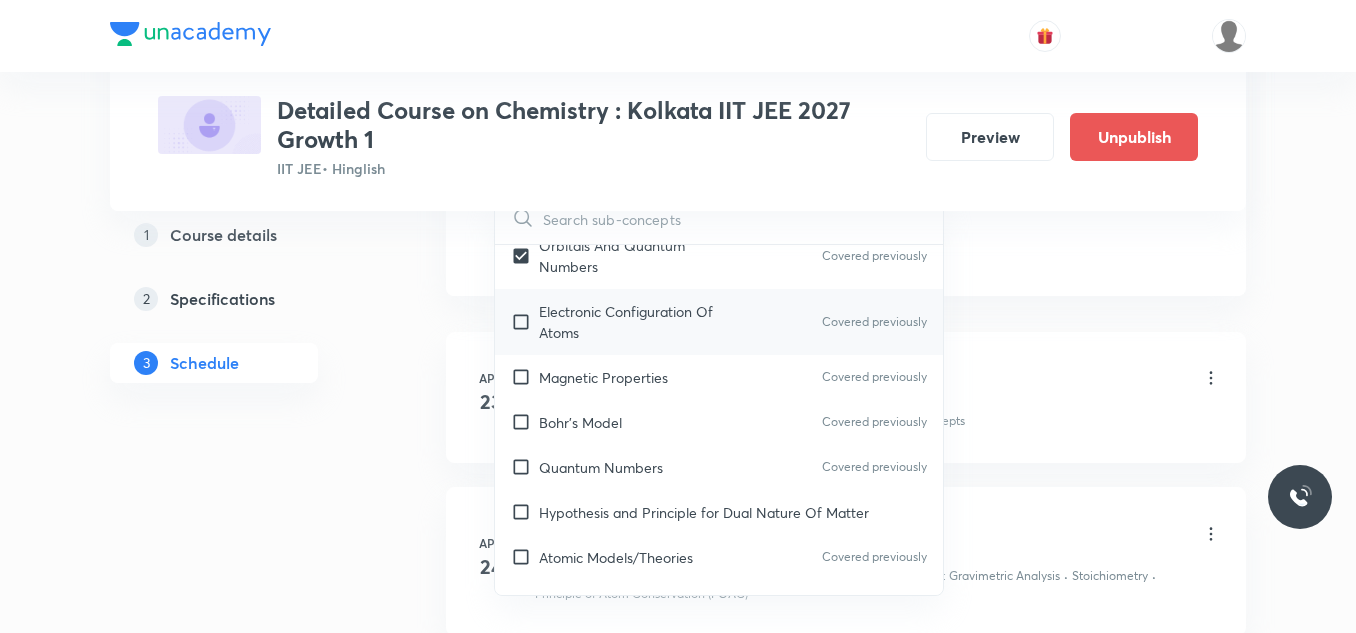 click on "Electronic Configuration Of Atoms" at bounding box center (640, 322) 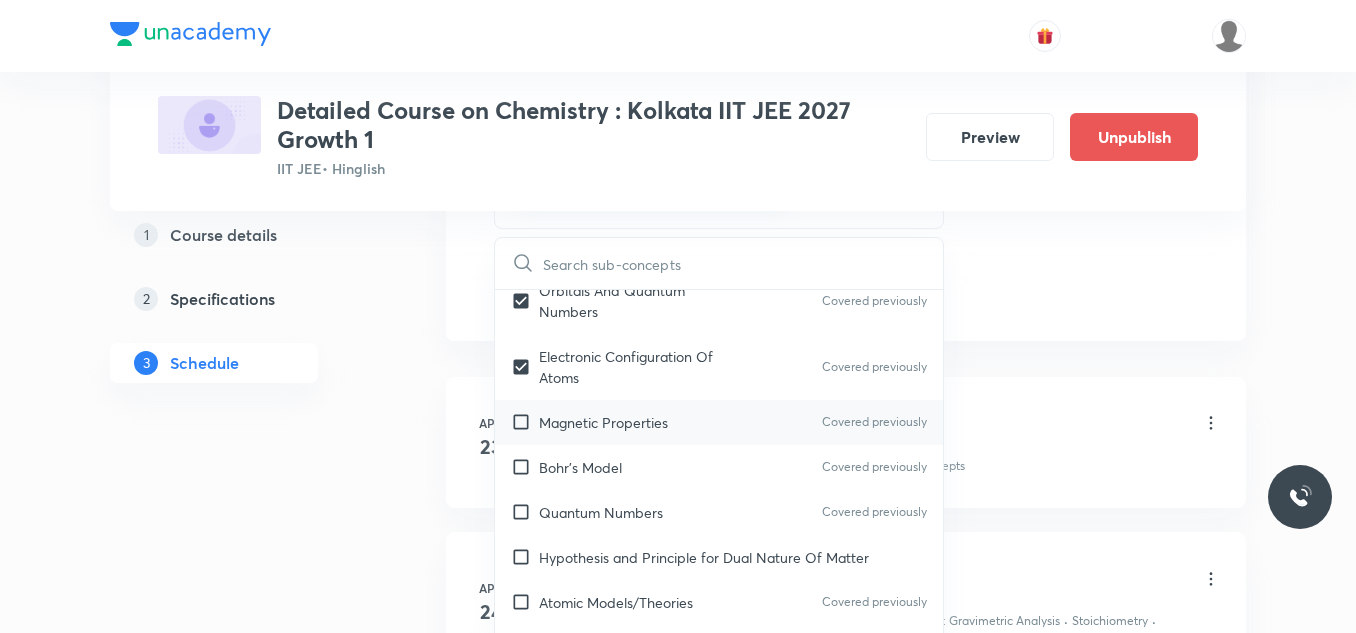 click on "Magnetic Properties" at bounding box center [603, 422] 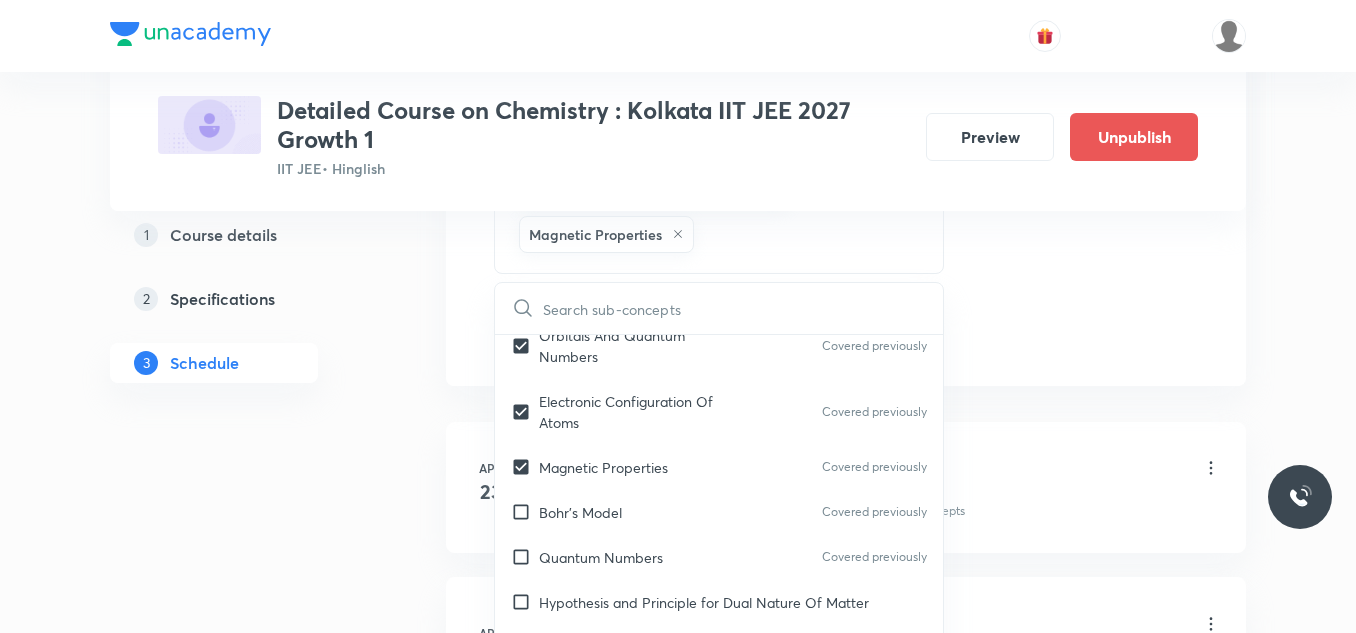 drag, startPoint x: 601, startPoint y: 519, endPoint x: 1092, endPoint y: 349, distance: 519.597 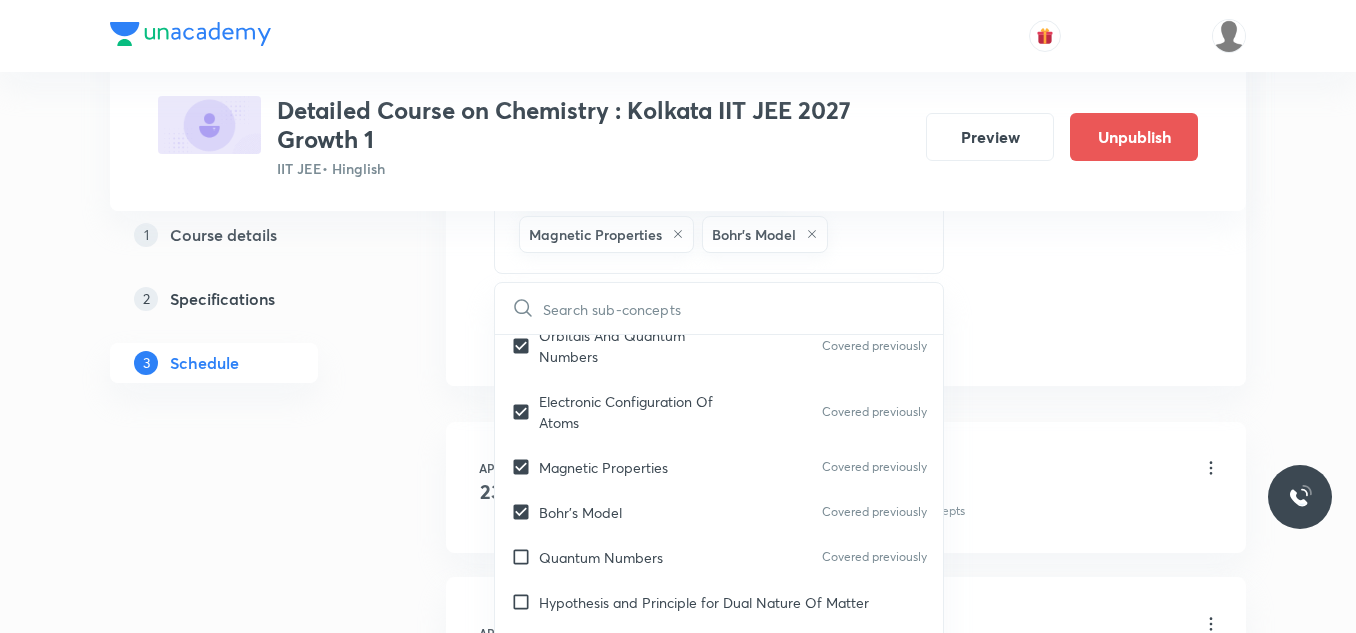click on "Session  60 Live class Session title 27/99 Session on Chemical Bonding ​ Schedule for Aug 7, 2025, 4:00 PM ​ Duration (in minutes) 75 ​   Session type Online Offline Room Room-101 Sub-concepts Radial and Angular Wave Functions Orbitals And Quantum Numbers Electronic Configuration Of Atoms Magnetic Properties Bohr's Model CLEAR ​ General Topics & Mole Concept Basic Concepts Covered previously Basic Introduction Covered previously Percentage Composition Covered previously Stoichiometry Covered previously Principle of Atom Conservation (POAC) Covered previously Relation between Stoichiometric Quantities Covered previously Application of Mole Concept: Gravimetric Analysis Covered previously Different Laws Covered previously Formula and Composition Covered previously Concentration Terms Covered previously Some basic concepts of Chemistry Covered previously Atomic Structure Discovery Of Electron Covered previously Some Prerequisites of Physics Covered previously Discovery Of Protons And Neutrons Gas Laws" at bounding box center [846, -195] 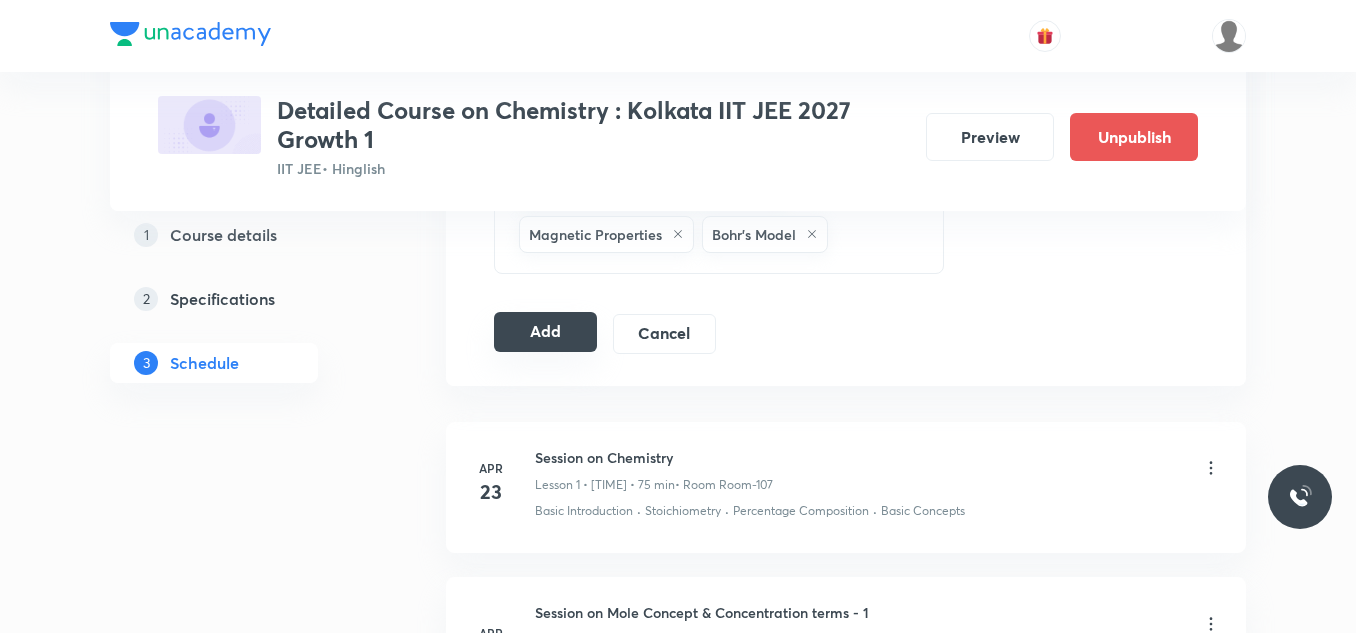 click on "Add" at bounding box center (545, 332) 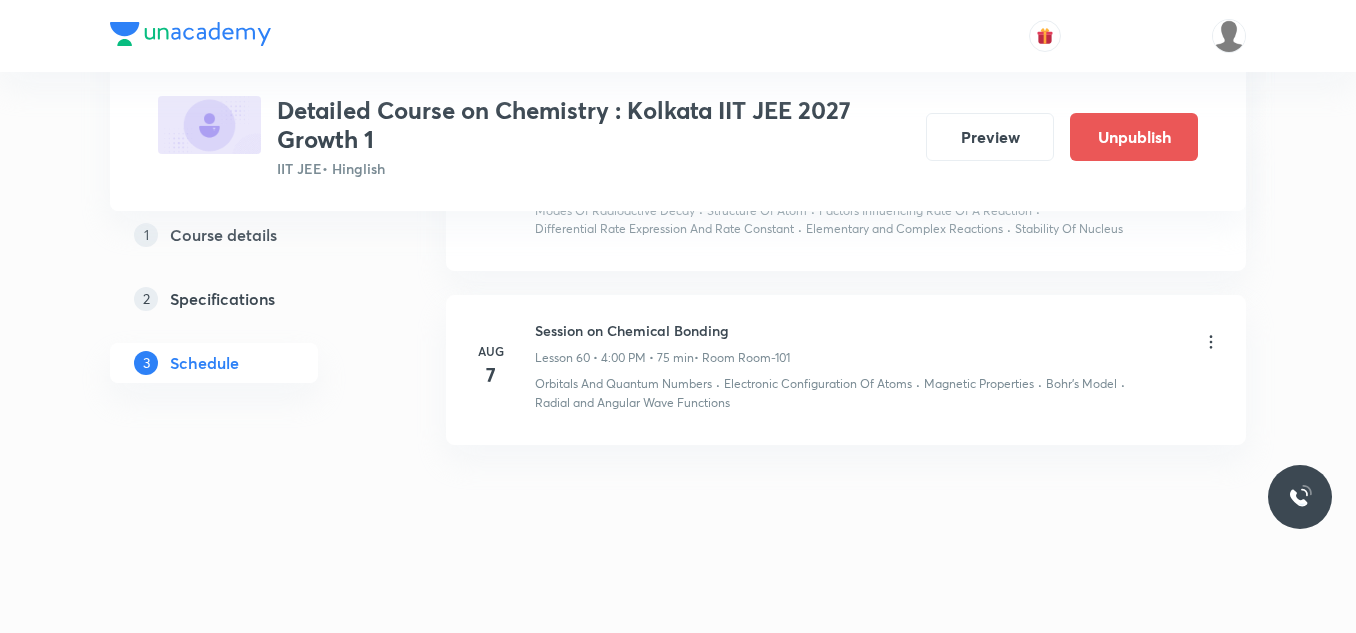 scroll, scrollTop: 10203, scrollLeft: 0, axis: vertical 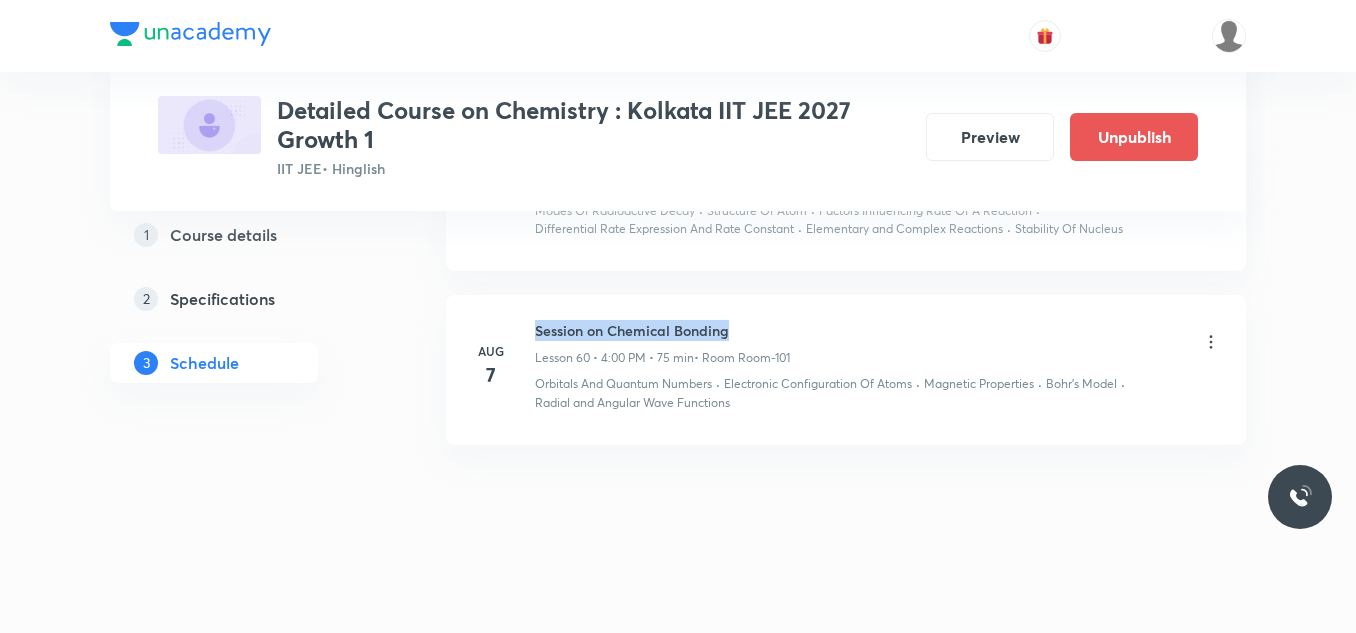drag, startPoint x: 532, startPoint y: 325, endPoint x: 772, endPoint y: 341, distance: 240.53275 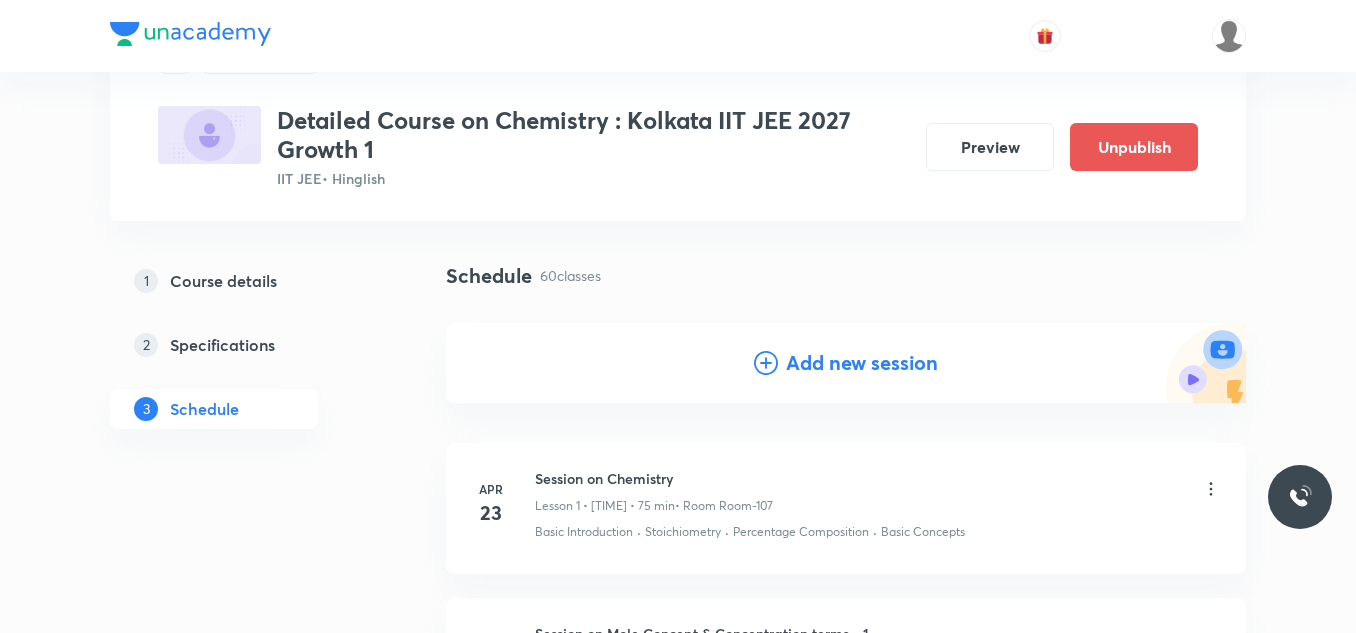 scroll, scrollTop: 100, scrollLeft: 0, axis: vertical 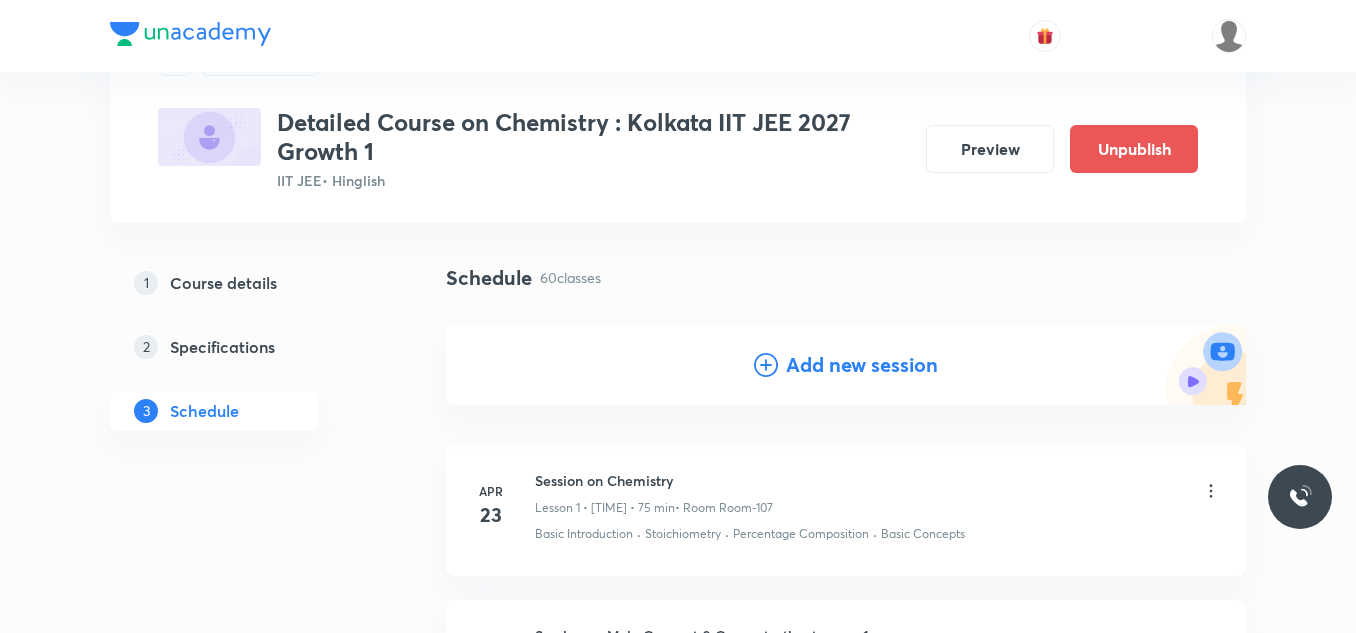 click on "Add new session" at bounding box center (862, 365) 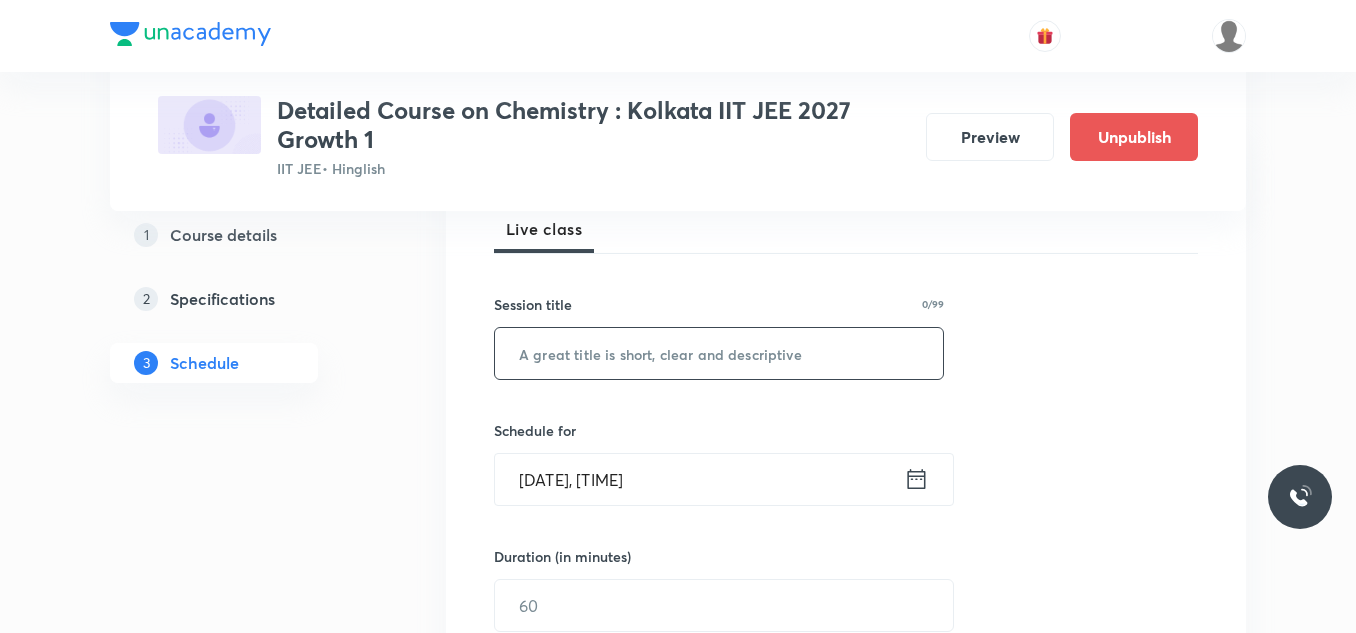 scroll, scrollTop: 300, scrollLeft: 0, axis: vertical 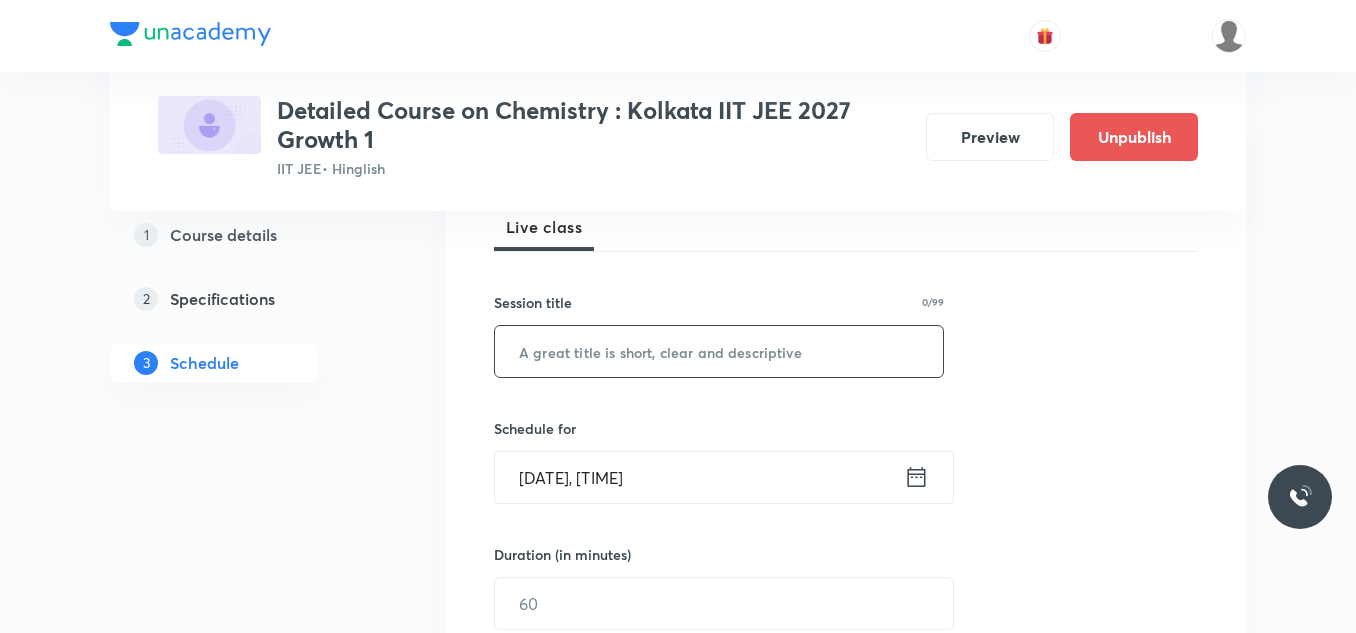 click at bounding box center (719, 351) 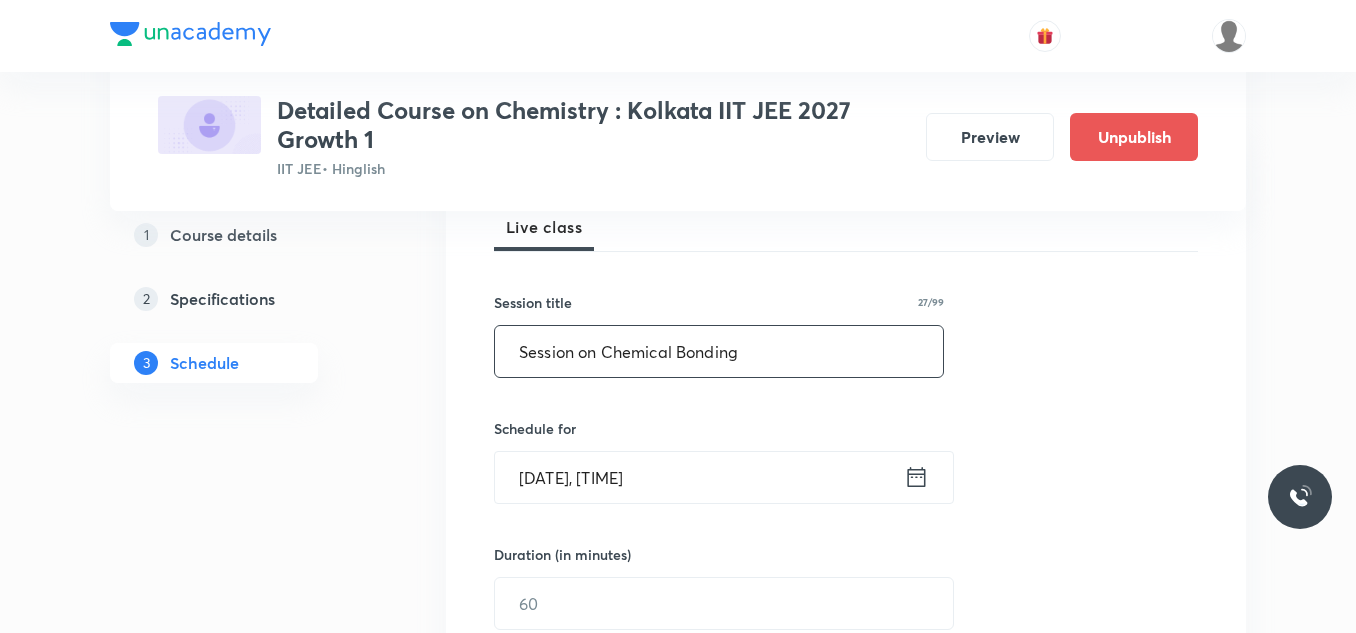 type on "Session on Chemical Bonding" 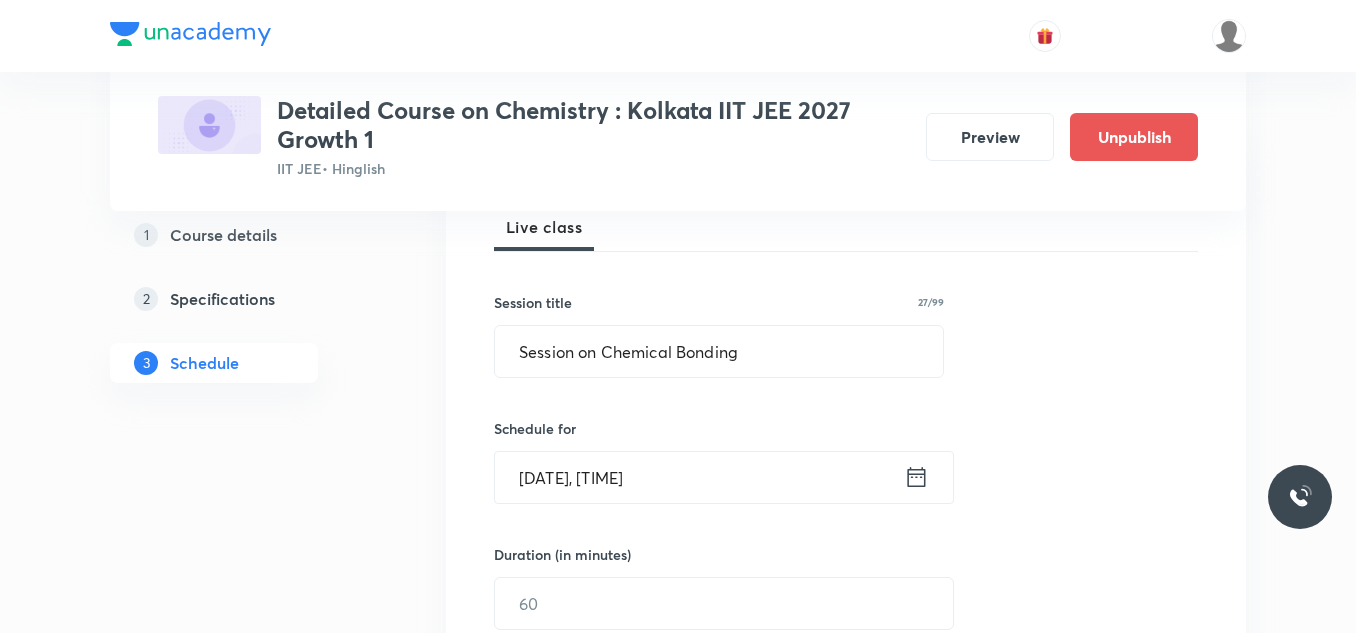 click on "Aug 3, 2025, 12:41 PM" at bounding box center (699, 477) 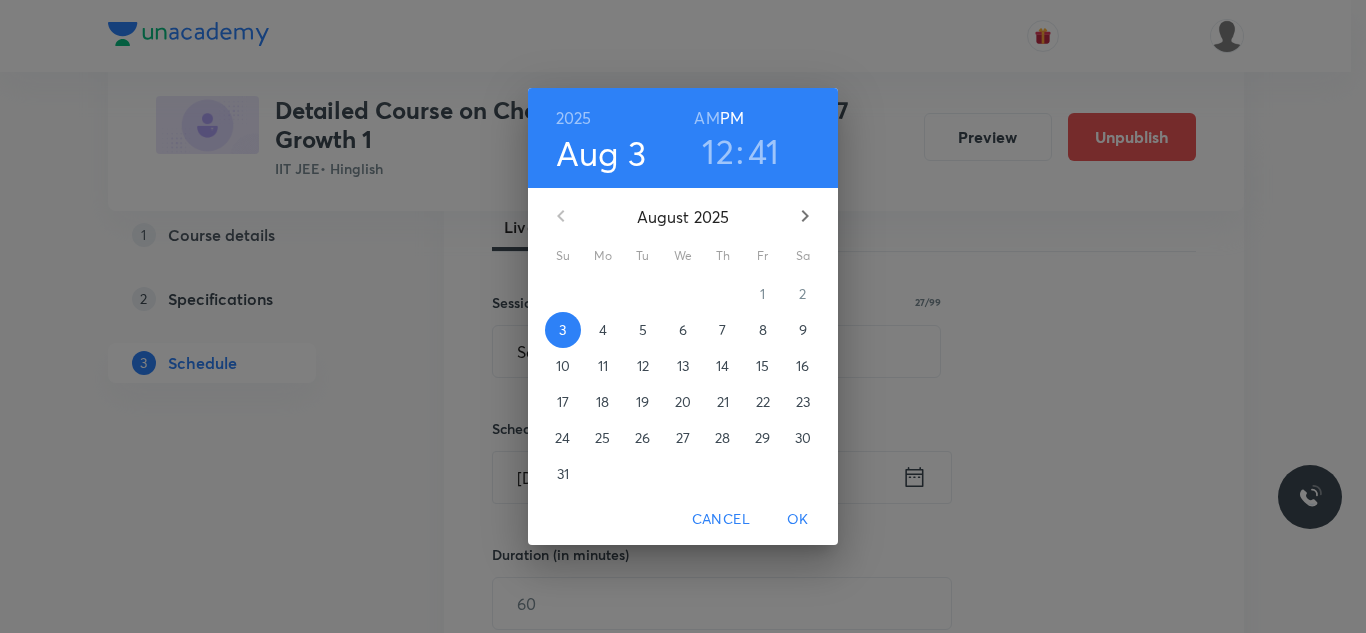 click on "7" at bounding box center [723, 330] 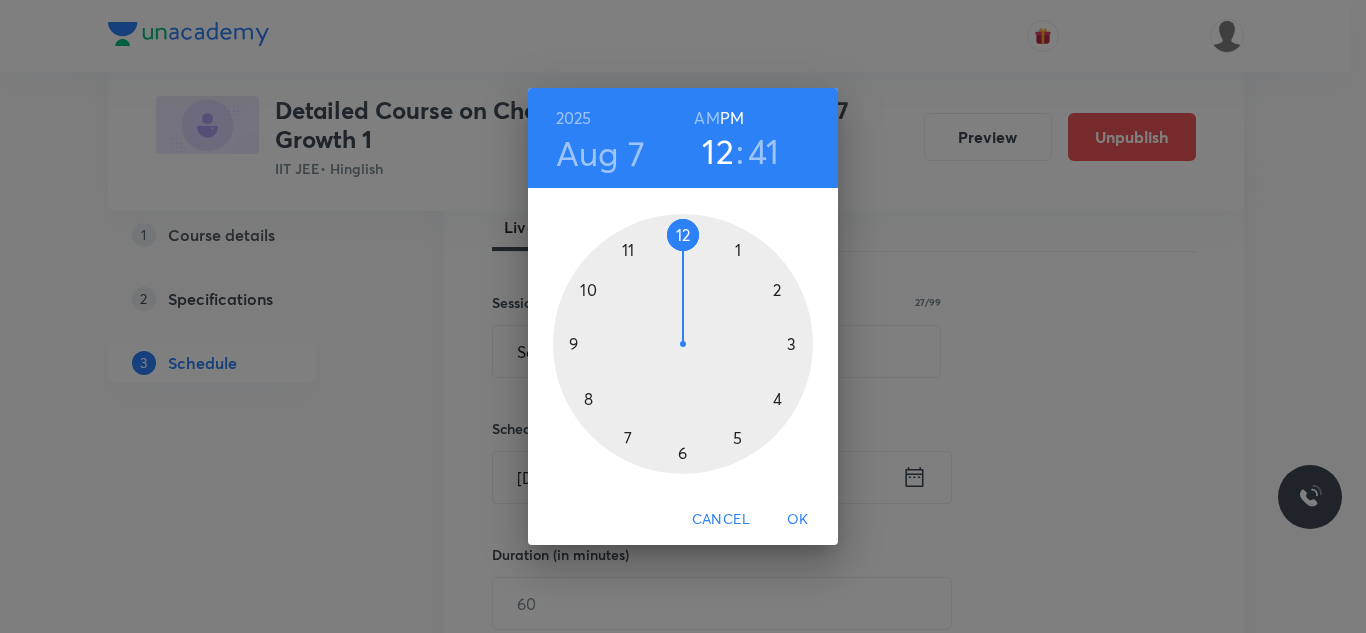 click on "Aug 7" at bounding box center (600, 153) 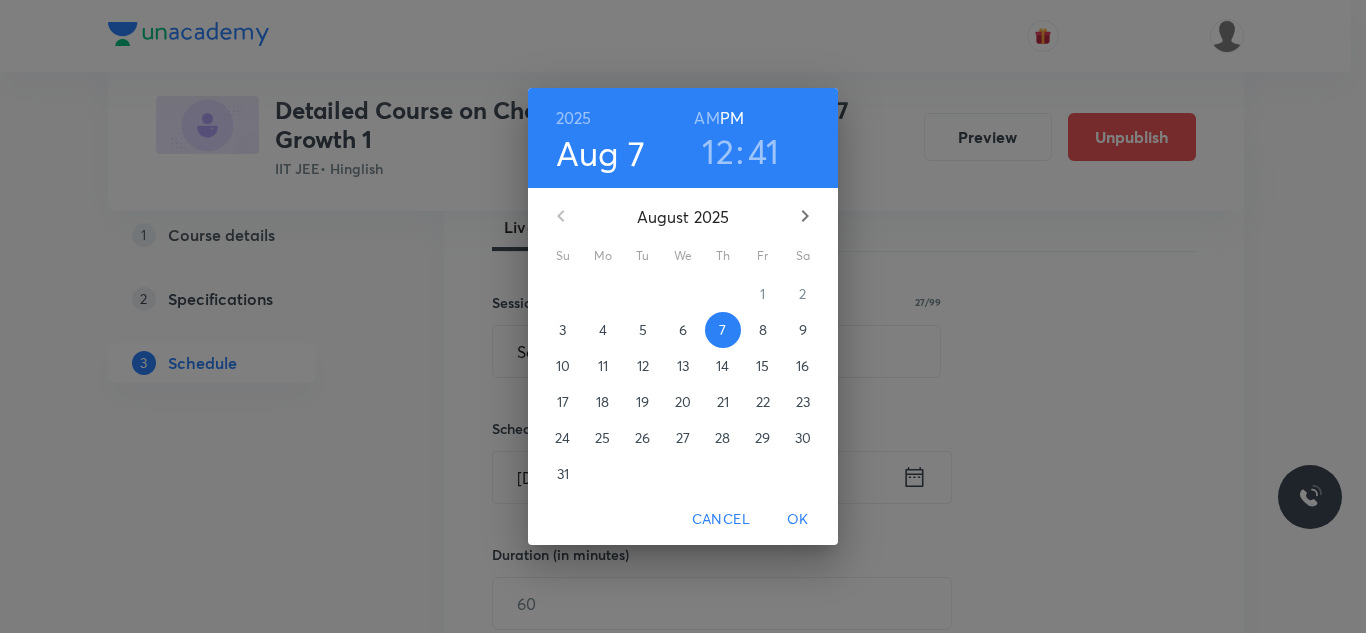 click on "8" at bounding box center (763, 330) 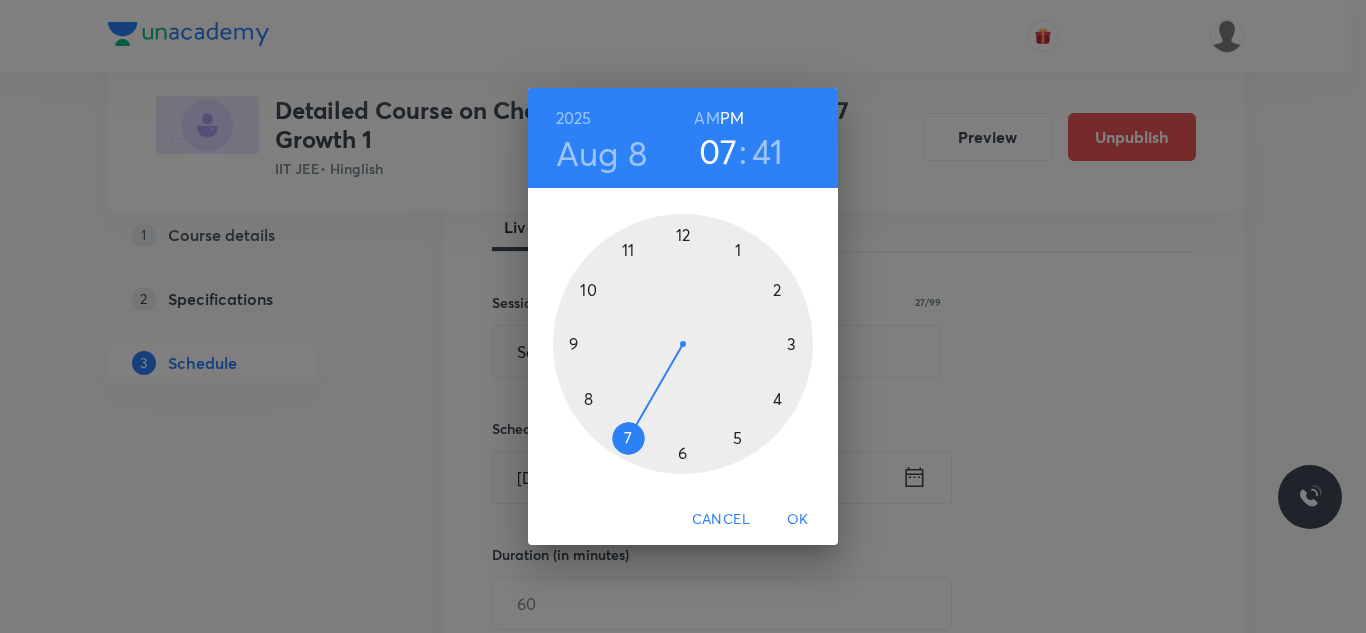 drag, startPoint x: 679, startPoint y: 241, endPoint x: 617, endPoint y: 449, distance: 217.04378 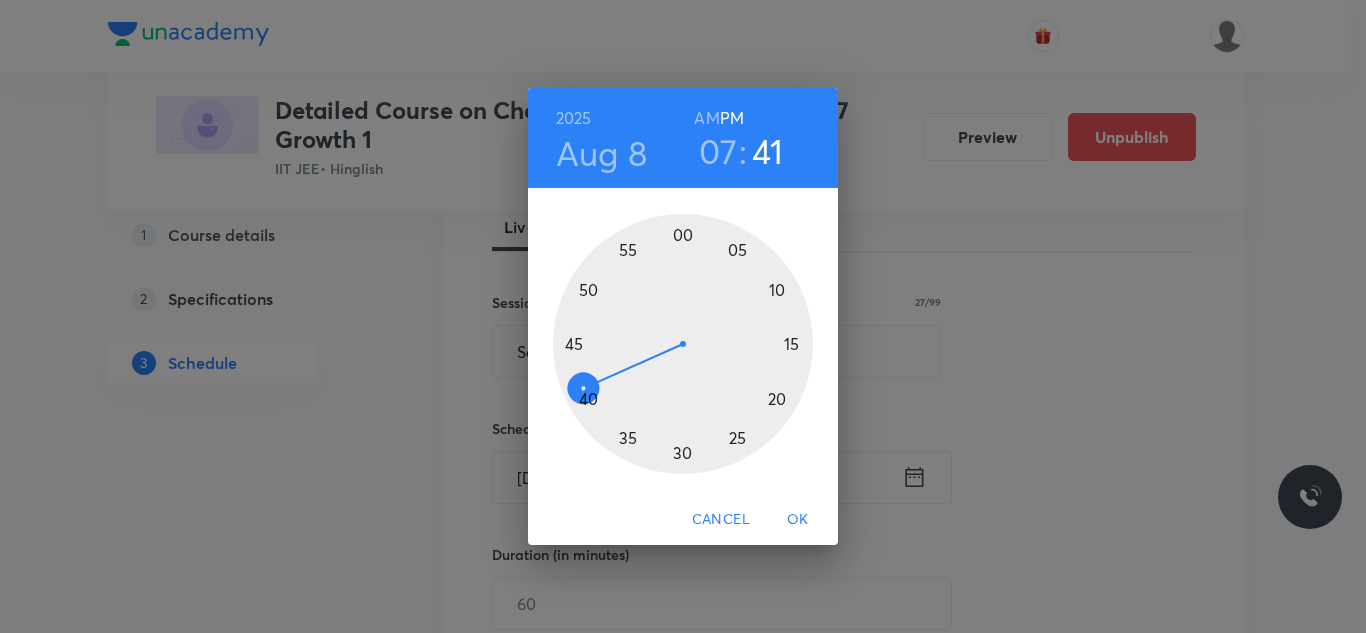 click at bounding box center (683, 344) 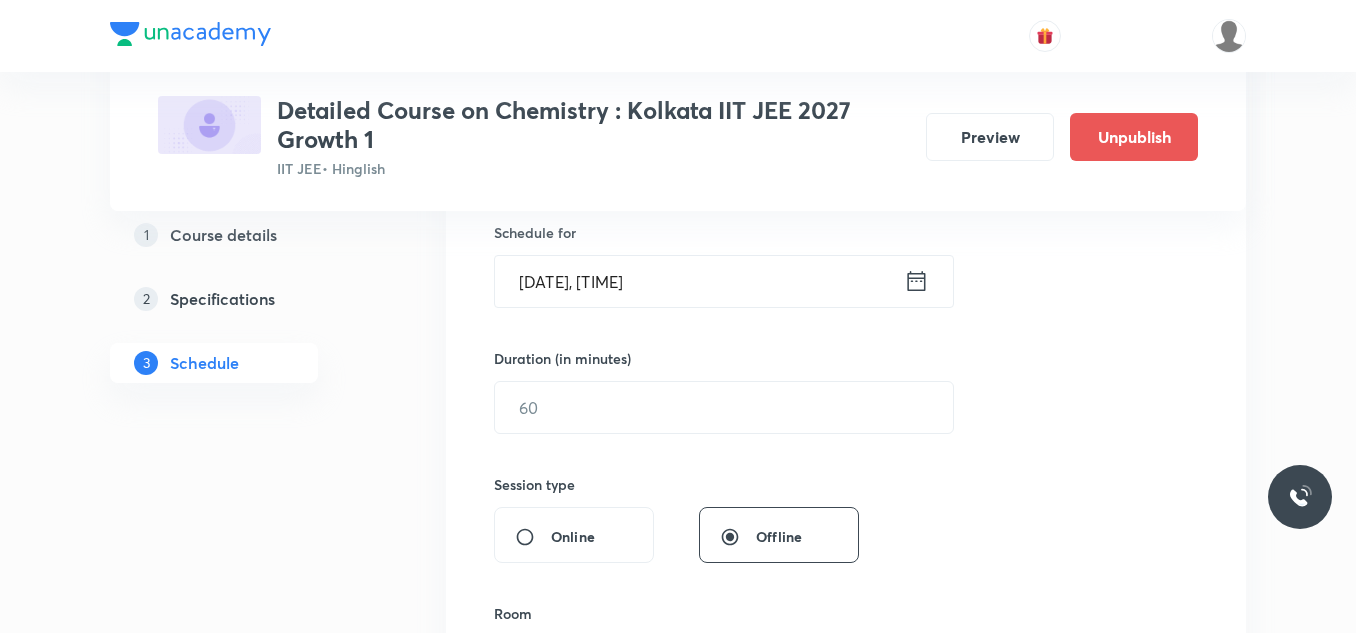scroll, scrollTop: 500, scrollLeft: 0, axis: vertical 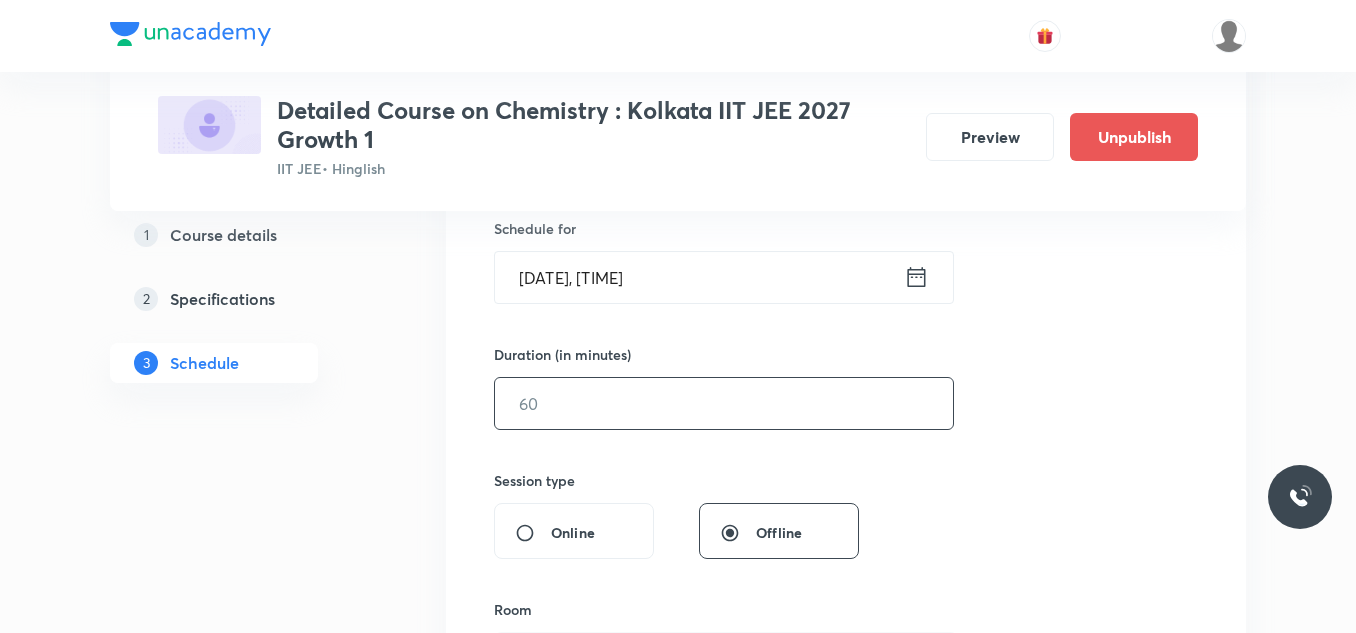click at bounding box center (724, 403) 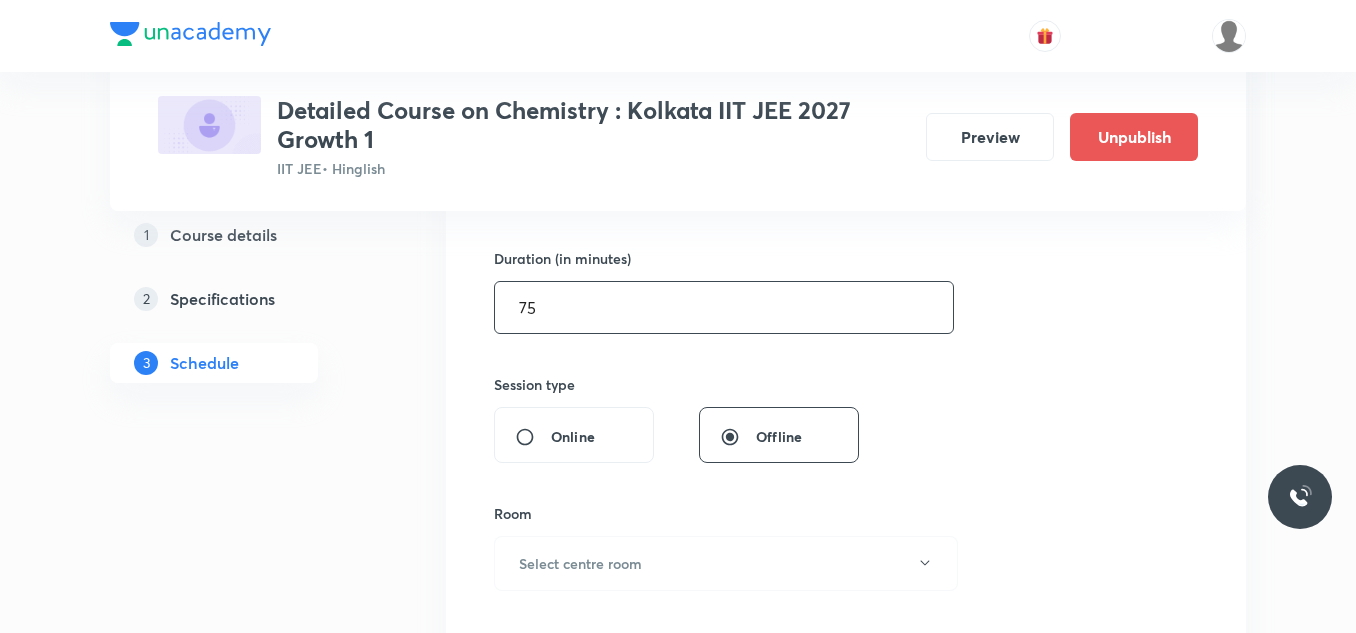 scroll, scrollTop: 800, scrollLeft: 0, axis: vertical 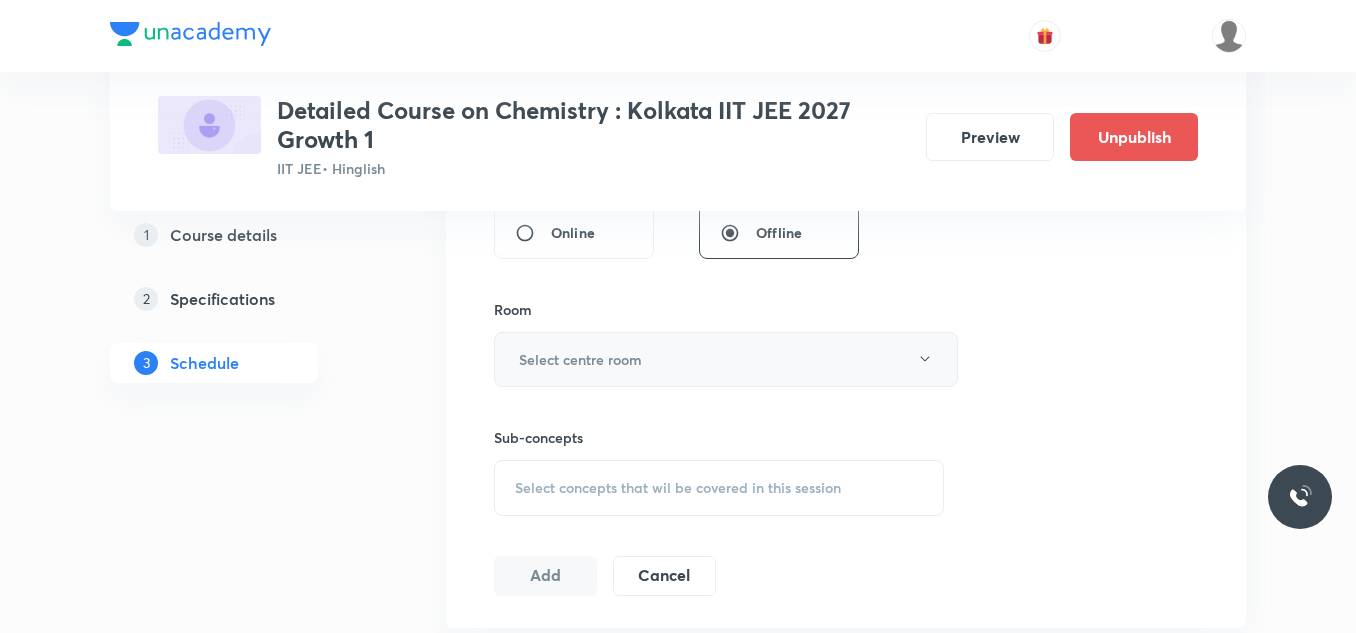 type on "75" 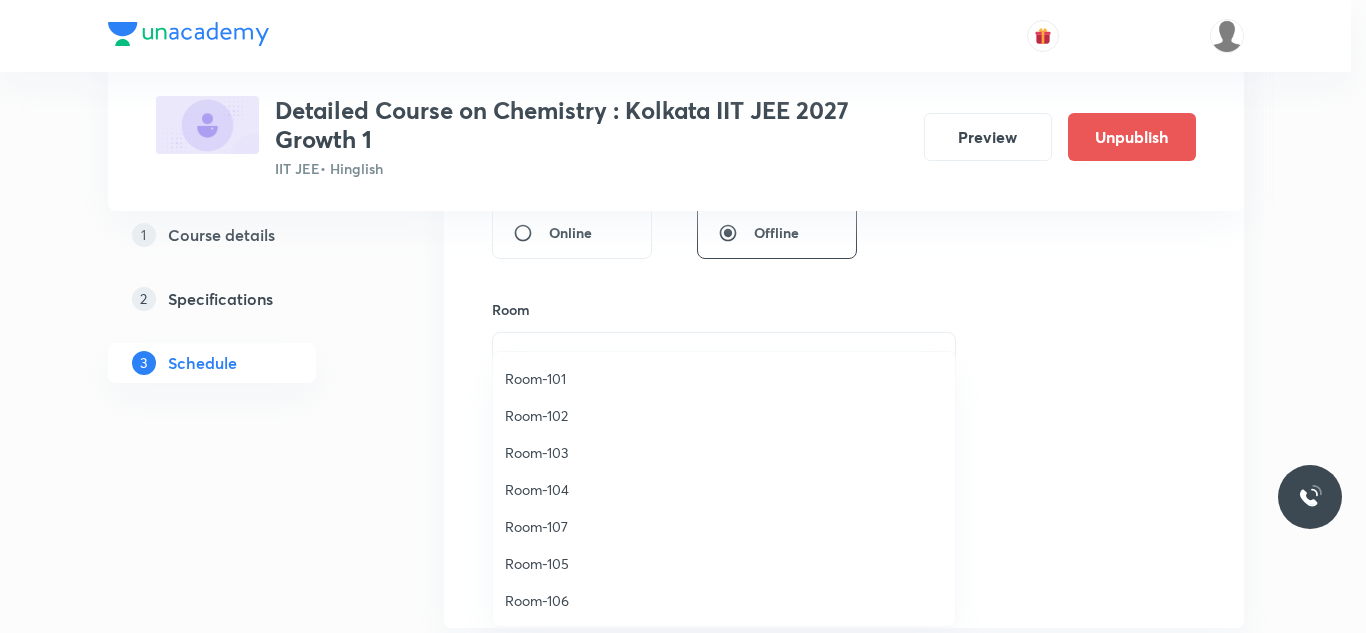 click on "Room-101" at bounding box center (724, 378) 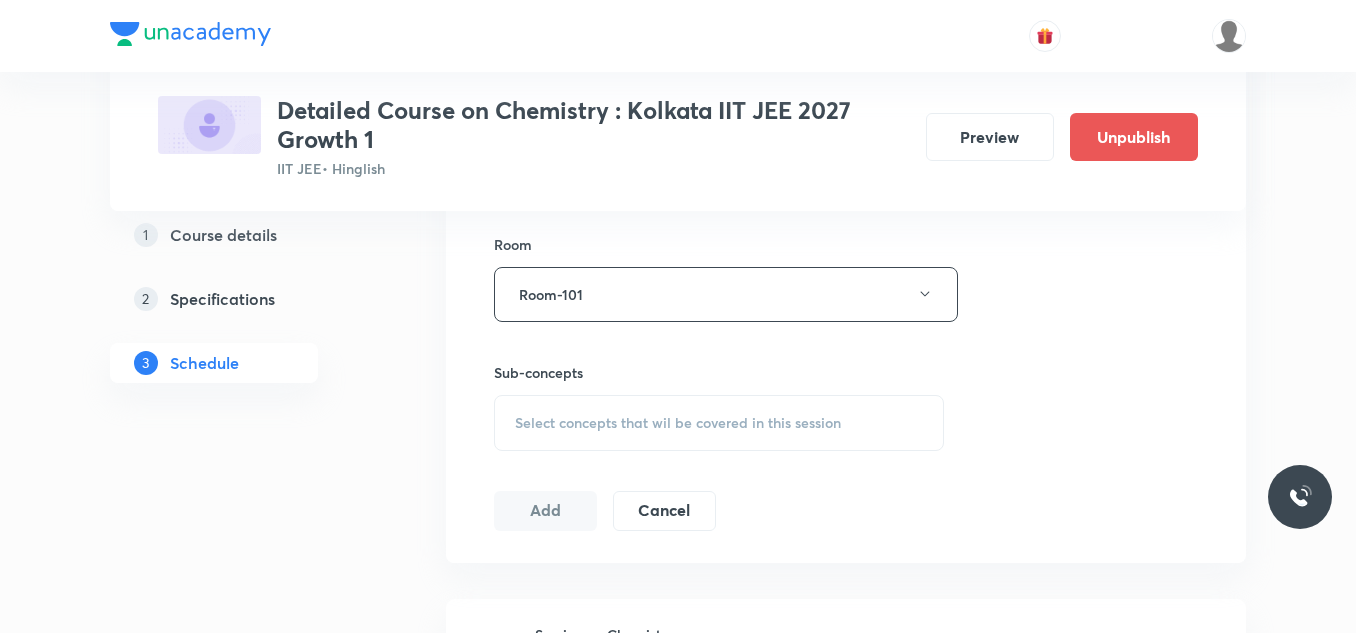 scroll, scrollTop: 900, scrollLeft: 0, axis: vertical 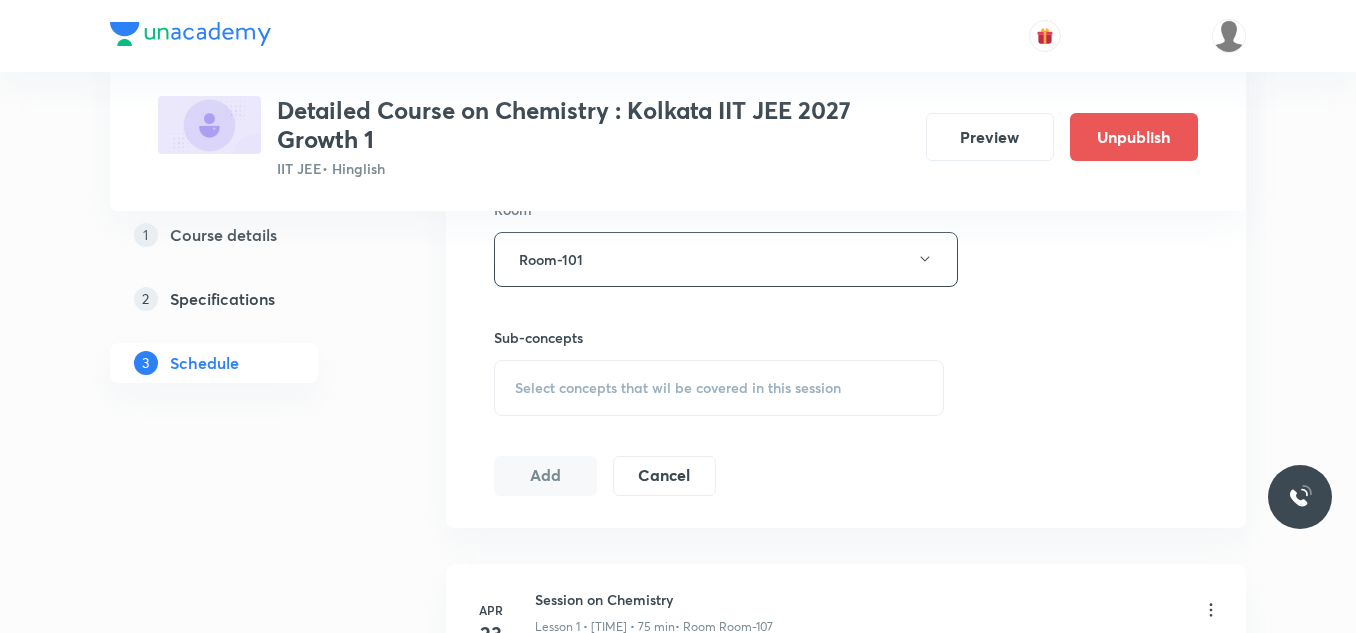 click on "Select concepts that wil be covered in this session" at bounding box center (678, 388) 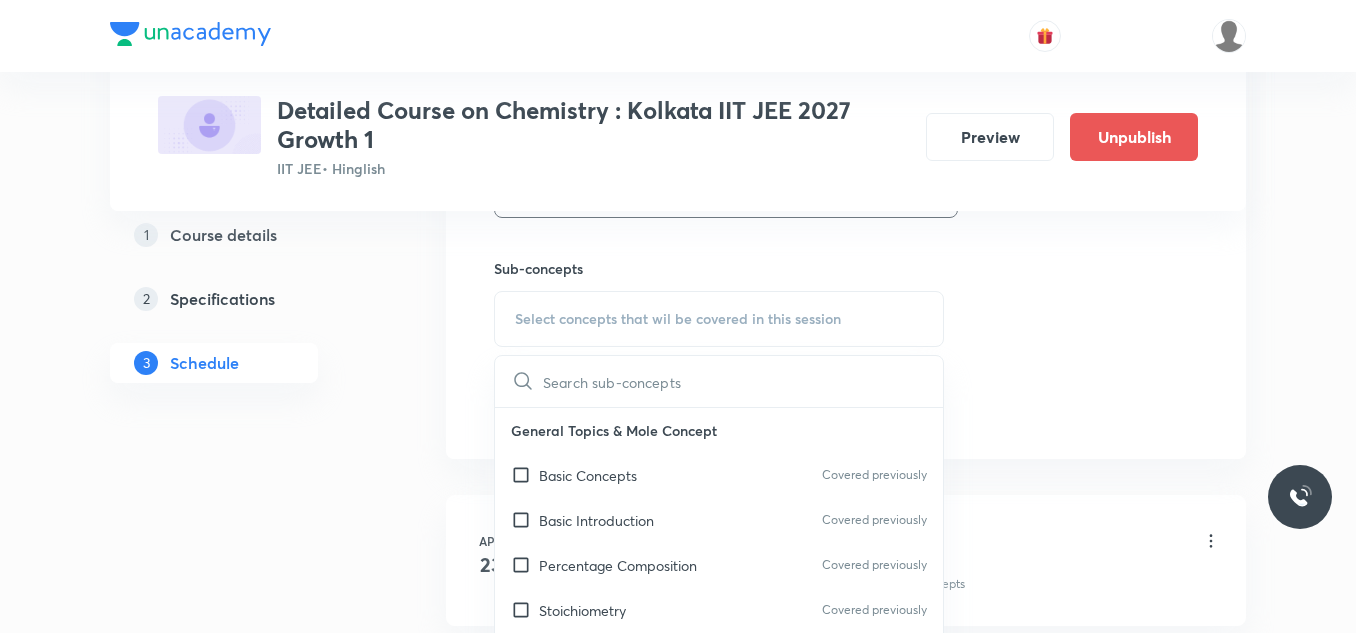 scroll, scrollTop: 1000, scrollLeft: 0, axis: vertical 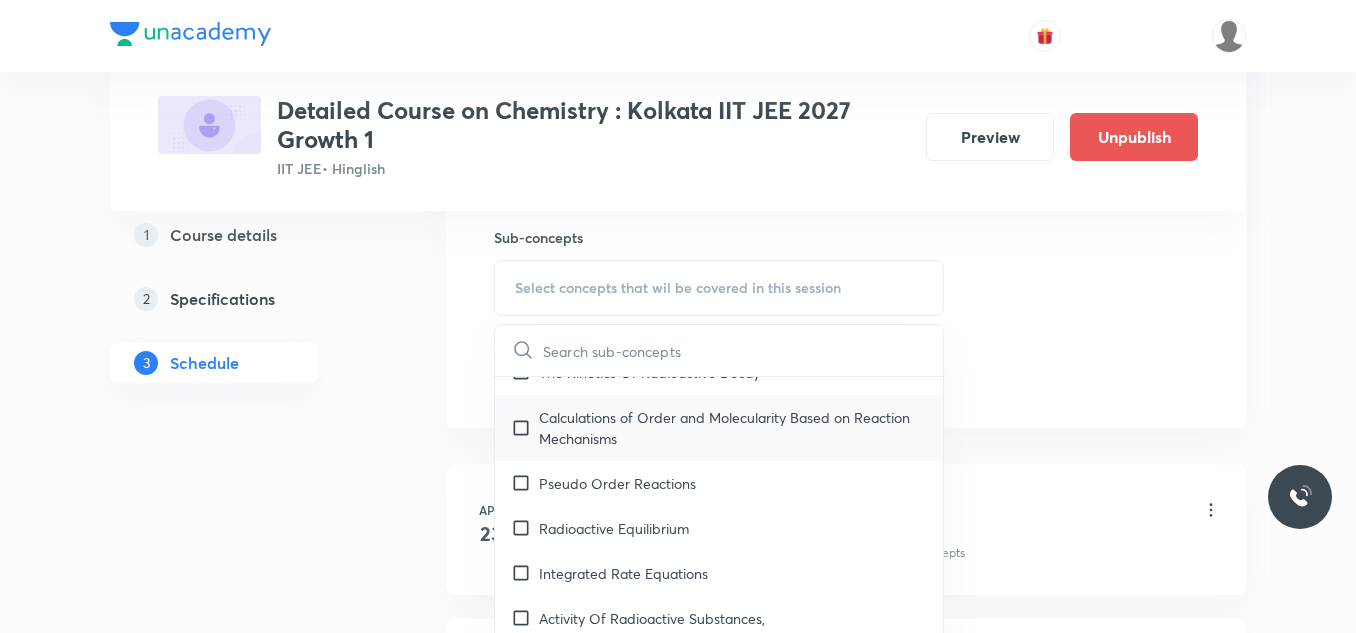 click on "Calculations of Order and Molecularity Based on Reaction Mechanisms" at bounding box center [733, 428] 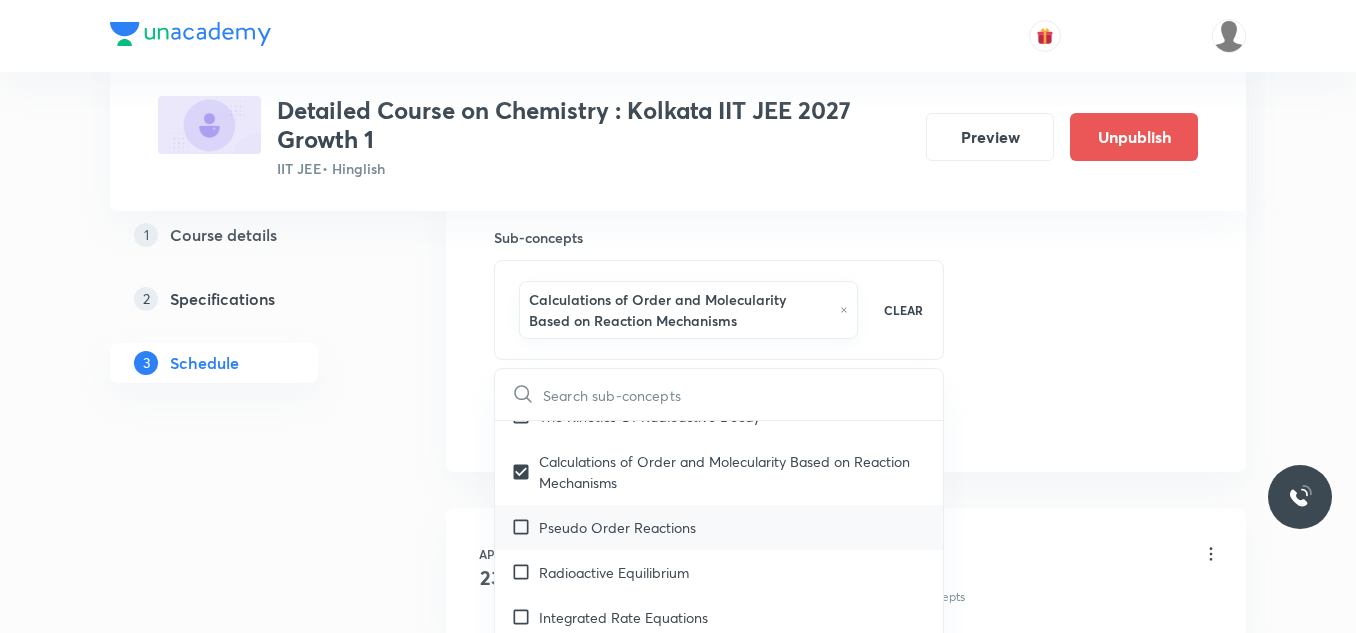 click on "Pseudo Order Reactions" at bounding box center [617, 527] 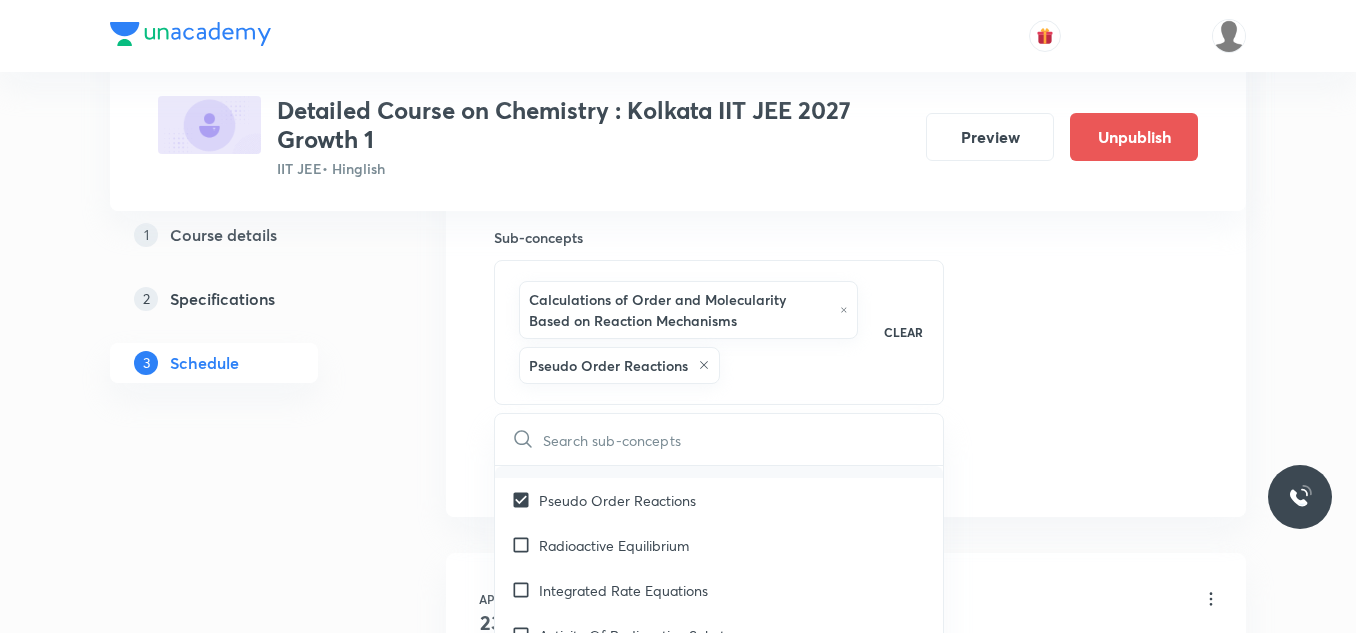 scroll, scrollTop: 11698, scrollLeft: 0, axis: vertical 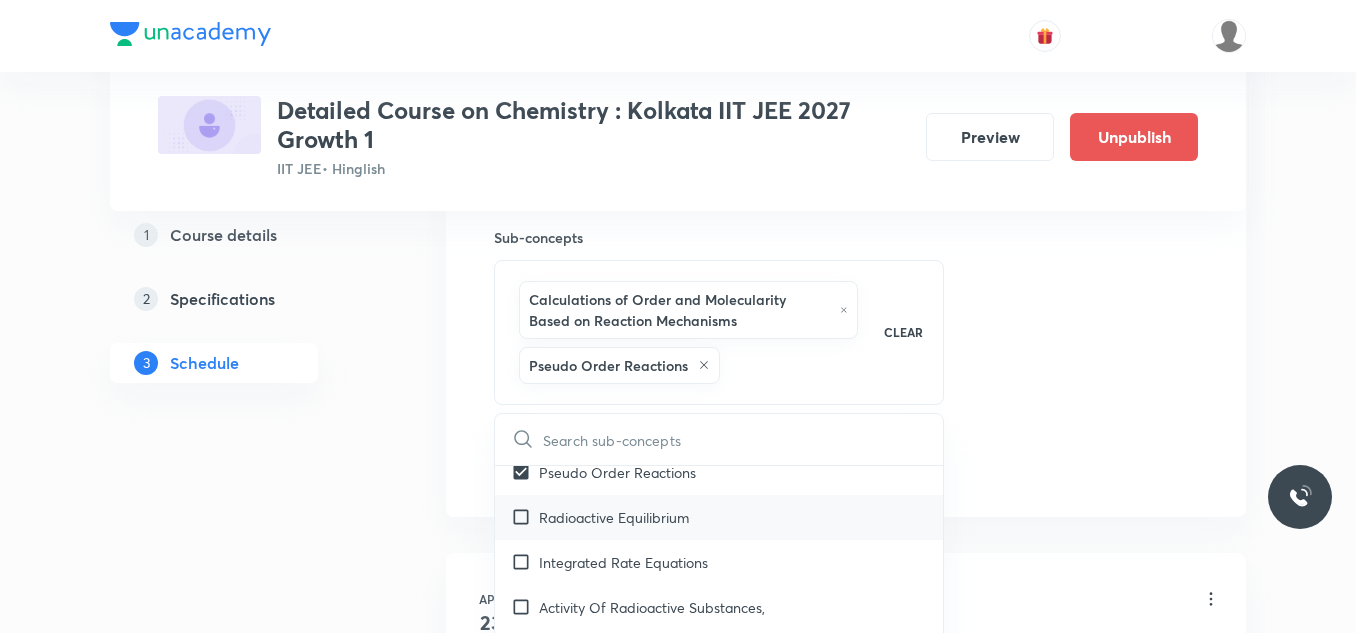 click on "Radioactive Equilibrium" at bounding box center (719, 517) 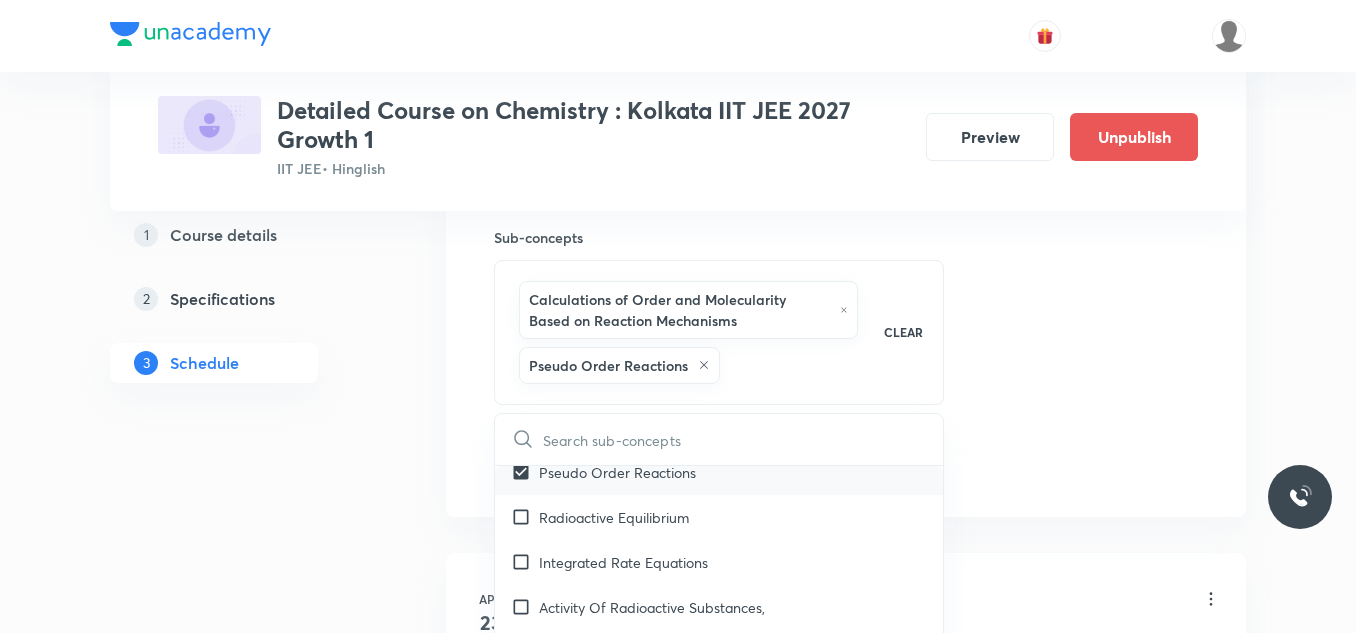 checkbox on "true" 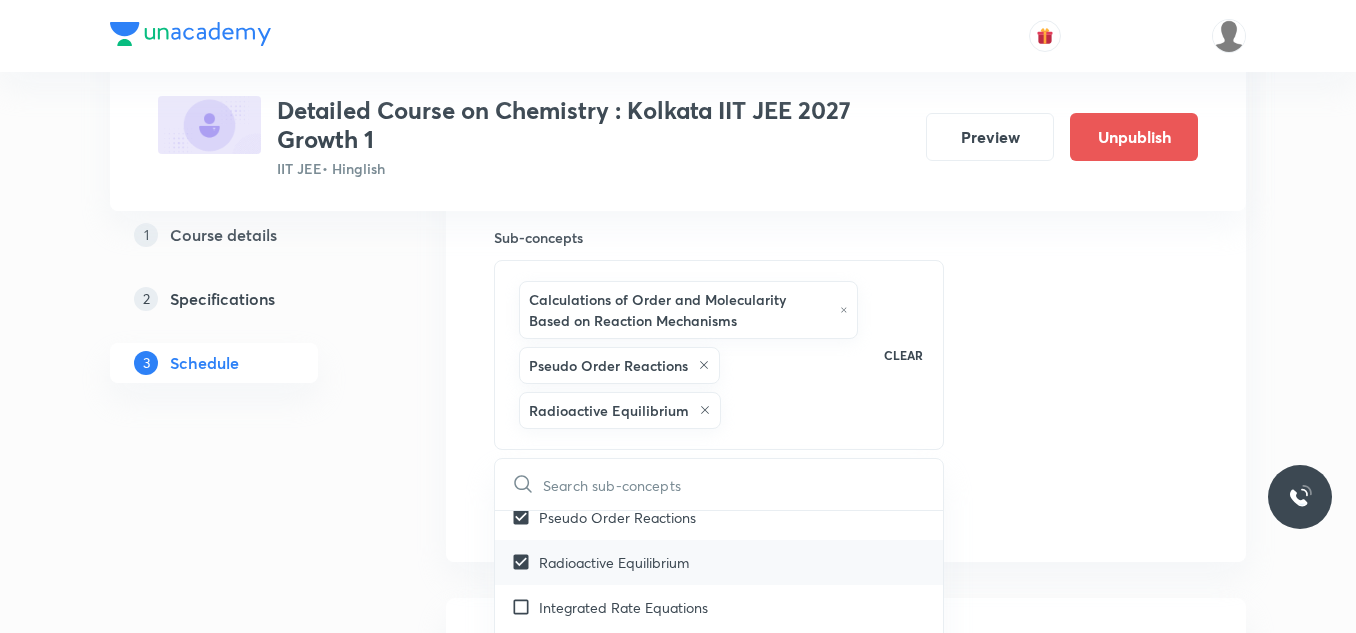 scroll, scrollTop: 11798, scrollLeft: 0, axis: vertical 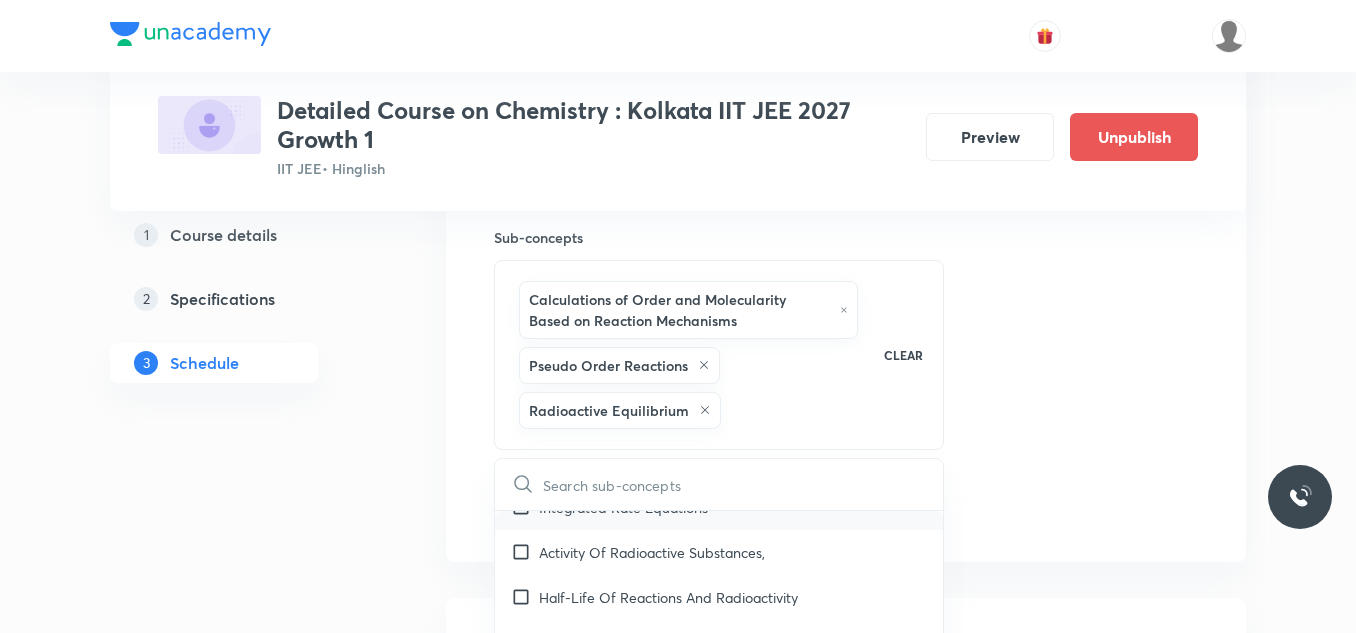 click on "Integrated Rate Equations" at bounding box center [719, 507] 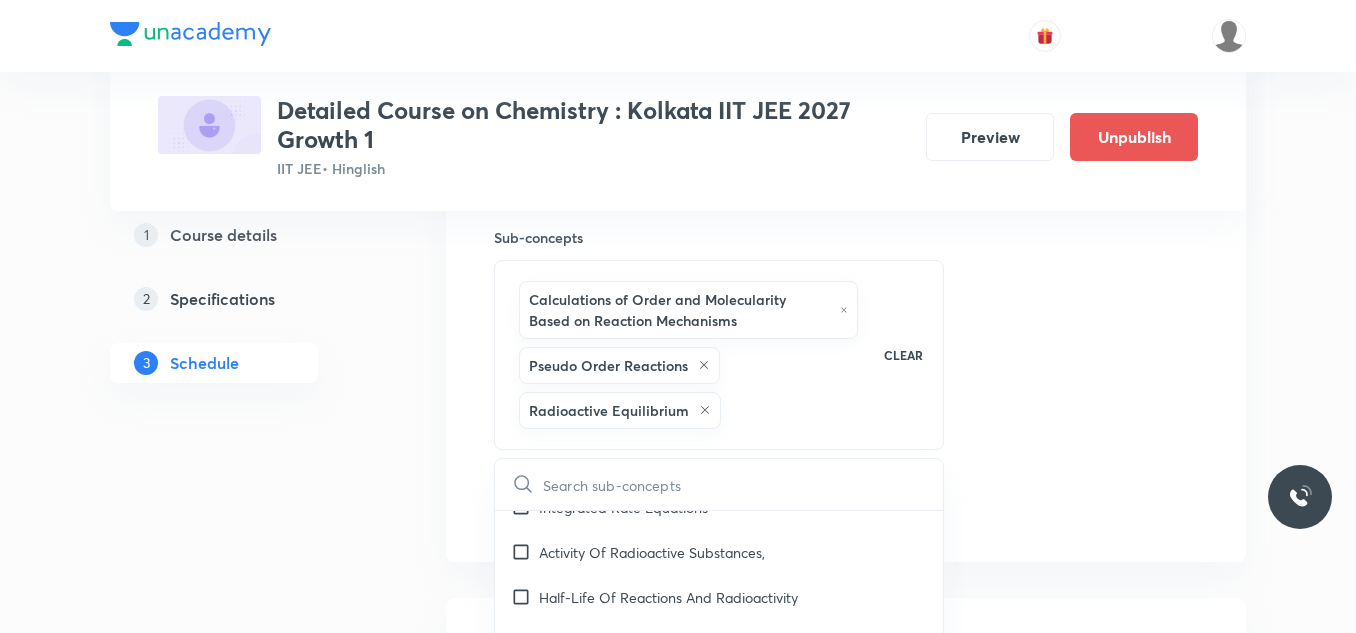 checkbox on "true" 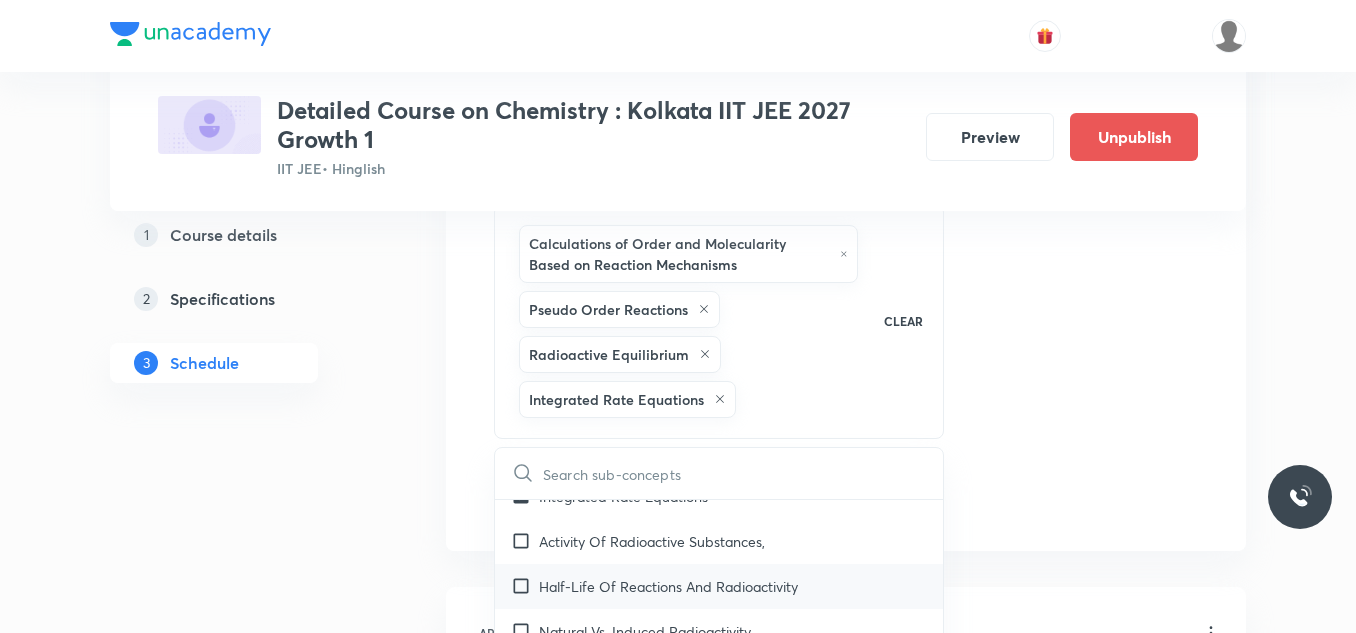 scroll, scrollTop: 1100, scrollLeft: 0, axis: vertical 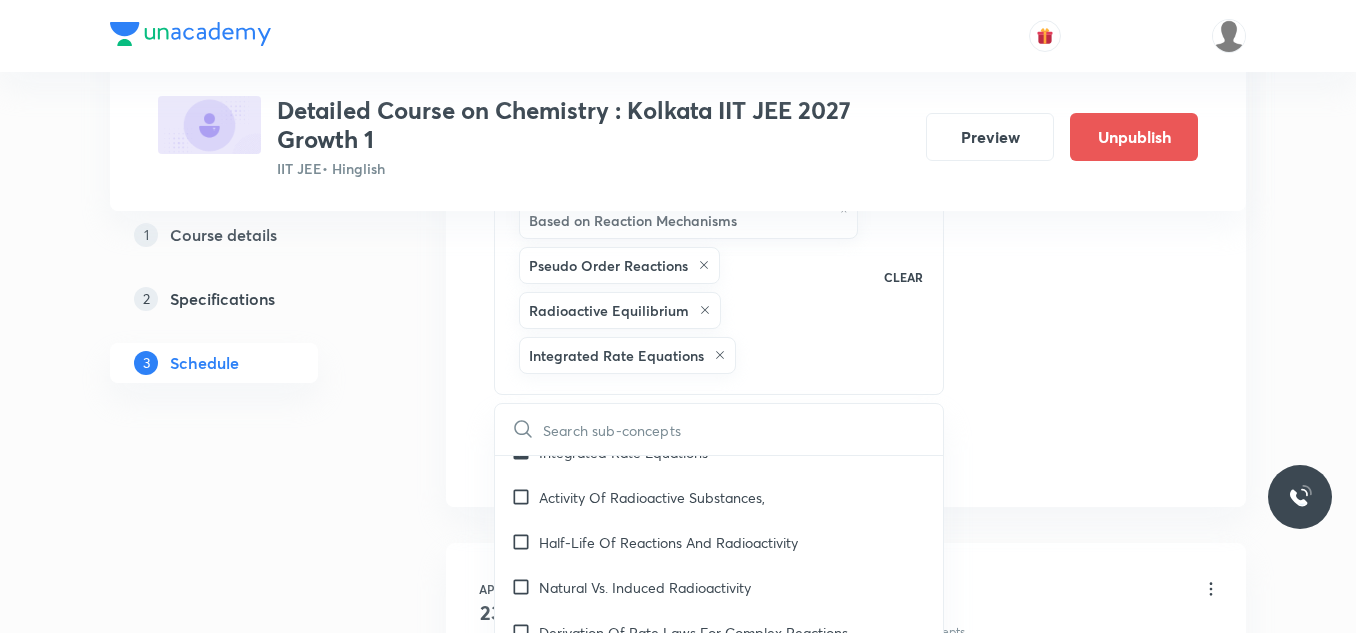 drag, startPoint x: 651, startPoint y: 502, endPoint x: 1044, endPoint y: 317, distance: 434.3662 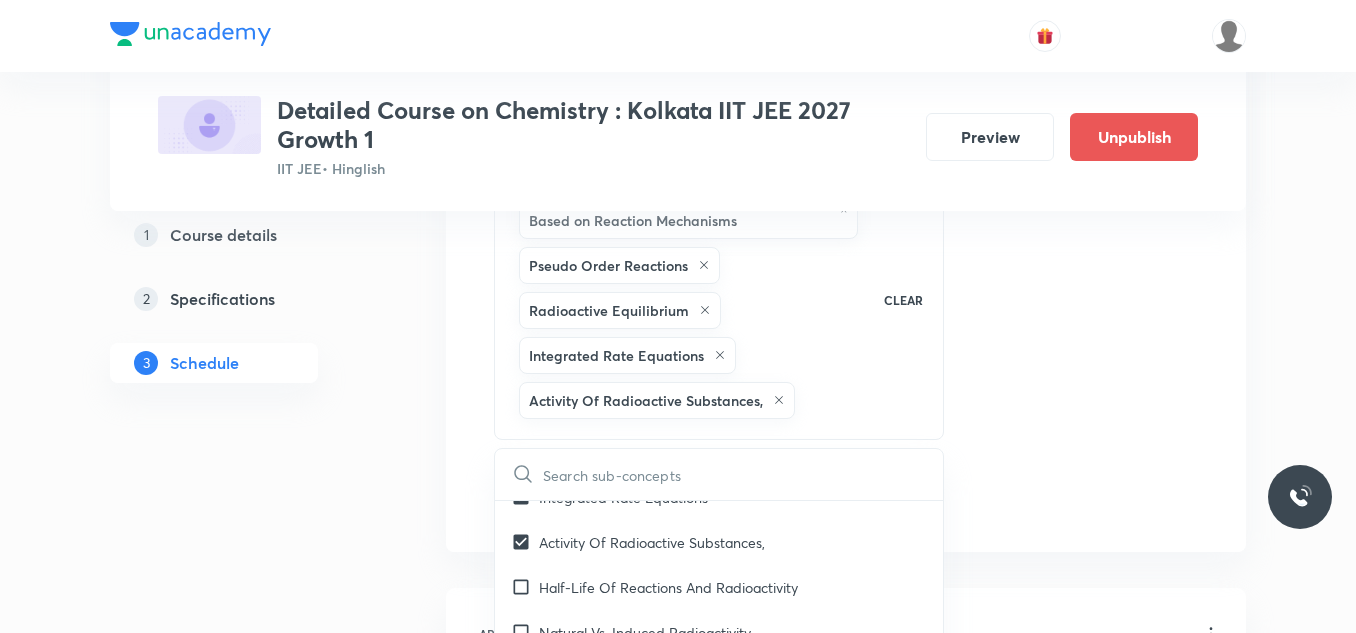 click on "Session  61 Live class Session title 27/99 Session on Chemical Bonding ​ Schedule for Aug 8, 2025, 7:00 PM ​ Duration (in minutes) 75 ​   Session type Online Offline Room Room-101 Sub-concepts Calculations of Order and Molecularity Based on Reaction Mechanisms Pseudo Order Reactions Radioactive Equilibrium Integrated Rate Equations Activity Of Radioactive Substances, CLEAR ​ General Topics & Mole Concept Basic Concepts Covered previously Basic Introduction Covered previously Percentage Composition Covered previously Stoichiometry Covered previously Principle of Atom Conservation (POAC) Covered previously Relation between Stoichiometric Quantities Covered previously Application of Mole Concept: Gravimetric Analysis Covered previously Different Laws Covered previously Formula and Composition Covered previously Concentration Terms Covered previously Some basic concepts of Chemistry Covered previously Atomic Structure Discovery Of Electron Covered previously Some Prerequisites of Physics Nature of Waves" at bounding box center (846, -62) 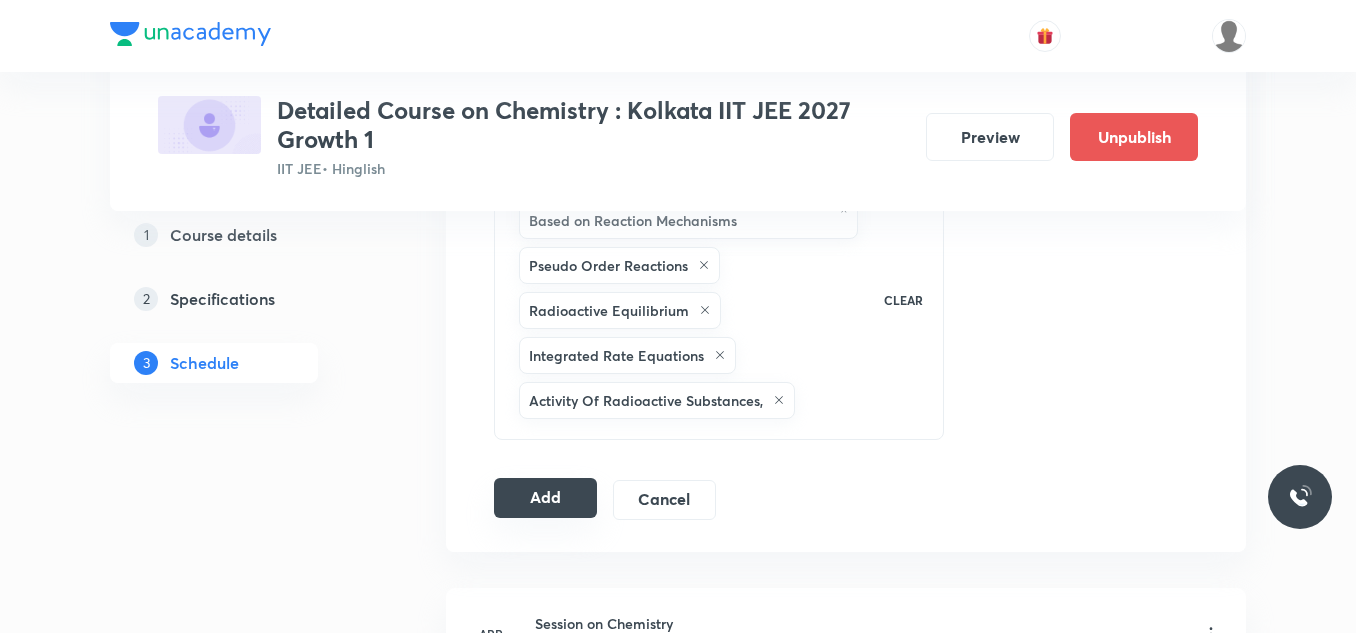 click on "Add" at bounding box center (545, 498) 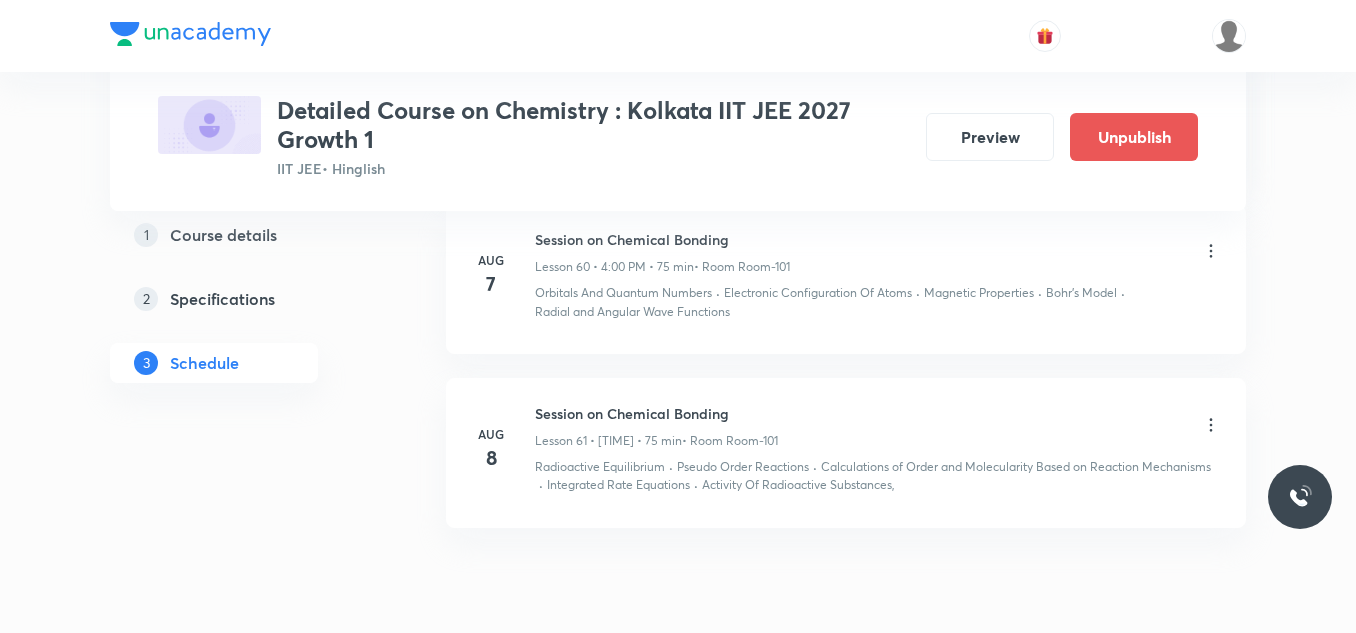 scroll, scrollTop: 10377, scrollLeft: 0, axis: vertical 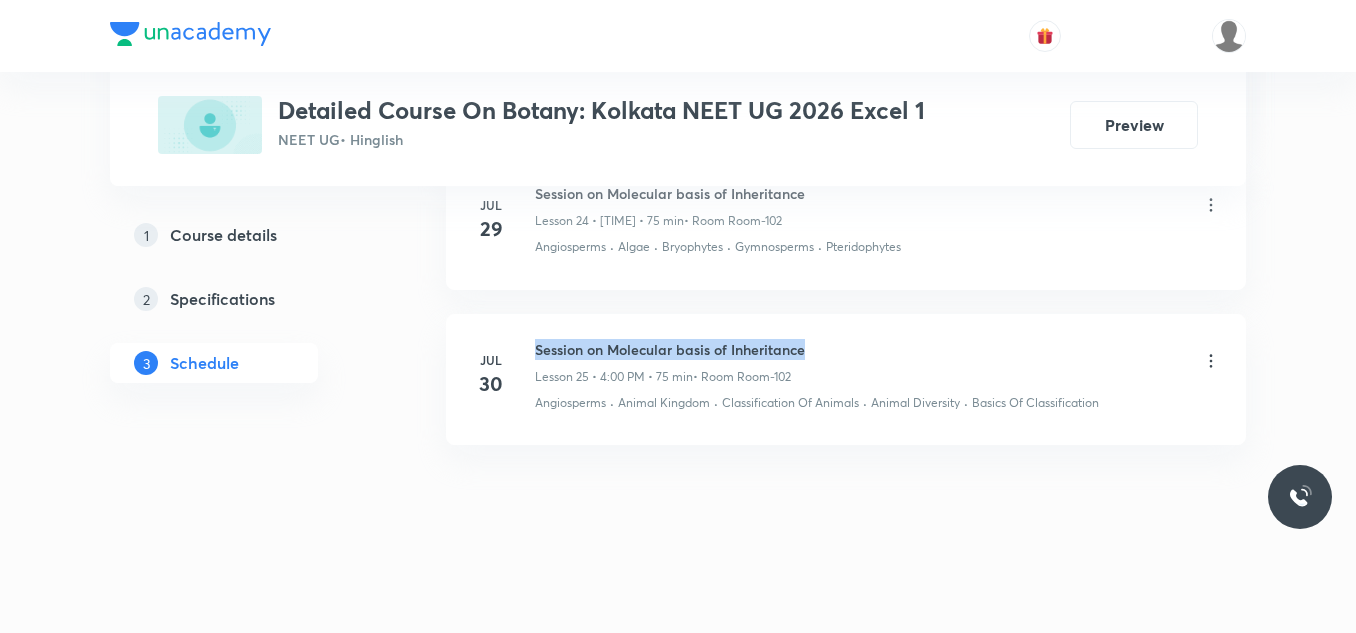 drag, startPoint x: 535, startPoint y: 348, endPoint x: 893, endPoint y: 352, distance: 358.02234 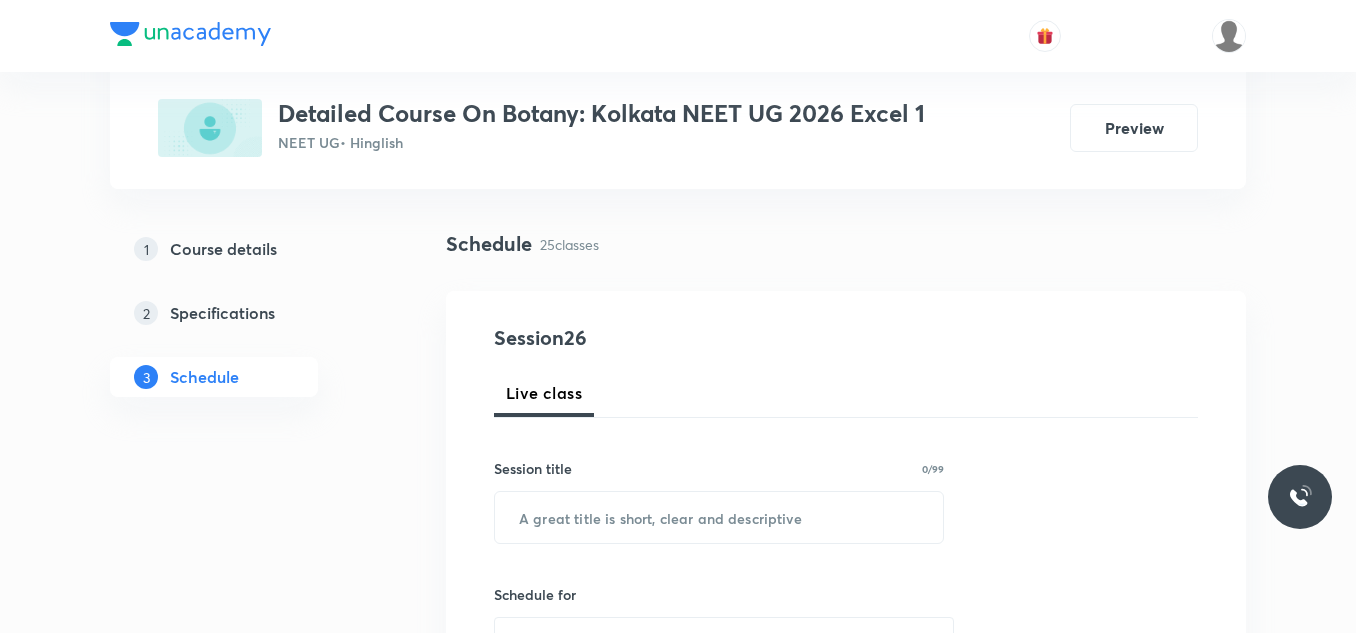 scroll, scrollTop: 300, scrollLeft: 0, axis: vertical 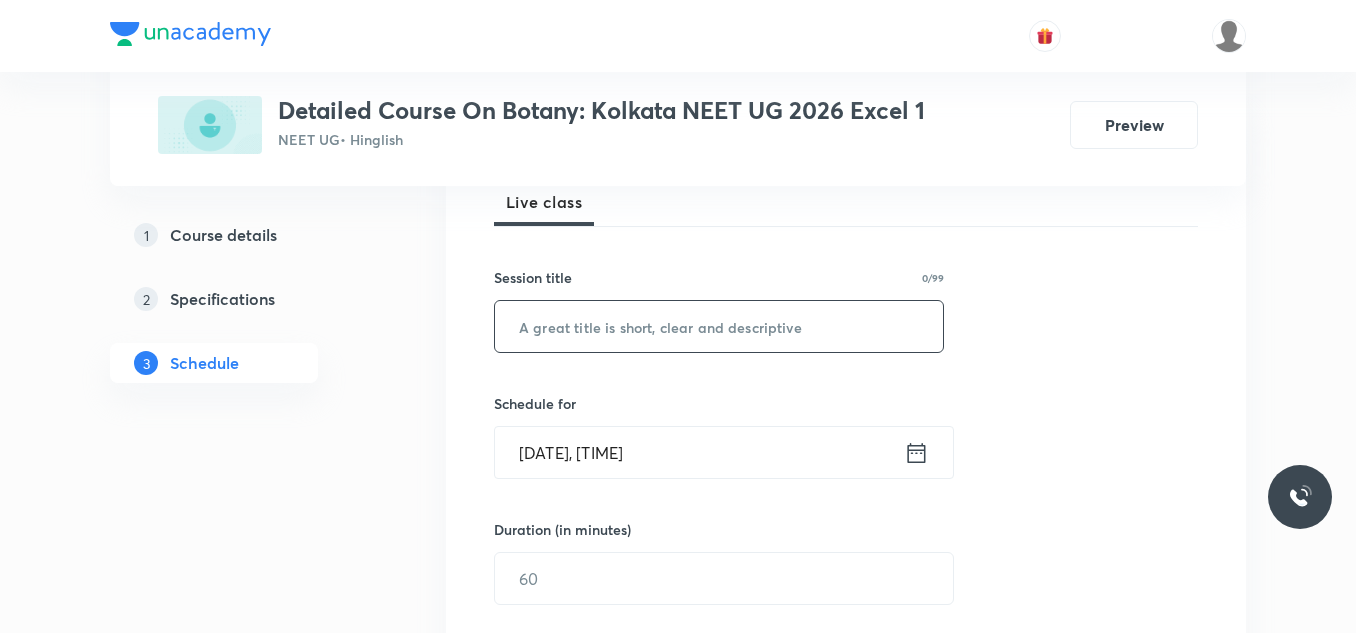 click at bounding box center (719, 326) 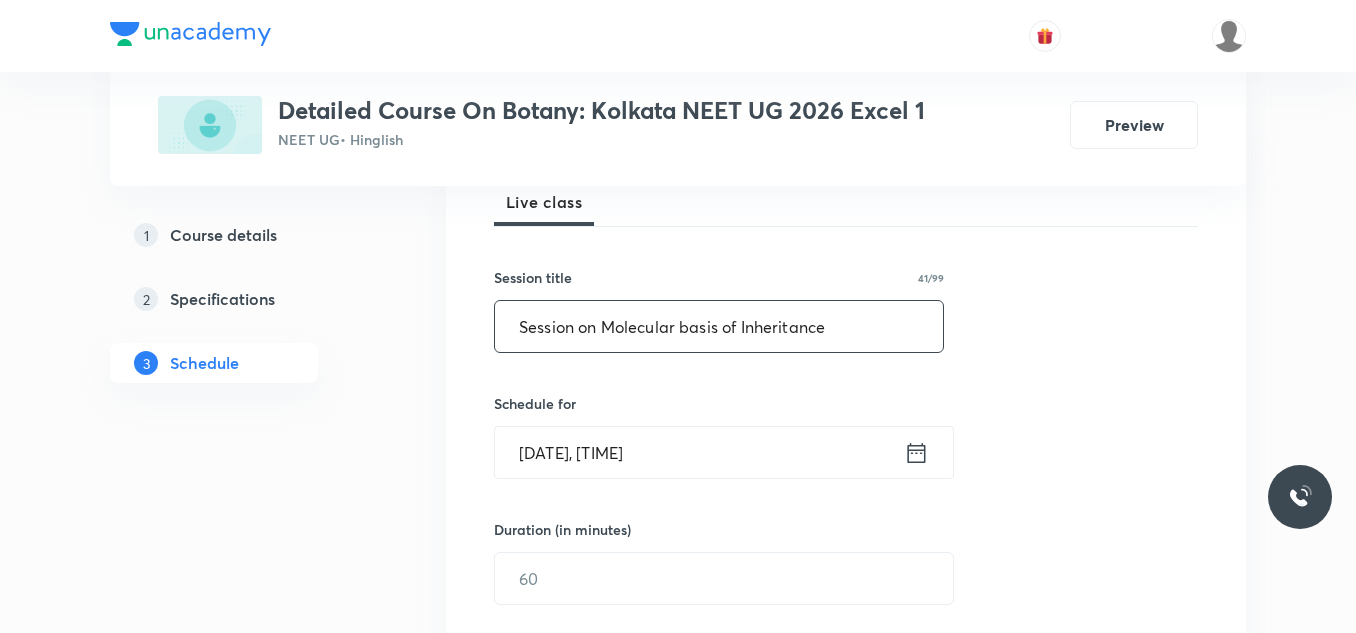 type on "Session on Molecular basis of Inheritance" 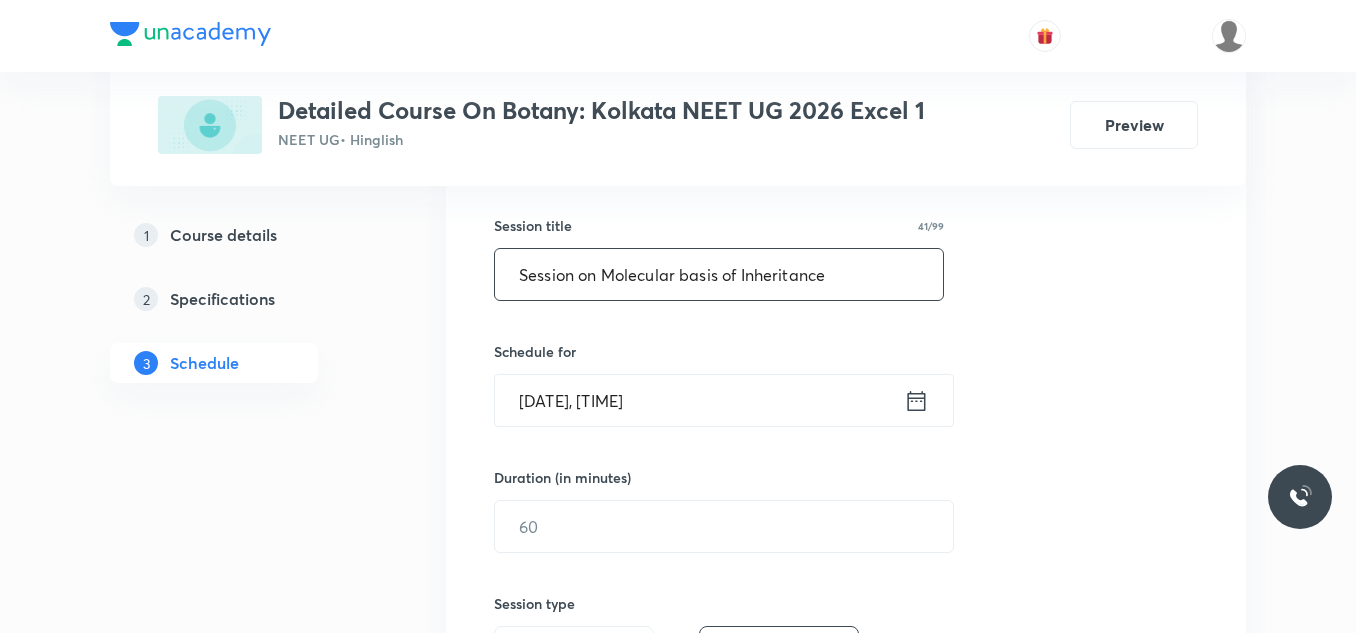 scroll, scrollTop: 400, scrollLeft: 0, axis: vertical 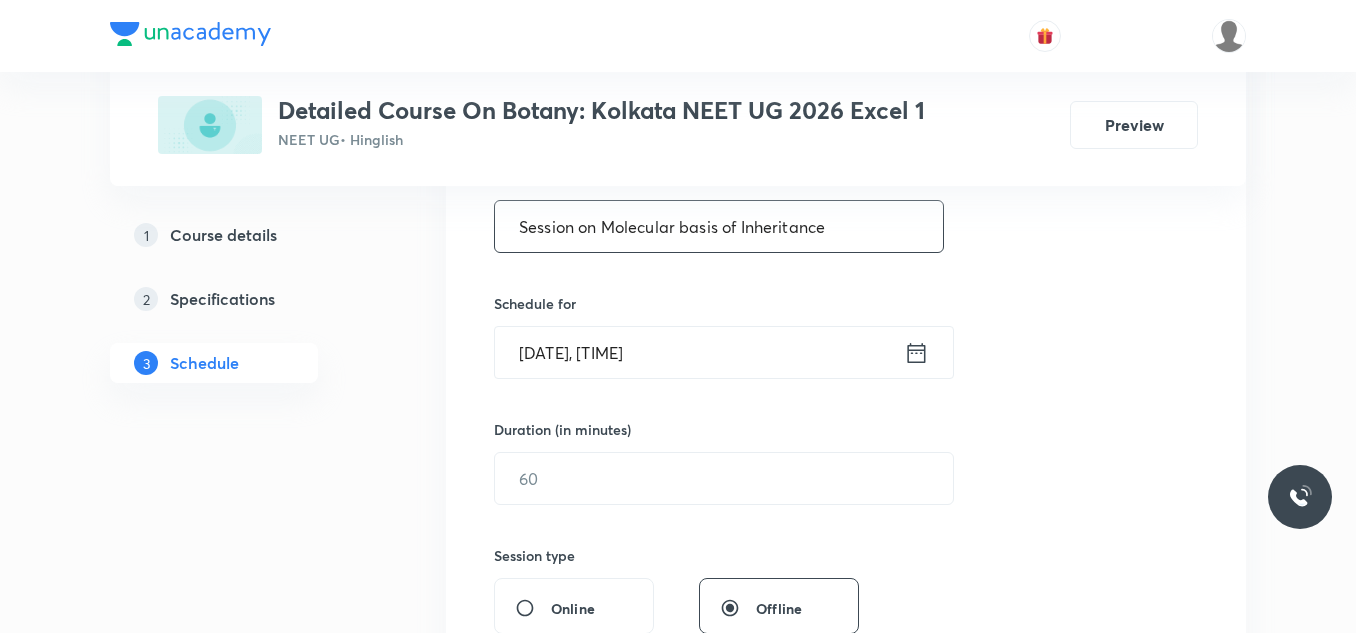 click on "[DATE], [TIME]" at bounding box center [699, 352] 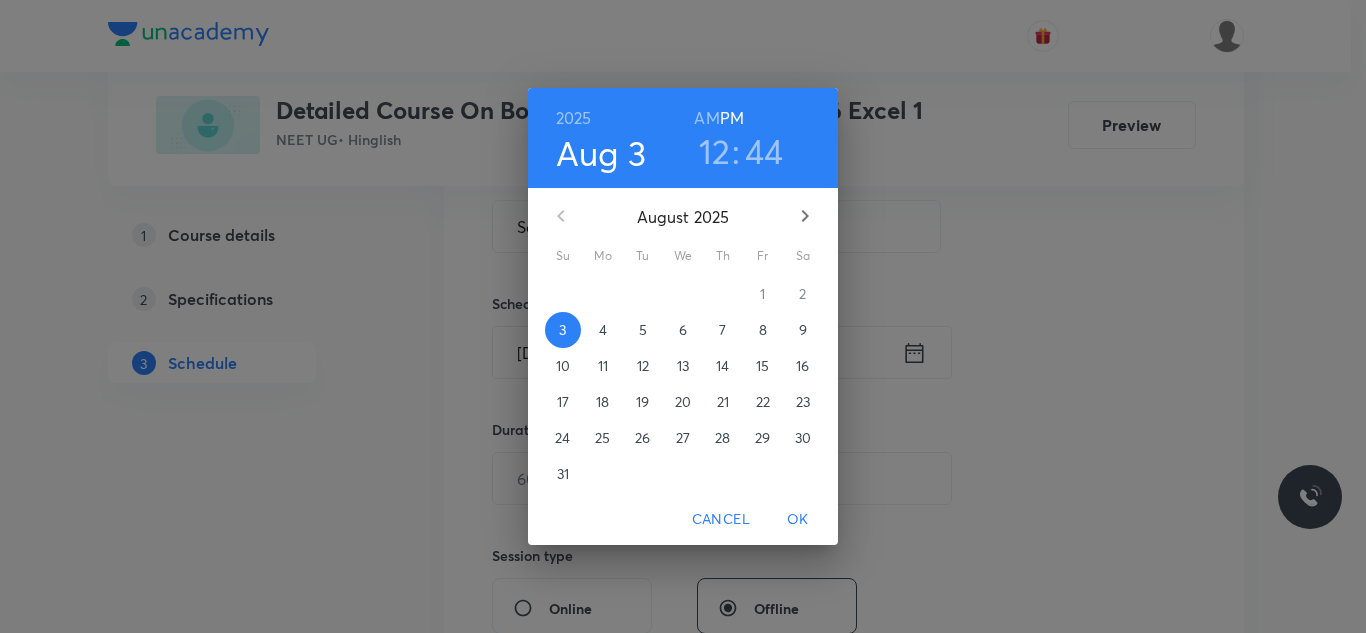 click on "5" at bounding box center [643, 330] 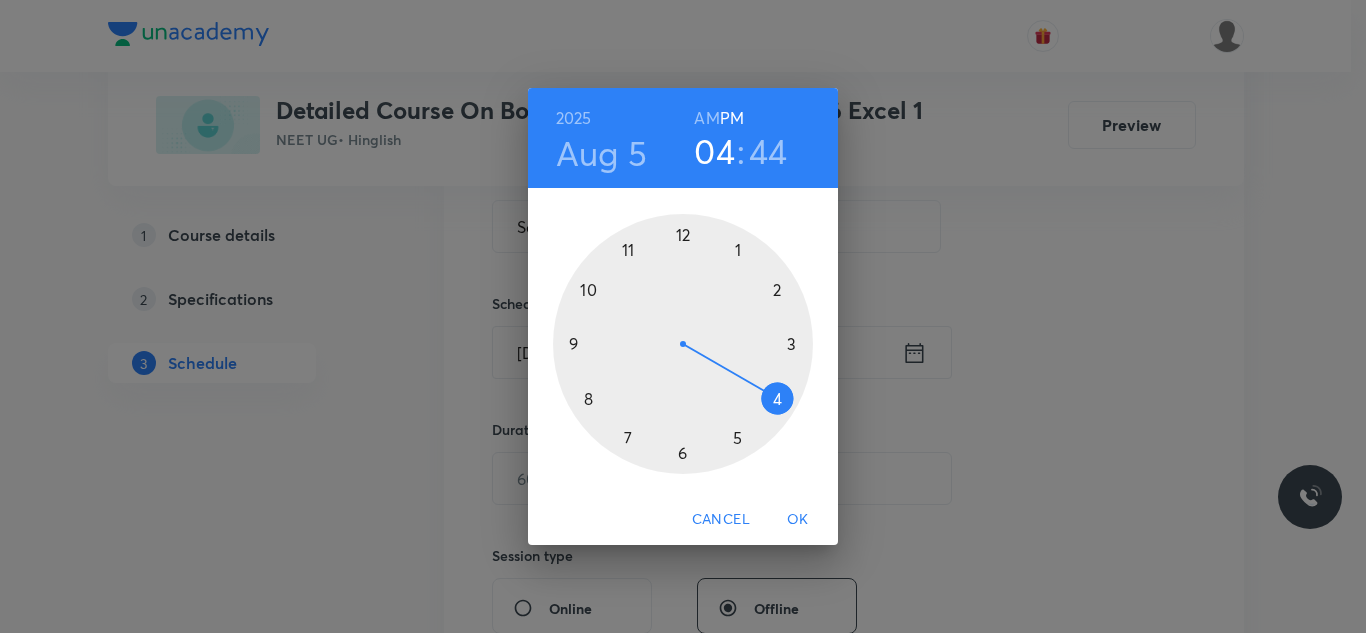 drag, startPoint x: 674, startPoint y: 225, endPoint x: 764, endPoint y: 388, distance: 186.19614 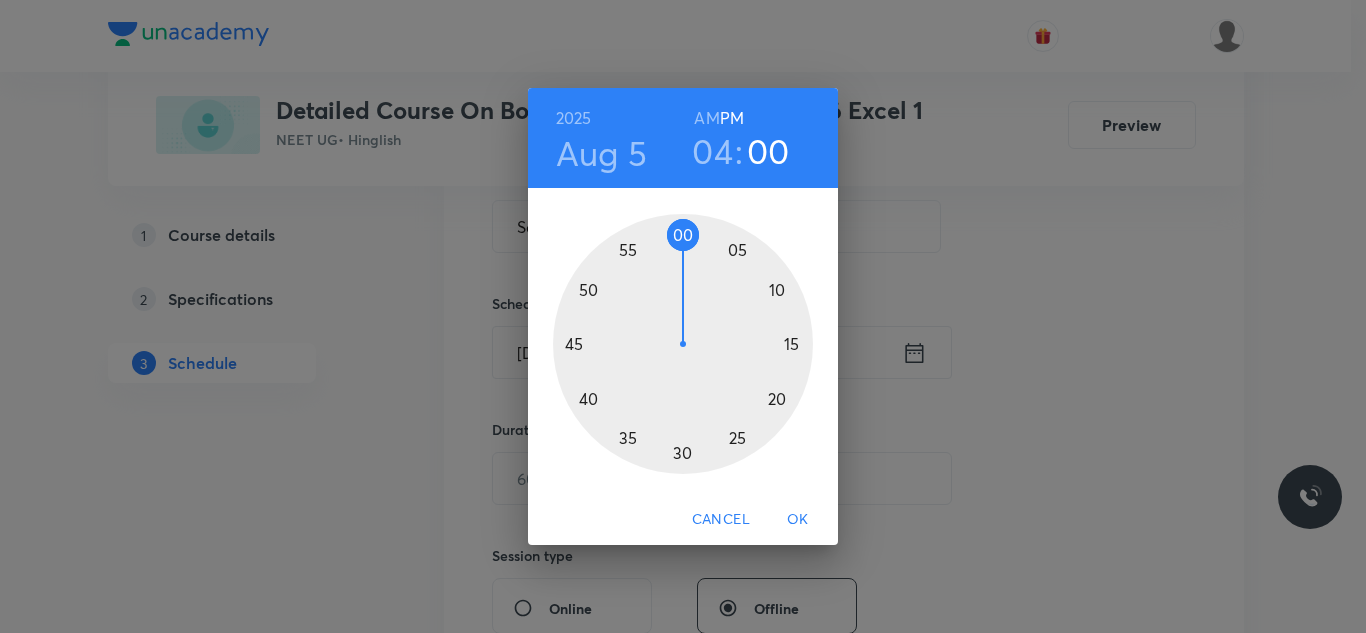 drag, startPoint x: 556, startPoint y: 347, endPoint x: 682, endPoint y: 257, distance: 154.84186 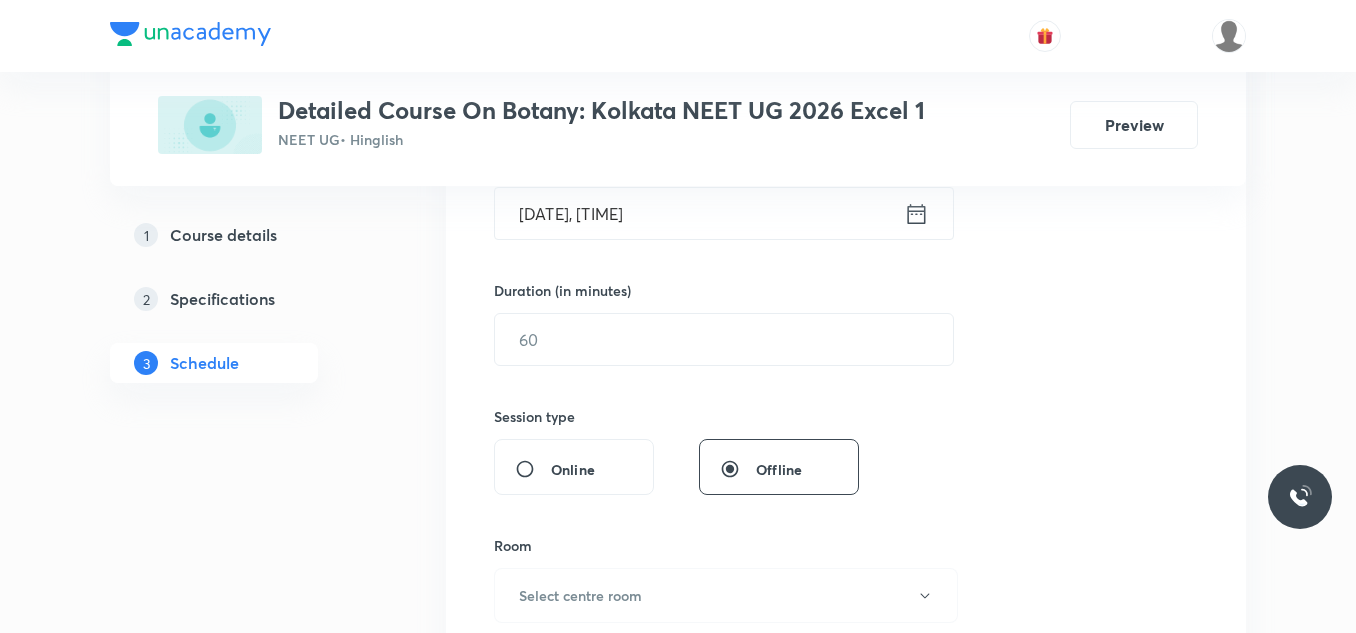 scroll, scrollTop: 600, scrollLeft: 0, axis: vertical 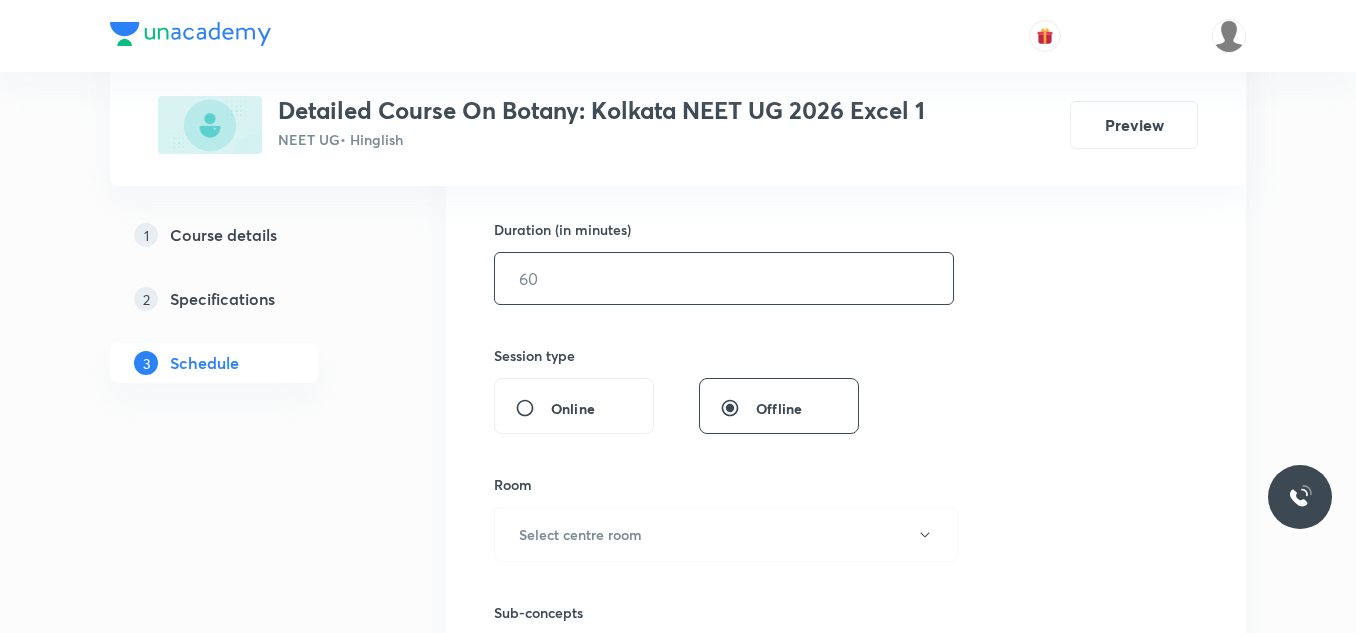 click at bounding box center [724, 278] 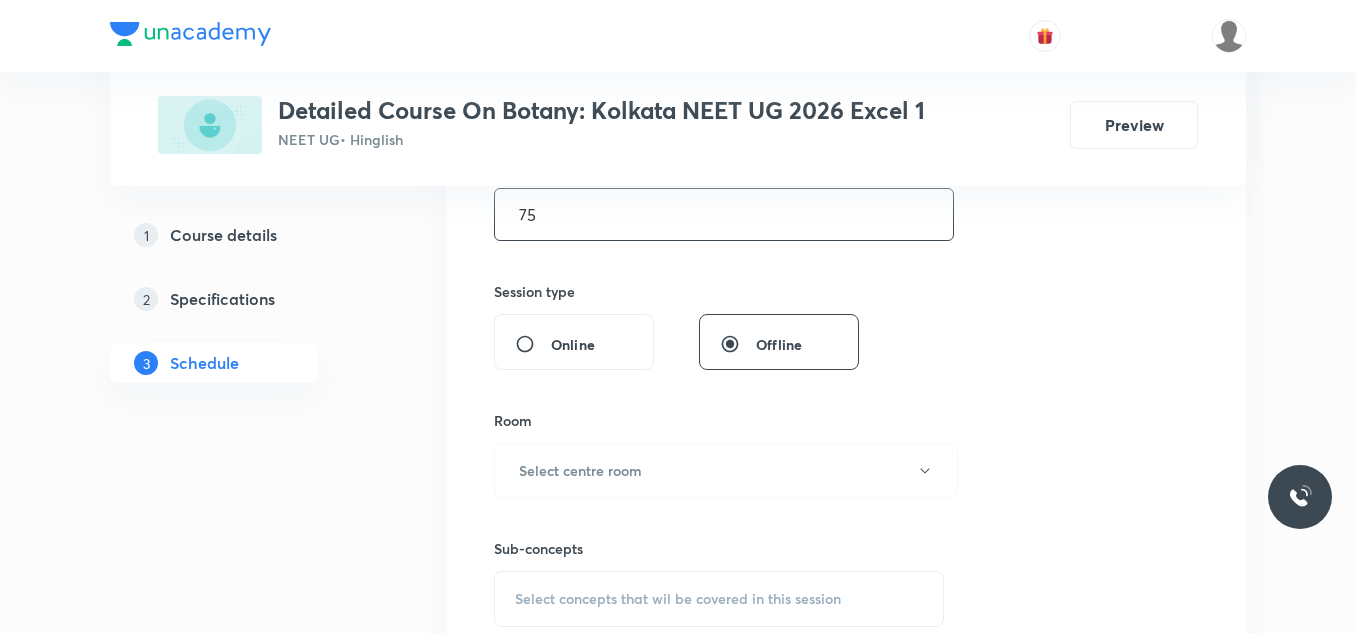 scroll, scrollTop: 700, scrollLeft: 0, axis: vertical 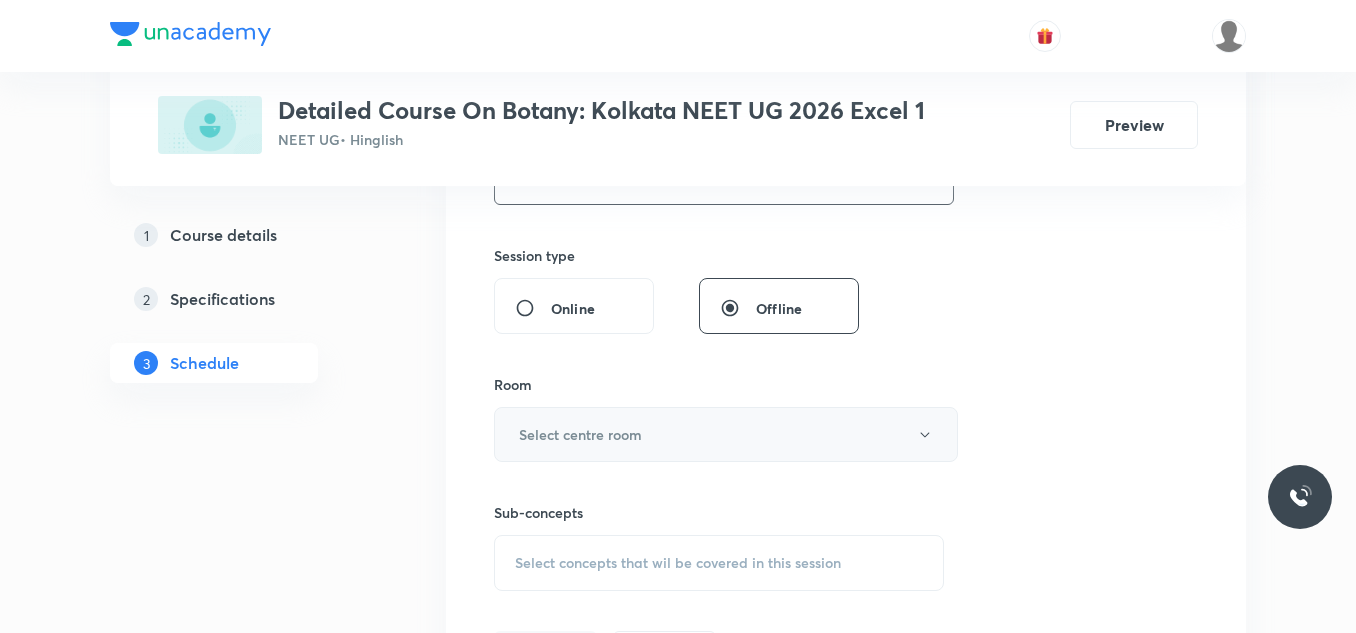 type on "75" 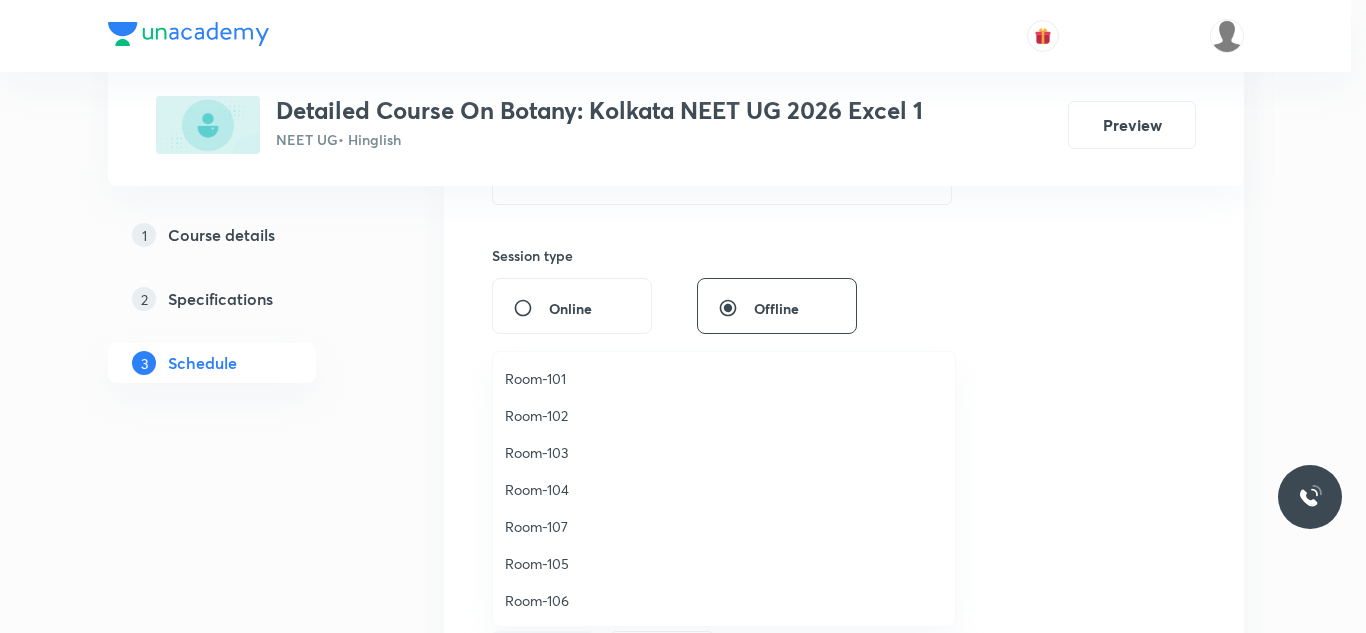 click on "Room-102" at bounding box center (724, 415) 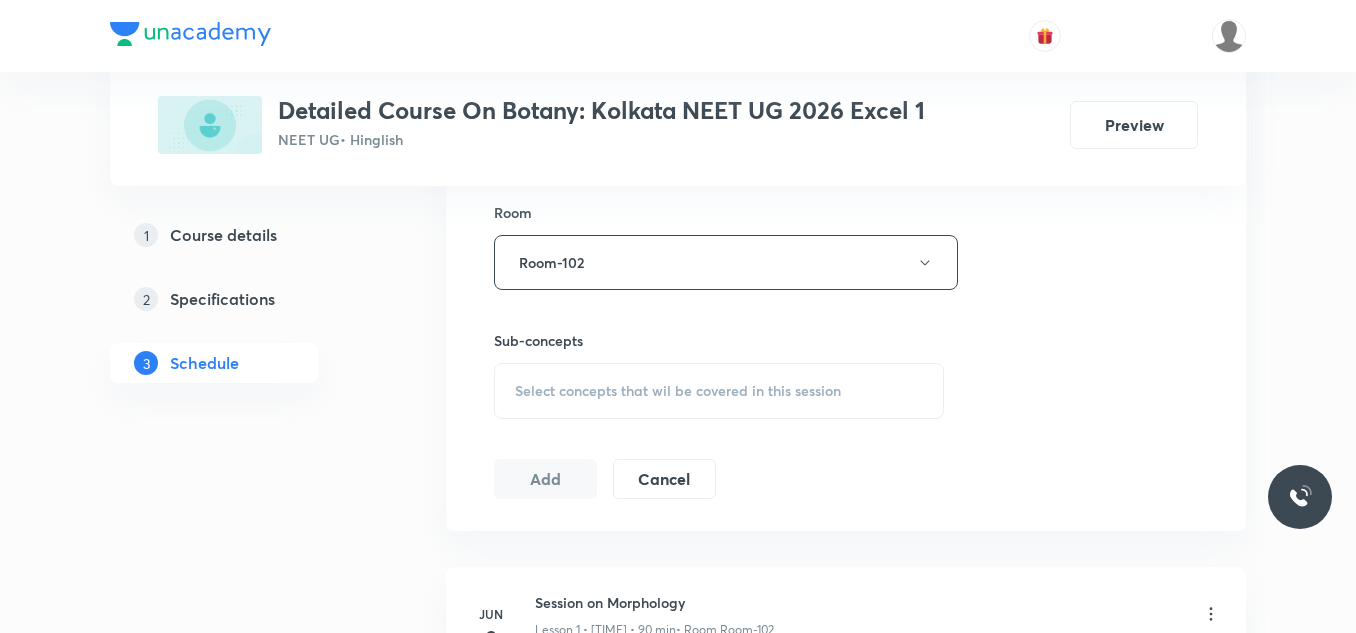 scroll, scrollTop: 900, scrollLeft: 0, axis: vertical 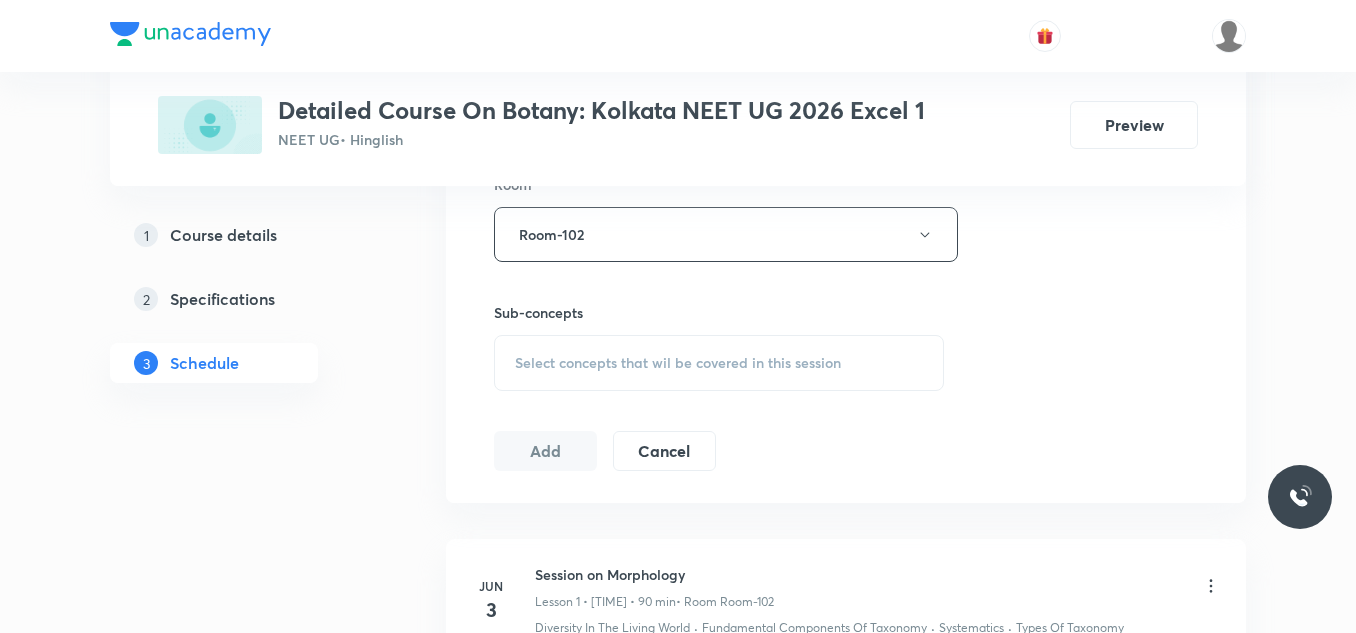 click on "Select concepts that wil be covered in this session" at bounding box center [678, 363] 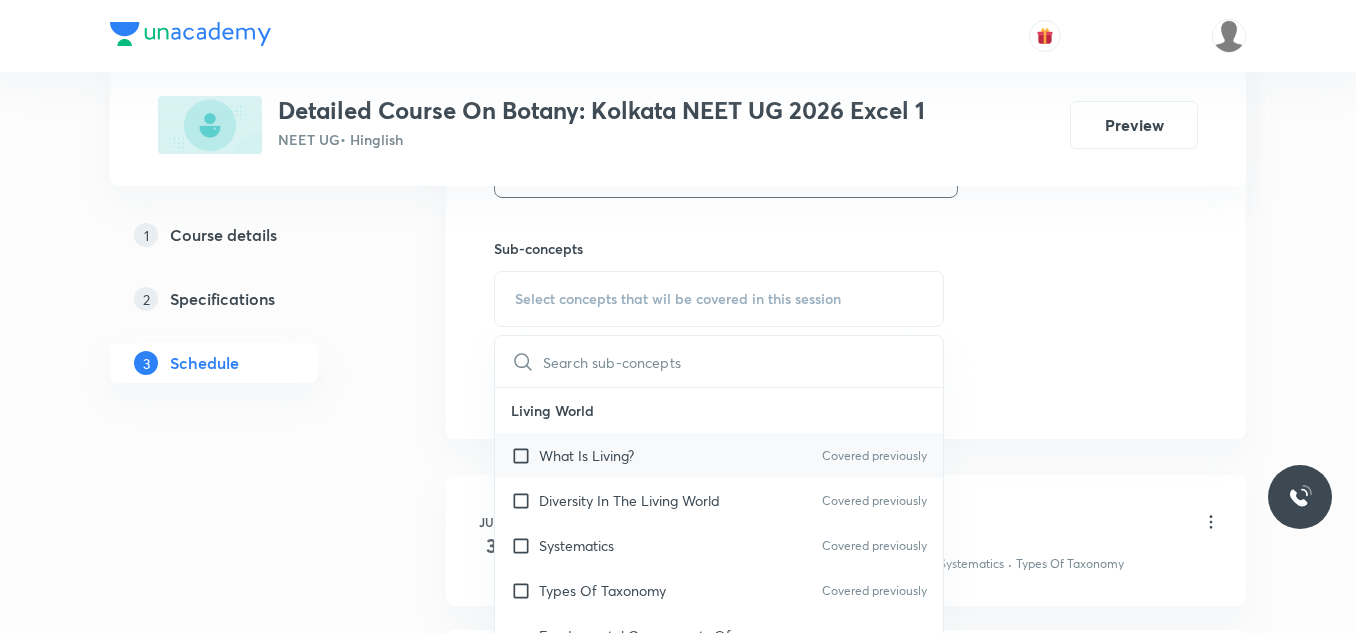 scroll, scrollTop: 1000, scrollLeft: 0, axis: vertical 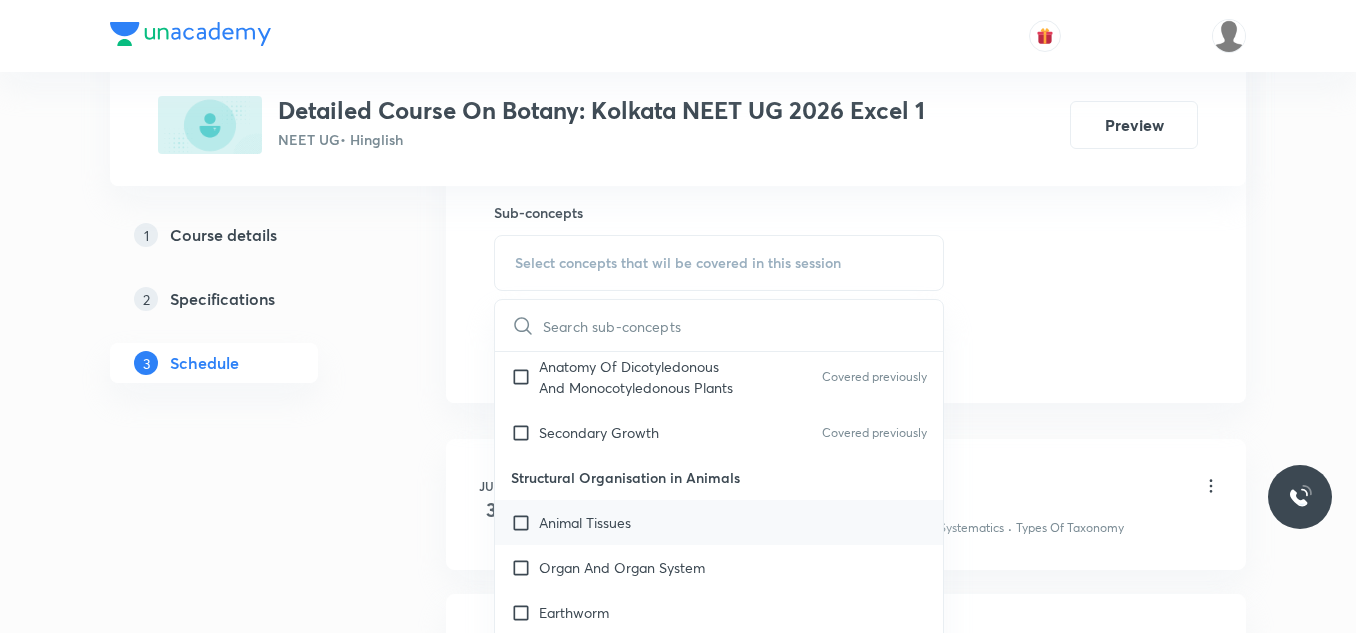 click on "Animal Tissues" at bounding box center [585, 522] 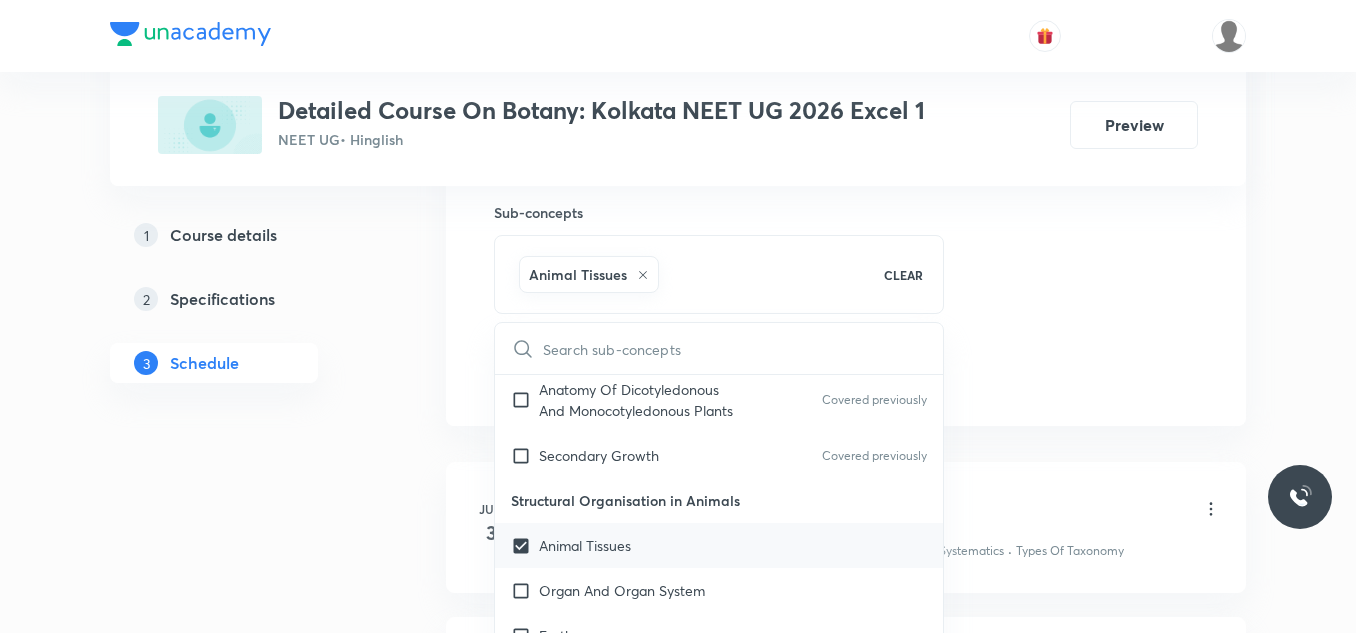 scroll, scrollTop: 2400, scrollLeft: 0, axis: vertical 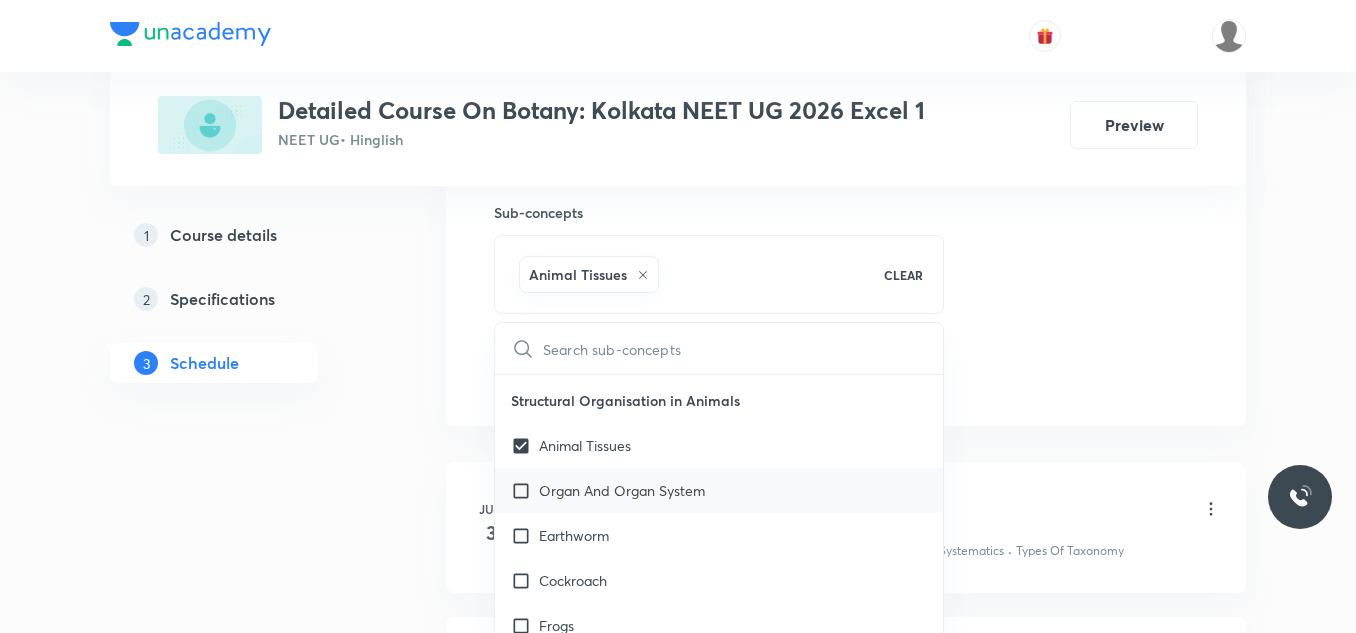 click on "Organ And Organ System" at bounding box center [622, 490] 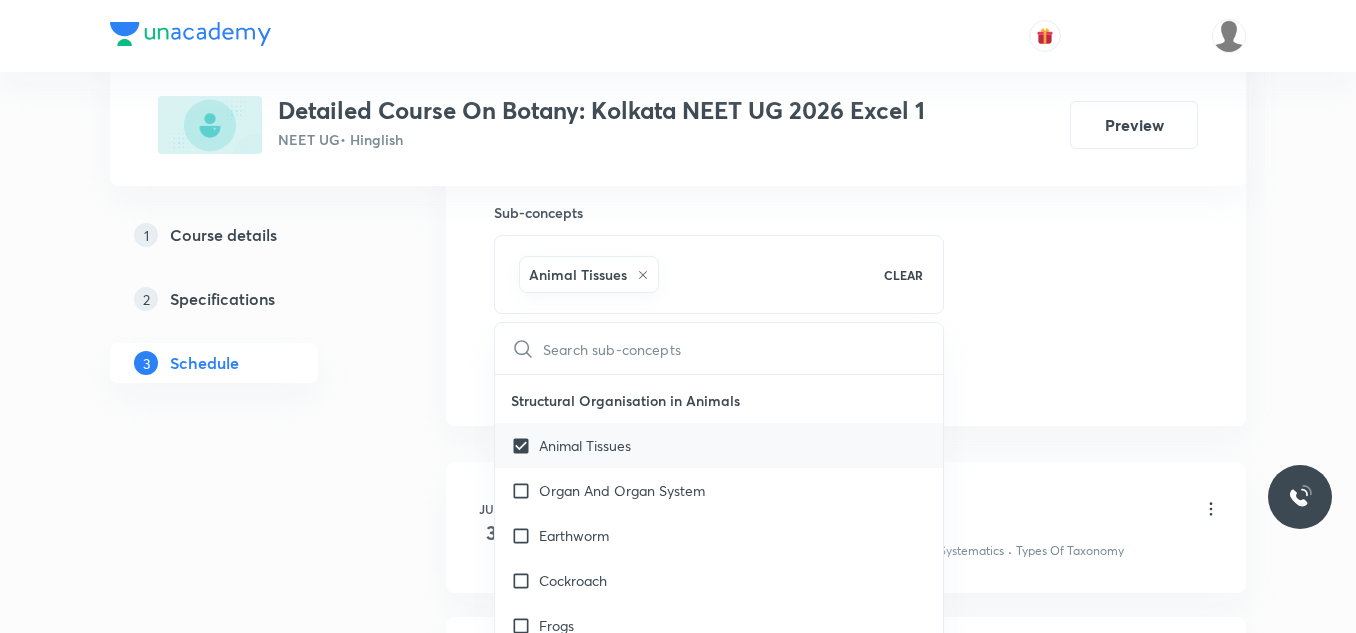 checkbox on "true" 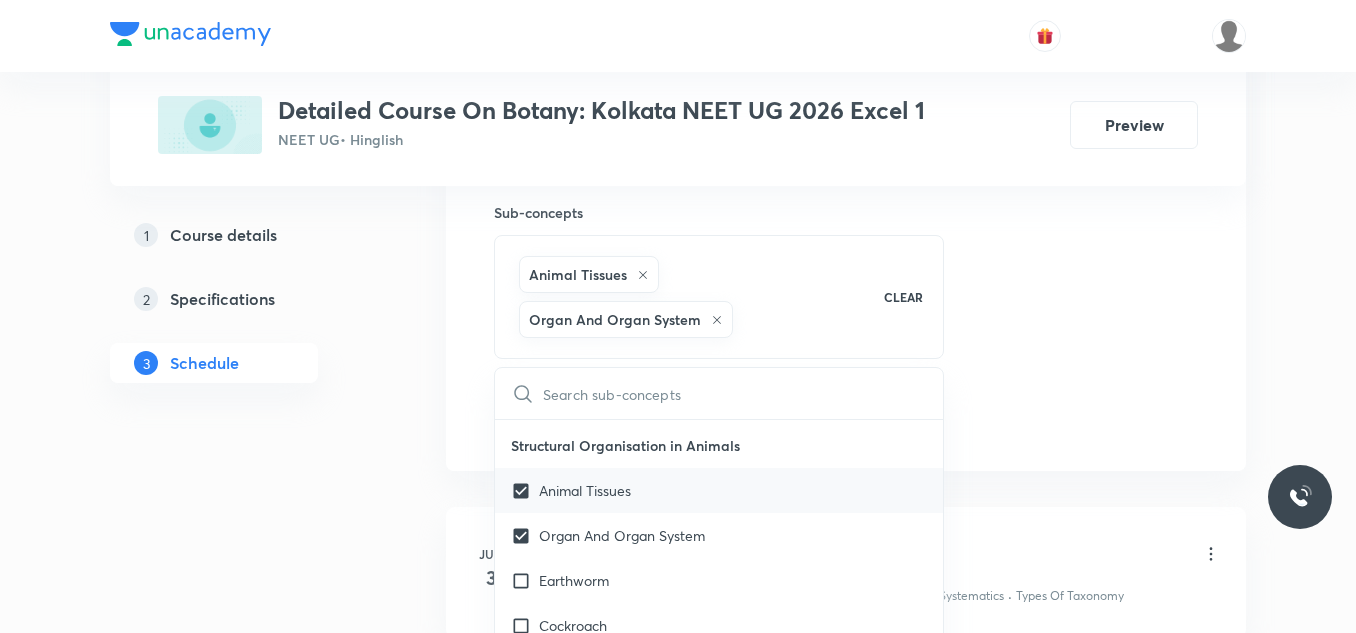 scroll, scrollTop: 2500, scrollLeft: 0, axis: vertical 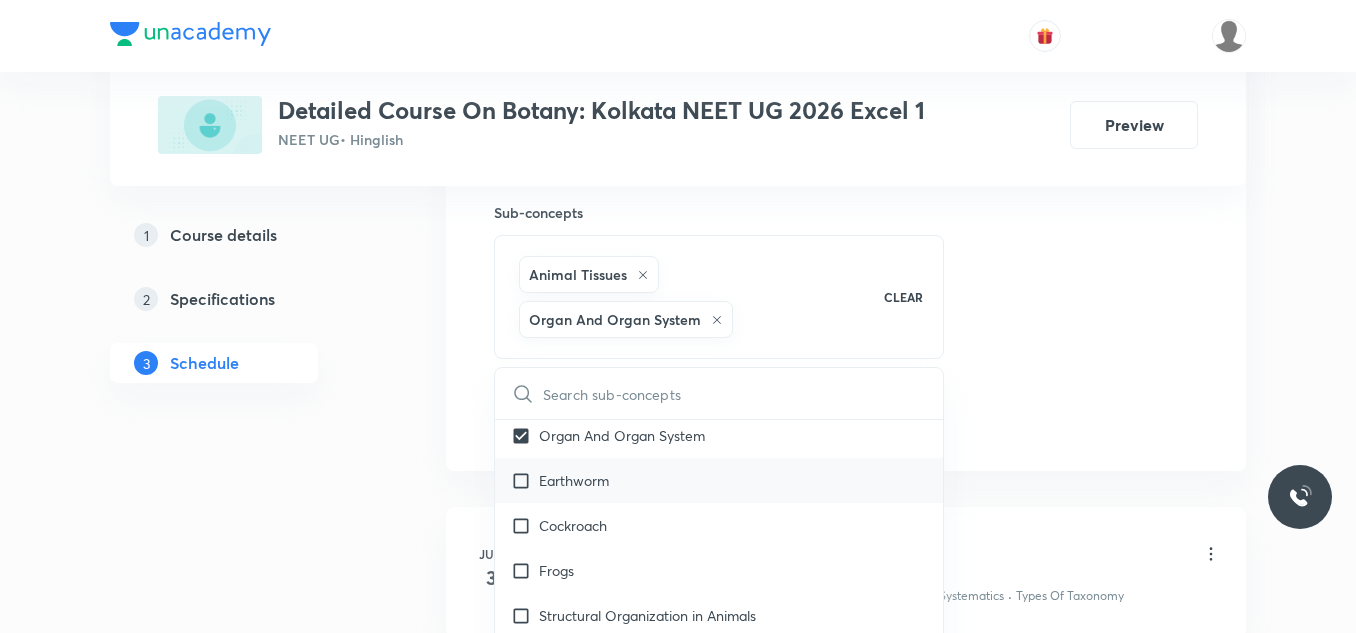 click on "Earthworm" at bounding box center [574, 480] 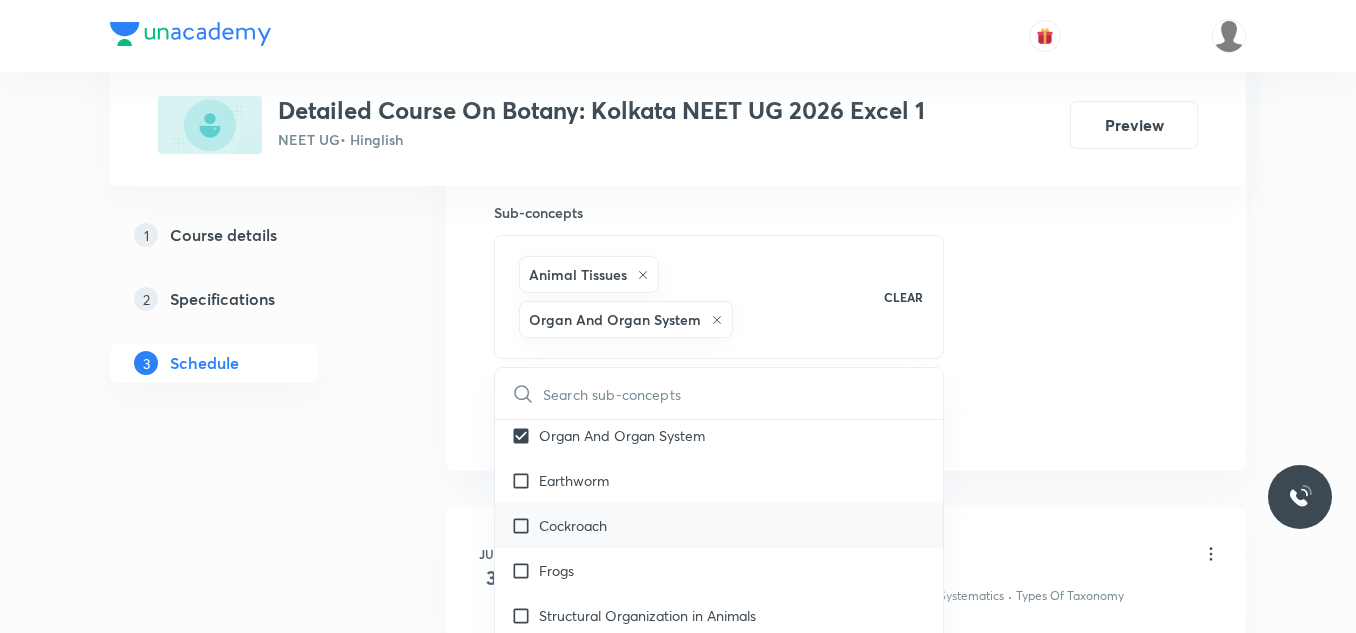 checkbox on "true" 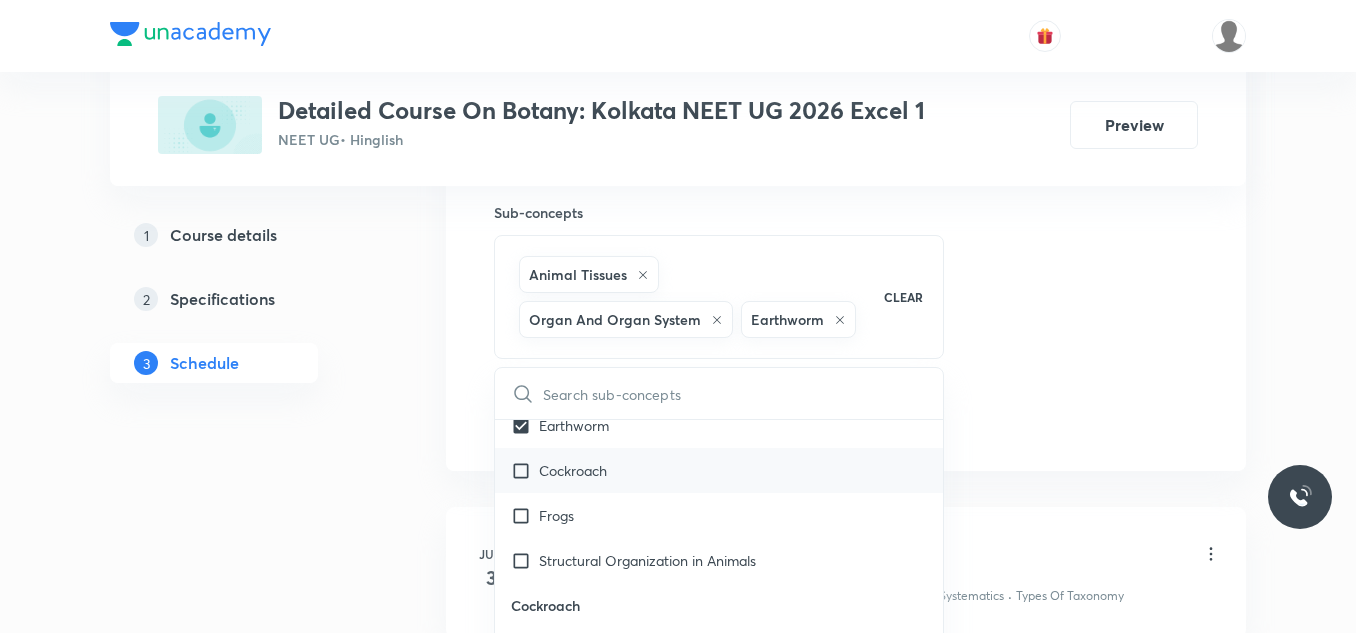 scroll, scrollTop: 2600, scrollLeft: 0, axis: vertical 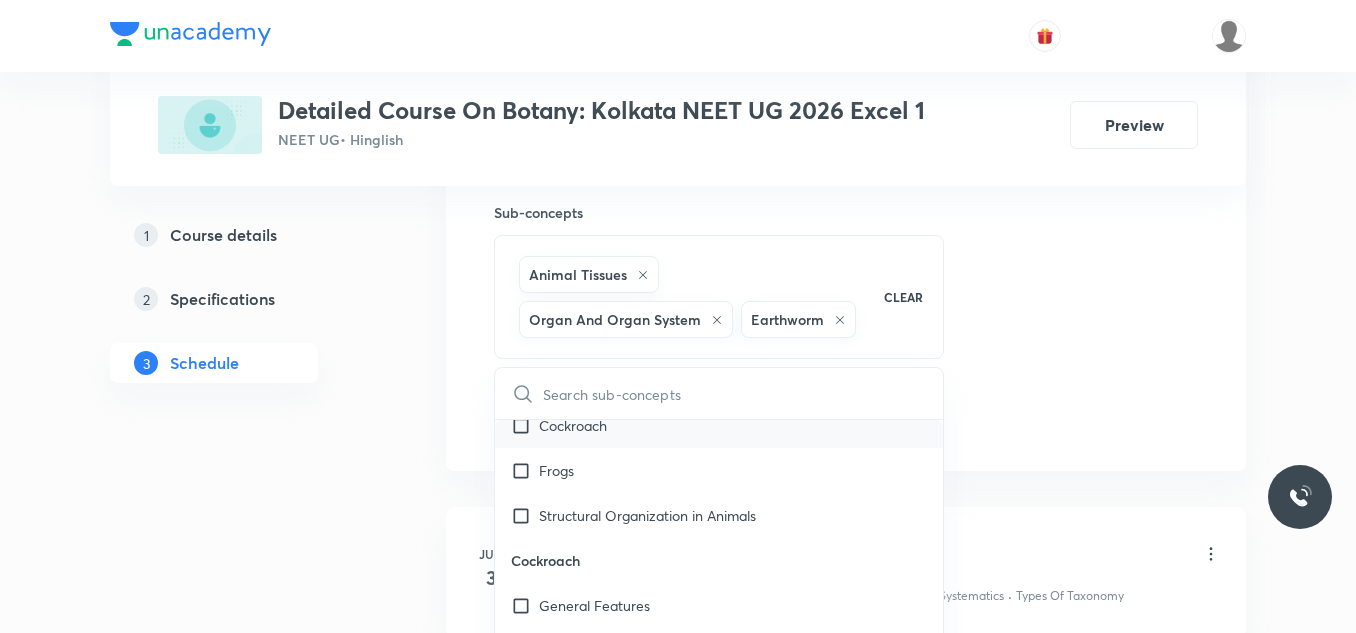 click on "Cockroach" at bounding box center (573, 425) 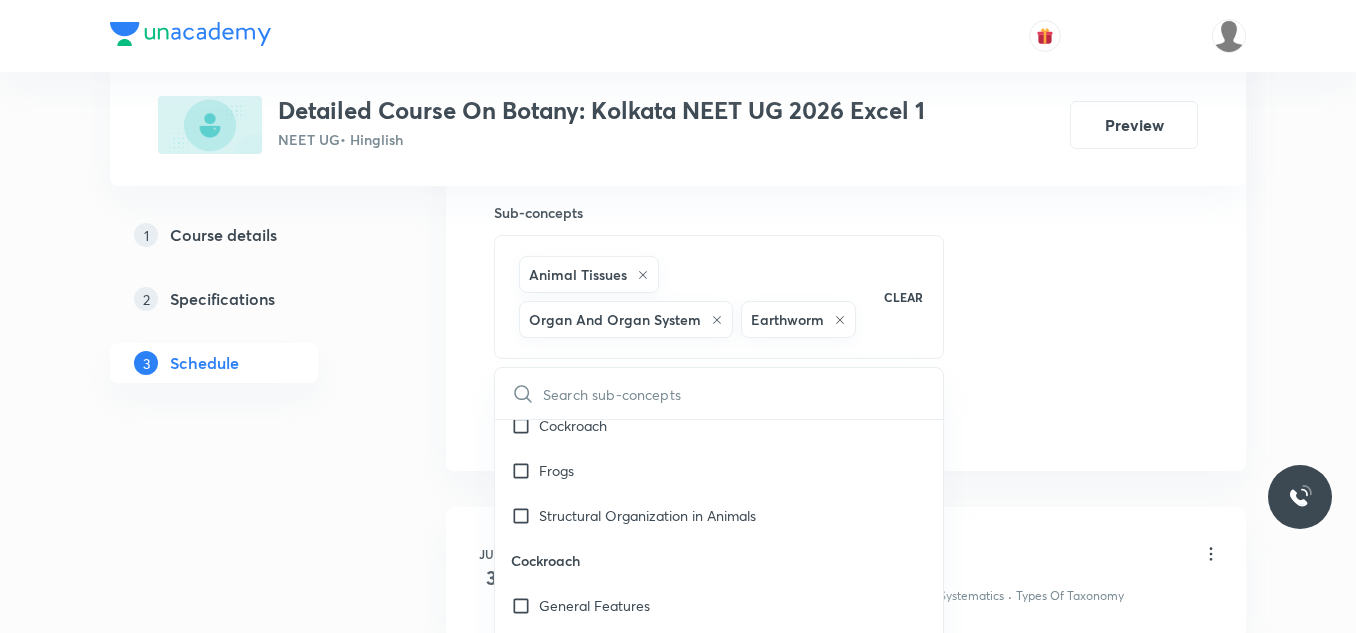 checkbox on "true" 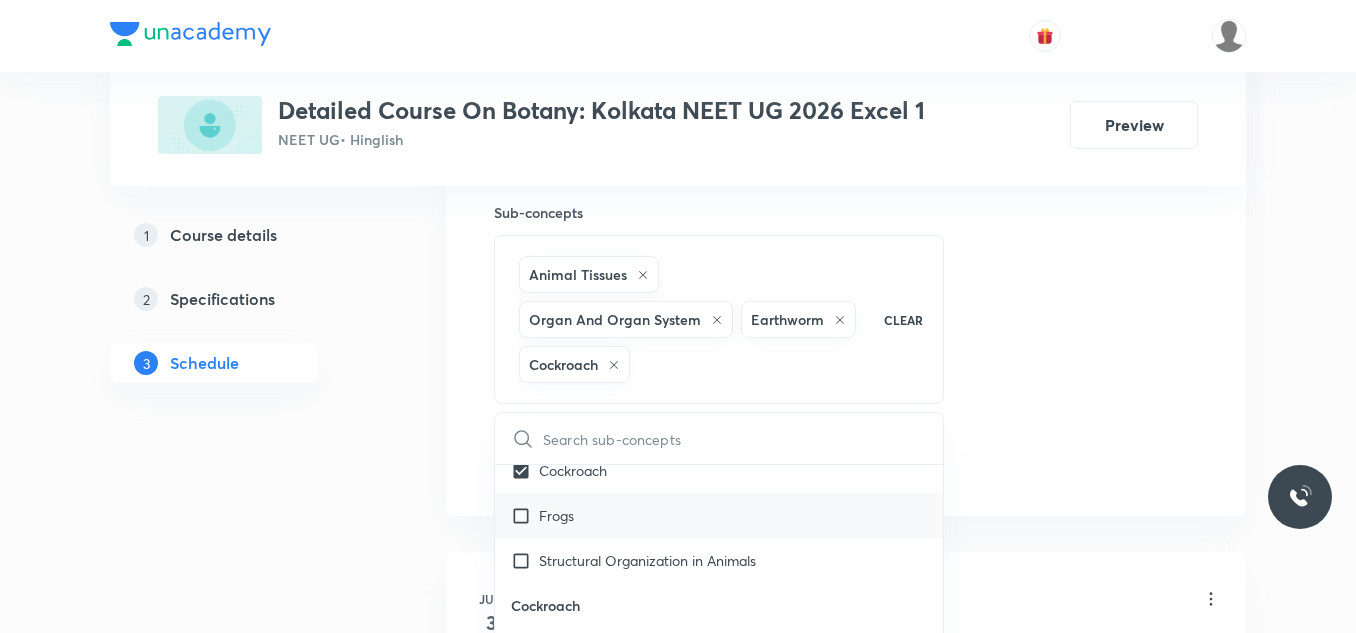 click on "Frogs" at bounding box center [719, 515] 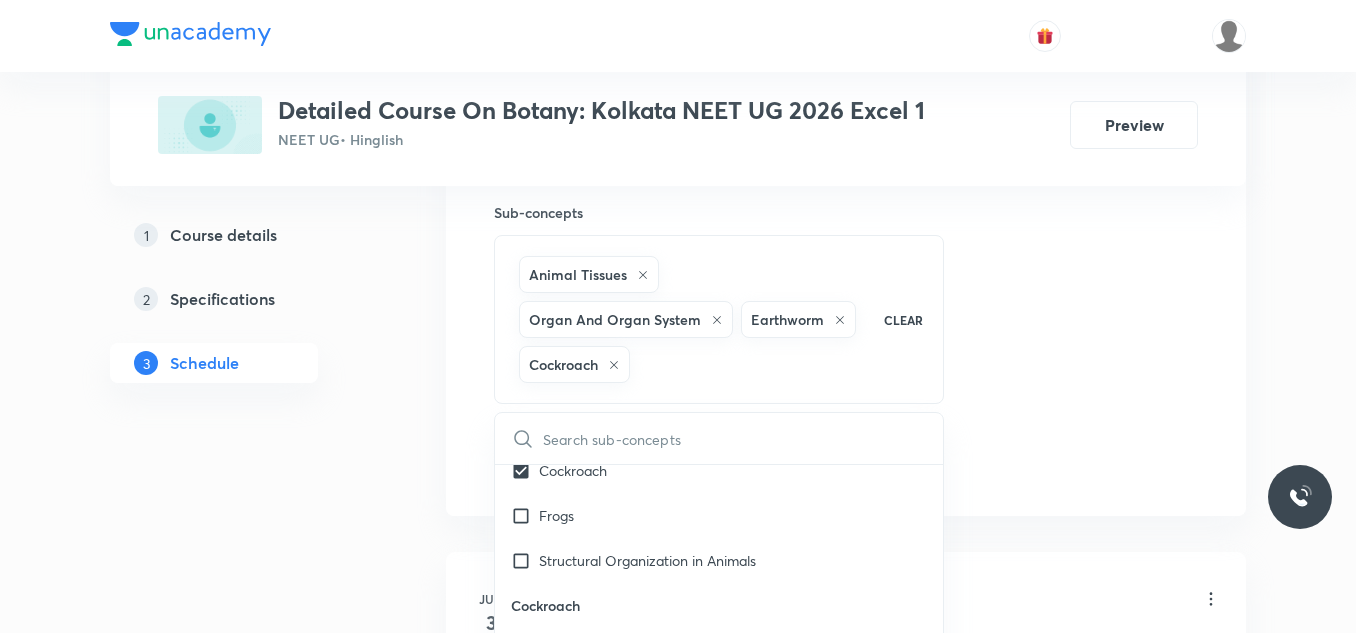 checkbox on "true" 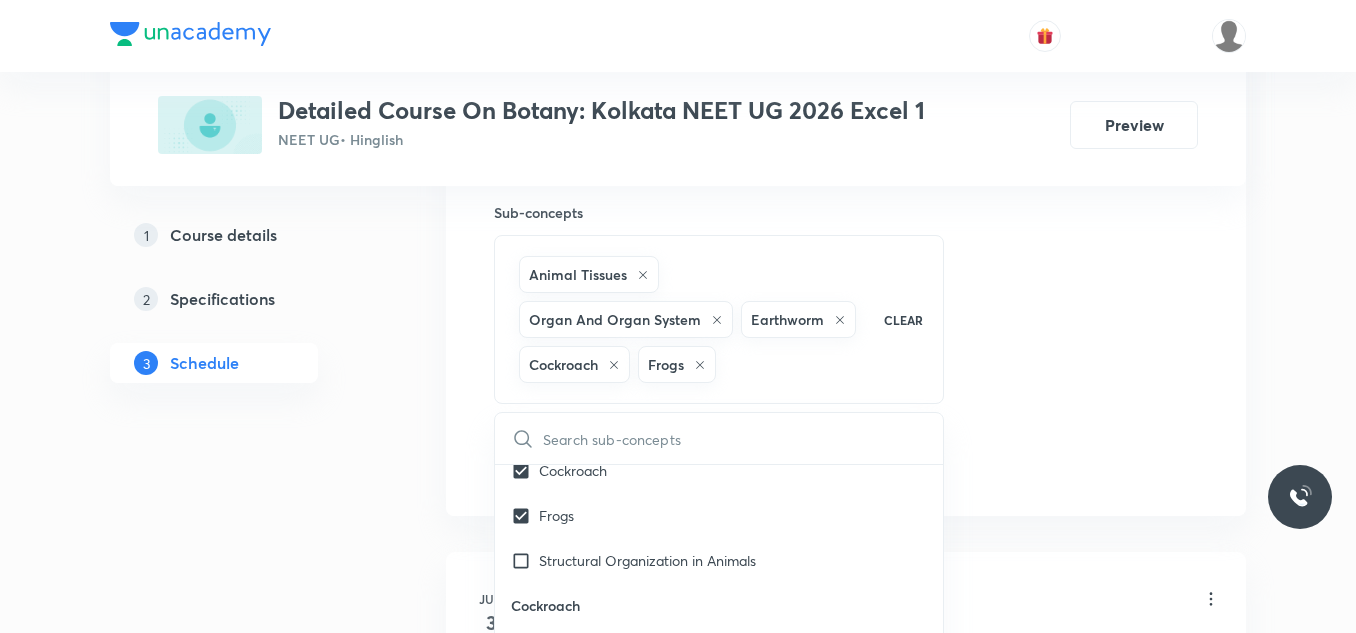 click on "Session  26 Live class Session title 41/99 Session on Molecular basis of Inheritance ​ Schedule for Aug 5, 2025, 4:00 PM ​ Duration (in minutes) 75 ​   Session type Online Offline Room Room-102 Sub-concepts Animal Tissues Organ And Organ System Earthworm Cockroach Frogs CLEAR ​ Living World What Is Living? Covered previously Diversity In The Living World Covered previously Systematics Covered previously Types Of Taxonomy Covered previously Fundamental Components Of Taxonomy Covered previously Taxonomic Categories Covered previously Taxonomical Aids Covered previously The Three Domains Of Life Covered previously Biological Nomenclature  Covered previously Biological Classification System Of Classification Covered previously Kingdom Monera Covered previously Kingdom Protista Covered previously Kingdom Fungi Covered previously Kingdom Plantae Covered previously Kingdom Animalia Covered previously Linchens Covered previously Mycorrhiza Covered previously Virus Covered previously Prions Covered previously" at bounding box center [846, -42] 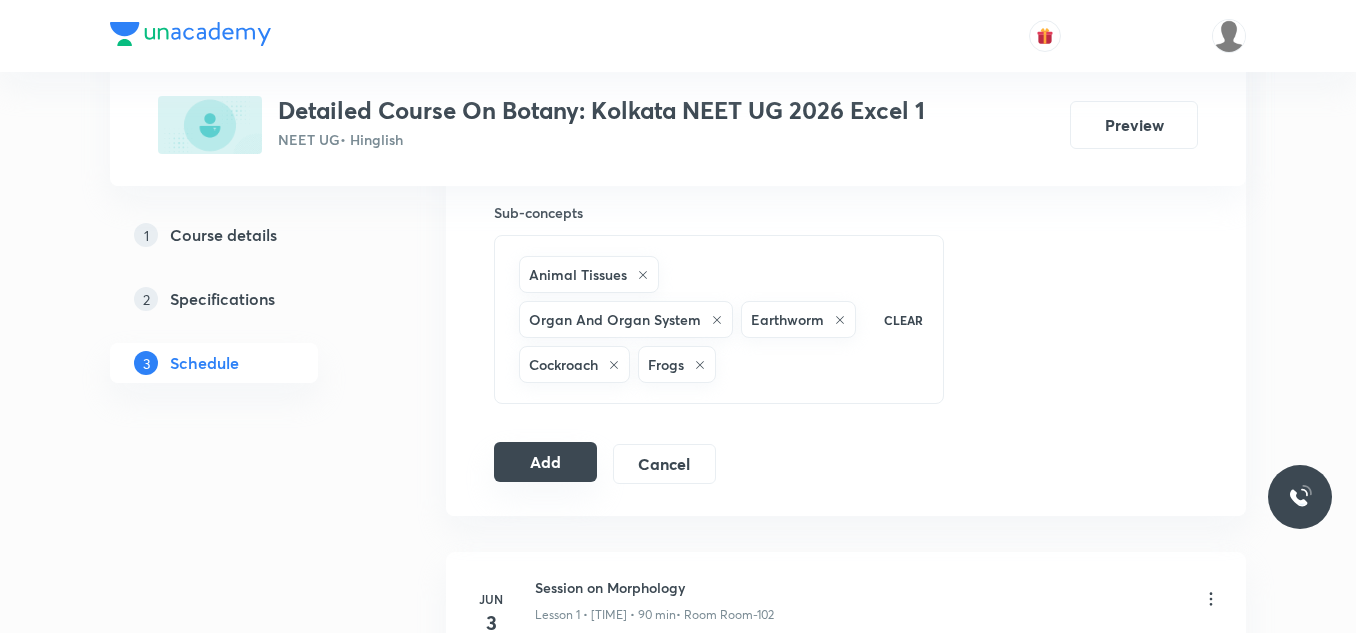 click on "Add" at bounding box center [545, 462] 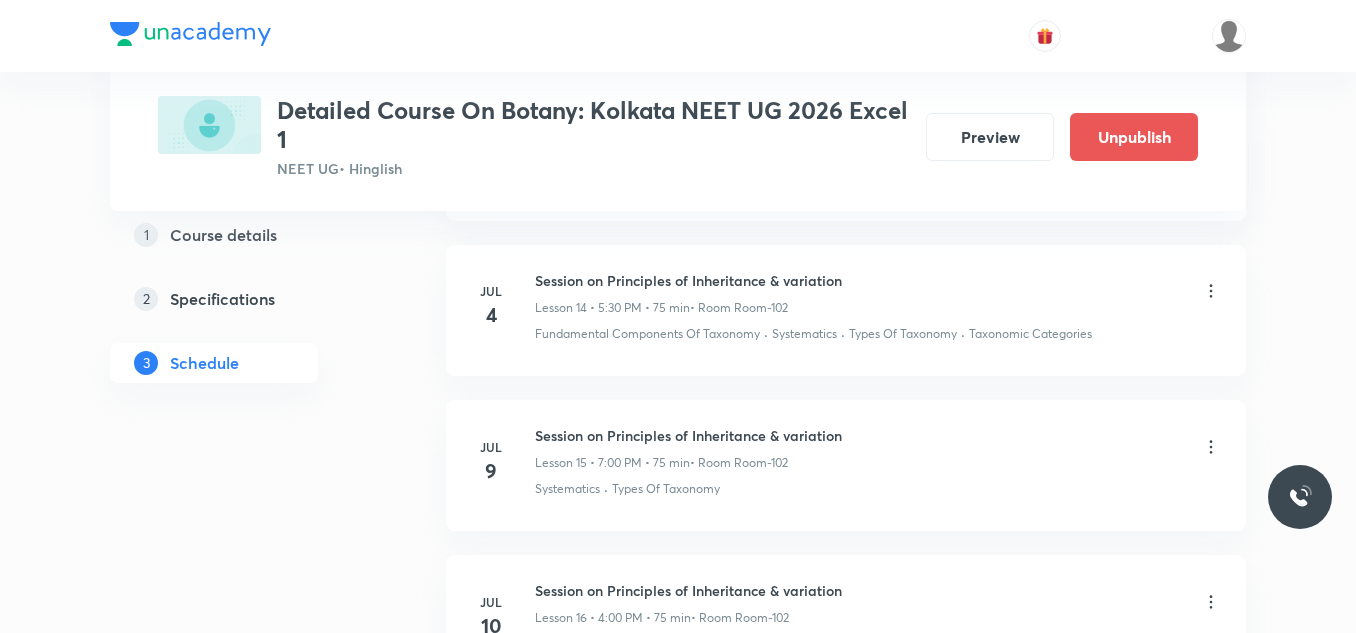 scroll, scrollTop: 2525, scrollLeft: 0, axis: vertical 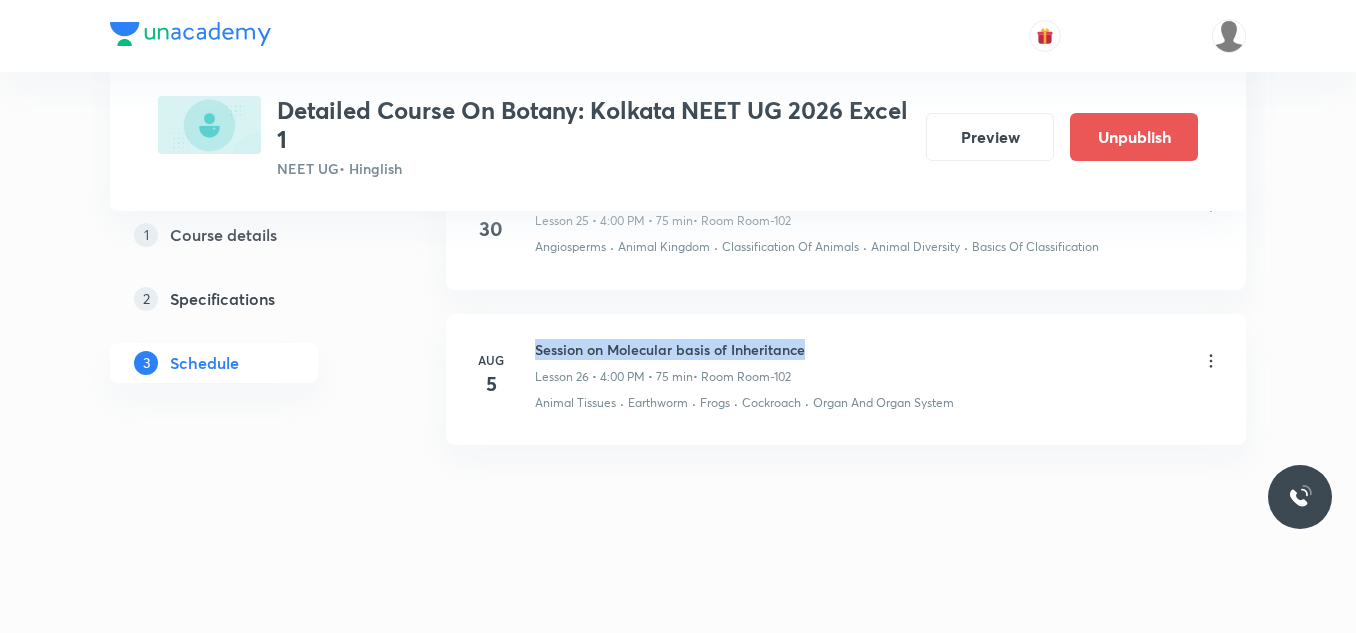 drag, startPoint x: 535, startPoint y: 342, endPoint x: 927, endPoint y: 346, distance: 392.02042 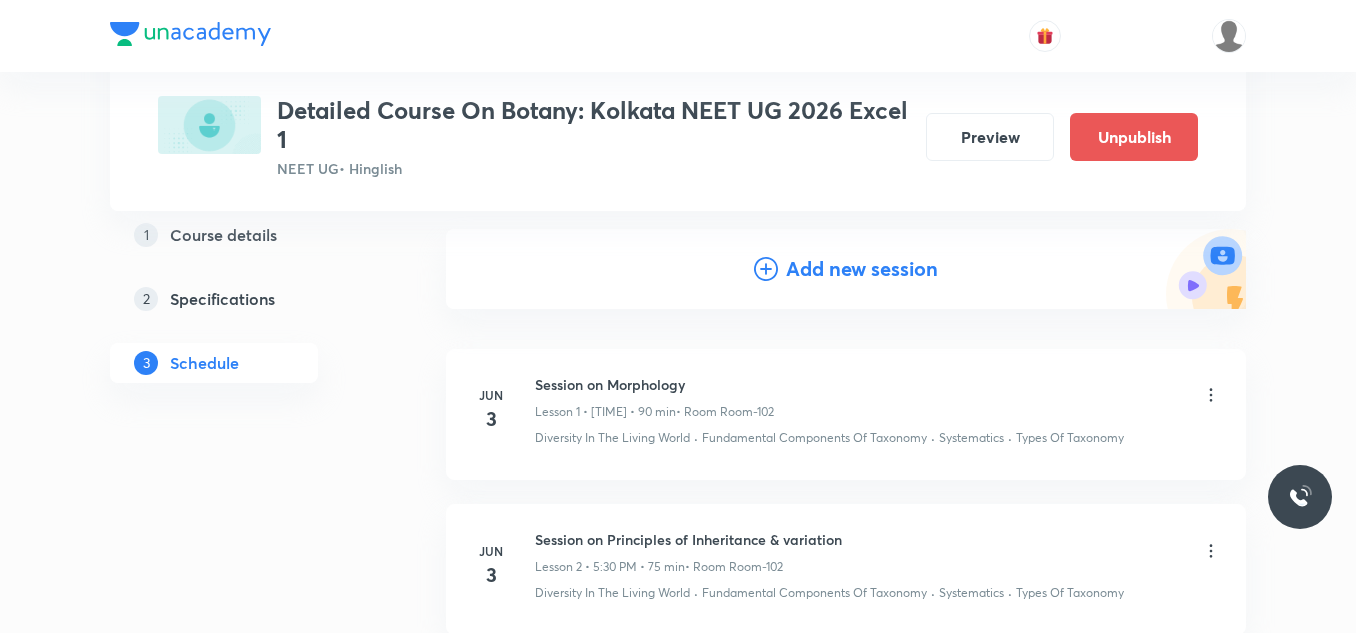 scroll, scrollTop: 0, scrollLeft: 0, axis: both 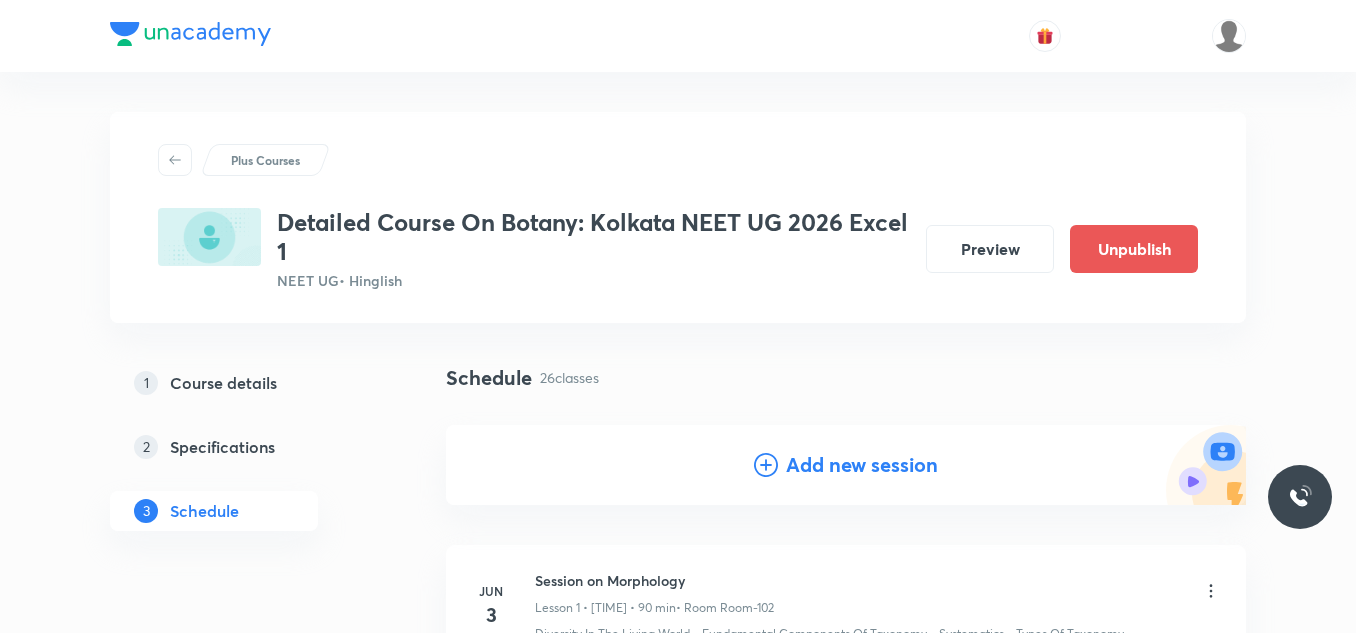 click on "Add new session" at bounding box center (862, 465) 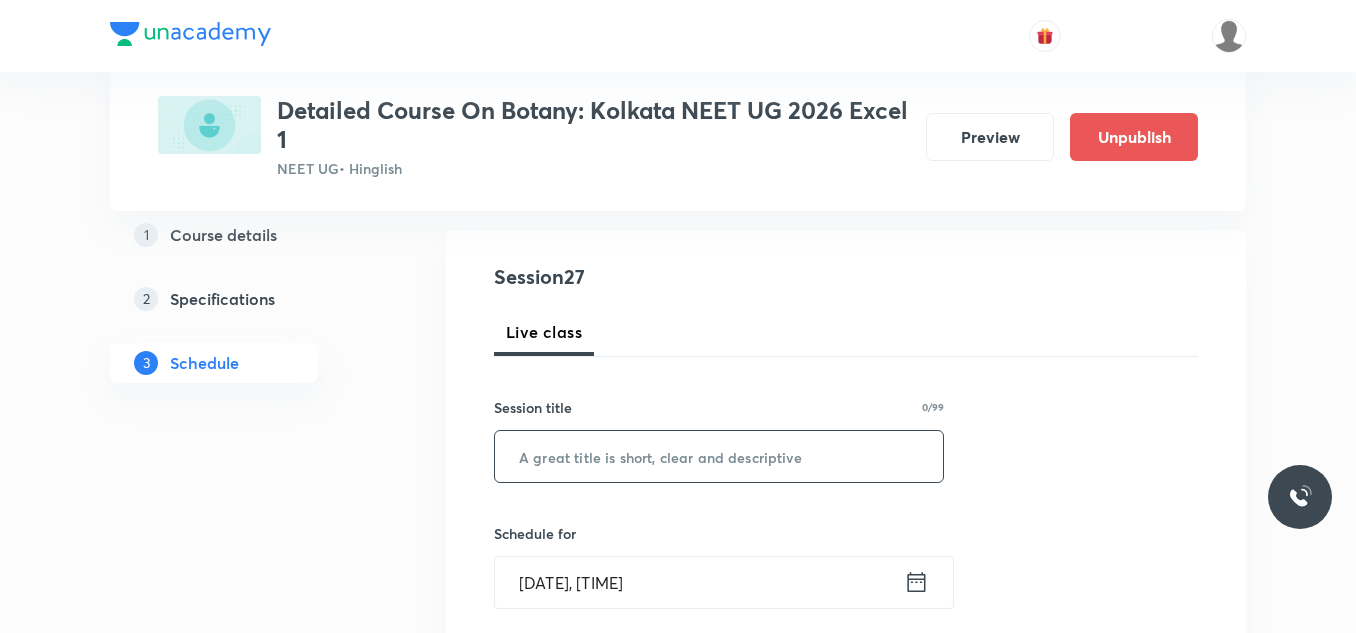 scroll, scrollTop: 200, scrollLeft: 0, axis: vertical 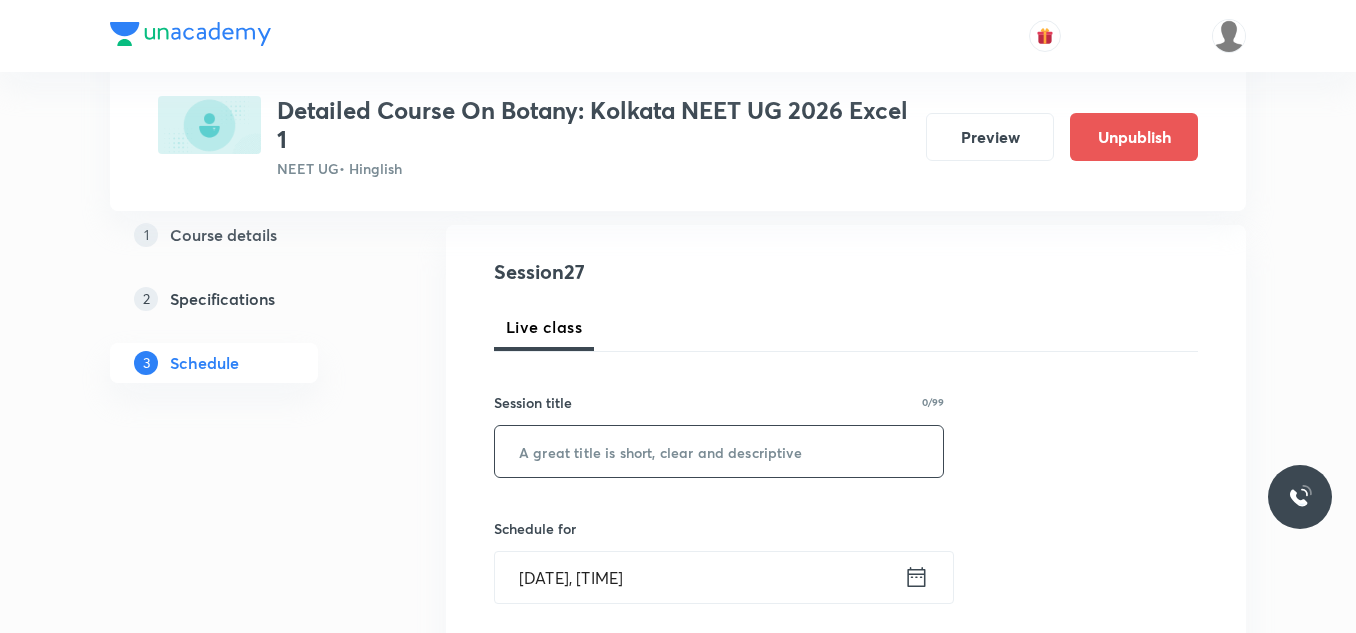 click at bounding box center (719, 451) 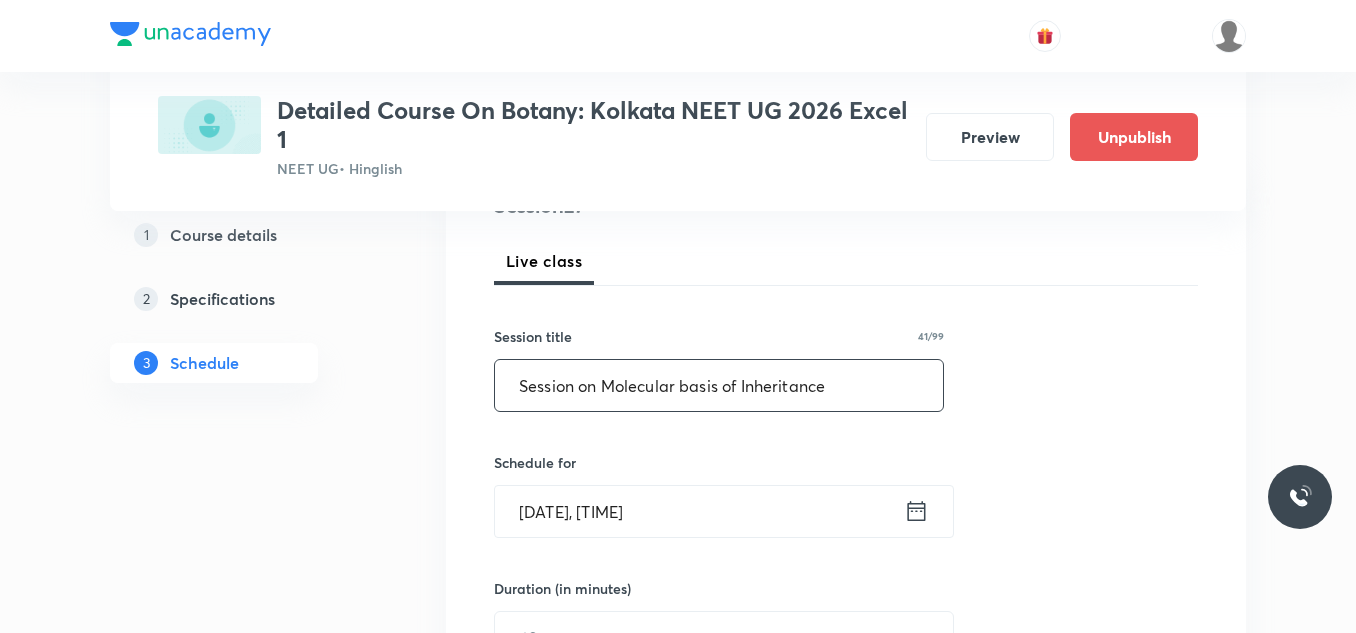 scroll, scrollTop: 300, scrollLeft: 0, axis: vertical 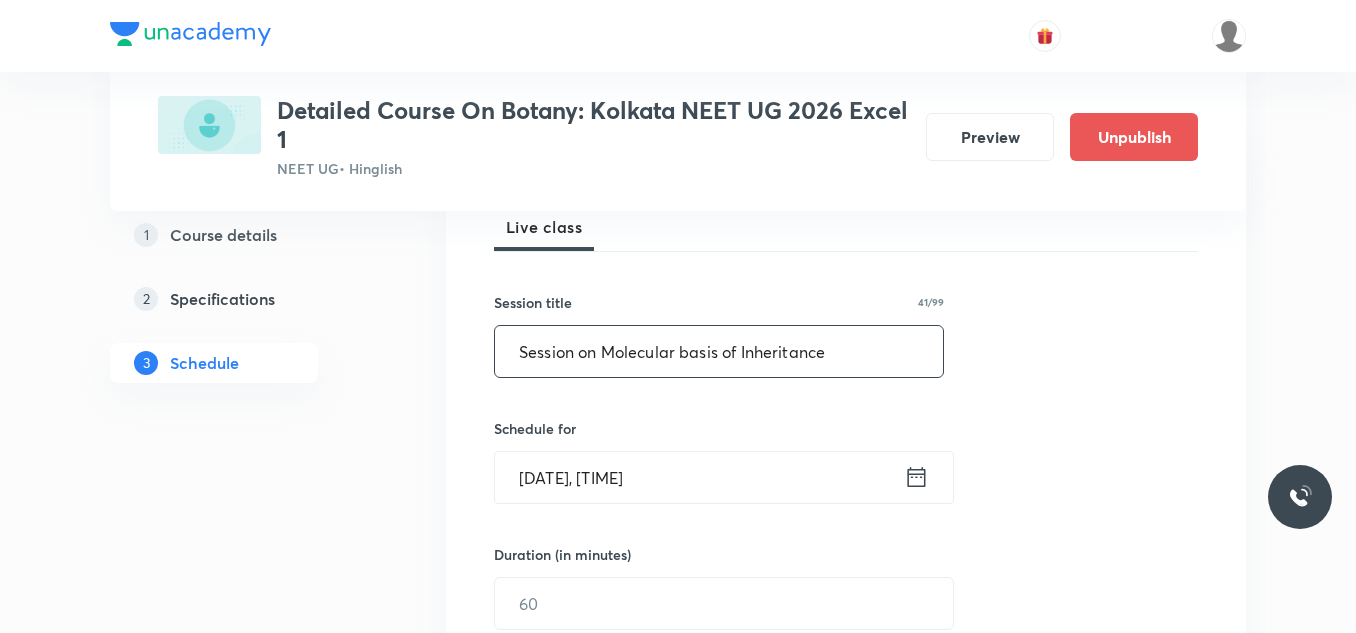 type on "Session on Molecular basis of Inheritance" 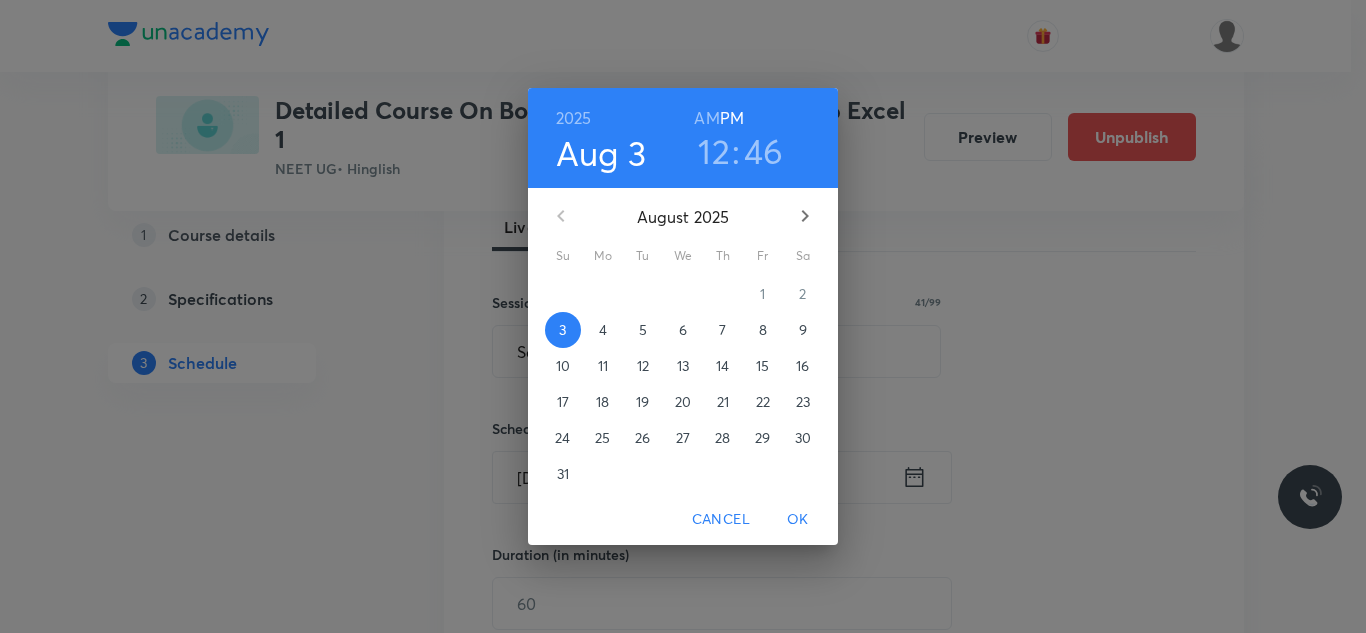 click on "6" at bounding box center [683, 330] 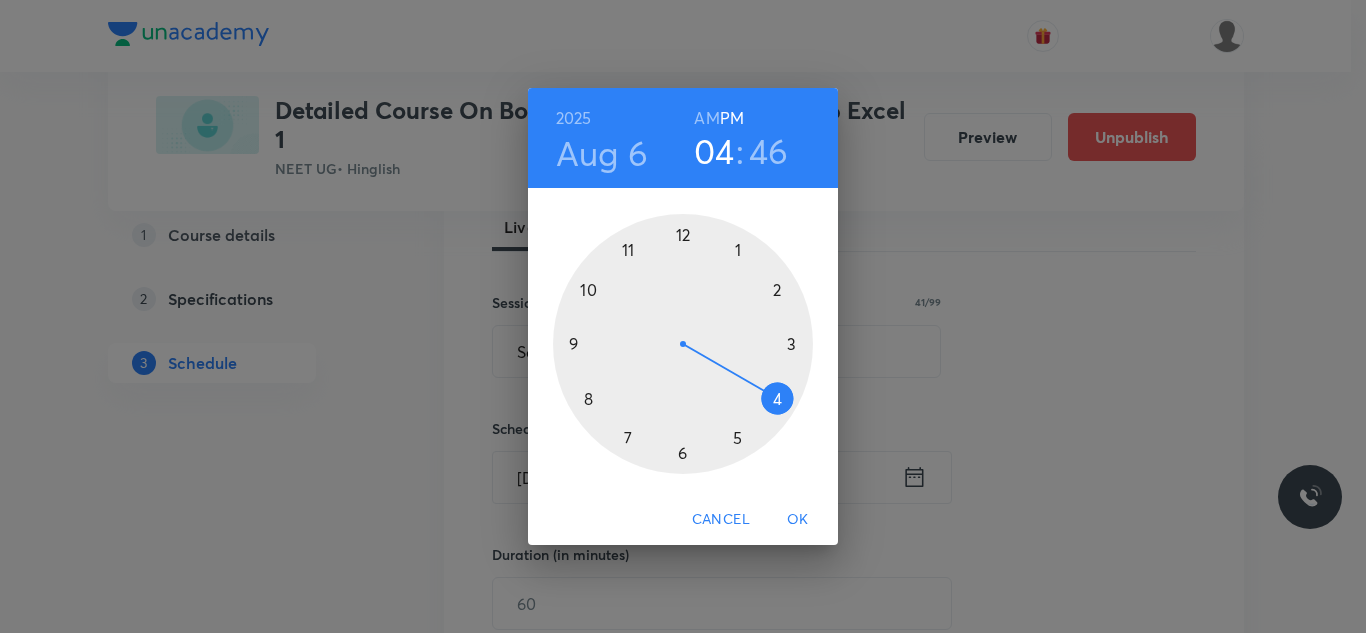 drag, startPoint x: 683, startPoint y: 236, endPoint x: 766, endPoint y: 388, distance: 173.18488 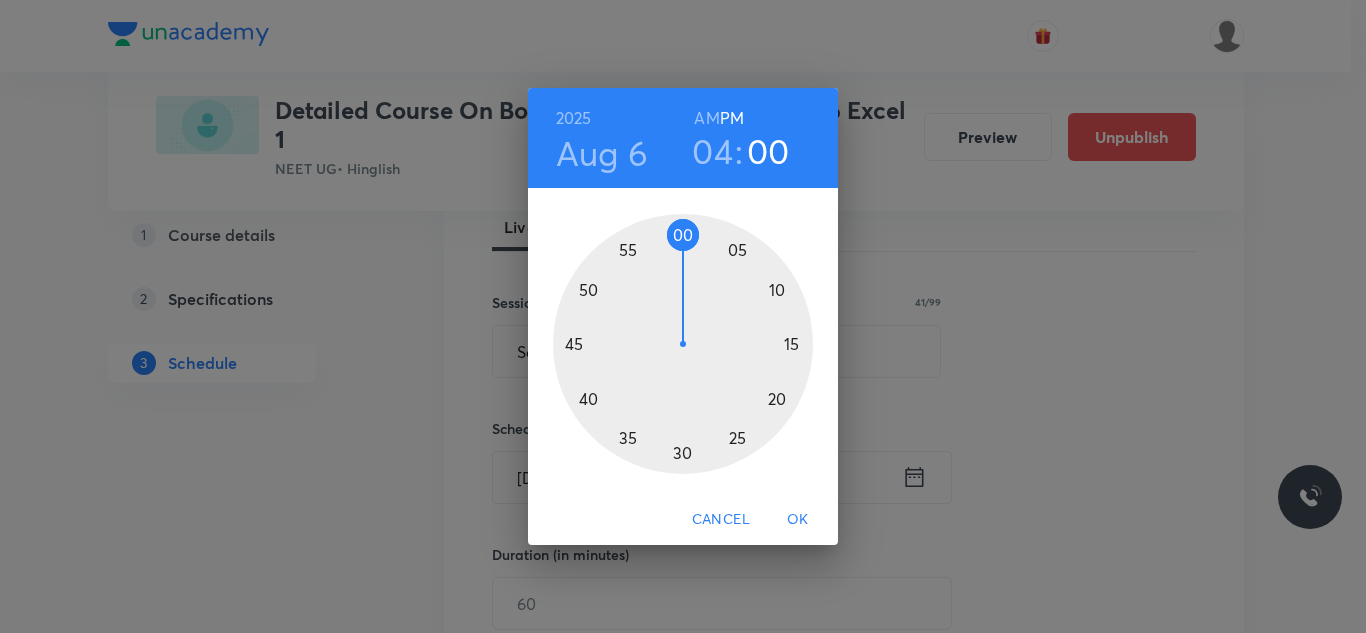 drag, startPoint x: 567, startPoint y: 322, endPoint x: 683, endPoint y: 265, distance: 129.24782 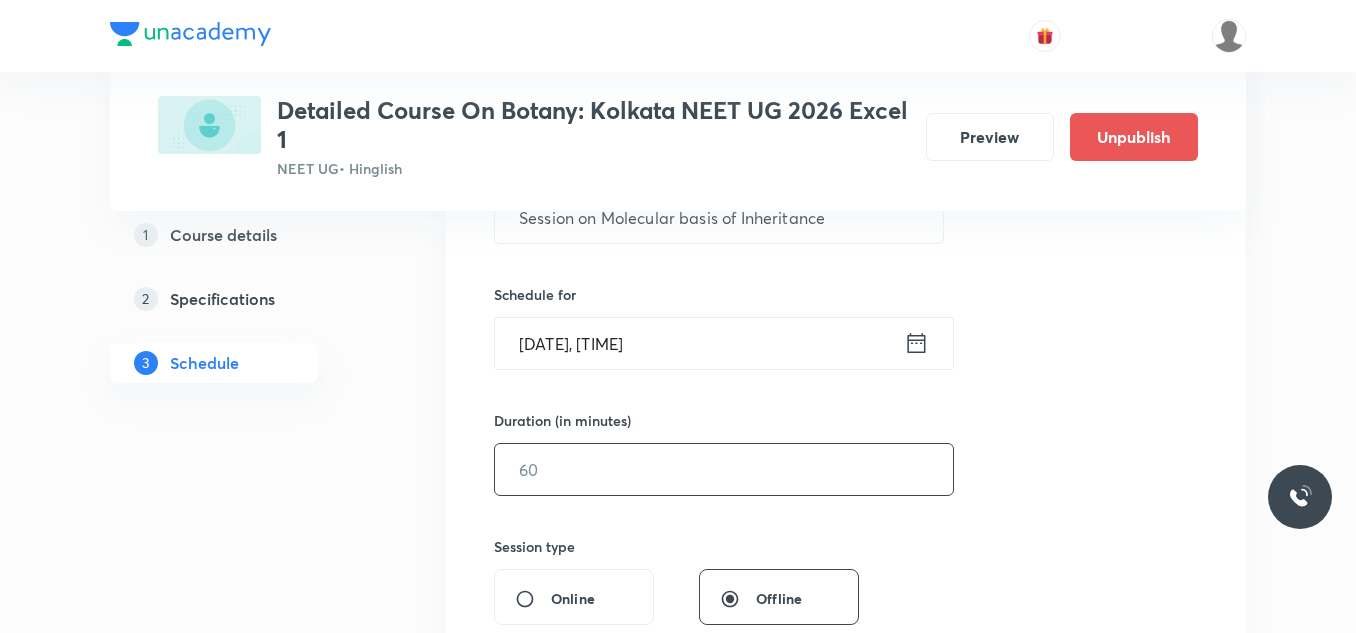 scroll, scrollTop: 500, scrollLeft: 0, axis: vertical 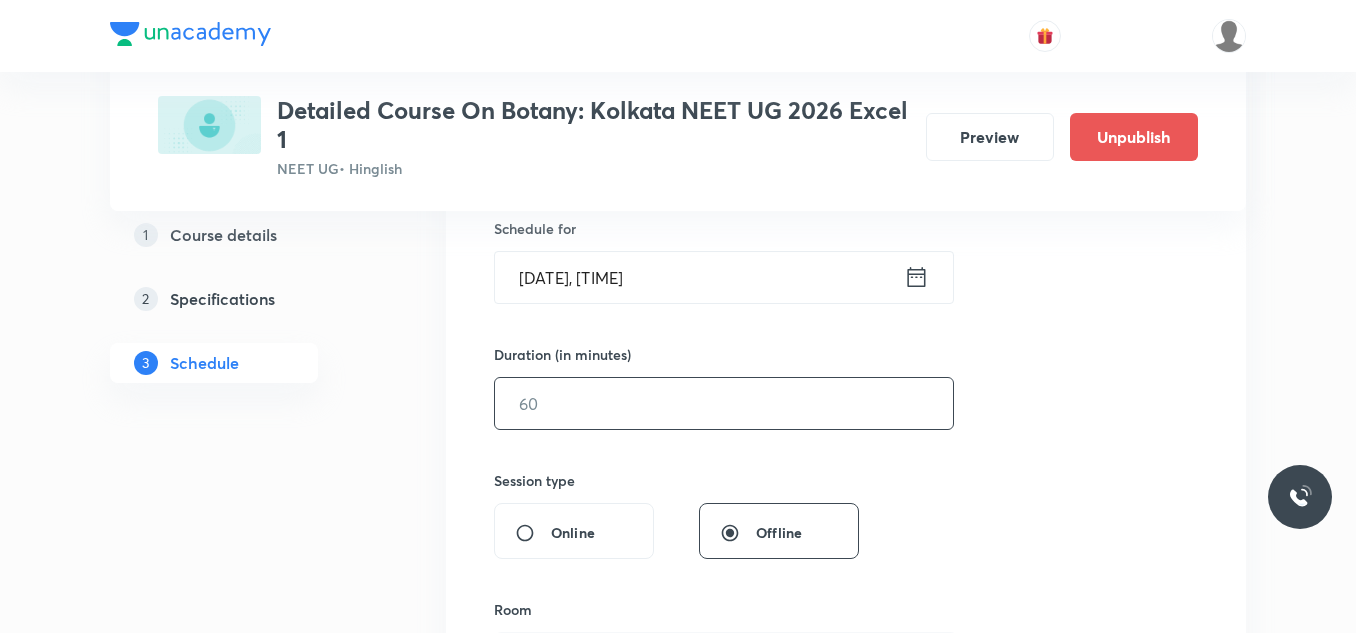 click at bounding box center (724, 403) 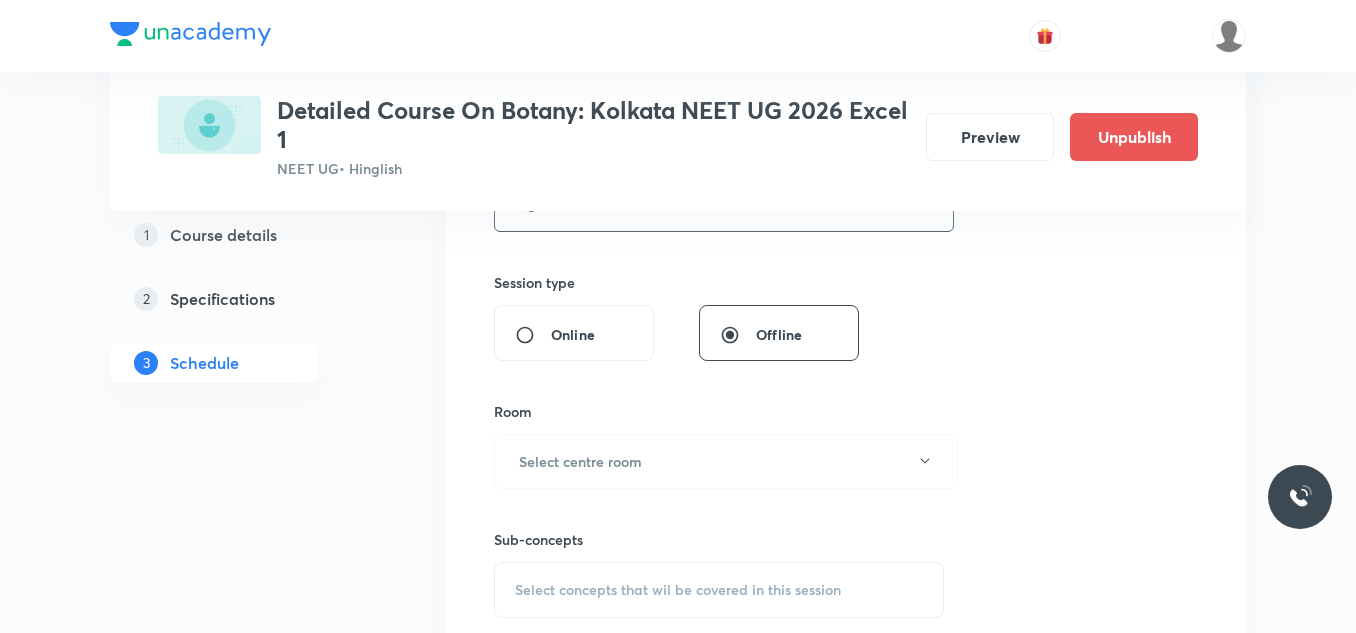 scroll, scrollTop: 700, scrollLeft: 0, axis: vertical 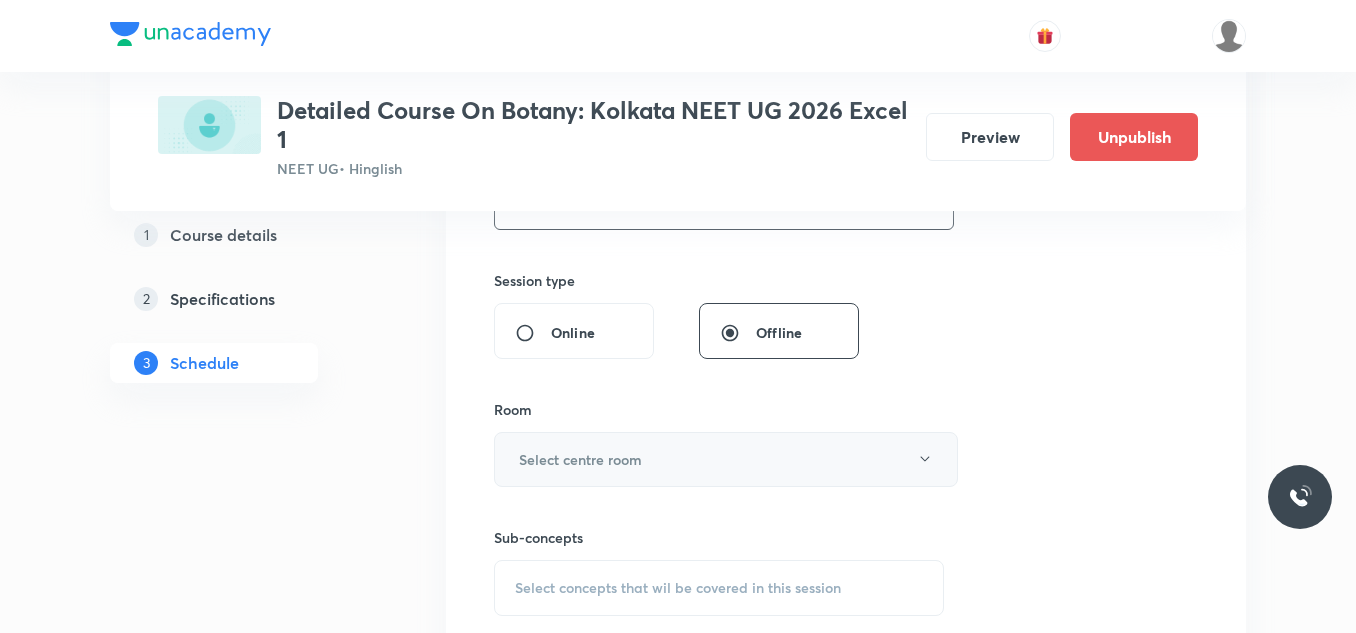 type on "75" 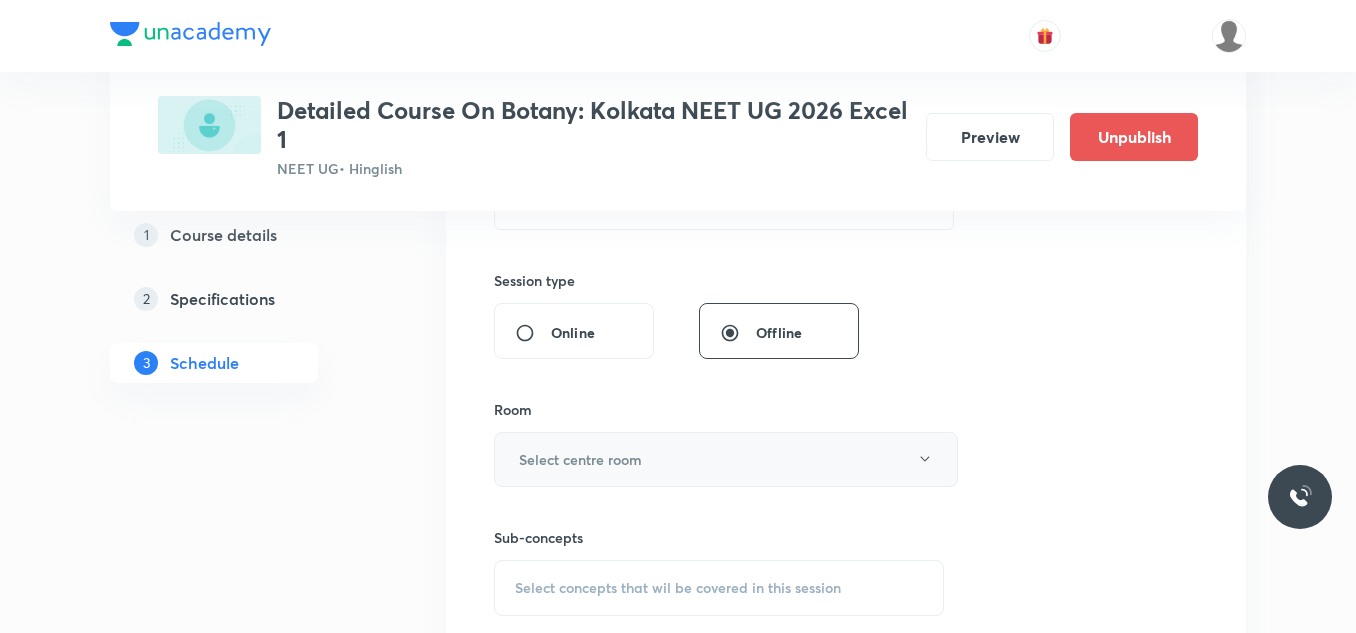 click on "Select centre room" at bounding box center [726, 459] 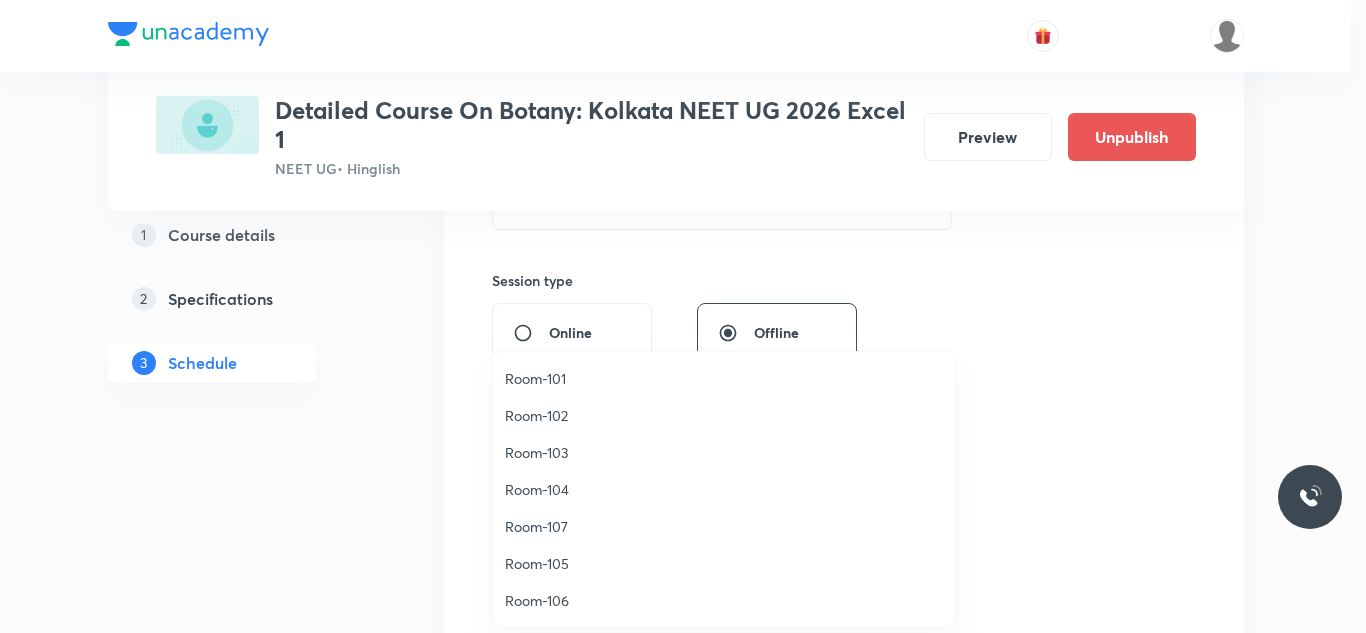click on "Room-102" at bounding box center [724, 415] 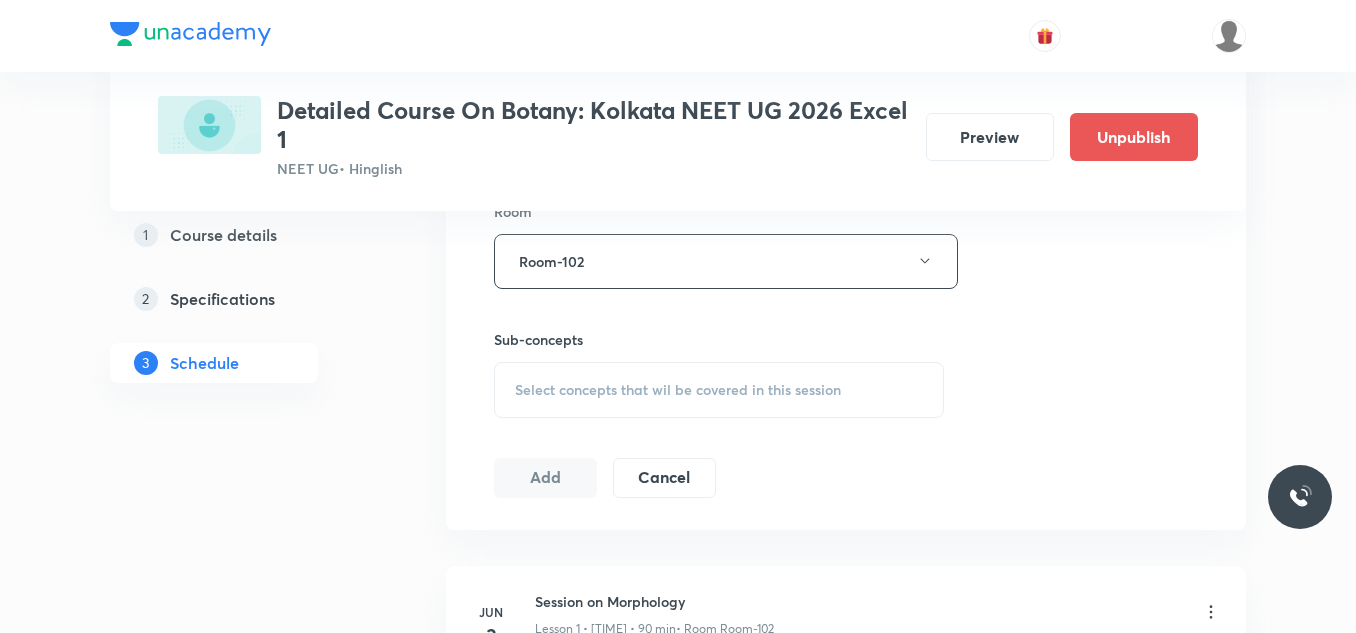 scroll, scrollTop: 900, scrollLeft: 0, axis: vertical 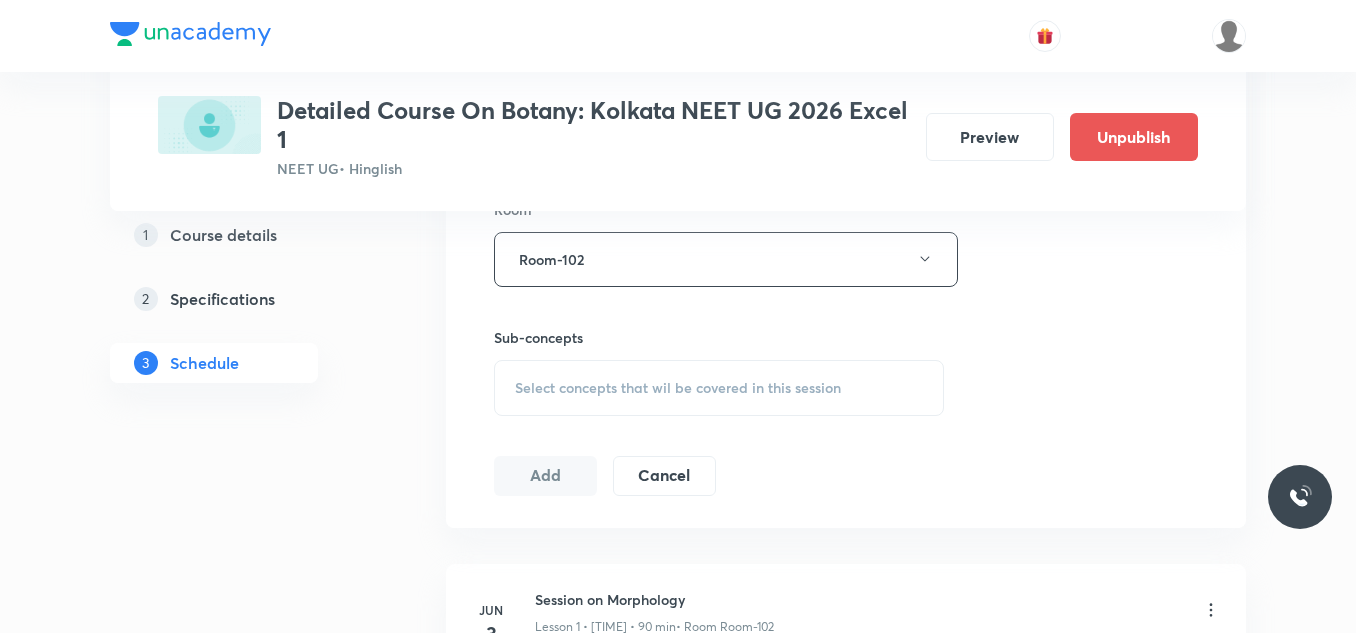 click on "Select concepts that wil be covered in this session" at bounding box center (719, 388) 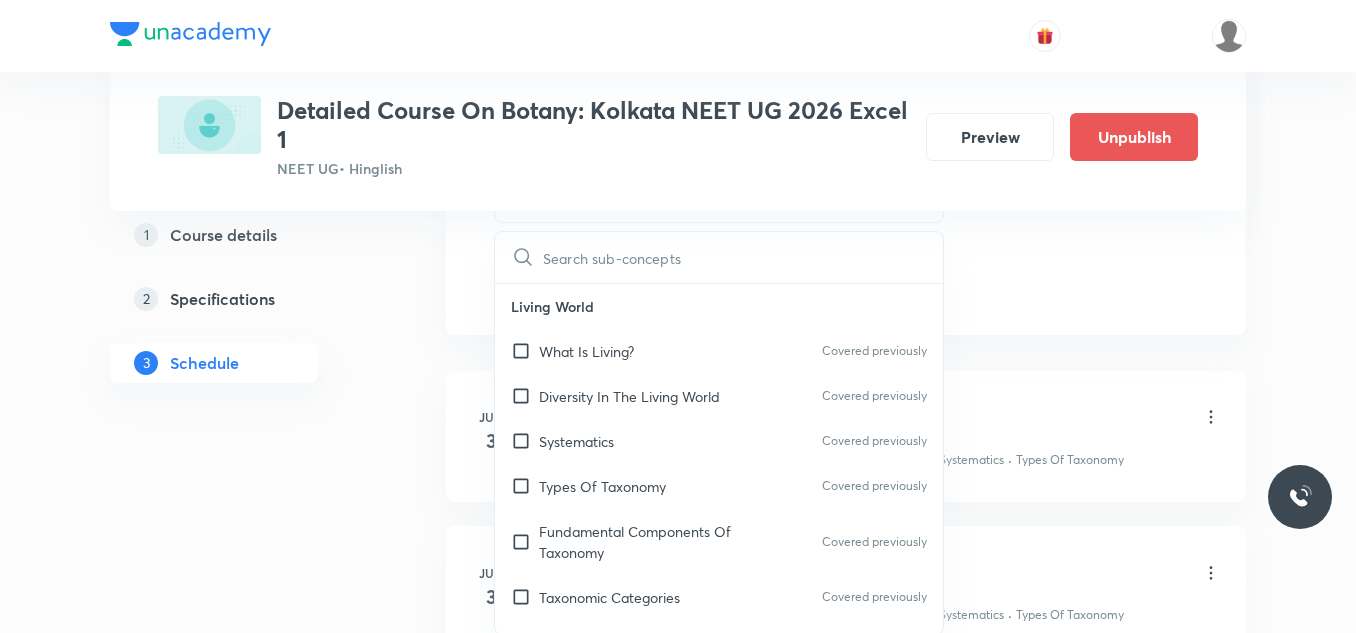 scroll, scrollTop: 1100, scrollLeft: 0, axis: vertical 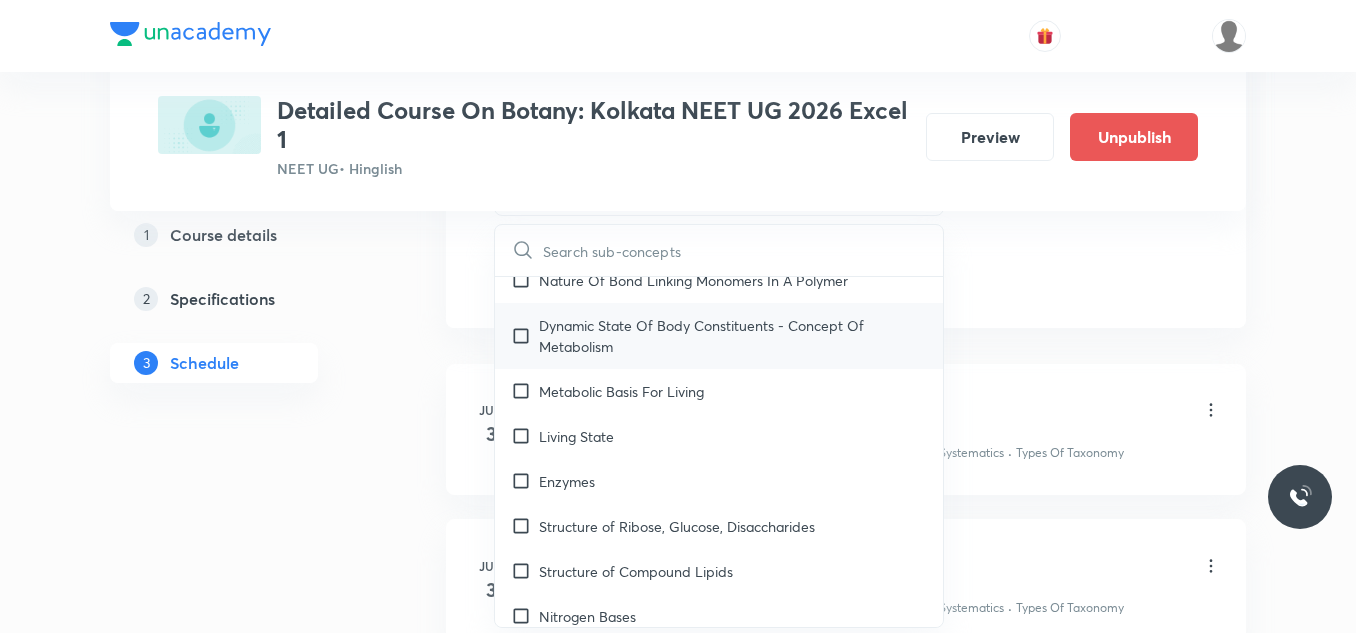 click on "Dynamic State Of Body Constituents - Concept Of Metabolism" at bounding box center [733, 336] 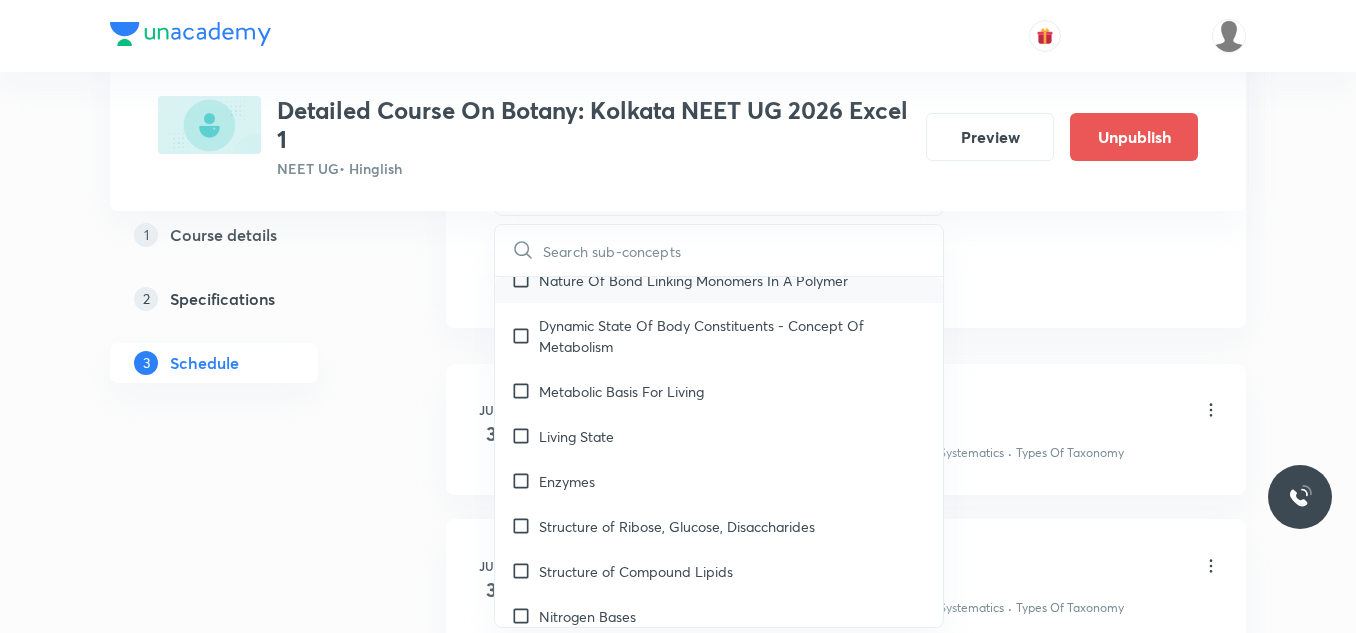checkbox on "true" 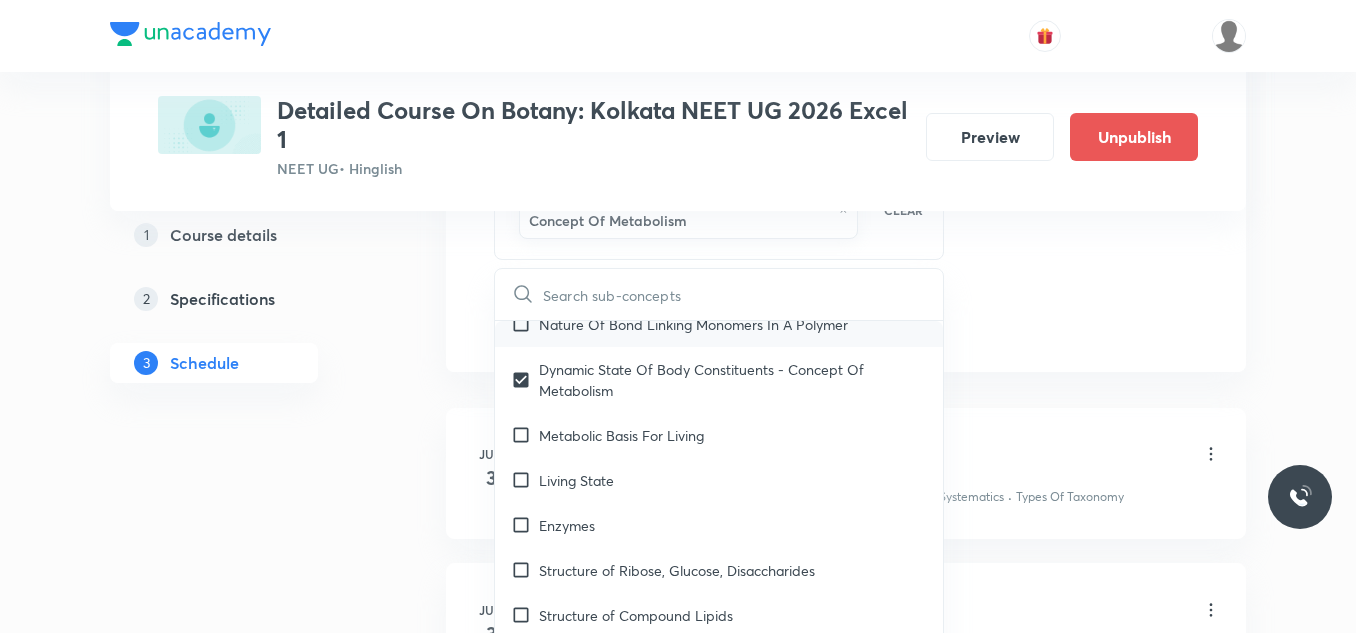 click on "Nature Of Bond Linking Monomers In A Polymer" at bounding box center [719, 324] 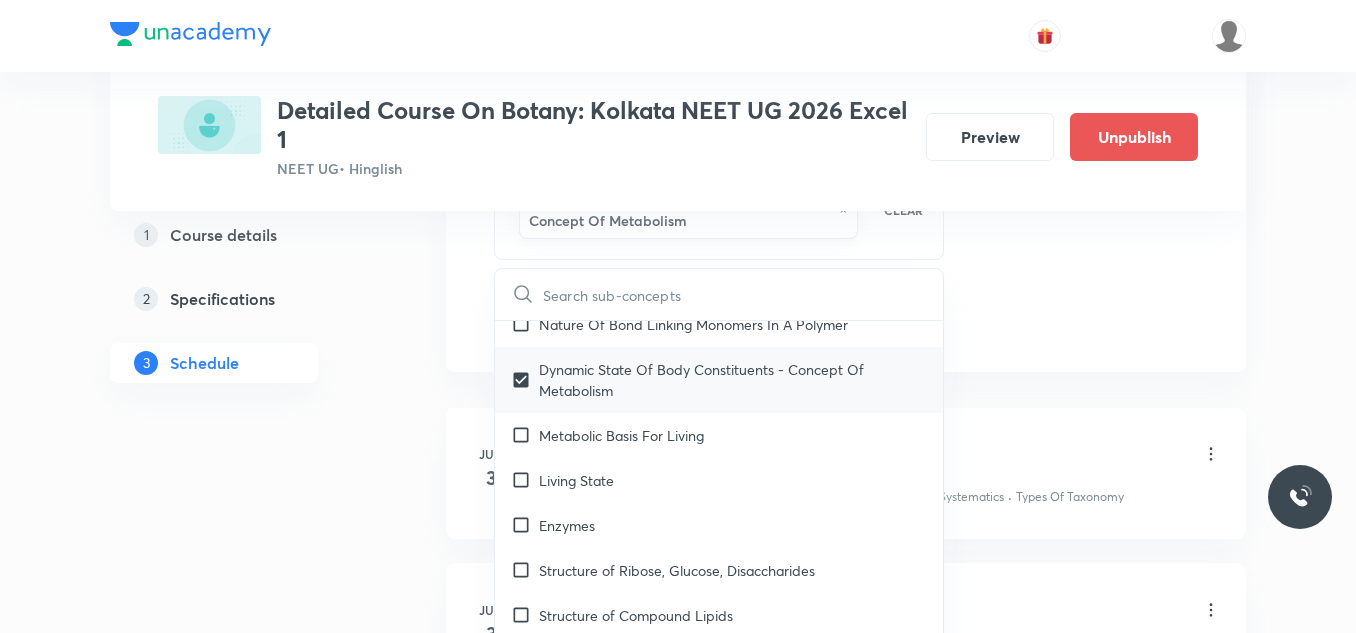 checkbox on "true" 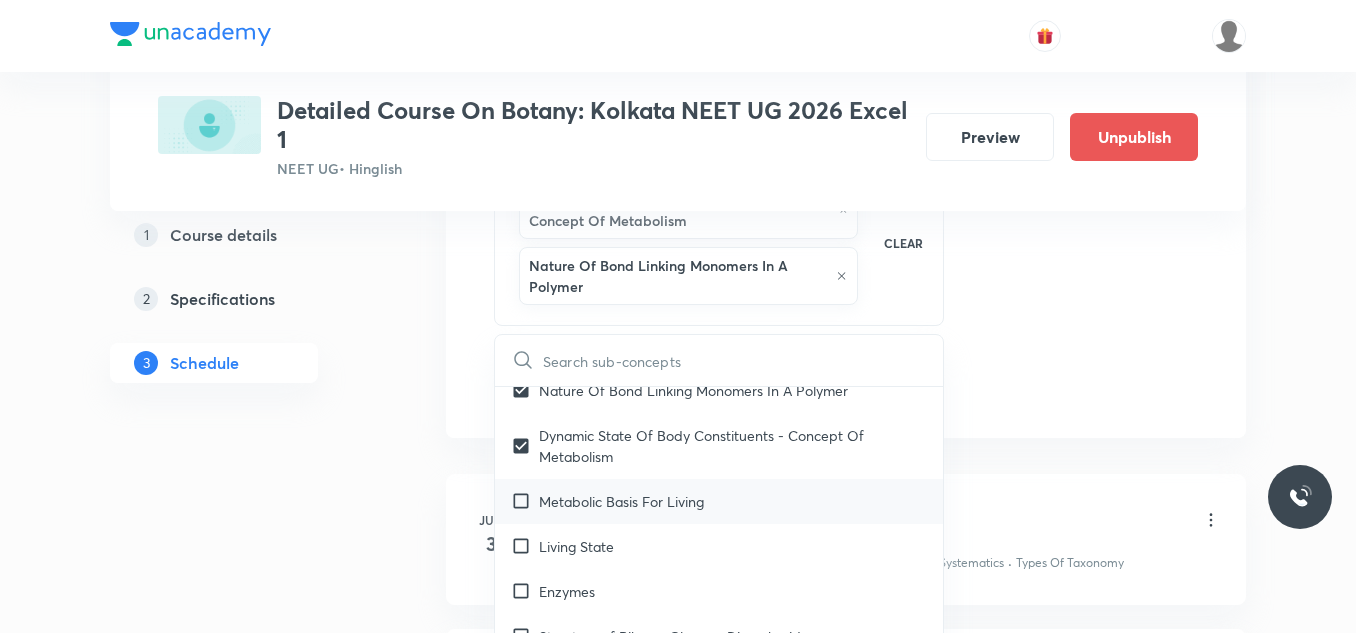 click on "Metabolic Basis For Living" at bounding box center (621, 501) 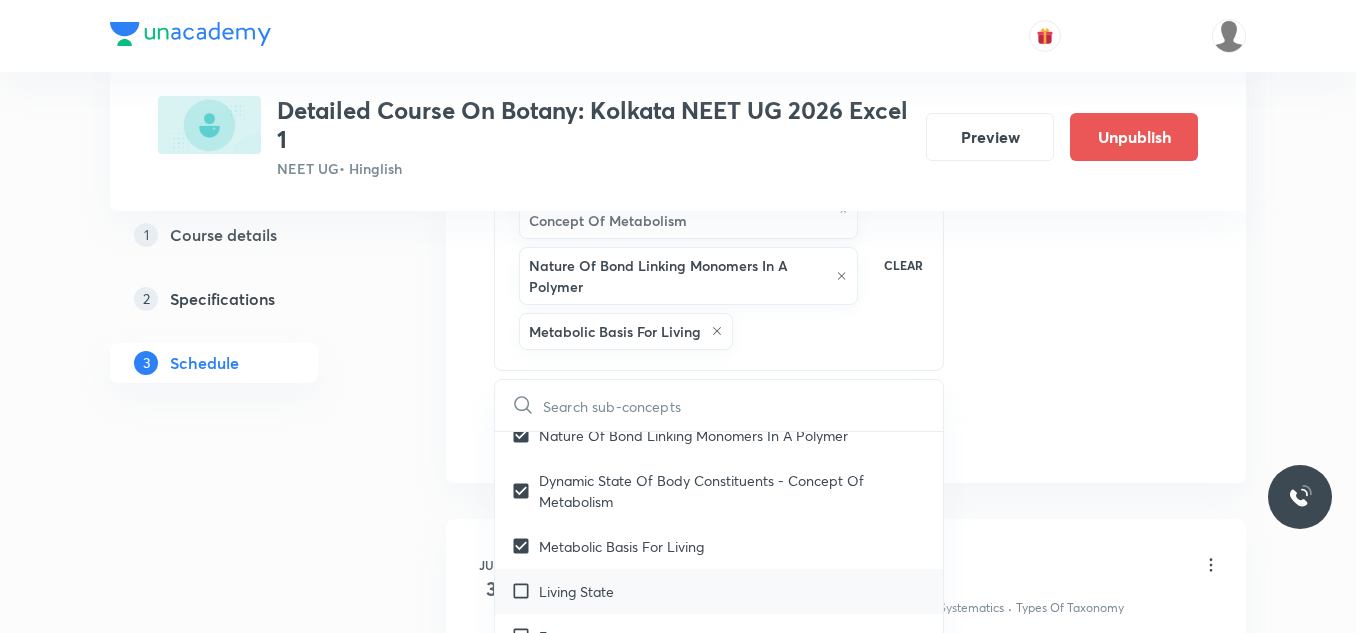 click on "Living State" at bounding box center [576, 591] 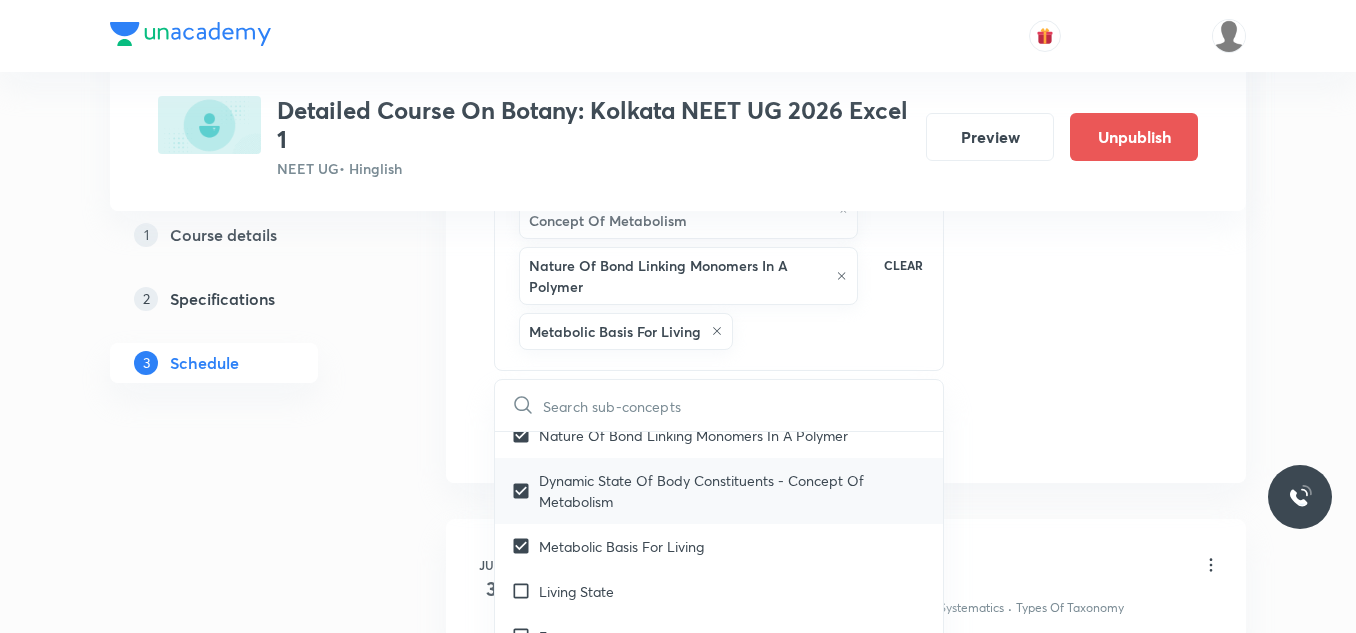 checkbox on "true" 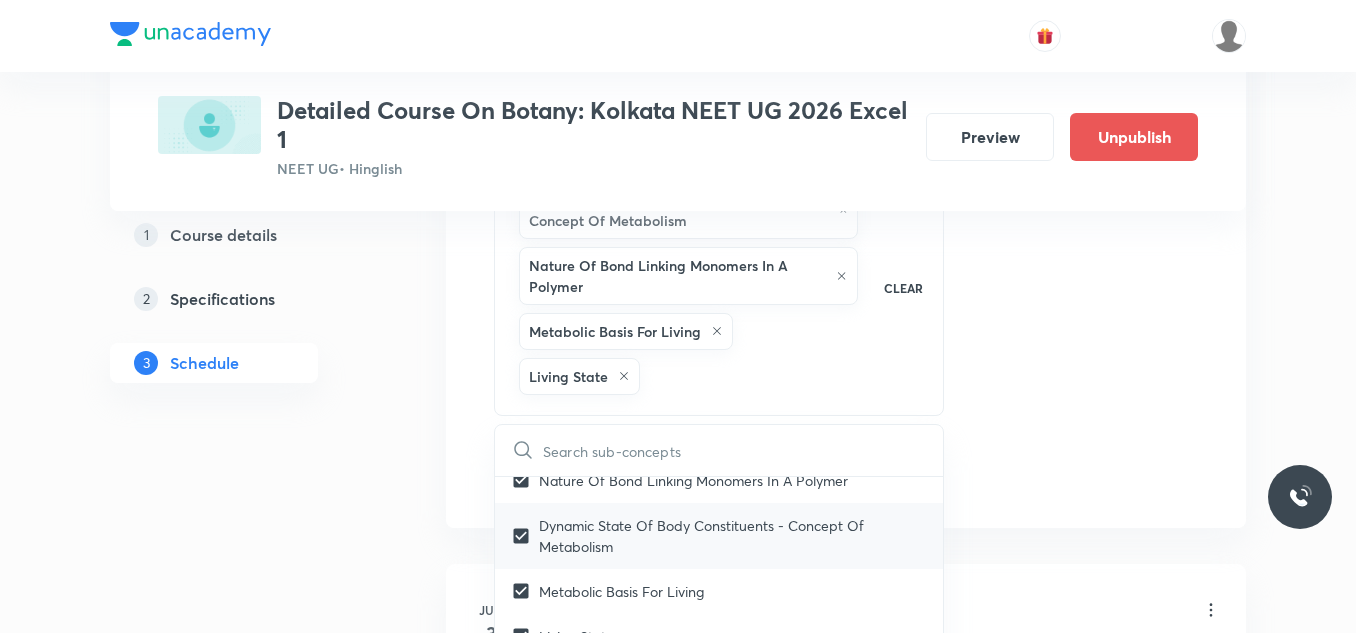 scroll, scrollTop: 3827, scrollLeft: 0, axis: vertical 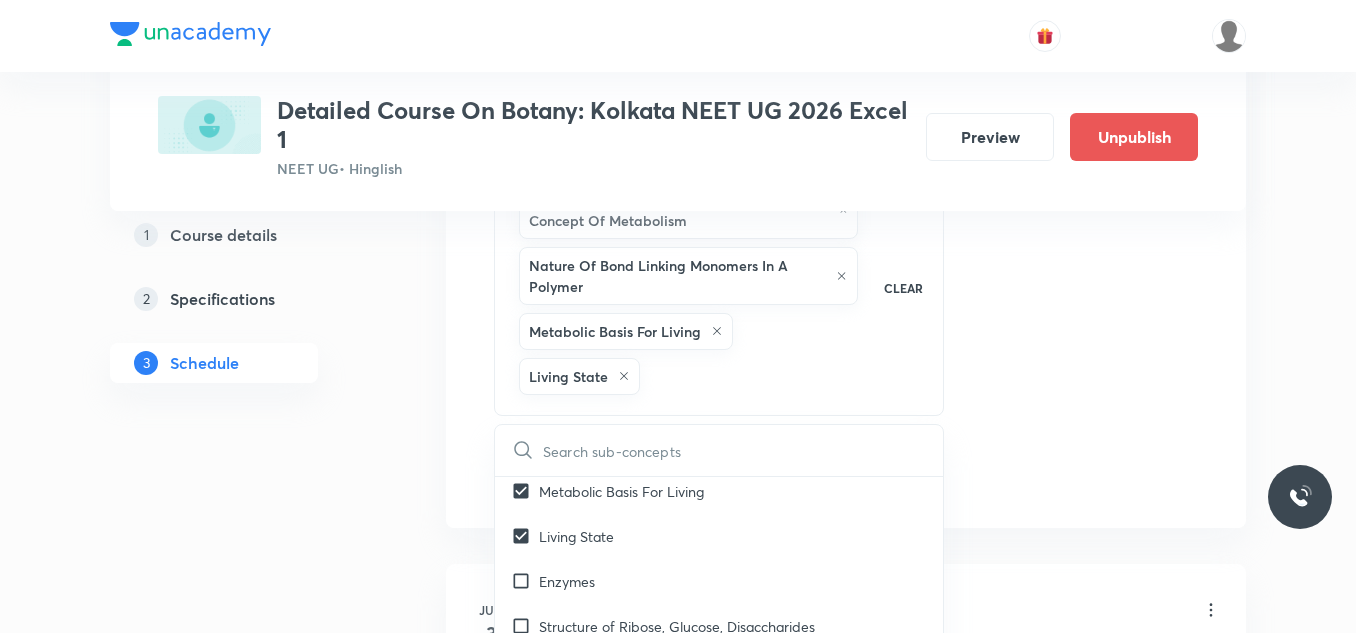 drag, startPoint x: 611, startPoint y: 579, endPoint x: 1032, endPoint y: 457, distance: 438.32065 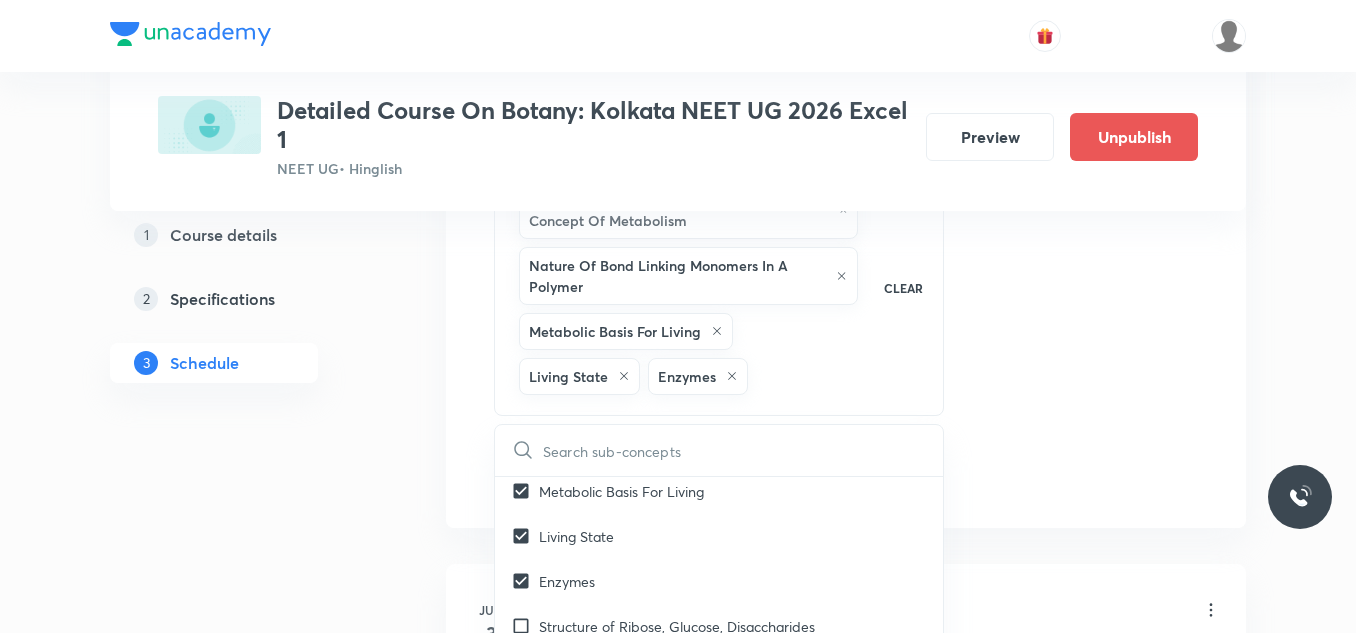 click on "Session  27 Live class Session title 41/99 Session on Molecular basis of Inheritance ​ Schedule for Aug 6, 2025, 4:00 PM ​ Duration (in minutes) 75 ​   Session type Online Offline Room Room-102 Sub-concepts Dynamic State Of Body Constituents - Concept Of Metabolism Nature Of Bond Linking Monomers In A Polymer Metabolic Basis For Living Living State Enzymes CLEAR ​ Living World What Is Living? Covered previously Diversity In The Living World Covered previously Systematics Covered previously Types Of Taxonomy Covered previously Fundamental Components Of Taxonomy Covered previously Taxonomic Categories Covered previously Taxonomical Aids Covered previously The Three Domains Of Life Covered previously Biological Nomenclature  Covered previously Biological Classification System Of Classification Covered previously Kingdom Monera Covered previously Kingdom Protista Covered previously Kingdom Fungi Covered previously Kingdom Plantae Covered previously Kingdom Animalia Covered previously Linchens Mycorrhiza" at bounding box center [846, -74] 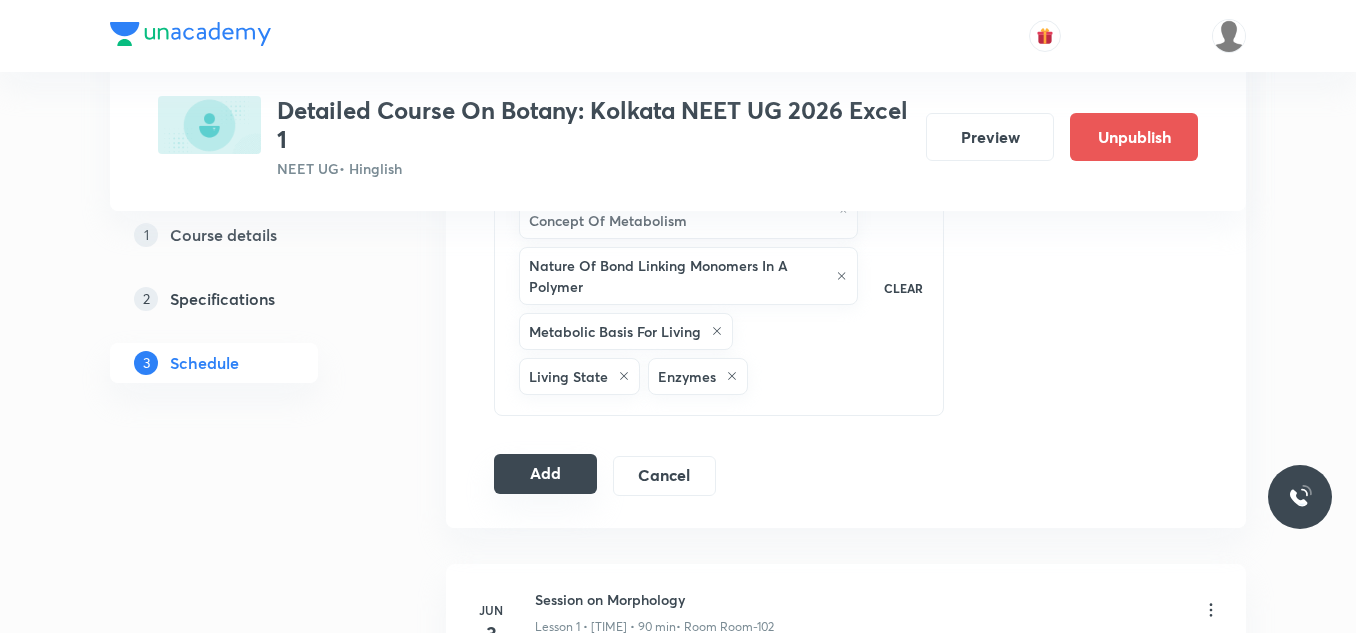 click on "Add" at bounding box center (545, 474) 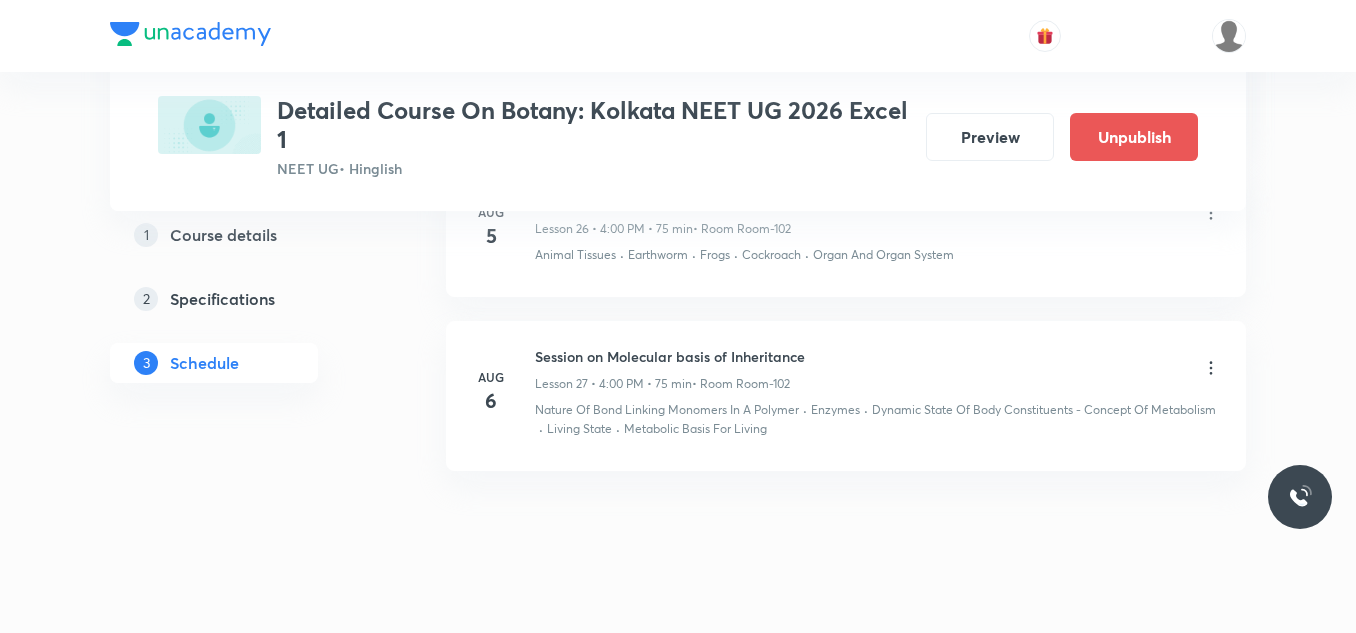 scroll, scrollTop: 4326, scrollLeft: 0, axis: vertical 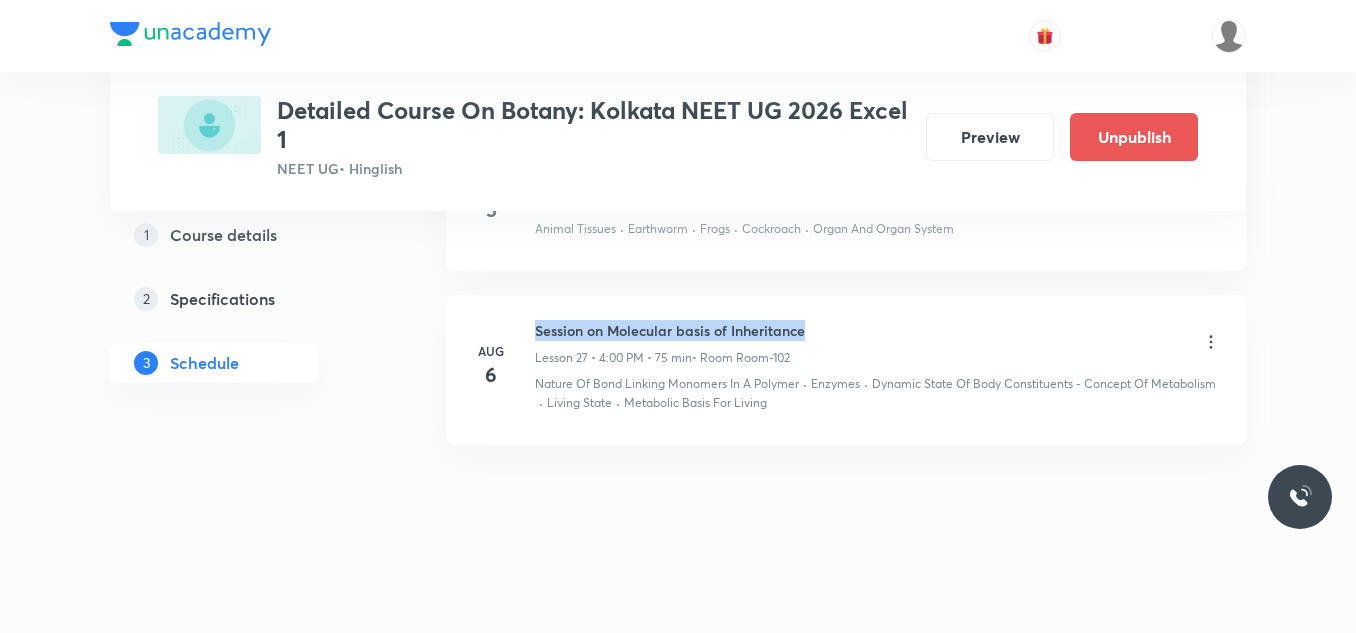 drag, startPoint x: 536, startPoint y: 322, endPoint x: 926, endPoint y: 337, distance: 390.28836 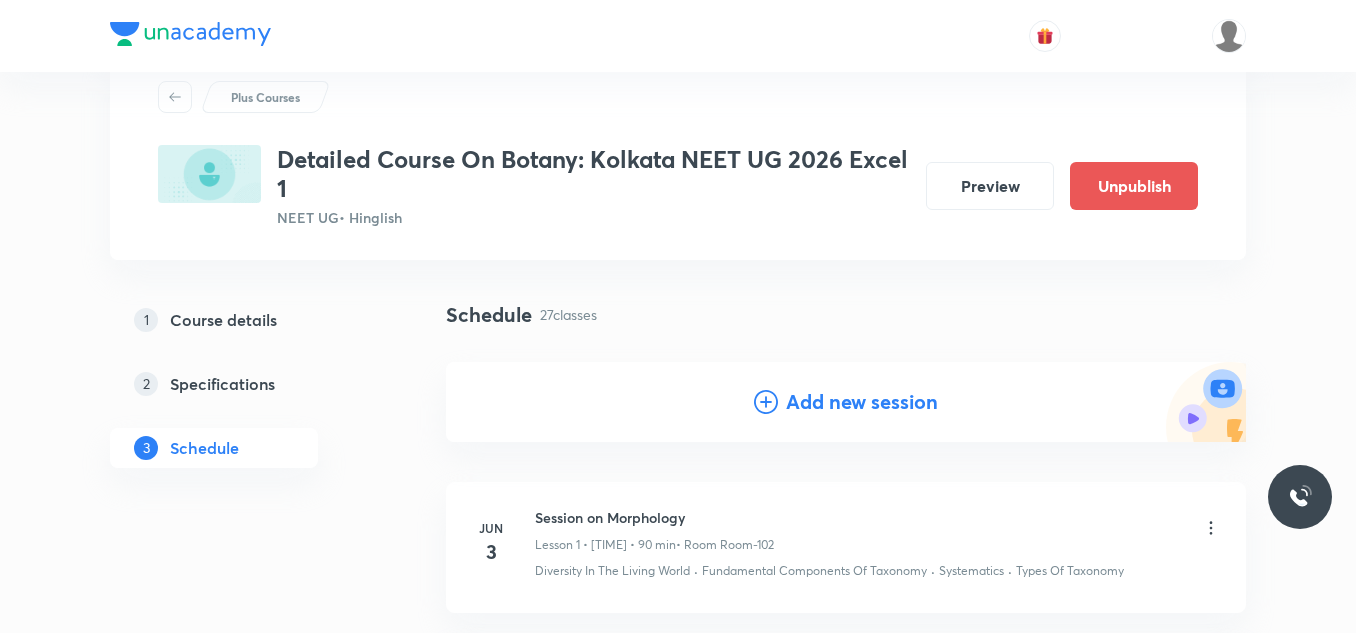 scroll, scrollTop: 0, scrollLeft: 0, axis: both 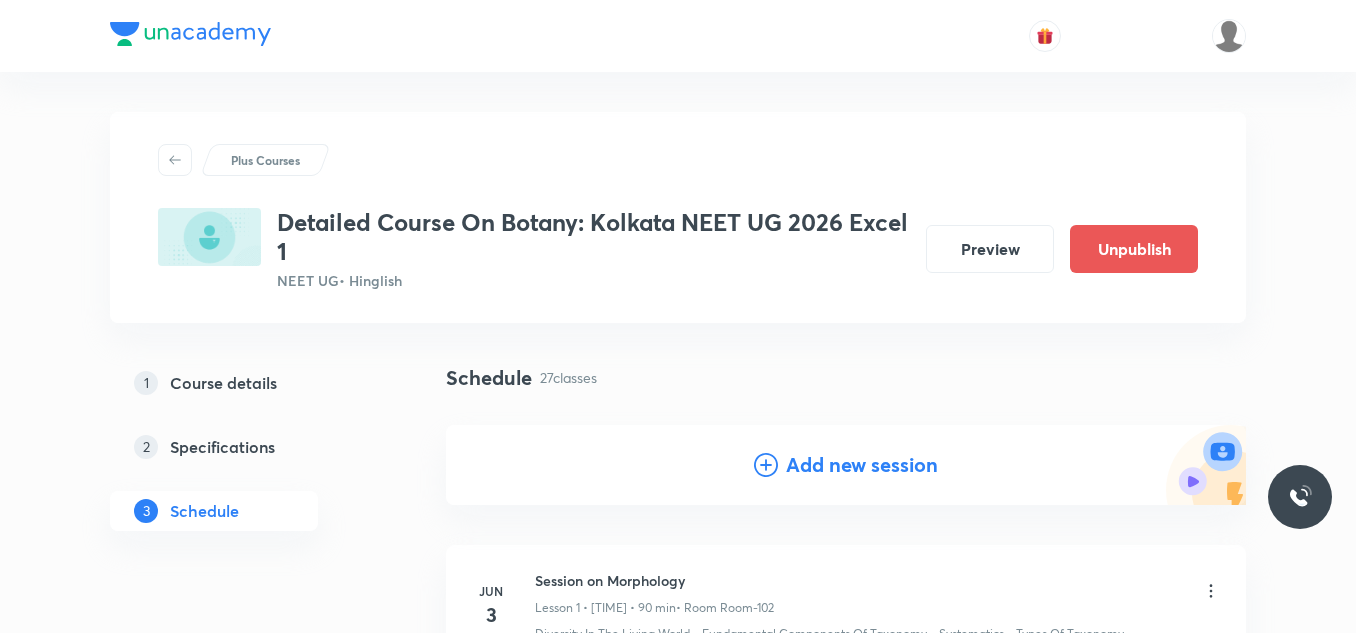 click on "Add new session" at bounding box center (862, 465) 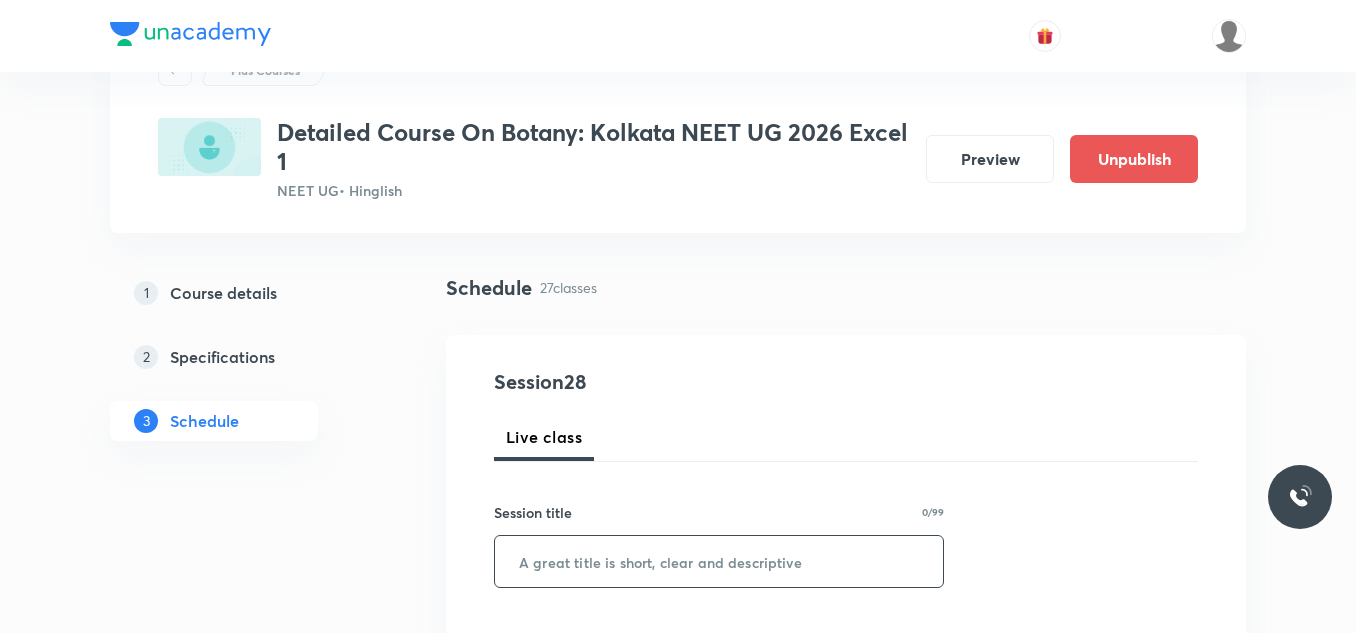 scroll, scrollTop: 300, scrollLeft: 0, axis: vertical 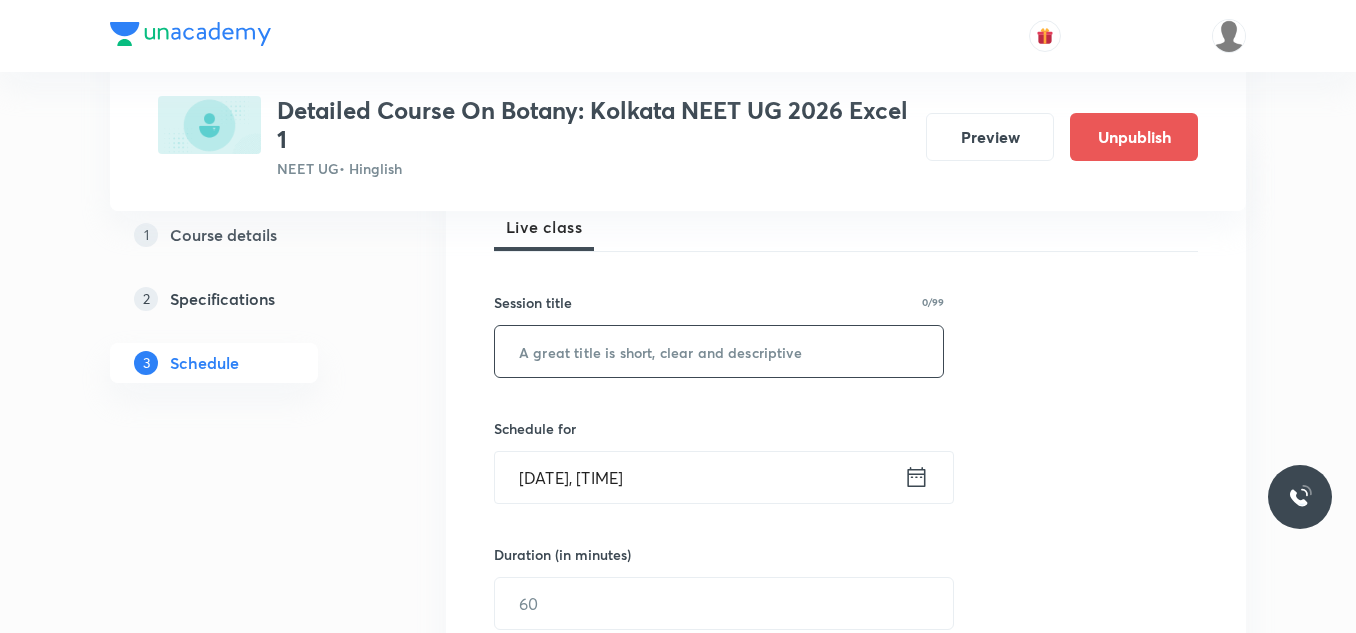 click at bounding box center (719, 351) 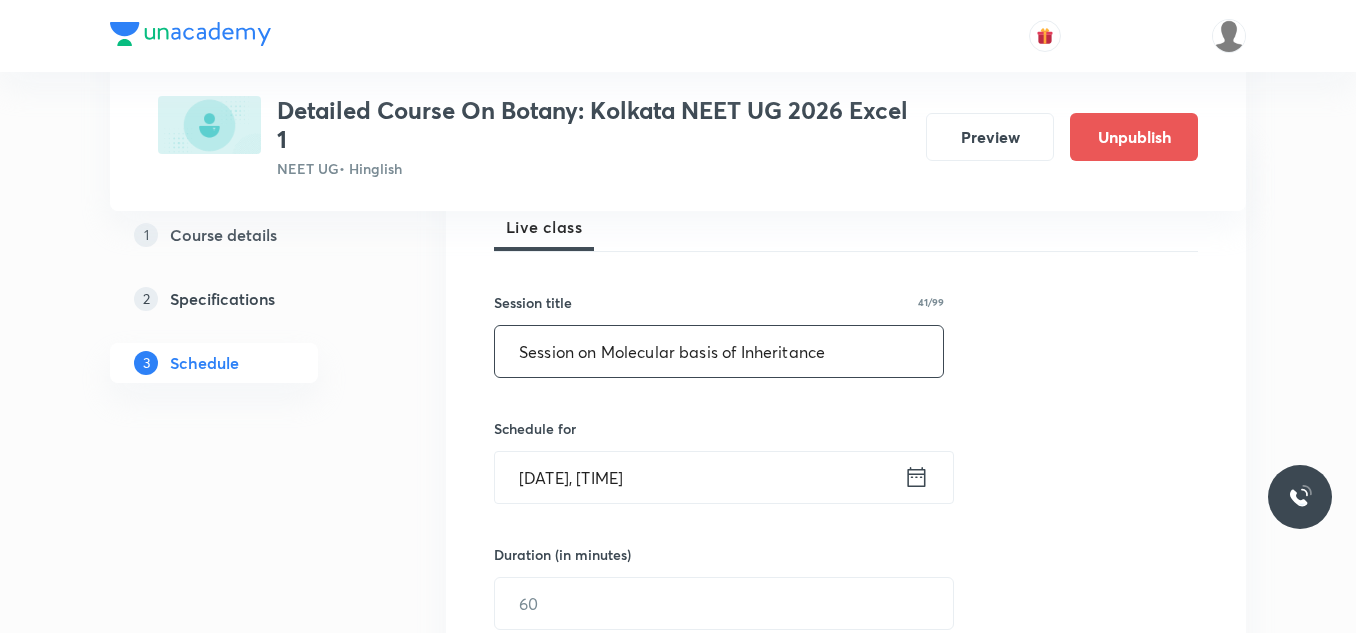 scroll, scrollTop: 400, scrollLeft: 0, axis: vertical 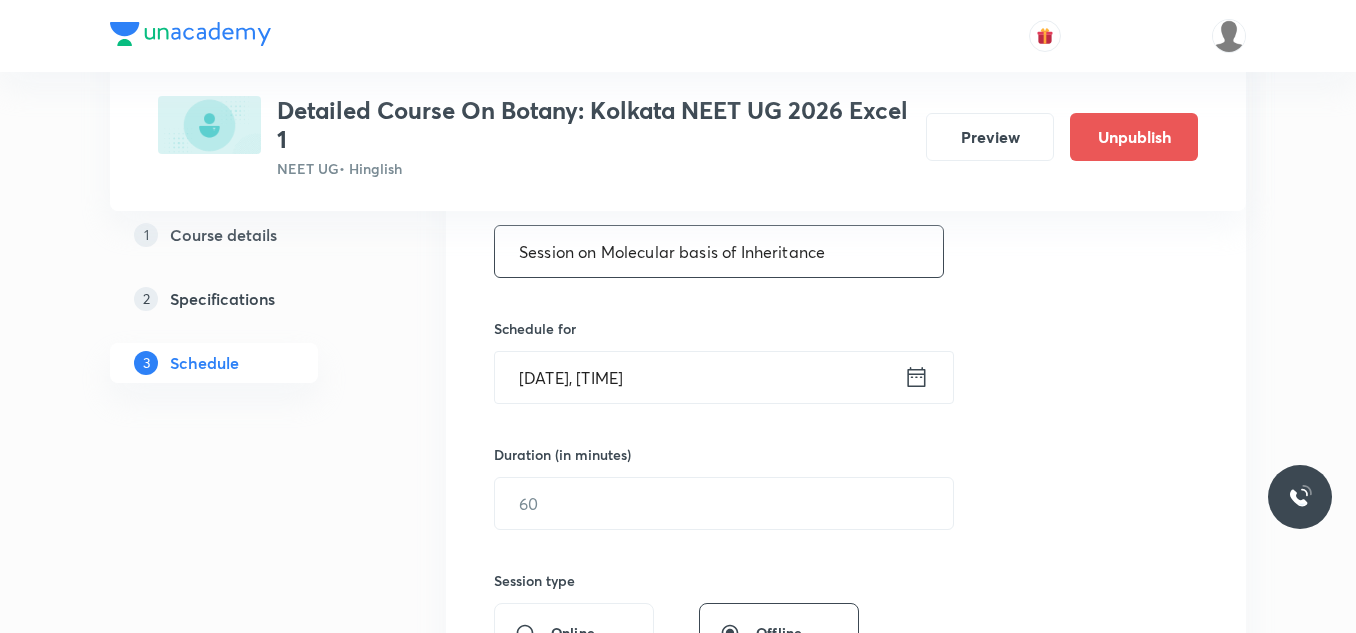 type on "Session on Molecular basis of Inheritance" 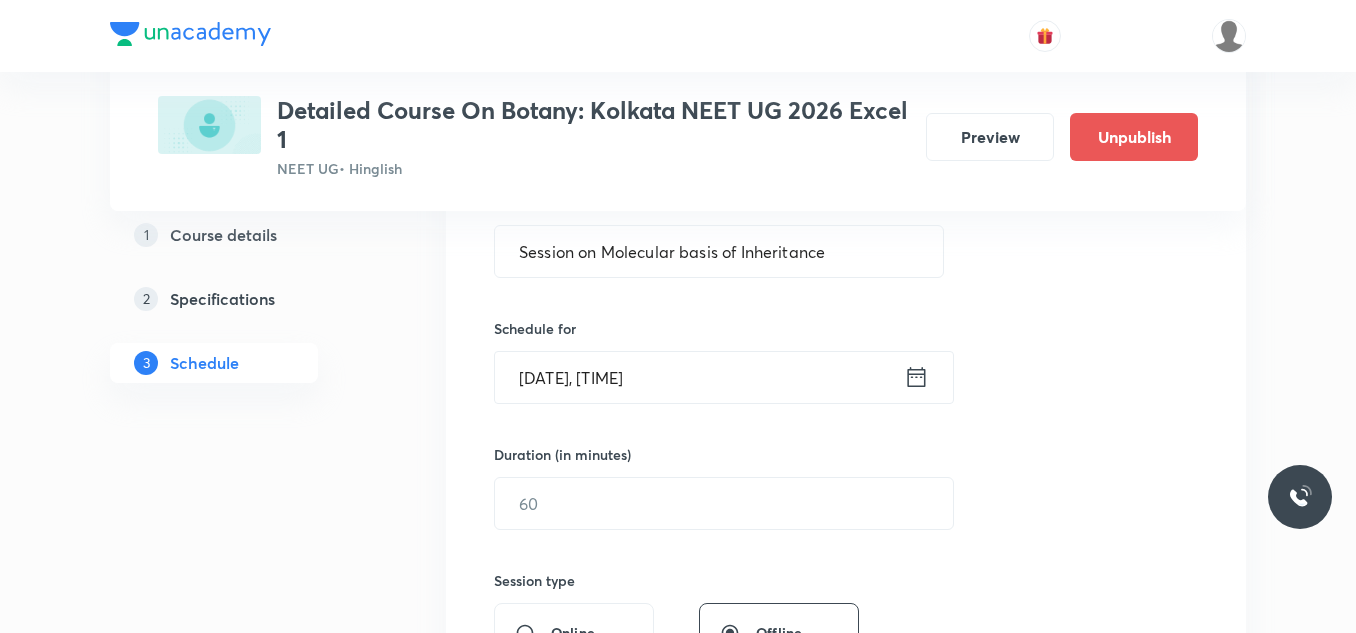 click on "Aug 3, 2025, 12:47 PM" at bounding box center (699, 377) 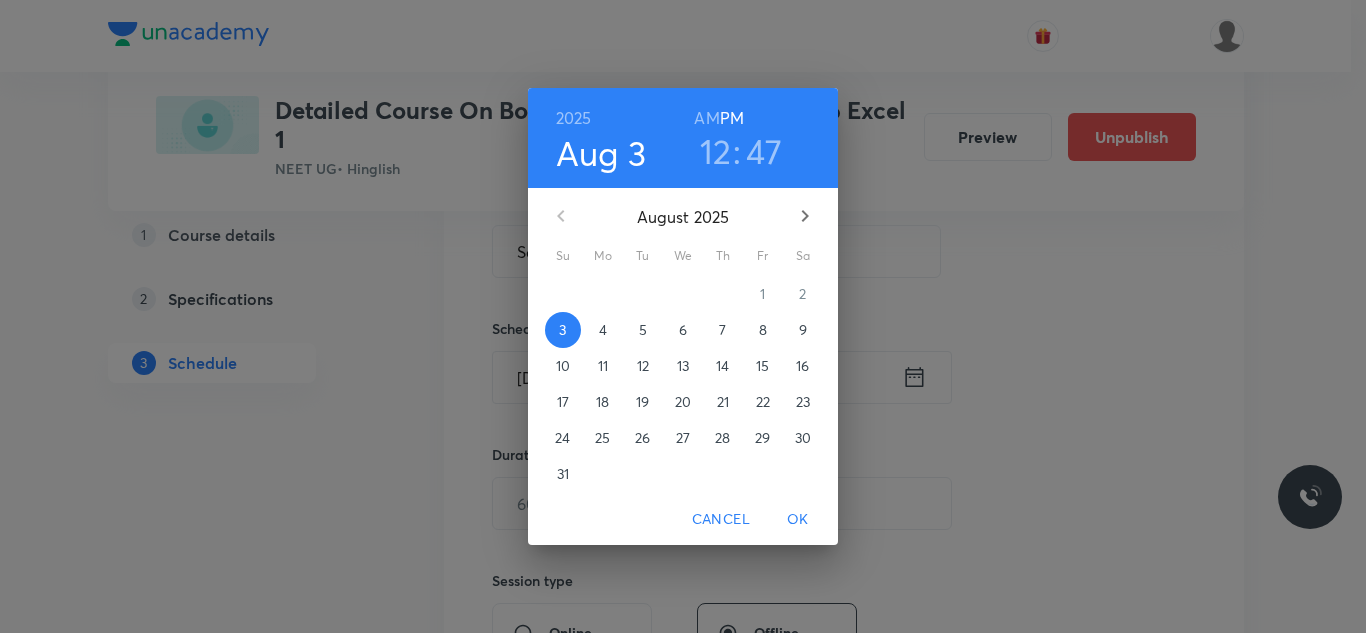 click on "7" at bounding box center [722, 330] 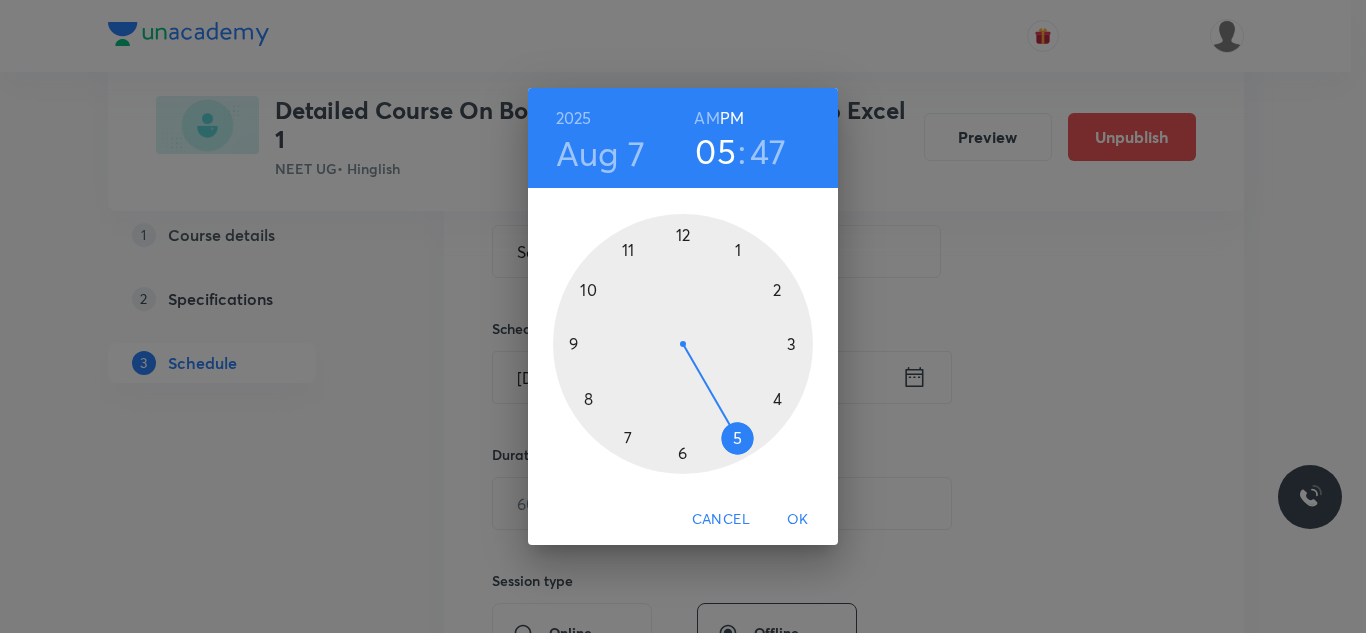 drag, startPoint x: 678, startPoint y: 238, endPoint x: 741, endPoint y: 435, distance: 206.82843 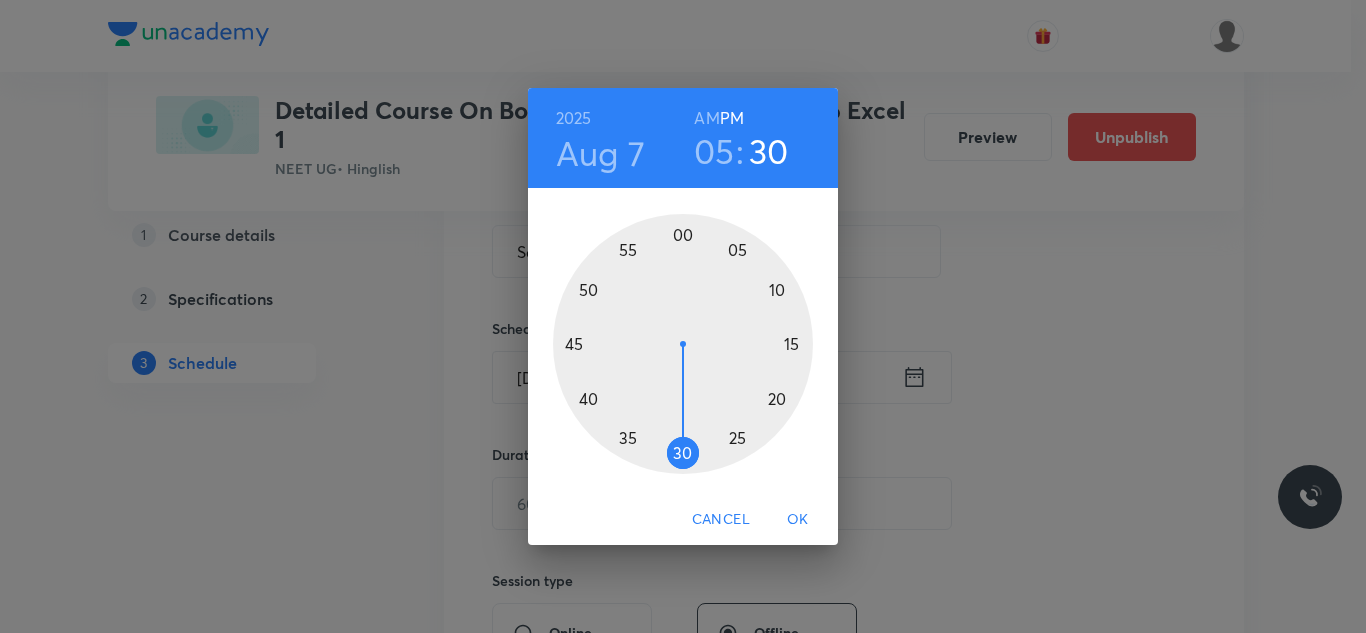 drag, startPoint x: 570, startPoint y: 317, endPoint x: 681, endPoint y: 463, distance: 183.40393 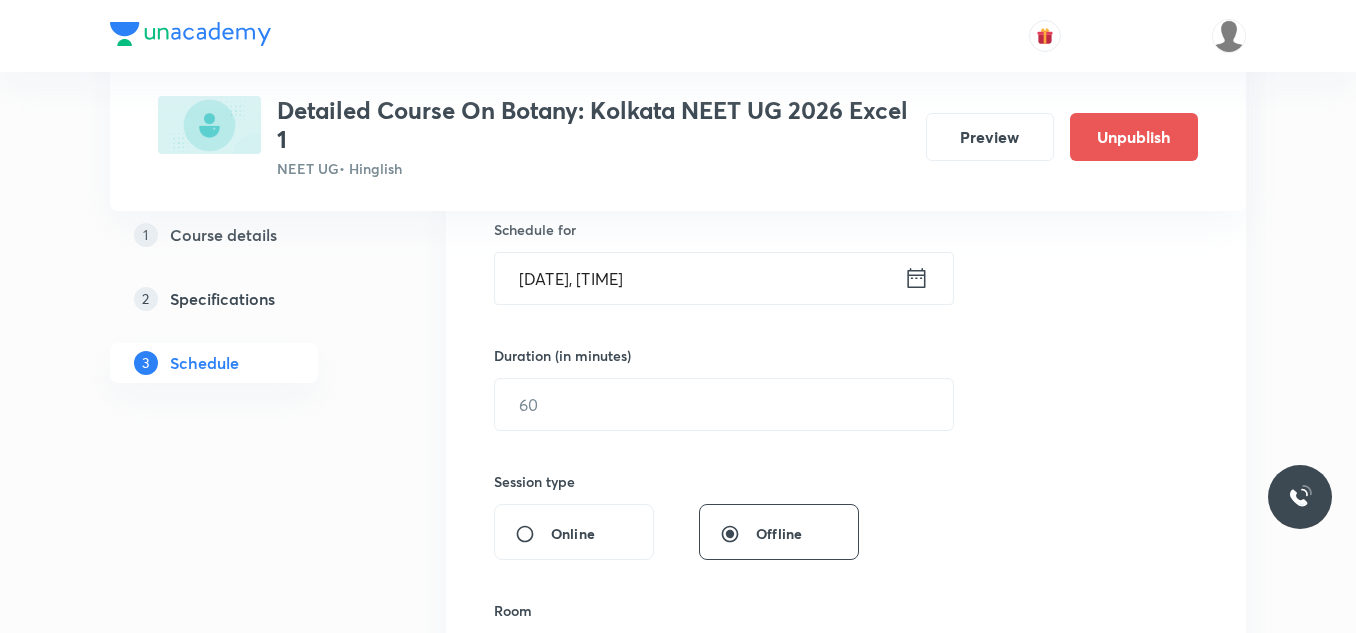 scroll, scrollTop: 500, scrollLeft: 0, axis: vertical 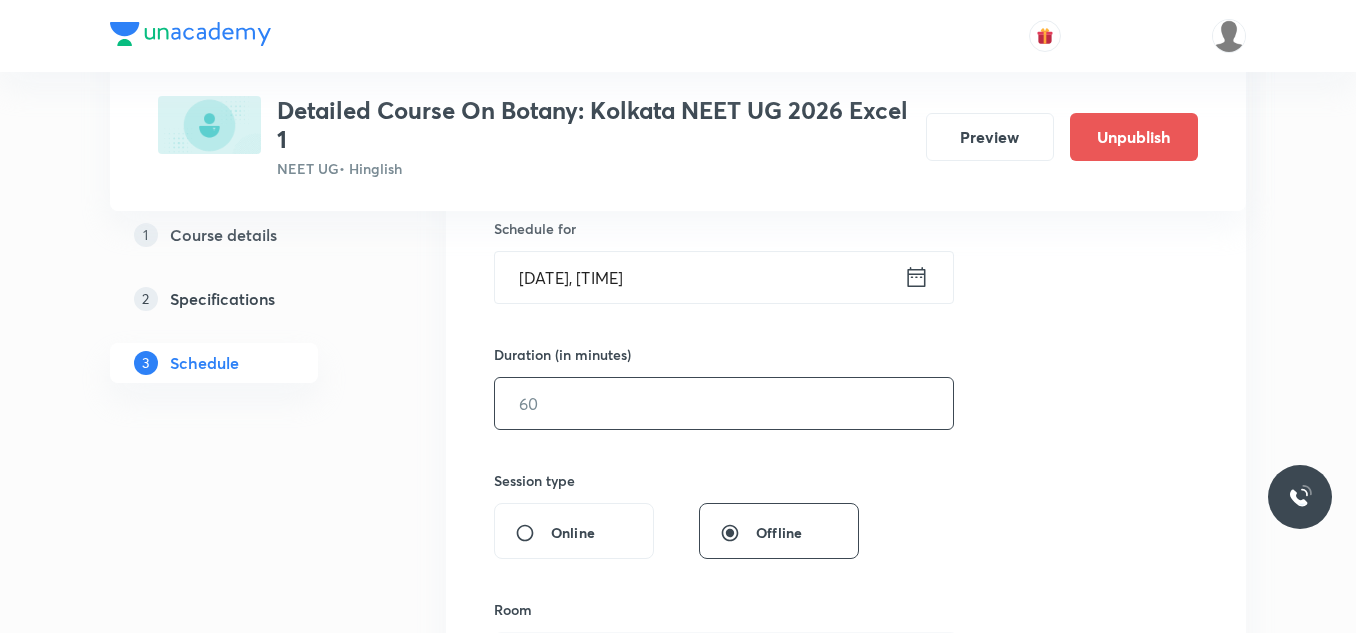 click at bounding box center [724, 403] 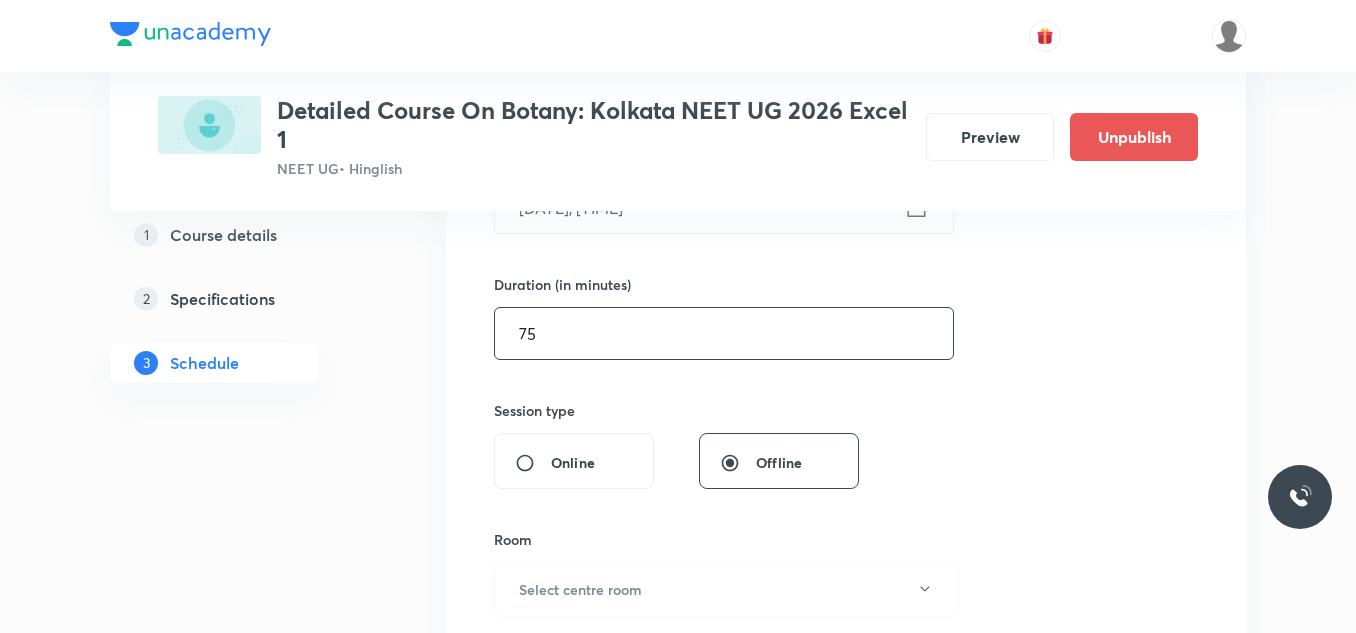 scroll, scrollTop: 700, scrollLeft: 0, axis: vertical 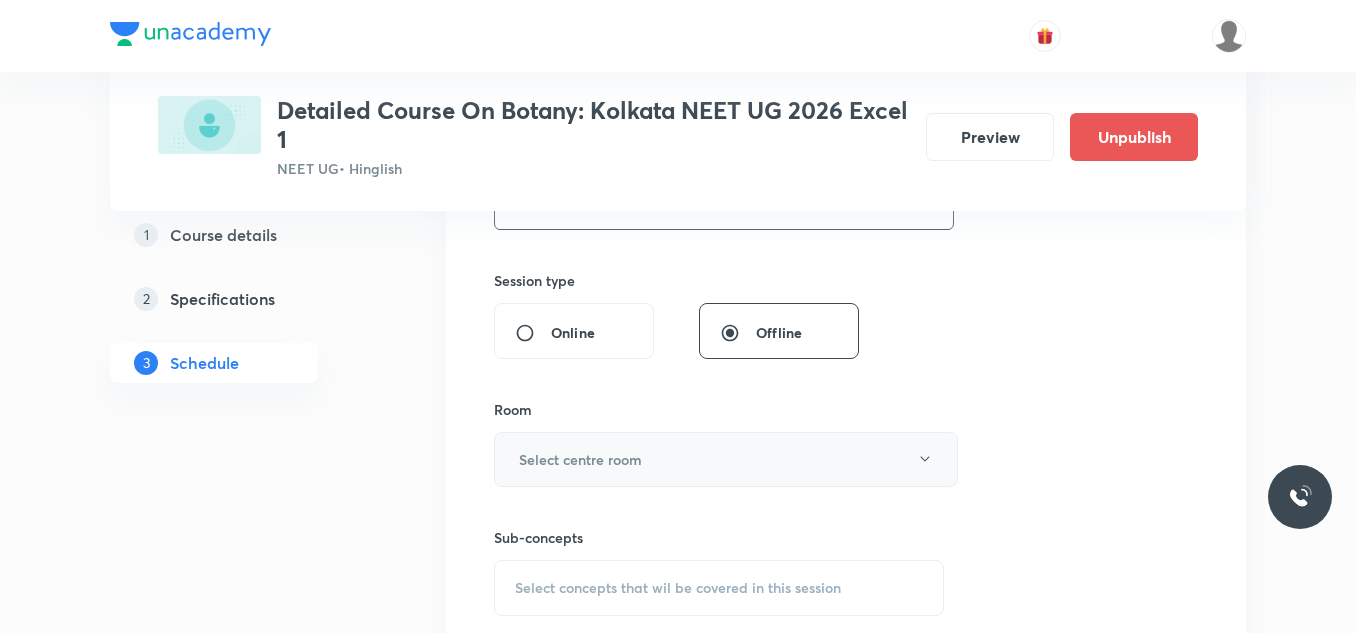 type on "75" 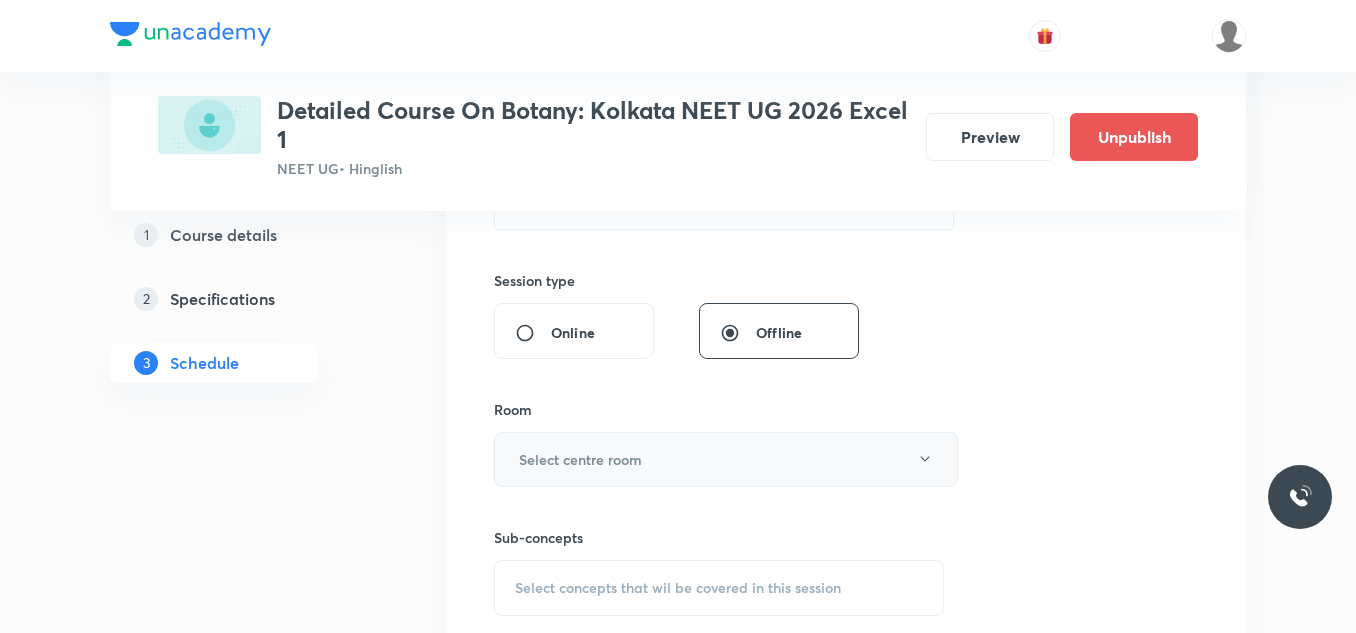 click on "Select centre room" at bounding box center [726, 459] 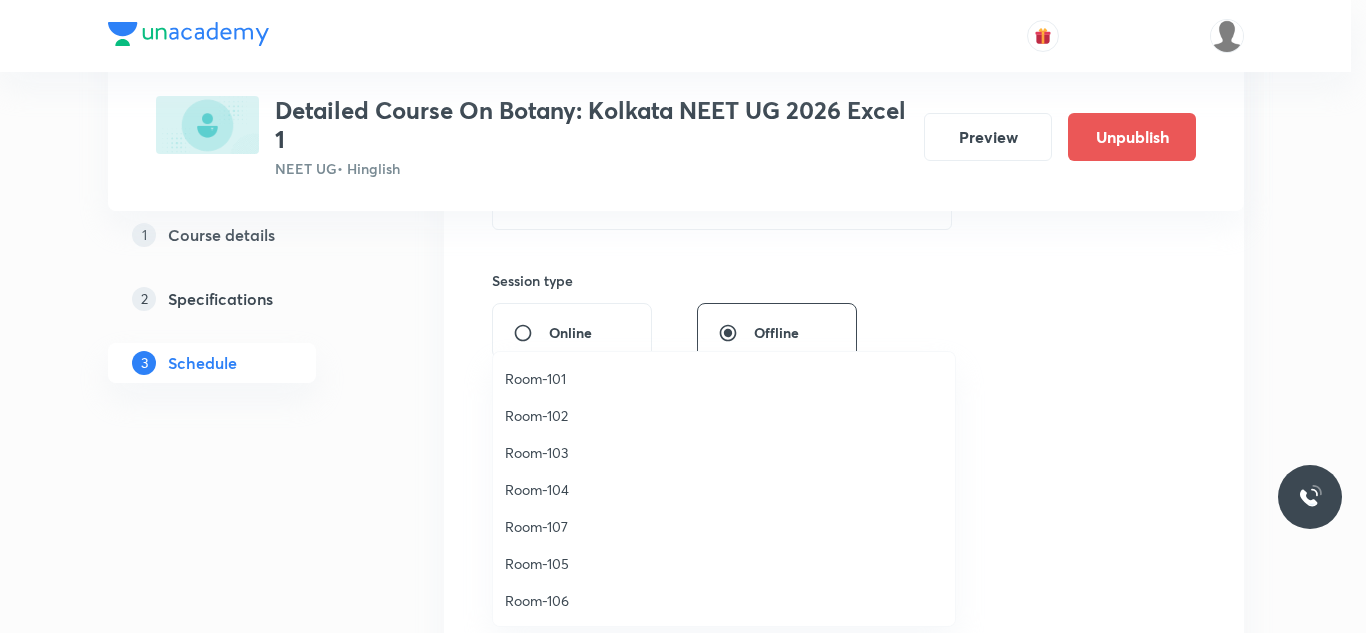 click on "Room-102" at bounding box center [724, 415] 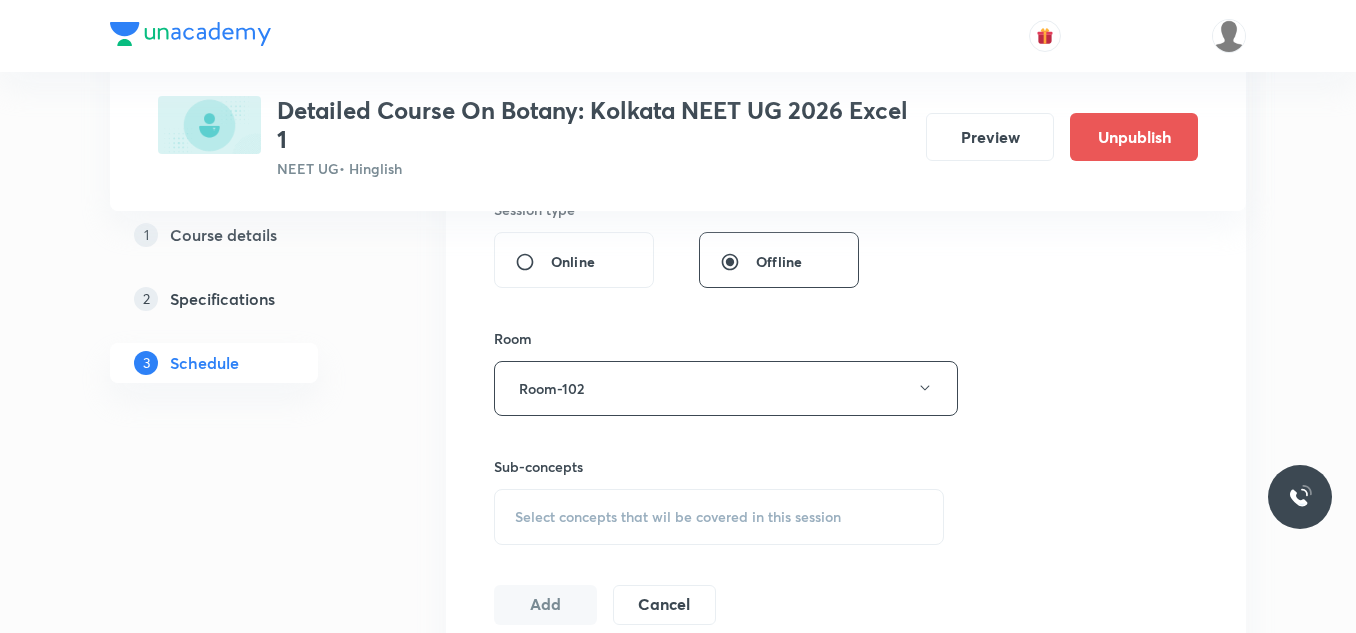scroll, scrollTop: 900, scrollLeft: 0, axis: vertical 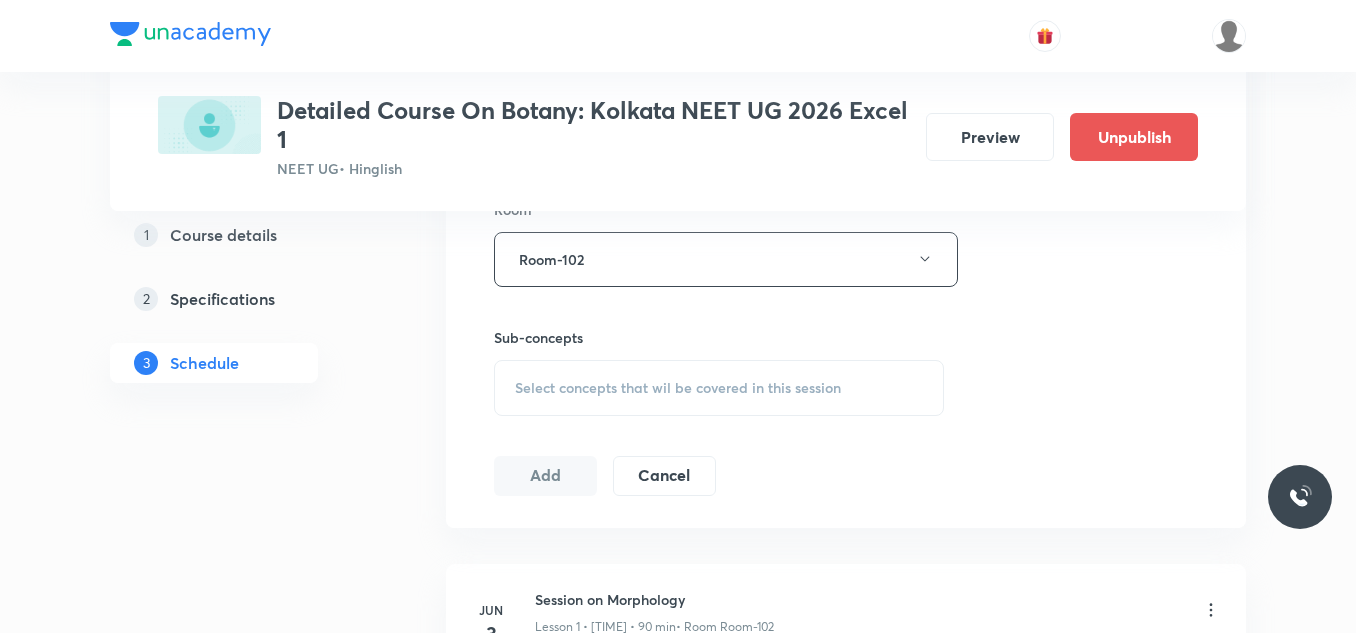 click on "Select concepts that wil be covered in this session" at bounding box center [678, 388] 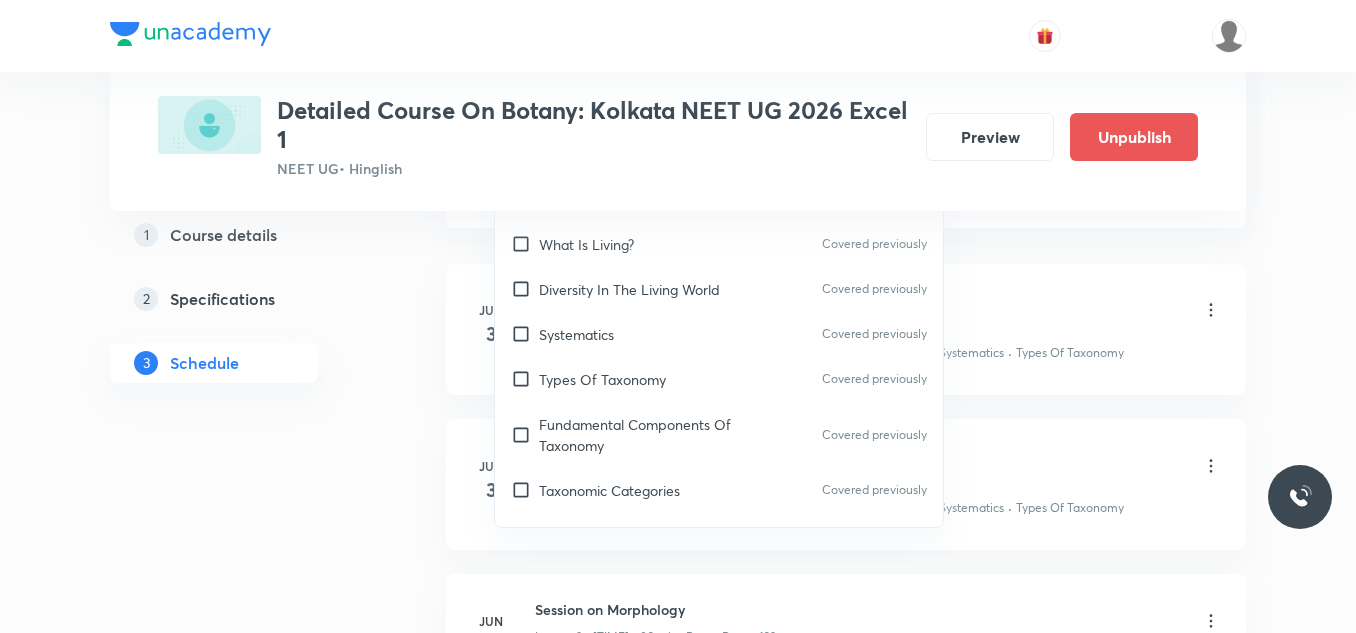 scroll, scrollTop: 1096, scrollLeft: 0, axis: vertical 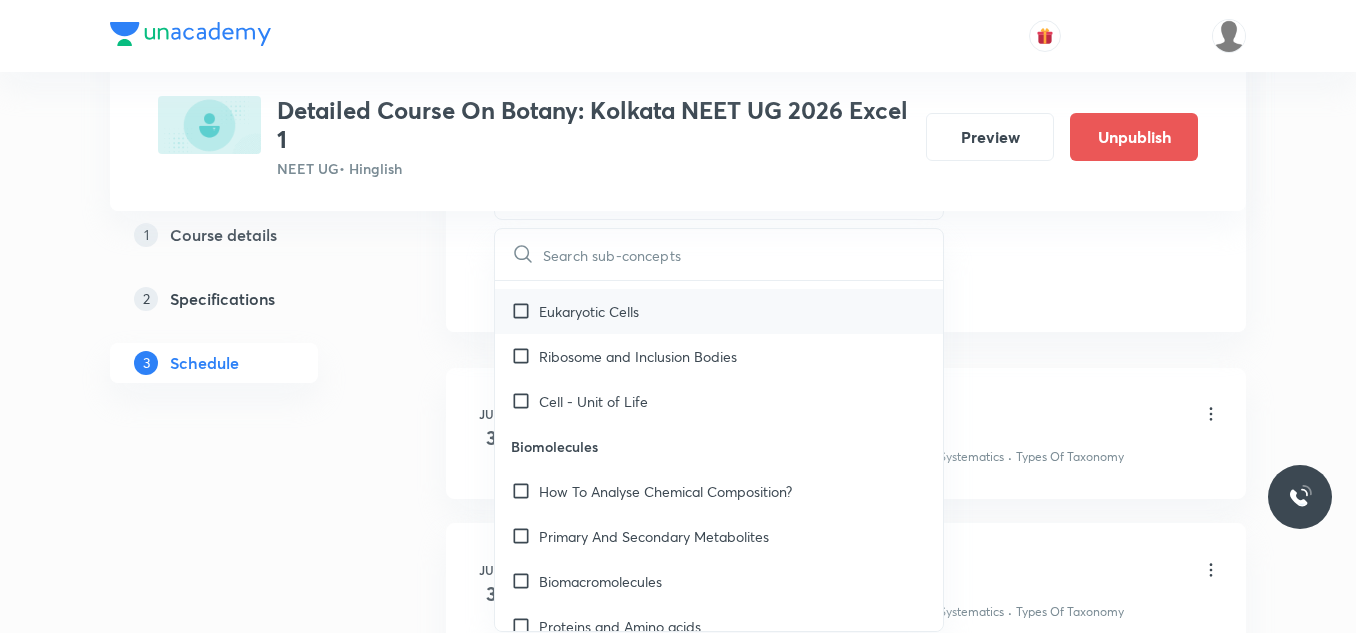 click on "Eukaryotic Cells" at bounding box center [719, 311] 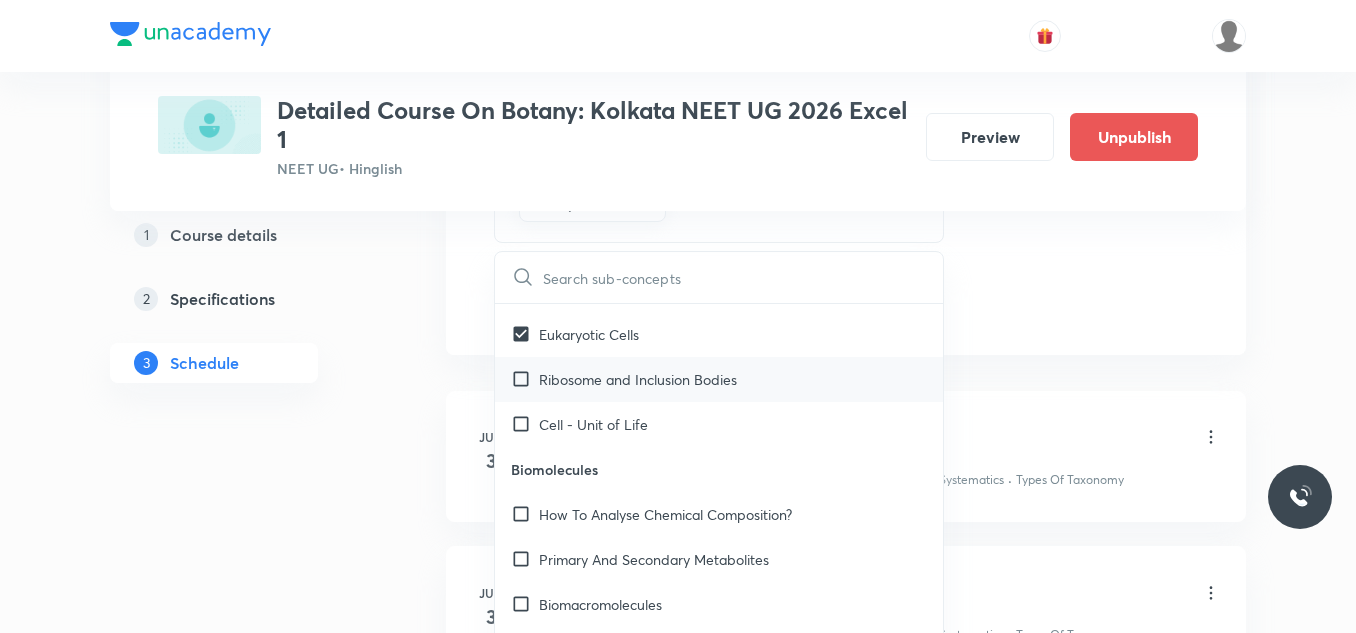 drag, startPoint x: 708, startPoint y: 386, endPoint x: 688, endPoint y: 421, distance: 40.311287 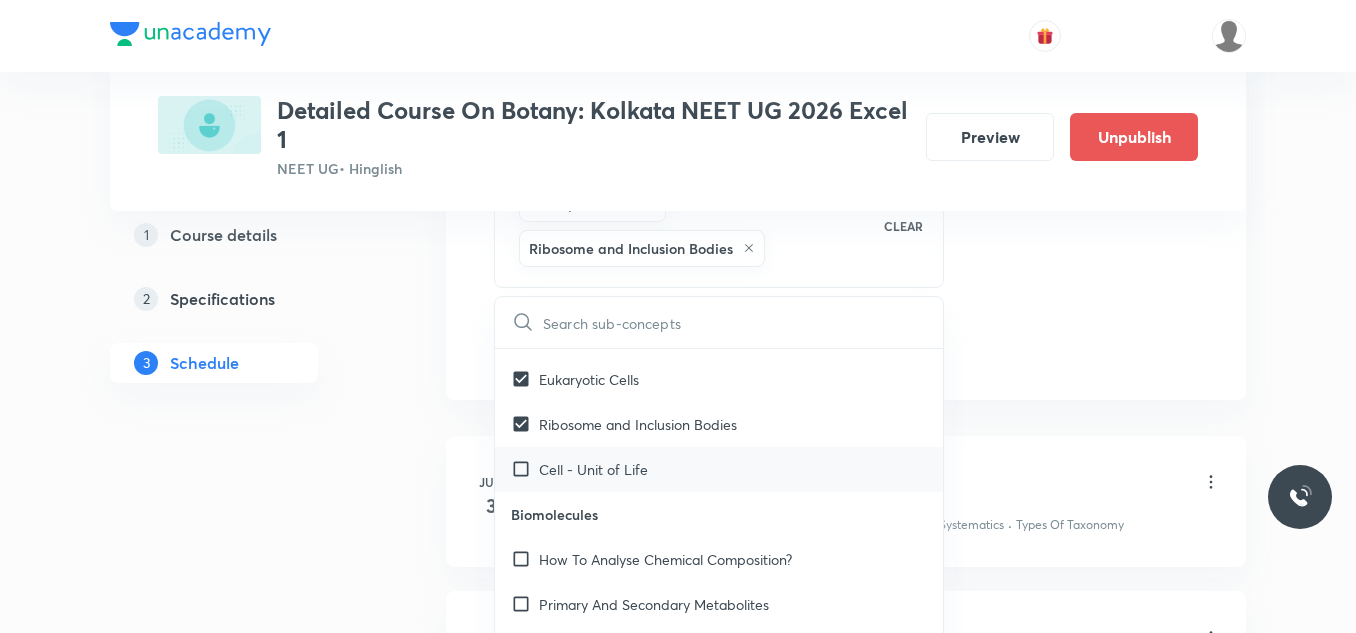 click on "Cell - Unit of Life" at bounding box center (719, 469) 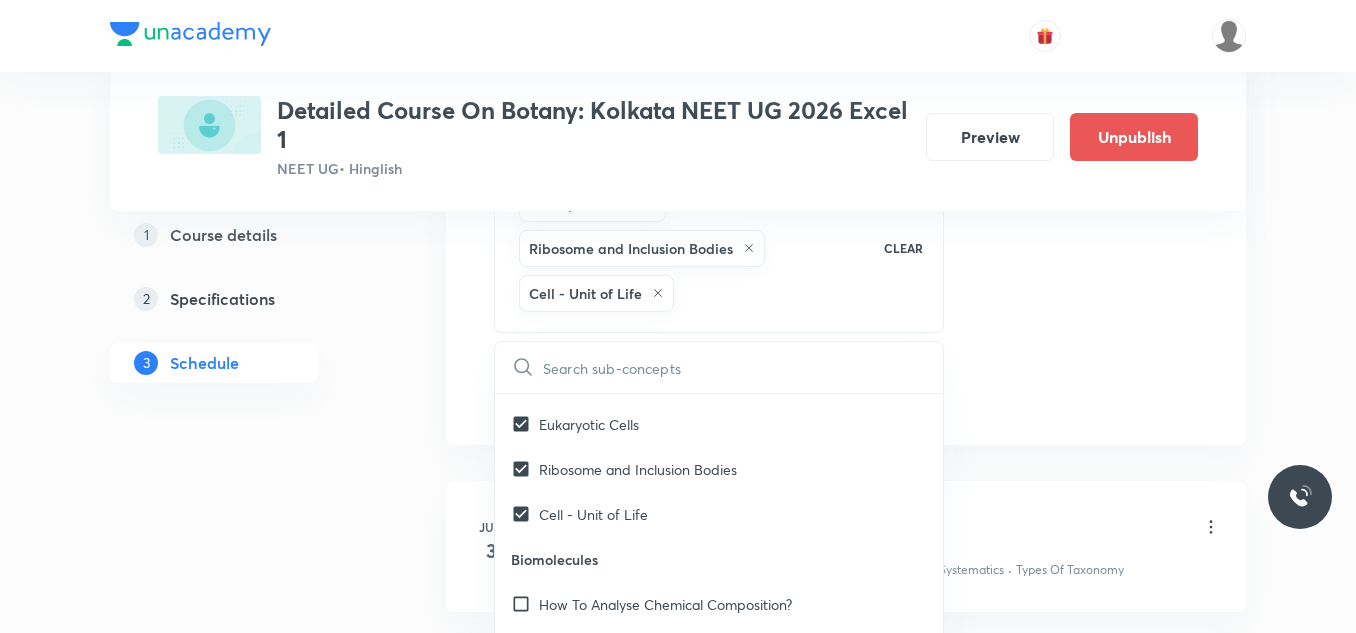scroll, scrollTop: 3260, scrollLeft: 0, axis: vertical 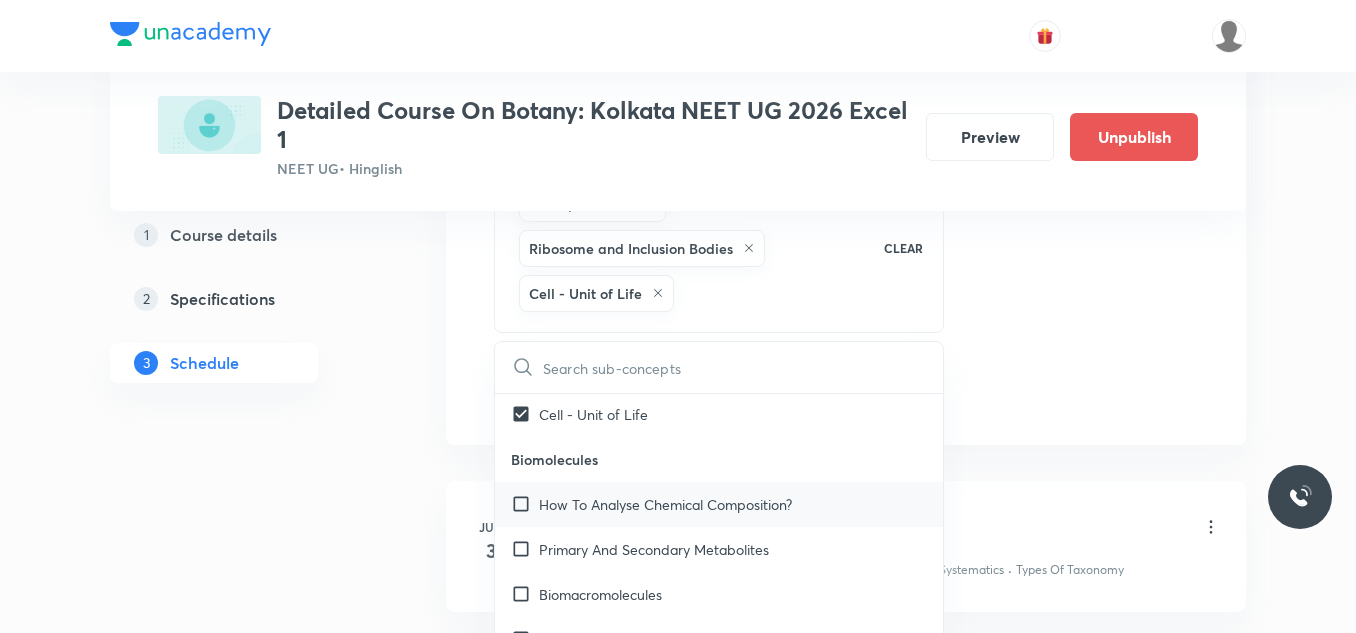 click on "How To Analyse Chemical Composition?" at bounding box center (719, 504) 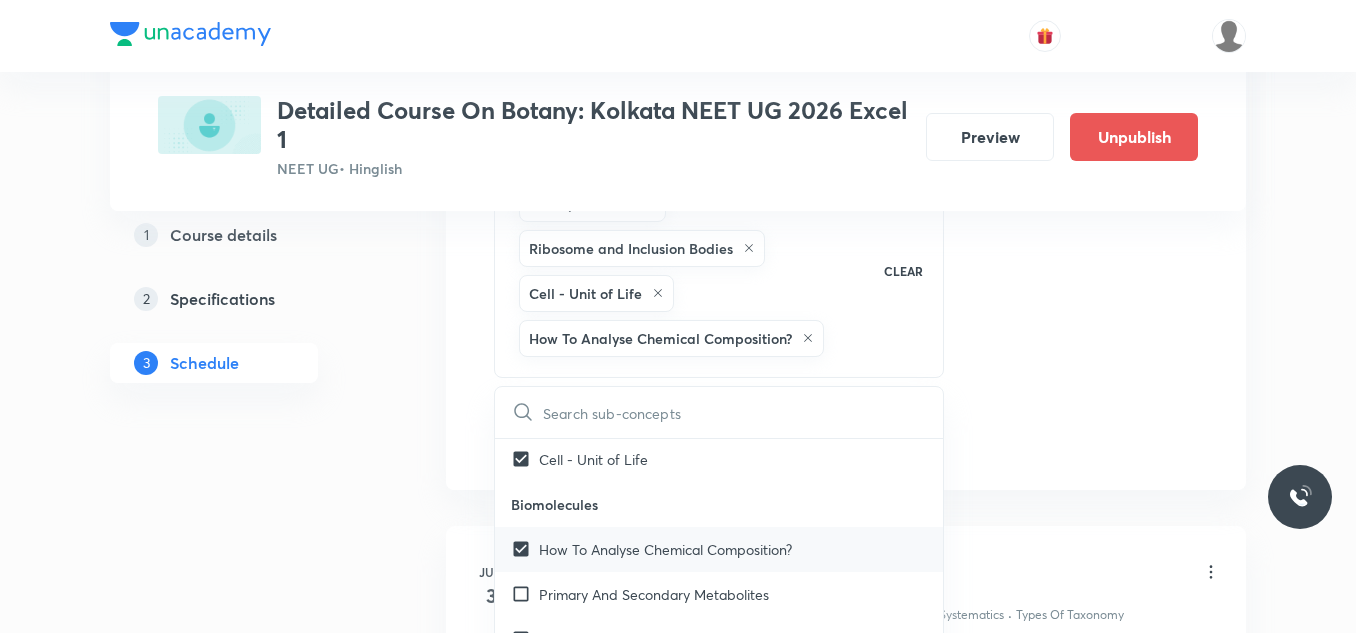 drag, startPoint x: 716, startPoint y: 584, endPoint x: 836, endPoint y: 533, distance: 130.38788 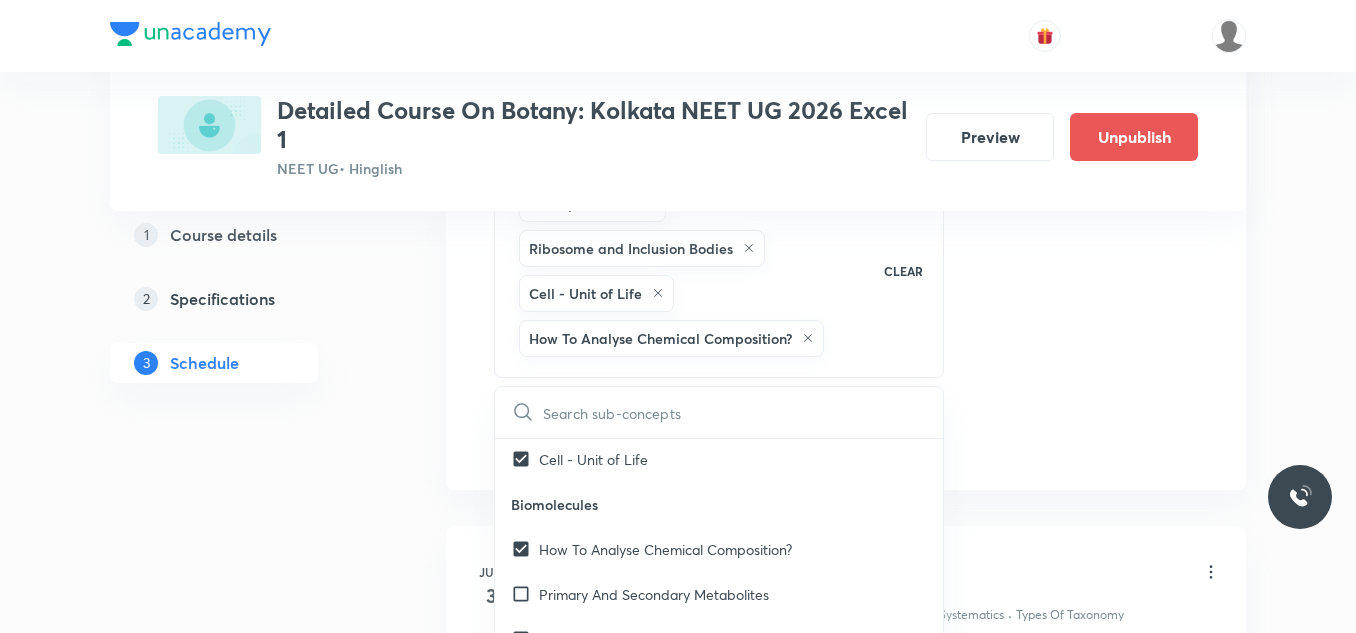 click on "Session  28 Live class Session title 41/99 Session on Molecular basis of Inheritance ​ Schedule for Aug 7, 2025, 5:30 PM ​ Duration (in minutes) 75 ​   Session type Online Offline Room Room-102 Sub-concepts Eukaryotic Cells Ribosome and Inclusion Bodies Cell - Unit of Life How To Analyse Chemical Composition? CLEAR ​ Living World What Is Living? Covered previously Diversity In The Living World Covered previously Systematics Covered previously Types Of Taxonomy Covered previously Fundamental Components Of Taxonomy Covered previously Taxonomic Categories Covered previously Taxonomical Aids Covered previously The Three Domains Of Life Covered previously Biological Nomenclature  Covered previously Biological Classification System Of Classification Covered previously Kingdom Monera Covered previously Kingdom Protista Covered previously Kingdom Fungi Covered previously Kingdom Plantae Covered previously Kingdom Animalia Covered previously Linchens Covered previously Mycorrhiza Covered previously Virus Algae" at bounding box center (846, -91) 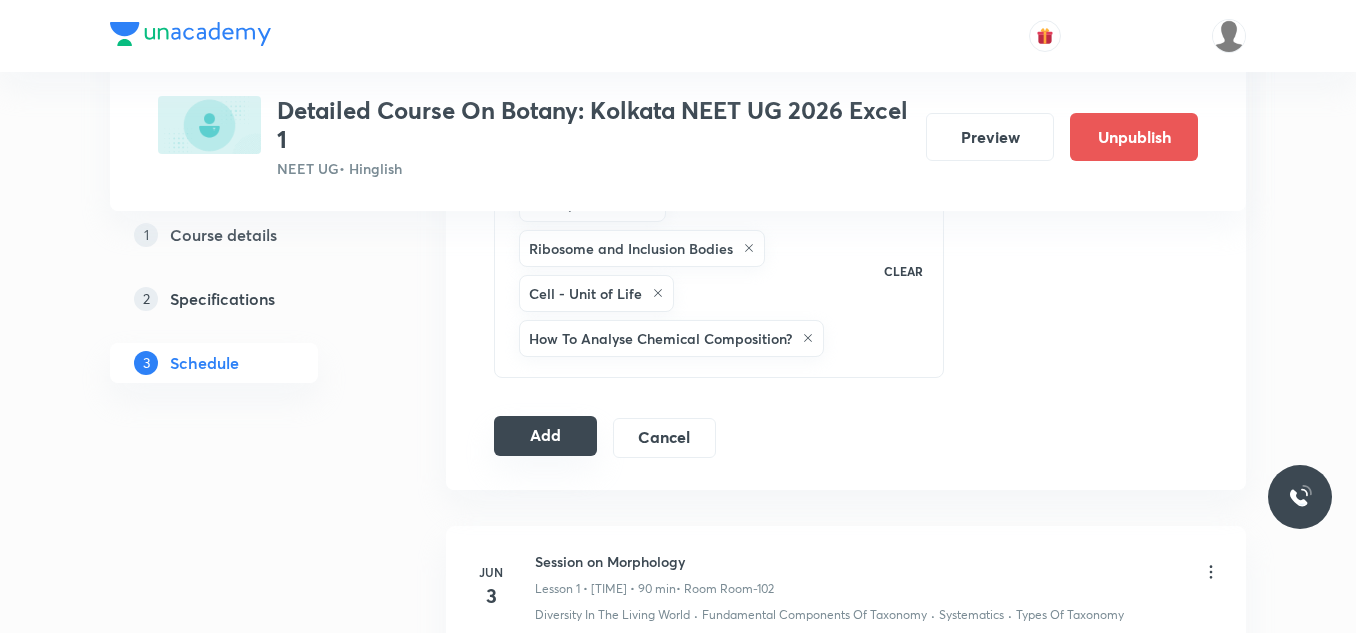click on "Add" at bounding box center (545, 436) 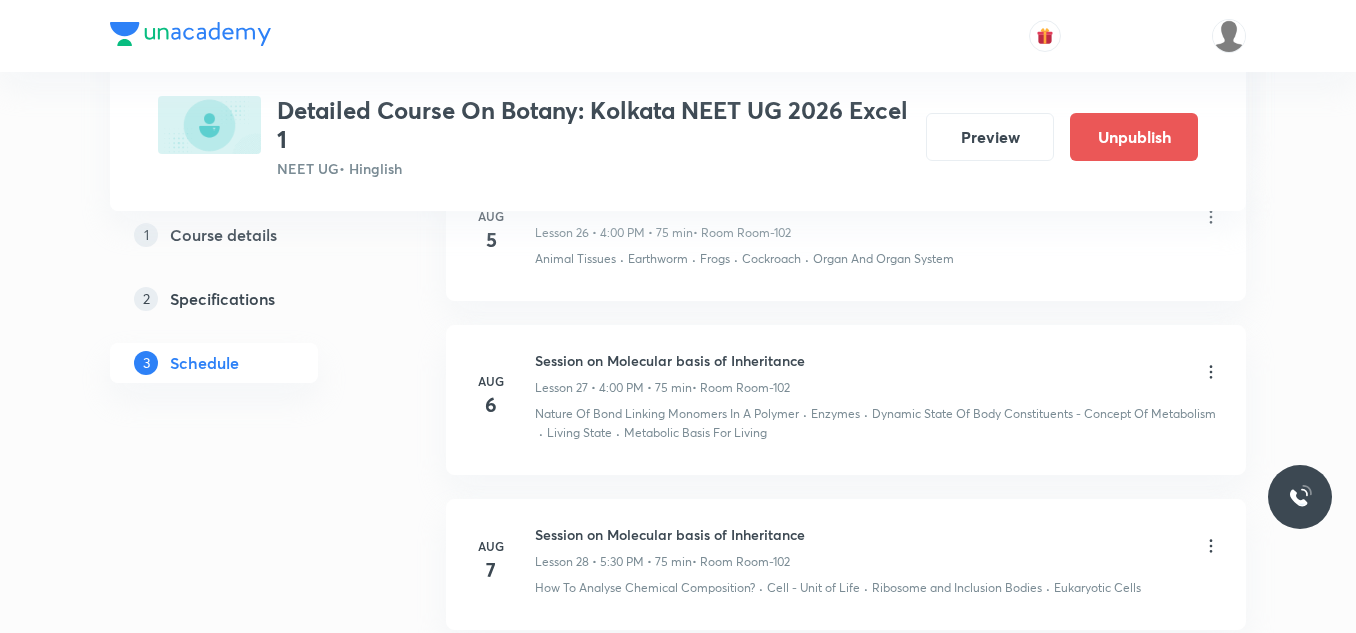 scroll, scrollTop: 4481, scrollLeft: 0, axis: vertical 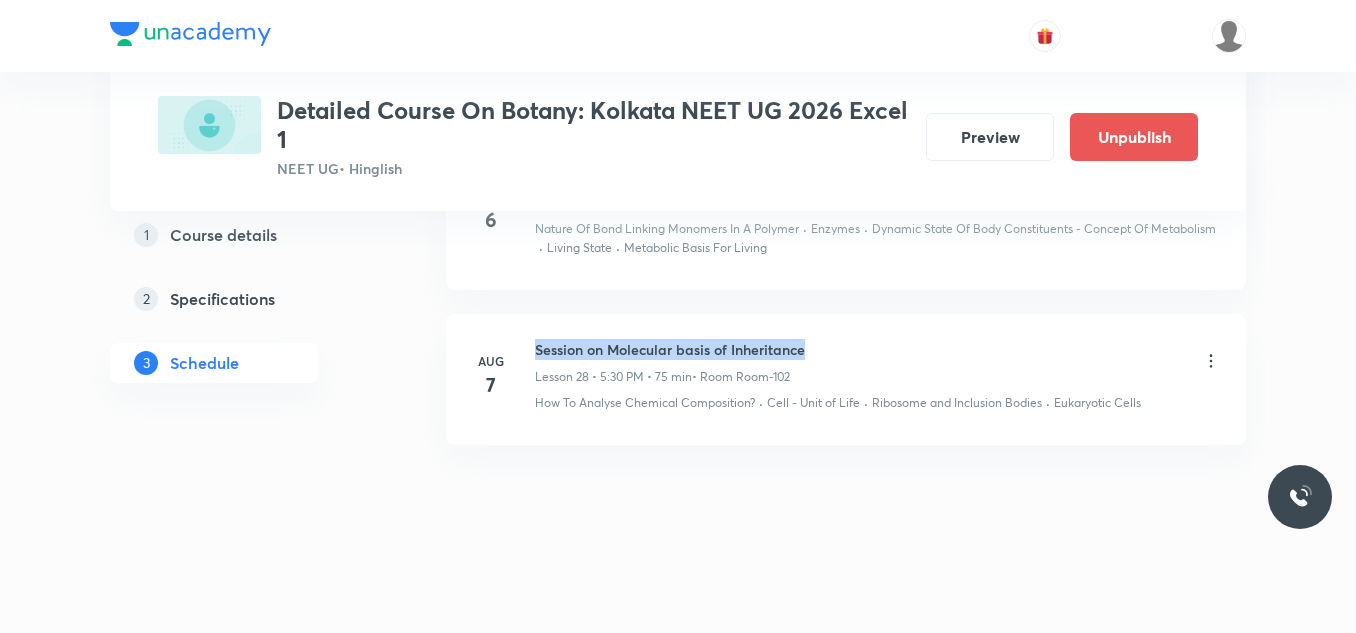 drag, startPoint x: 534, startPoint y: 344, endPoint x: 905, endPoint y: 339, distance: 371.0337 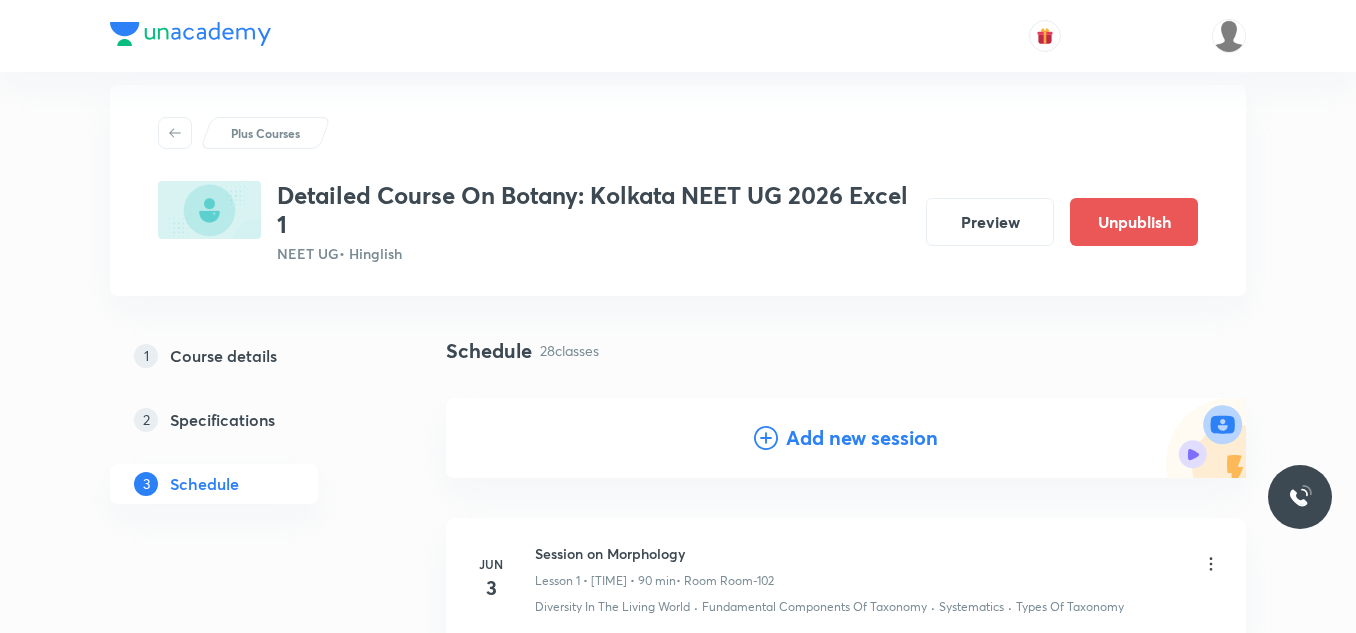 scroll, scrollTop: 0, scrollLeft: 0, axis: both 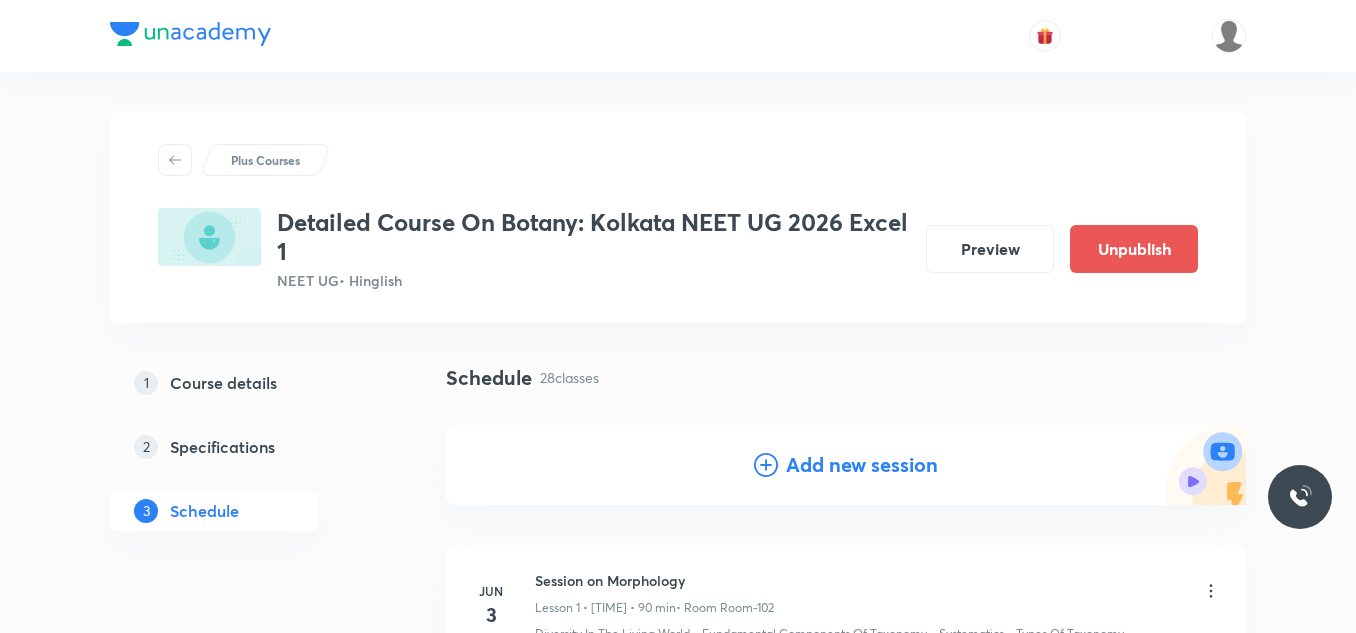 click on "Add new session" at bounding box center [862, 465] 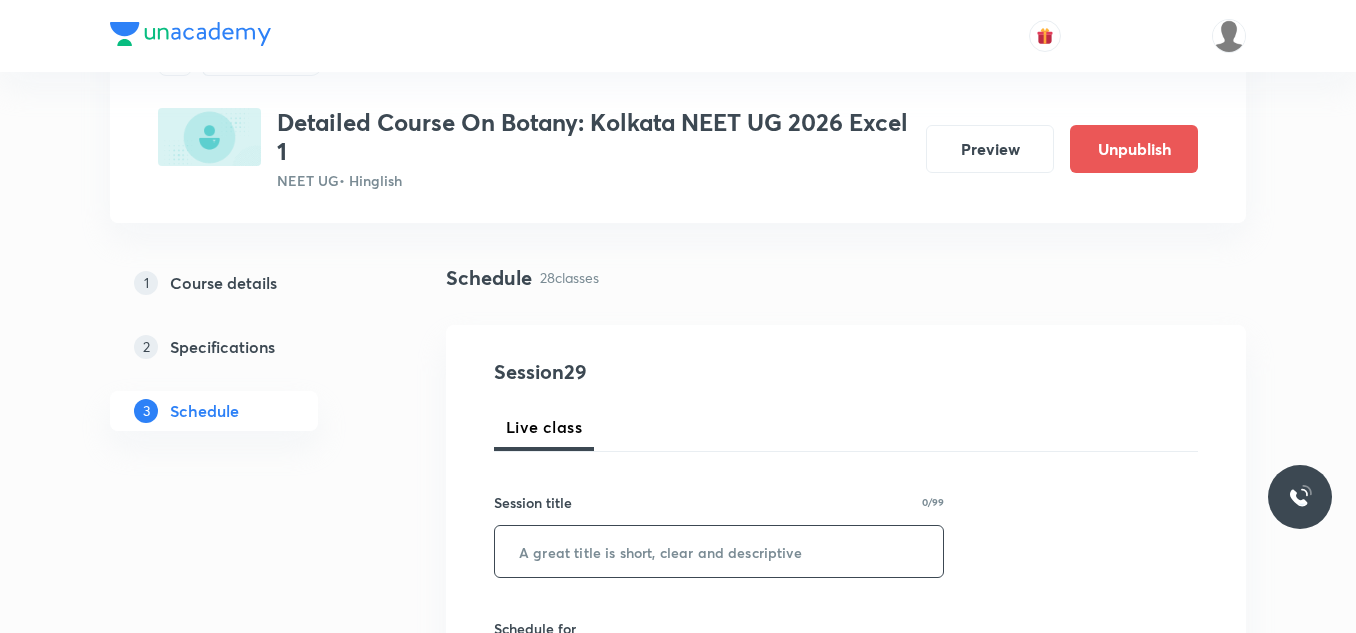 scroll, scrollTop: 200, scrollLeft: 0, axis: vertical 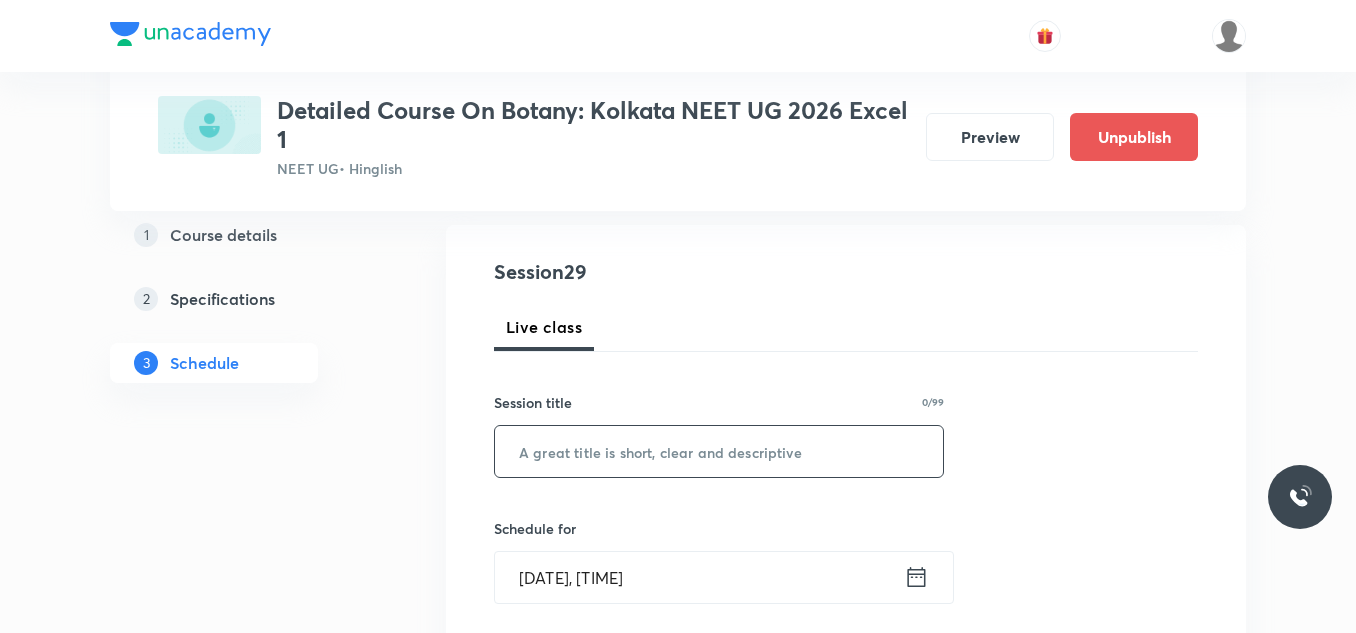 click at bounding box center [719, 451] 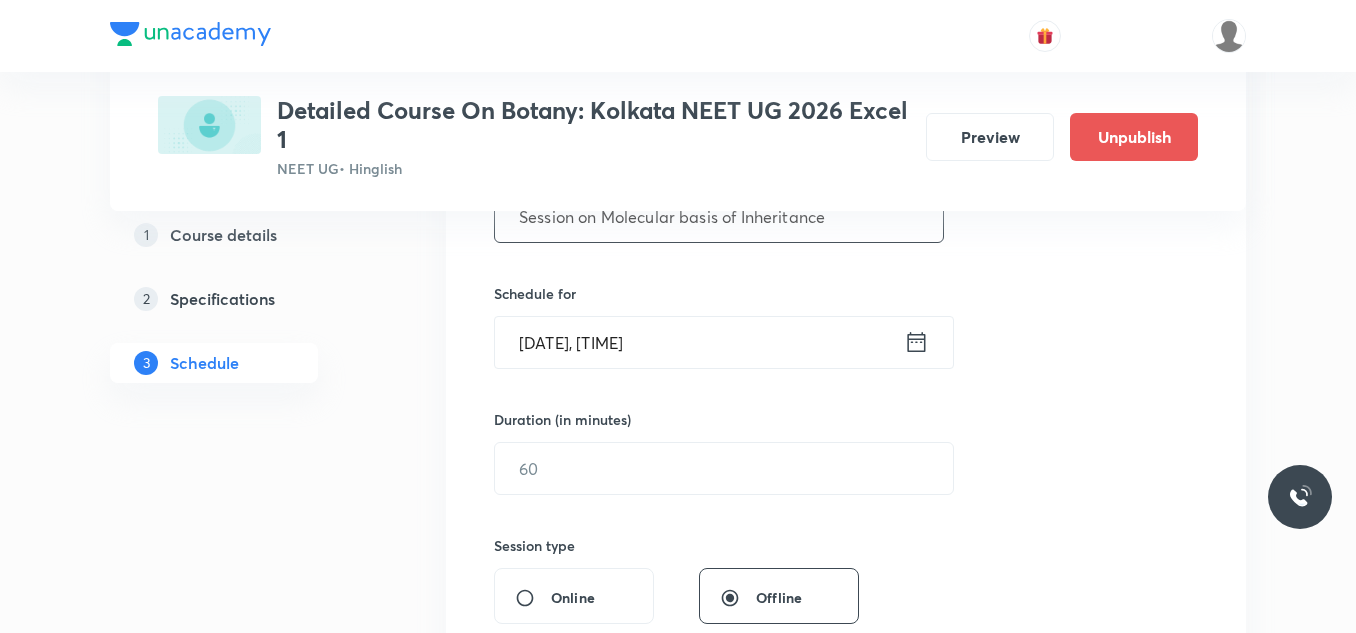 scroll, scrollTop: 300, scrollLeft: 0, axis: vertical 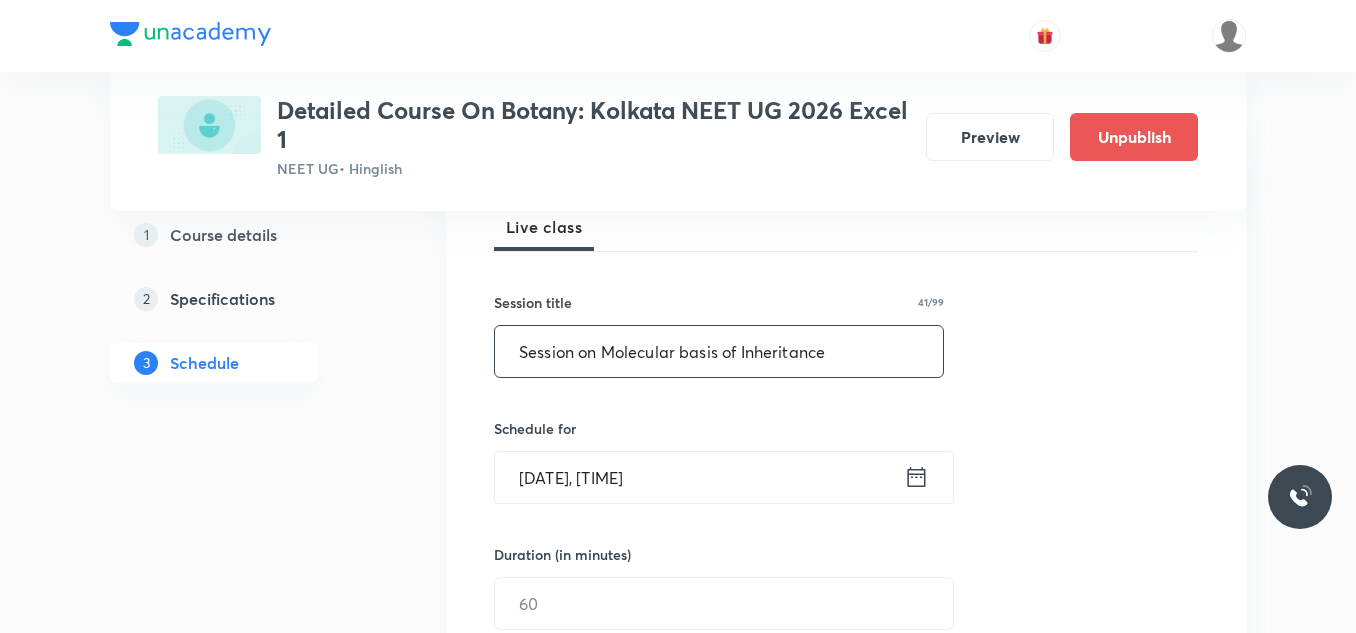 type on "Session on Molecular basis of Inheritance" 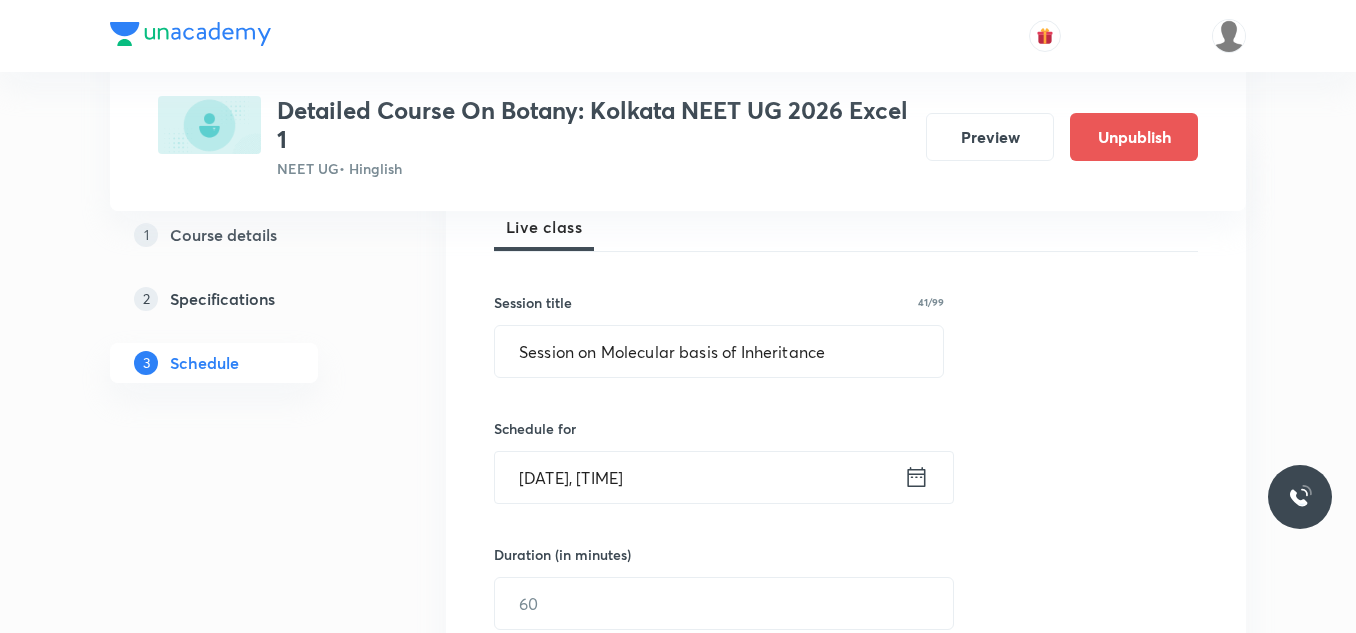 click on "Aug 3, 2025, 12:48 PM" at bounding box center [699, 477] 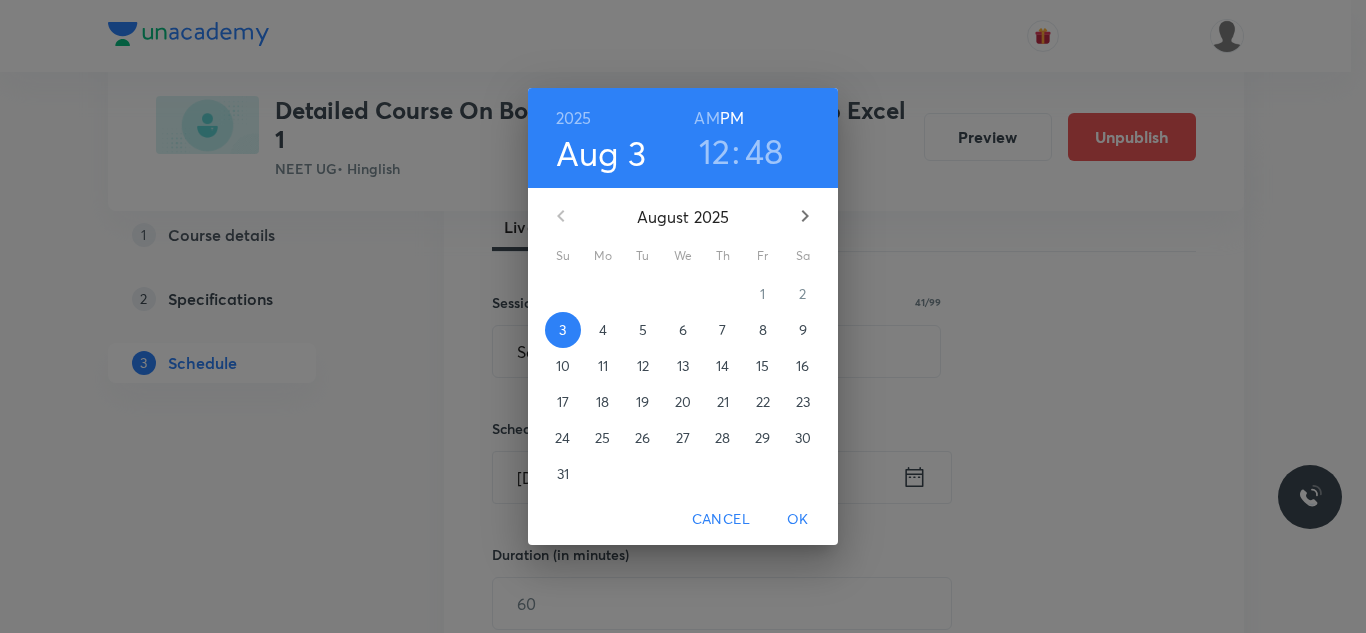 click on "8" at bounding box center (763, 330) 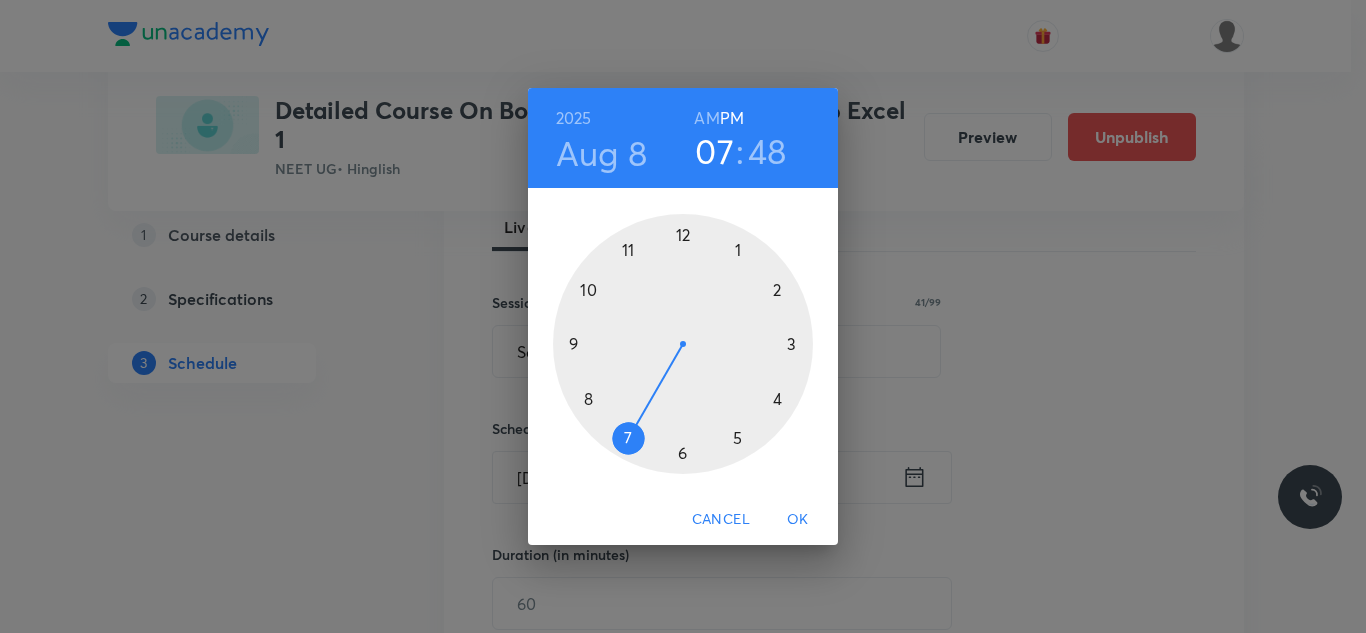 drag, startPoint x: 686, startPoint y: 223, endPoint x: 622, endPoint y: 432, distance: 218.5795 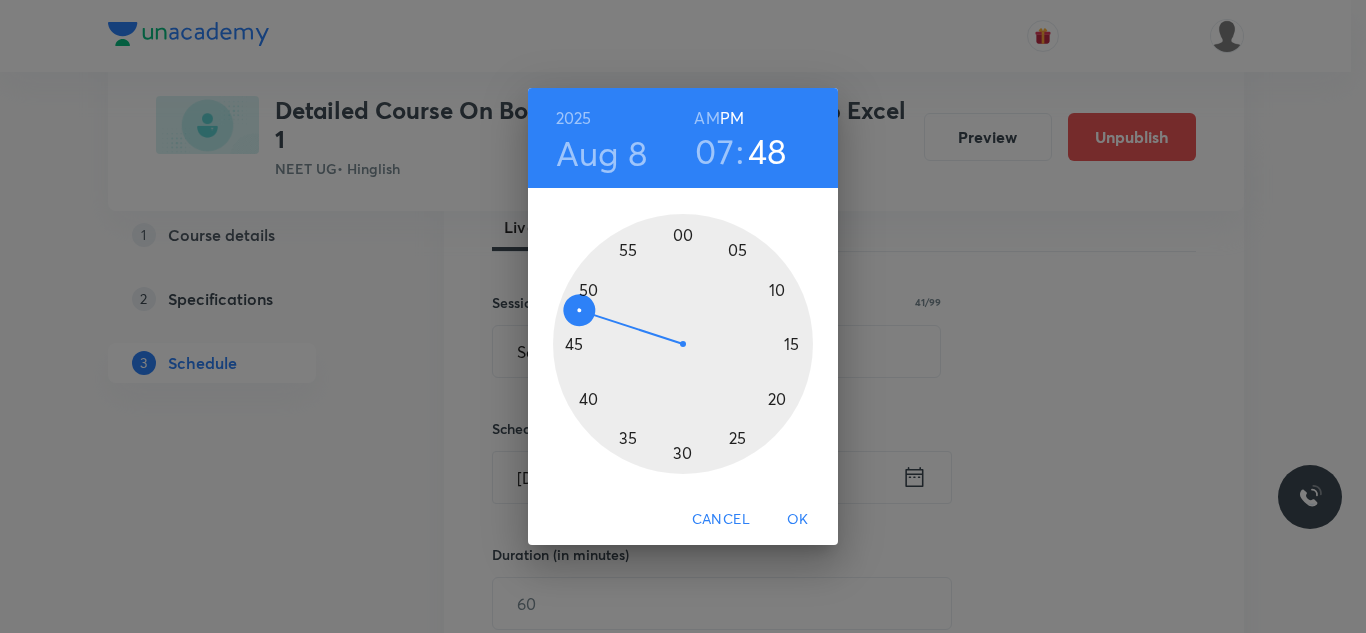click at bounding box center [683, 344] 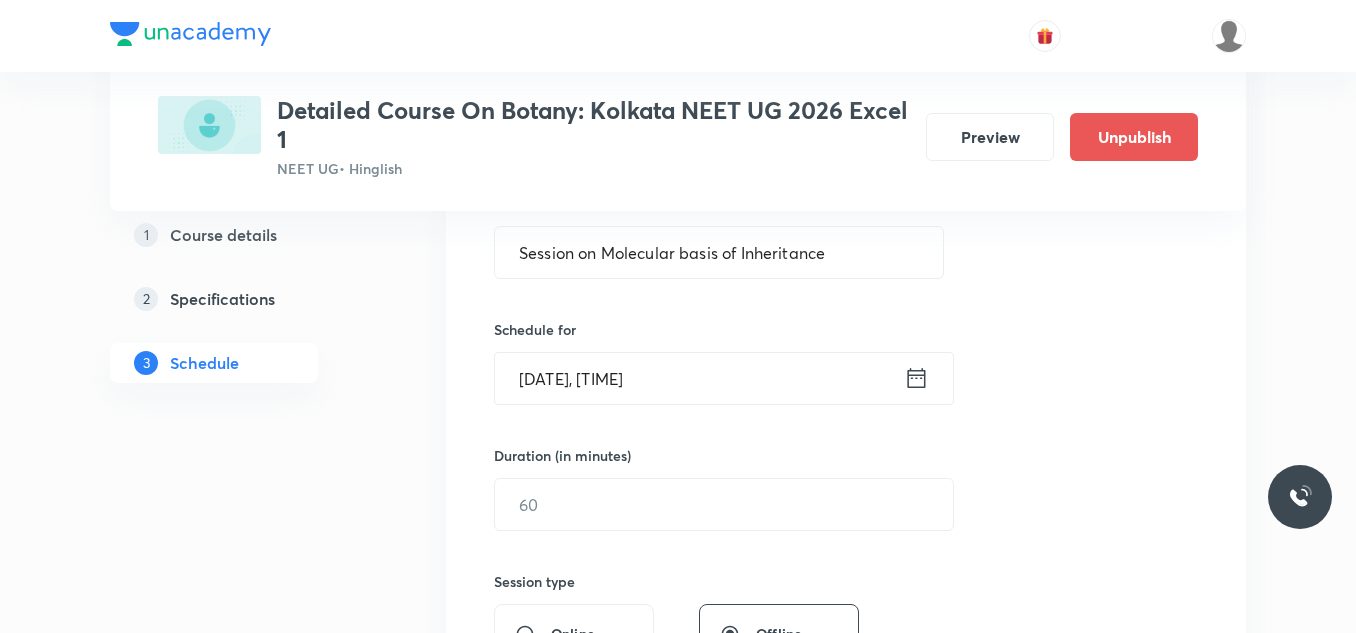 scroll, scrollTop: 400, scrollLeft: 0, axis: vertical 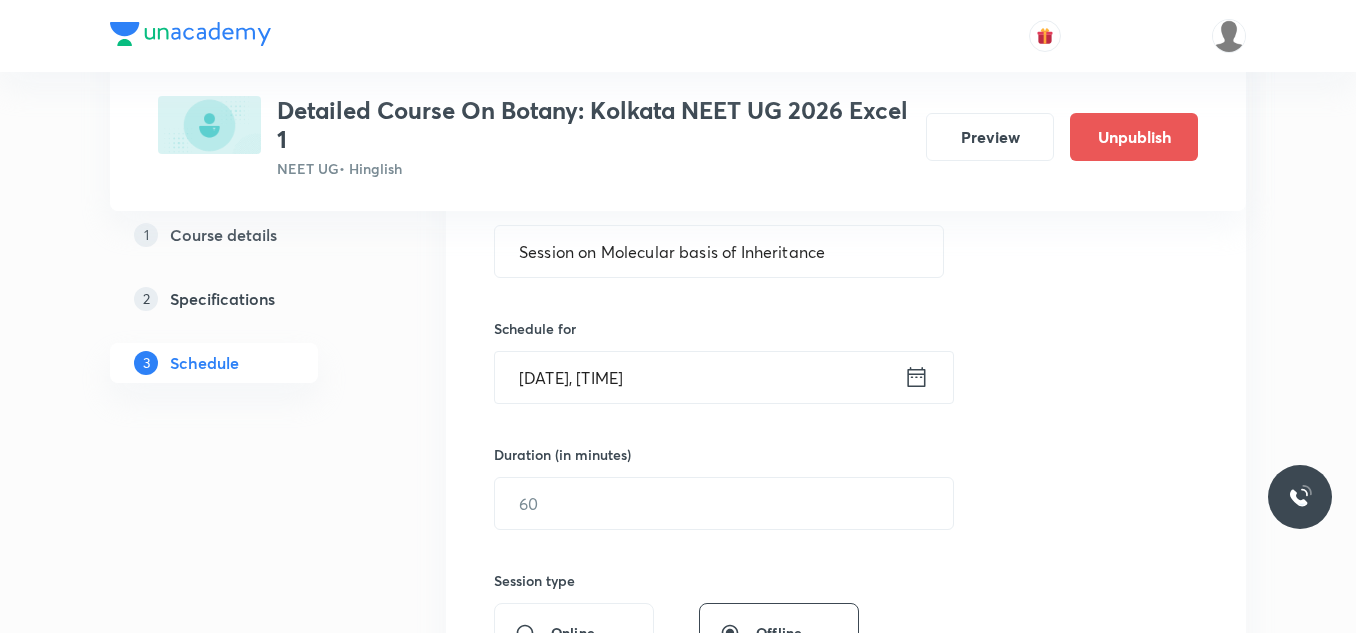 click on "Aug 8, 2025, 7:59 PM" at bounding box center (699, 377) 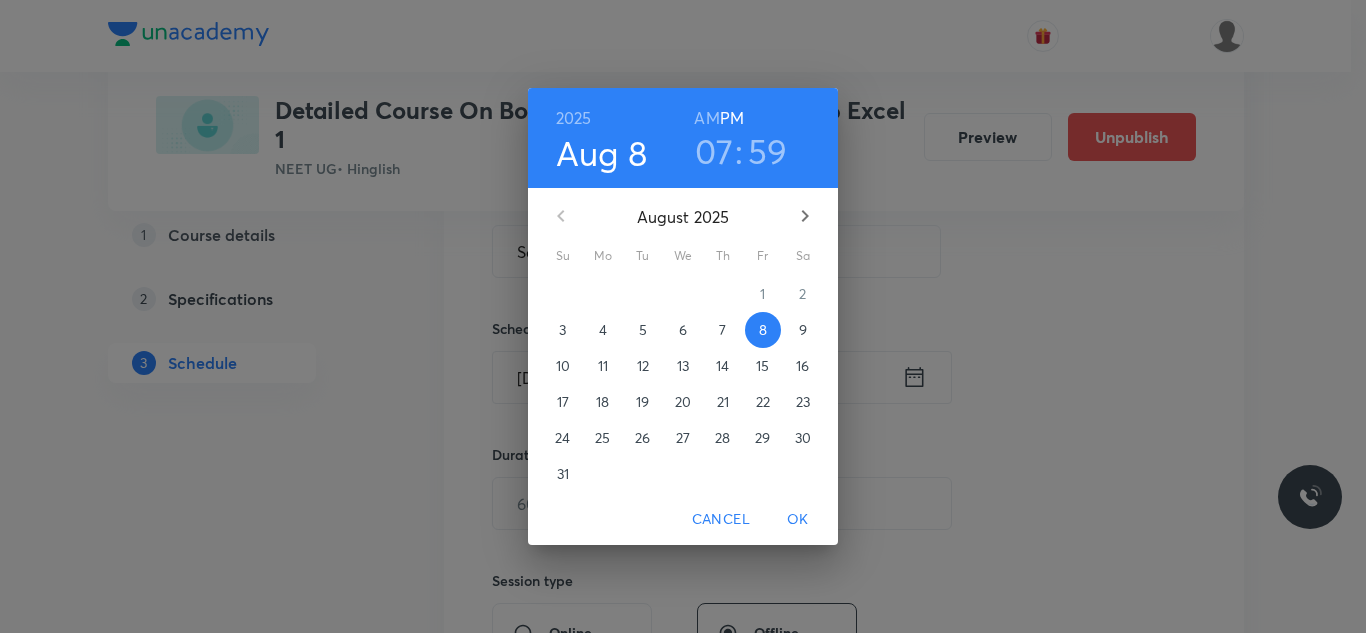 click on "59" at bounding box center [768, 151] 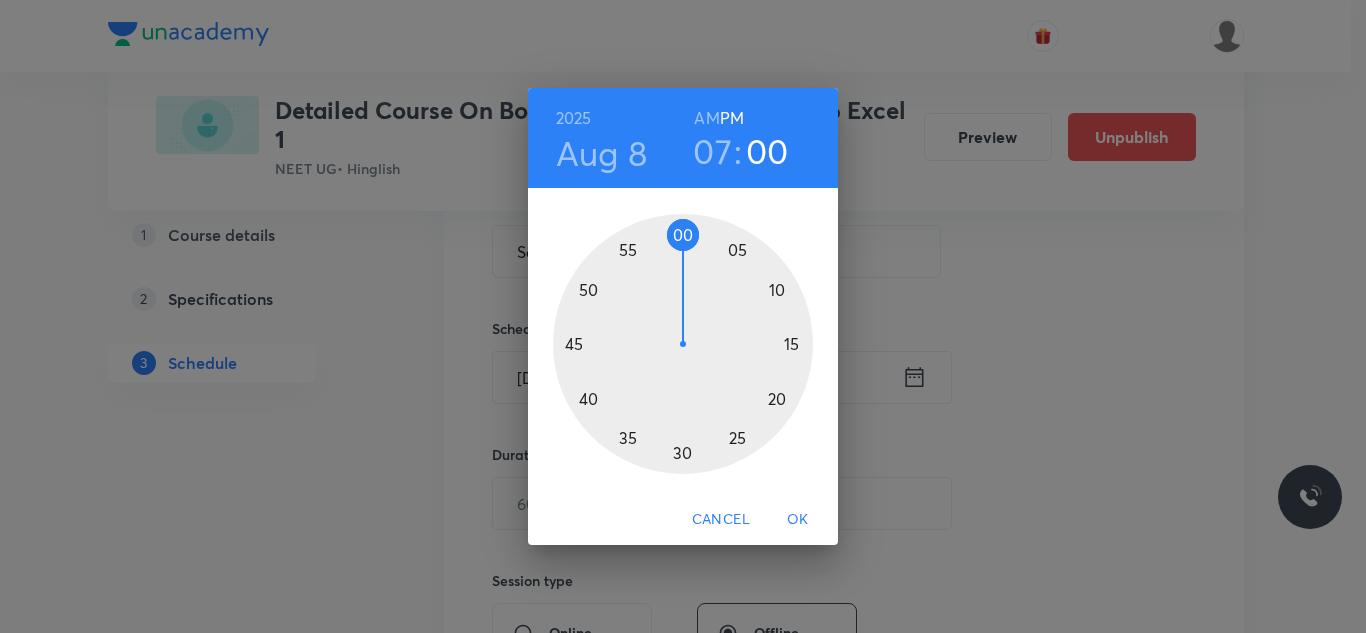 click at bounding box center (683, 344) 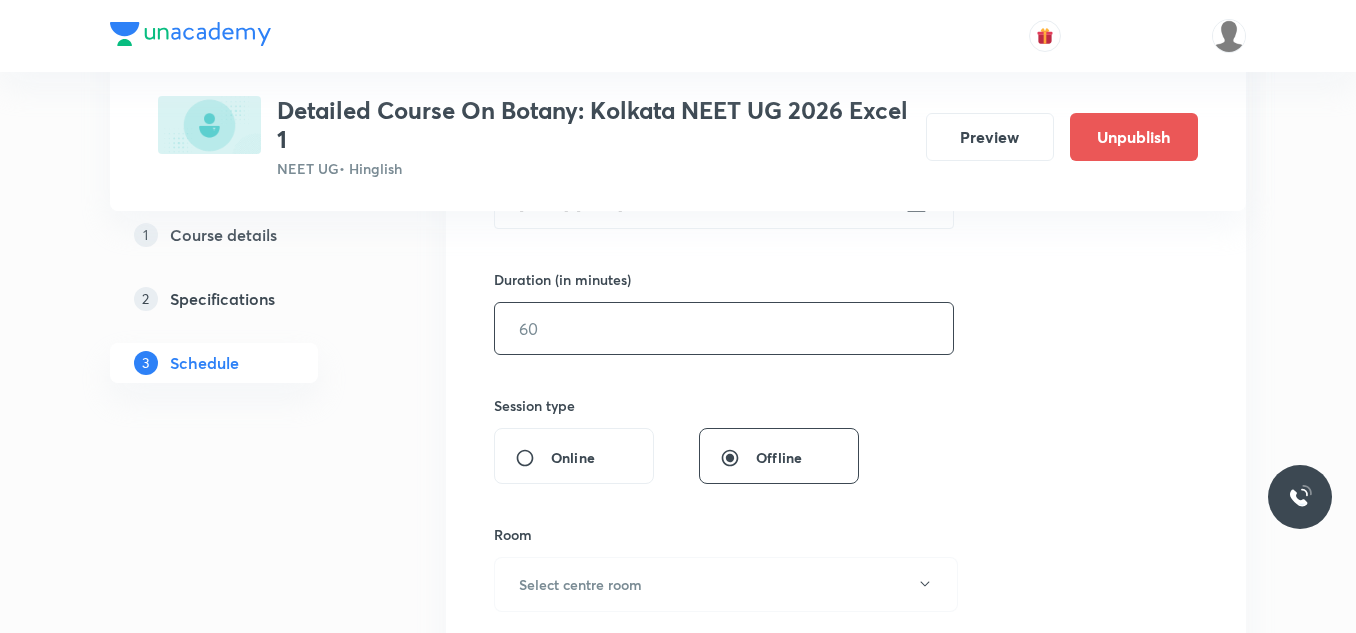 scroll, scrollTop: 600, scrollLeft: 0, axis: vertical 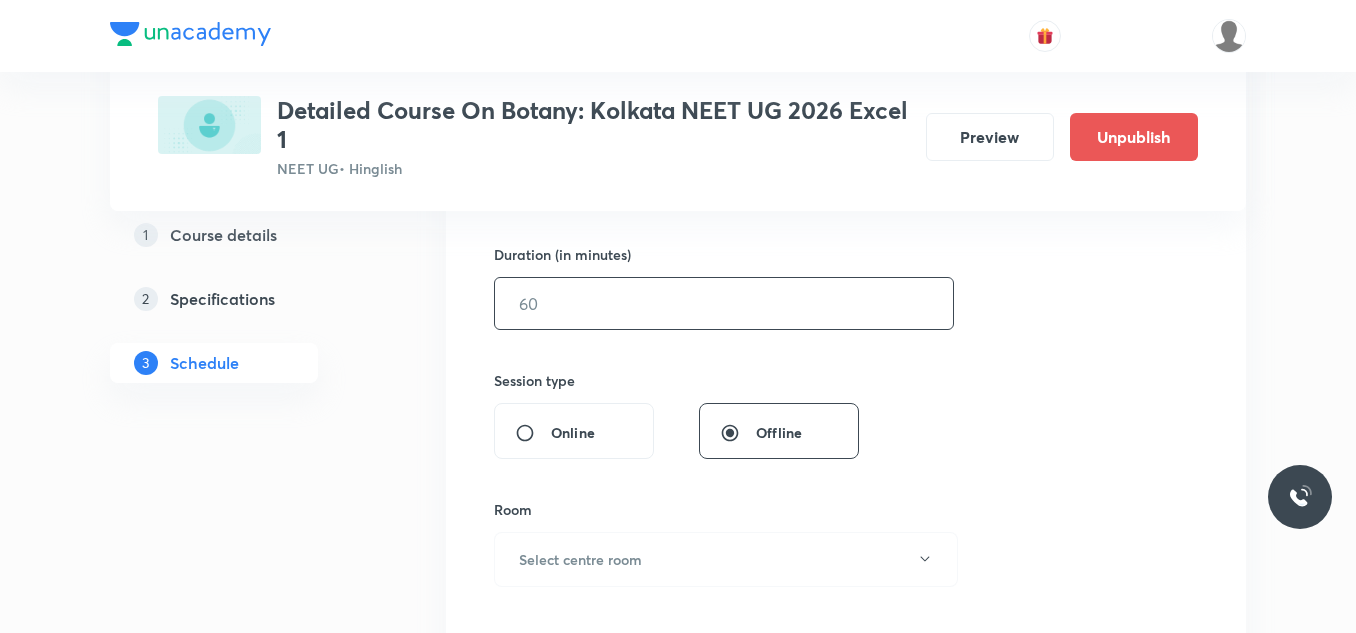 click at bounding box center [724, 303] 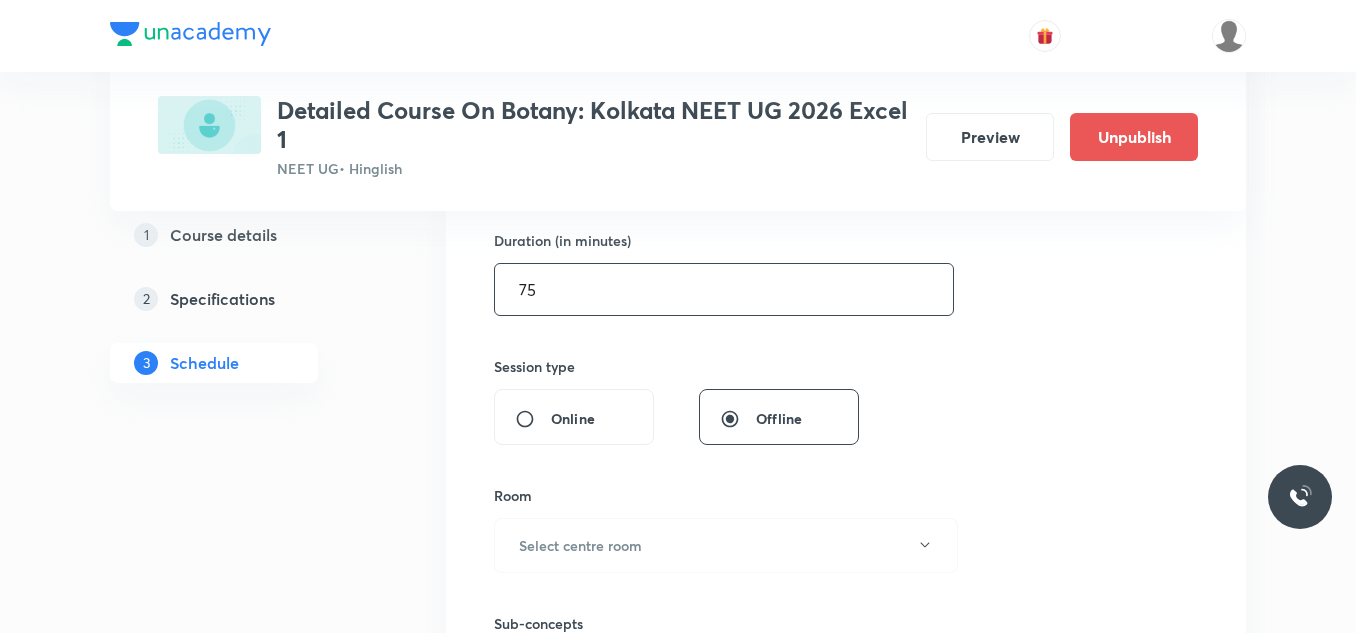 scroll, scrollTop: 700, scrollLeft: 0, axis: vertical 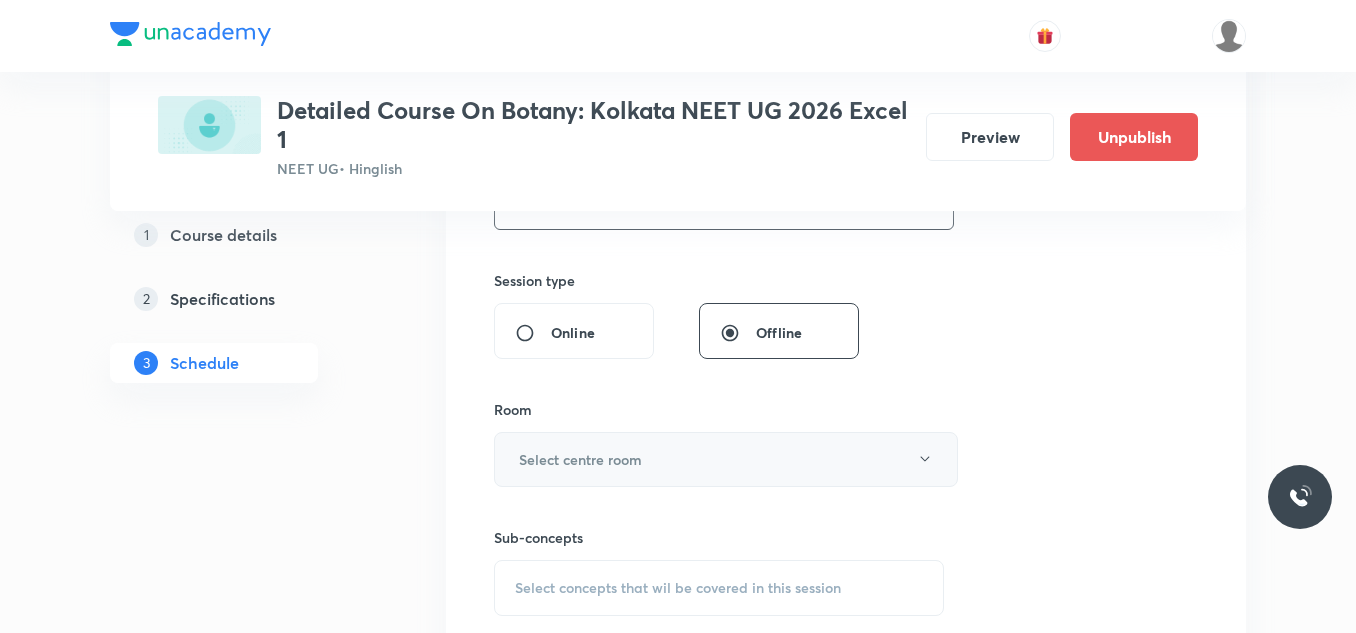 type on "75" 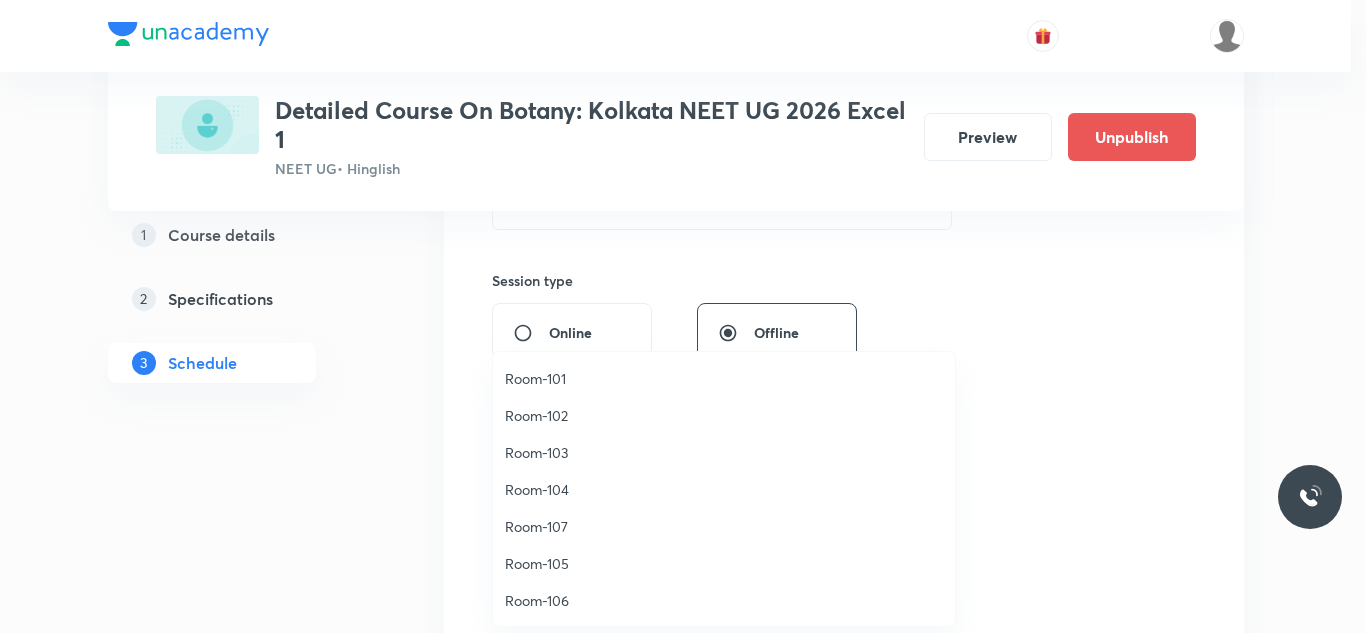 click on "Room-102" at bounding box center (724, 415) 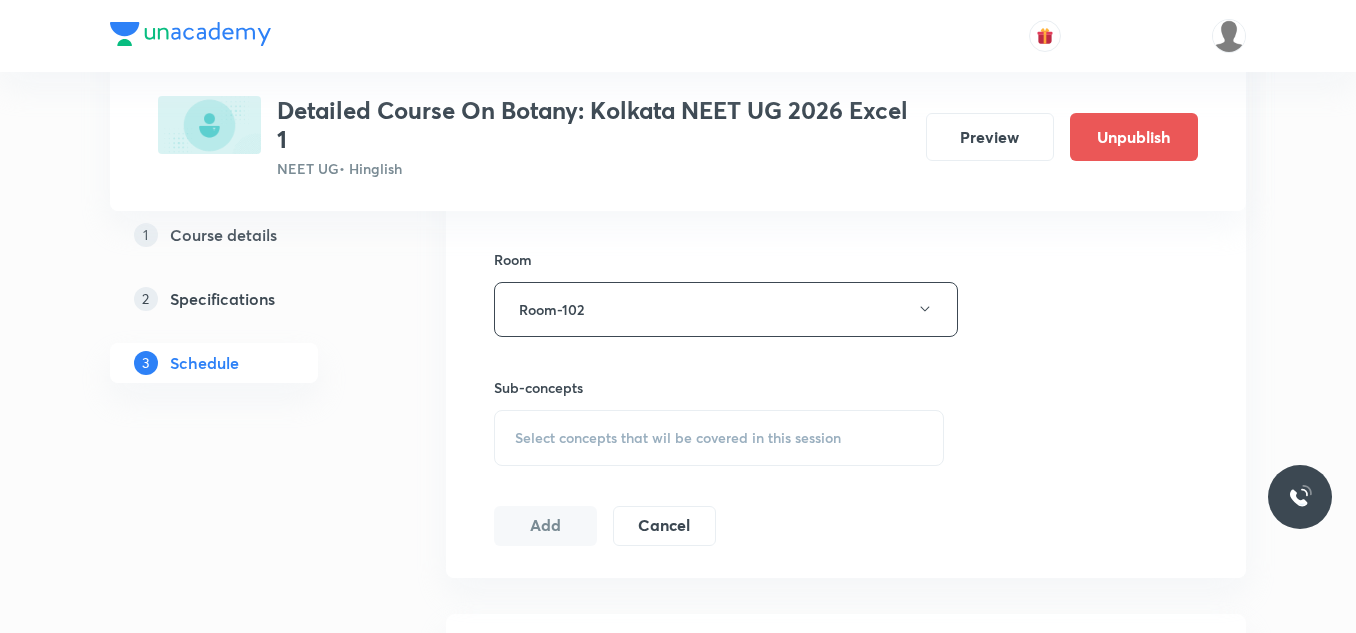 scroll, scrollTop: 900, scrollLeft: 0, axis: vertical 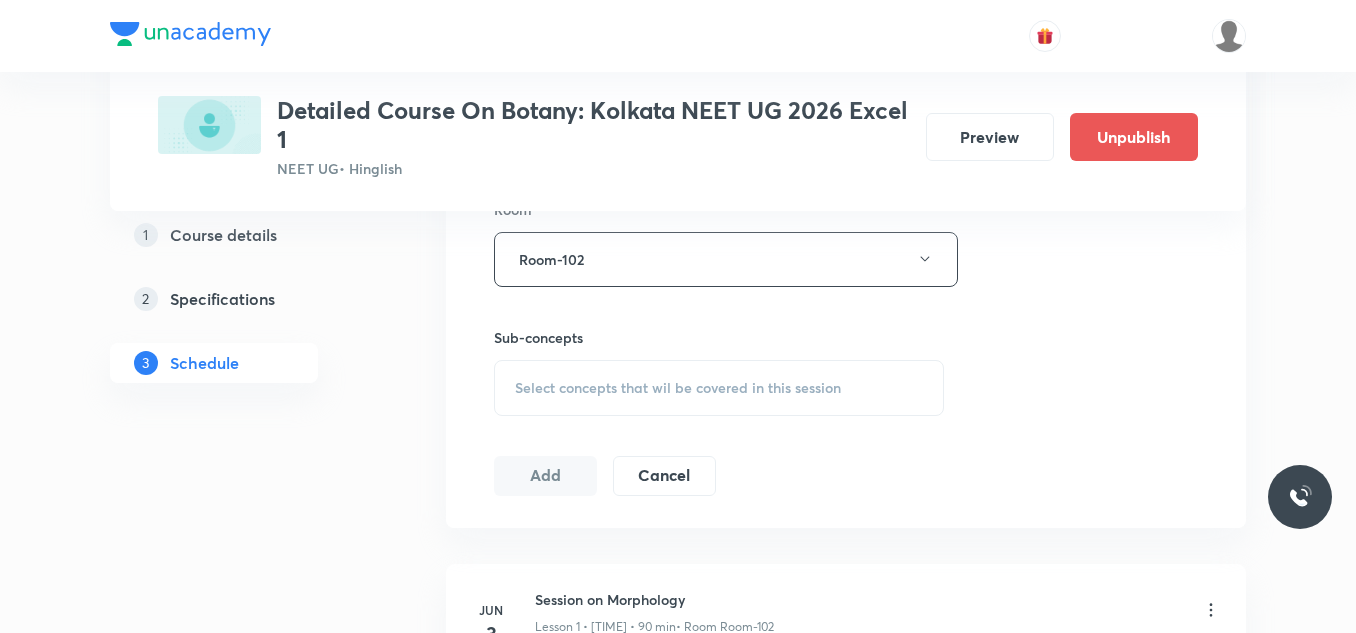 click on "Select concepts that wil be covered in this session" at bounding box center [678, 388] 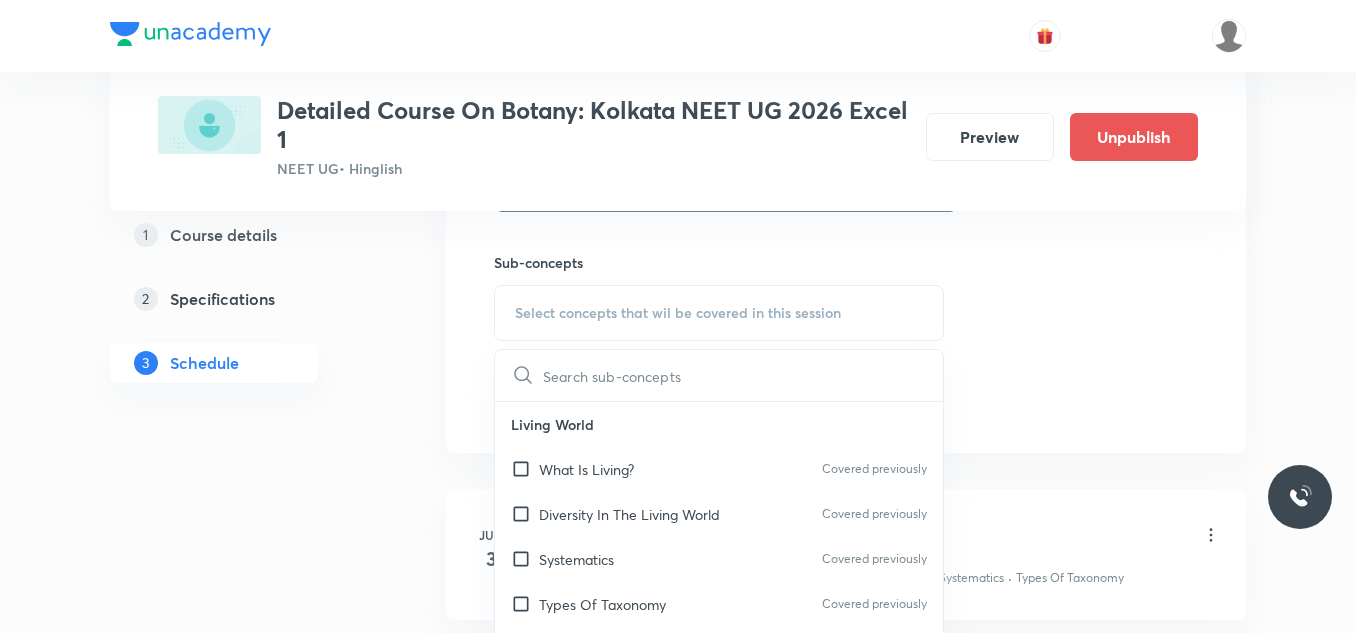scroll, scrollTop: 1100, scrollLeft: 0, axis: vertical 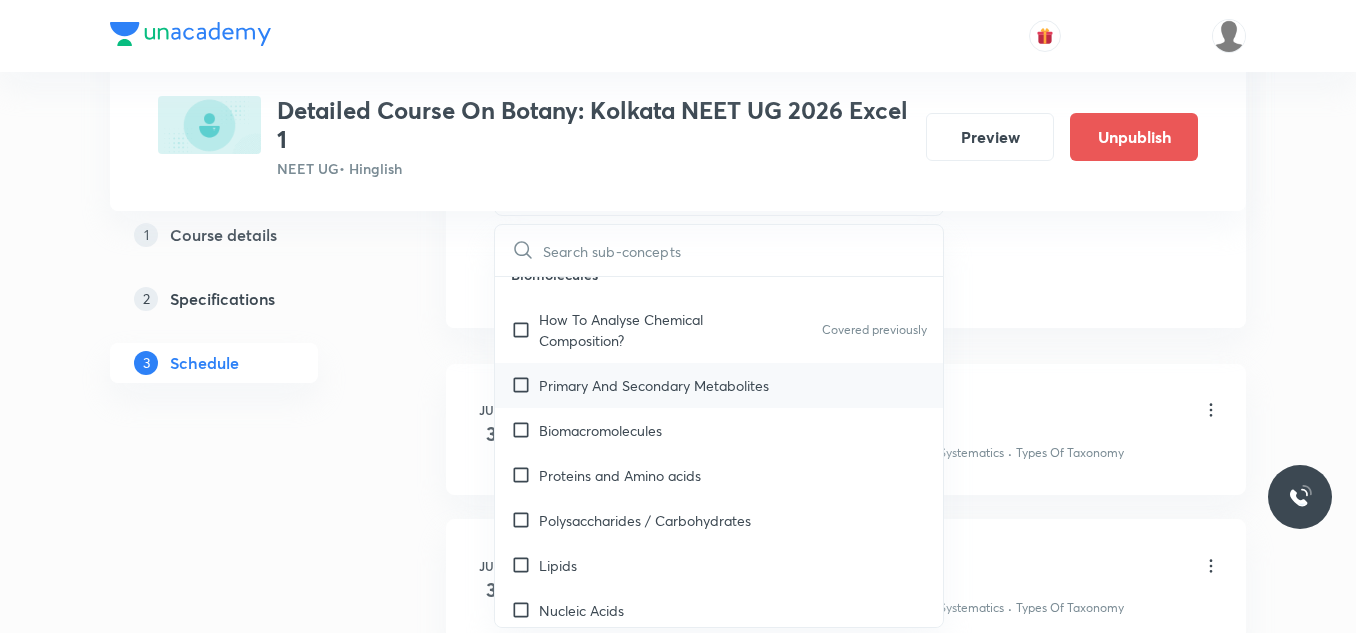 click on "Primary And Secondary Metabolites" at bounding box center (654, 385) 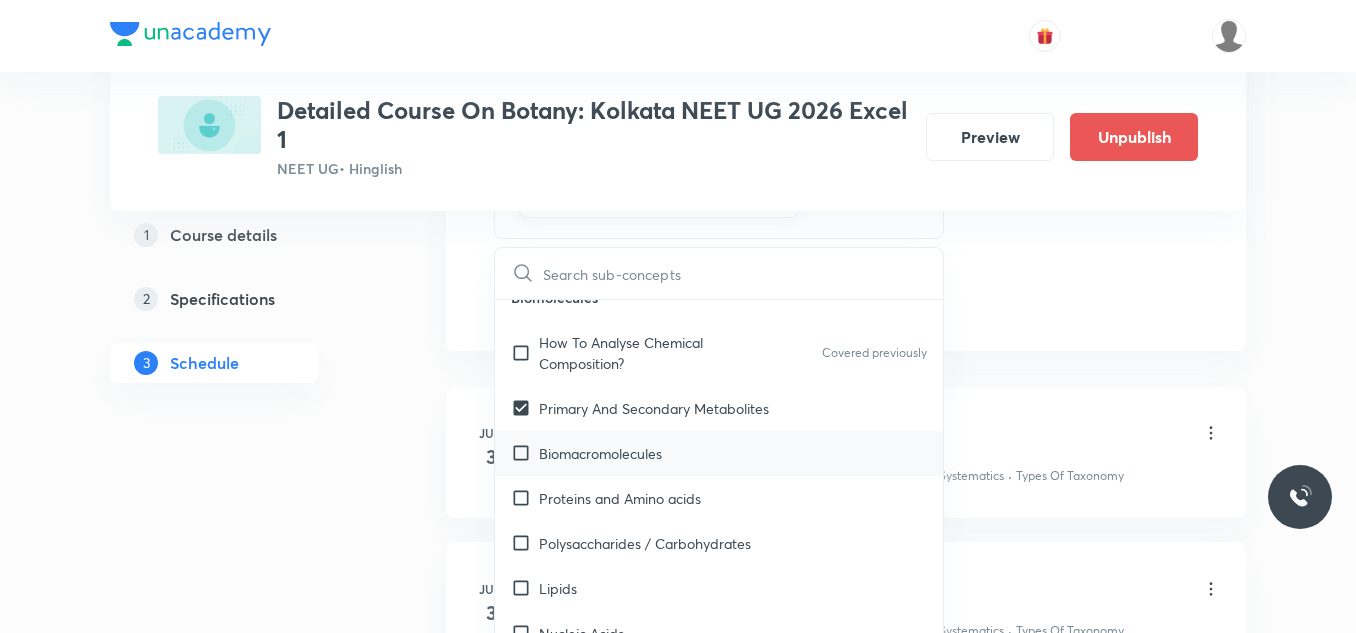 click on "Biomacromolecules" at bounding box center [600, 453] 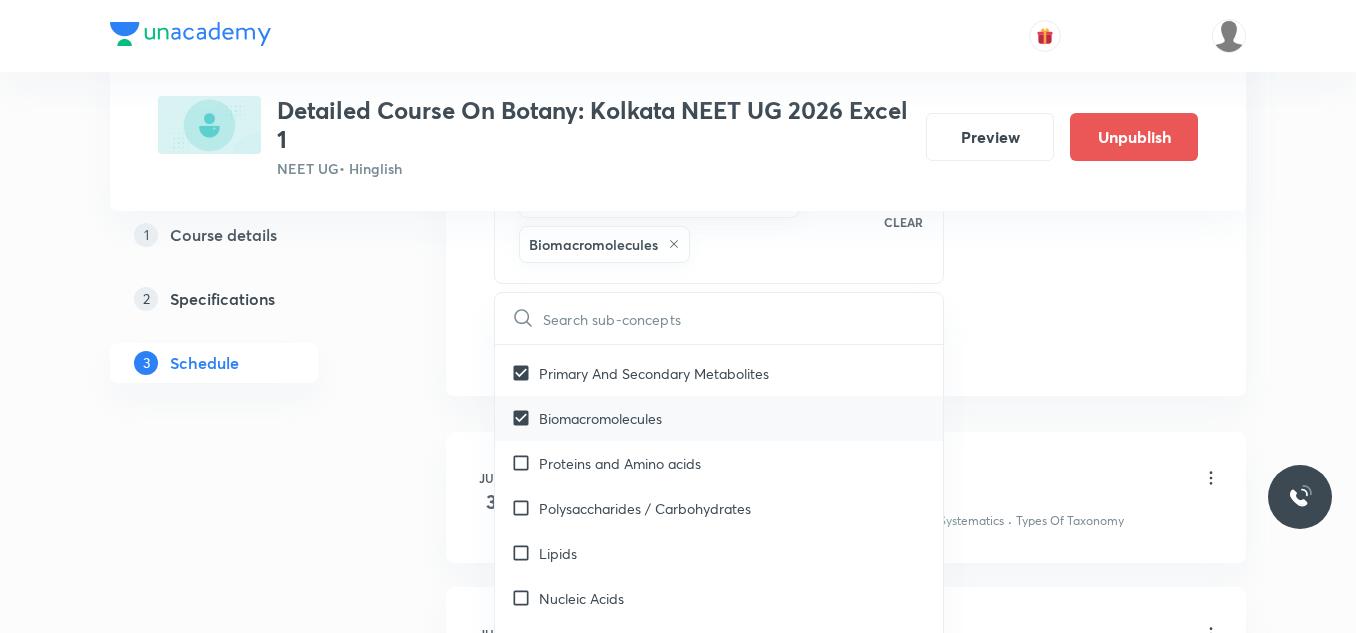 scroll, scrollTop: 3428, scrollLeft: 0, axis: vertical 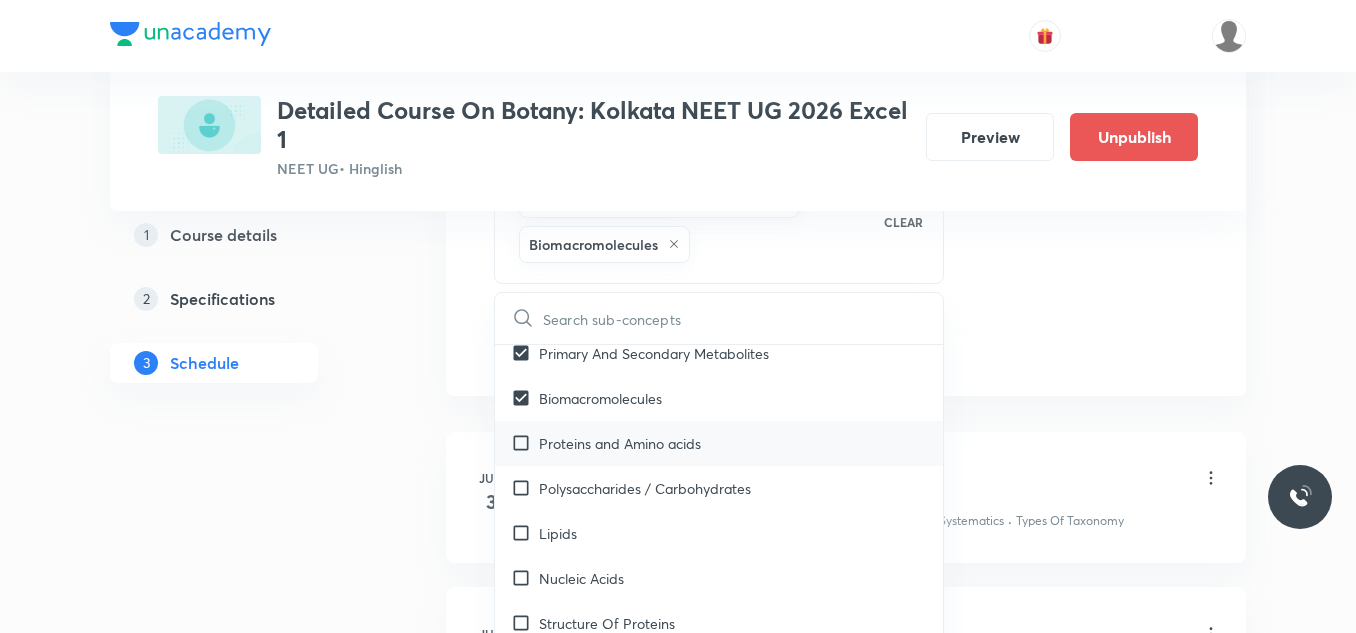 click on "Proteins and Amino acids" at bounding box center (620, 443) 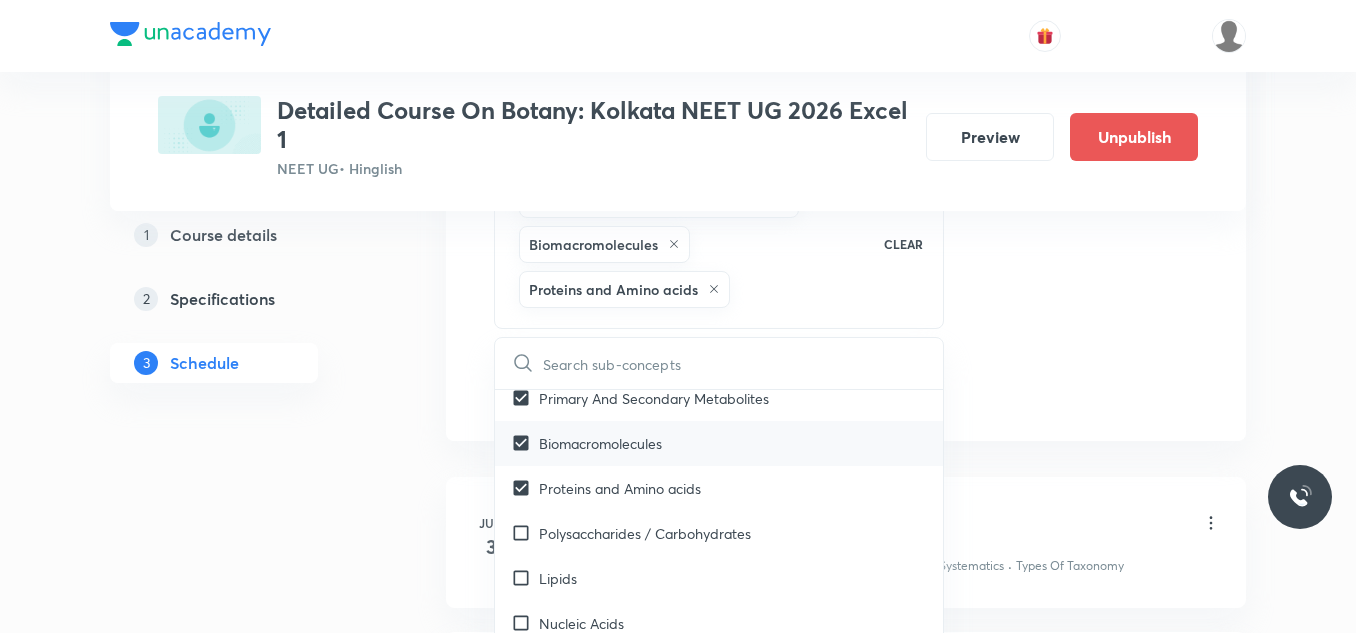 scroll, scrollTop: 3528, scrollLeft: 0, axis: vertical 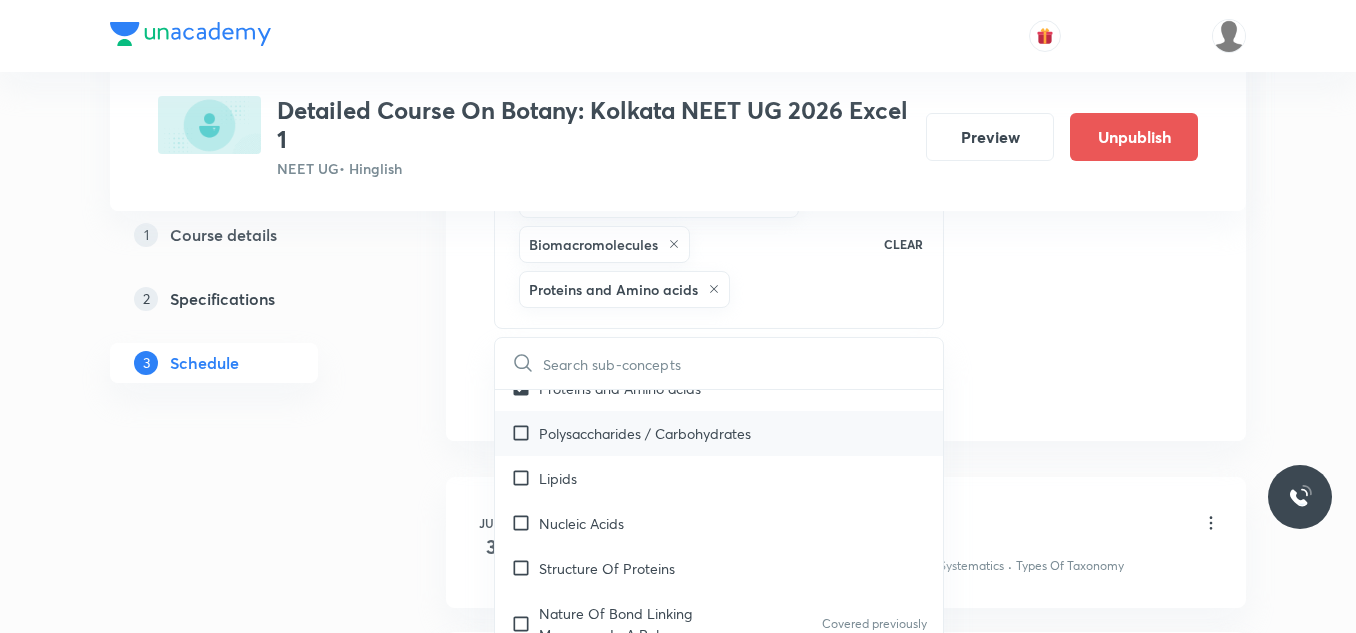 click on "Polysaccharides / Carbohydrates" at bounding box center (645, 433) 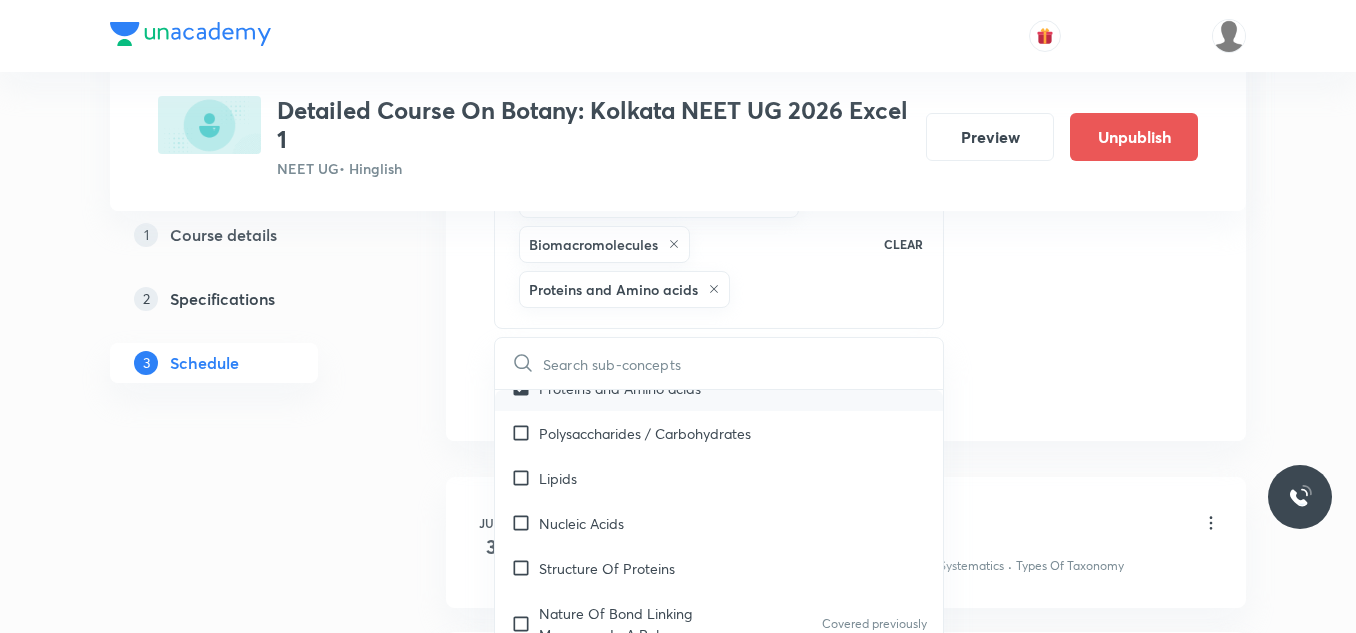 checkbox on "true" 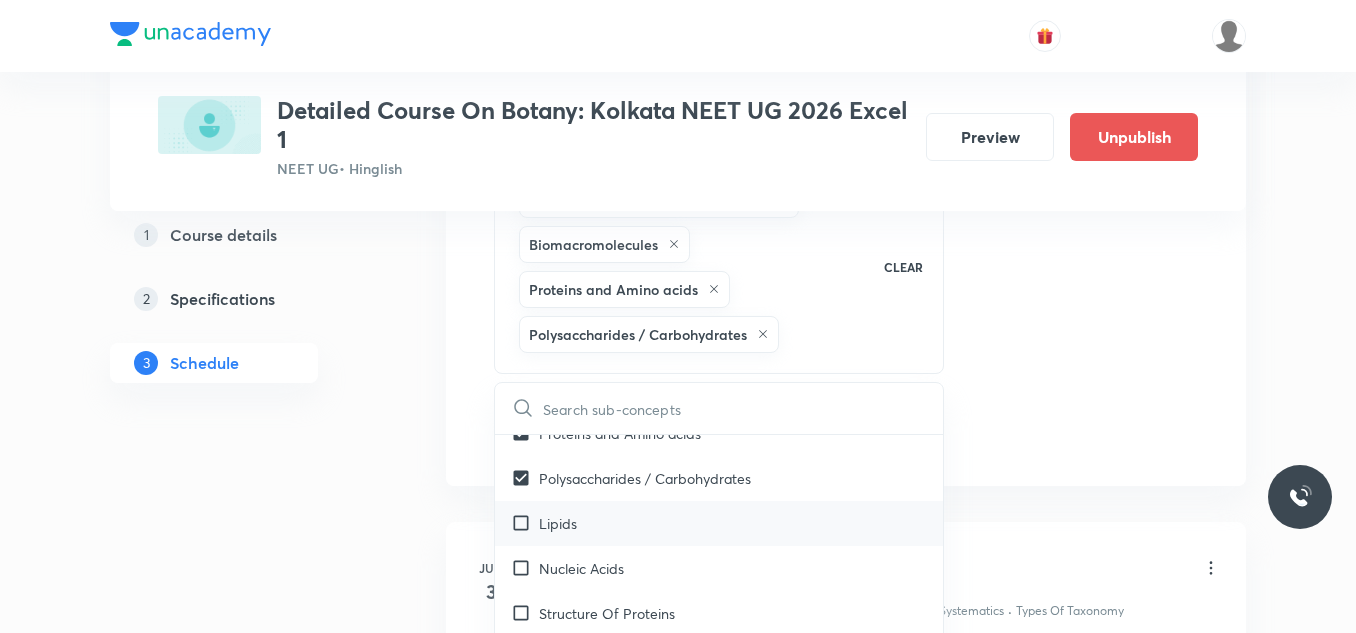 click on "Lipids" at bounding box center (719, 523) 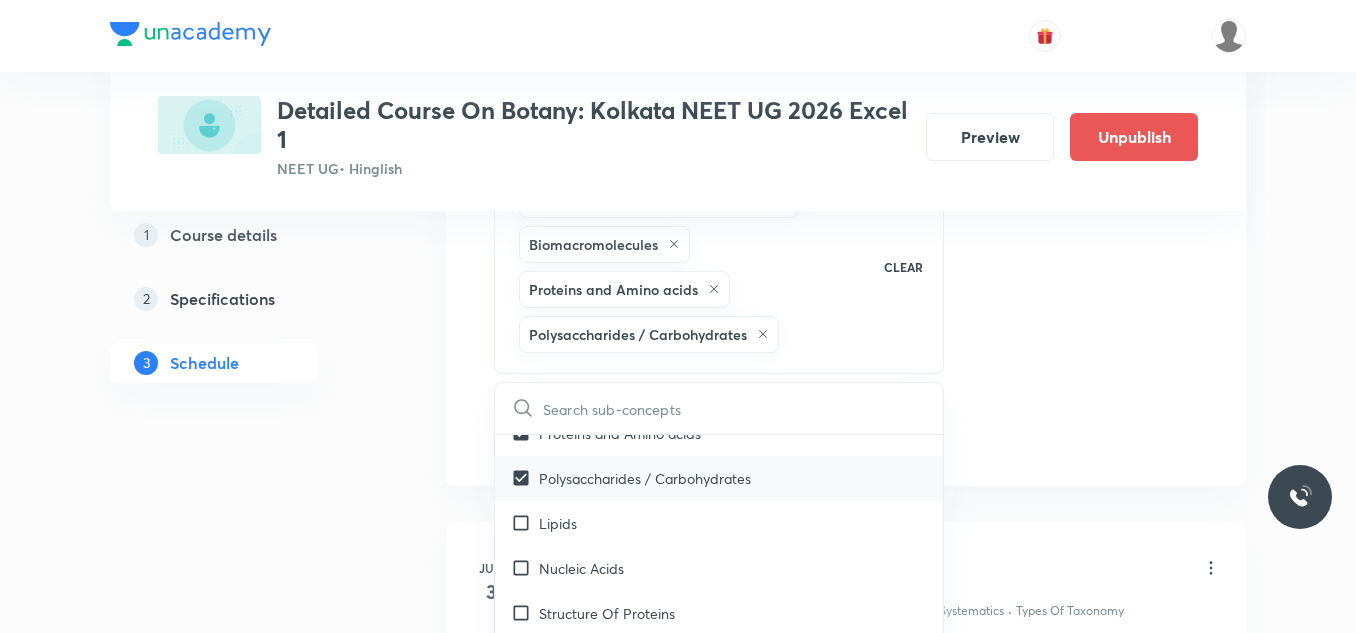 checkbox on "true" 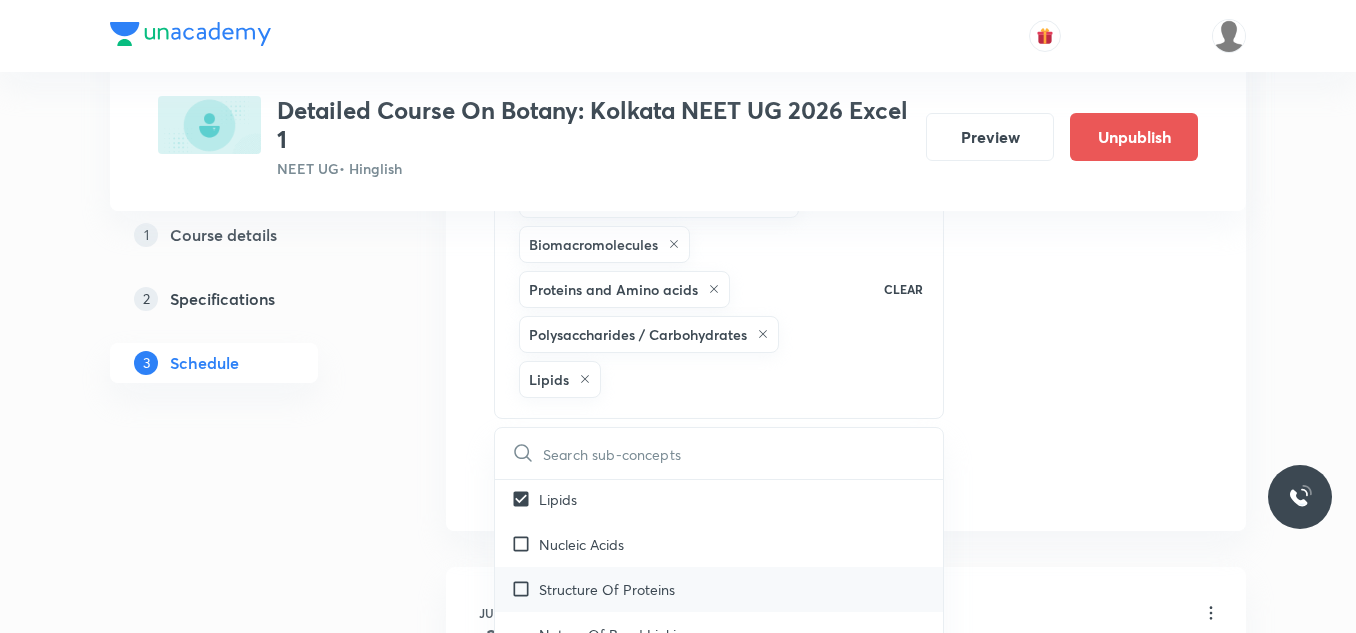scroll, scrollTop: 3628, scrollLeft: 0, axis: vertical 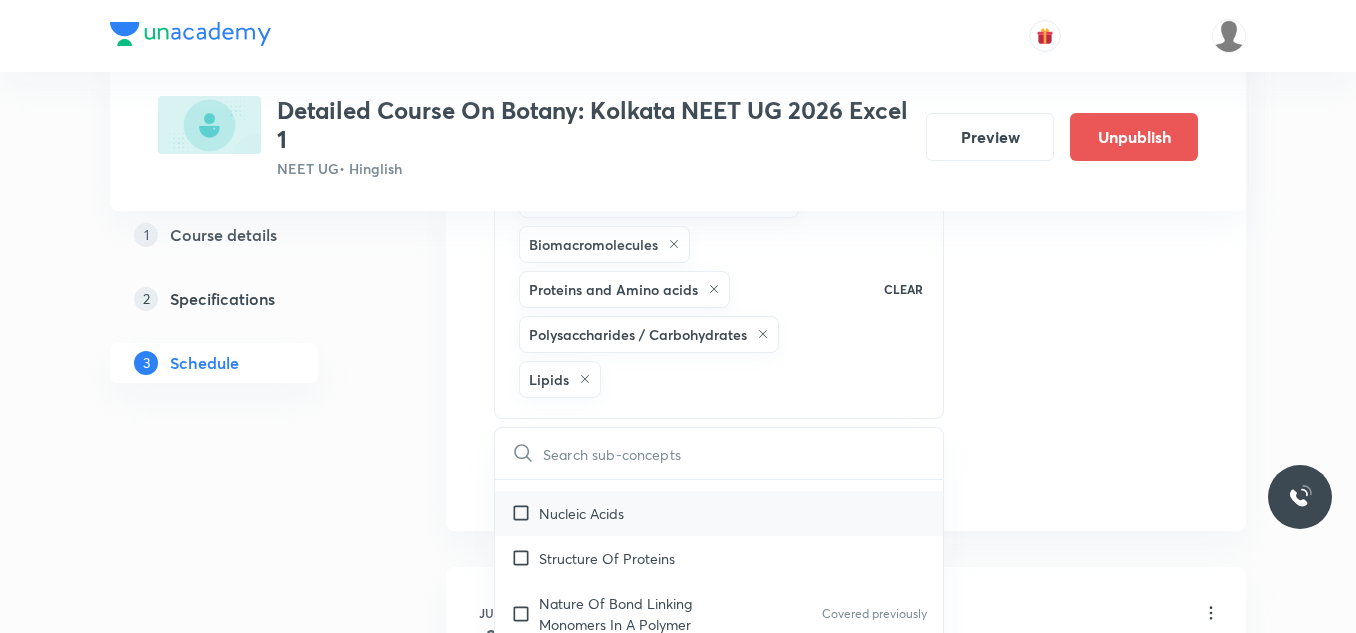 click on "Nucleic Acids" at bounding box center (581, 513) 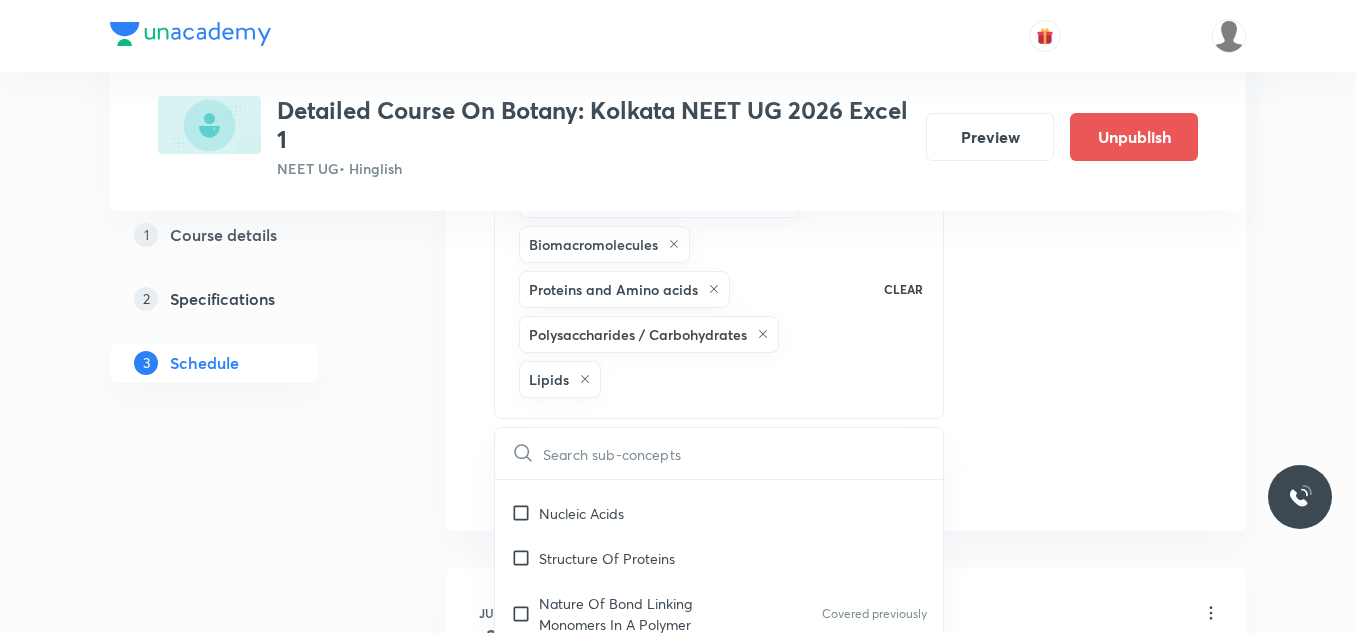 checkbox on "true" 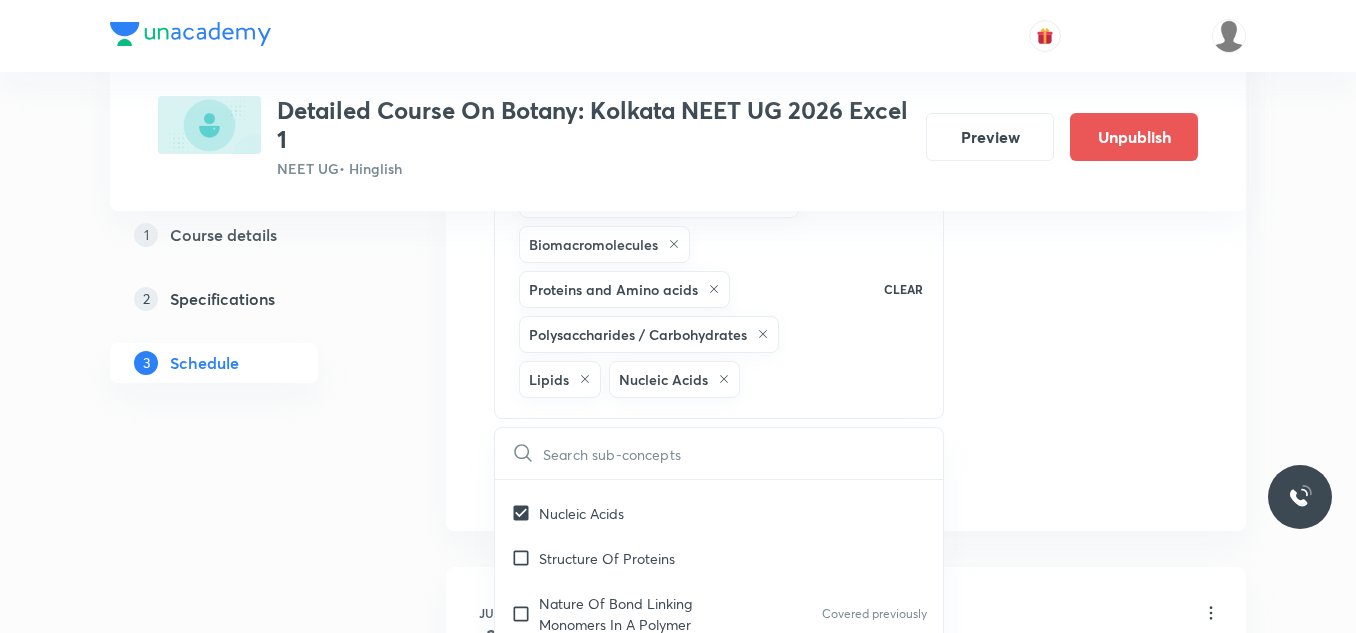 click on "Session  29 Live class Session title 41/99 Session on Molecular basis of Inheritance ​ Schedule for Aug 8, 2025, 7:00 PM ​ Duration (in minutes) 75 ​   Session type Online Offline Room Room-102 Sub-concepts Primary And Secondary Metabolites Biomacromolecules Proteins and Amino acids Polysaccharides / Carbohydrates Lipids Nucleic Acids CLEAR ​ Living World What Is Living? Covered previously Diversity In The Living World Covered previously Systematics Covered previously Types Of Taxonomy Covered previously Fundamental Components Of Taxonomy Covered previously Taxonomic Categories Covered previously Taxonomical Aids Covered previously The Three Domains Of Life Covered previously Biological Nomenclature  Covered previously Biological Classification System Of Classification Covered previously Kingdom Monera Covered previously Kingdom Protista Covered previously Kingdom Fungi Covered previously Kingdom Plantae Covered previously Kingdom Animalia Covered previously Linchens Covered previously Mycorrhiza Root" at bounding box center [846, -72] 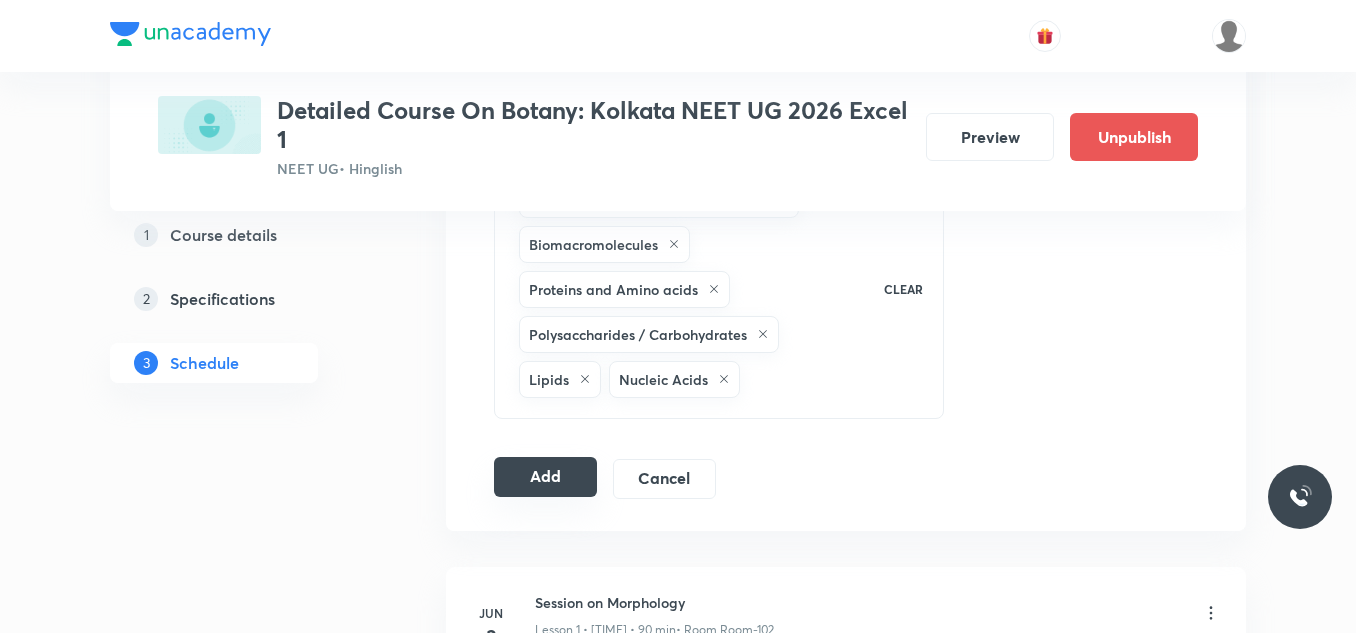 click on "Add" at bounding box center (545, 477) 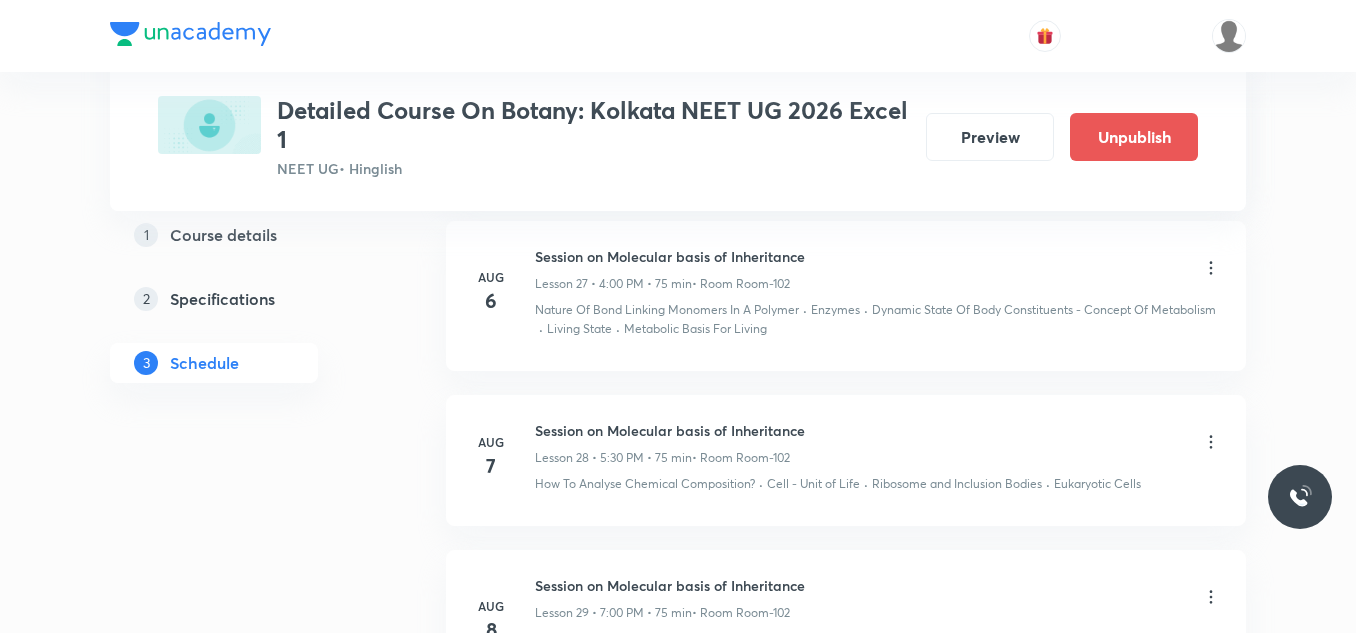 scroll, scrollTop: 4655, scrollLeft: 0, axis: vertical 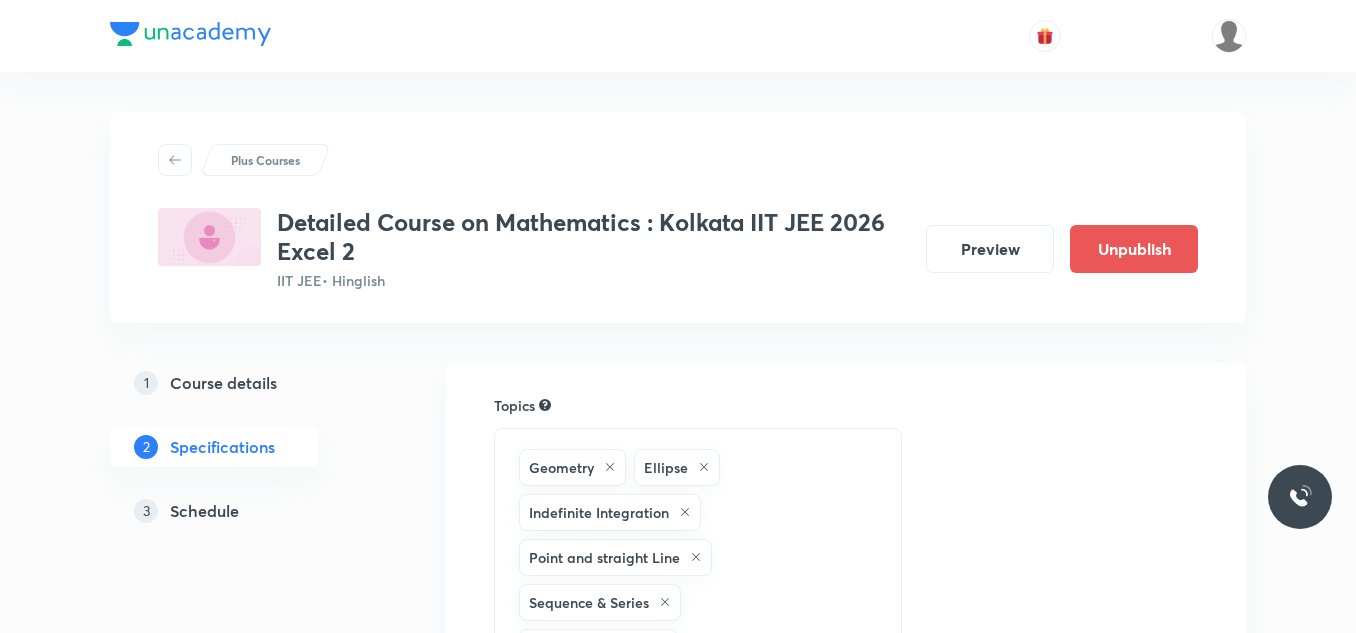 click on "Schedule" at bounding box center [204, 511] 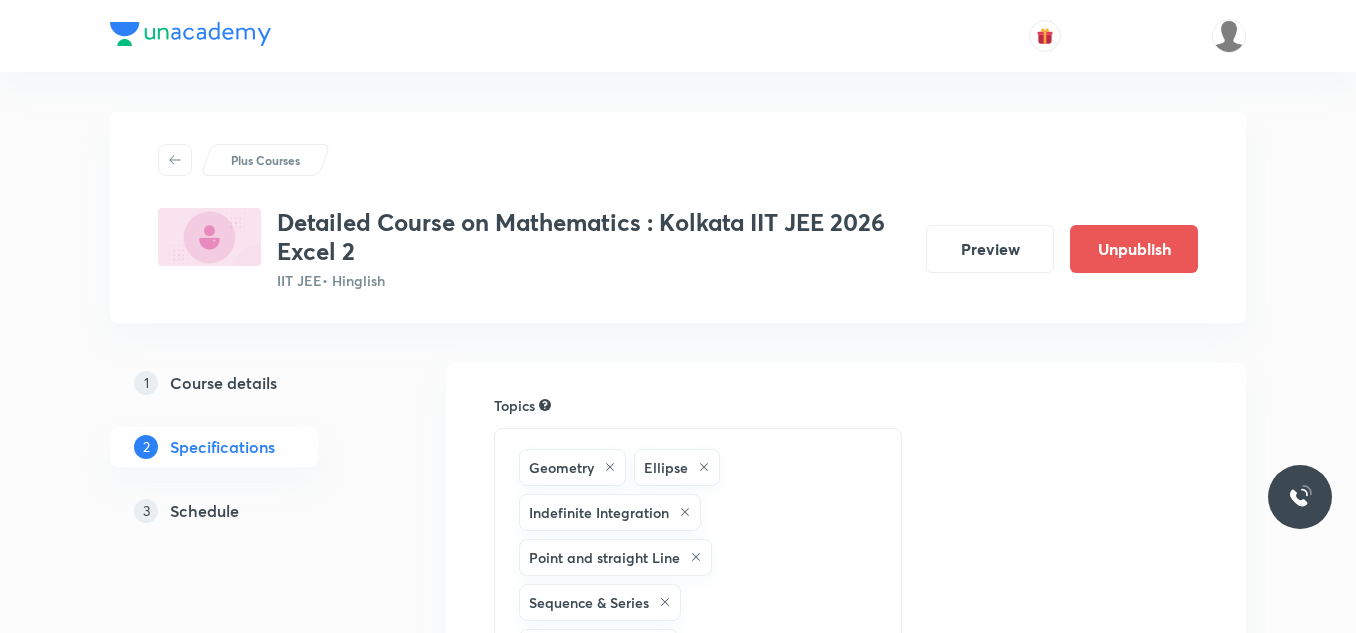 scroll, scrollTop: 0, scrollLeft: 0, axis: both 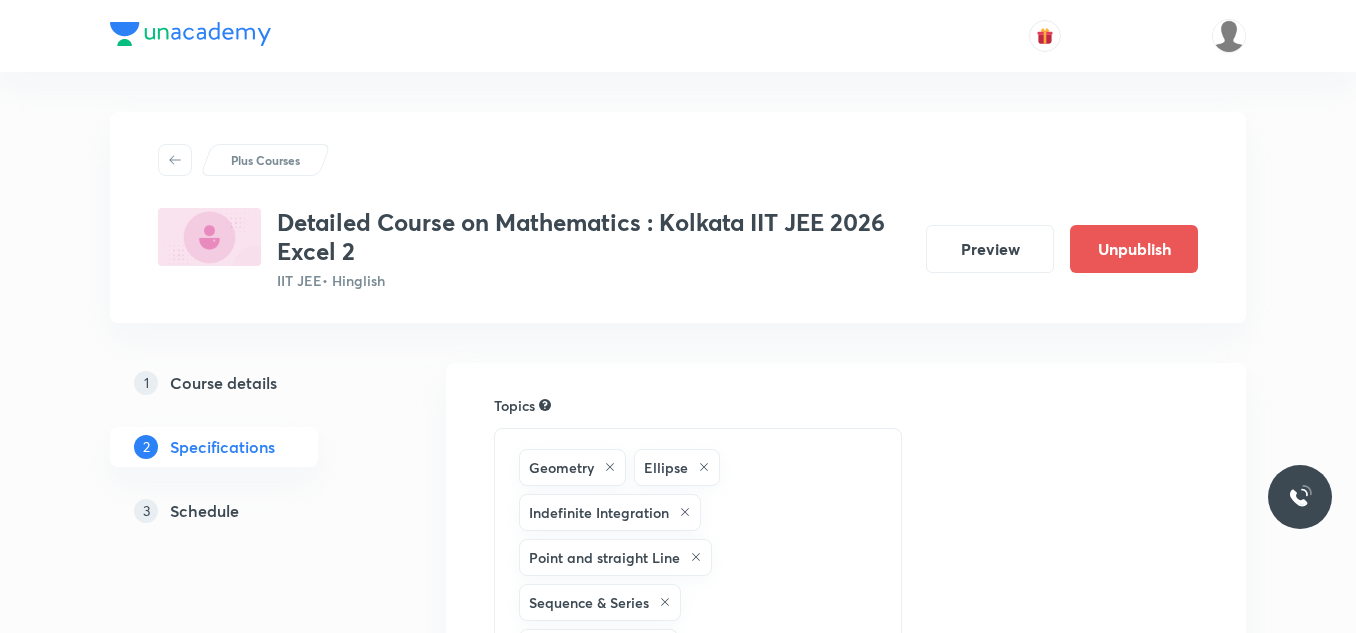 click on "Schedule" at bounding box center (204, 511) 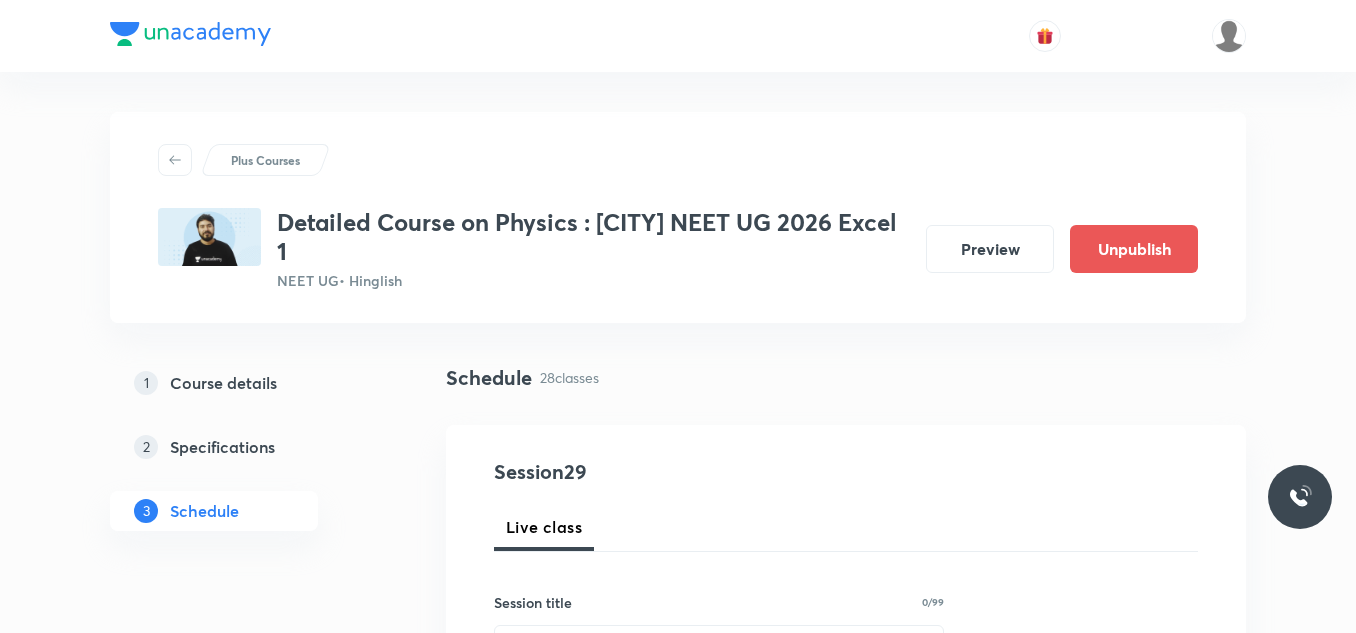 scroll, scrollTop: 0, scrollLeft: 0, axis: both 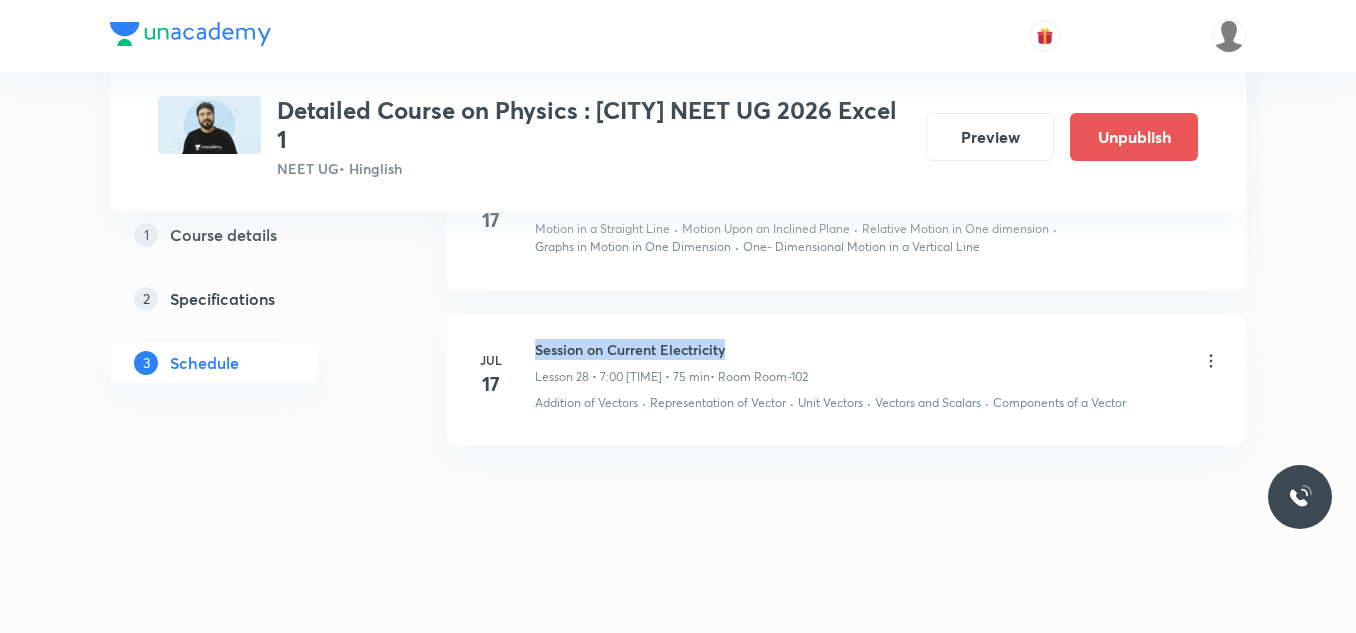 drag, startPoint x: 524, startPoint y: 340, endPoint x: 834, endPoint y: 344, distance: 310.02582 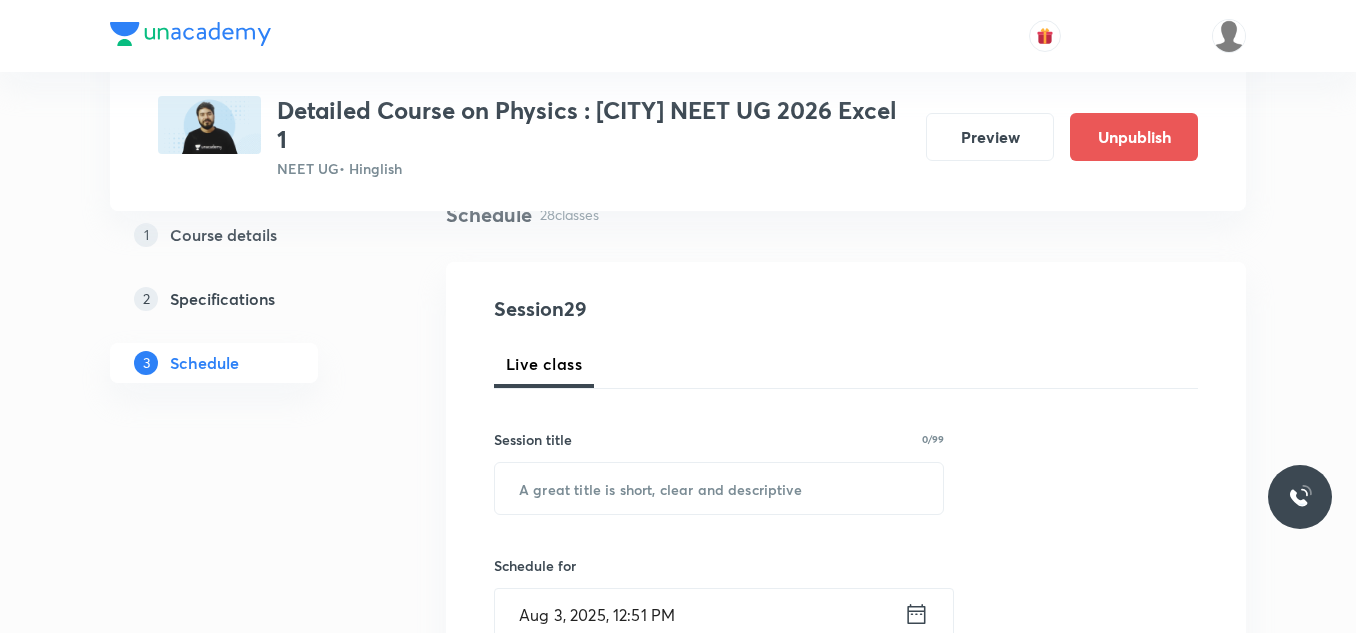 scroll, scrollTop: 300, scrollLeft: 0, axis: vertical 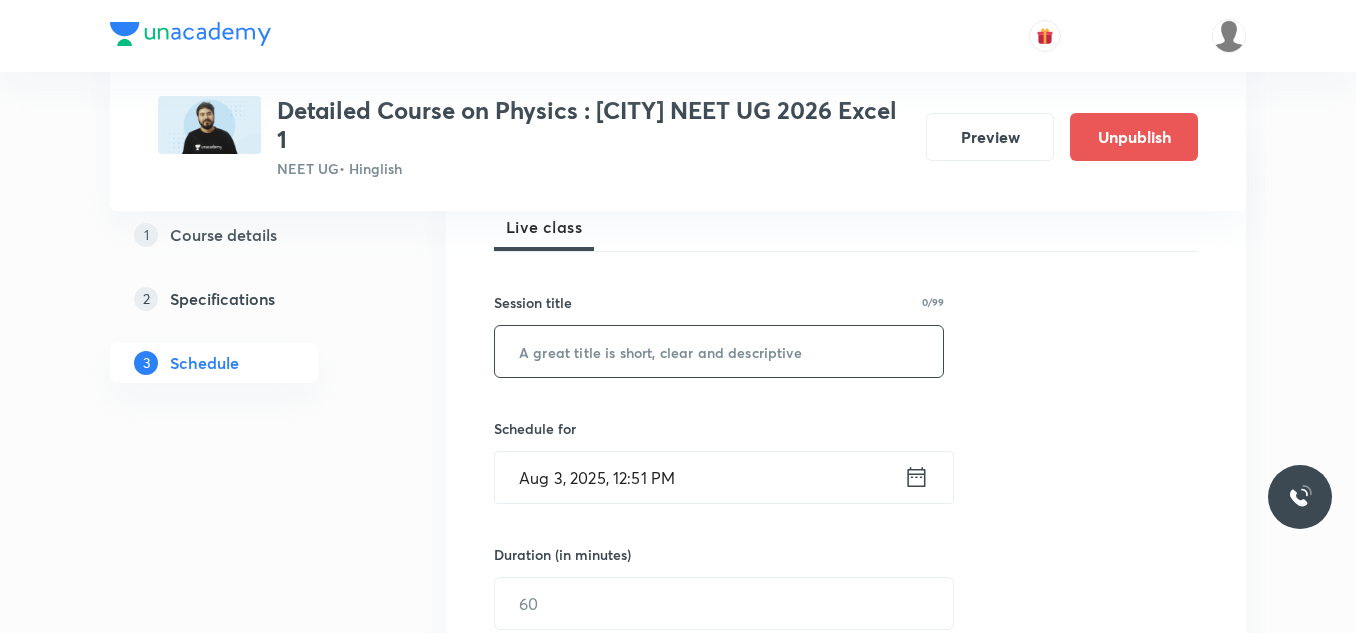 click at bounding box center [719, 351] 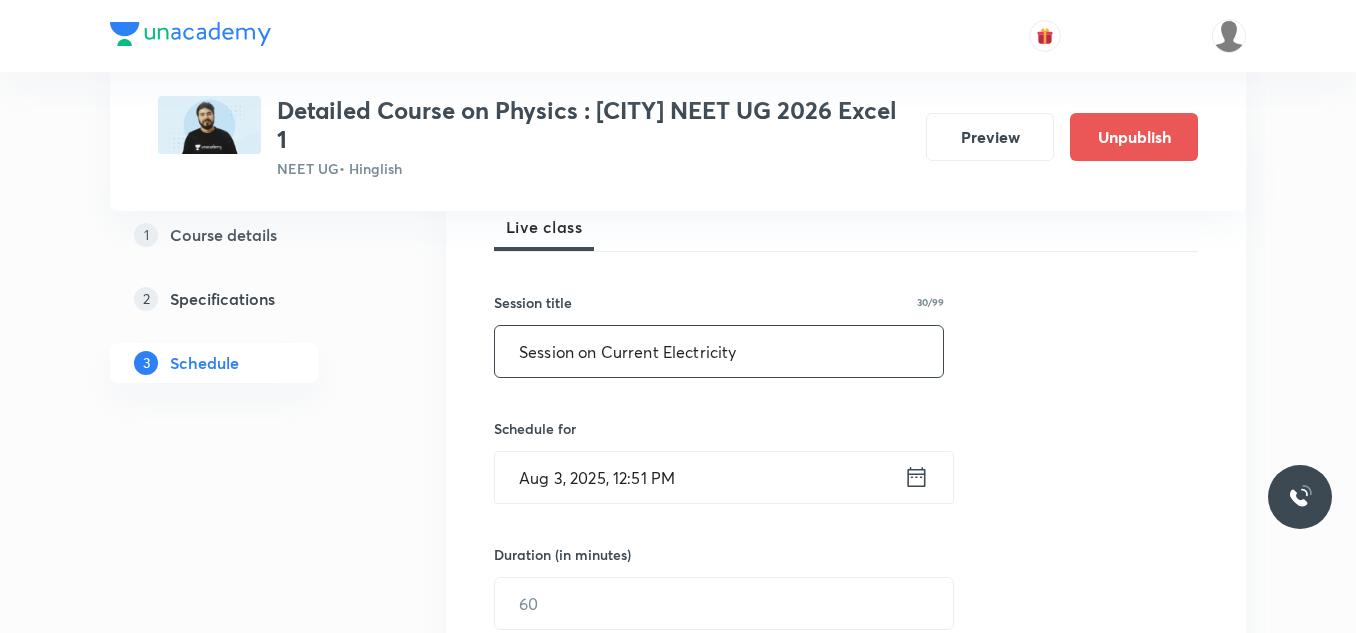 type on "Session on Current Electricity" 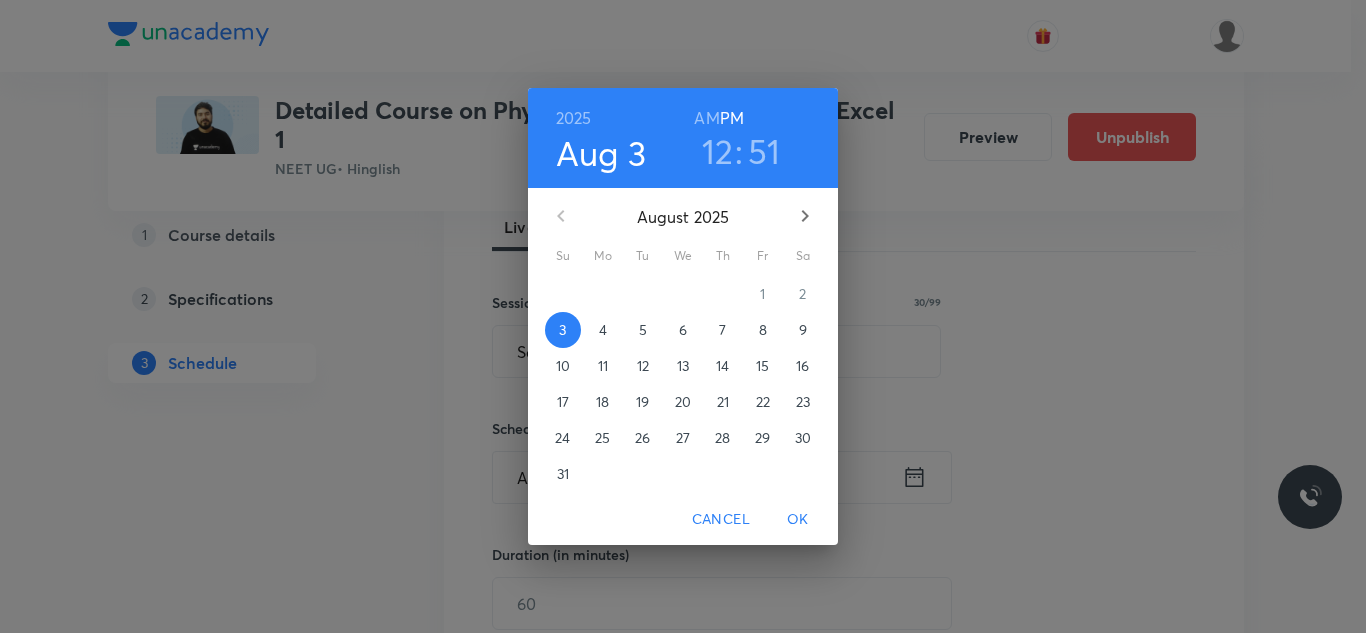 click on "5" at bounding box center [643, 330] 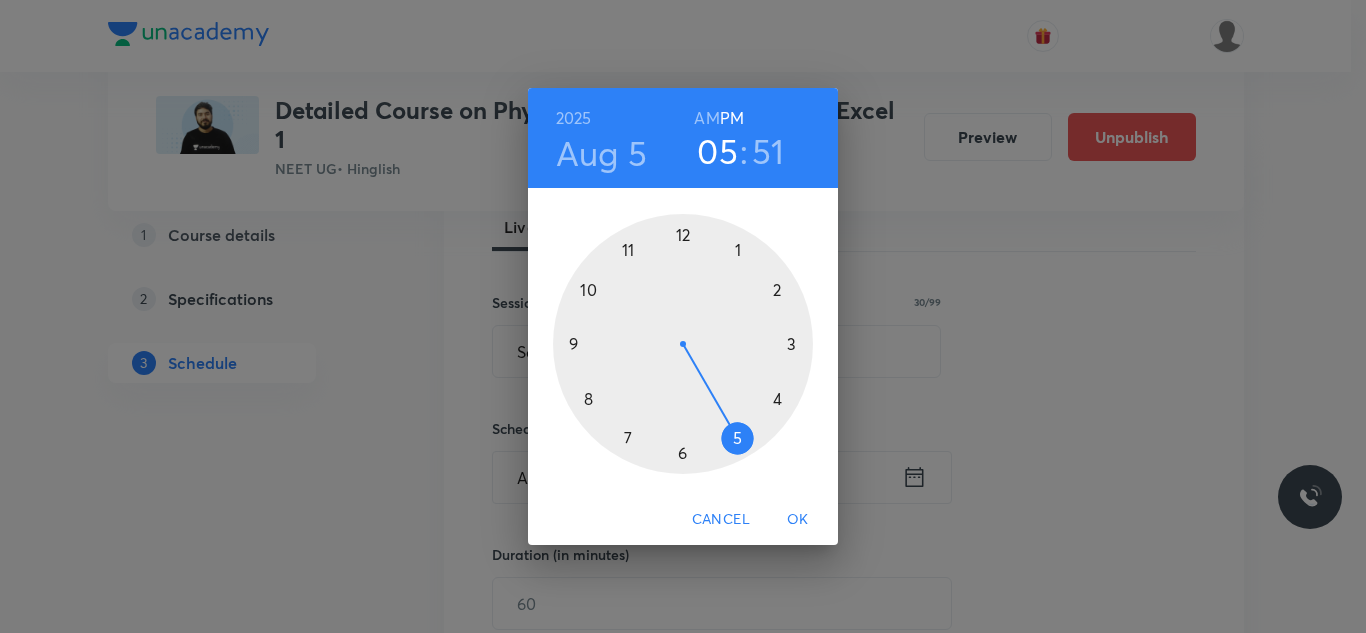 drag, startPoint x: 679, startPoint y: 231, endPoint x: 728, endPoint y: 450, distance: 224.4148 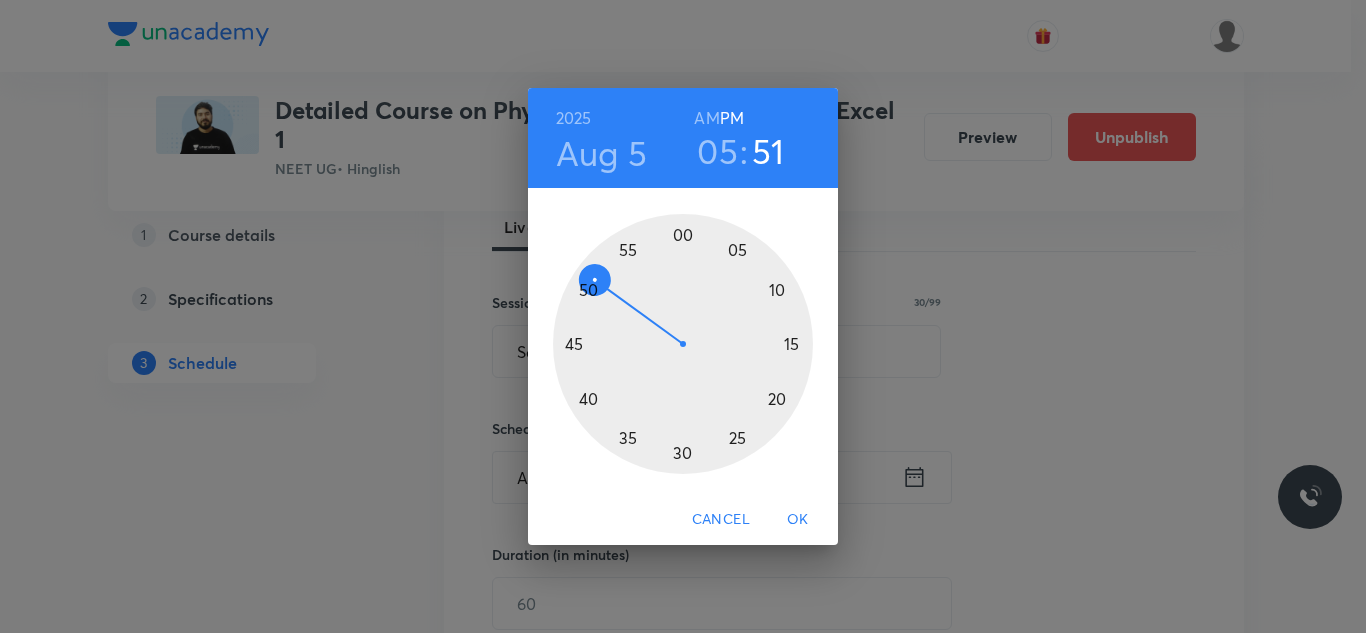click at bounding box center (683, 344) 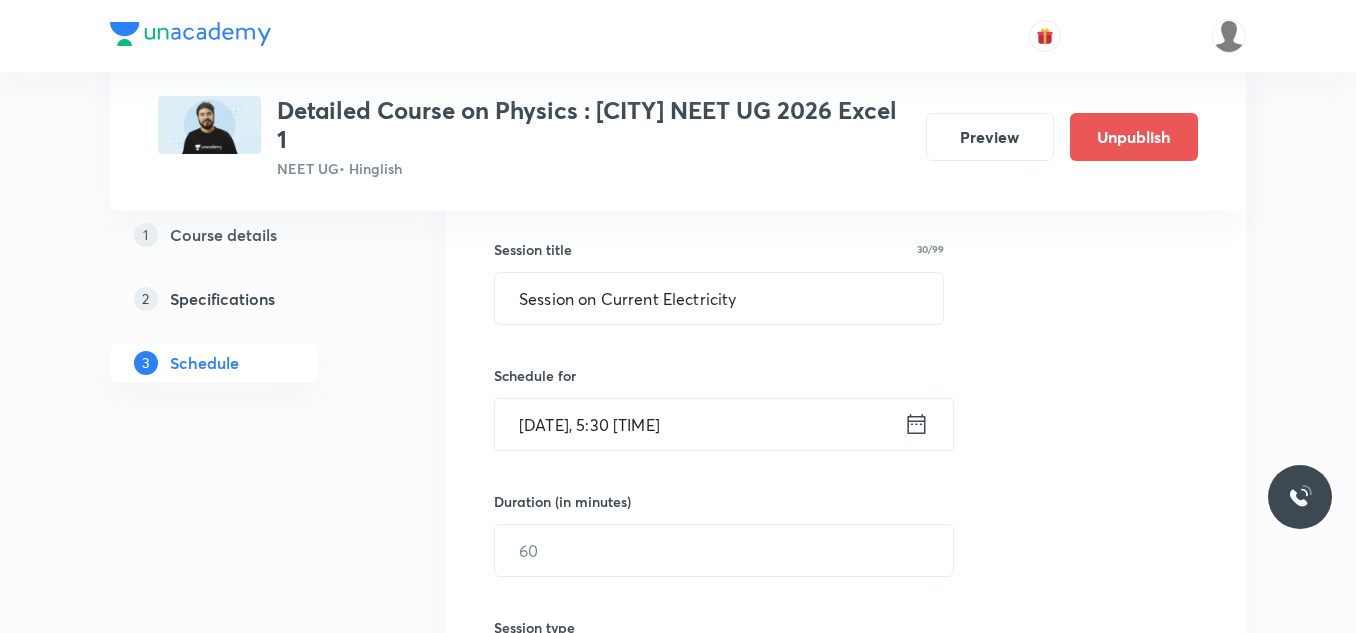 scroll, scrollTop: 400, scrollLeft: 0, axis: vertical 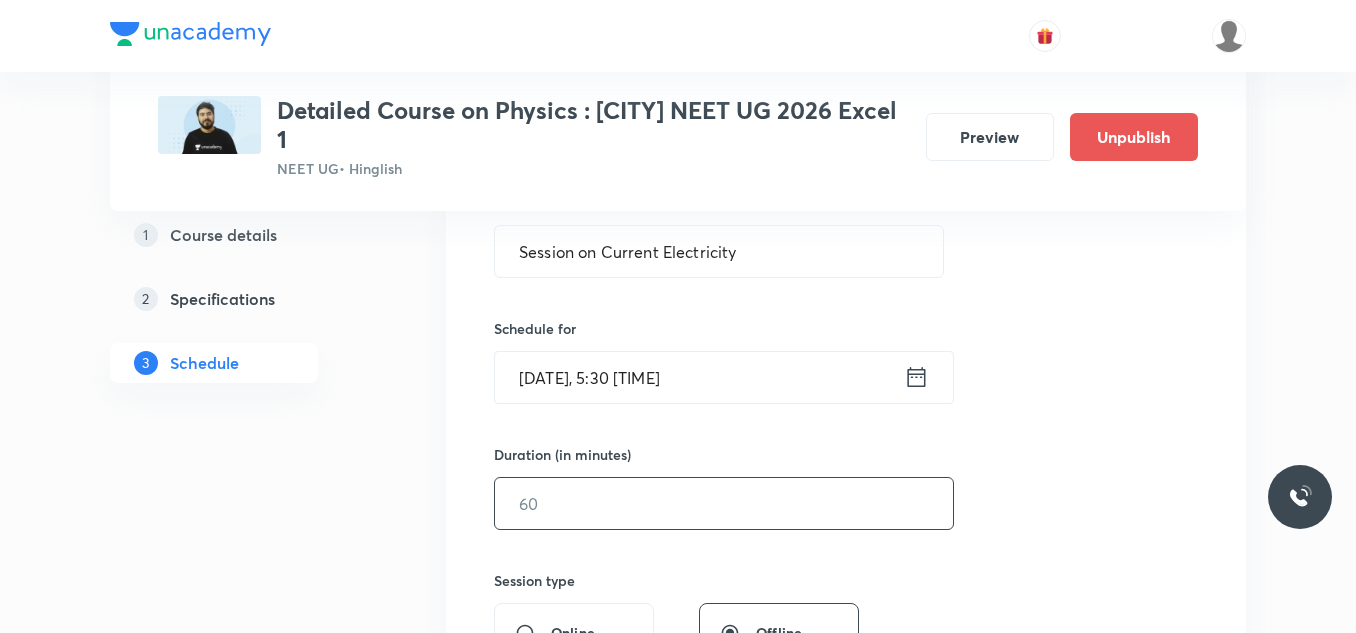 click at bounding box center [724, 503] 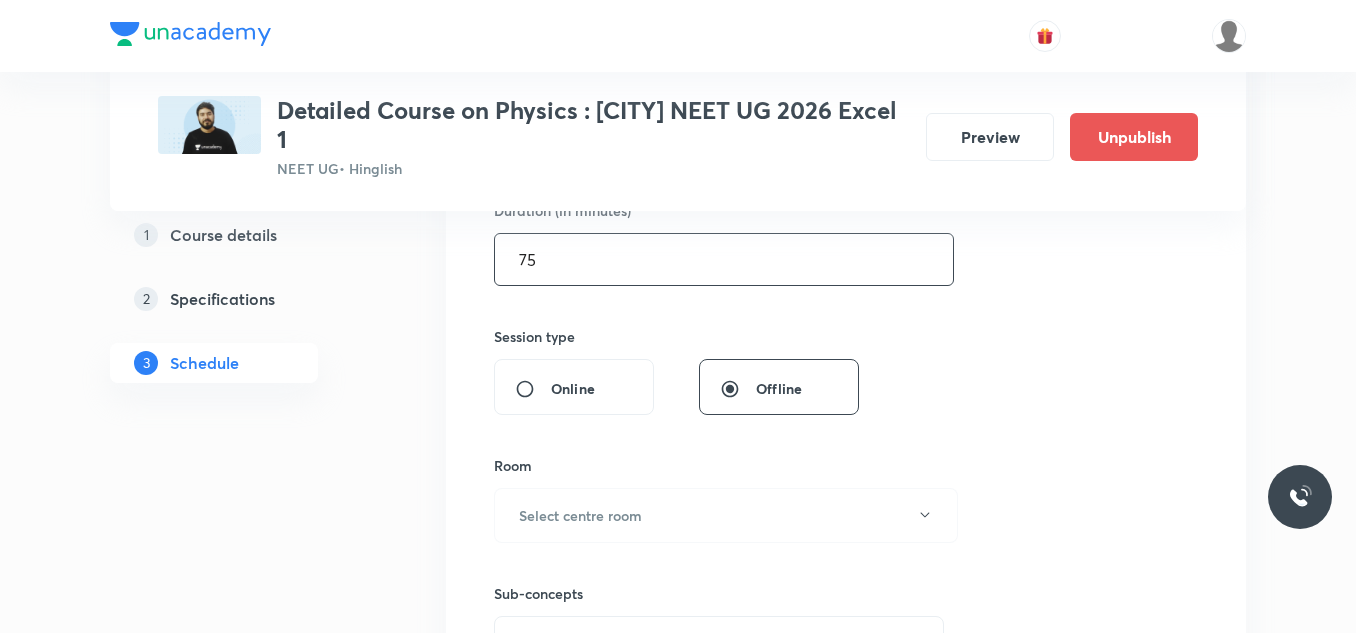 scroll, scrollTop: 700, scrollLeft: 0, axis: vertical 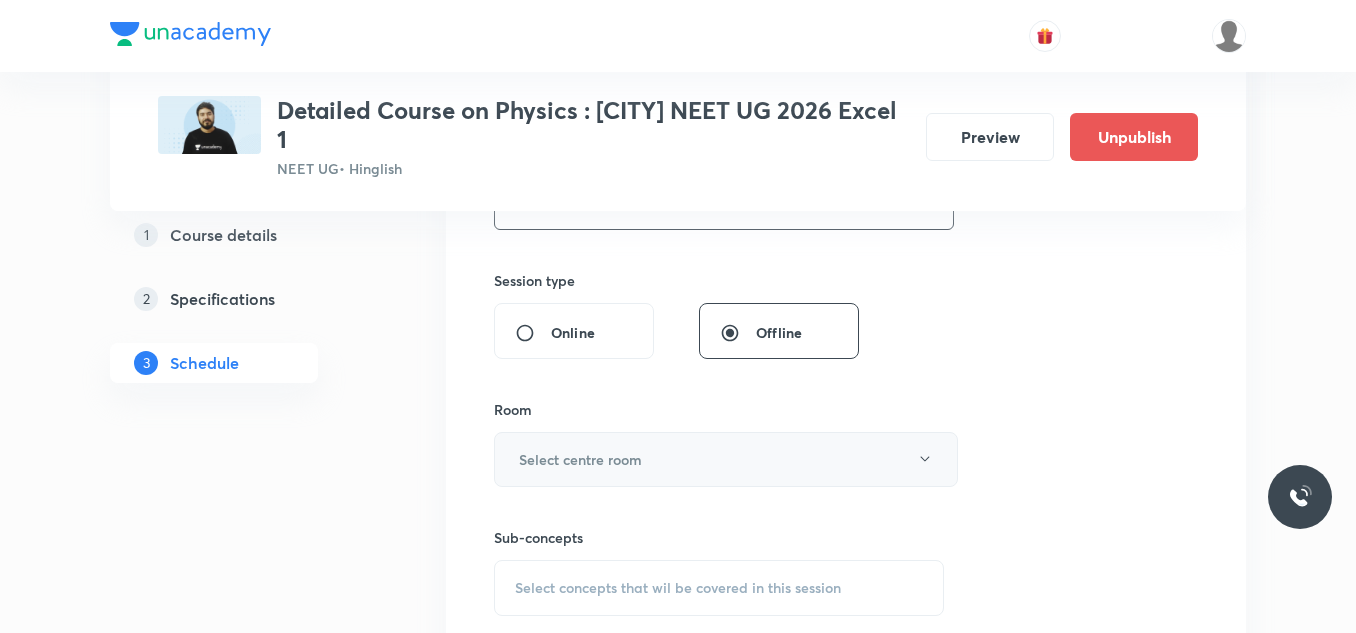 type on "75" 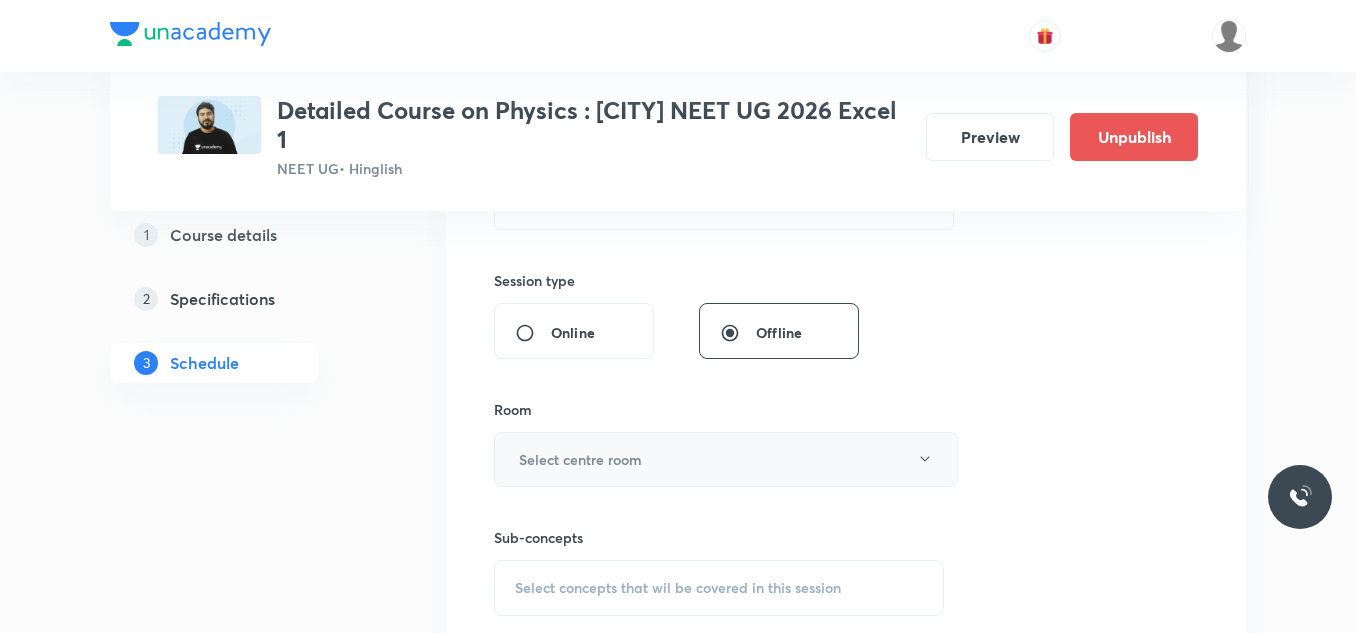 click on "Select centre room" at bounding box center [726, 459] 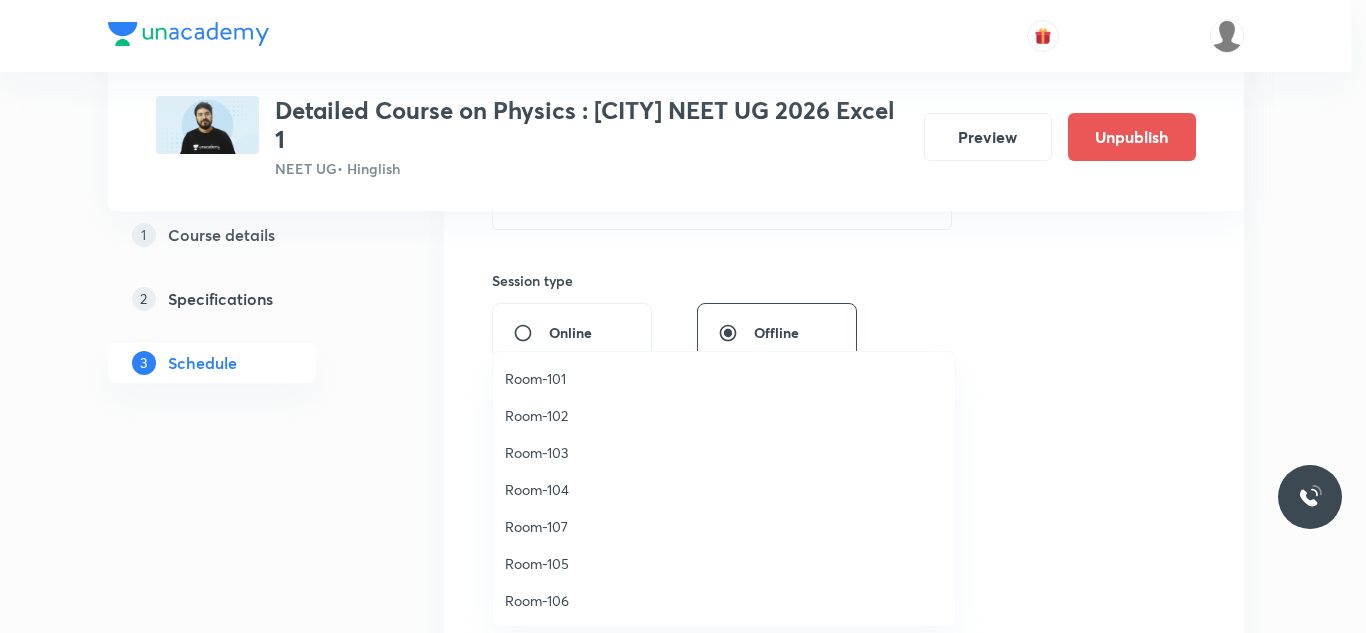 click on "Room-102" at bounding box center [724, 415] 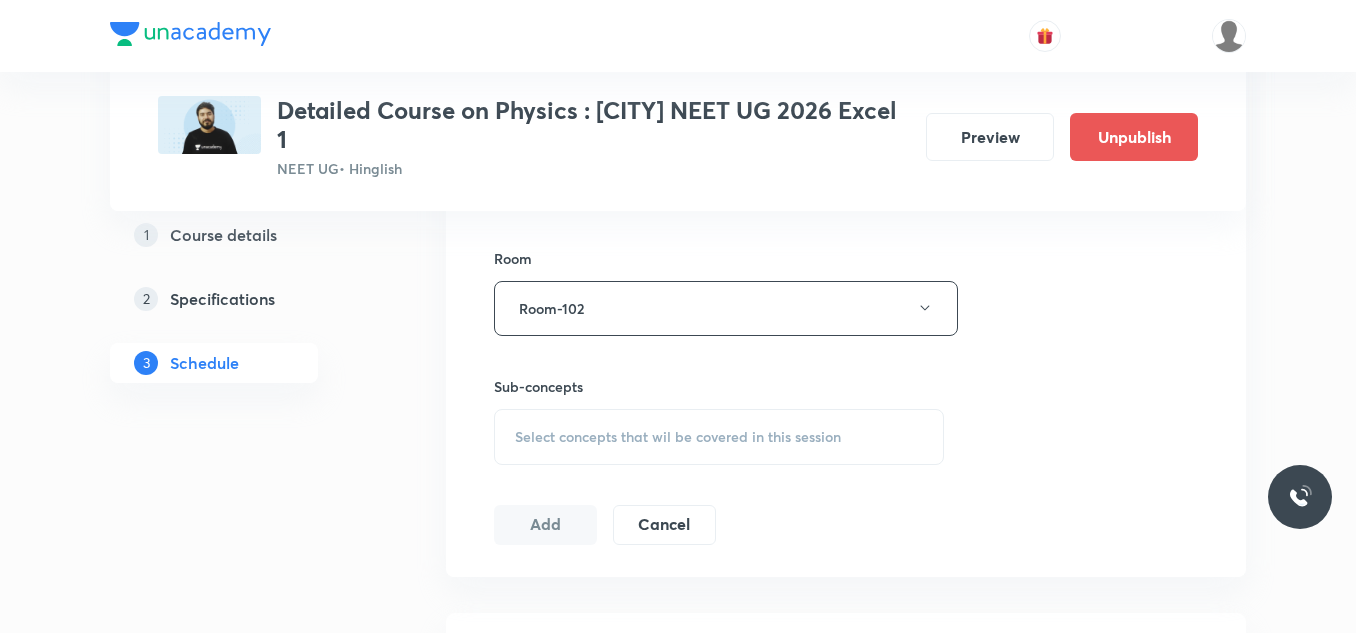 scroll, scrollTop: 900, scrollLeft: 0, axis: vertical 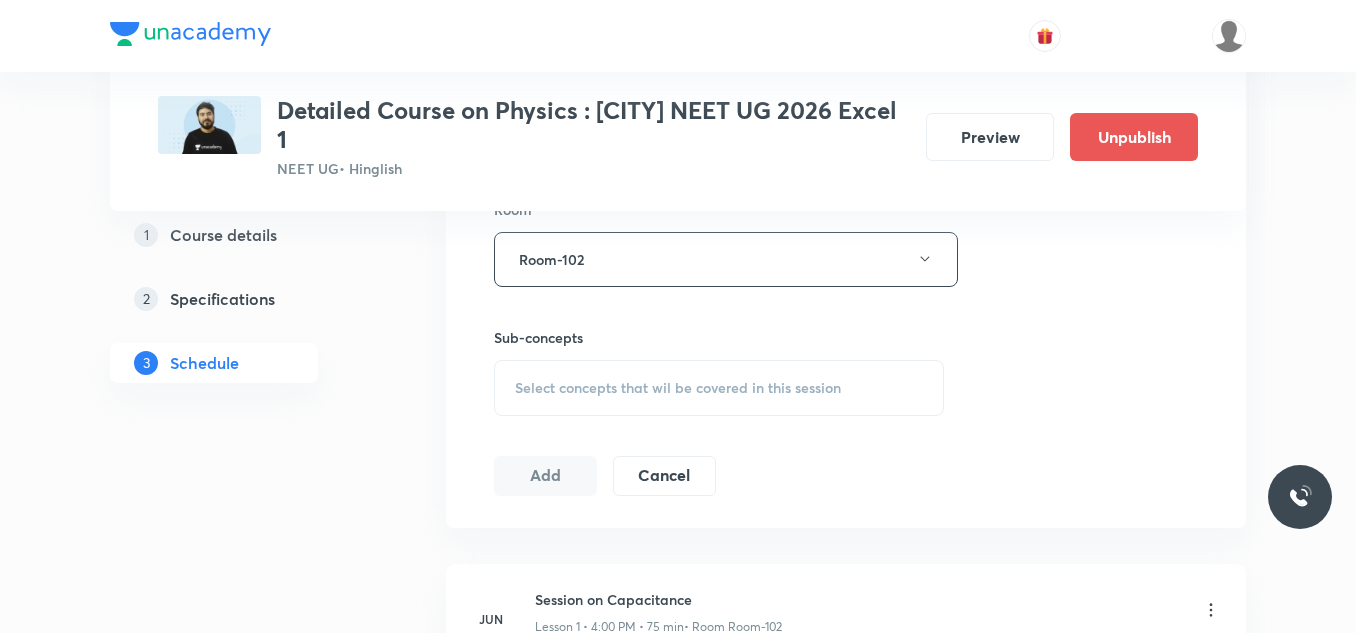 click on "Select concepts that wil be covered in this session" at bounding box center [678, 388] 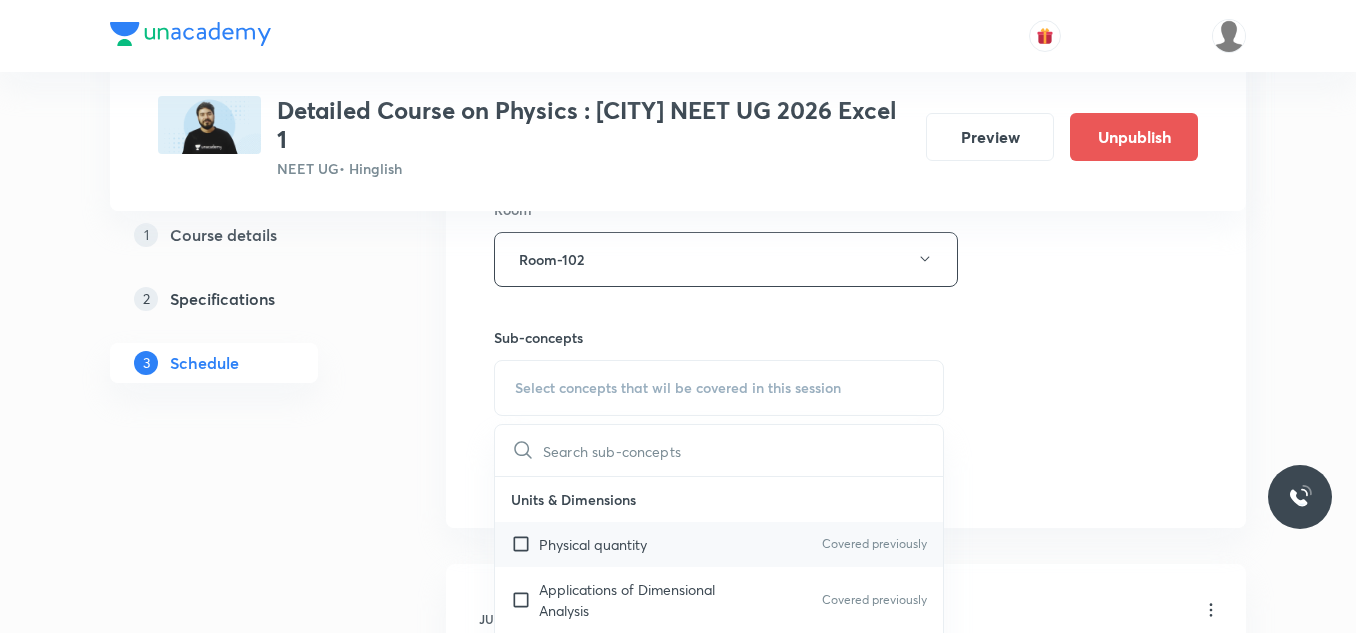 click on "Physical quantity" at bounding box center [593, 544] 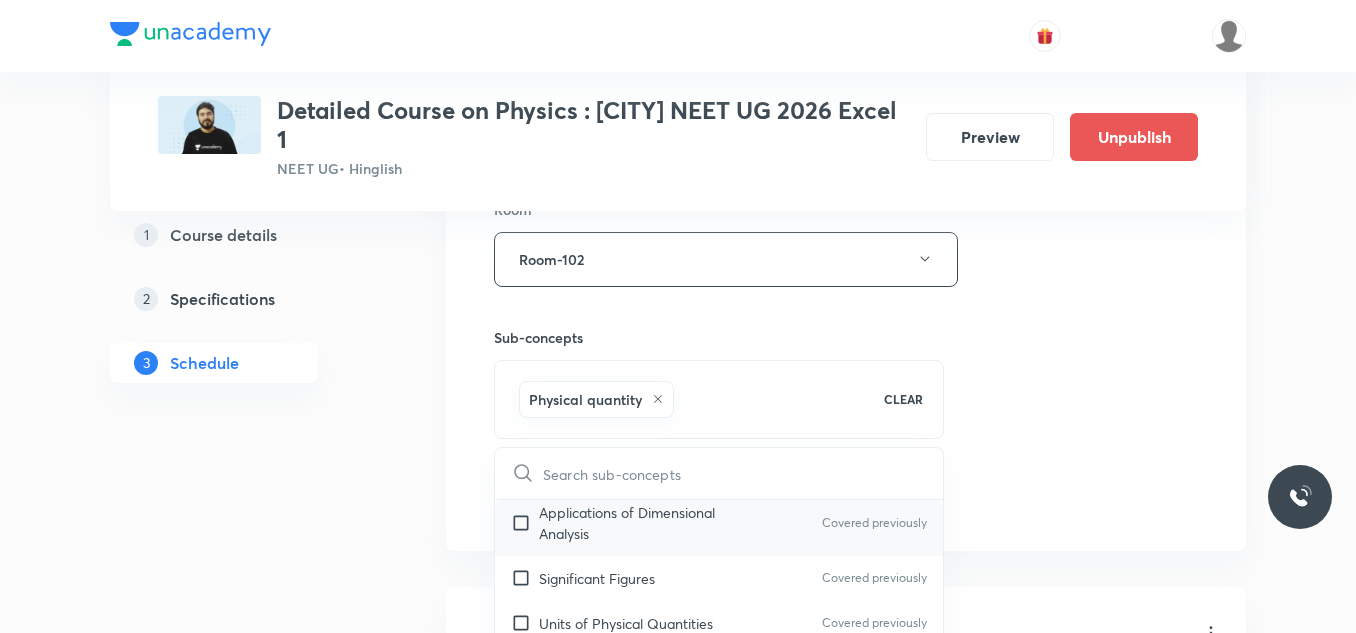 click on "Applications of Dimensional Analysis" at bounding box center [640, 523] 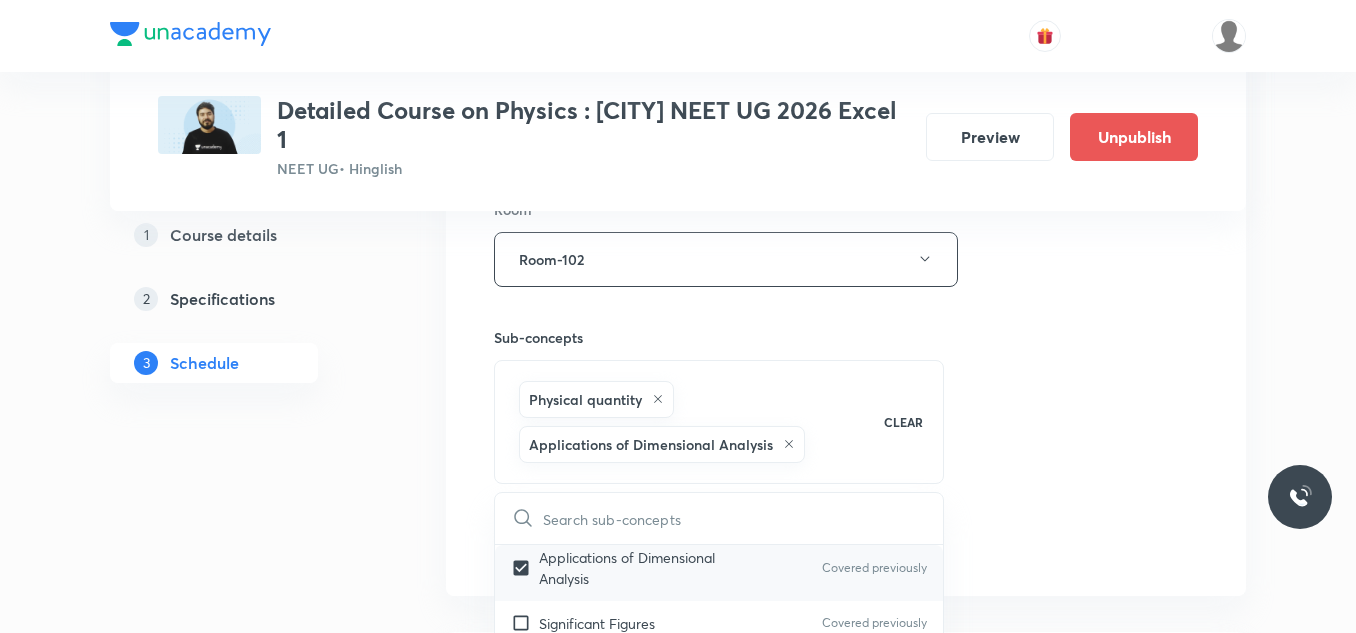 scroll, scrollTop: 200, scrollLeft: 0, axis: vertical 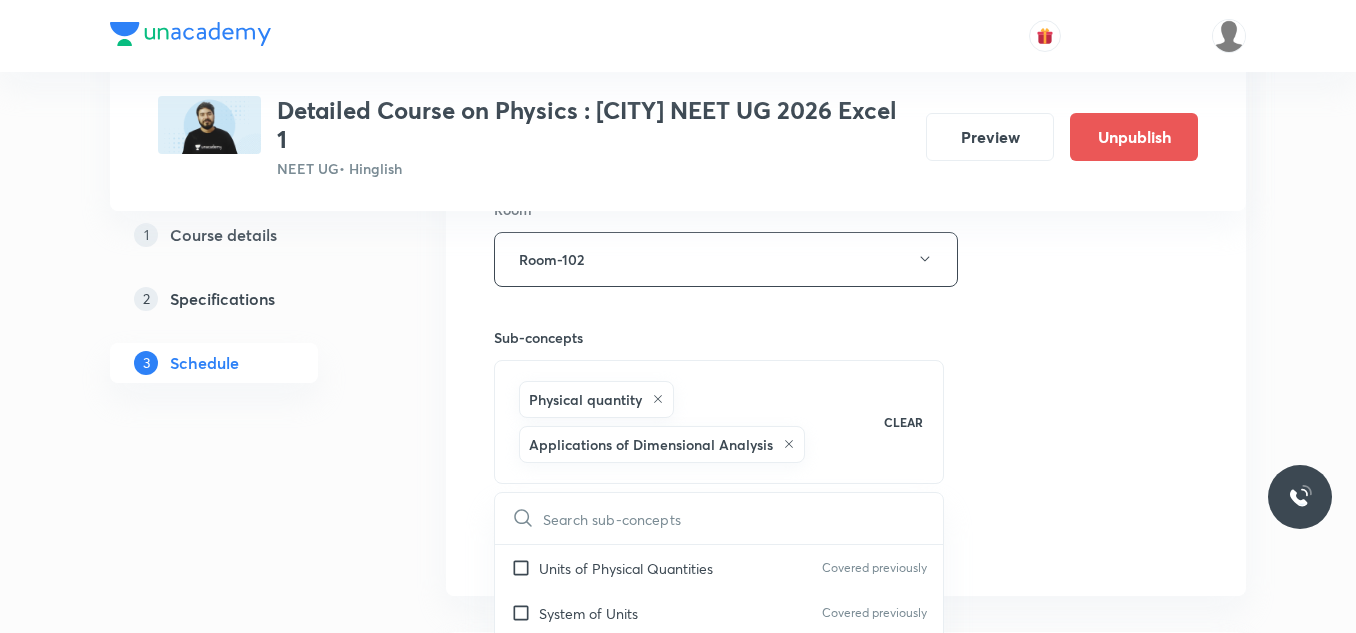 click on "Units of Physical Quantities" at bounding box center [626, 568] 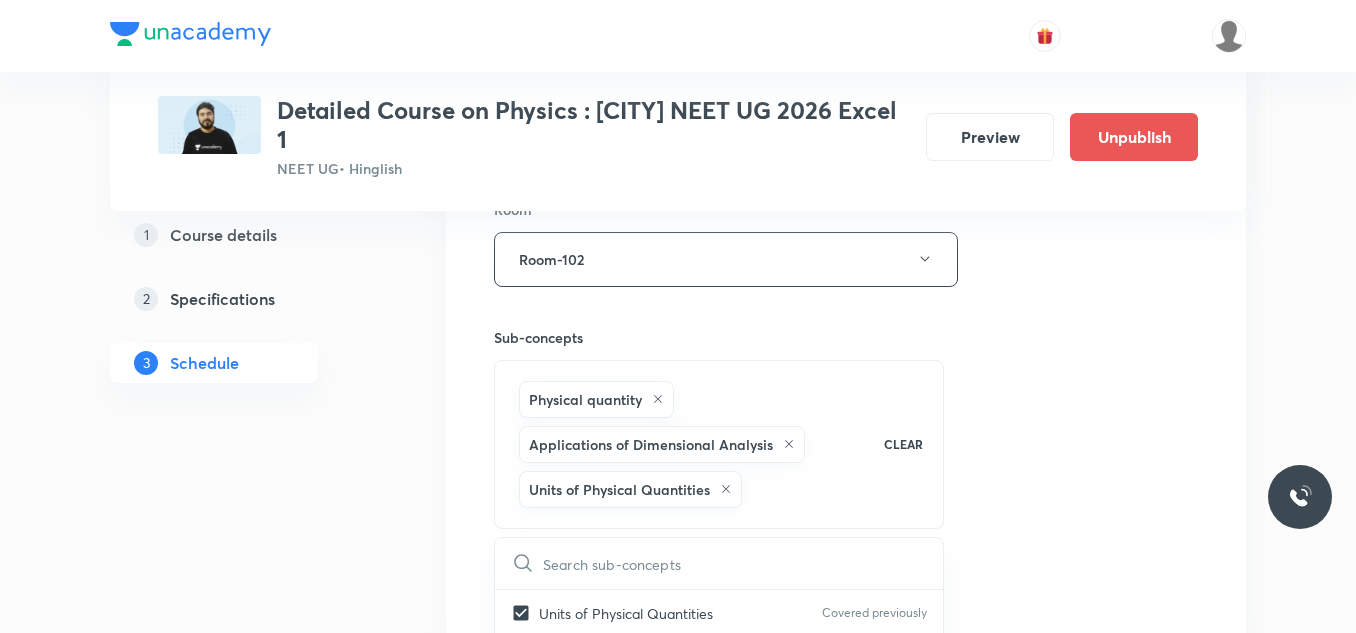 scroll, scrollTop: 1000, scrollLeft: 0, axis: vertical 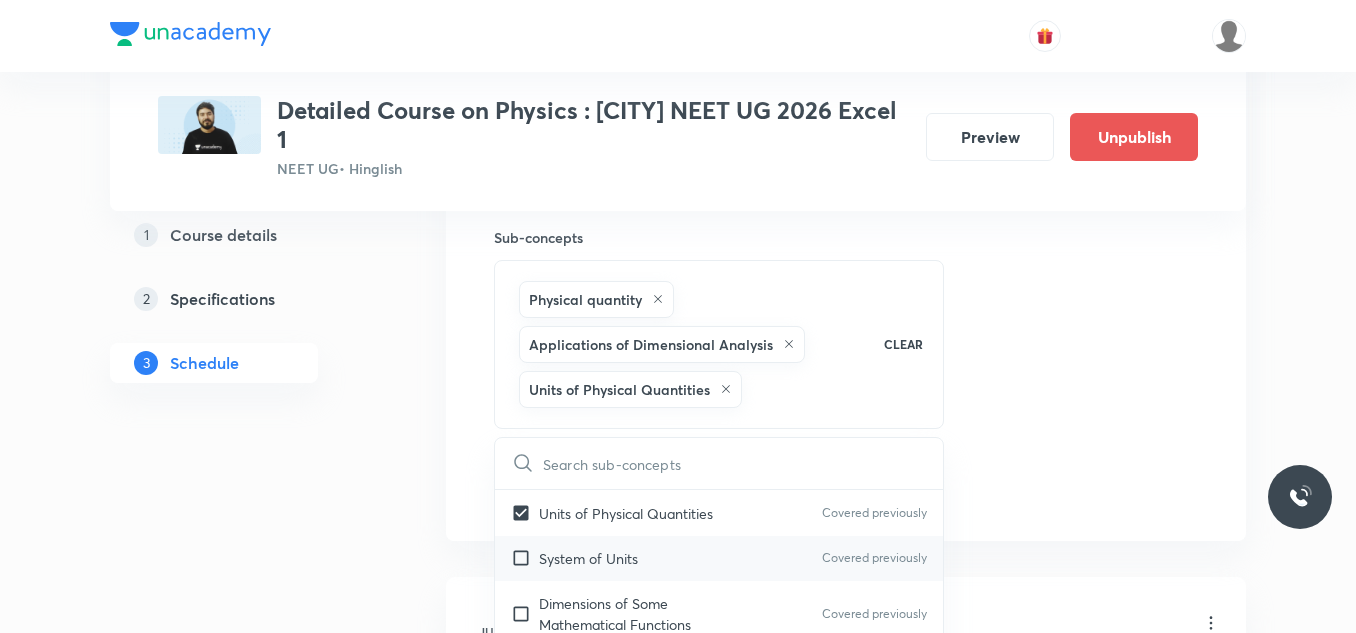 click on "System of Units" at bounding box center (588, 558) 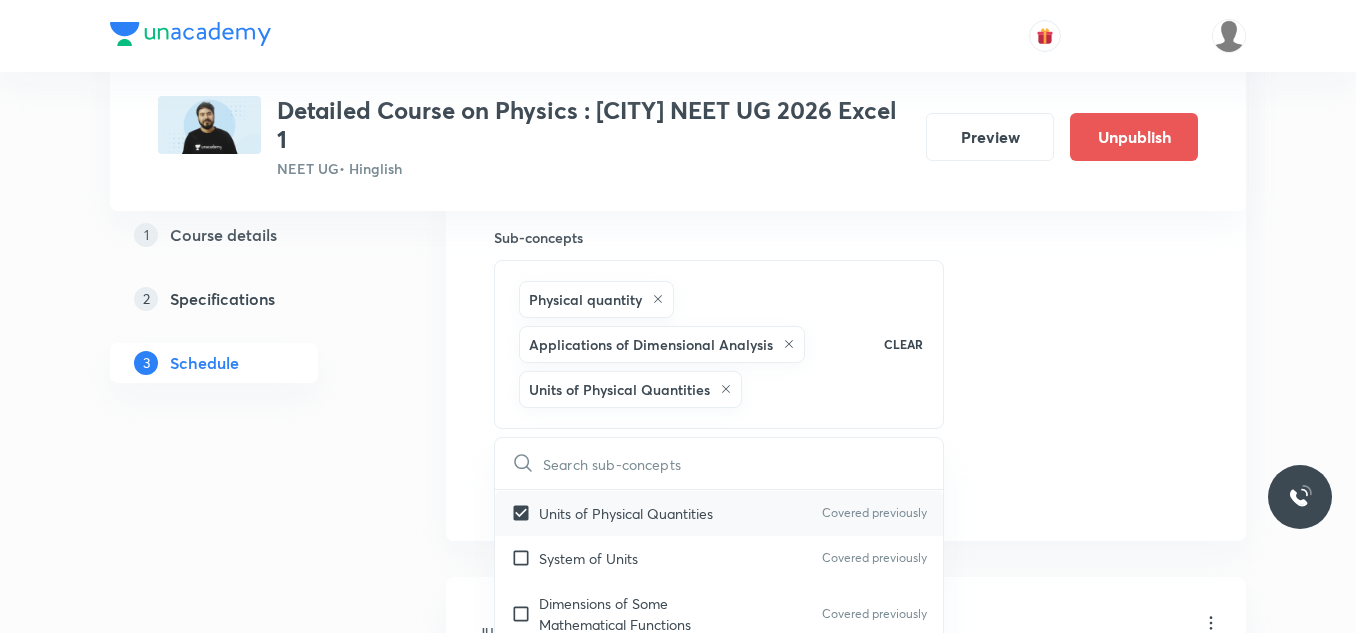 checkbox on "true" 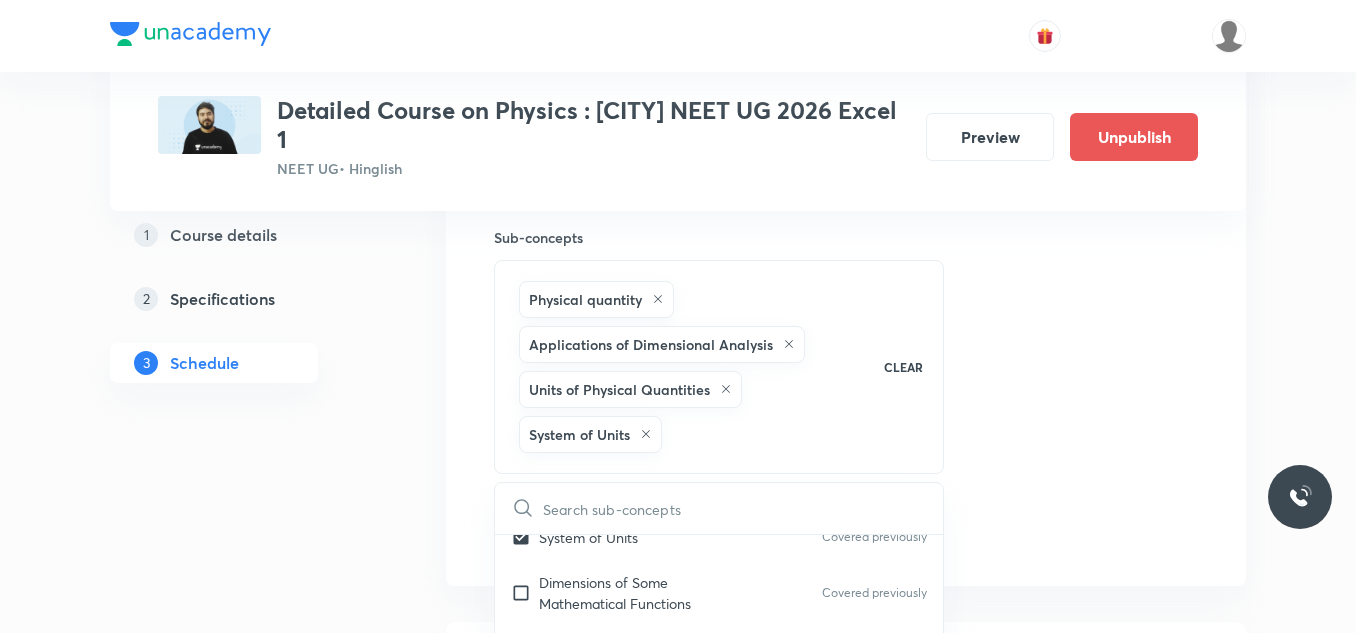 scroll, scrollTop: 300, scrollLeft: 0, axis: vertical 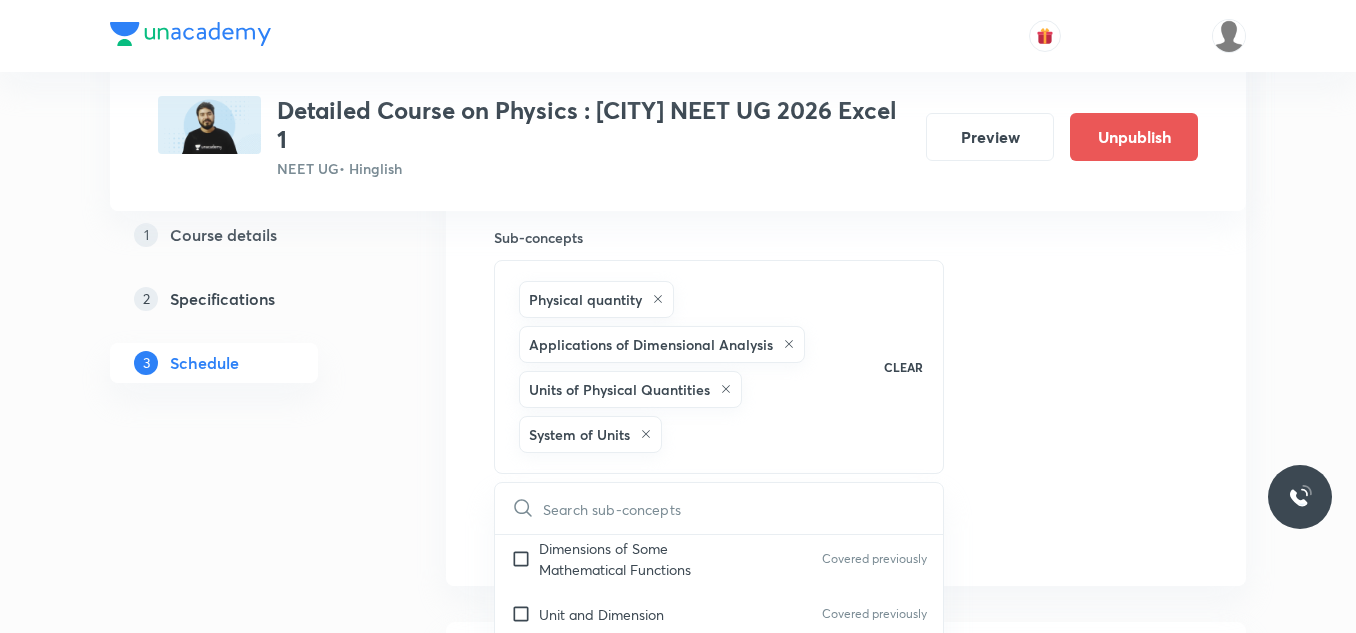 click on "Dimensions of Some Mathematical Functions" at bounding box center [640, 559] 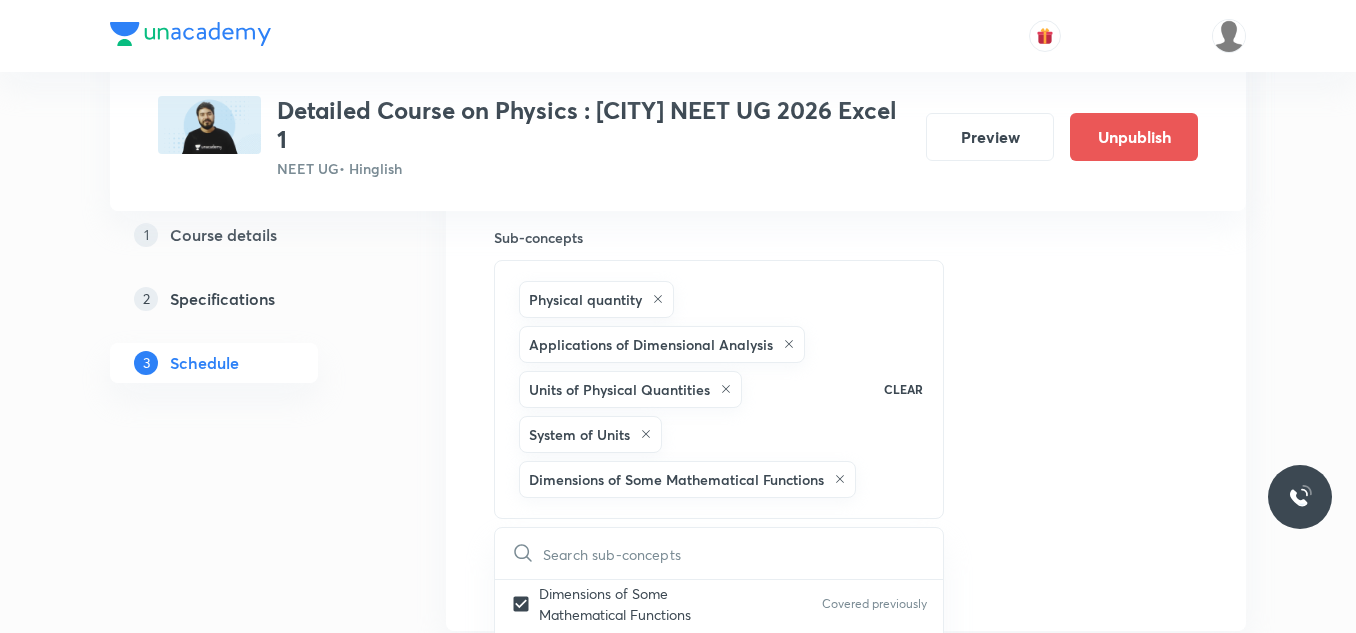 click on "Session  29 Live class Session title 30/99 Session on Current Electricity ​ Schedule for Aug 5, 2025, 5:30 [TIME] ​ Duration (in minutes) 75 ​   Session type Online Offline Room Room-102 Sub-concepts Physical quantity Applications of Dimensional Analysis Units of Physical Quantities System of Units Dimensions of Some Mathematical Functions CLEAR ​ Units & Dimensions Physical quantity Covered previously Applications of Dimensional Analysis Covered previously Significant Figures Covered previously Units of Physical Quantities Covered previously System of Units Covered previously Dimensions of Some Mathematical Functions Covered previously Unit and Dimension Covered previously Product of Two Vectors Covered previously Subtraction of Vectors Covered previously Cross Product Covered previously Least Count Analysis Errors of Measurement Covered previously Vernier Callipers Covered previously Screw Gauge Covered previously Zero Error Covered previously Basic Mathematics Elementary Algebra Covered previously Heat" at bounding box center (846, 28) 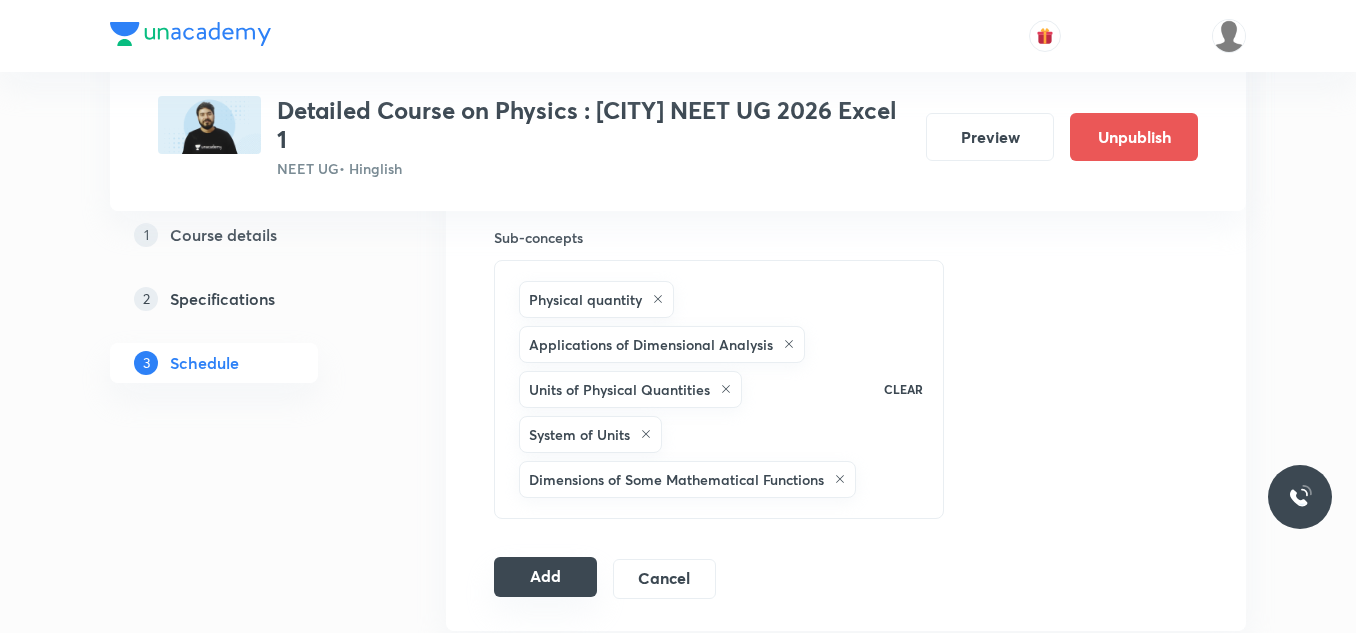 click on "Add" at bounding box center [545, 577] 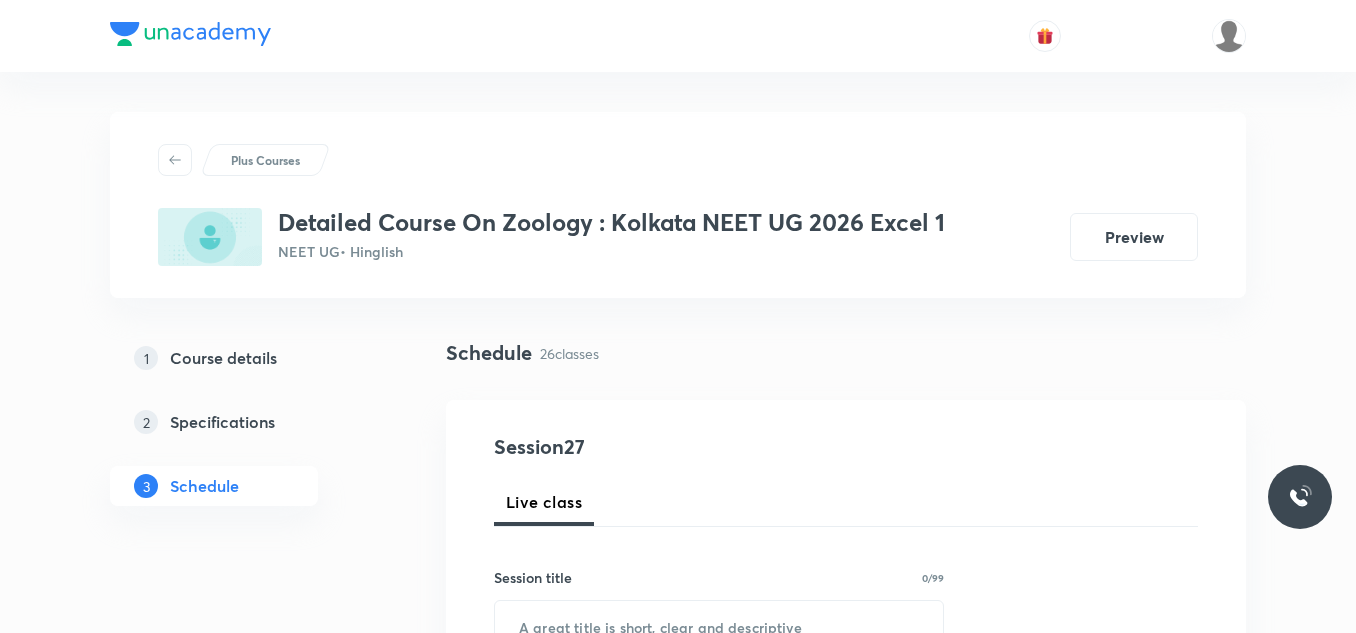 scroll, scrollTop: 0, scrollLeft: 0, axis: both 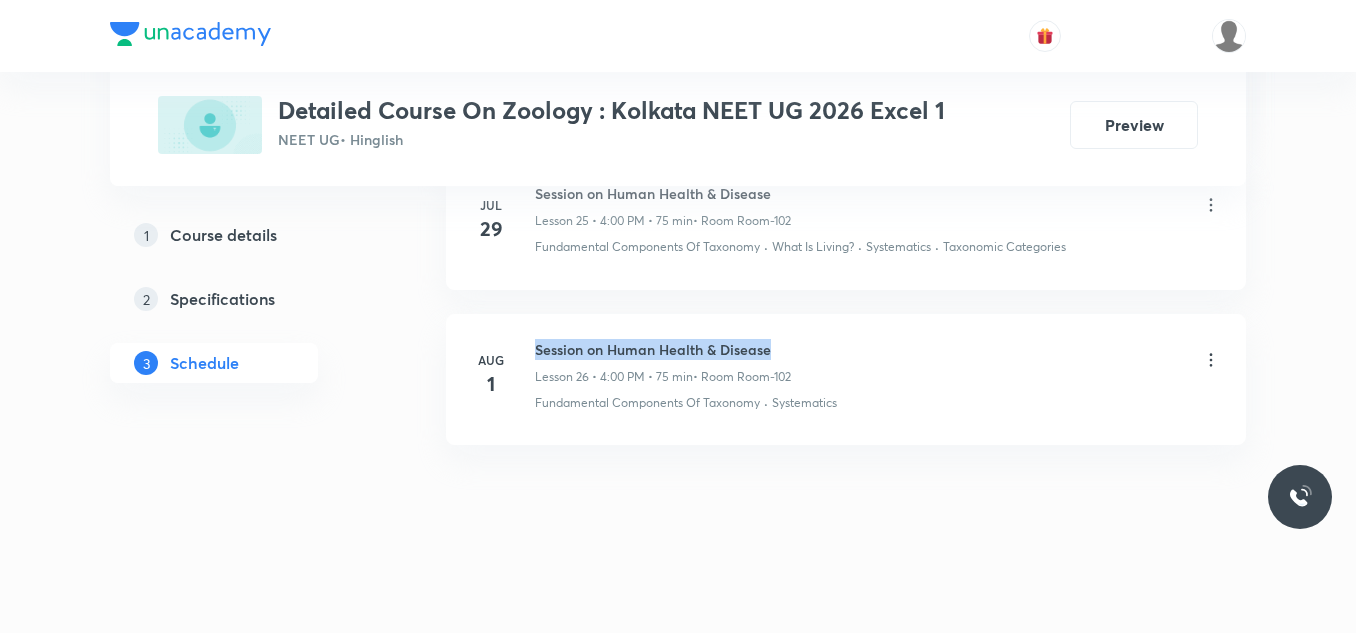 drag, startPoint x: 537, startPoint y: 344, endPoint x: 938, endPoint y: 339, distance: 401.03116 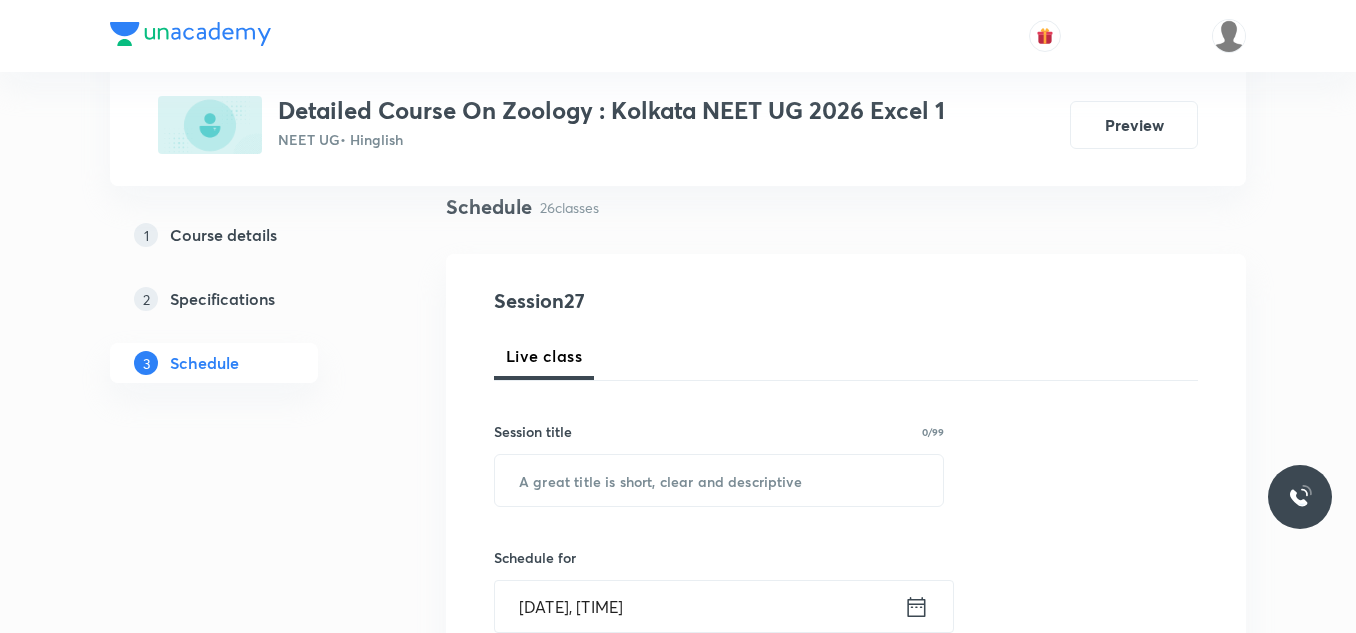 scroll, scrollTop: 147, scrollLeft: 0, axis: vertical 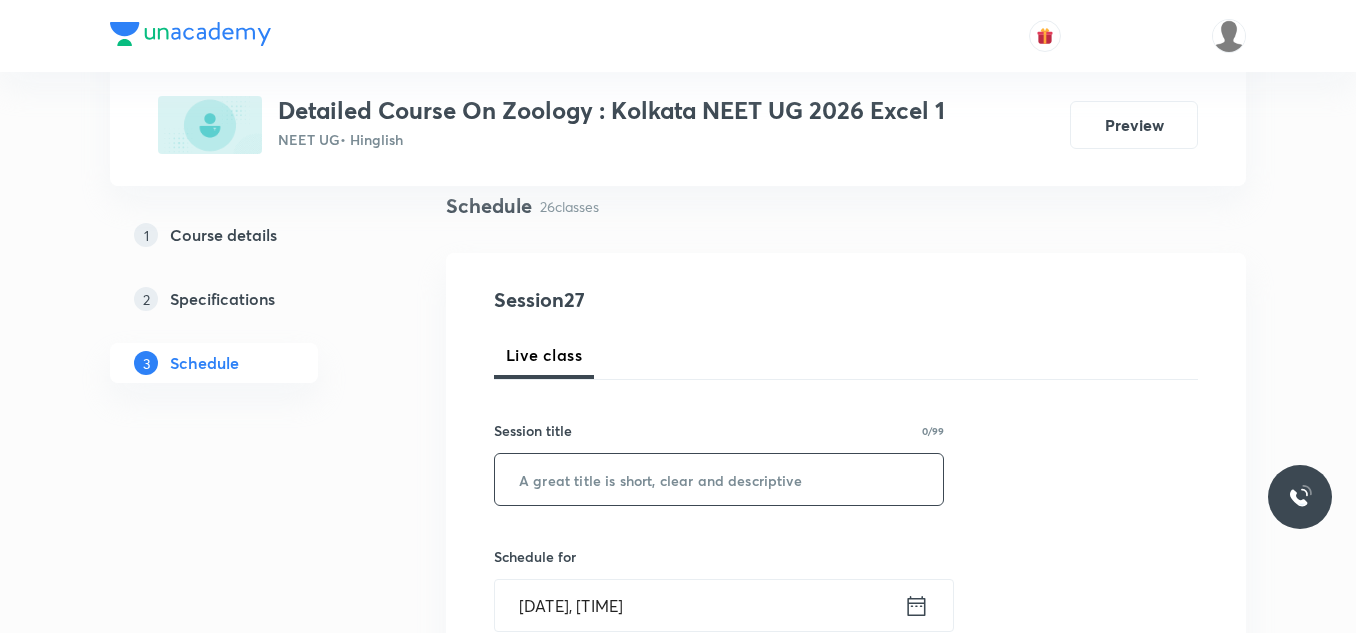 click at bounding box center [719, 479] 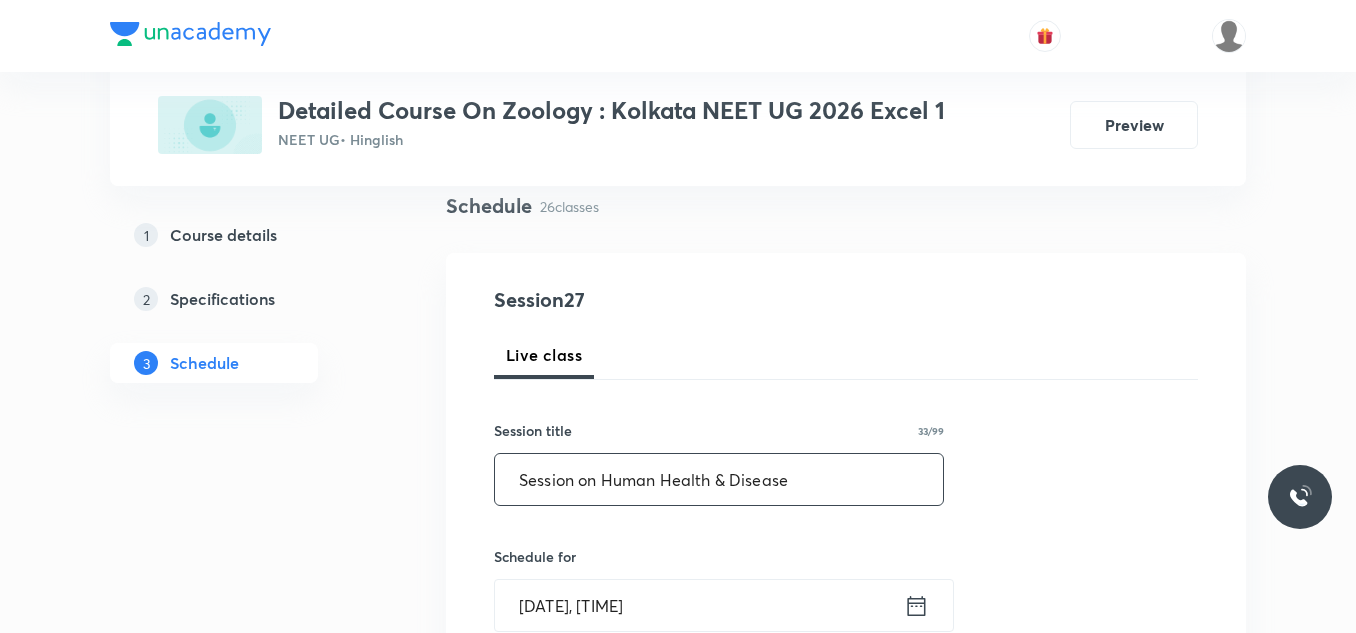 scroll, scrollTop: 247, scrollLeft: 0, axis: vertical 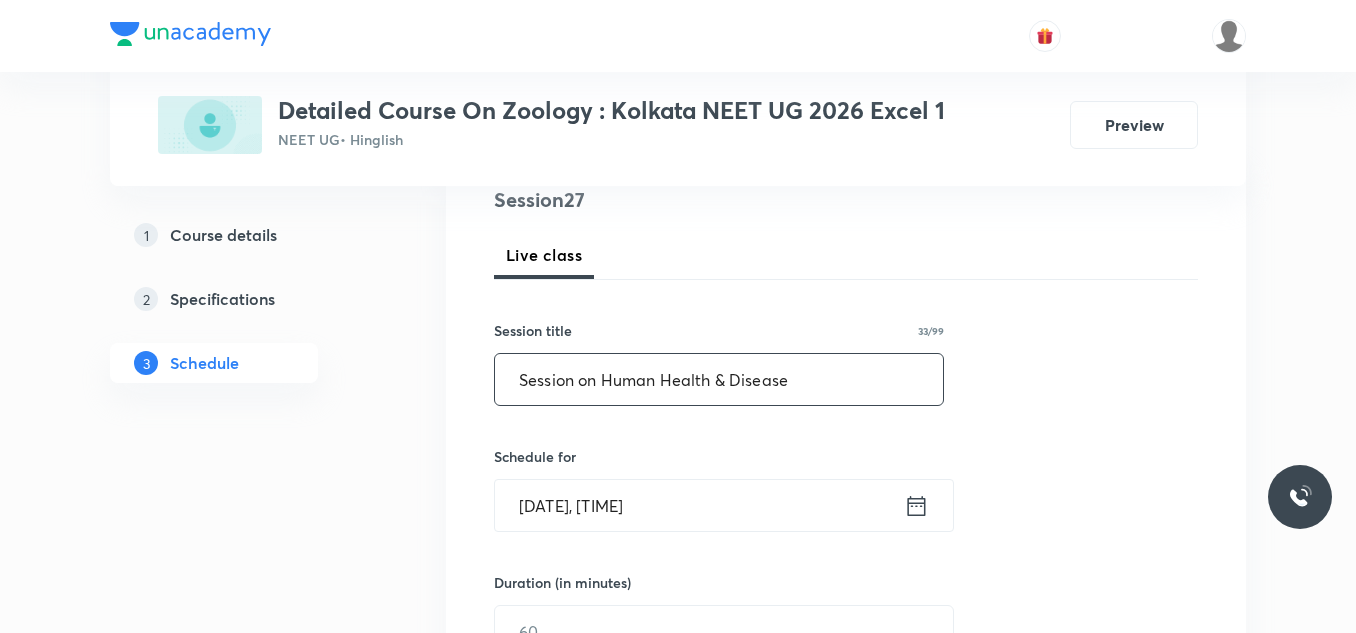 type on "Session on Human Health & Disease" 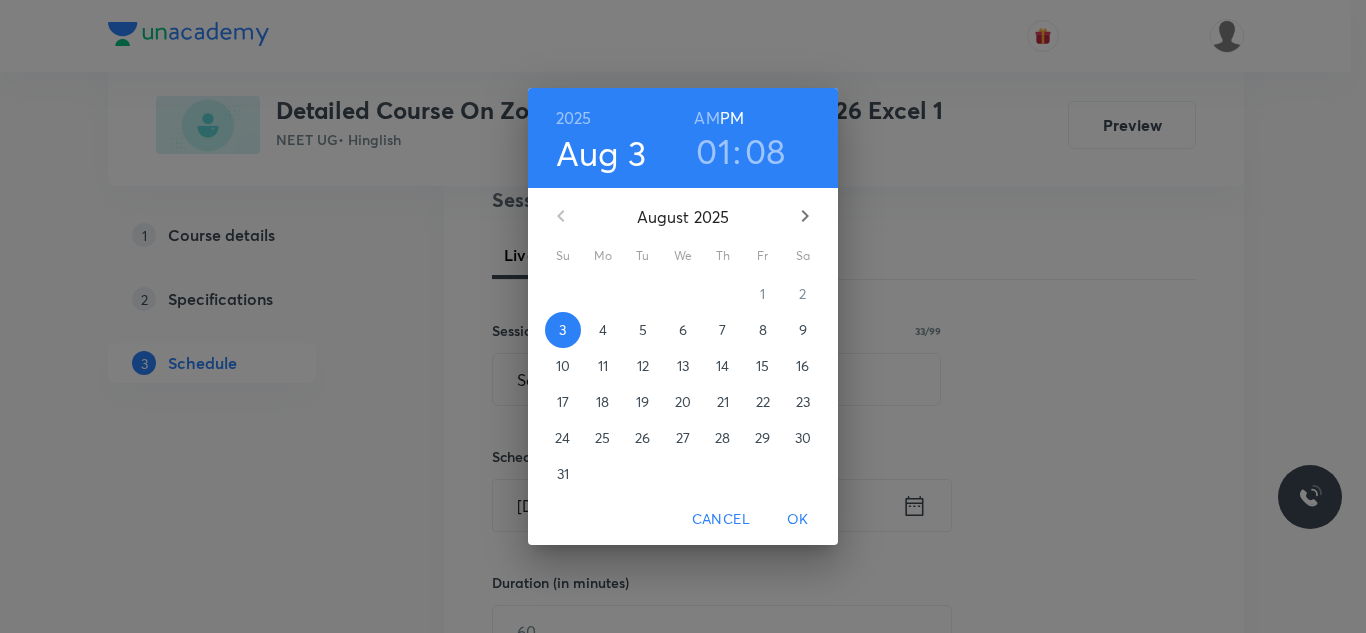 click on "6" at bounding box center (683, 330) 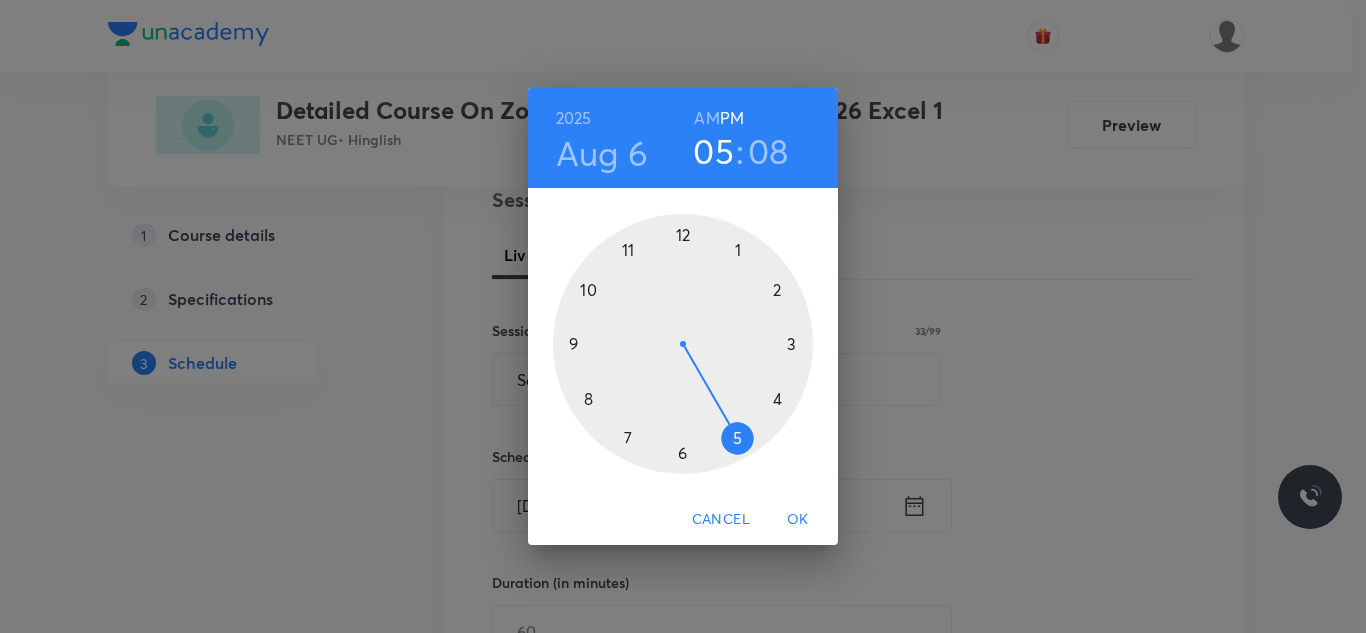 drag, startPoint x: 745, startPoint y: 244, endPoint x: 718, endPoint y: 431, distance: 188.93915 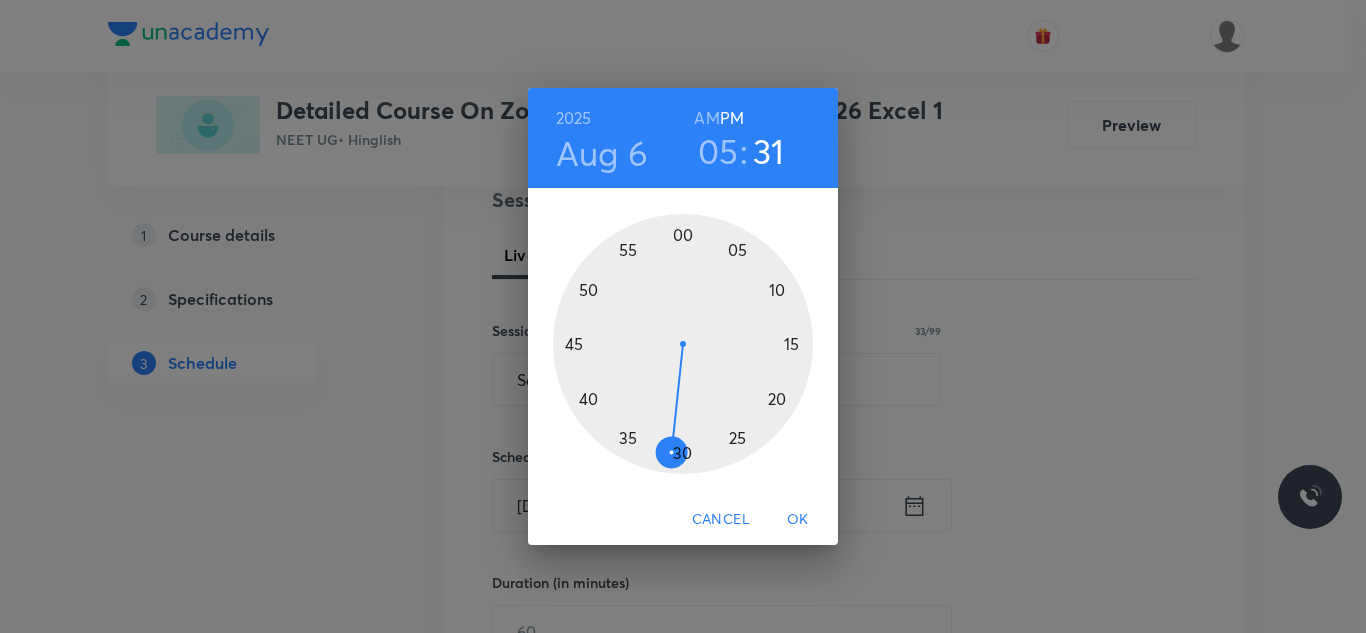 drag, startPoint x: 757, startPoint y: 273, endPoint x: 674, endPoint y: 468, distance: 211.92923 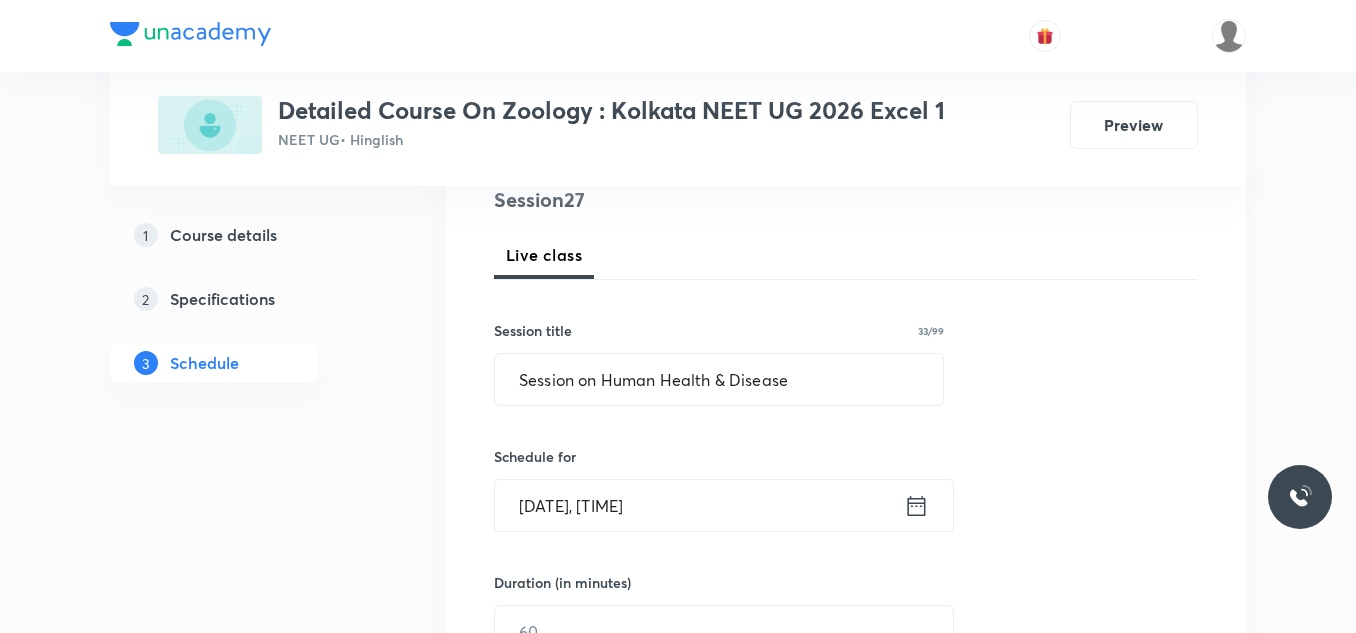 click on "[DATE], [TIME]" at bounding box center (699, 505) 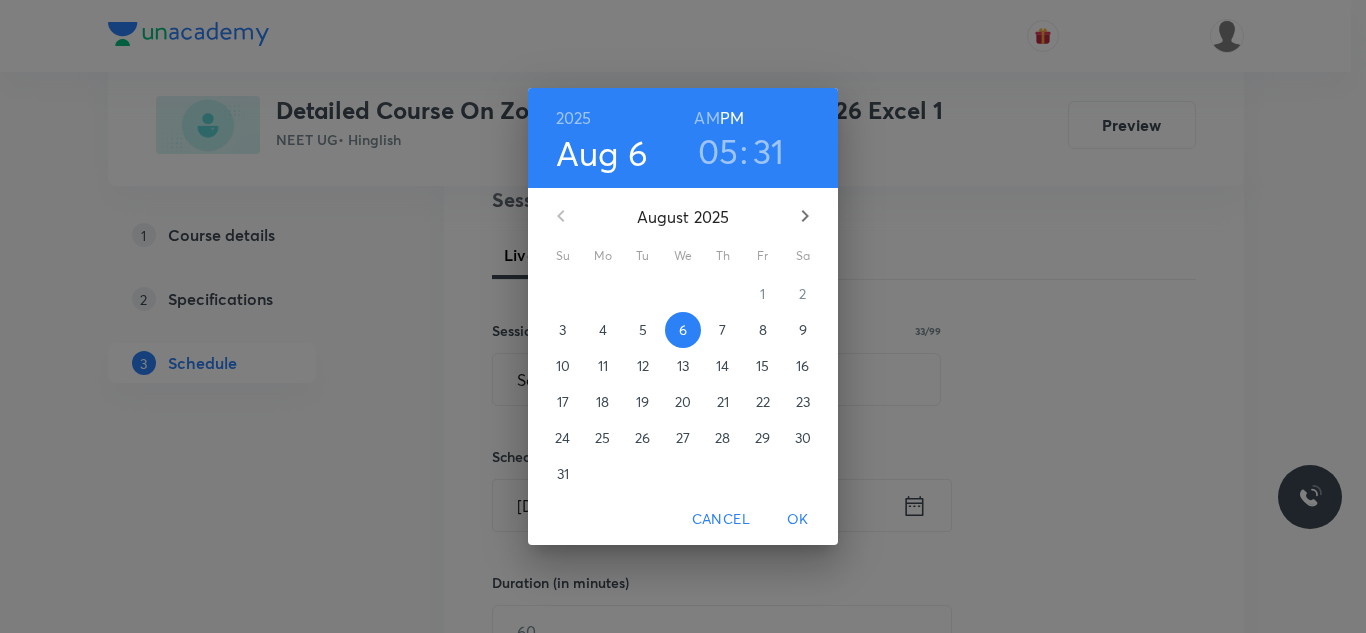 drag, startPoint x: 758, startPoint y: 163, endPoint x: 764, endPoint y: 201, distance: 38.470768 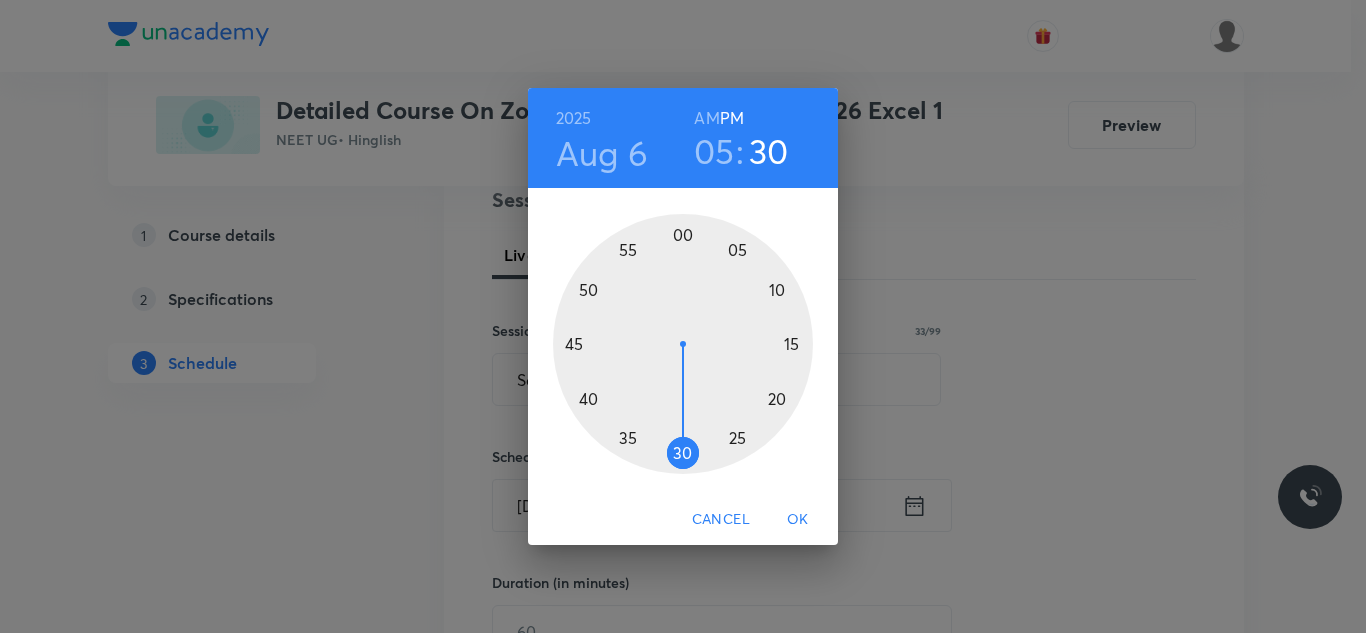 drag, startPoint x: 668, startPoint y: 451, endPoint x: 679, endPoint y: 466, distance: 18.601076 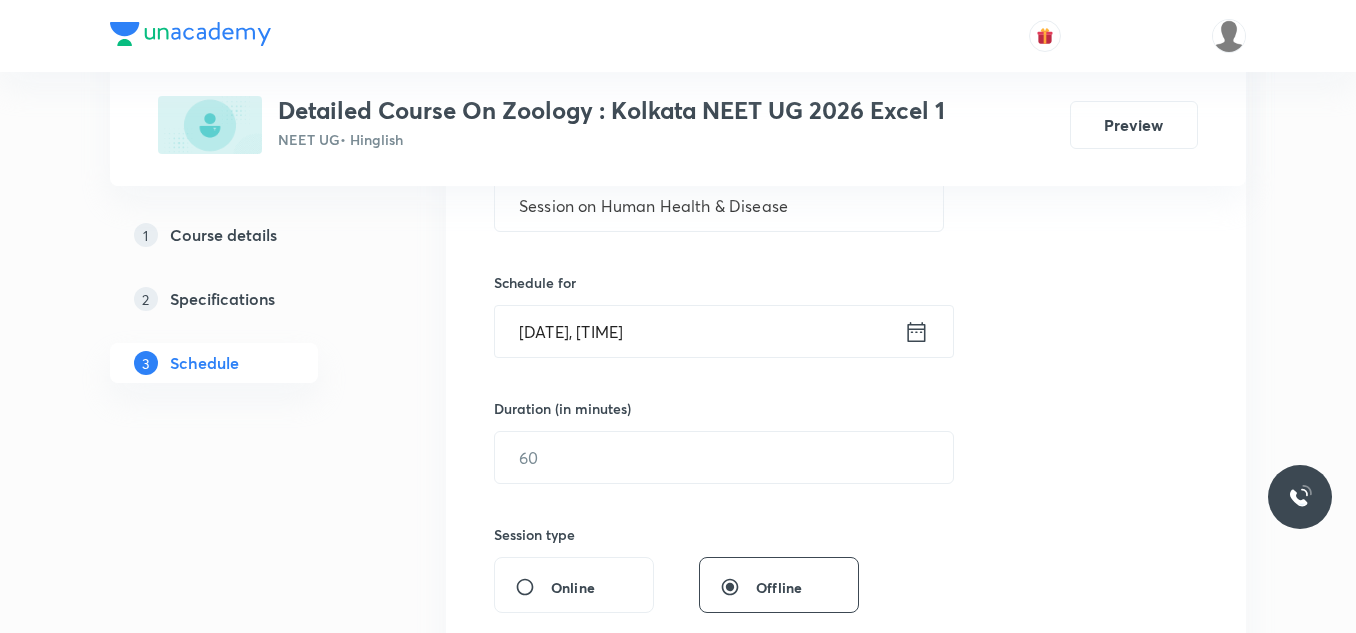 scroll, scrollTop: 447, scrollLeft: 0, axis: vertical 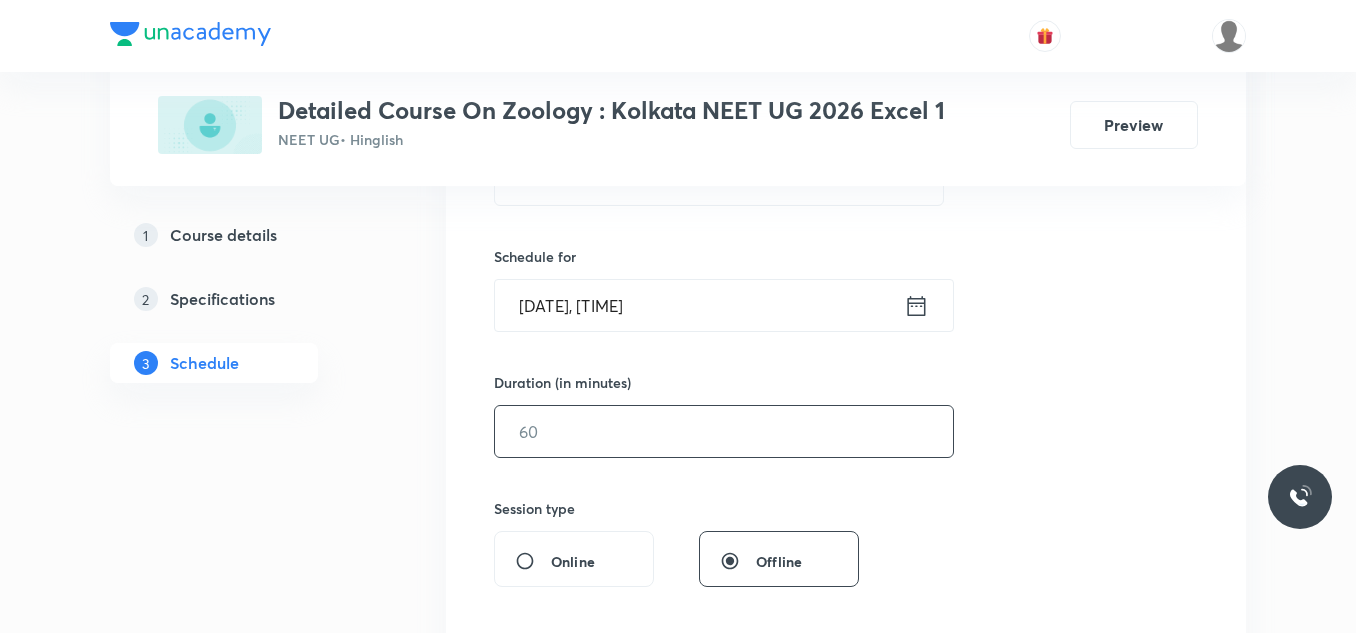 click at bounding box center [724, 431] 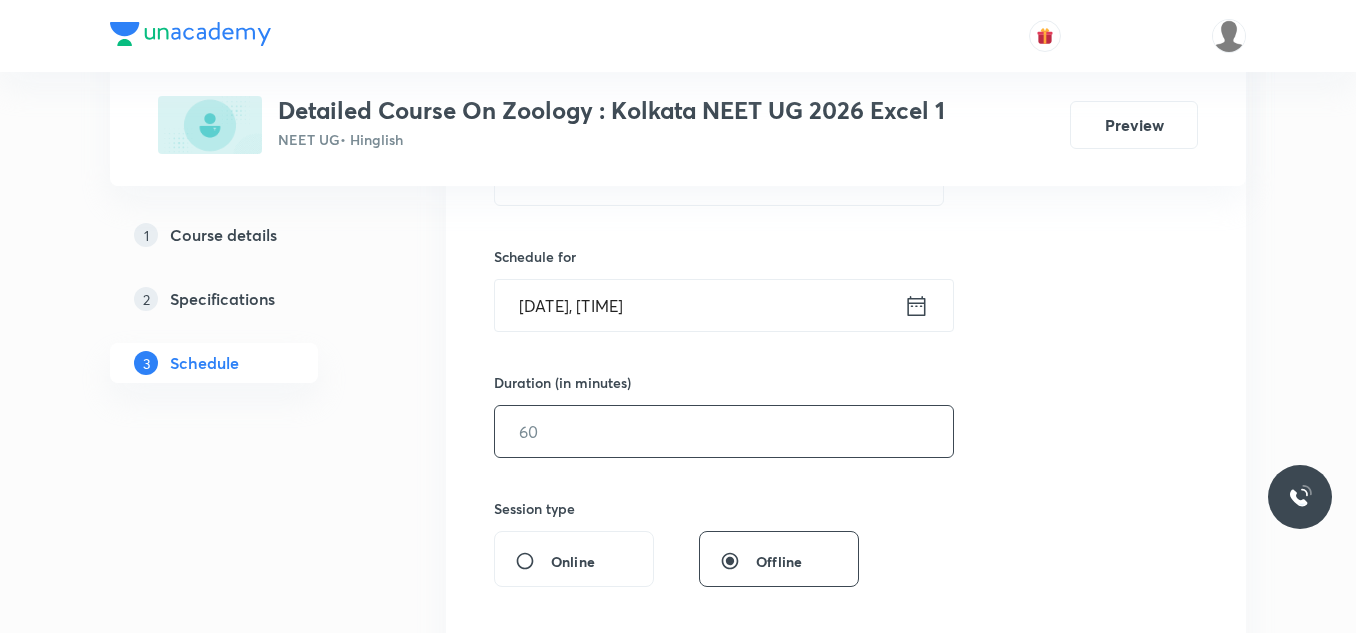 click at bounding box center (724, 431) 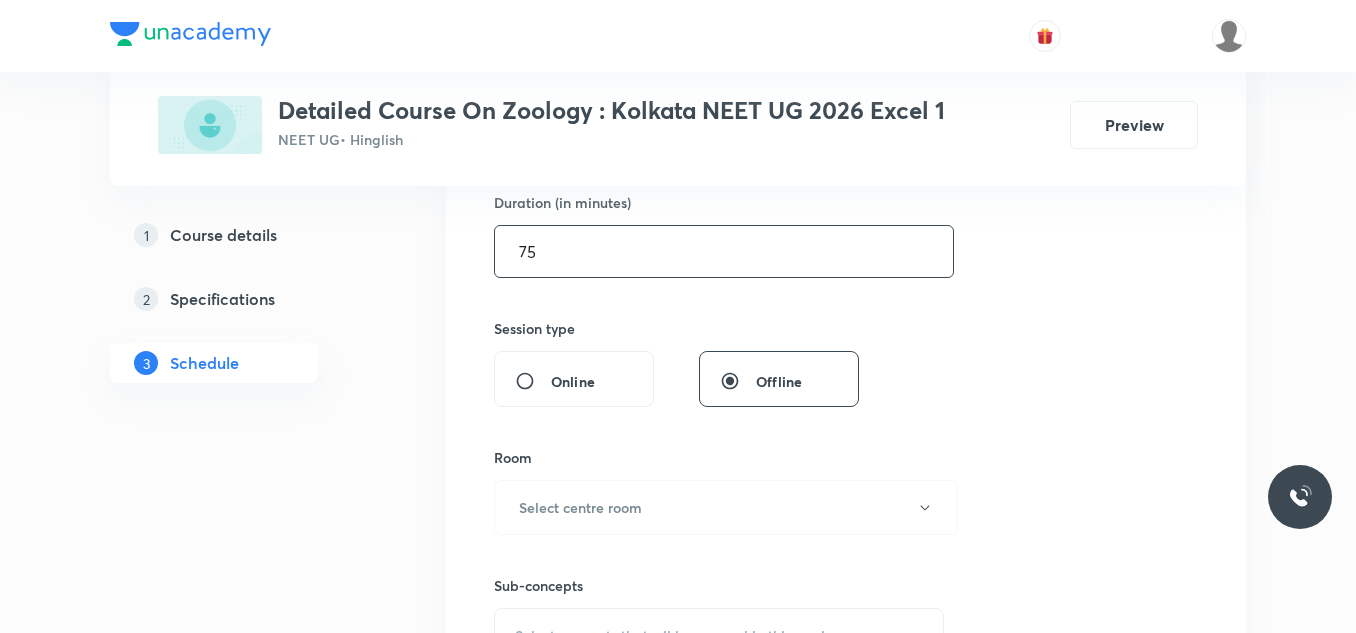 scroll, scrollTop: 747, scrollLeft: 0, axis: vertical 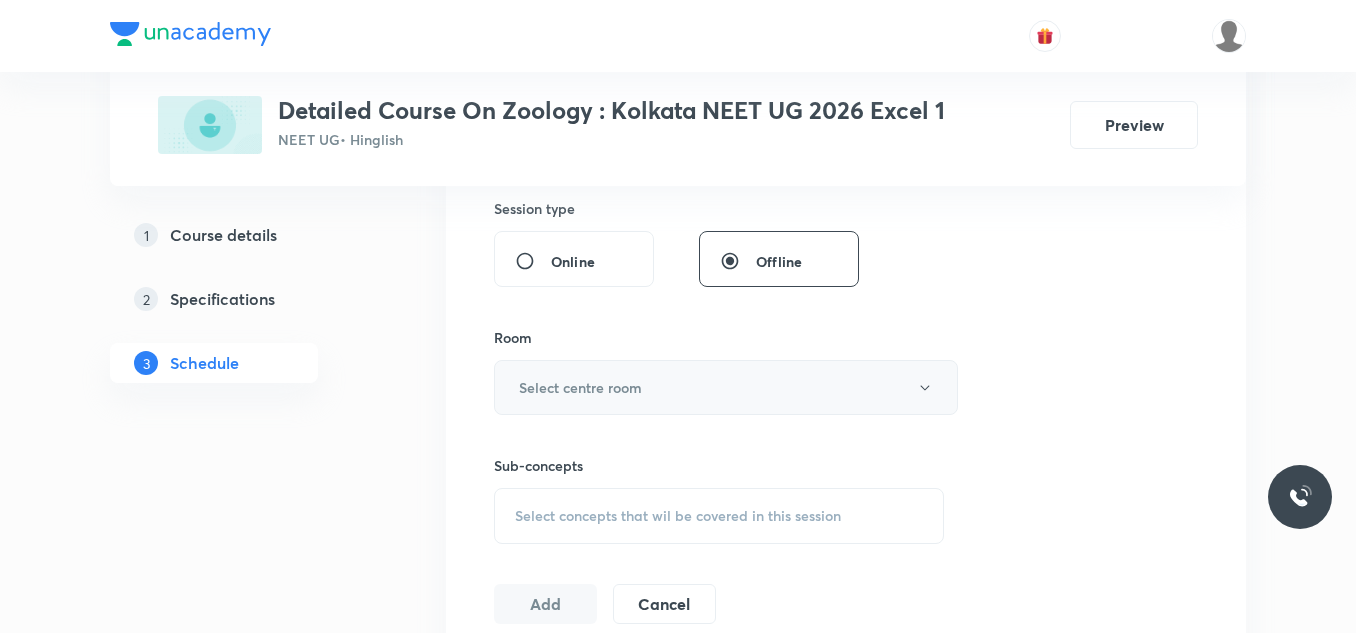type on "75" 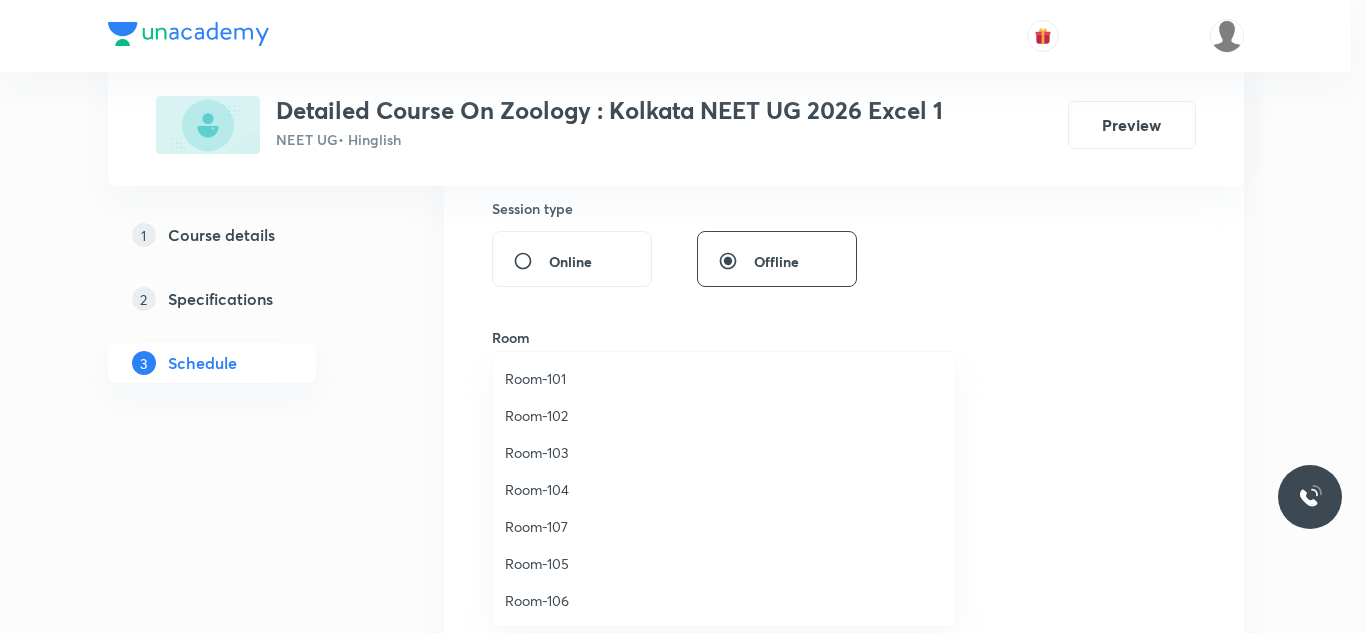 click on "Room-102" at bounding box center (724, 415) 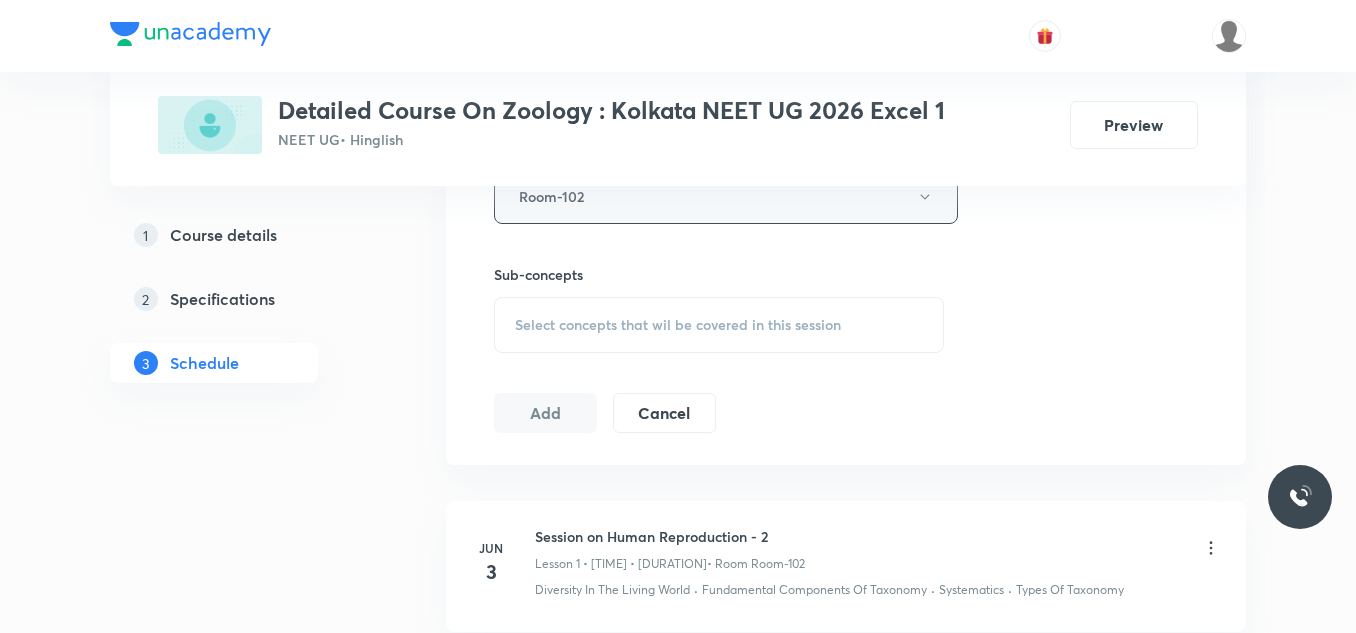 scroll, scrollTop: 947, scrollLeft: 0, axis: vertical 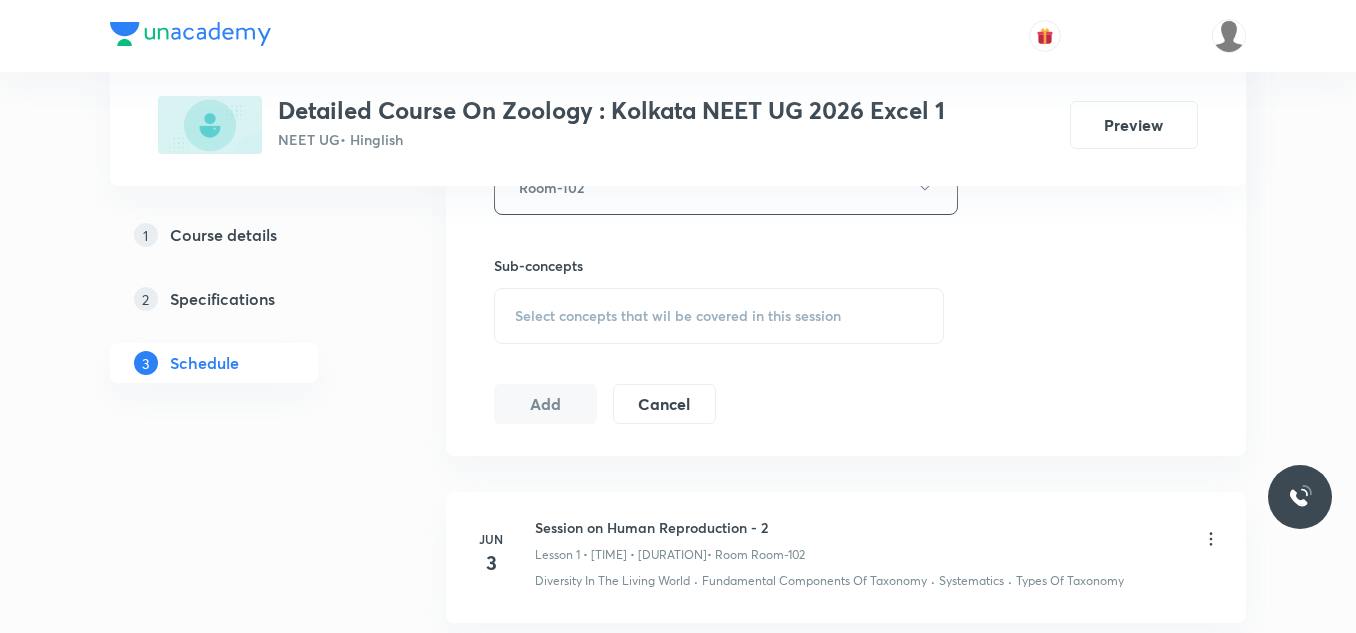 click on "Select concepts that wil be covered in this session" at bounding box center [719, 316] 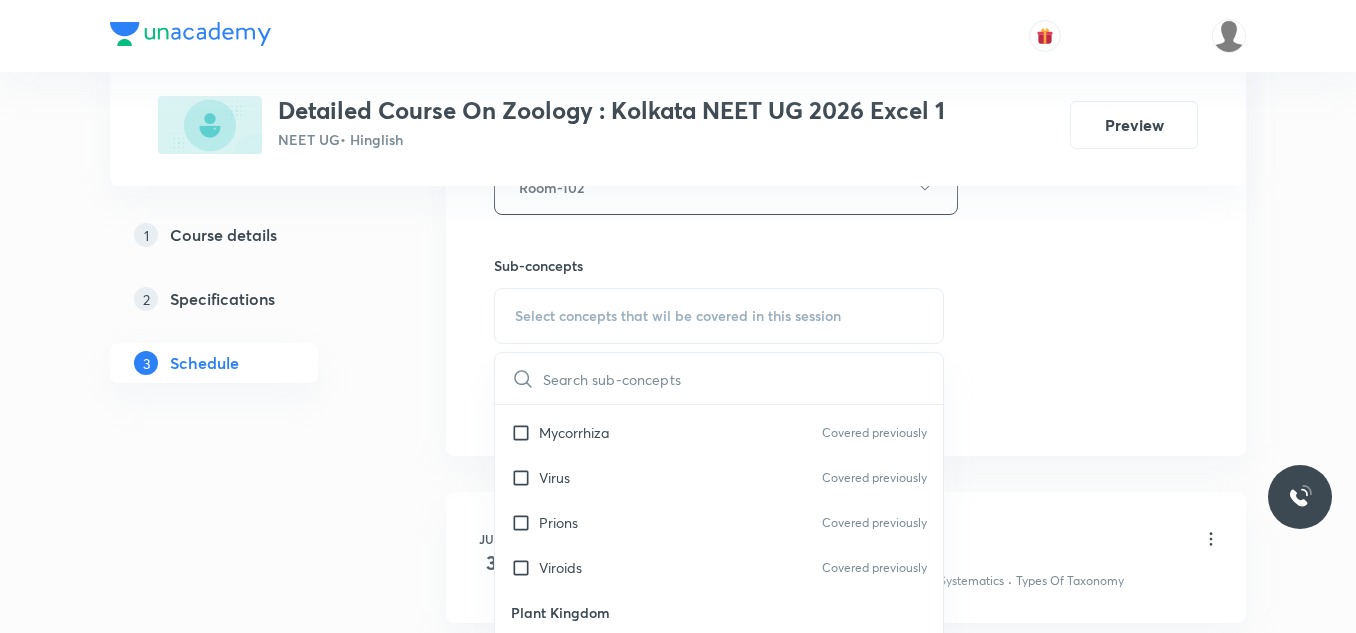 scroll, scrollTop: 900, scrollLeft: 0, axis: vertical 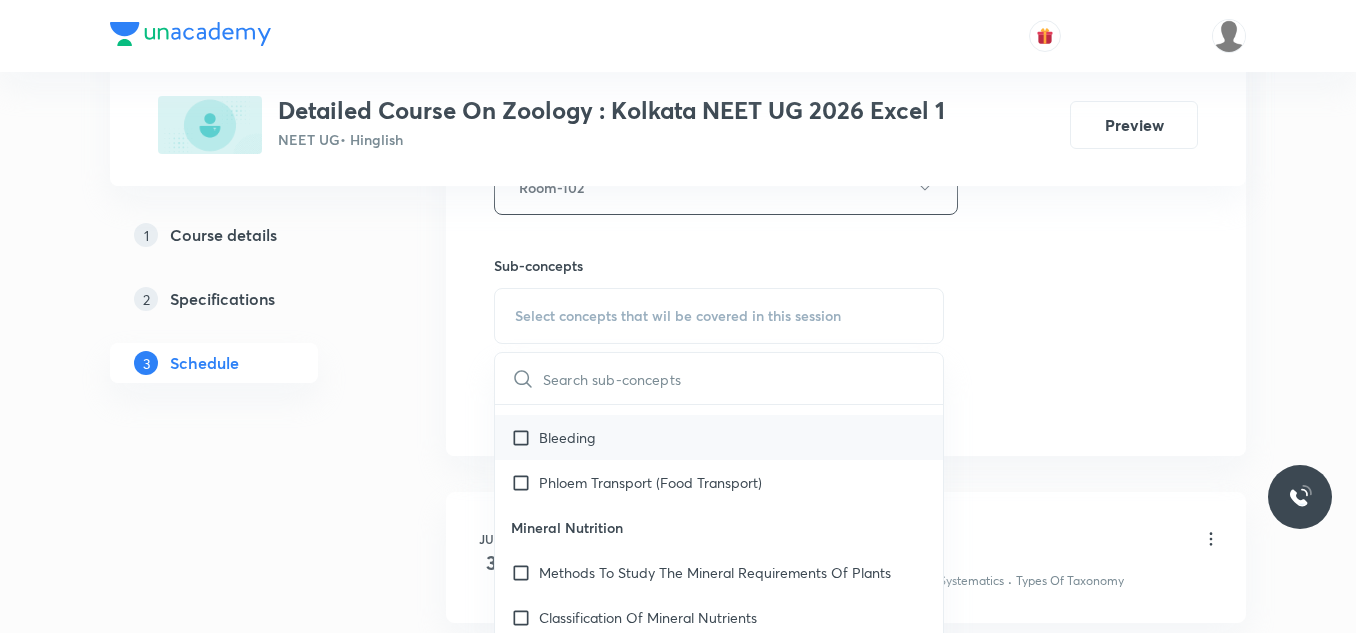 click on "Bleeding" at bounding box center [719, 437] 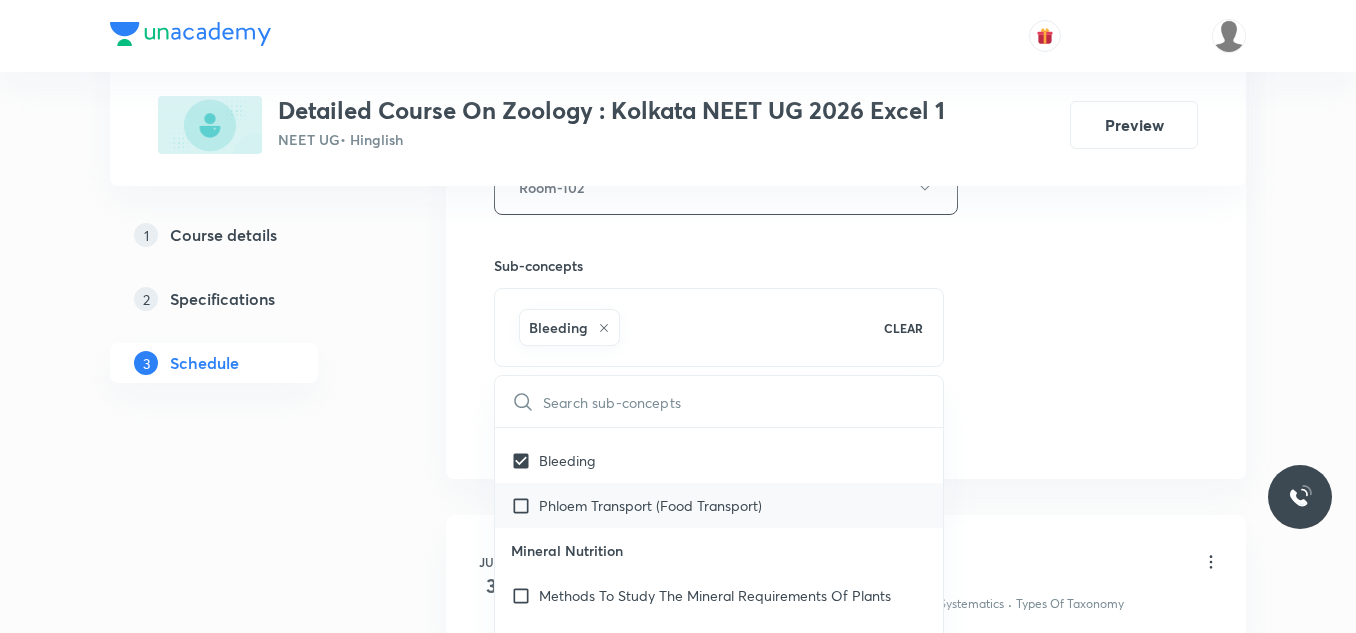 click on "Phloem Transport (Food Transport)" at bounding box center [650, 505] 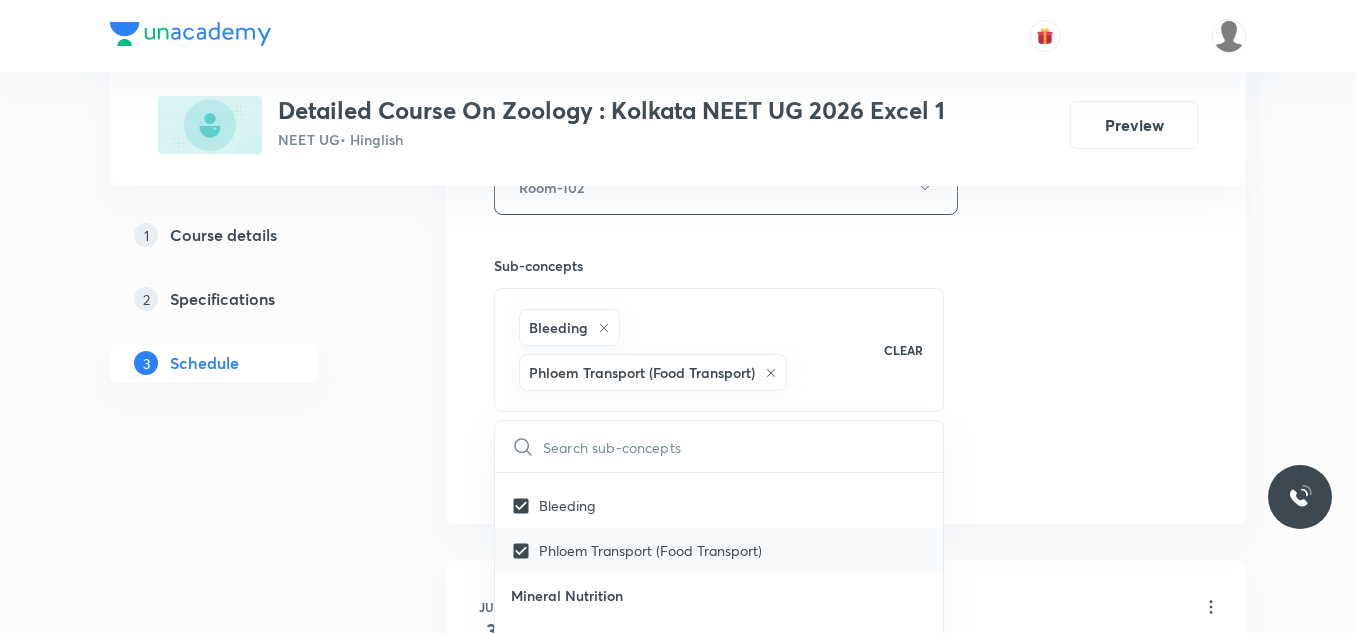 checkbox on "true" 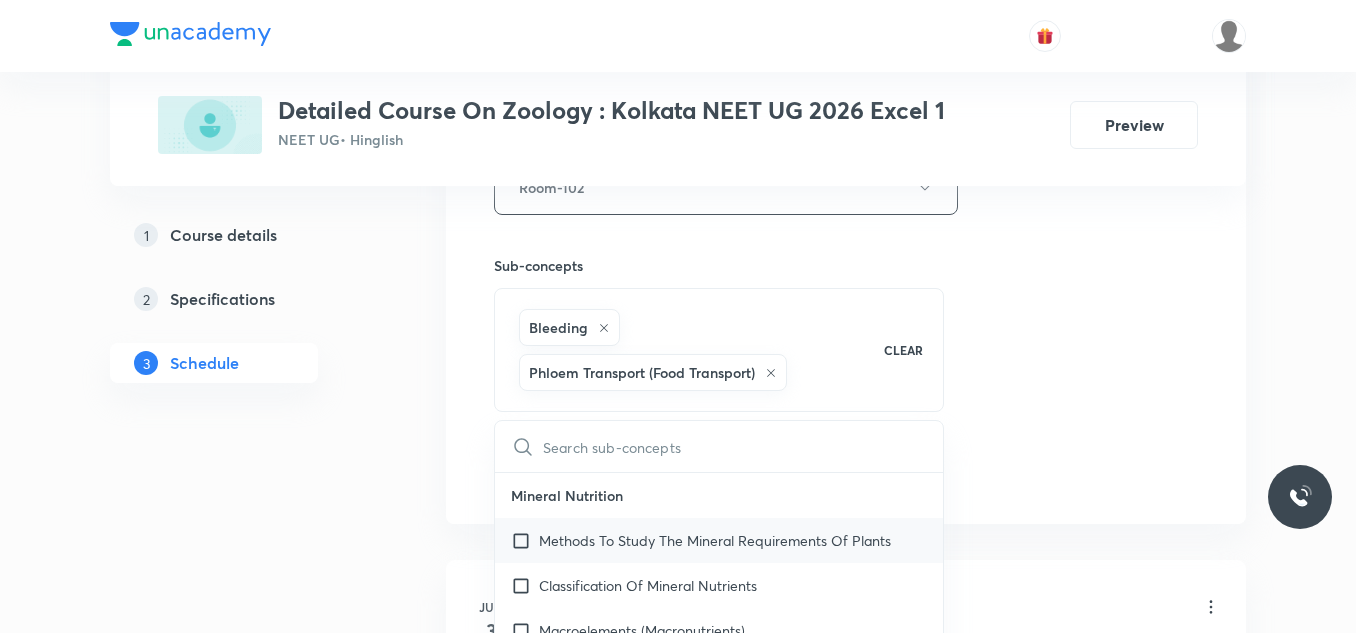 click on "Methods To Study The Mineral Requirements Of Plants" at bounding box center [715, 540] 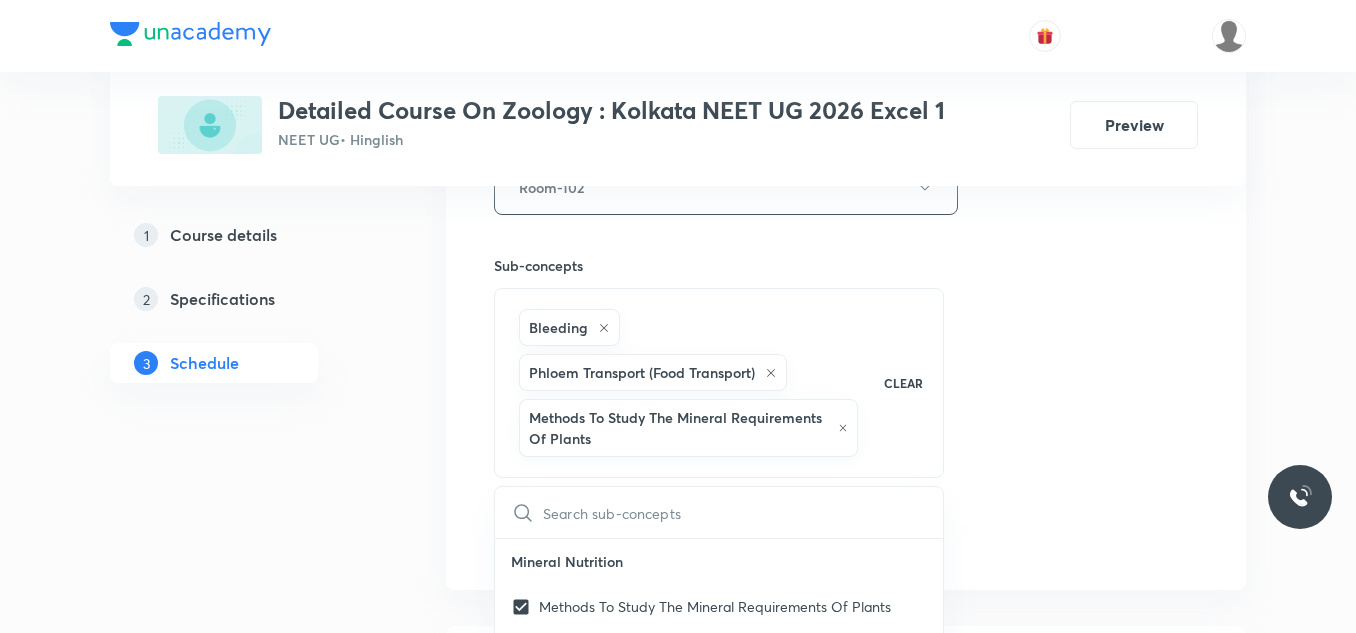 click at bounding box center [743, 512] 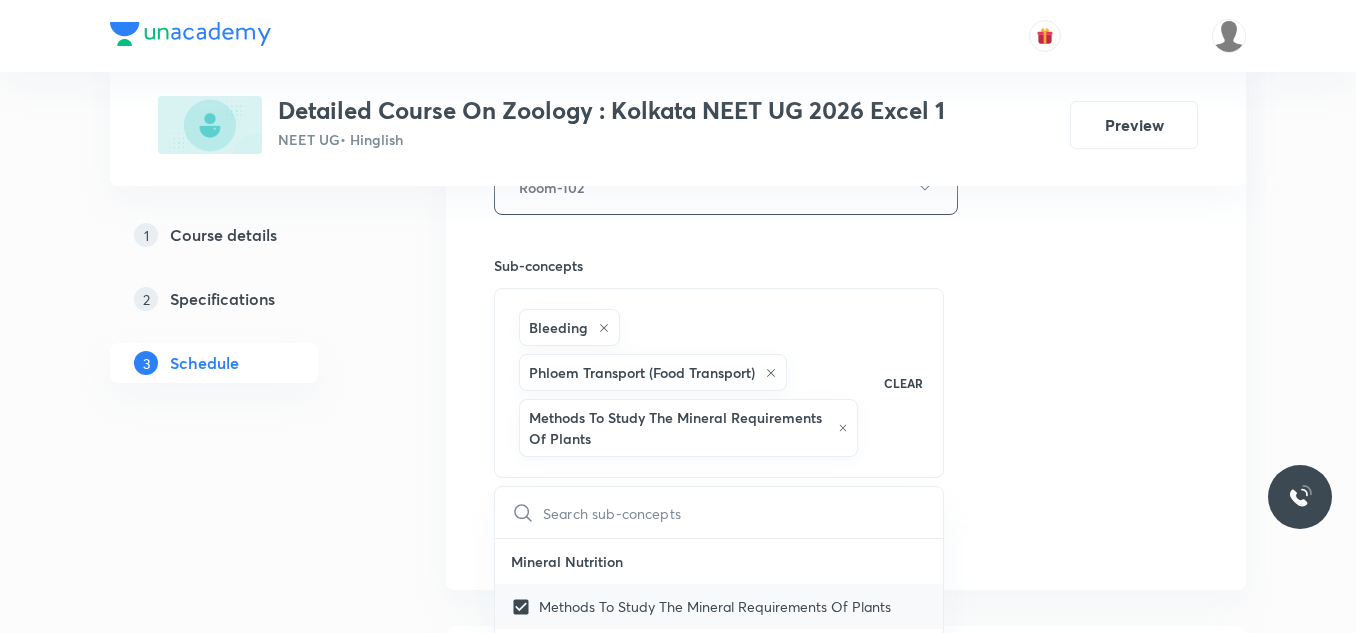 scroll, scrollTop: 5470, scrollLeft: 0, axis: vertical 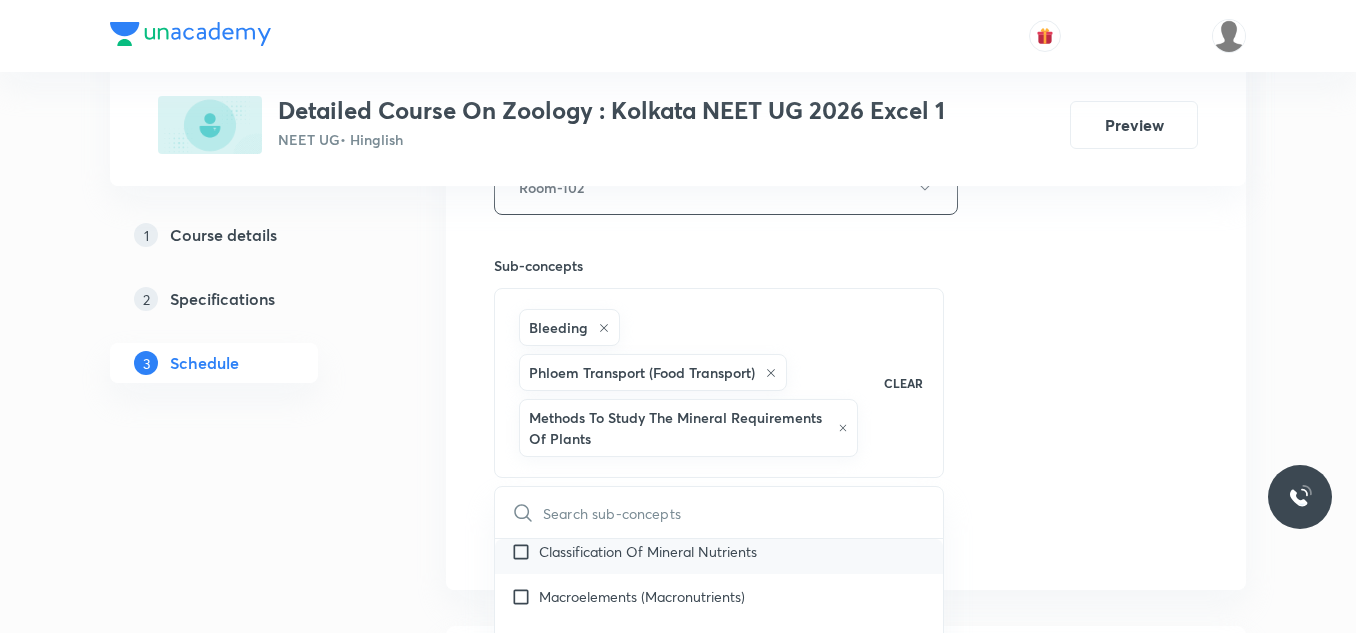 click on "Classification Of Mineral Nutrients" at bounding box center [719, 551] 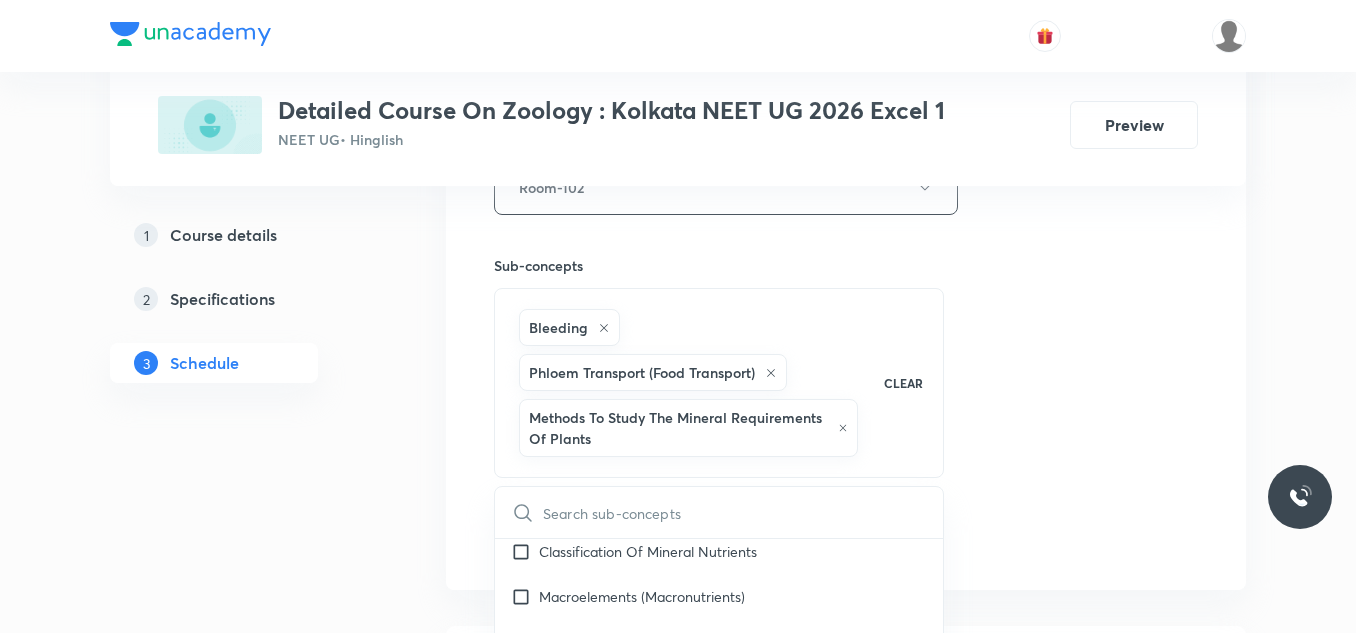 checkbox on "true" 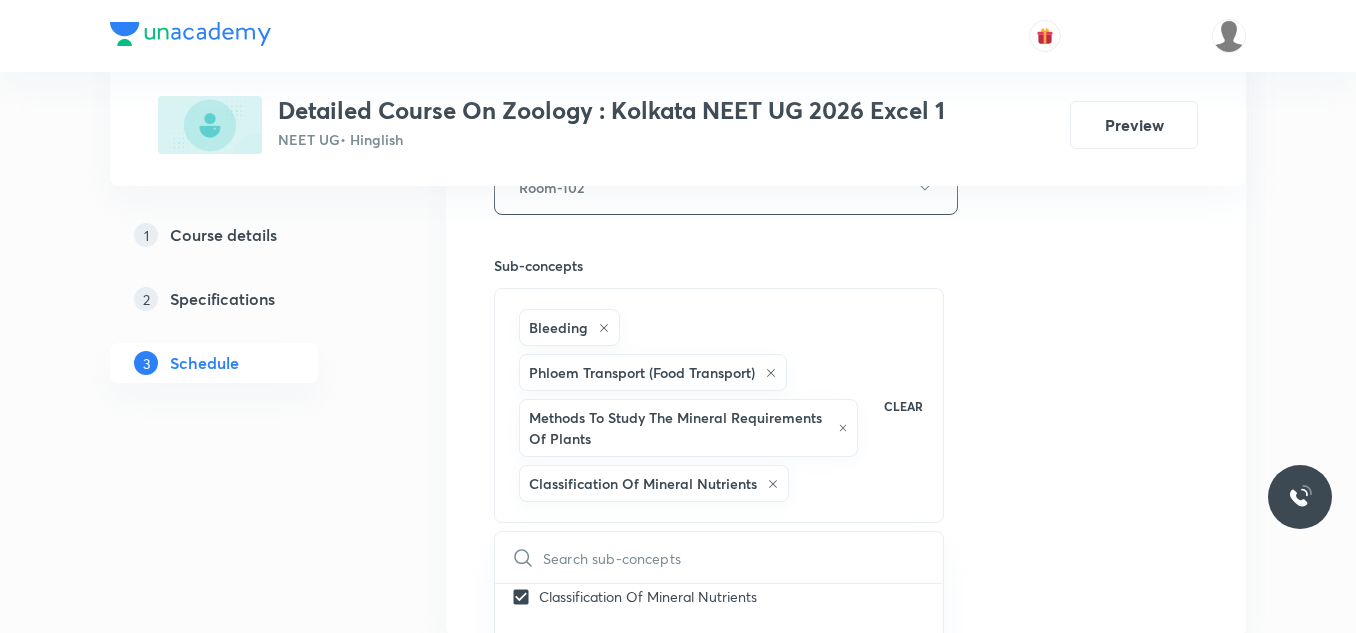 click on "Session  27 Live class Session title 33/99 Session on Human Health & Disease ​ Schedule for Aug 6, 2025, 5:30 PM ​ Duration (in minutes) 75 ​   Session type Online Offline Room Room-102 Sub-concepts Bleeding Phloem Transport (Food Transport) Methods To Study The Mineral Requirements Of Plants Classification Of Mineral Nutrients CLEAR ​ Living World What Is Living? Covered previously Diversity In The Living World Covered previously Systematics Covered previously Types Of Taxonomy Covered previously Fundamental Components Of Taxonomy Covered previously Taxonomic Categories Covered previously Taxonomical Aids Covered previously The Three Domains Of Life Covered previously Biological Nomenclature  Covered previously Biological Classification System Of Classification Covered previously Kingdom Monera Covered previously Kingdom Protista Covered previously Kingdom Fungi Covered previously Kingdom Plantae Covered previously Kingdom Animalia Covered previously Linchens Covered previously Mycorrhiza Virus Algae" at bounding box center (846, 44) 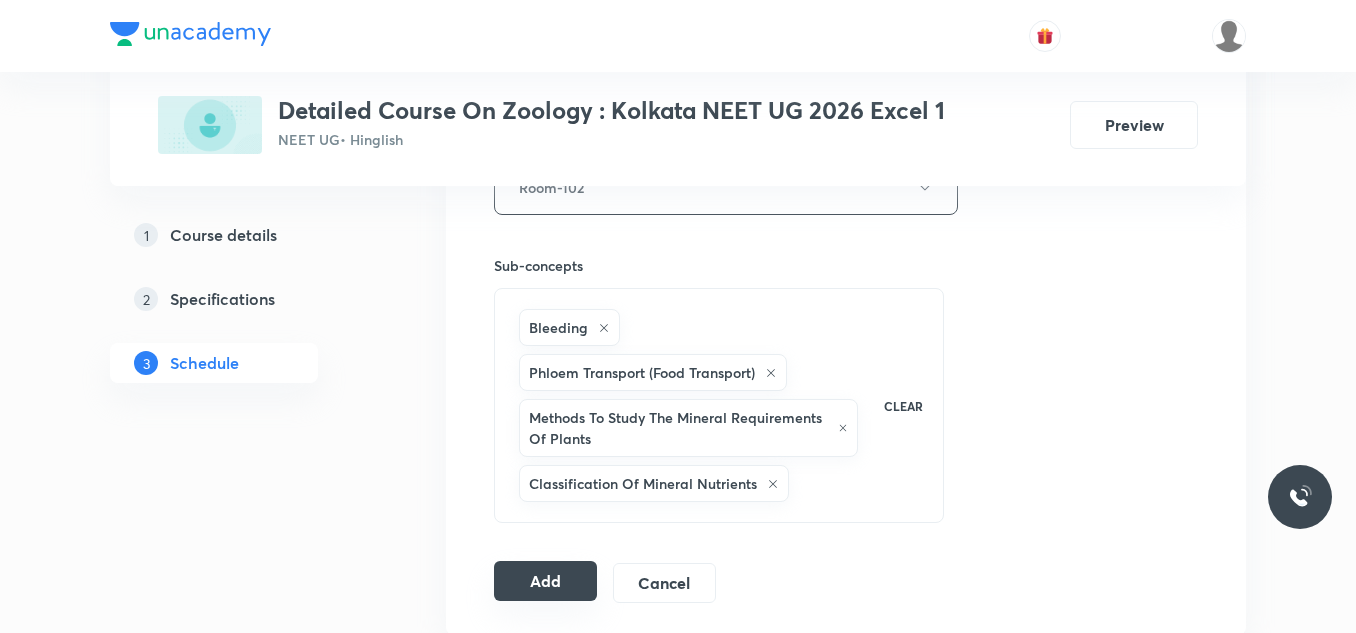 click on "Add" at bounding box center [545, 581] 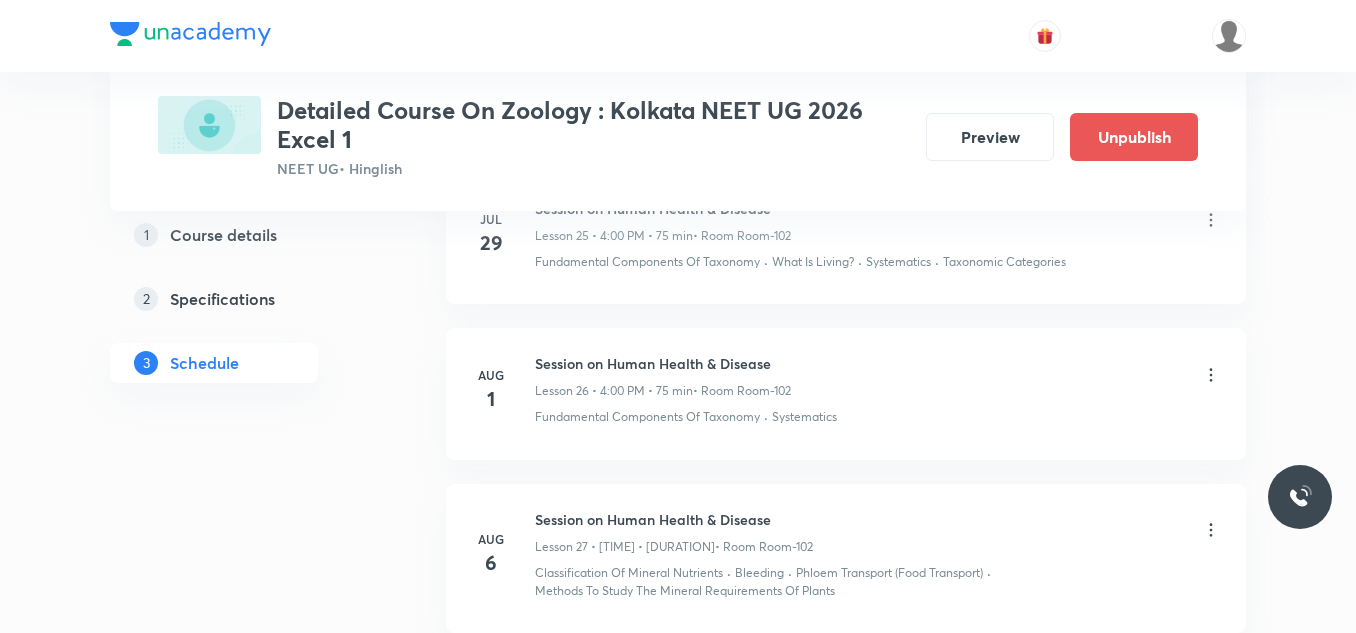 scroll, scrollTop: 4326, scrollLeft: 0, axis: vertical 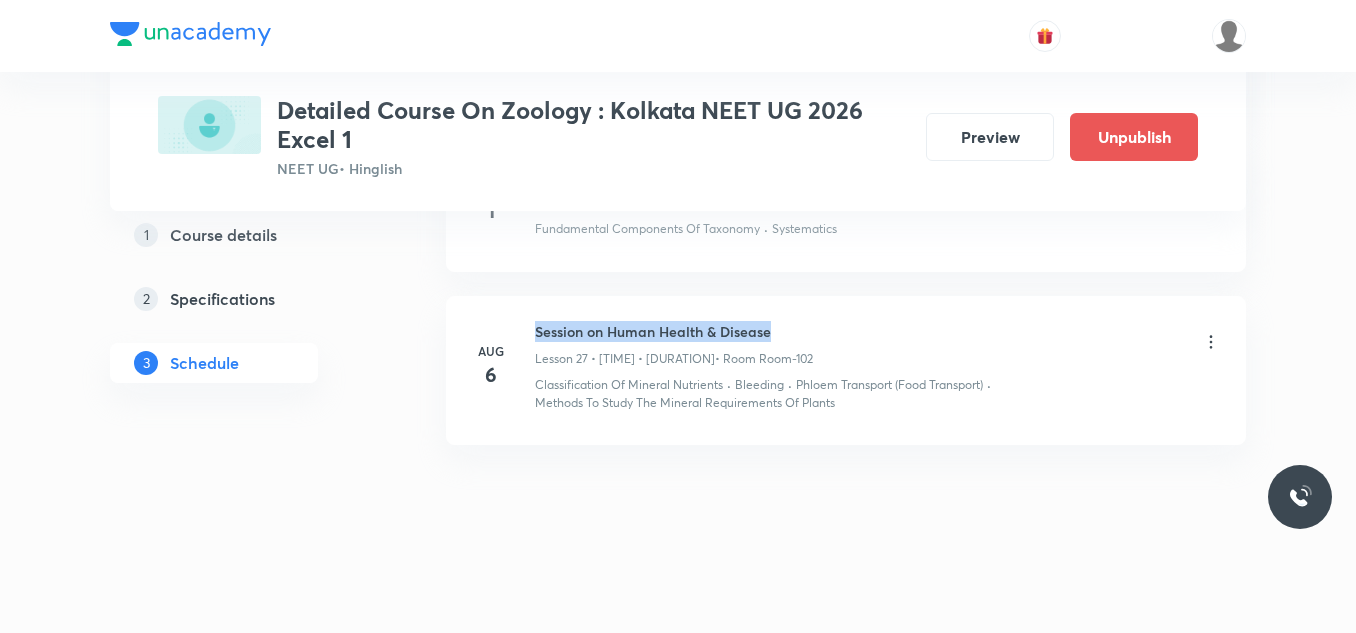 drag, startPoint x: 532, startPoint y: 326, endPoint x: 799, endPoint y: 326, distance: 267 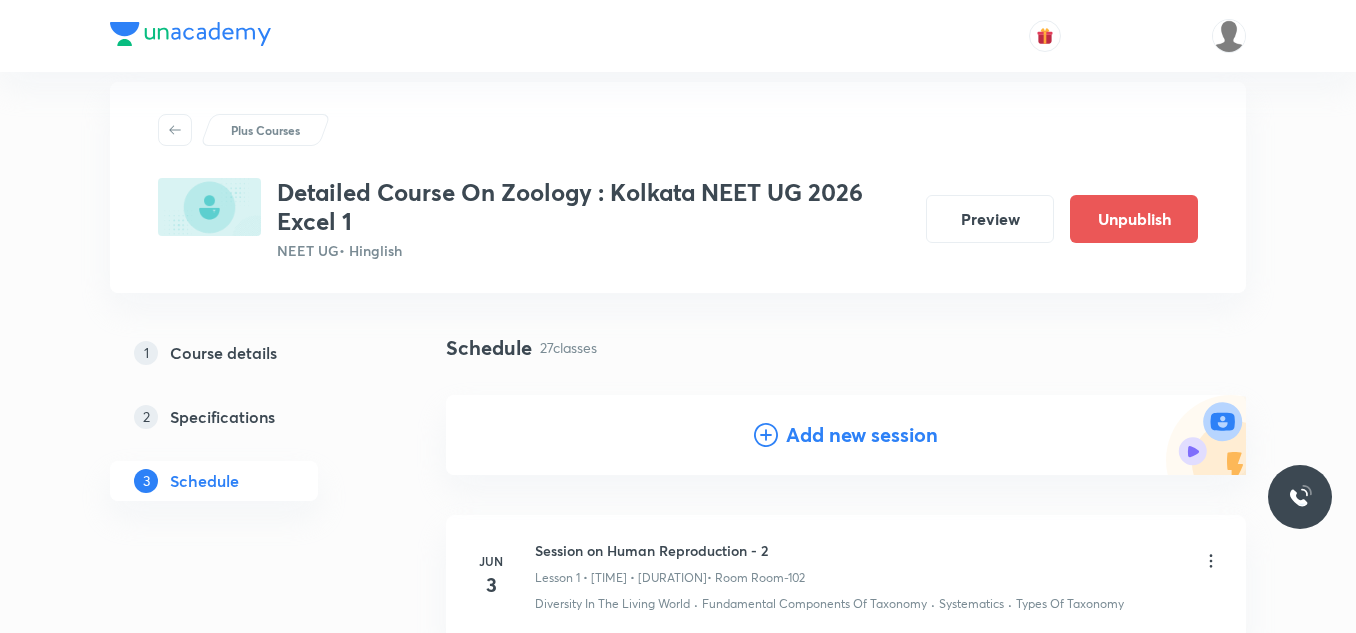 scroll, scrollTop: 0, scrollLeft: 0, axis: both 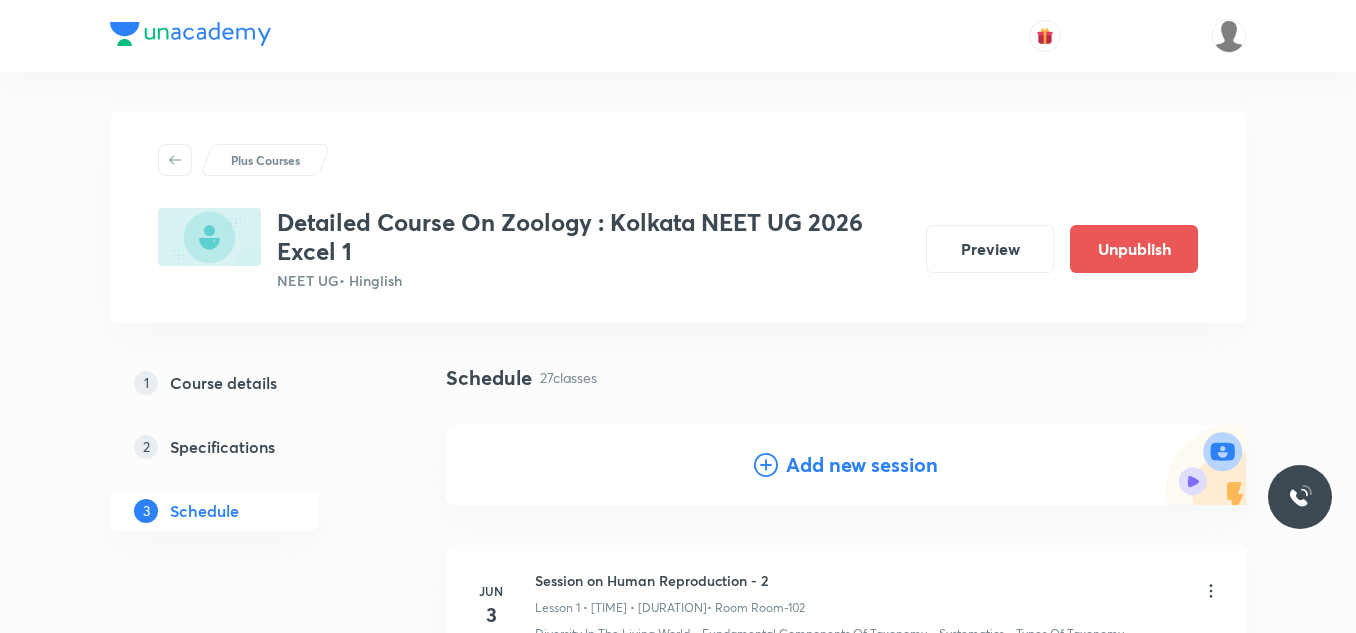 drag, startPoint x: 838, startPoint y: 466, endPoint x: 834, endPoint y: 453, distance: 13.601471 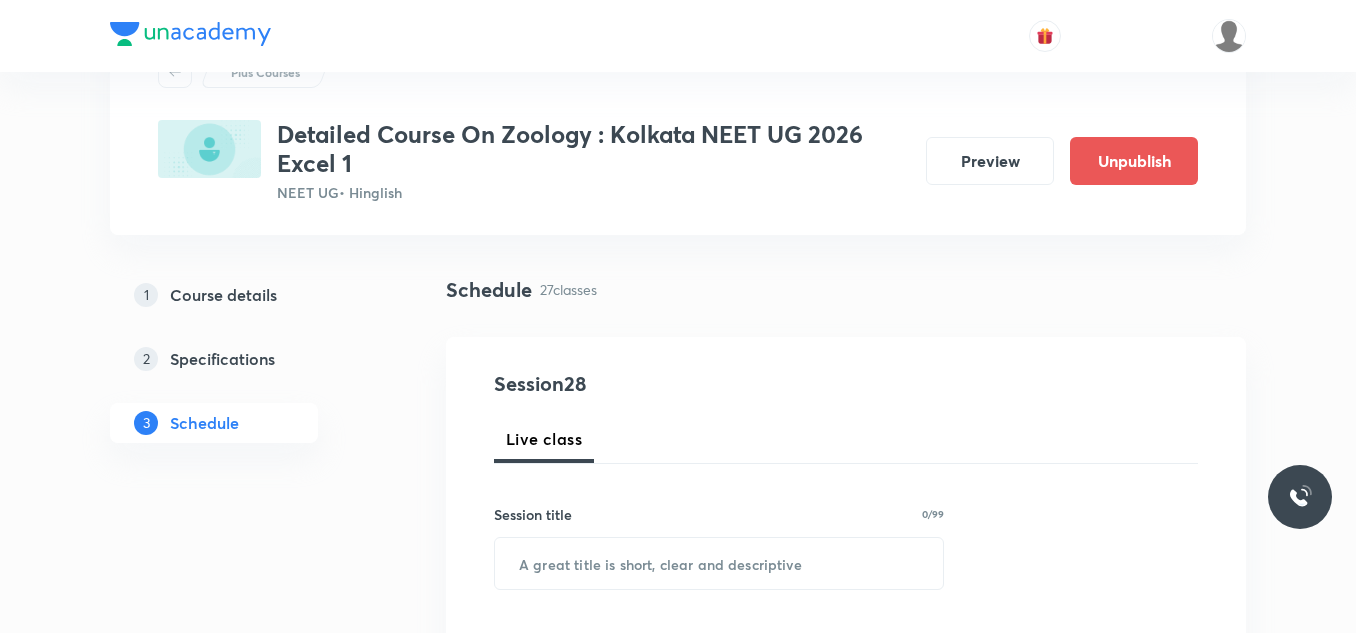 scroll, scrollTop: 200, scrollLeft: 0, axis: vertical 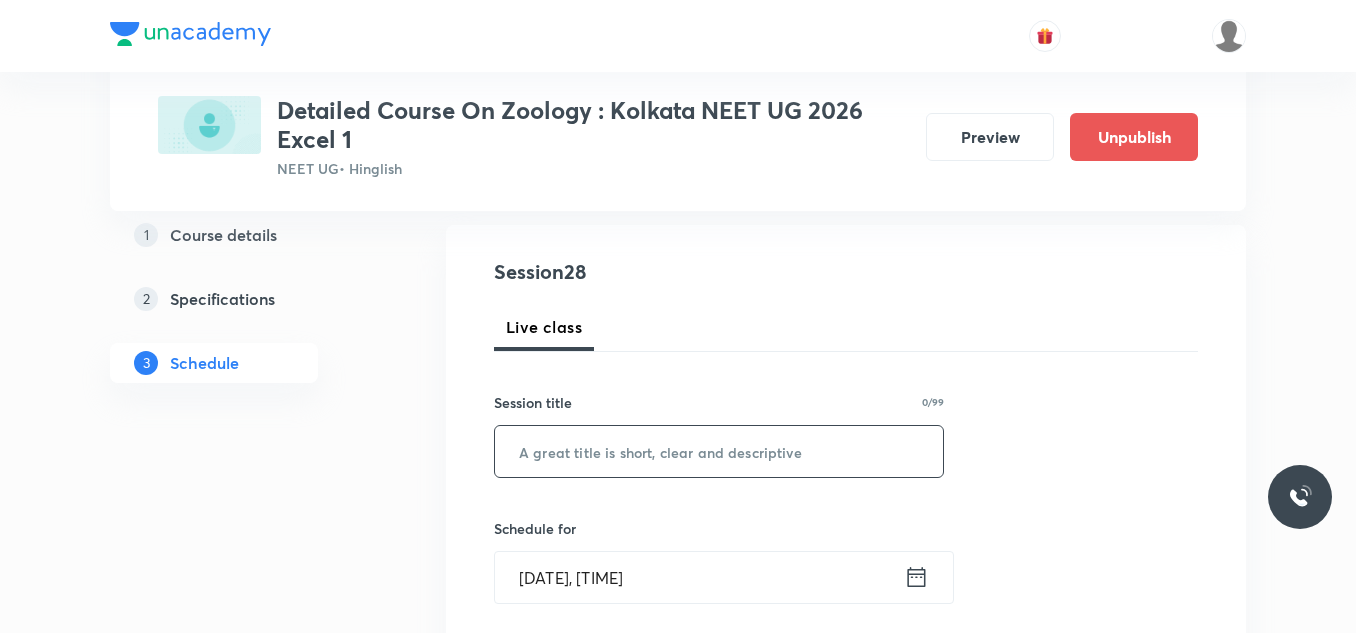 click at bounding box center (719, 451) 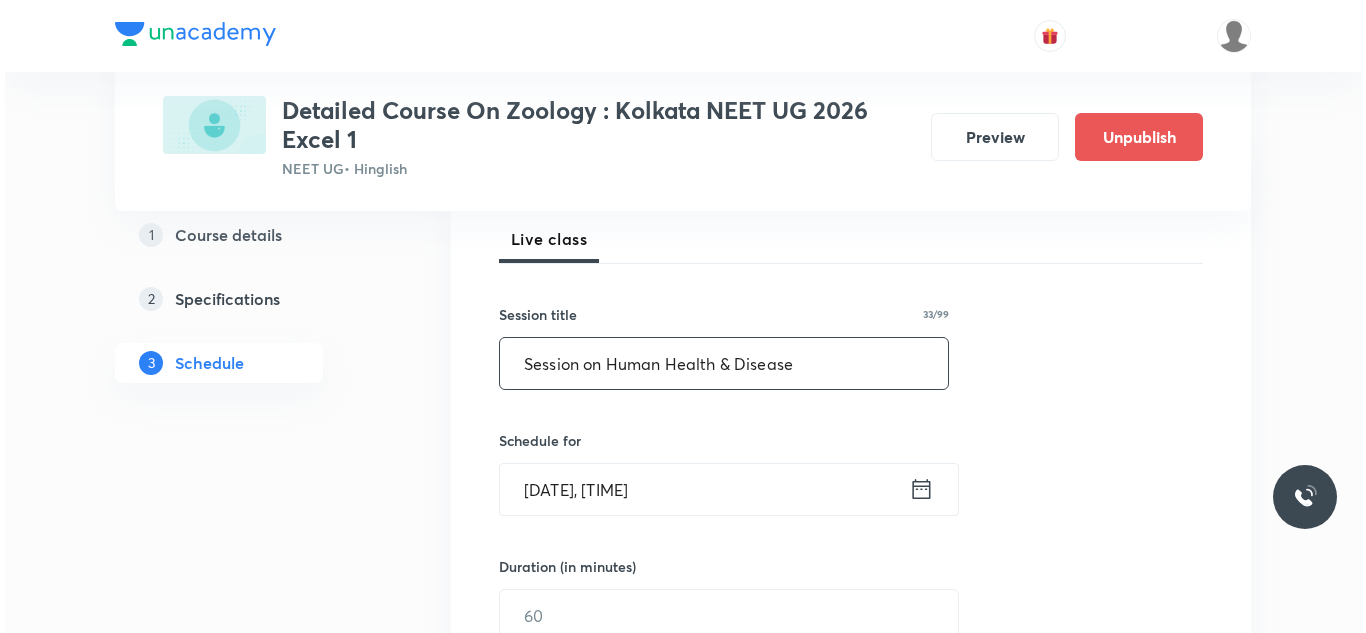scroll, scrollTop: 400, scrollLeft: 0, axis: vertical 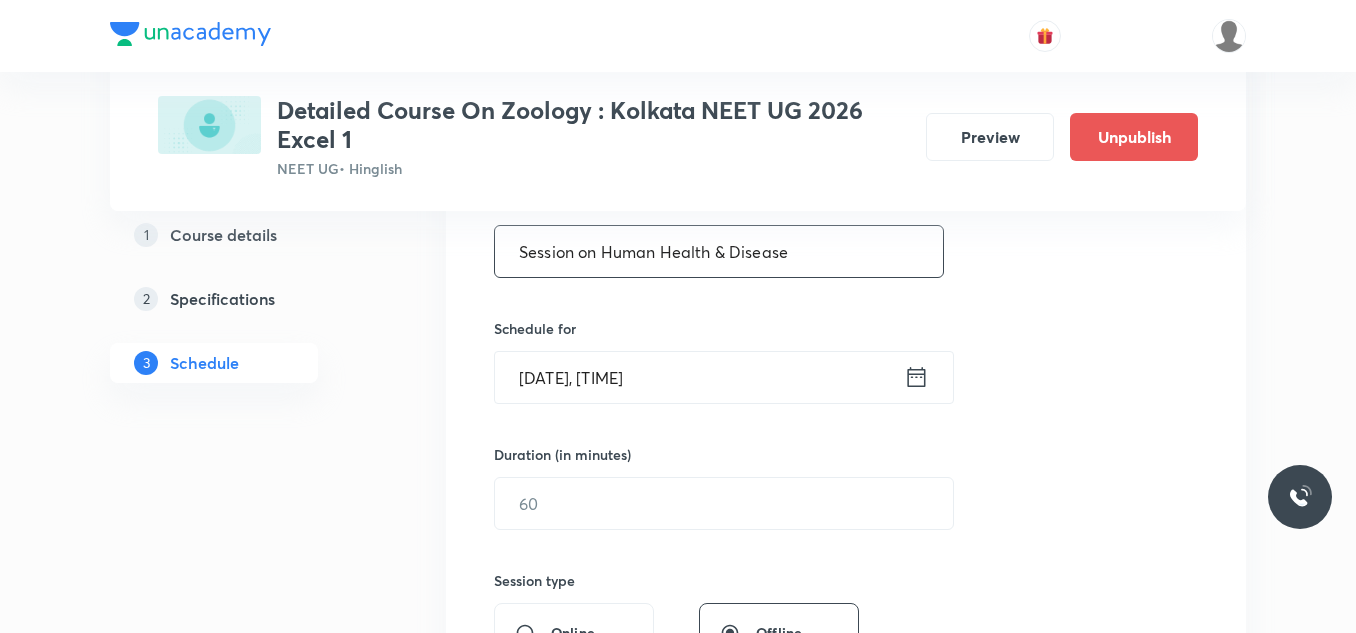 type on "Session on Human Health & Disease" 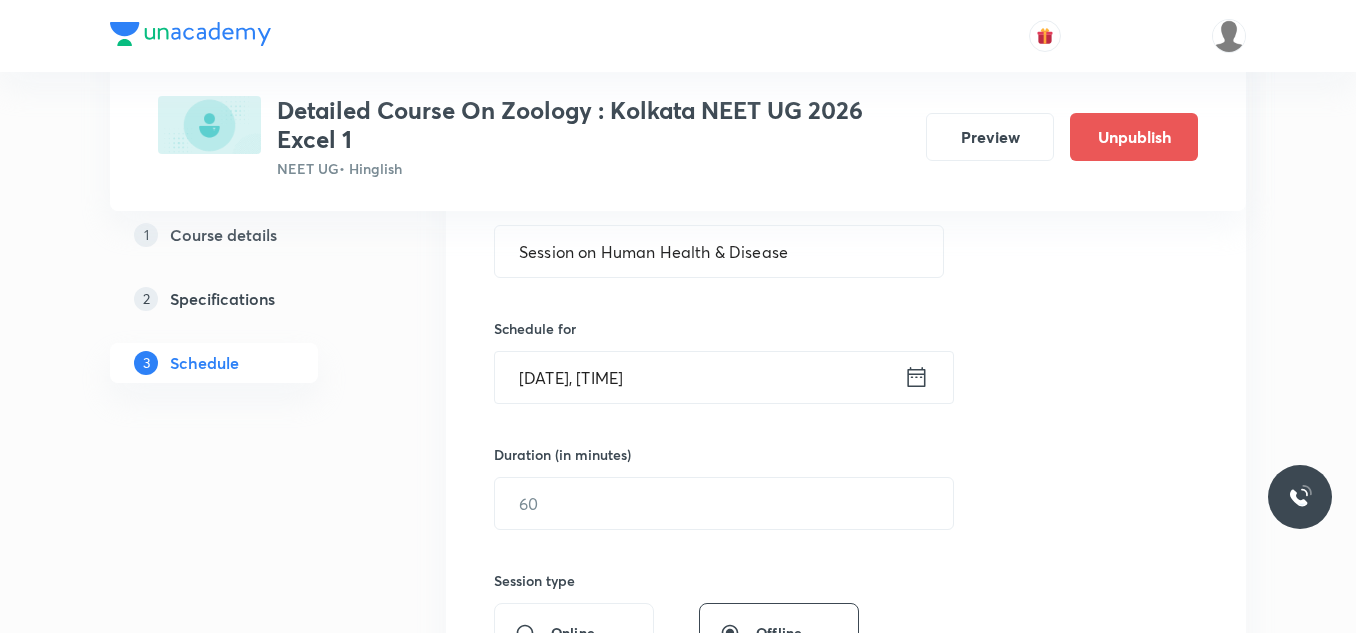 click on "Aug 3, 2025, 1:09 PM" at bounding box center (699, 377) 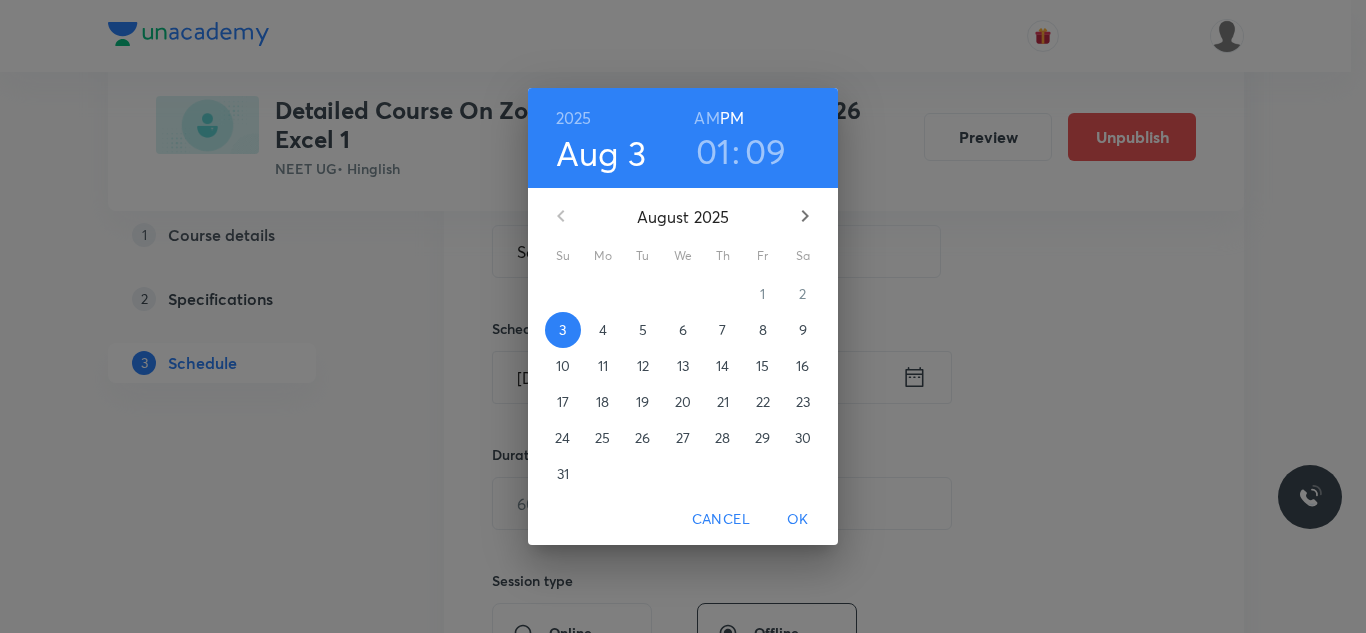 click on "7" at bounding box center (722, 330) 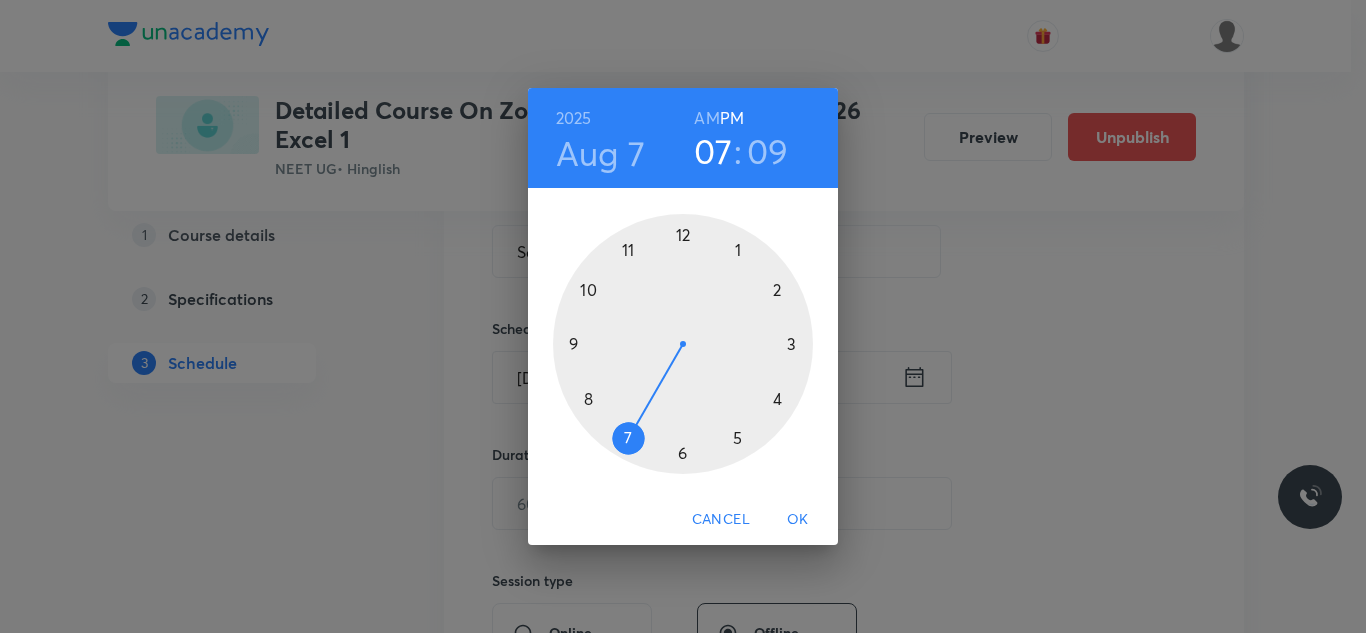 drag, startPoint x: 737, startPoint y: 247, endPoint x: 630, endPoint y: 438, distance: 218.92921 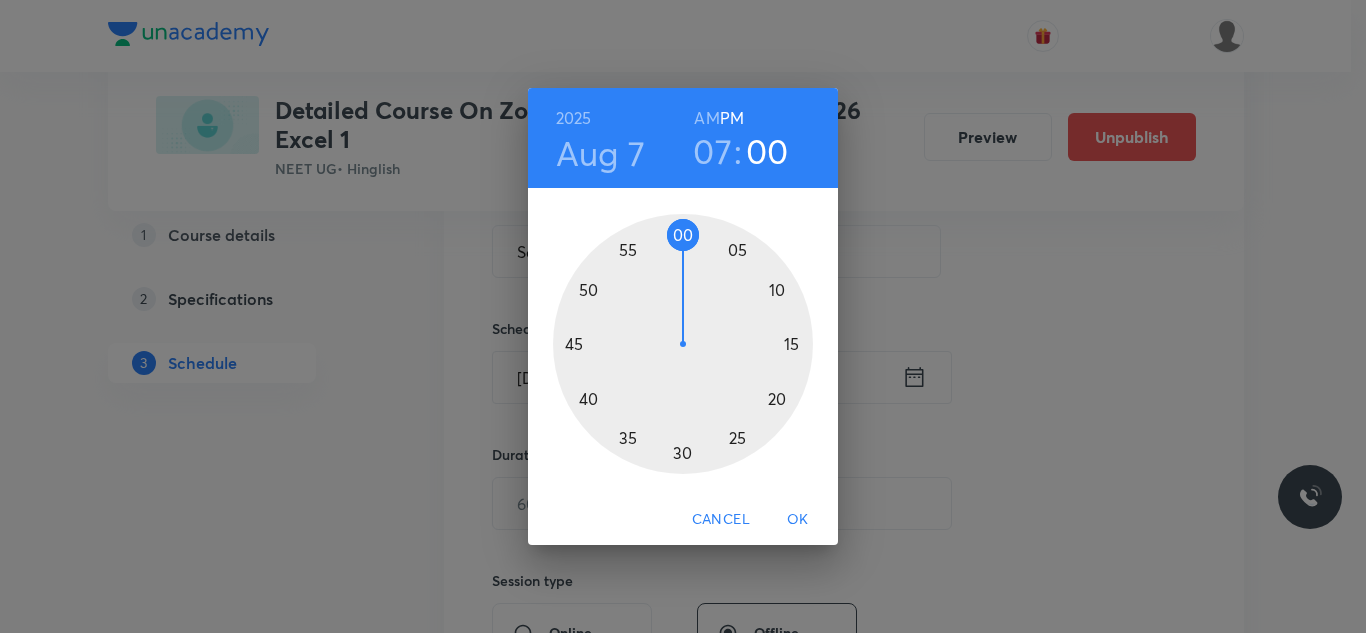 drag, startPoint x: 779, startPoint y: 258, endPoint x: 680, endPoint y: 233, distance: 102.10779 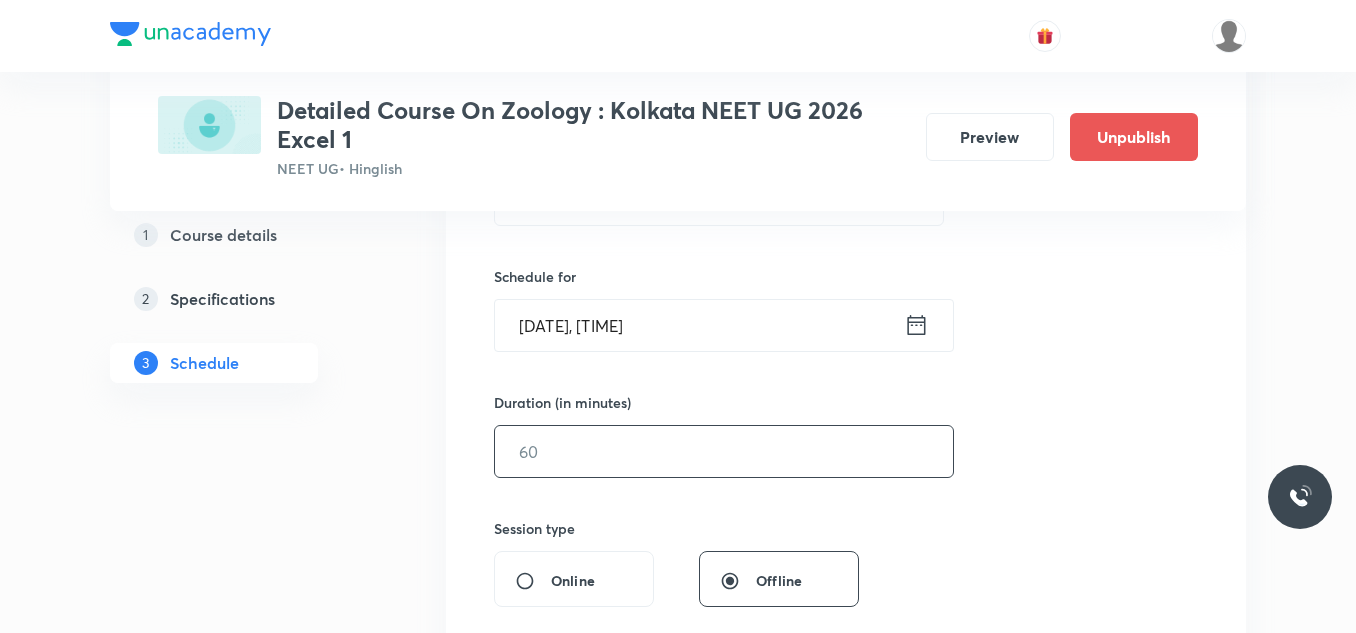 scroll, scrollTop: 600, scrollLeft: 0, axis: vertical 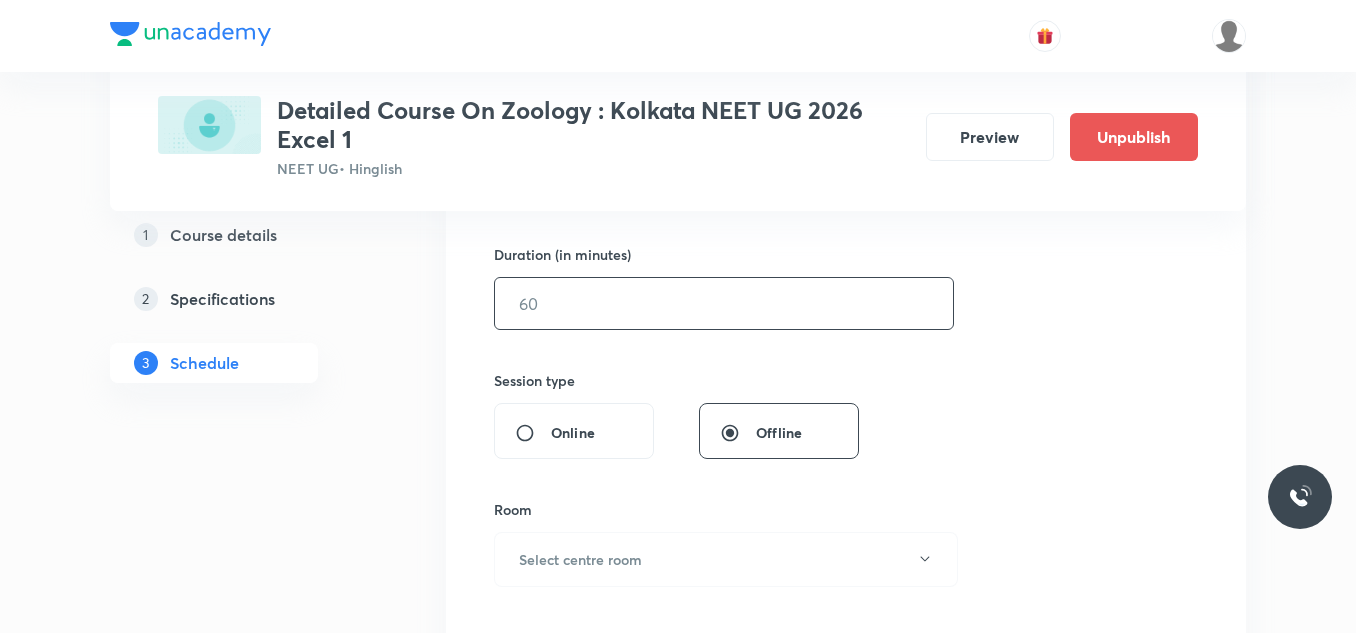 click at bounding box center (724, 303) 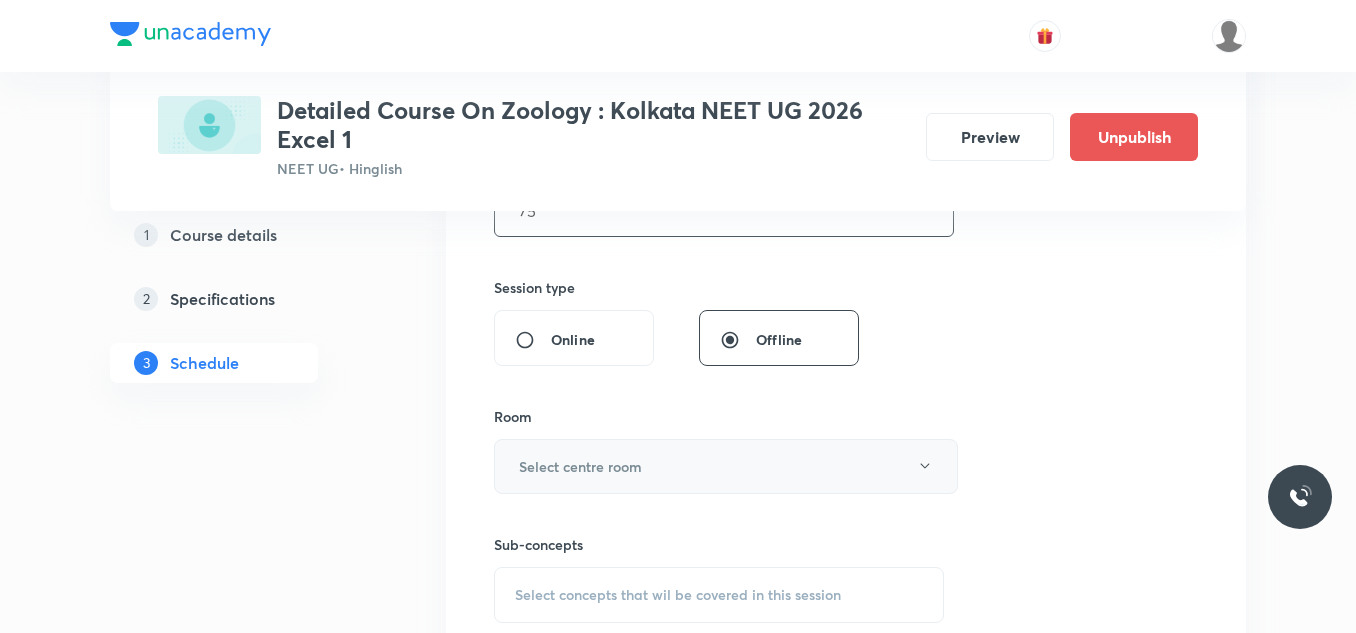 scroll, scrollTop: 700, scrollLeft: 0, axis: vertical 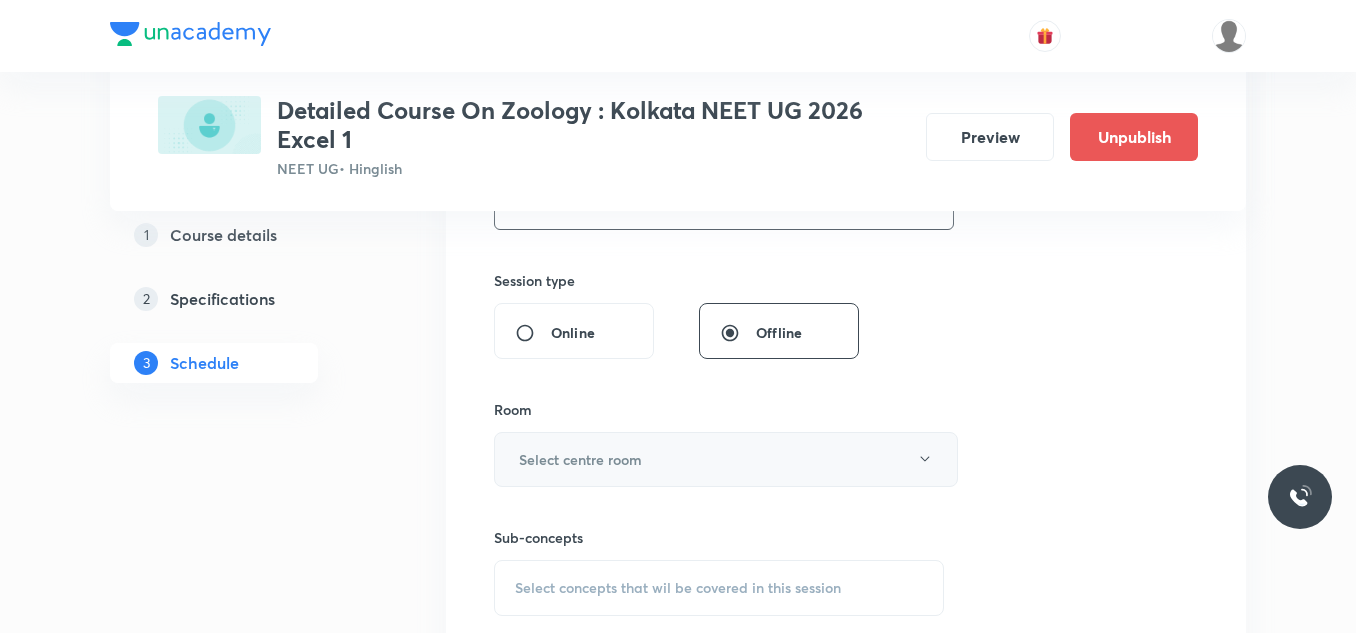 type on "75" 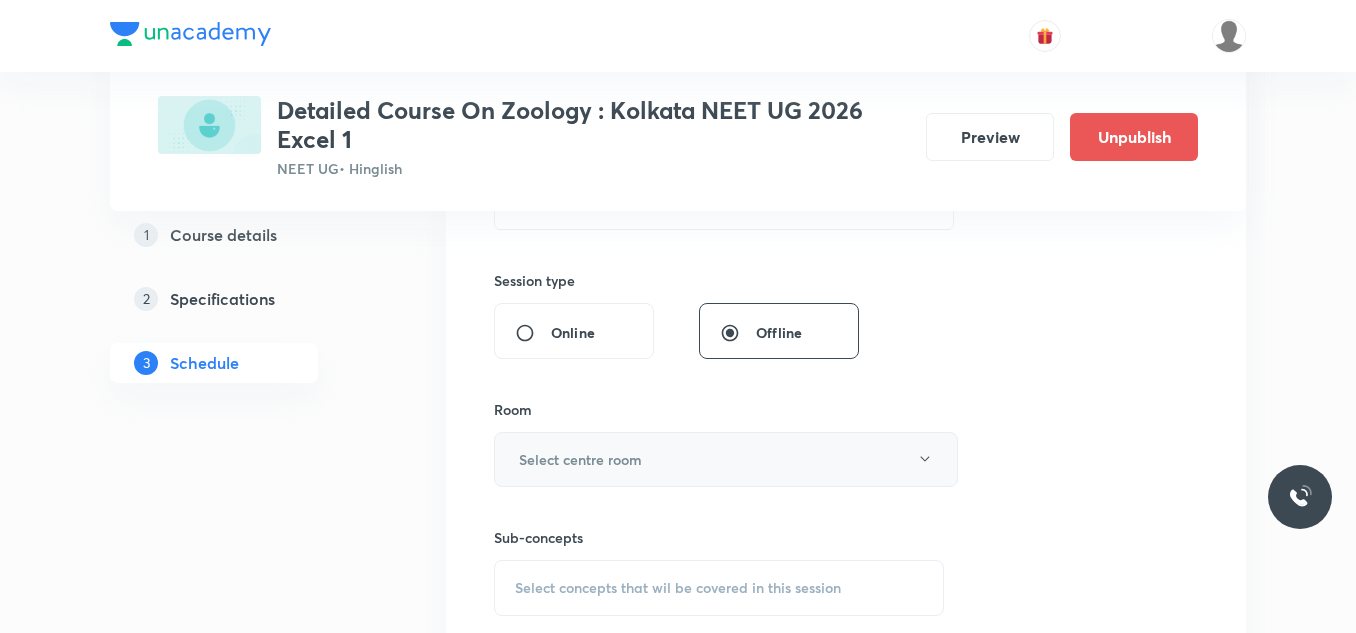 click on "Select centre room" at bounding box center [726, 459] 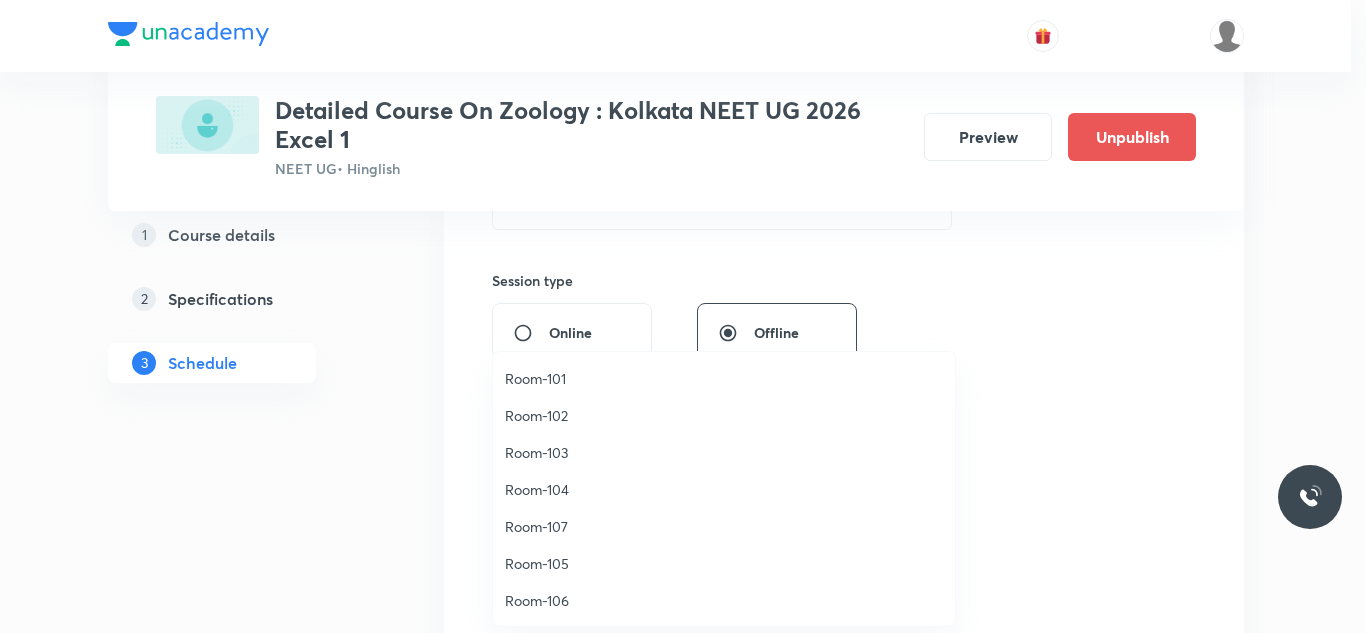 click on "Room-102" at bounding box center [724, 415] 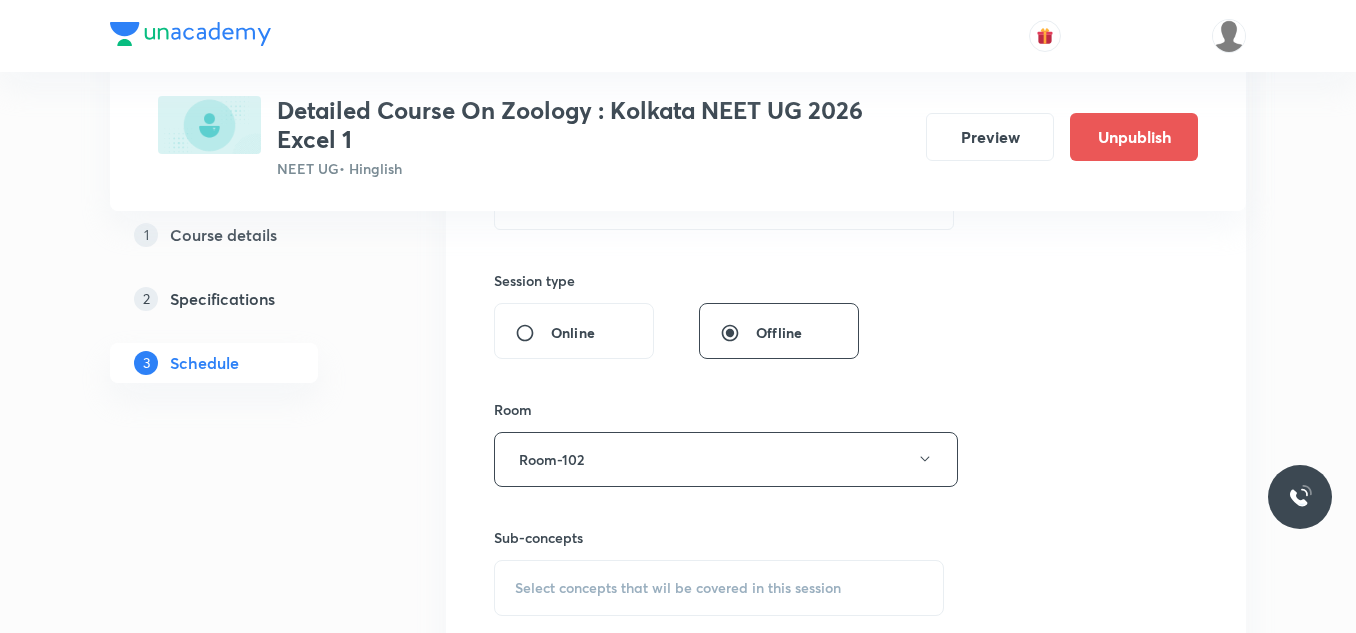 scroll, scrollTop: 900, scrollLeft: 0, axis: vertical 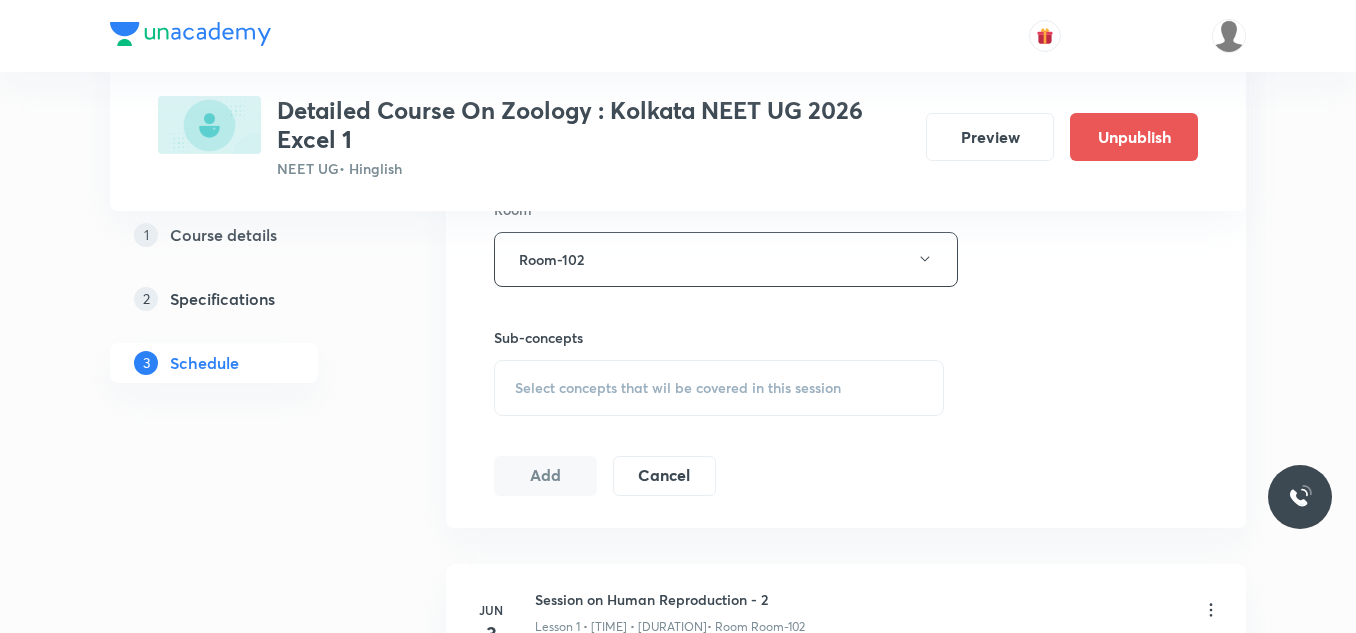 click on "Select concepts that wil be covered in this session" at bounding box center (678, 388) 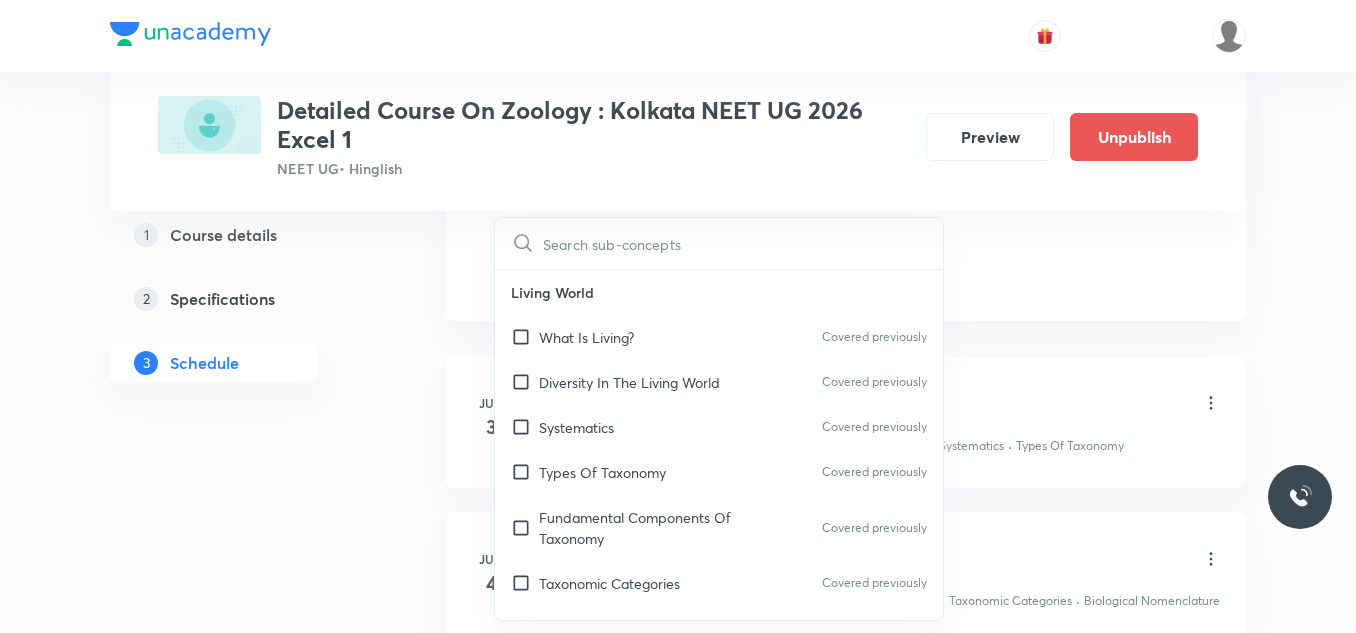 scroll, scrollTop: 1100, scrollLeft: 0, axis: vertical 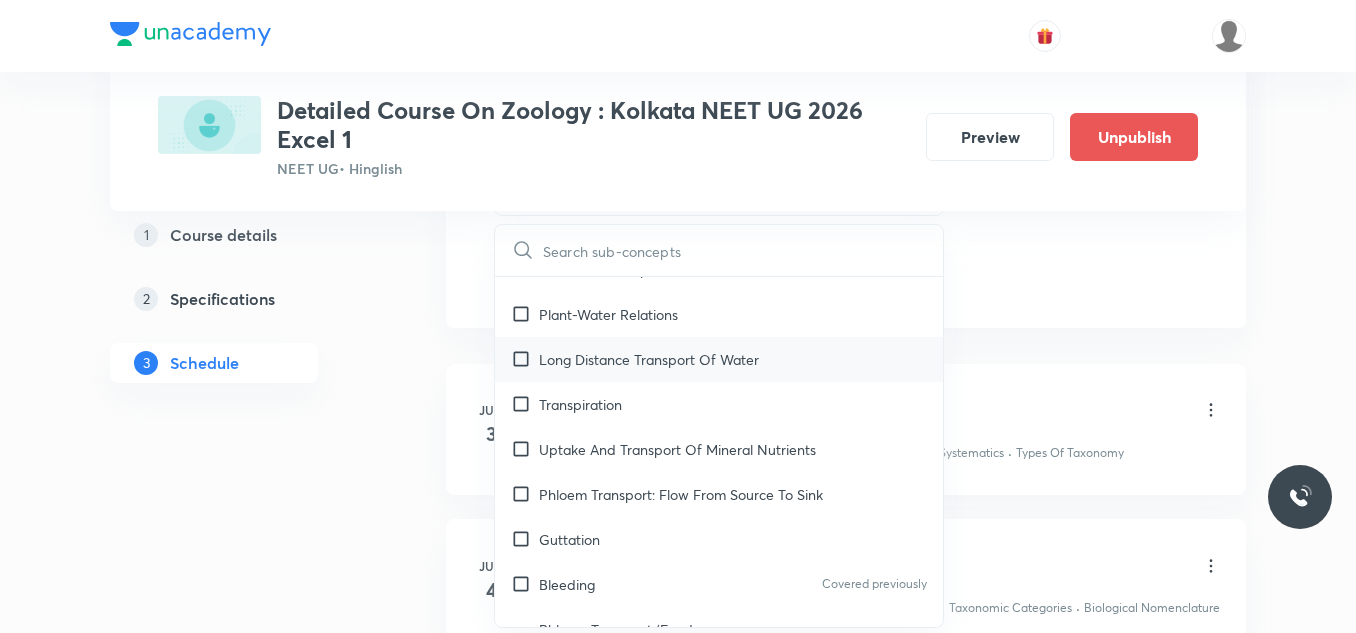 drag, startPoint x: 817, startPoint y: 316, endPoint x: 792, endPoint y: 369, distance: 58.60034 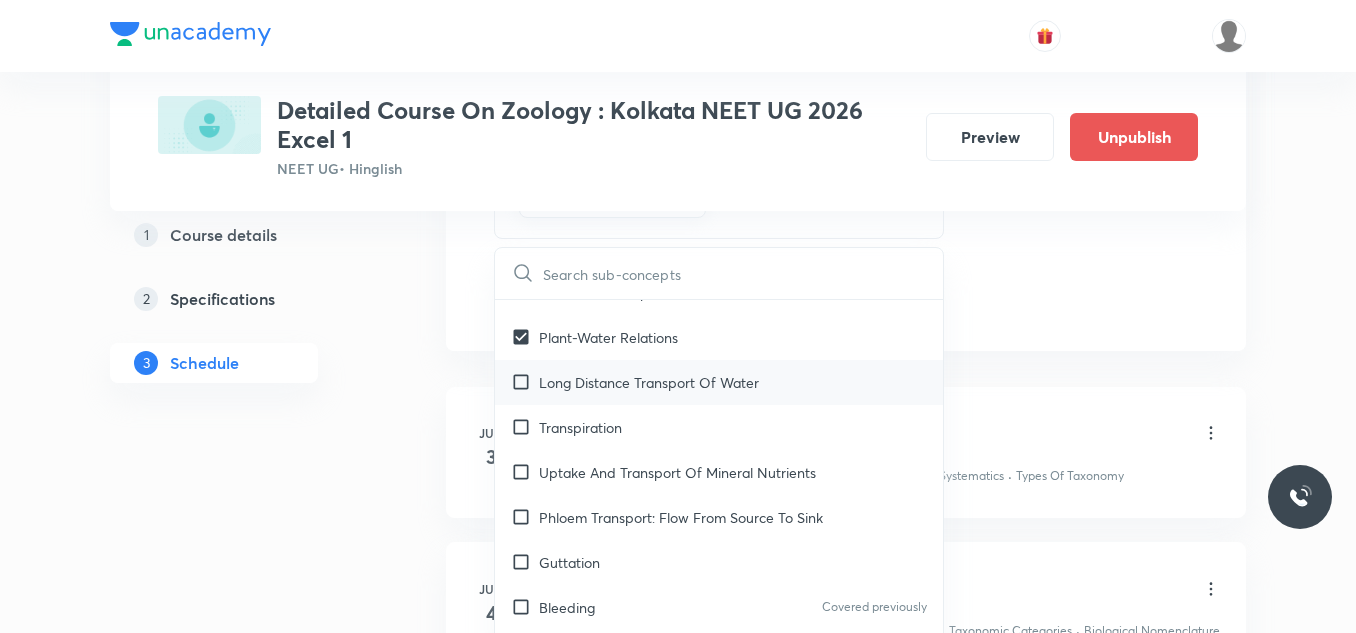 click on "Long Distance Transport Of Water" at bounding box center (719, 382) 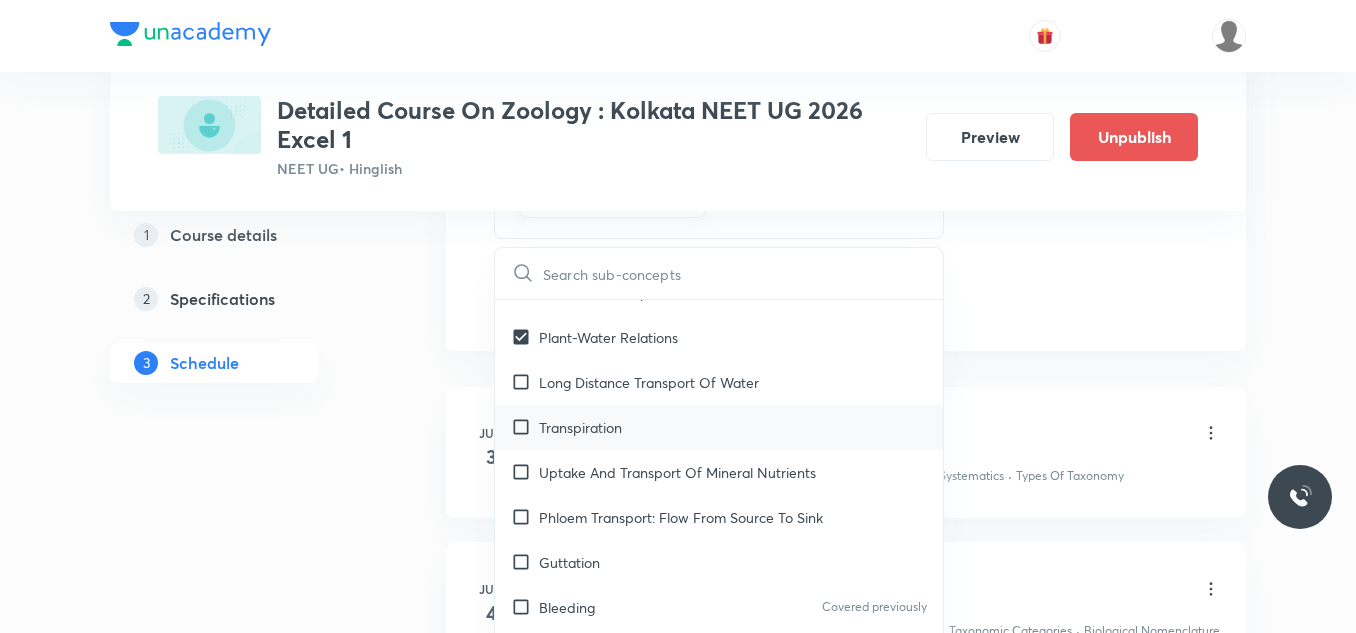 checkbox on "true" 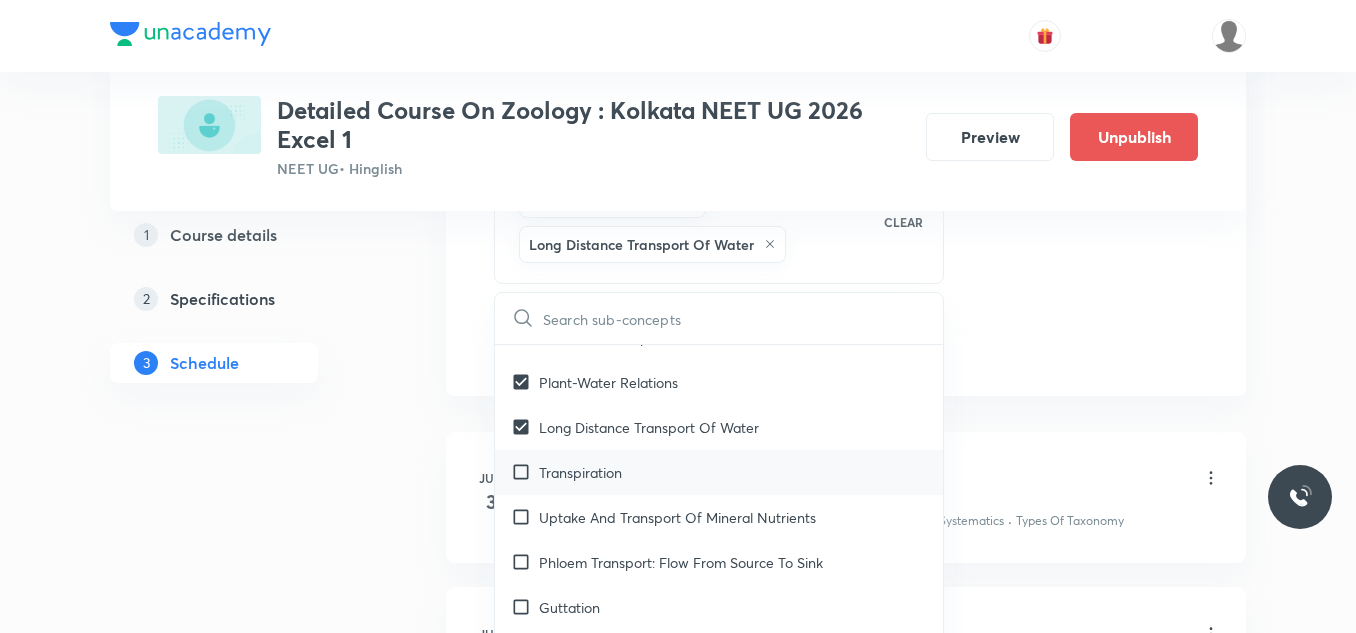 click on "Transpiration" at bounding box center [580, 472] 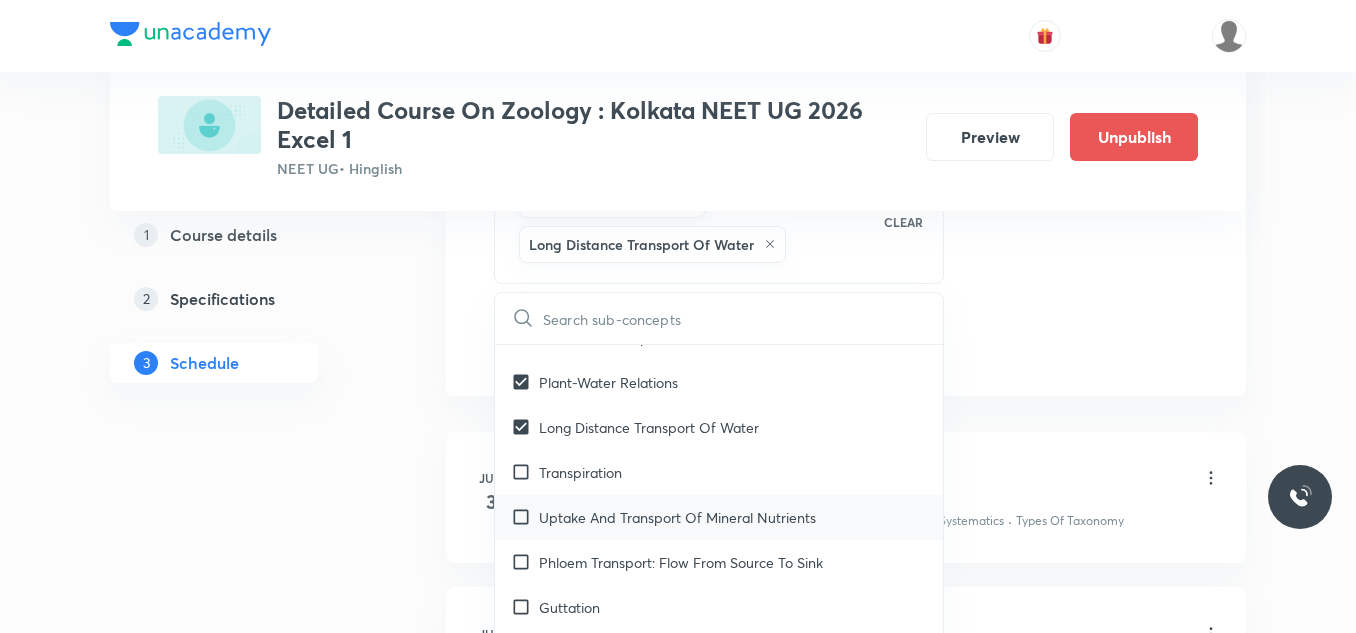 checkbox on "true" 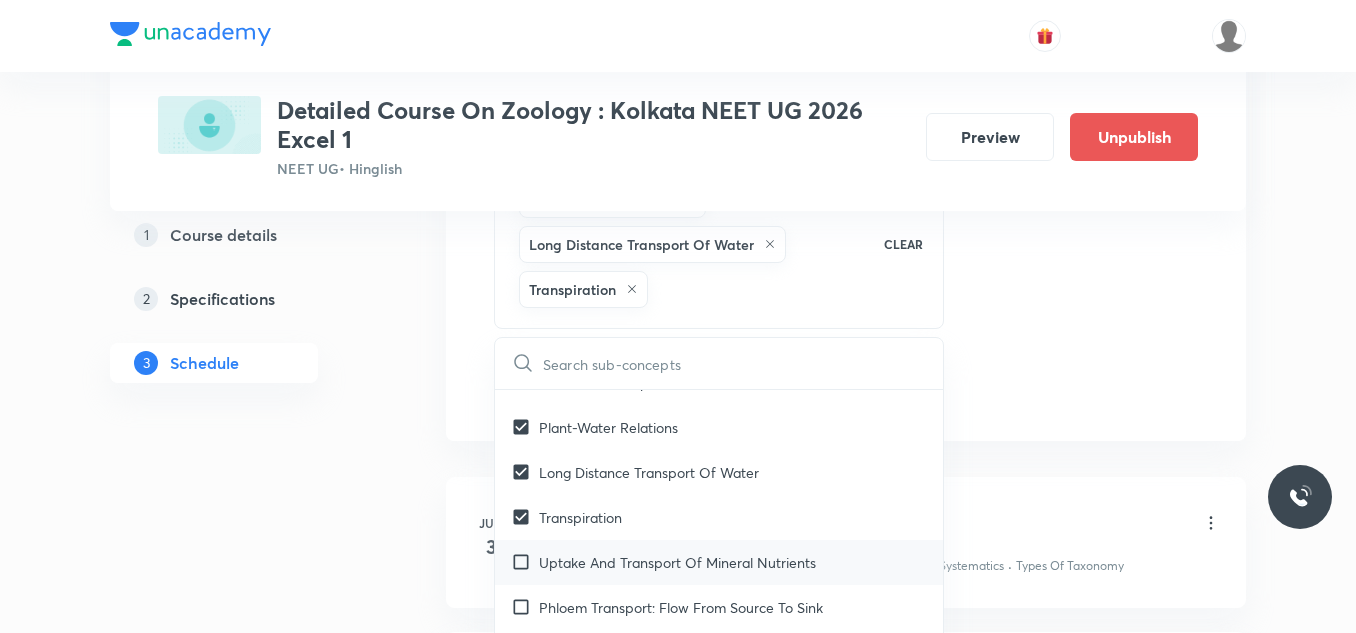 click on "Uptake And Transport Of Mineral Nutrients" at bounding box center [719, 562] 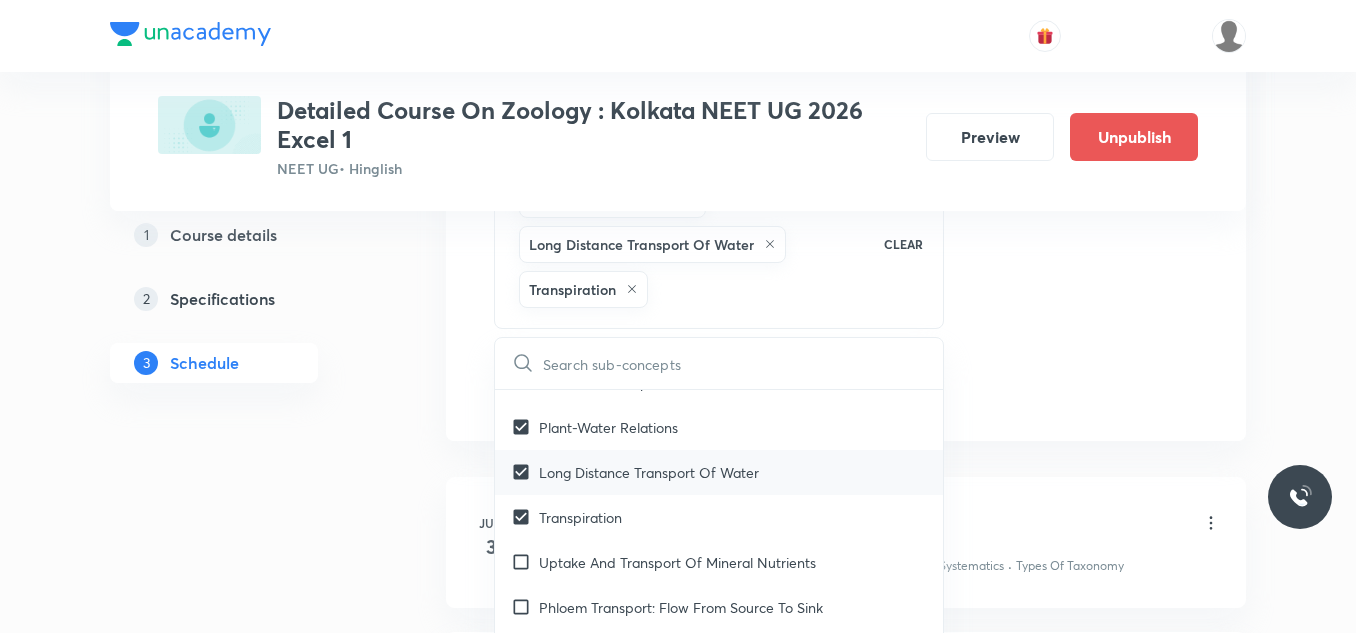 checkbox on "true" 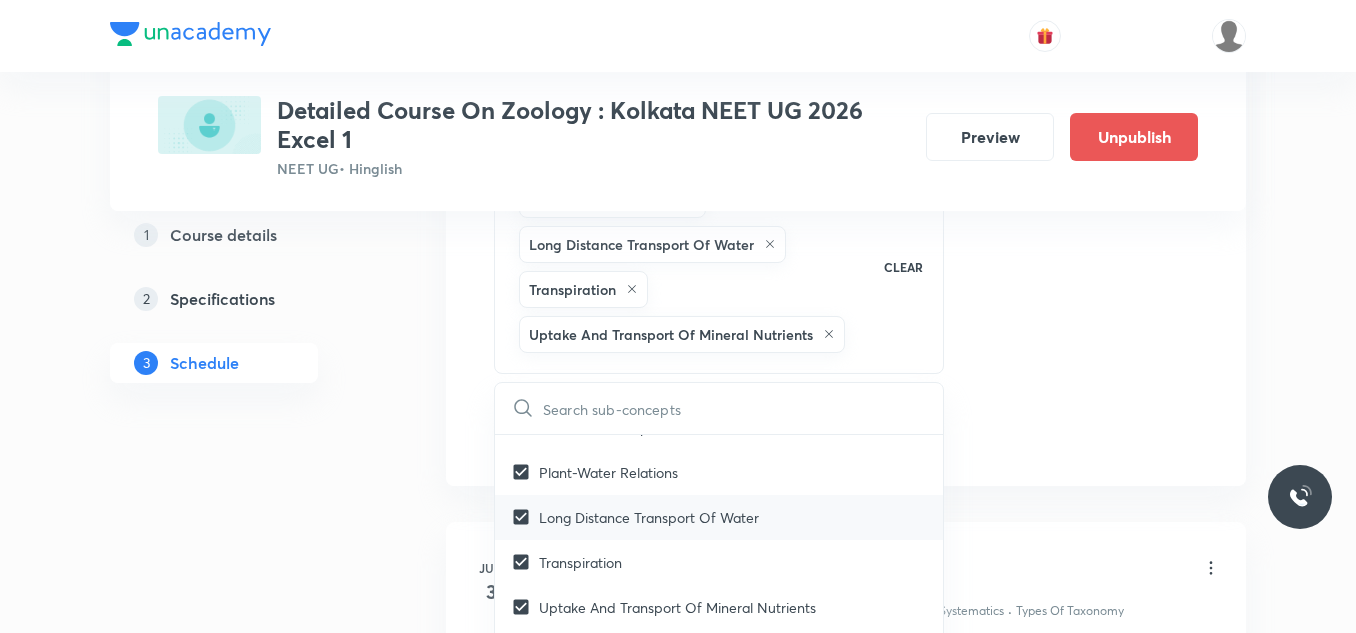 scroll, scrollTop: 5095, scrollLeft: 0, axis: vertical 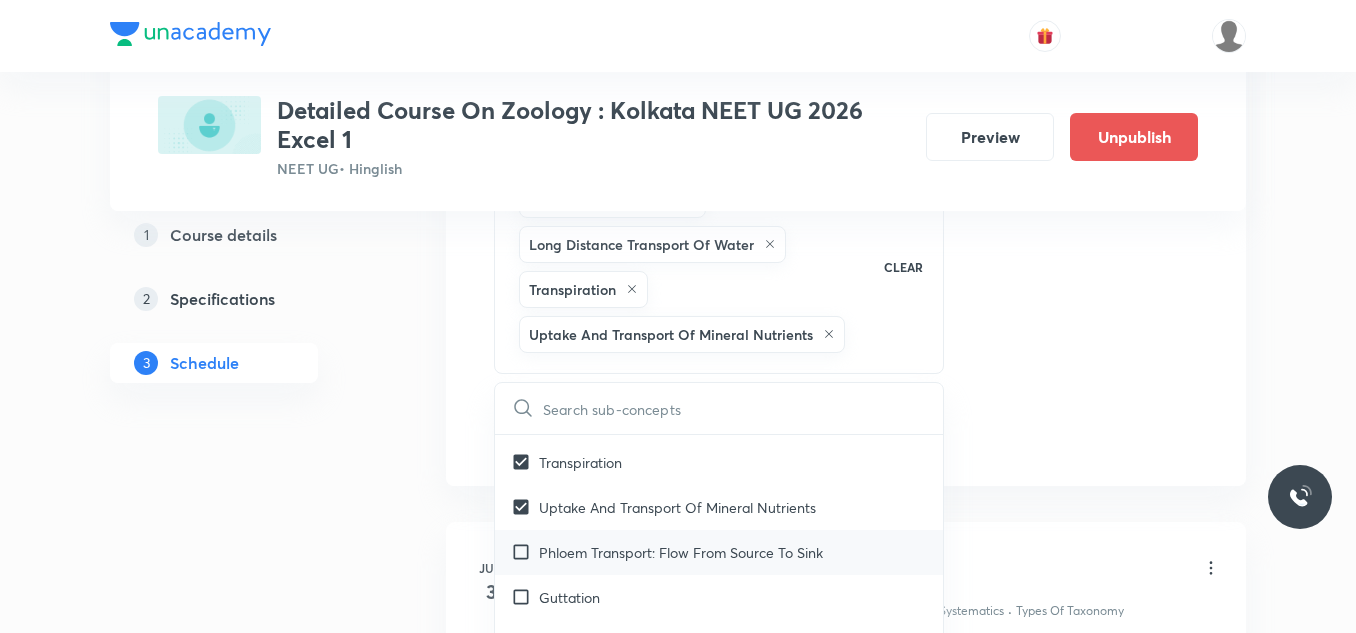 click on "Phloem Transport: Flow From Source To Sink" at bounding box center [681, 552] 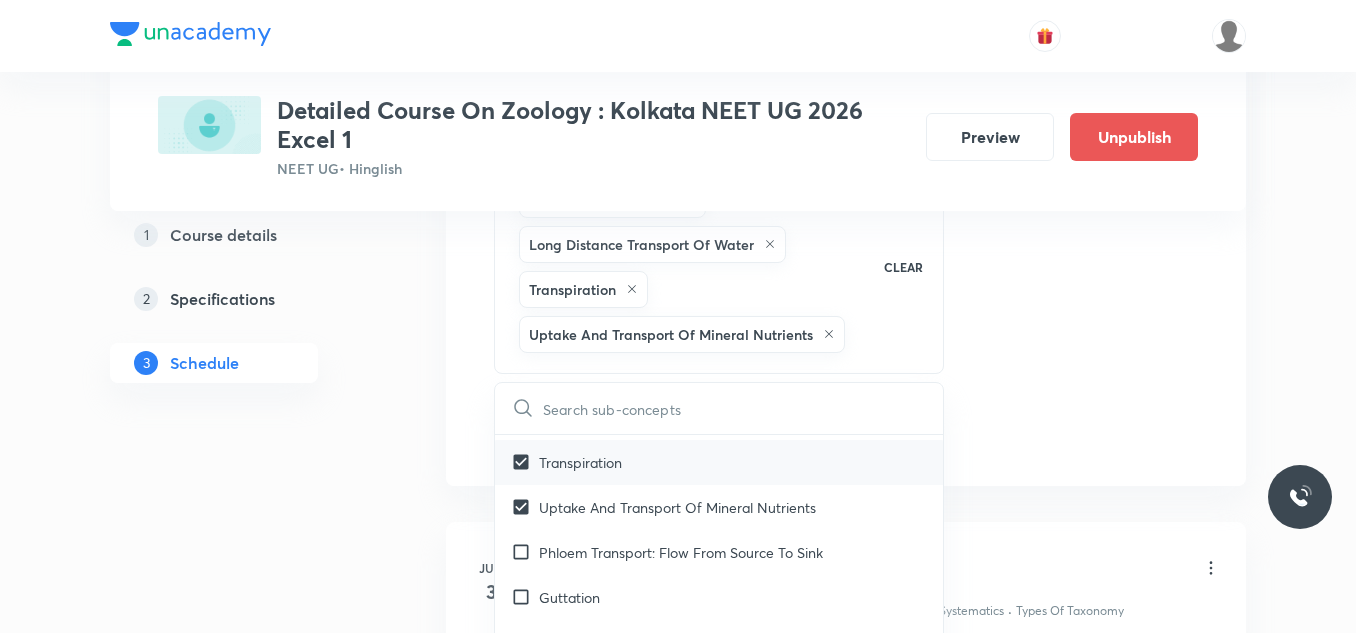 checkbox on "true" 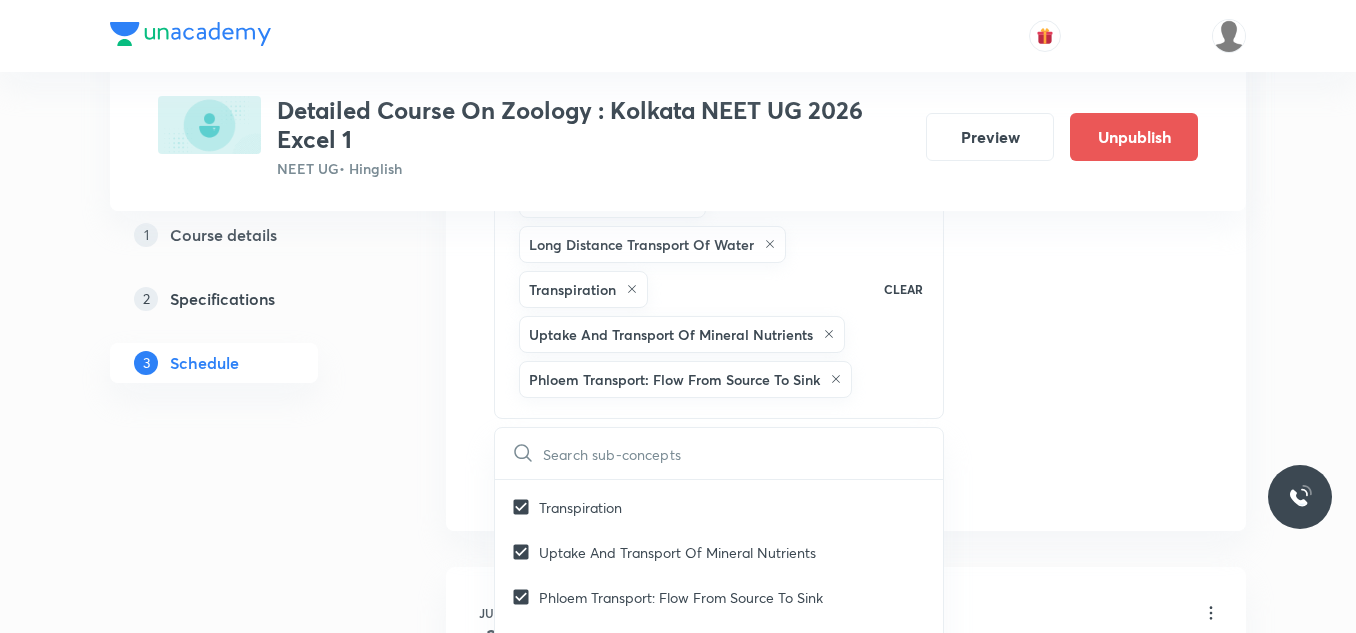 click on "Session  28 Live class Session title 33/99 Session on Human Health & Disease ​ Schedule for Aug 7, 2025, 7:00 PM ​ Duration (in minutes) 75 ​   Session type Online Offline Room Room-102 Sub-concepts Plant-Water Relations Long Distance Transport Of Water Transpiration Uptake And Transport Of Mineral Nutrients Phloem Transport: Flow From Source To Sink CLEAR ​ Living World What Is Living? Covered previously Diversity In The Living World Covered previously Systematics Covered previously Types Of Taxonomy Covered previously Fundamental Components Of Taxonomy Covered previously Taxonomic Categories Covered previously Taxonomical Aids Covered previously The Three Domains Of Life Covered previously Biological Nomenclature  Covered previously Biological Classification System Of Classification Covered previously Kingdom Monera Covered previously Kingdom Protista Covered previously Kingdom Fungi Covered previously Kingdom Plantae Covered previously Kingdom Animalia Covered previously Linchens Covered previously" at bounding box center (846, -72) 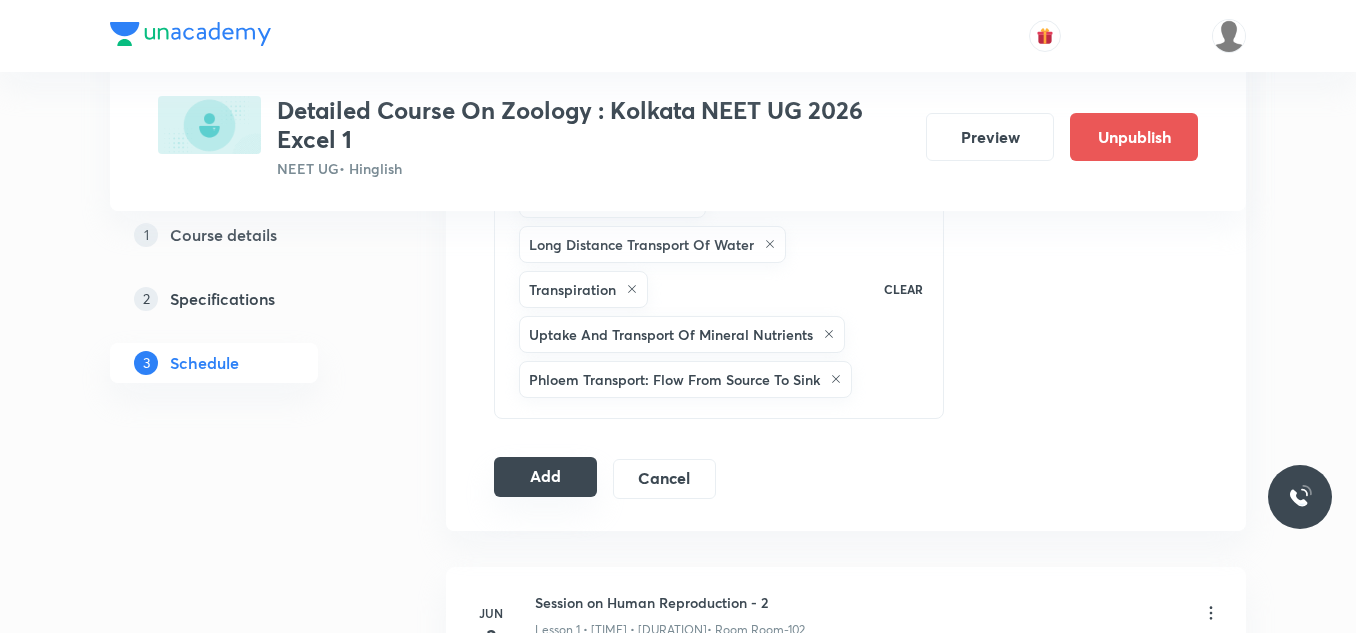 click on "Add" at bounding box center [545, 477] 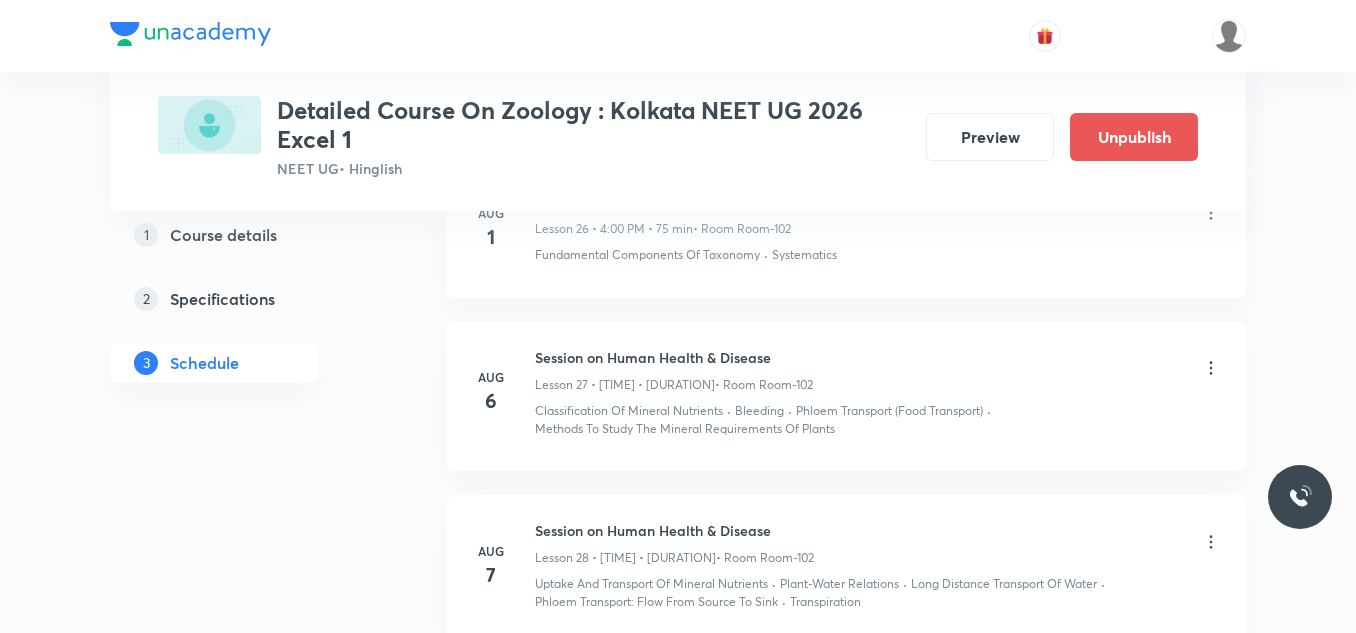 scroll, scrollTop: 4500, scrollLeft: 0, axis: vertical 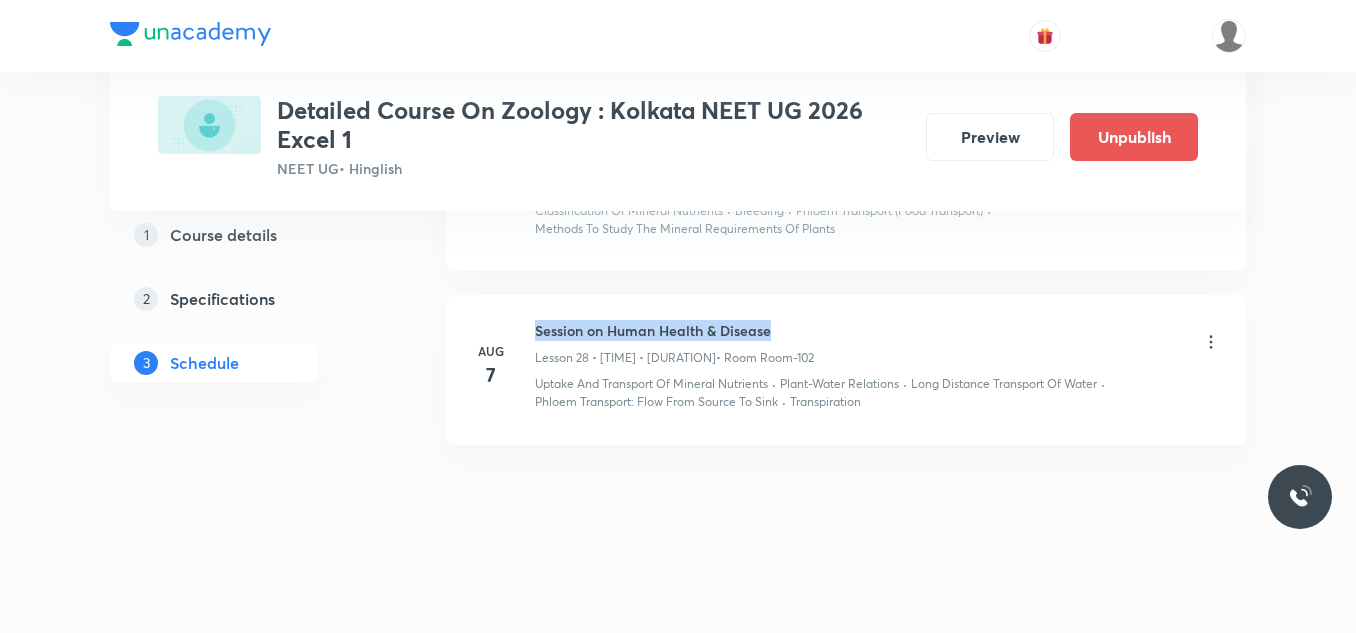 drag, startPoint x: 525, startPoint y: 325, endPoint x: 873, endPoint y: 313, distance: 348.20685 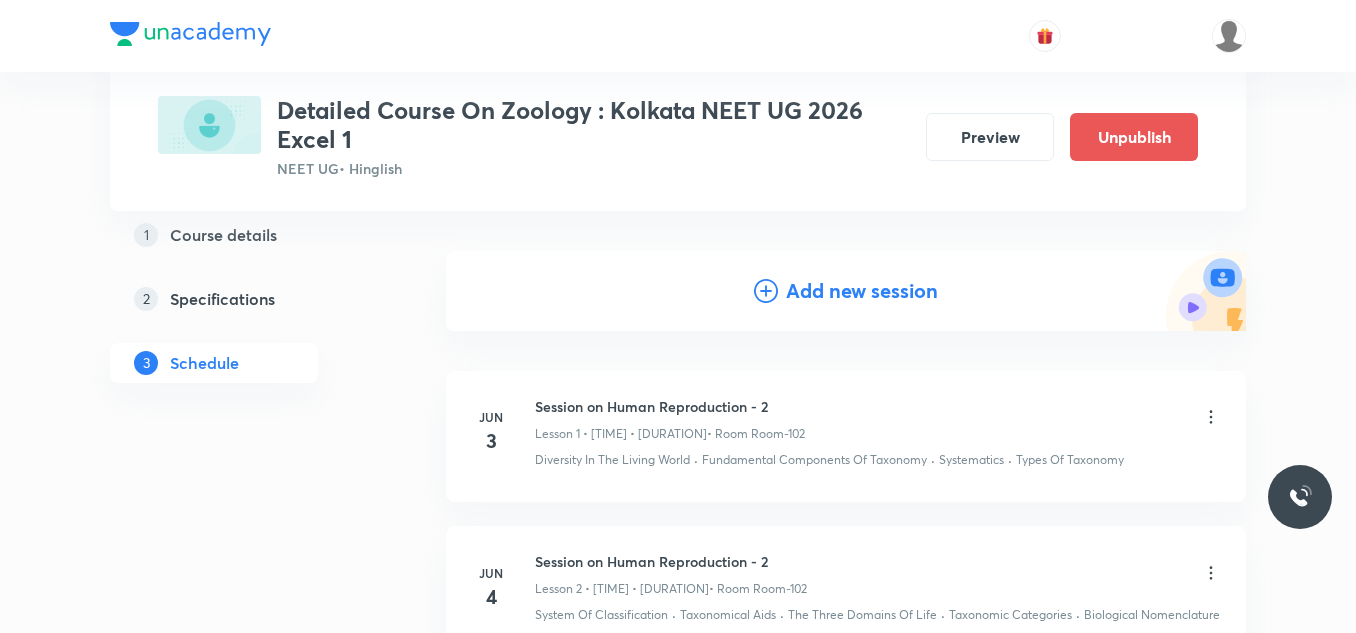 scroll, scrollTop: 200, scrollLeft: 0, axis: vertical 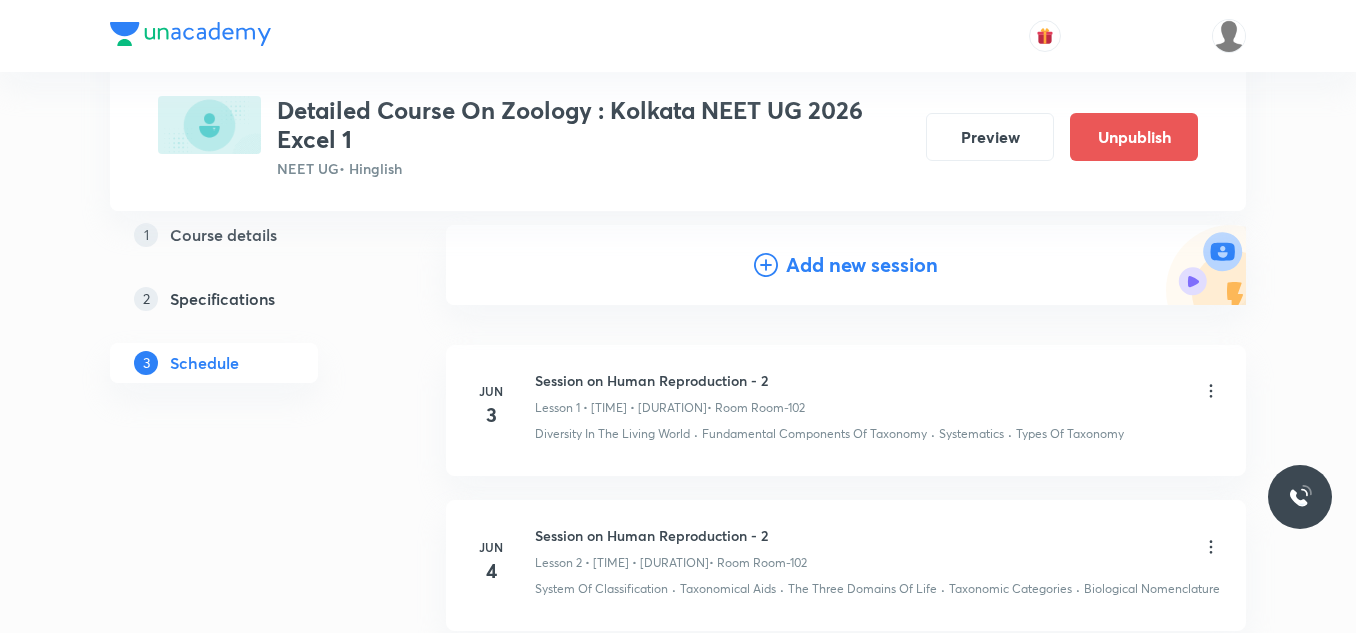 click on "Add new session" at bounding box center (862, 265) 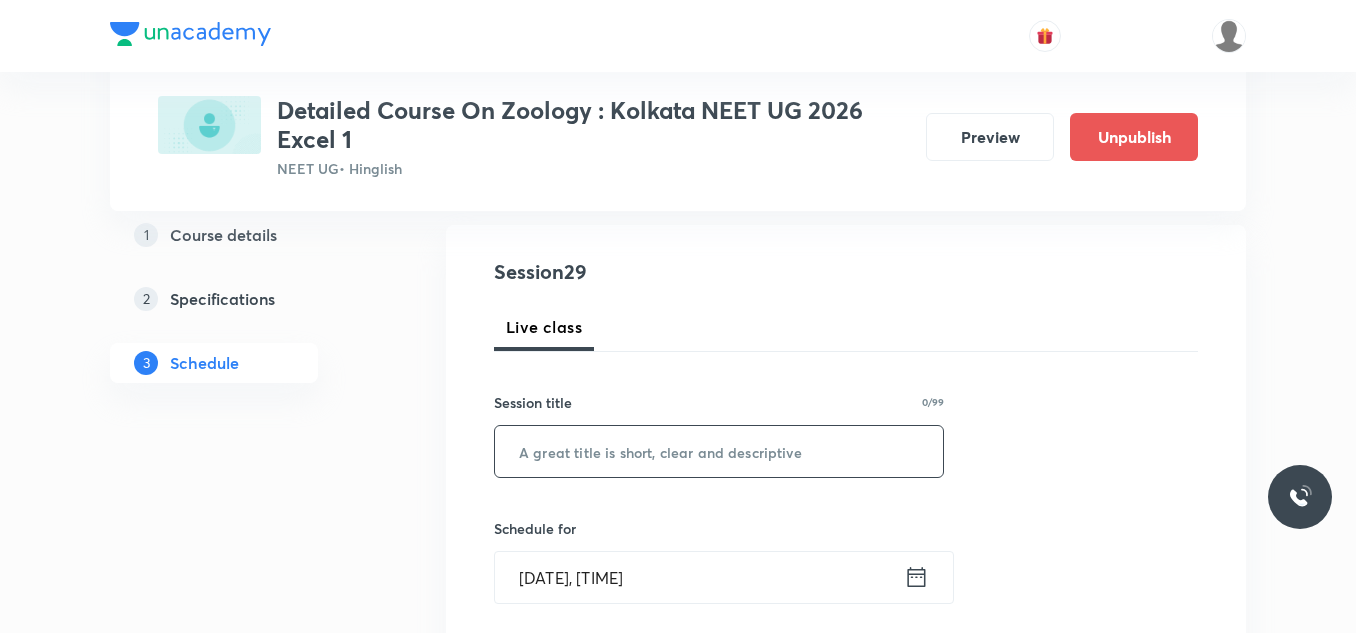 click at bounding box center (719, 451) 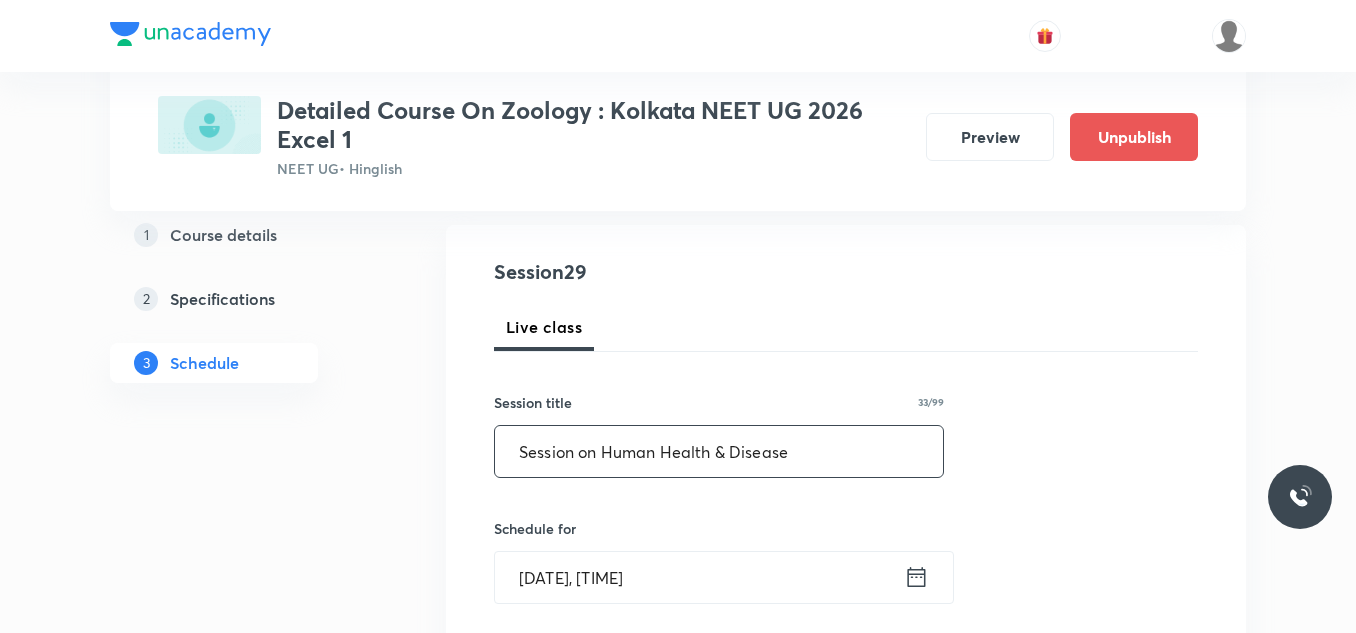 scroll, scrollTop: 300, scrollLeft: 0, axis: vertical 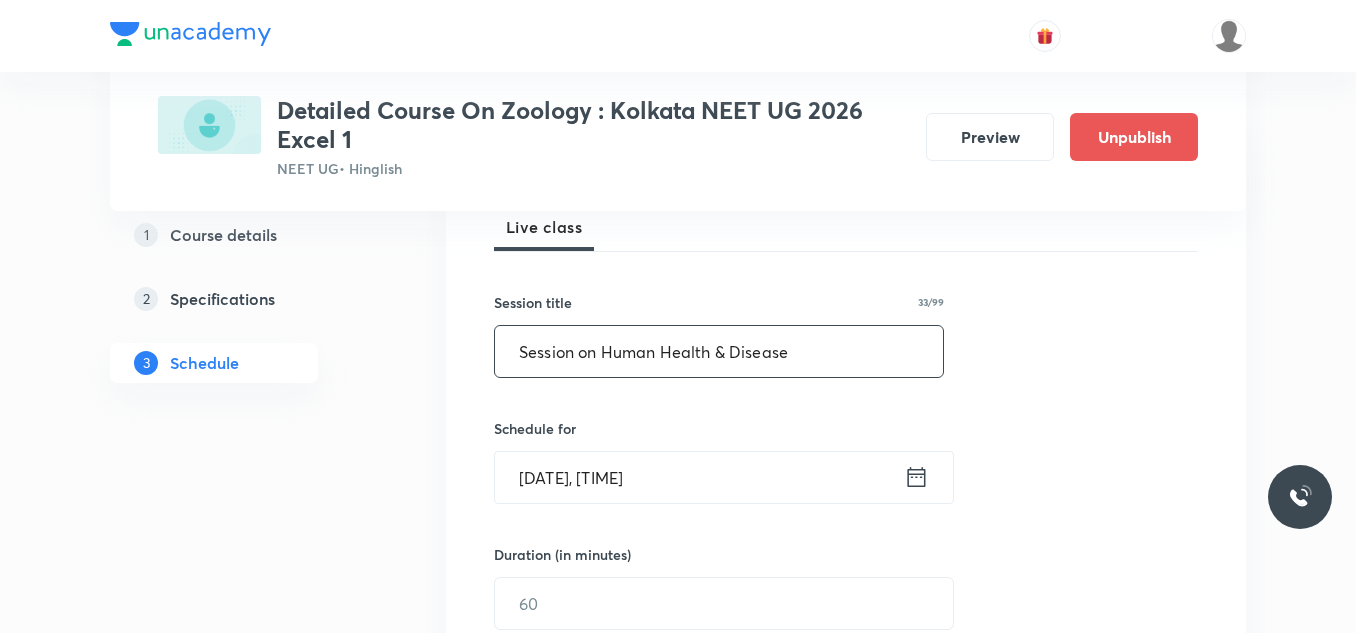 type on "Session on Human Health & Disease" 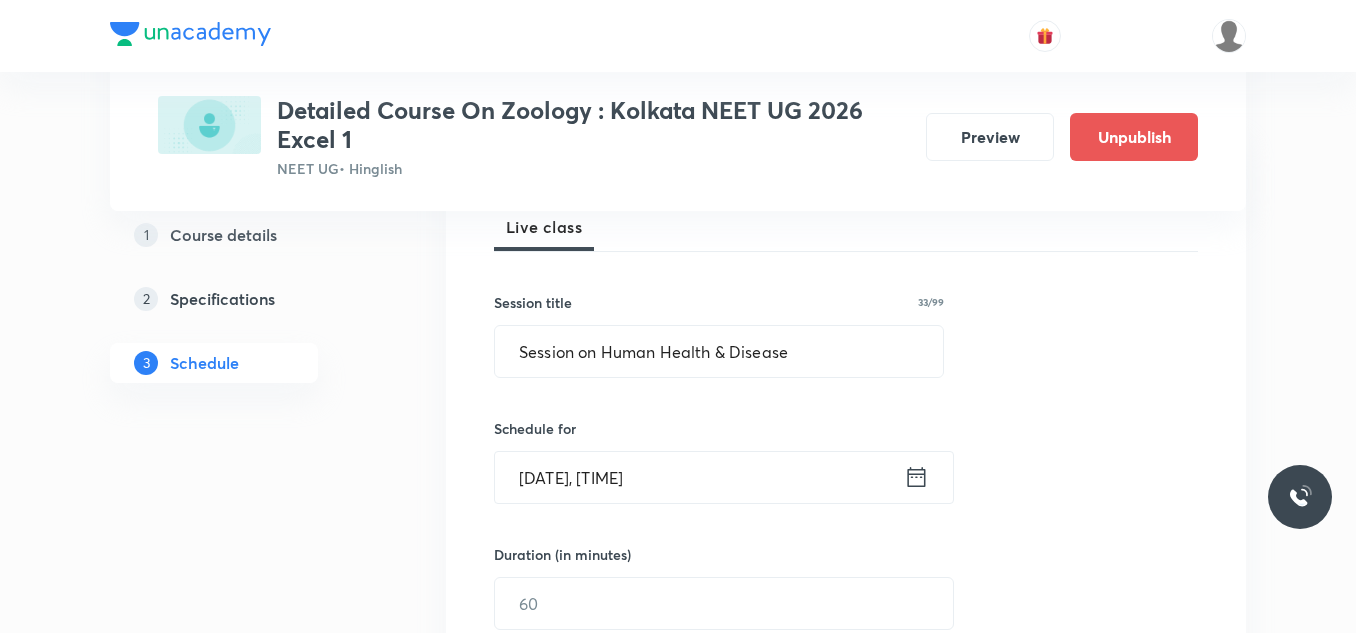 click on "Aug 3, 2025, 1:11 PM" at bounding box center (699, 477) 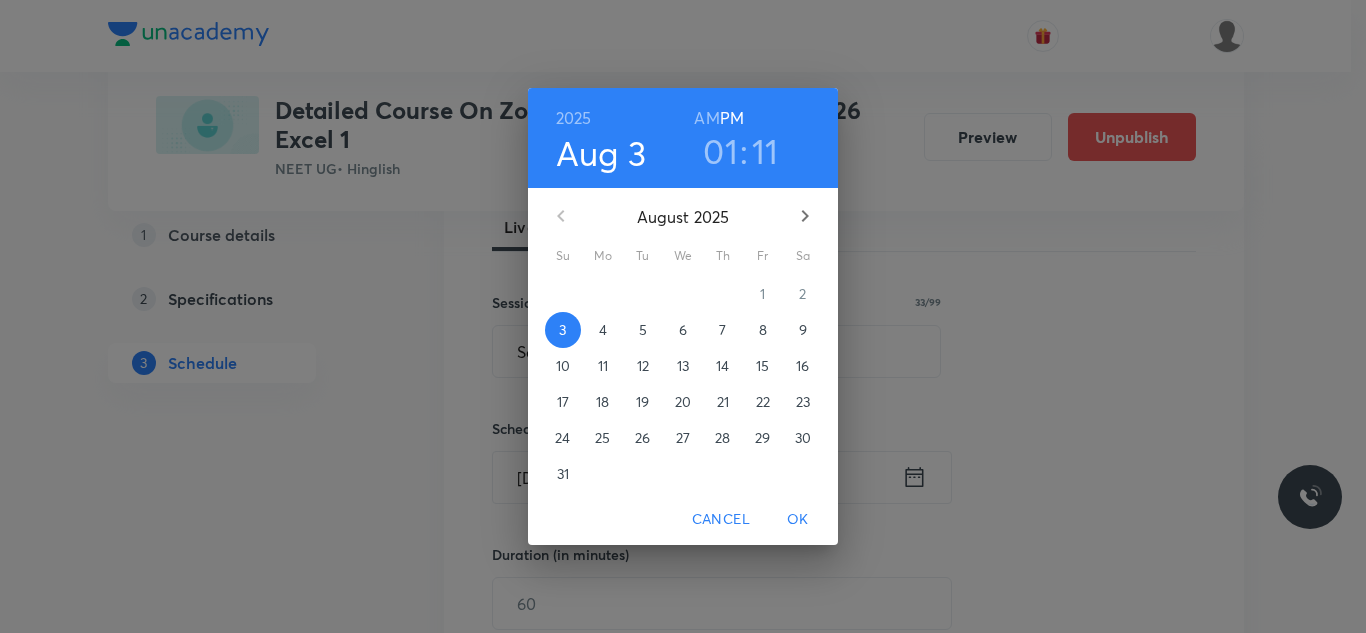 click on "8" at bounding box center [763, 330] 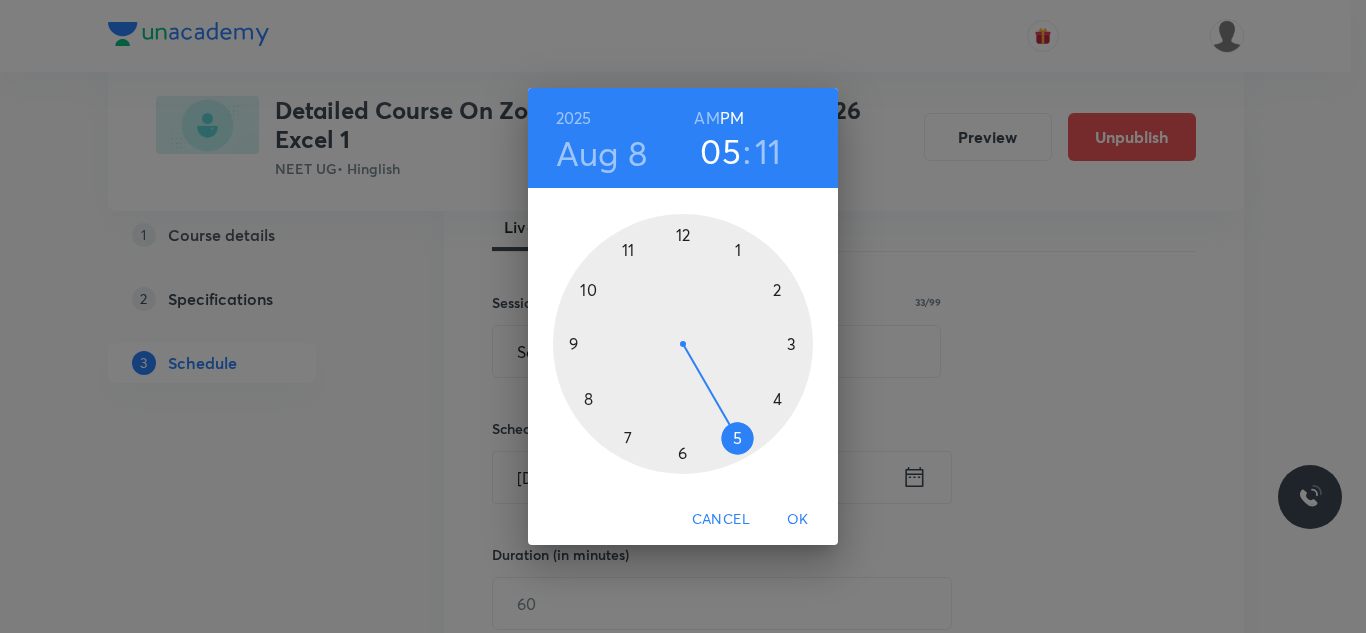 drag, startPoint x: 741, startPoint y: 264, endPoint x: 730, endPoint y: 425, distance: 161.37534 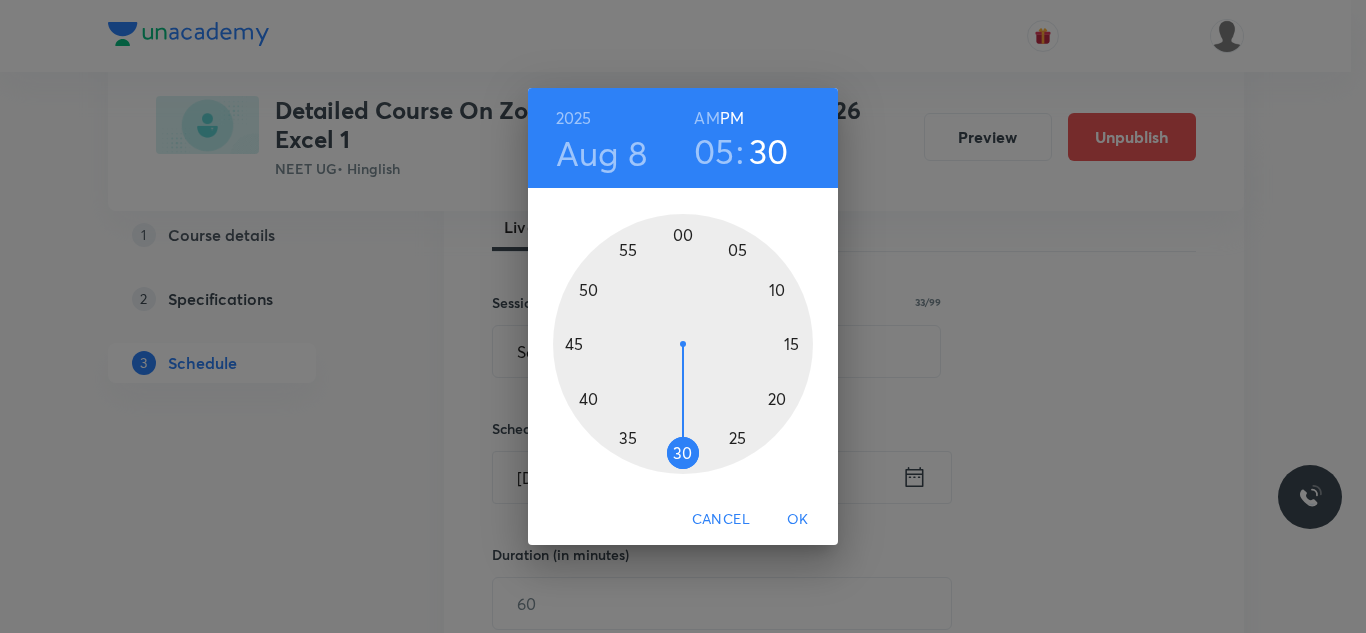 drag, startPoint x: 797, startPoint y: 300, endPoint x: 679, endPoint y: 470, distance: 206.9396 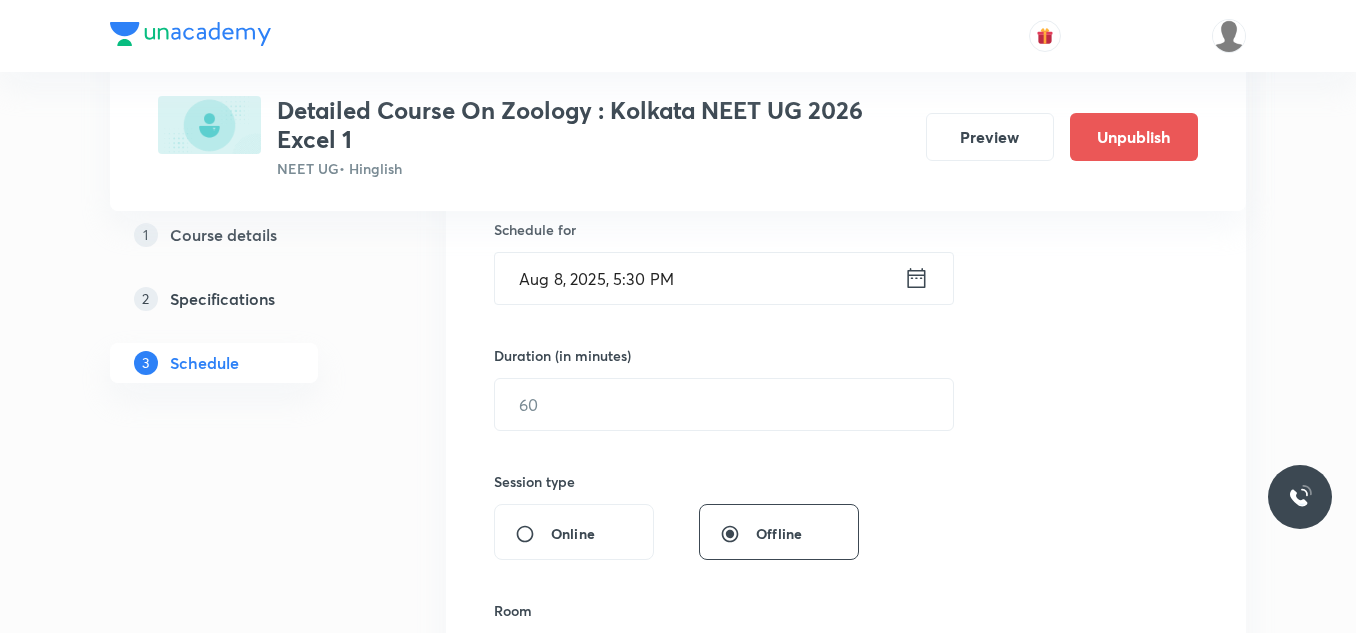 scroll, scrollTop: 500, scrollLeft: 0, axis: vertical 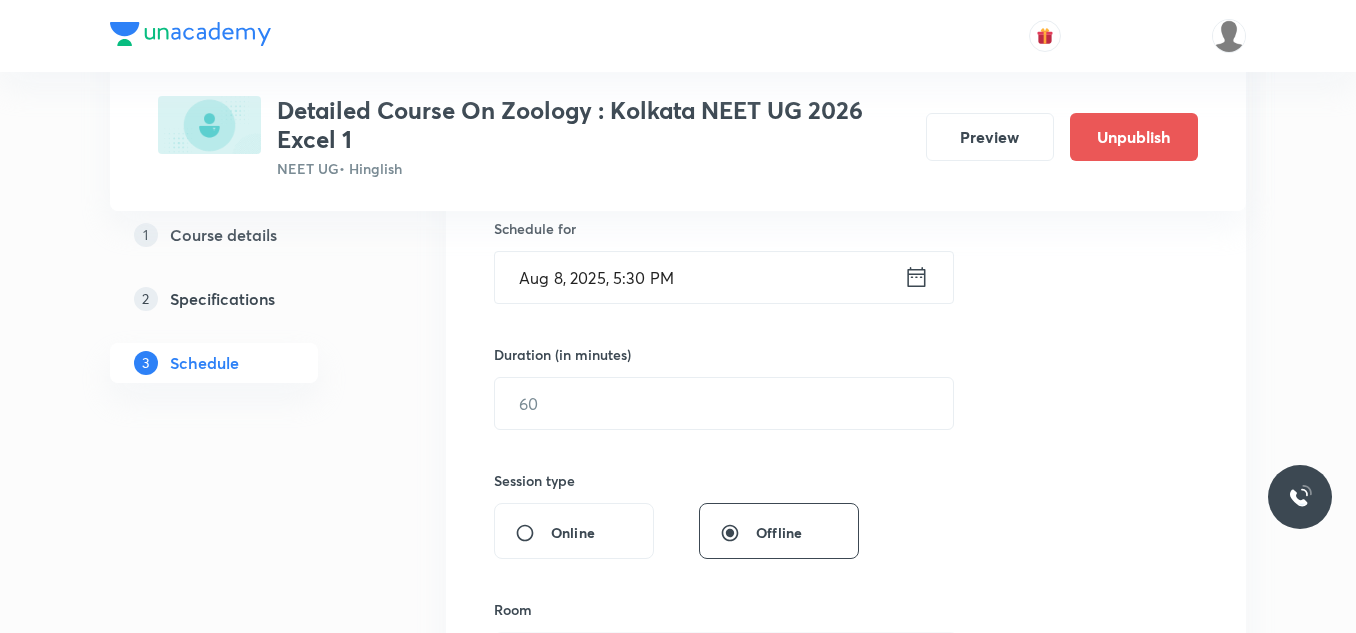 click on "Duration (in minutes) ​" at bounding box center [676, 387] 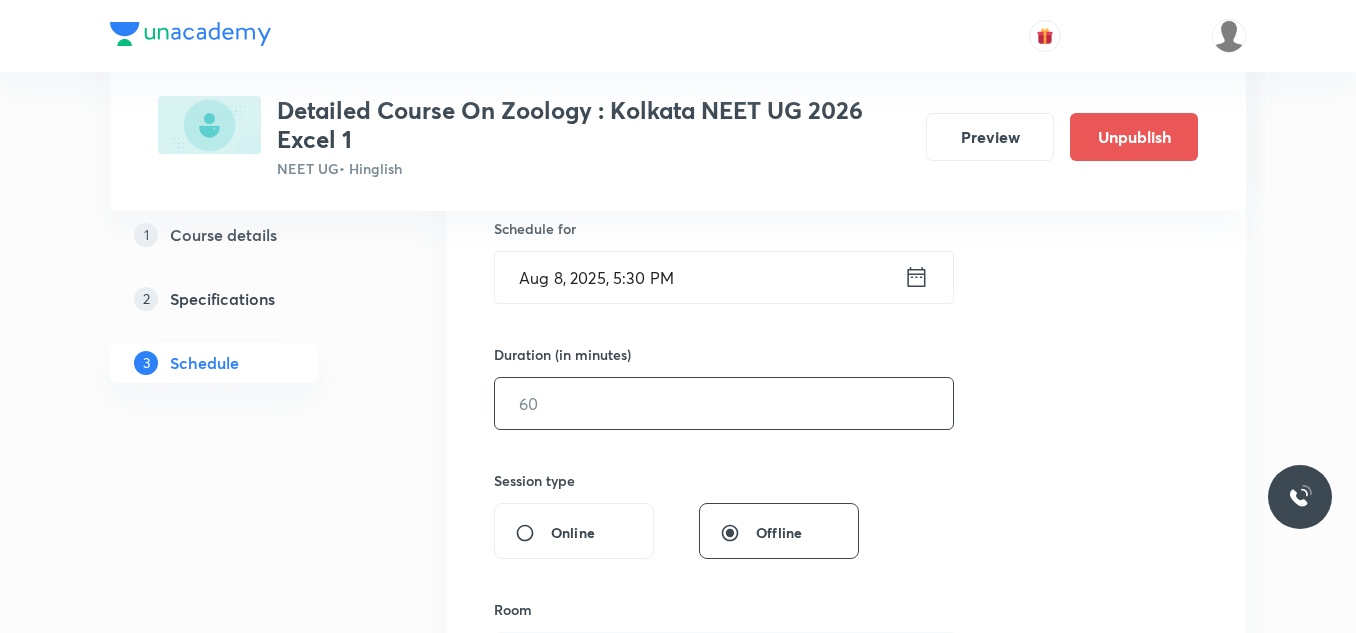 click at bounding box center [724, 403] 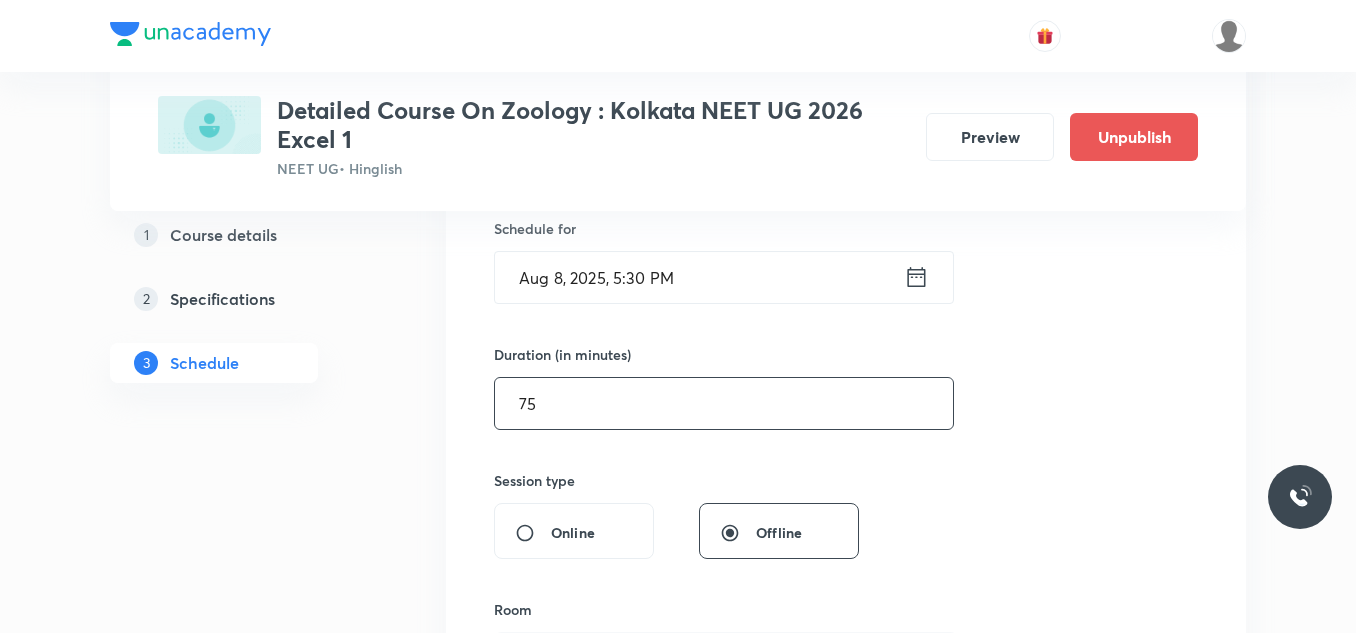 scroll, scrollTop: 700, scrollLeft: 0, axis: vertical 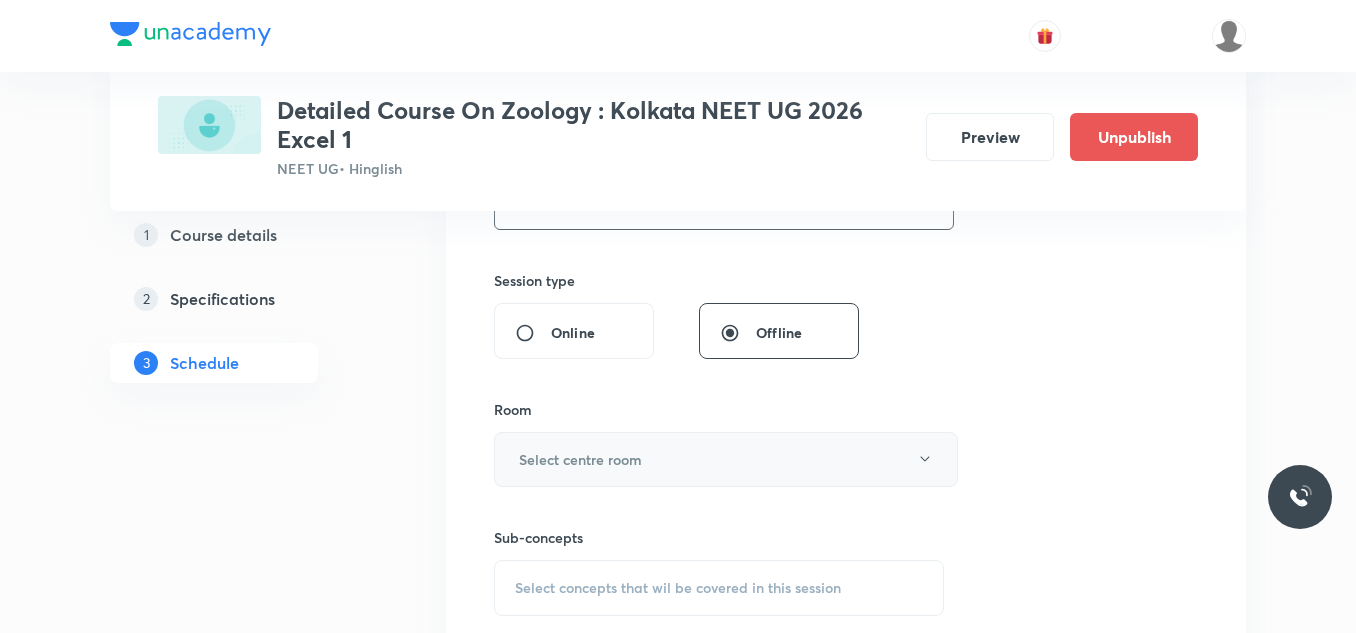 type on "75" 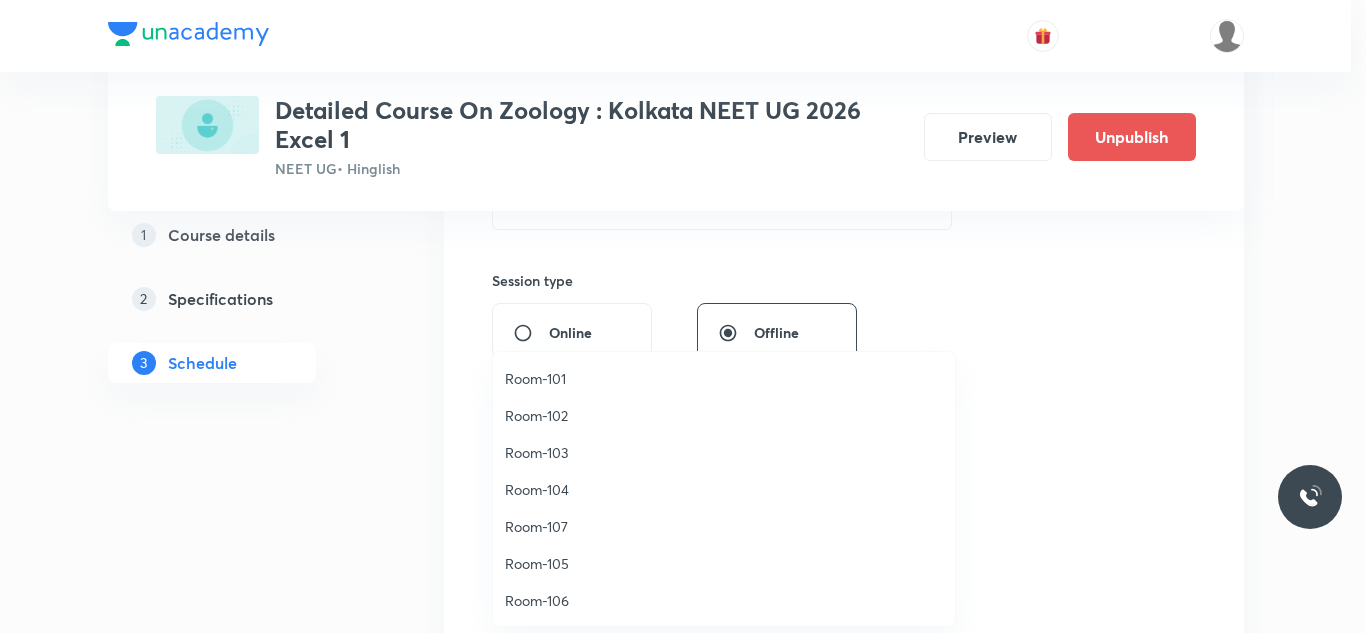 click on "Room-102" at bounding box center [724, 415] 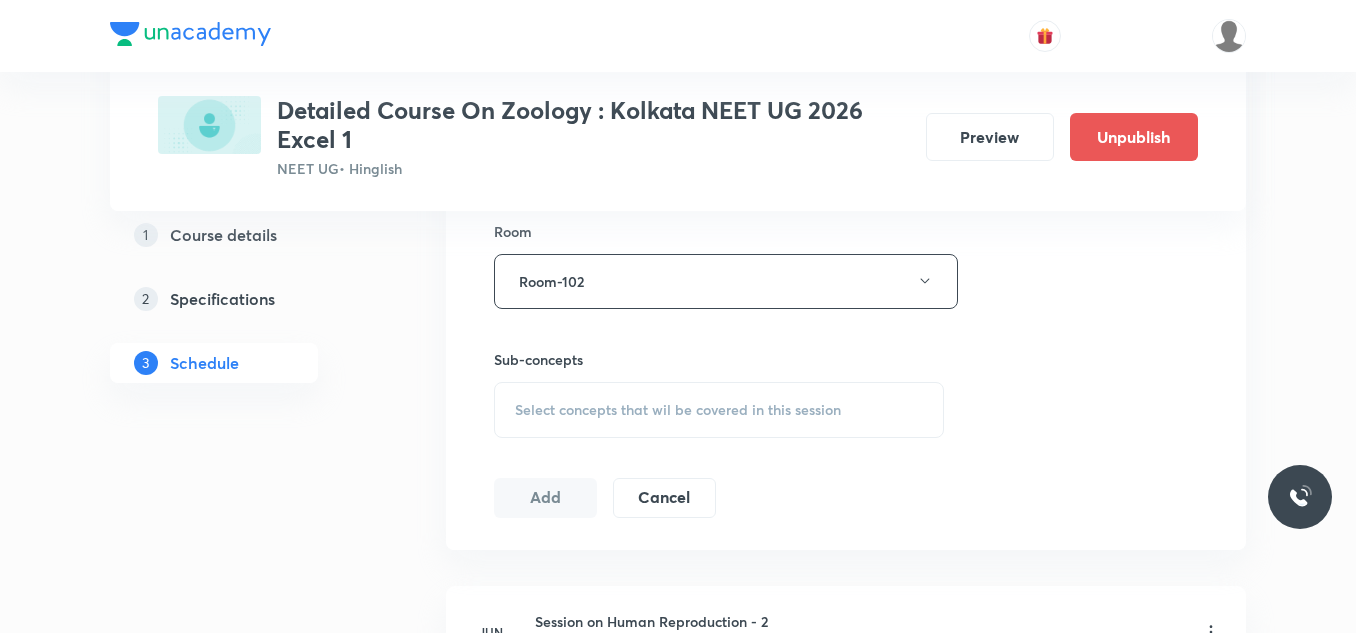 scroll, scrollTop: 900, scrollLeft: 0, axis: vertical 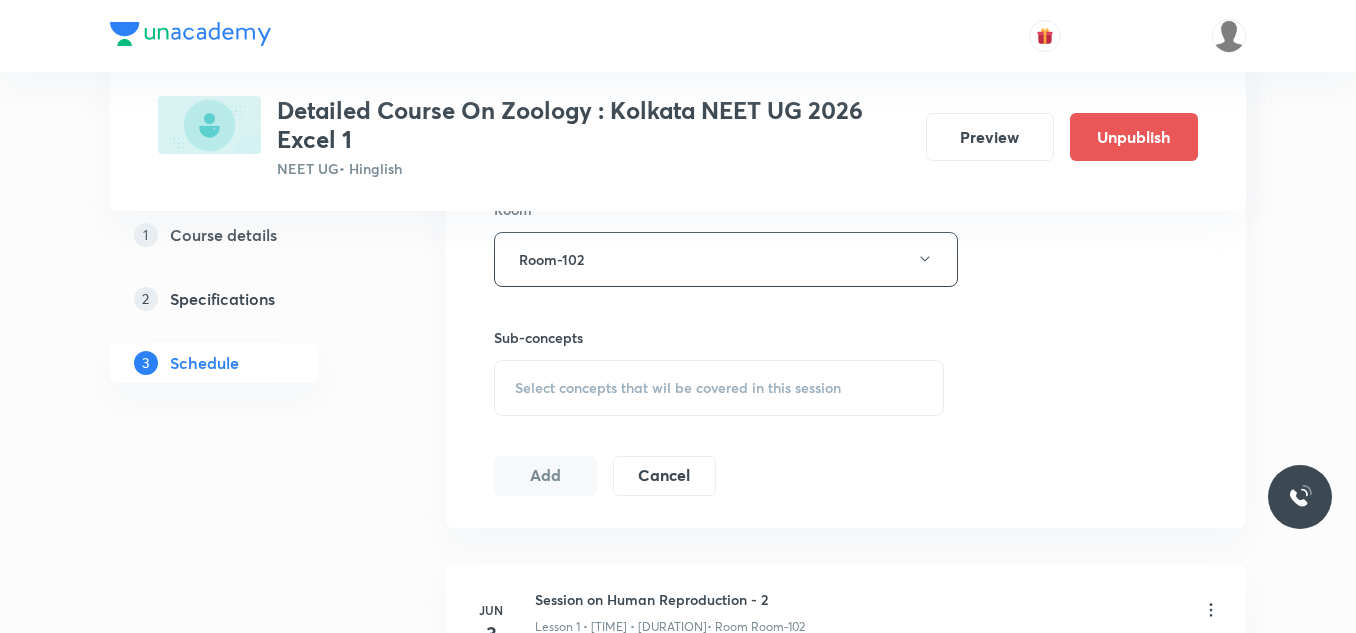 click on "Select concepts that wil be covered in this session" at bounding box center (678, 388) 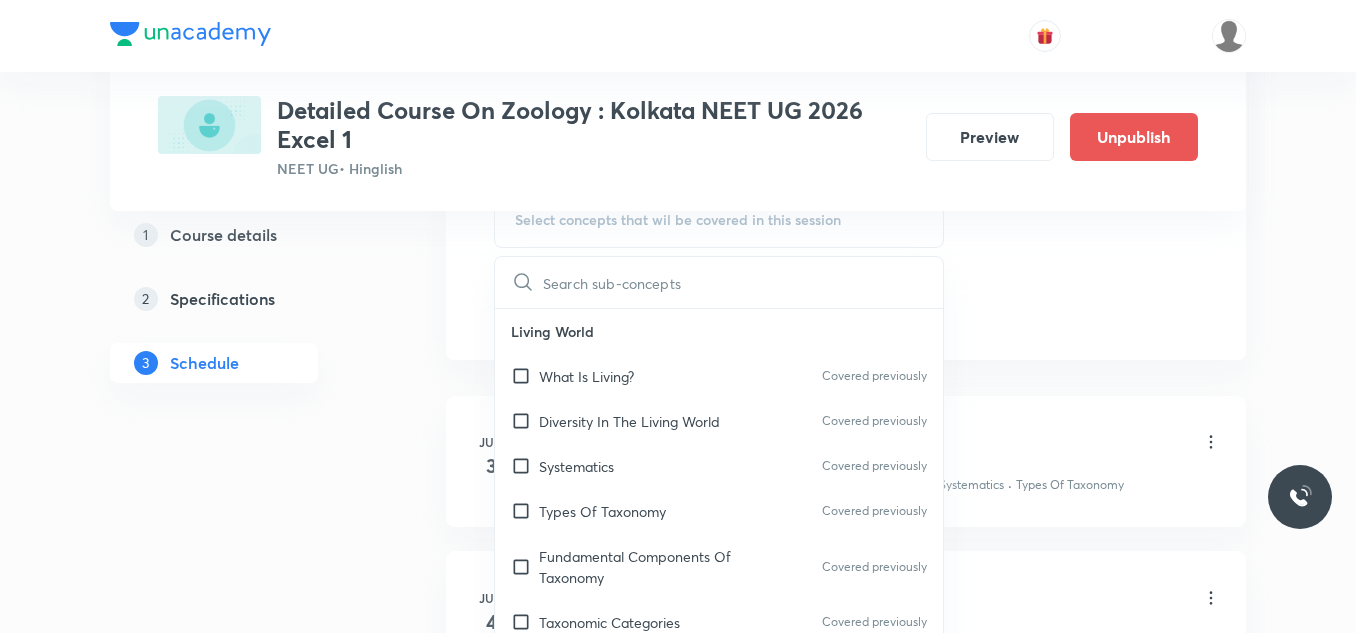 scroll, scrollTop: 1100, scrollLeft: 0, axis: vertical 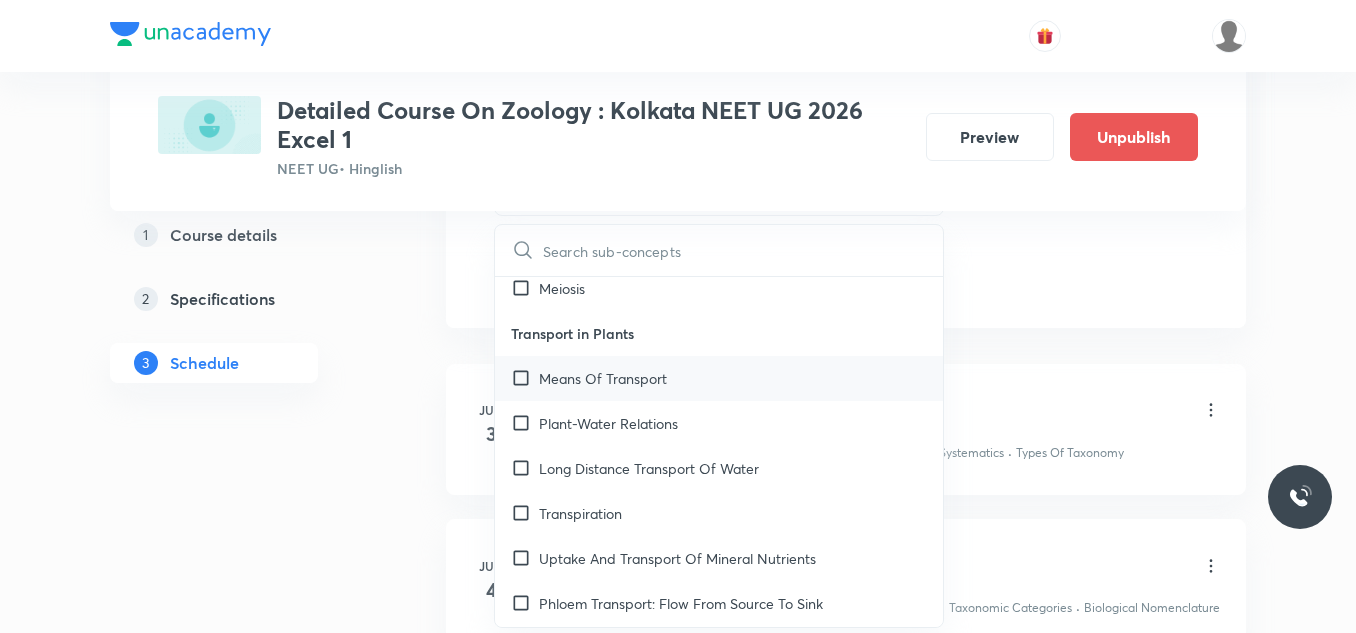 click on "Means Of Transport" at bounding box center (719, 378) 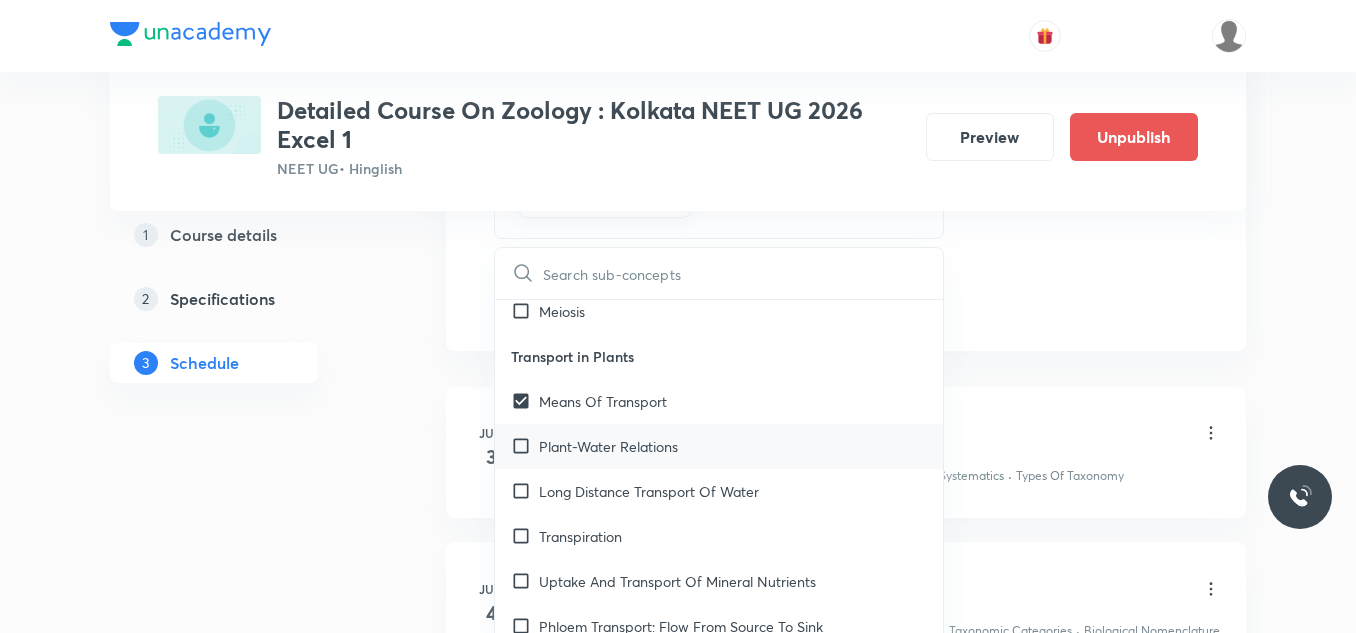 click on "Plant-Water Relations" at bounding box center (719, 446) 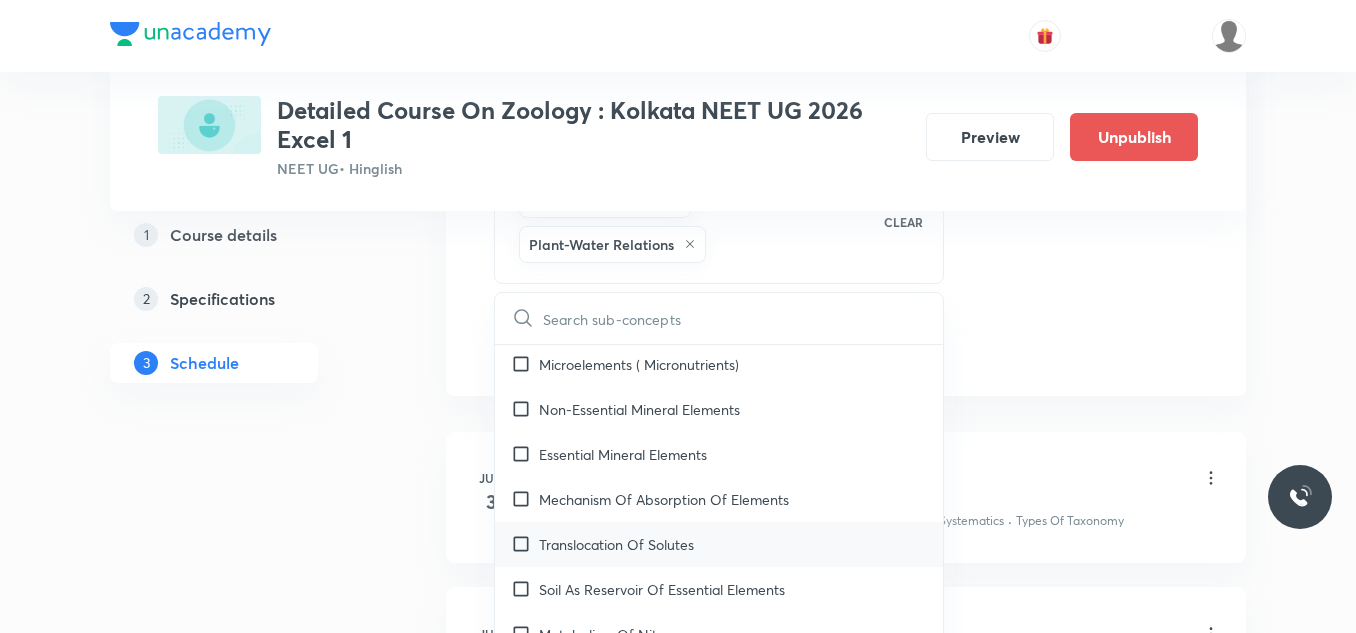 scroll, scrollTop: 5586, scrollLeft: 0, axis: vertical 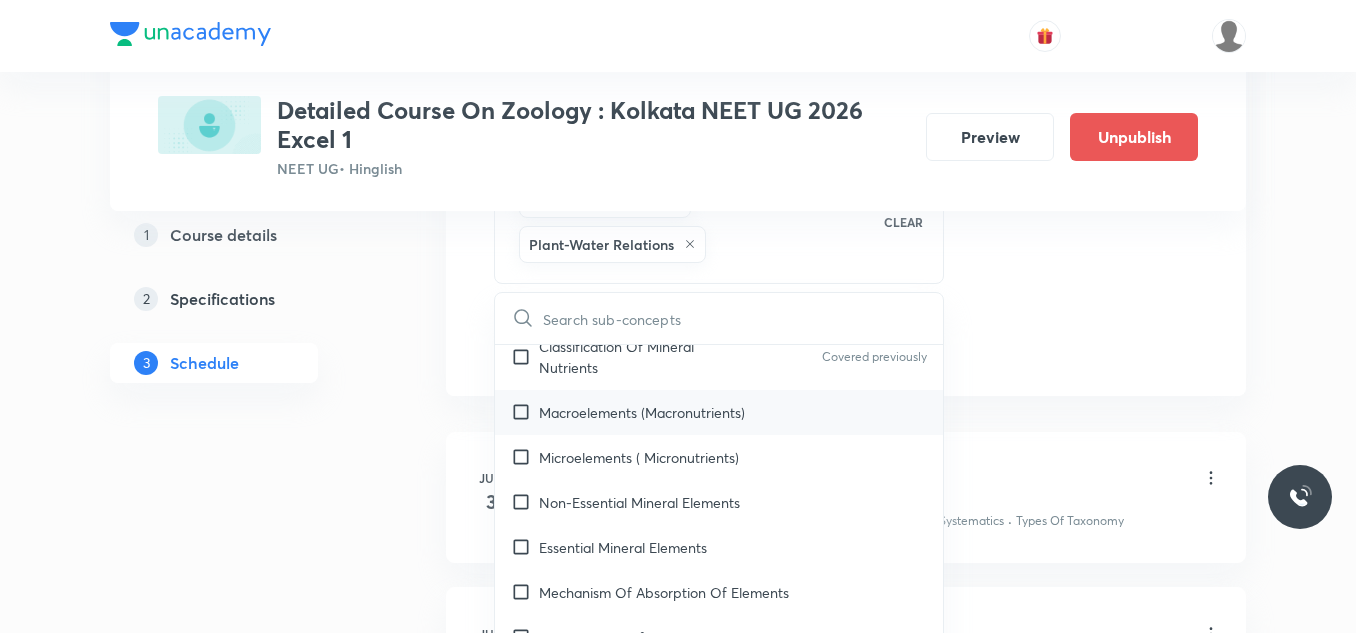 click on "Macroelements (Macronutrients)" at bounding box center (642, 412) 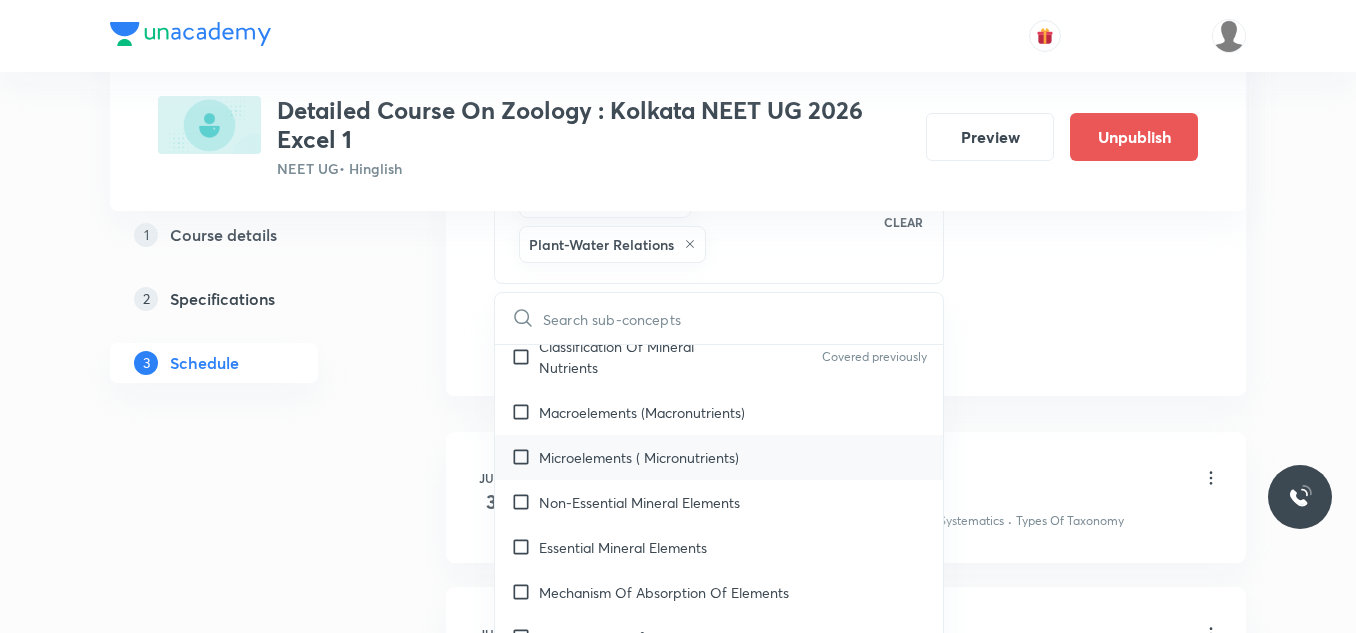 checkbox on "true" 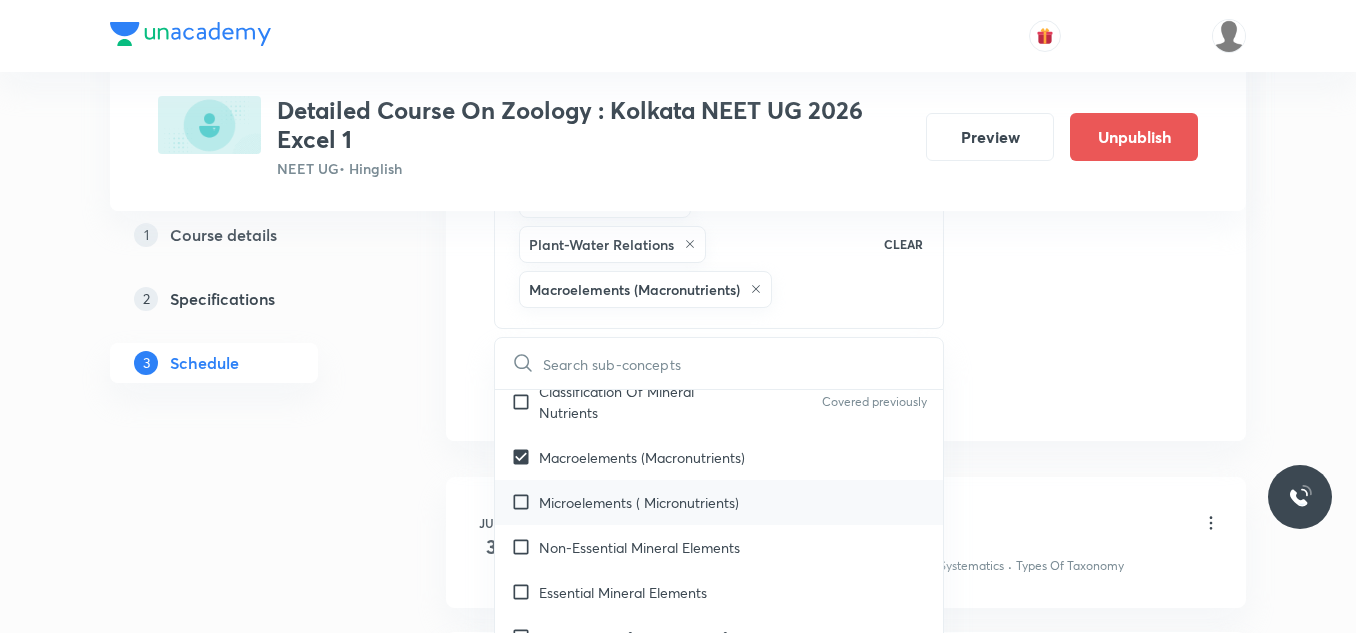 click on "Microelements ( Micronutrients)" at bounding box center [639, 502] 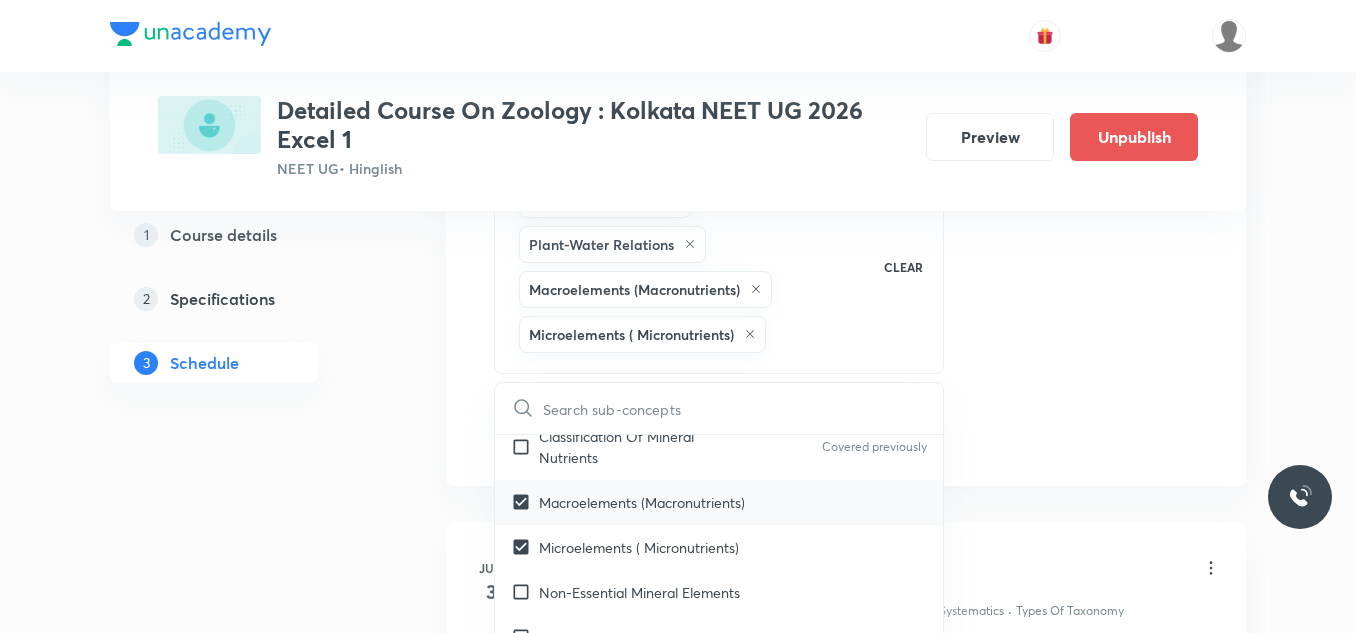 drag, startPoint x: 678, startPoint y: 588, endPoint x: 691, endPoint y: 561, distance: 29.966648 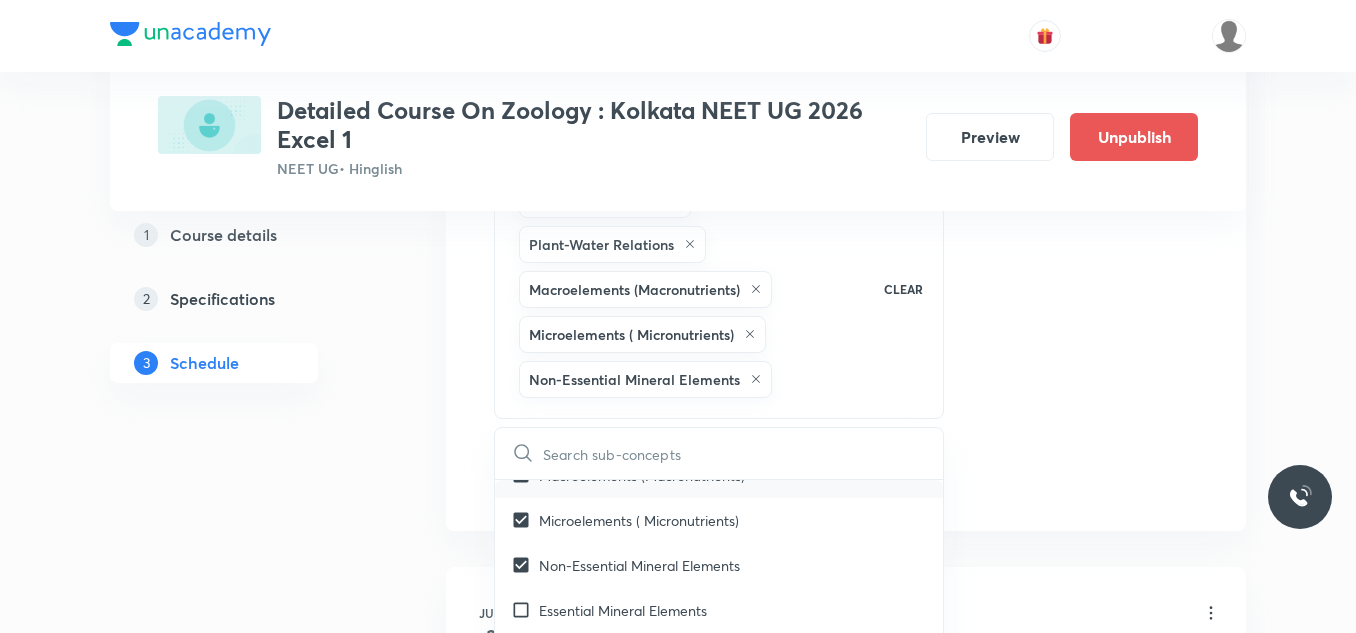 scroll, scrollTop: 5686, scrollLeft: 0, axis: vertical 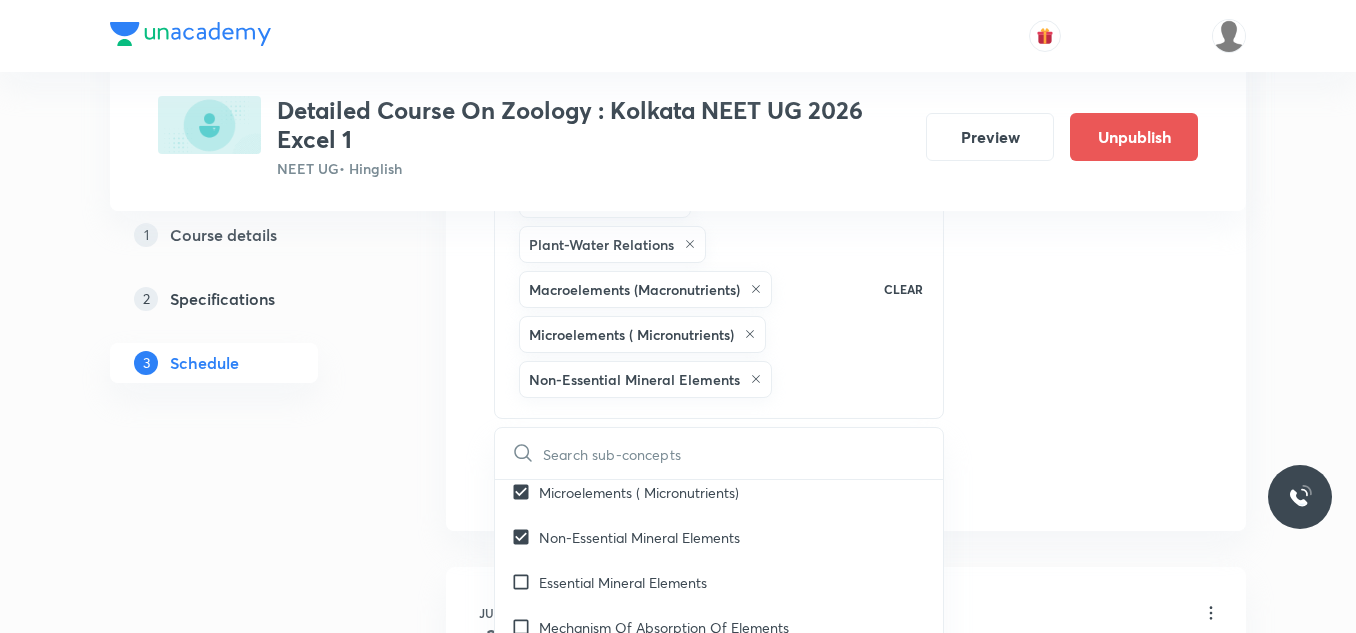 drag, startPoint x: 678, startPoint y: 578, endPoint x: 1017, endPoint y: 379, distance: 393.09286 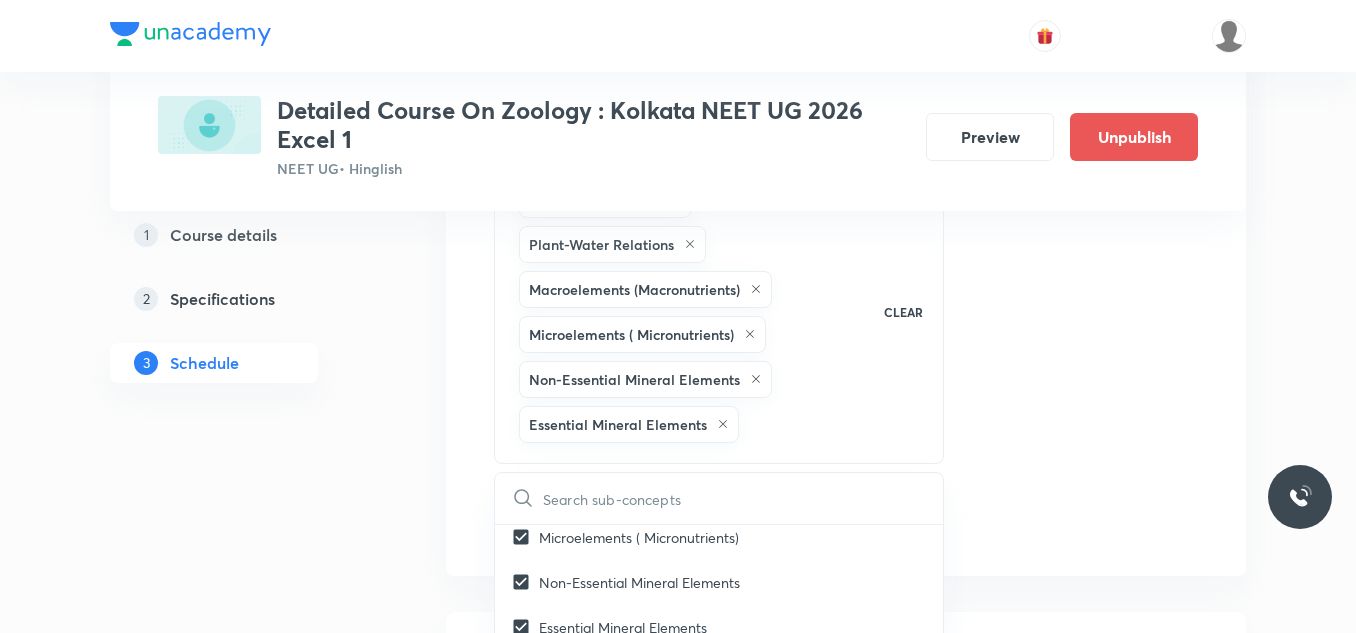 click on "Session  29 Live class Session title 33/99 Session on Human Health & Disease ​ Schedule for Aug 8, 2025, 5:30 PM ​ Duration (in minutes) 75 ​   Session type Online Offline Room Room-102 Sub-concepts Means Of Transport Plant-Water Relations Macroelements (Macronutrients) Microelements ( Micronutrients) Non-Essential Mineral Elements Essential Mineral Elements CLEAR ​ Living World What Is Living? Covered previously Diversity In The Living World Covered previously Systematics Covered previously Types Of Taxonomy Covered previously Fundamental Components Of Taxonomy Covered previously Taxonomic Categories Covered previously Taxonomical Aids Covered previously The Three Domains Of Life Covered previously Biological Nomenclature  Covered previously Biological Classification System Of Classification Covered previously Kingdom Monera Covered previously Kingdom Protista Covered previously Kingdom Fungi Covered previously Kingdom Plantae Covered previously Kingdom Animalia Covered previously Linchens Mycorrhiza" at bounding box center (846, -50) 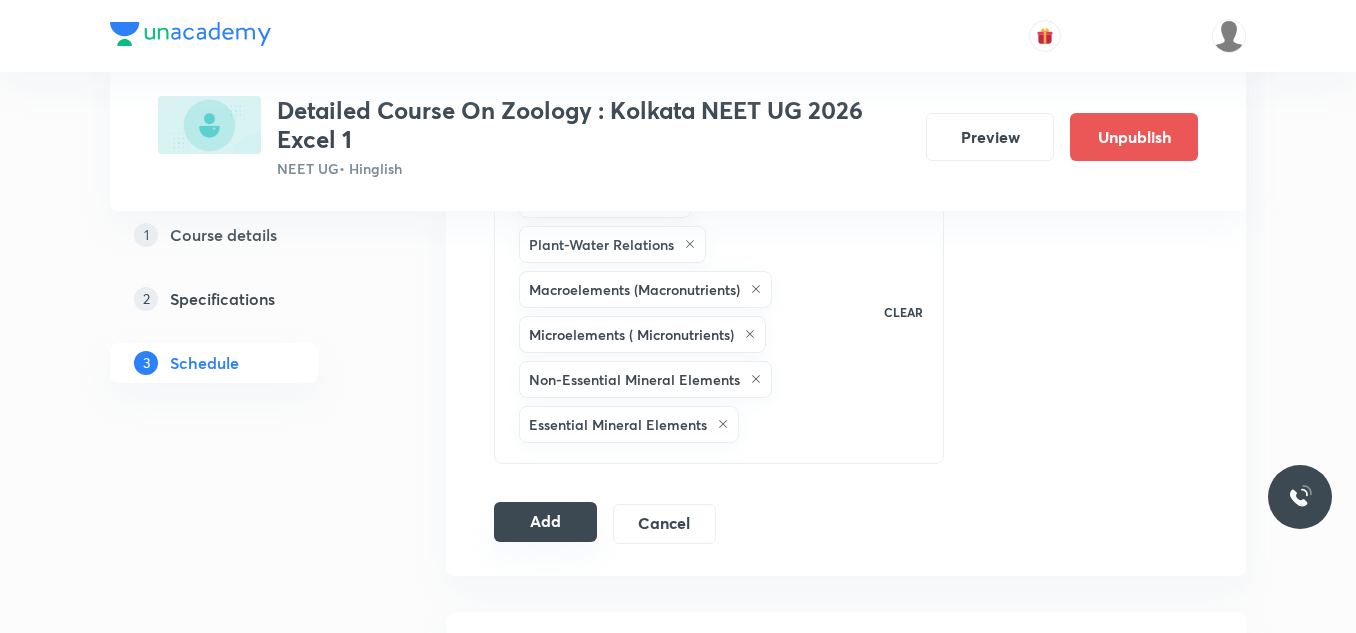click on "Add" at bounding box center (545, 522) 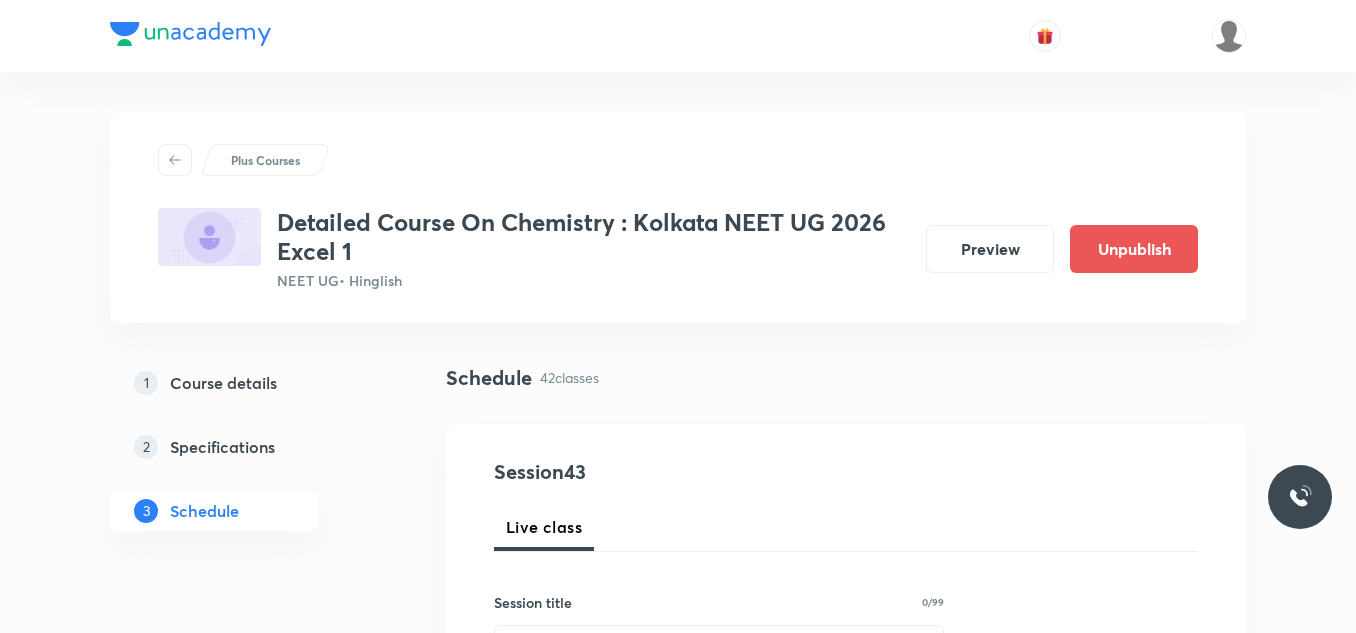 scroll, scrollTop: 0, scrollLeft: 0, axis: both 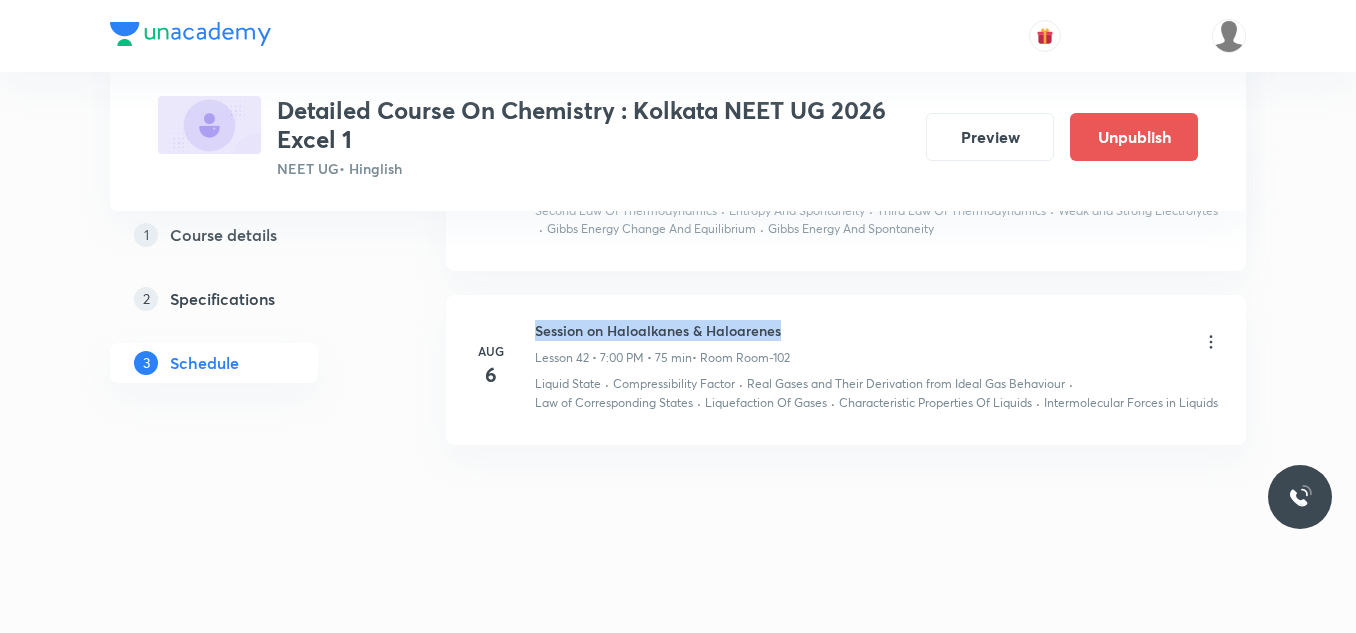 drag, startPoint x: 531, startPoint y: 310, endPoint x: 799, endPoint y: 306, distance: 268.02985 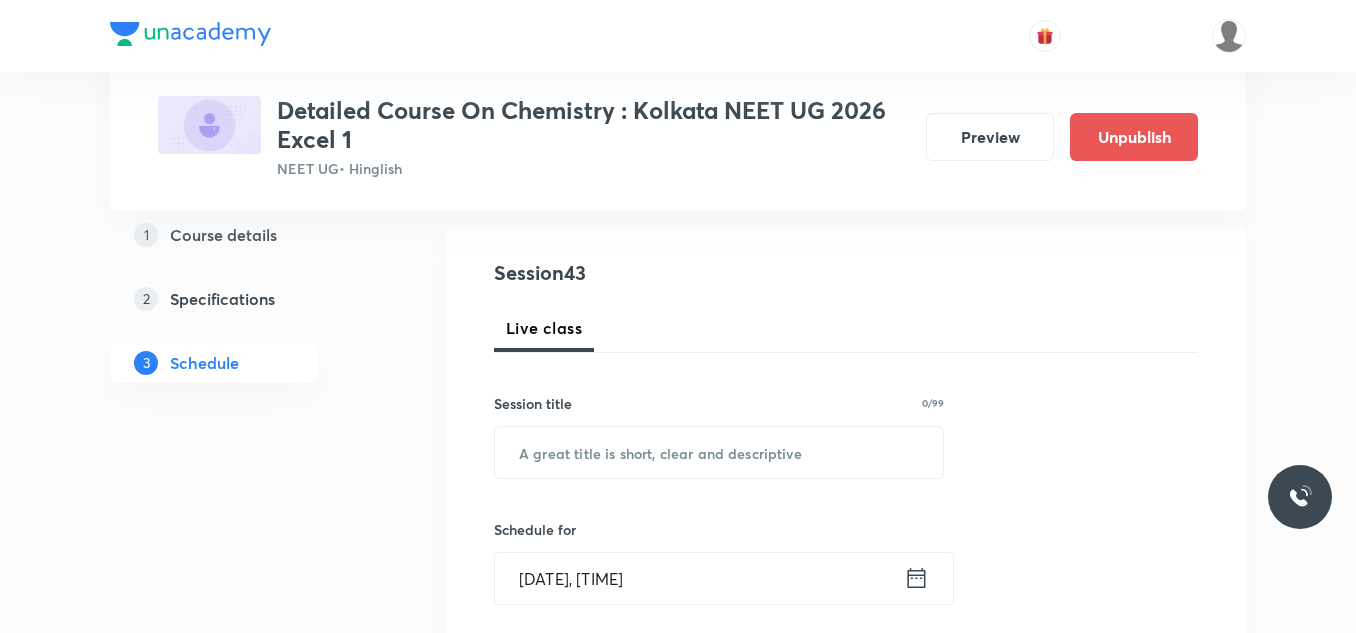 scroll, scrollTop: 200, scrollLeft: 0, axis: vertical 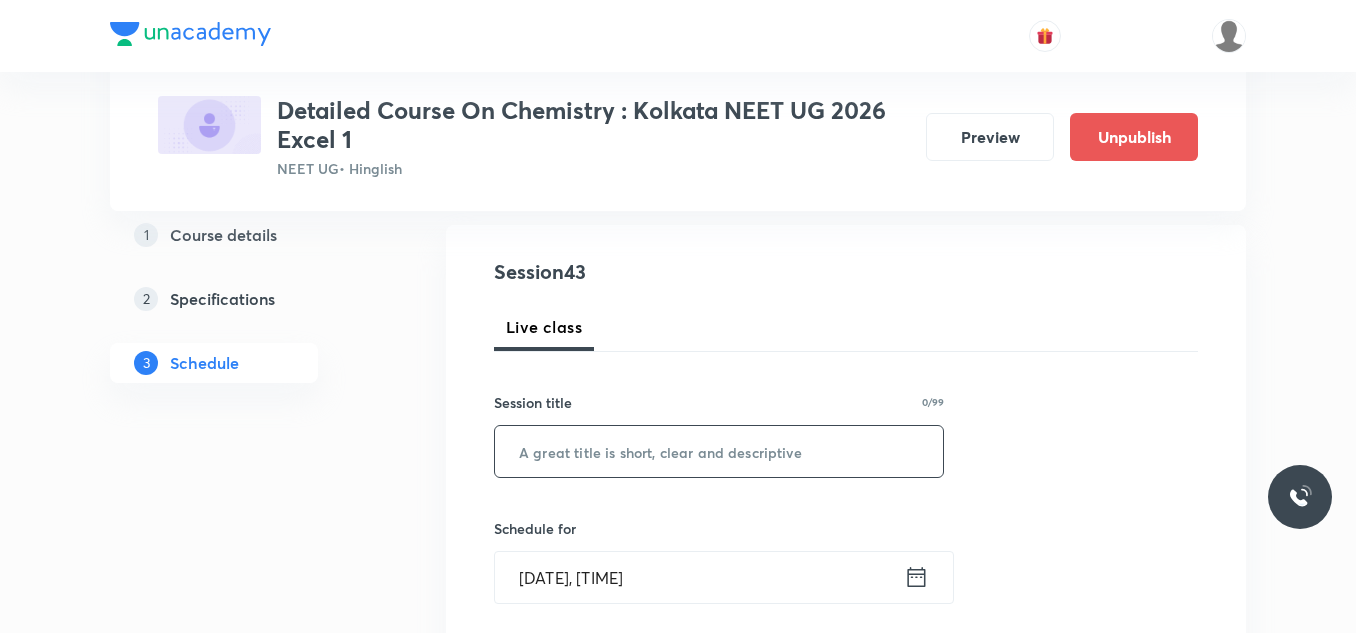 click at bounding box center (719, 451) 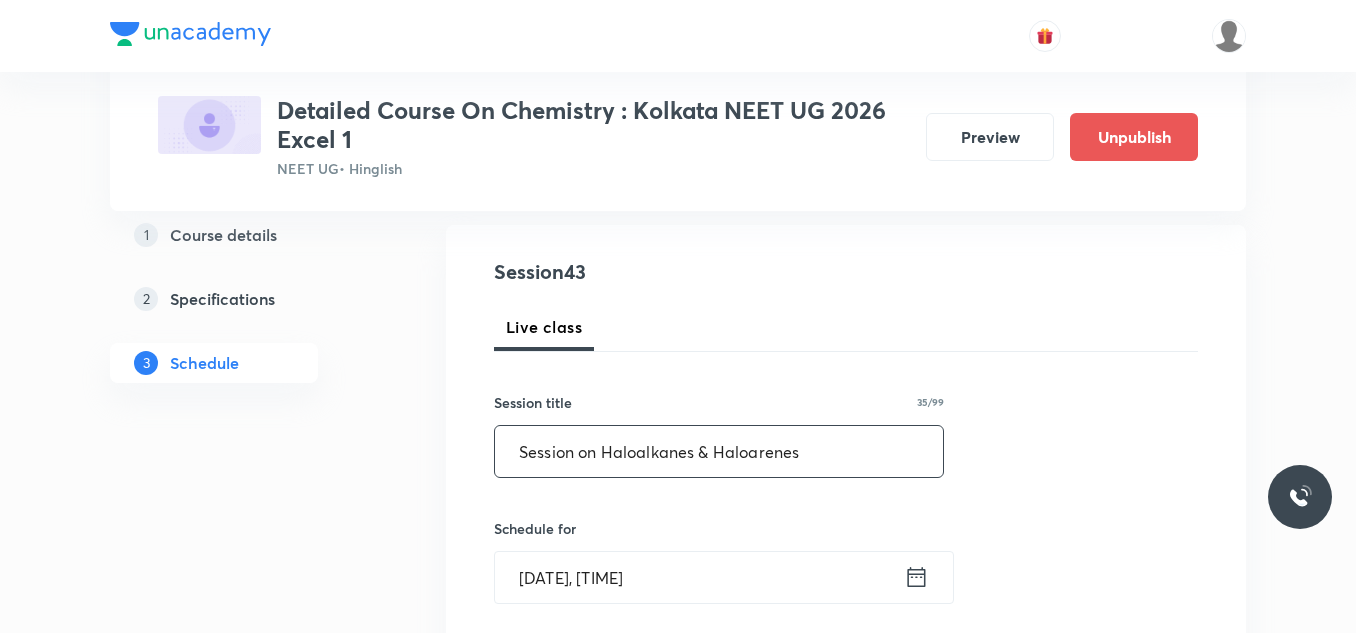 type on "Session on Haloalkanes & Haloarenes" 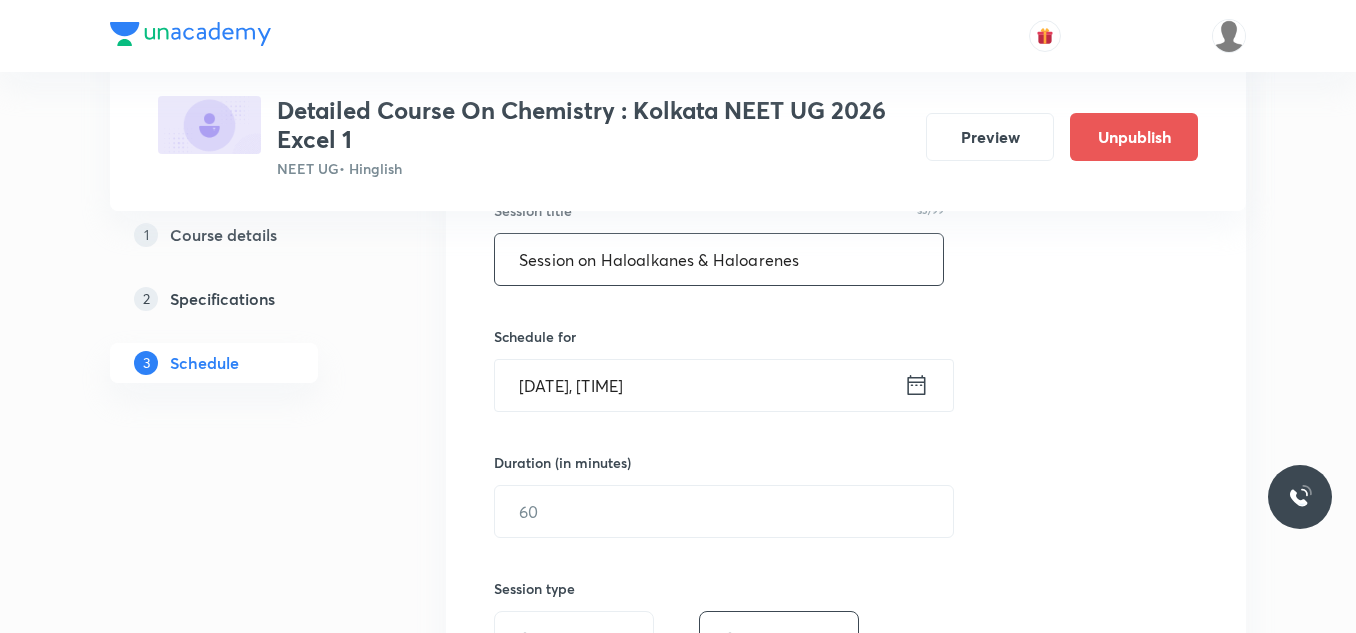 scroll, scrollTop: 400, scrollLeft: 0, axis: vertical 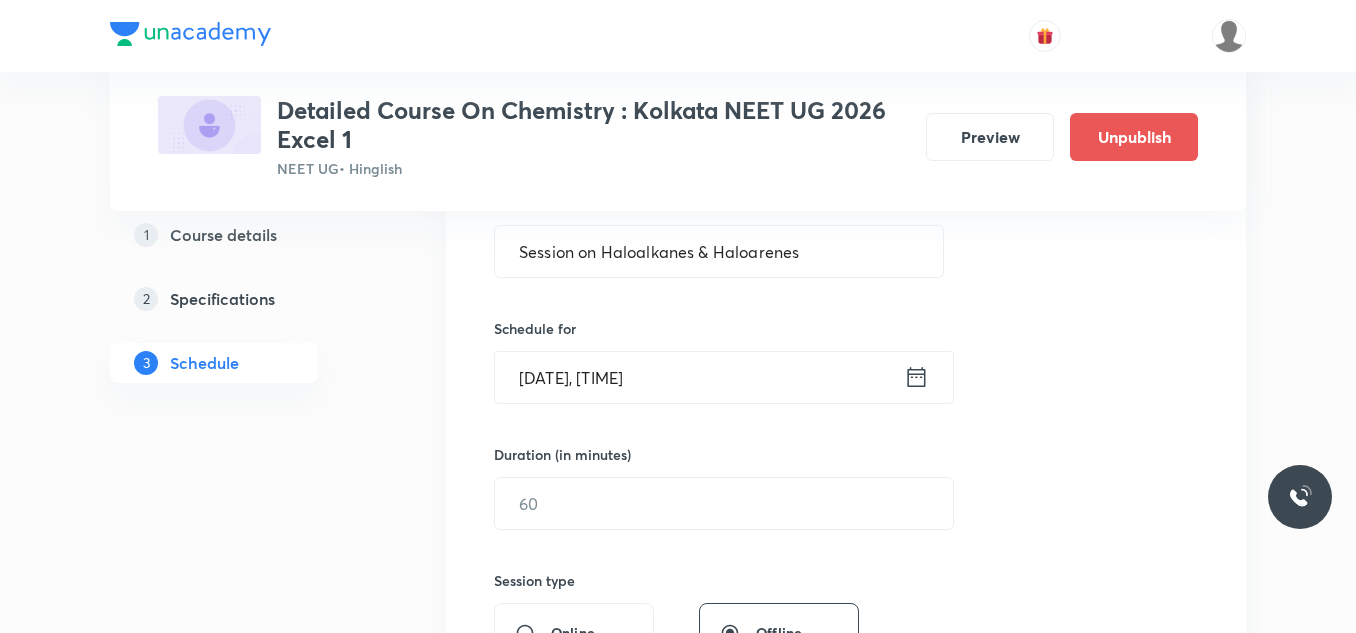 click on "Aug 3, 2025, 1:12 PM" at bounding box center (699, 377) 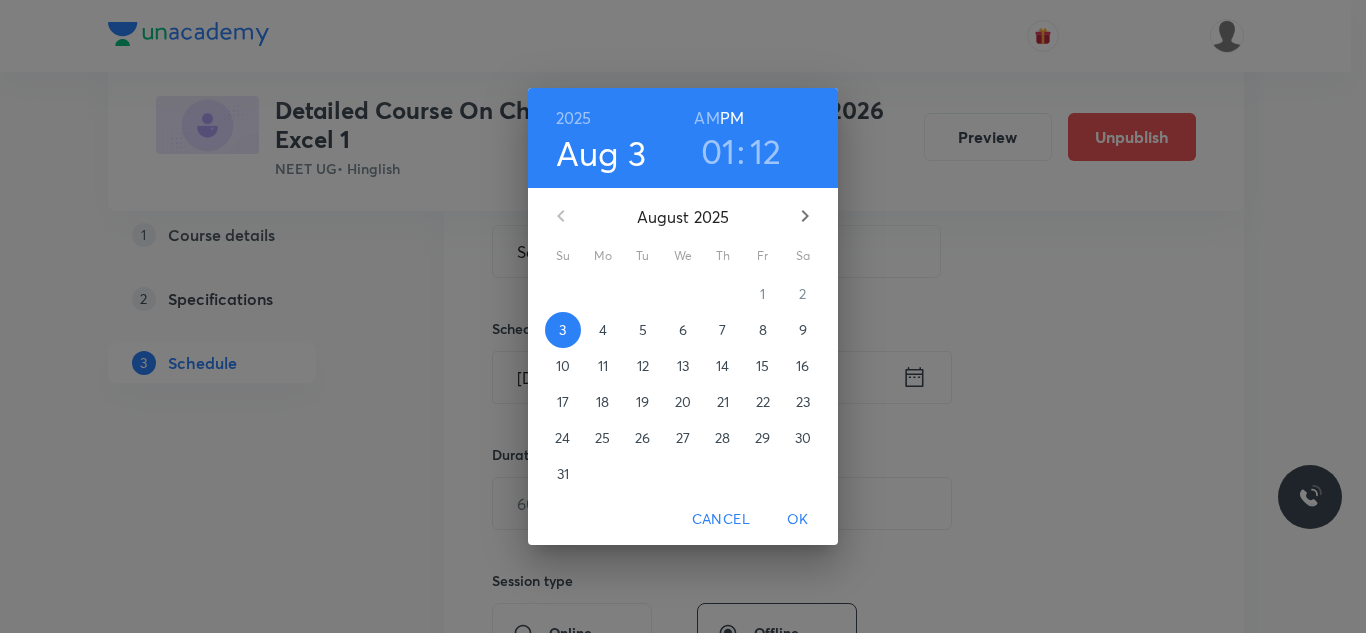 click on "7" at bounding box center [723, 330] 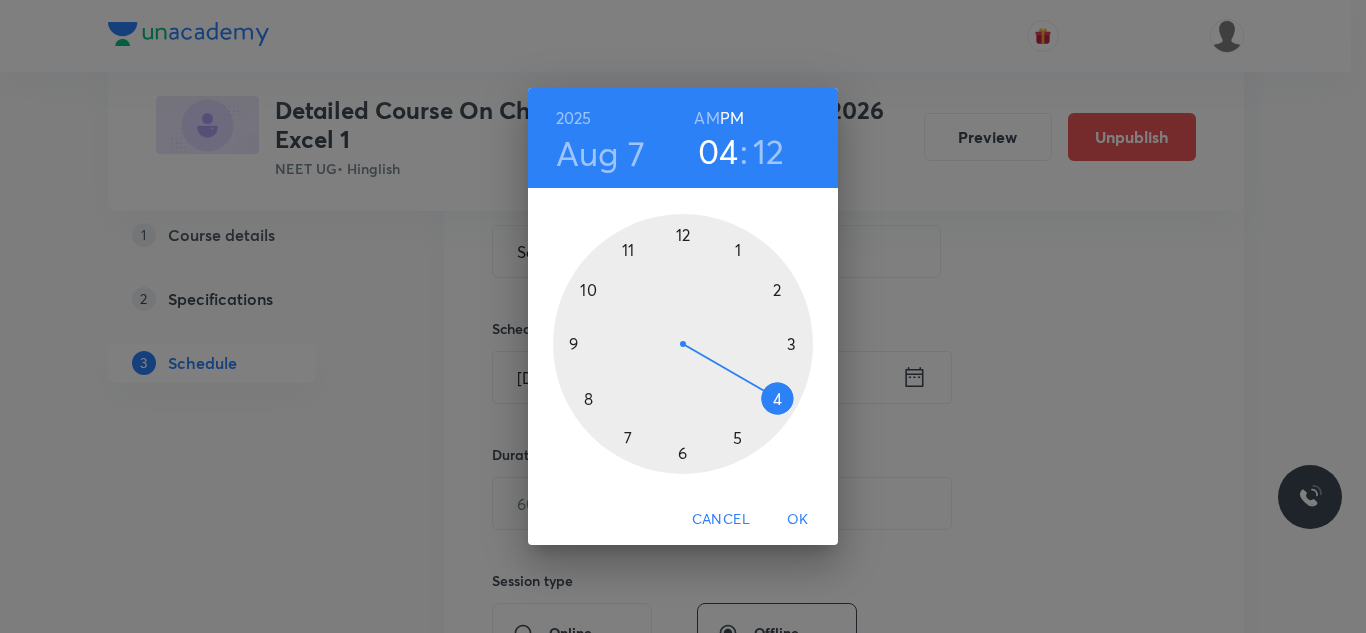 drag, startPoint x: 741, startPoint y: 240, endPoint x: 774, endPoint y: 389, distance: 152.61061 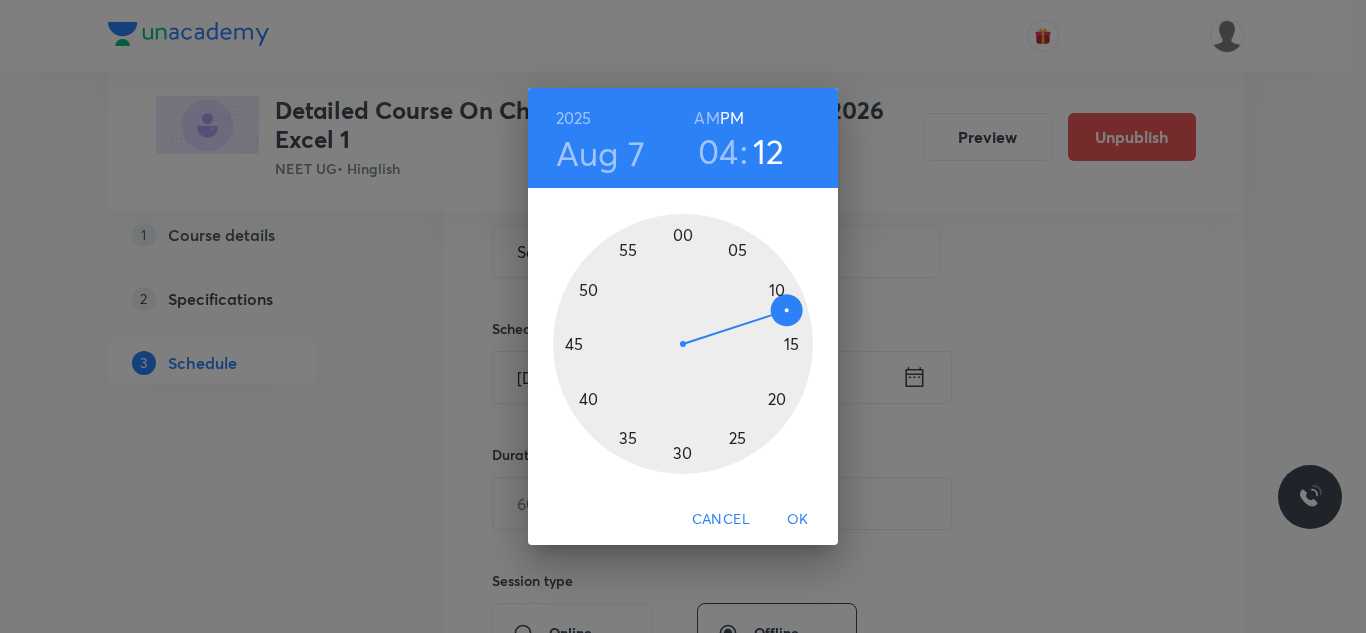 click at bounding box center [683, 344] 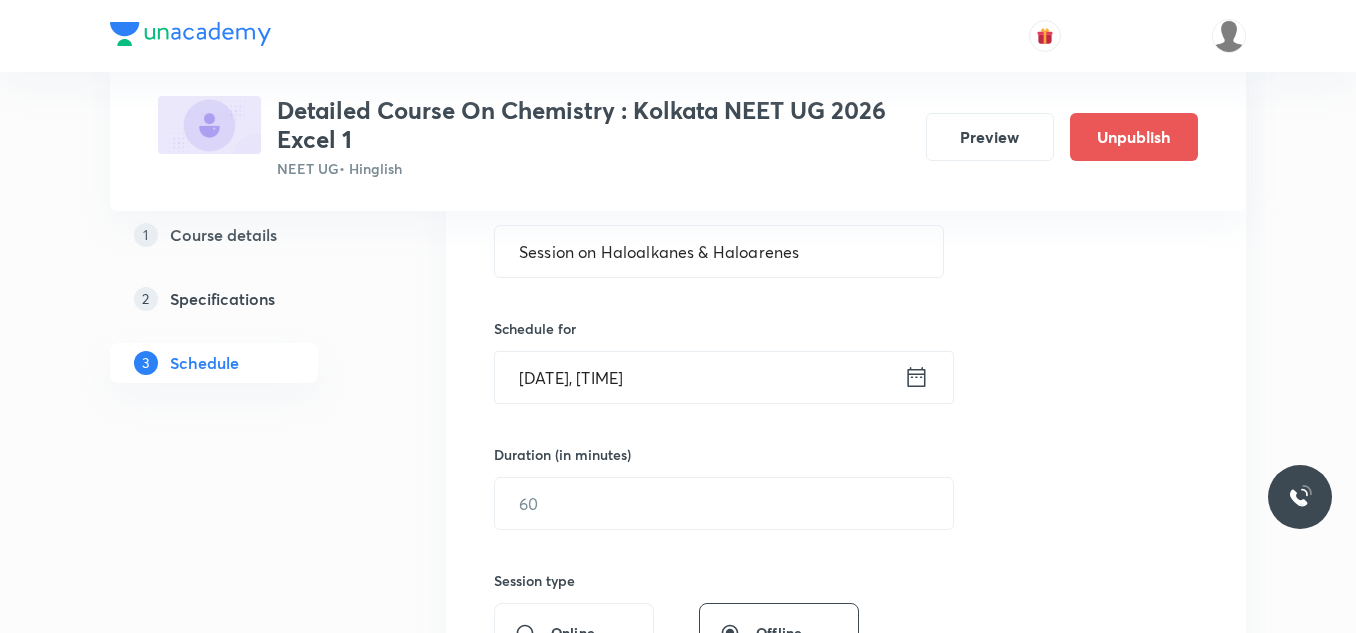scroll, scrollTop: 600, scrollLeft: 0, axis: vertical 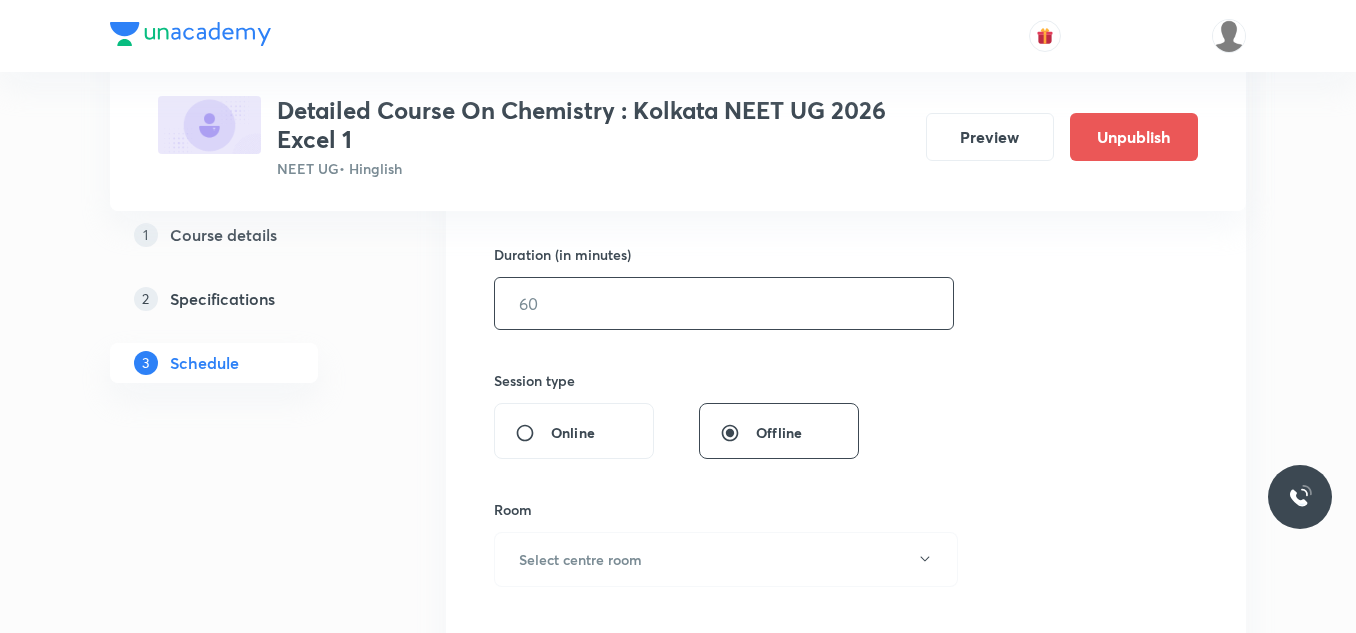 click at bounding box center [724, 303] 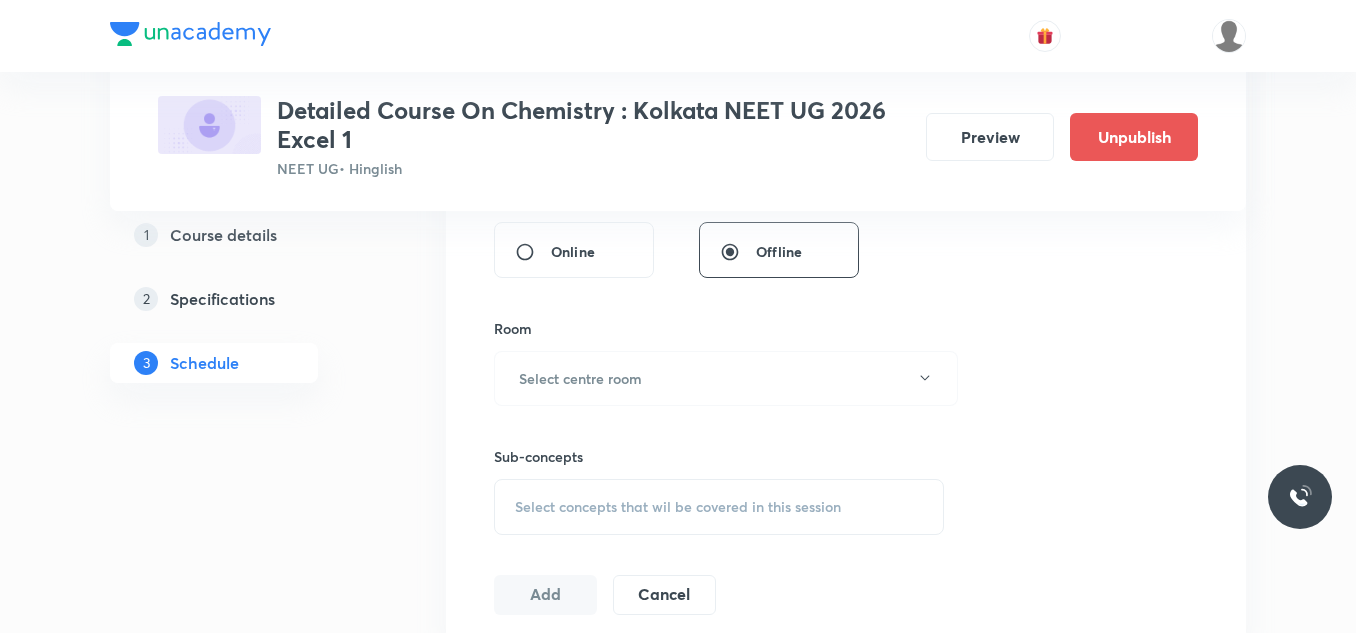 scroll, scrollTop: 800, scrollLeft: 0, axis: vertical 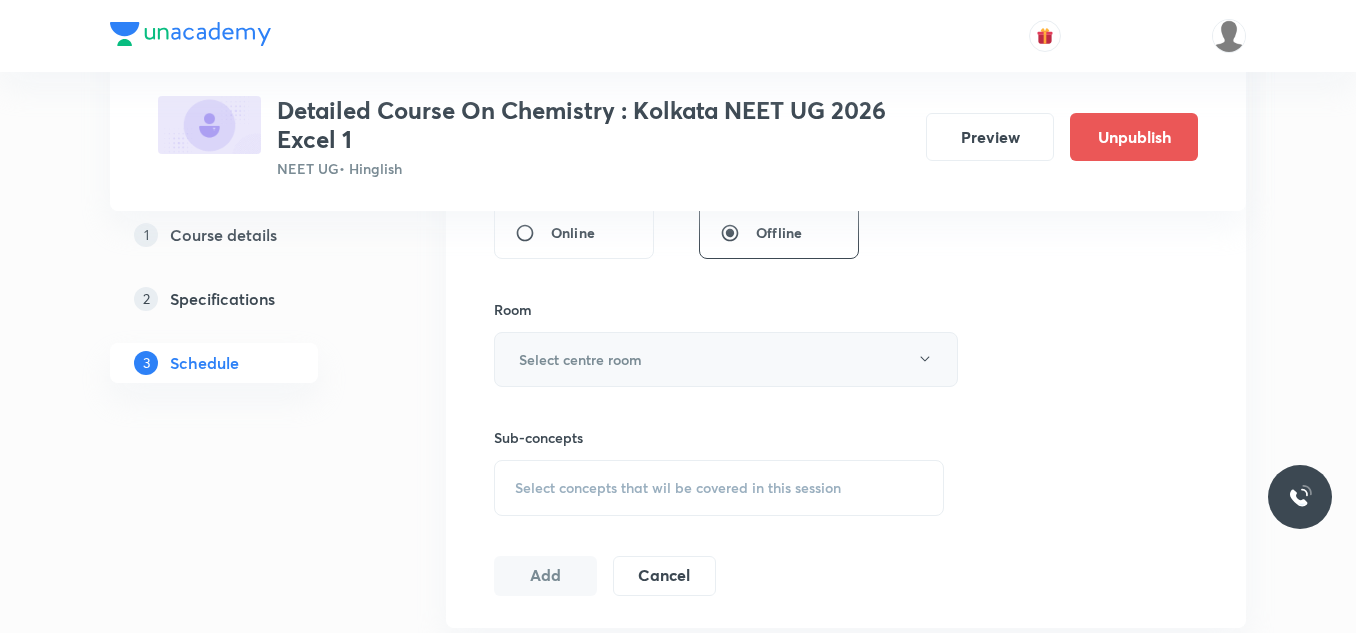 type on "75" 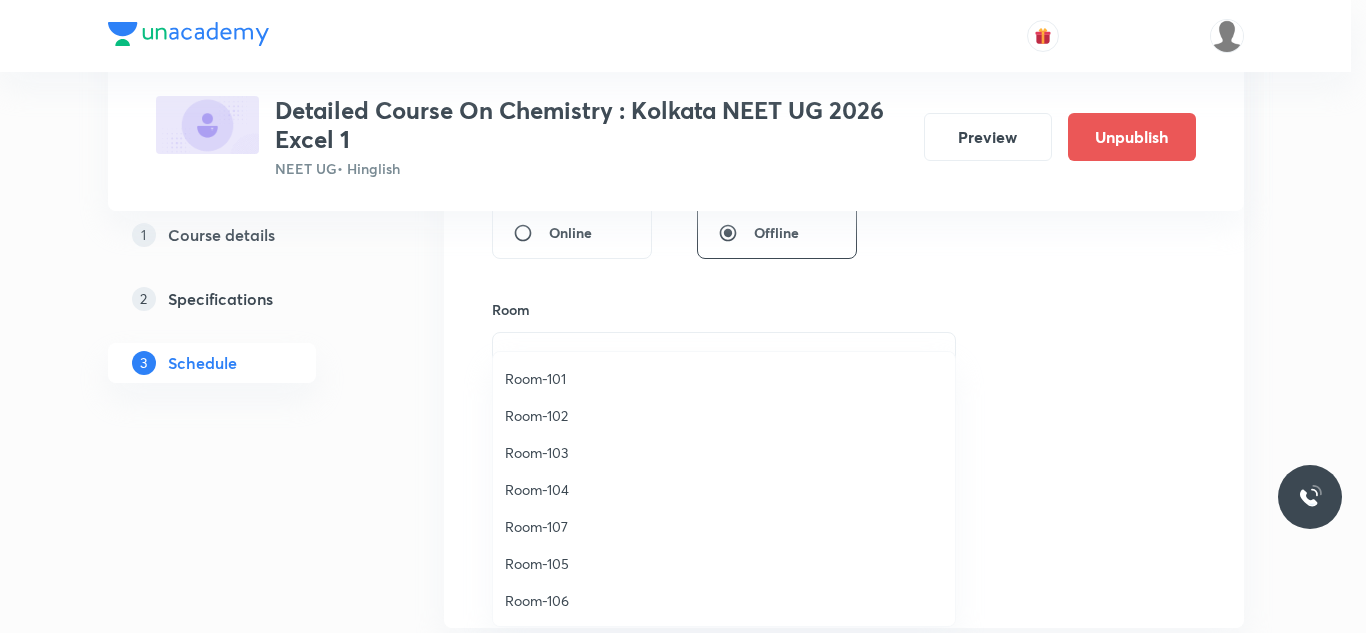 click on "Room-102" at bounding box center [724, 415] 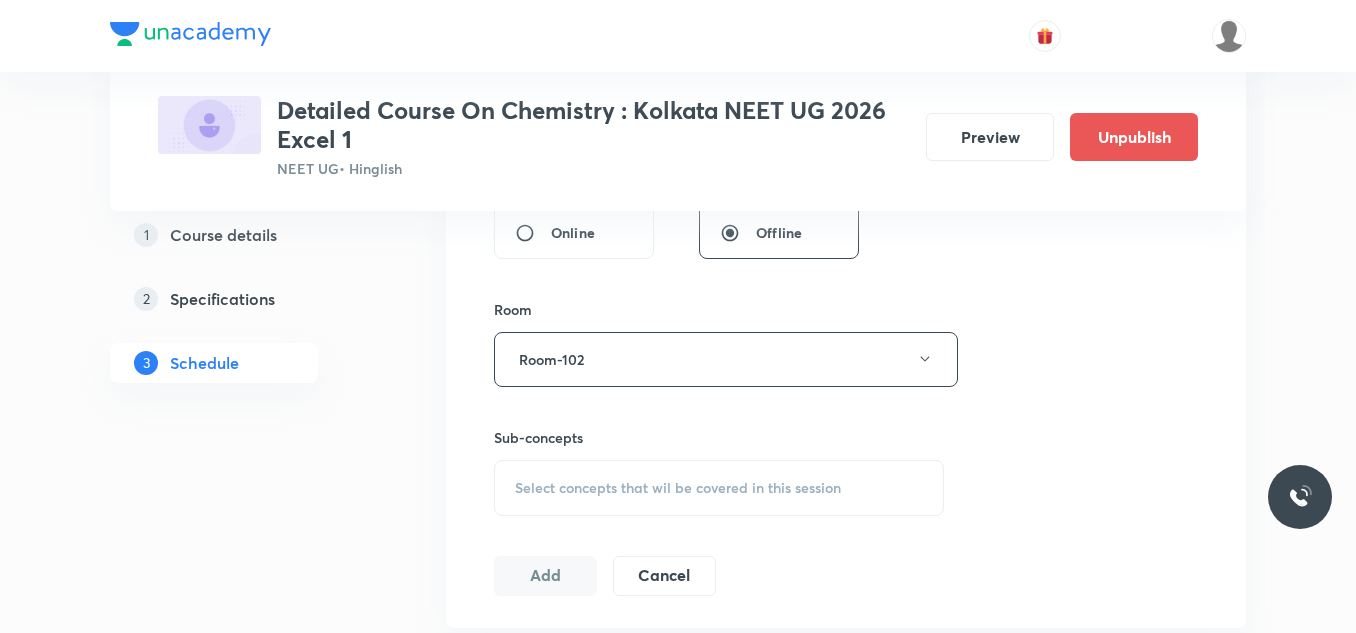 scroll, scrollTop: 900, scrollLeft: 0, axis: vertical 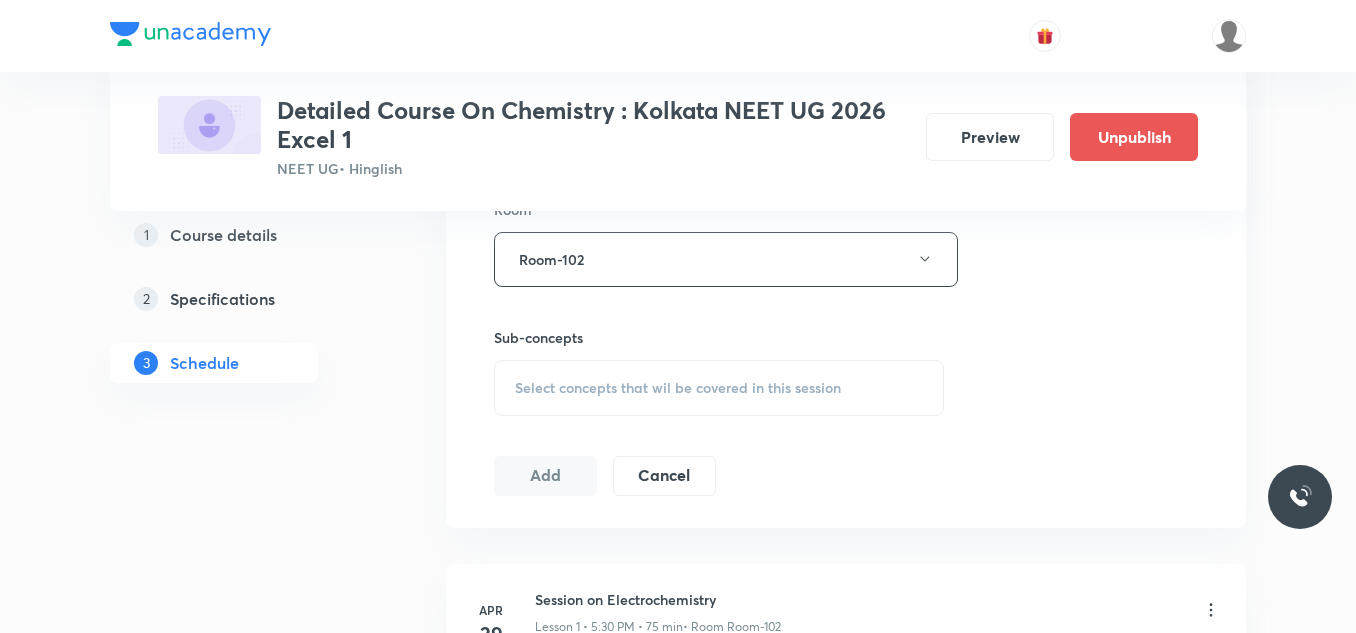click on "Select concepts that wil be covered in this session" at bounding box center (678, 388) 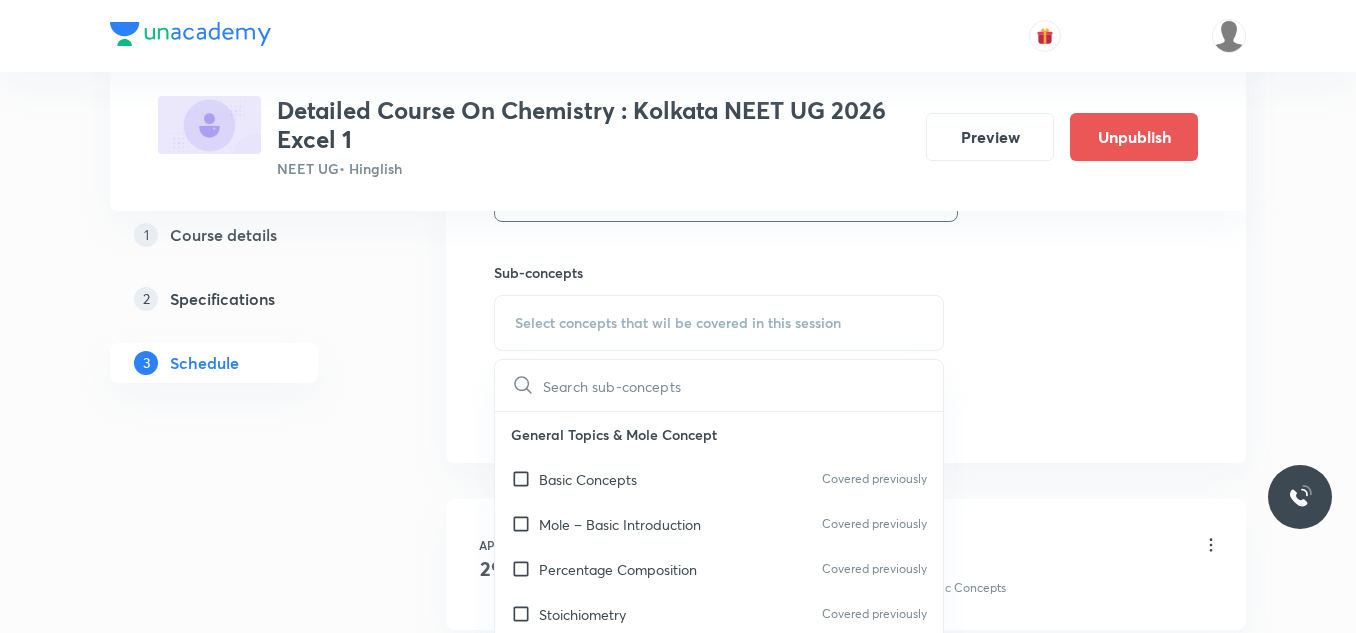 scroll, scrollTop: 1000, scrollLeft: 0, axis: vertical 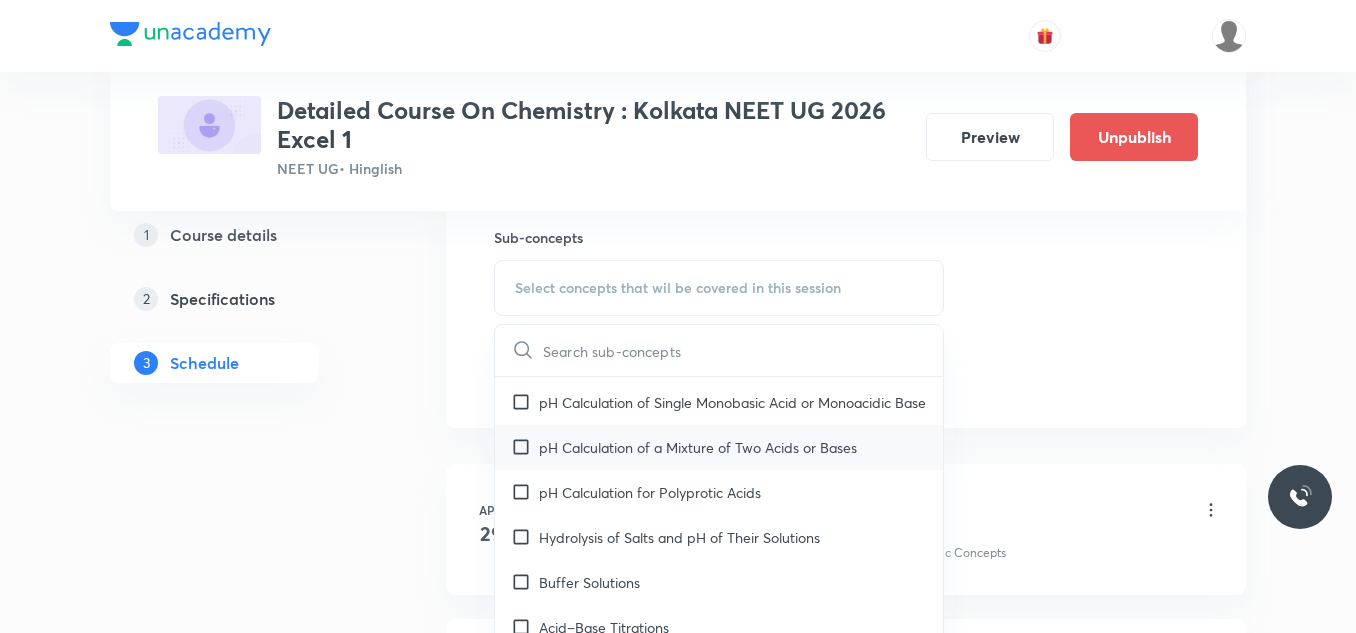drag, startPoint x: 672, startPoint y: 433, endPoint x: 684, endPoint y: 503, distance: 71.021126 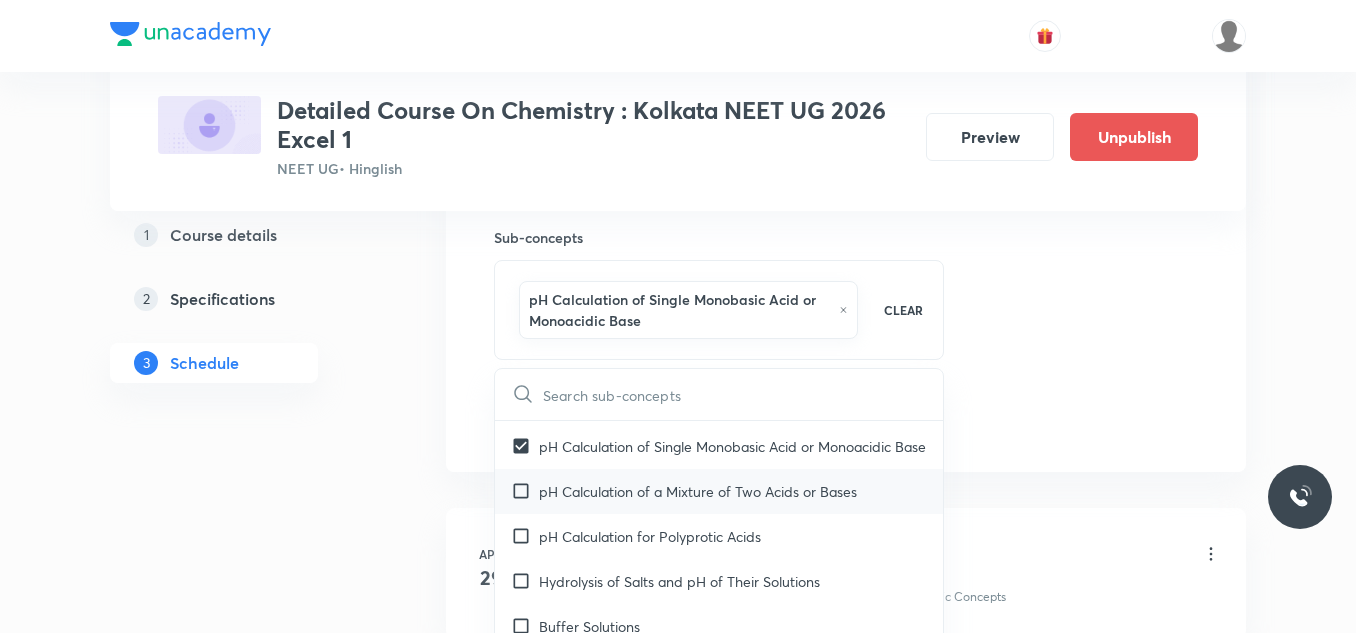 click on "pH Calculation of a Mixture of Two Acids or Bases" at bounding box center [698, 491] 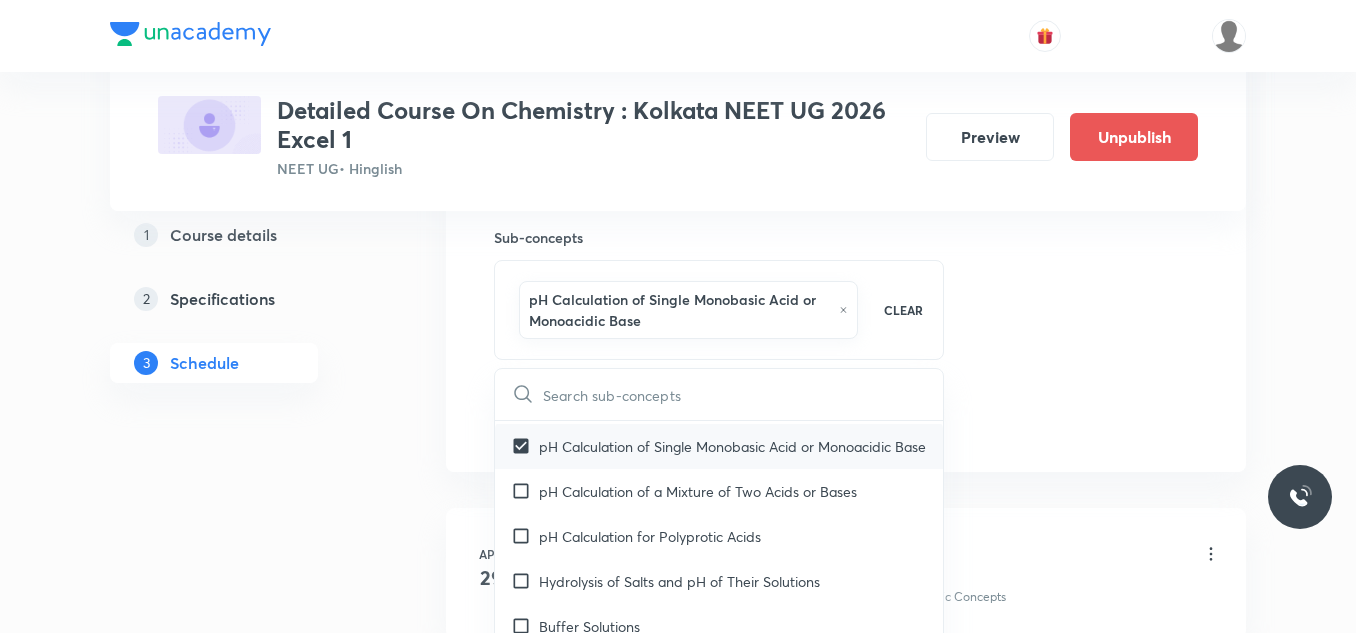 checkbox on "true" 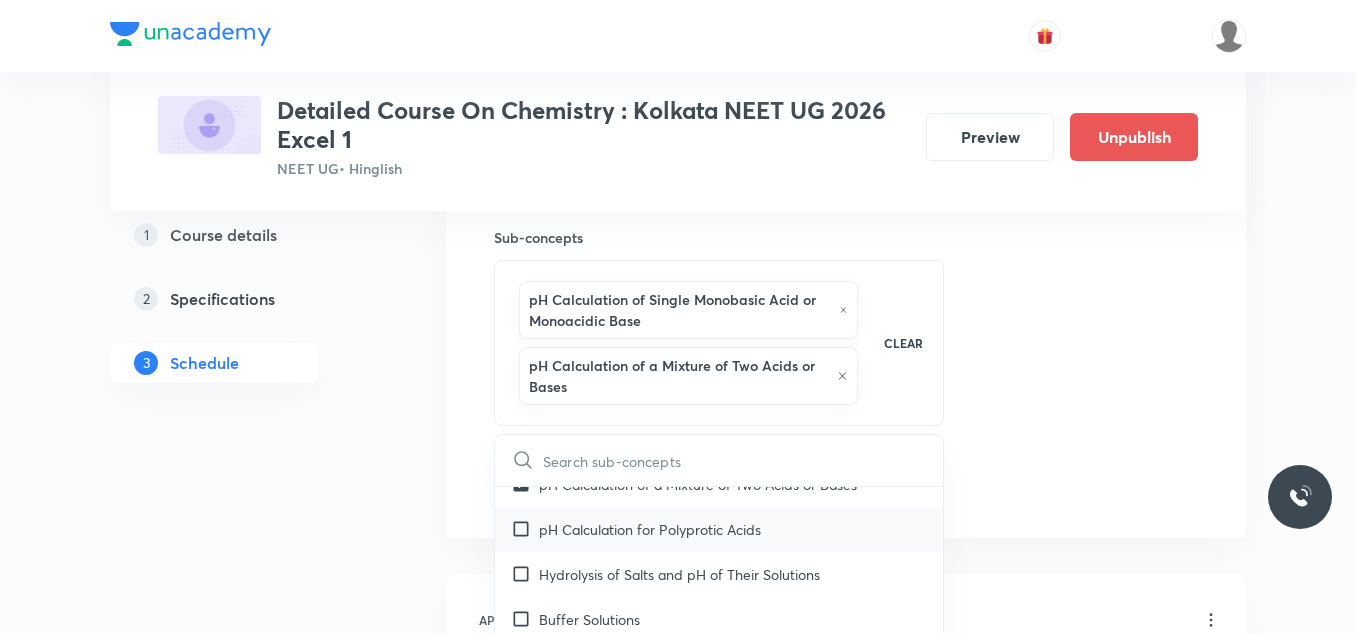 scroll, scrollTop: 7225, scrollLeft: 0, axis: vertical 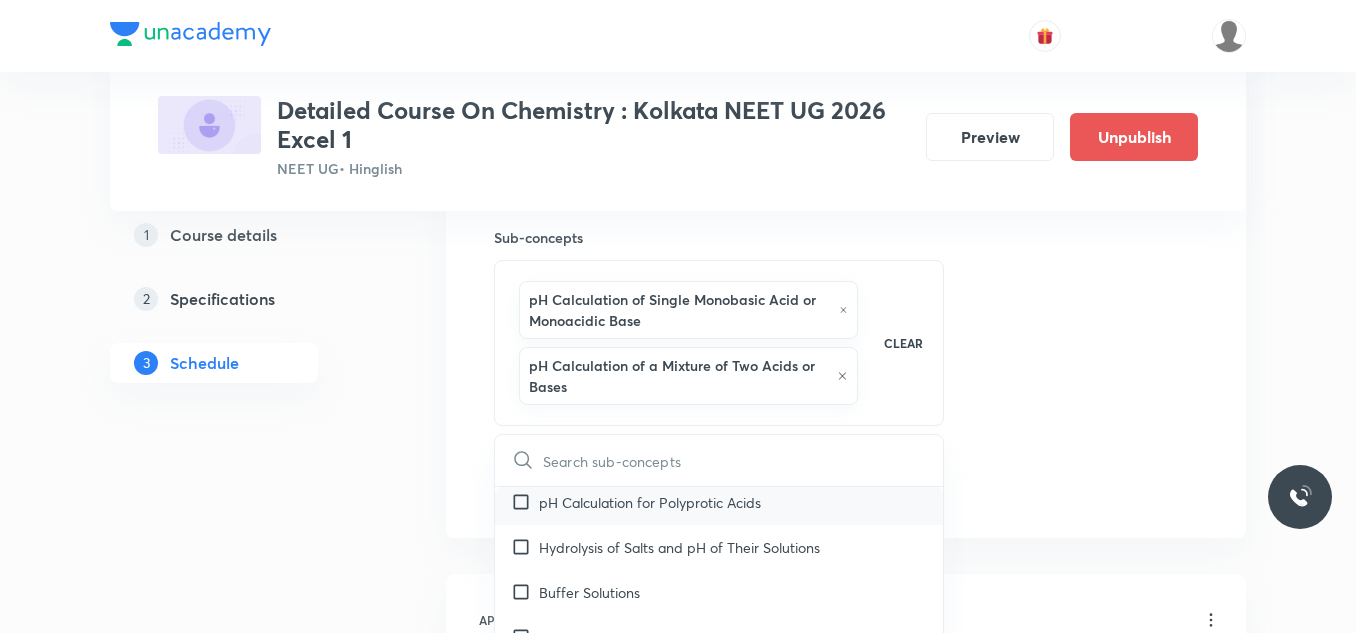click on "pH Calculation for Polyprotic Acids" at bounding box center [719, 502] 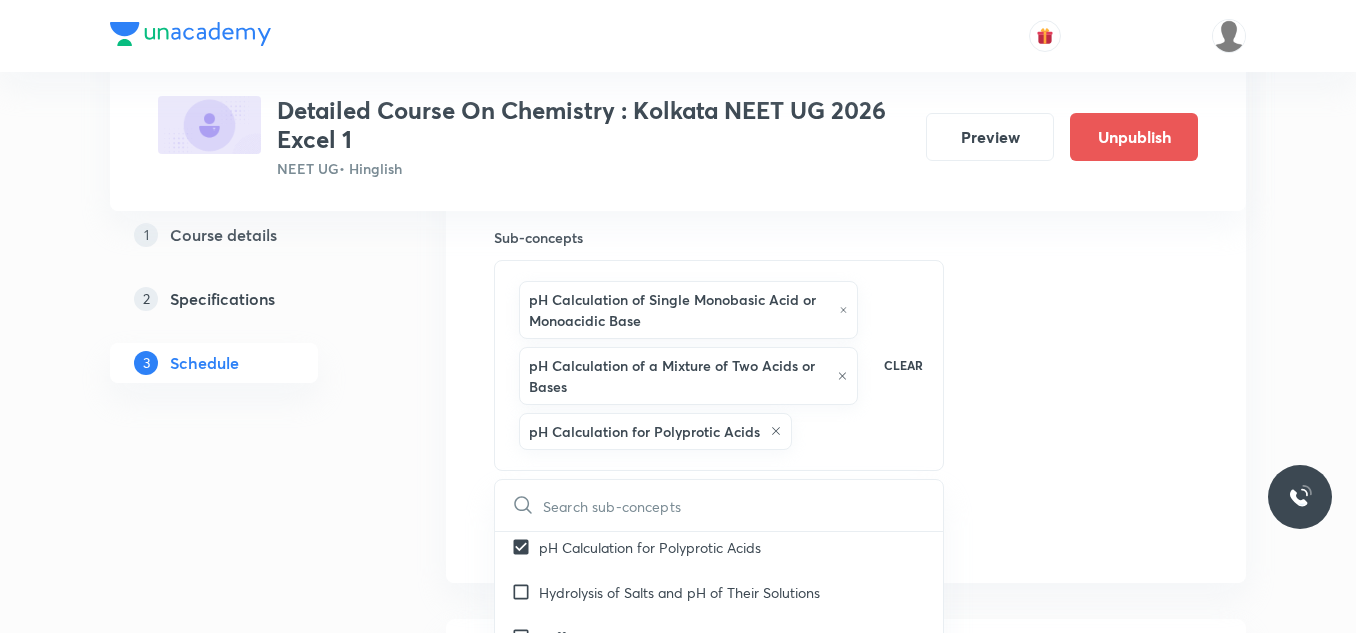 scroll, scrollTop: 7325, scrollLeft: 0, axis: vertical 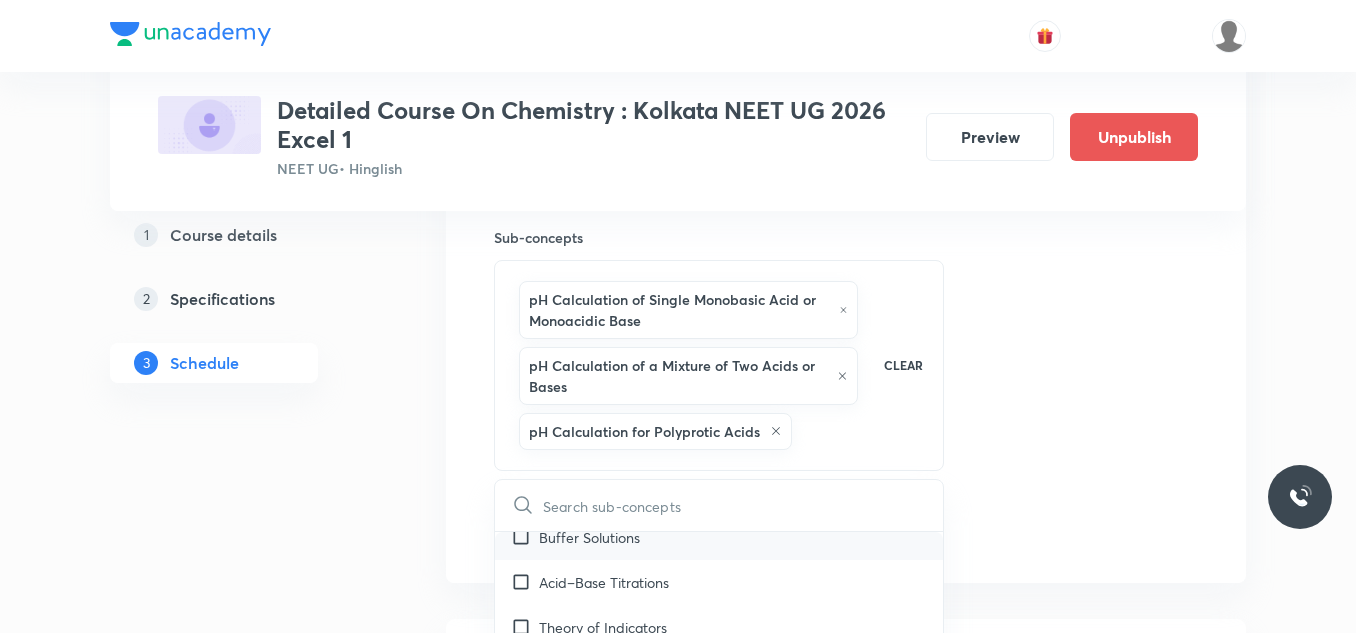 click on "Buffer Solutions" at bounding box center [589, 537] 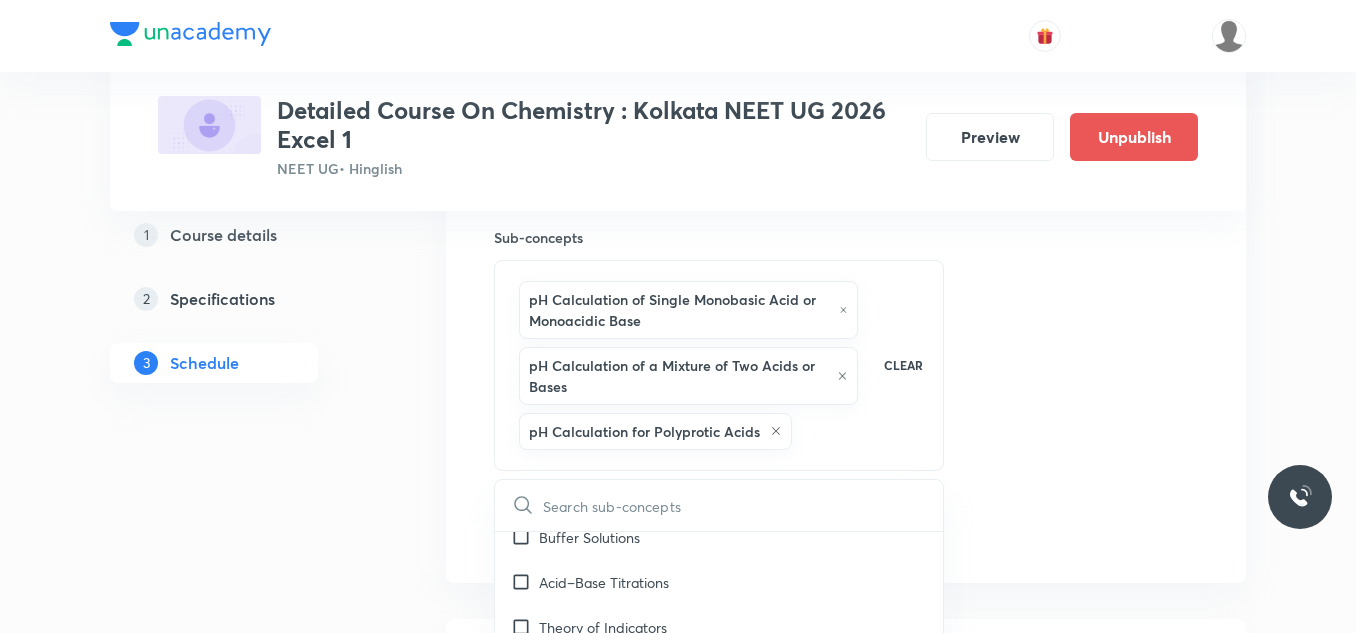 checkbox on "true" 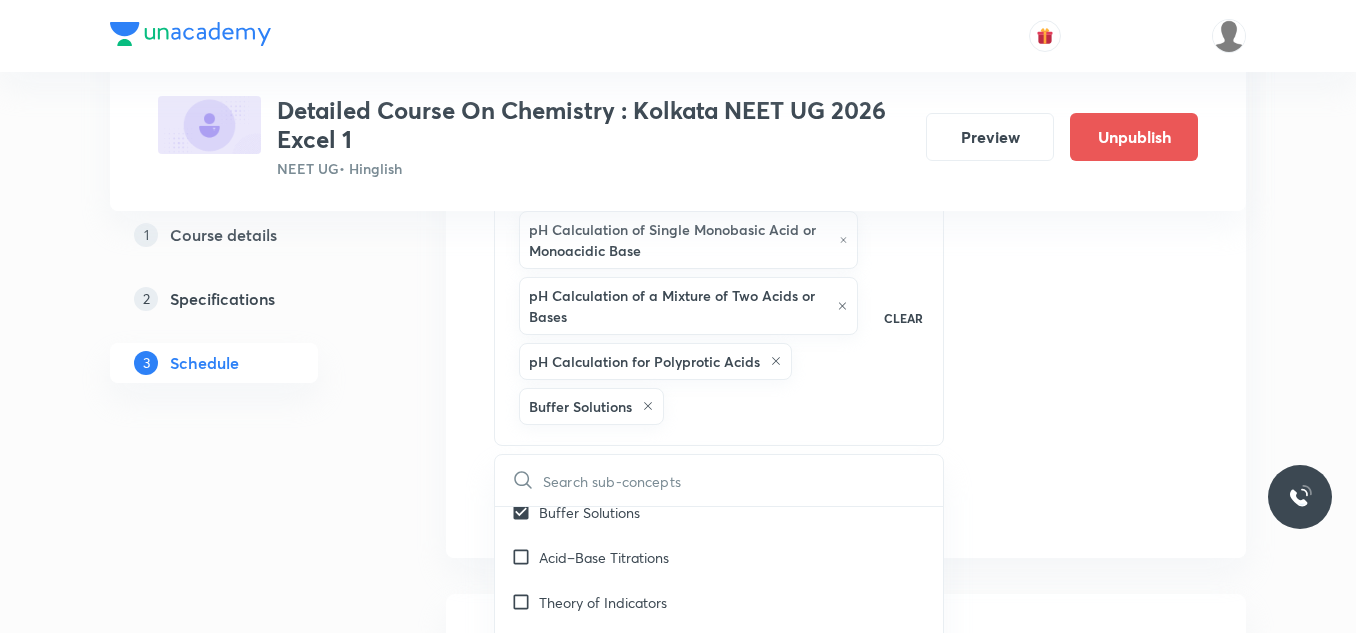 scroll, scrollTop: 1100, scrollLeft: 0, axis: vertical 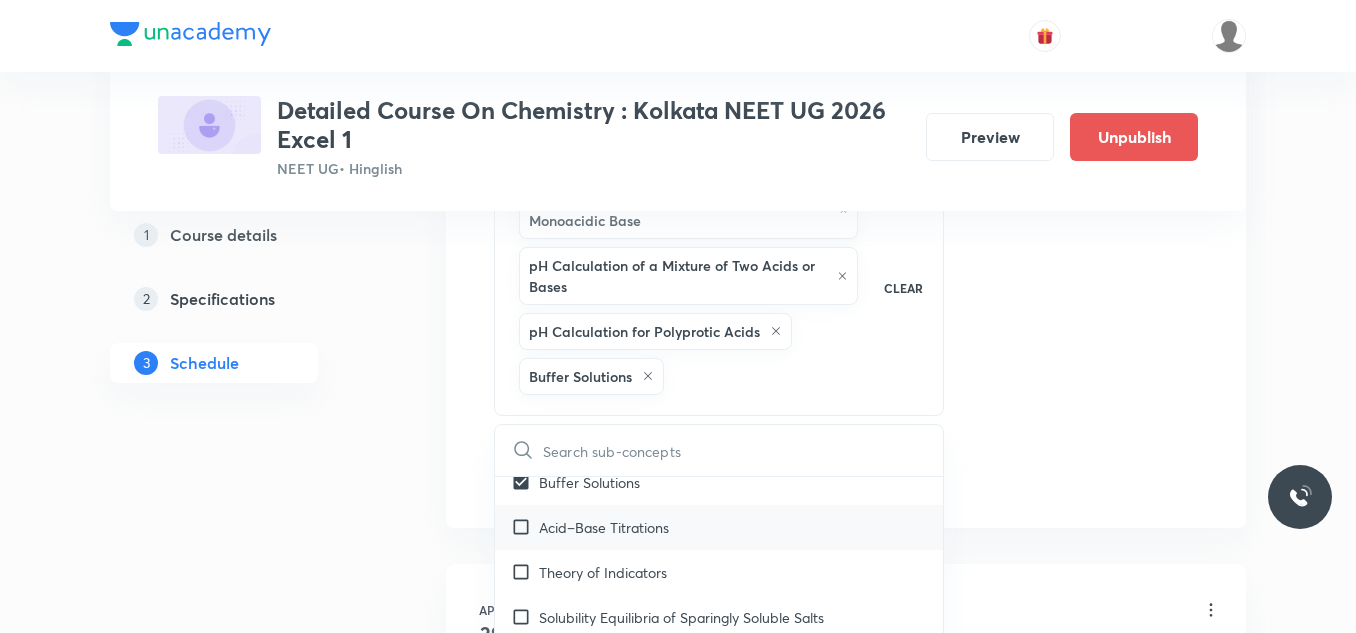 click on "Acid–Base Titrations" at bounding box center [604, 527] 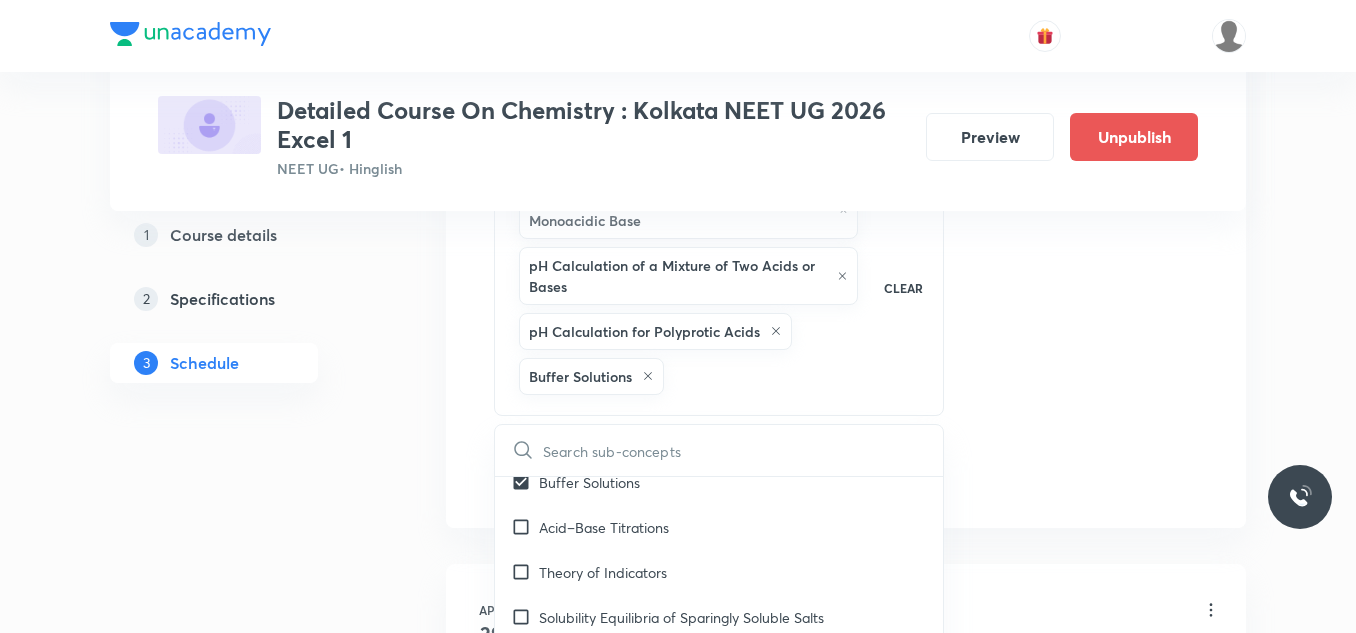 checkbox on "true" 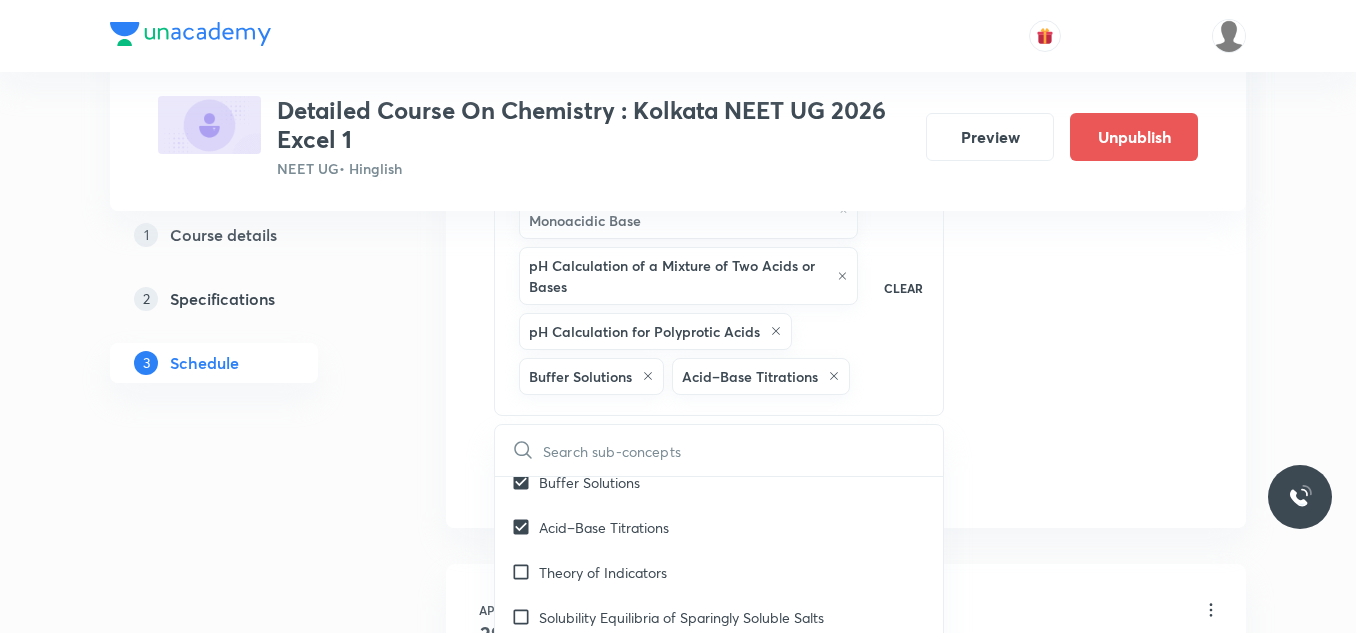 click on "Session  43 Live class Session title 35/99 Session on Haloalkanes & Haloarenes ​ Schedule for Aug 7, 2025, 4:00 PM ​ Duration (in minutes) 75 ​   Session type Online Offline Room Room-102 Sub-concepts pH Calculation of Single Monobasic Acid or Monoacidic Base pH Calculation of a Mixture of Two Acids or Bases pH Calculation for Polyprotic Acids Buffer Solutions Acid–Base Titrations CLEAR ​ General Topics & Mole Concept Basic Concepts Covered previously Mole – Basic Introduction Covered previously Percentage Composition Covered previously Stoichiometry Covered previously Principle of Atom Conservation (POAC) Covered previously Relation between Stoichiometric Quantities Covered previously Application of Mole Concept: Gravimetric Analysis Covered previously Electronic Configuration Of Atoms (Hund's rule) Covered previously  Quantum Numbers (Magnetic Quantum no.) Covered previously Quantum Numbers(Pauli's Exclusion law) Covered previously Mean Molar Mass or Molecular Mass Covered previously Spectrum pH" at bounding box center [846, -74] 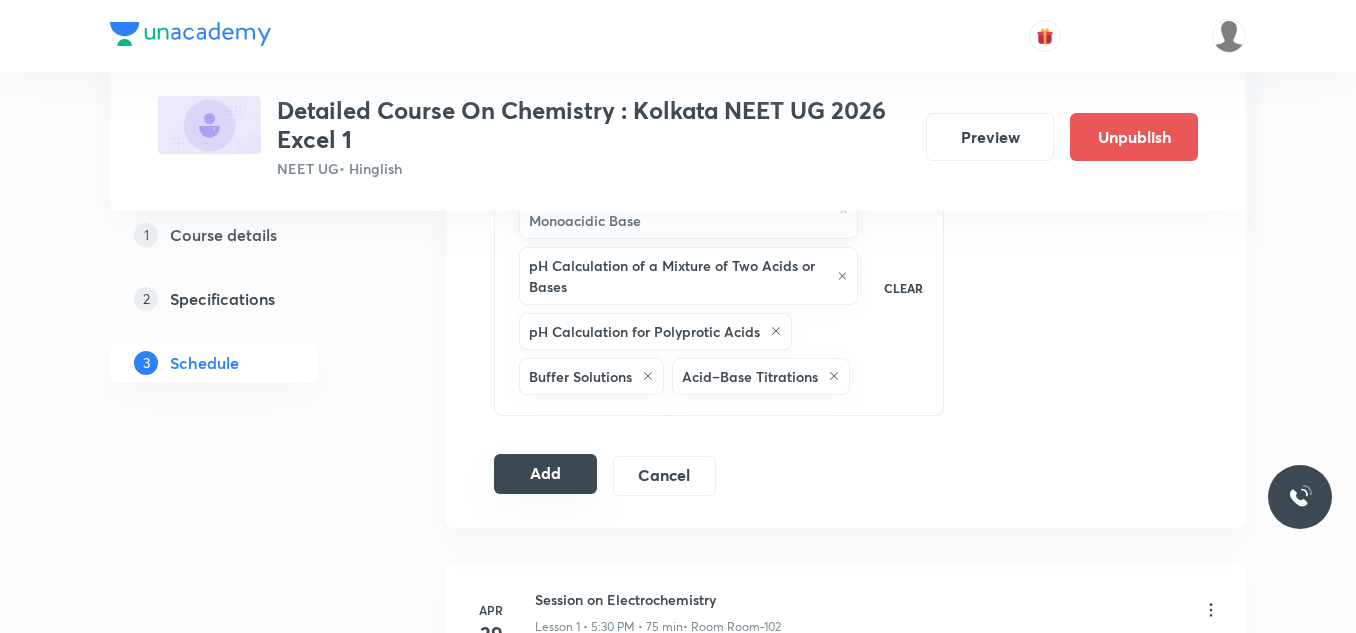click on "Add" at bounding box center [545, 474] 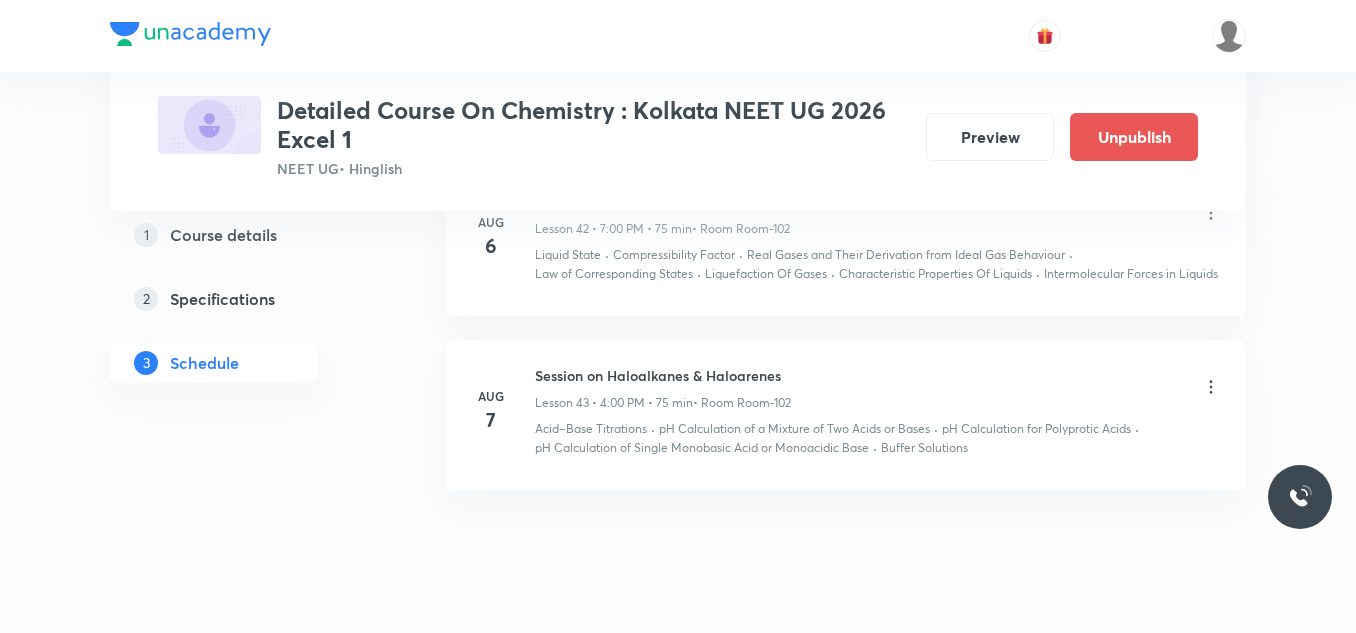 scroll, scrollTop: 7250, scrollLeft: 0, axis: vertical 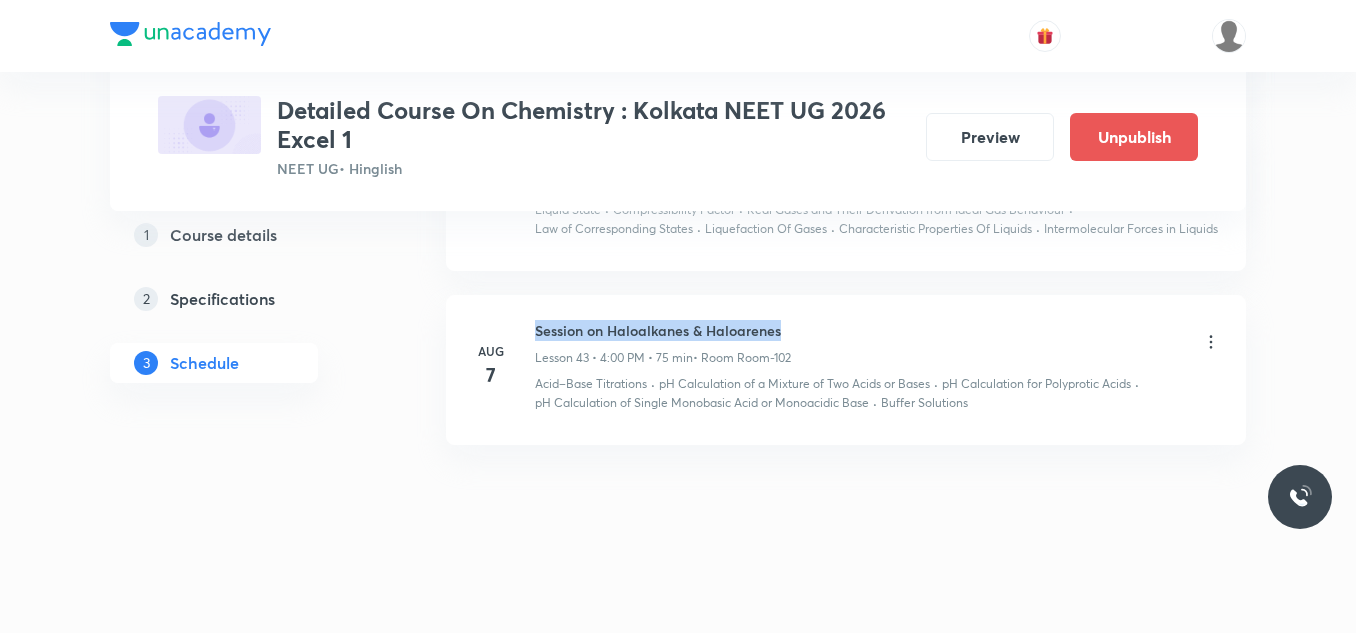 drag, startPoint x: 531, startPoint y: 324, endPoint x: 792, endPoint y: 331, distance: 261.09384 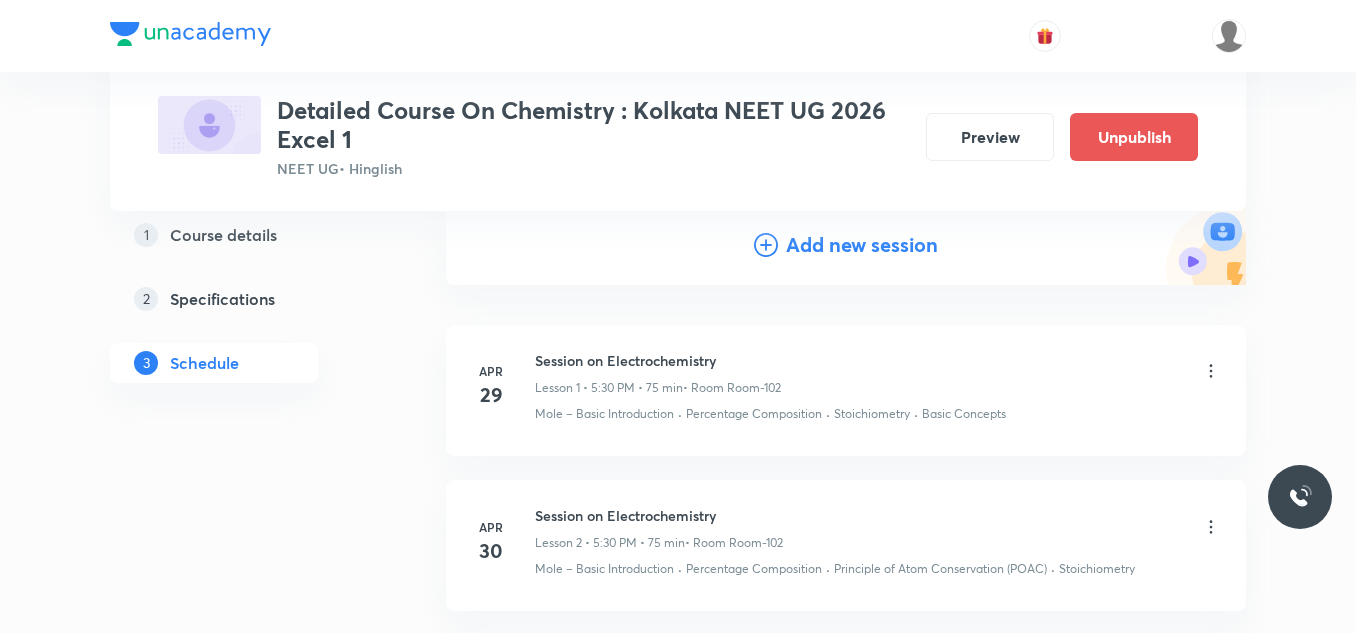 scroll, scrollTop: 0, scrollLeft: 0, axis: both 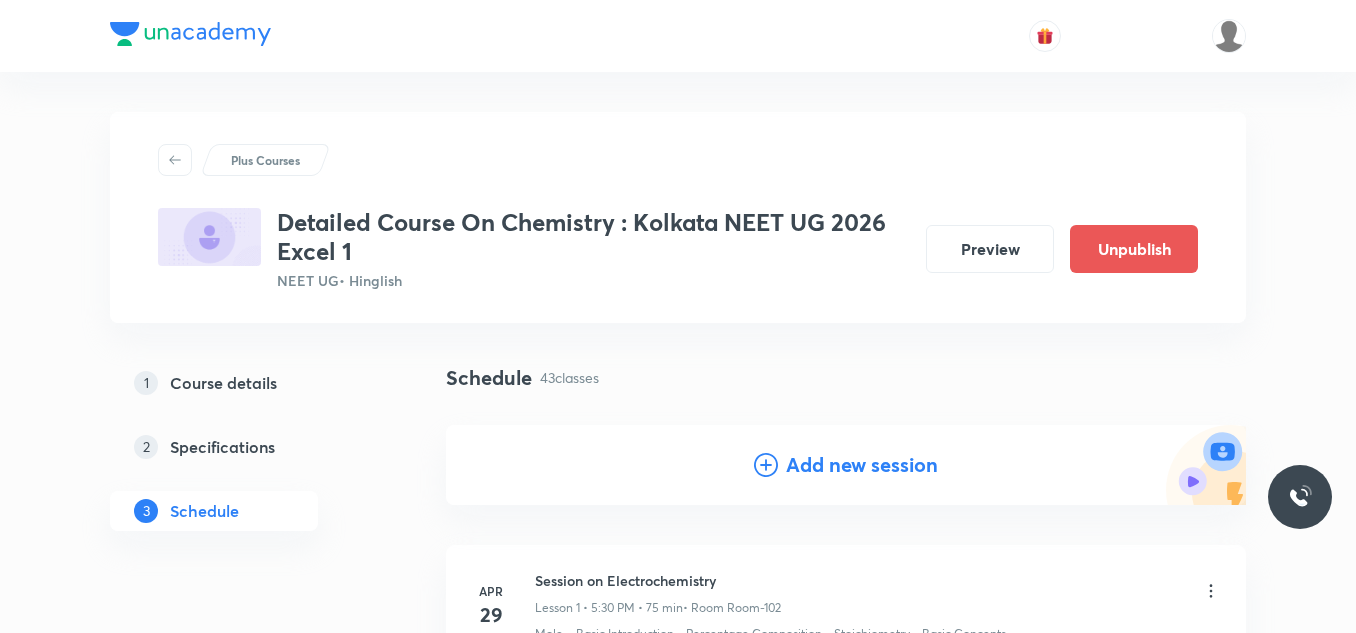 click on "Add new session" at bounding box center (862, 465) 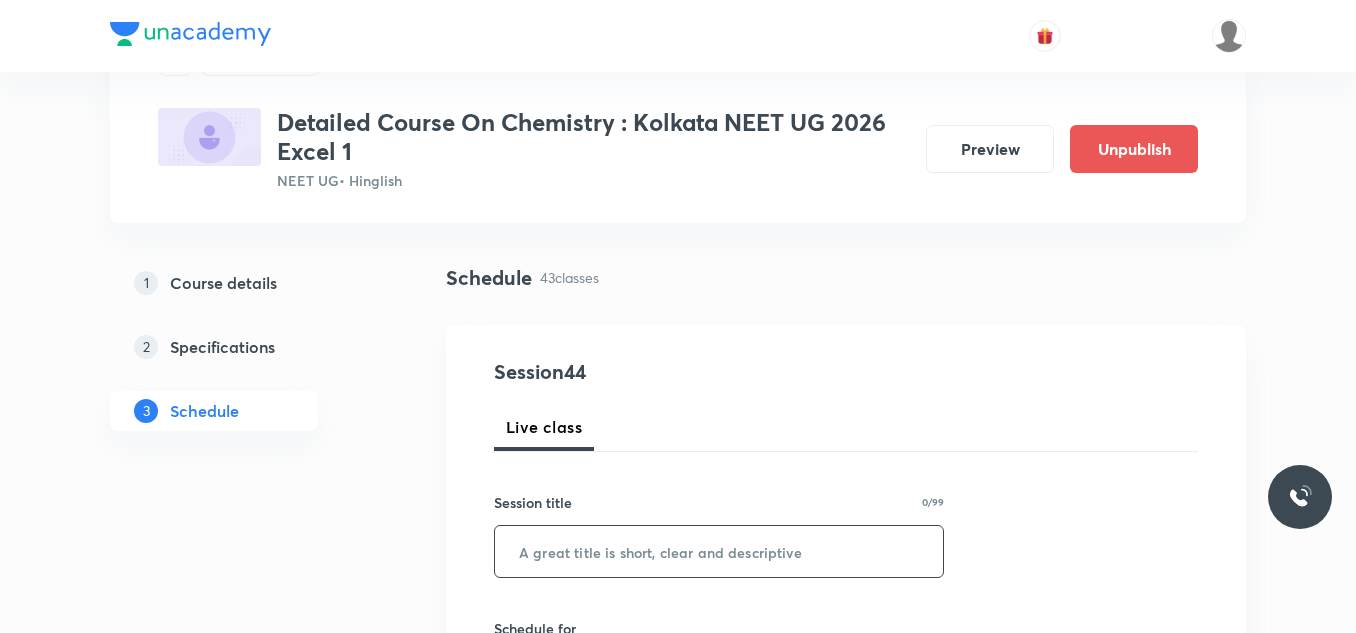 scroll, scrollTop: 200, scrollLeft: 0, axis: vertical 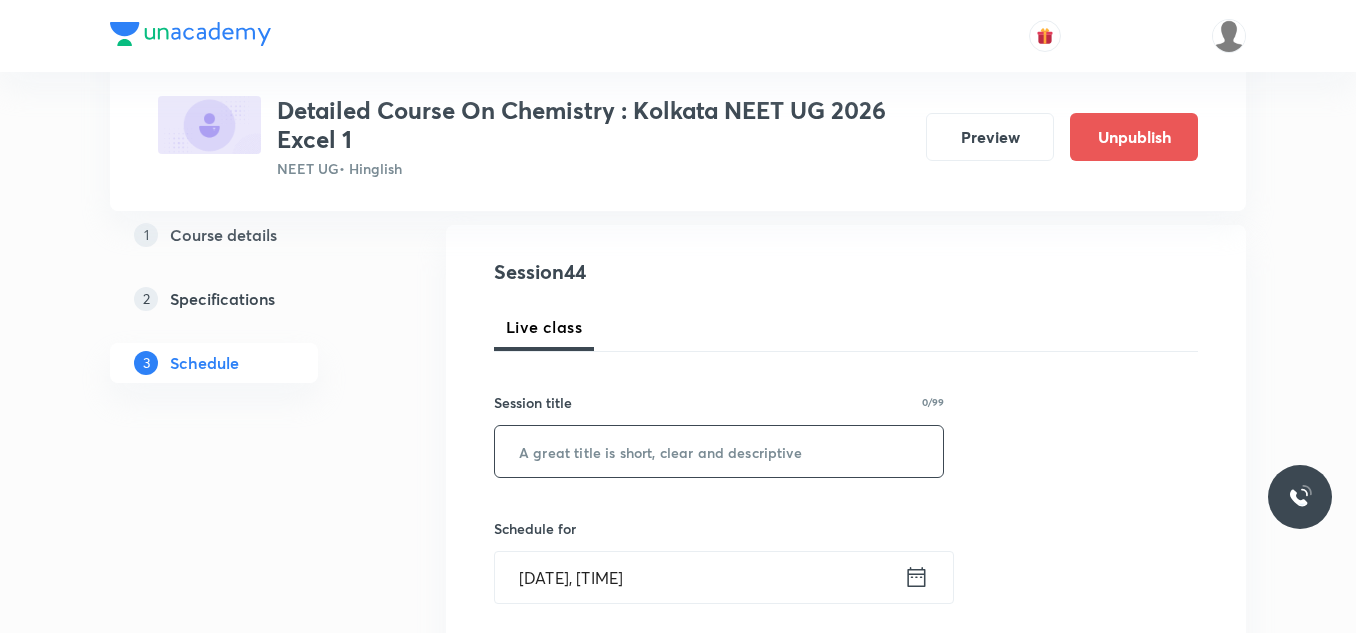 click at bounding box center (719, 451) 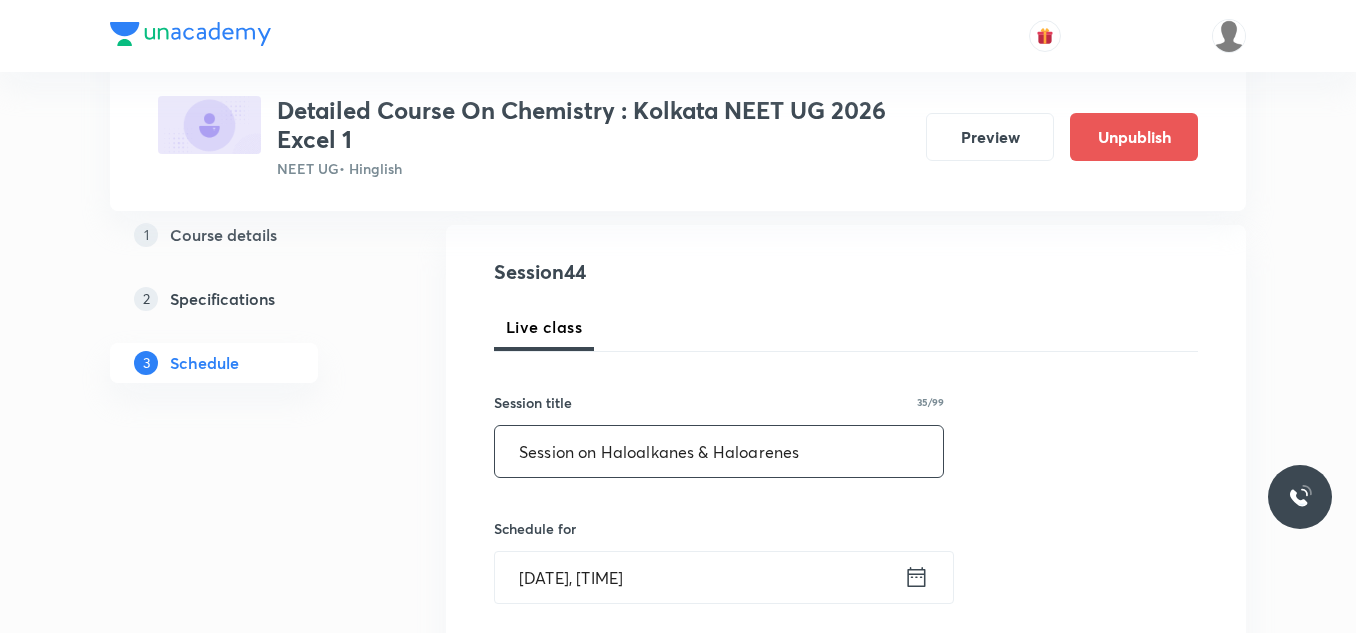 type on "Session on Haloalkanes & Haloarenes" 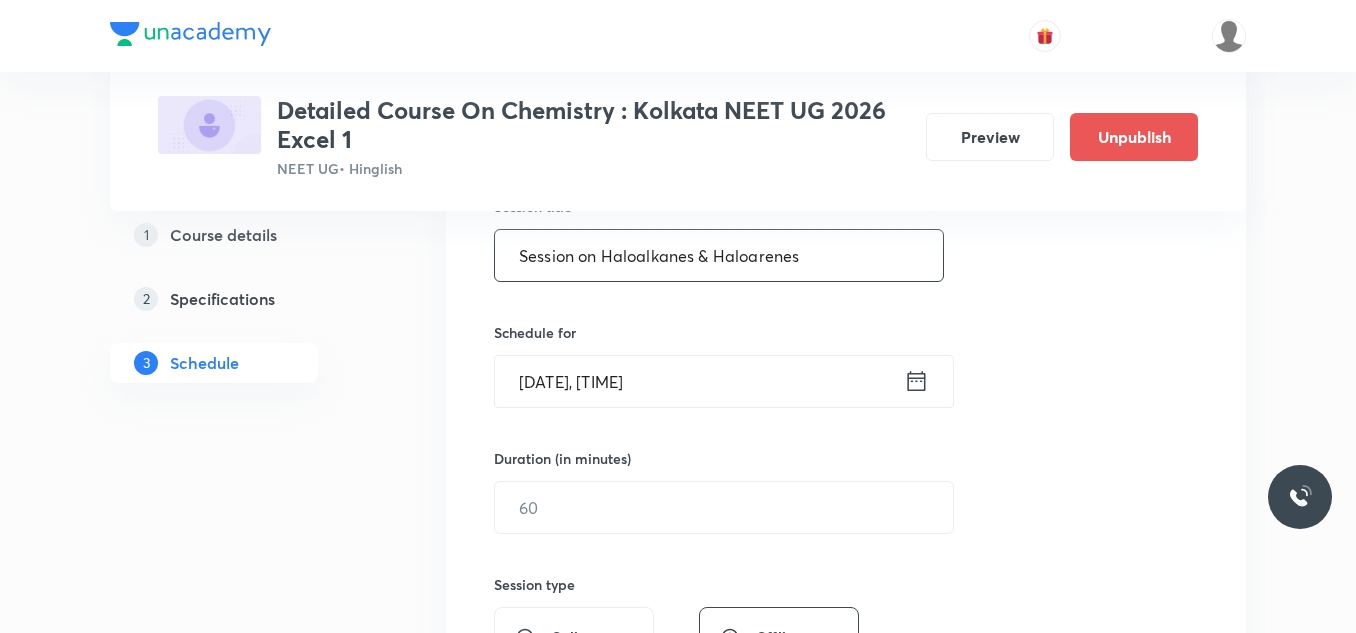 scroll, scrollTop: 400, scrollLeft: 0, axis: vertical 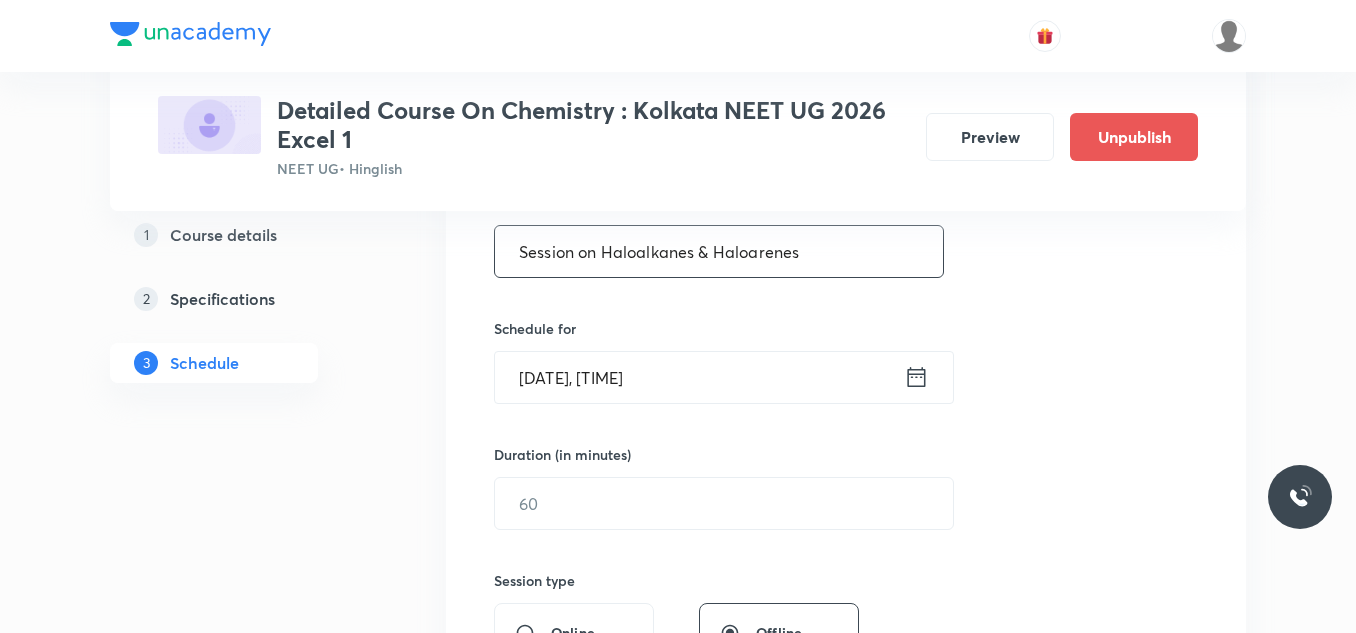click on "Aug 3, 2025, 1:16 PM" at bounding box center [699, 377] 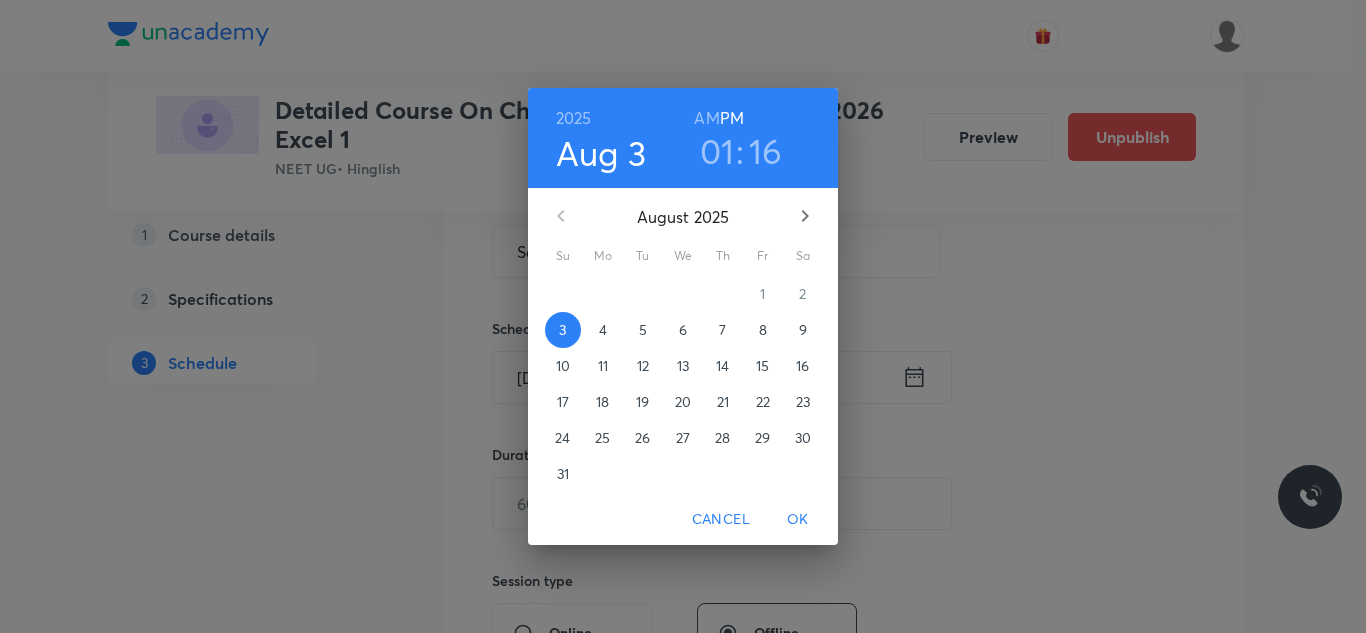click on "8" at bounding box center [763, 330] 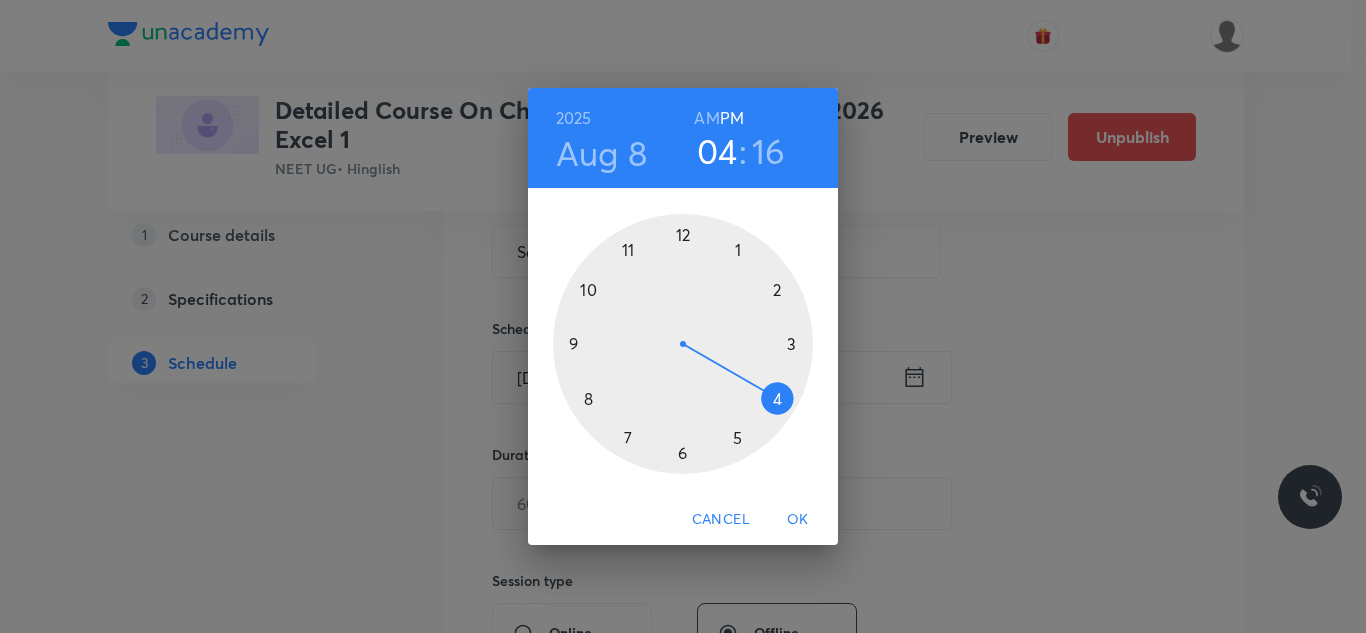 drag, startPoint x: 739, startPoint y: 235, endPoint x: 777, endPoint y: 381, distance: 150.86418 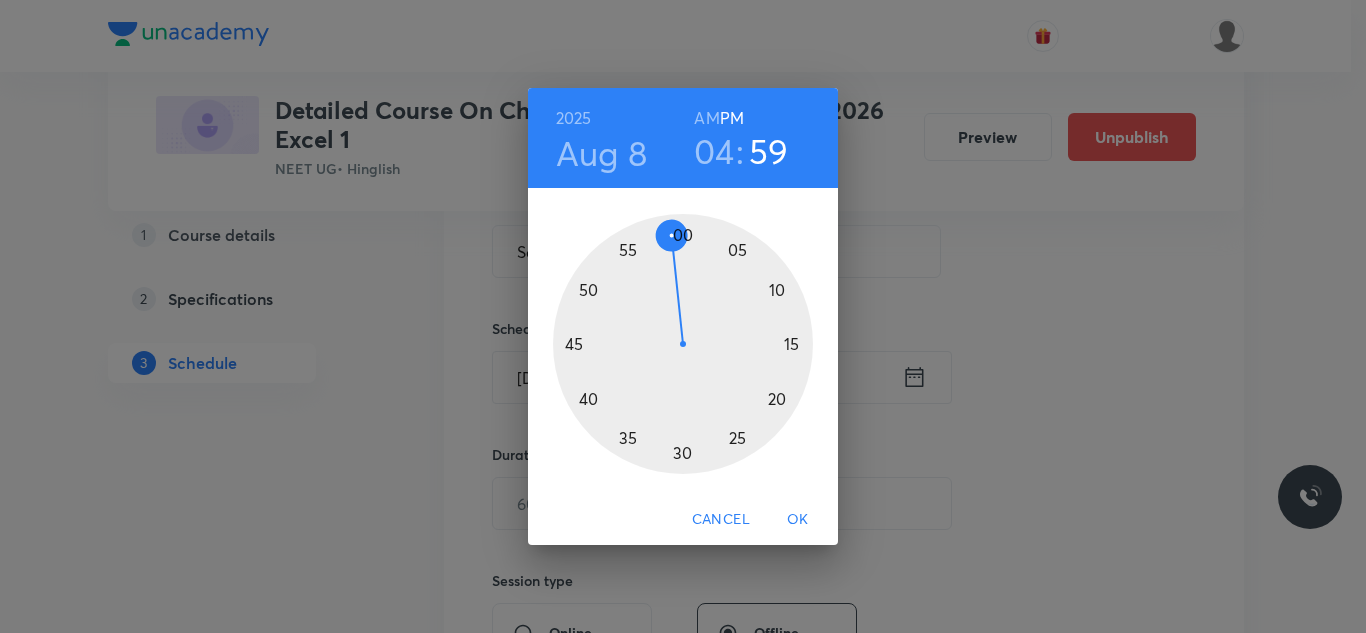 drag, startPoint x: 784, startPoint y: 340, endPoint x: 669, endPoint y: 216, distance: 169.1183 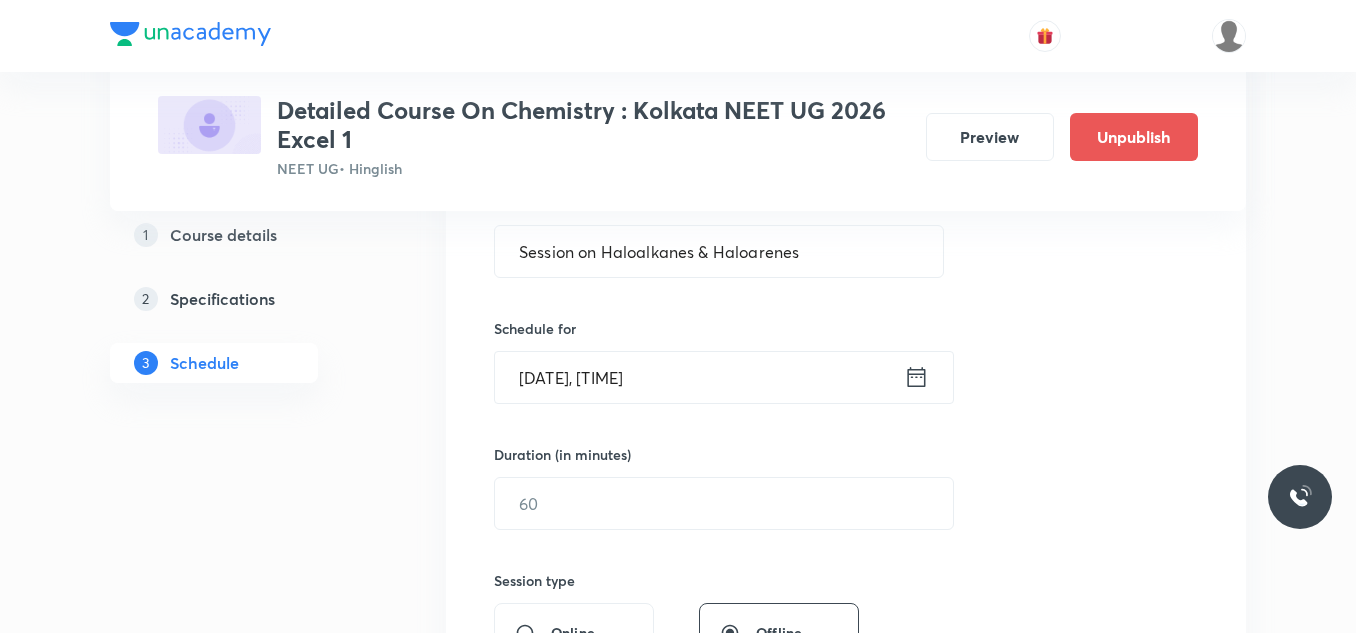 click on "Aug 8, 2025, 4:59 PM" at bounding box center (699, 377) 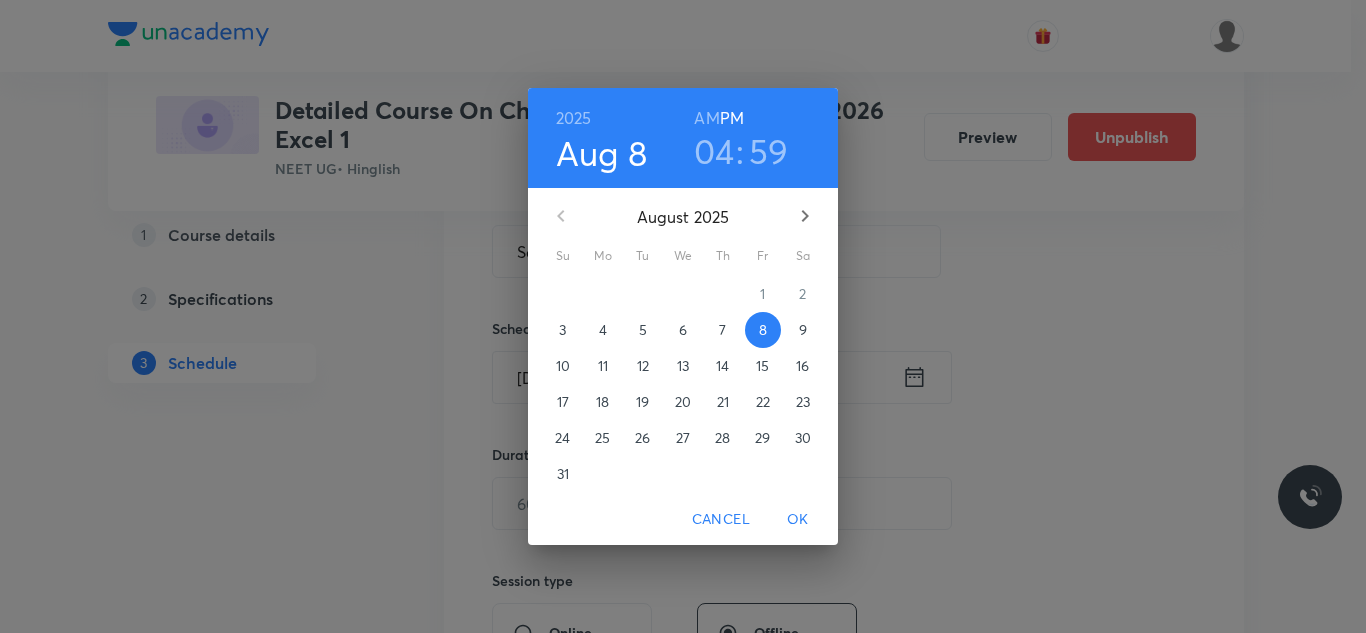 click on "59" at bounding box center [769, 151] 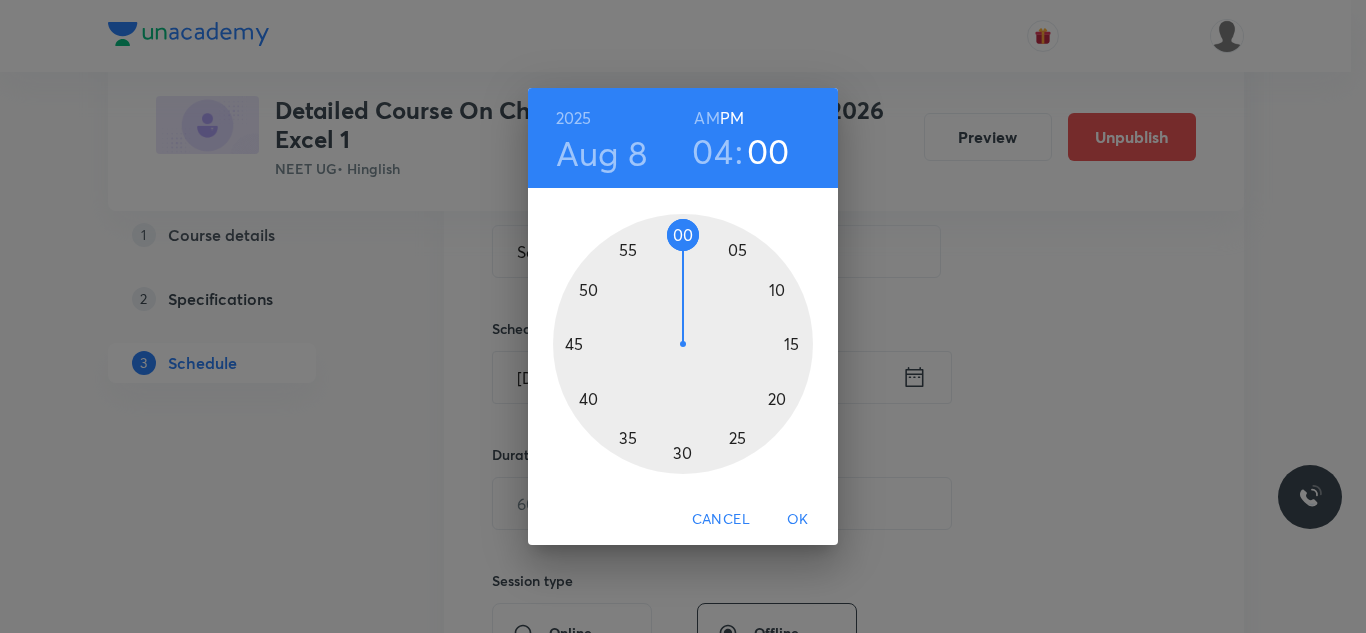 drag, startPoint x: 677, startPoint y: 238, endPoint x: 687, endPoint y: 245, distance: 12.206555 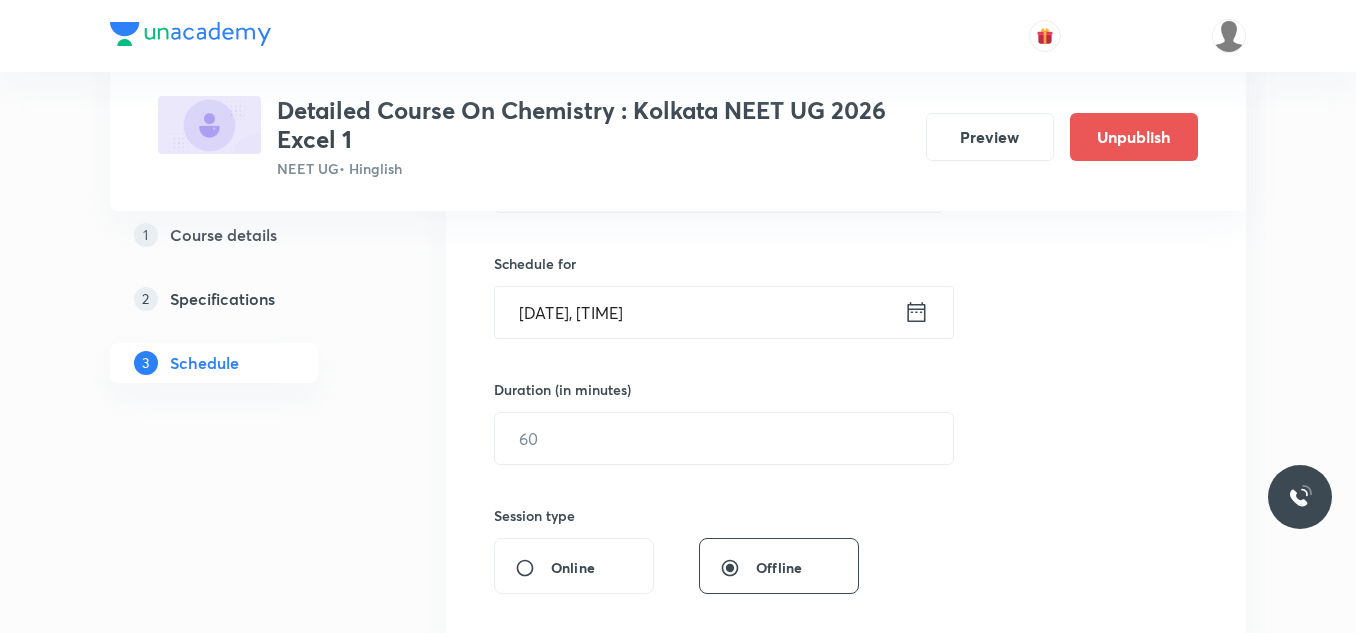 scroll, scrollTop: 500, scrollLeft: 0, axis: vertical 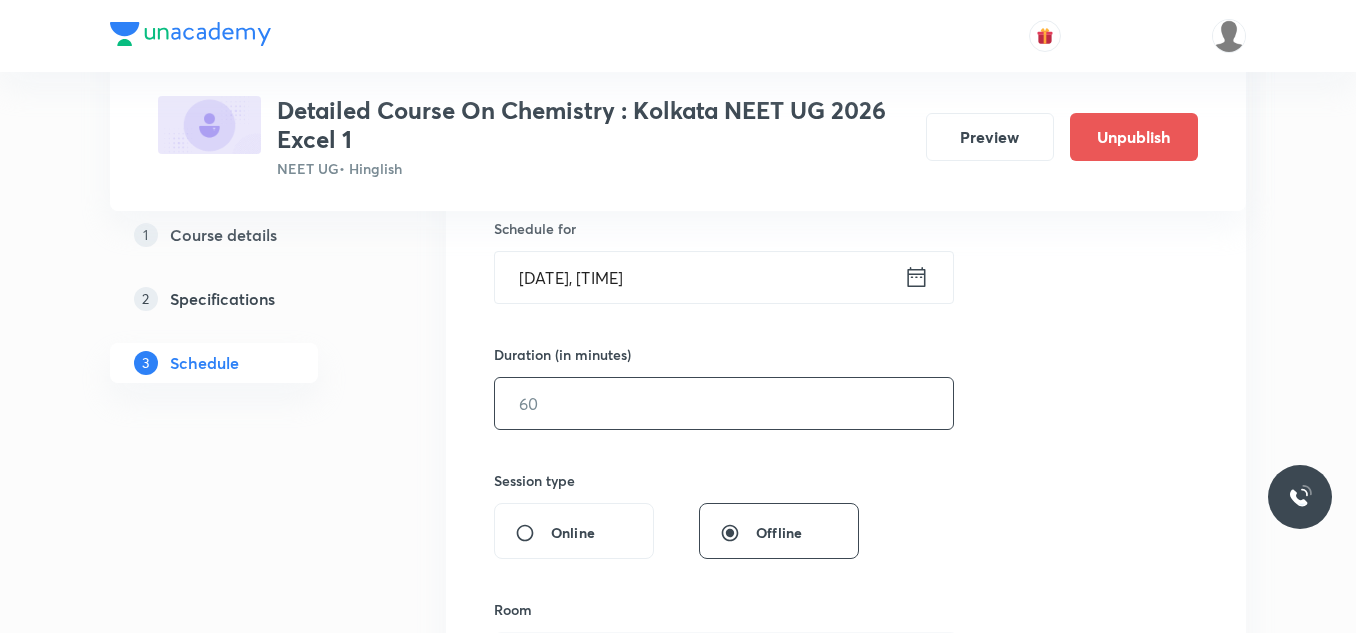 click at bounding box center (724, 403) 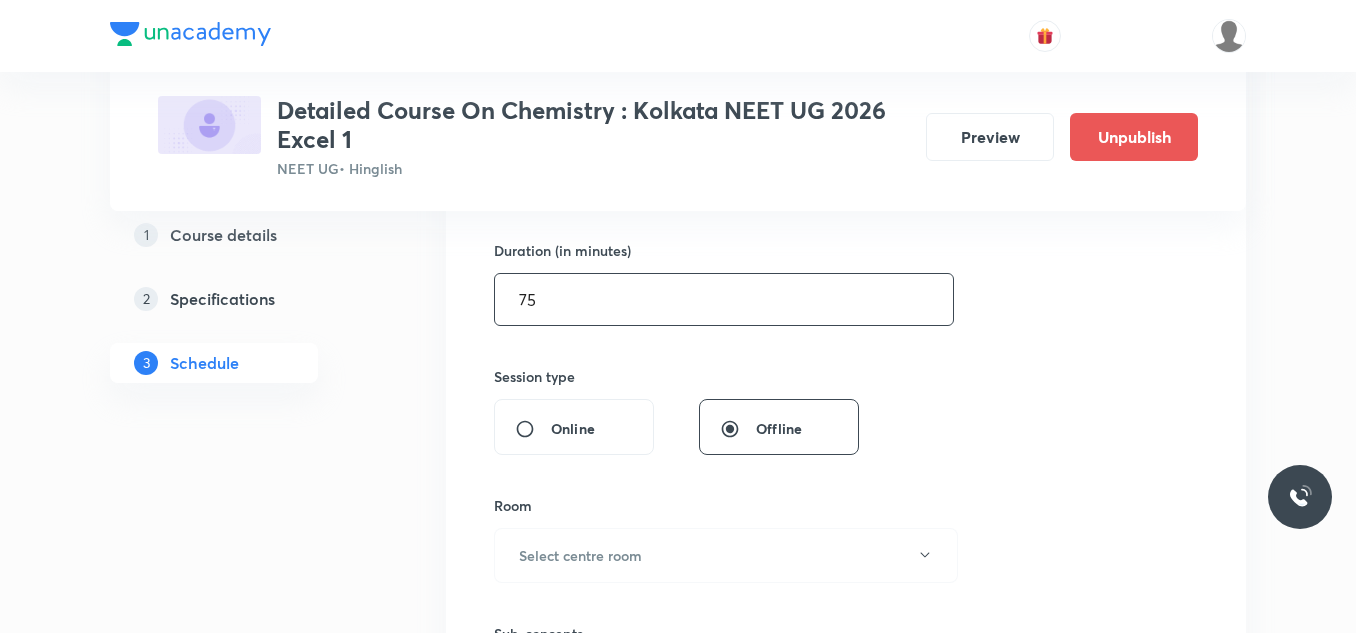 scroll, scrollTop: 700, scrollLeft: 0, axis: vertical 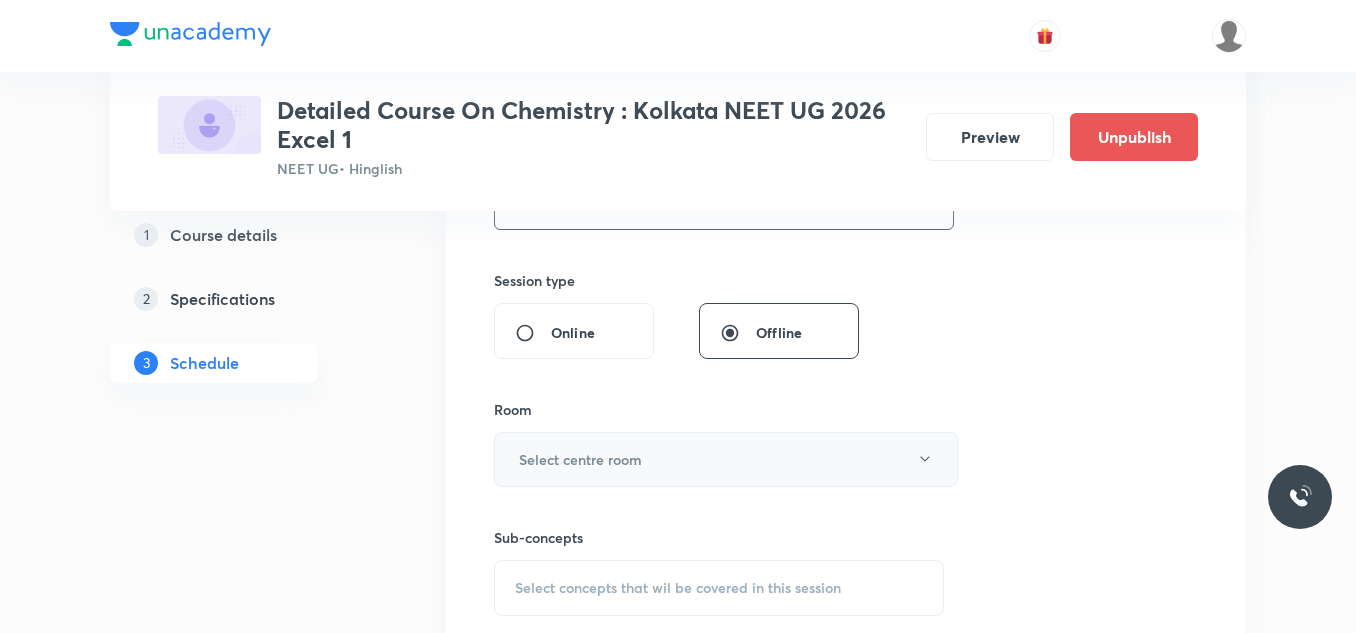 type on "75" 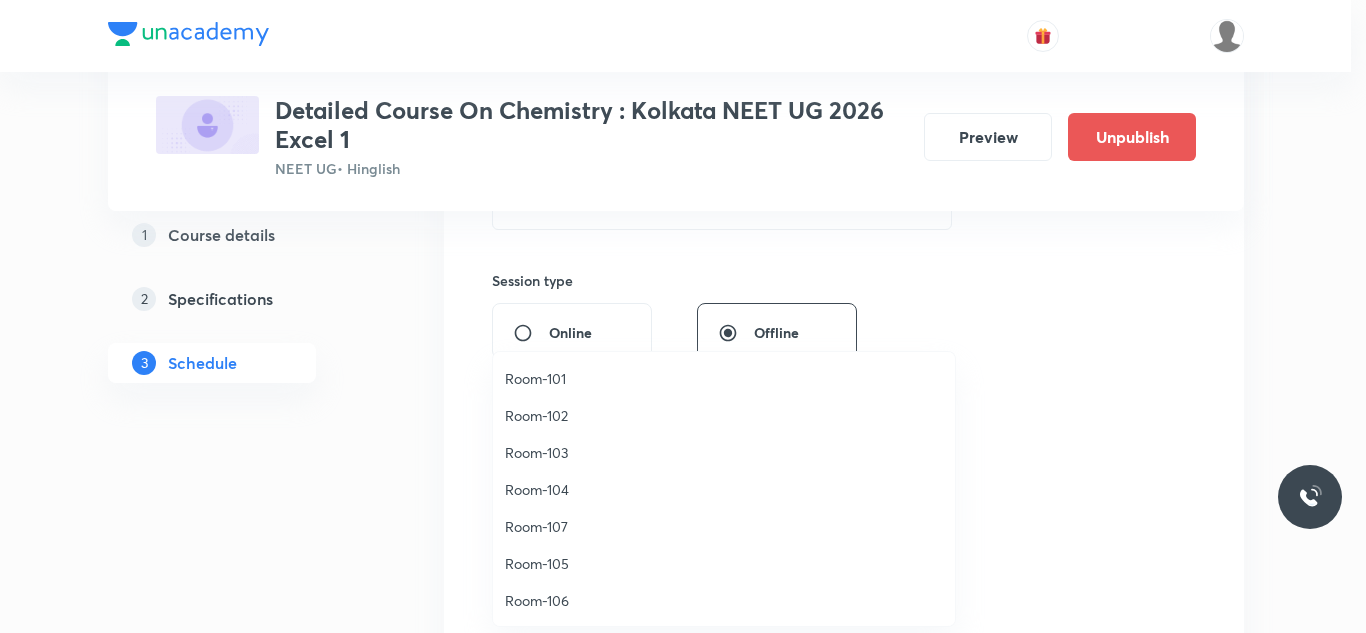 click on "Room-102" at bounding box center [724, 415] 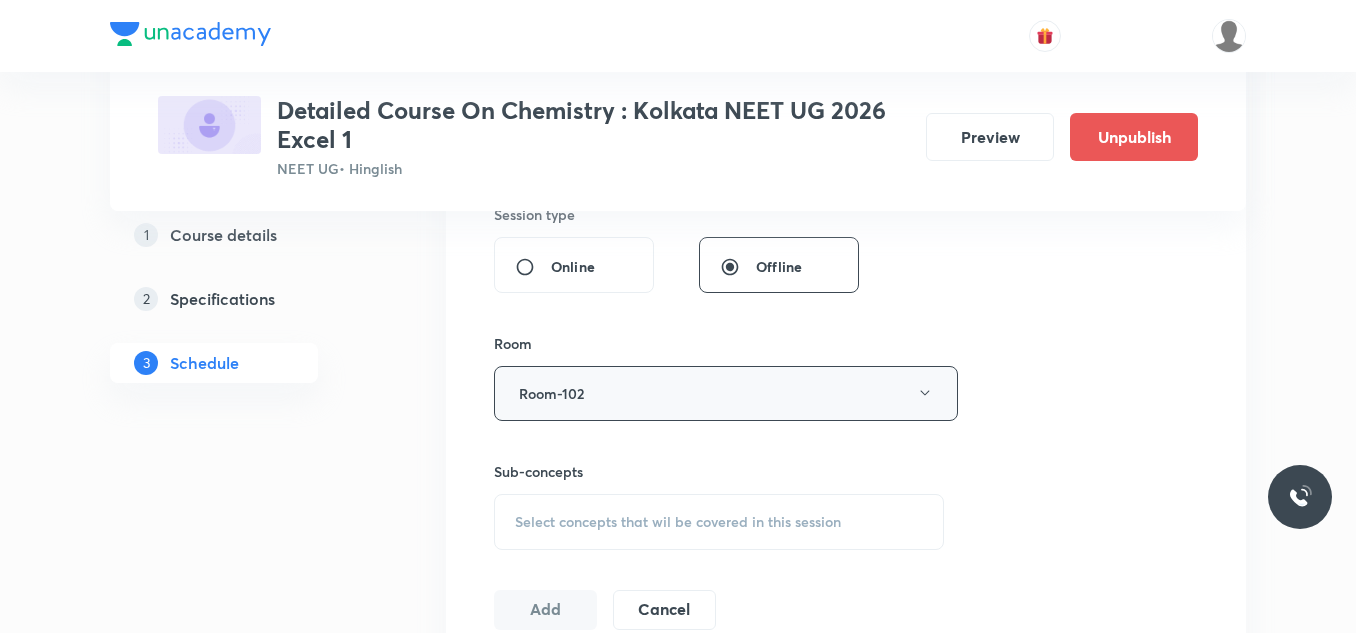 scroll, scrollTop: 900, scrollLeft: 0, axis: vertical 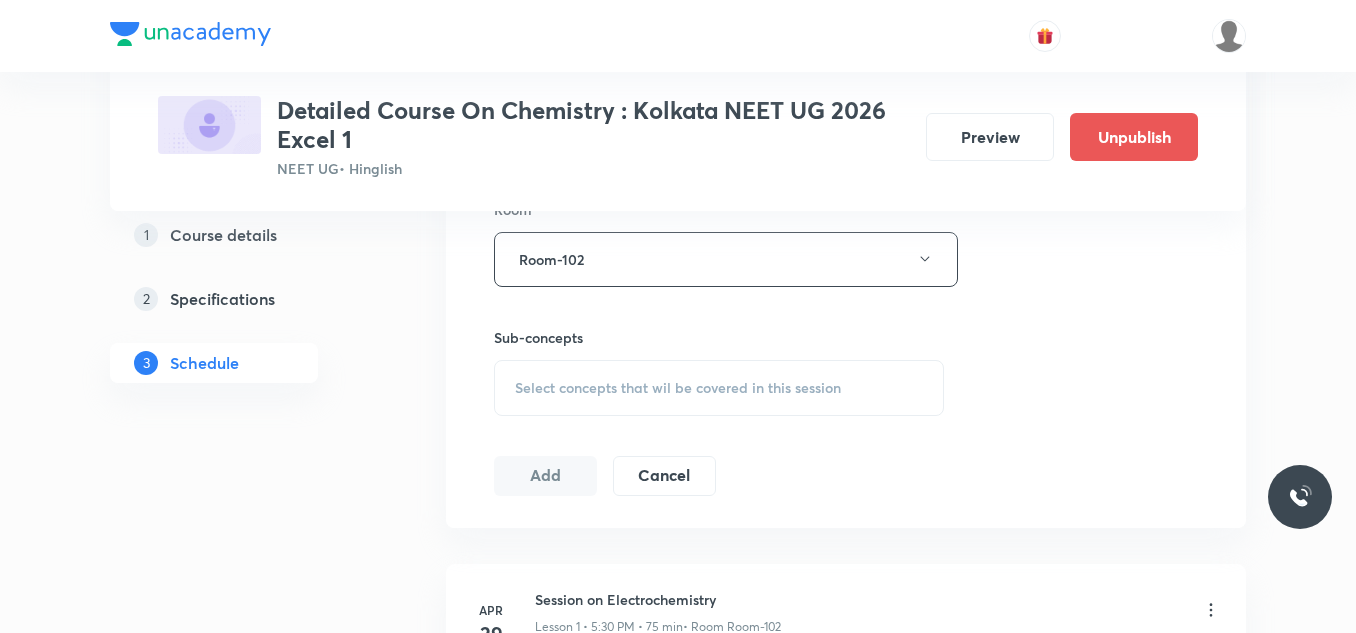 click on "Select concepts that wil be covered in this session" at bounding box center (678, 388) 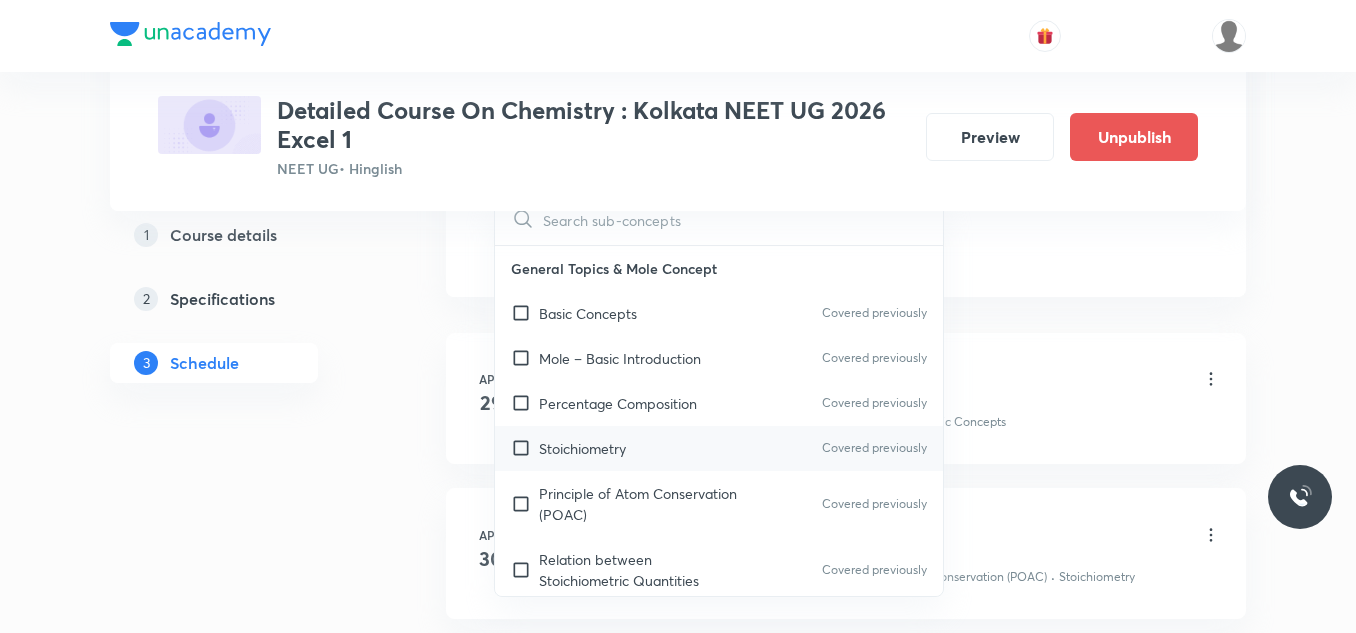scroll, scrollTop: 1200, scrollLeft: 0, axis: vertical 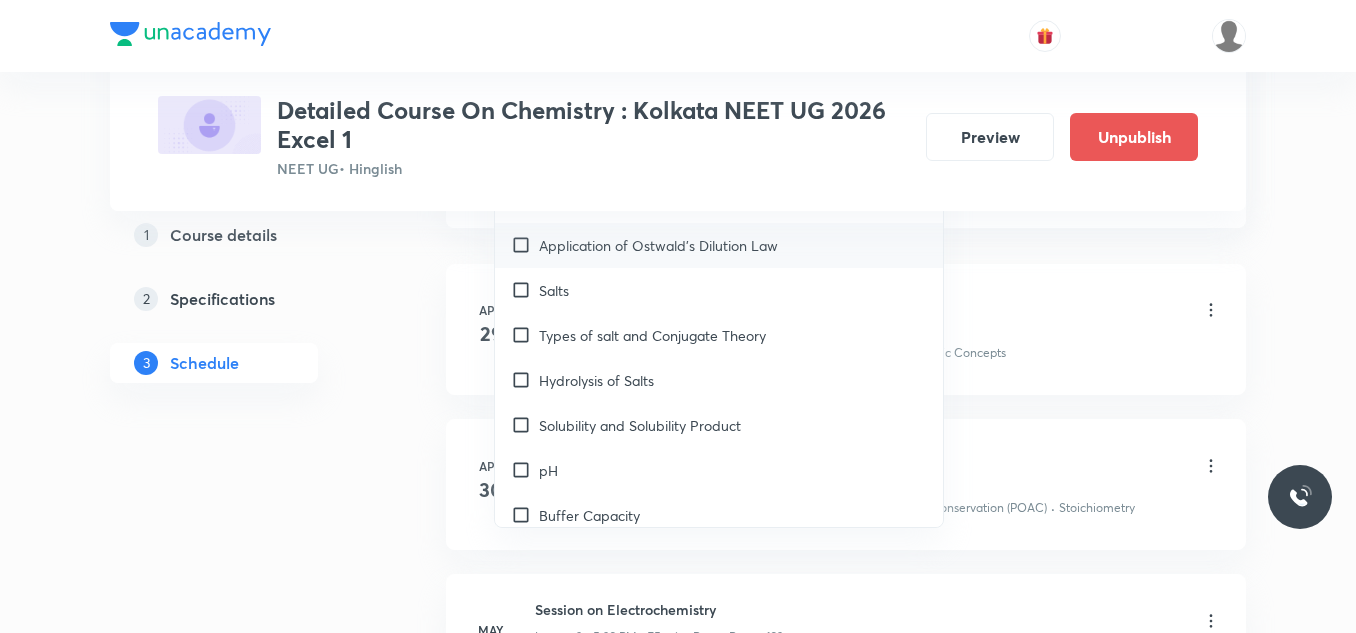 click on "Application of Ostwald's Dilution Law" at bounding box center (719, 245) 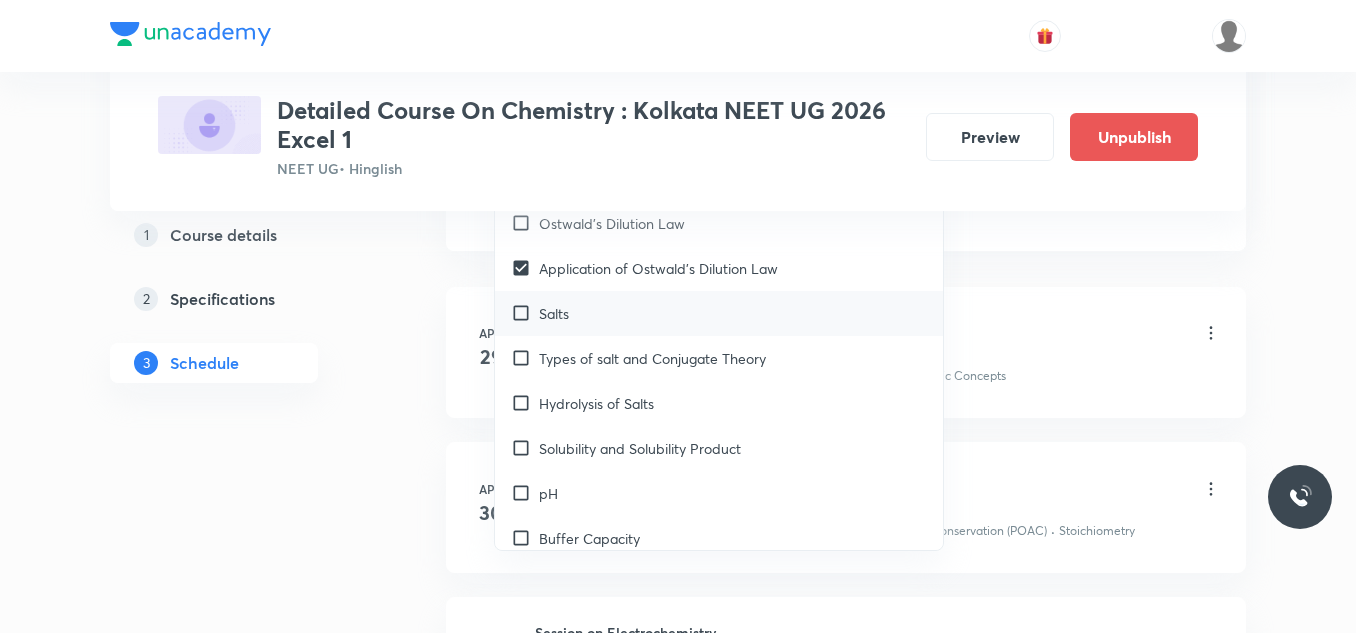 click on "Salts" at bounding box center (719, 313) 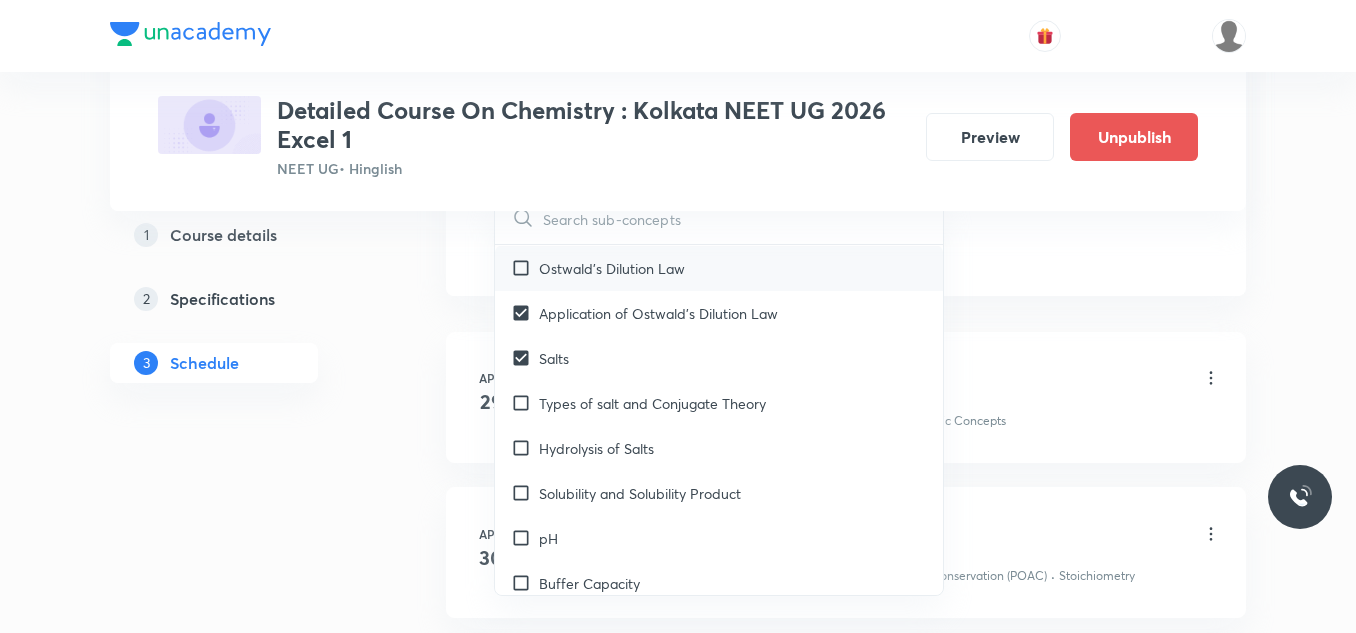 click on "Ostwald's Dilution Law" at bounding box center (612, 268) 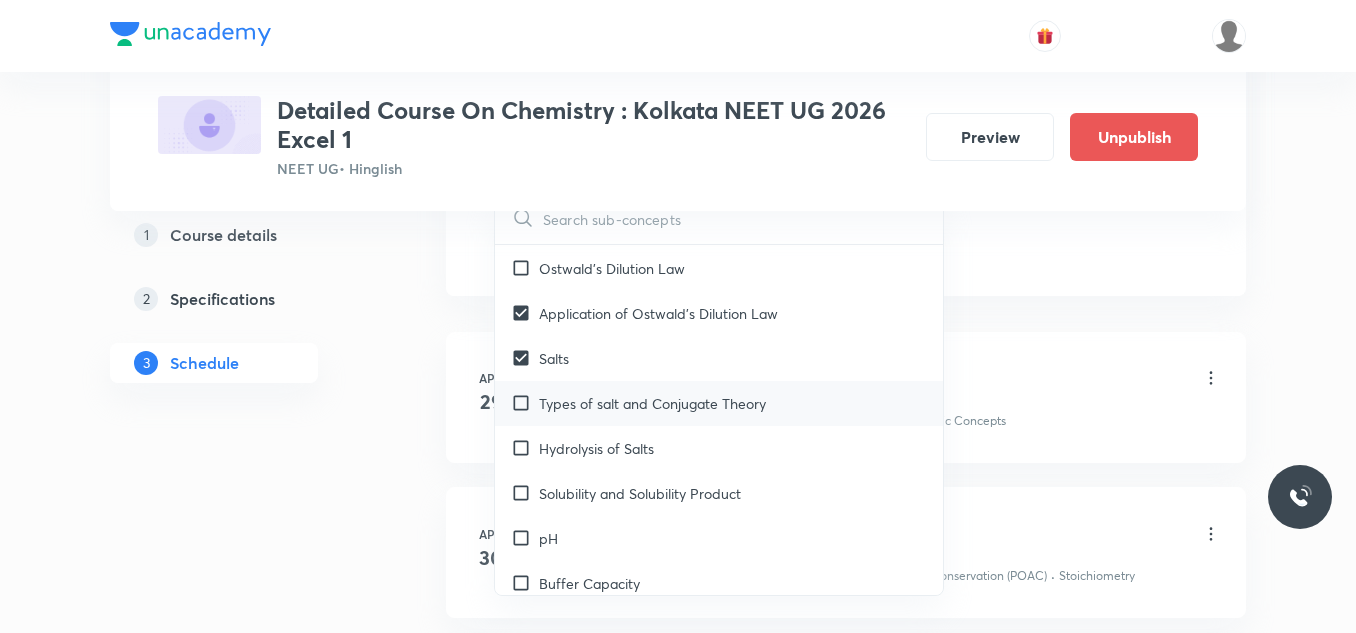 checkbox on "true" 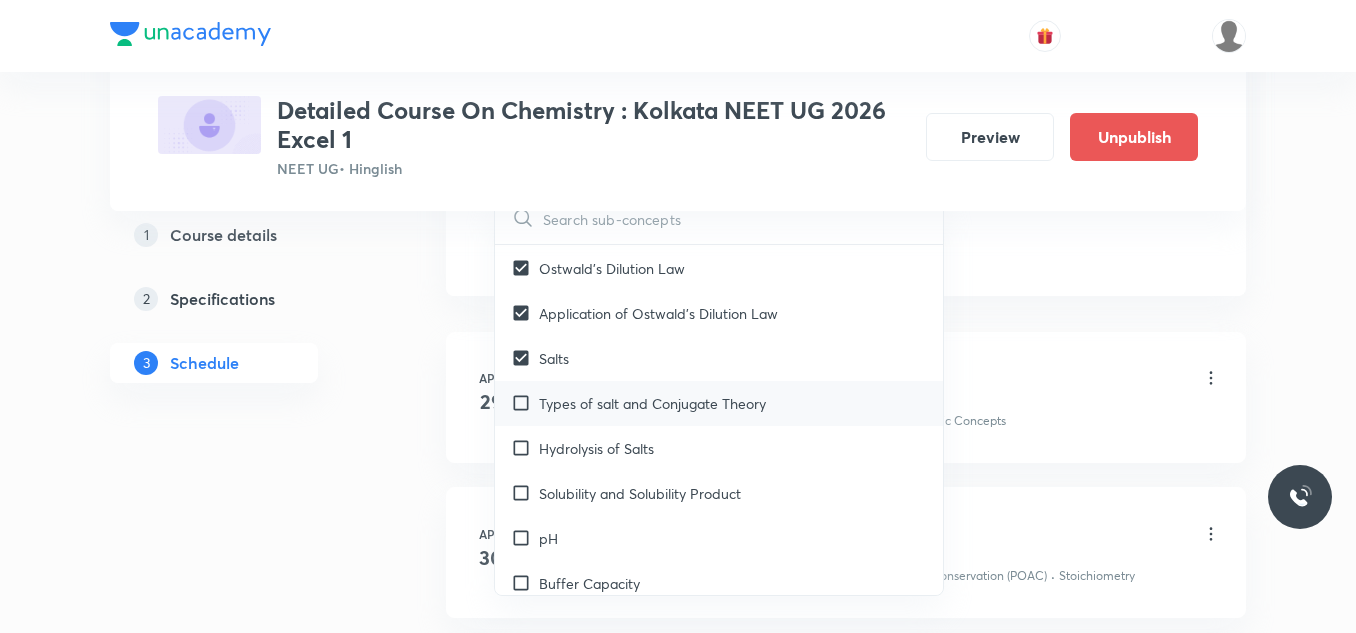 click on "Types of salt and Conjugate Theory" at bounding box center (652, 403) 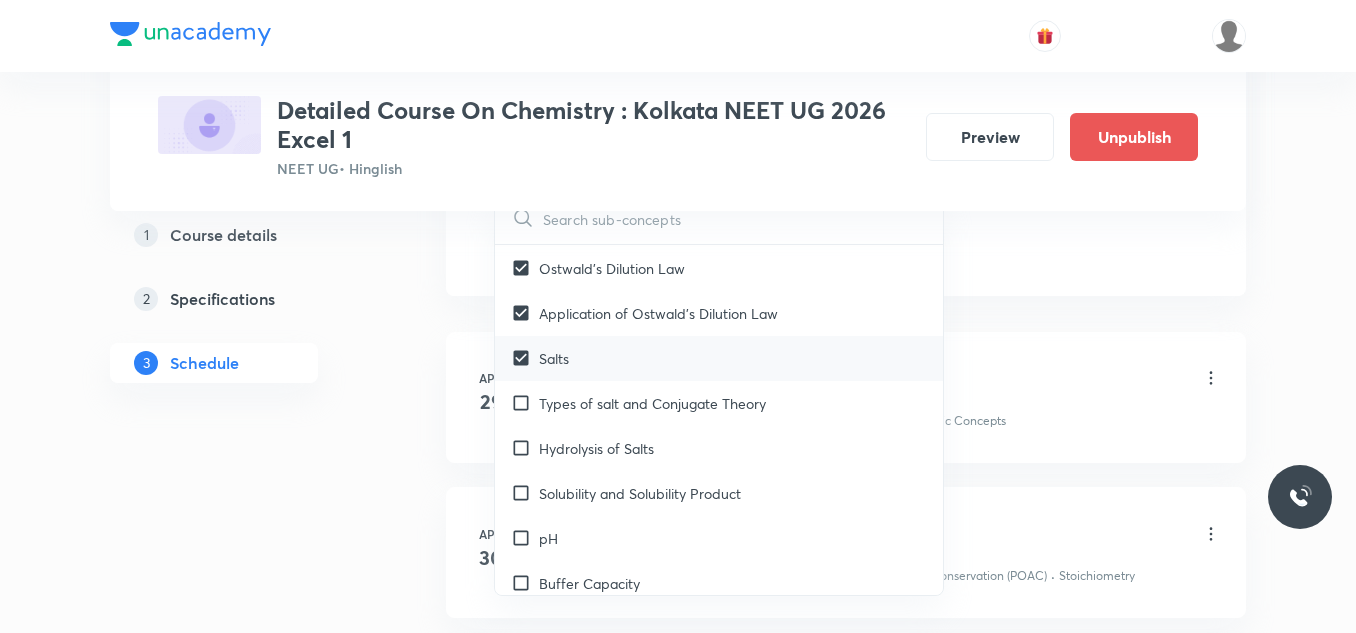 checkbox on "true" 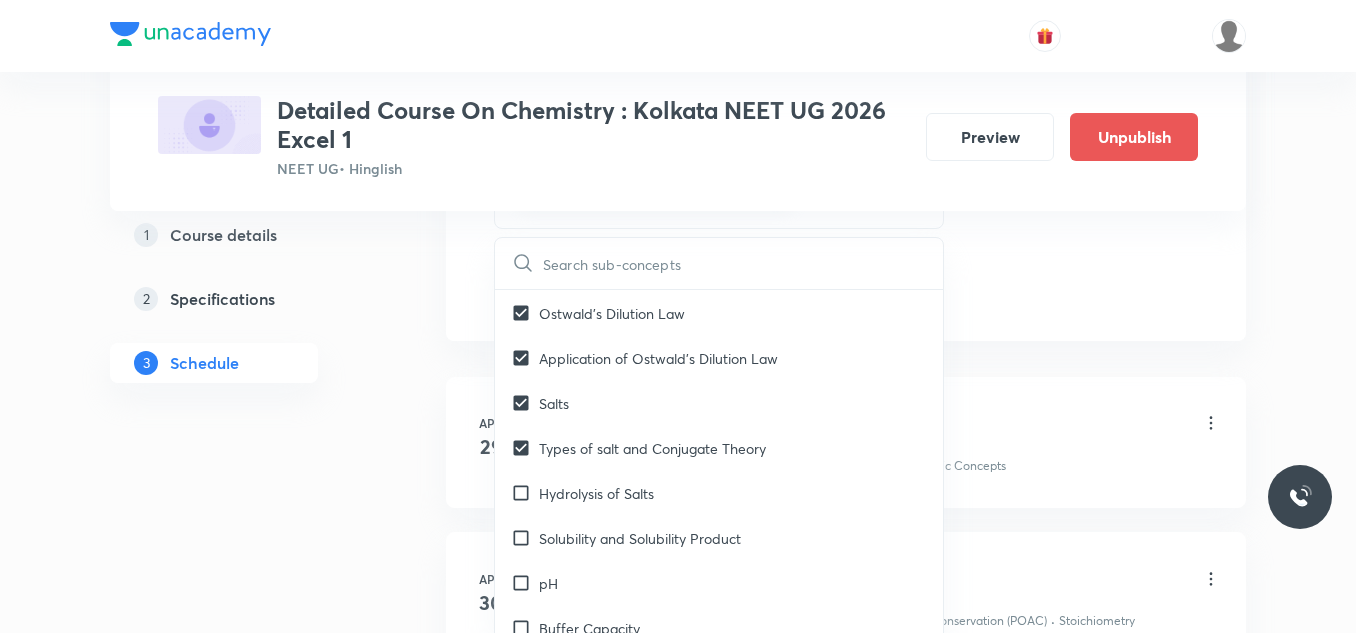 click on "Session  44 Live class Session title 35/99 Session on Haloalkanes & Haloarenes ​ Schedule for Aug 8, 2025, 4:00 PM ​ Duration (in minutes) 75 ​   Session type Online Offline Room Room-102 Sub-concepts Application of Ostwald's Dilution Law Salts Ostwald's Dilution Law Types of salt and Conjugate Theory CLEAR ​ General Topics & Mole Concept Basic Concepts Covered previously Mole – Basic Introduction Covered previously Percentage Composition Covered previously Stoichiometry Covered previously Principle of Atom Conservation (POAC) Covered previously Relation between Stoichiometric Quantities Covered previously Application of Mole Concept: Gravimetric Analysis Covered previously Electronic Configuration Of Atoms (Hund's rule) Covered previously  Quantum Numbers (Magnetic Quantum no.) Covered previously Quantum Numbers(Pauli's Exclusion law) Covered previously Mean Molar Mass or Molecular Mass Covered previously Variation of Conductivity with Concentration Covered previously Mechanism of Corrosion Wave pH" at bounding box center [846, -217] 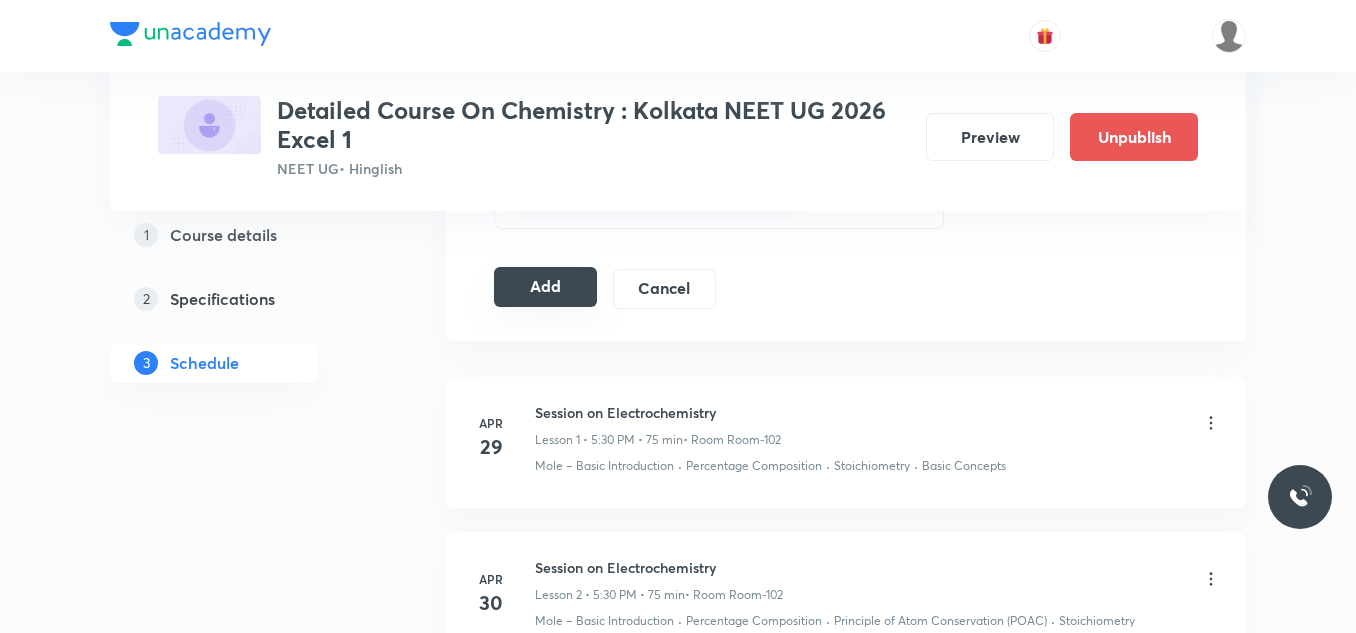click on "Add" at bounding box center (545, 287) 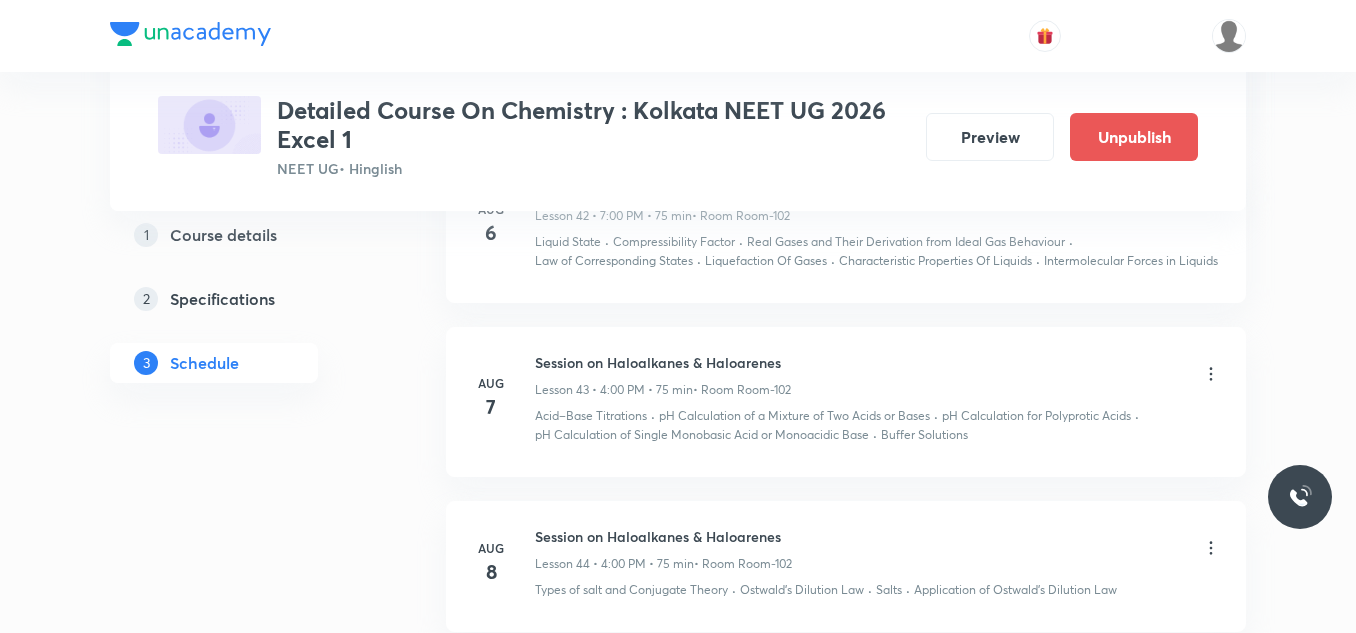 scroll, scrollTop: 7405, scrollLeft: 0, axis: vertical 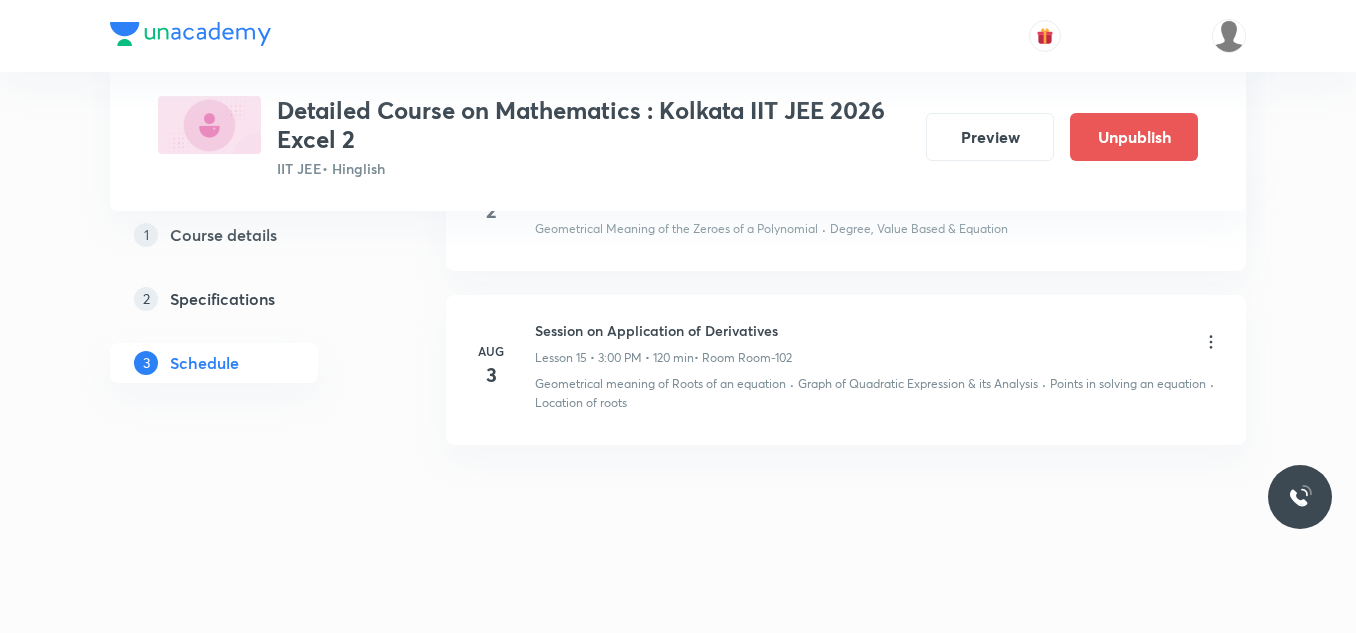 click 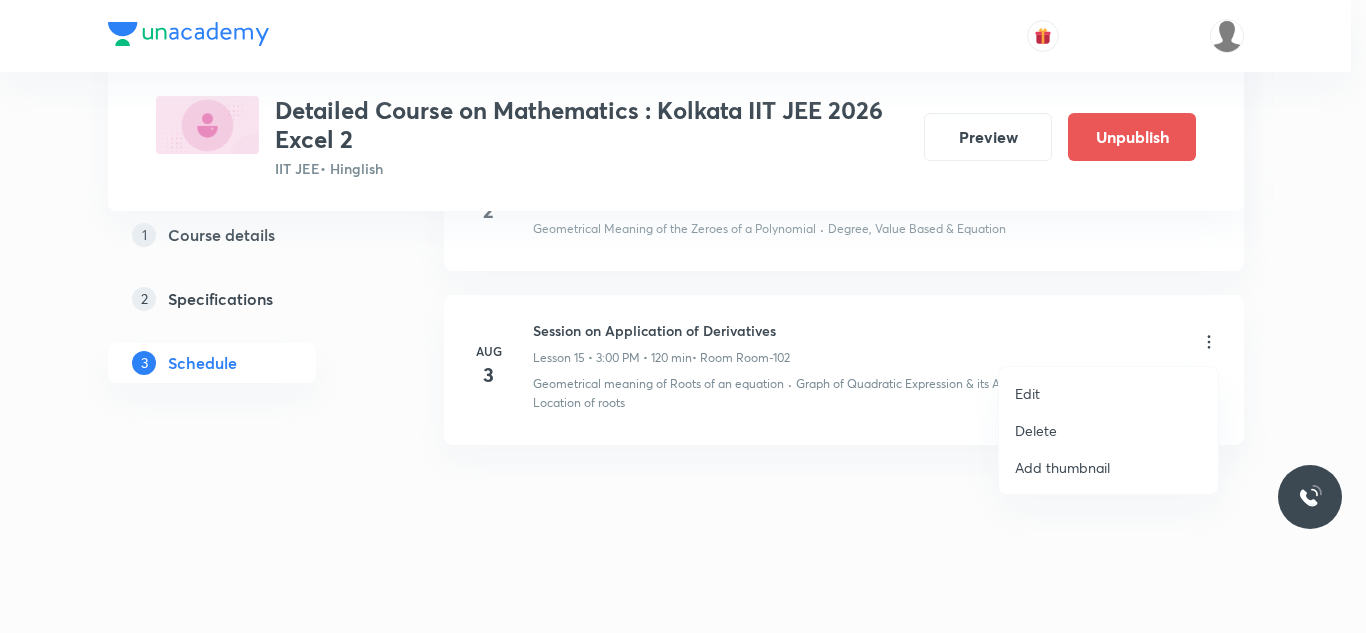 click on "Edit" at bounding box center [1108, 393] 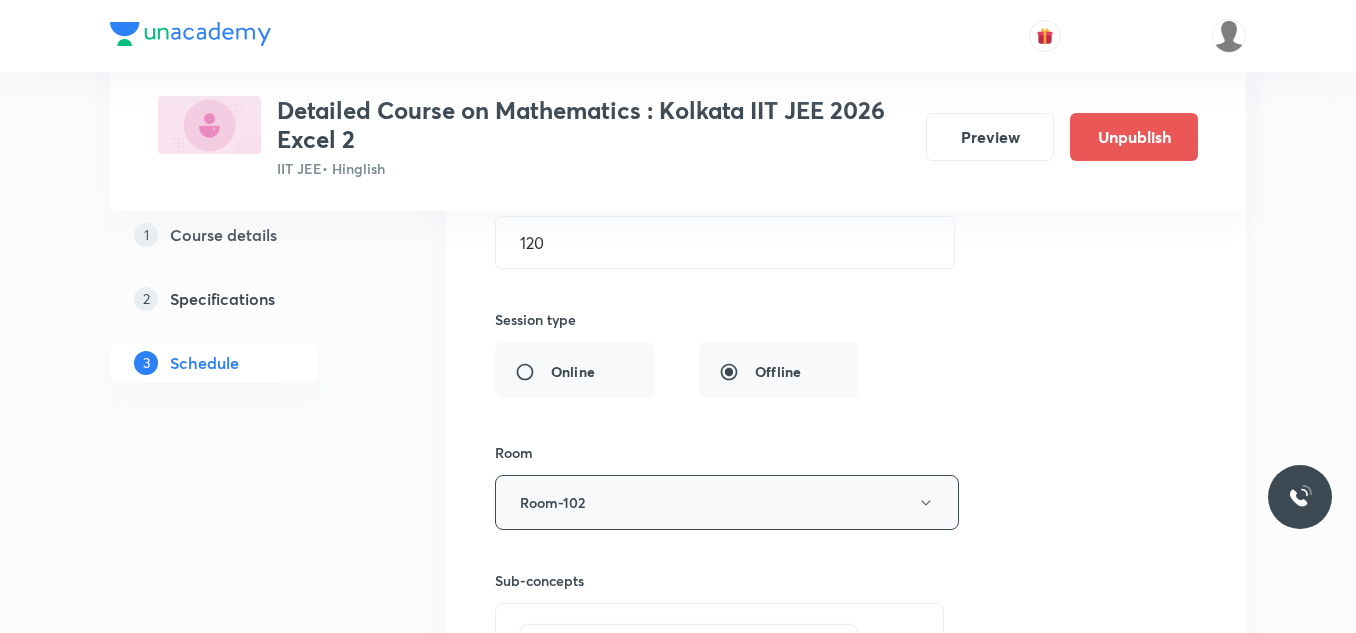 scroll, scrollTop: 3031, scrollLeft: 0, axis: vertical 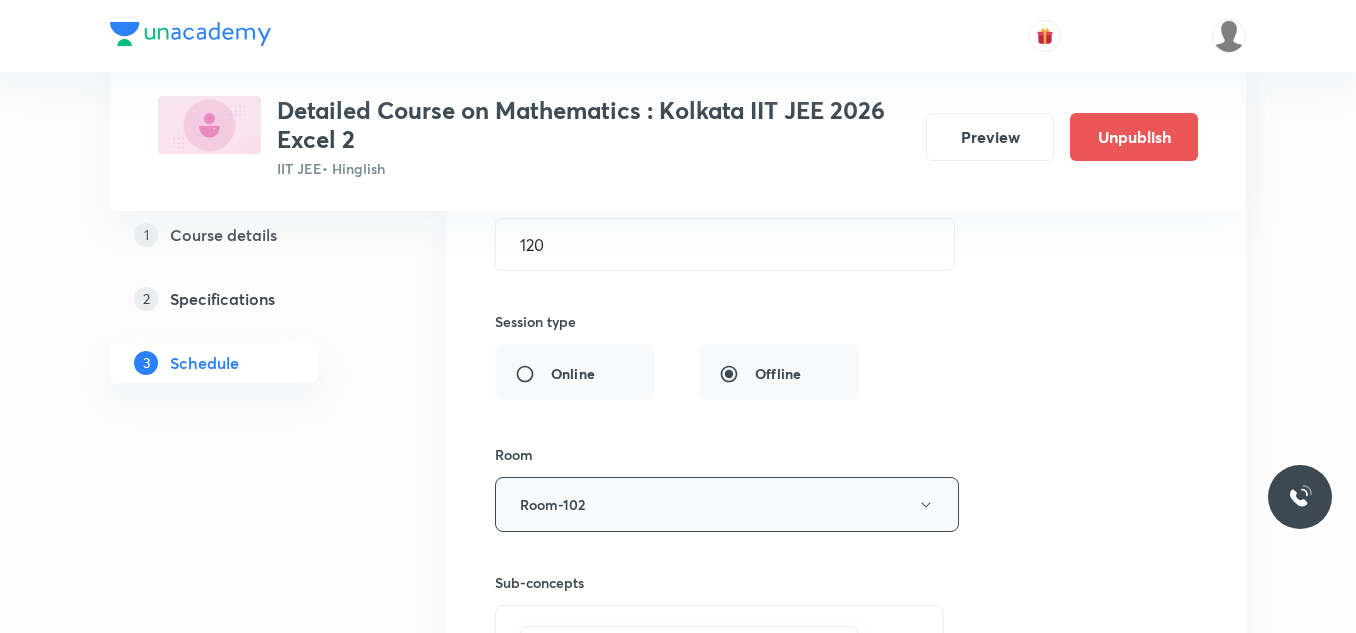 click on "Room-102" at bounding box center [727, 504] 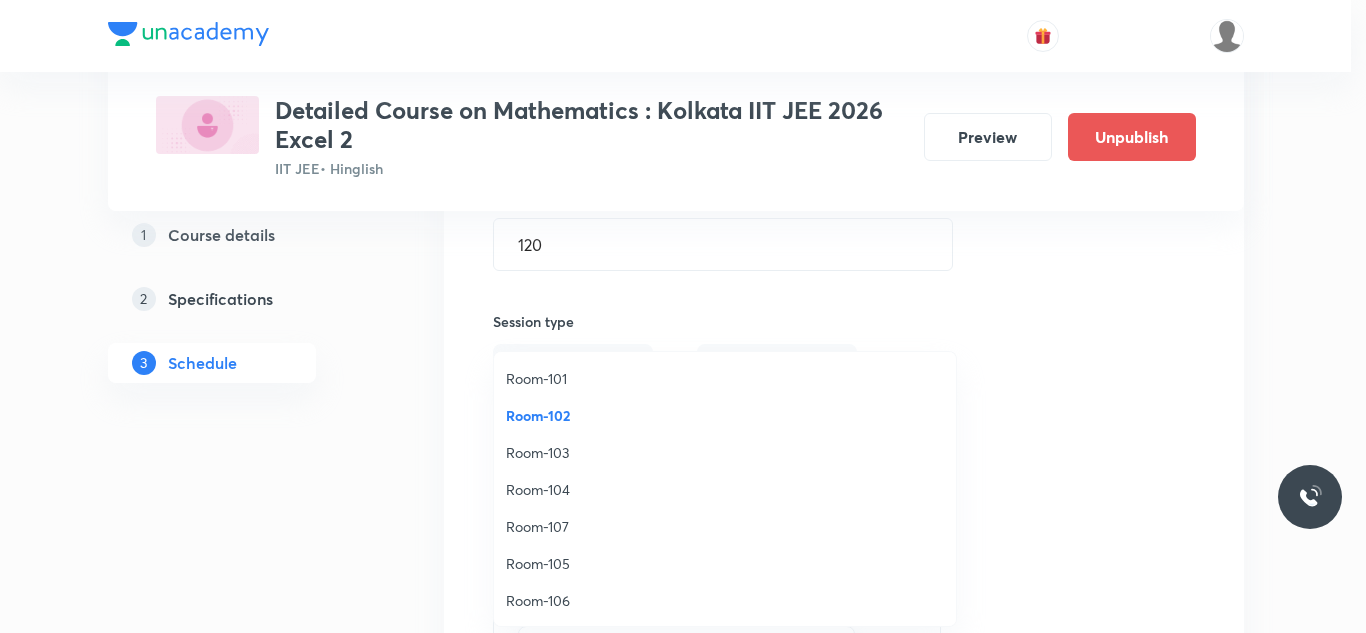 click on "Room-105" at bounding box center [725, 563] 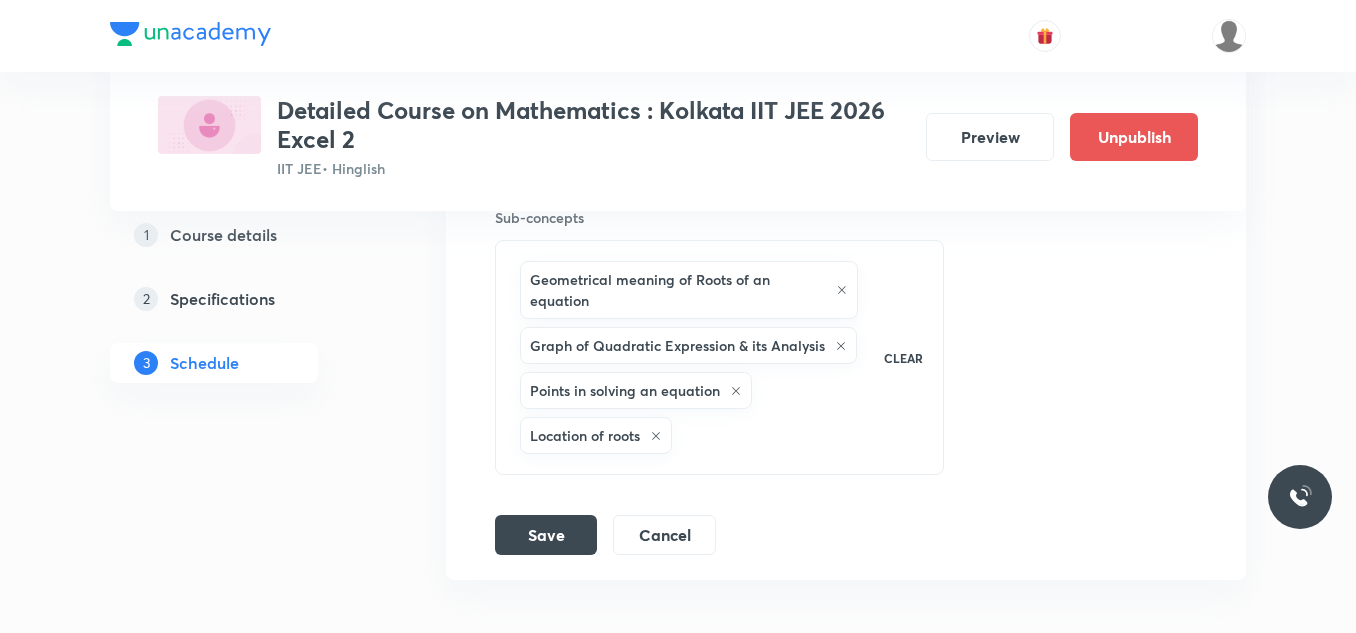 scroll, scrollTop: 3431, scrollLeft: 0, axis: vertical 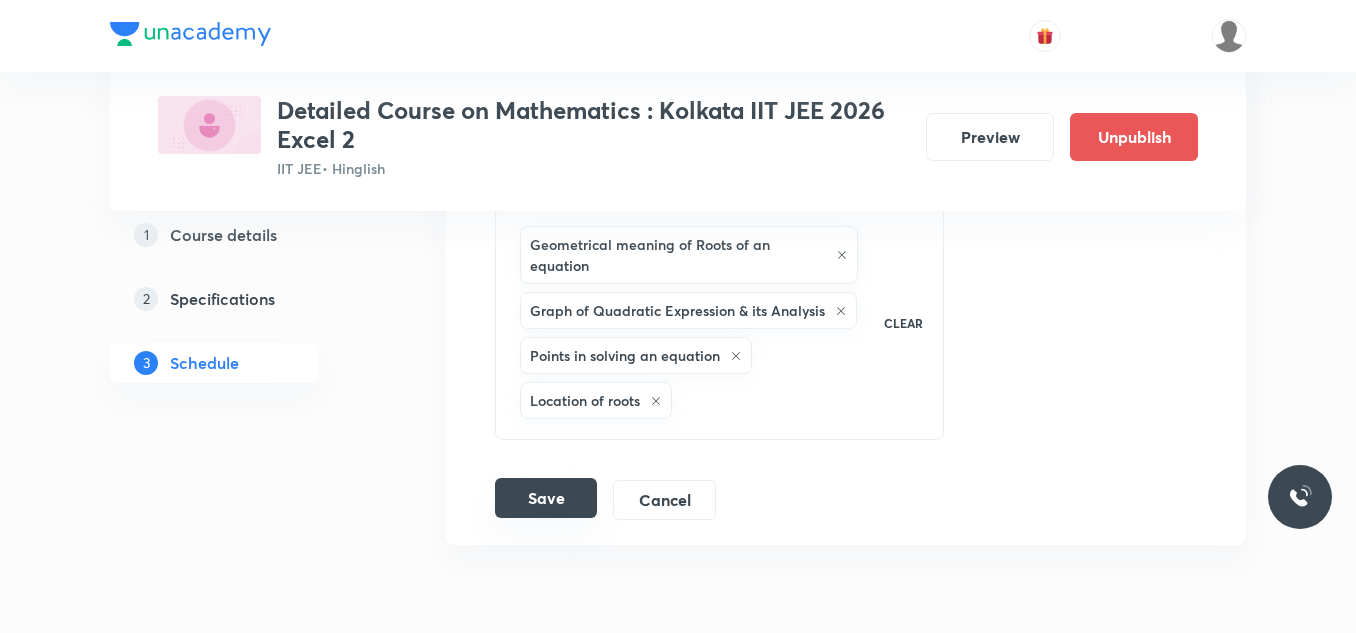 click on "Save" at bounding box center (546, 498) 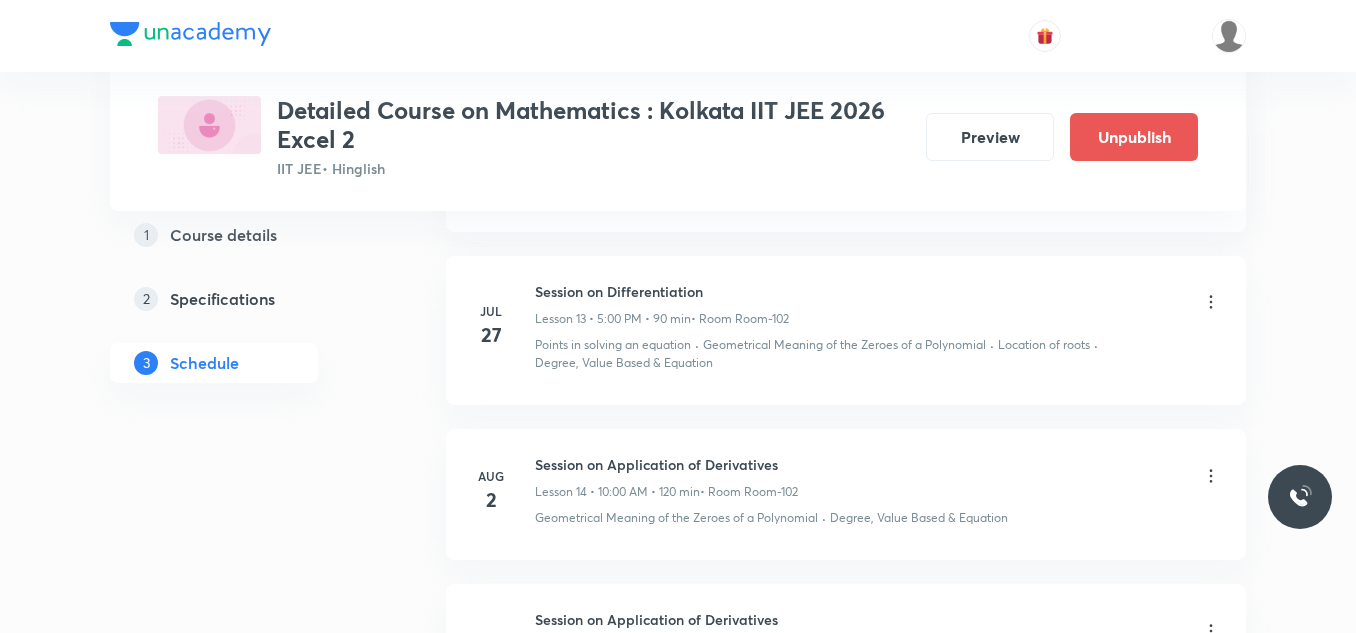 scroll, scrollTop: 2325, scrollLeft: 0, axis: vertical 